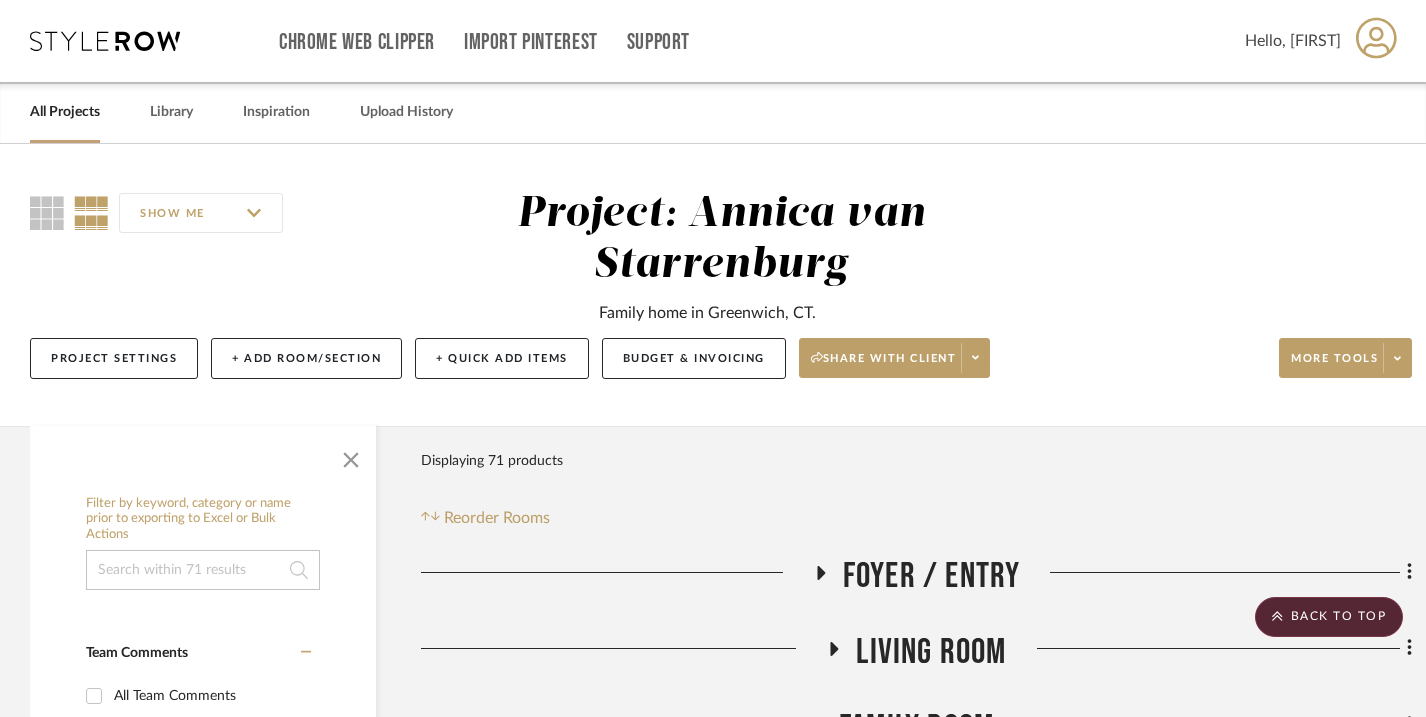 scroll, scrollTop: 2342, scrollLeft: 0, axis: vertical 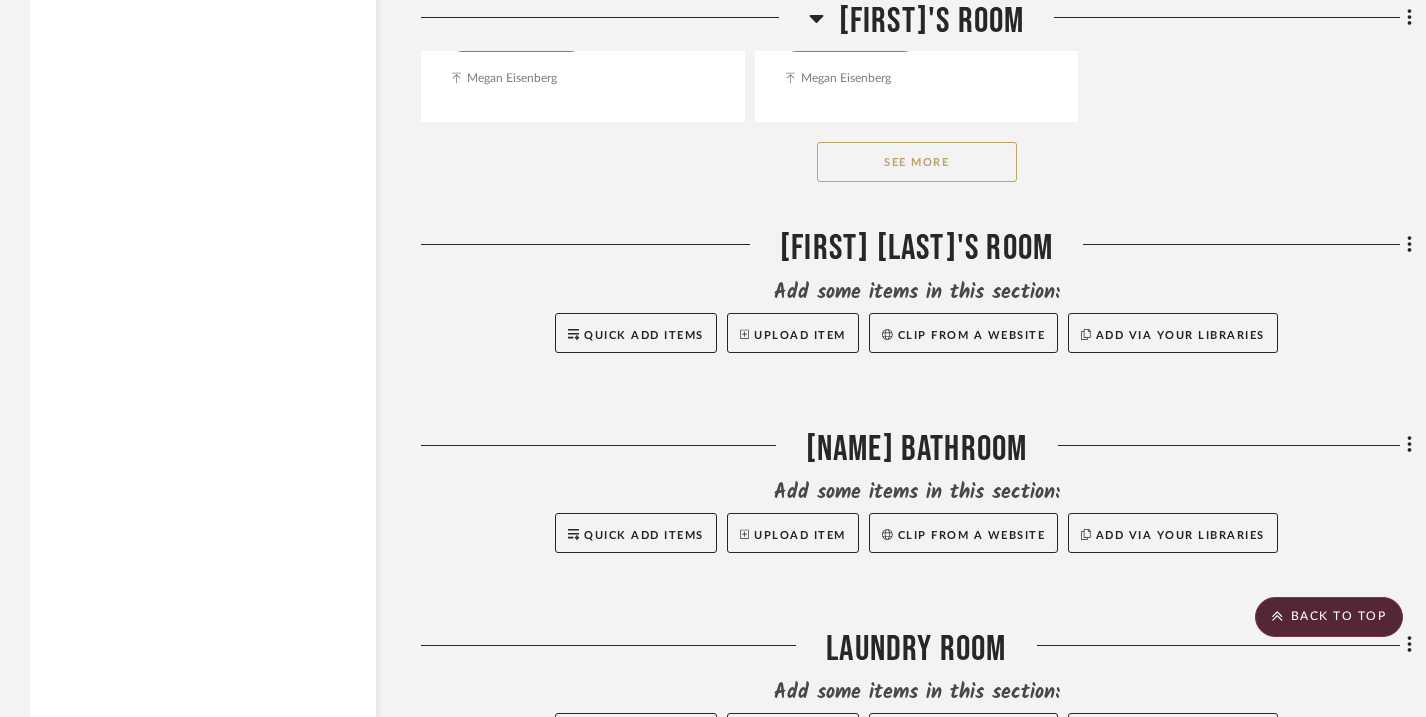 click on "See More" 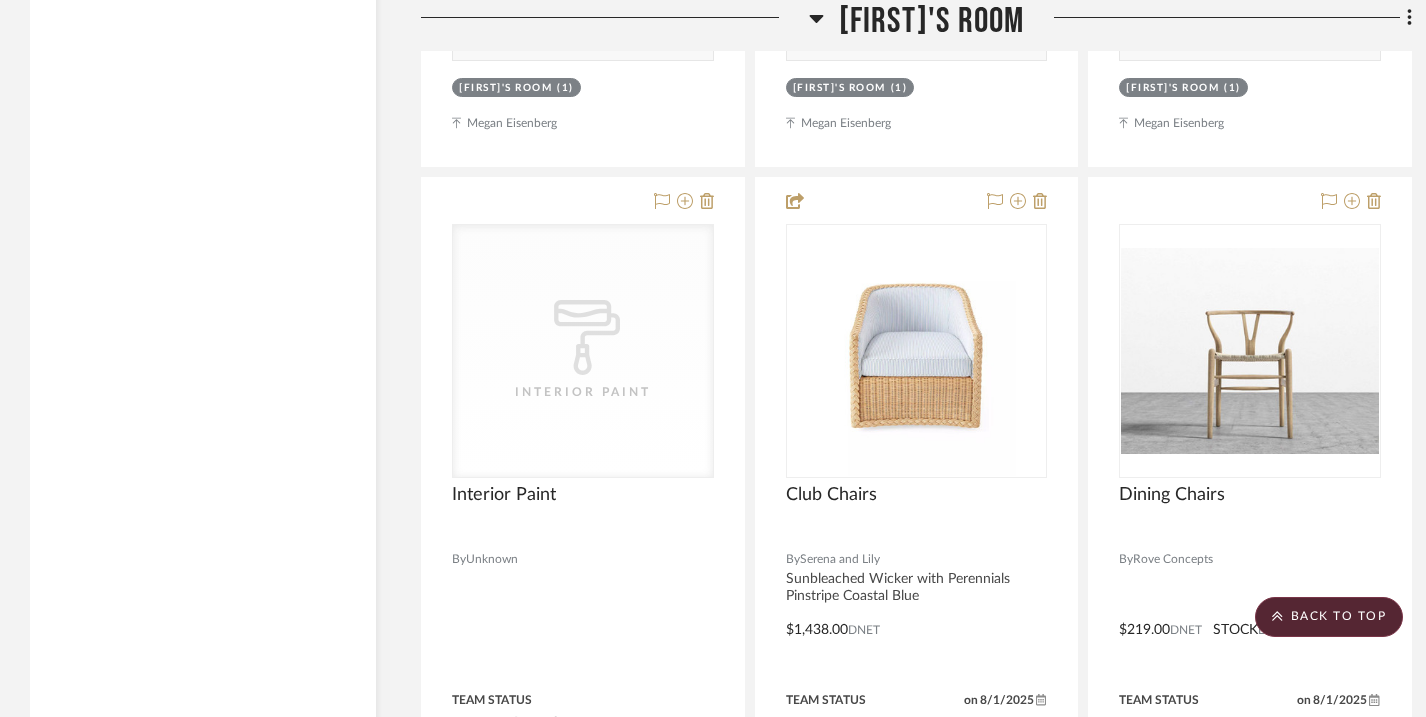 scroll, scrollTop: 13640, scrollLeft: 0, axis: vertical 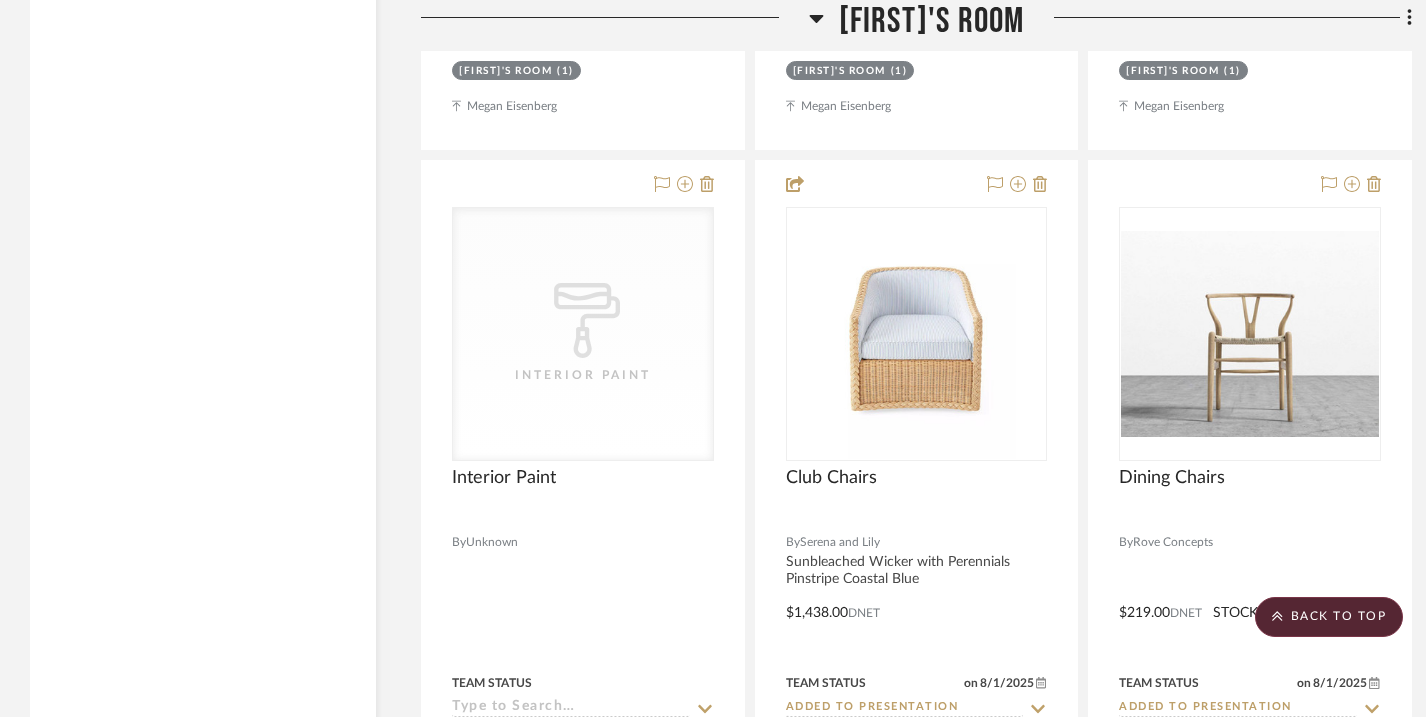 type 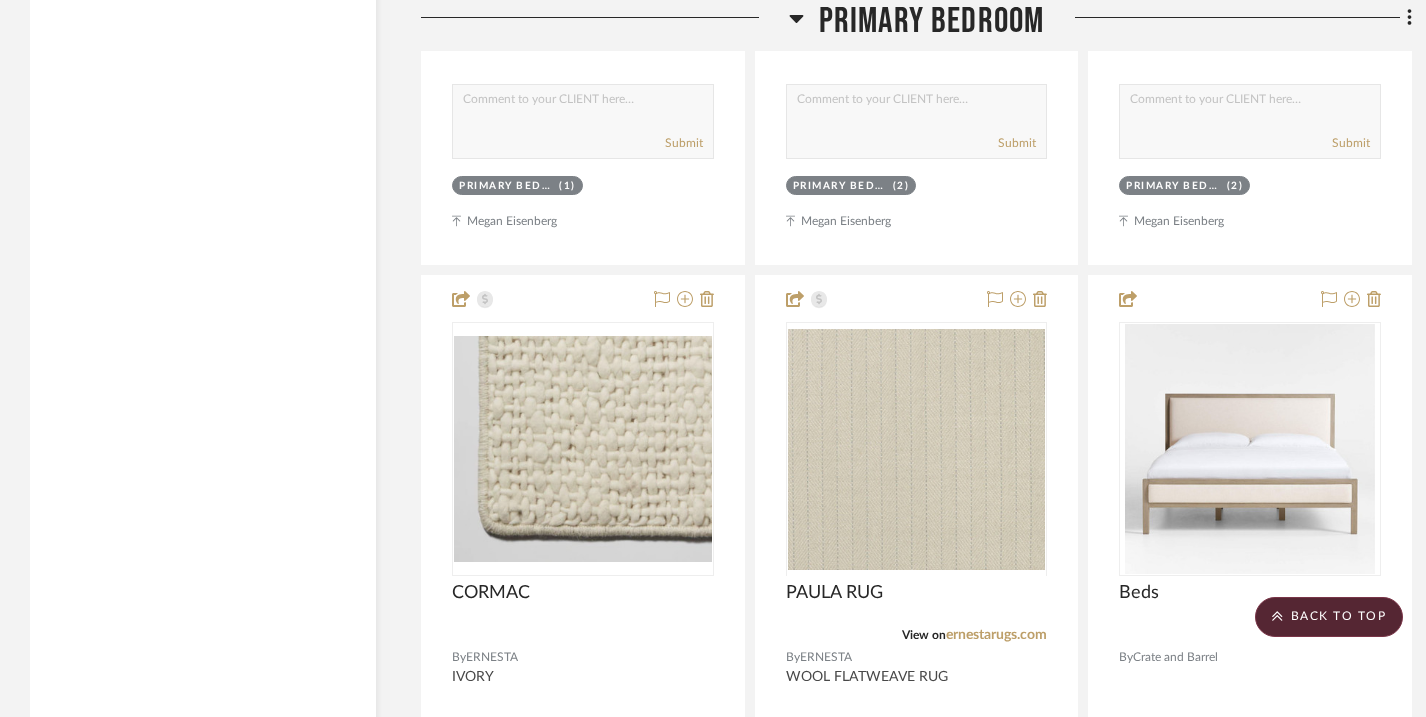 scroll, scrollTop: 4653, scrollLeft: 0, axis: vertical 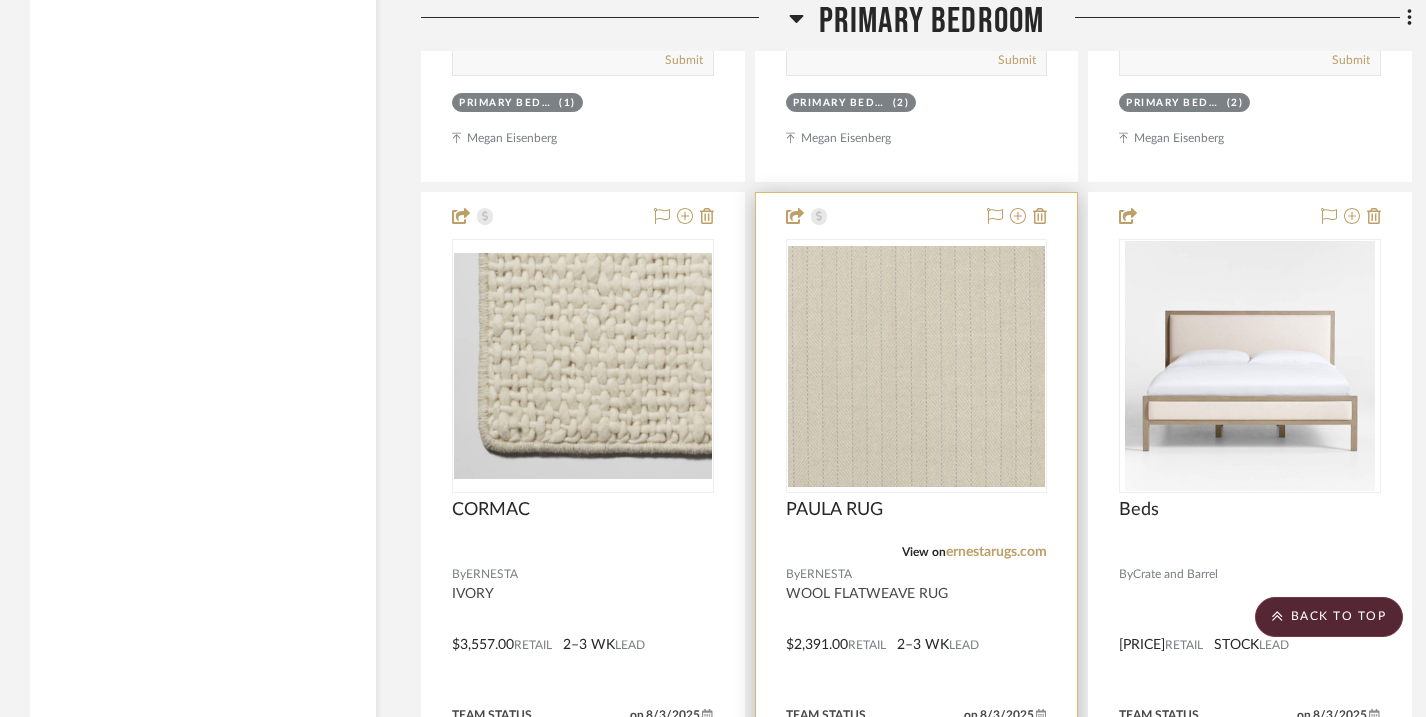 click at bounding box center [917, 630] 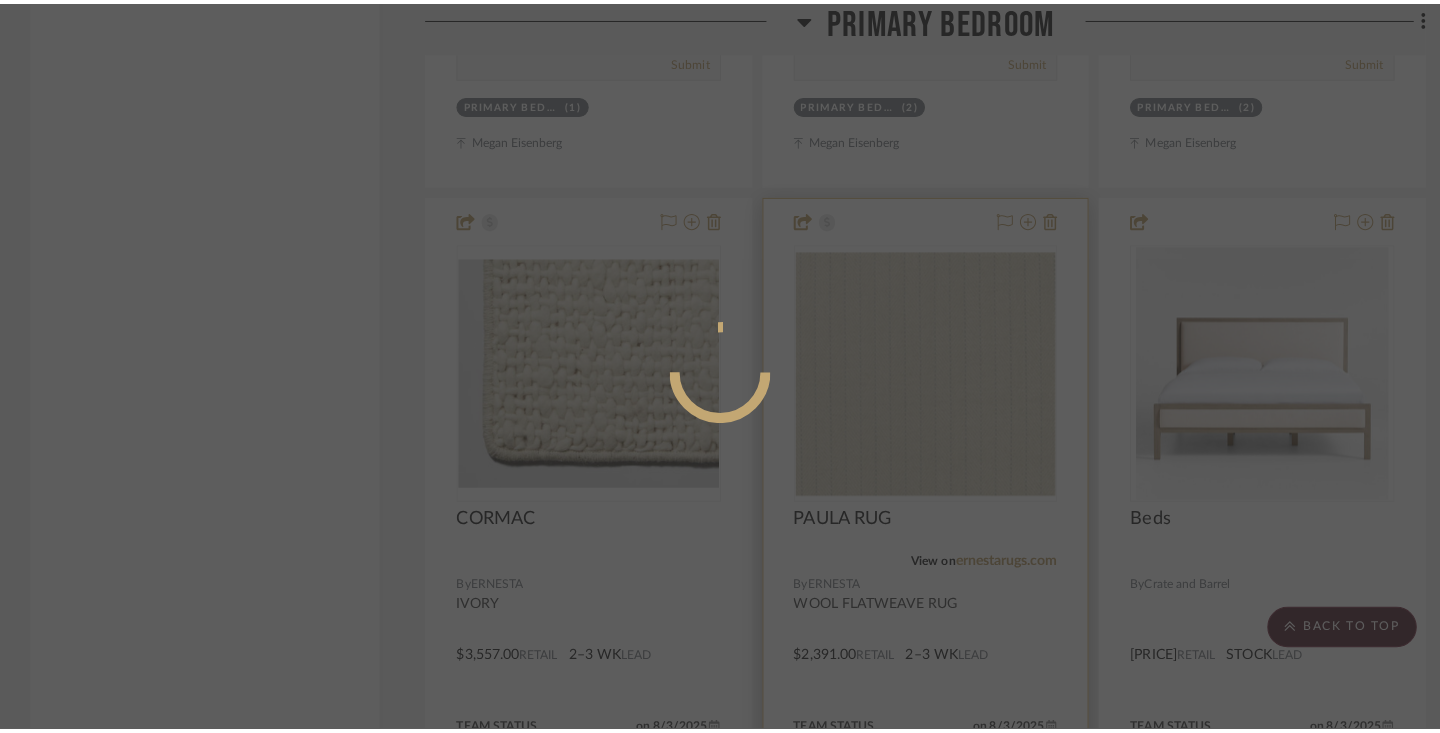 scroll, scrollTop: 0, scrollLeft: 0, axis: both 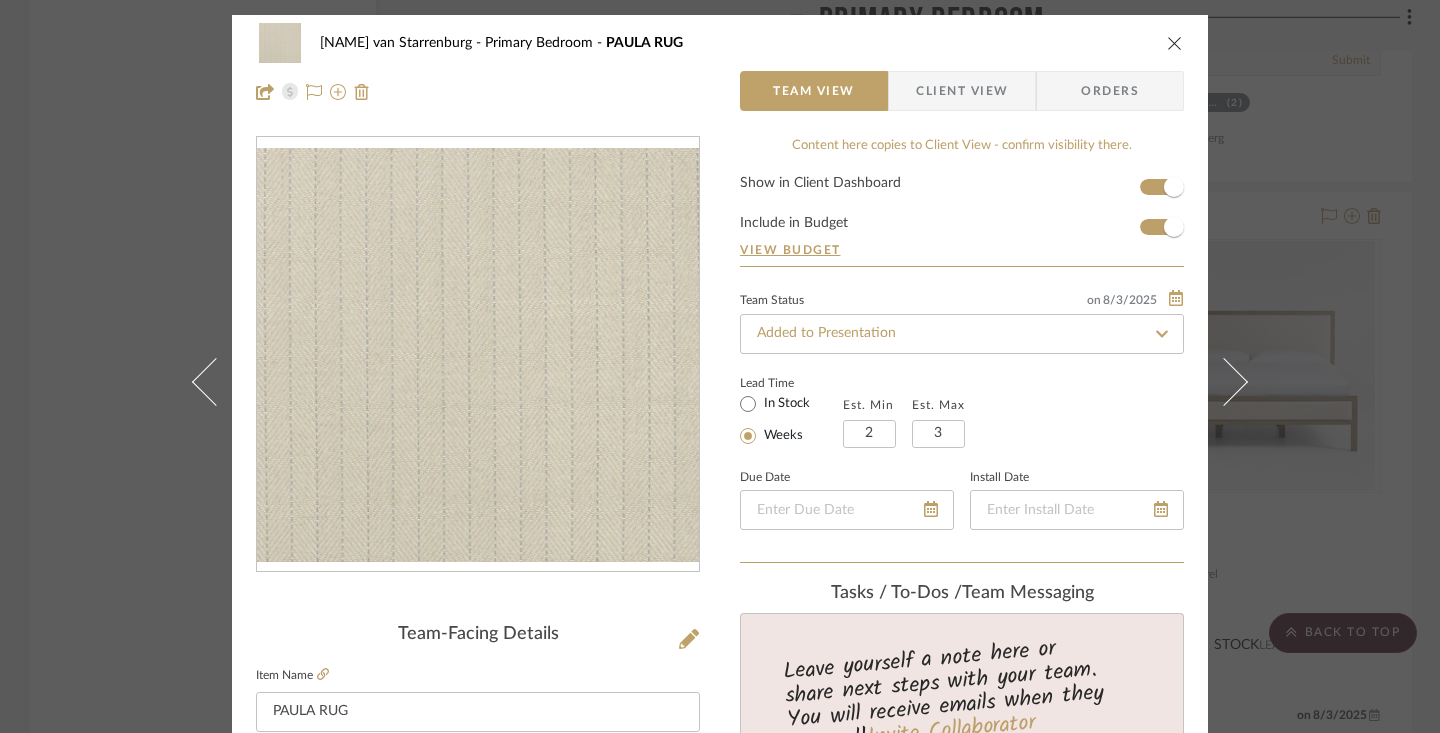 click at bounding box center (1175, 43) 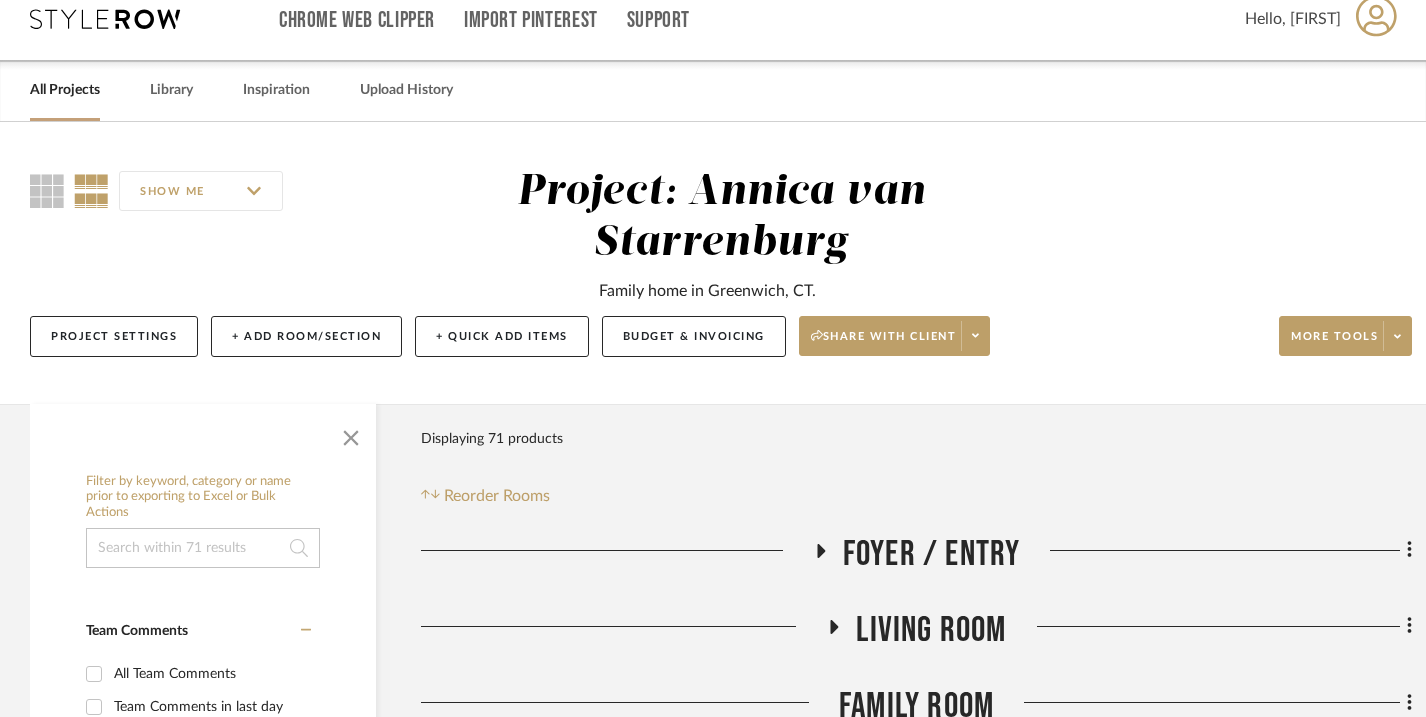 scroll, scrollTop: 20, scrollLeft: 0, axis: vertical 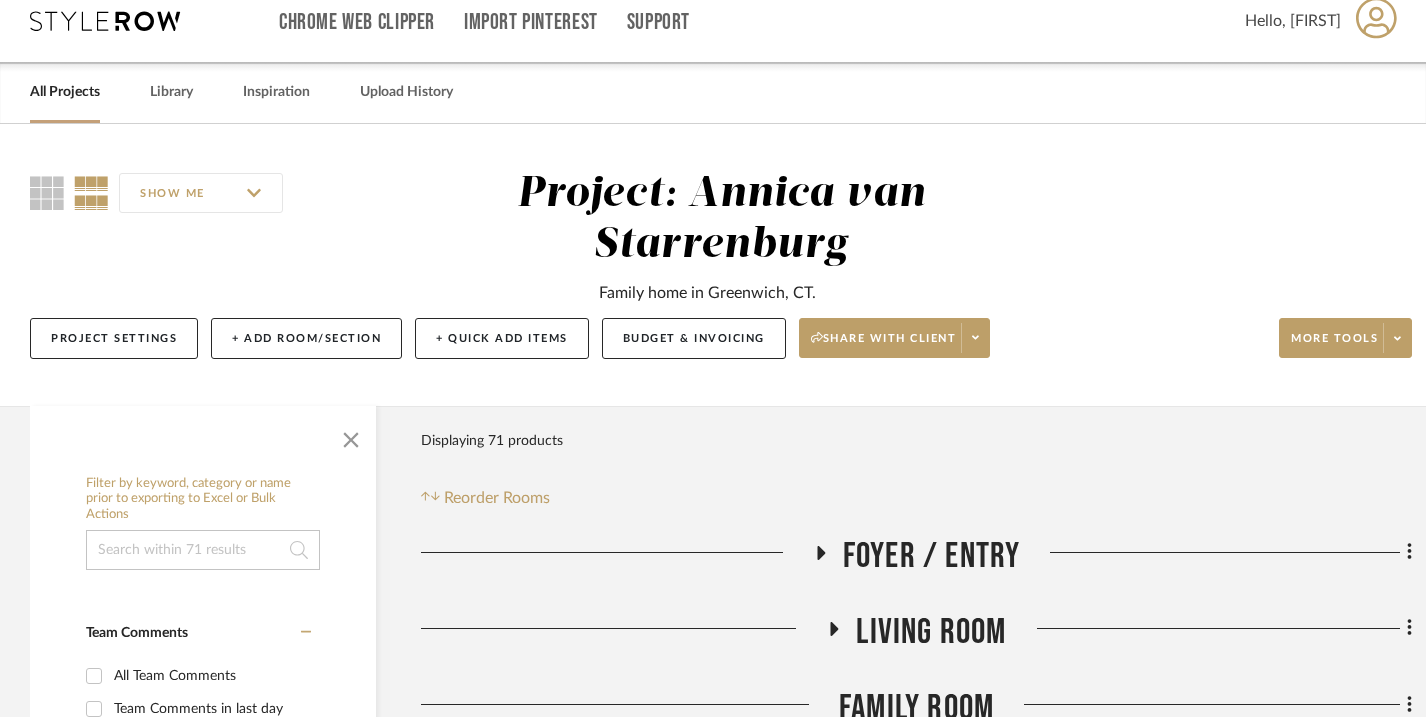 click 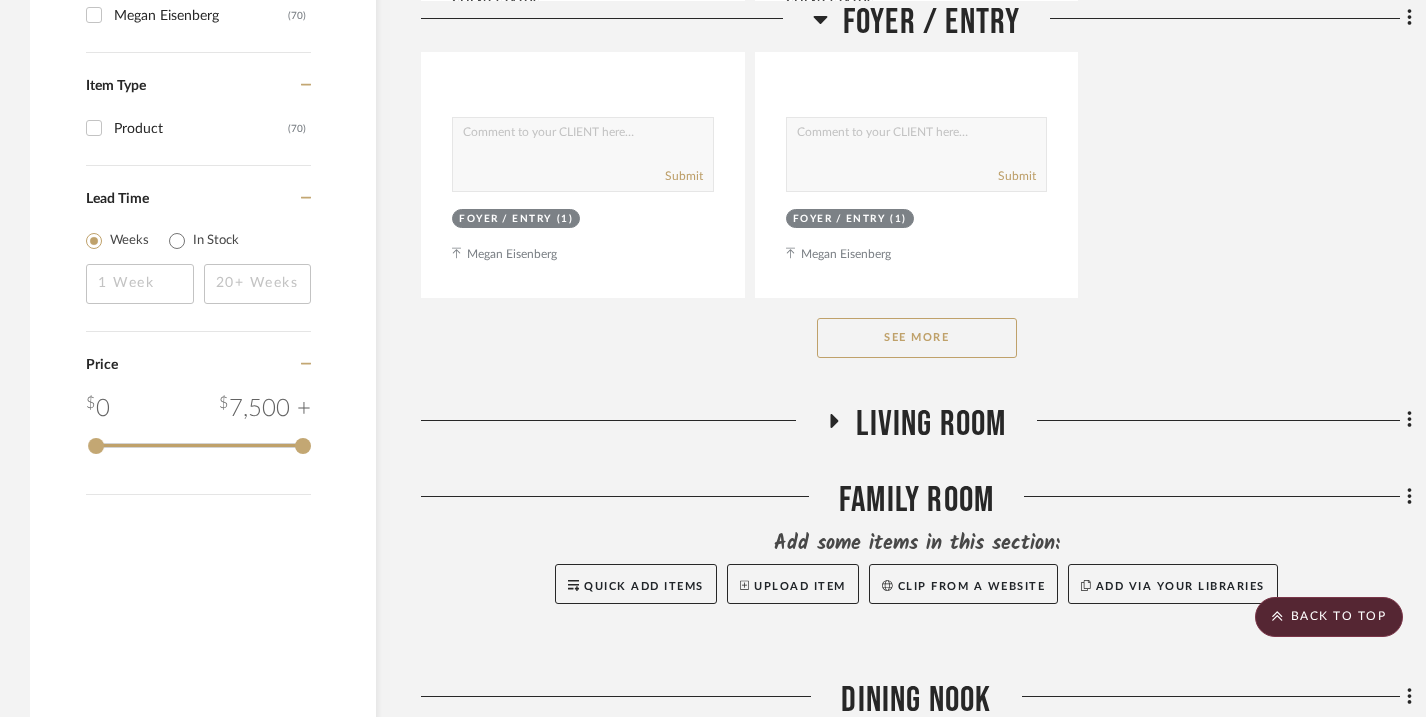 scroll, scrollTop: 2986, scrollLeft: 0, axis: vertical 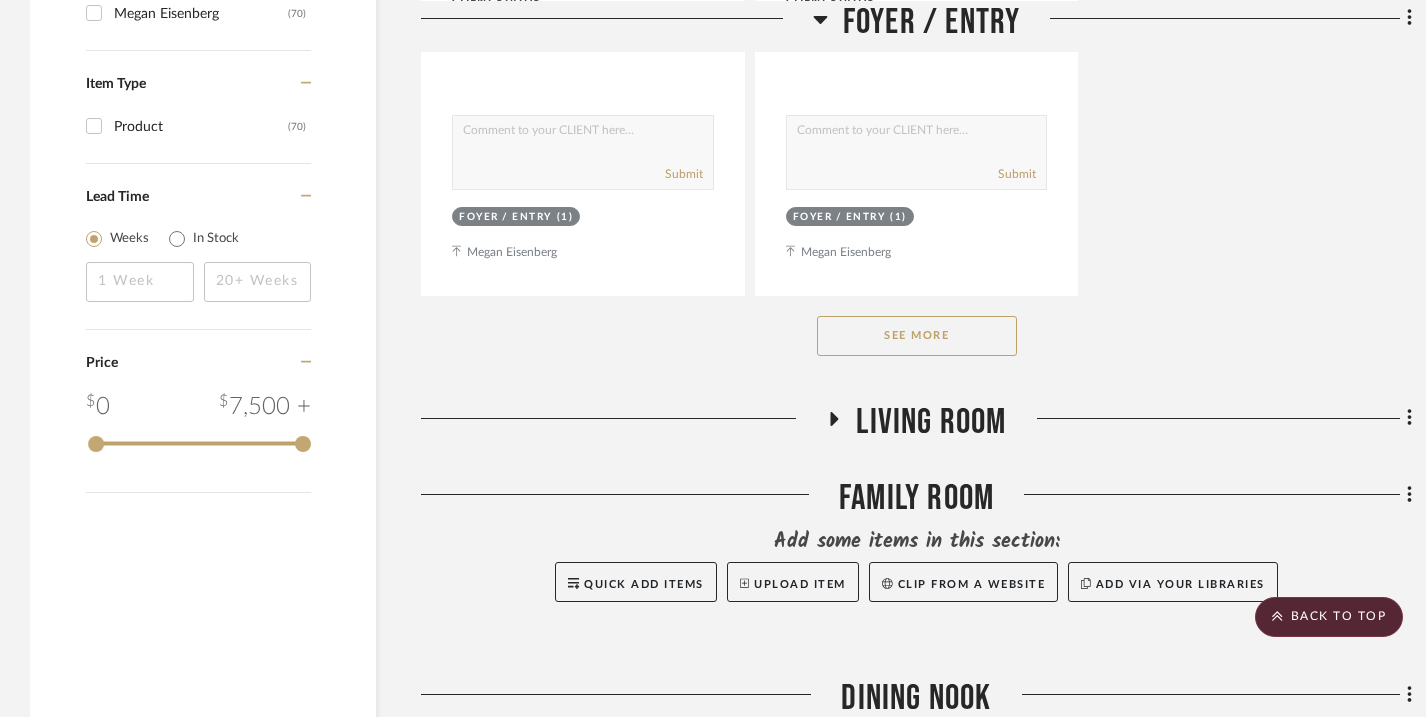 click on "See More" 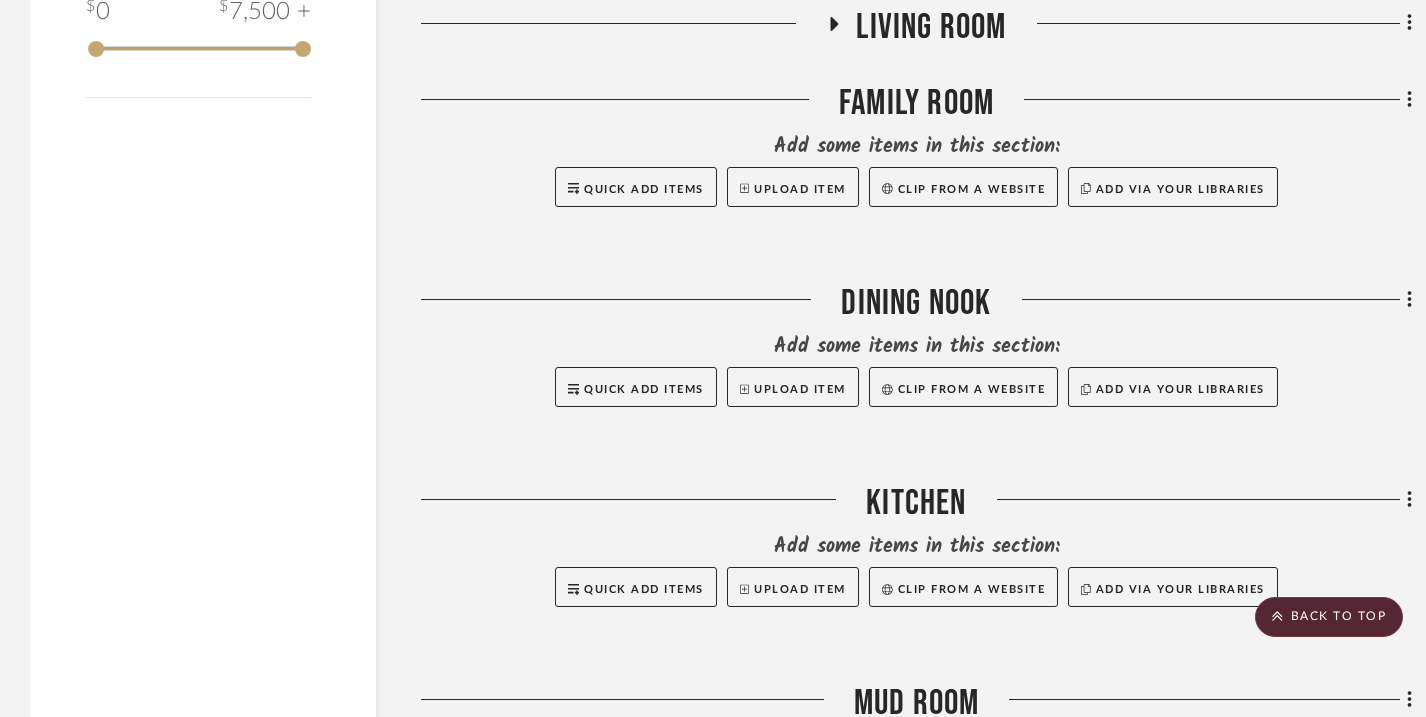 scroll, scrollTop: 3396, scrollLeft: 0, axis: vertical 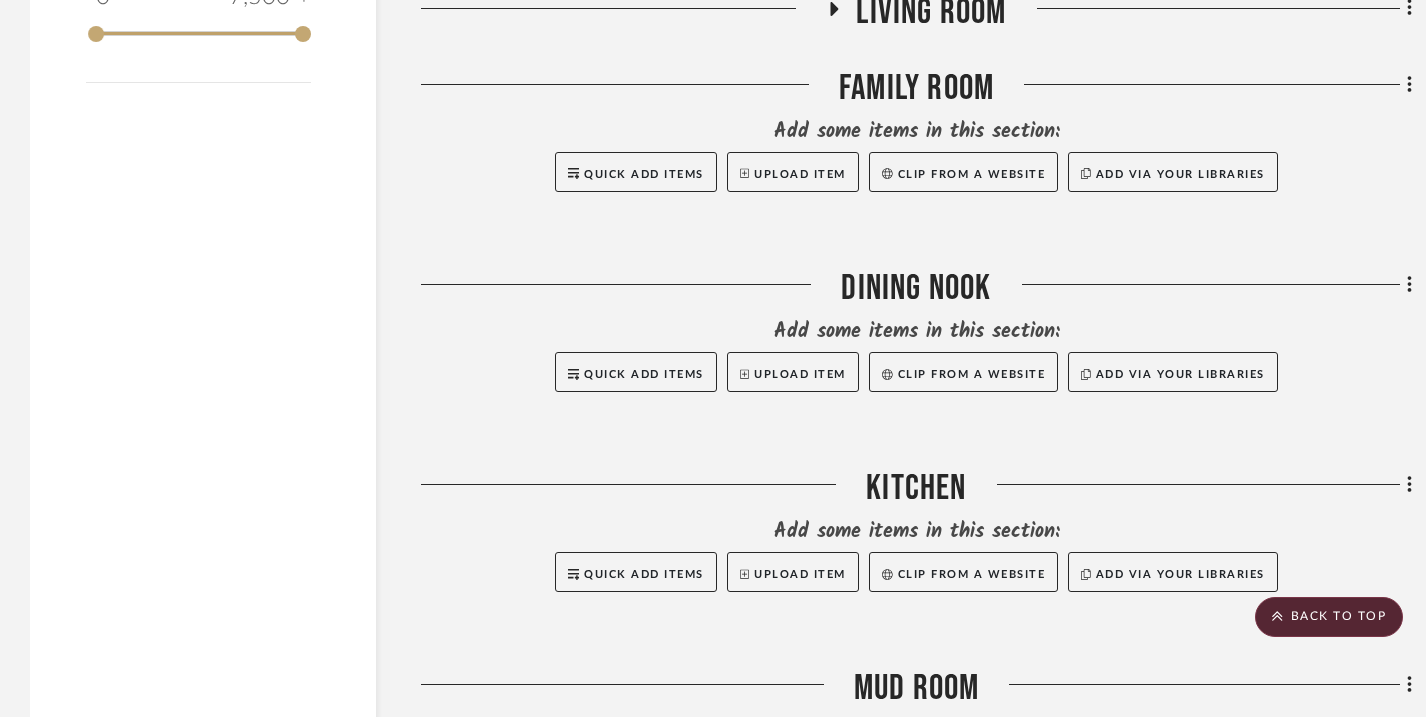 click 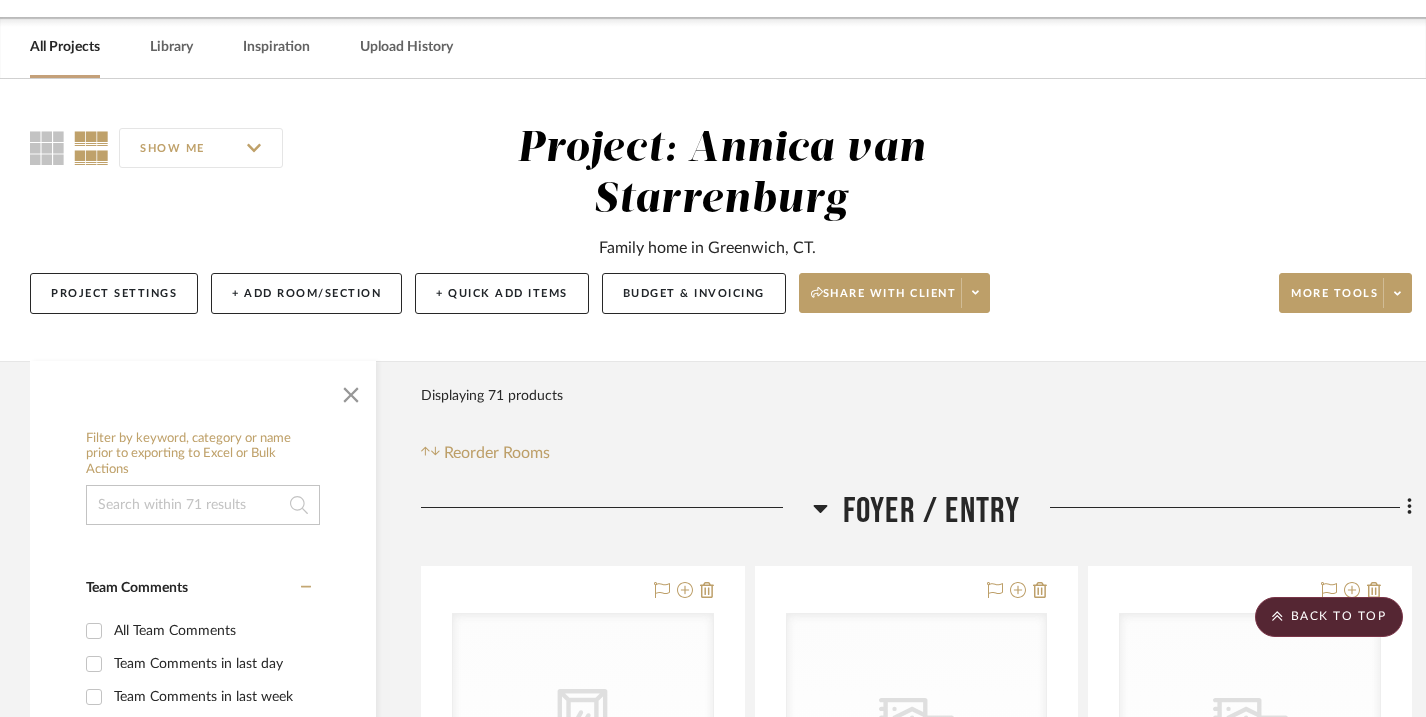 scroll, scrollTop: 0, scrollLeft: 0, axis: both 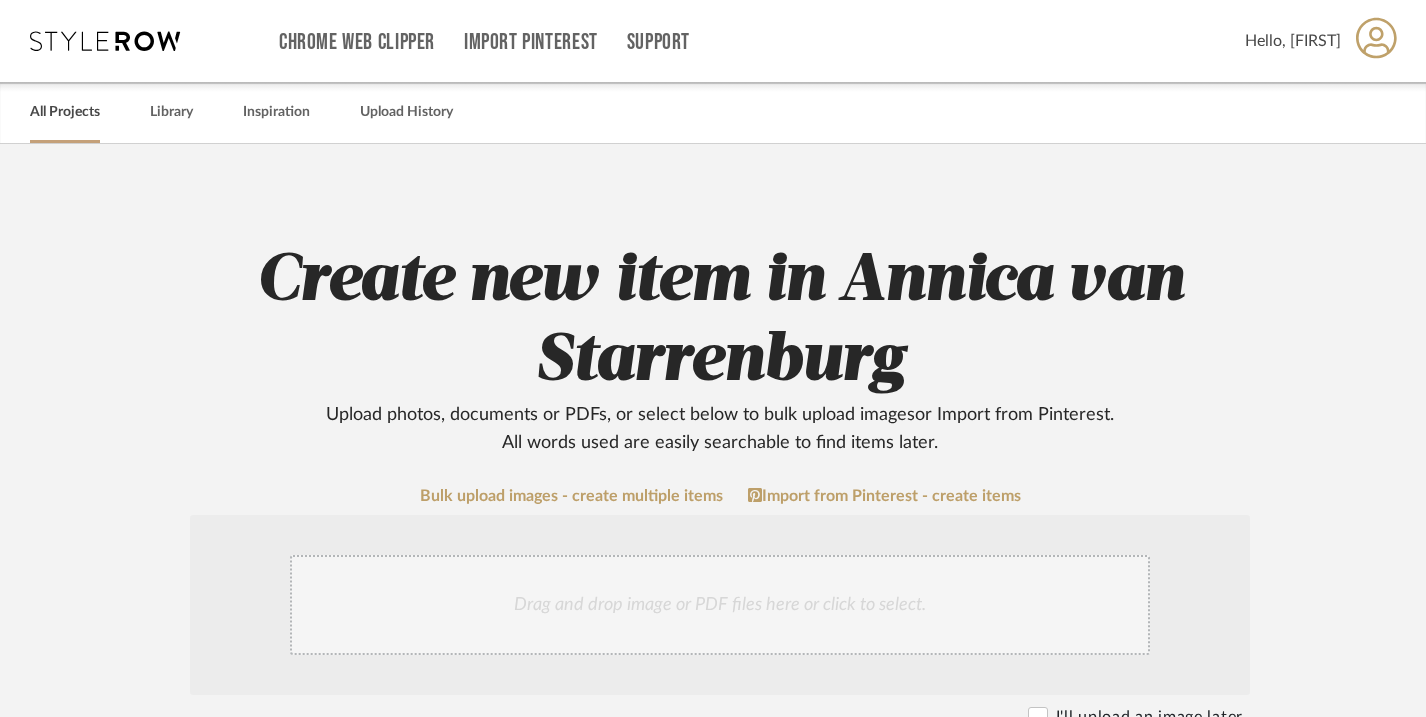 click on "All Projects" at bounding box center [65, 112] 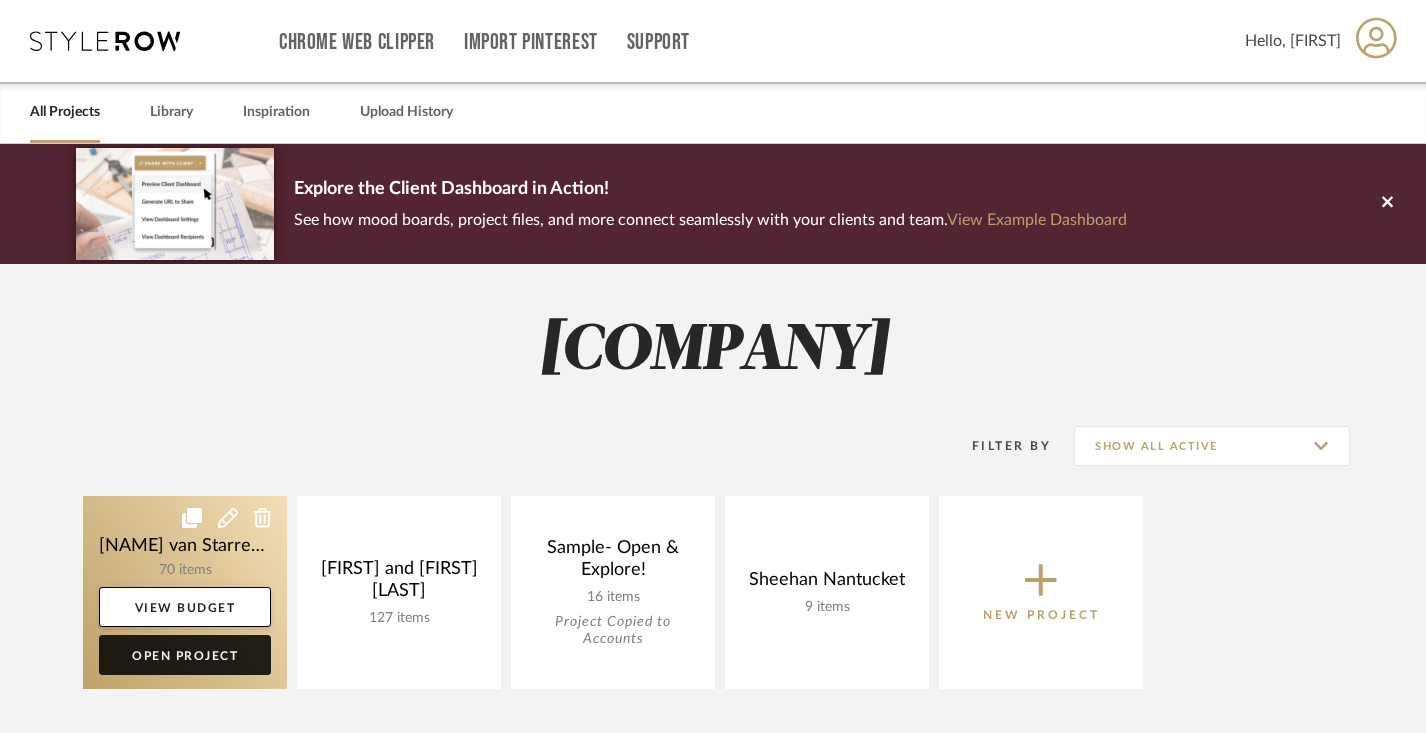 click on "Open Project" 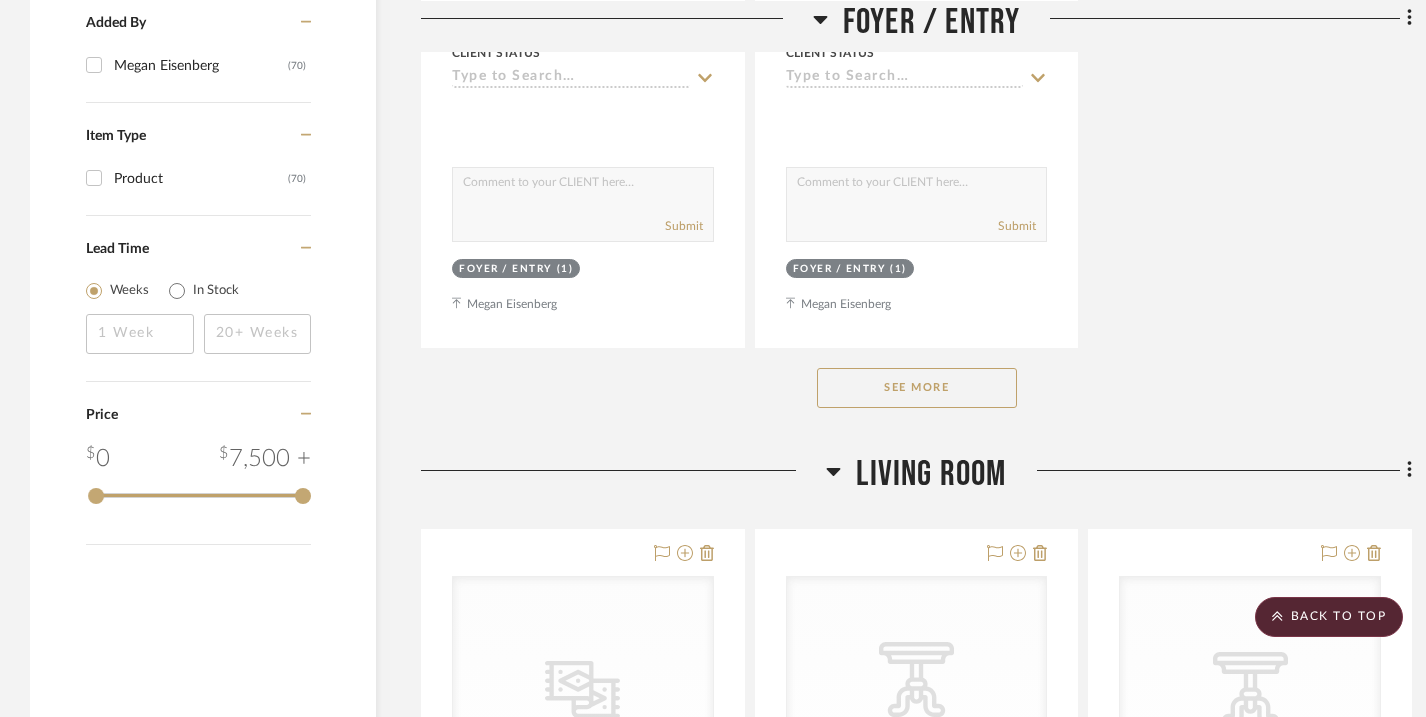 scroll, scrollTop: 2937, scrollLeft: 0, axis: vertical 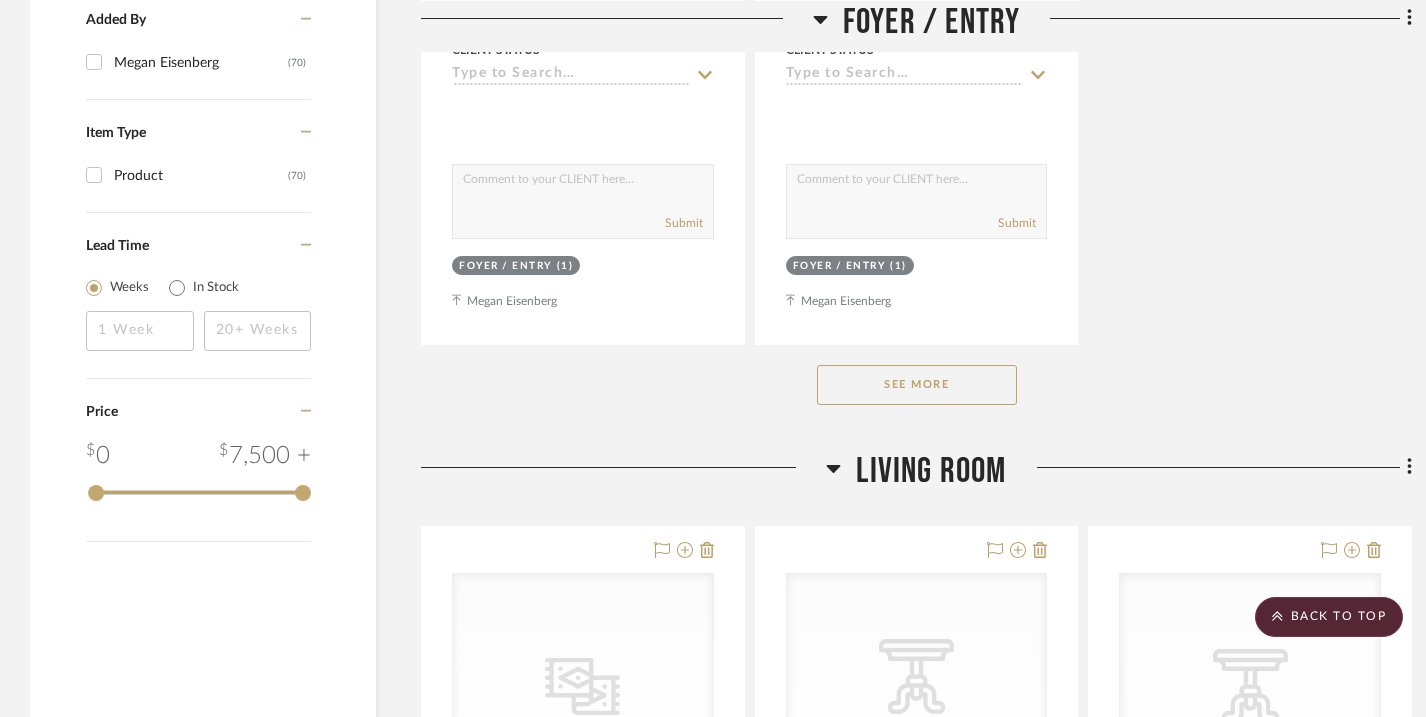 click on "See More" 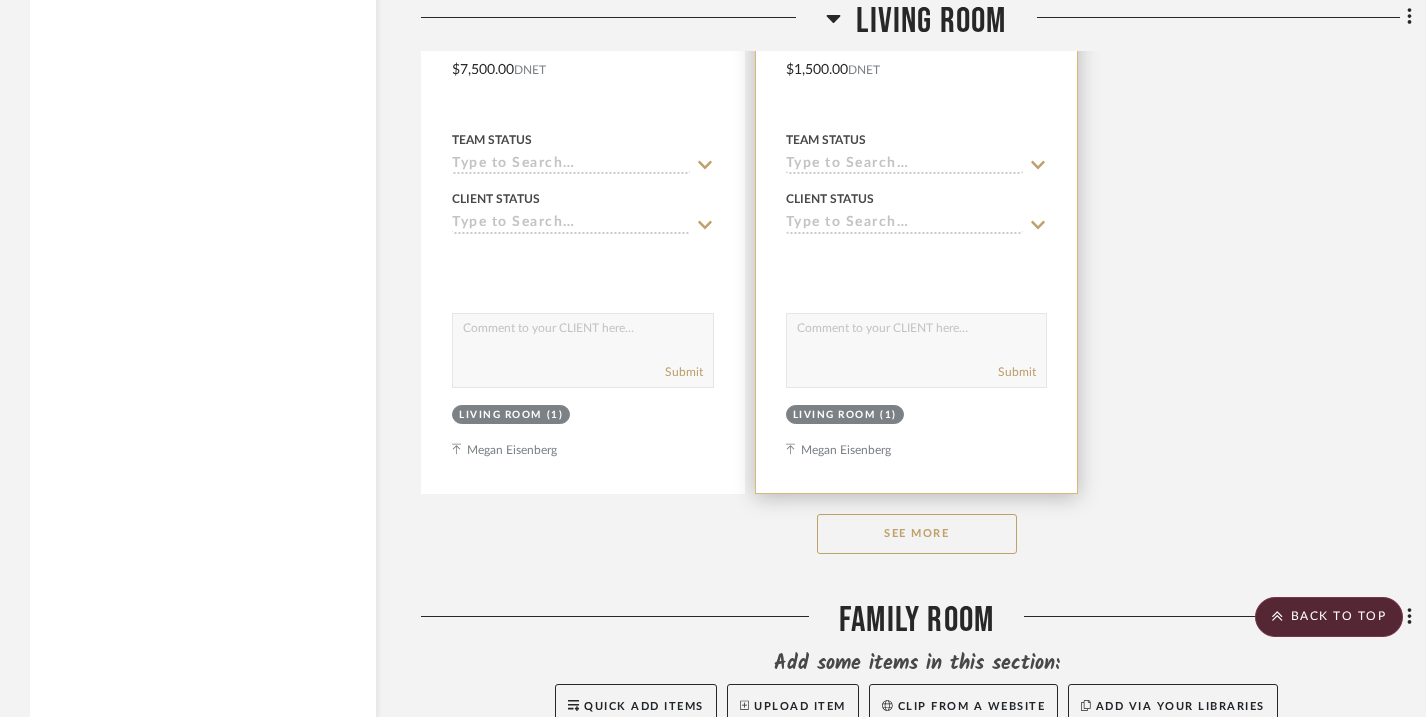 scroll, scrollTop: 5666, scrollLeft: 0, axis: vertical 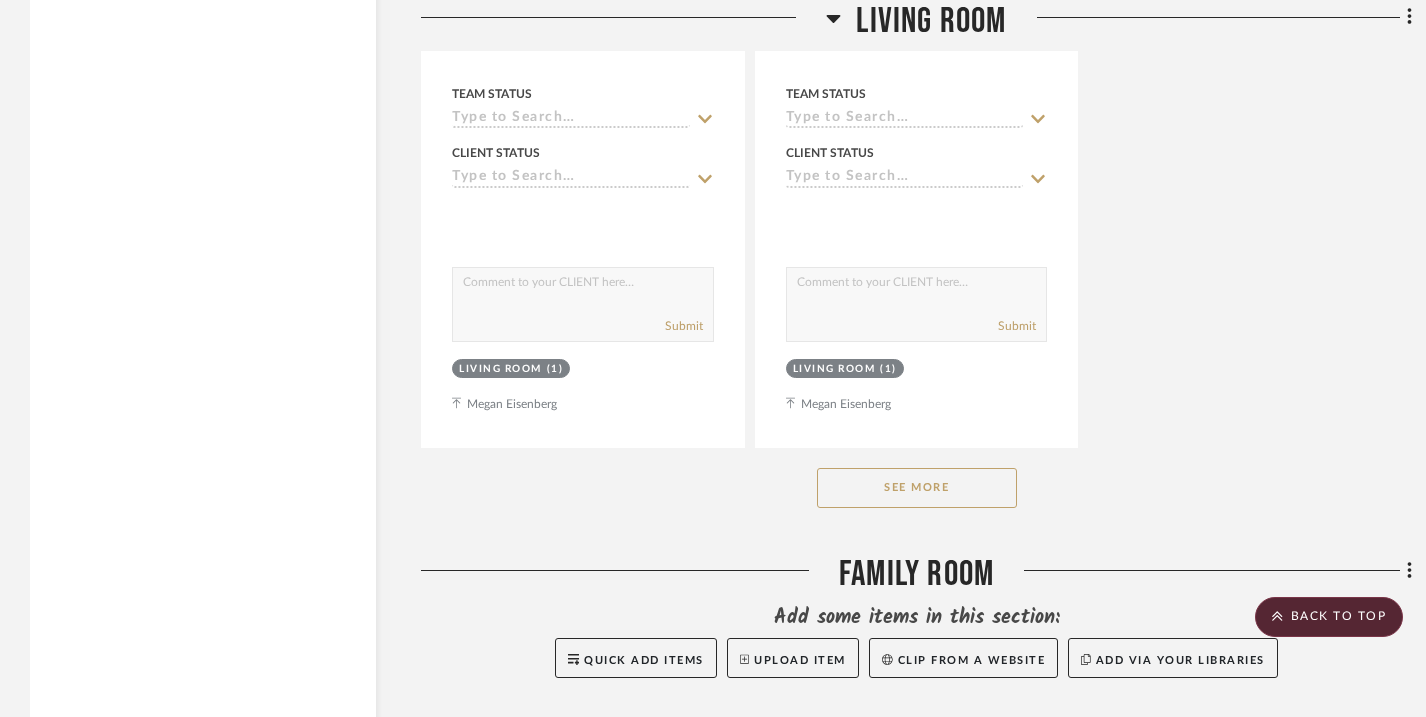 click on "See More" 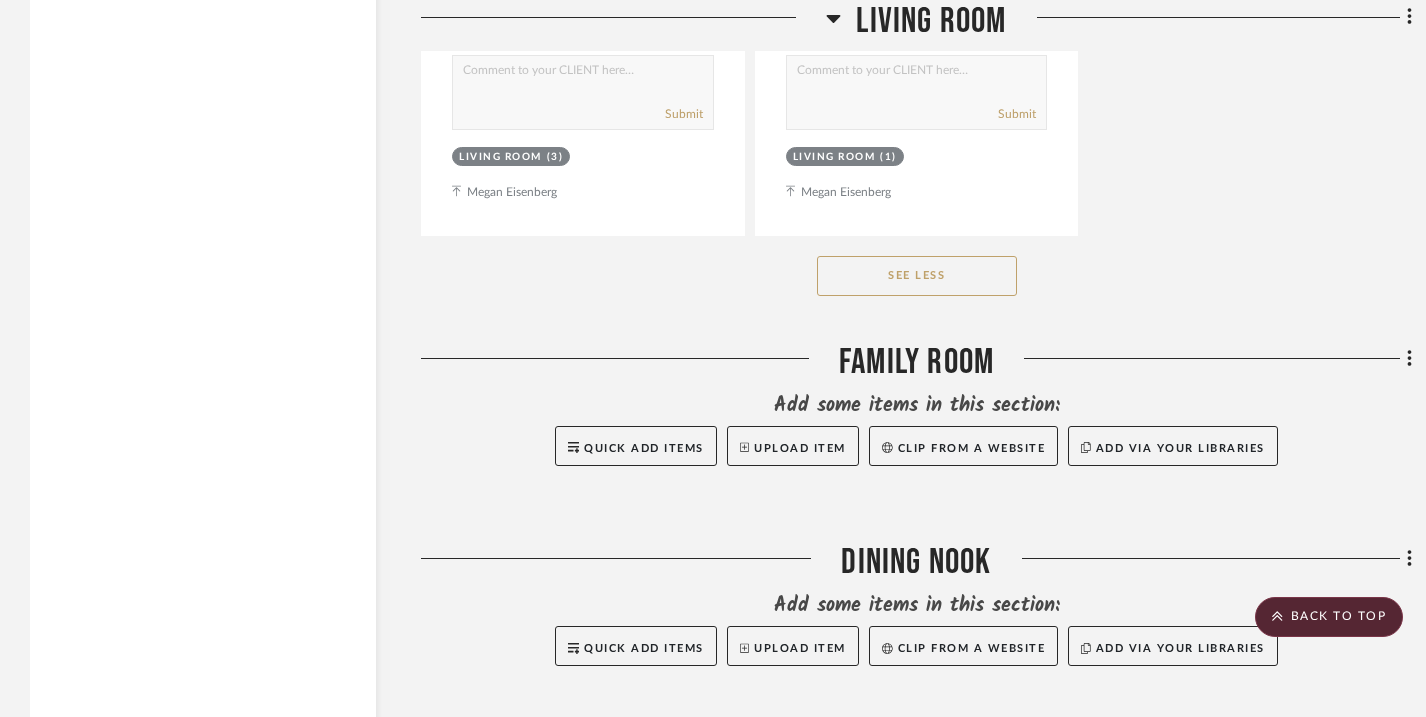scroll, scrollTop: 7654, scrollLeft: 0, axis: vertical 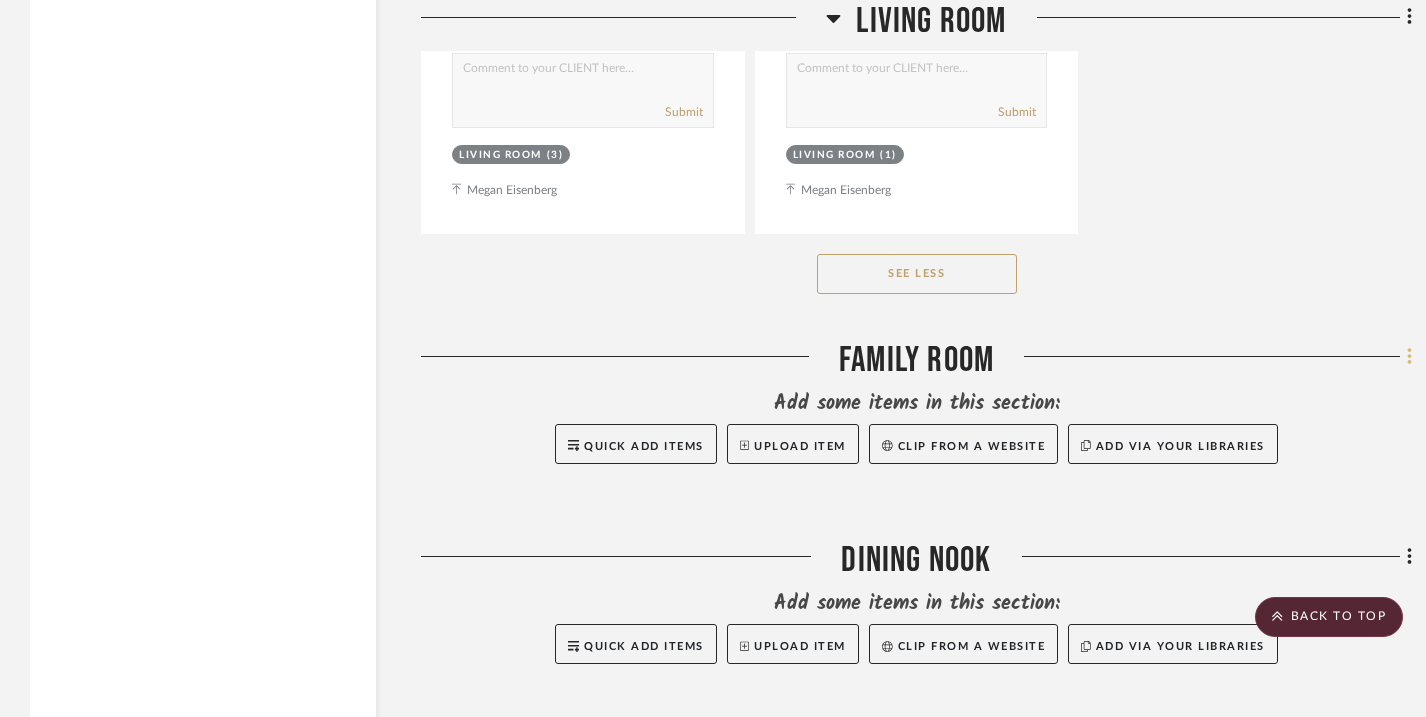click 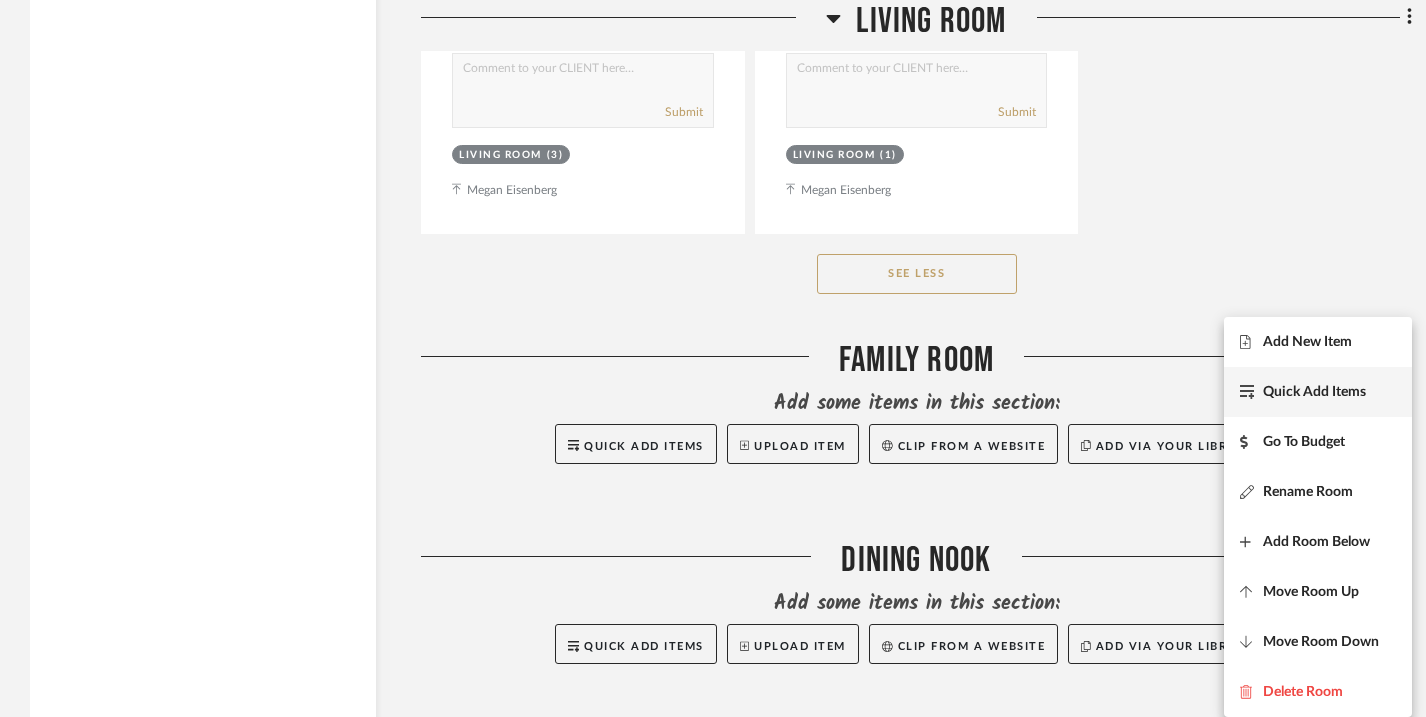 click on "Quick Add Items" at bounding box center [1314, 392] 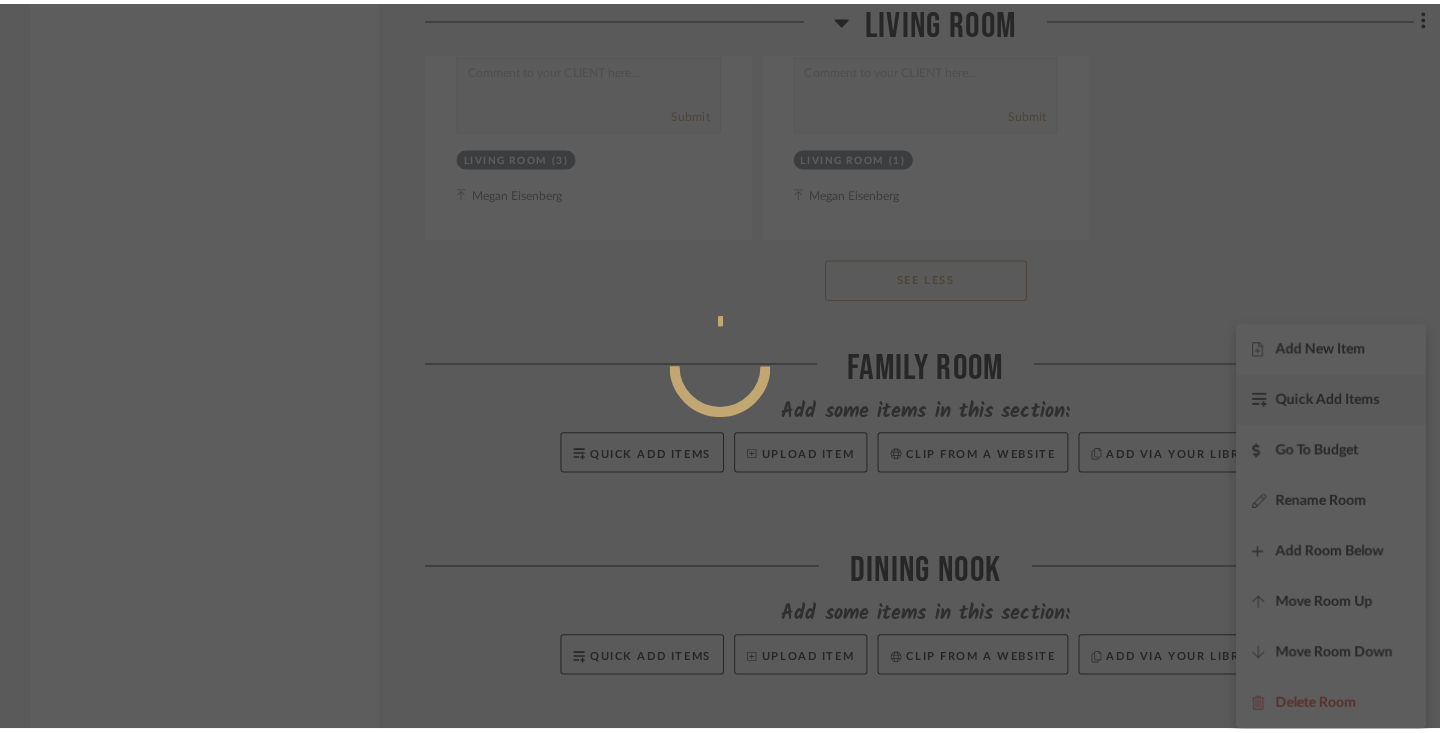 scroll, scrollTop: 0, scrollLeft: 0, axis: both 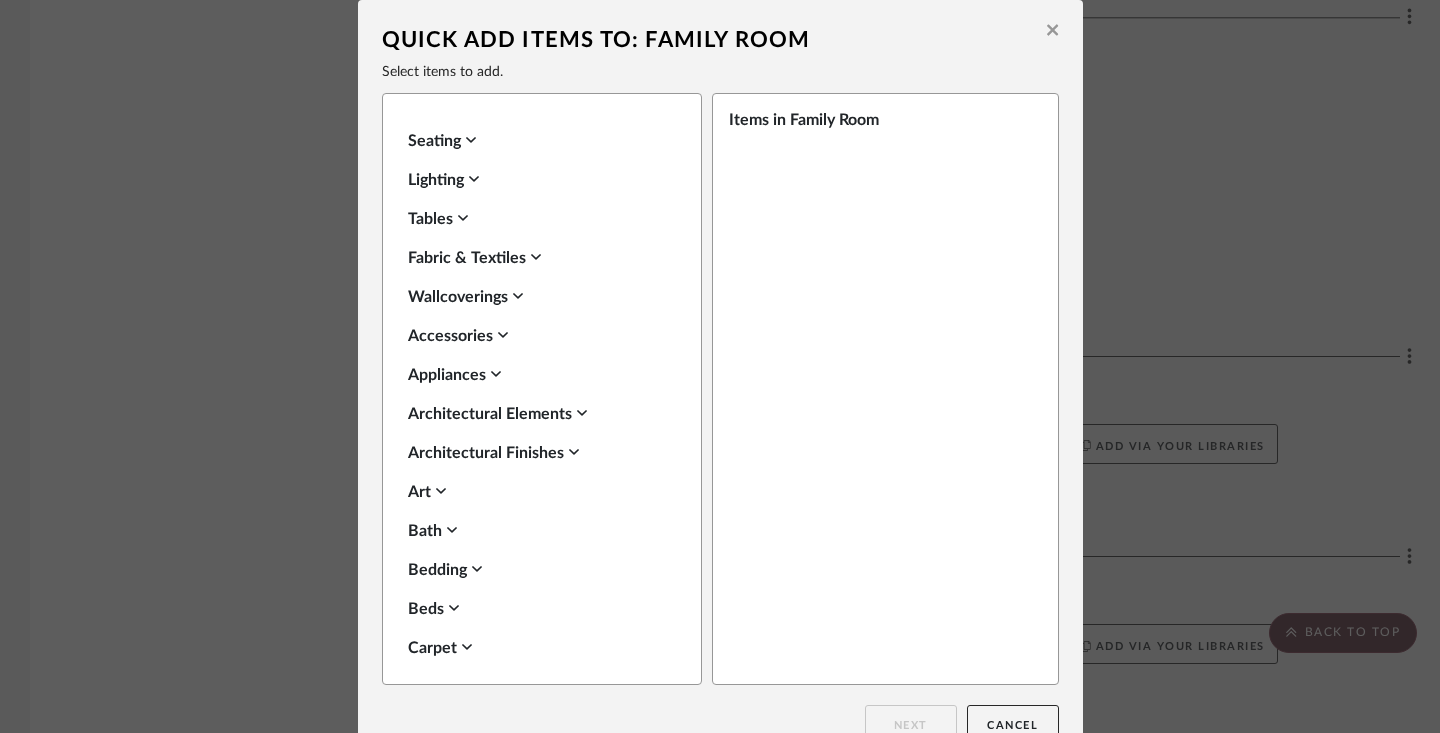 click 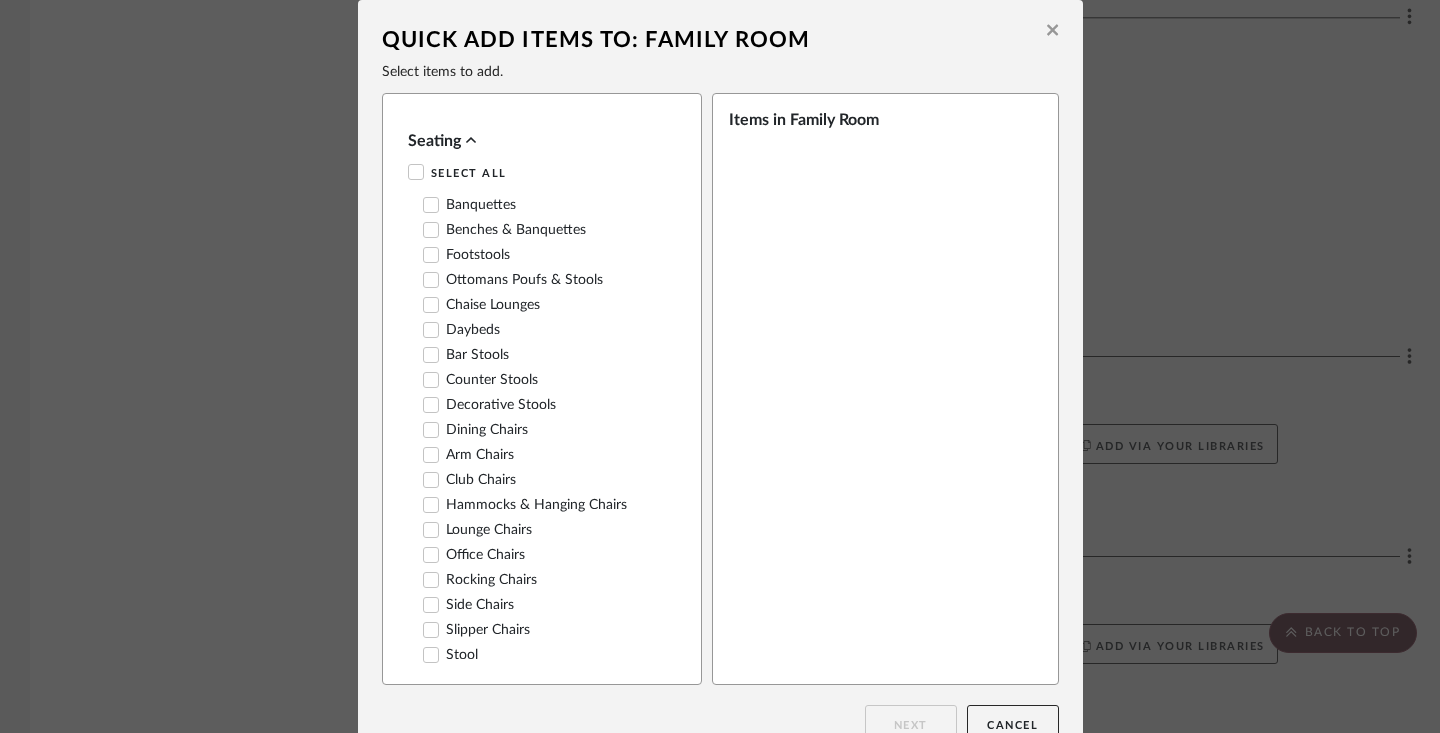 click on "Ottomans Poufs & Stools" at bounding box center (513, 280) 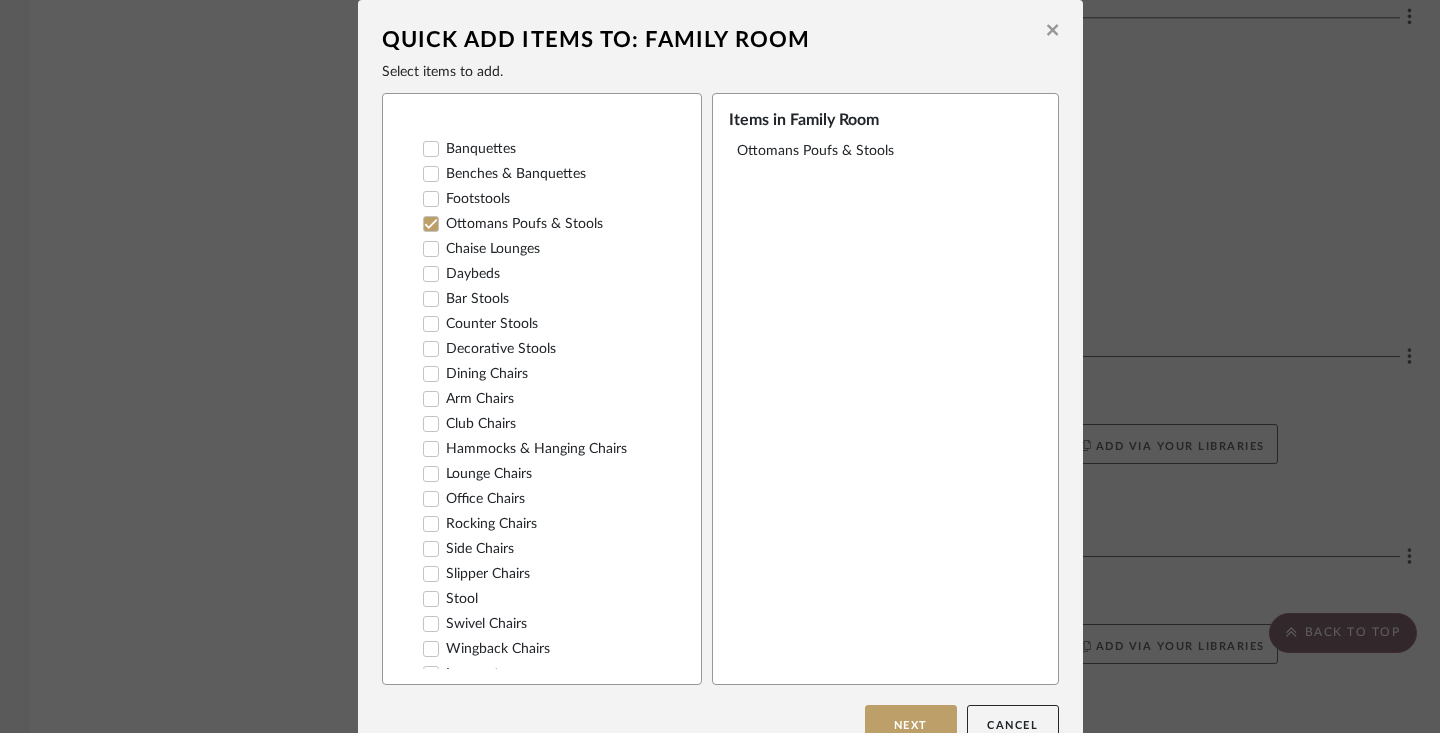 scroll, scrollTop: 70, scrollLeft: 0, axis: vertical 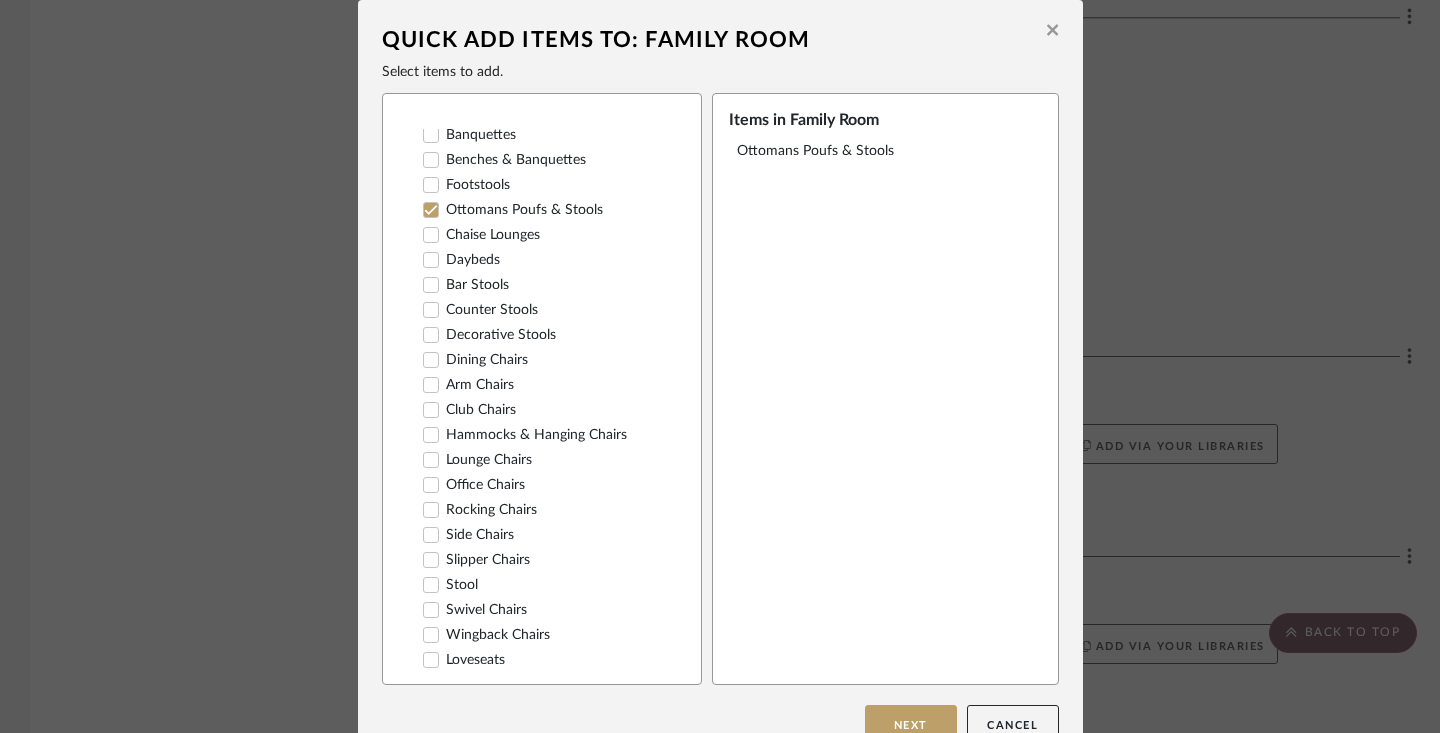 click on "Swivel Chairs" at bounding box center [475, 610] 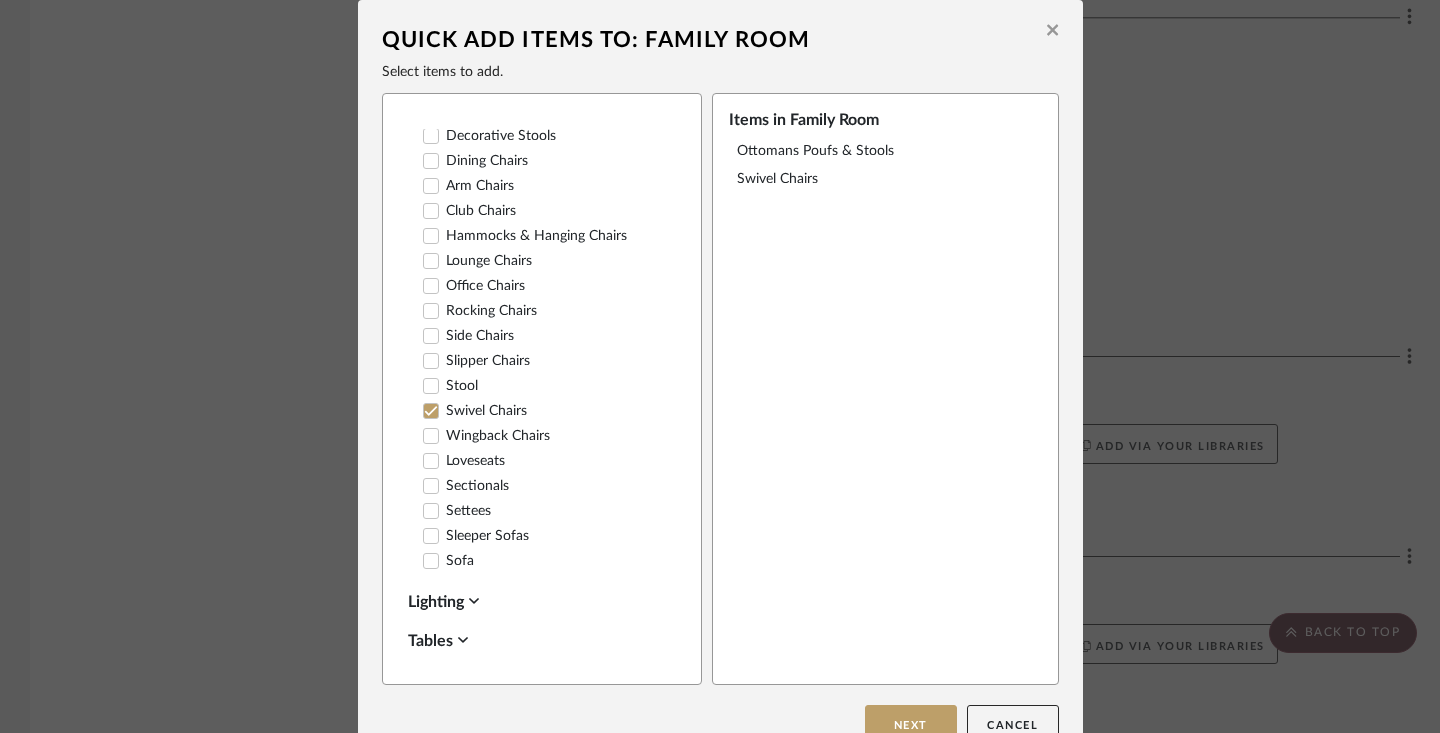 scroll, scrollTop: 272, scrollLeft: 0, axis: vertical 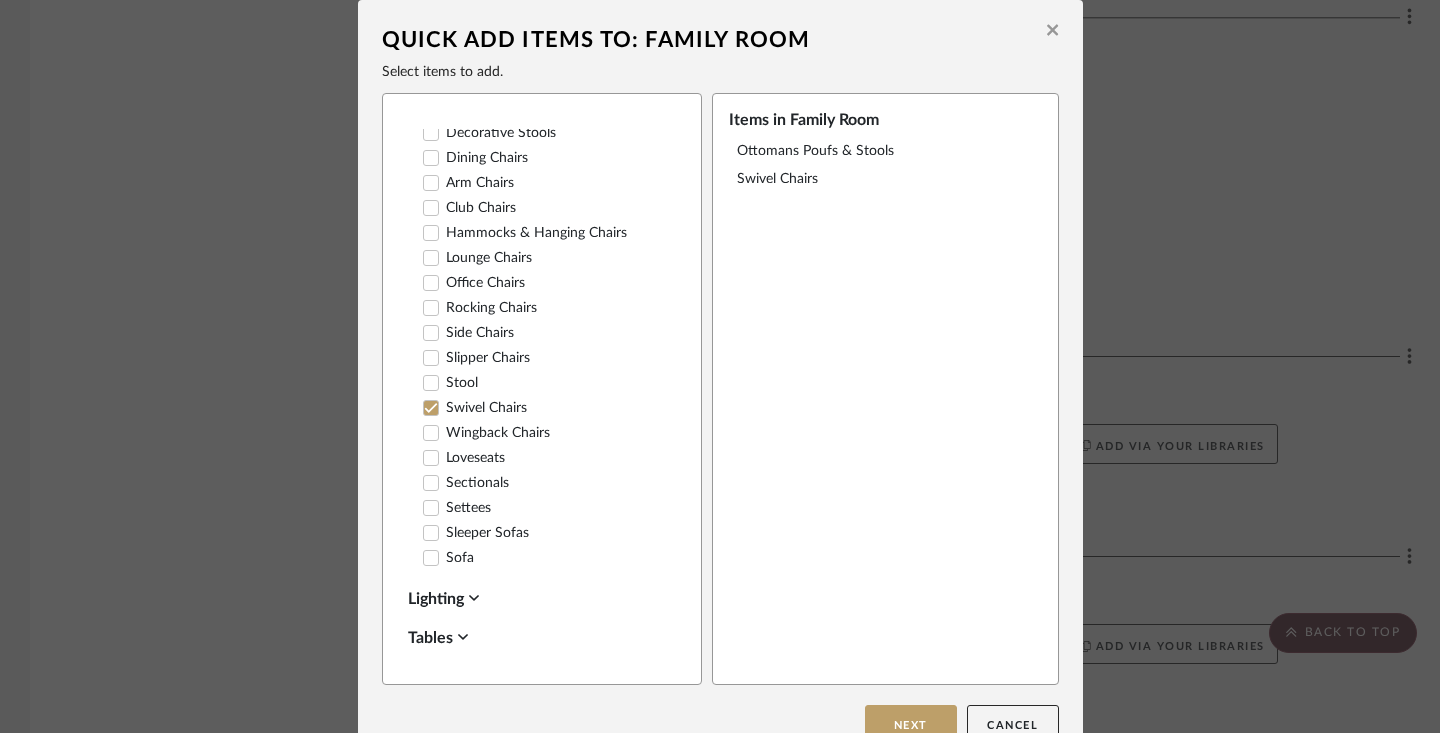 click on "Sofa" at bounding box center (544, 561) 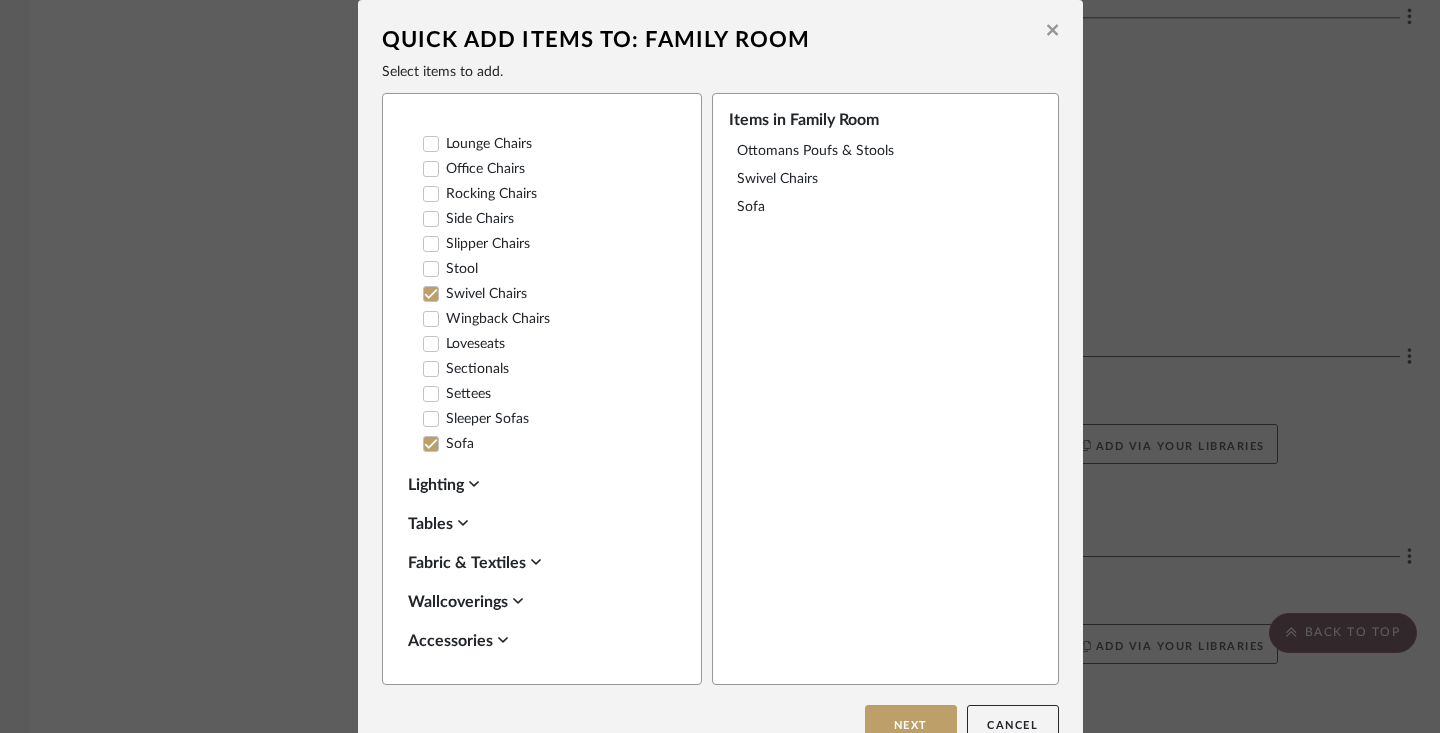 scroll, scrollTop: 387, scrollLeft: 0, axis: vertical 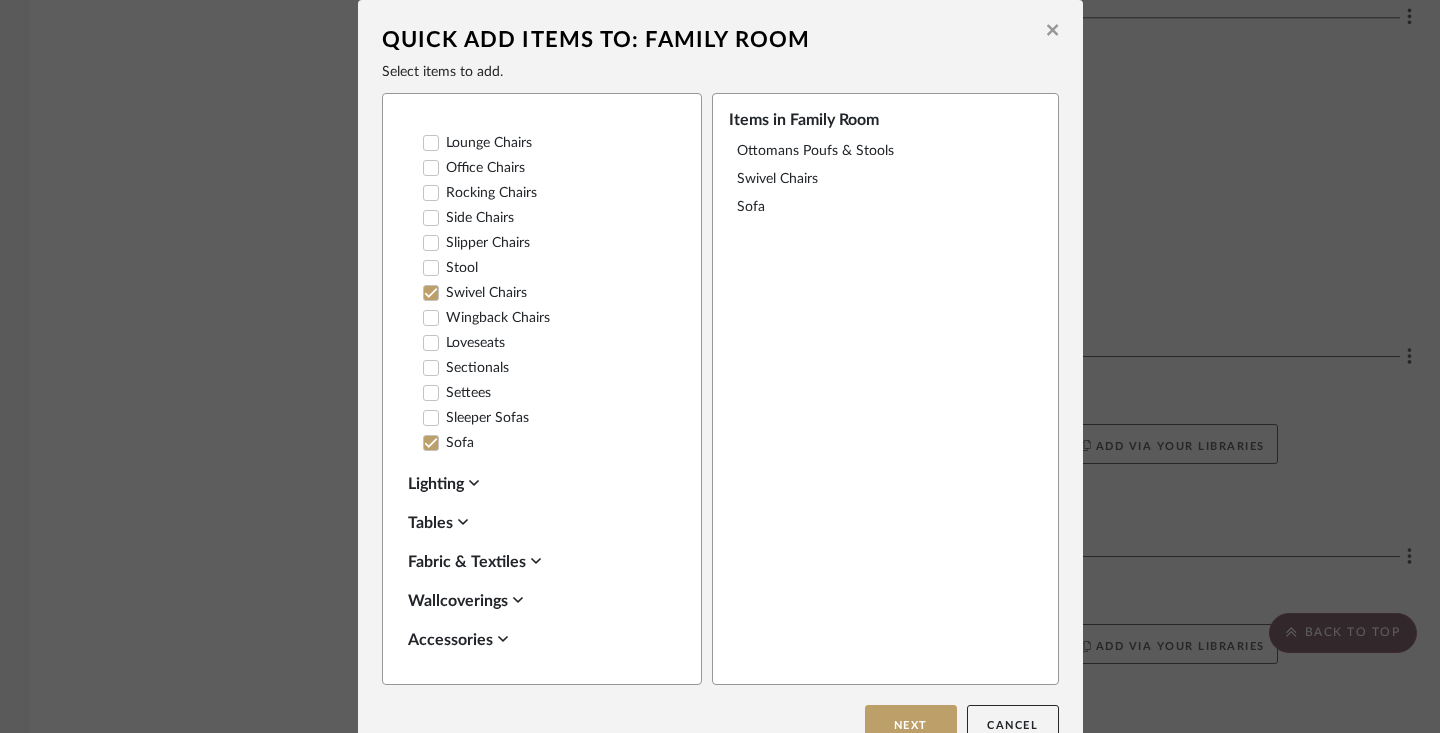 click 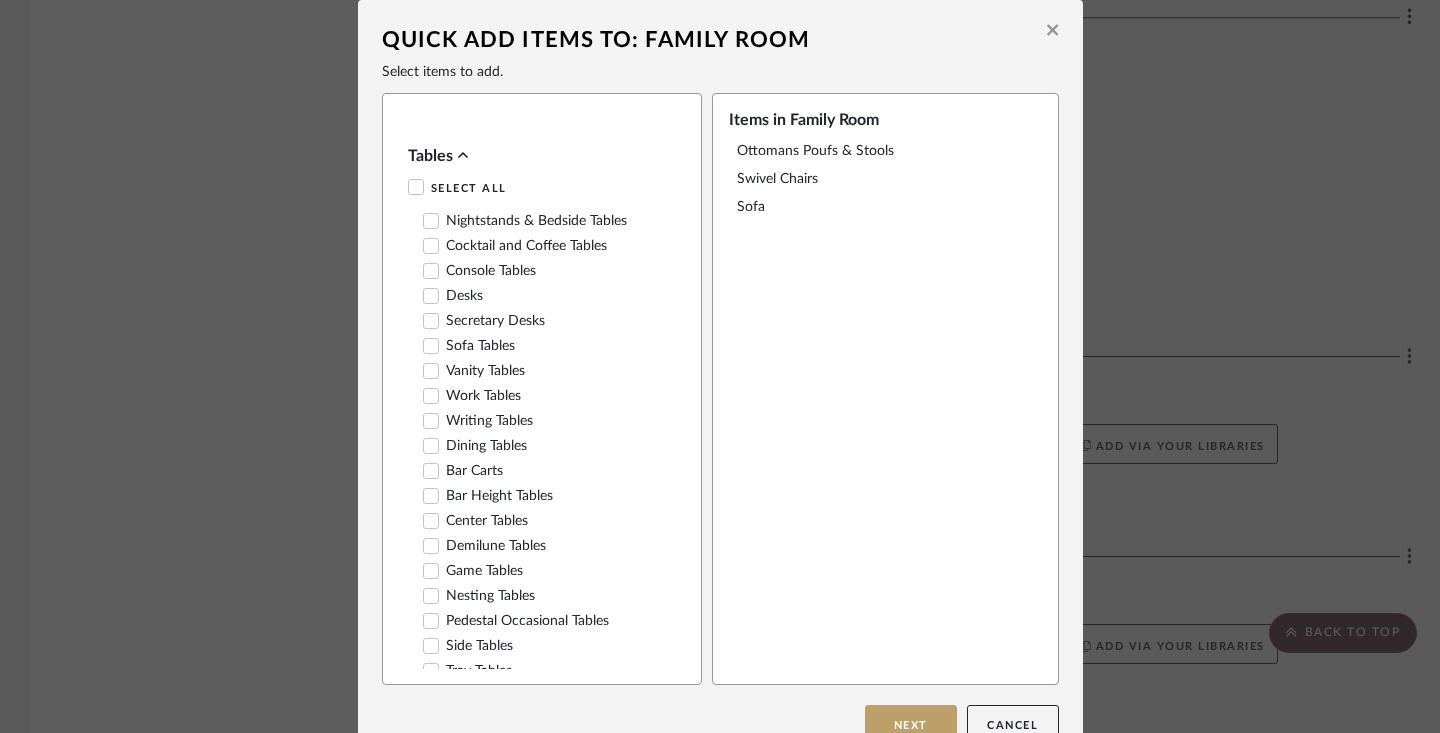 scroll, scrollTop: 761, scrollLeft: 0, axis: vertical 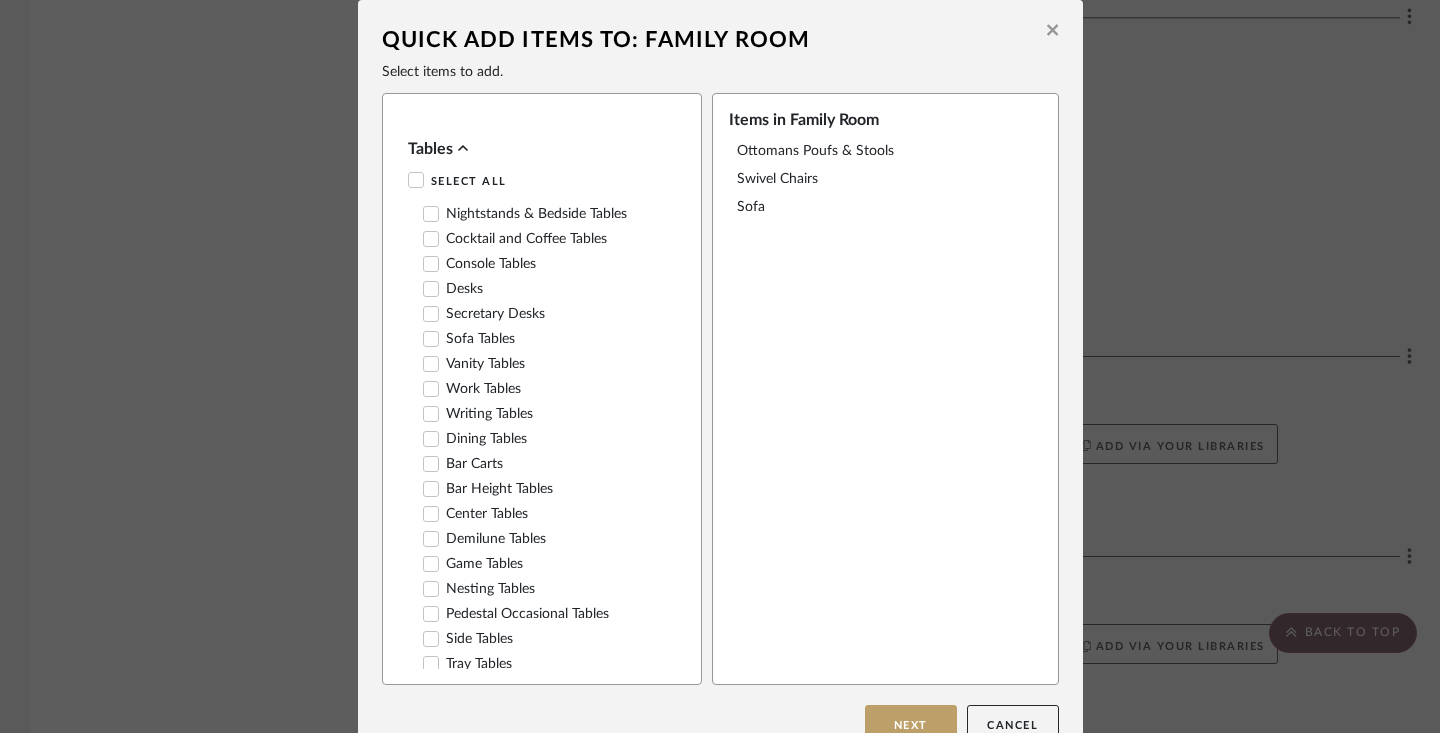 click on "Side Tables" at bounding box center (468, 639) 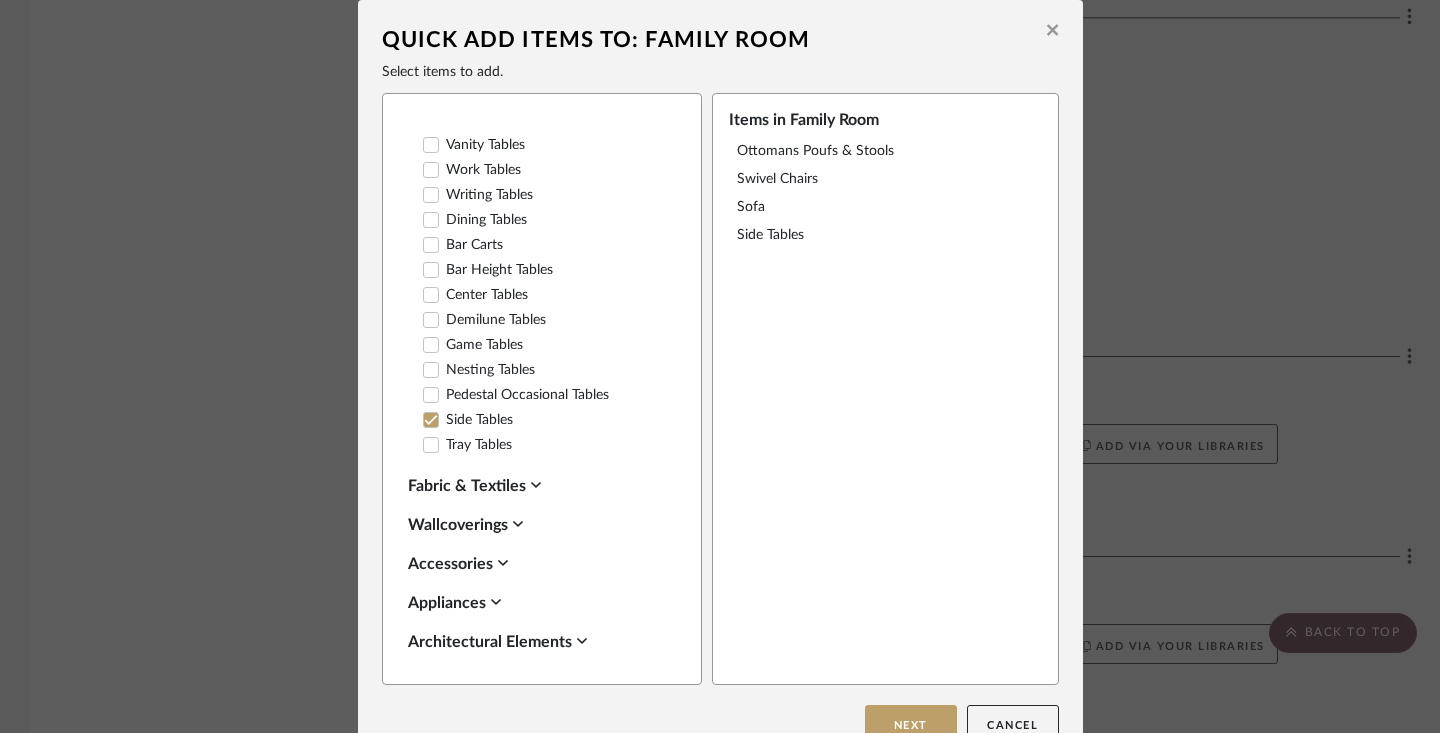 scroll, scrollTop: 981, scrollLeft: 0, axis: vertical 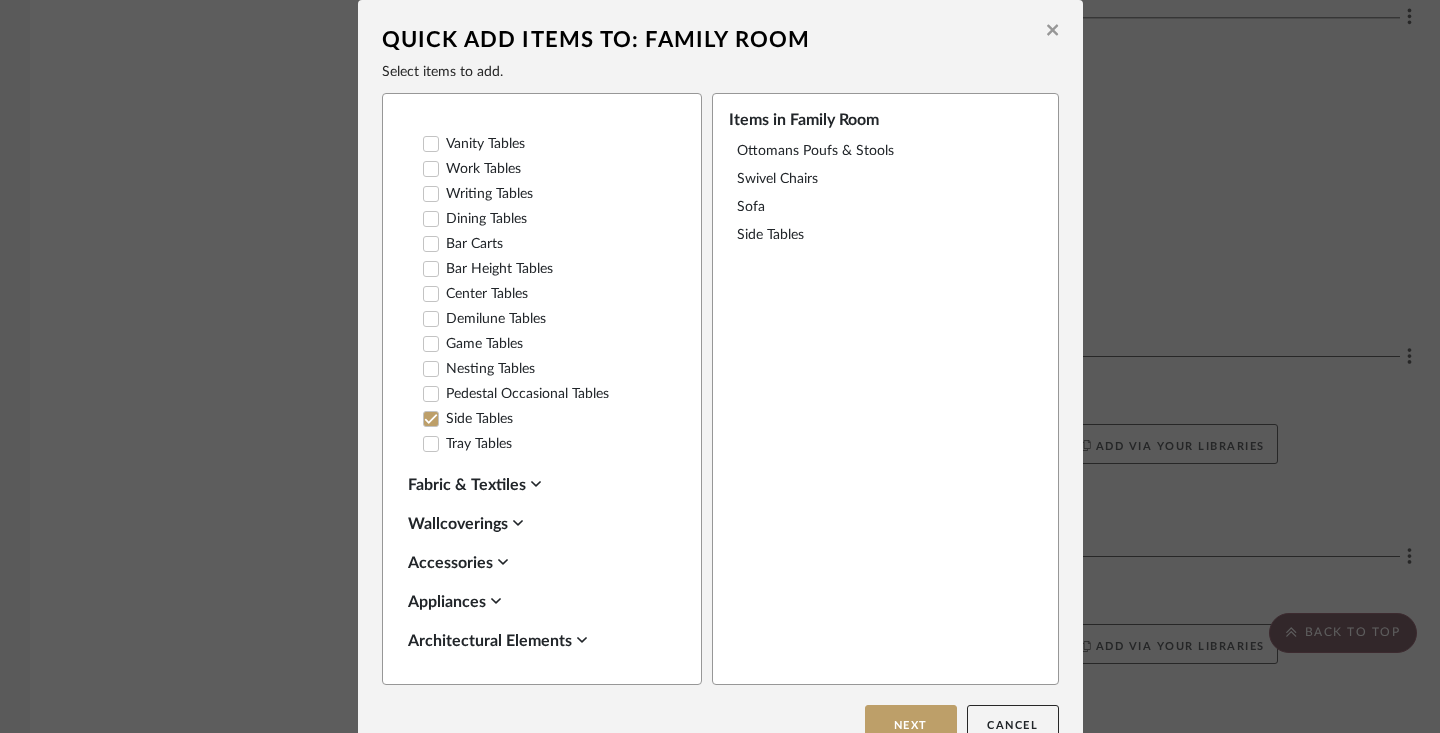 click 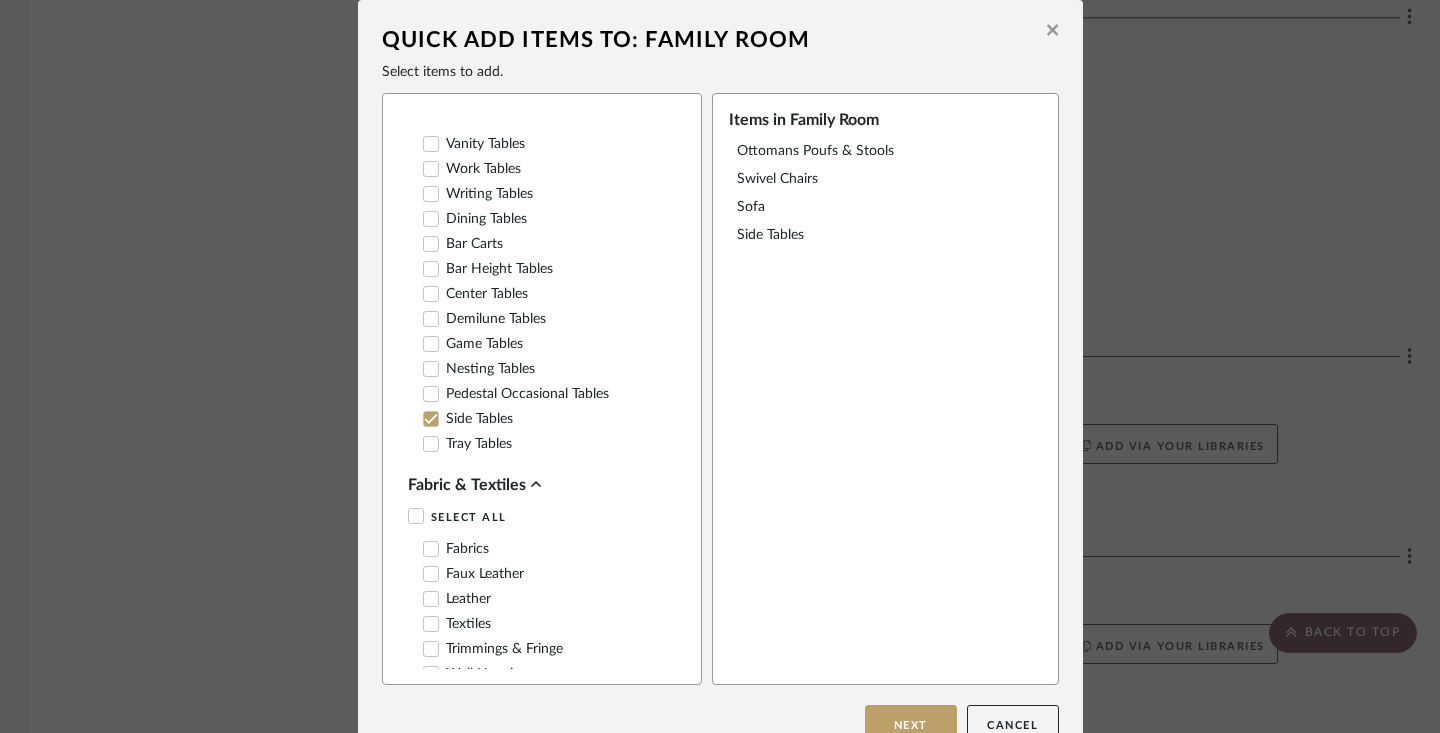 click on "Fabrics" at bounding box center [456, 549] 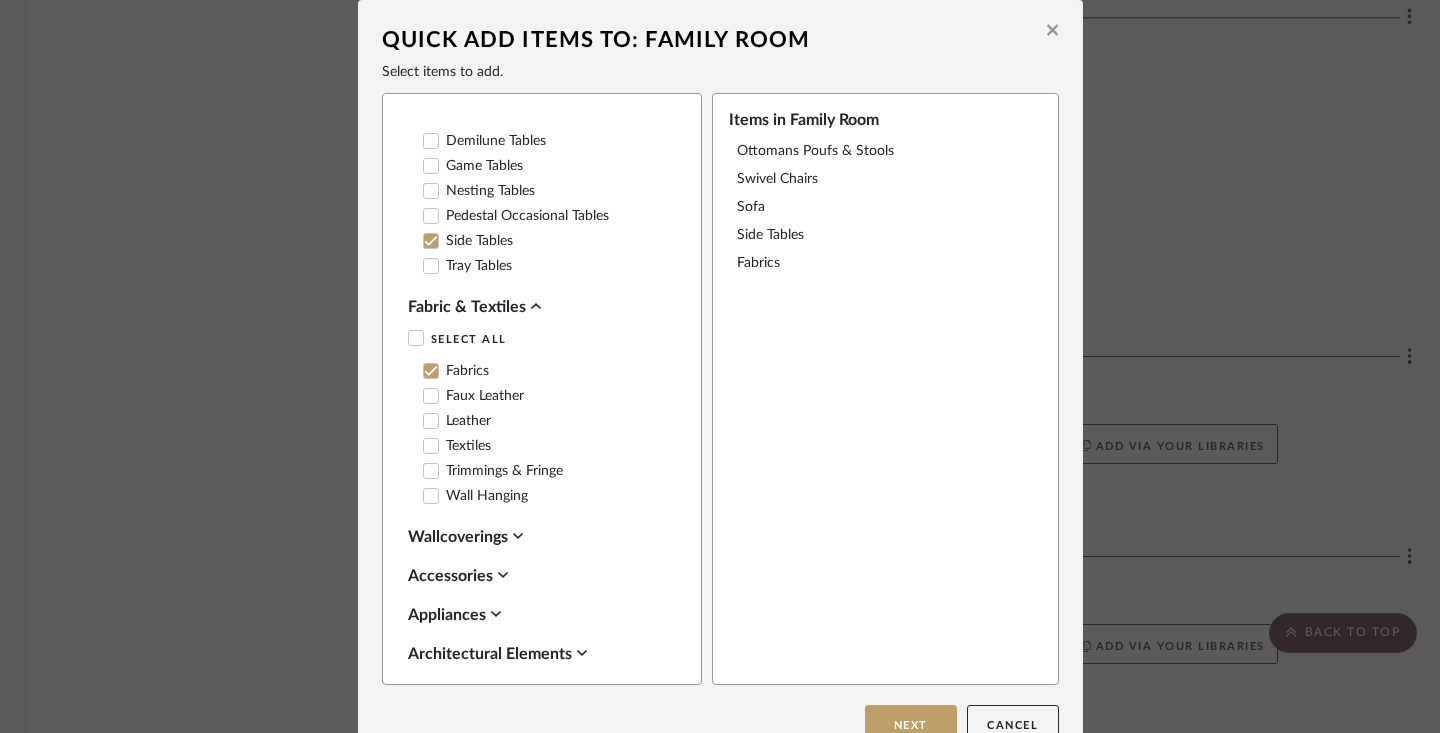 scroll, scrollTop: 1165, scrollLeft: 0, axis: vertical 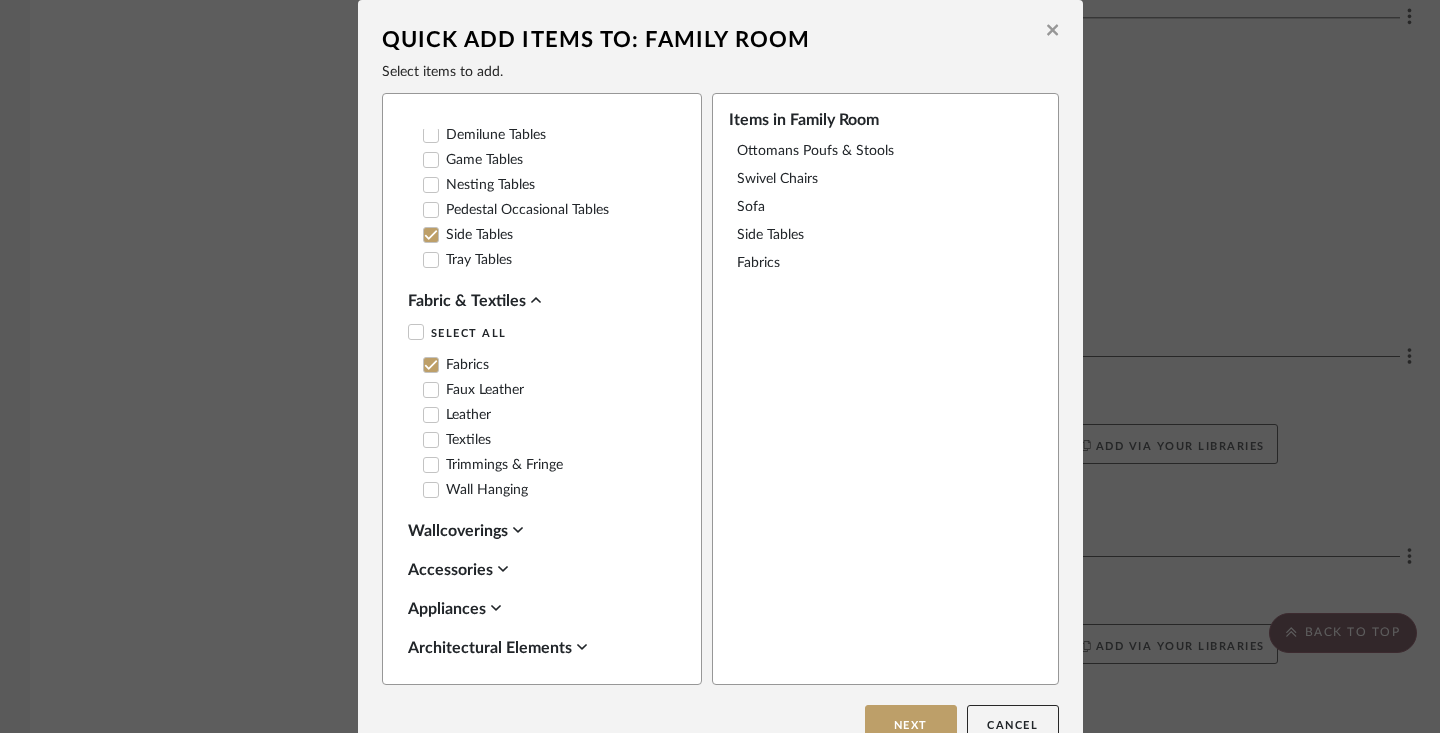 click 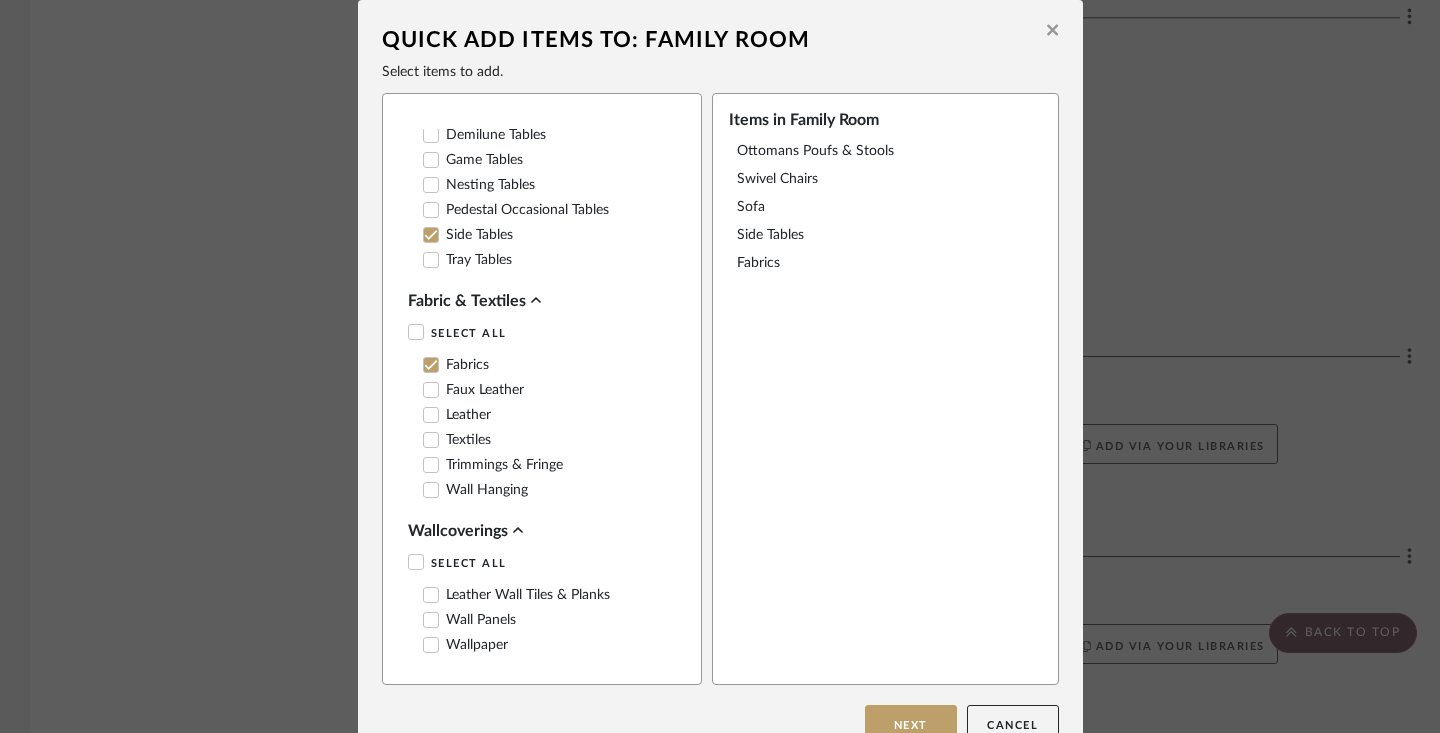 click 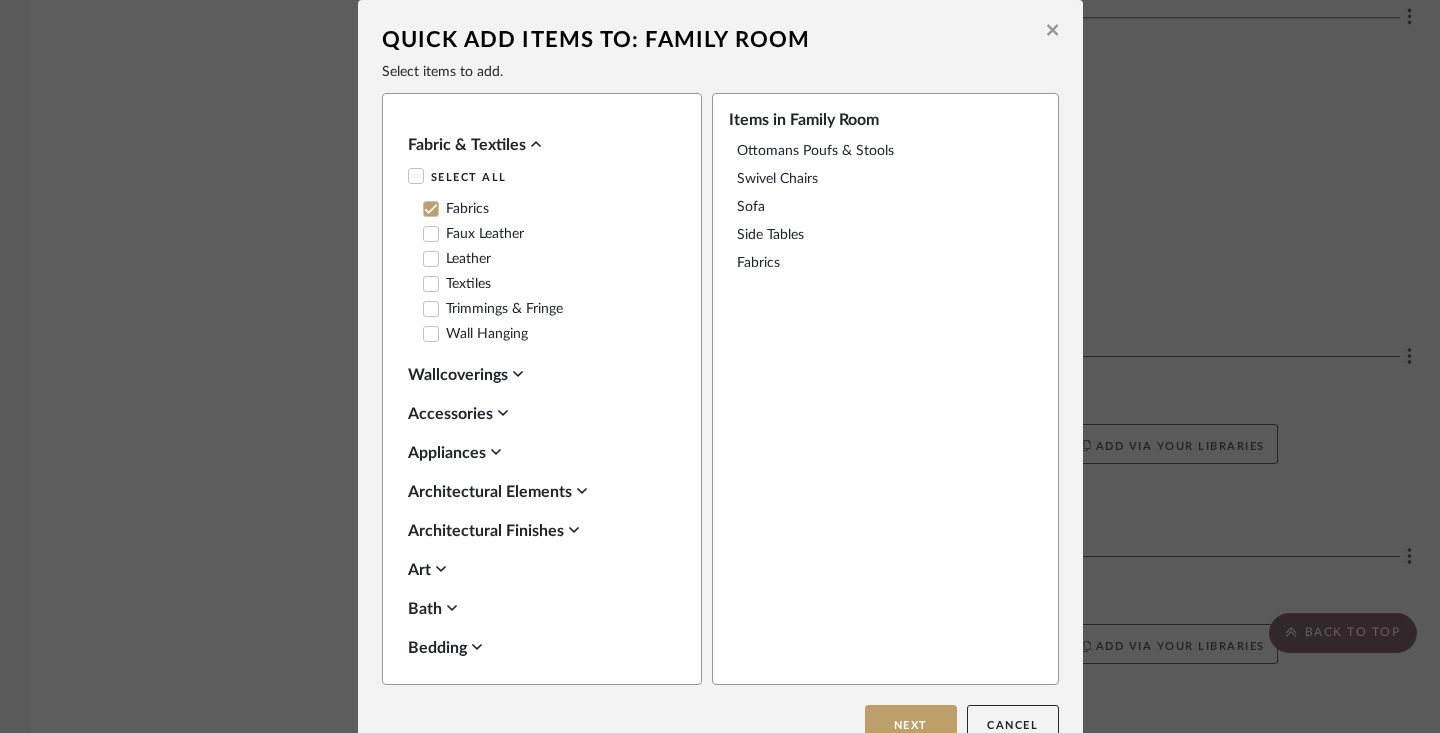 scroll, scrollTop: 1342, scrollLeft: 0, axis: vertical 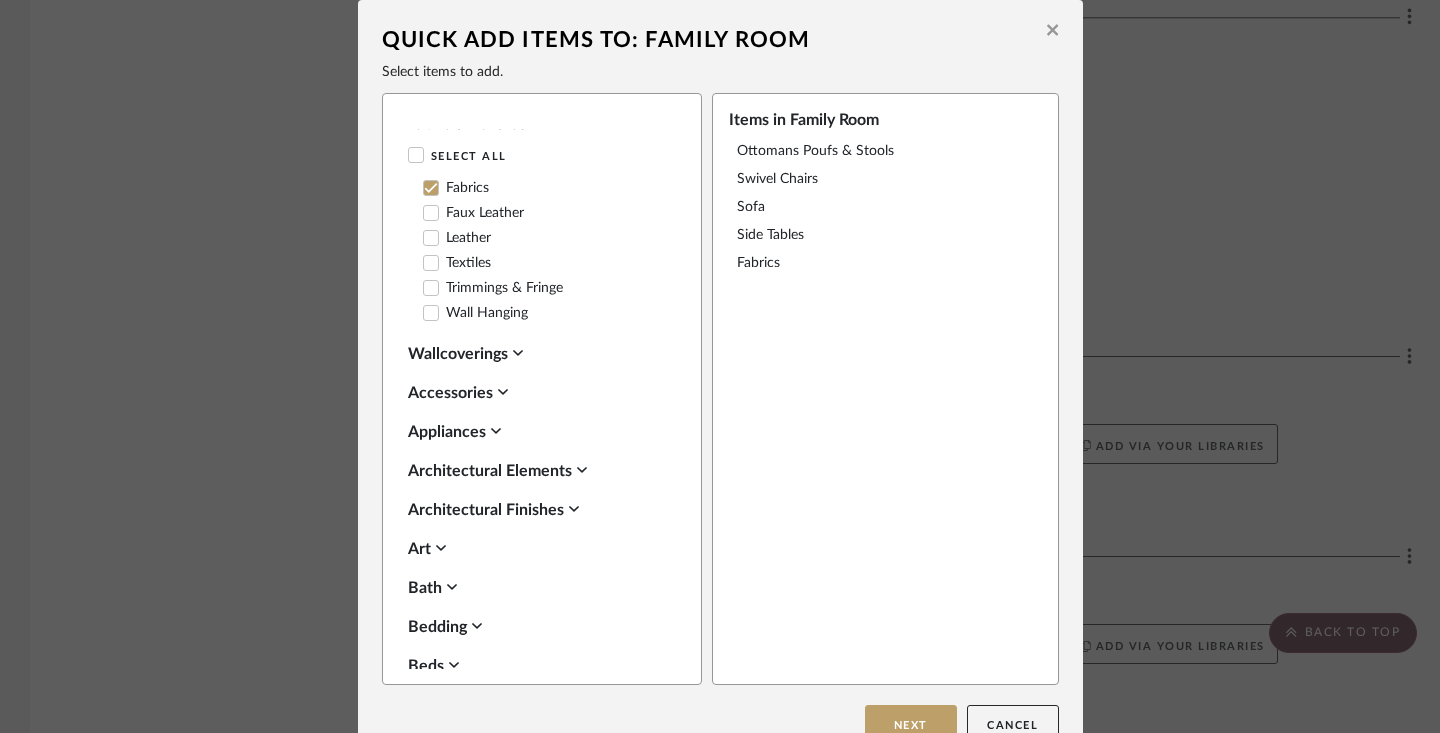 click 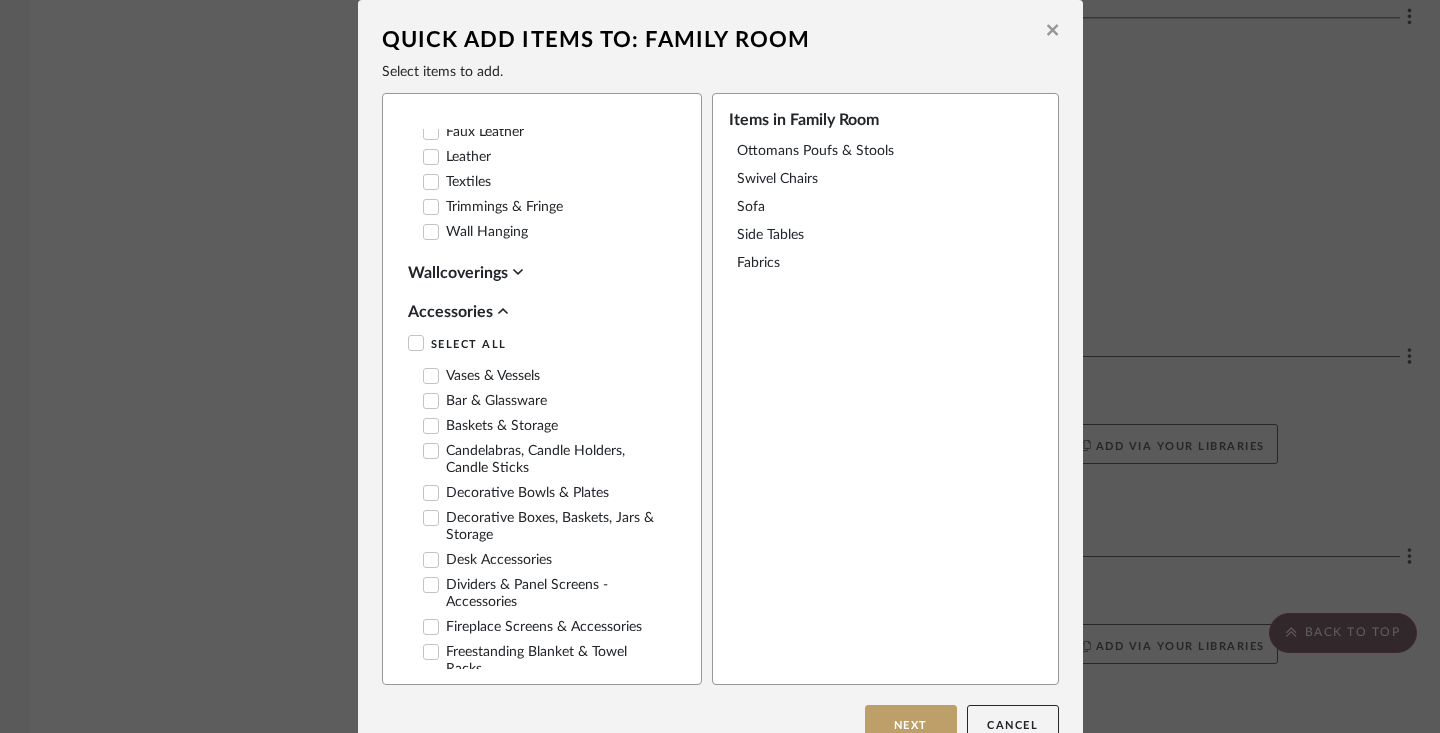 scroll, scrollTop: 1425, scrollLeft: 0, axis: vertical 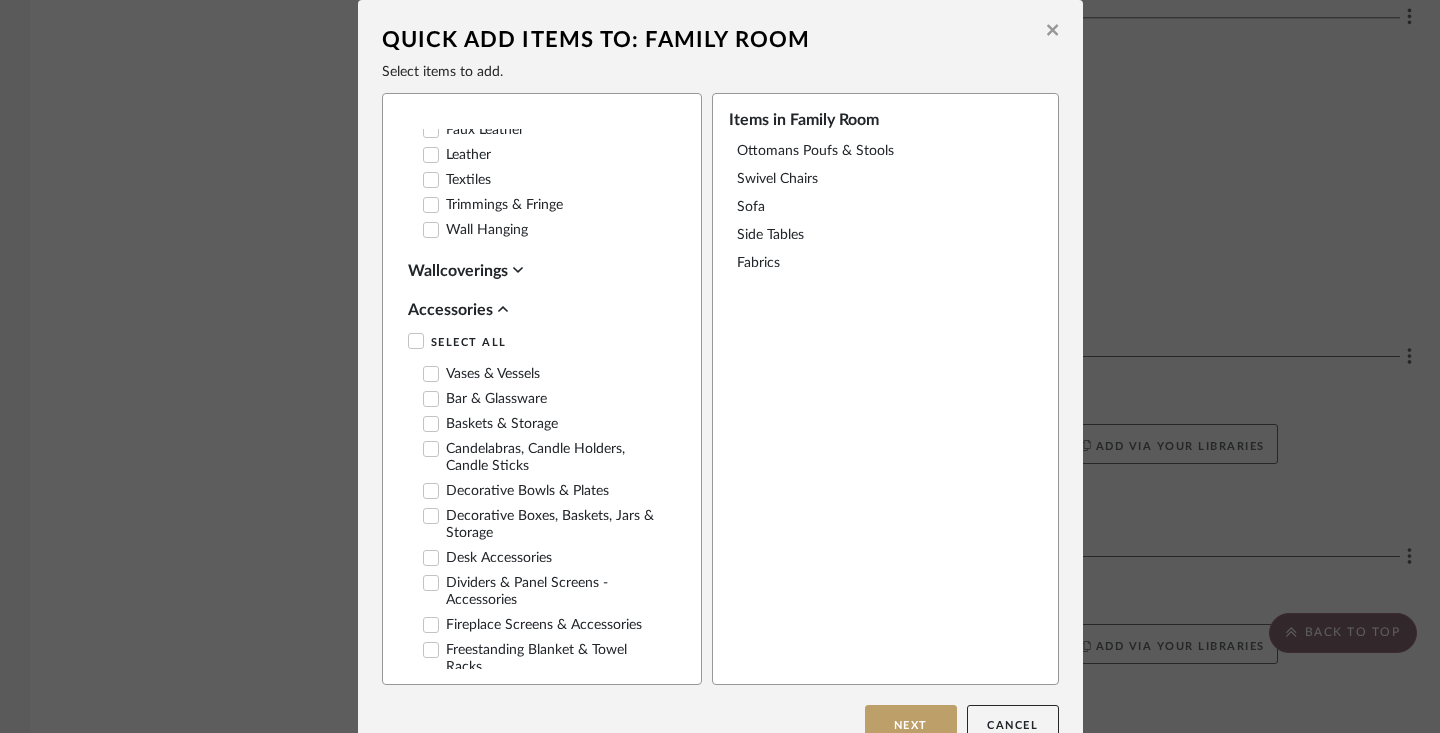 click 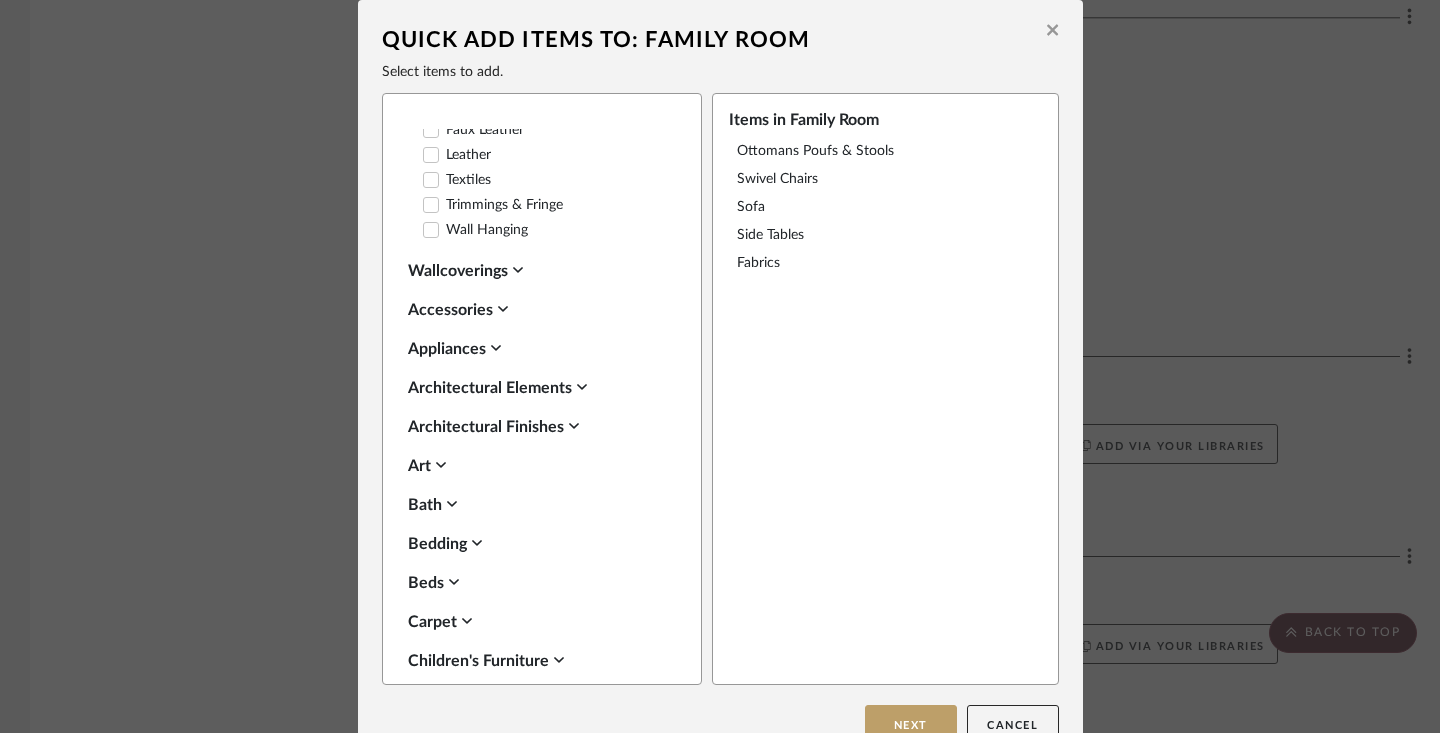 click 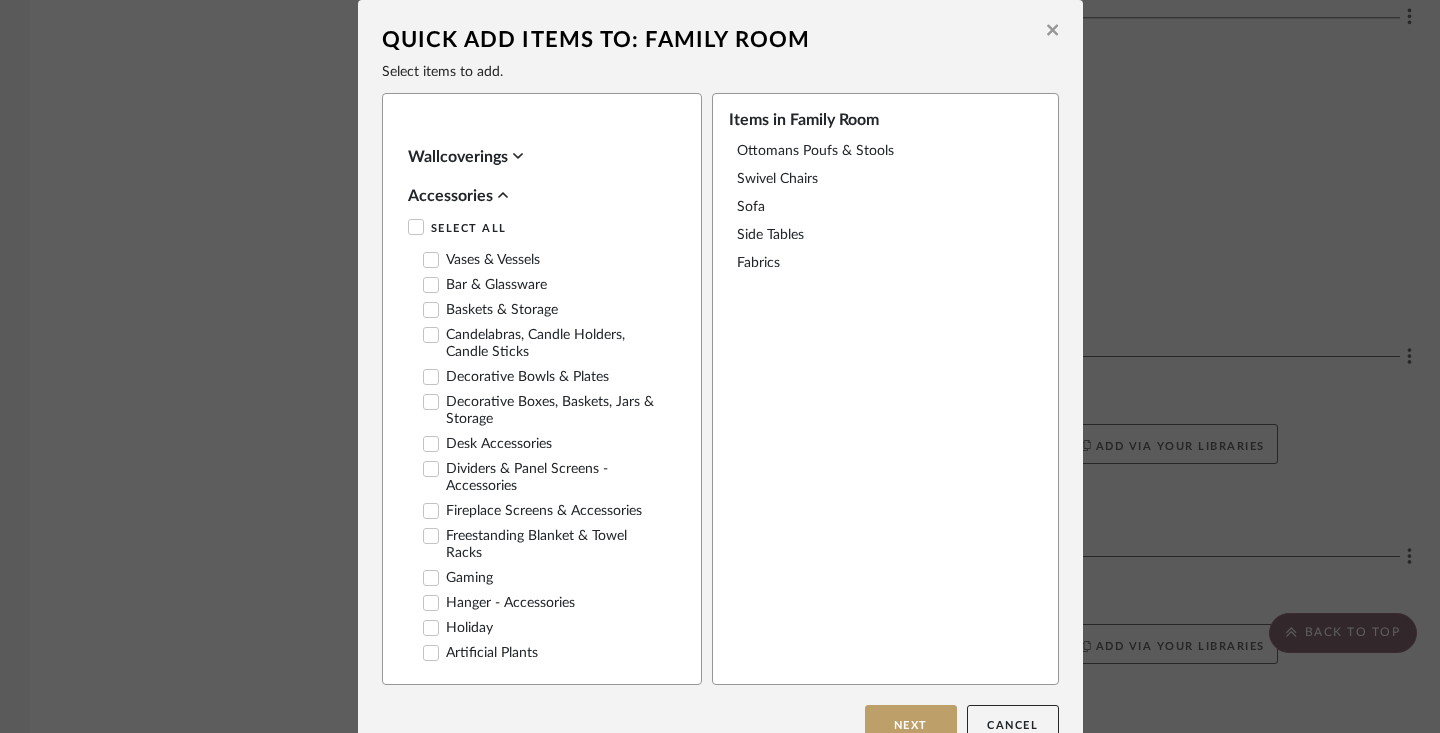scroll, scrollTop: 1545, scrollLeft: 0, axis: vertical 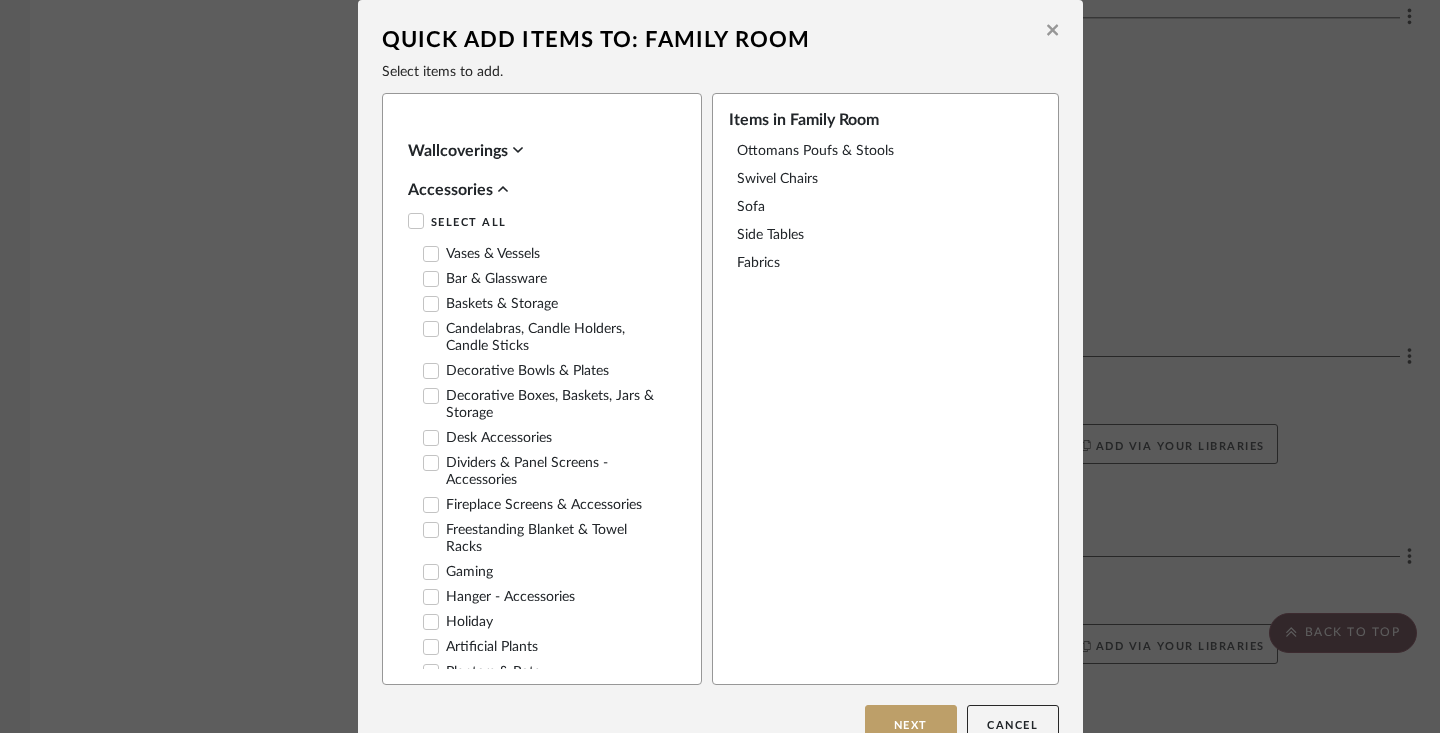 click 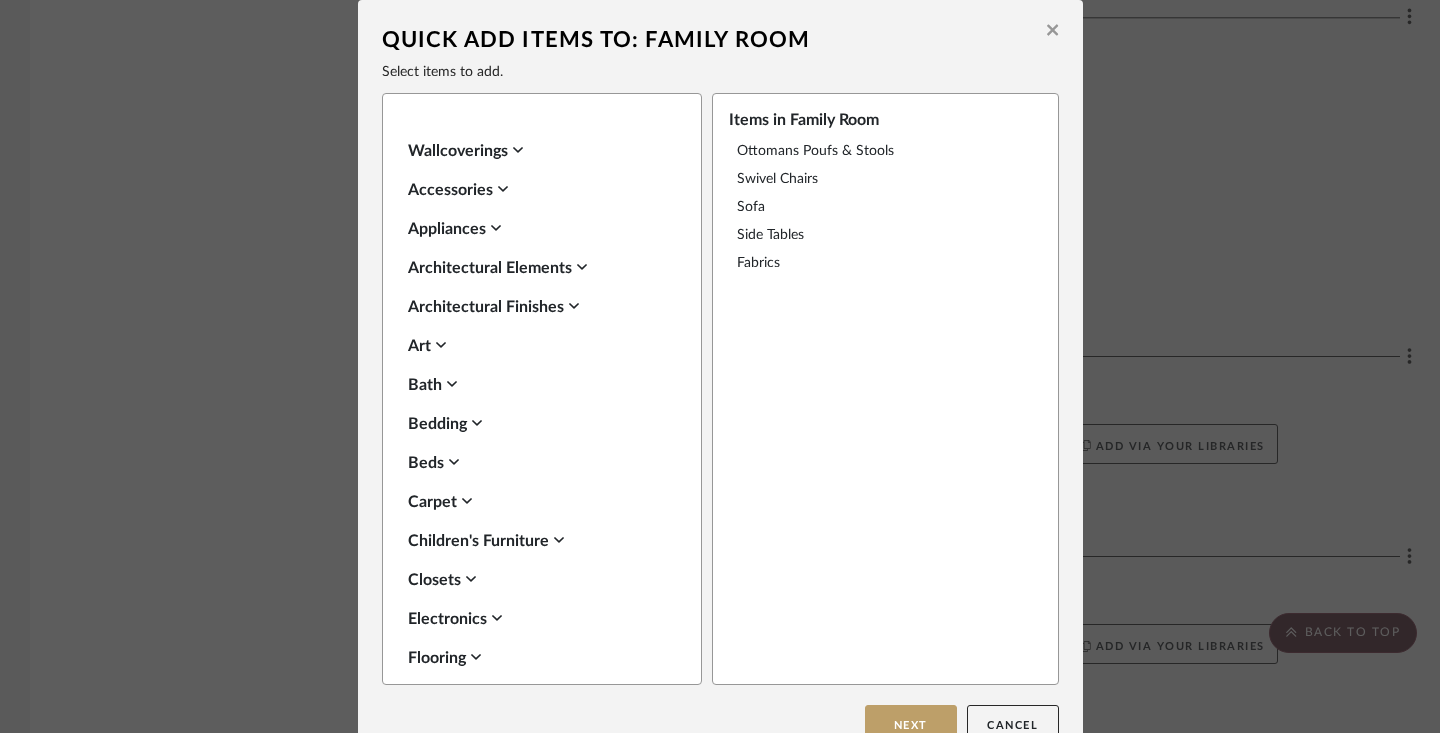 click 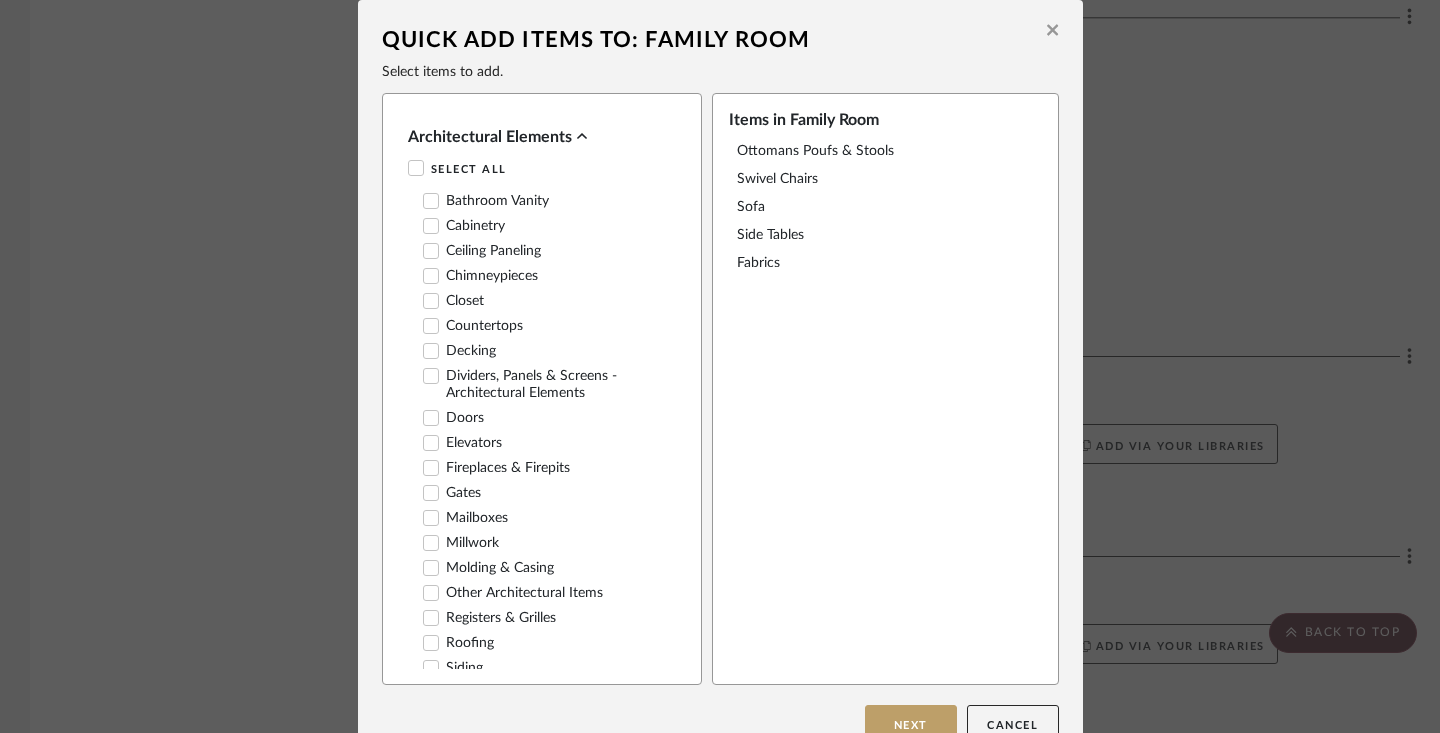 scroll, scrollTop: 1678, scrollLeft: 0, axis: vertical 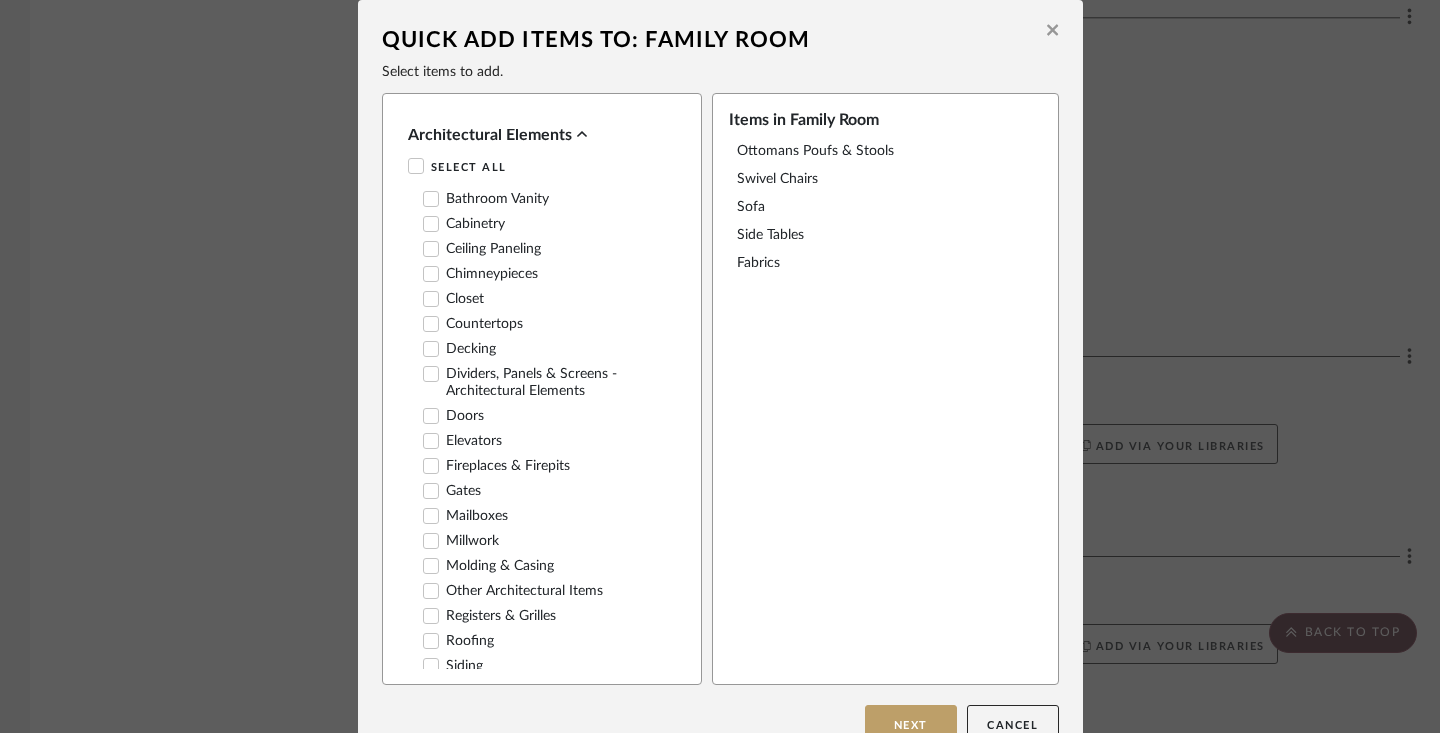 click on "Fireplaces & Firepits" at bounding box center [496, 466] 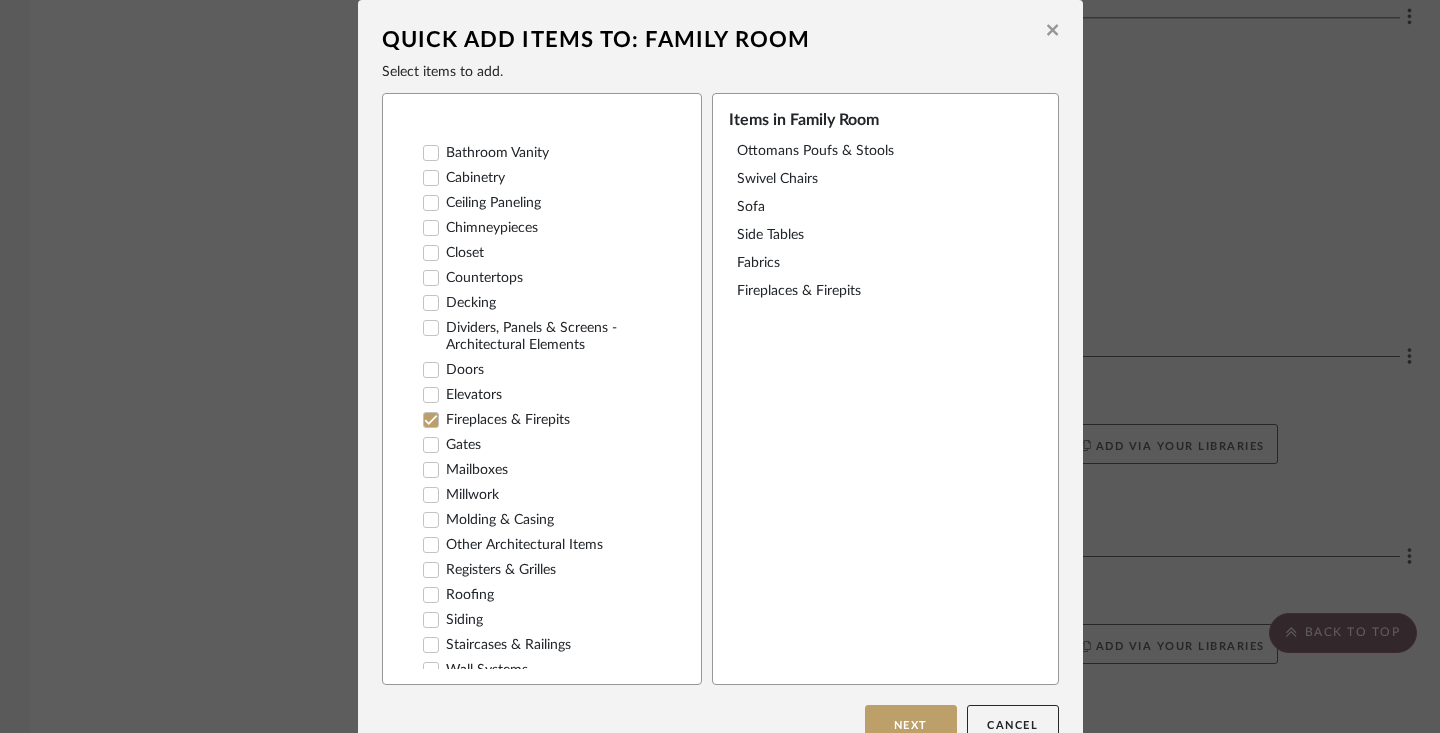 scroll, scrollTop: 1727, scrollLeft: 0, axis: vertical 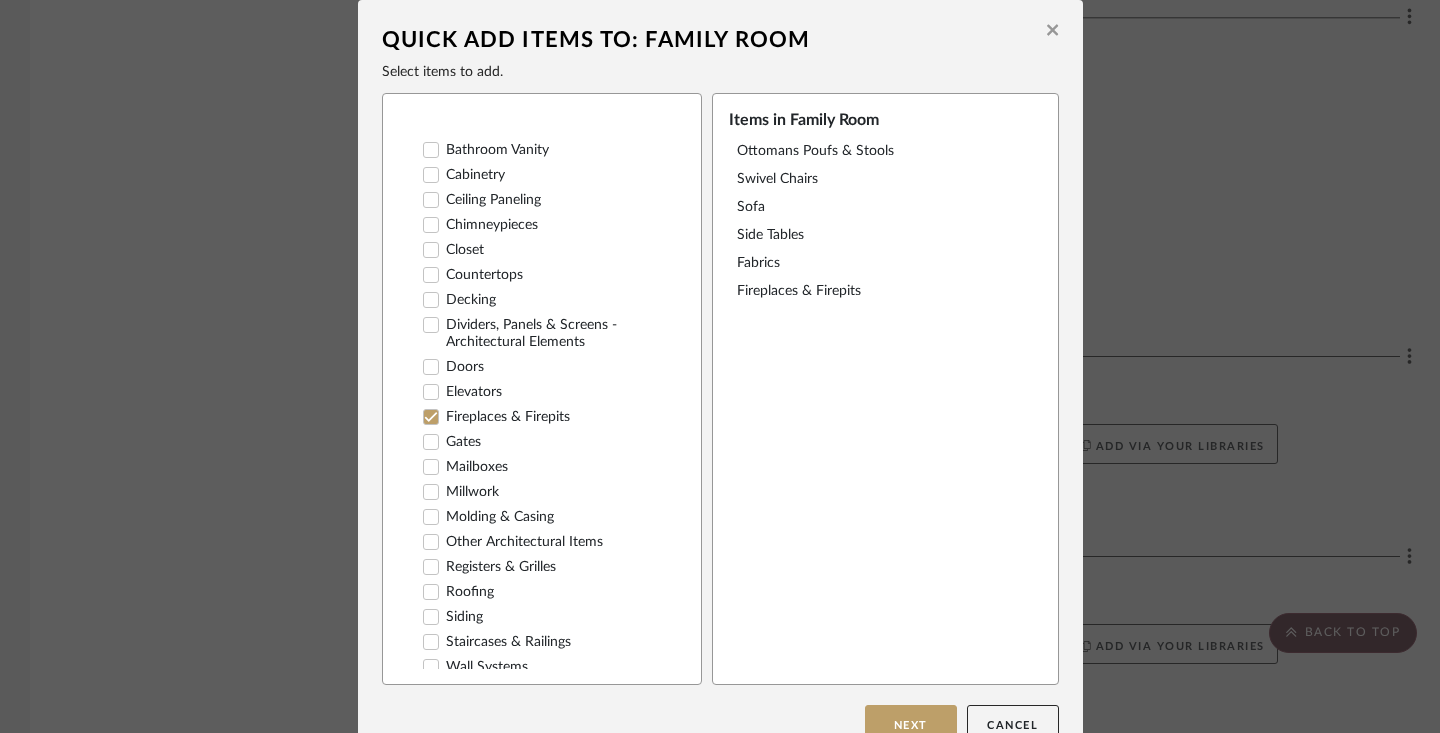 click on "Millwork" at bounding box center [461, 492] 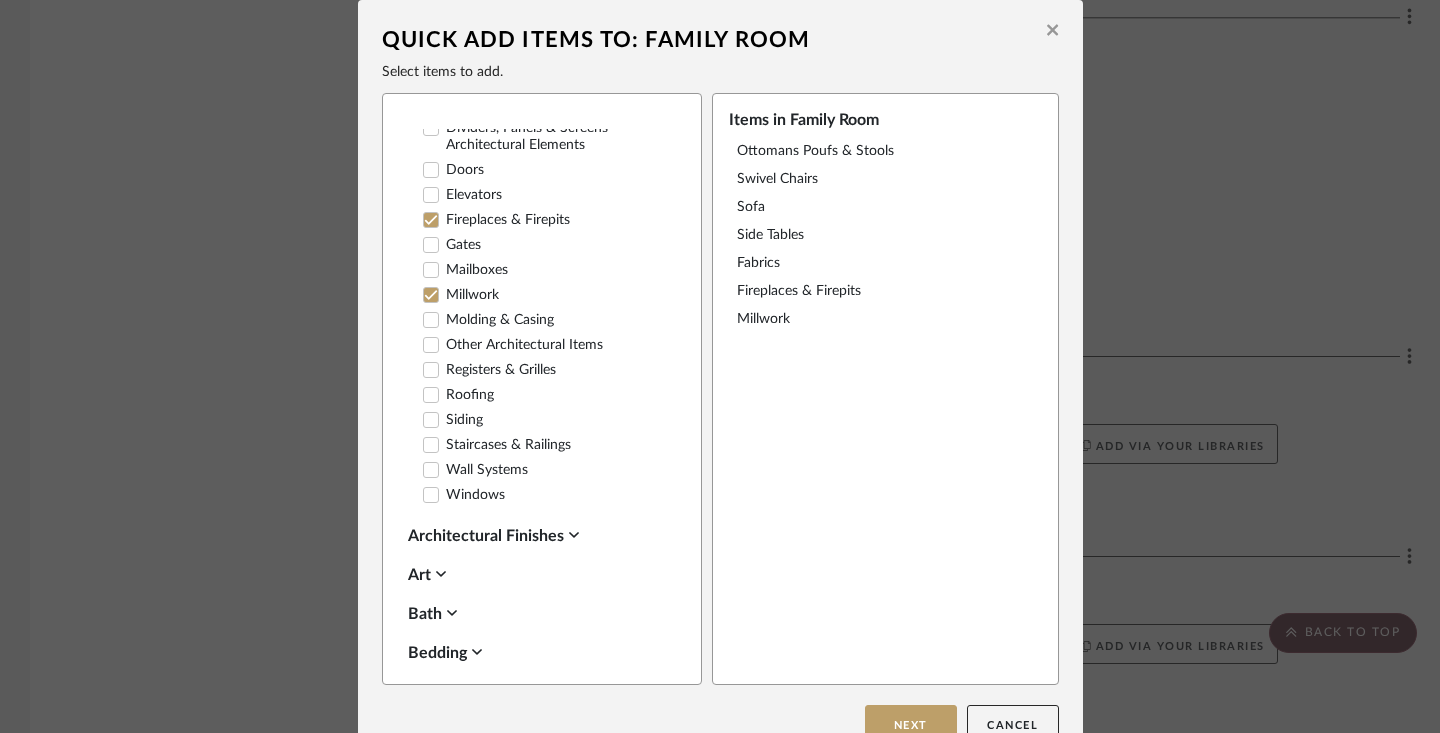scroll, scrollTop: 1963, scrollLeft: 0, axis: vertical 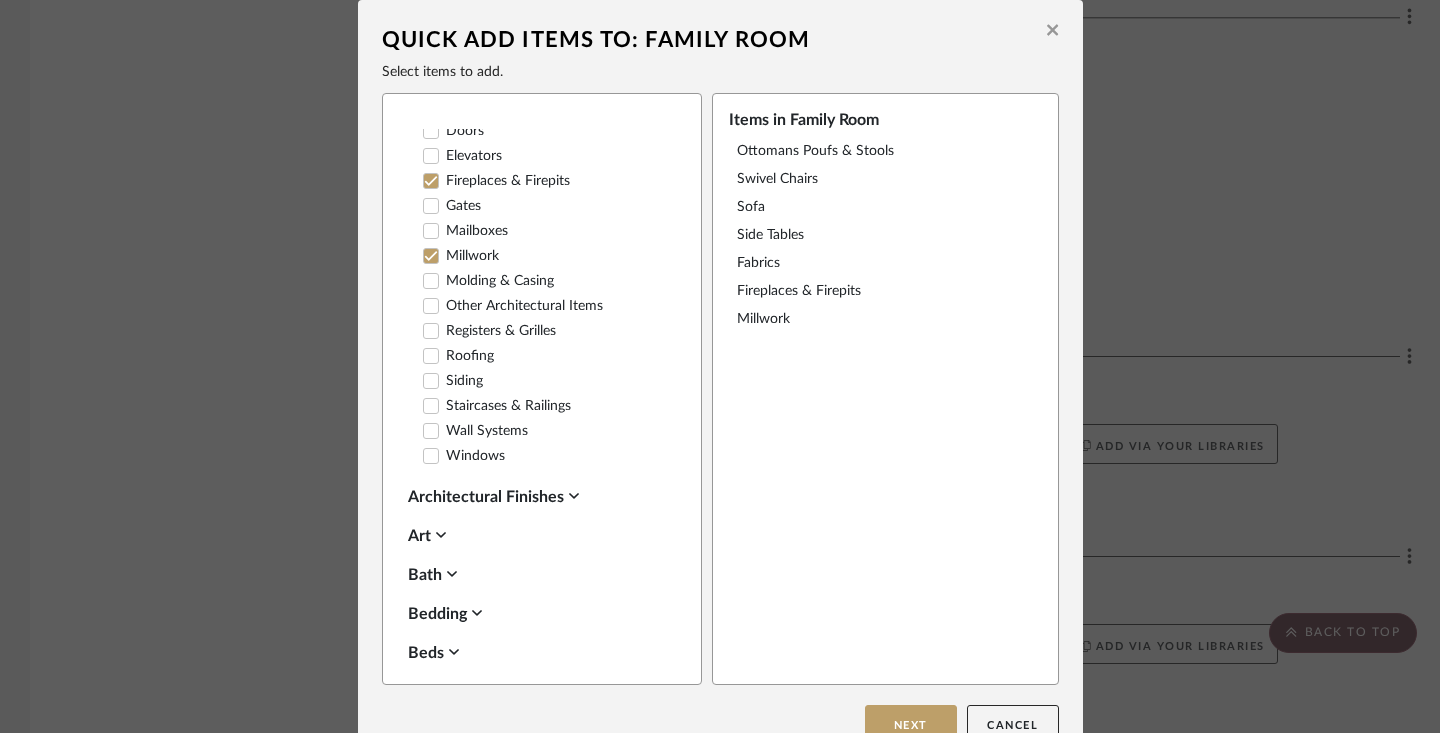 click 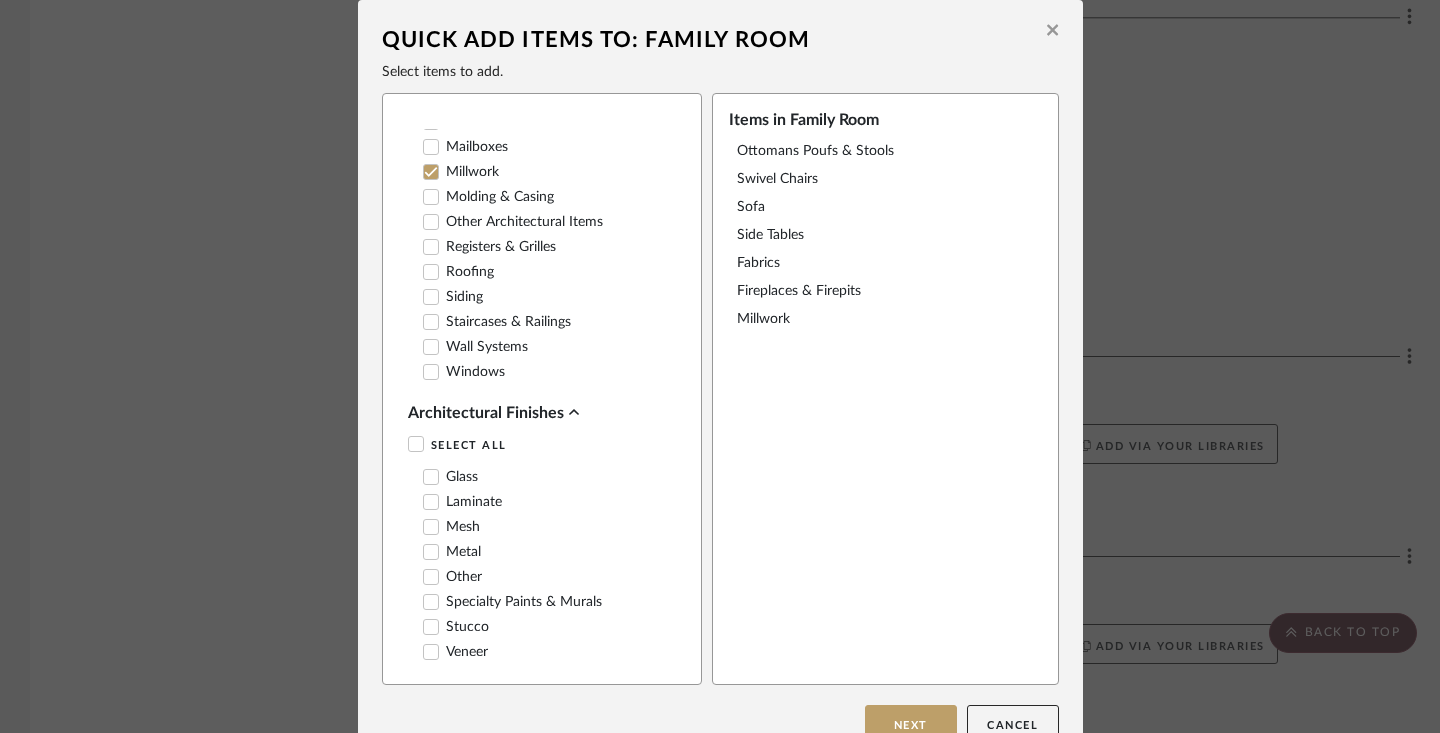 scroll, scrollTop: 2056, scrollLeft: 0, axis: vertical 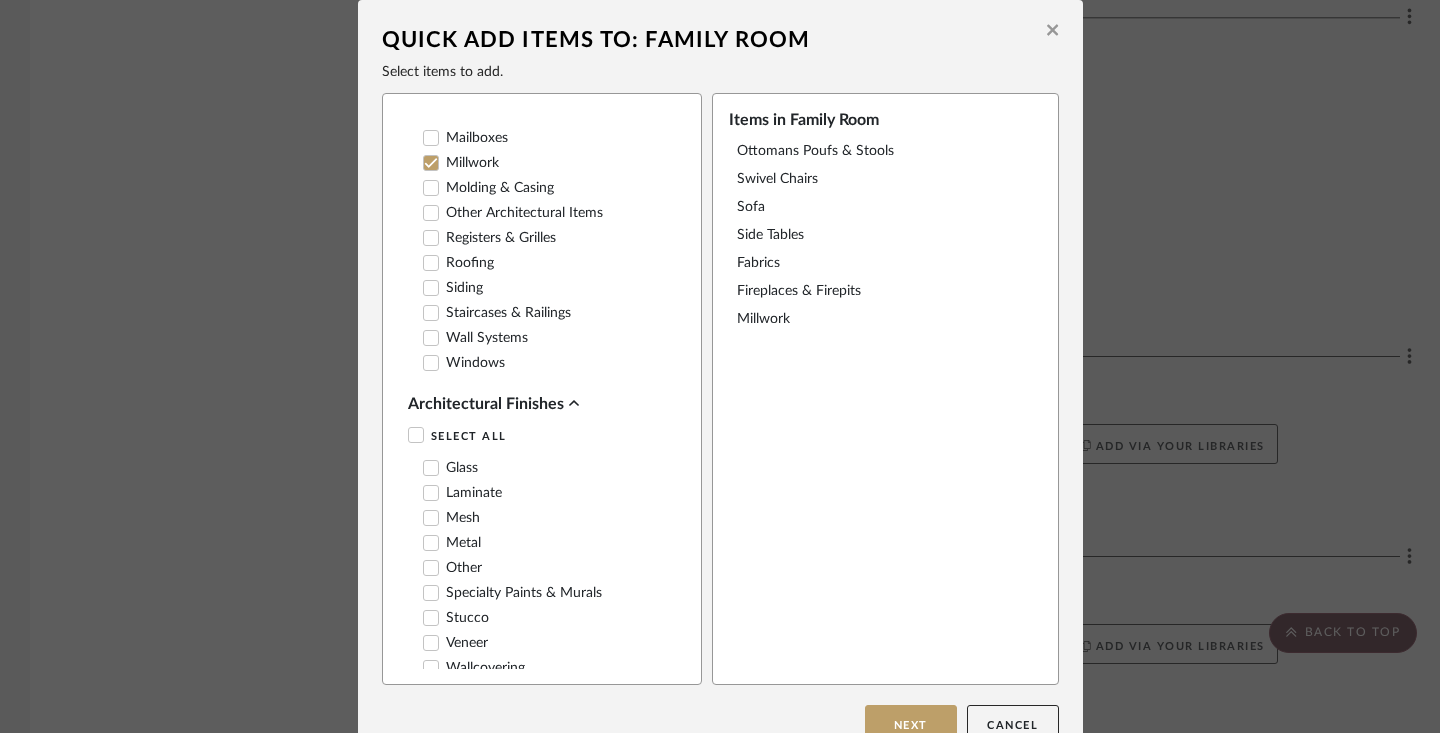 click 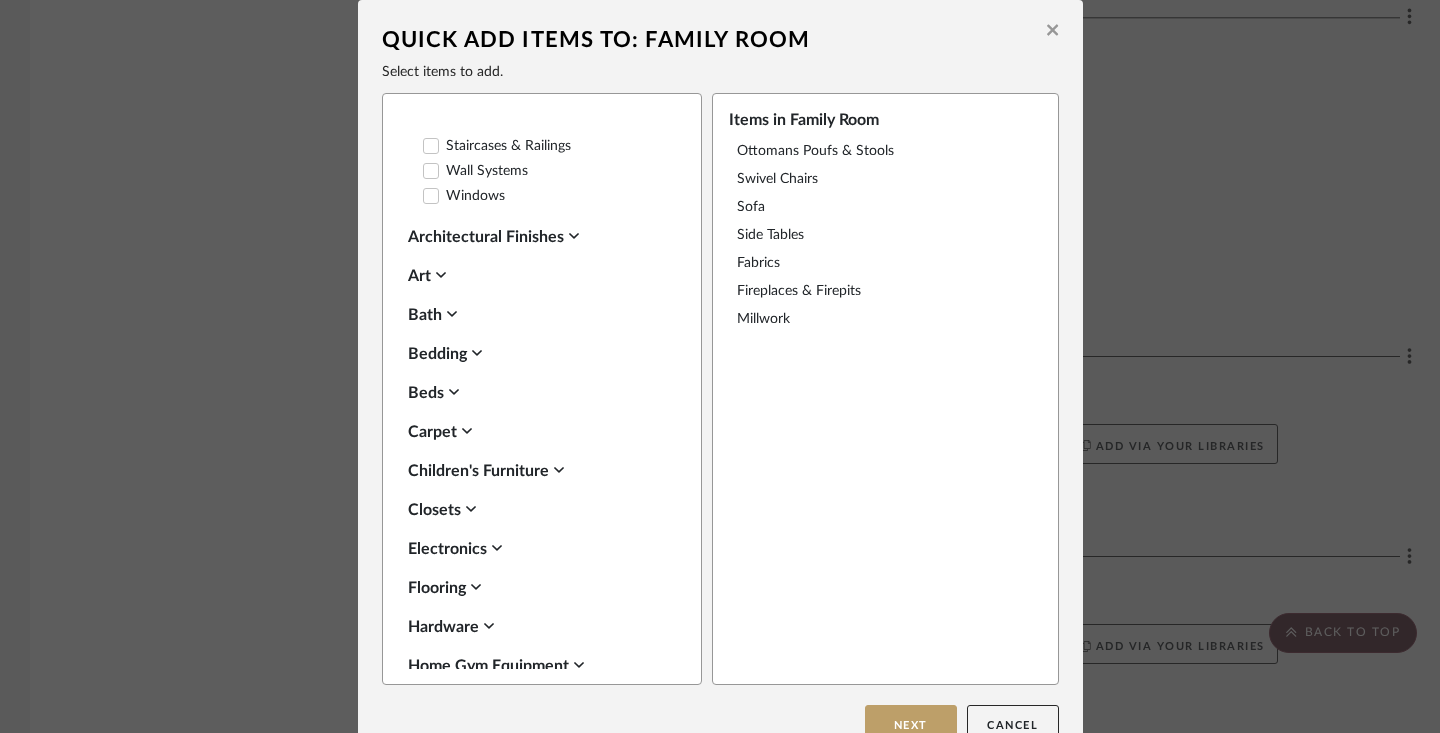 scroll, scrollTop: 2241, scrollLeft: 0, axis: vertical 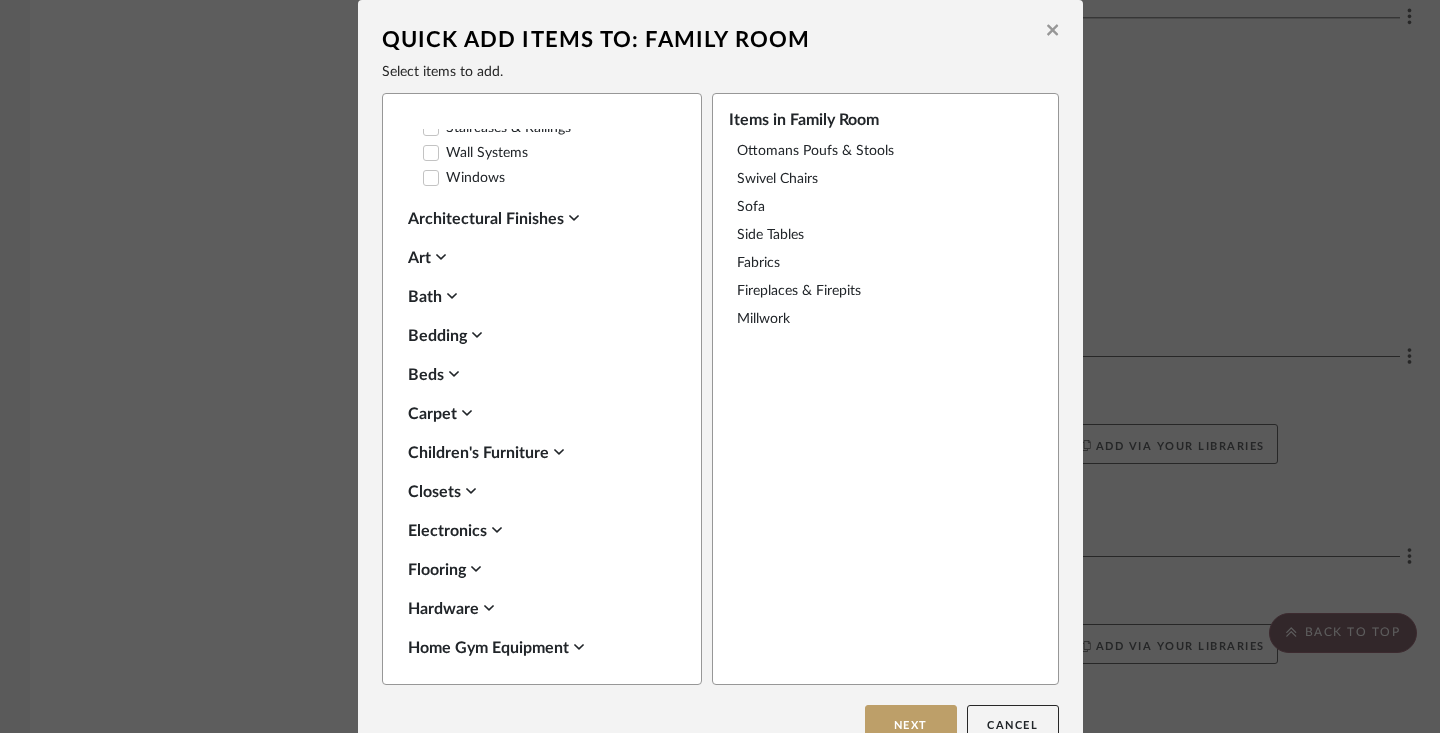 click on "Carpet" at bounding box center (537, 414) 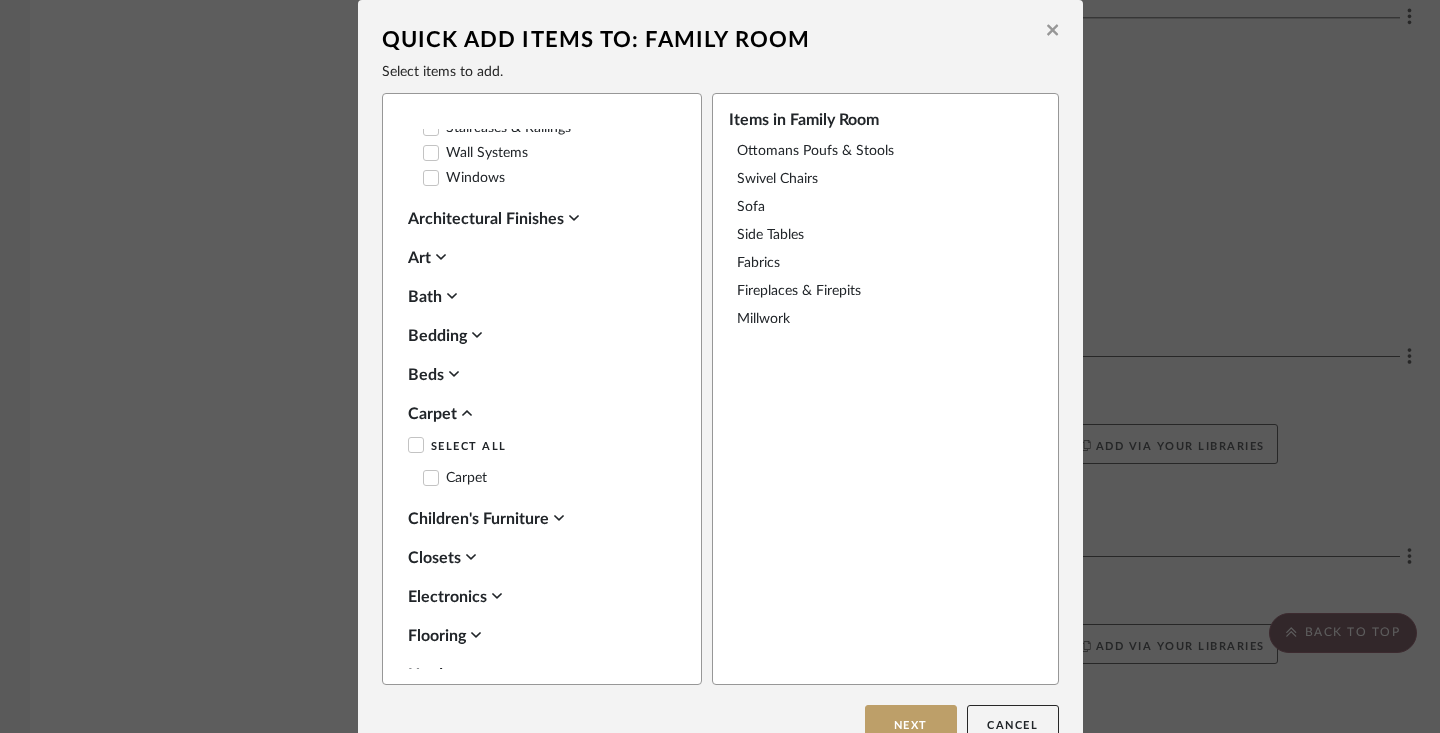 click on "Carpet" at bounding box center [537, 414] 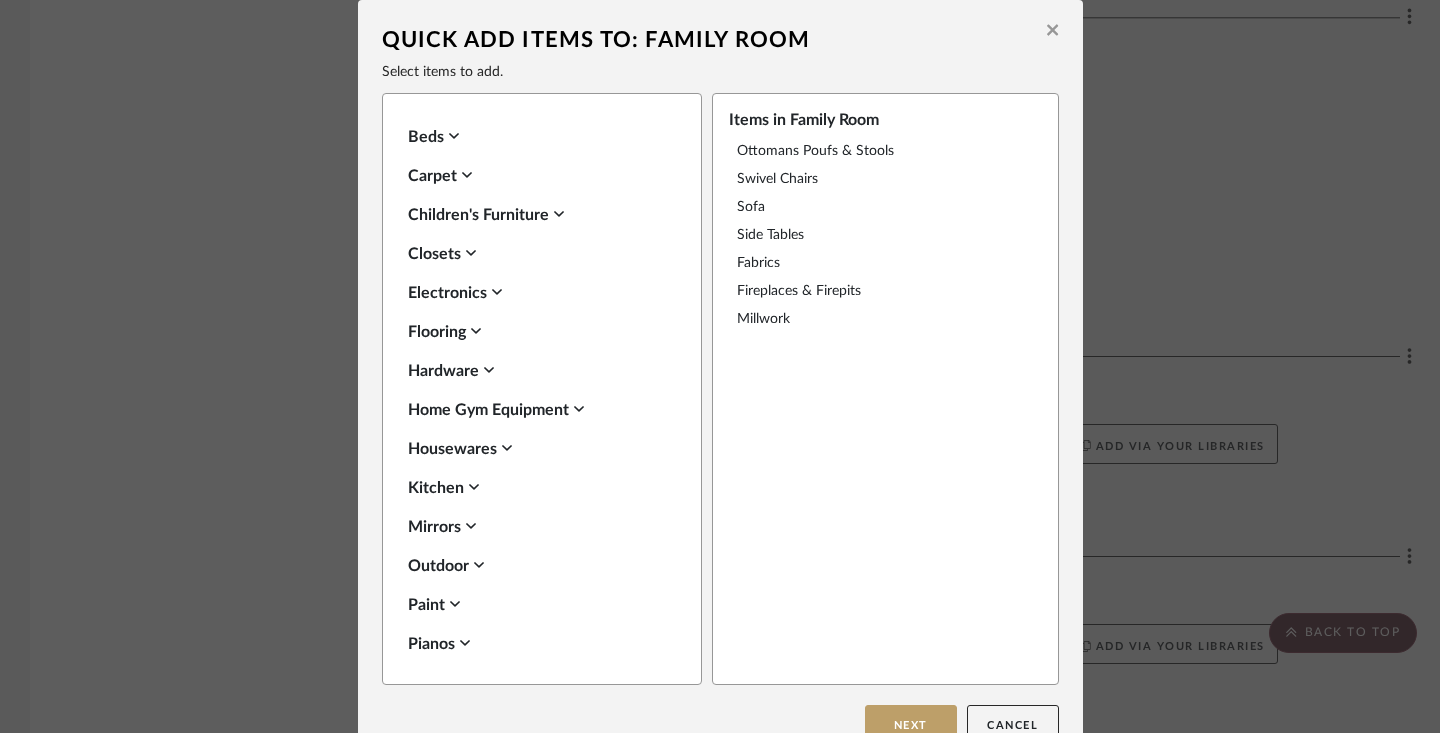 scroll, scrollTop: 2483, scrollLeft: 0, axis: vertical 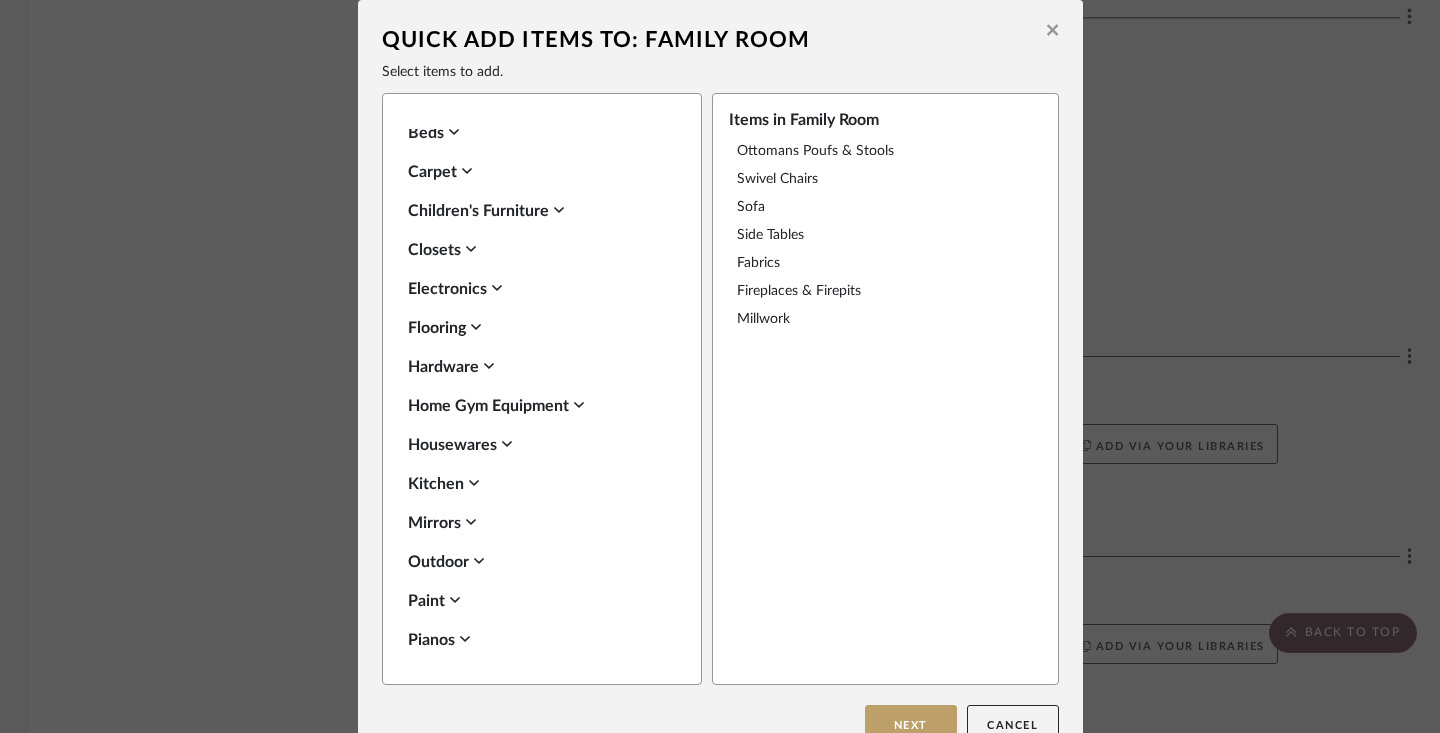 click 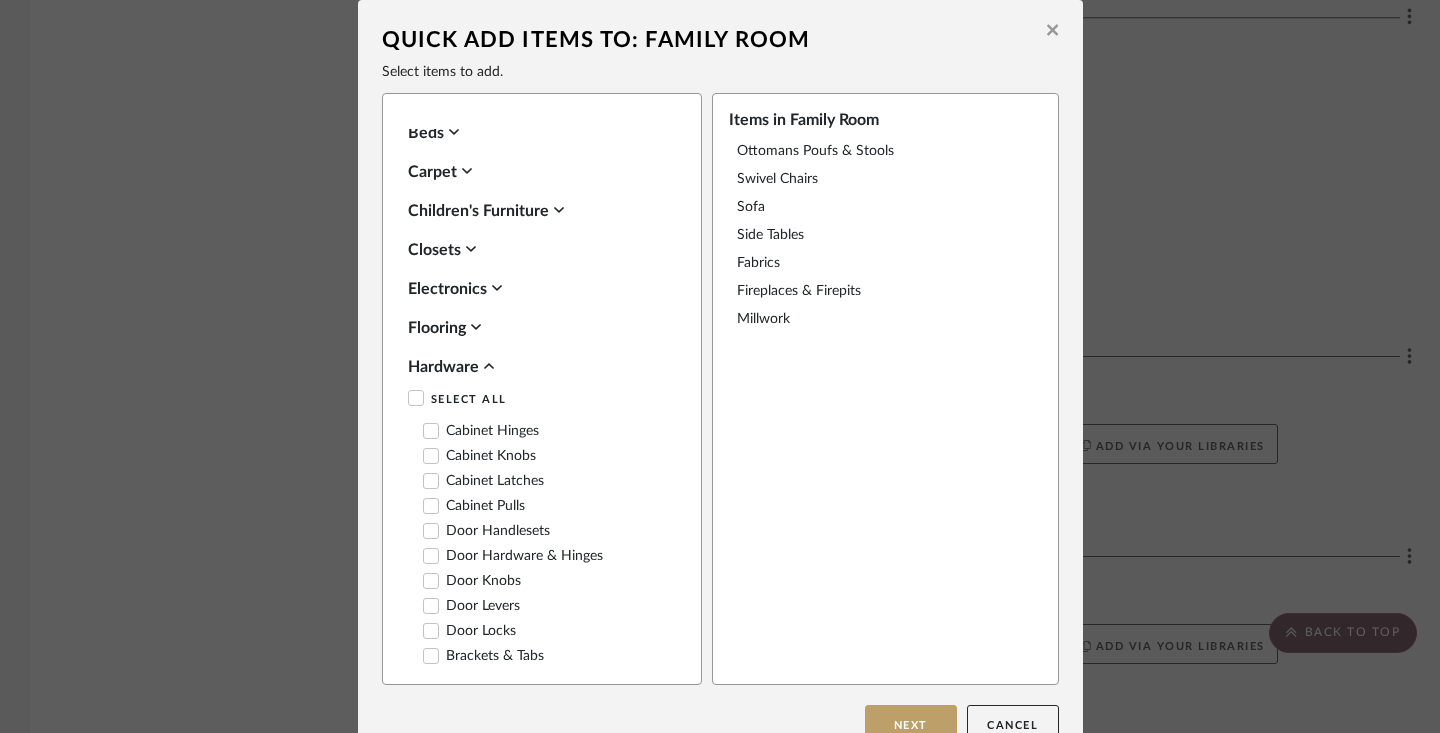 click on "Cabinet Pulls" at bounding box center [474, 506] 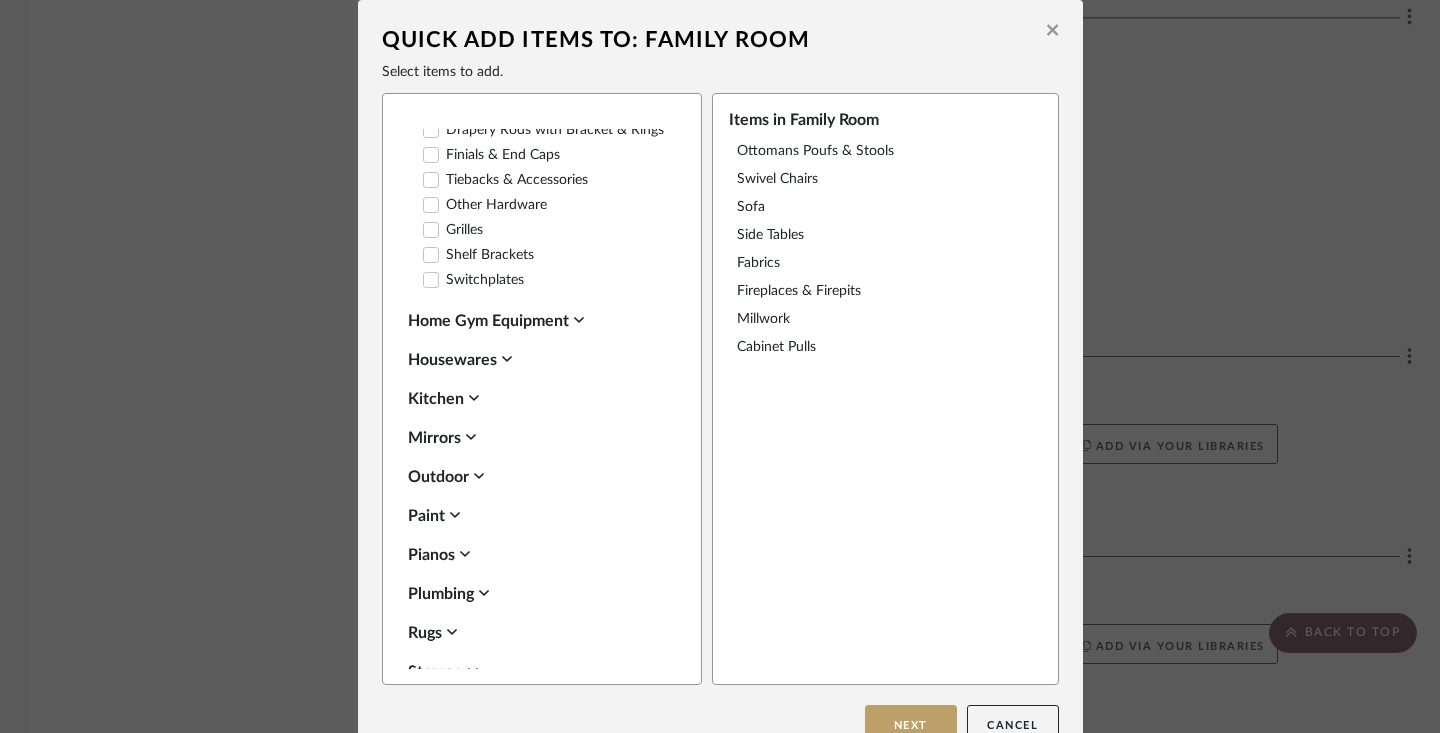 scroll, scrollTop: 3106, scrollLeft: 0, axis: vertical 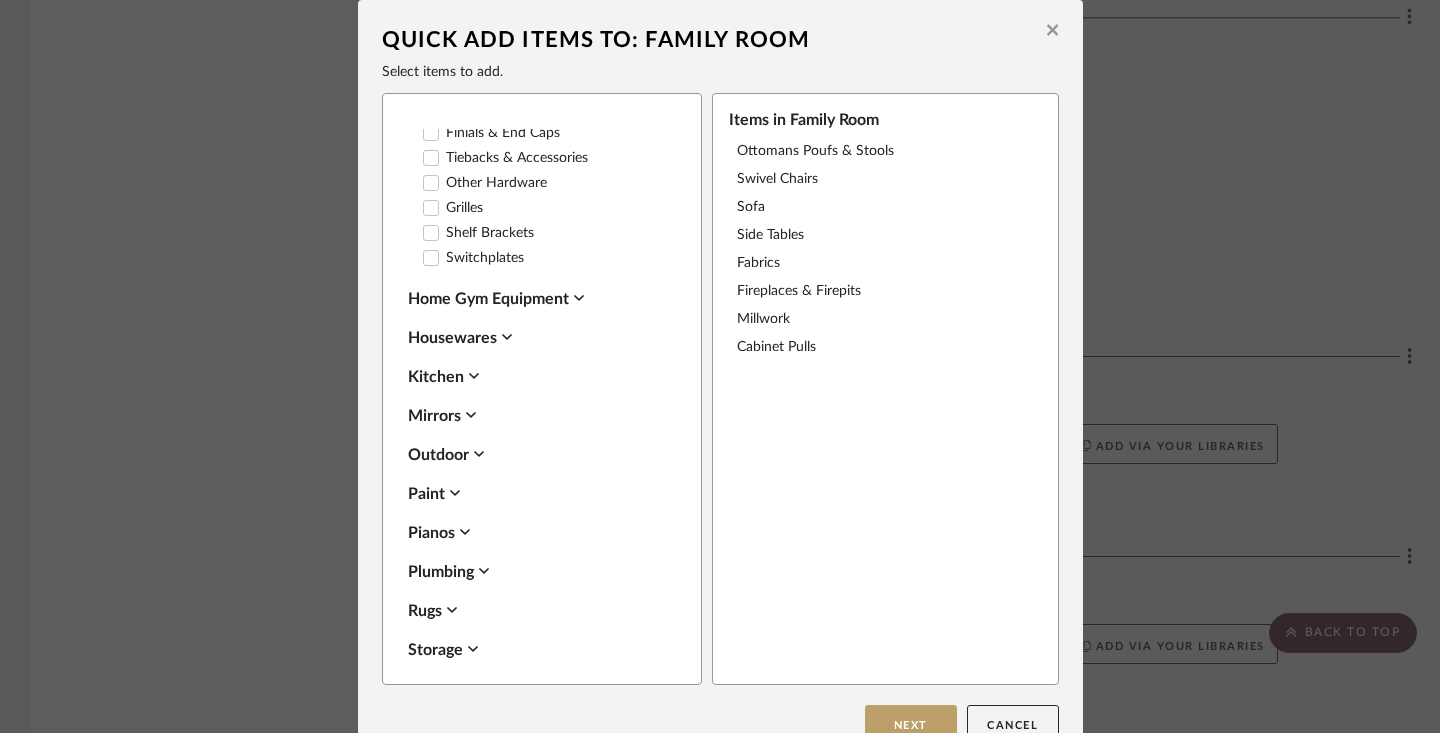 click 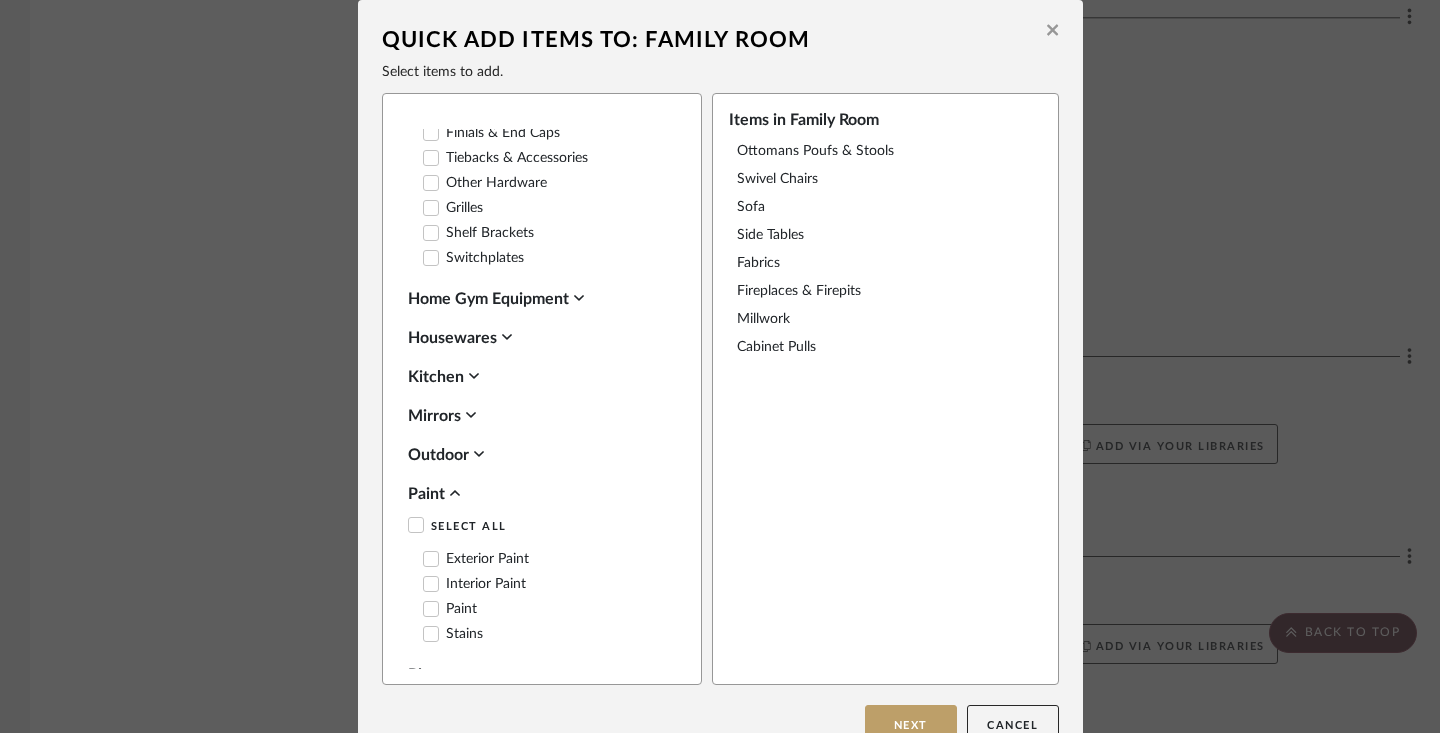 click on "Interior Paint" at bounding box center [474, 584] 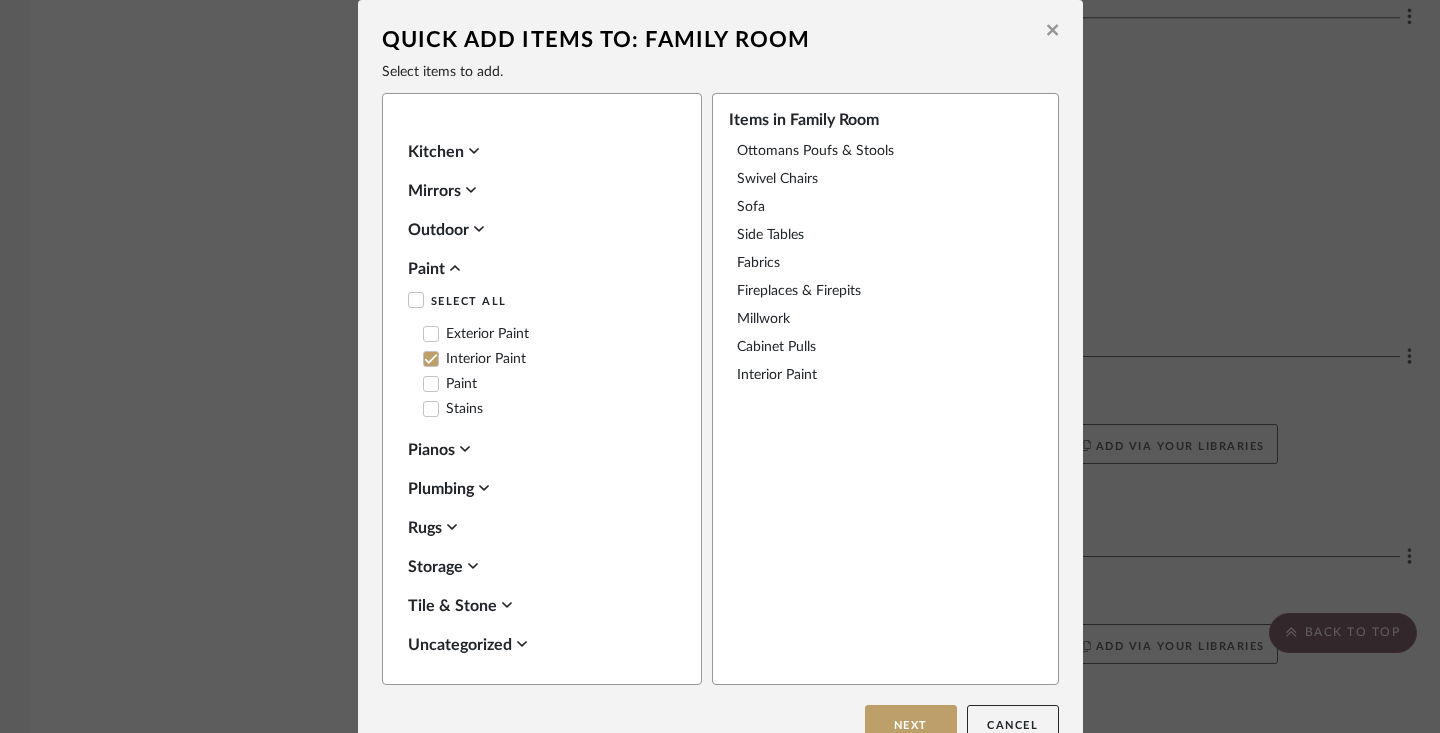 scroll, scrollTop: 3335, scrollLeft: 0, axis: vertical 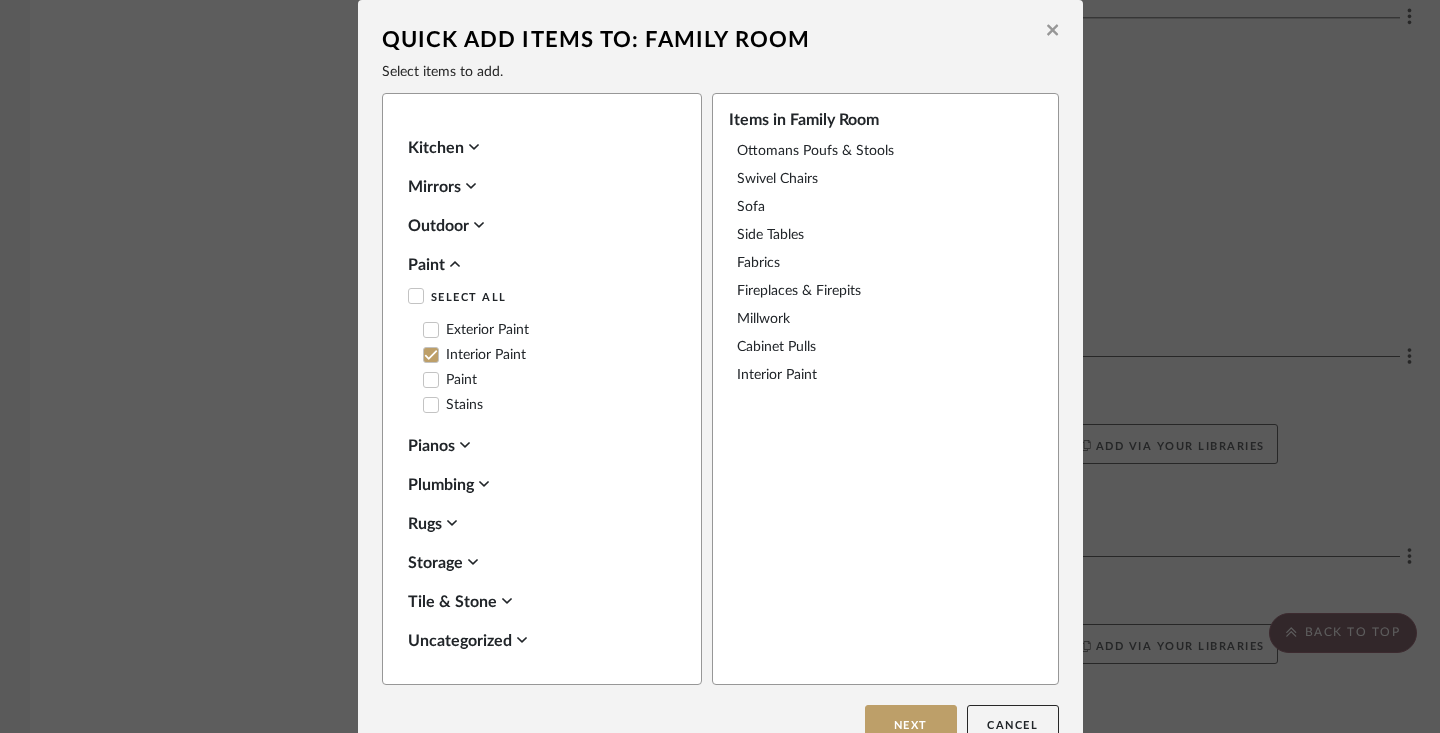 click 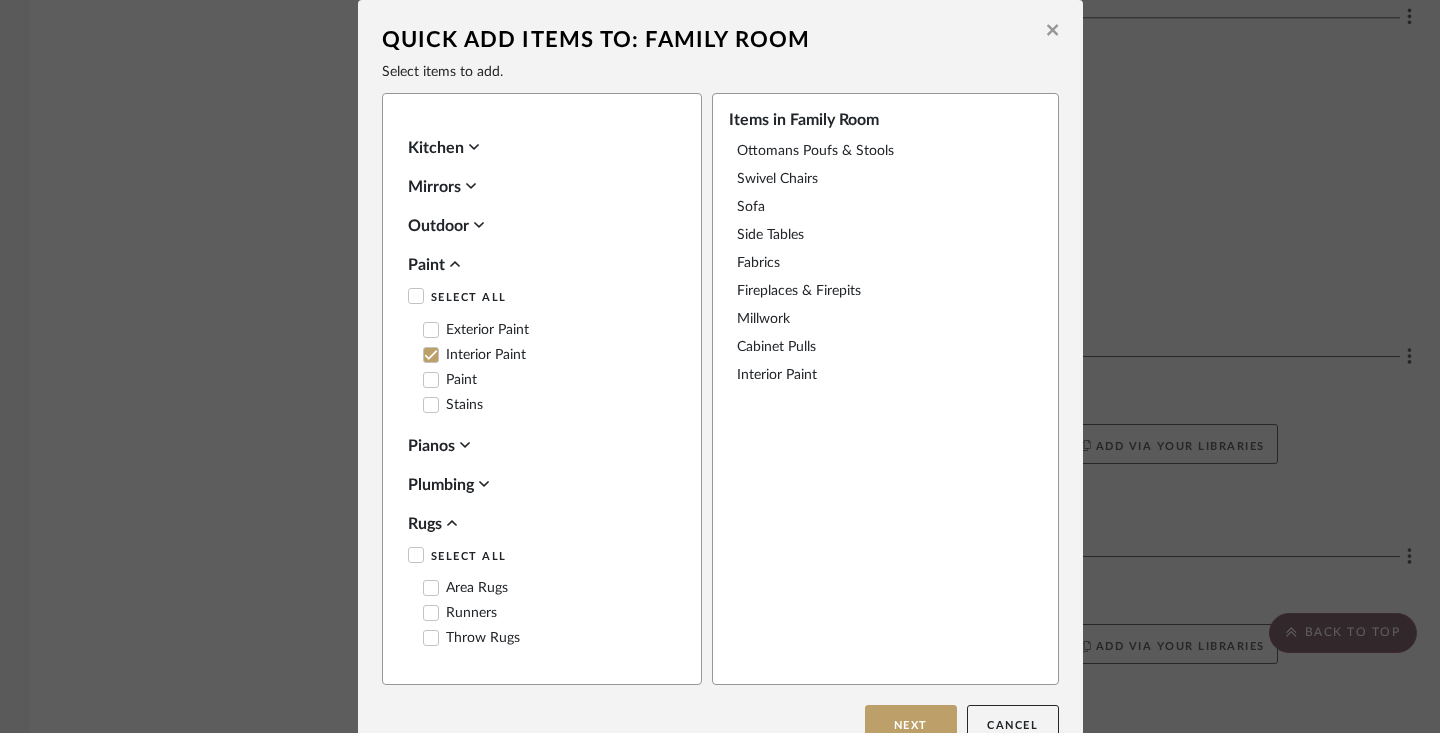 click on "Area Rugs" at bounding box center [465, 588] 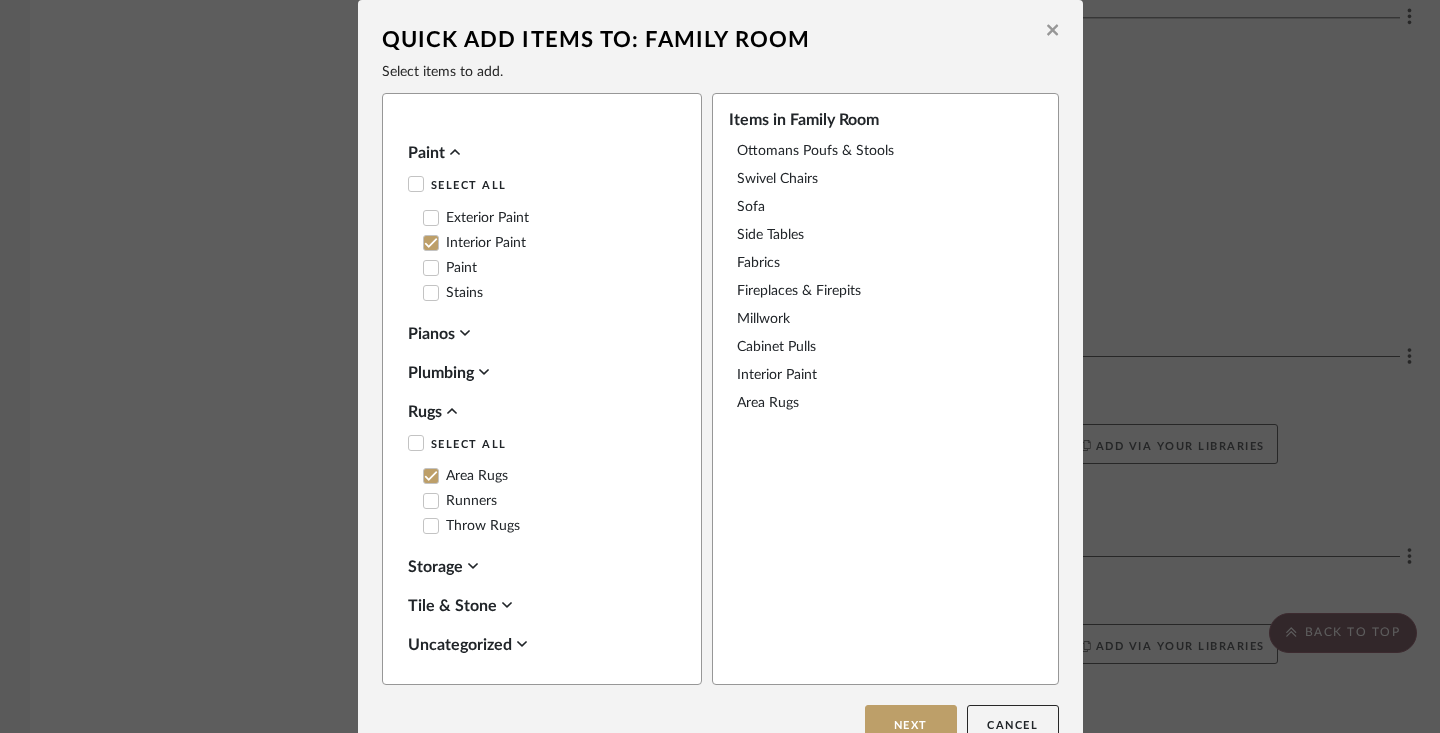 scroll, scrollTop: 3449, scrollLeft: 0, axis: vertical 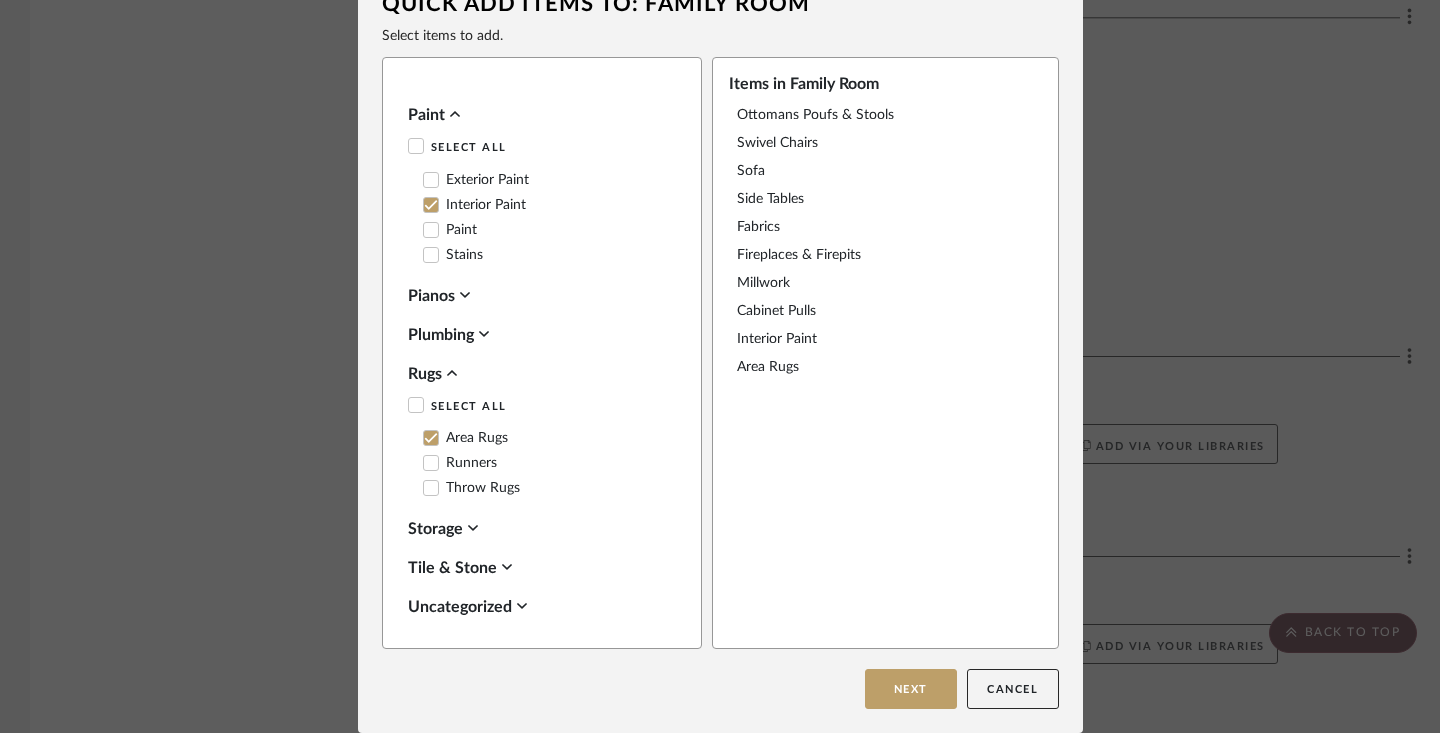 click 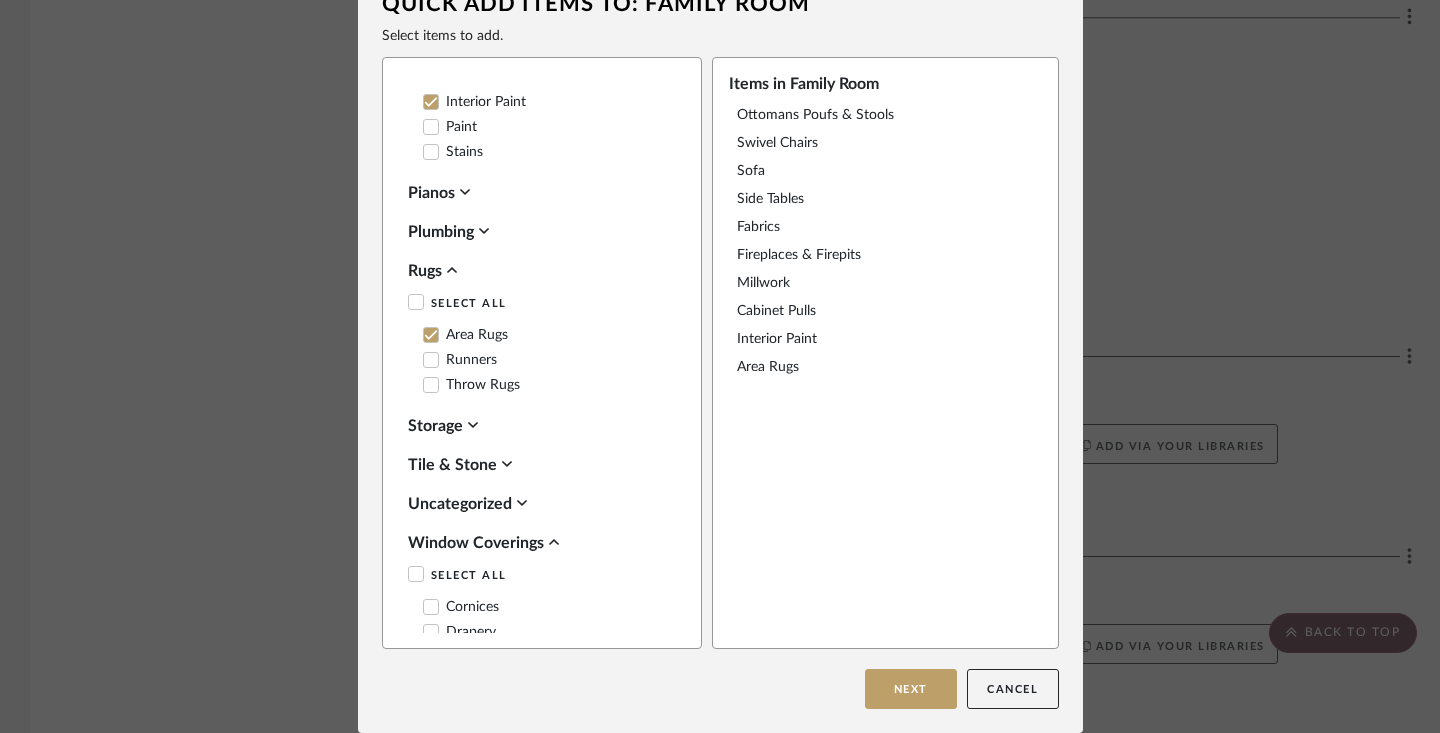 scroll, scrollTop: 3587, scrollLeft: 0, axis: vertical 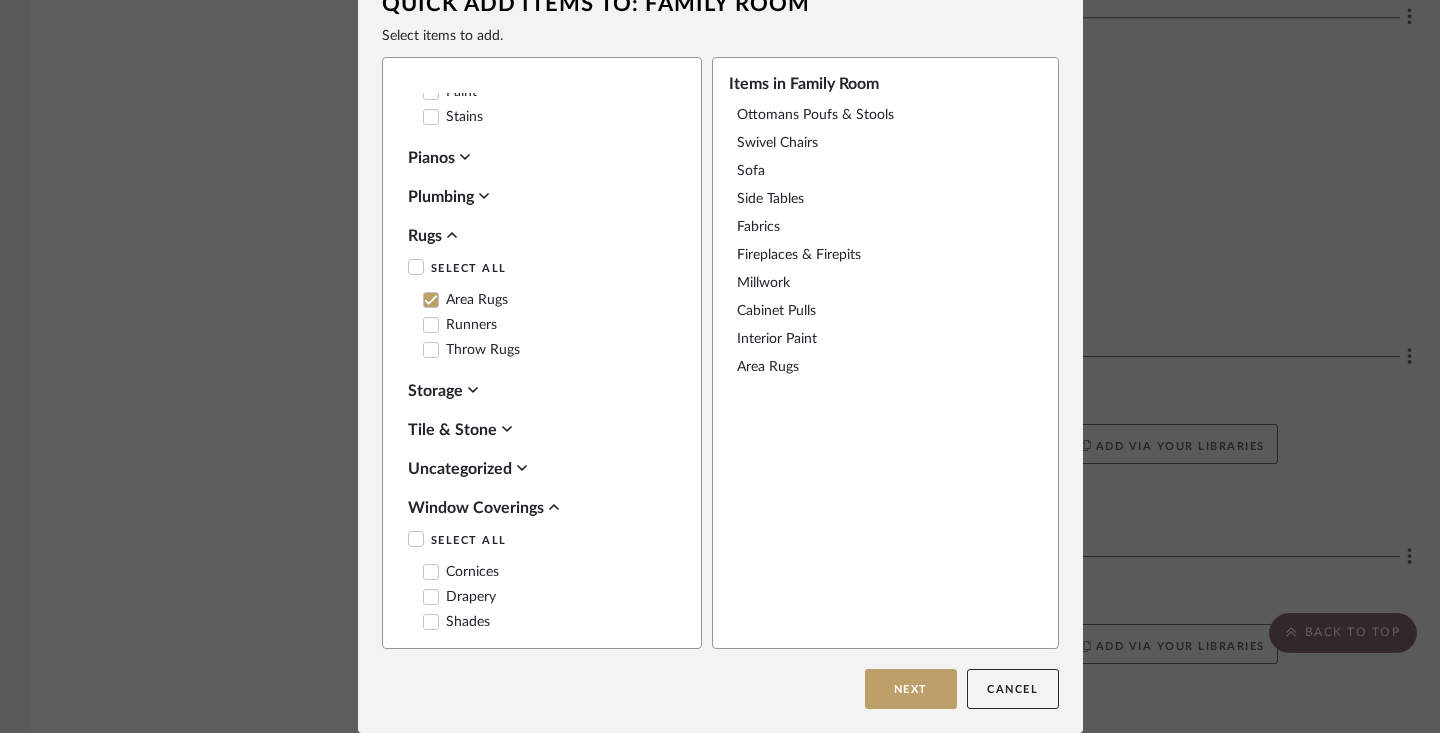 click on "Shades" at bounding box center [456, 622] 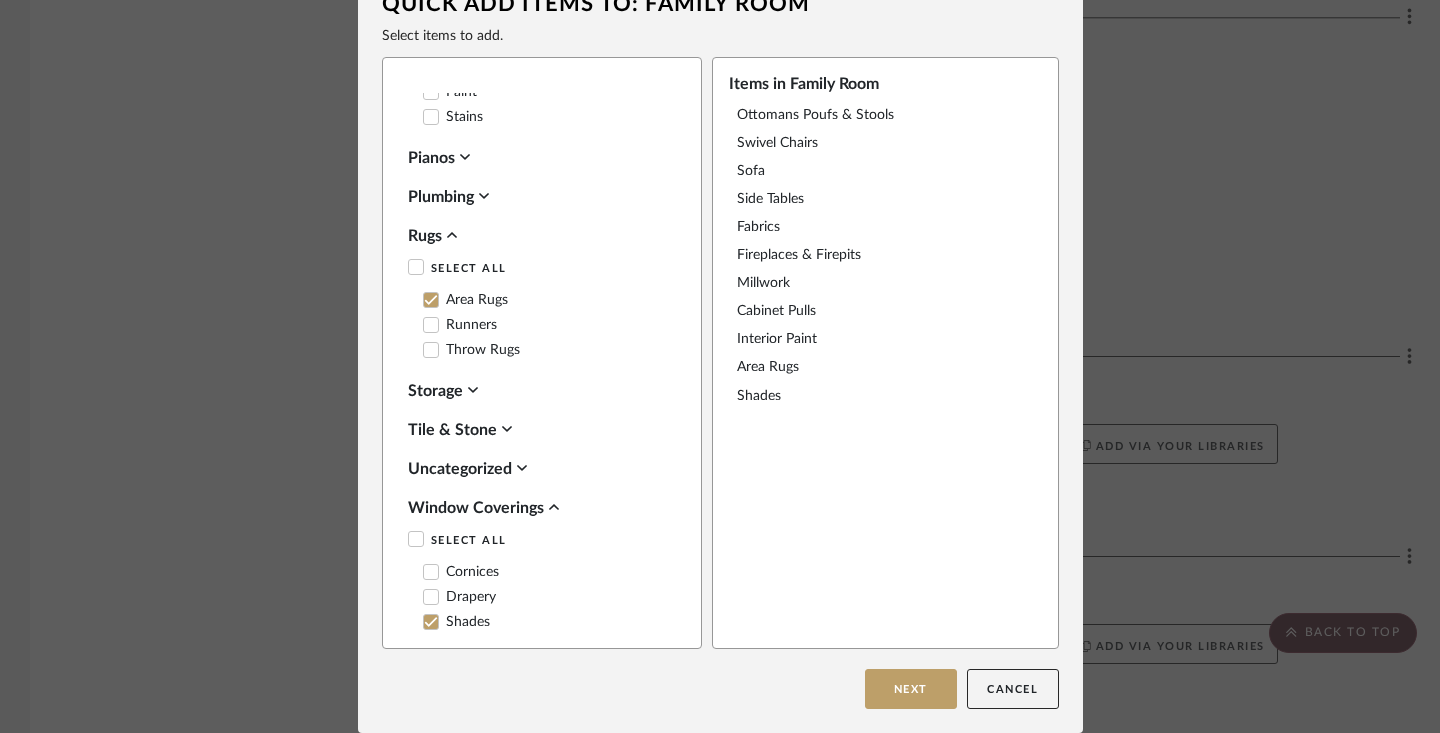 click on "Drapery" at bounding box center (459, 597) 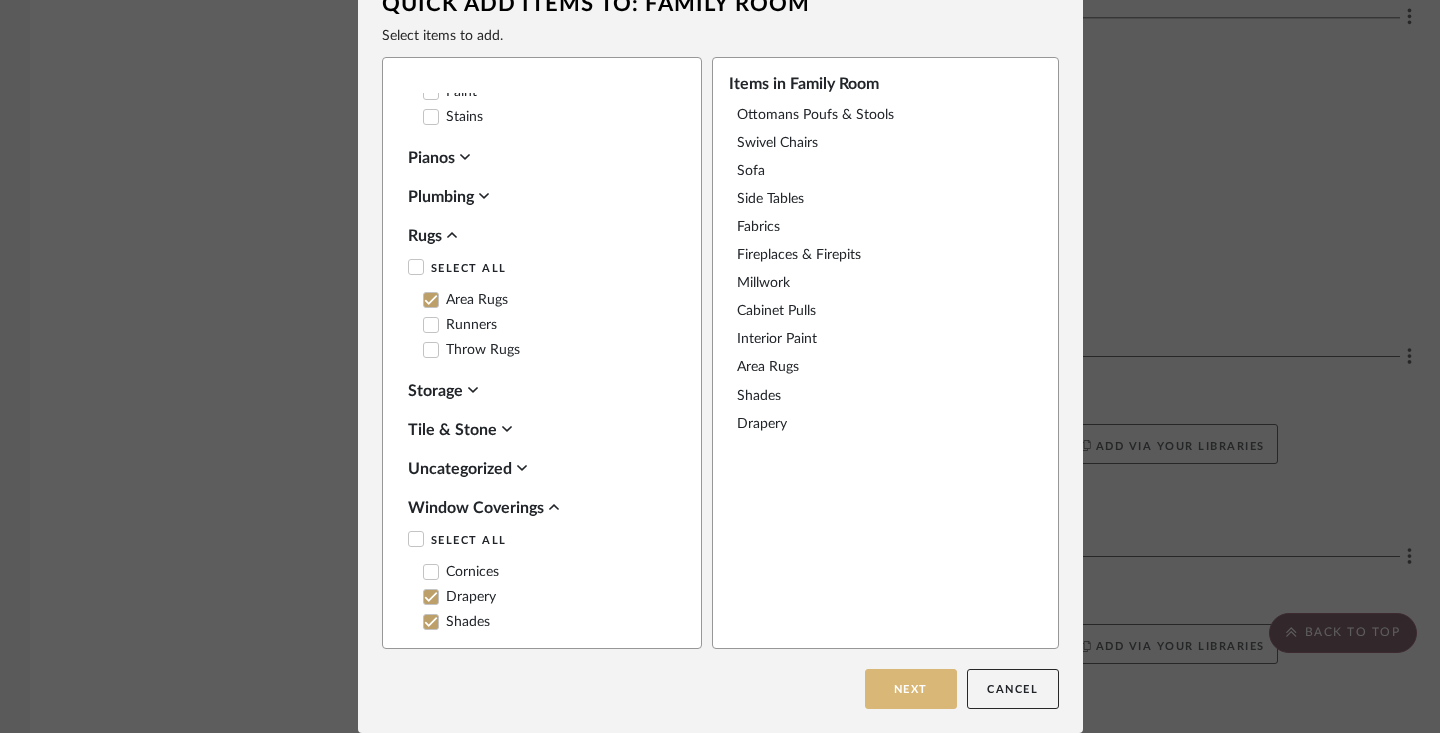 click on "Next" at bounding box center (911, 689) 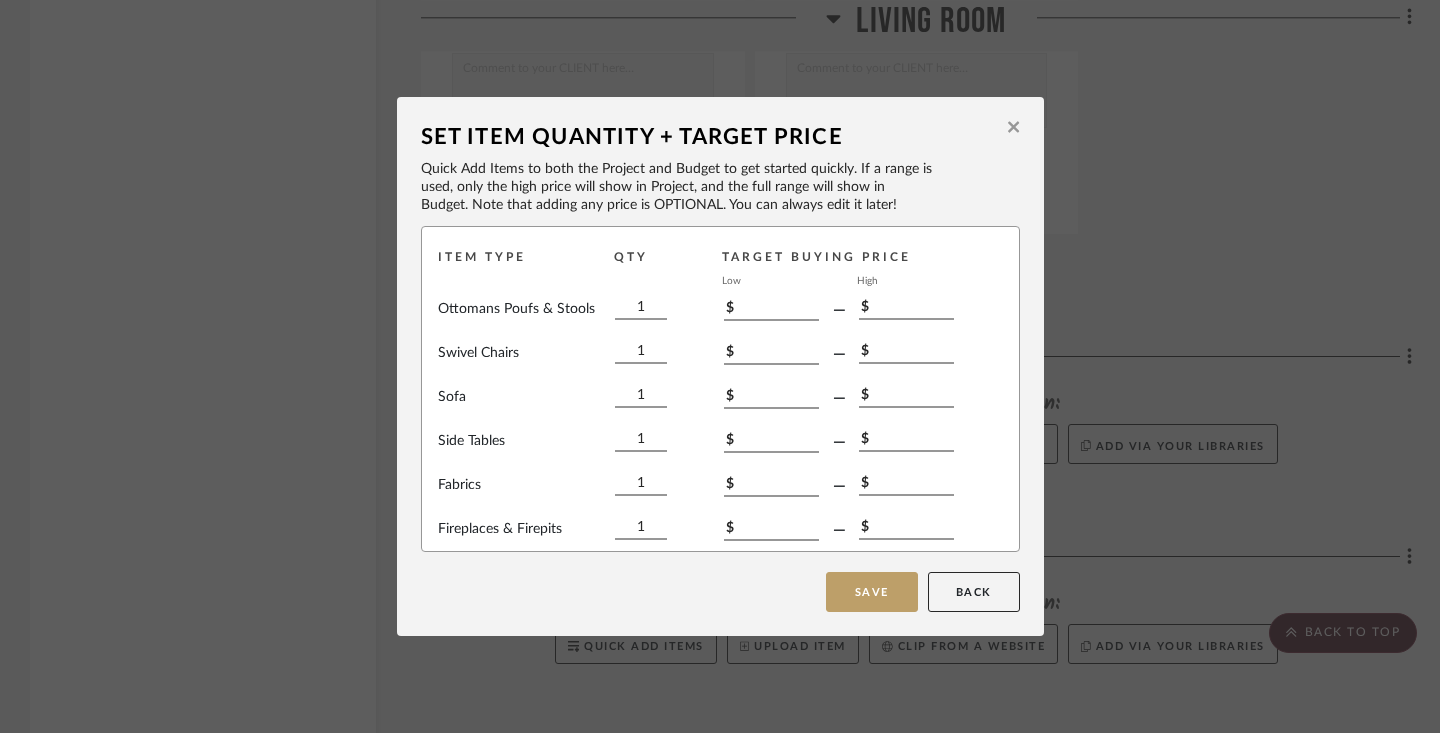 scroll, scrollTop: 0, scrollLeft: 0, axis: both 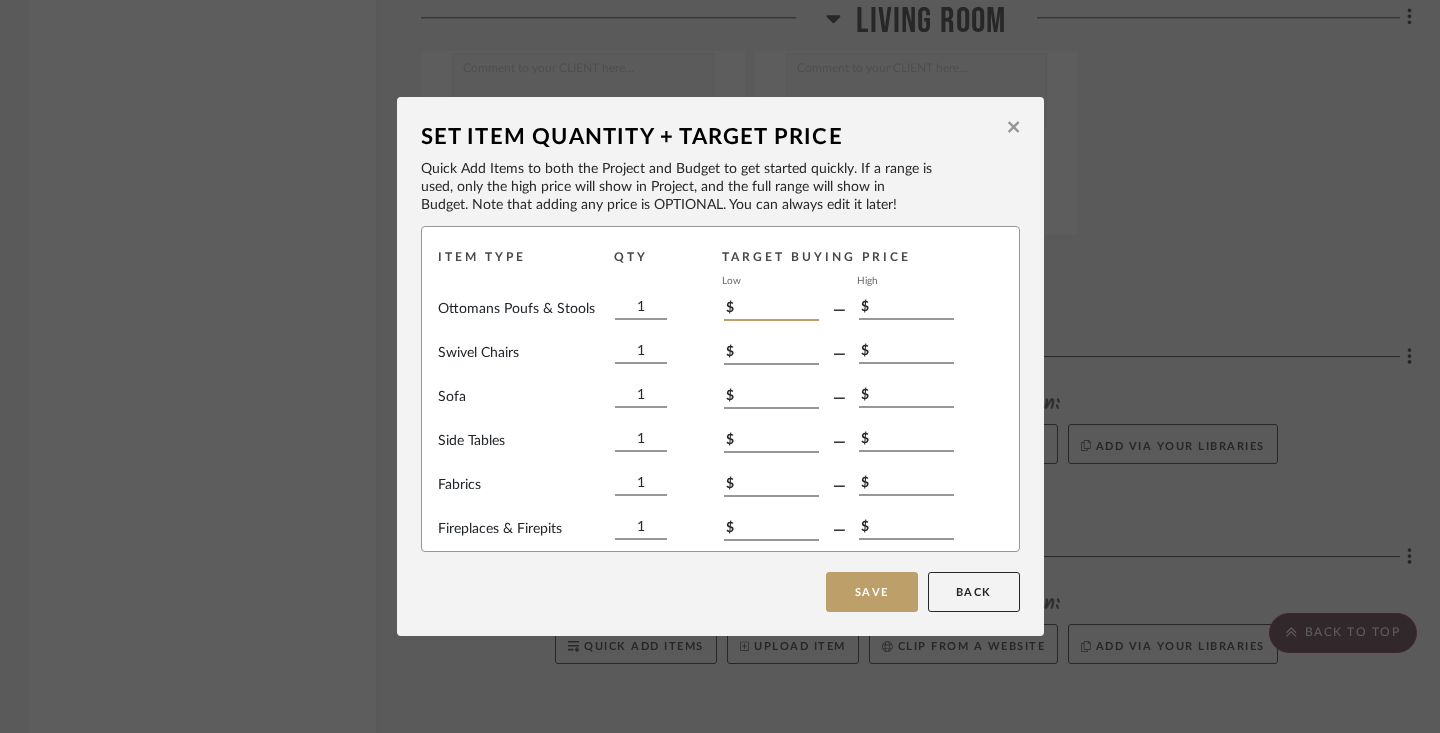 click on "$" at bounding box center (771, 310) 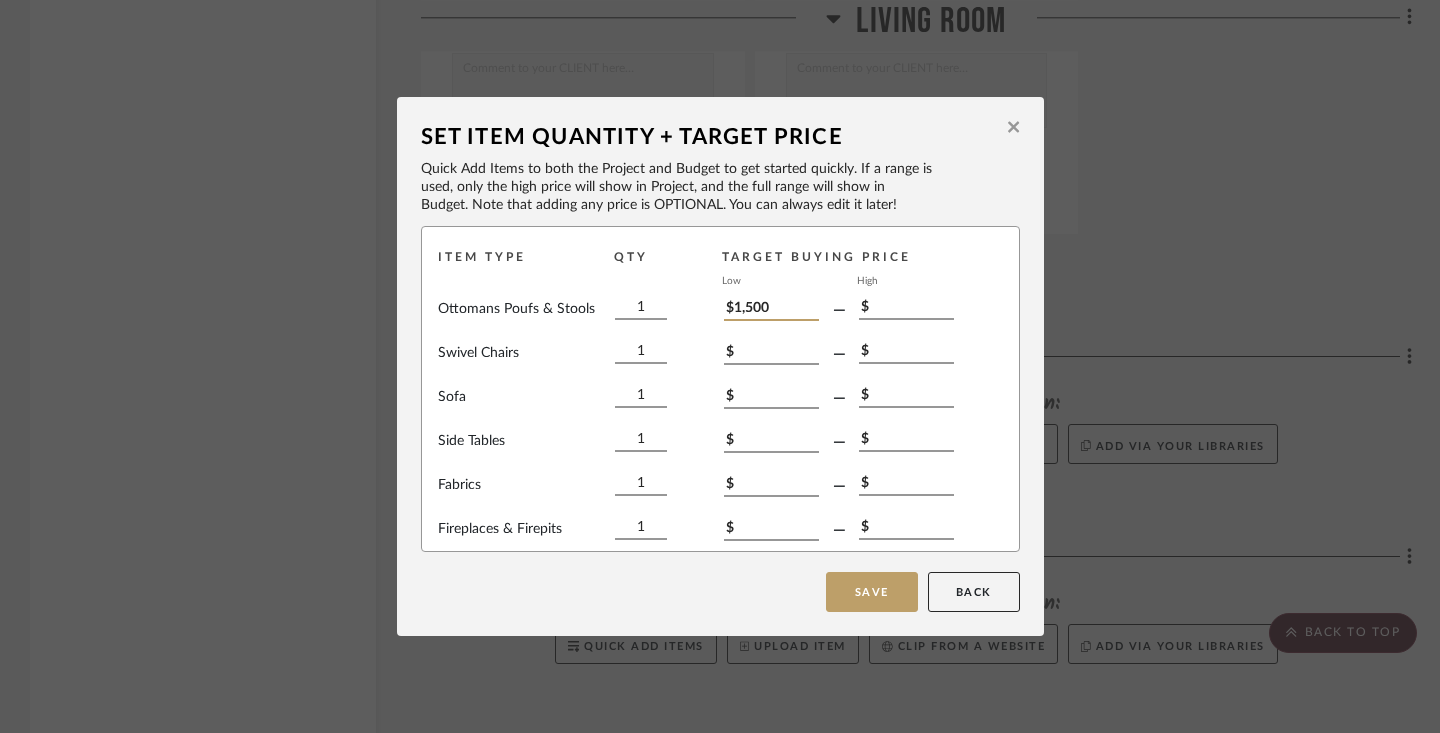 type on "$1,500" 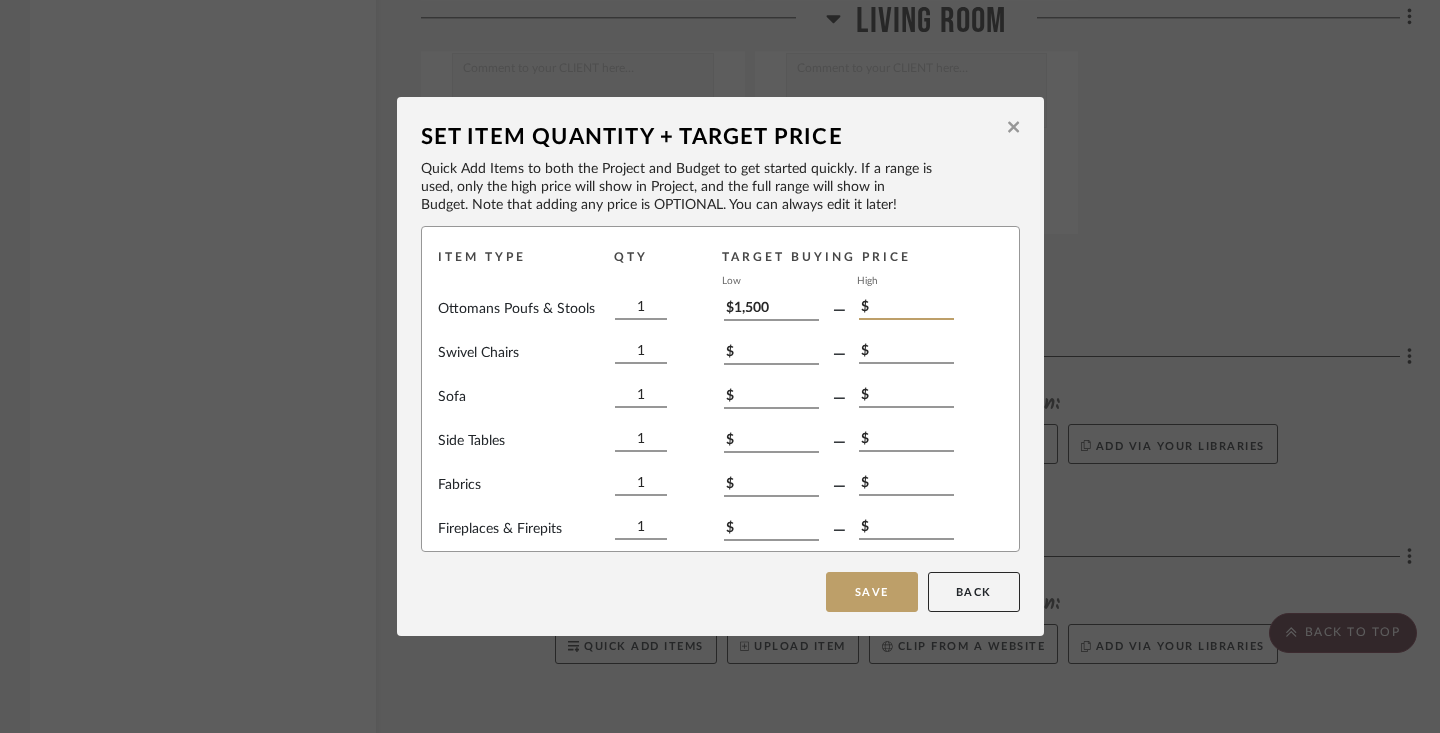 click on "$" at bounding box center [906, 309] 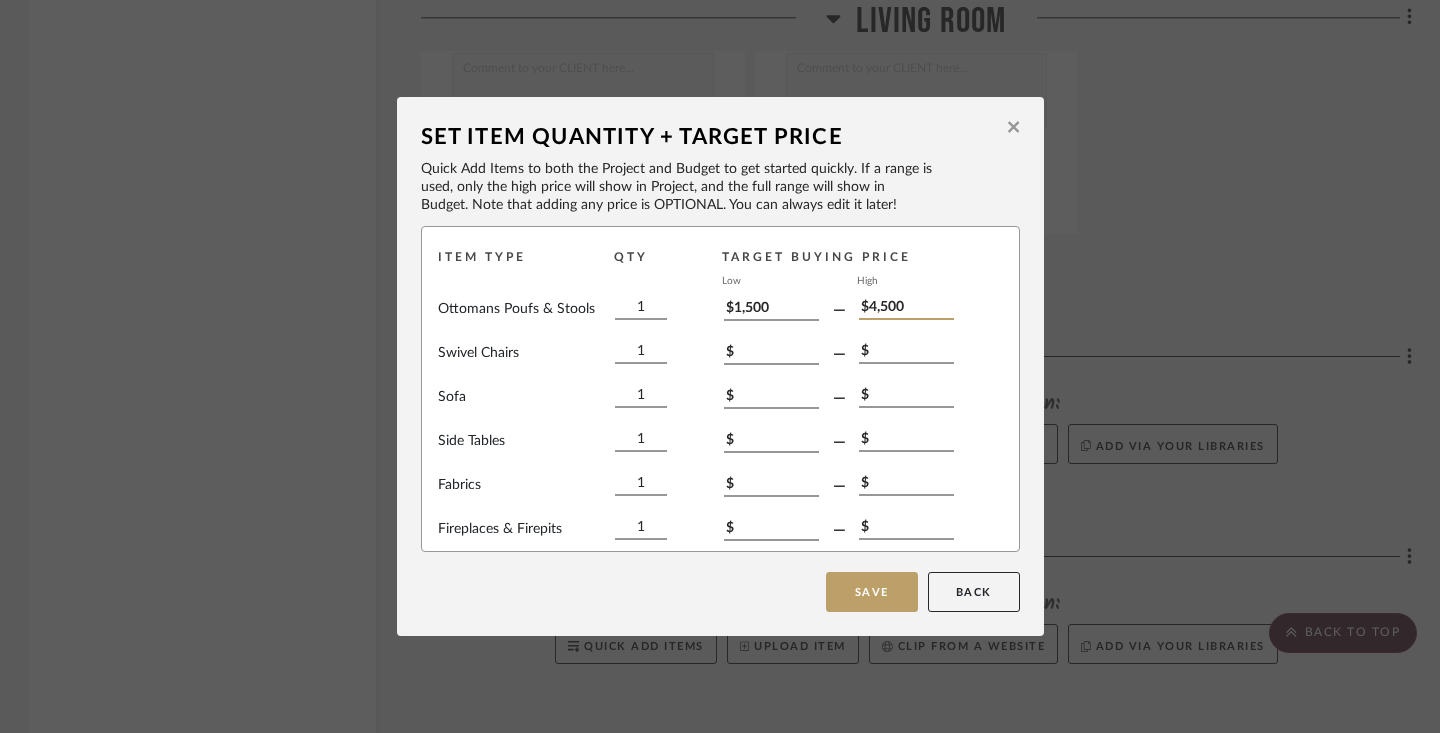 type on "$4,500" 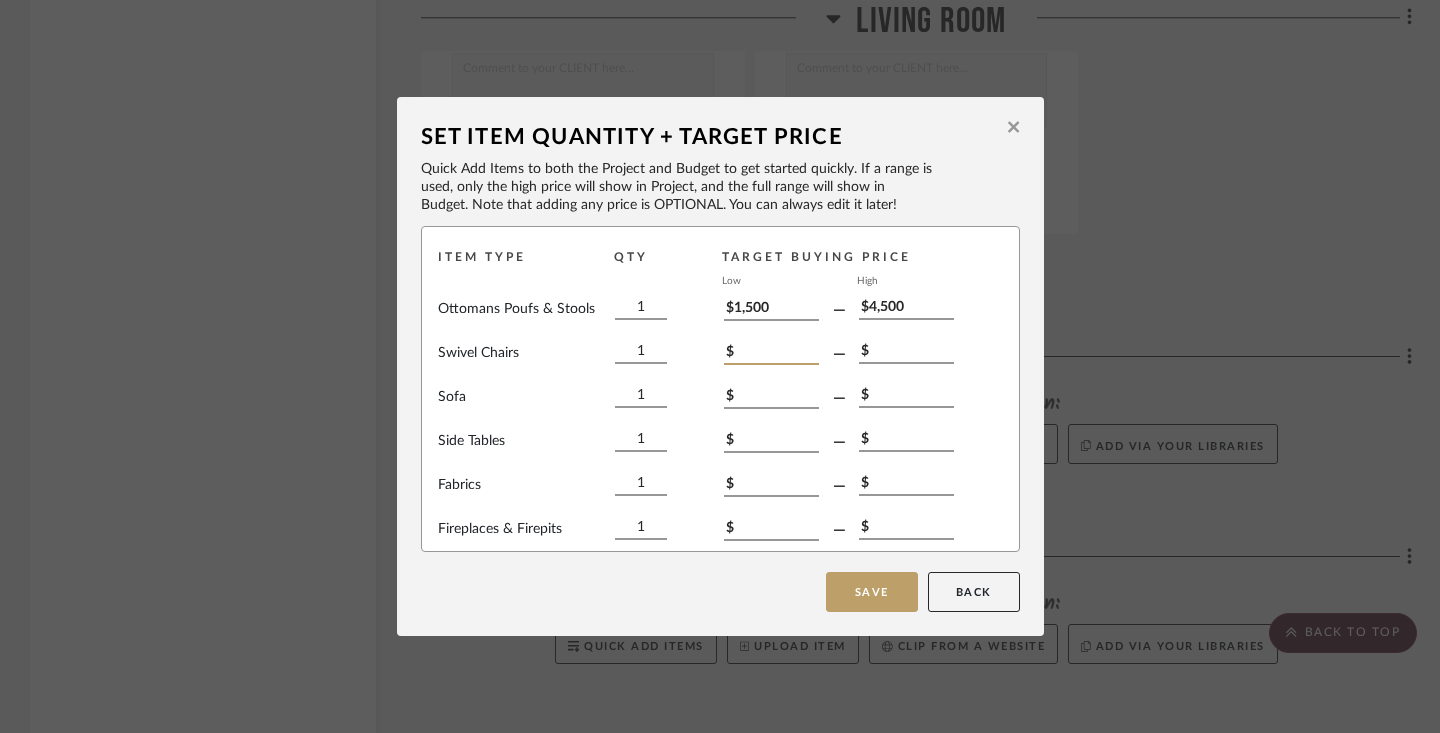 click on "$" at bounding box center [771, 354] 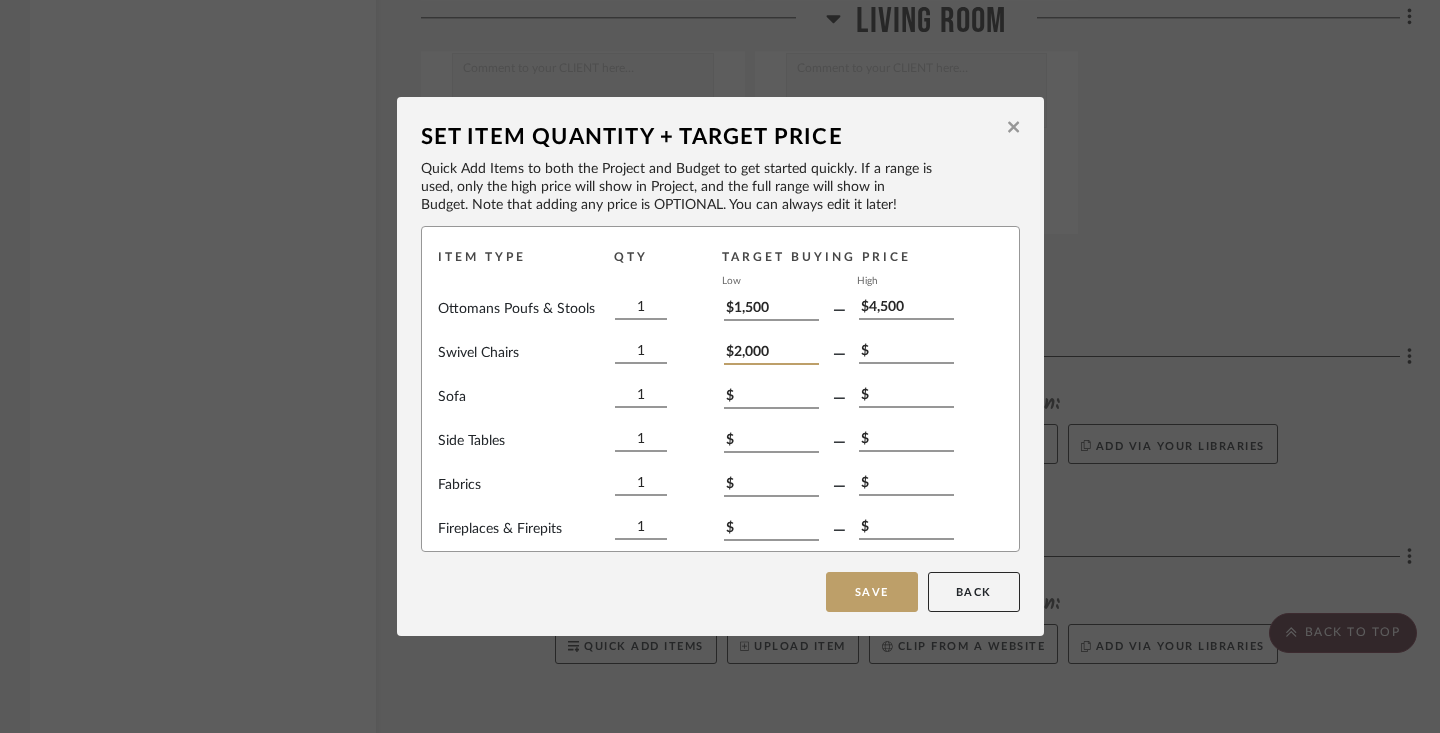 type on "$2,000" 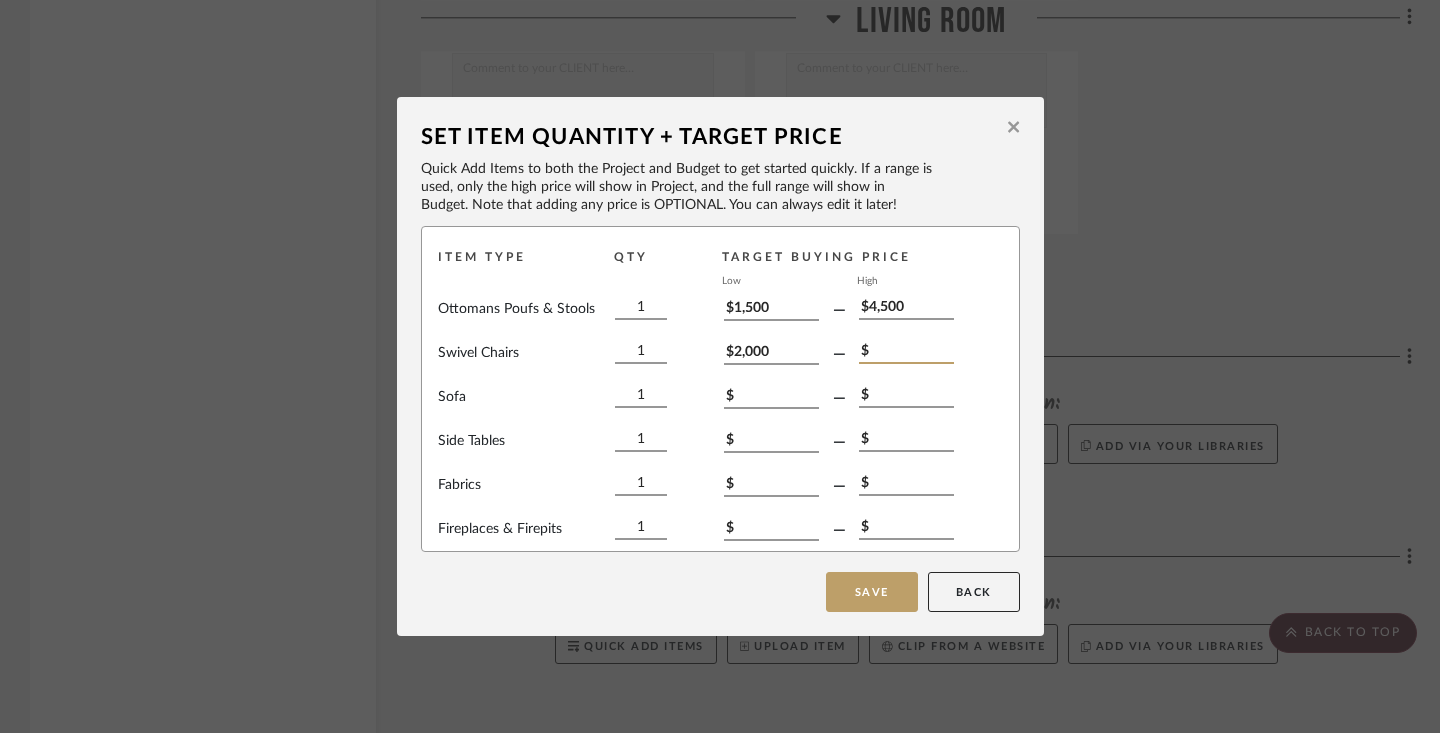 click on "$" at bounding box center [906, 353] 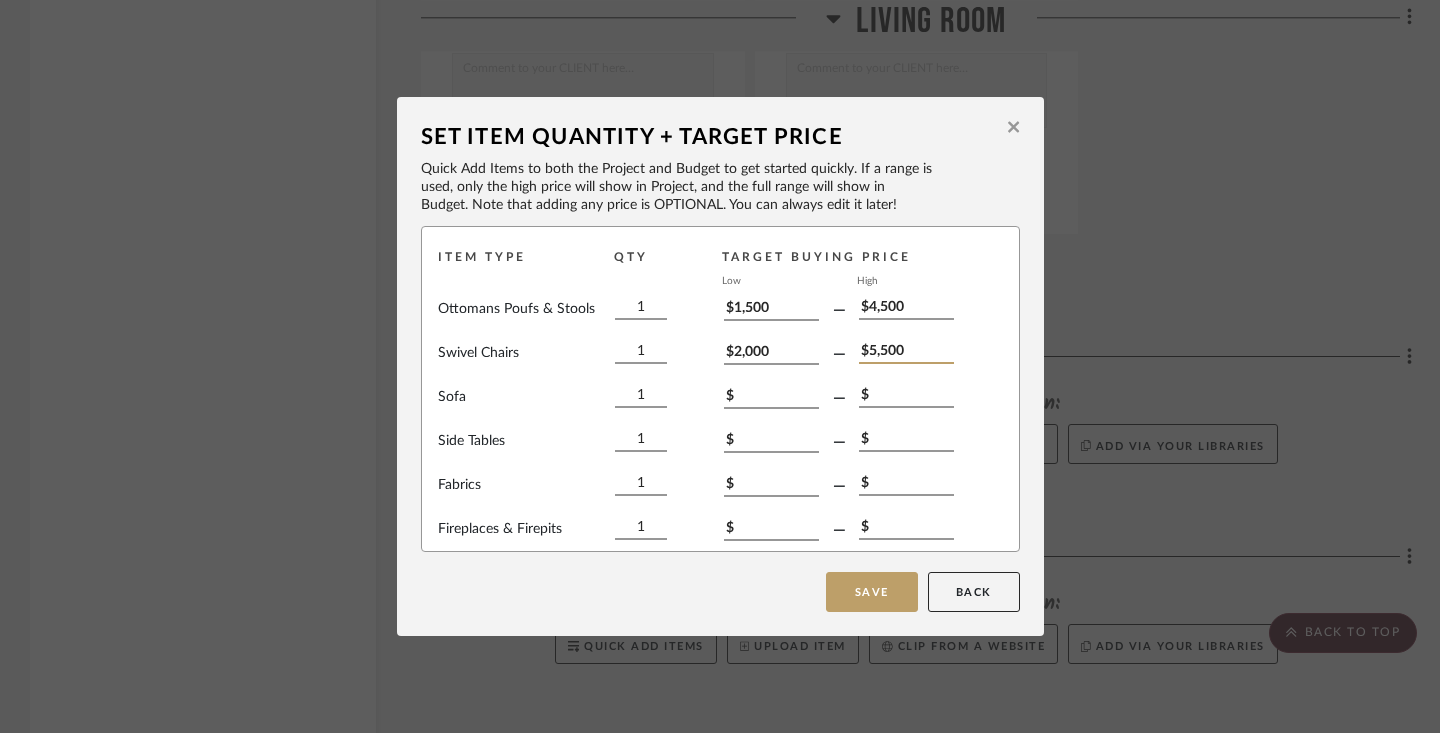 type on "$5,500" 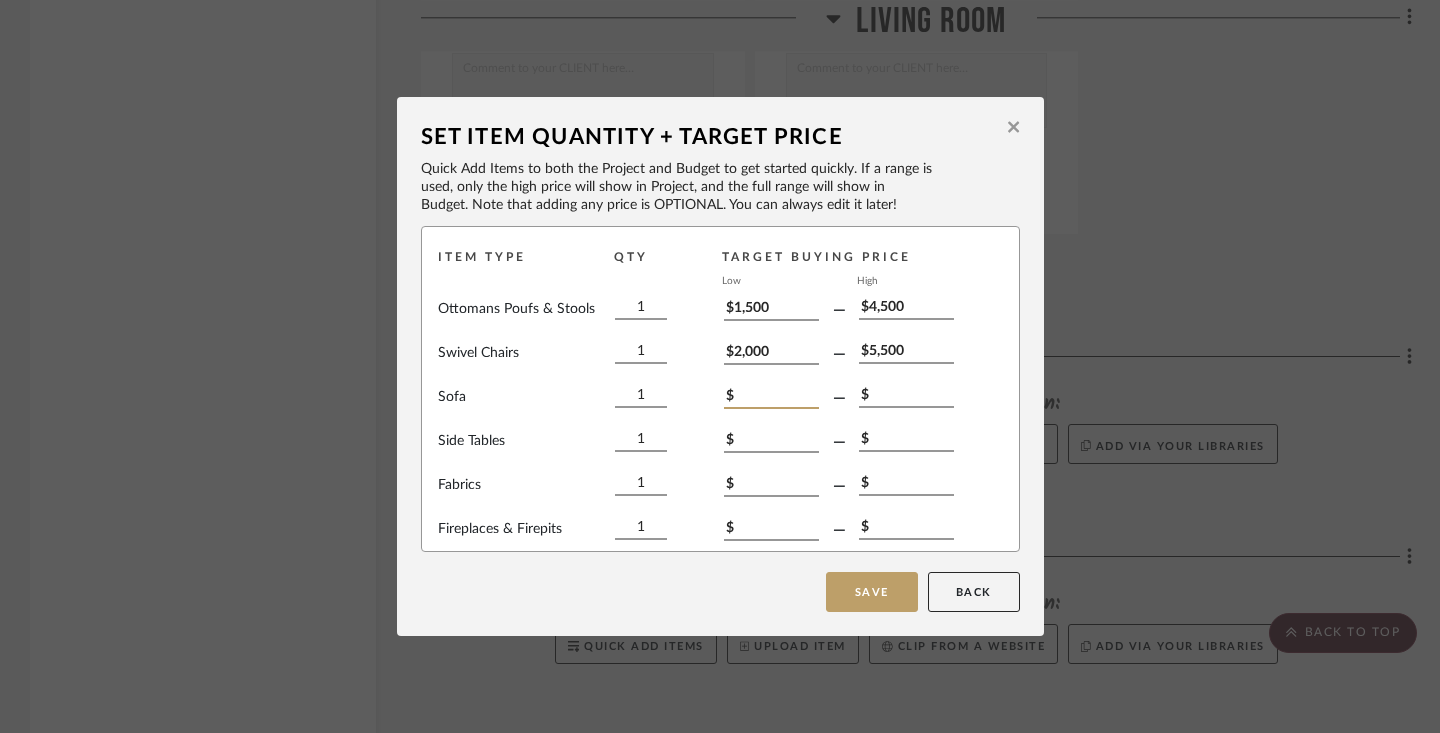 click on "$" at bounding box center [771, 398] 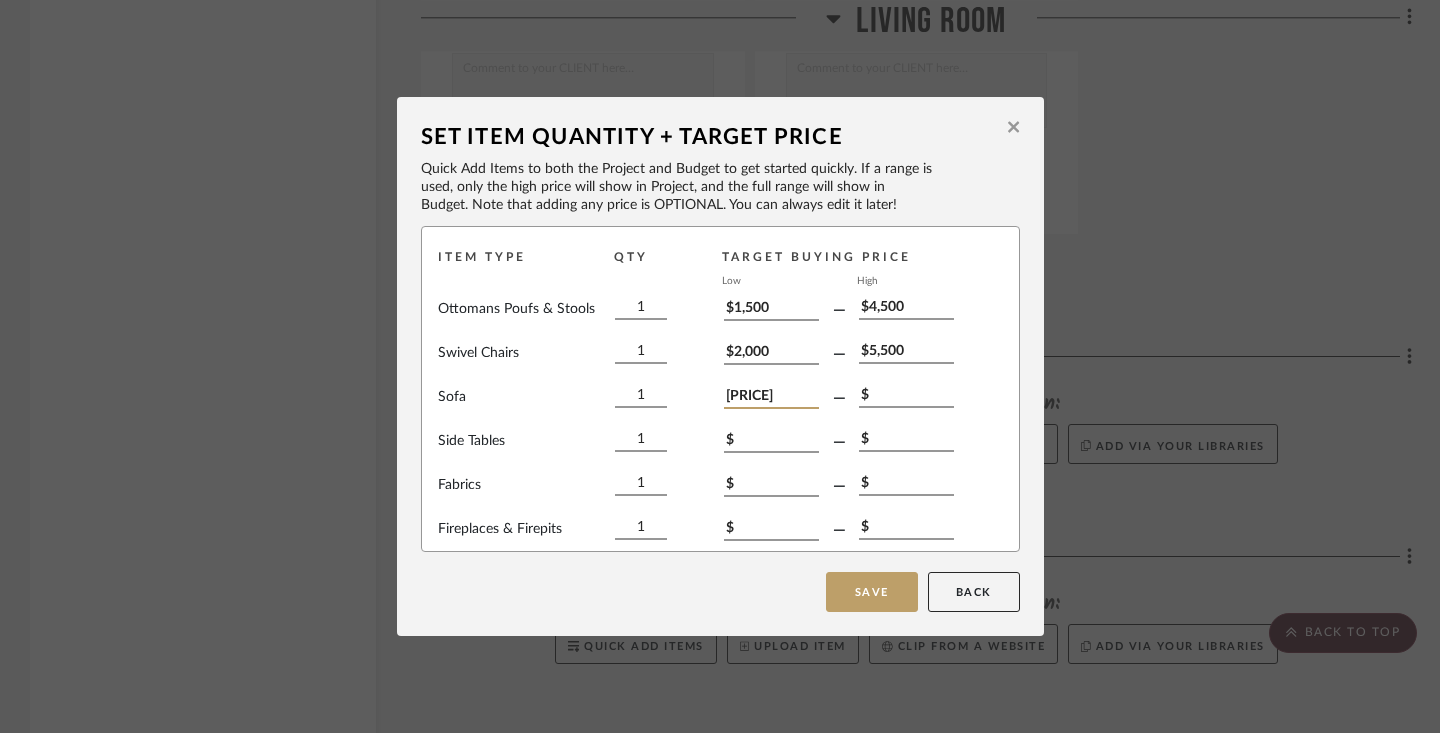 type on "[PRICE]" 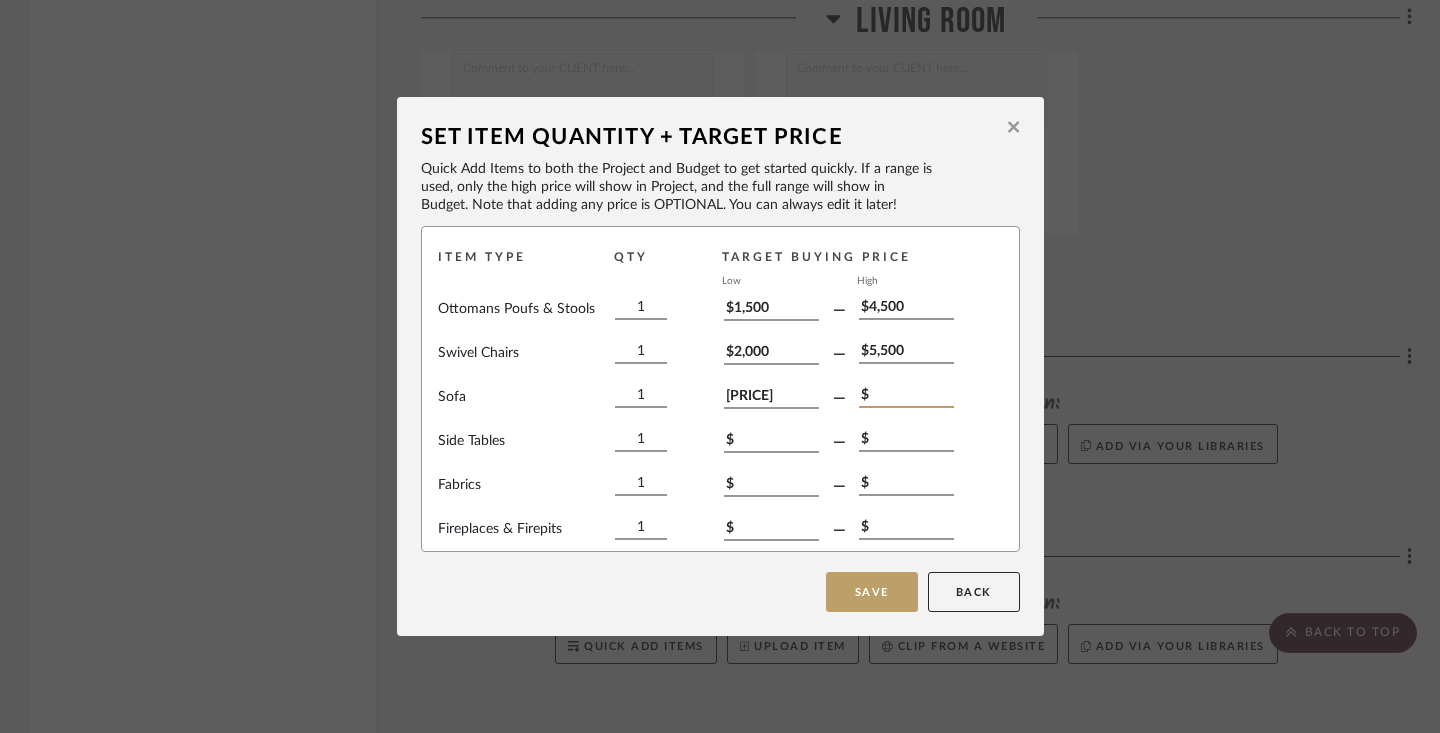 click on "$" at bounding box center [906, 397] 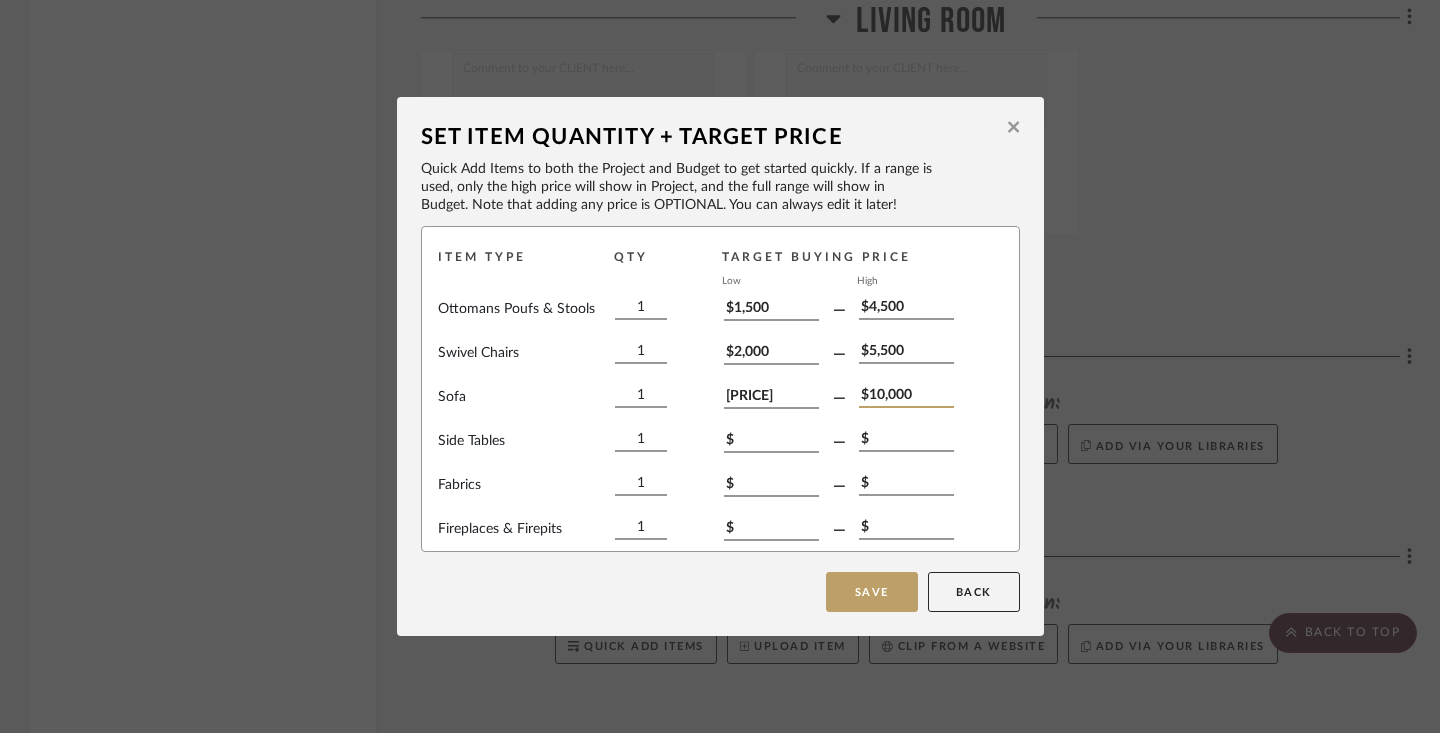 type on "$10,000" 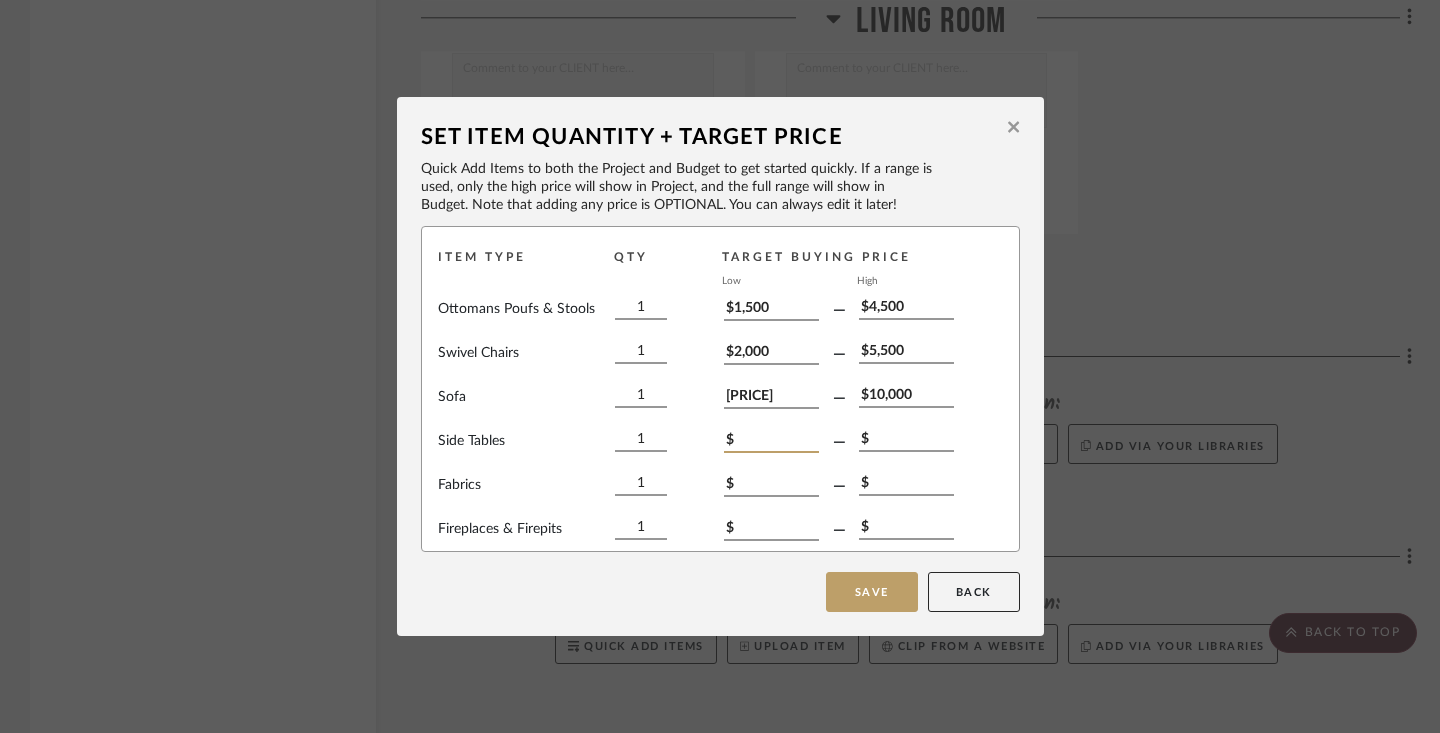 click on "$" at bounding box center (771, 442) 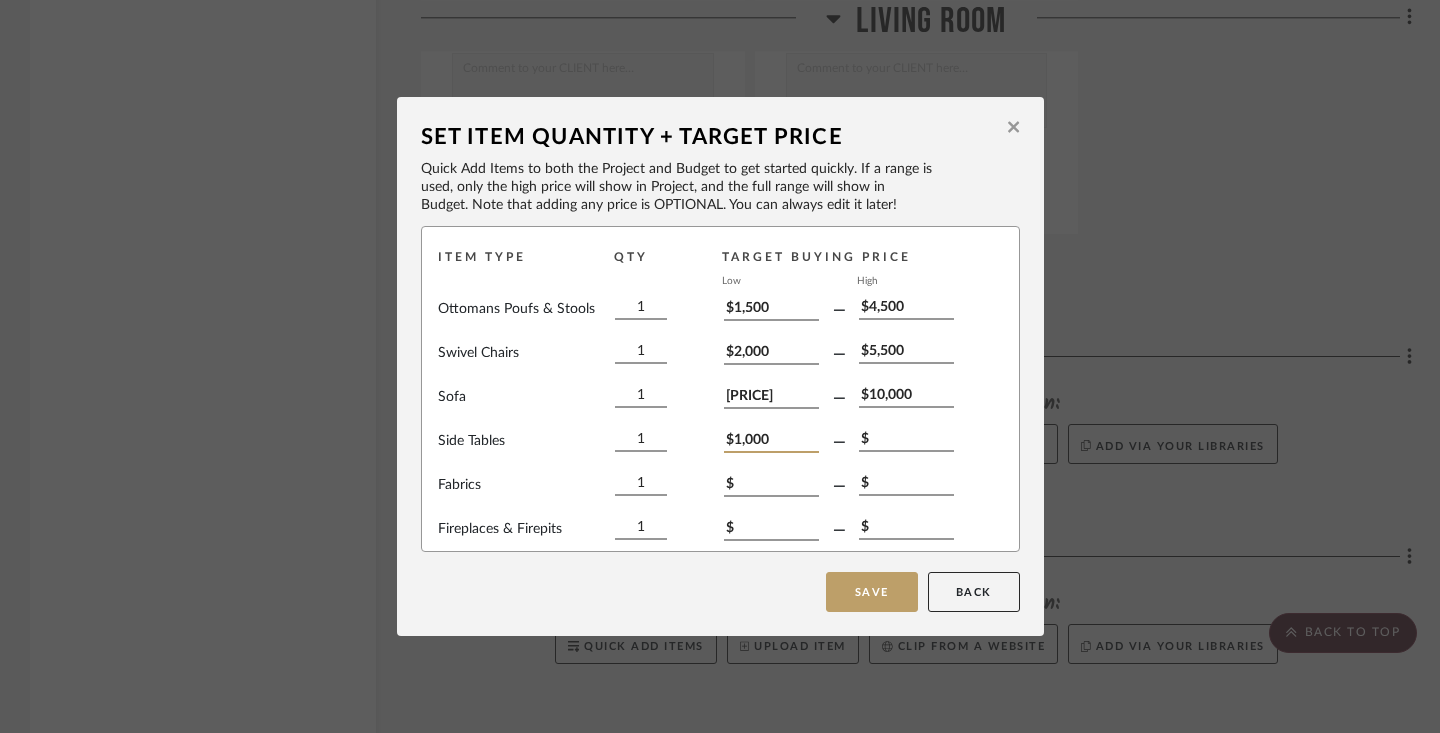 type on "$1,000" 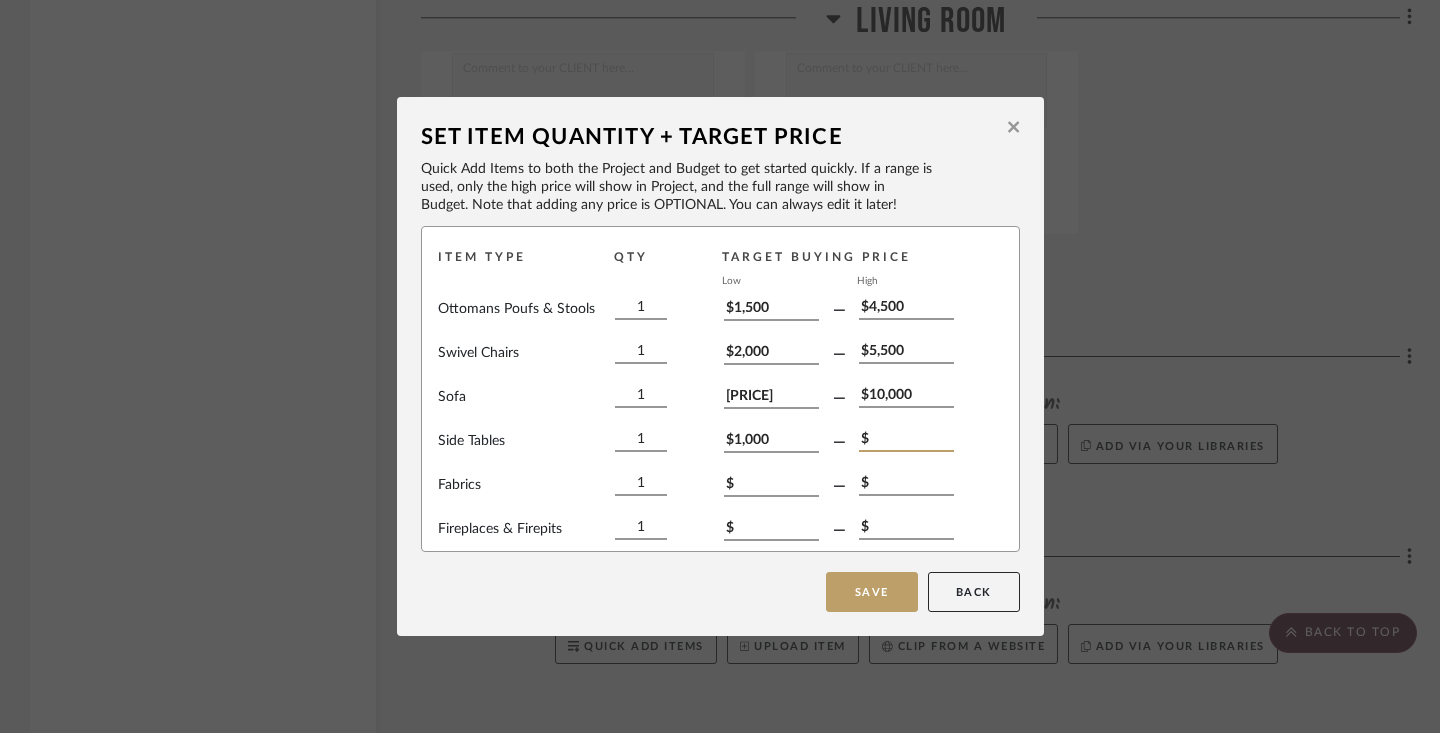 click on "$" at bounding box center [906, 441] 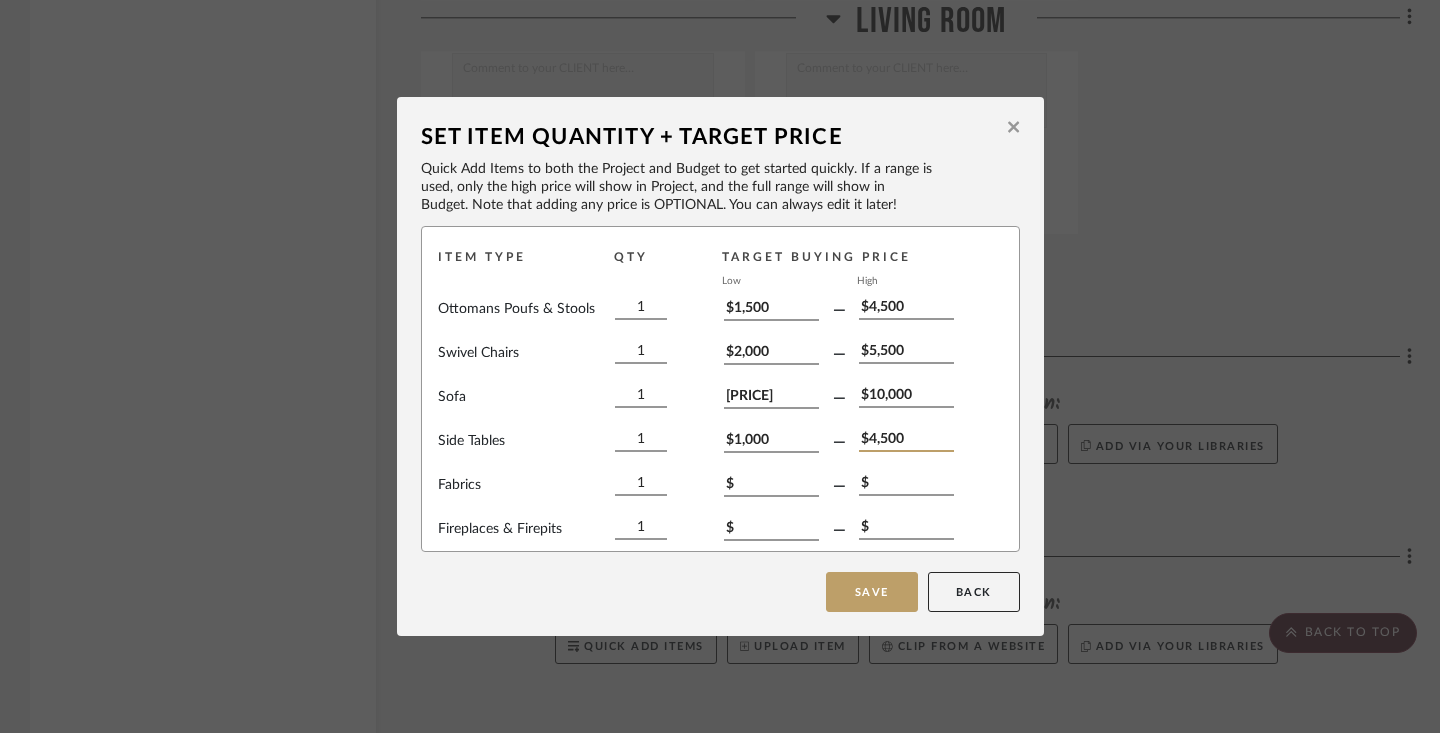 type on "$4,500" 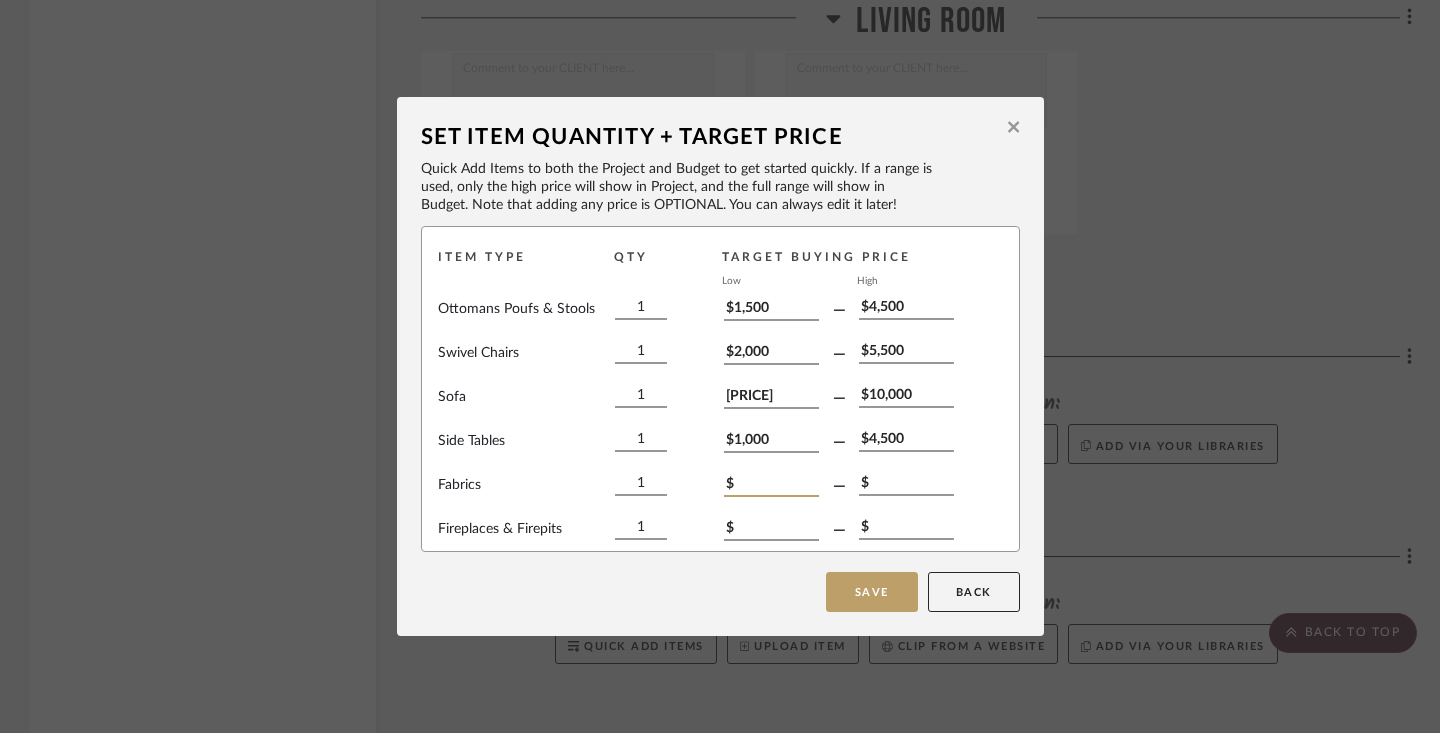 click on "$" at bounding box center [771, 486] 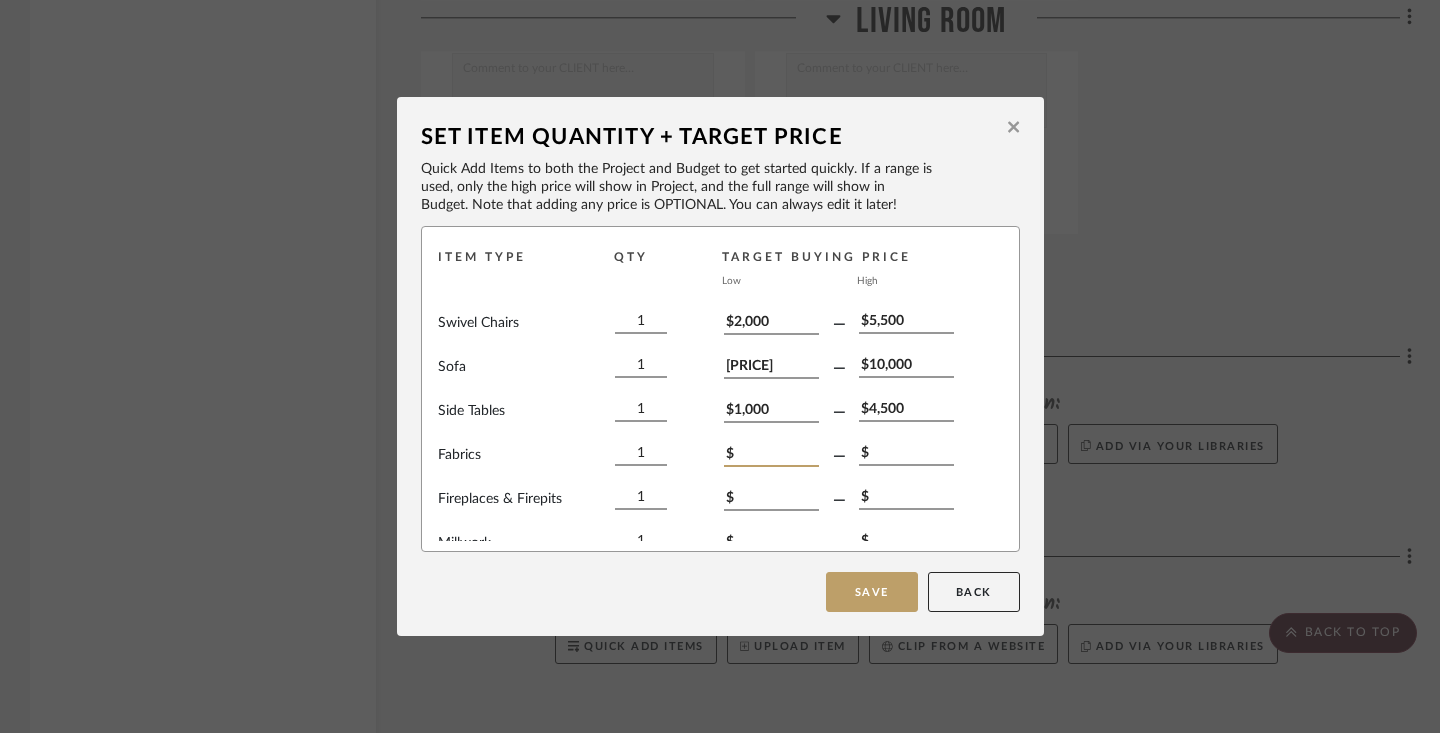 scroll, scrollTop: 35, scrollLeft: 0, axis: vertical 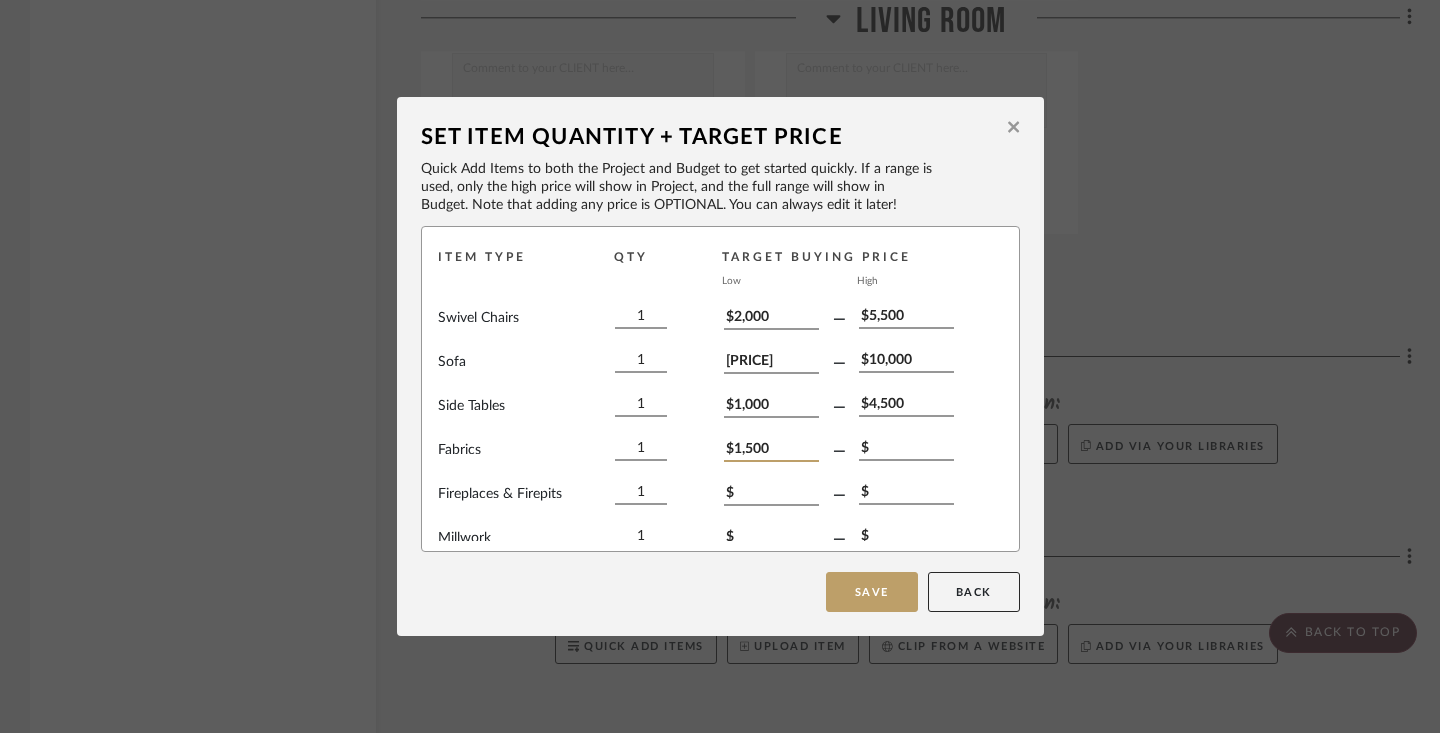 type on "$1,500" 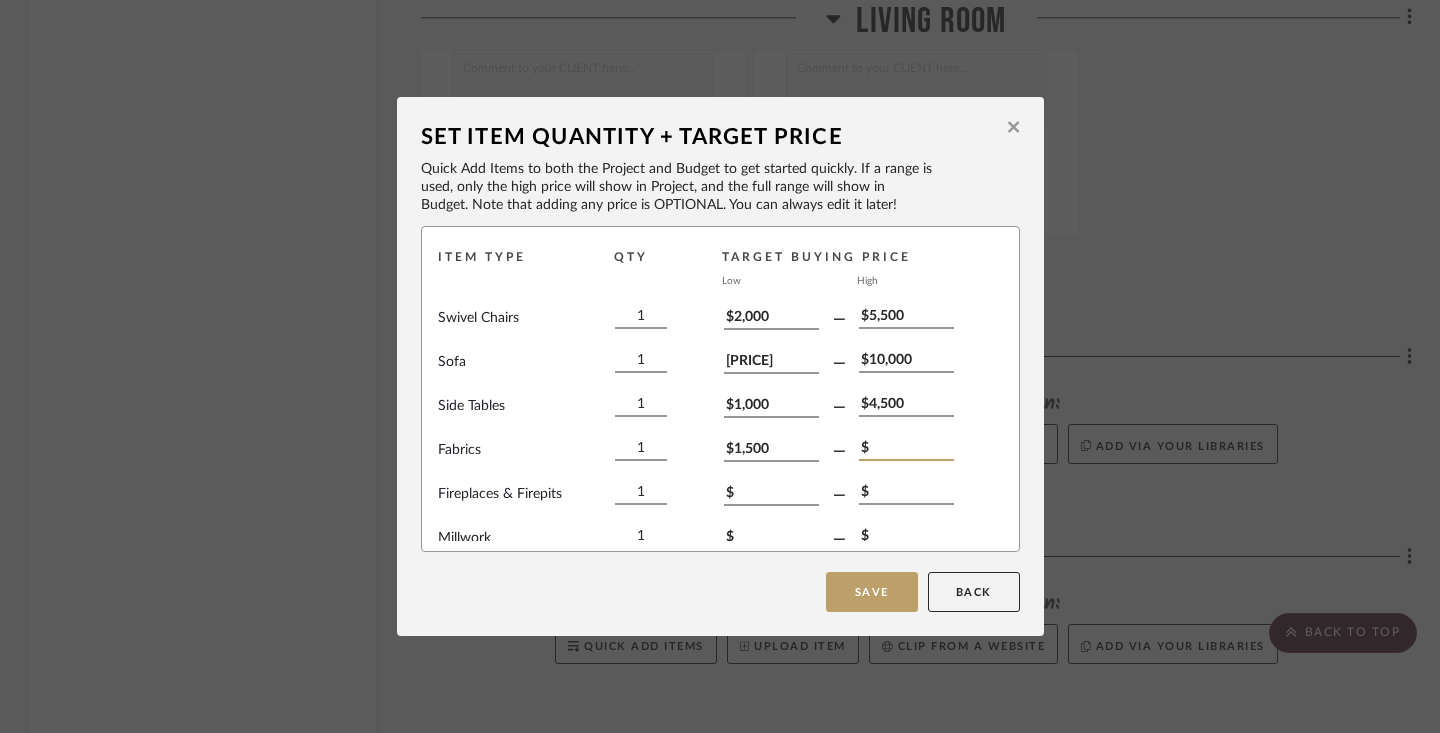 click on "$" at bounding box center (906, 450) 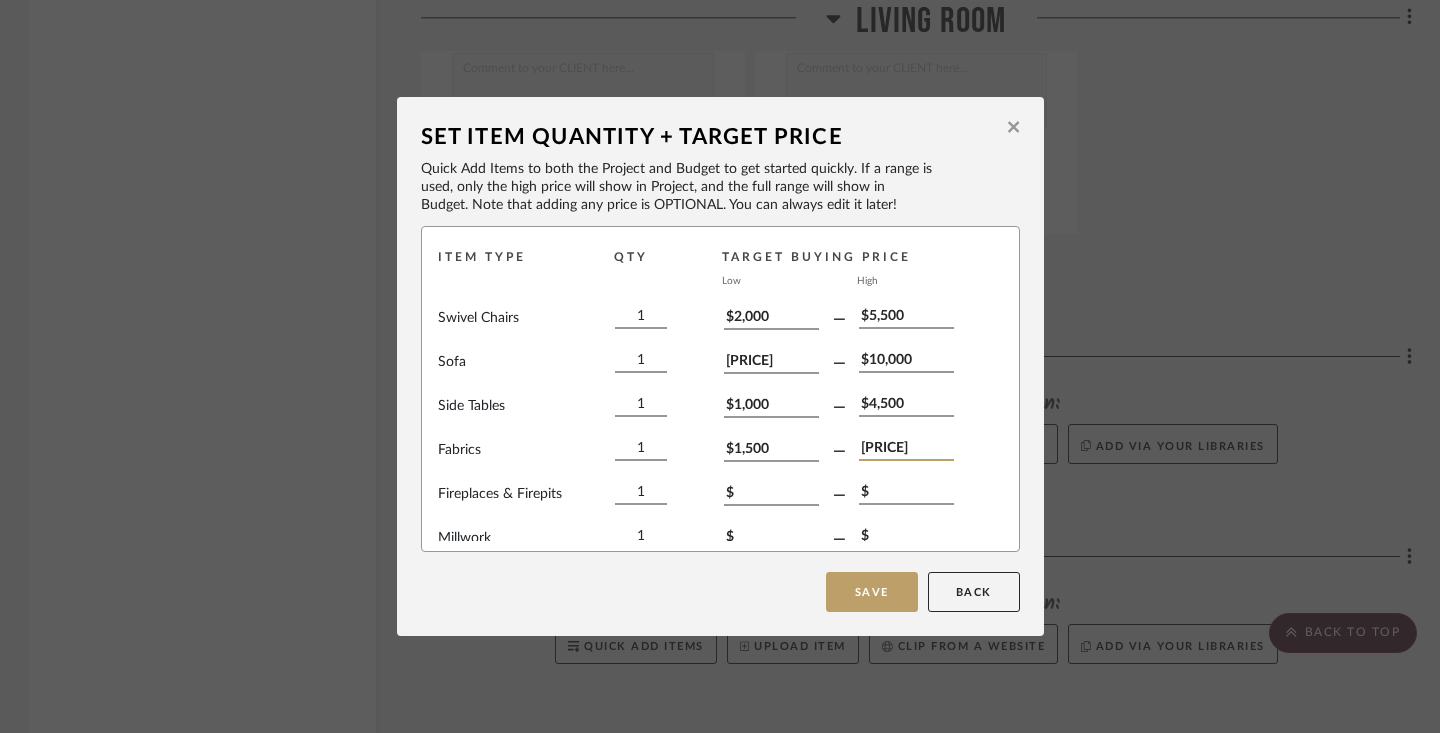type on "[PRICE]" 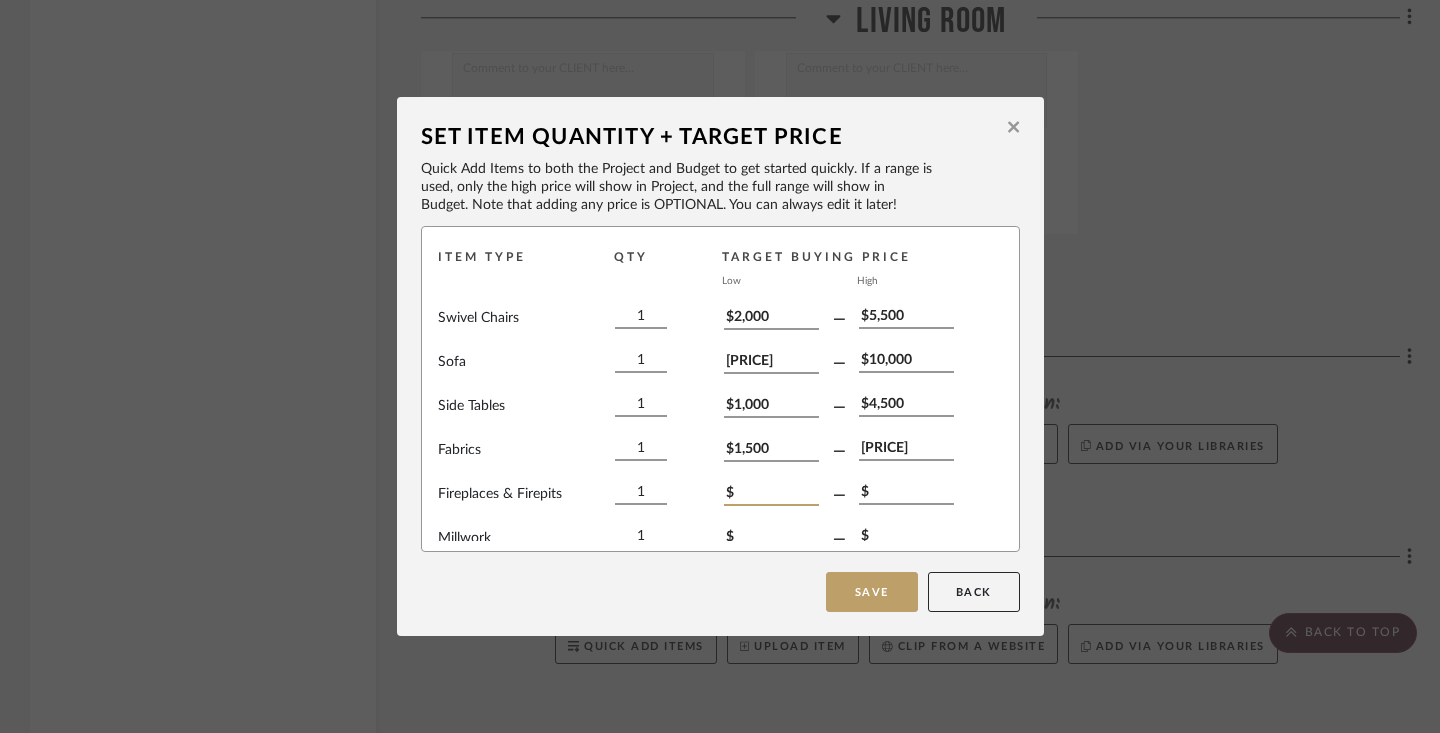 click on "$" at bounding box center [771, 495] 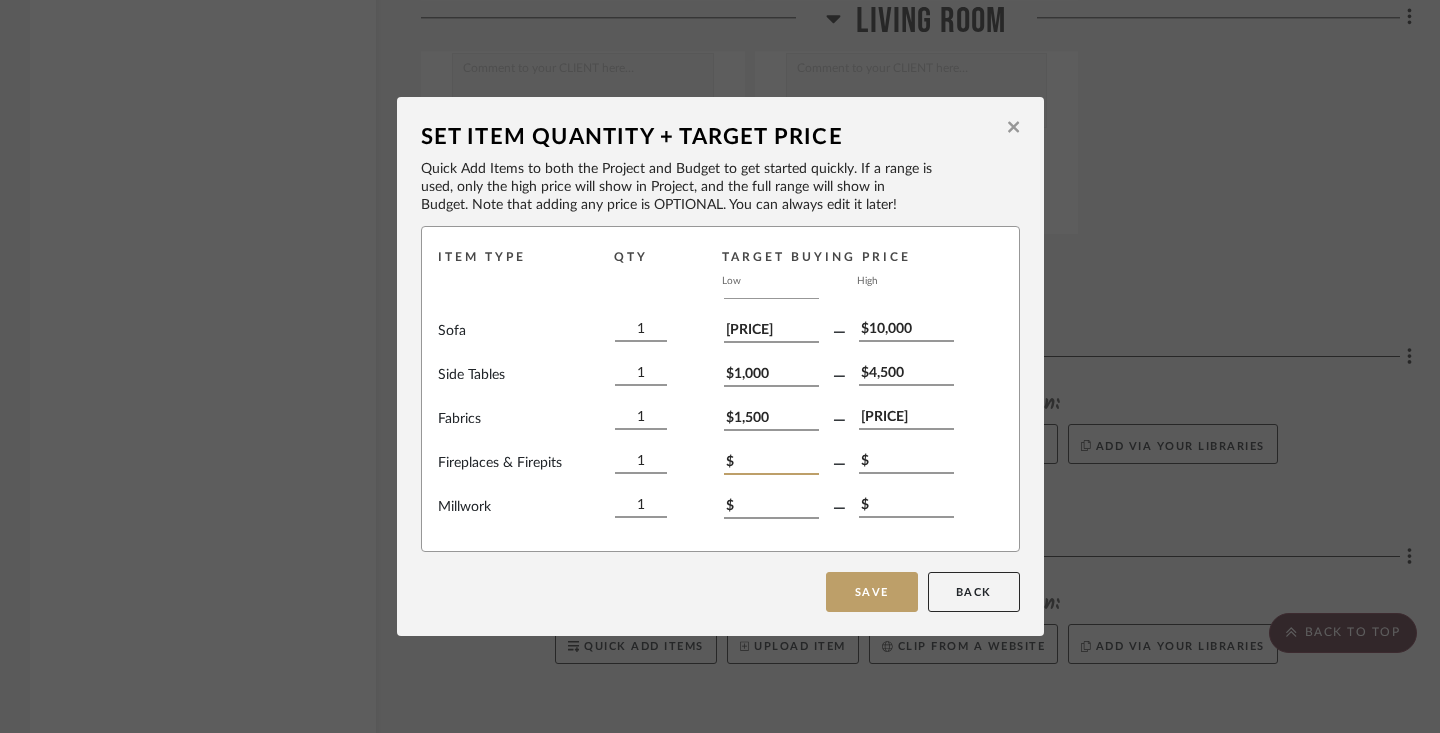 scroll, scrollTop: 73, scrollLeft: 0, axis: vertical 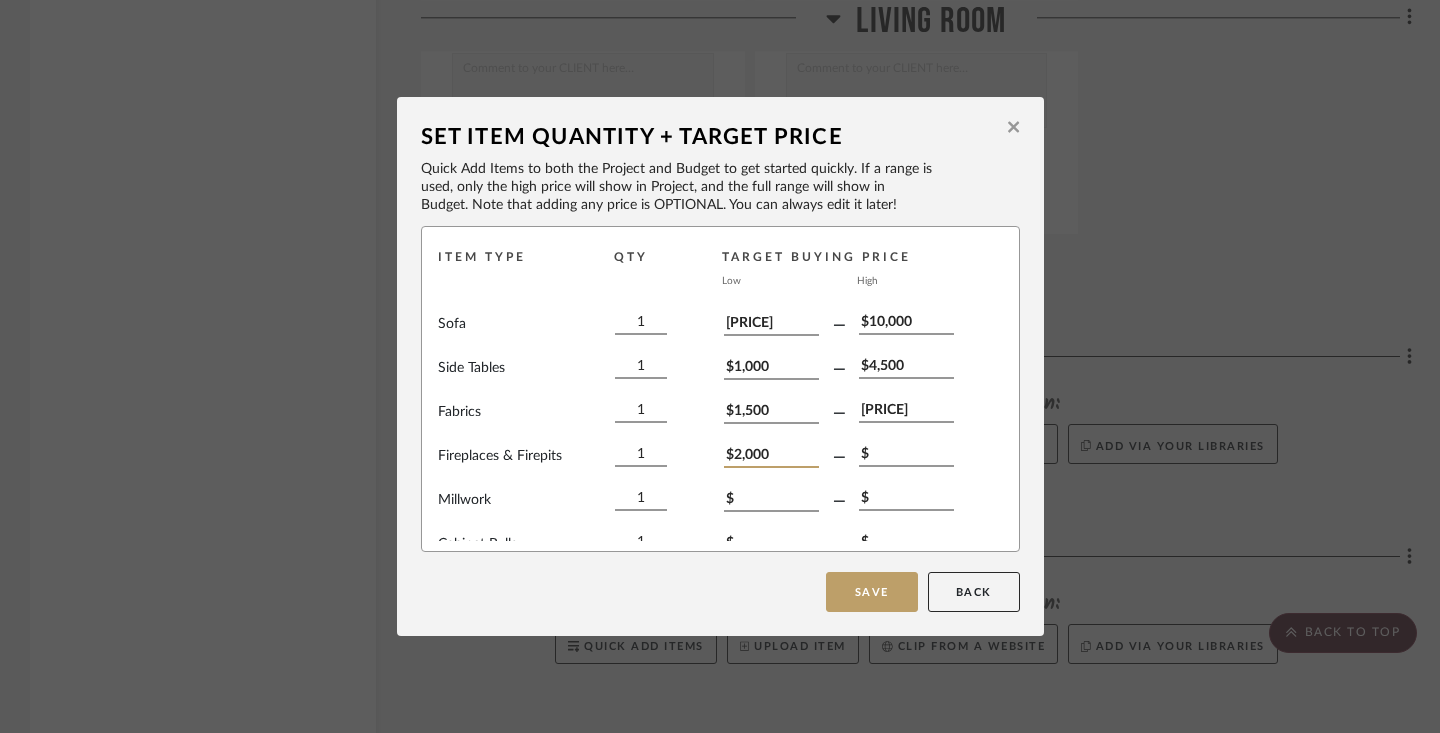 type on "$2,000" 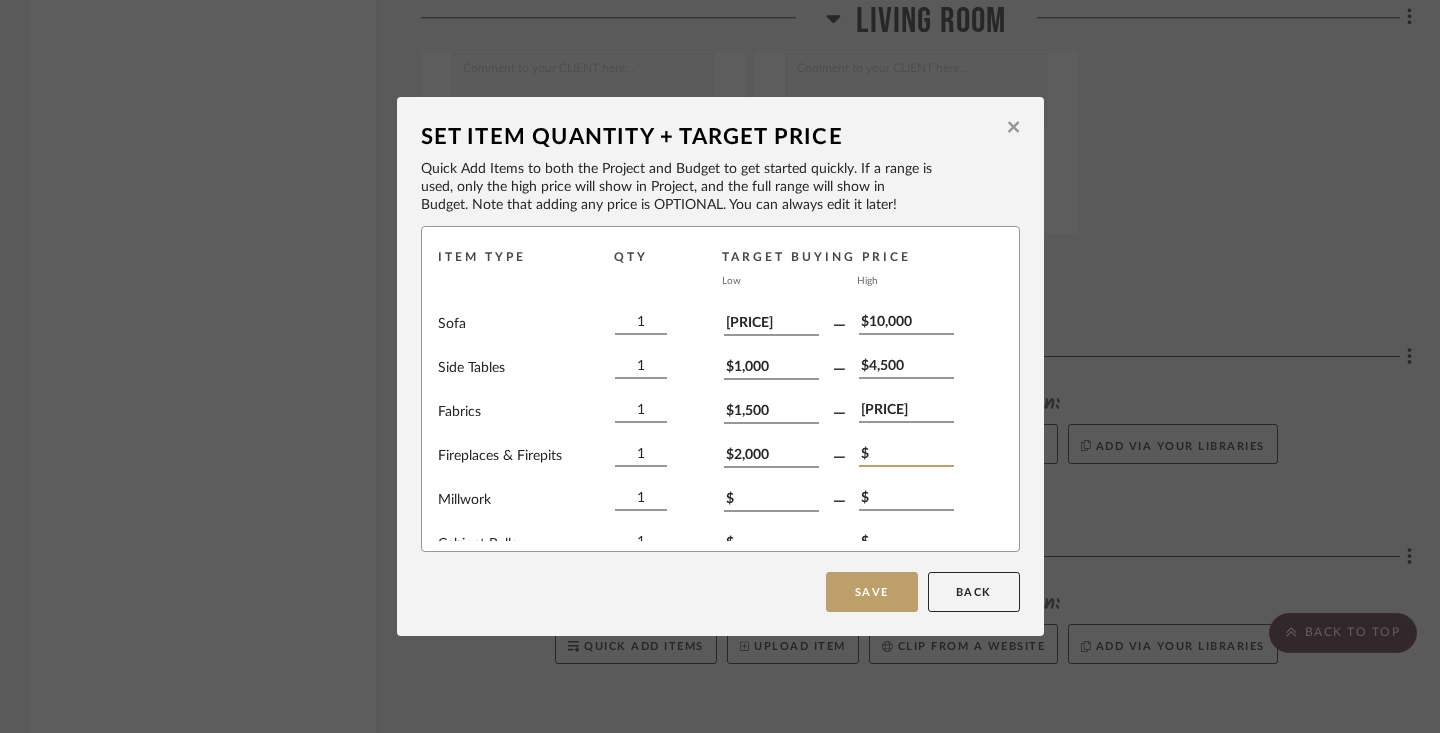 click on "$" at bounding box center (906, 456) 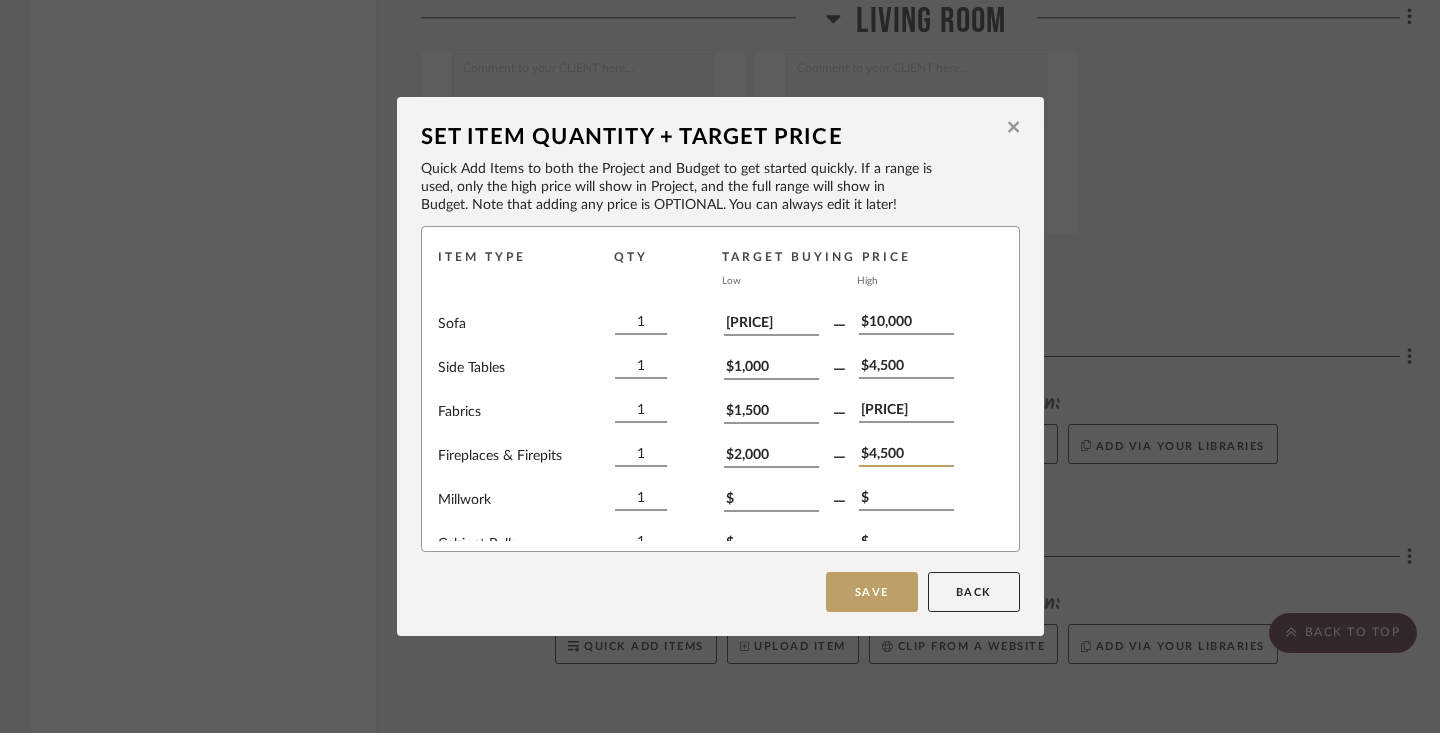 type on "$4,500" 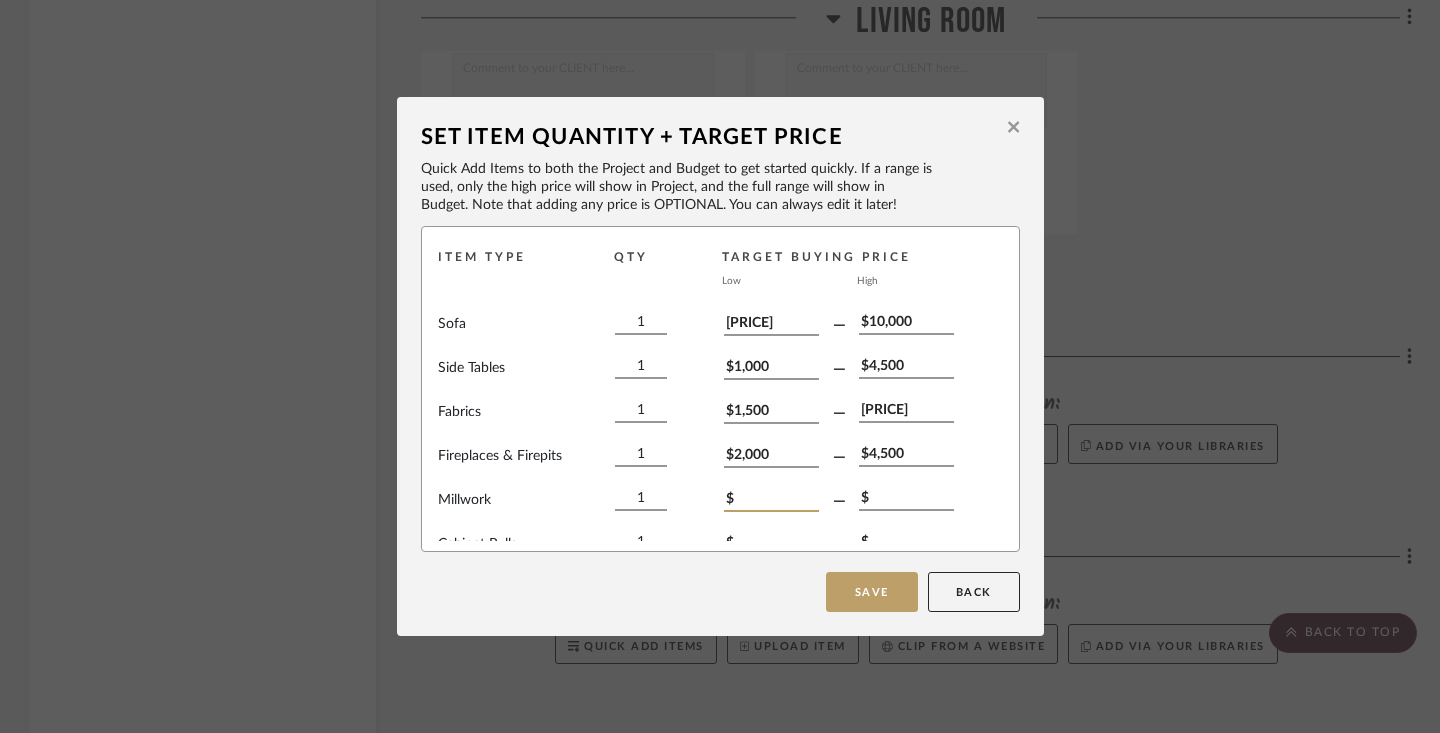 click on "$" at bounding box center (771, 501) 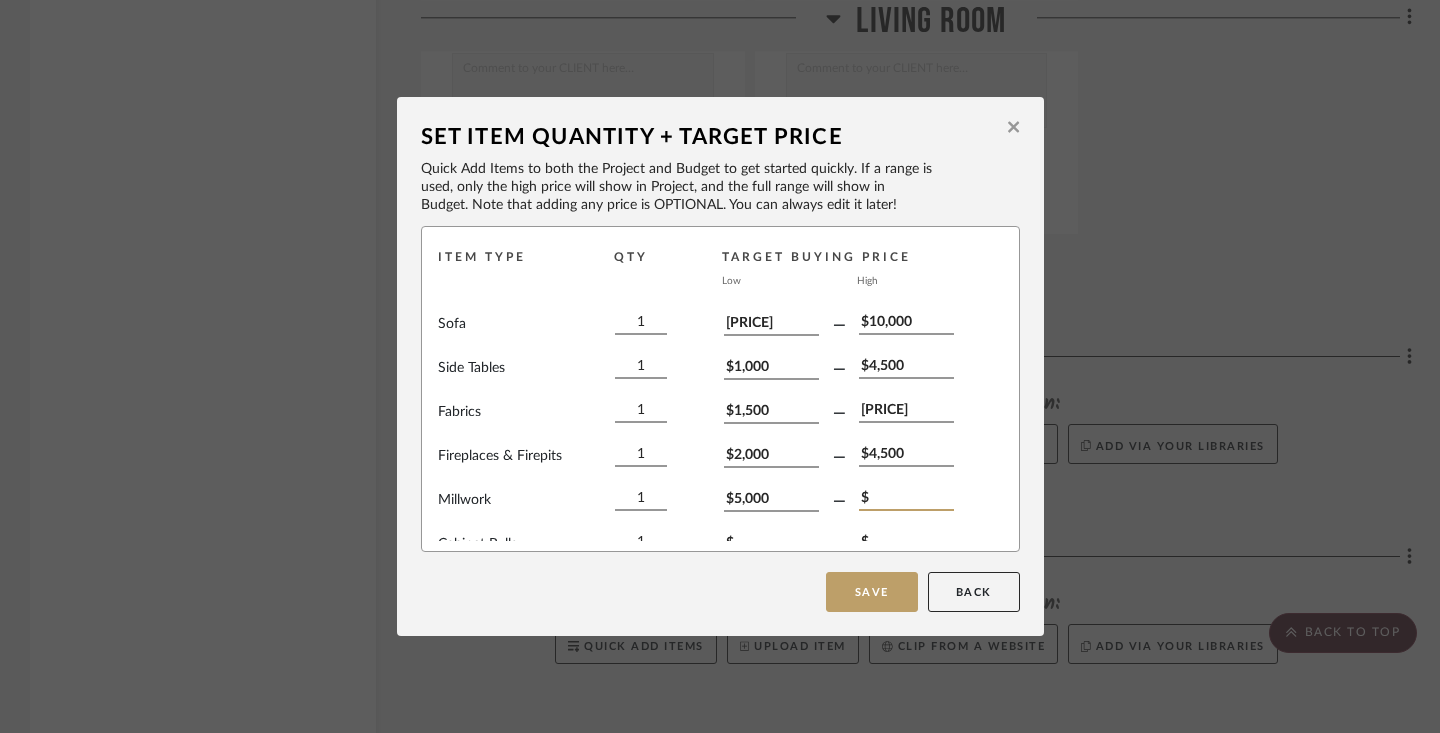 click on "$" at bounding box center (906, 500) 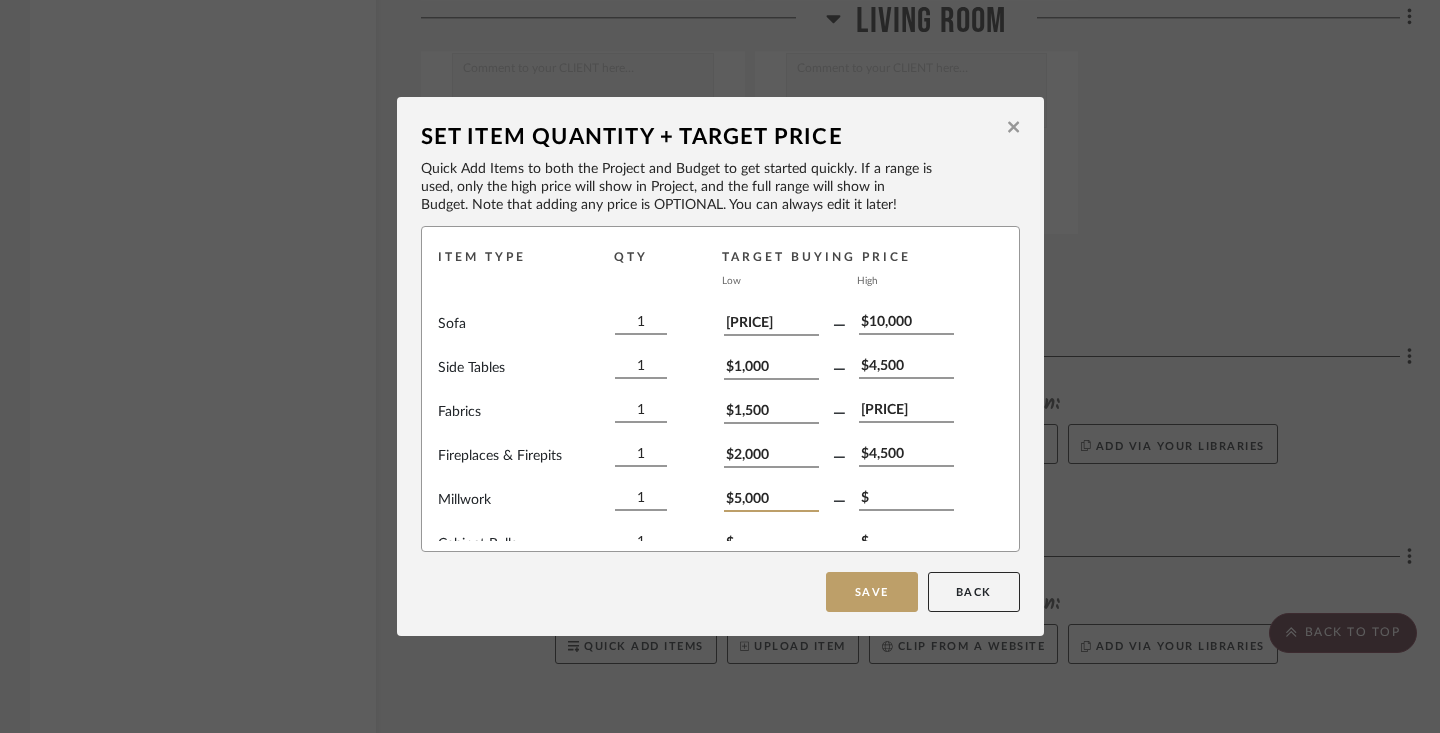 click on "$5,000" at bounding box center (771, 501) 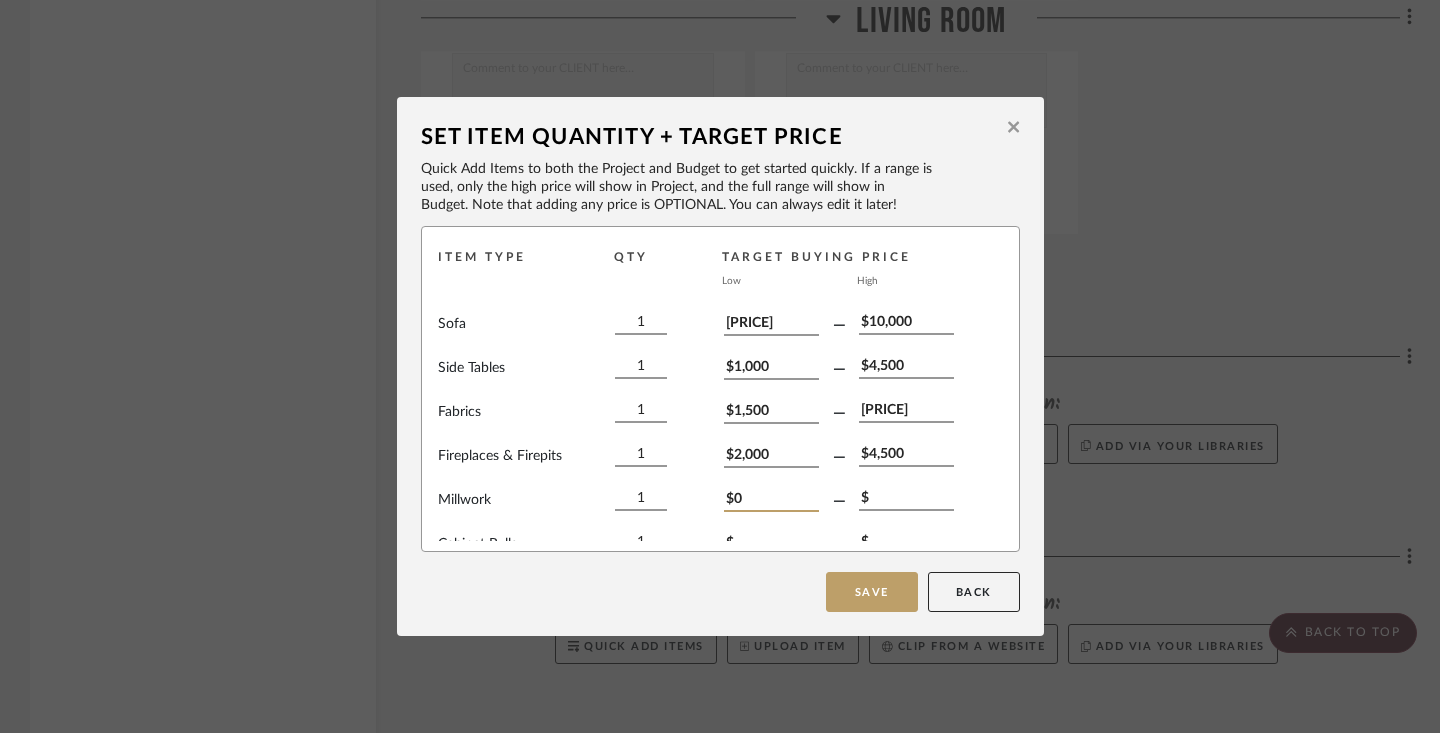 click on "$0" at bounding box center [771, 501] 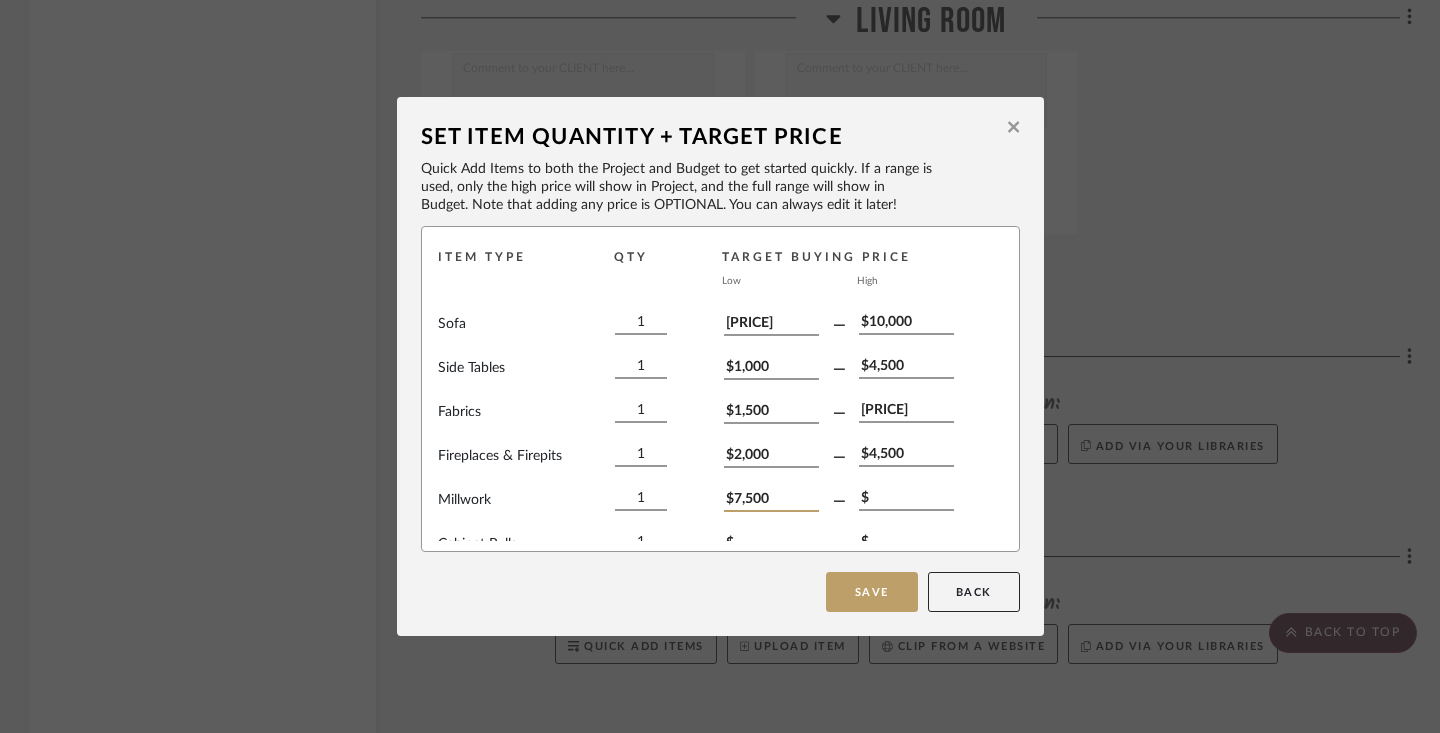 type on "$7,500" 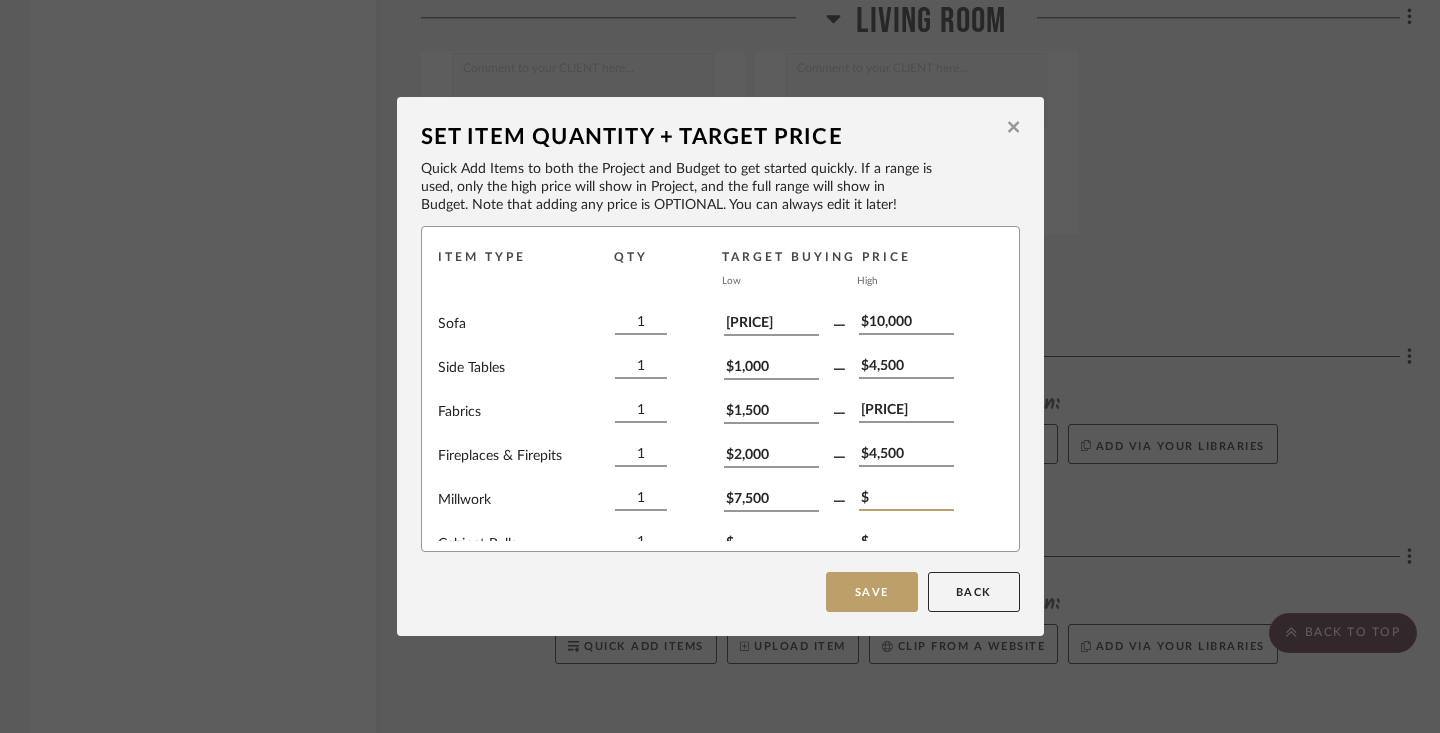 click on "$" at bounding box center [906, 500] 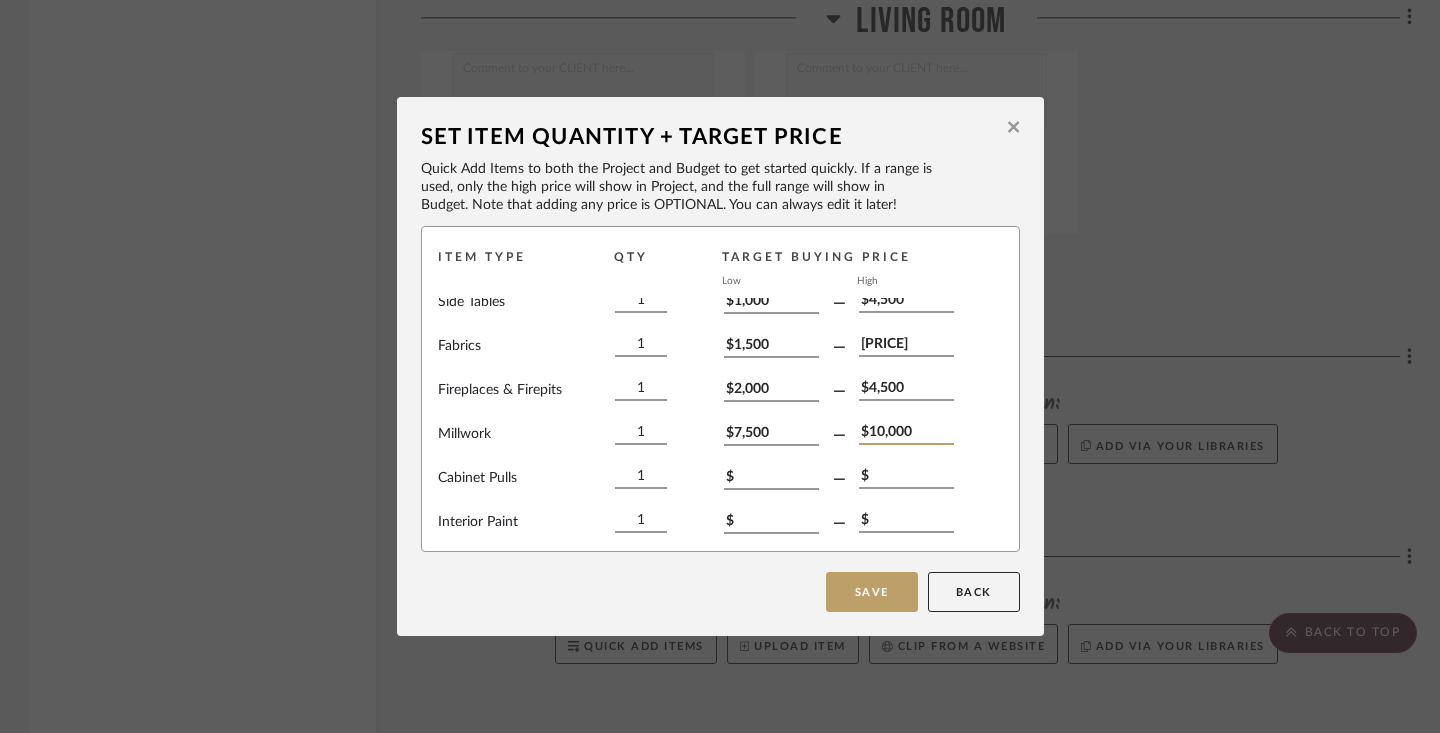 scroll, scrollTop: 150, scrollLeft: 0, axis: vertical 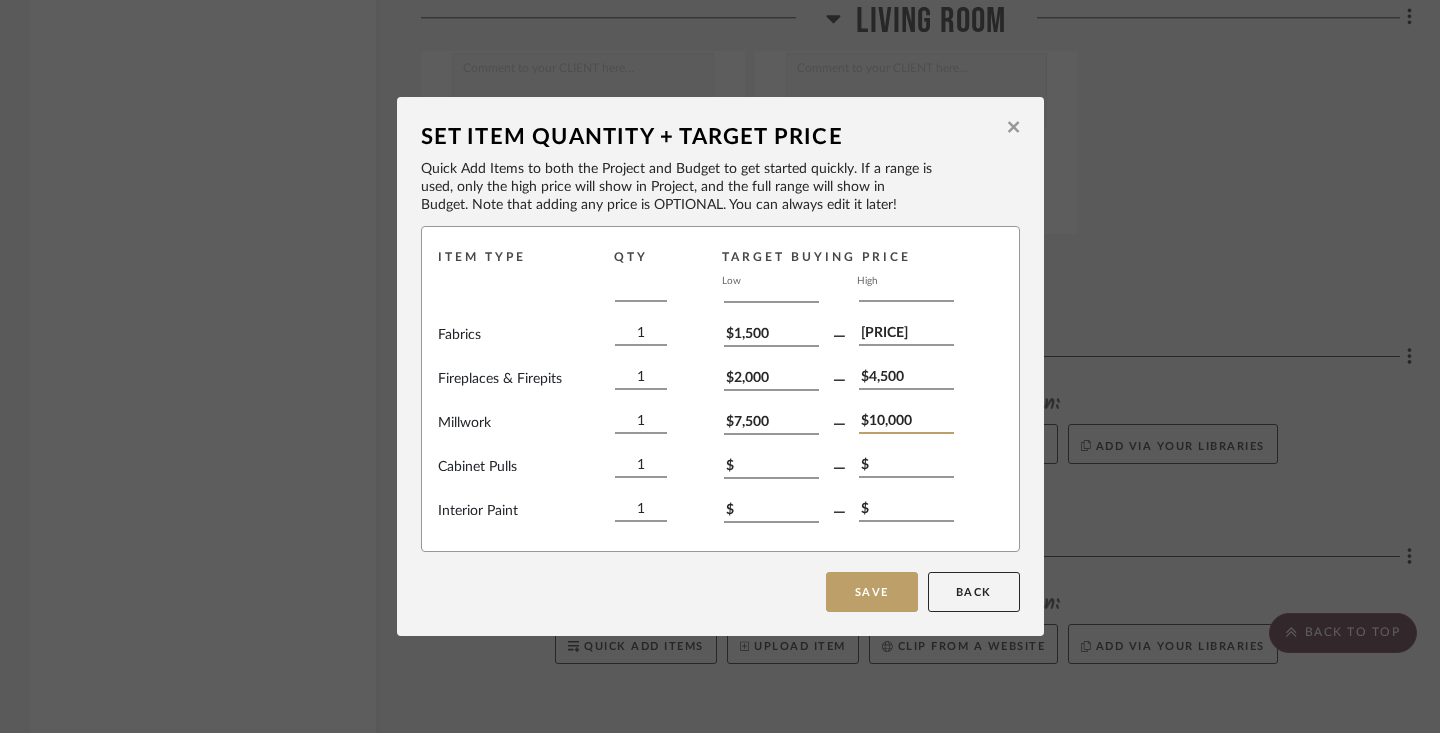 type on "$10,000" 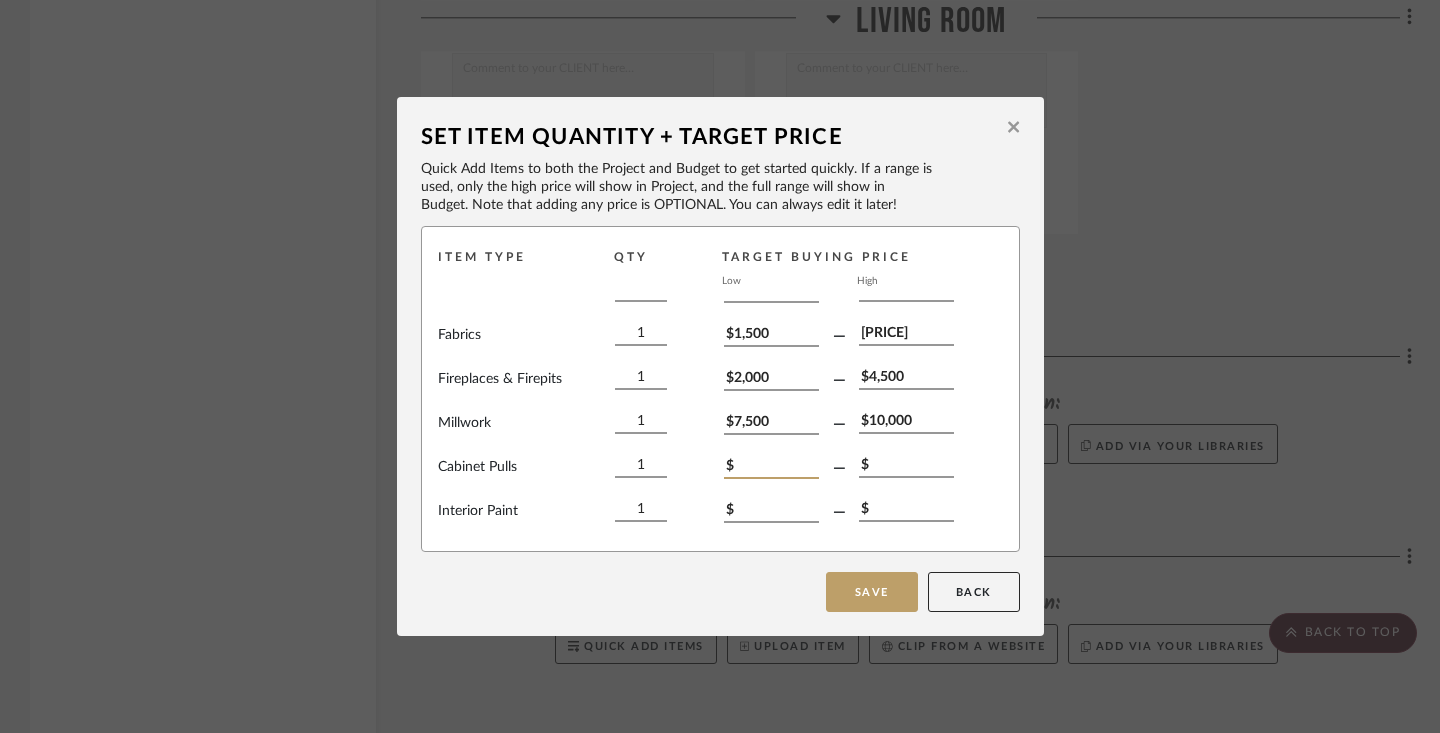 click on "$" at bounding box center [771, 468] 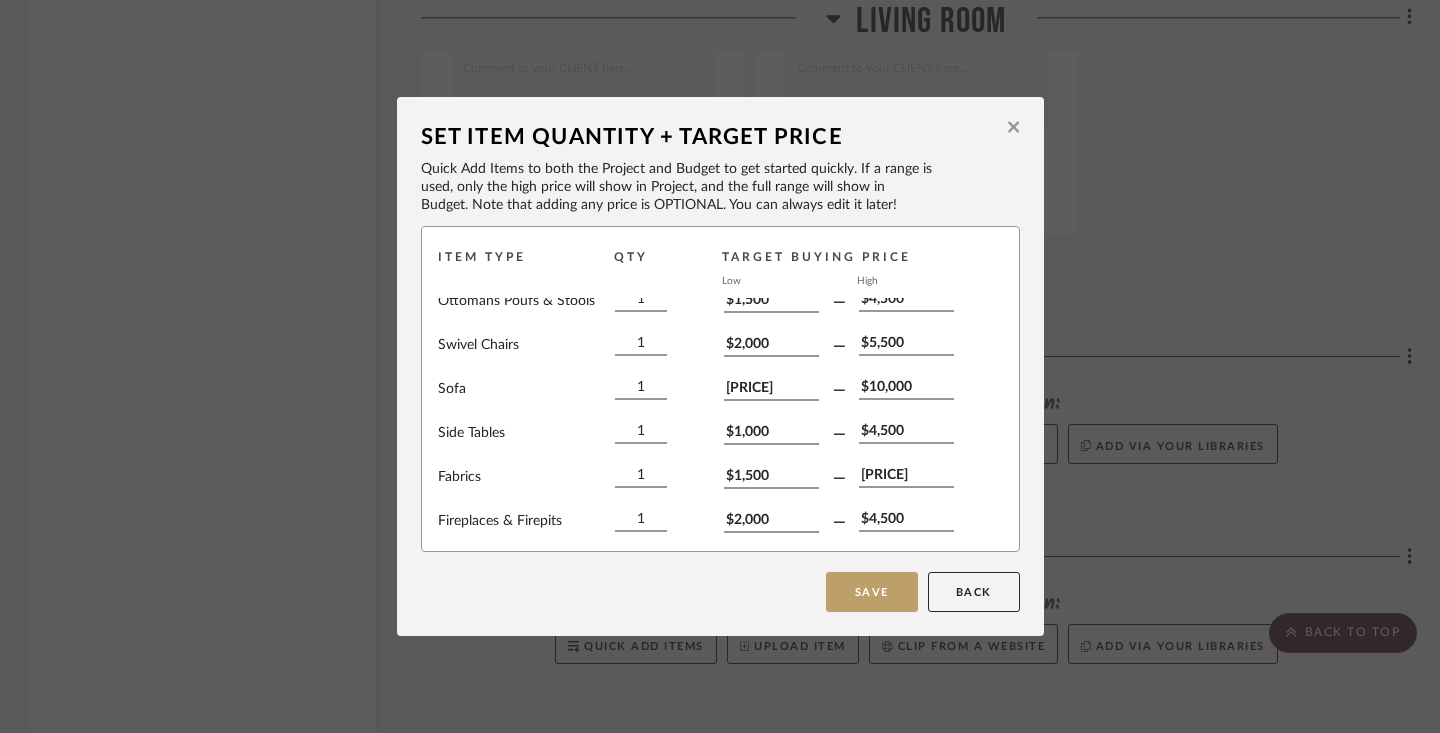 scroll, scrollTop: 0, scrollLeft: 0, axis: both 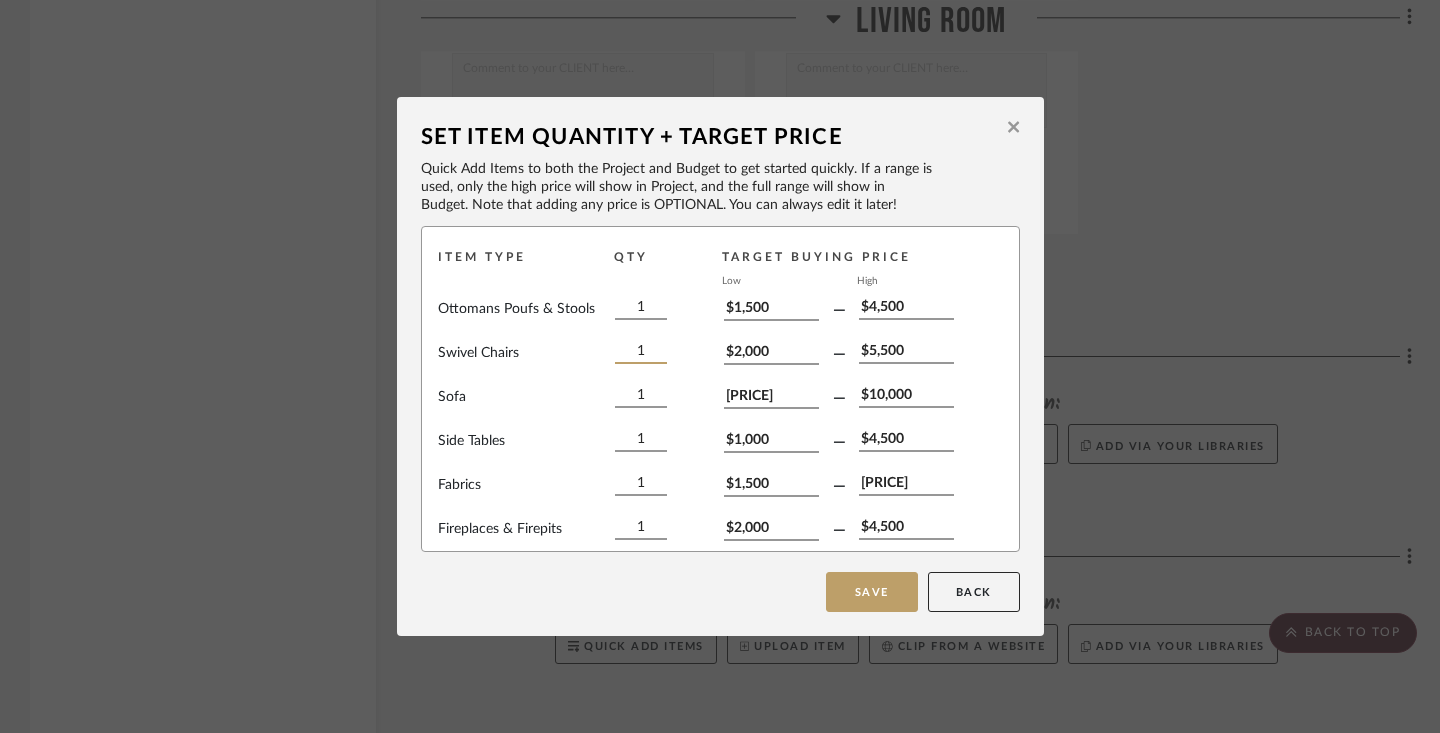 click on "1" at bounding box center [641, 353] 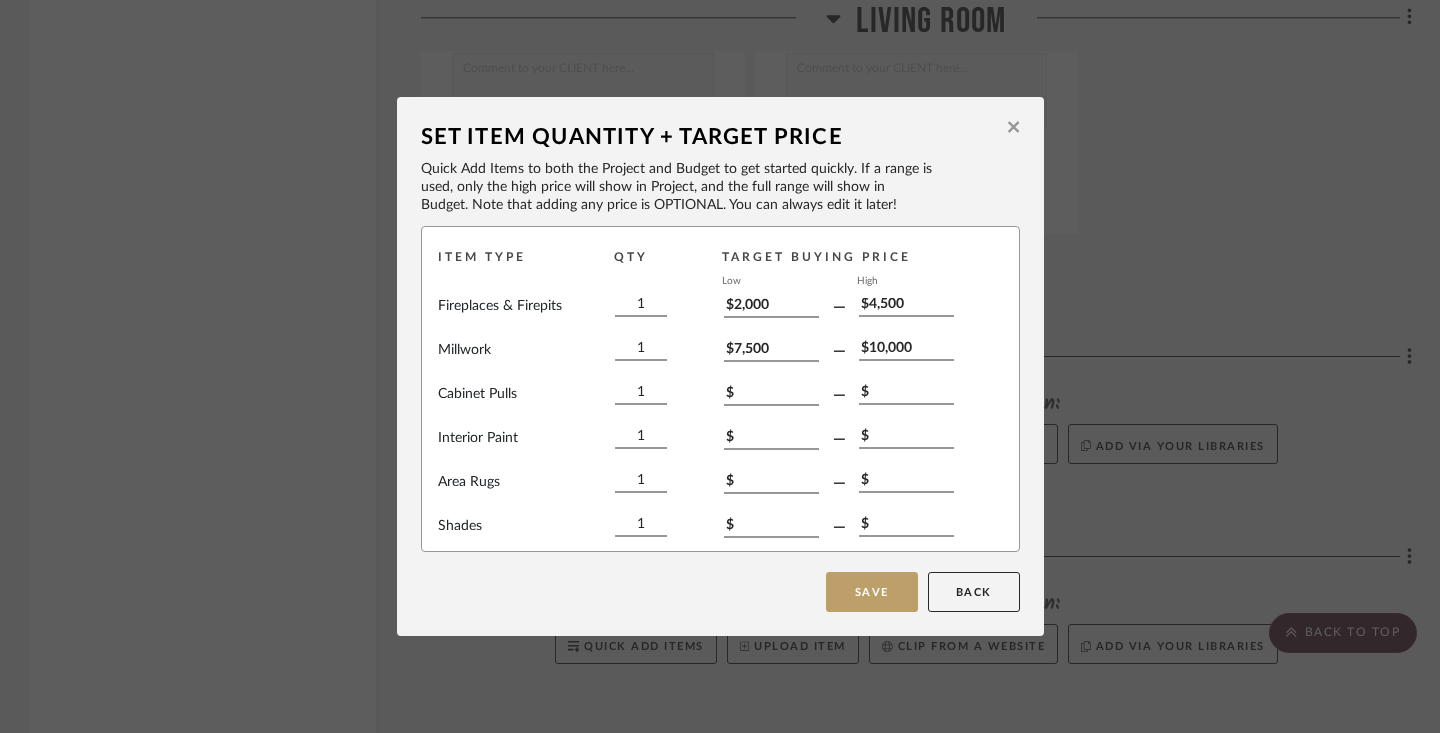 scroll, scrollTop: 217, scrollLeft: 0, axis: vertical 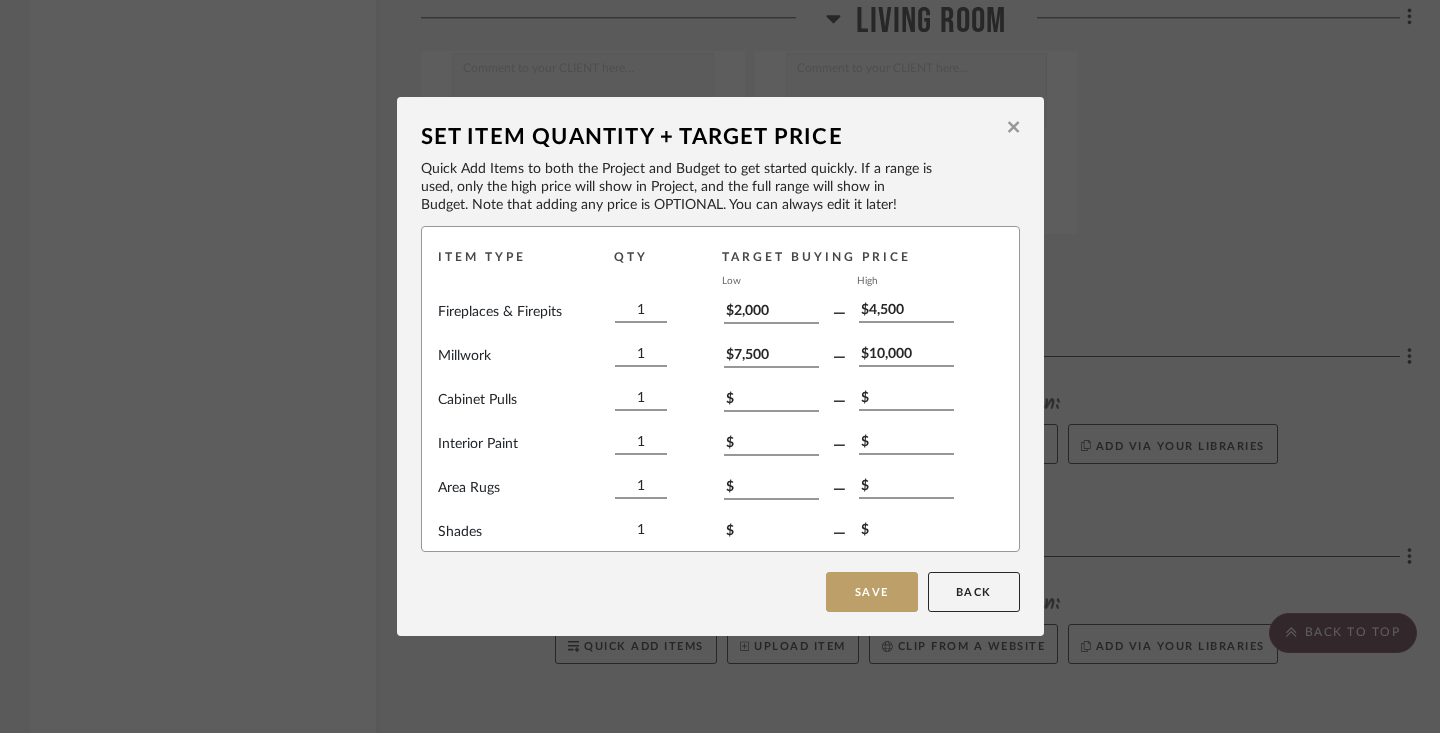 type on "2" 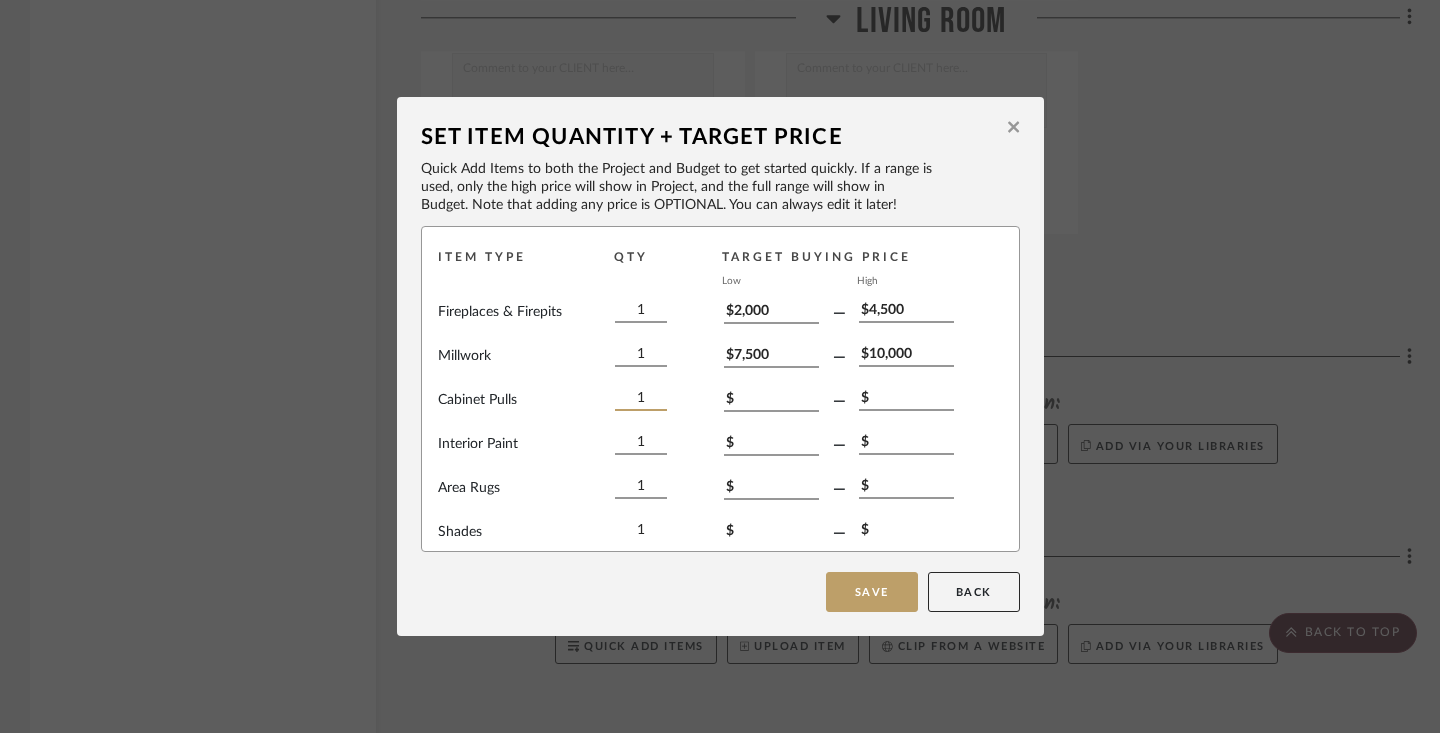 click on "1" at bounding box center (641, 400) 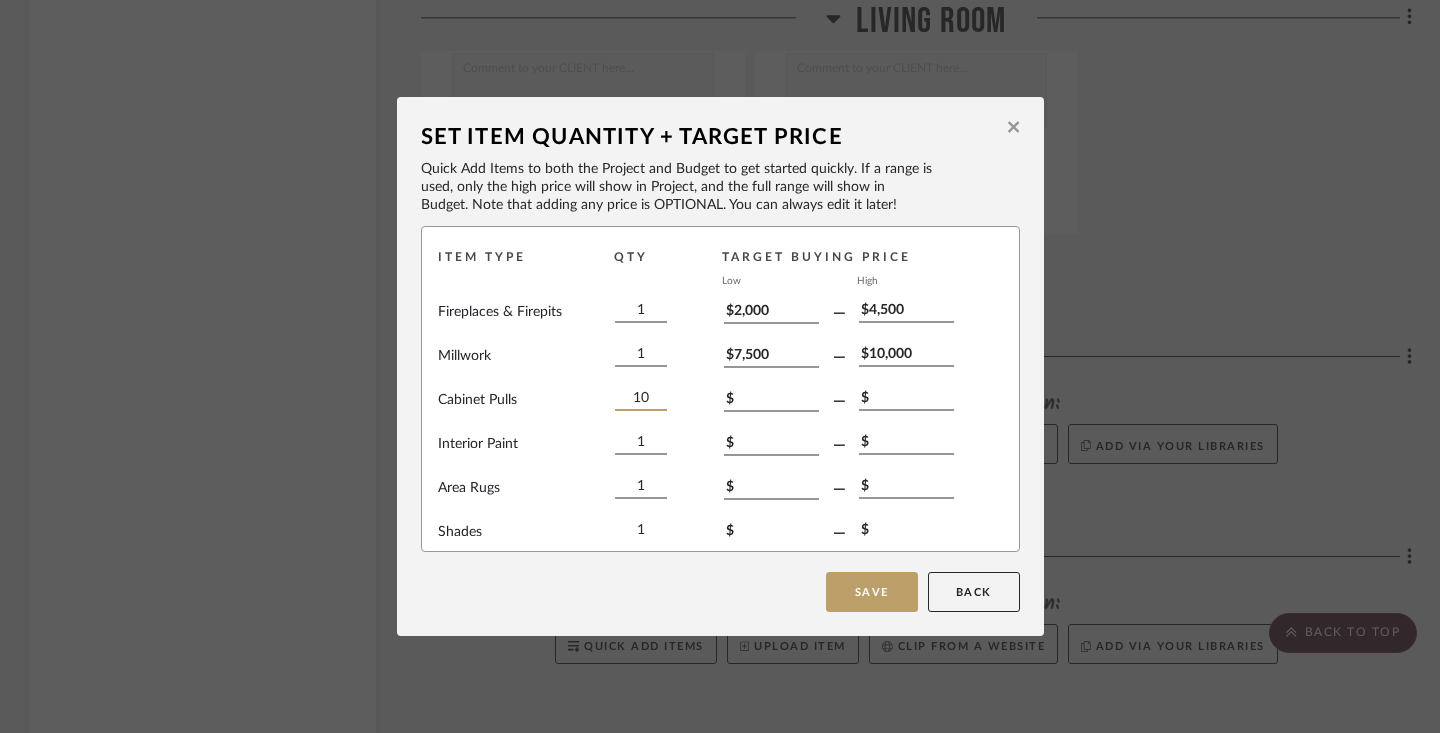 type on "10" 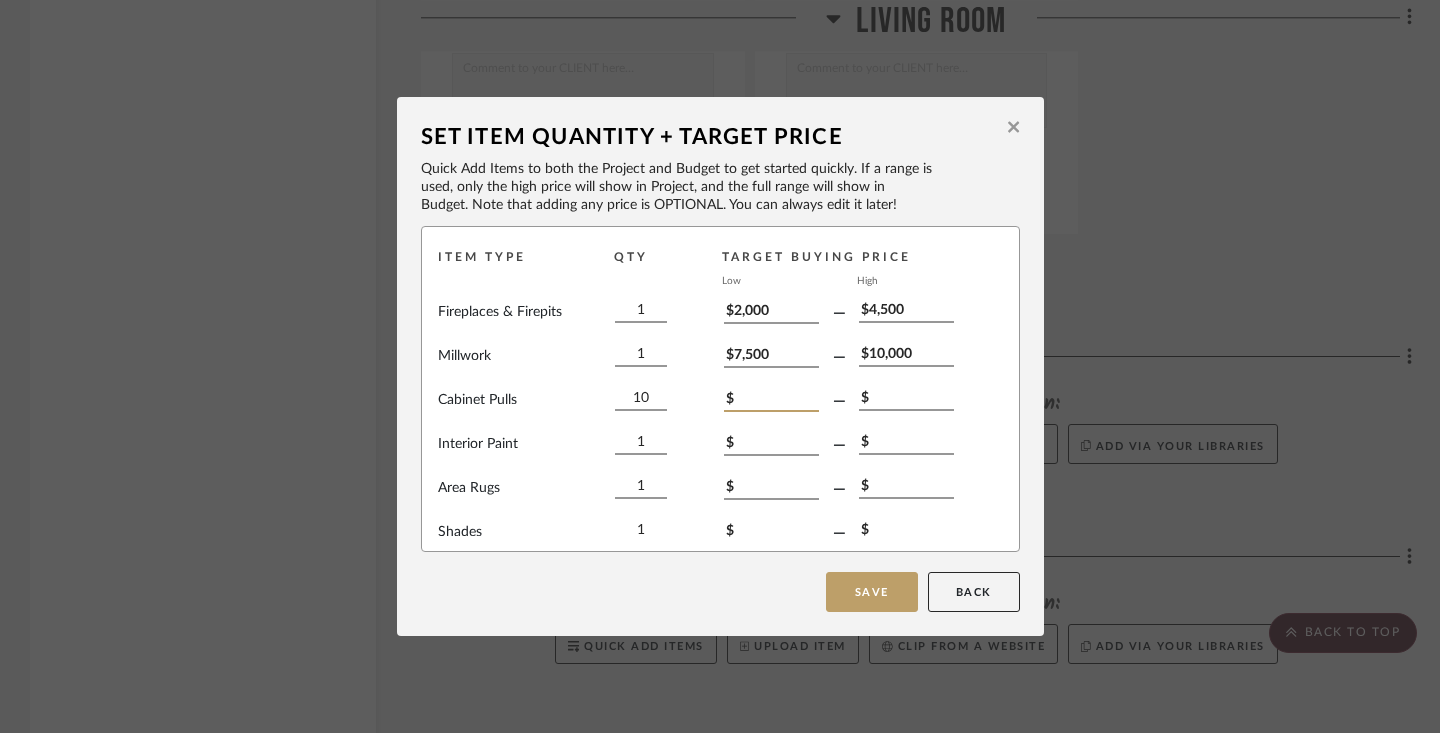 click on "$" at bounding box center (771, 401) 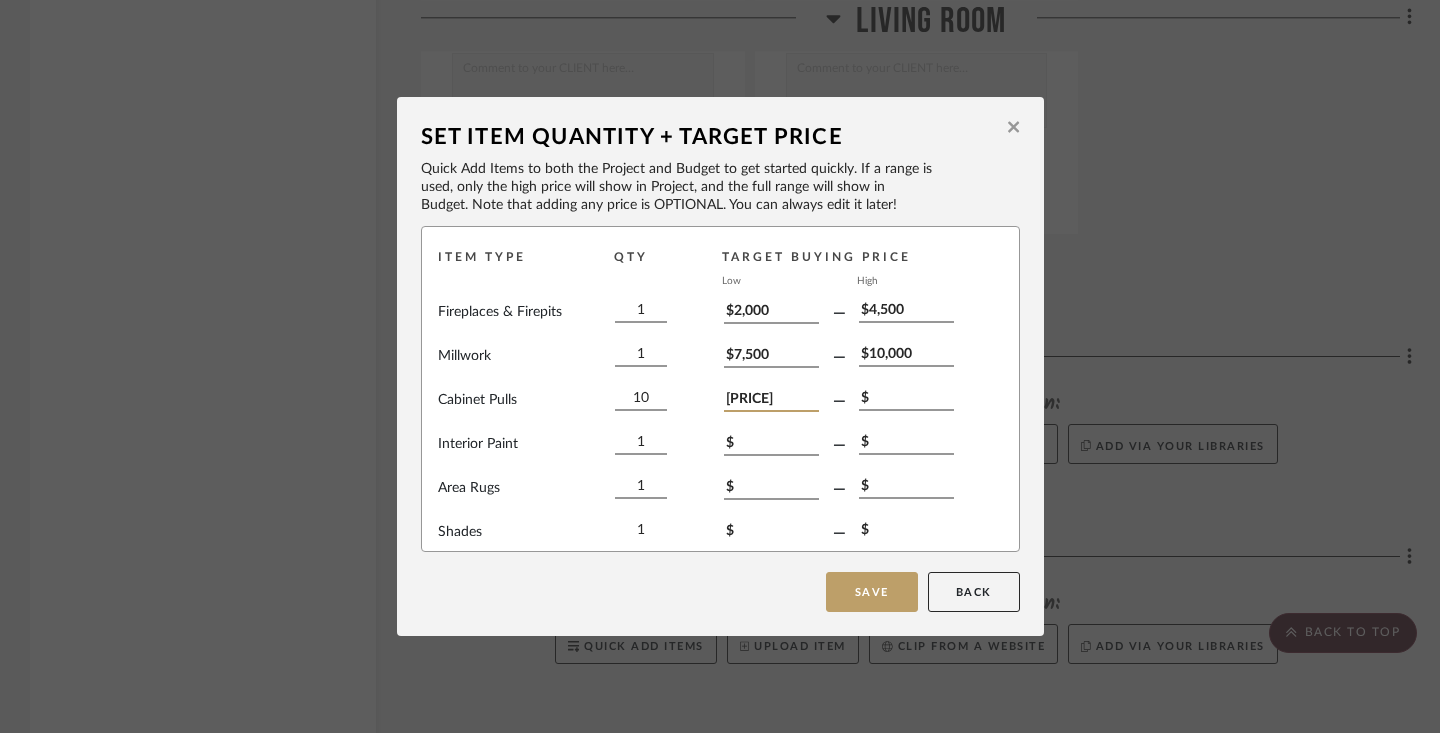 type on "[PRICE]" 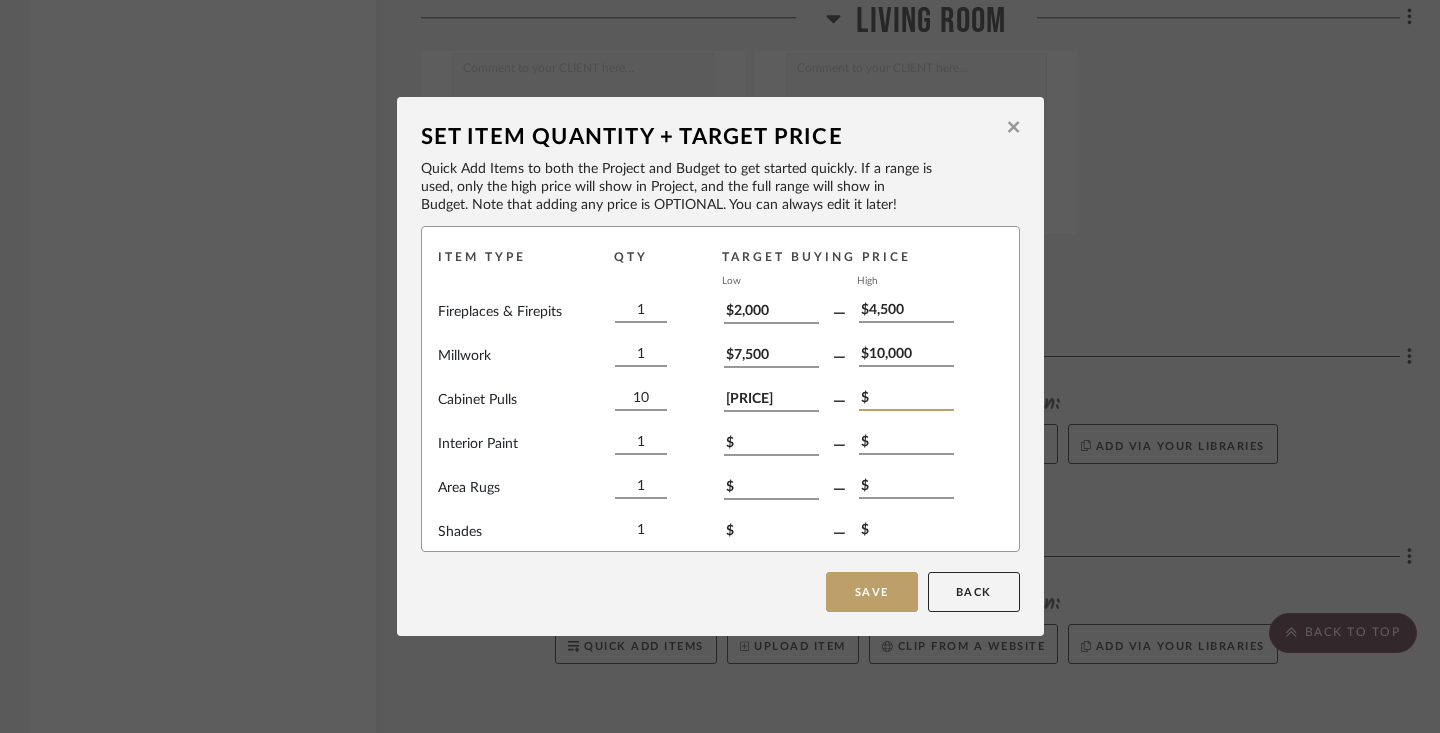 click on "$" at bounding box center [906, 400] 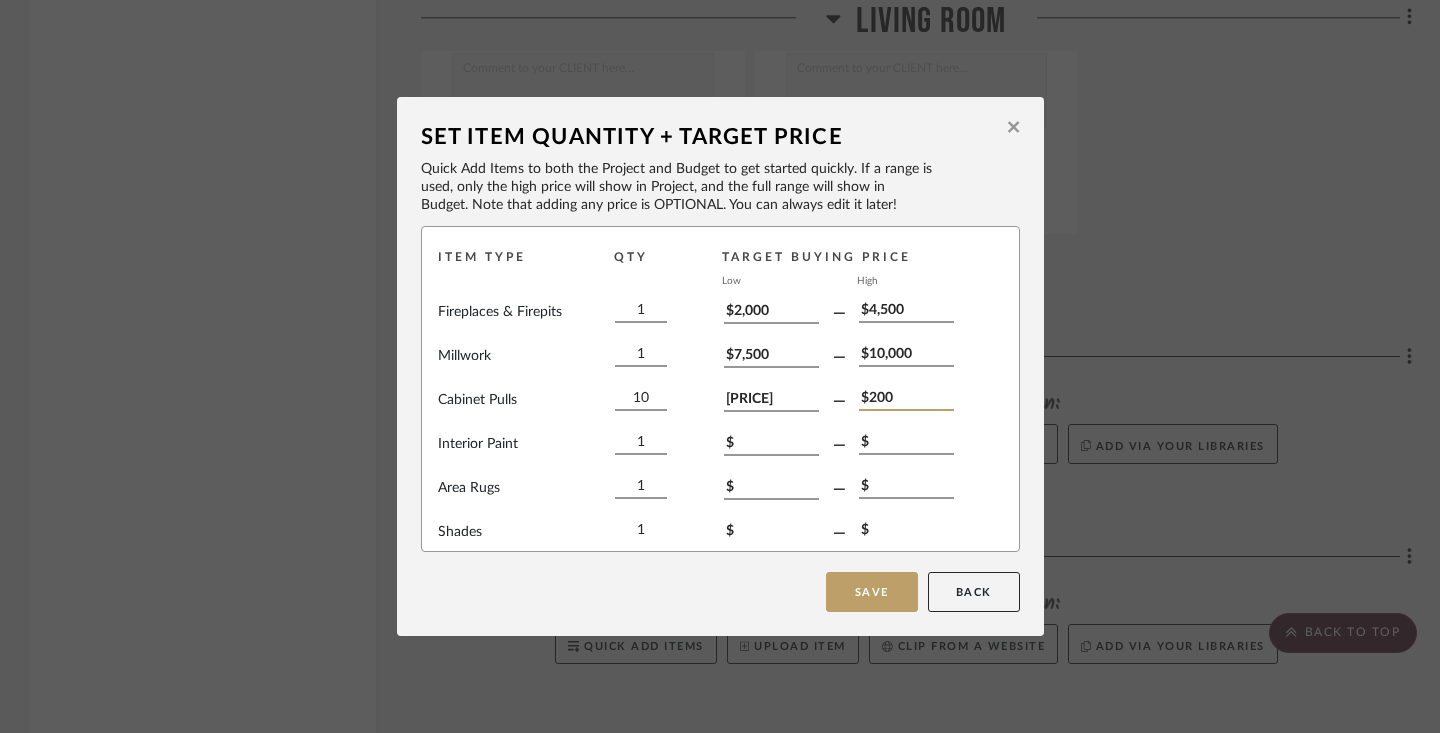 type on "$200" 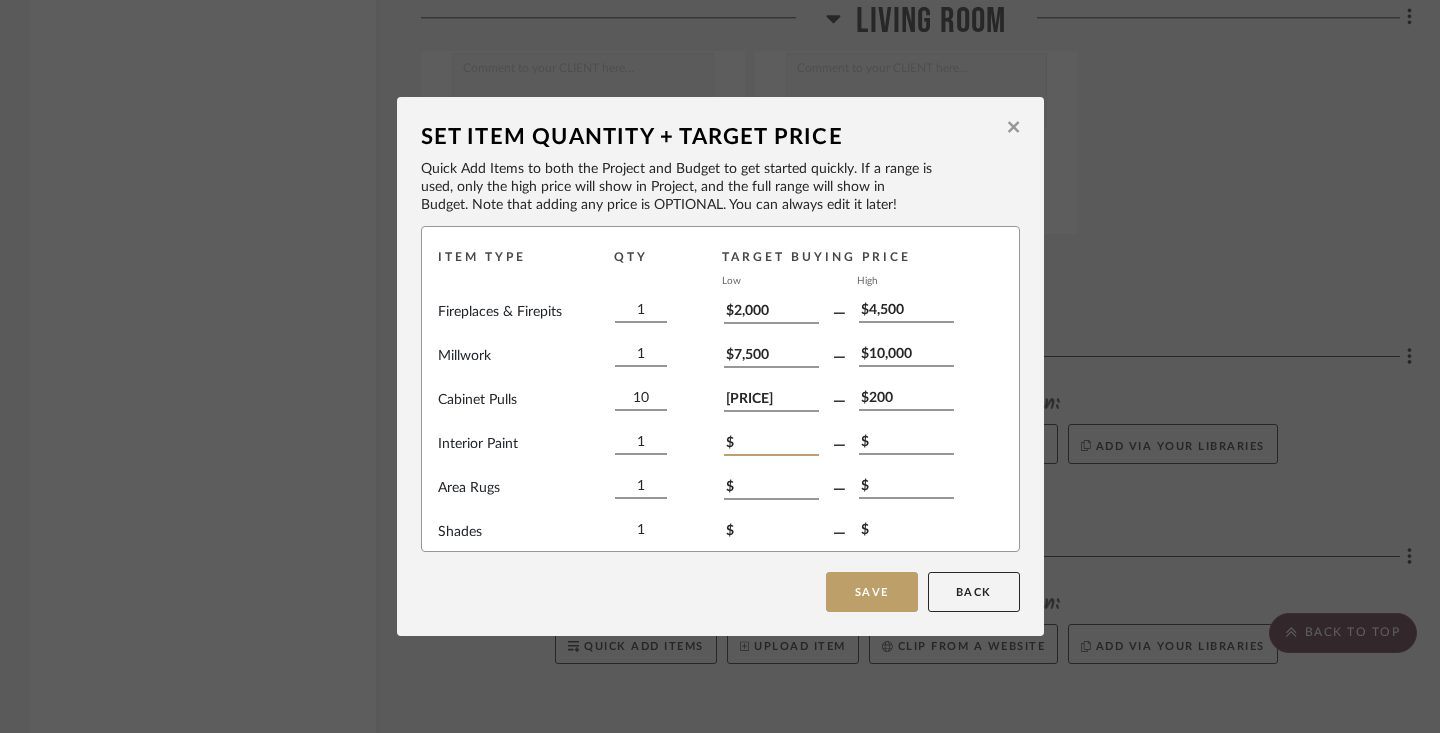click on "$" at bounding box center (771, 445) 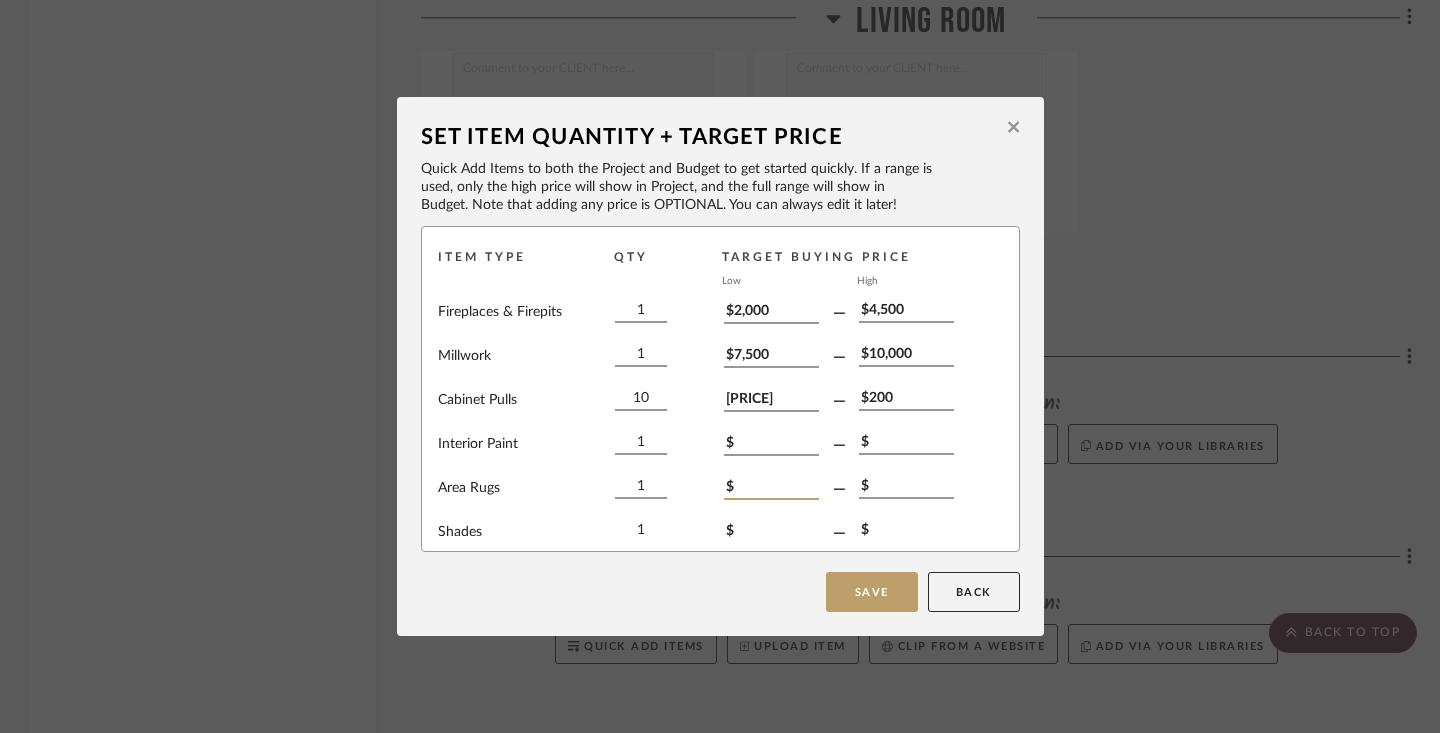 click on "$" at bounding box center (771, 489) 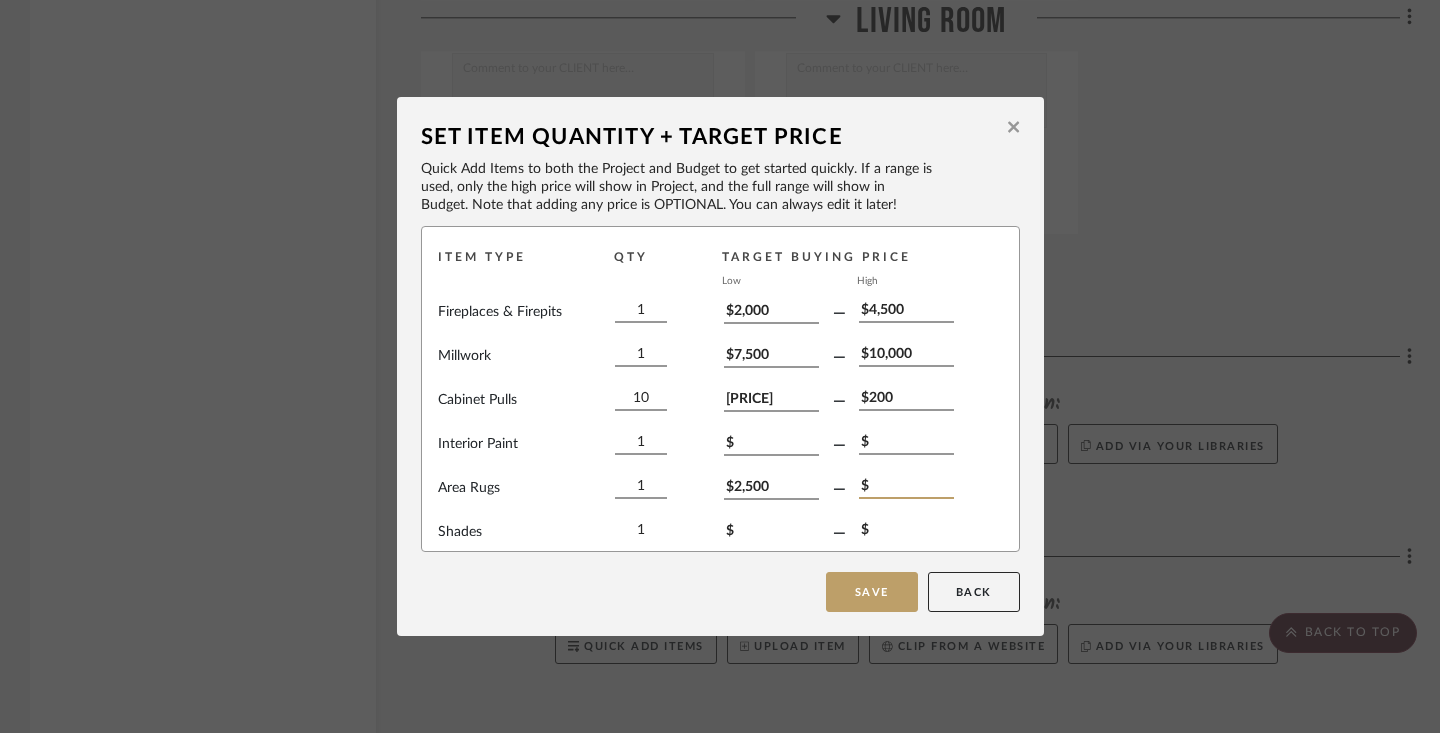 click on "$" at bounding box center [906, 488] 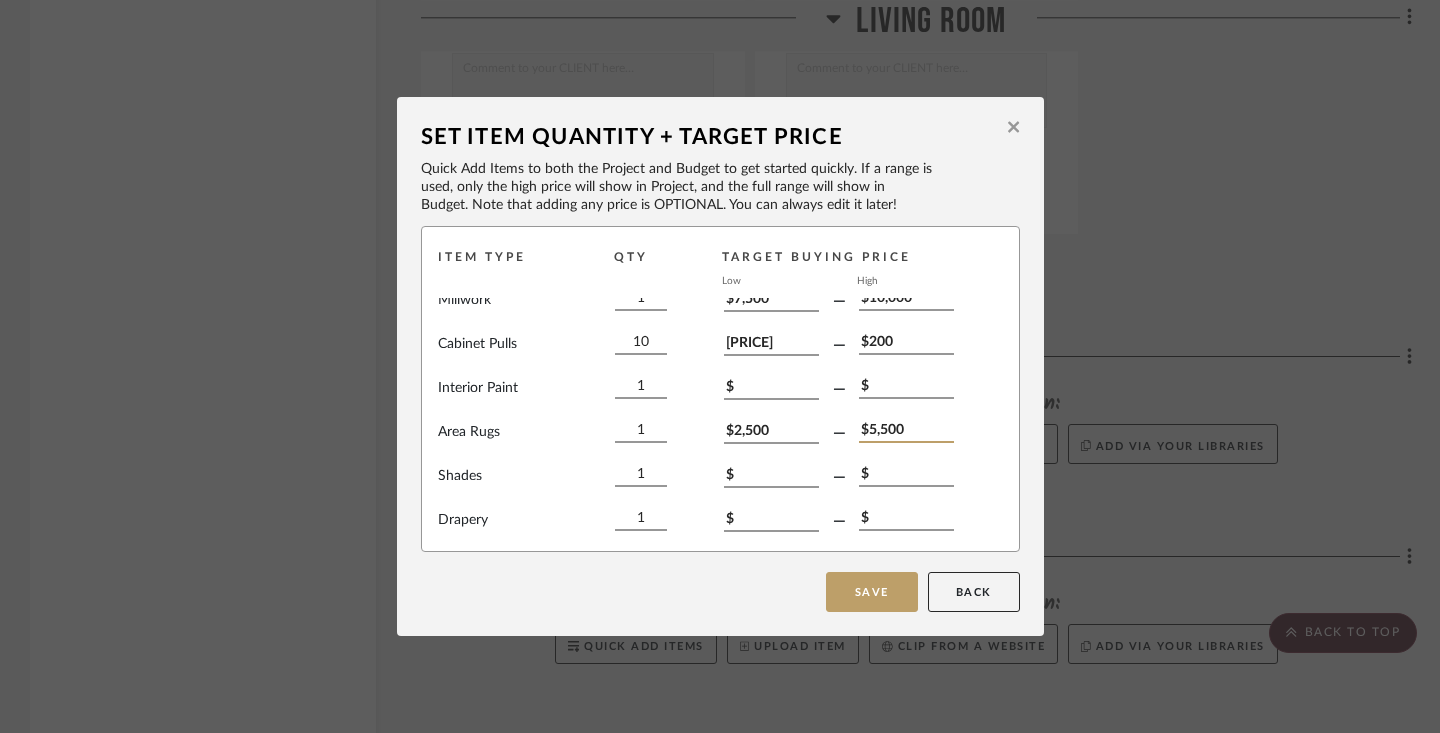 scroll, scrollTop: 281, scrollLeft: 0, axis: vertical 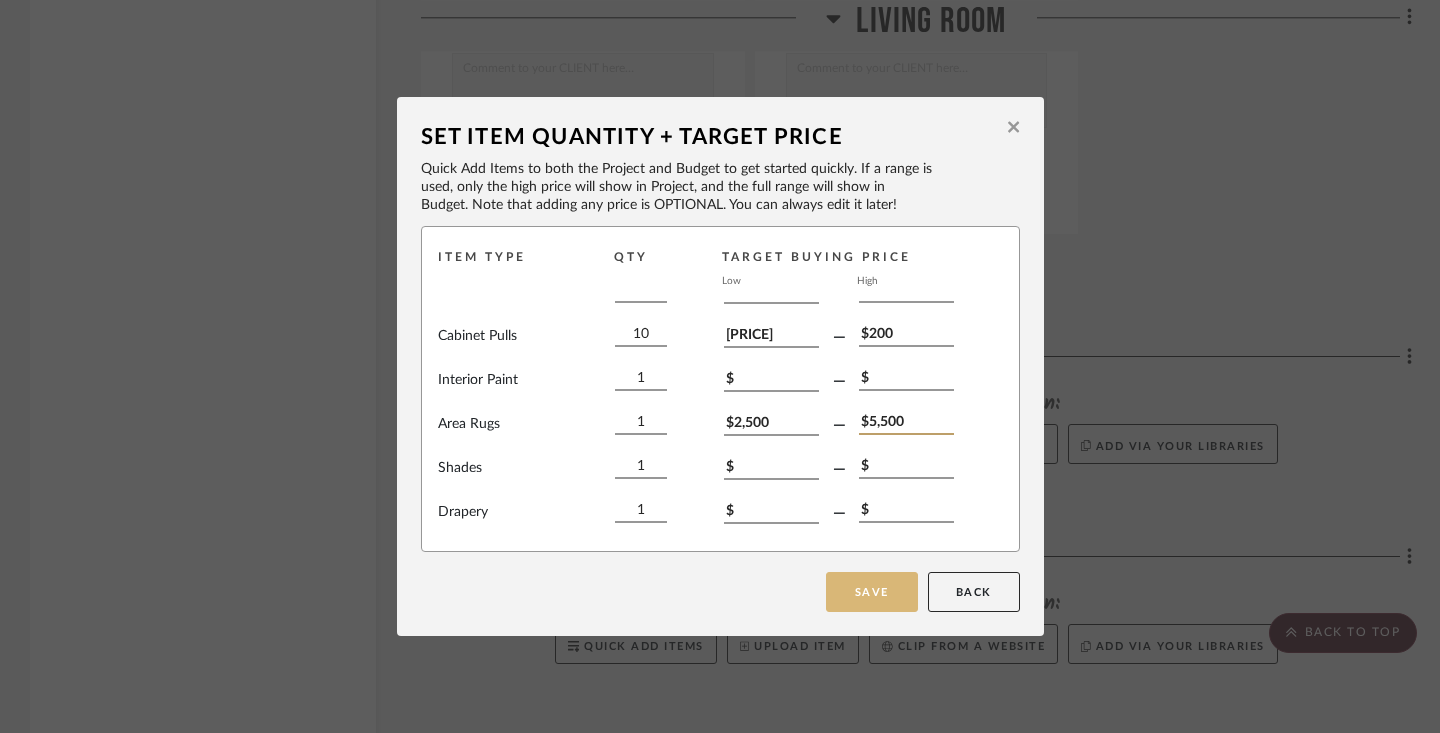 type on "$5,500" 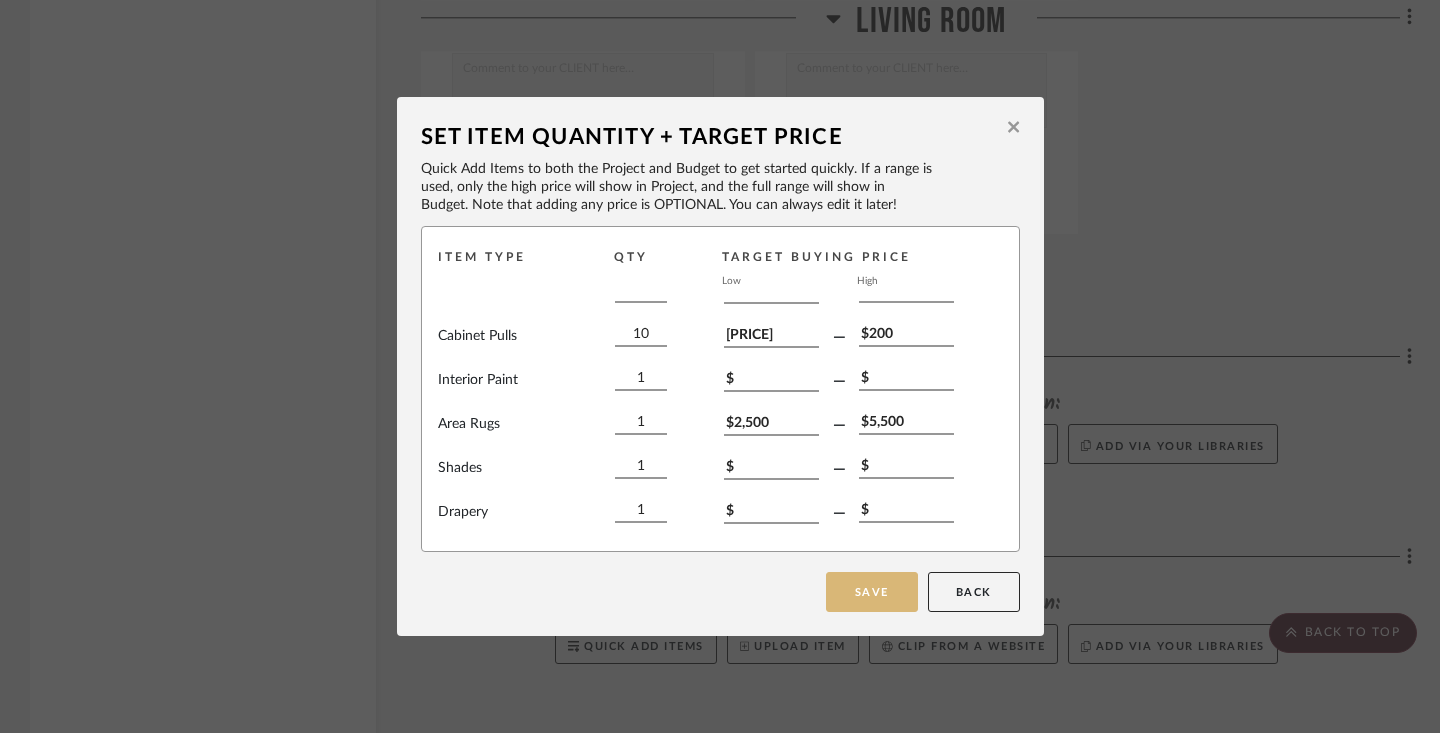 click on "Save" at bounding box center [872, 592] 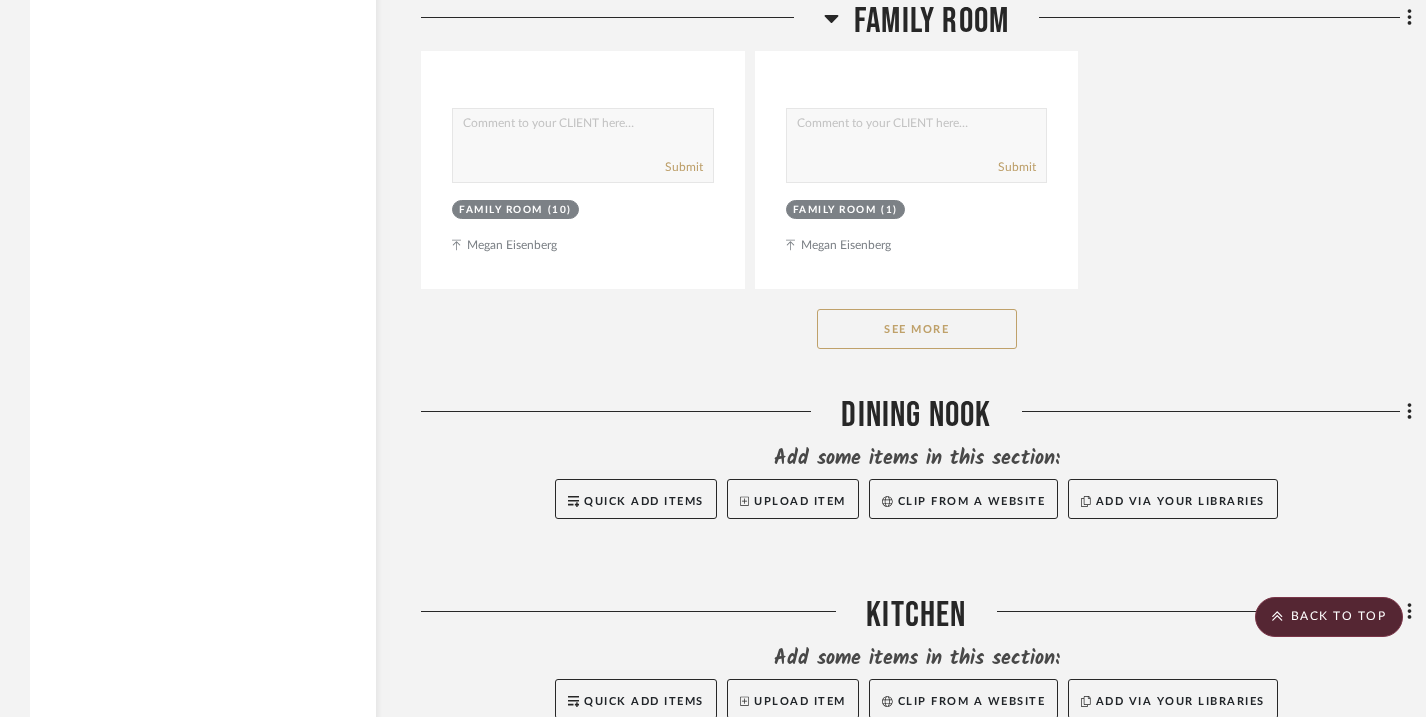 scroll, scrollTop: 10434, scrollLeft: 0, axis: vertical 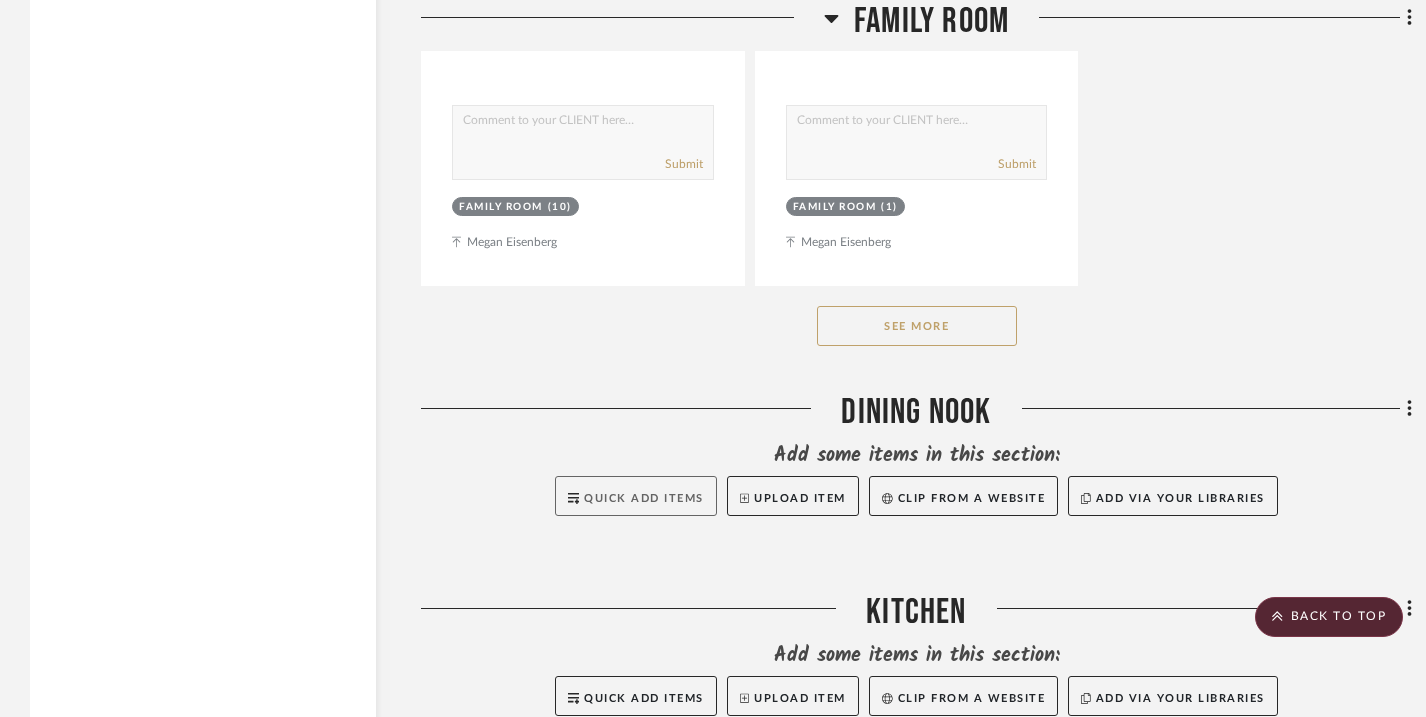 click on "Quick Add Items" 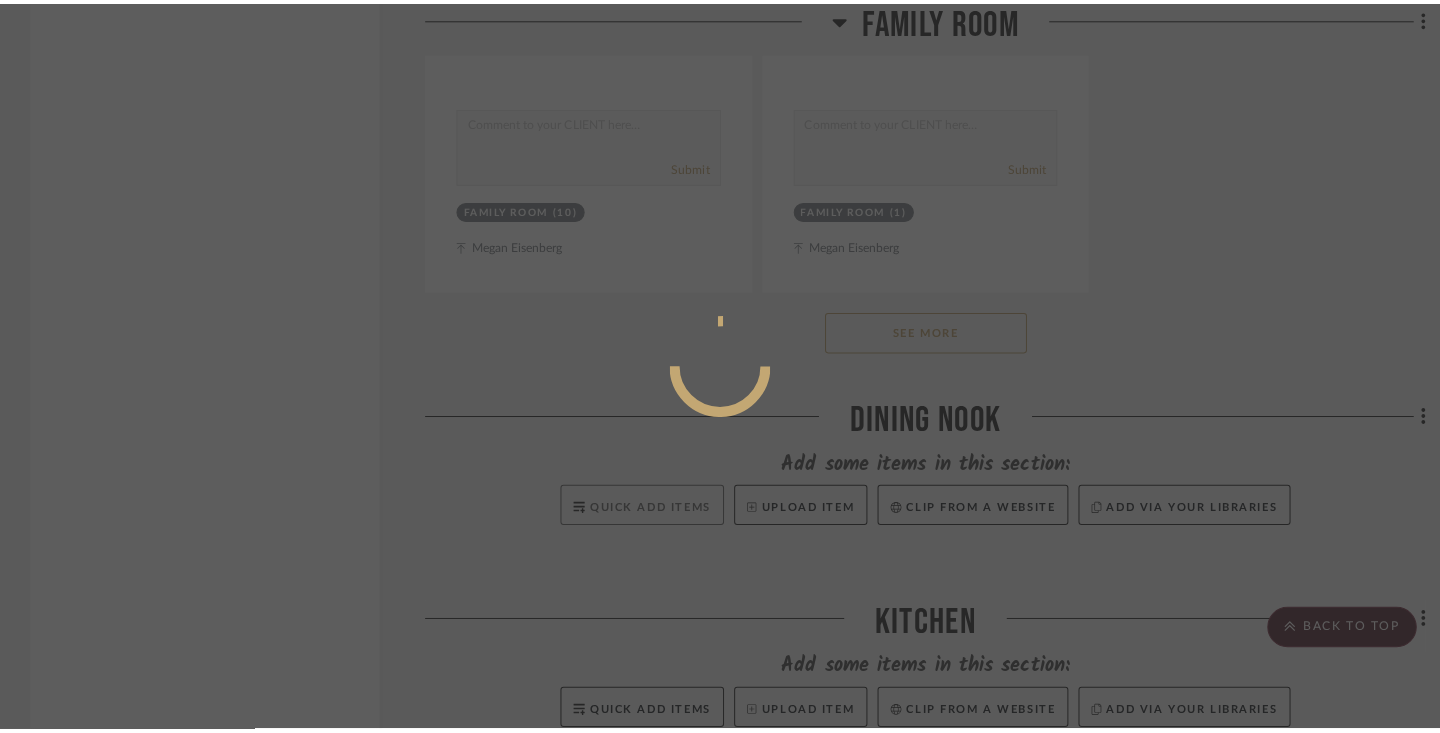 scroll, scrollTop: 0, scrollLeft: 0, axis: both 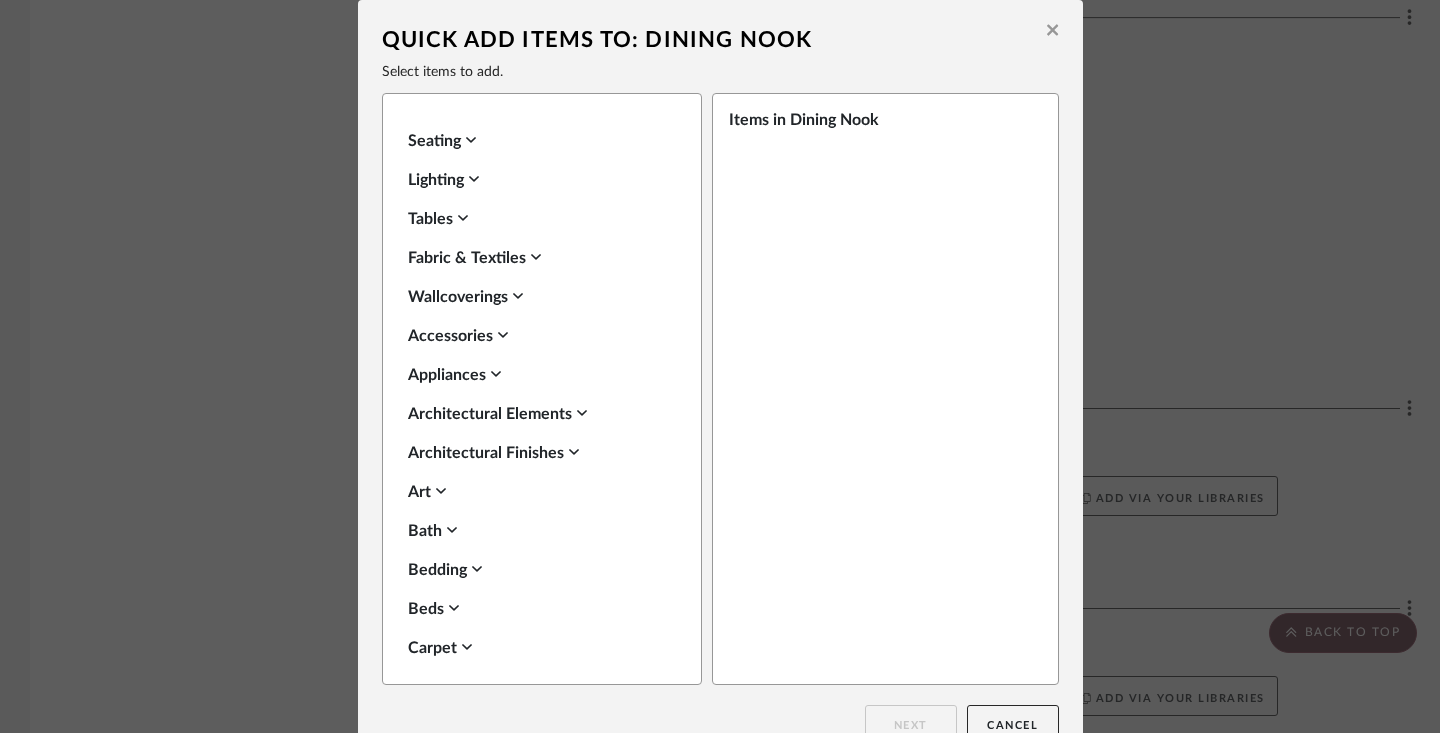 click 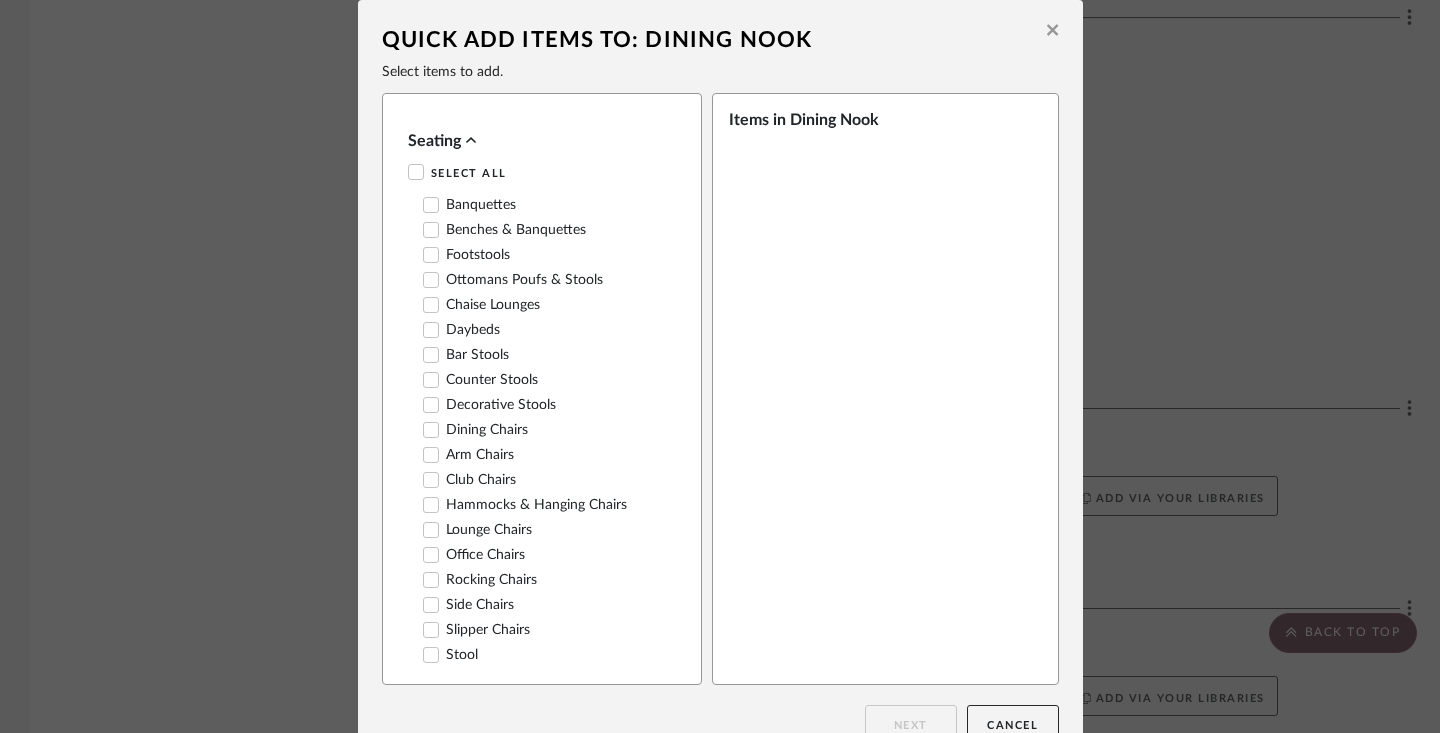 click on "Dining Chairs" at bounding box center [475, 430] 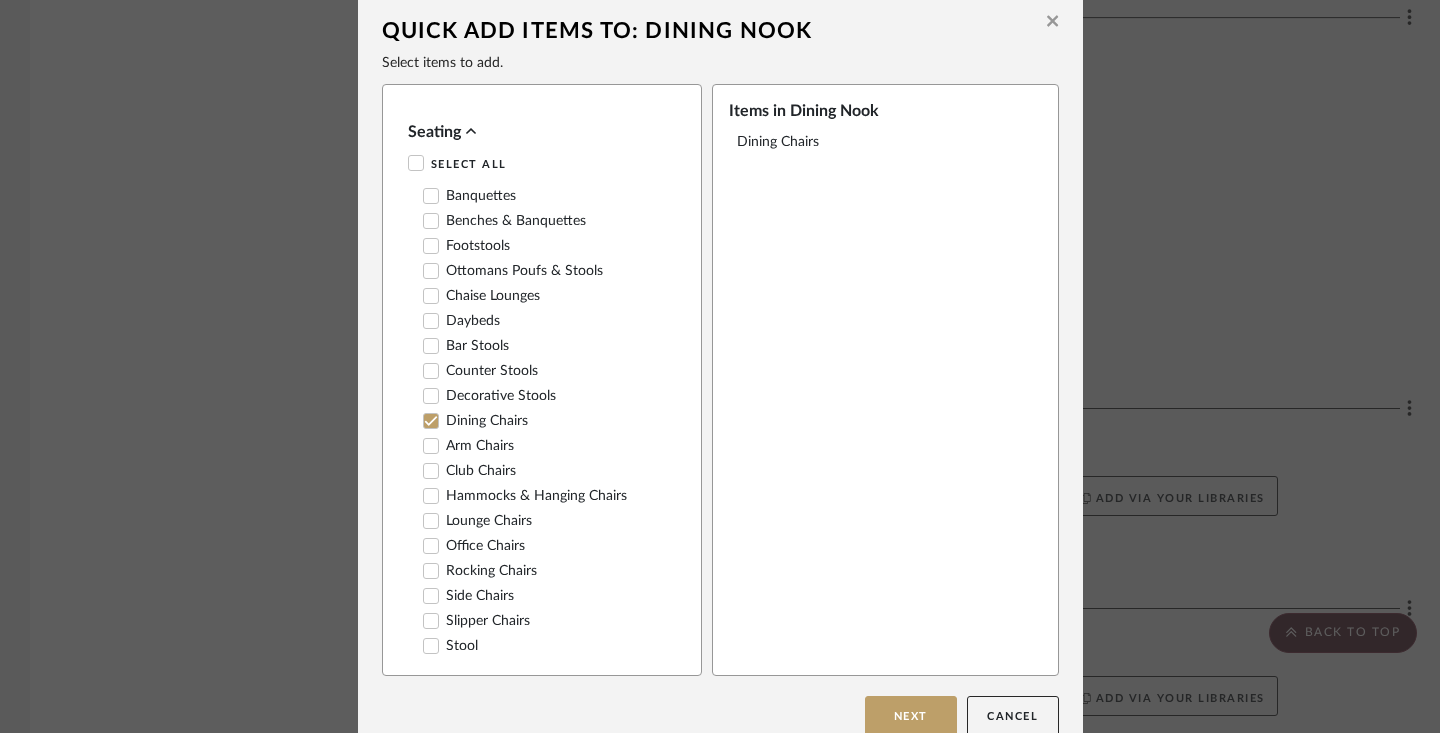 scroll, scrollTop: 36, scrollLeft: 0, axis: vertical 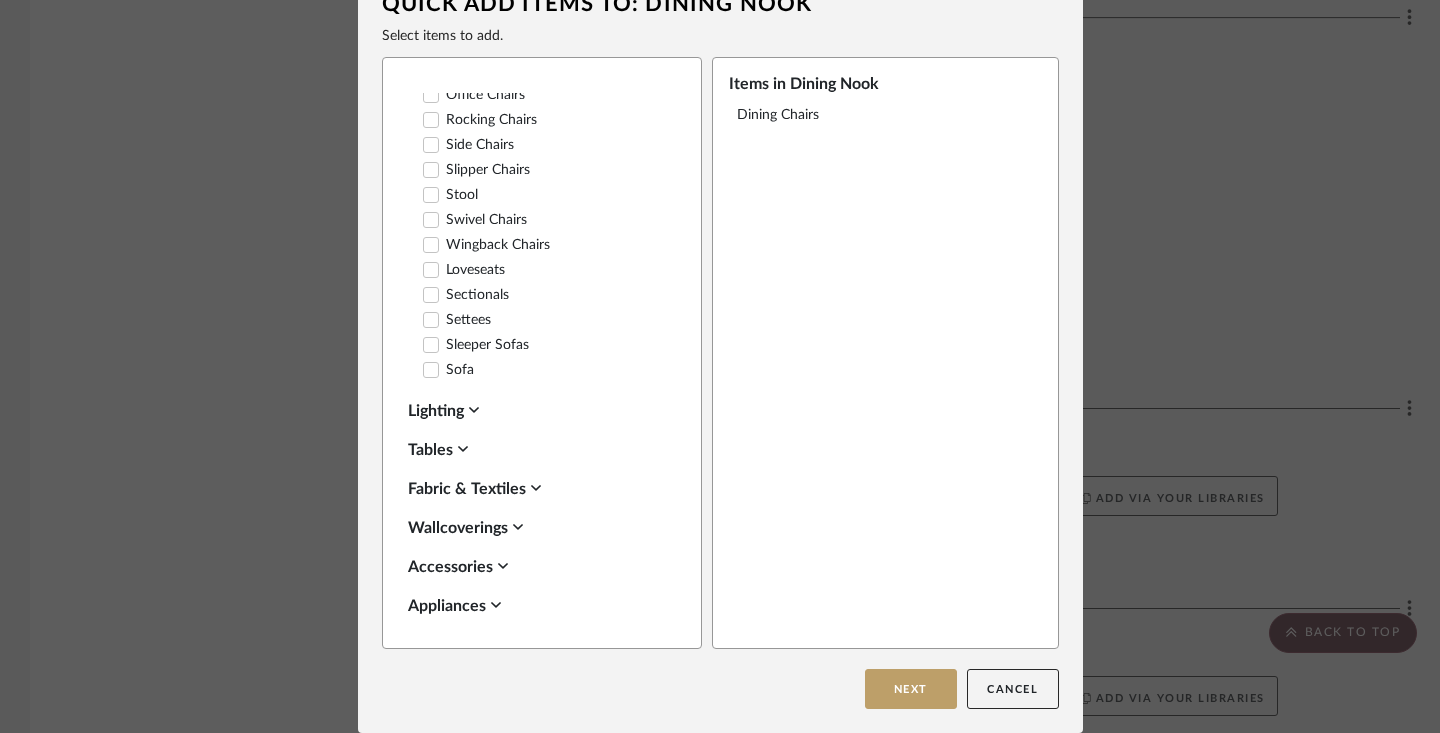 click on "Lighting" at bounding box center (537, 411) 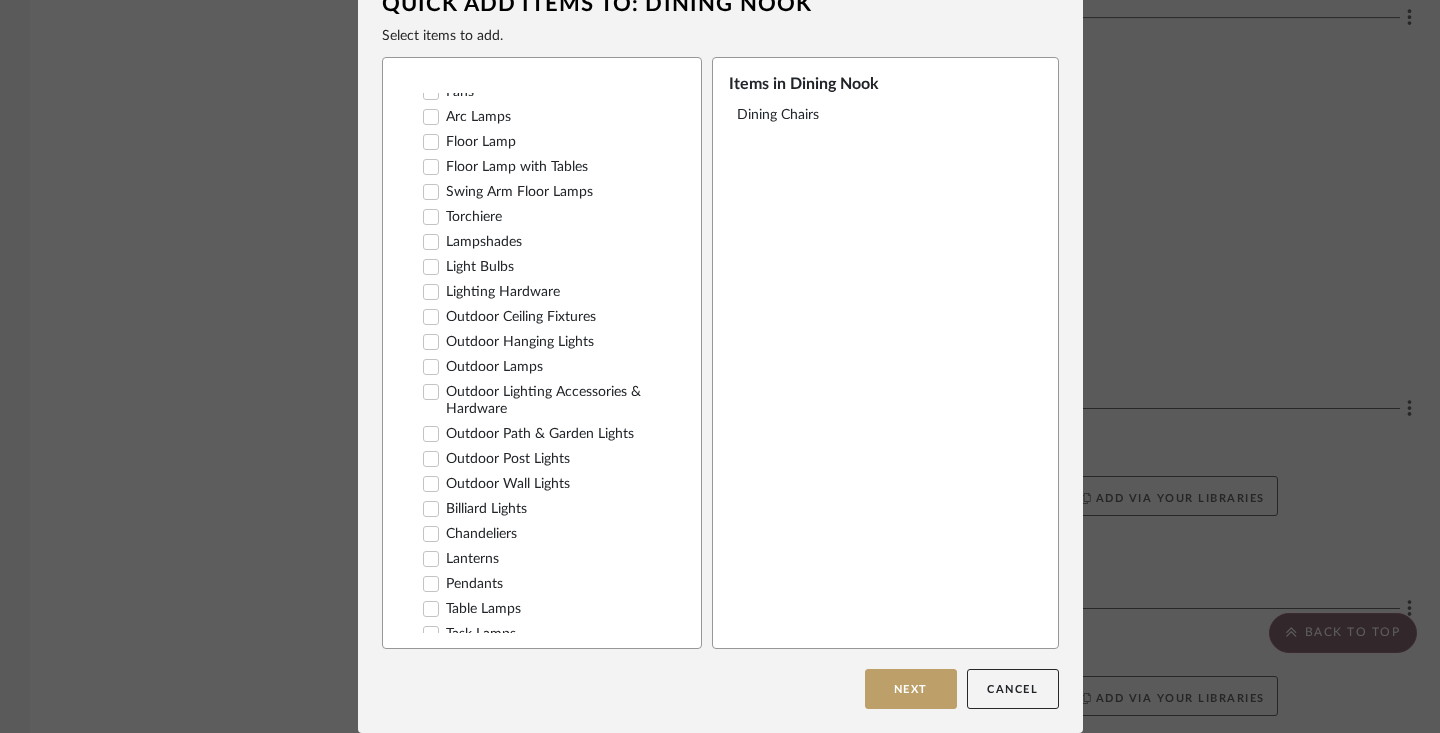 scroll, scrollTop: 886, scrollLeft: 0, axis: vertical 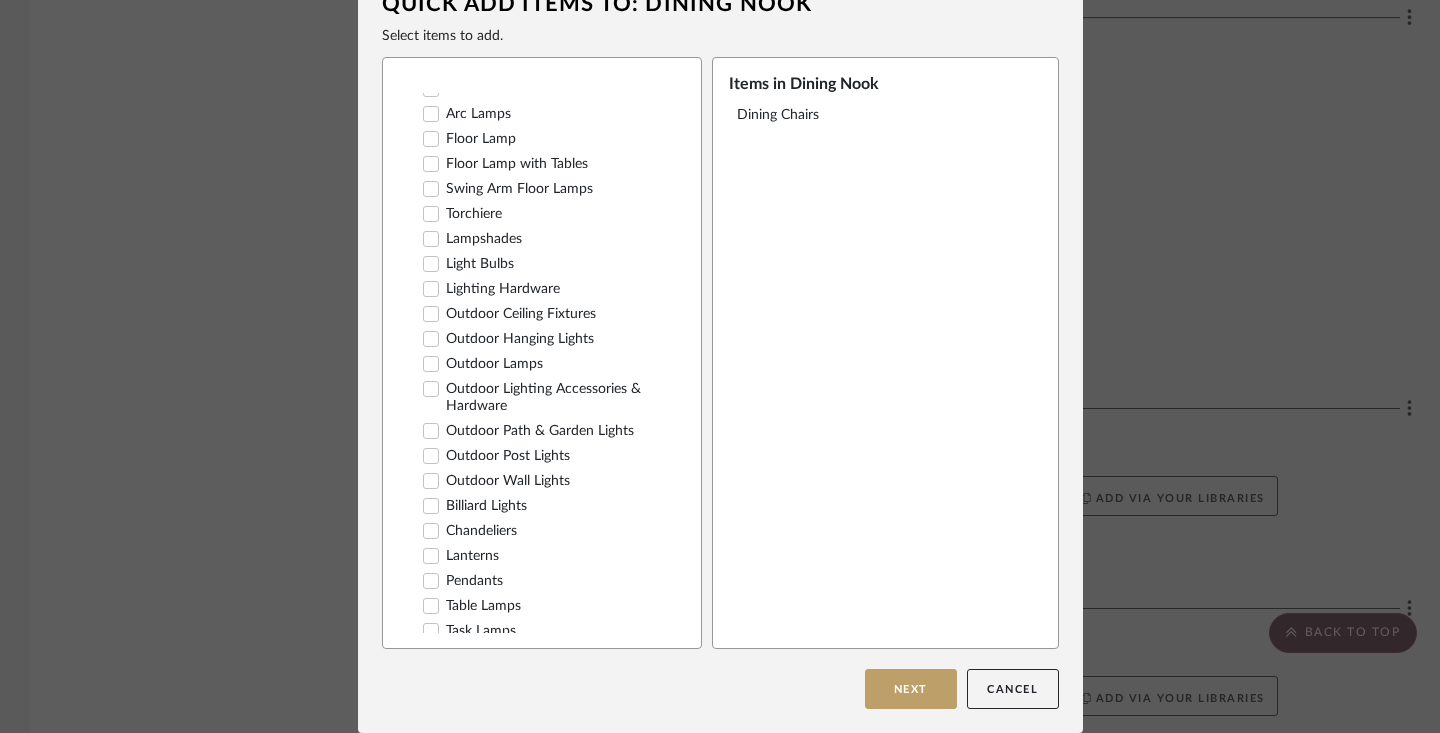 click on "Pendants" at bounding box center [463, 581] 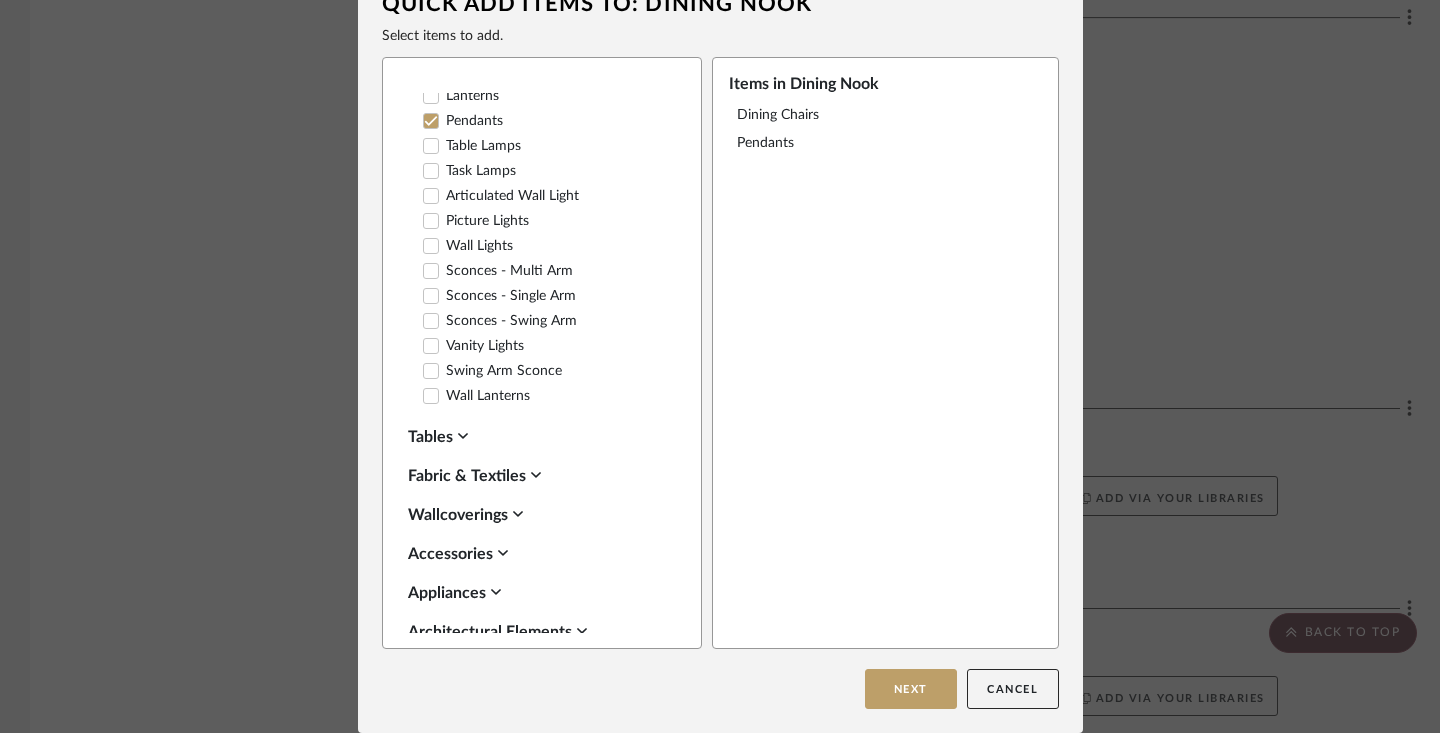scroll, scrollTop: 1352, scrollLeft: 0, axis: vertical 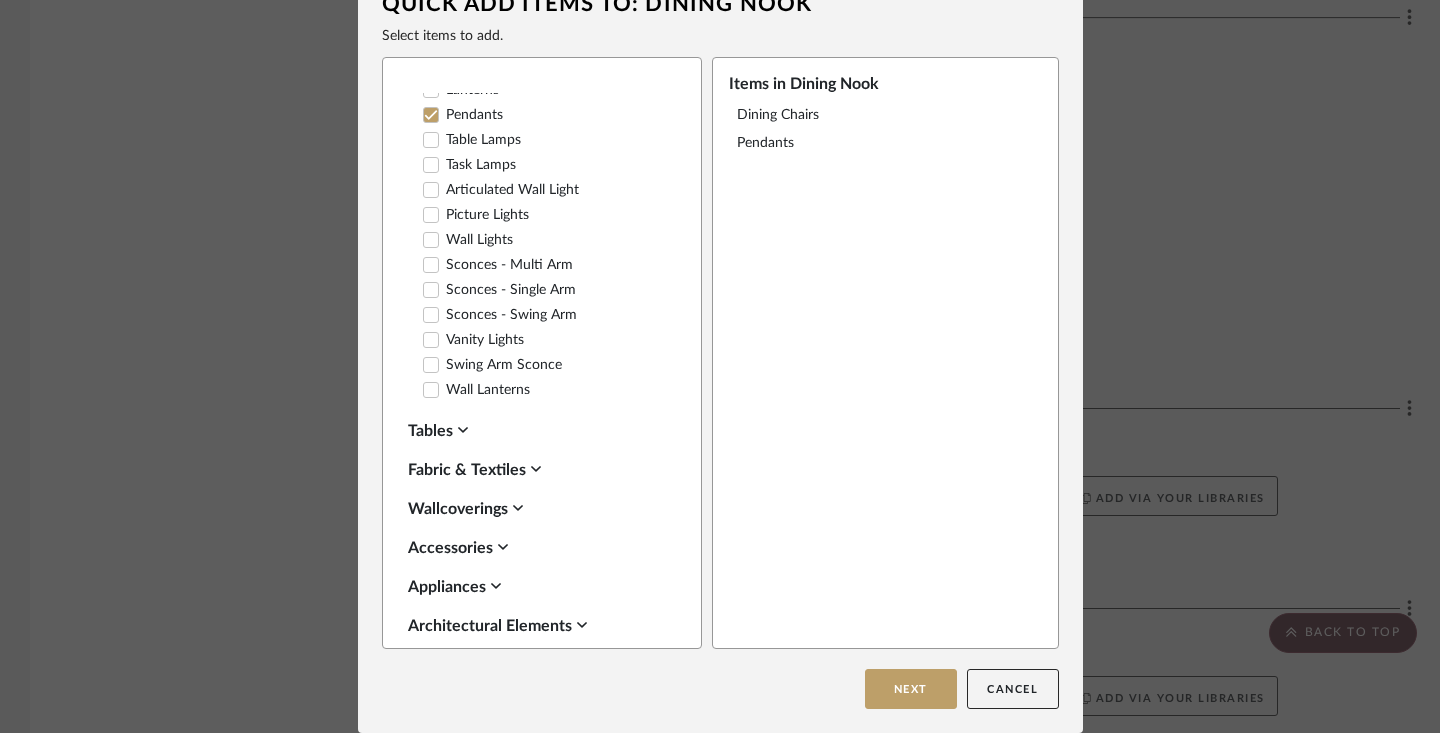 click 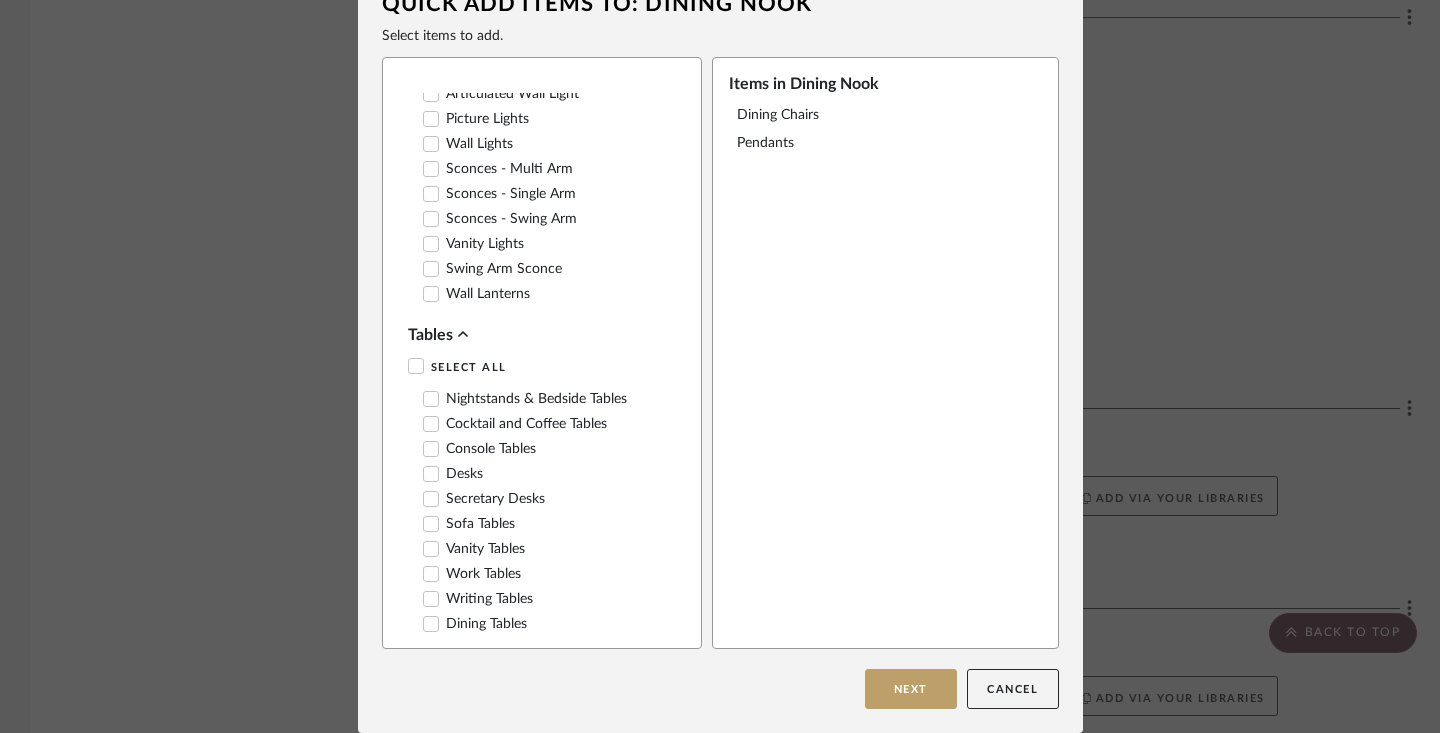 scroll, scrollTop: 1452, scrollLeft: 0, axis: vertical 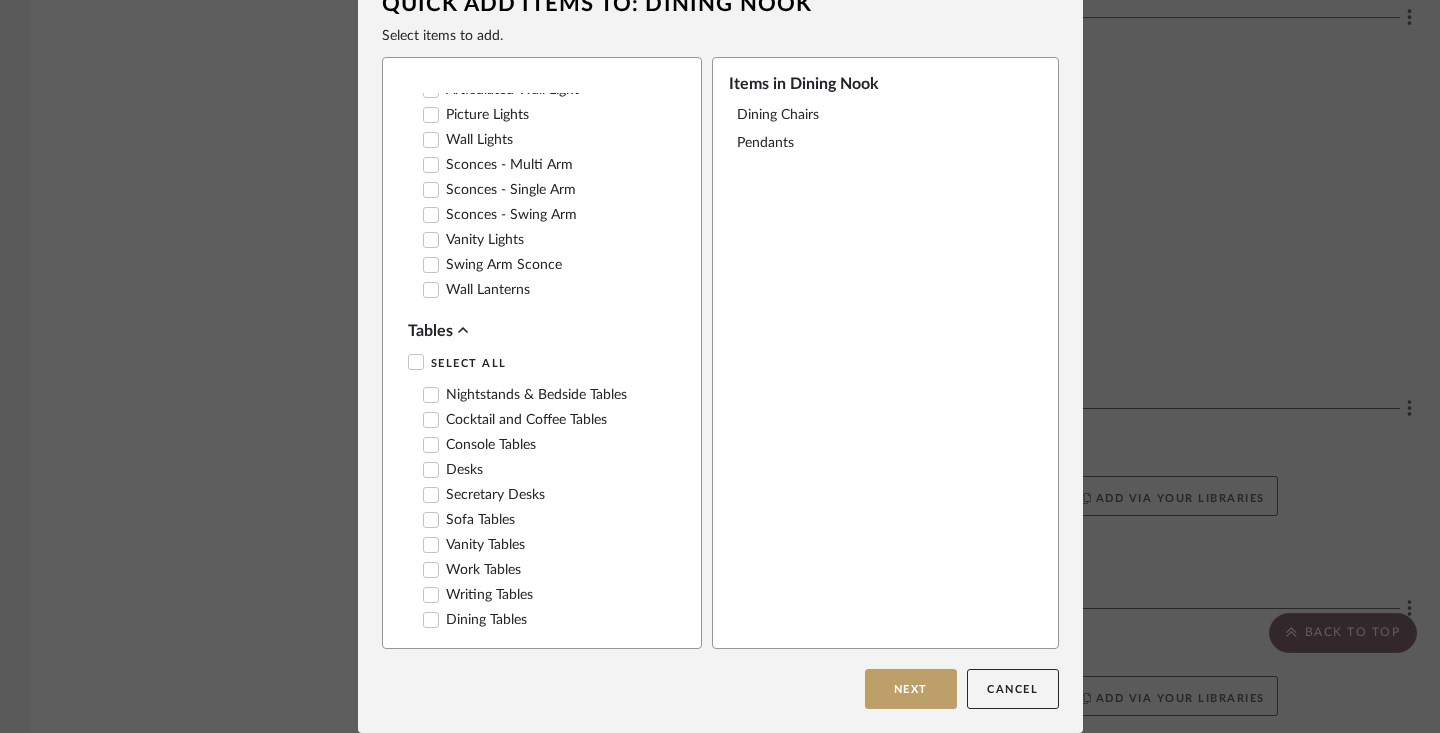 click on "Dining Tables" at bounding box center (475, 620) 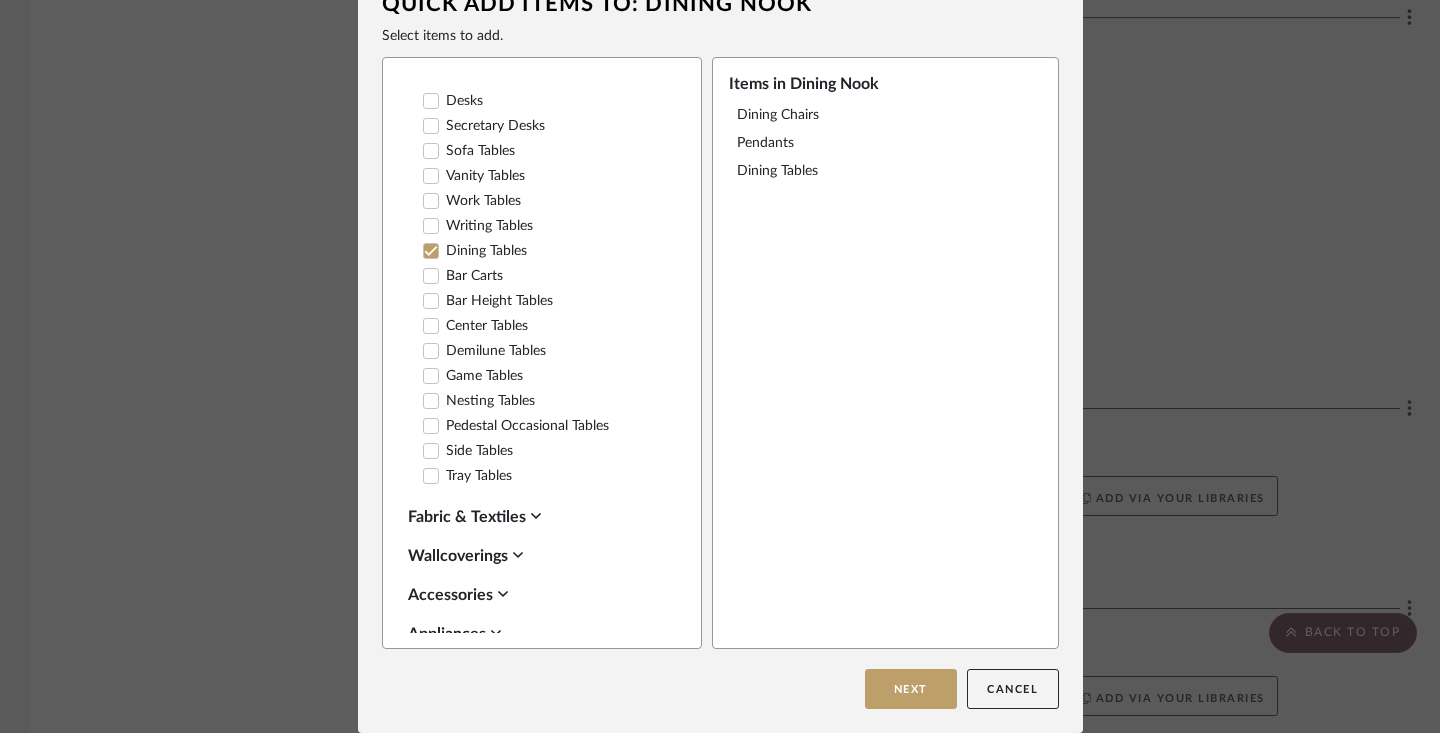 scroll, scrollTop: 1828, scrollLeft: 0, axis: vertical 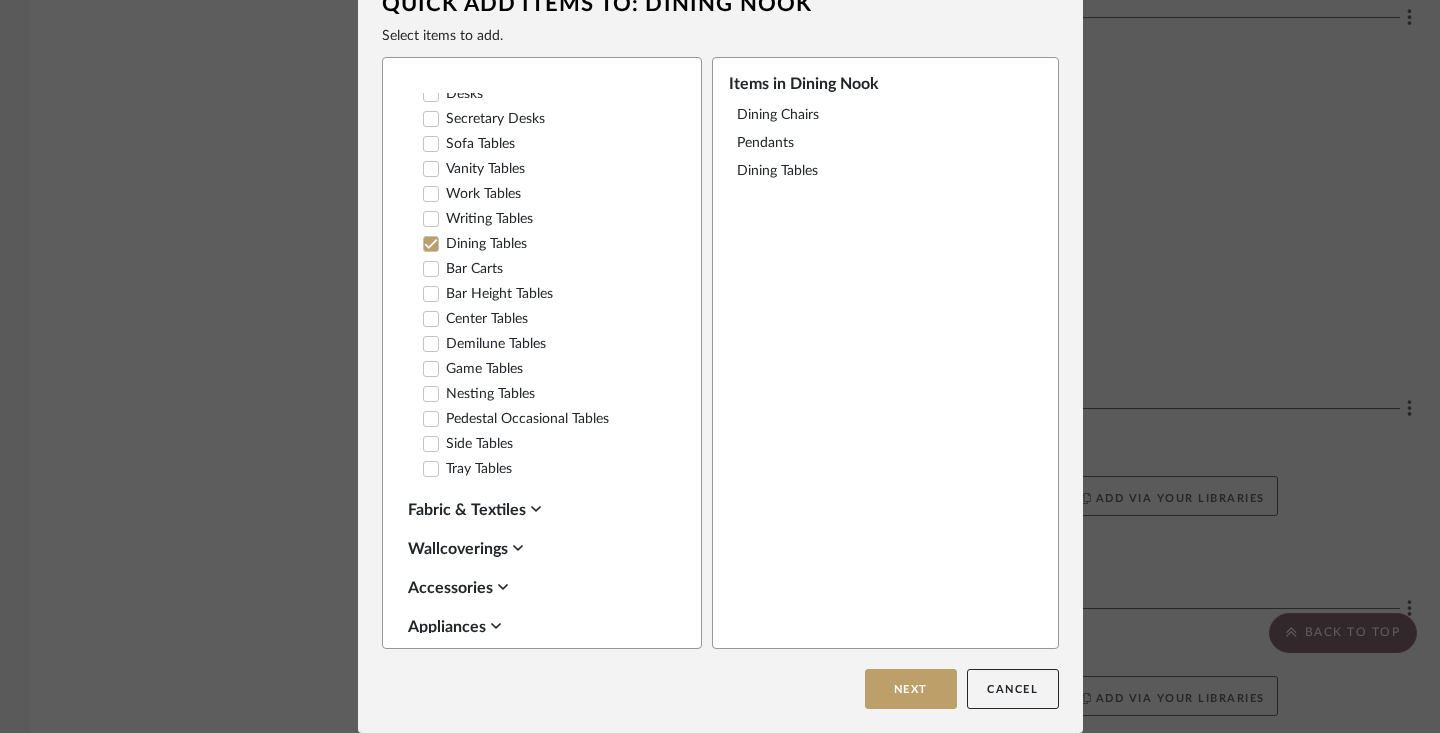 click 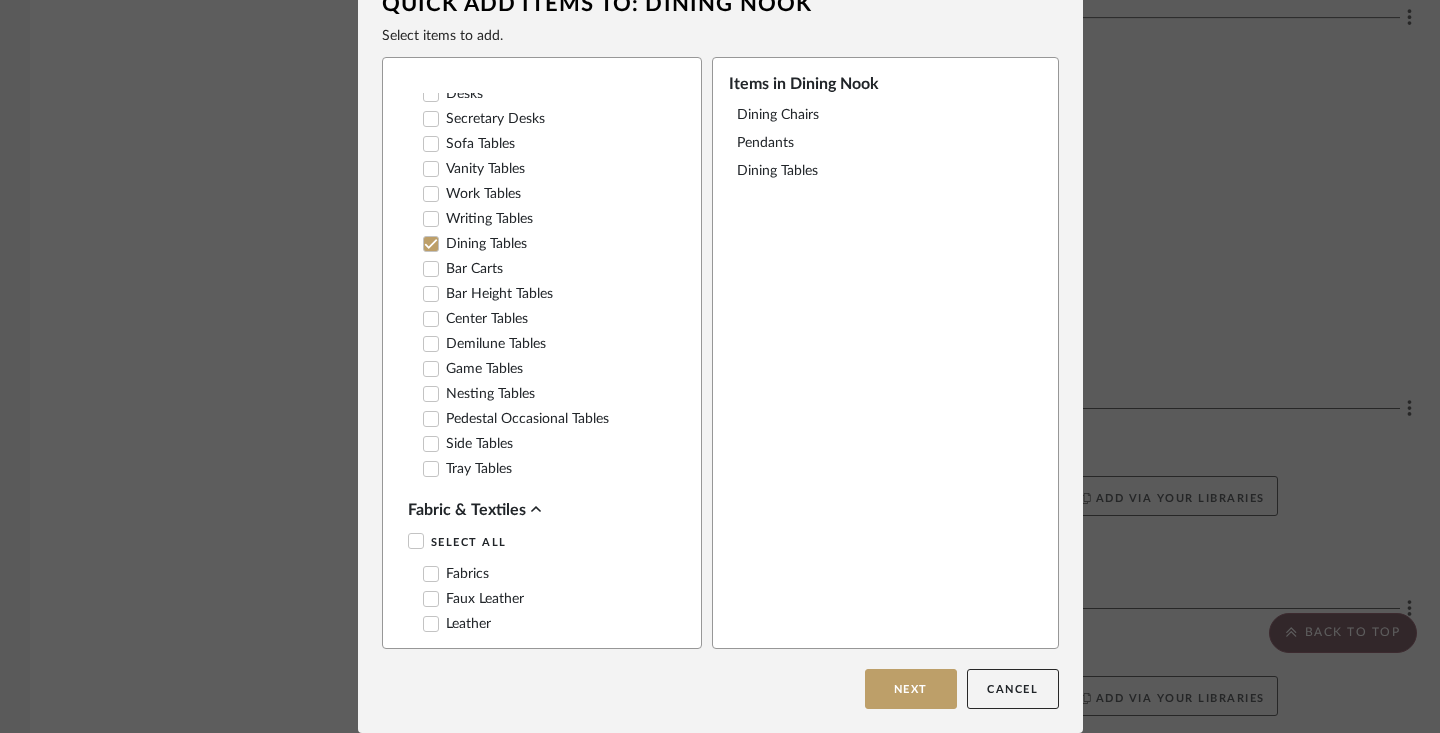 click on "Fabrics" at bounding box center (456, 574) 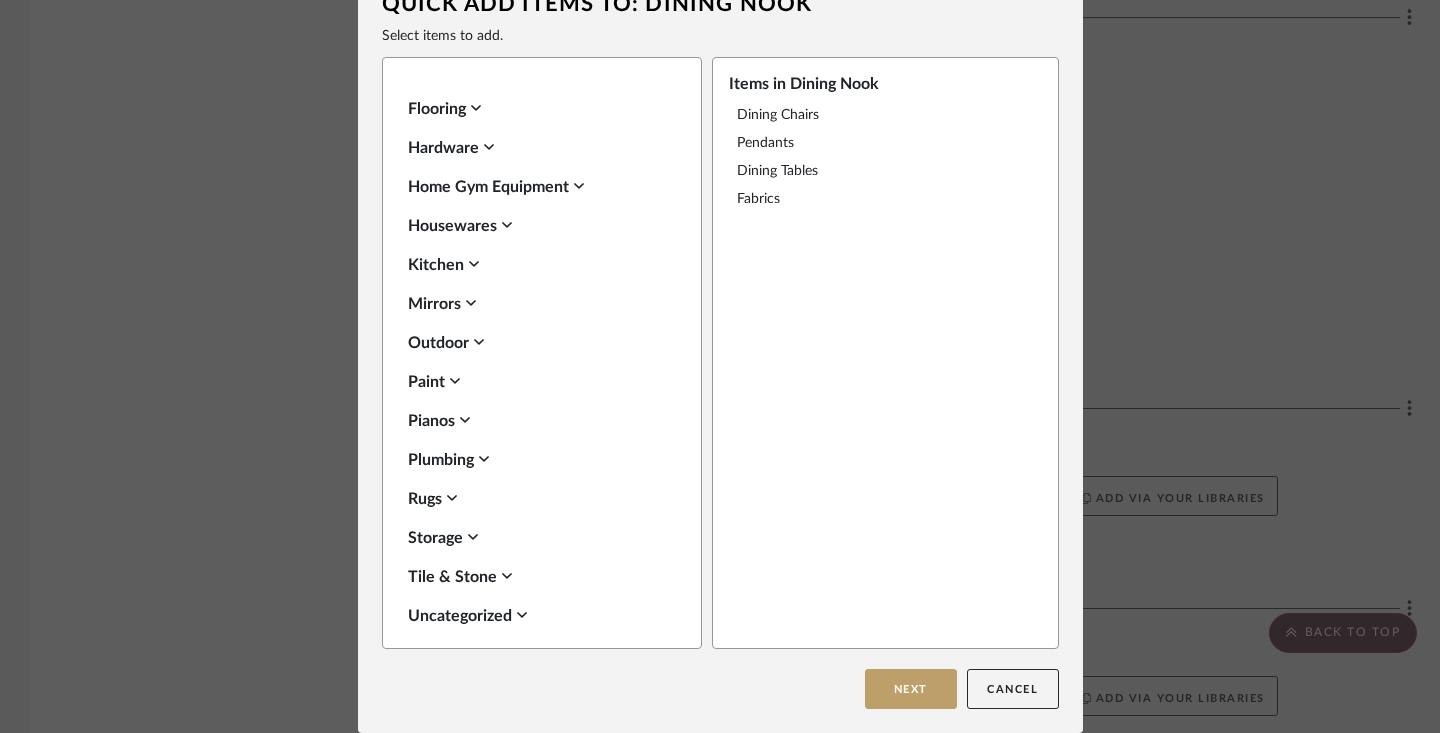 scroll, scrollTop: 2968, scrollLeft: 0, axis: vertical 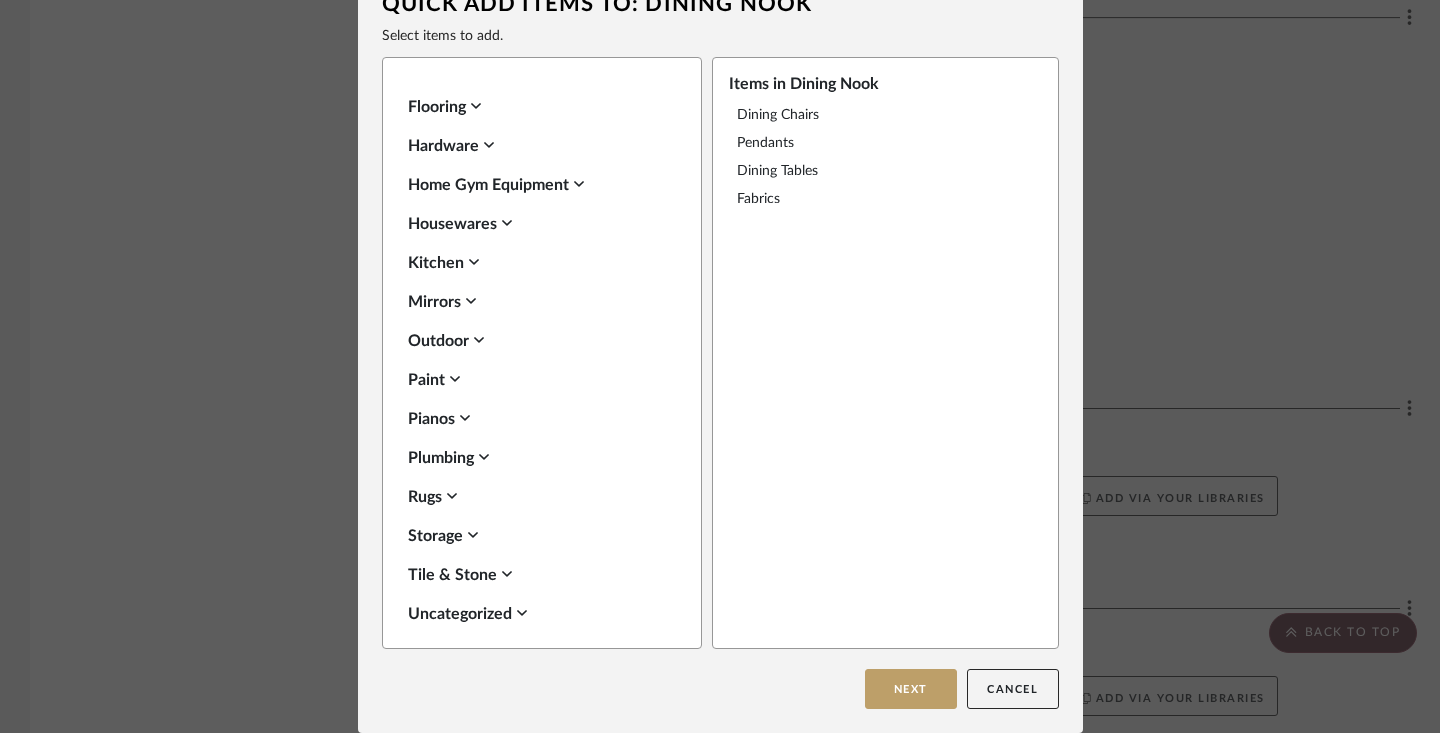 click 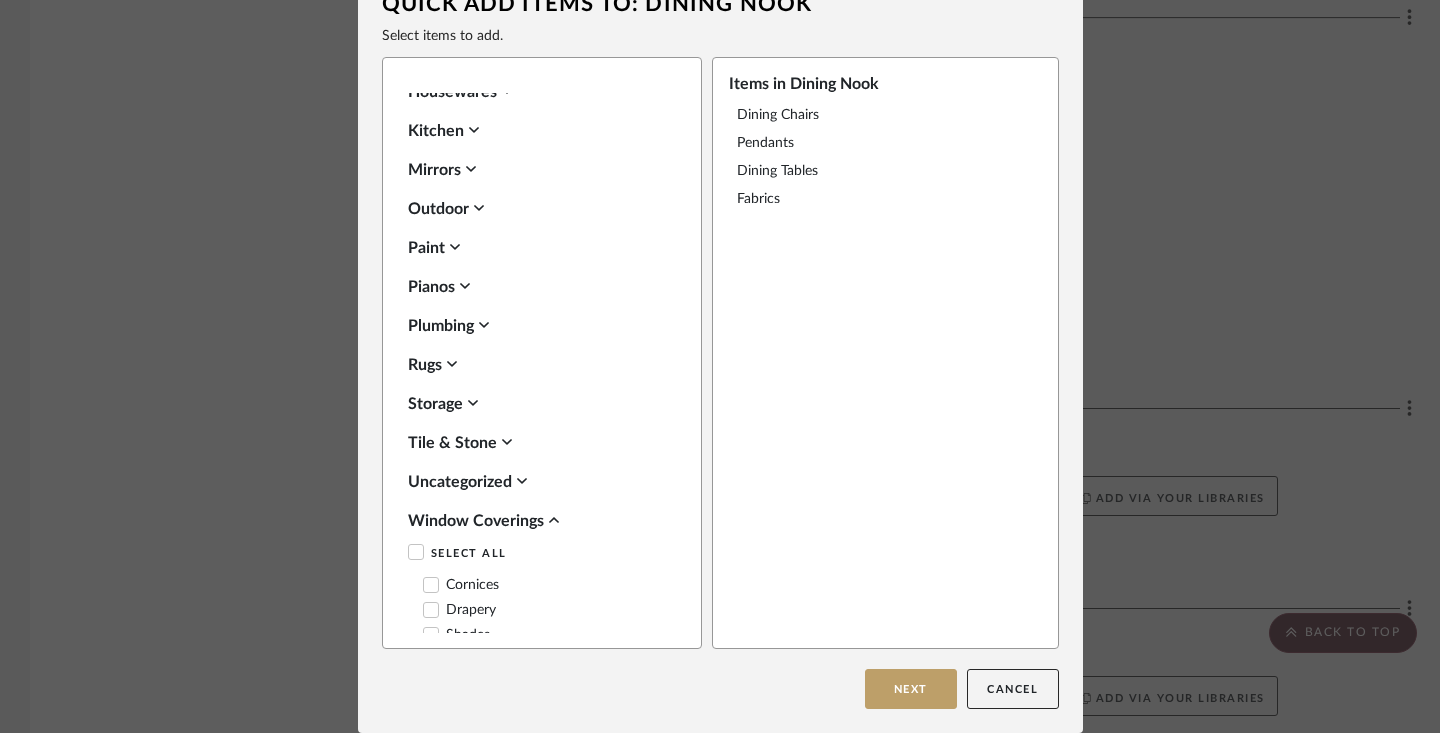 scroll, scrollTop: 3107, scrollLeft: 0, axis: vertical 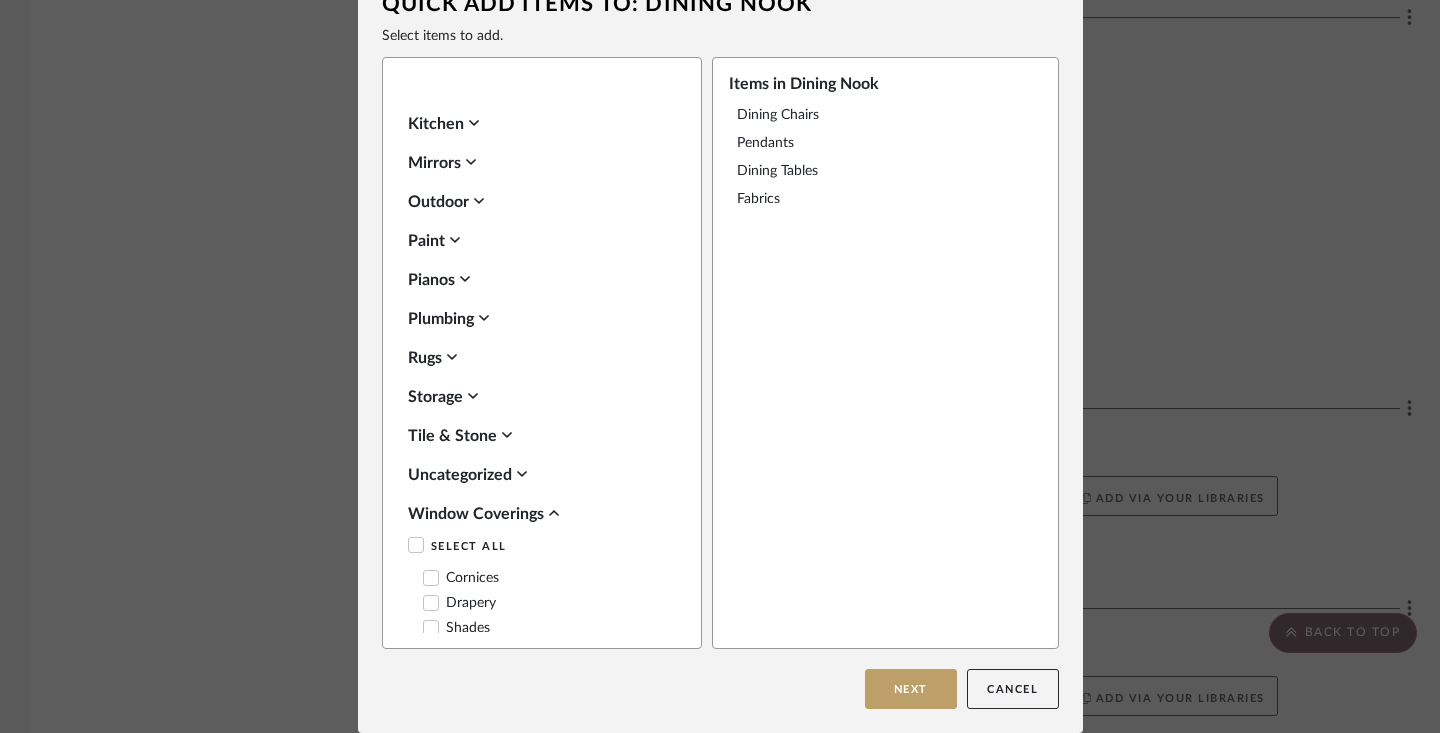 click on "Shades" at bounding box center [456, 628] 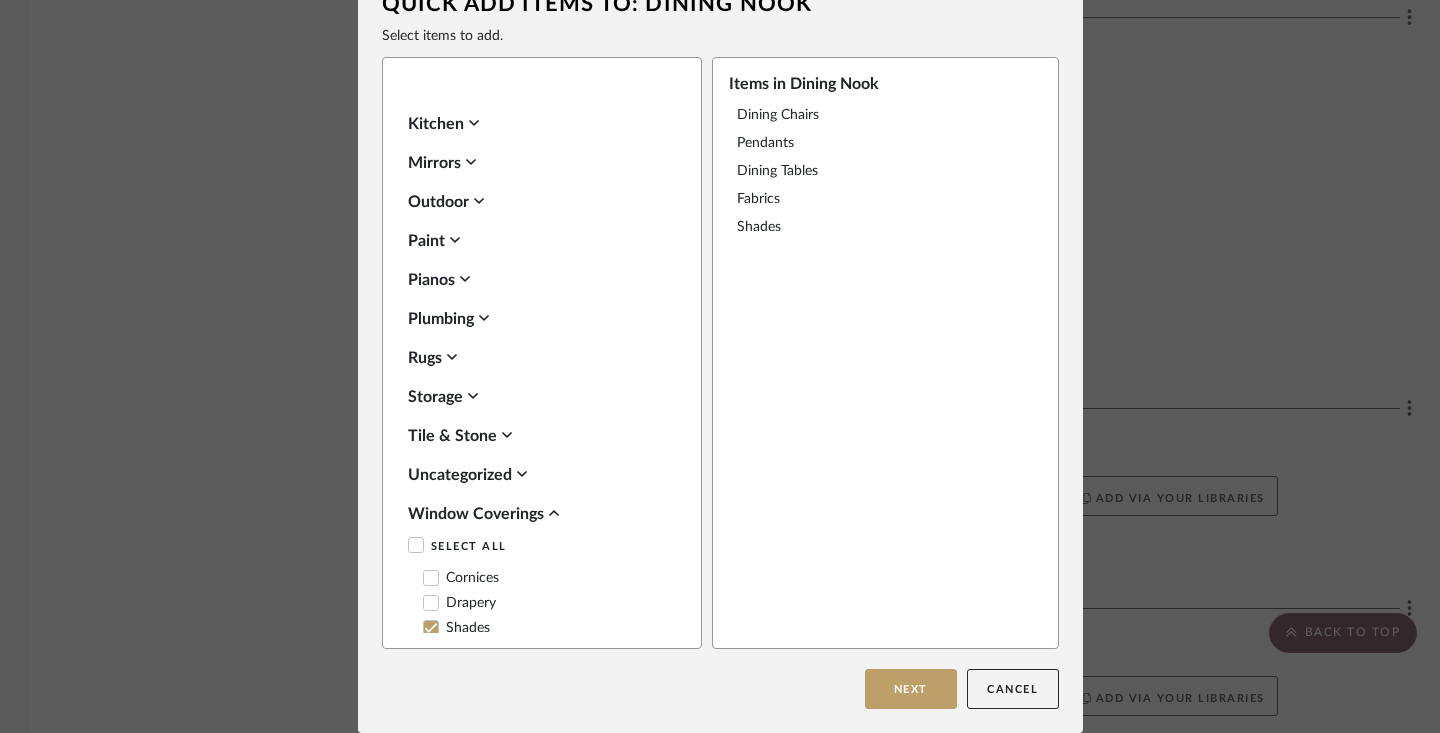 click on "Drapery" at bounding box center (459, 603) 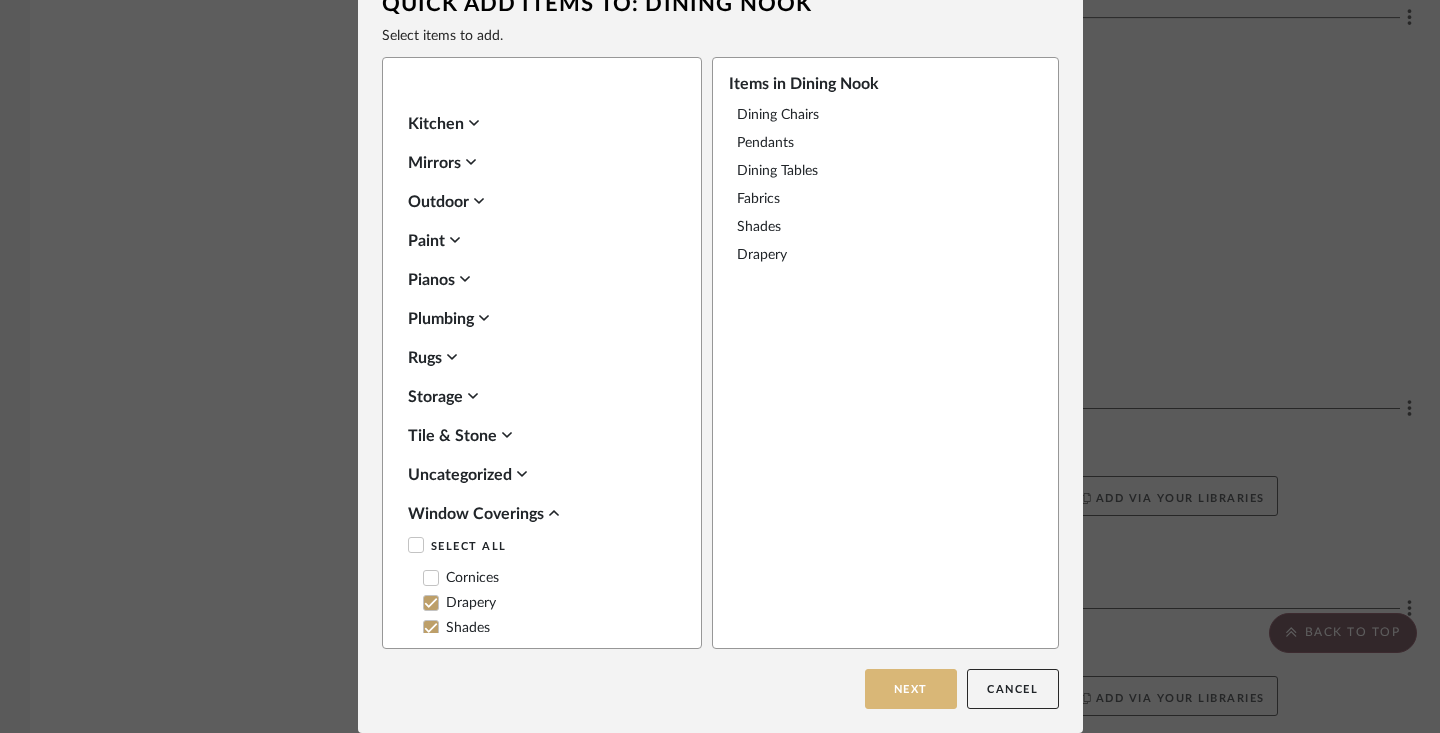 click on "Next" at bounding box center (911, 689) 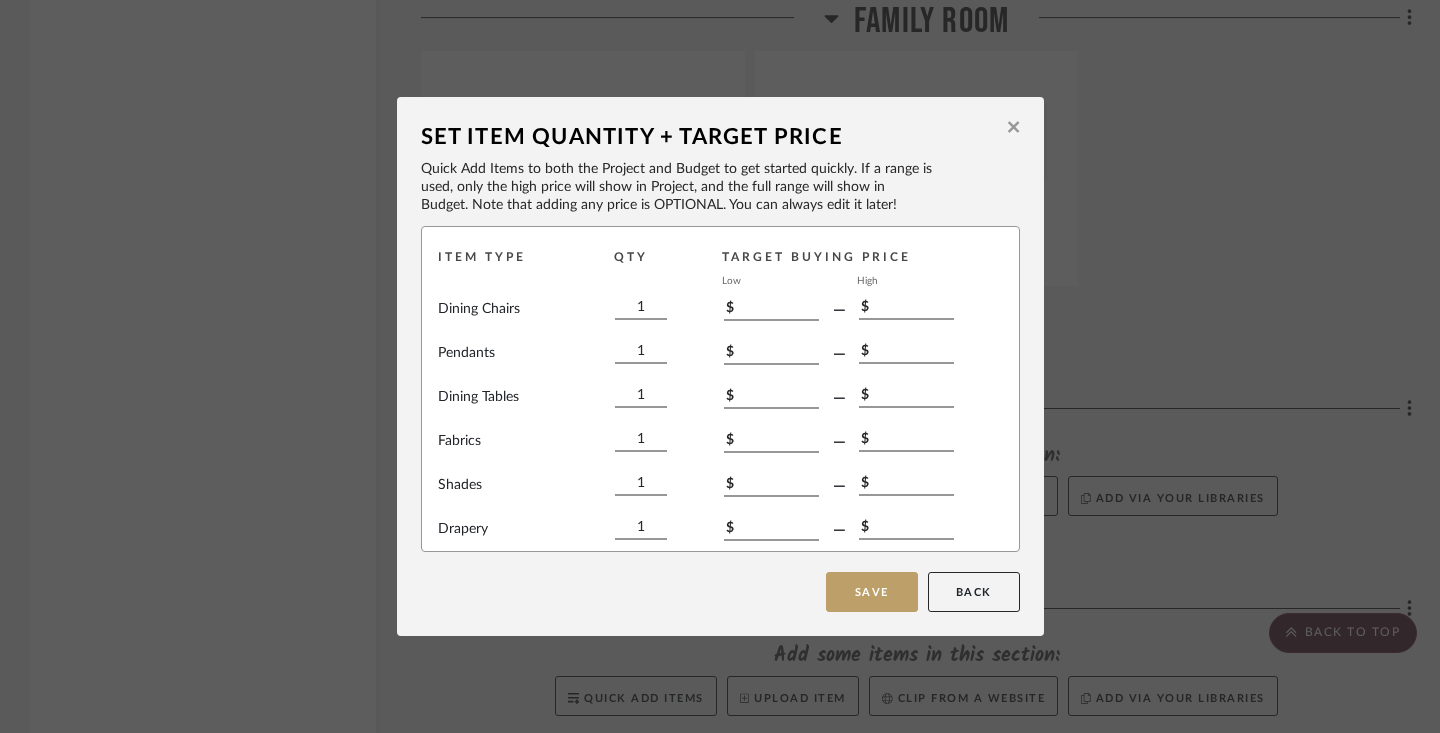 scroll, scrollTop: 0, scrollLeft: 0, axis: both 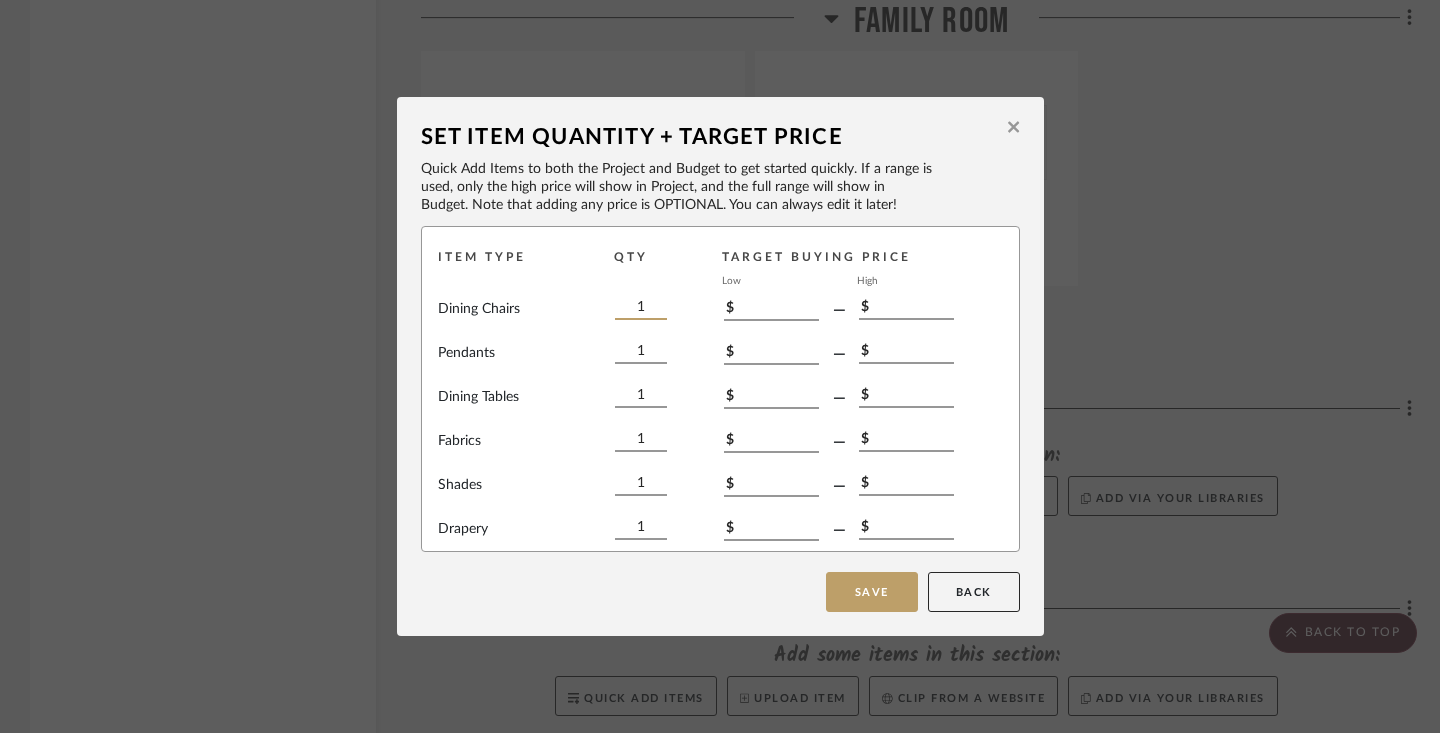 click on "1" at bounding box center [641, 309] 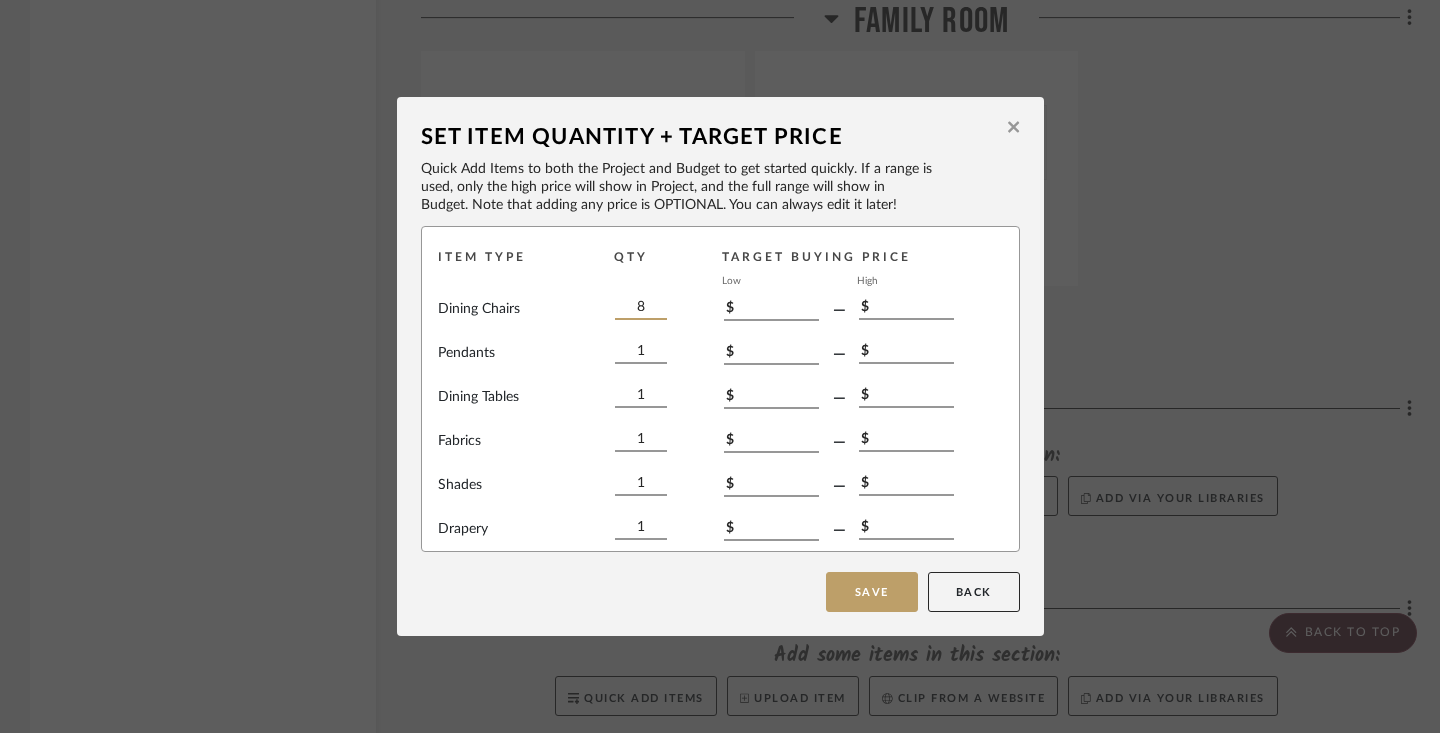 type on "8" 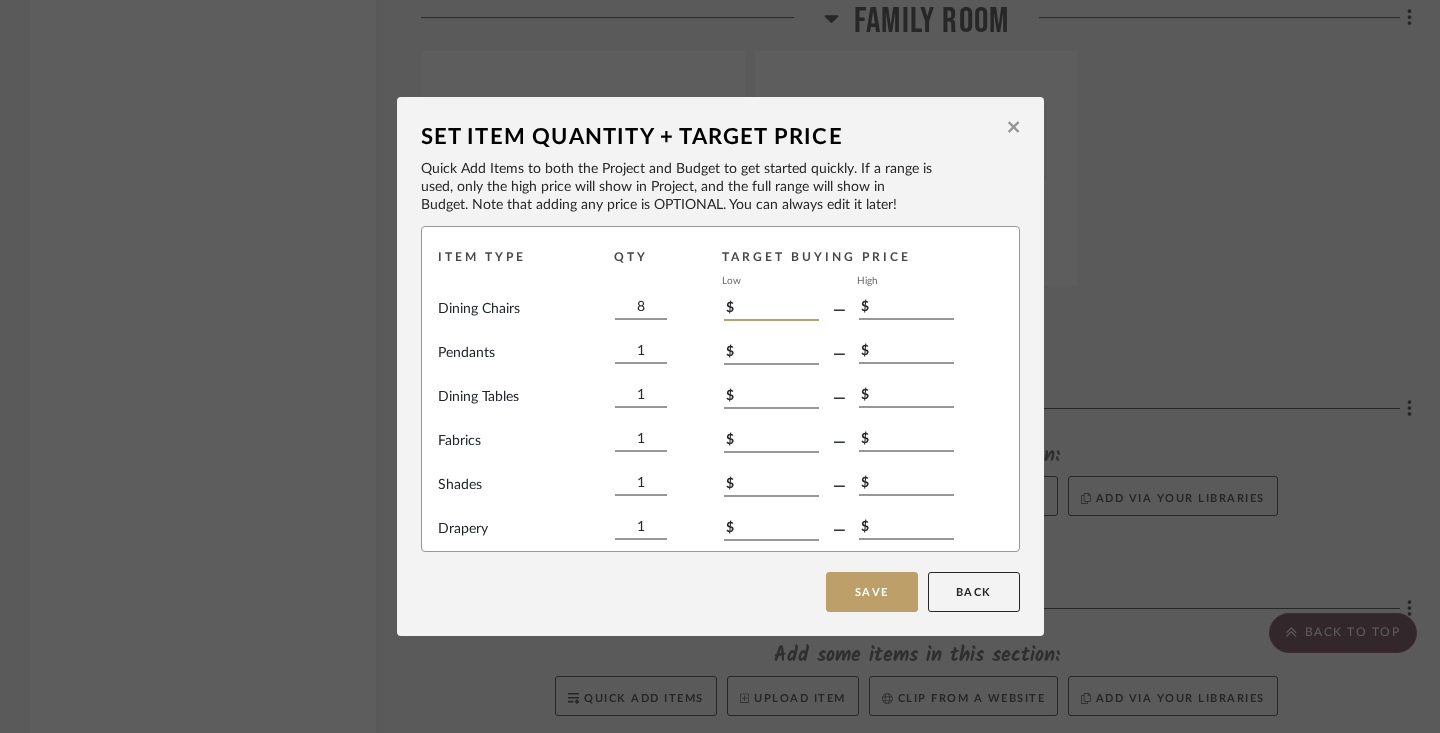click on "$" at bounding box center (771, 310) 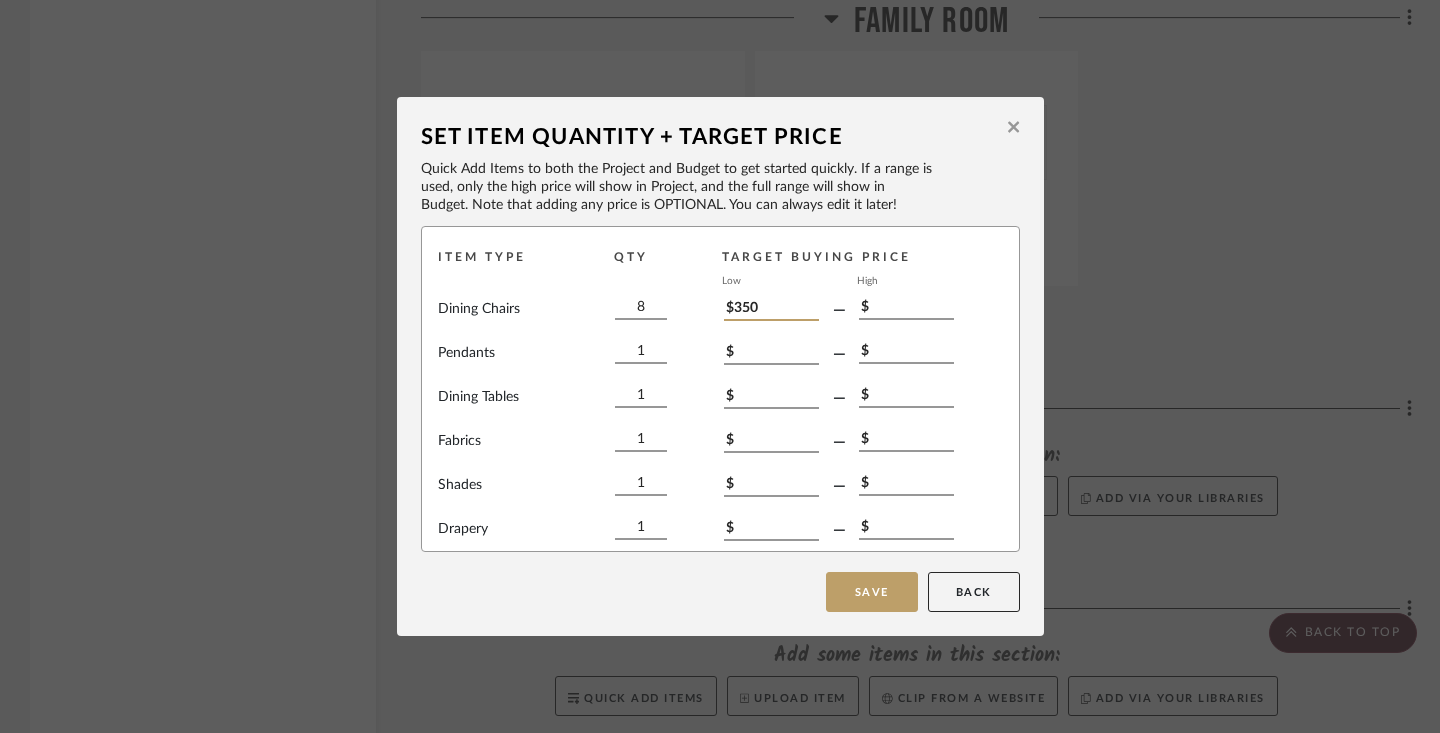 type on "$350" 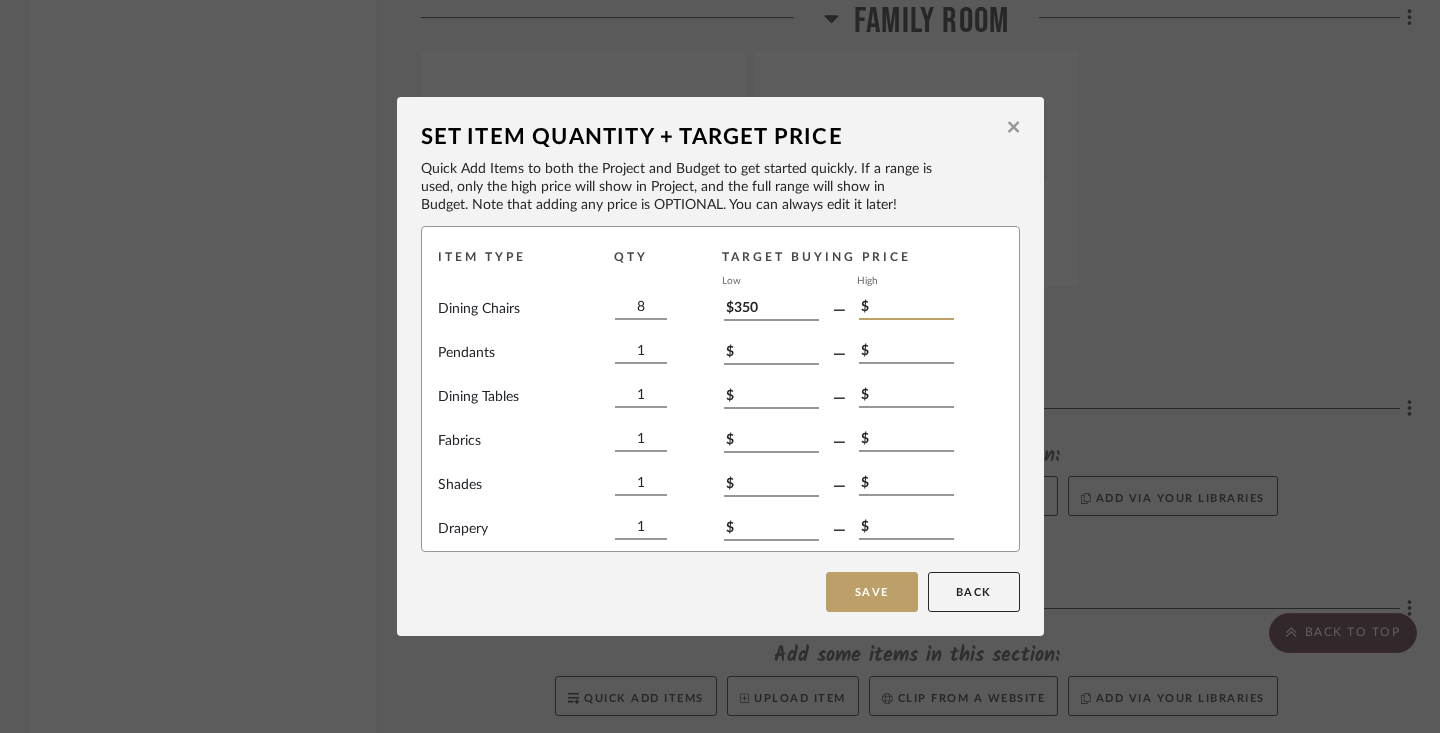 click on "$" at bounding box center (906, 309) 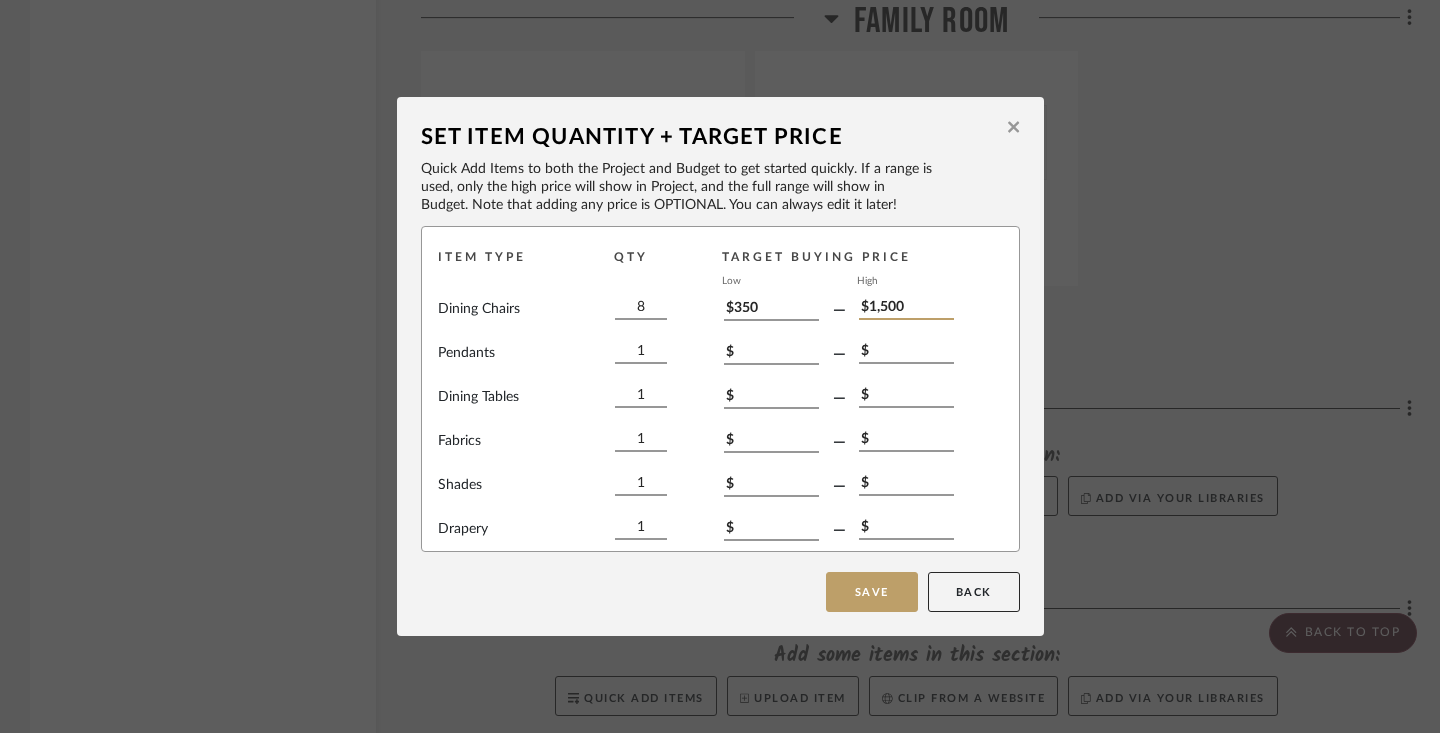 type on "$1,500" 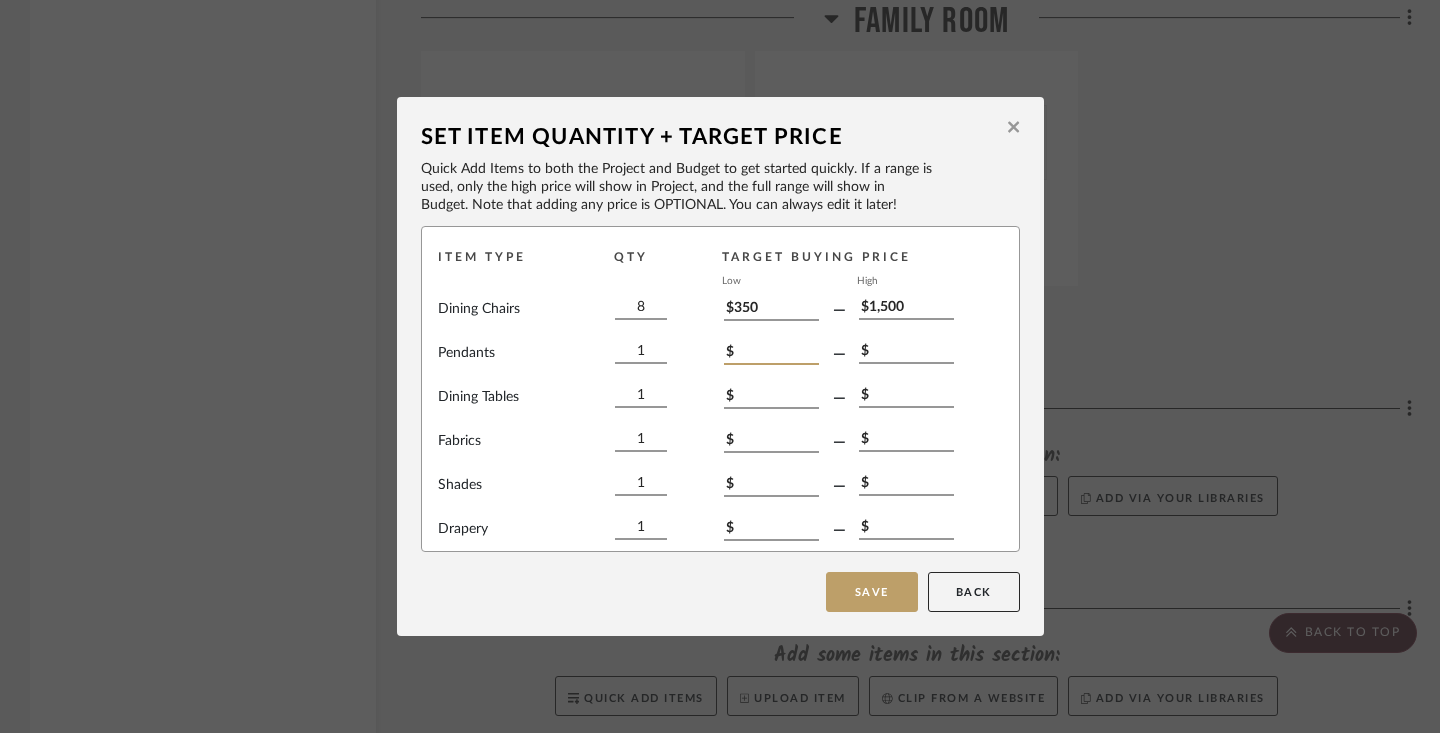 click on "$" at bounding box center [771, 354] 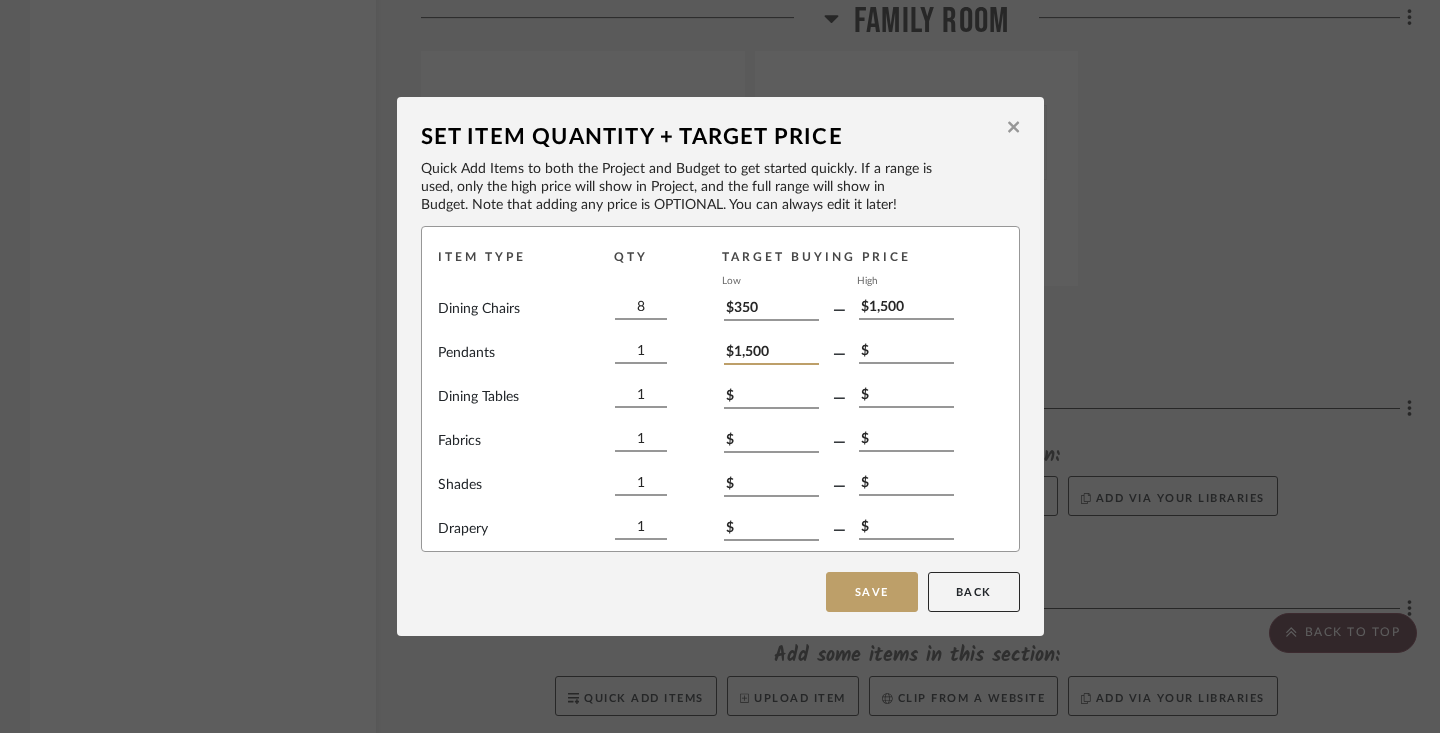 type on "$1,500" 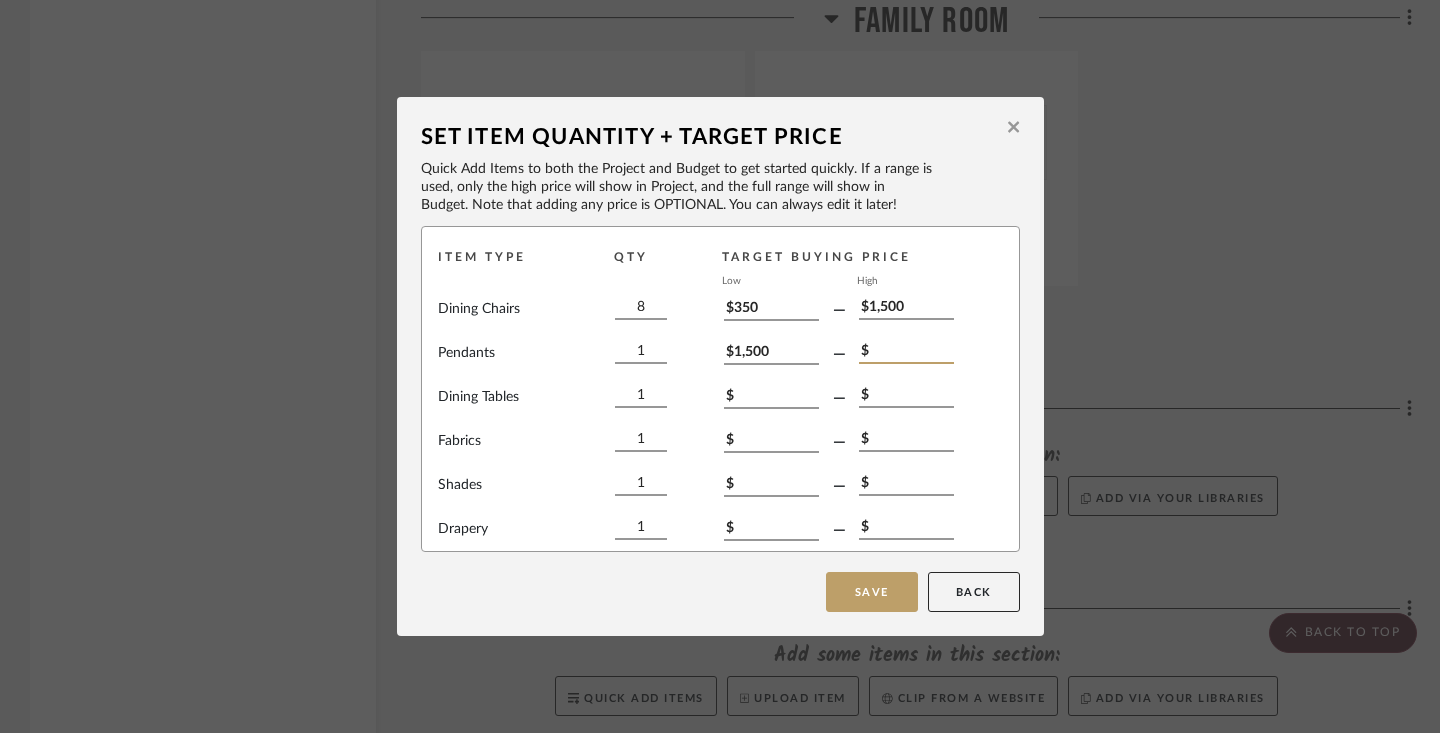 click on "$" at bounding box center [906, 353] 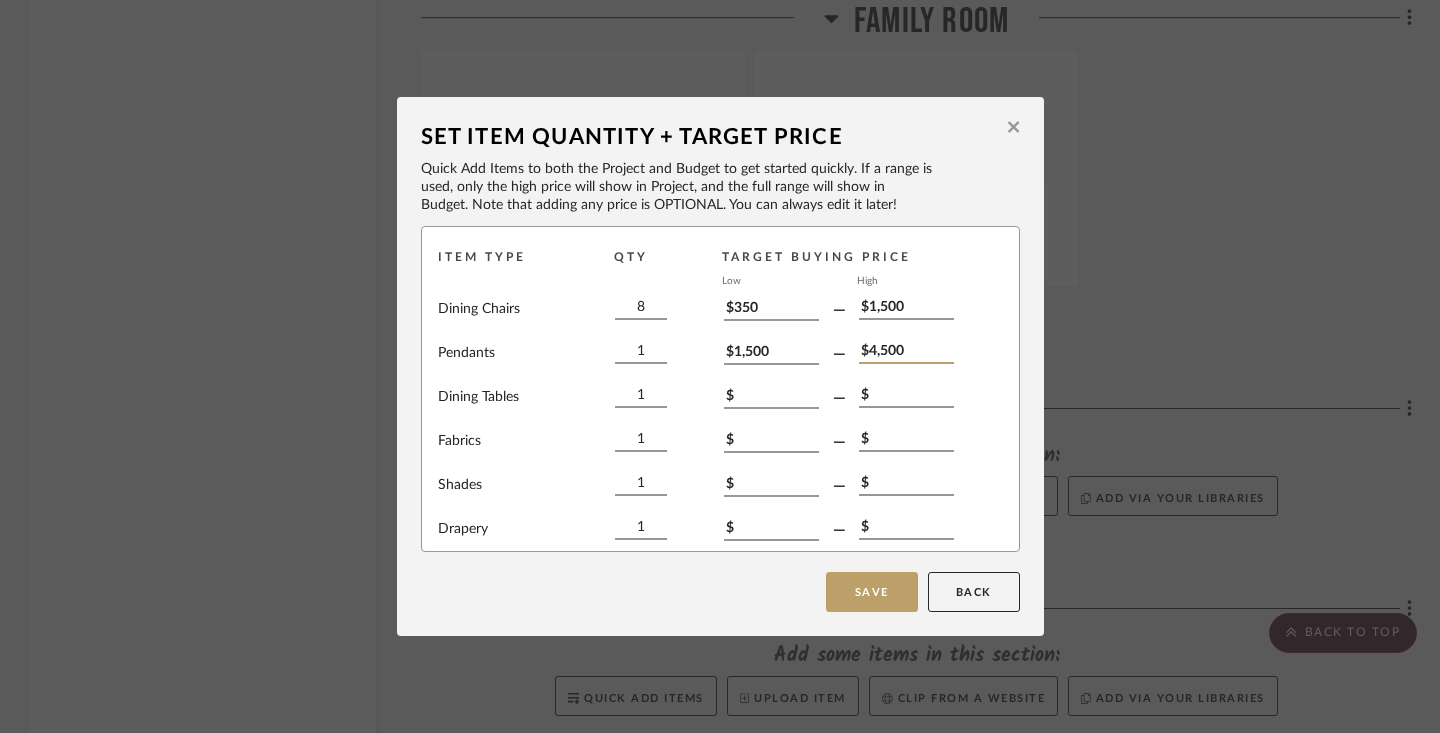 type on "$4,500" 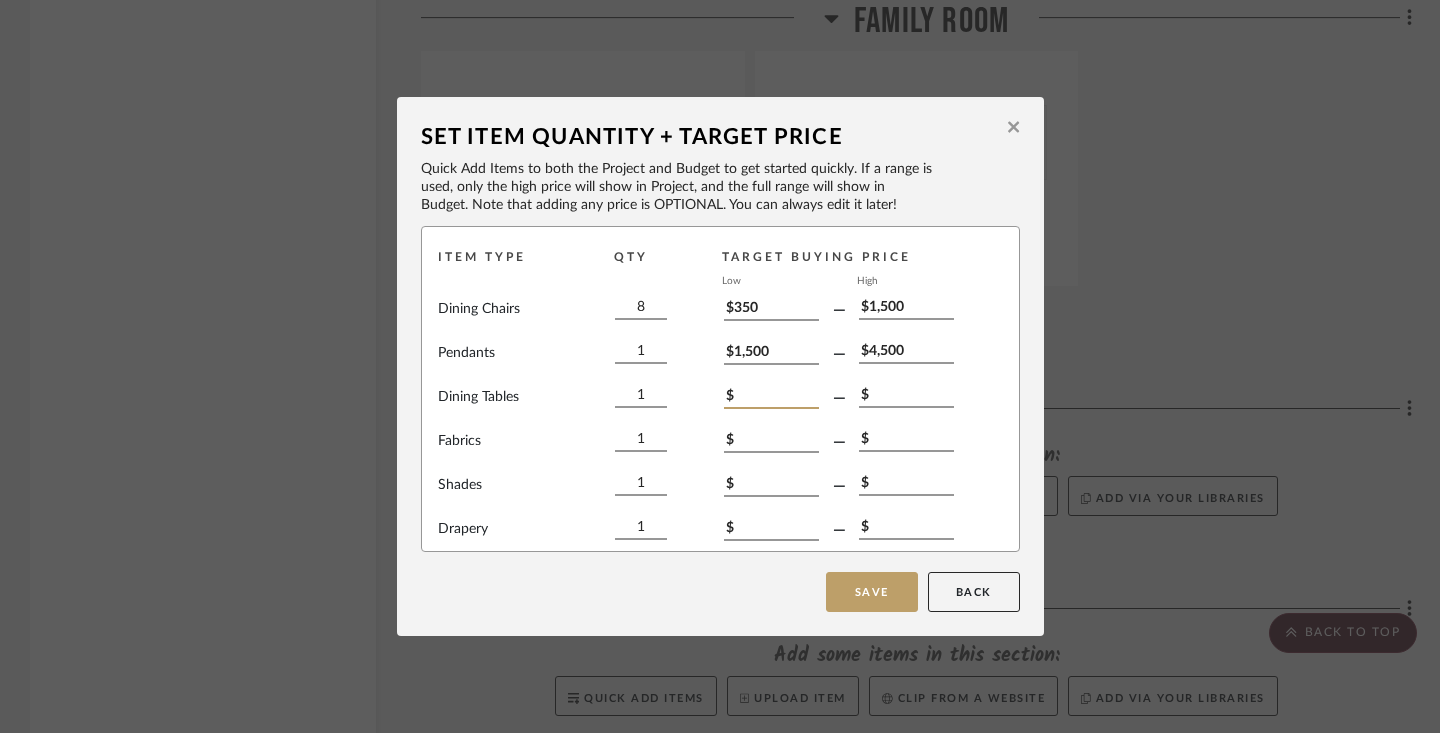 click on "$" at bounding box center (771, 398) 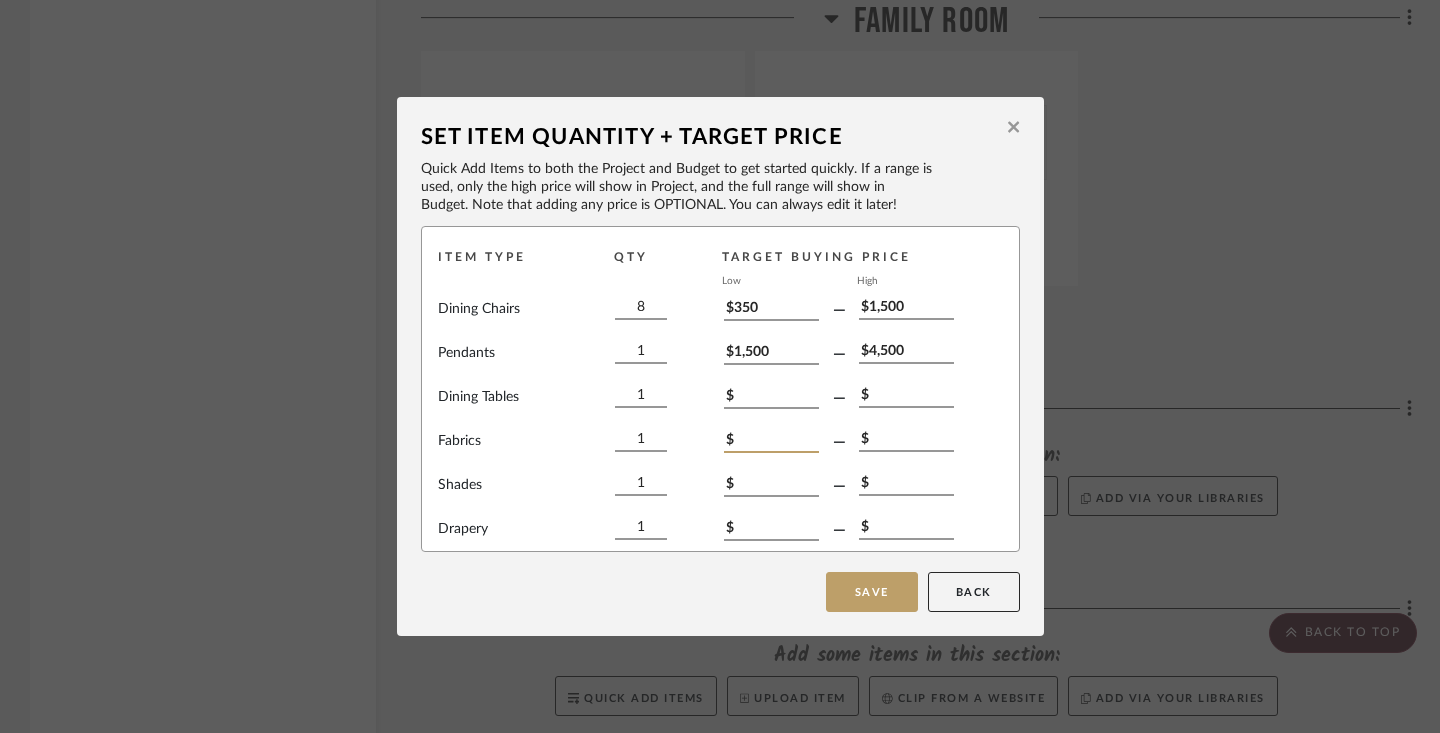 click on "$" at bounding box center [771, 442] 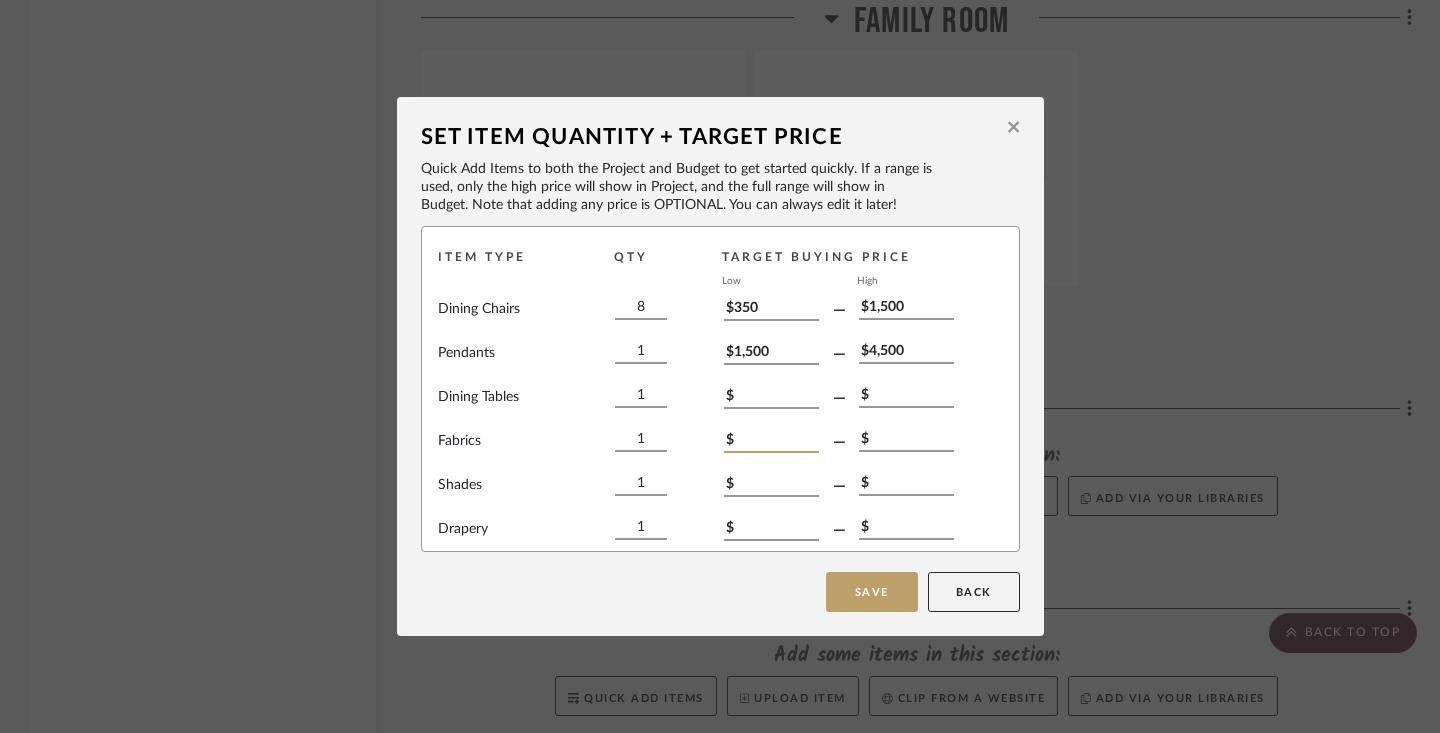 scroll, scrollTop: 17, scrollLeft: 0, axis: vertical 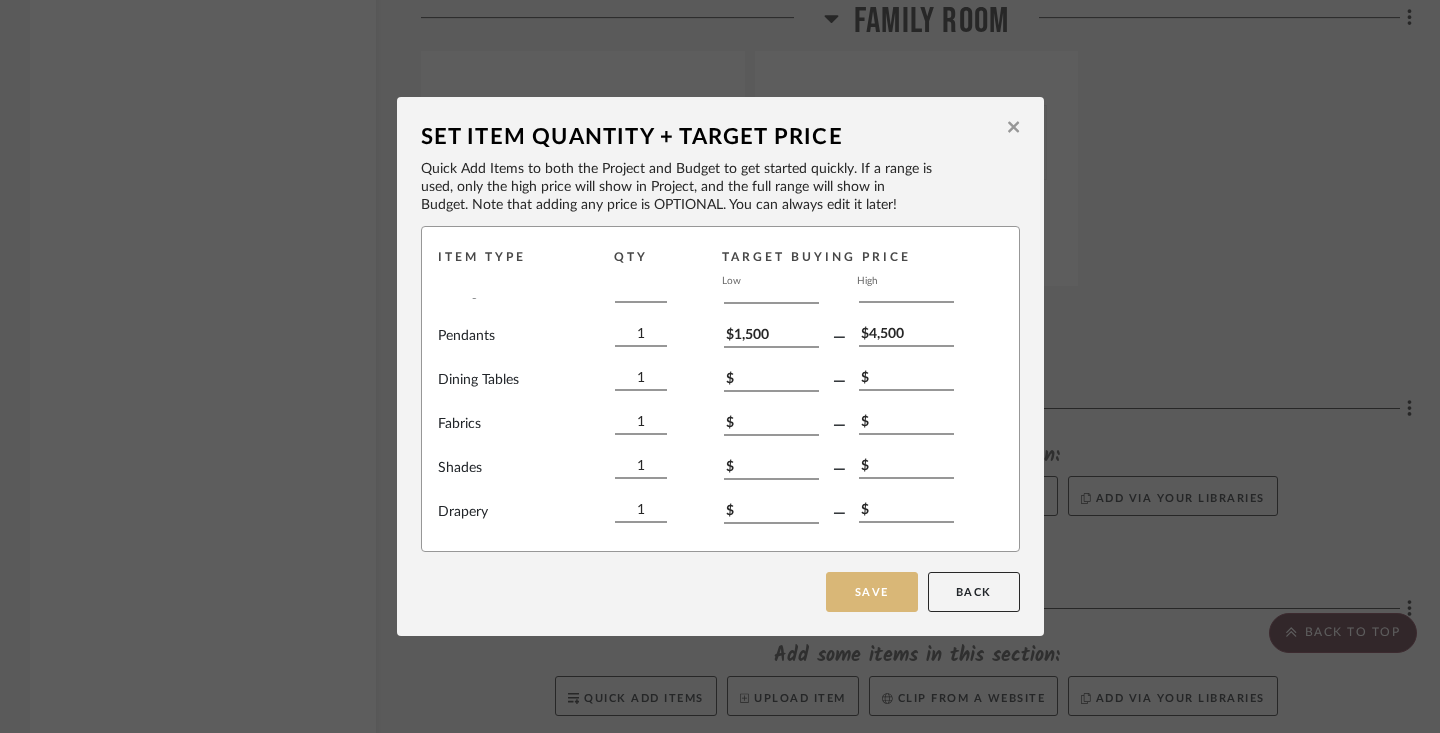 click on "Save" at bounding box center [872, 592] 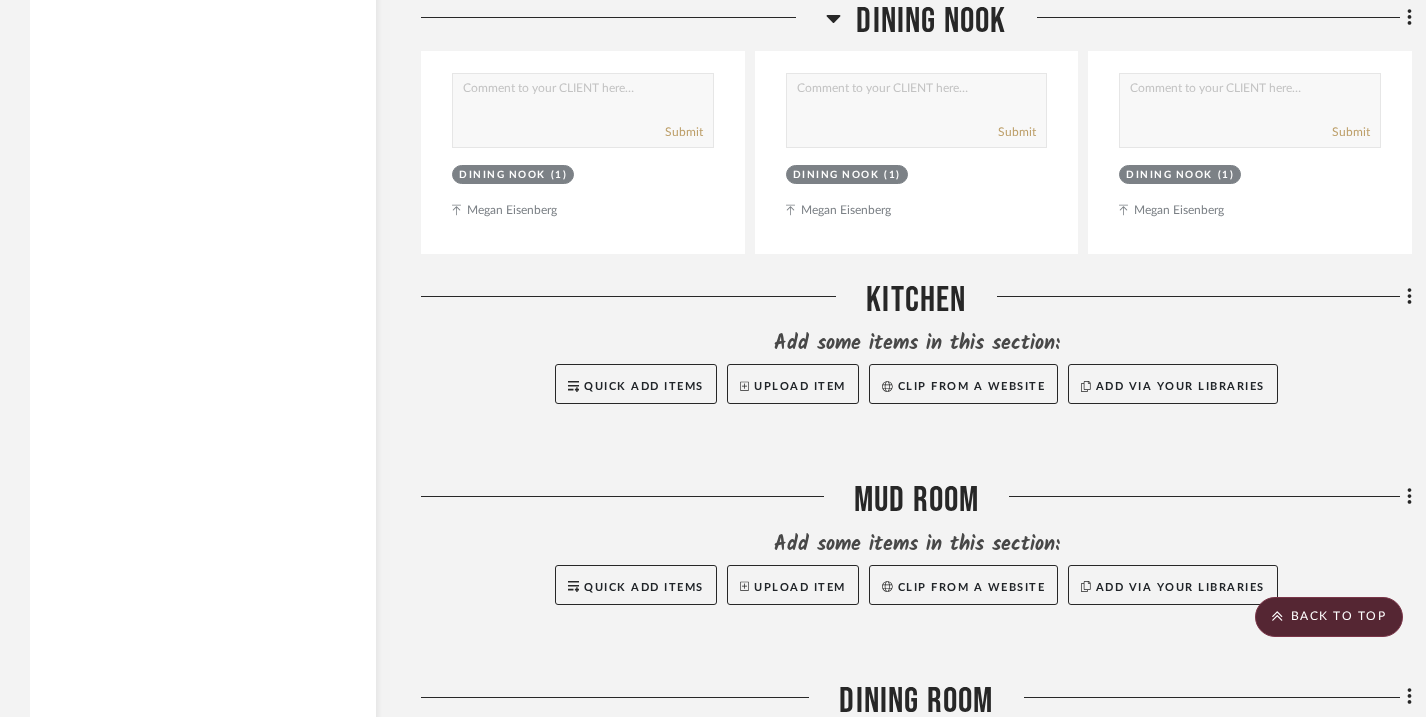 scroll, scrollTop: 12412, scrollLeft: 0, axis: vertical 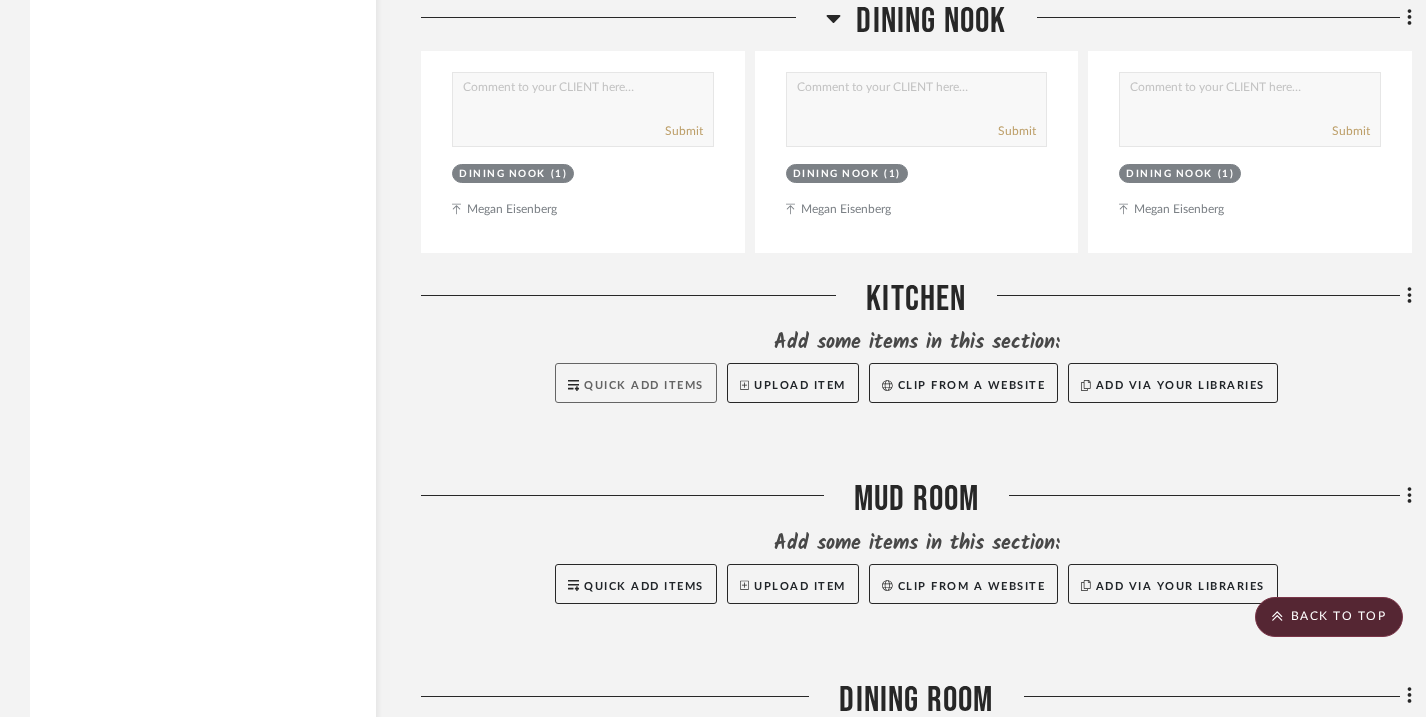 click on "Quick Add Items" 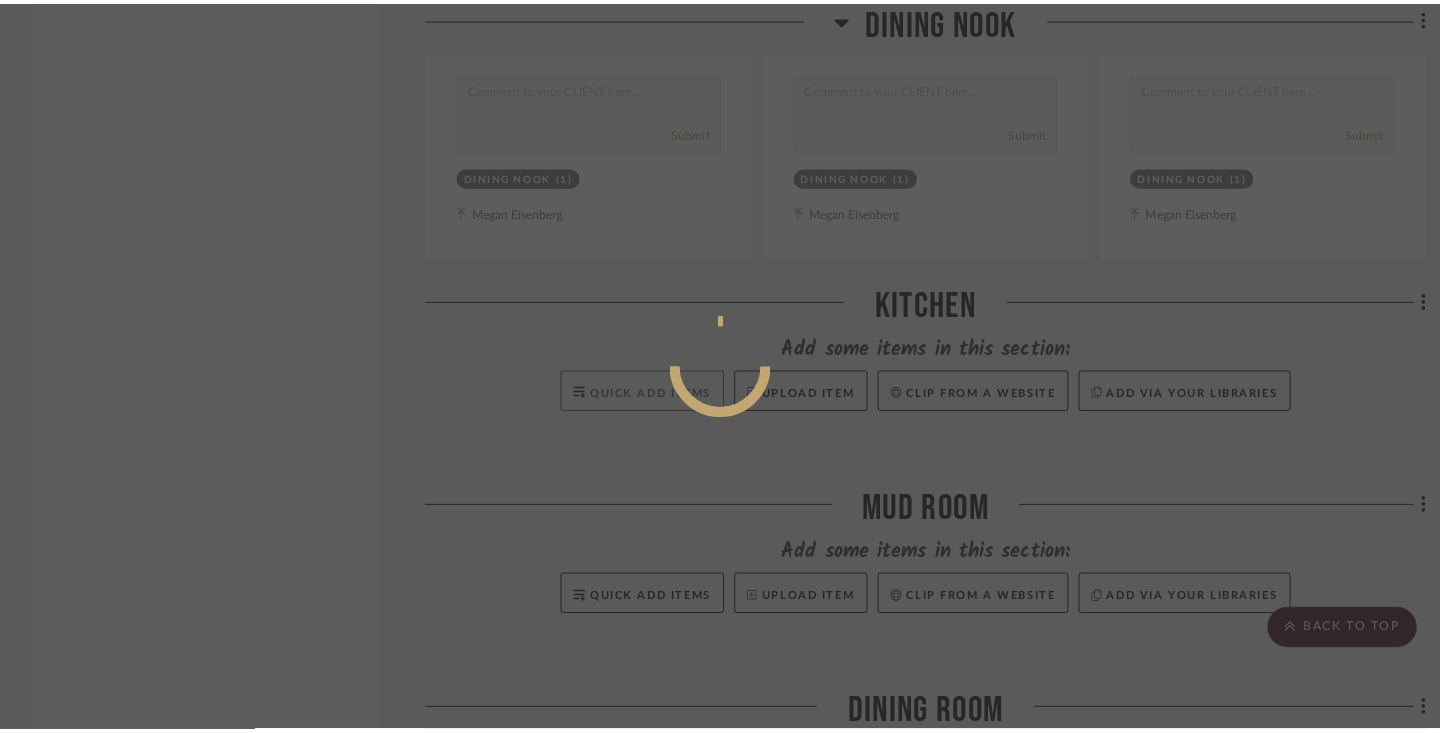 scroll, scrollTop: 0, scrollLeft: 0, axis: both 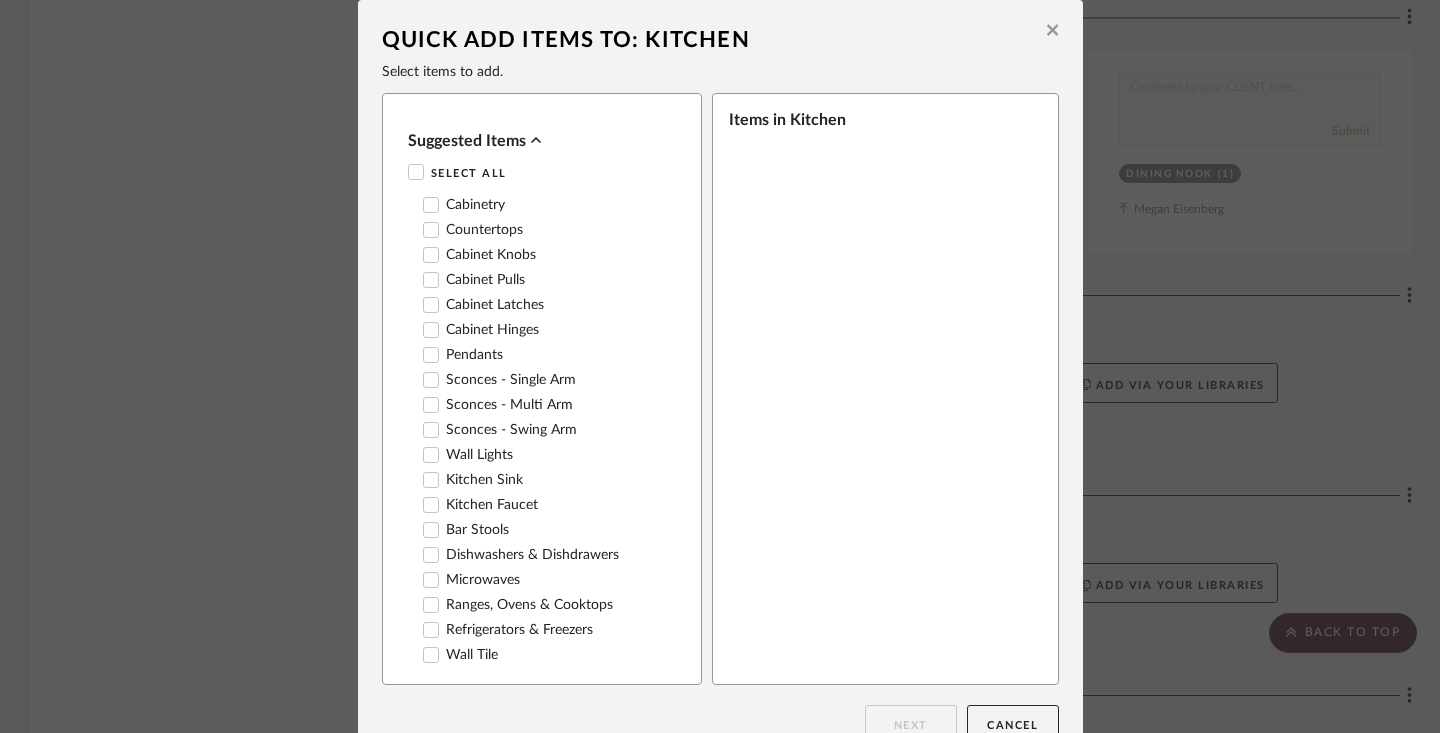 click on "Cabinet Pulls" at bounding box center (474, 280) 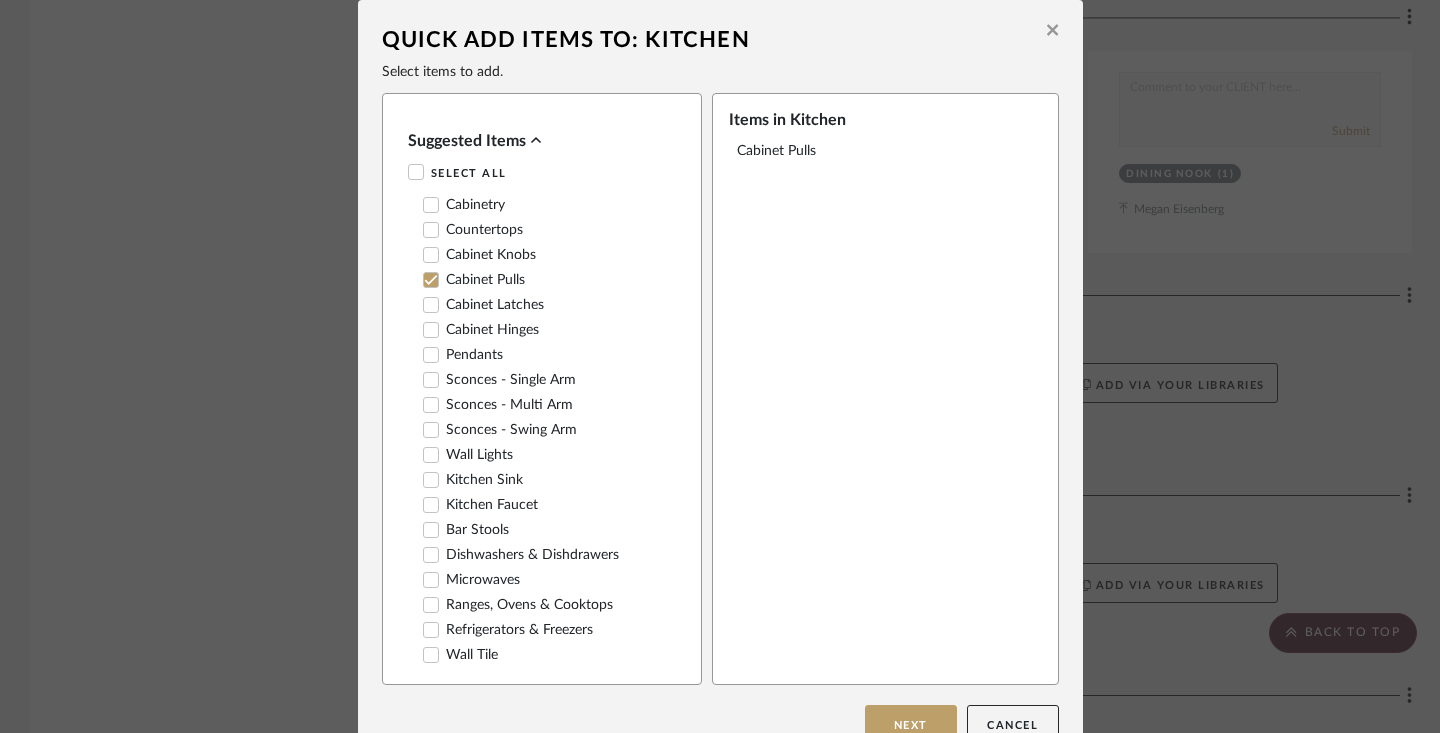 click on "Pendants" at bounding box center (463, 355) 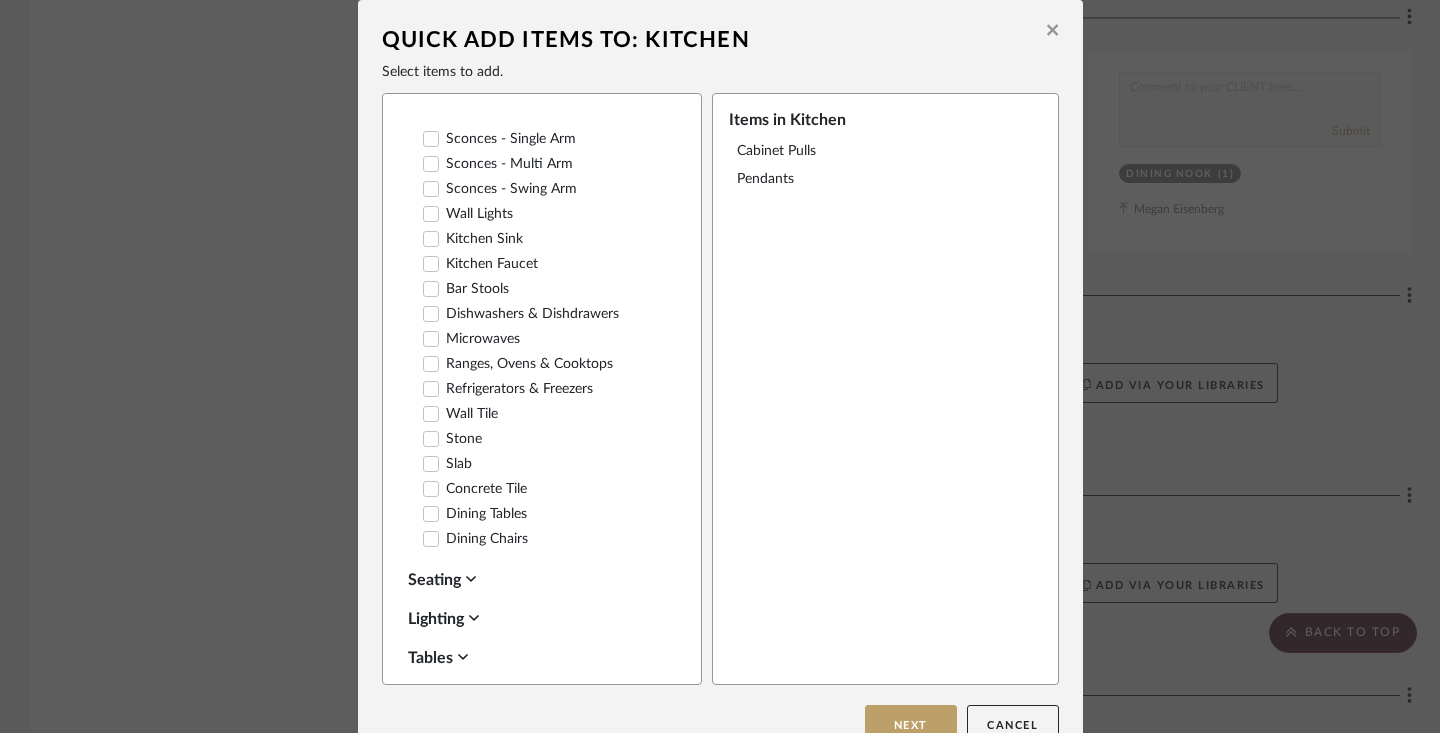 scroll, scrollTop: 246, scrollLeft: 0, axis: vertical 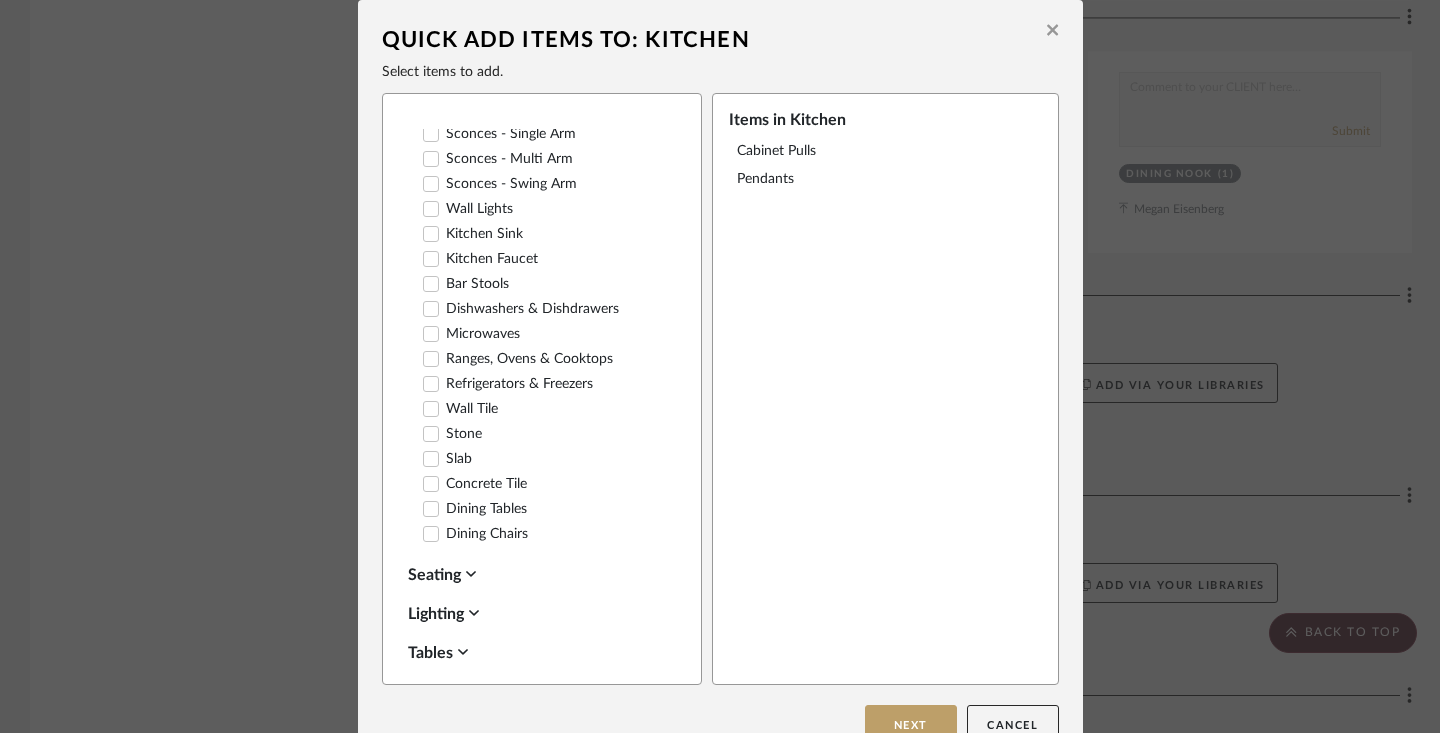 click 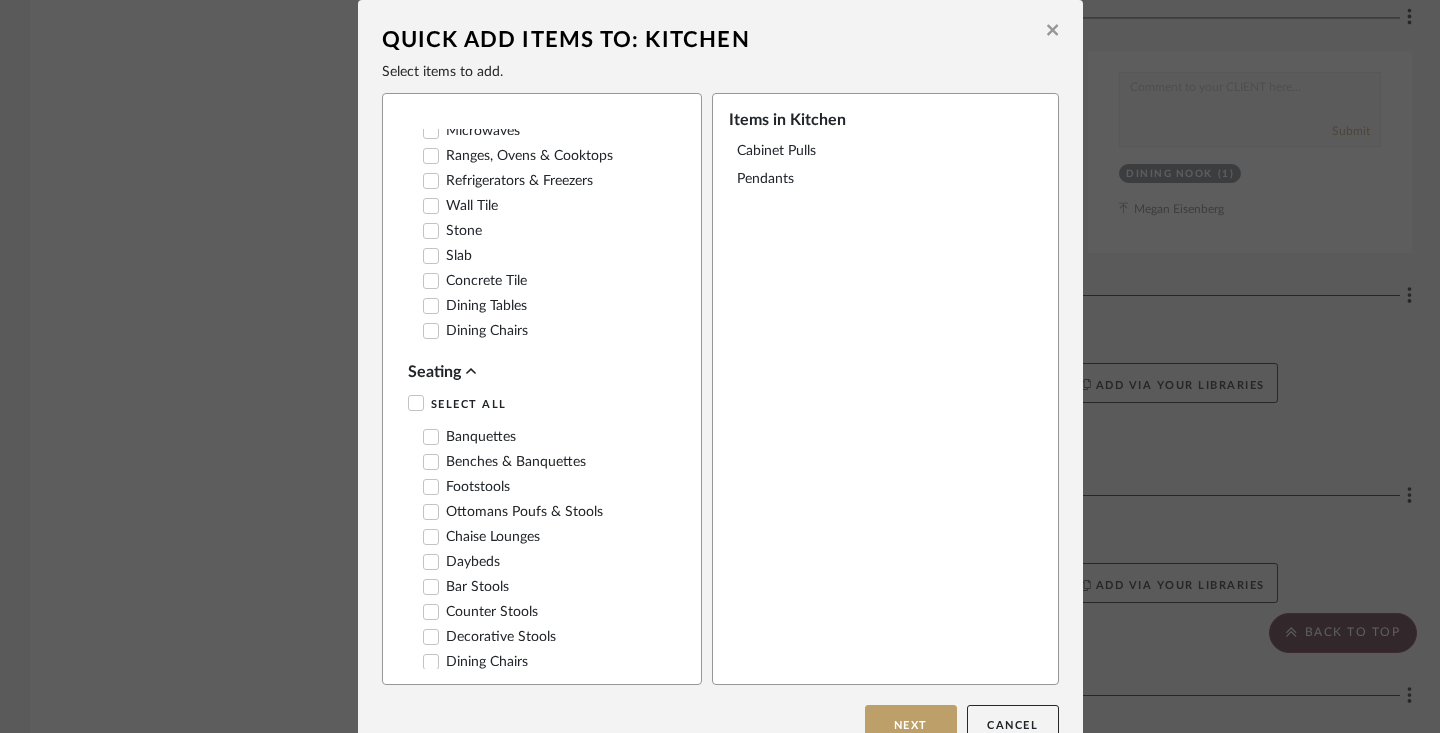 scroll, scrollTop: 452, scrollLeft: 0, axis: vertical 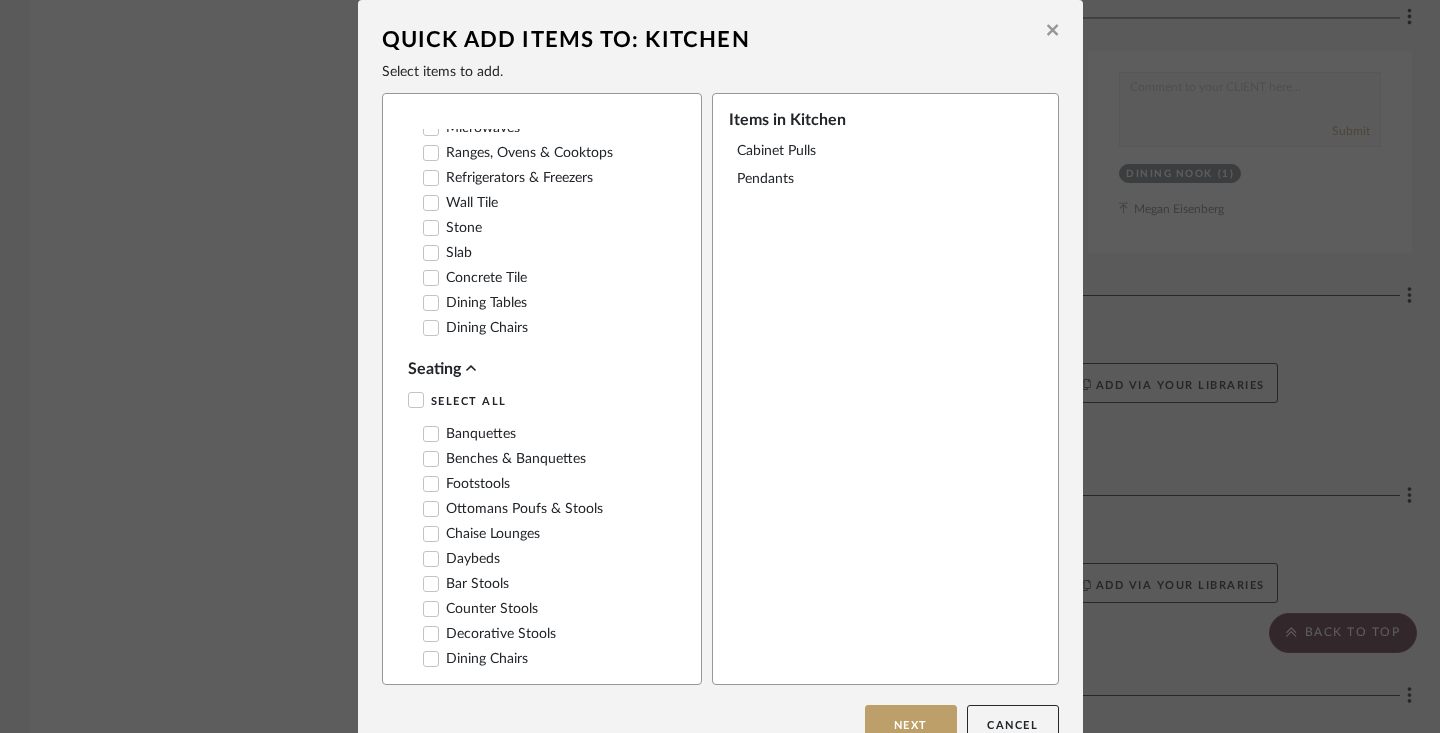 click on "Counter Stools" at bounding box center [480, 609] 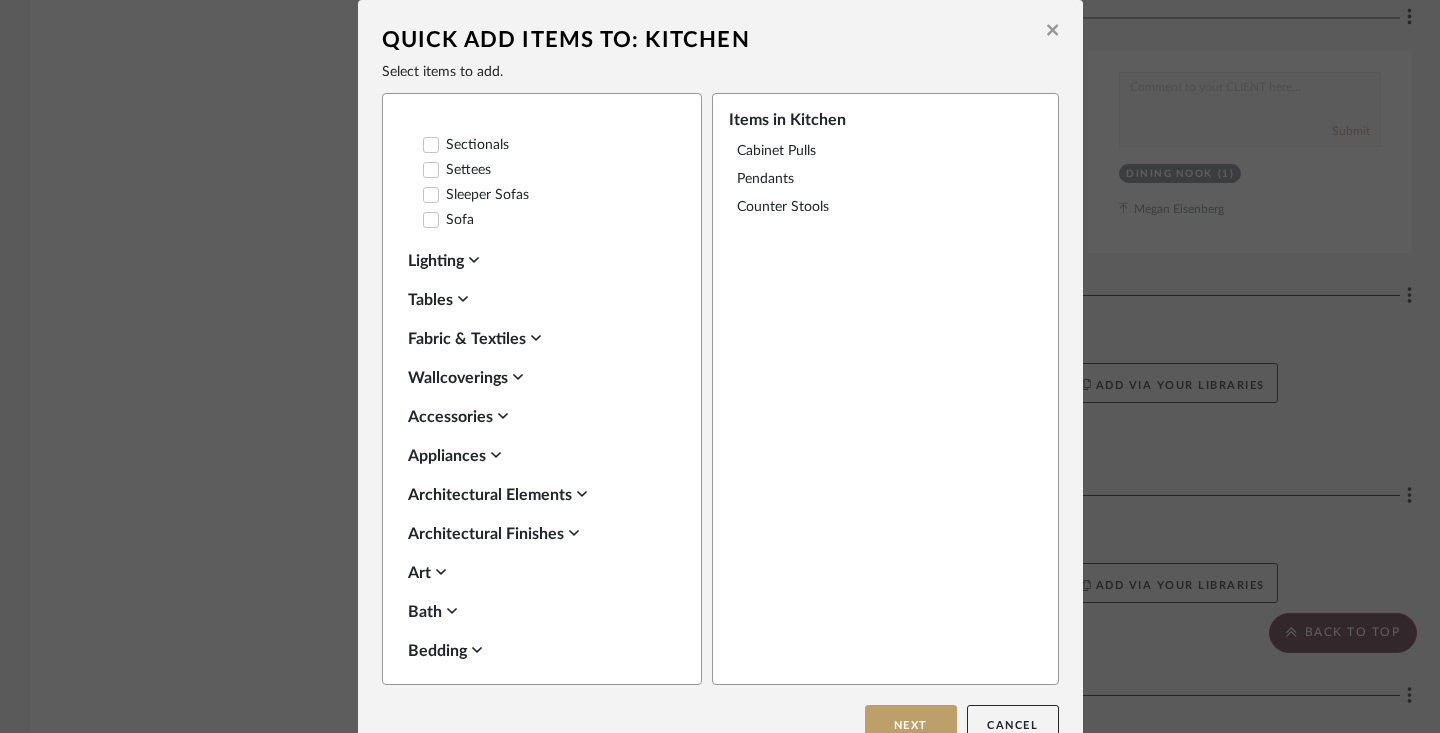 scroll, scrollTop: 1337, scrollLeft: 0, axis: vertical 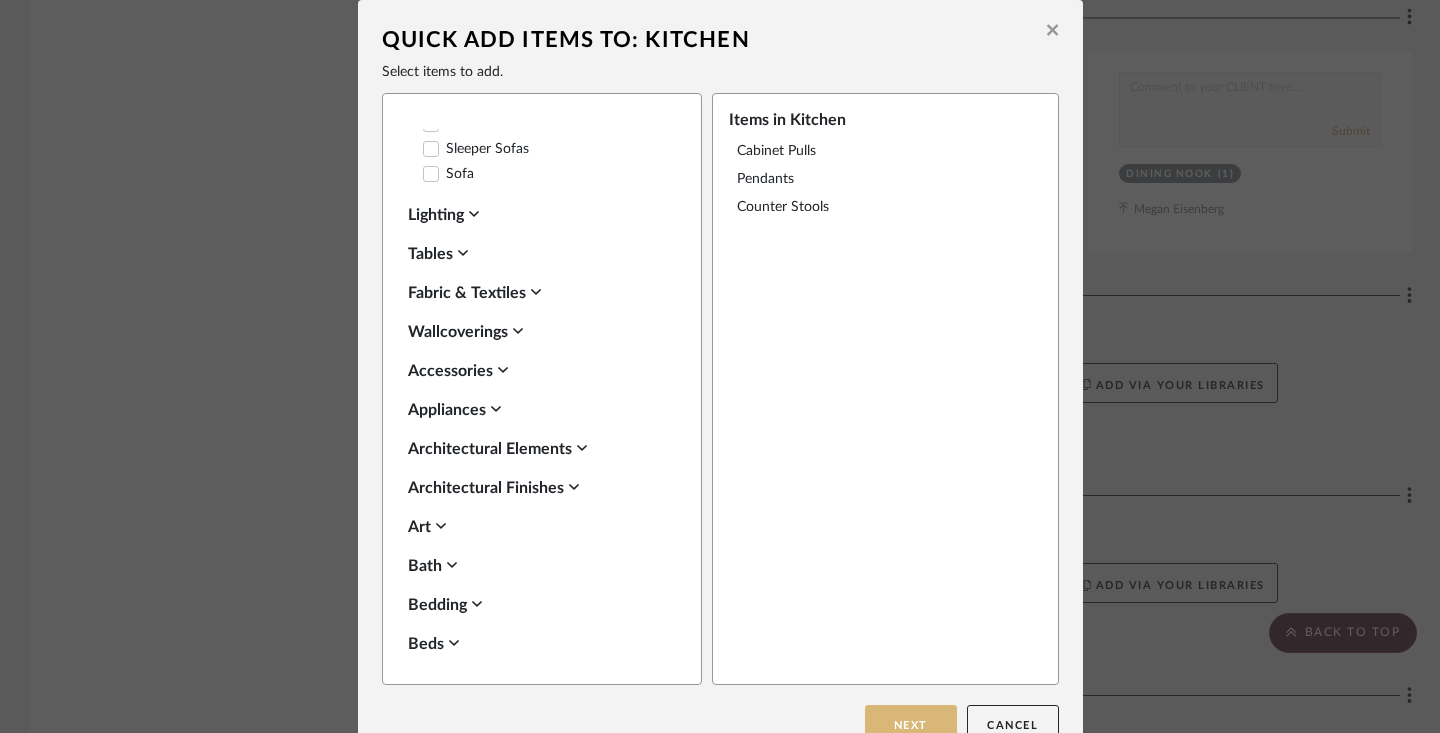 click on "Next" at bounding box center (911, 725) 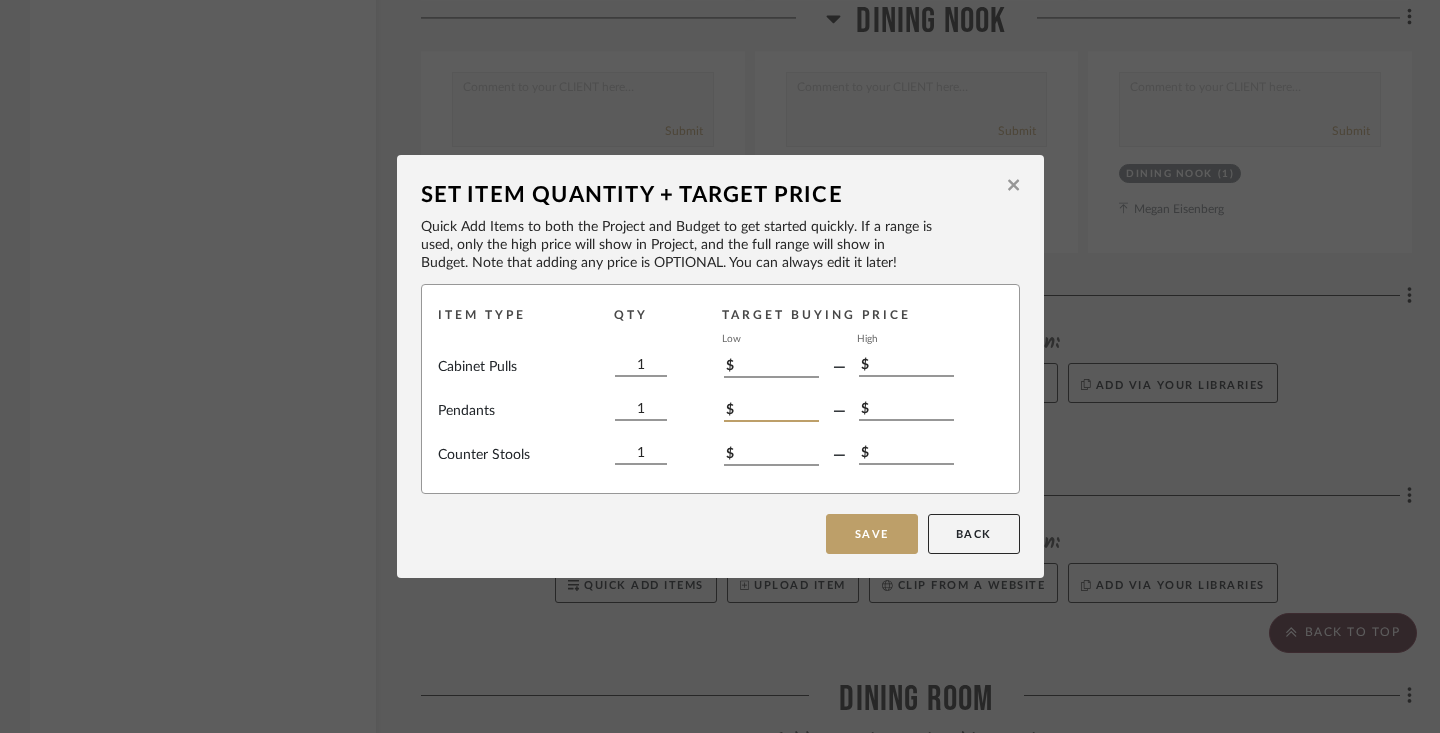 click on "$" at bounding box center (771, 411) 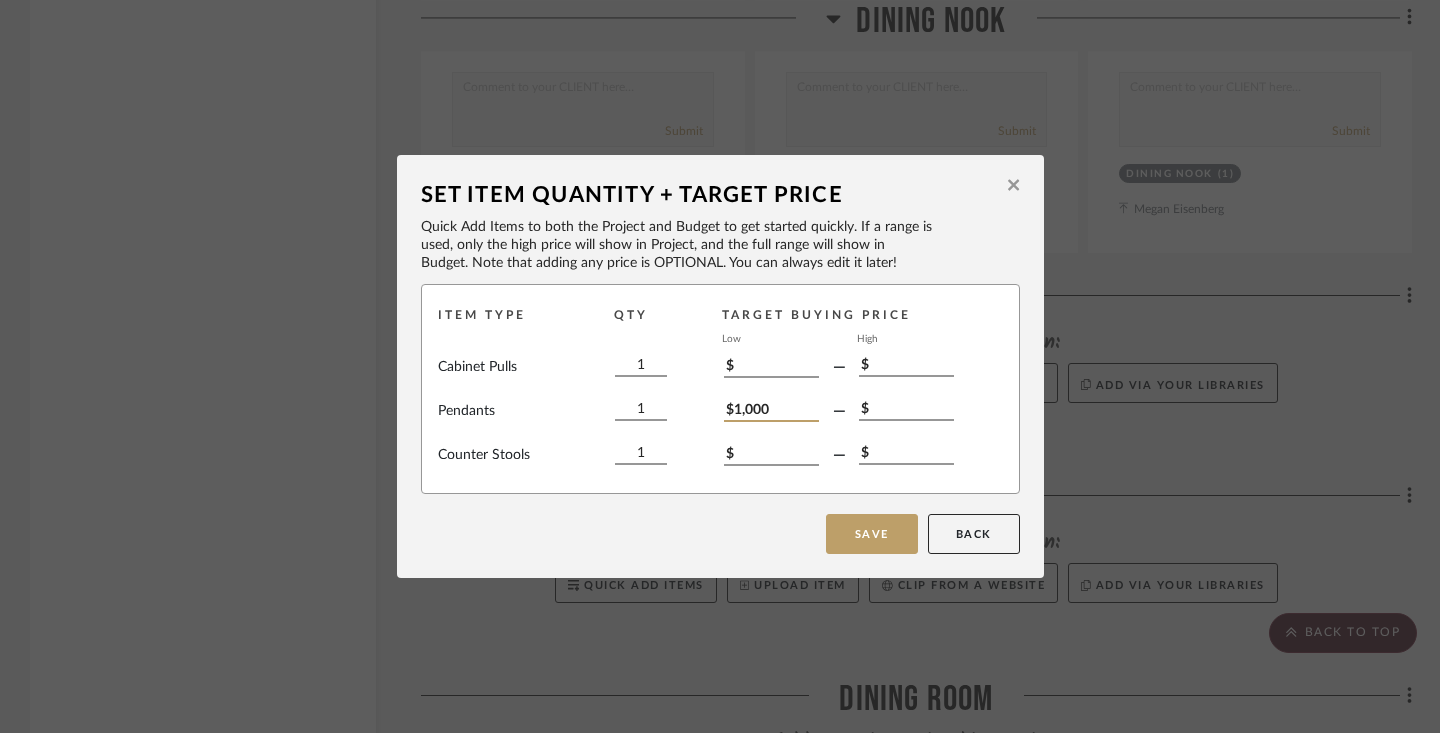 type on "$1,000" 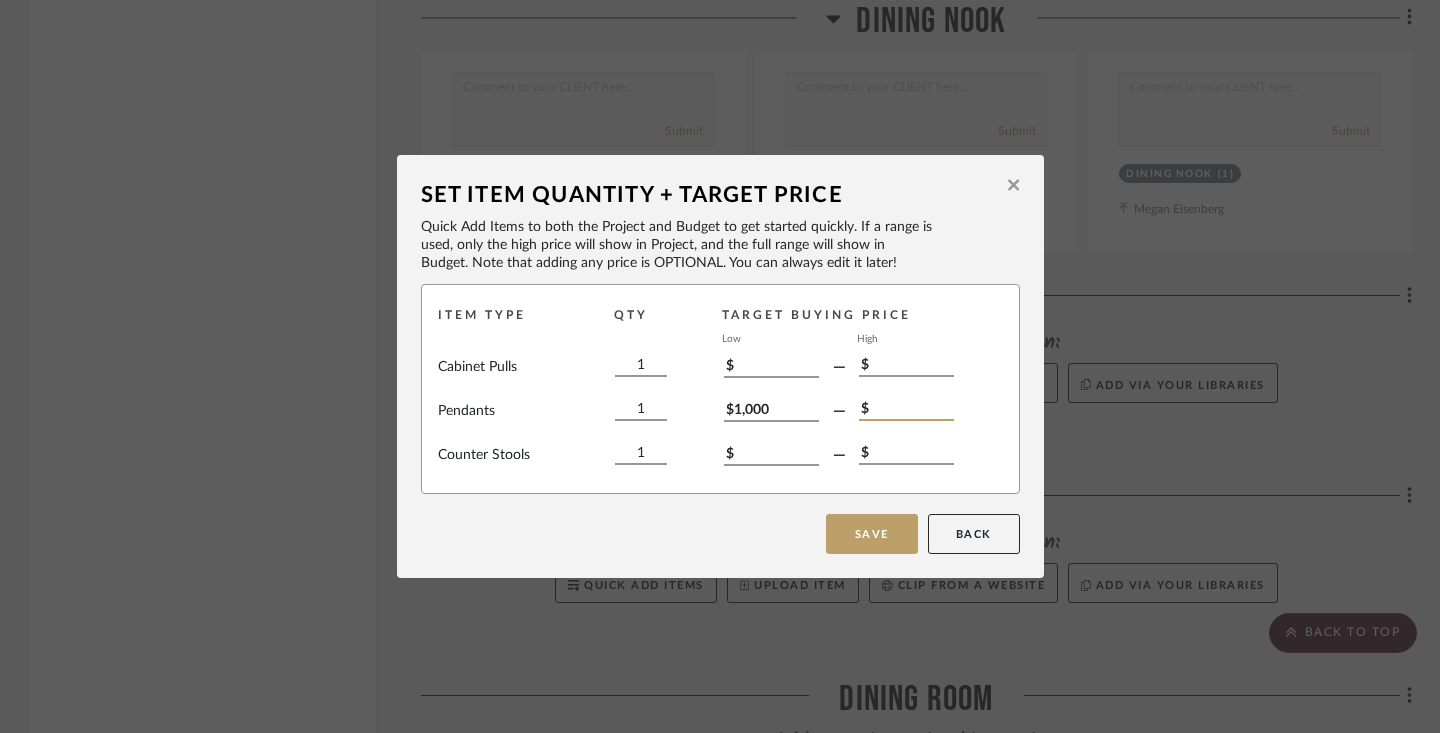 click on "$" at bounding box center [906, 410] 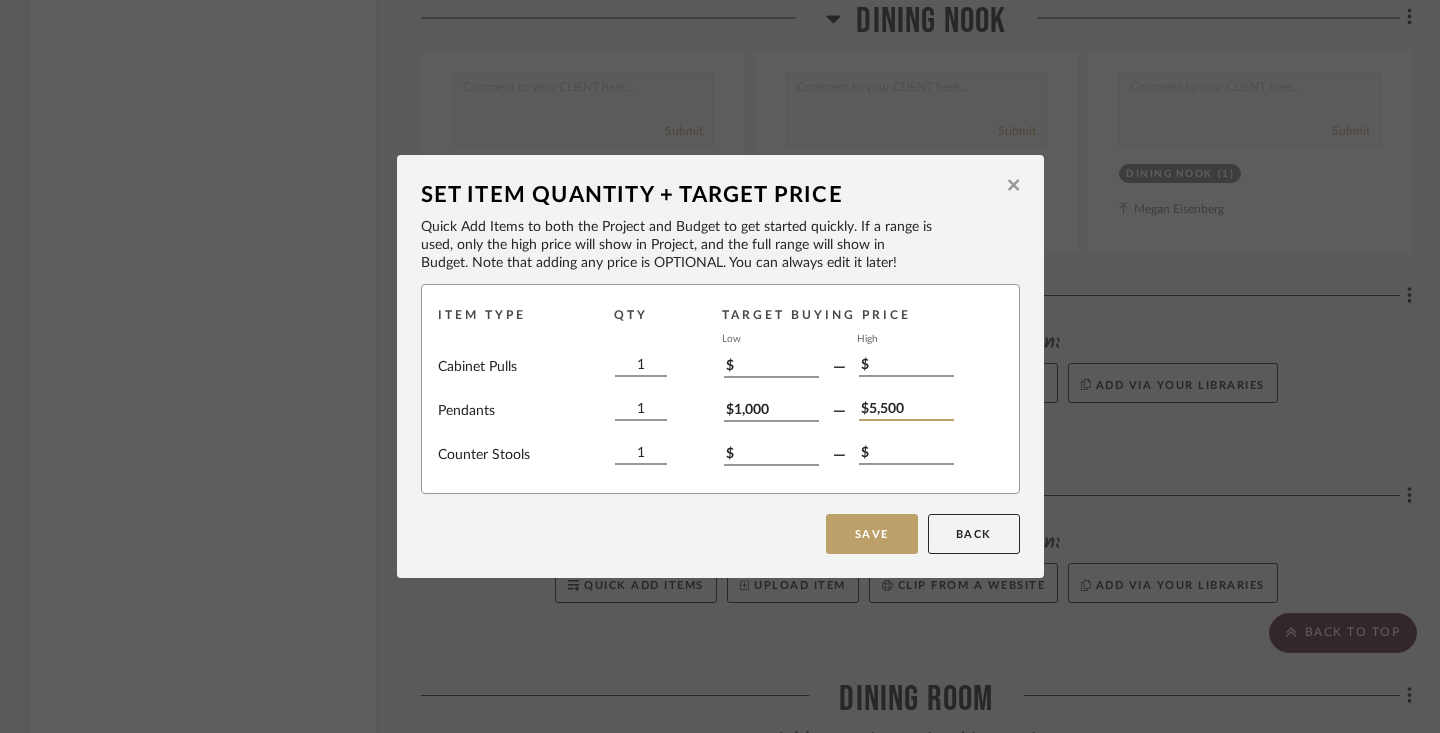 type on "$5,500" 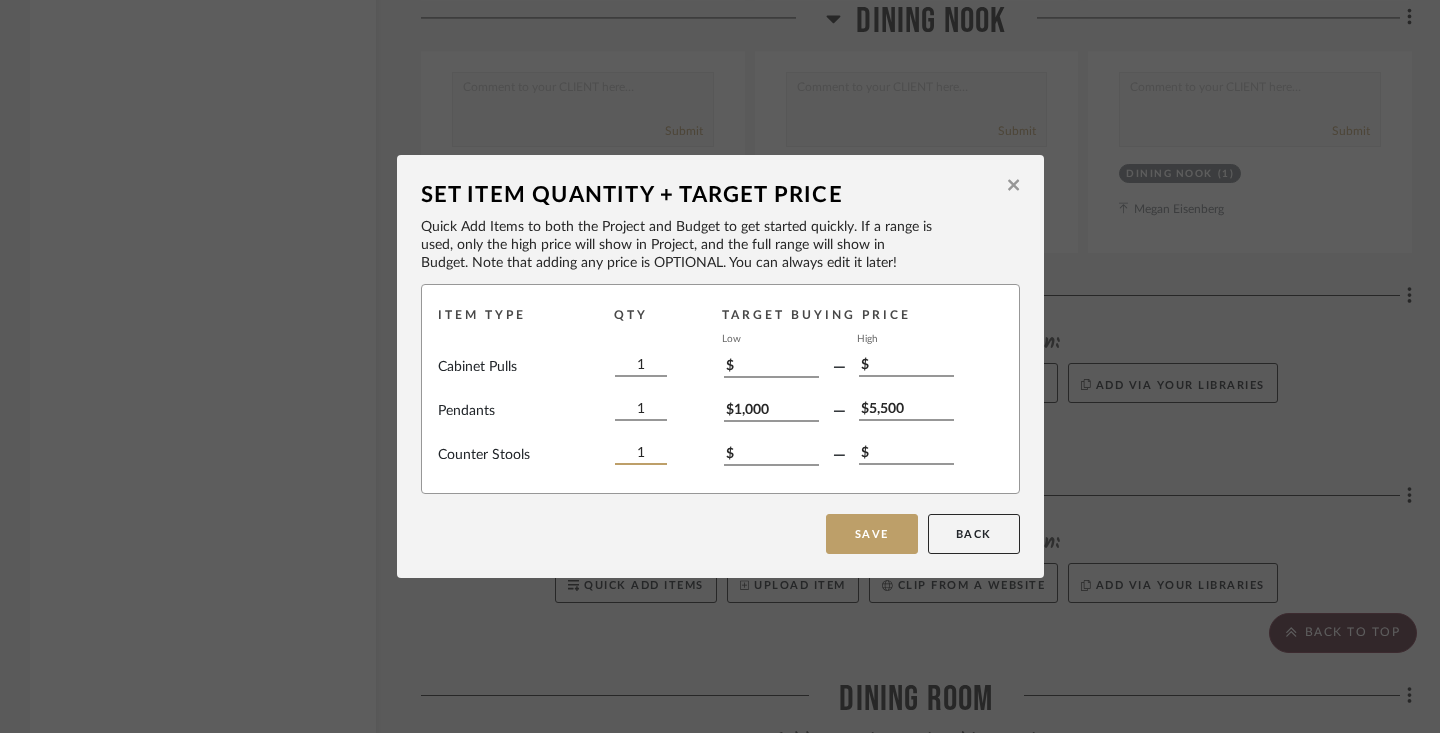click on "1" at bounding box center (641, 454) 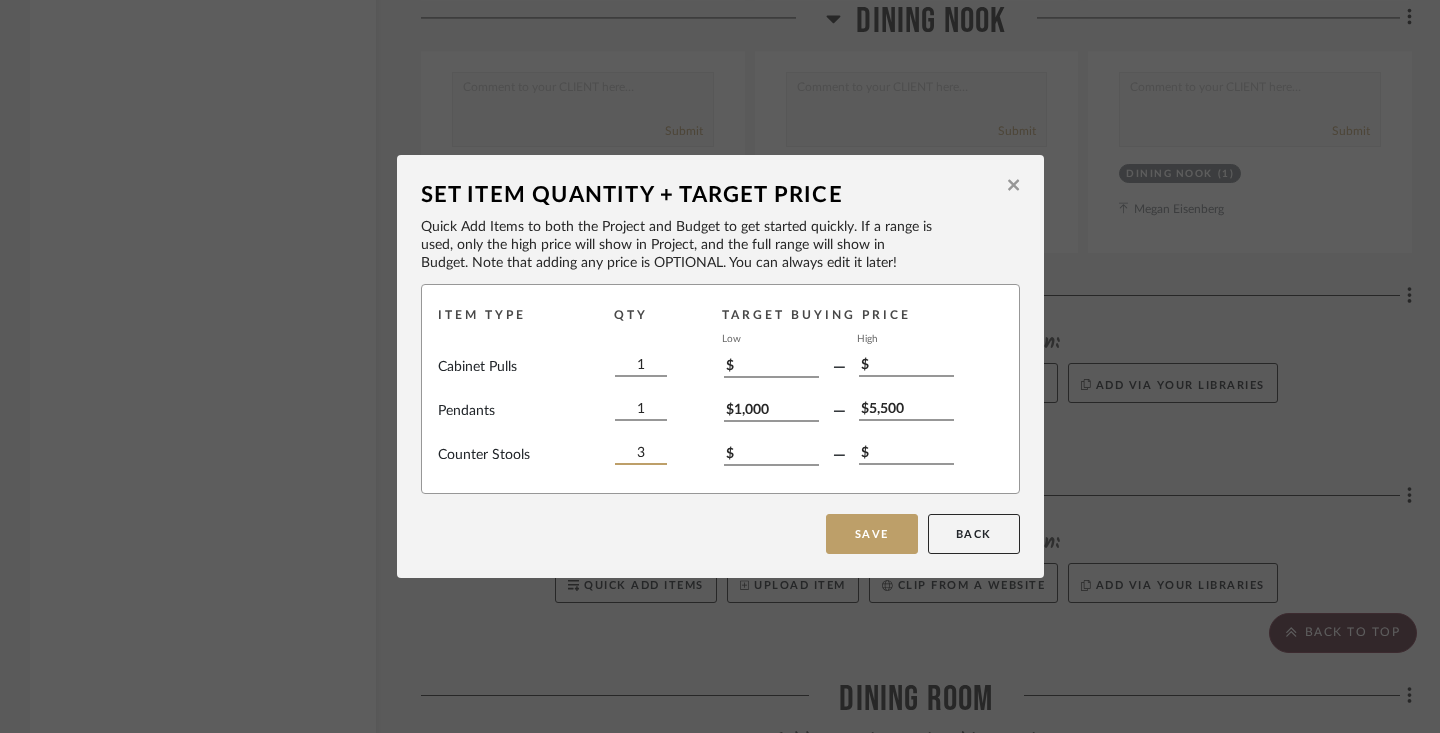 type on "3" 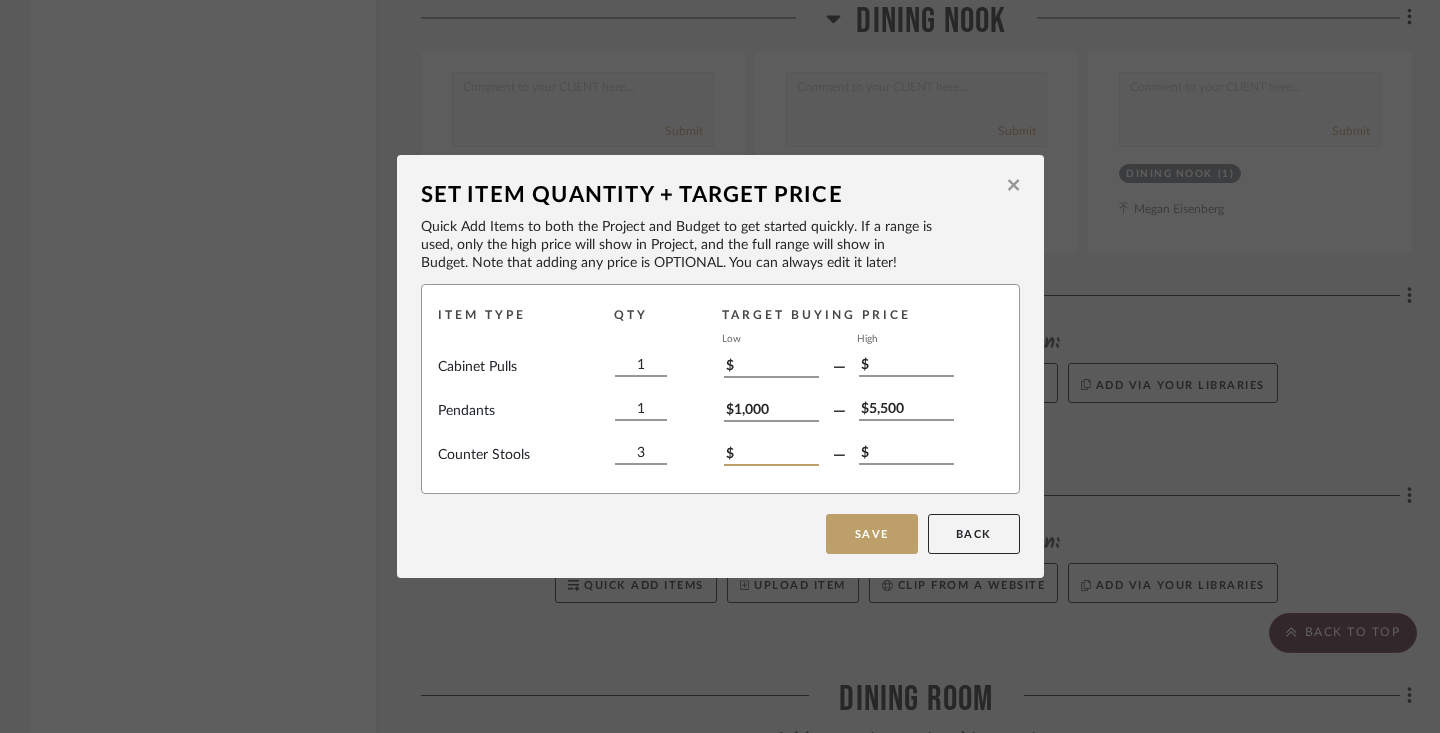 click on "$" at bounding box center [771, 455] 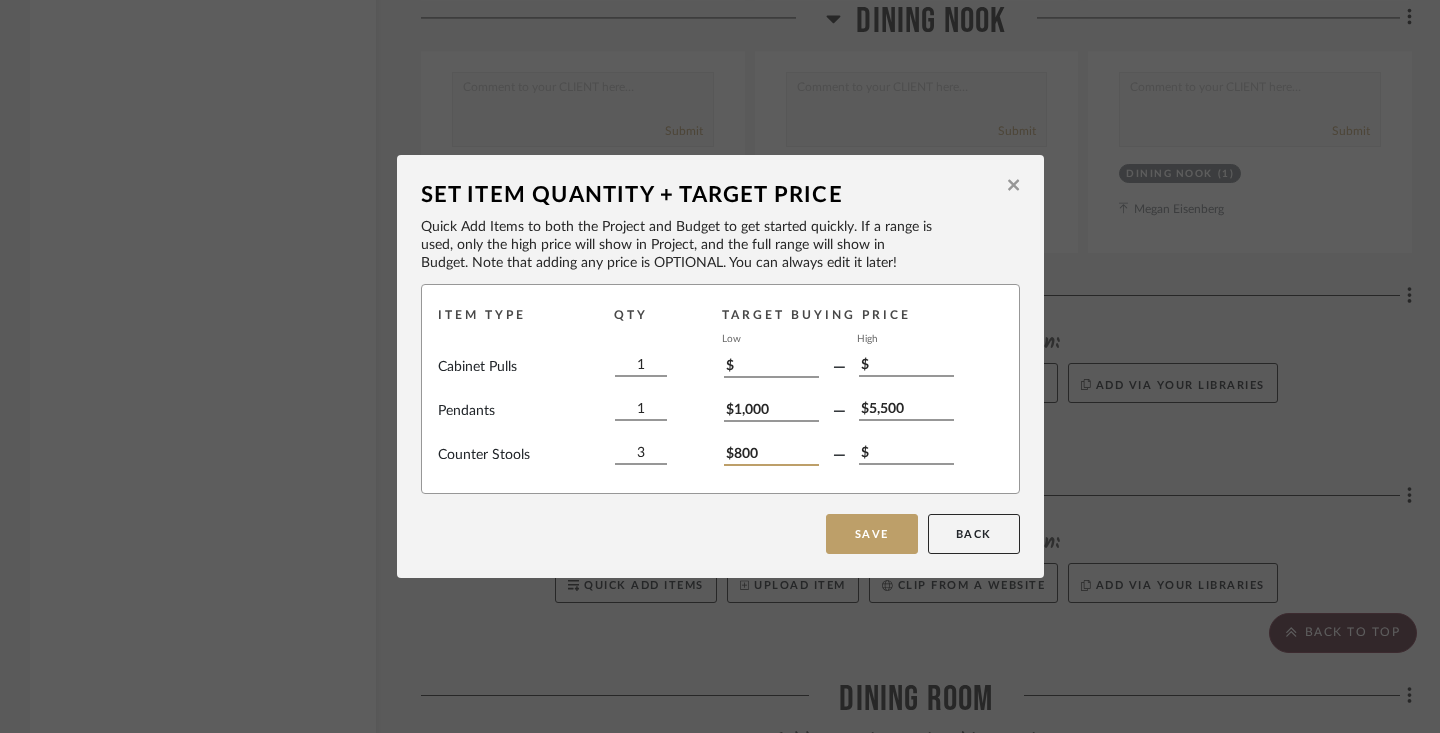 type on "$800" 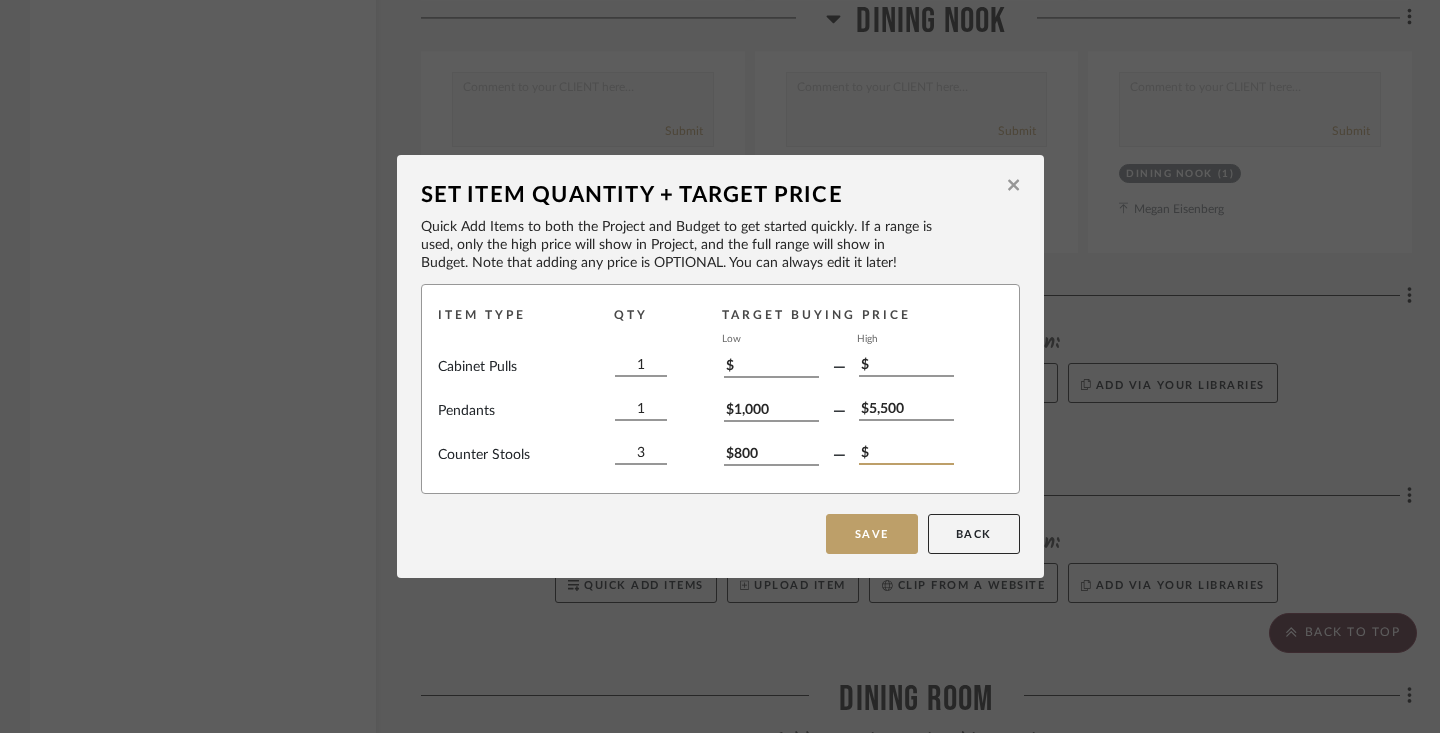 click on "$" at bounding box center [906, 454] 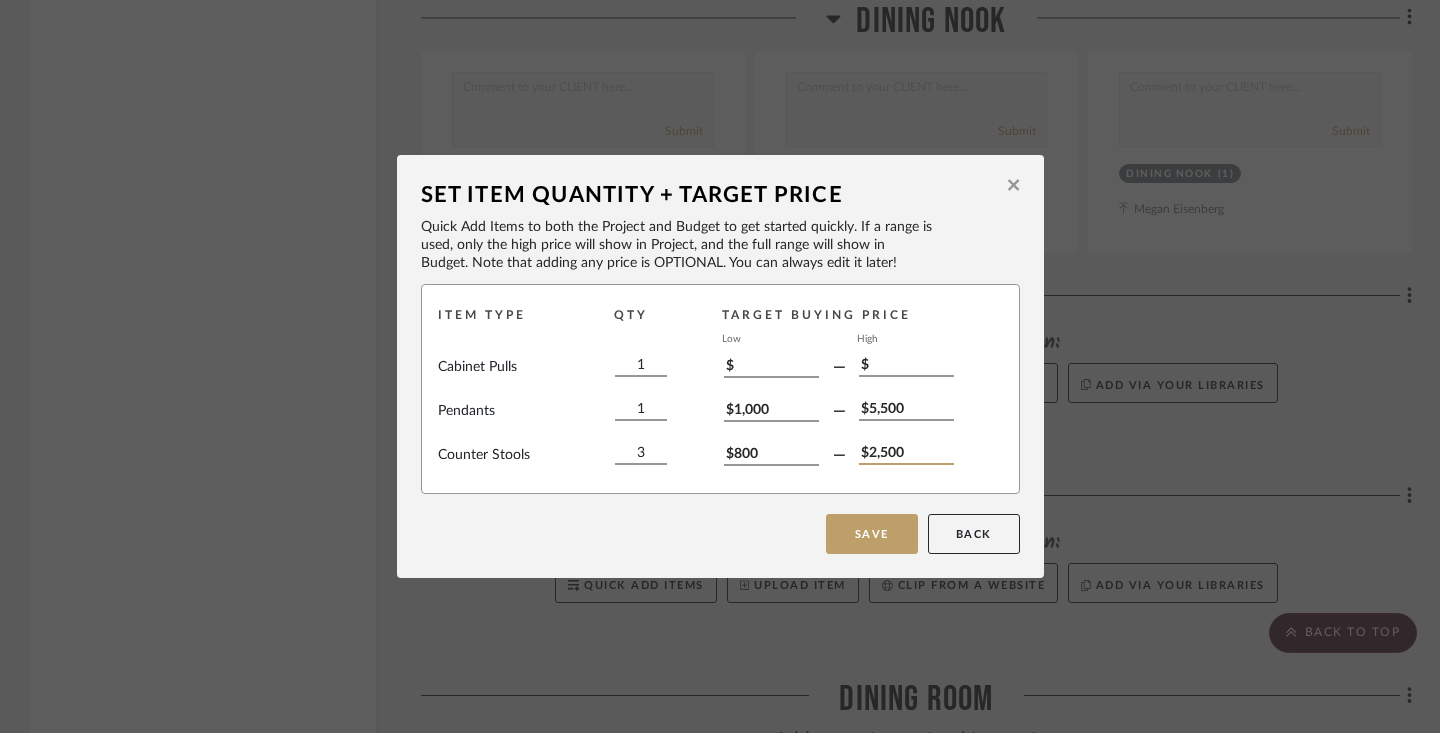 type on "$2,500" 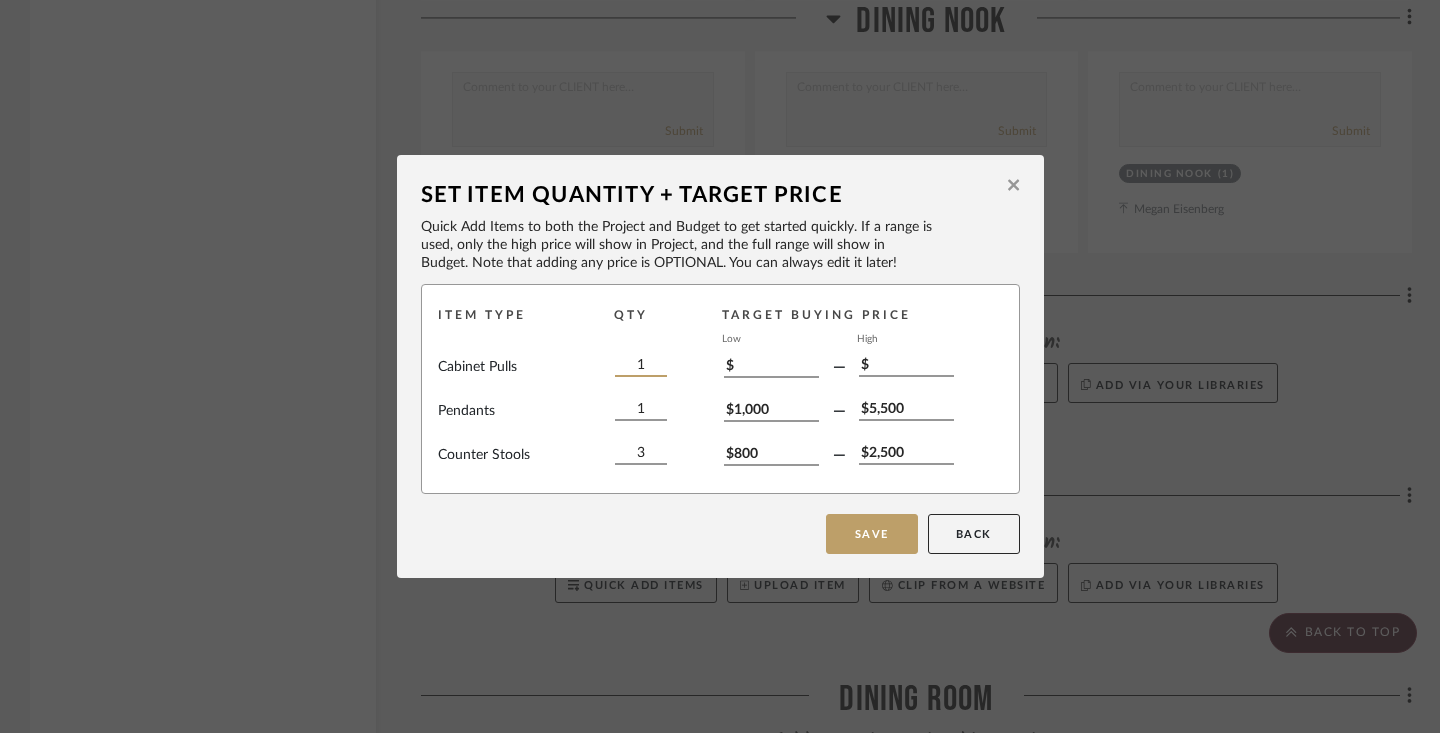 click on "1" at bounding box center [641, 366] 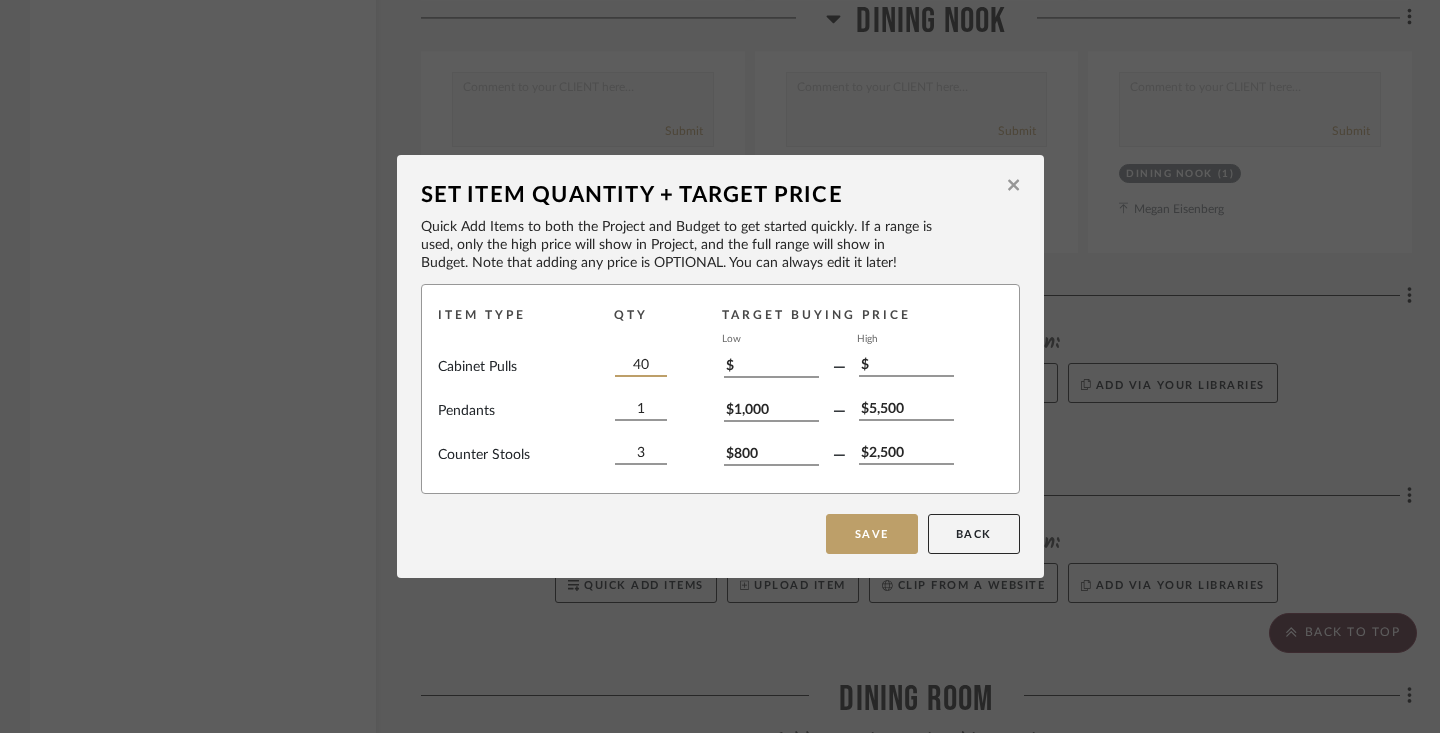 type on "40" 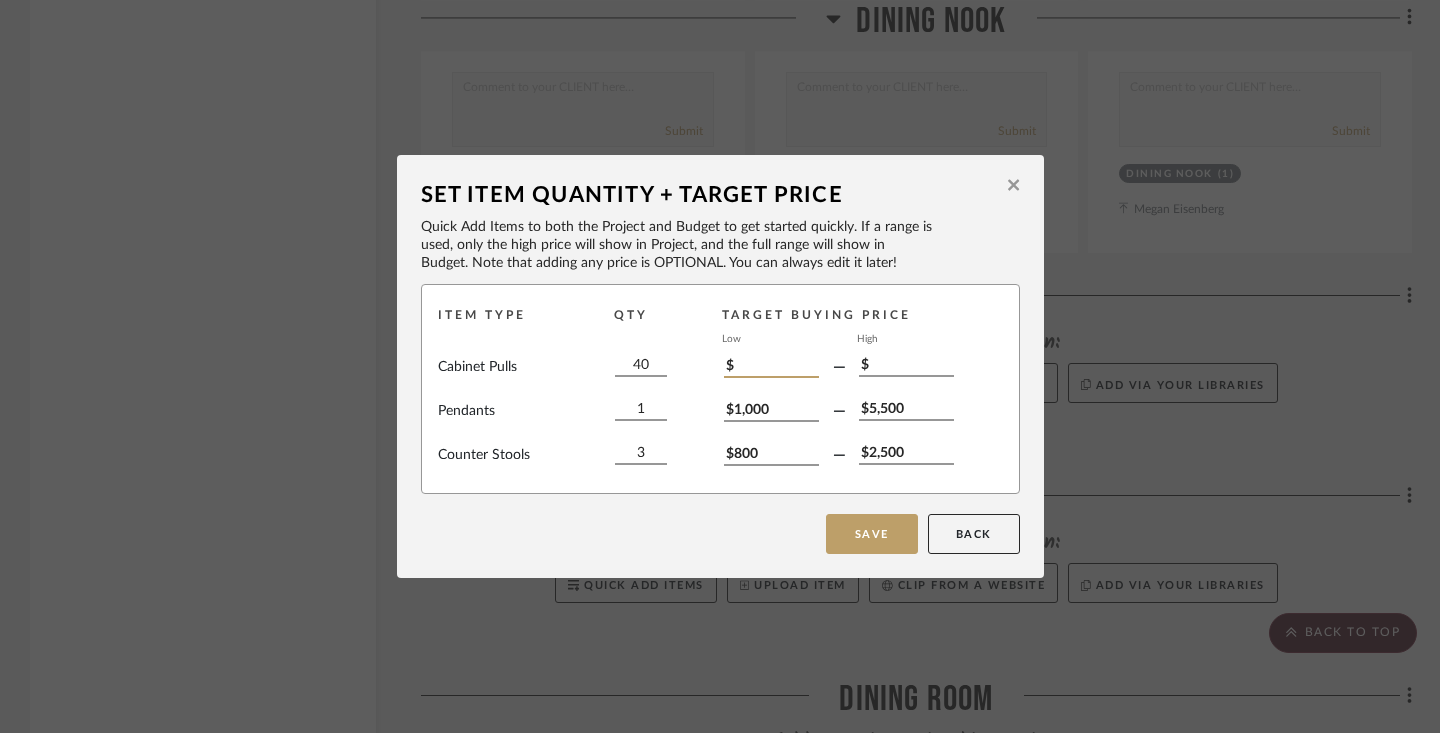 click on "$" at bounding box center (771, 367) 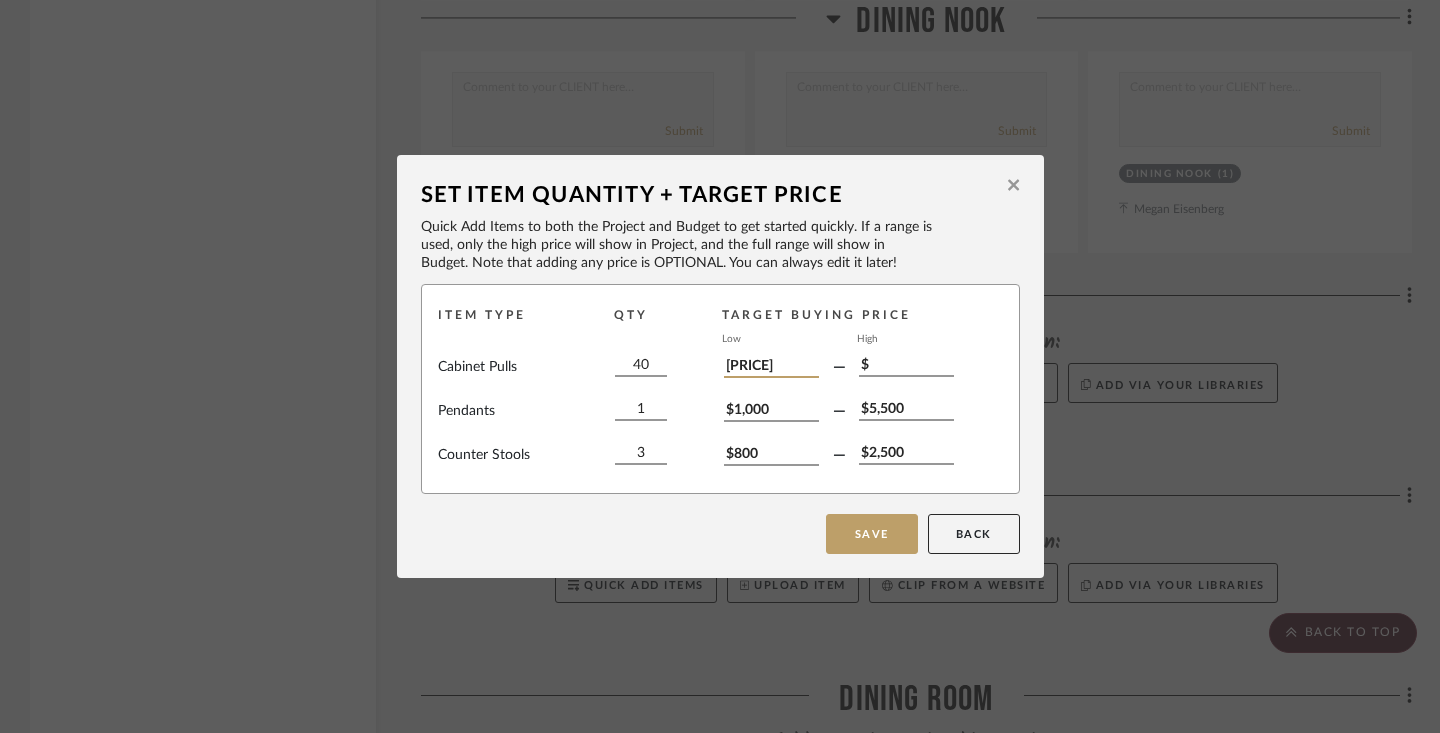 type on "[PRICE]" 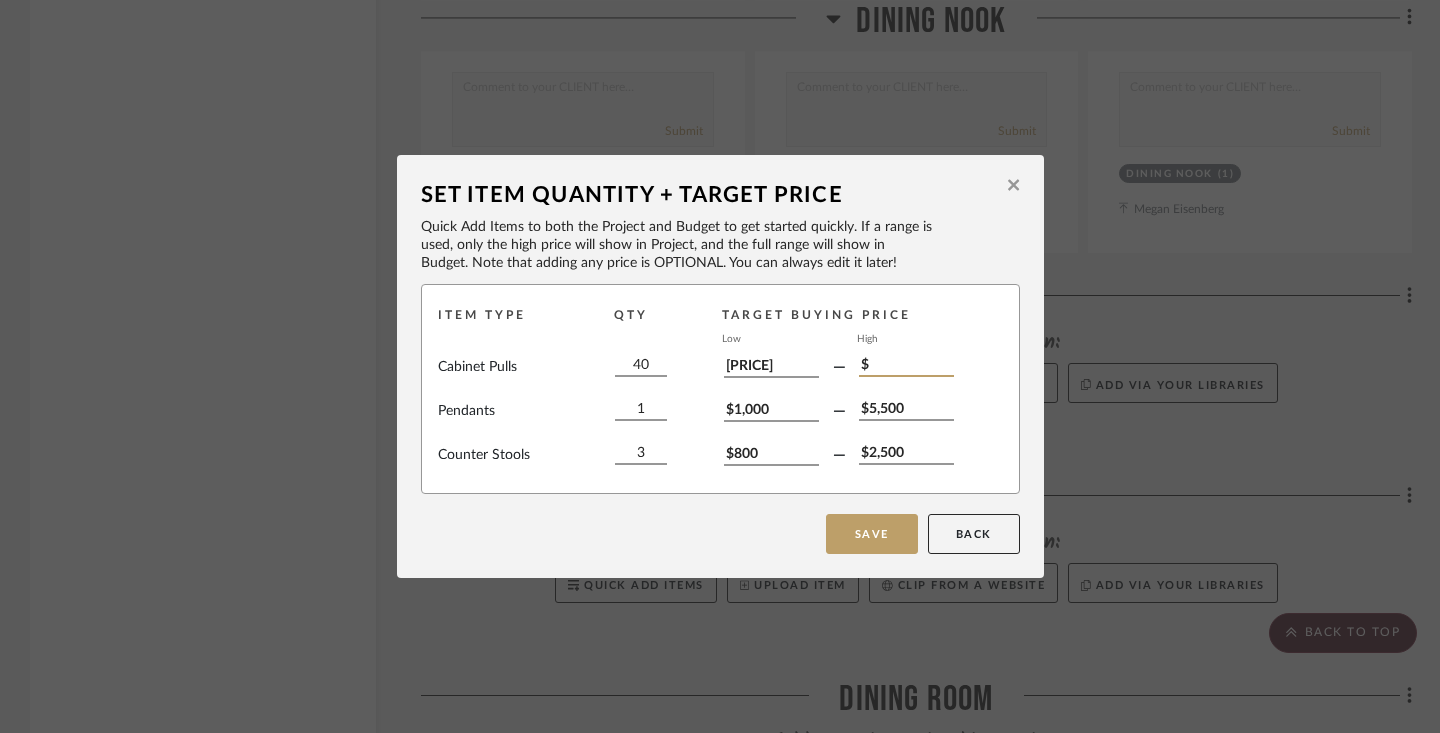 click on "$" at bounding box center [906, 366] 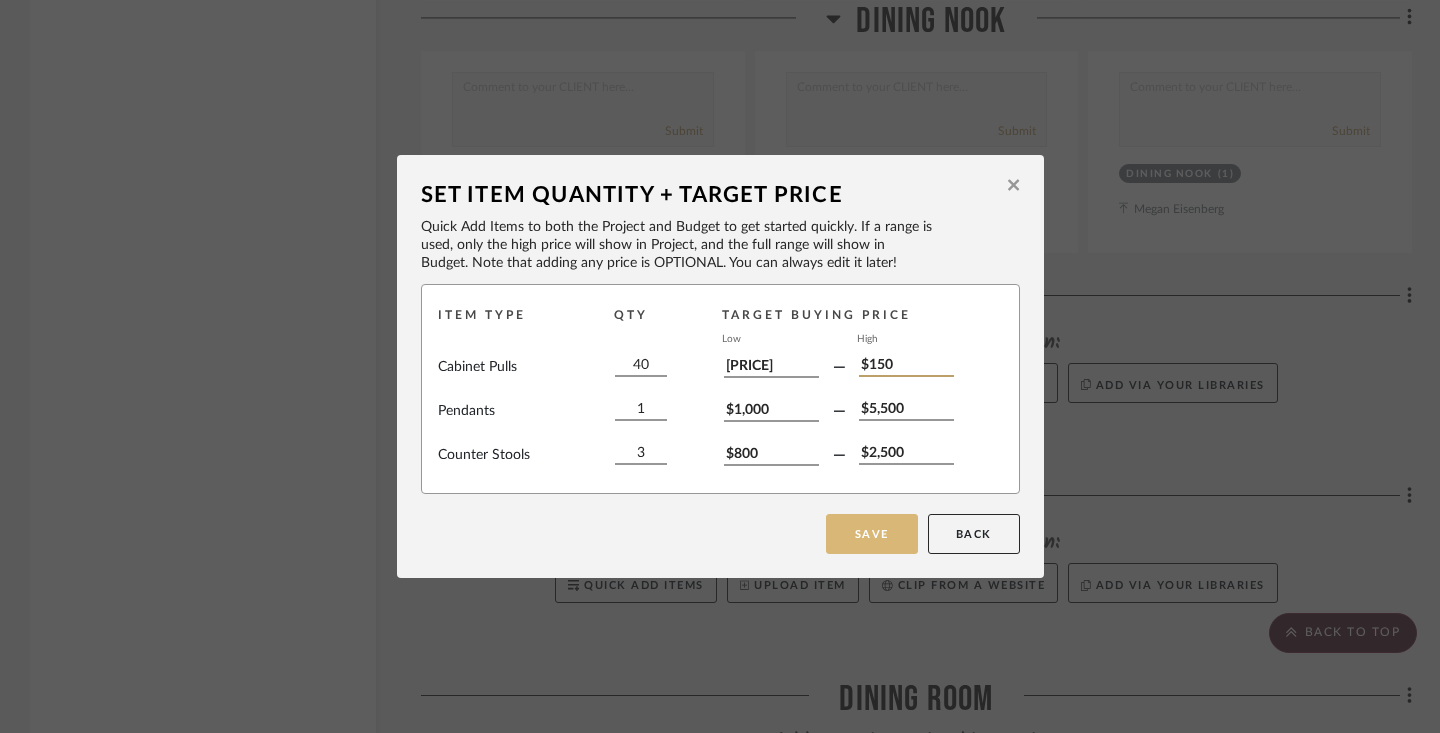 type on "$150" 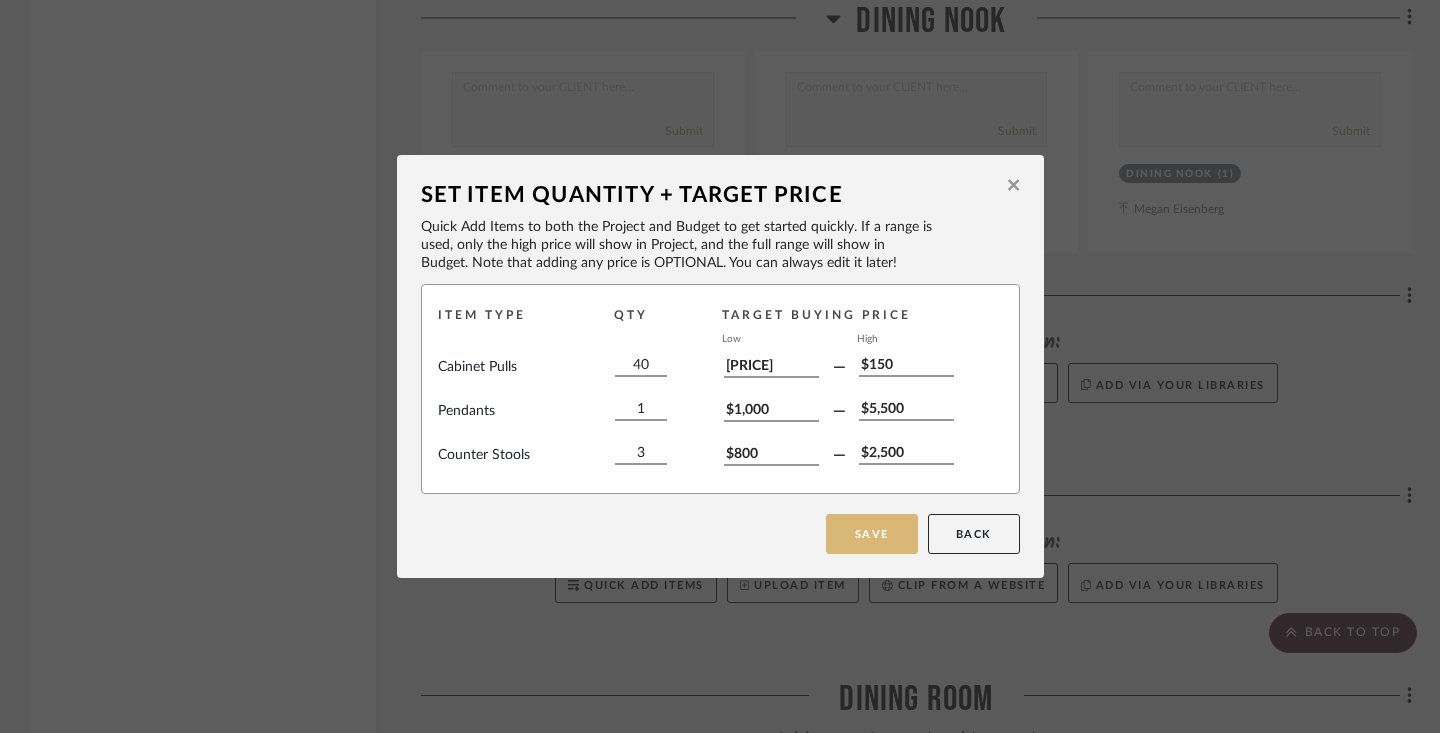 click on "Save" at bounding box center (872, 534) 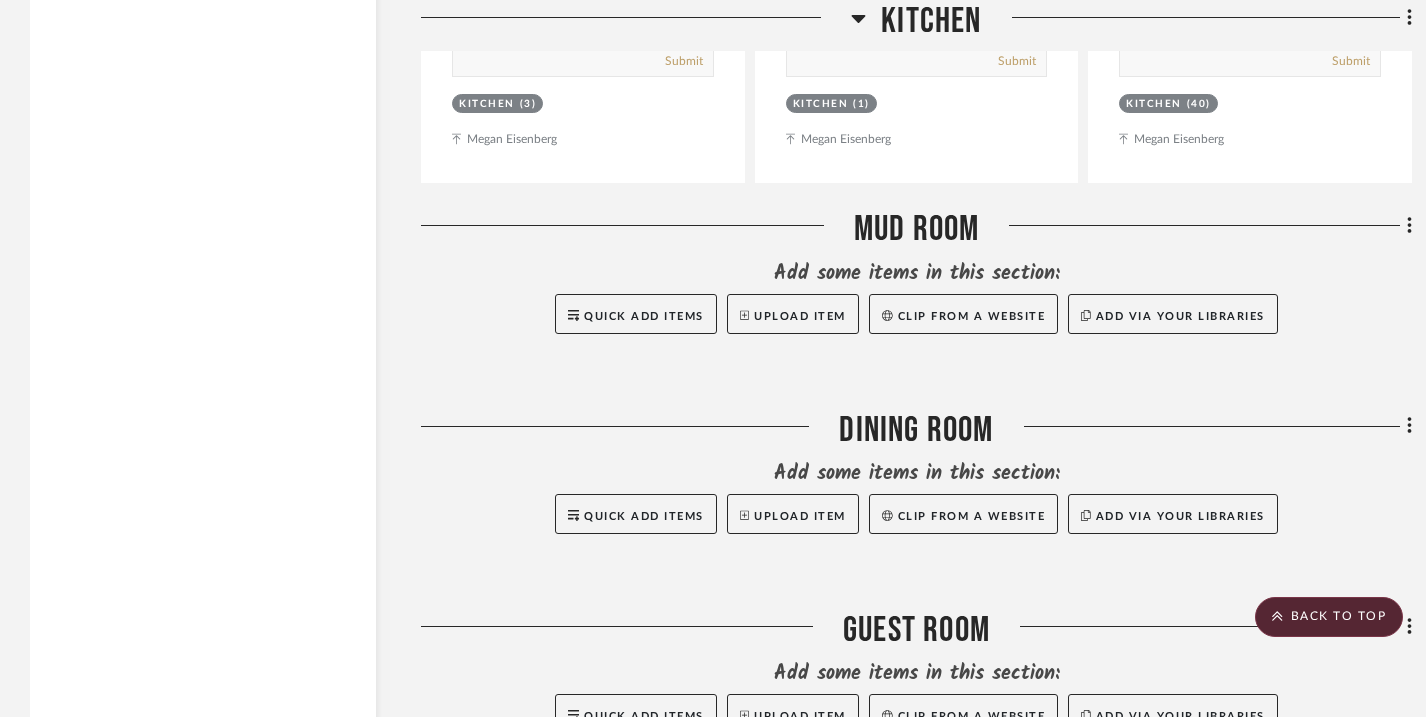 scroll, scrollTop: 13475, scrollLeft: 0, axis: vertical 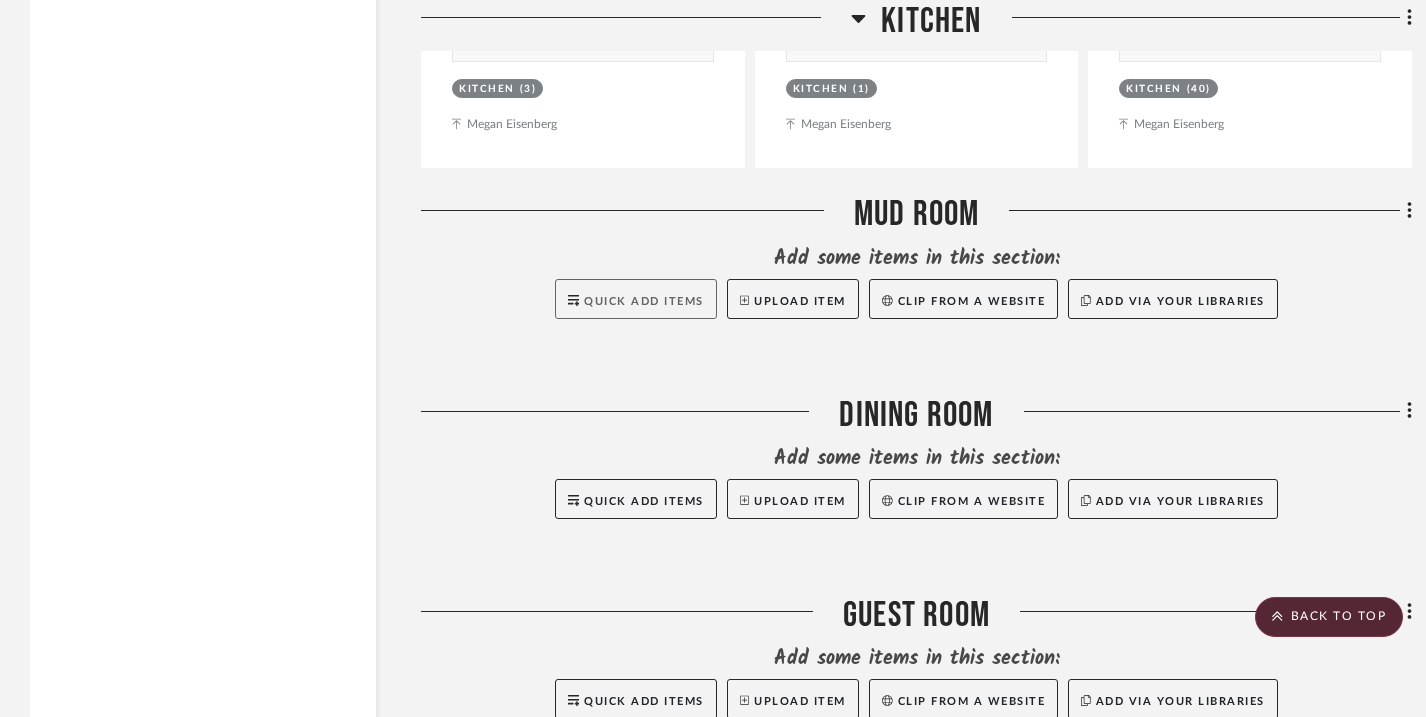 click on "Quick Add Items" 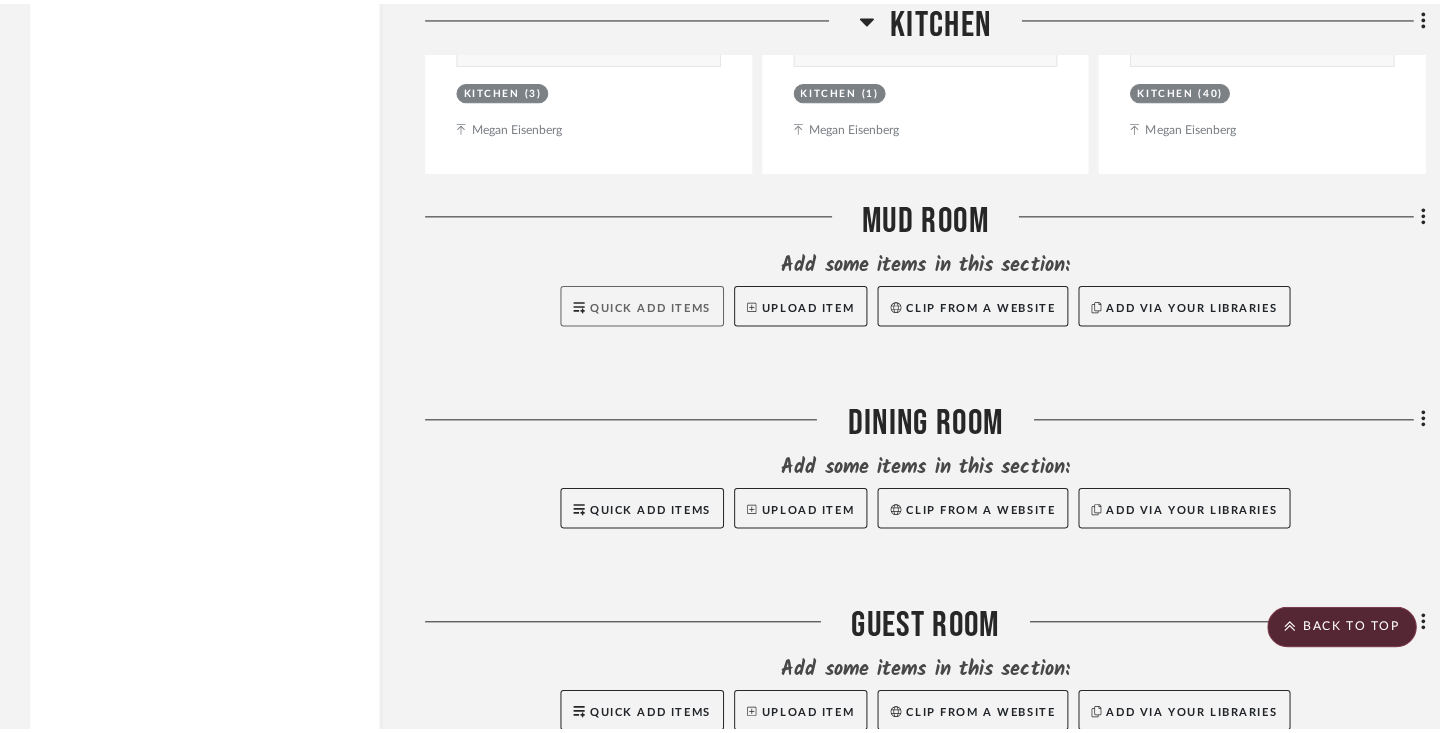 scroll, scrollTop: 0, scrollLeft: 0, axis: both 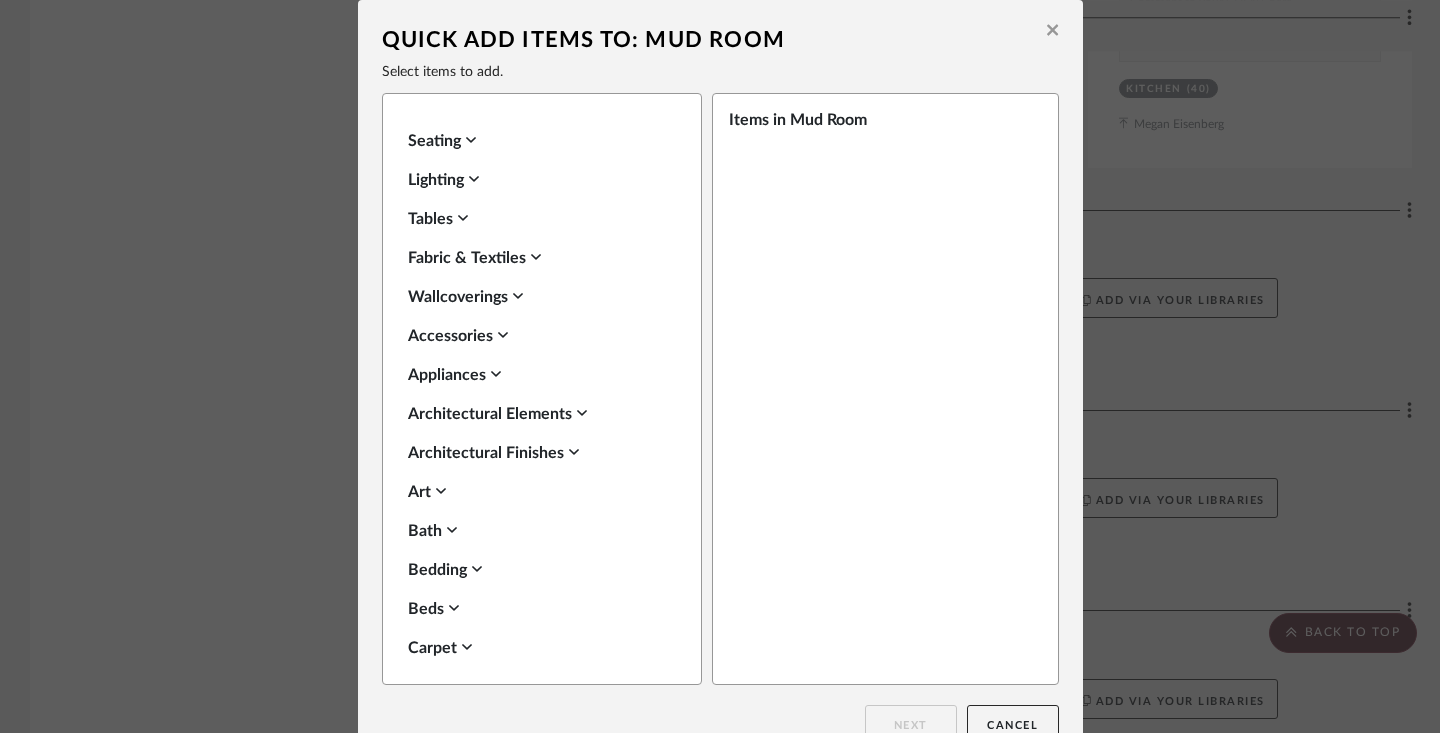 click 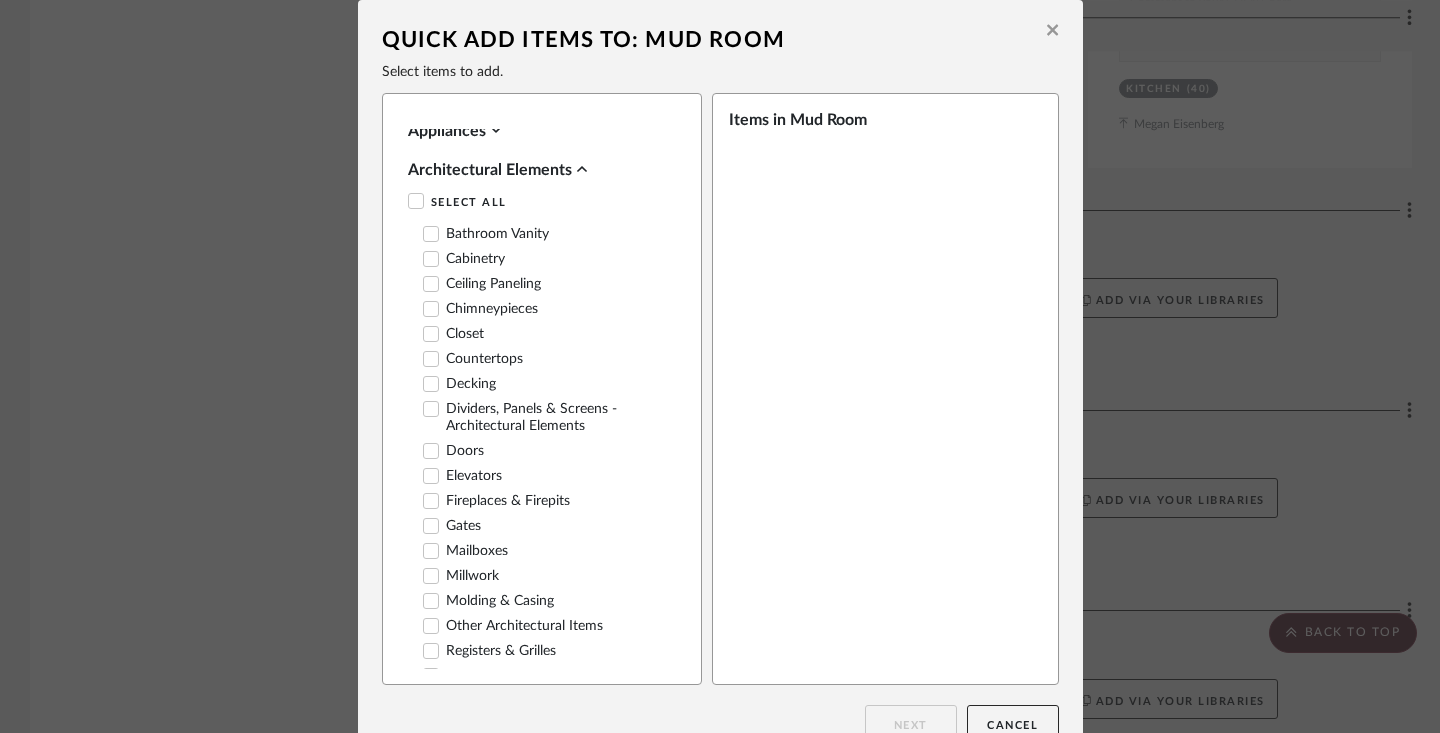 scroll, scrollTop: 249, scrollLeft: 0, axis: vertical 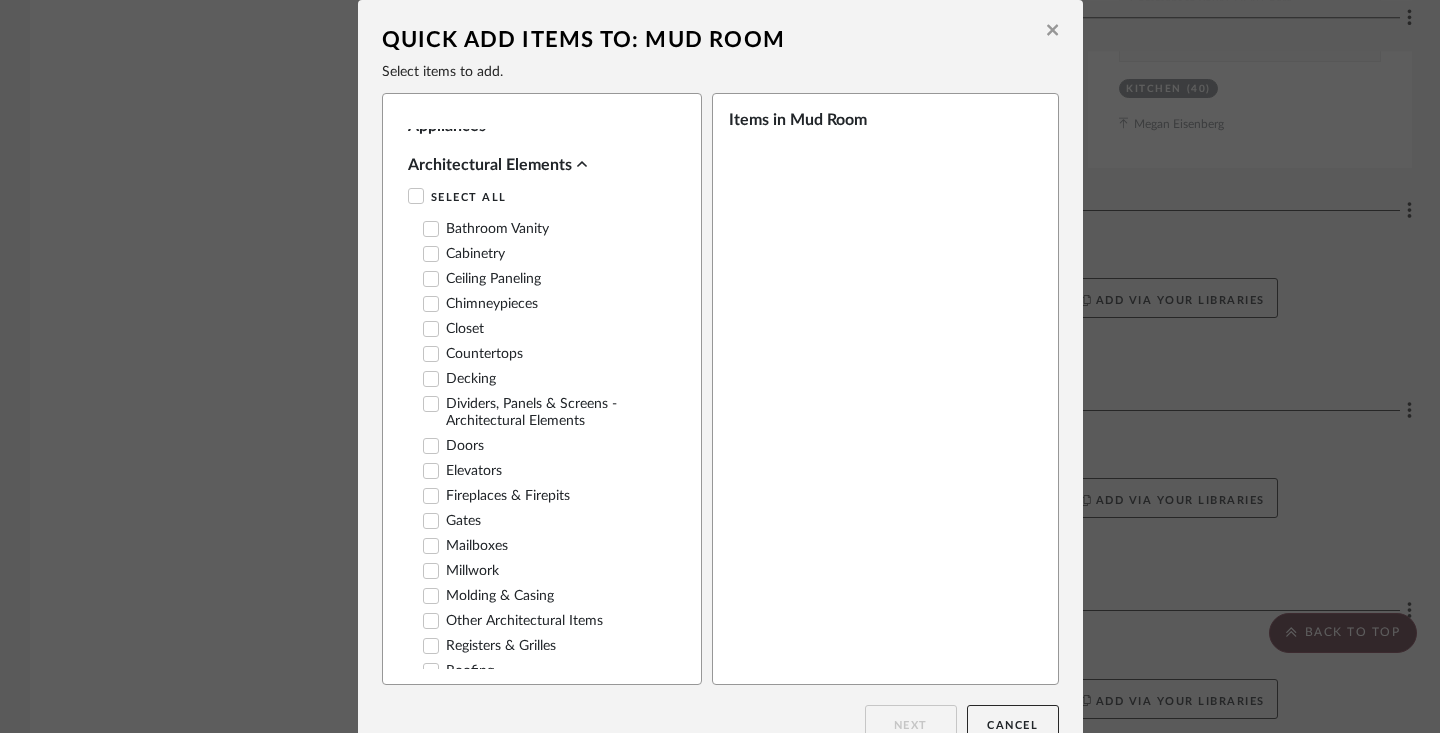 click on "Millwork" at bounding box center [461, 571] 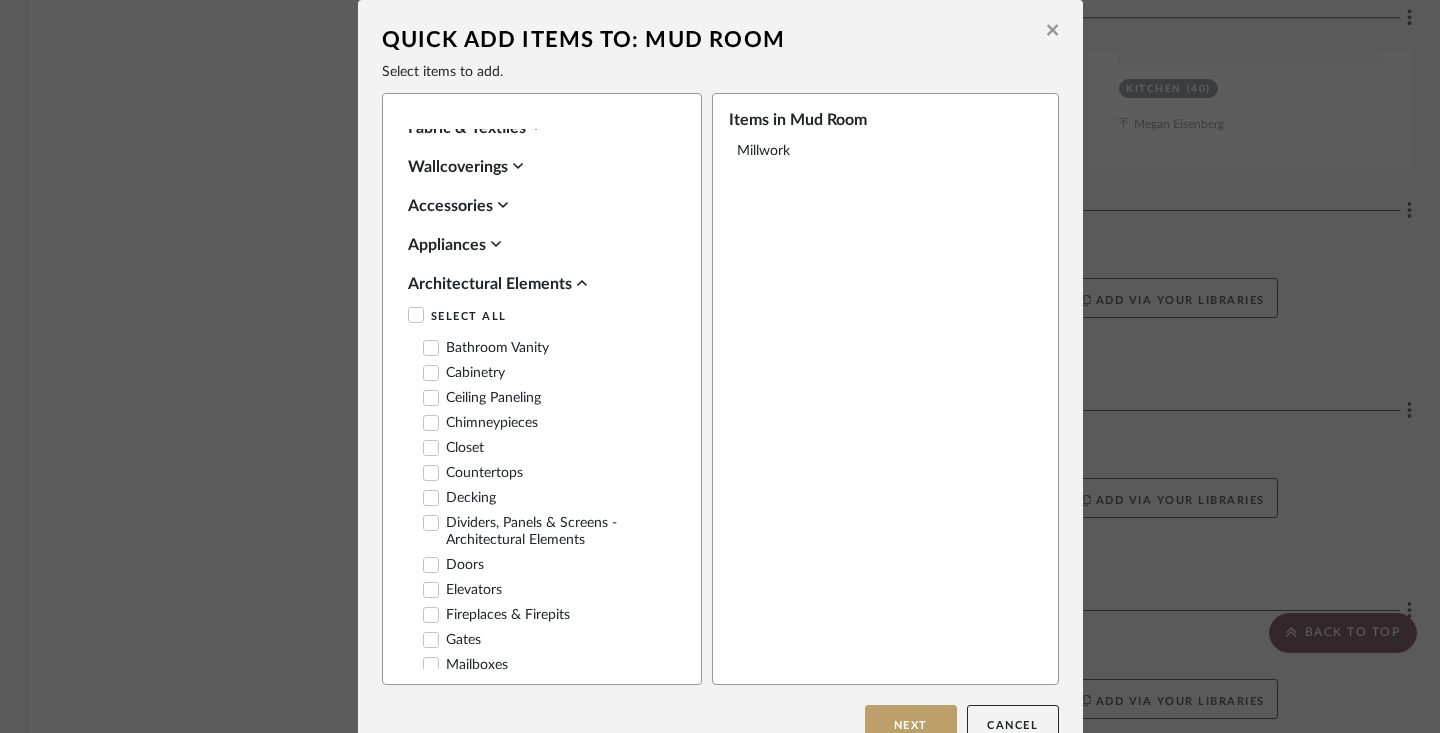 scroll, scrollTop: 0, scrollLeft: 0, axis: both 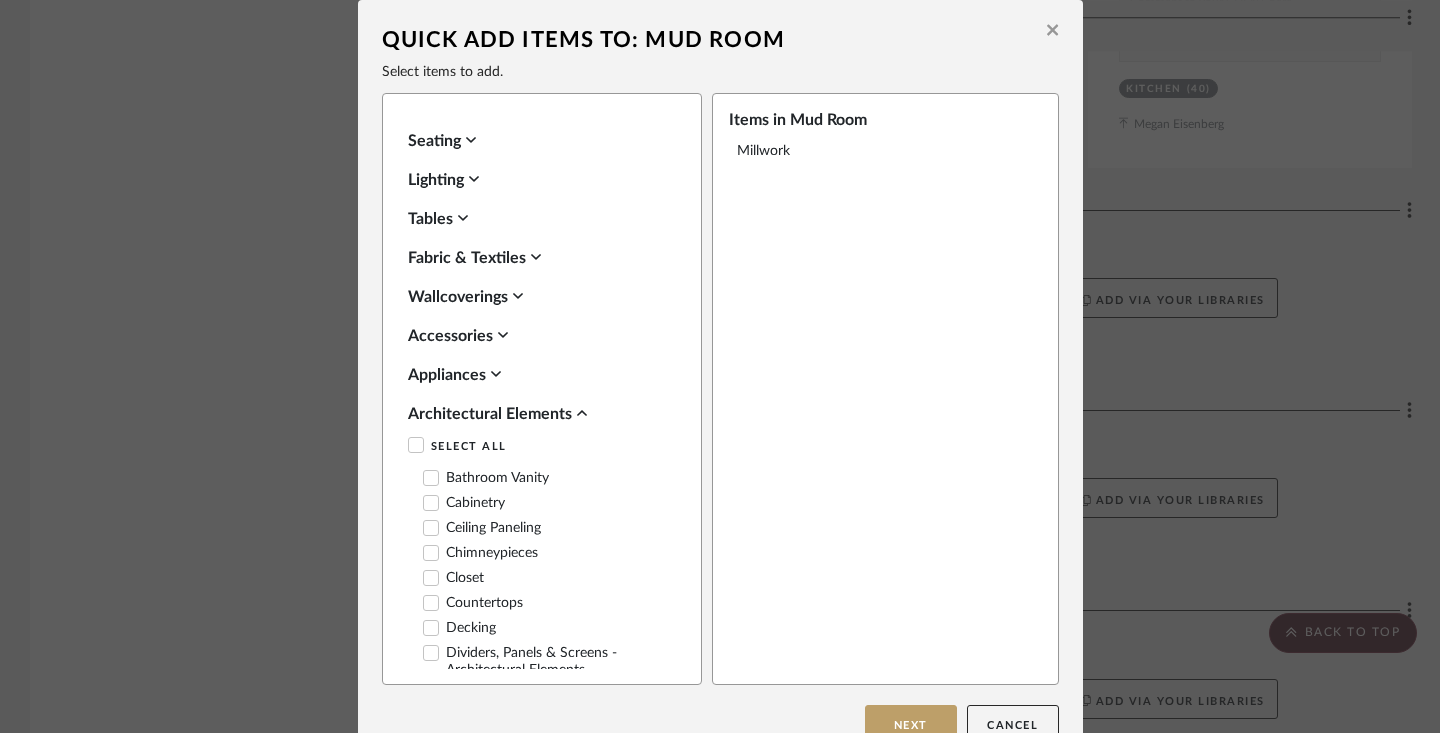 click 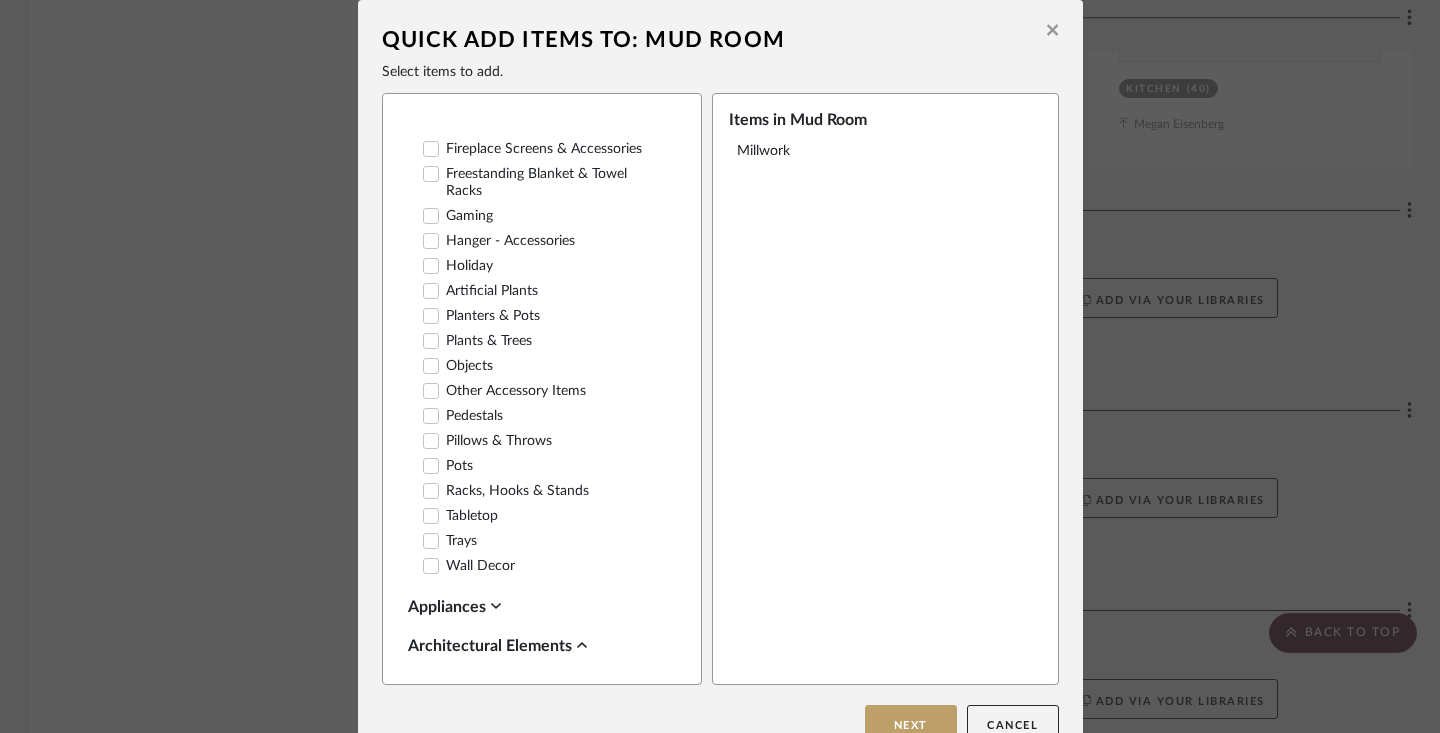 scroll, scrollTop: 507, scrollLeft: 0, axis: vertical 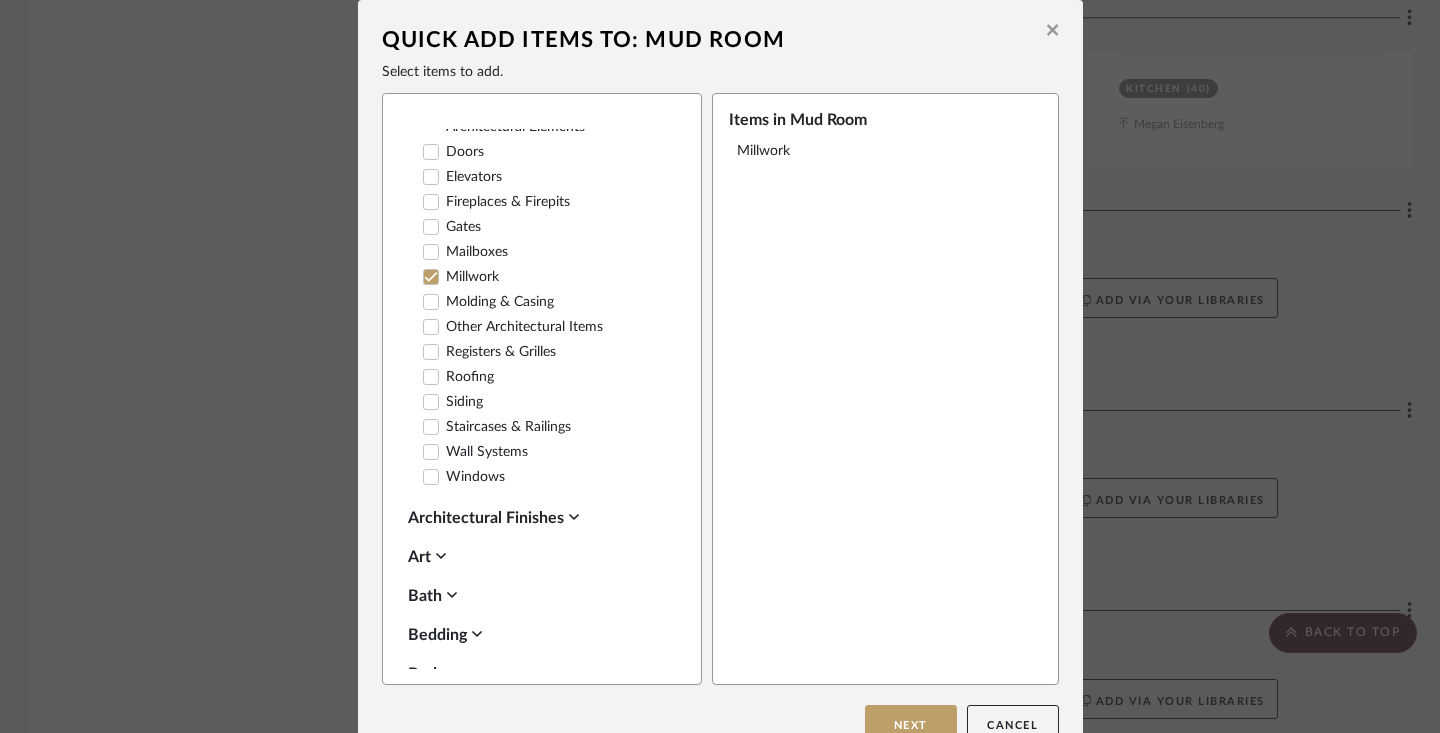 click 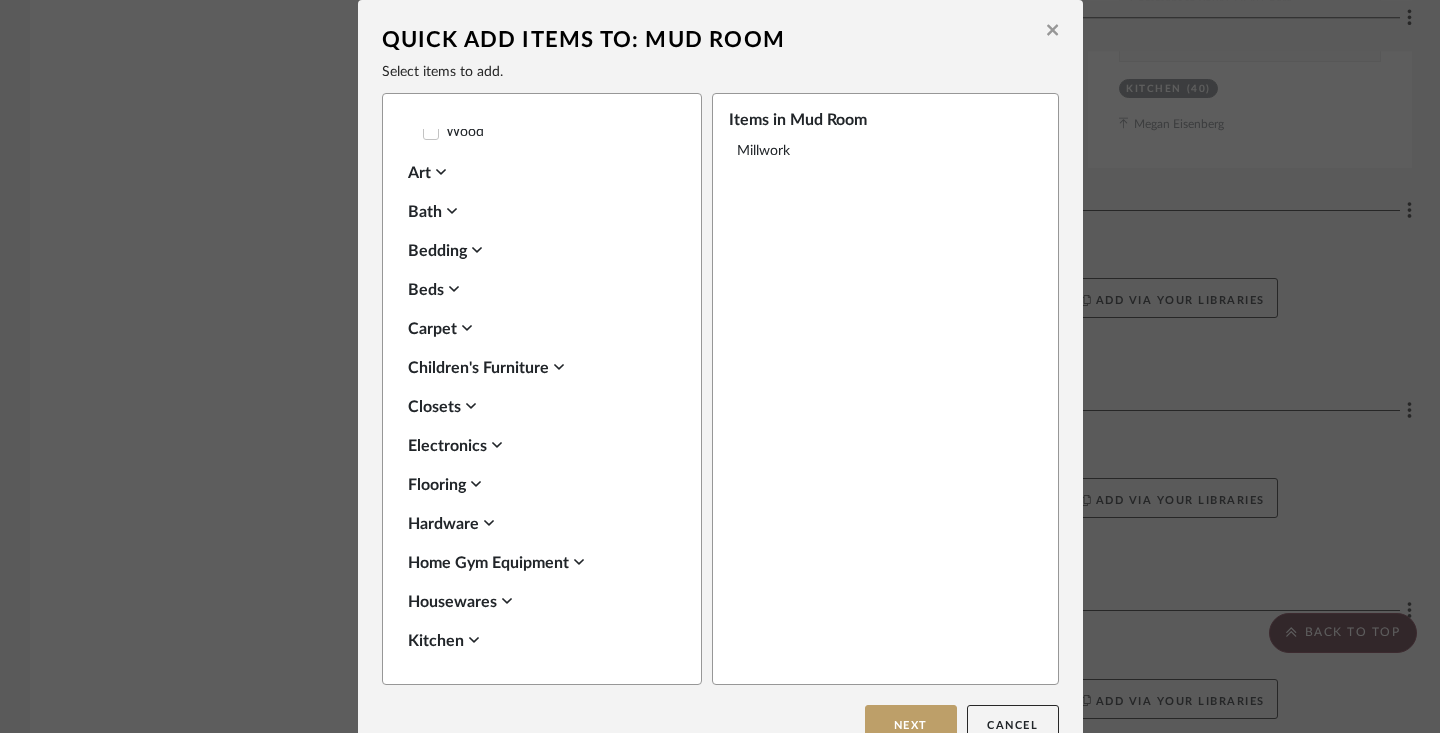 scroll, scrollTop: 1958, scrollLeft: 0, axis: vertical 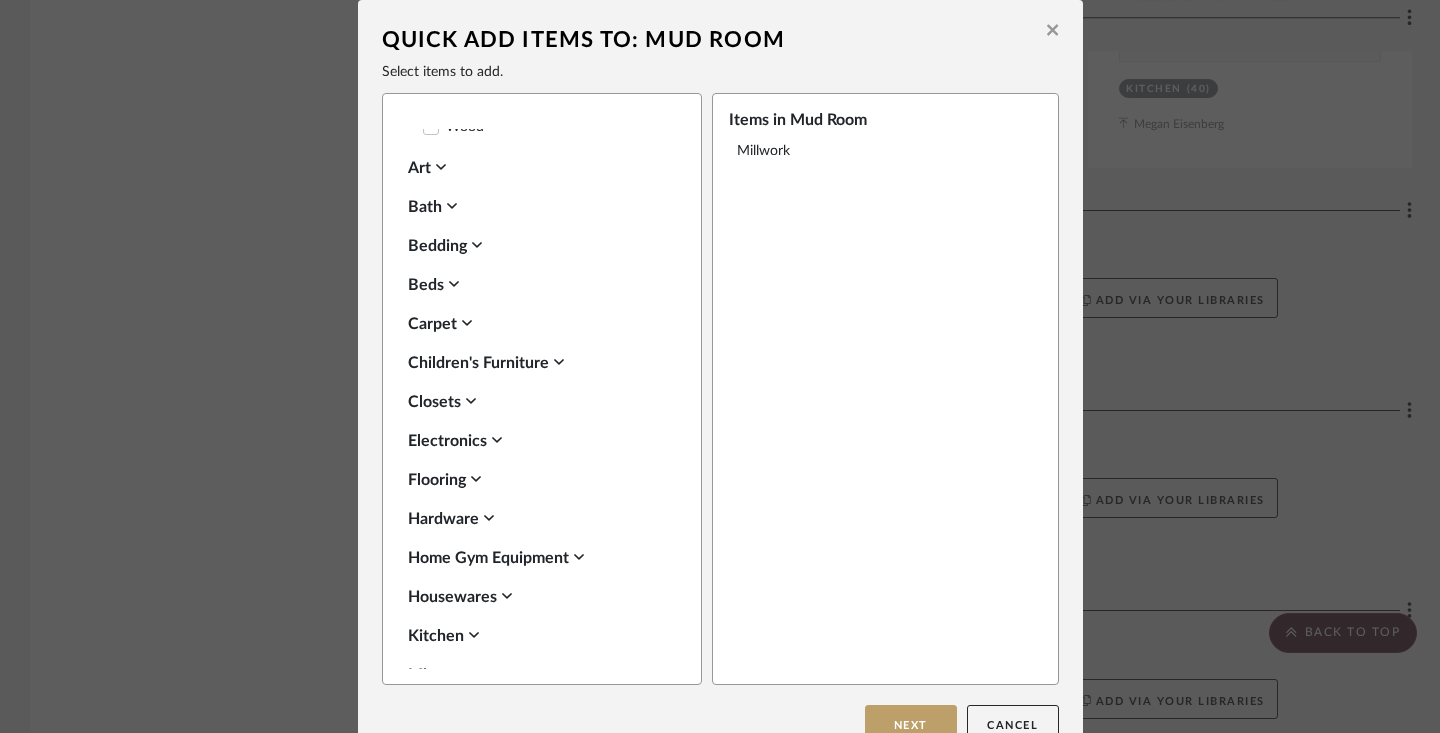 click 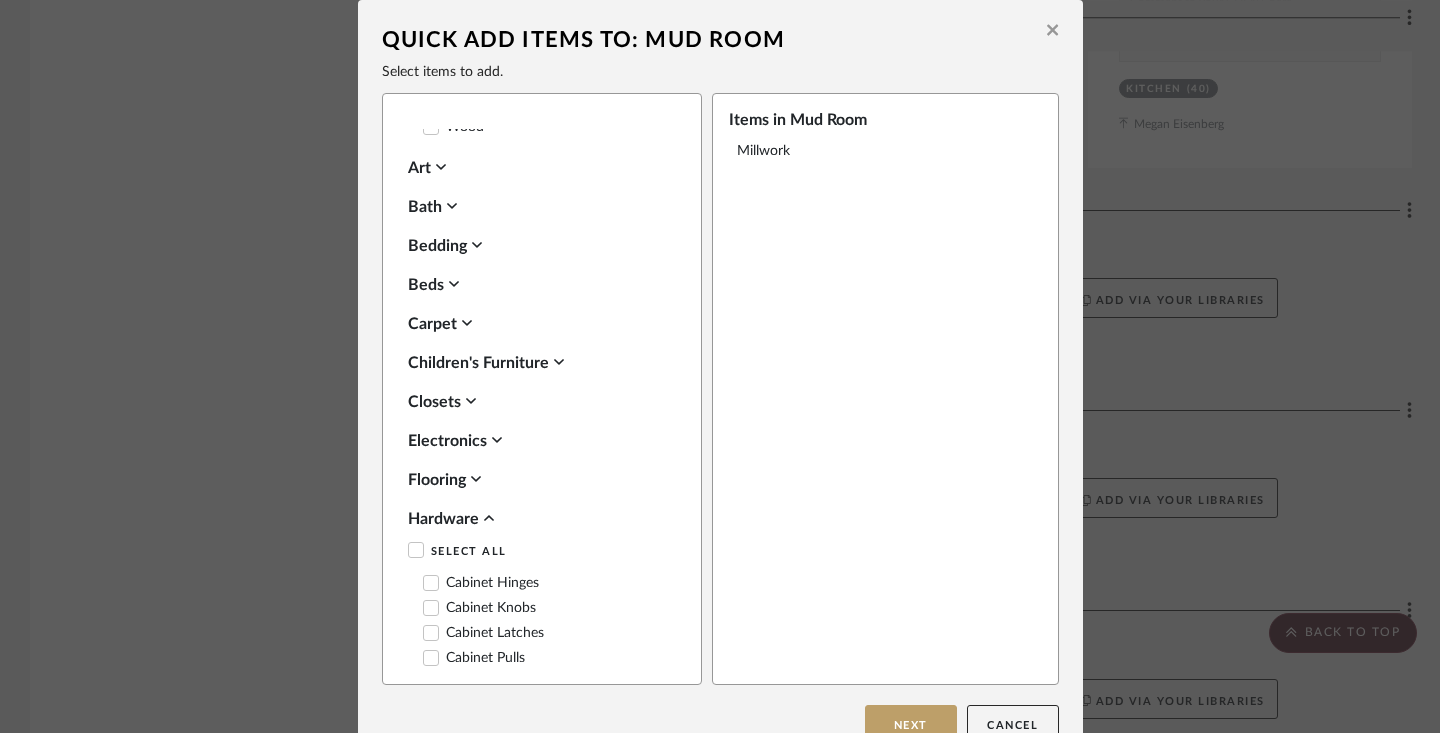 click on "Cabinet Pulls" at bounding box center (474, 658) 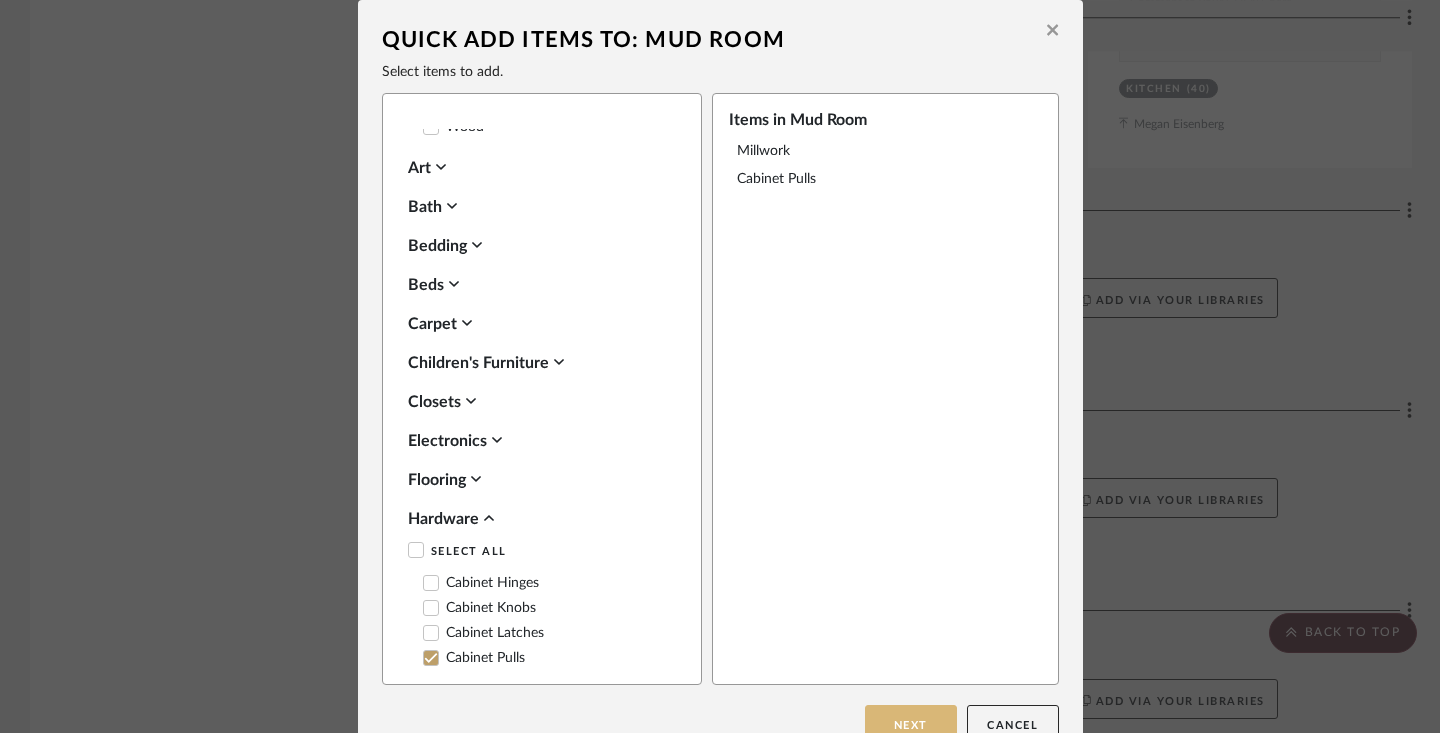 click on "Next" at bounding box center (911, 725) 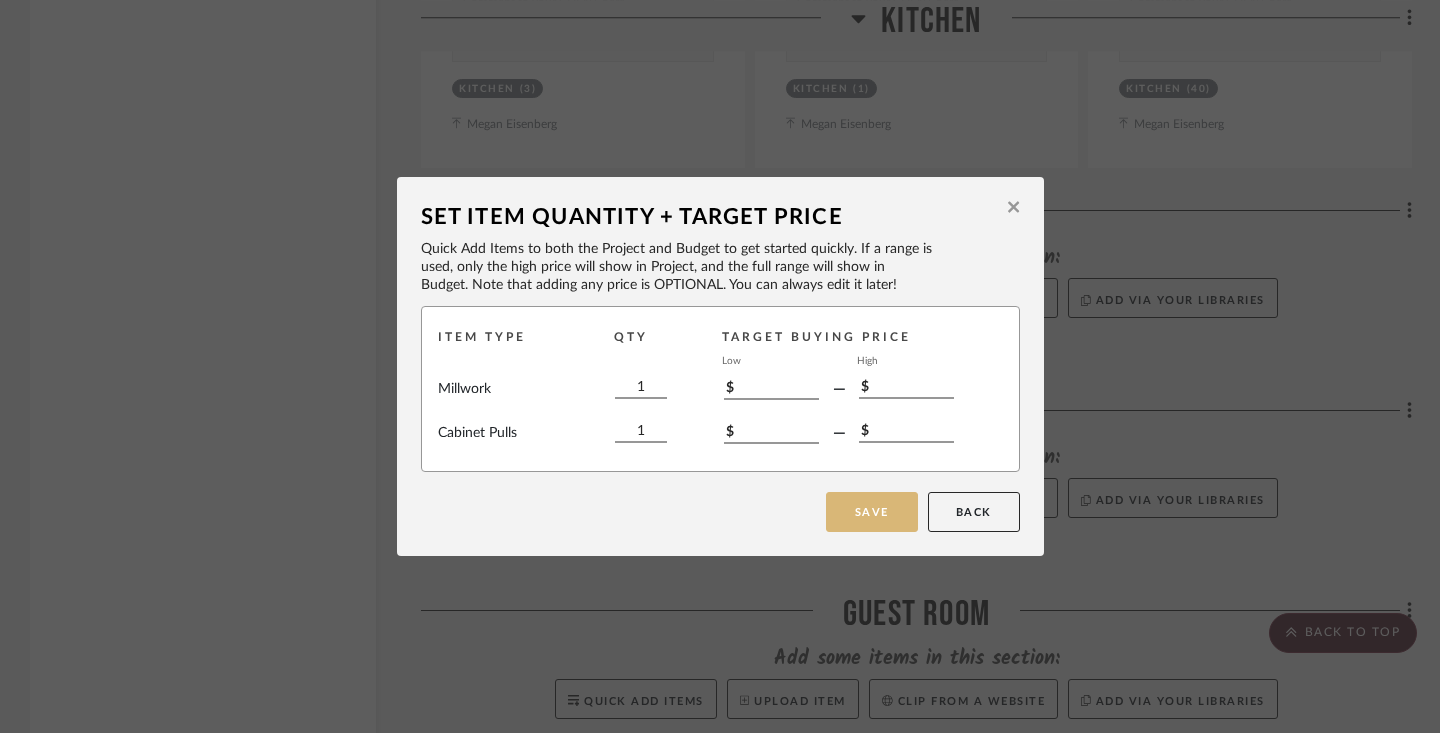 click on "Save" at bounding box center [872, 512] 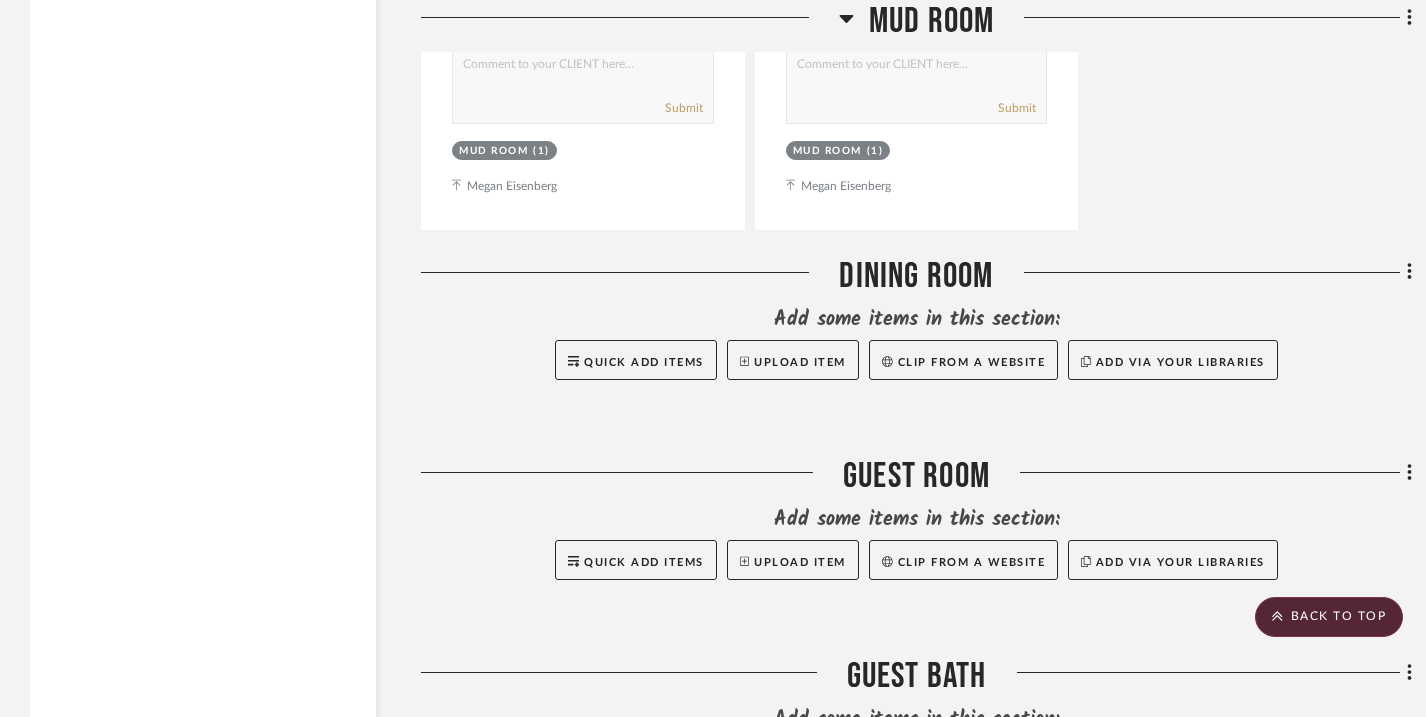 scroll, scrollTop: 14428, scrollLeft: 0, axis: vertical 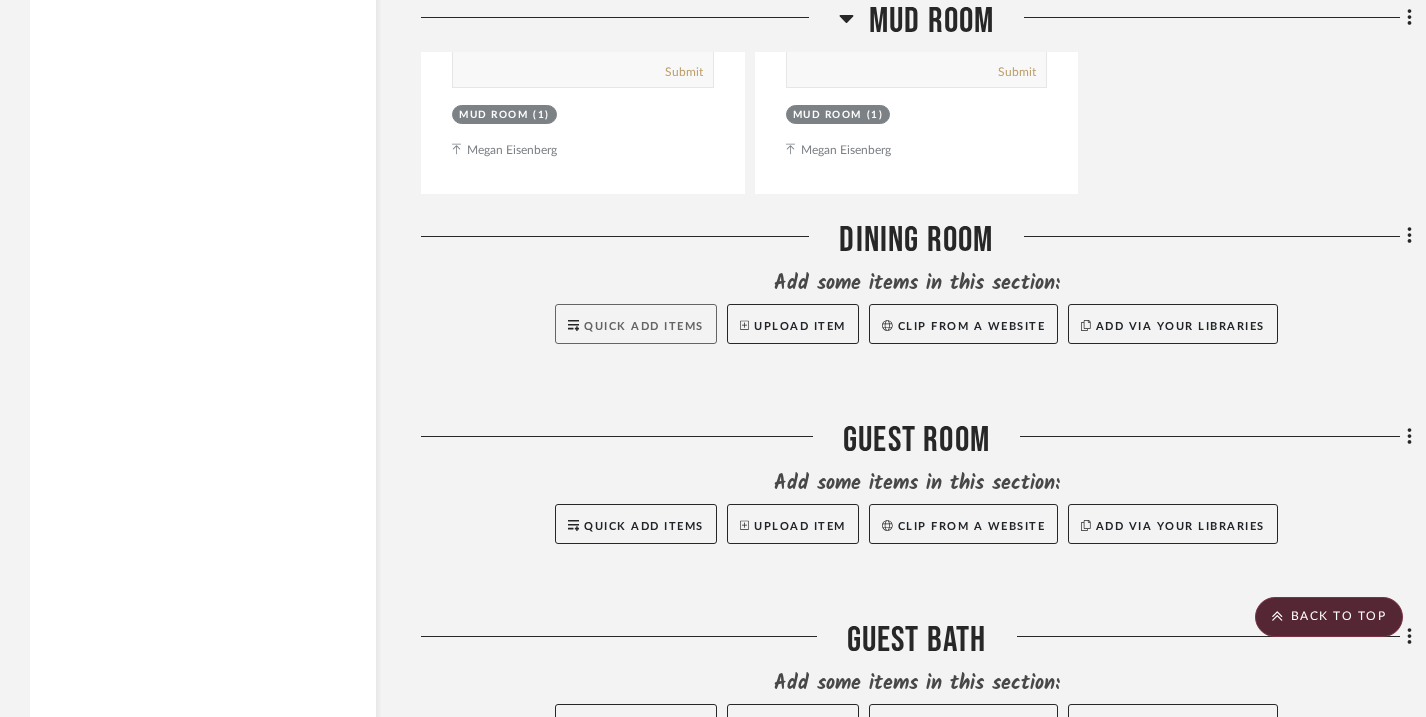 click on "Quick Add Items" 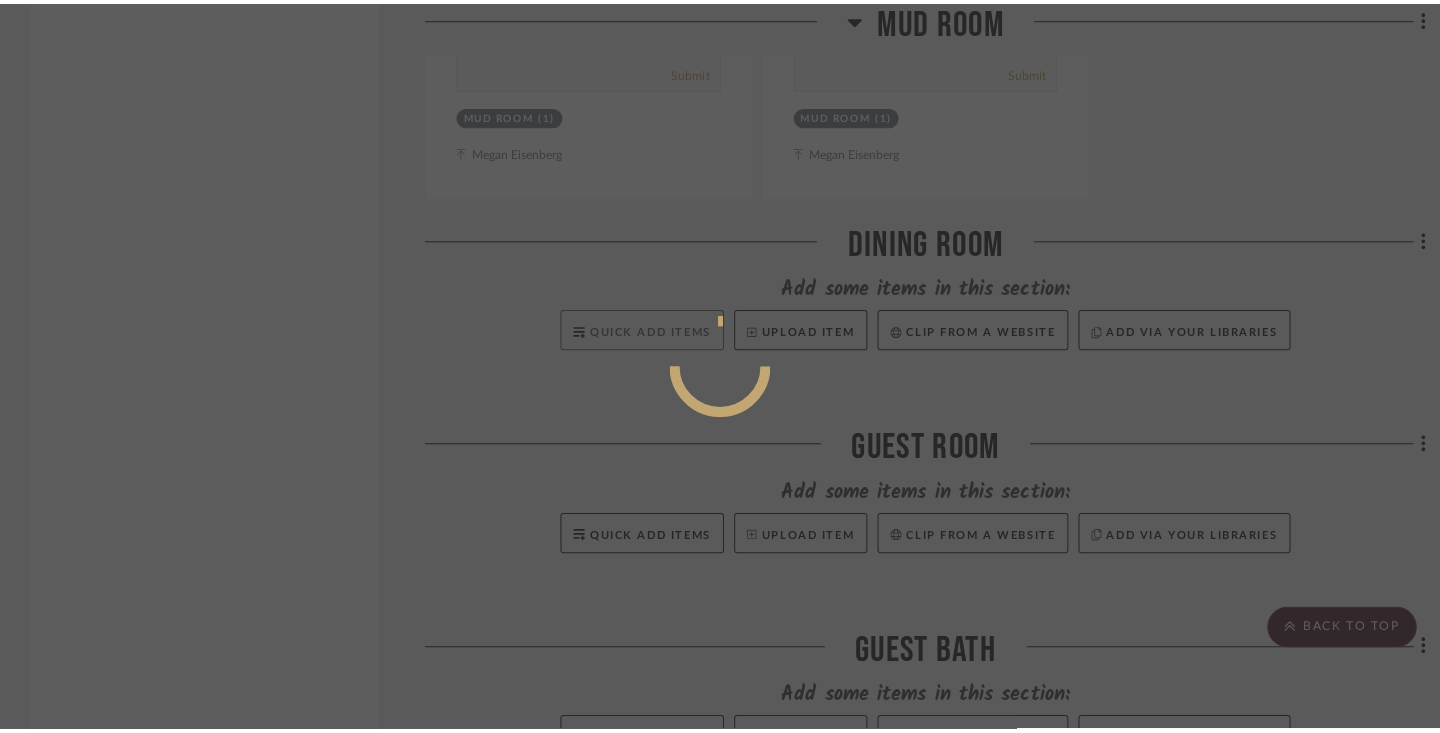 scroll, scrollTop: 0, scrollLeft: 0, axis: both 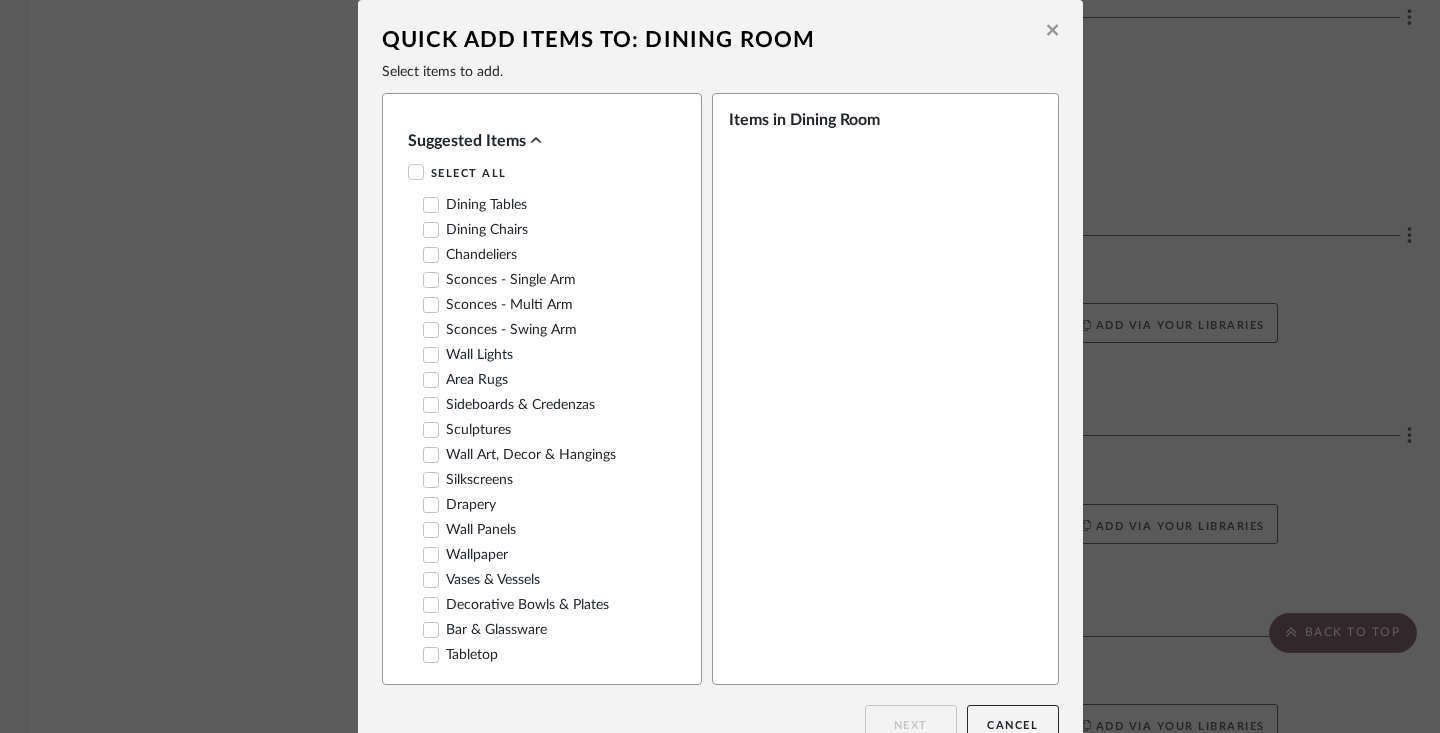 click on "Dining Tables" at bounding box center [475, 205] 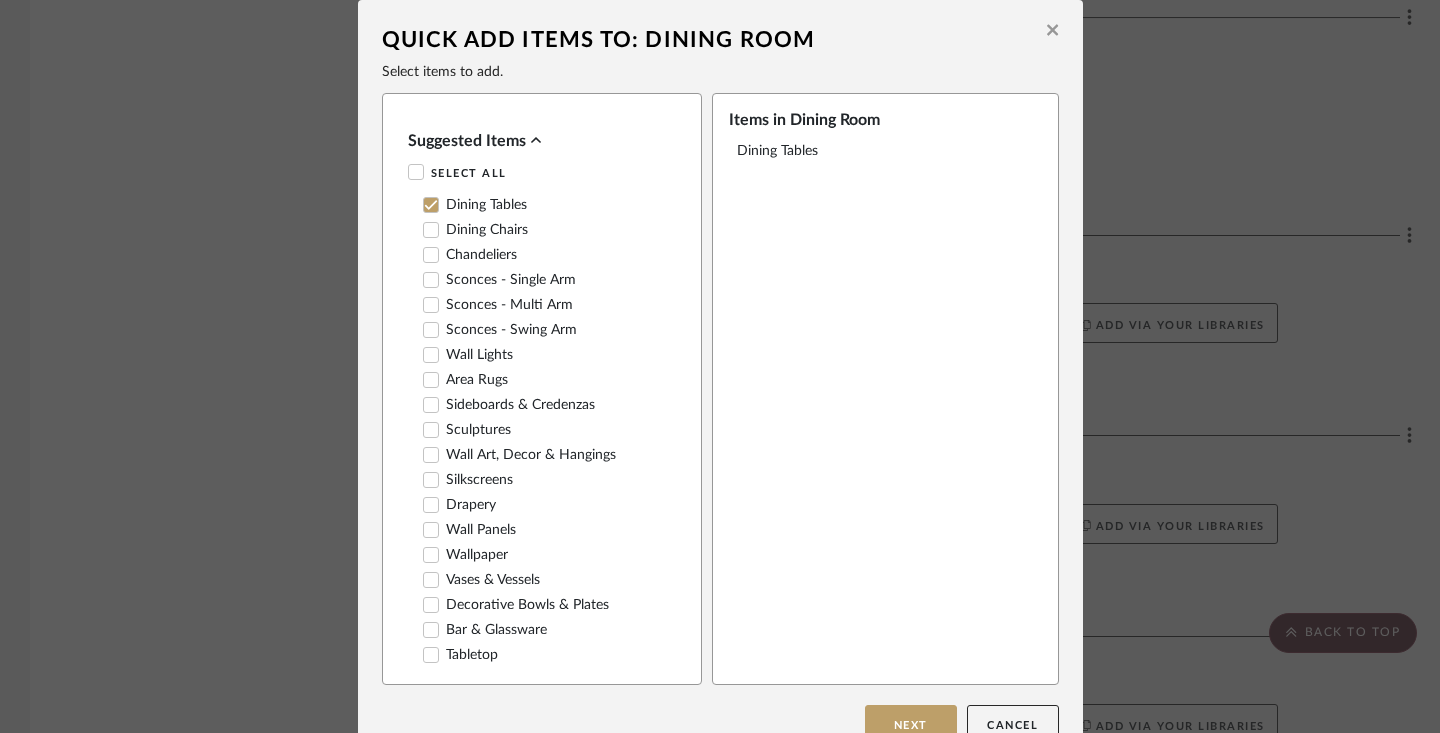 click on "Dining Chairs" at bounding box center [475, 230] 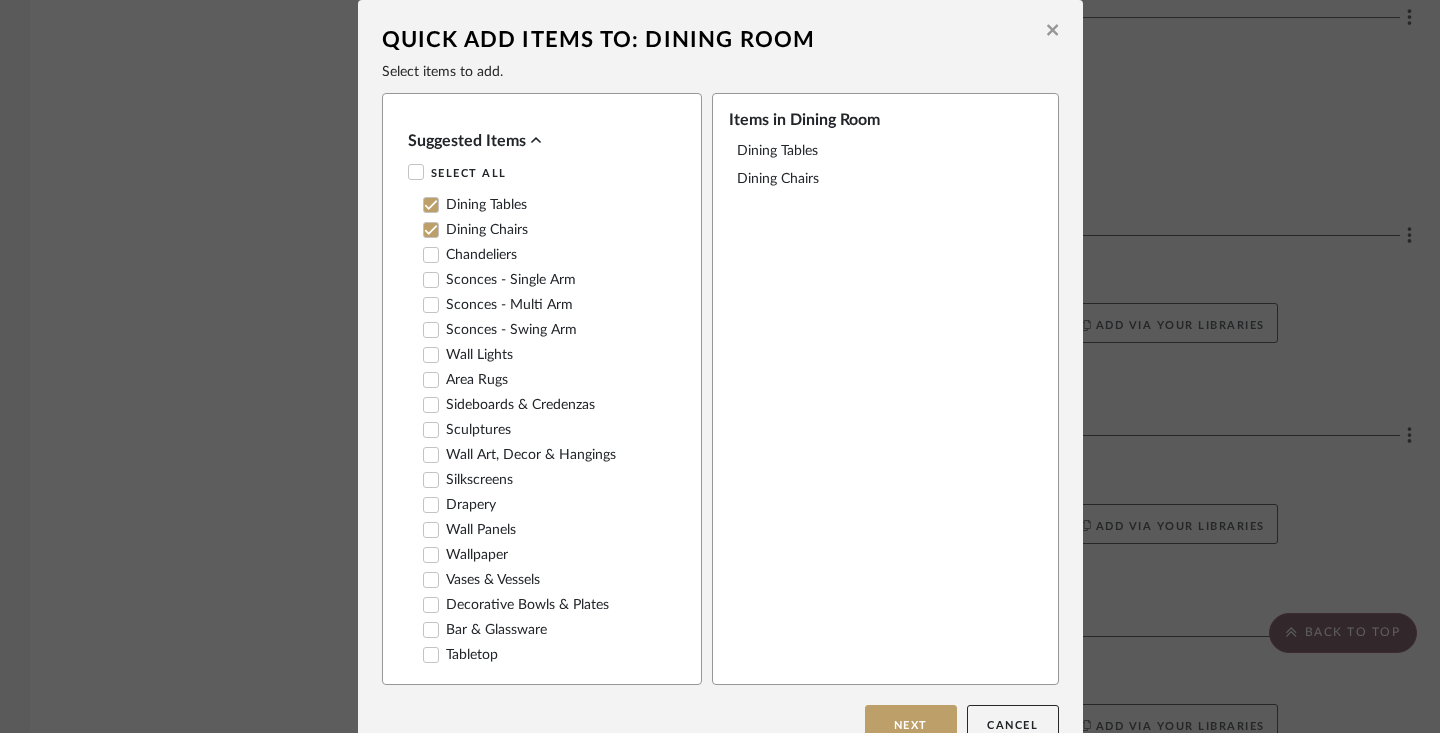click on "Chandeliers" at bounding box center (470, 255) 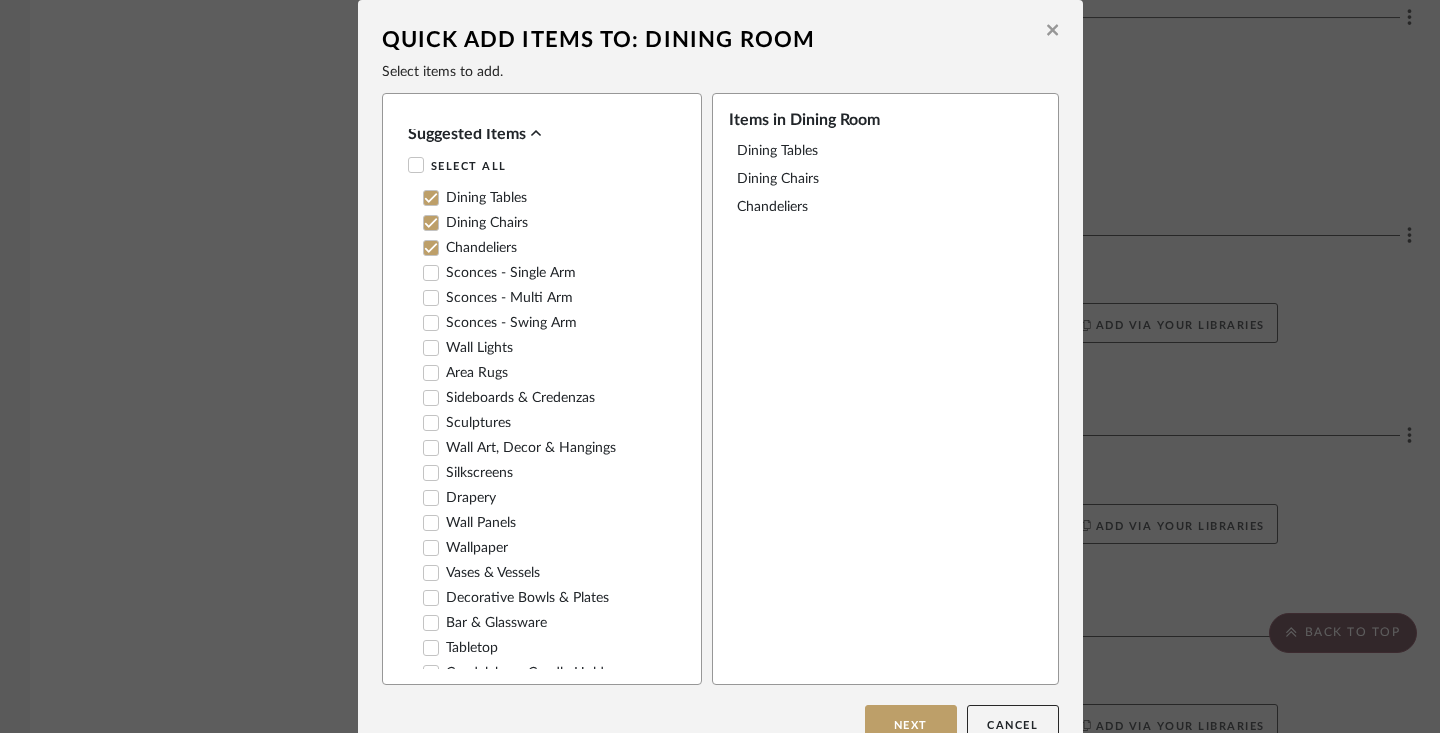 scroll, scrollTop: 9, scrollLeft: 0, axis: vertical 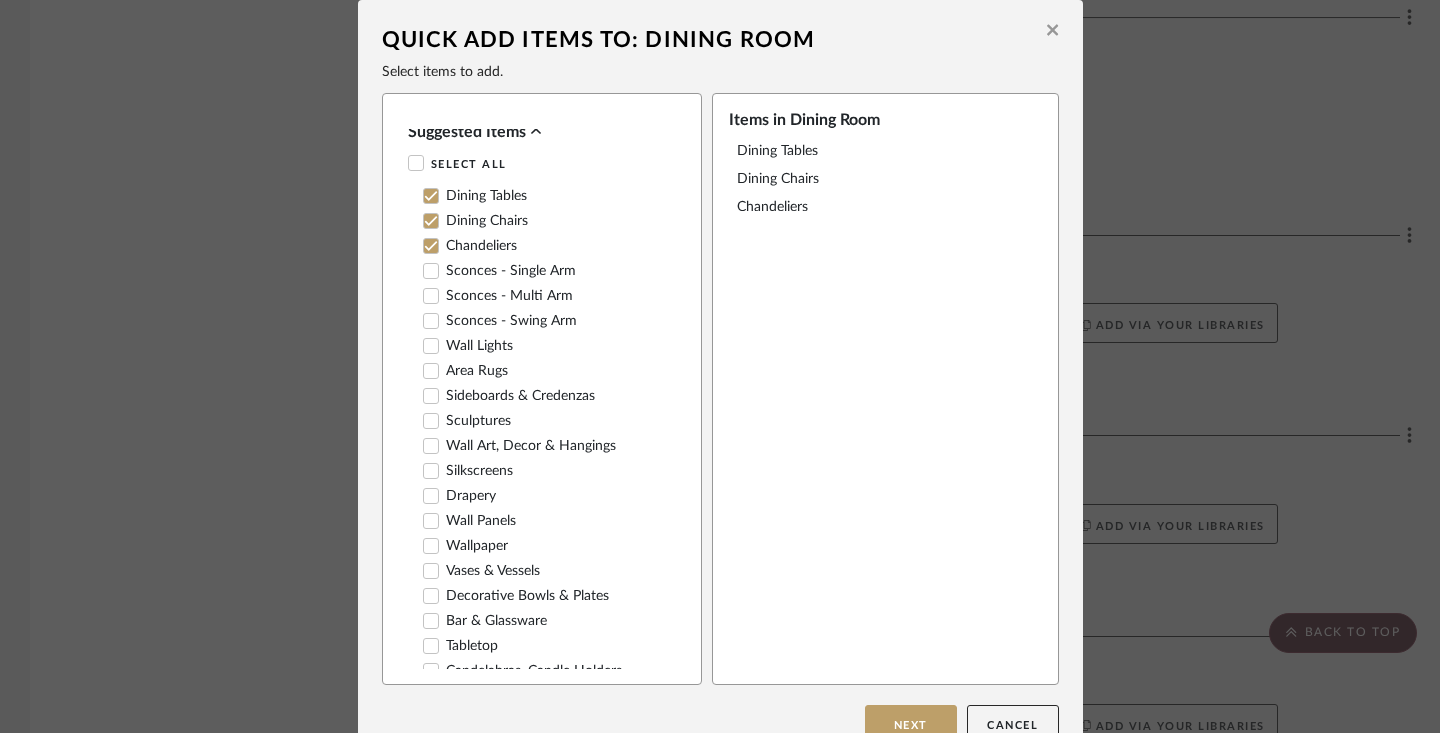 click on "Sideboards & Credenzas" at bounding box center [509, 396] 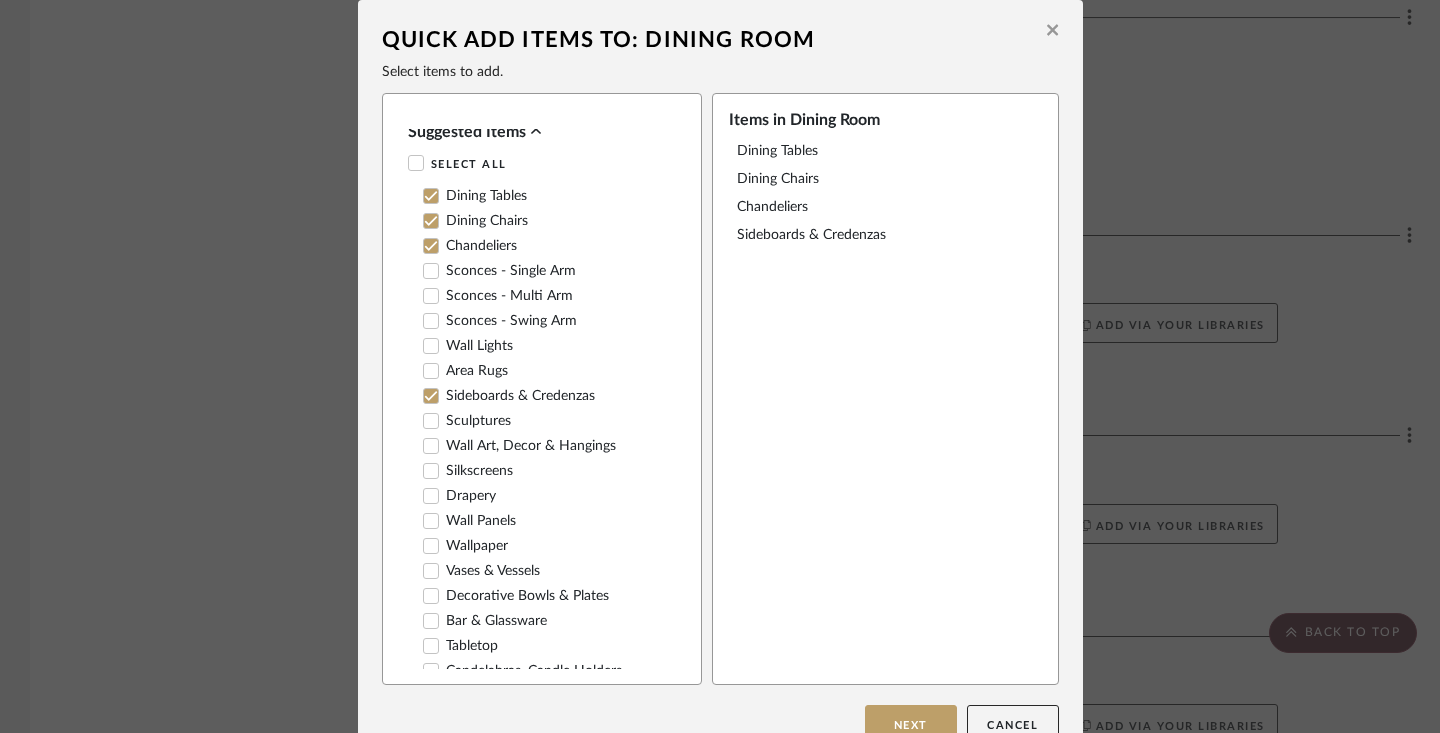 click on "Area Rugs" at bounding box center [465, 371] 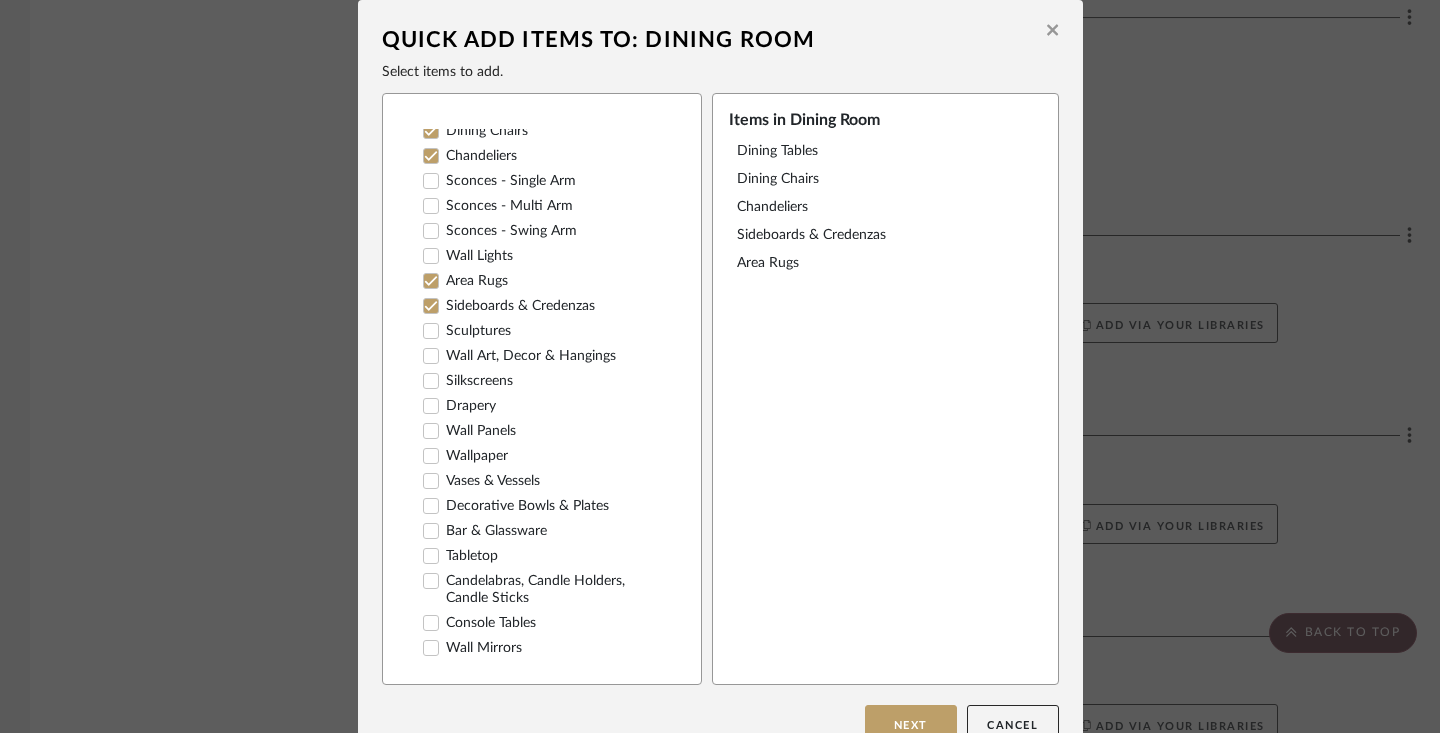 scroll, scrollTop: 108, scrollLeft: 0, axis: vertical 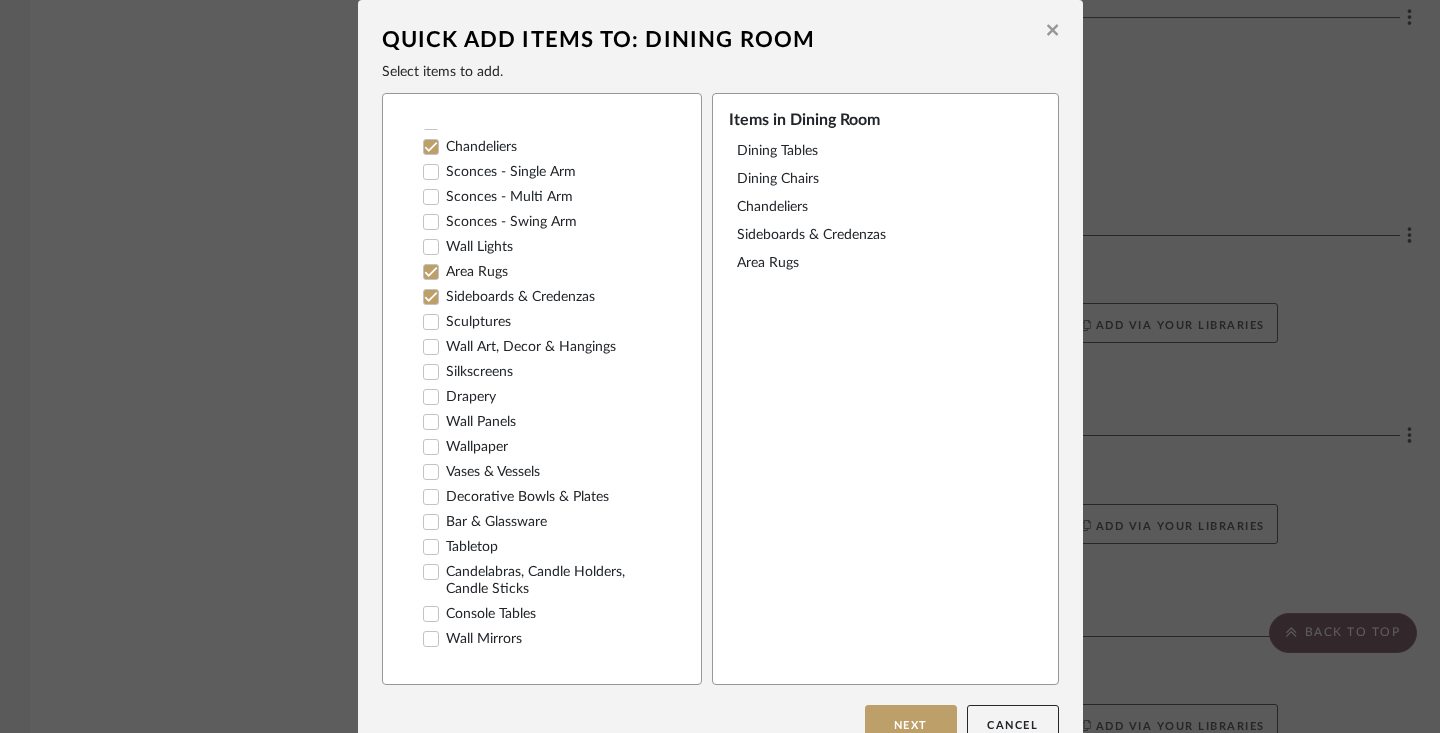 click on "Wall Art, Decor & Hangings" at bounding box center [519, 347] 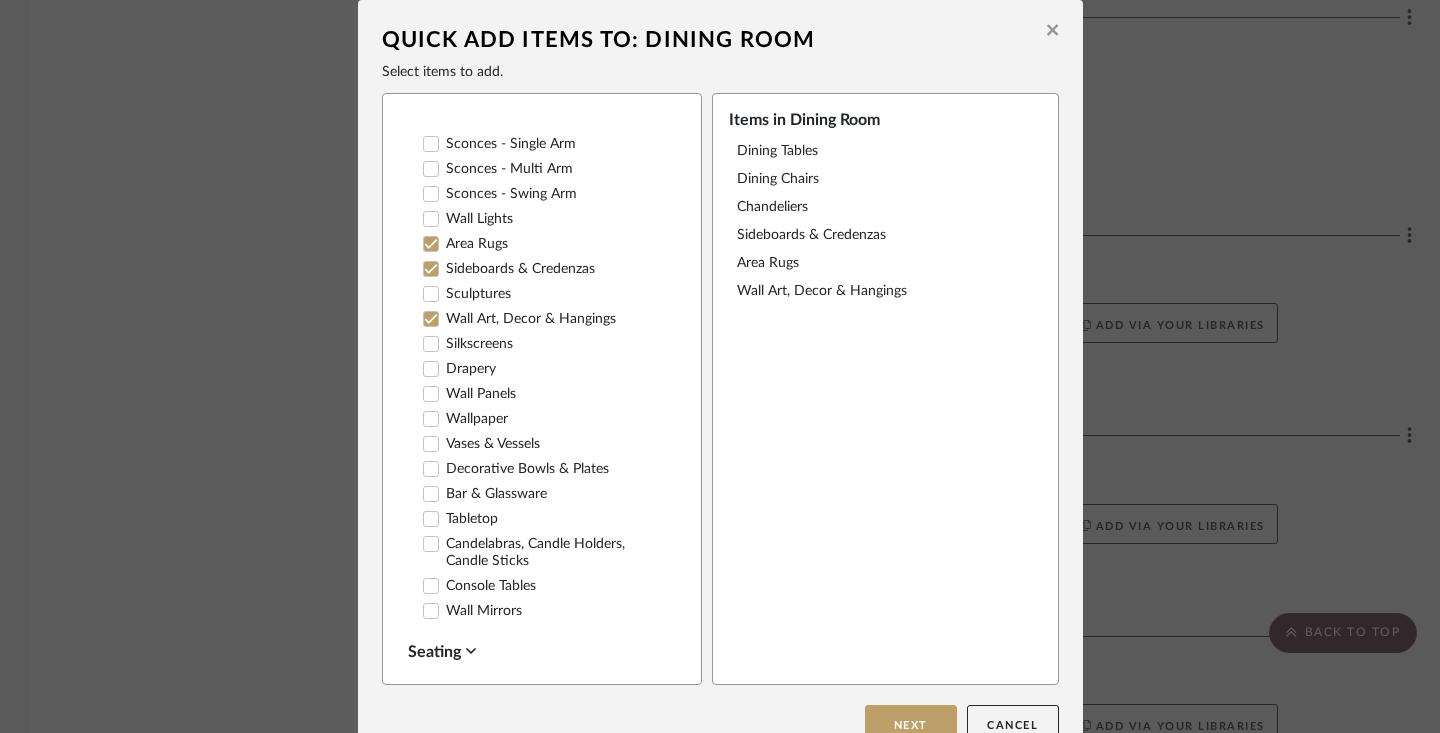 scroll, scrollTop: 153, scrollLeft: 0, axis: vertical 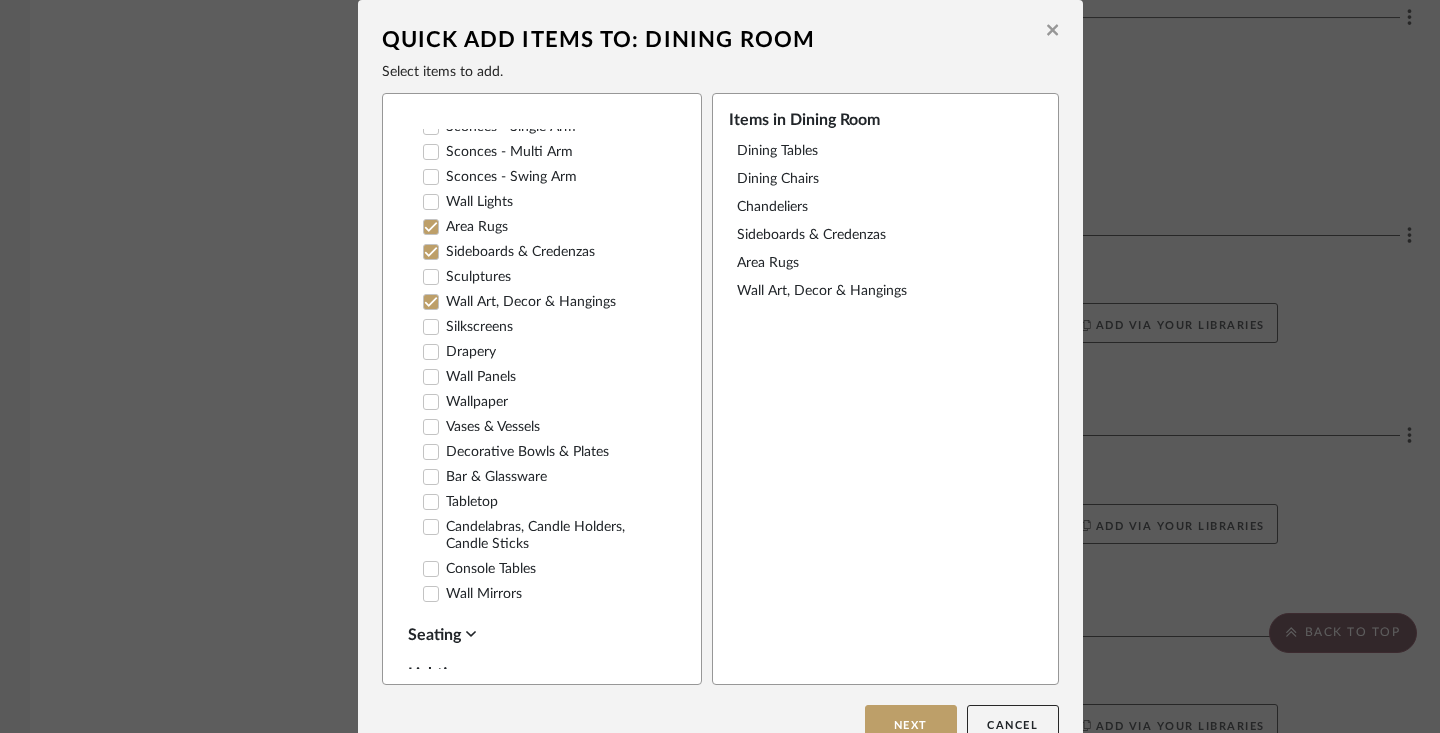 click on "Drapery" at bounding box center (459, 352) 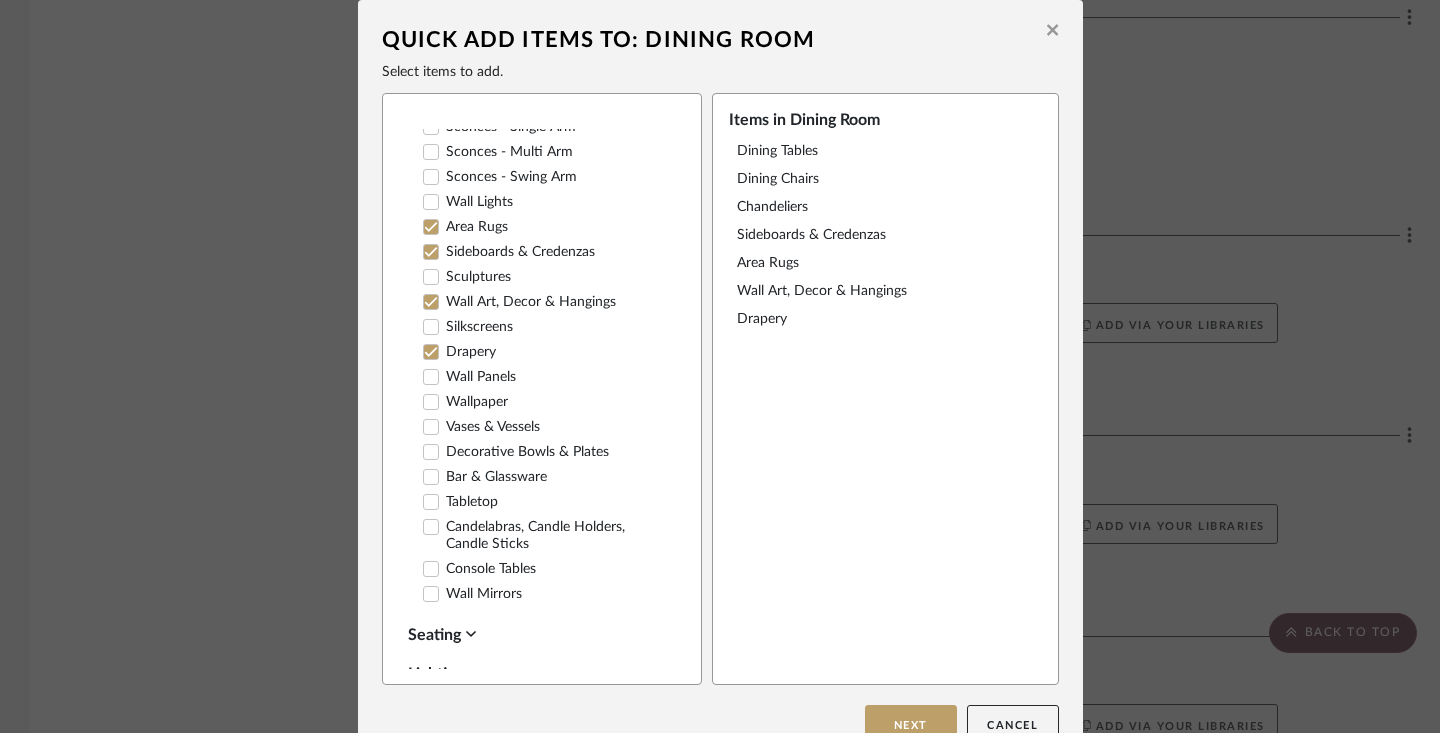 click on "Wallpaper" at bounding box center (465, 402) 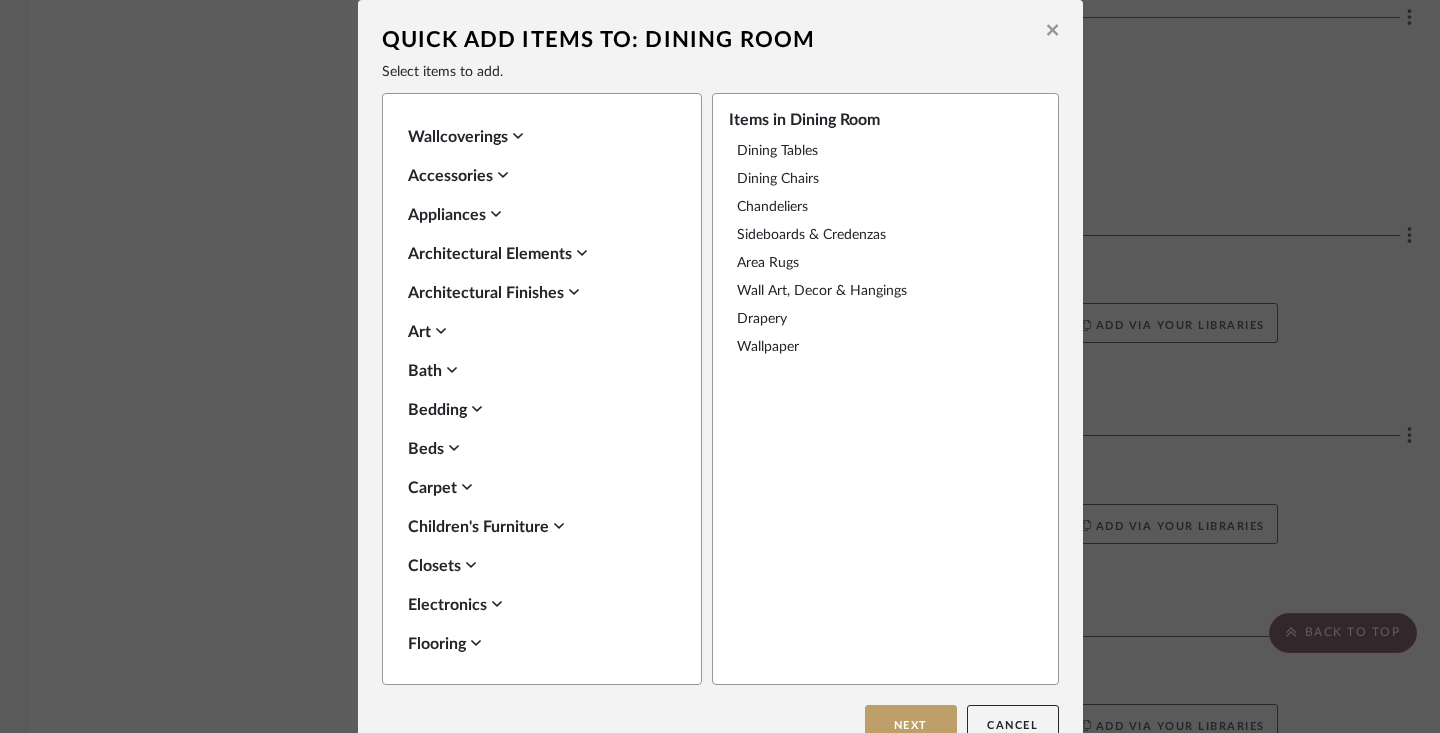 scroll, scrollTop: 809, scrollLeft: 0, axis: vertical 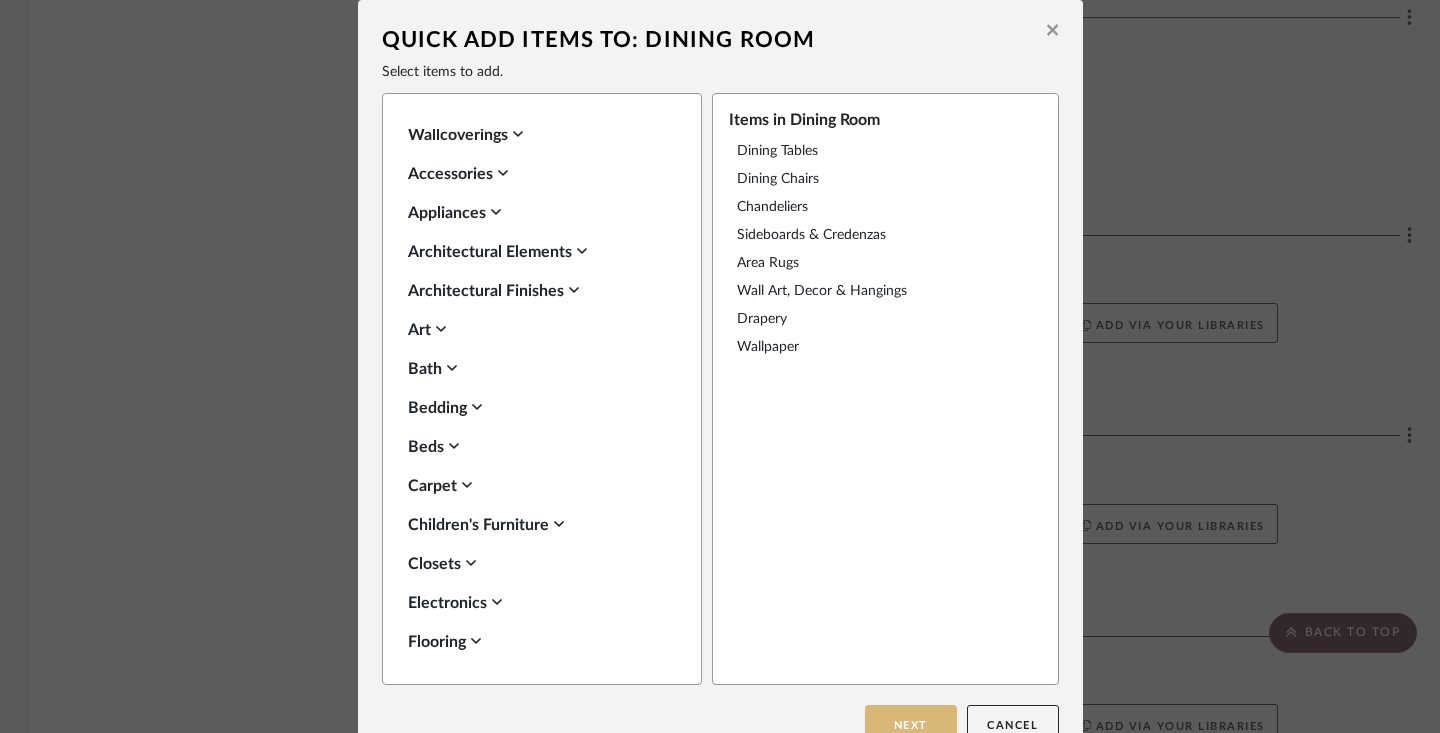 click on "Next" at bounding box center [911, 725] 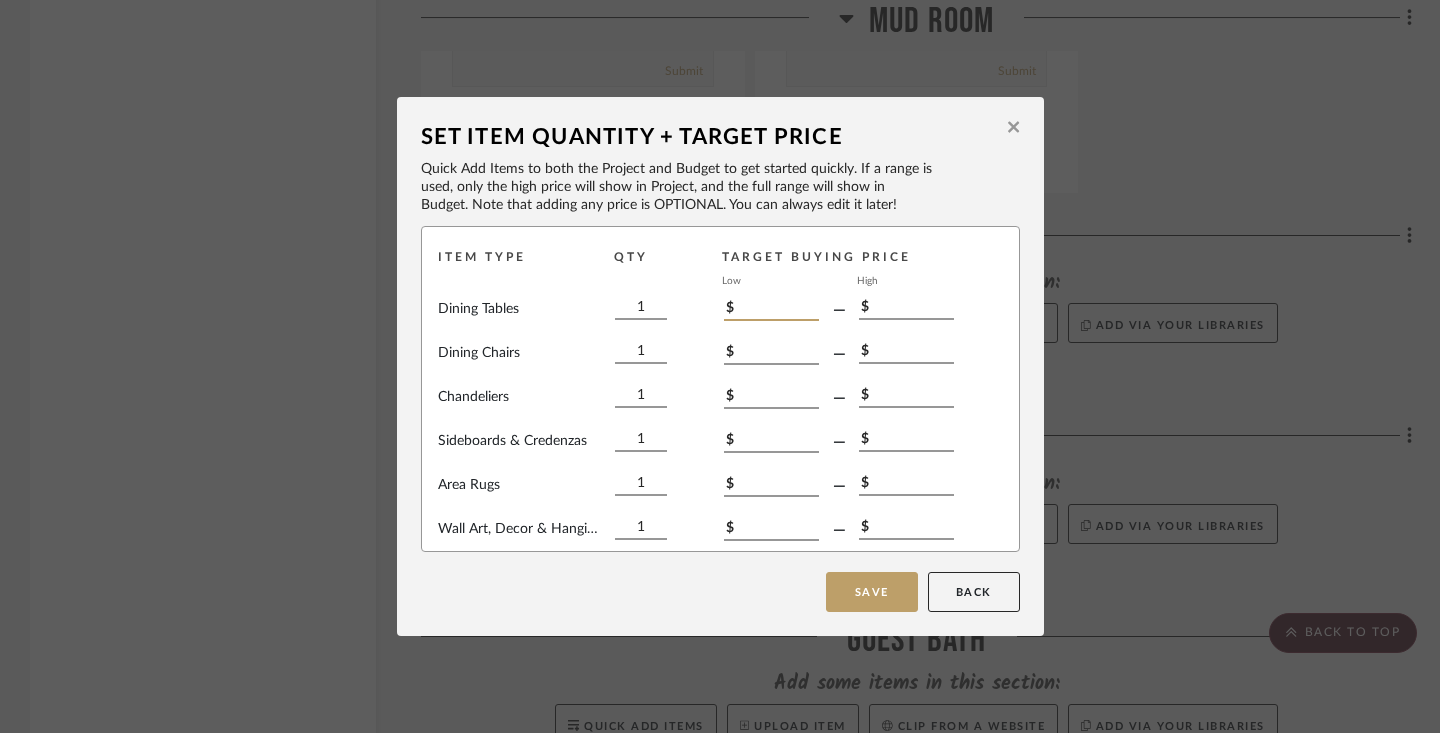 click on "$" at bounding box center (771, 310) 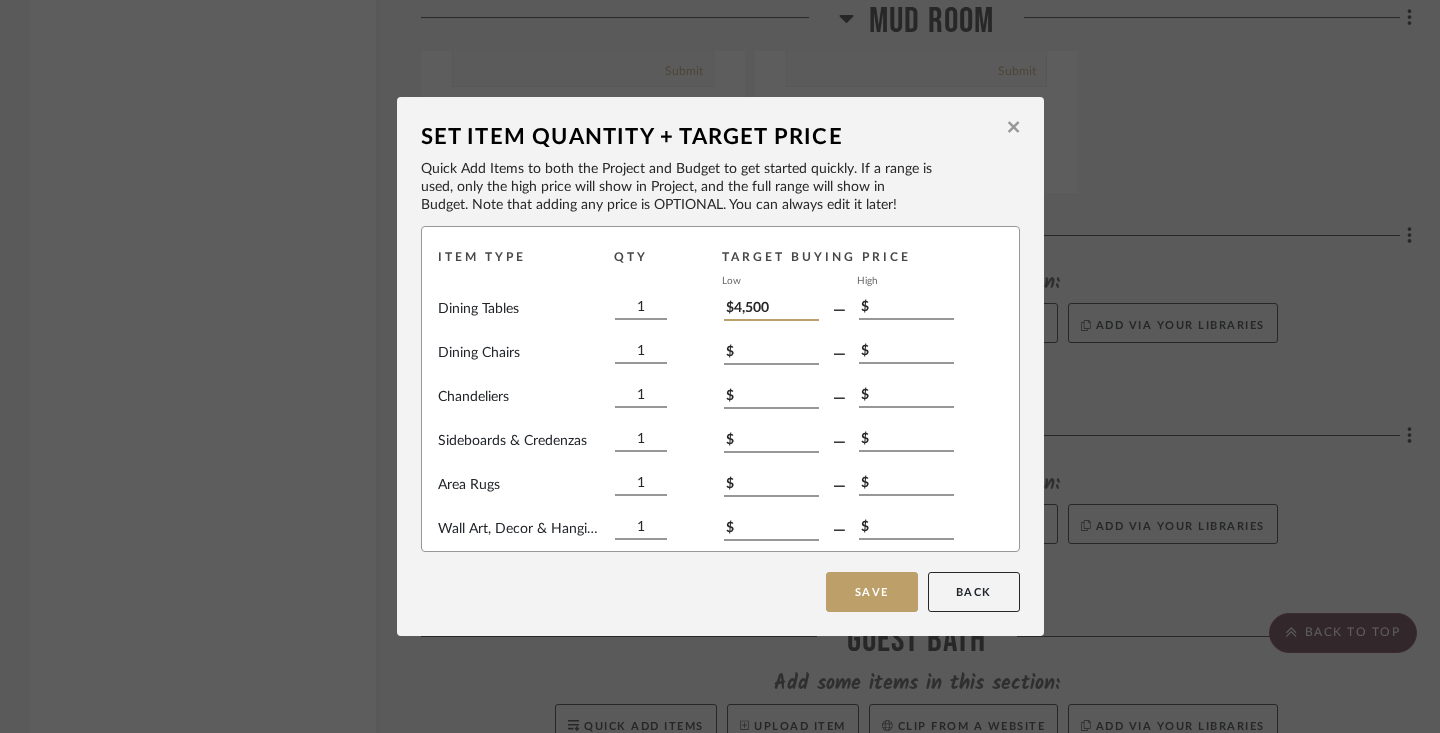 type on "$4,500" 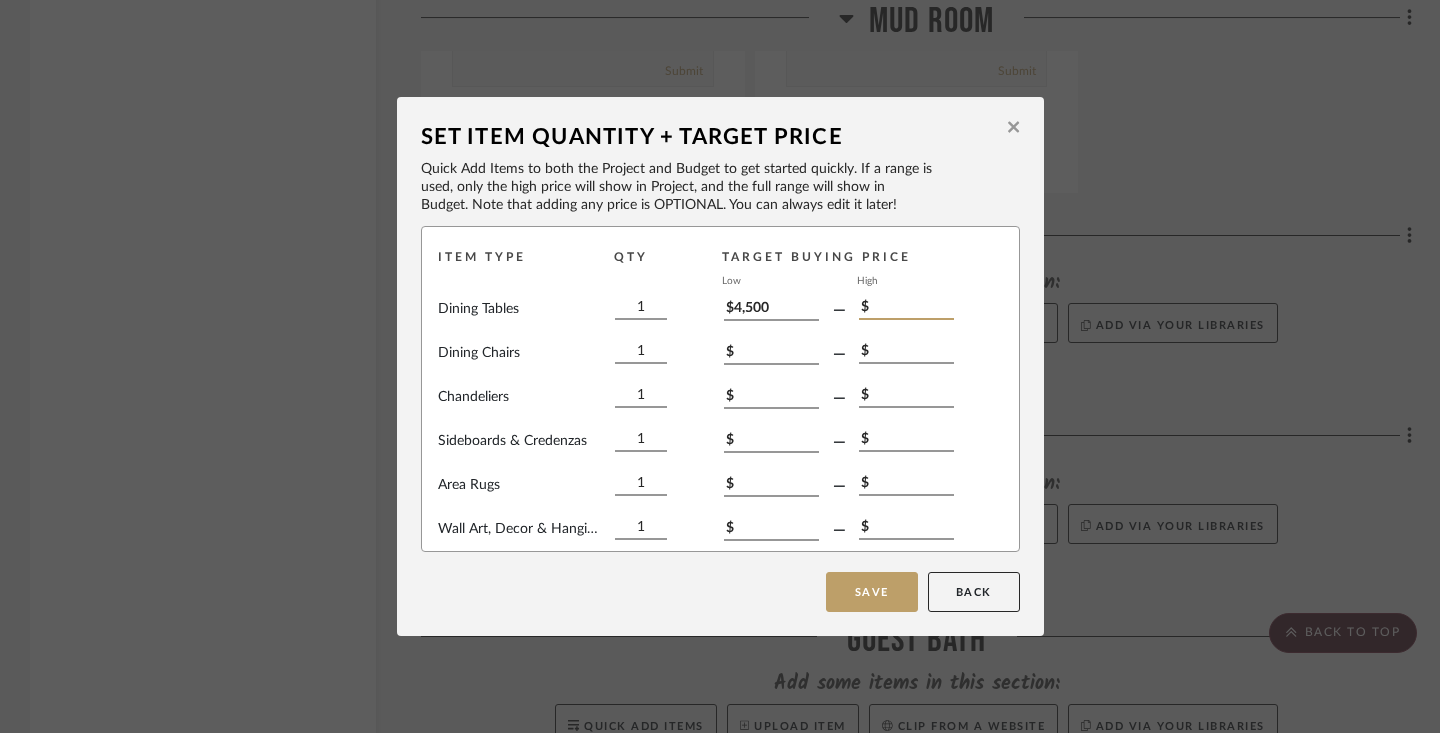 click on "$" at bounding box center [906, 309] 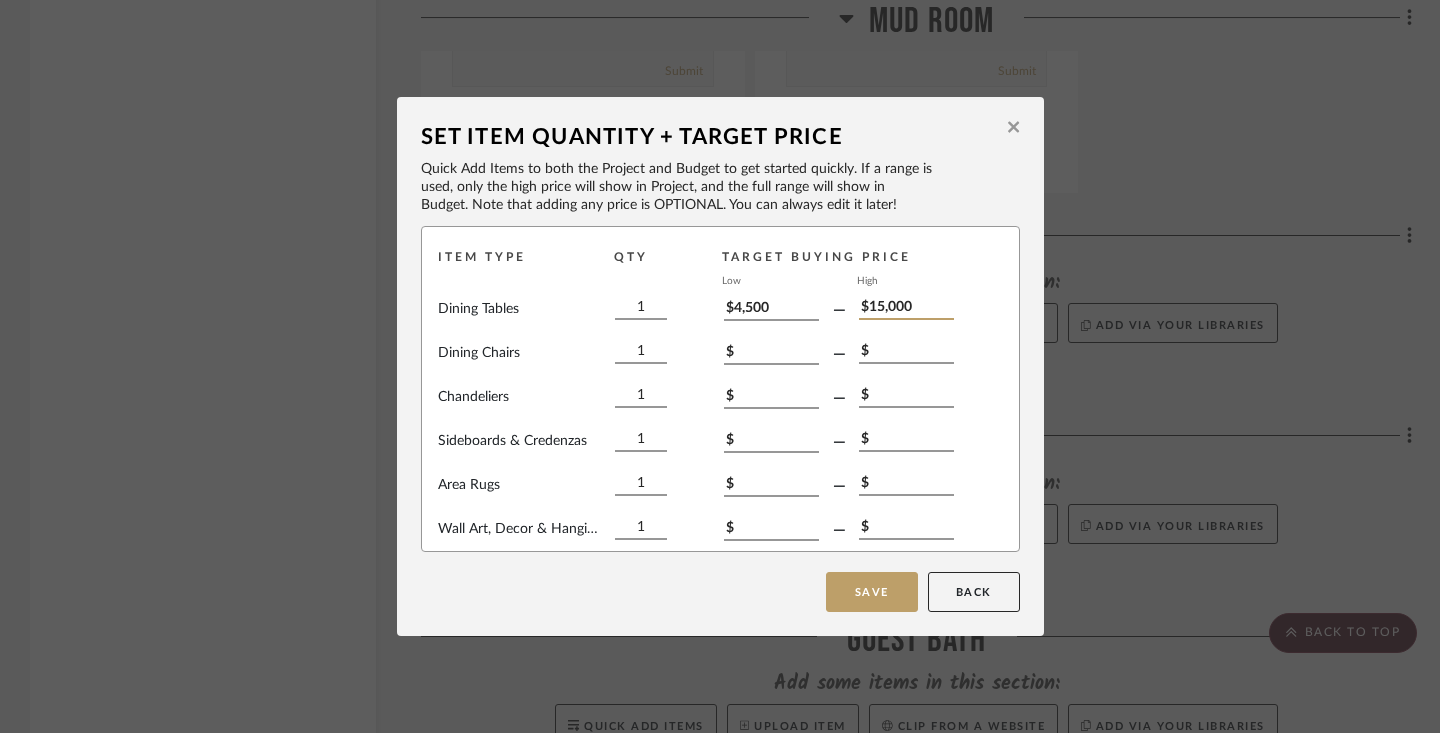 type on "$15,000" 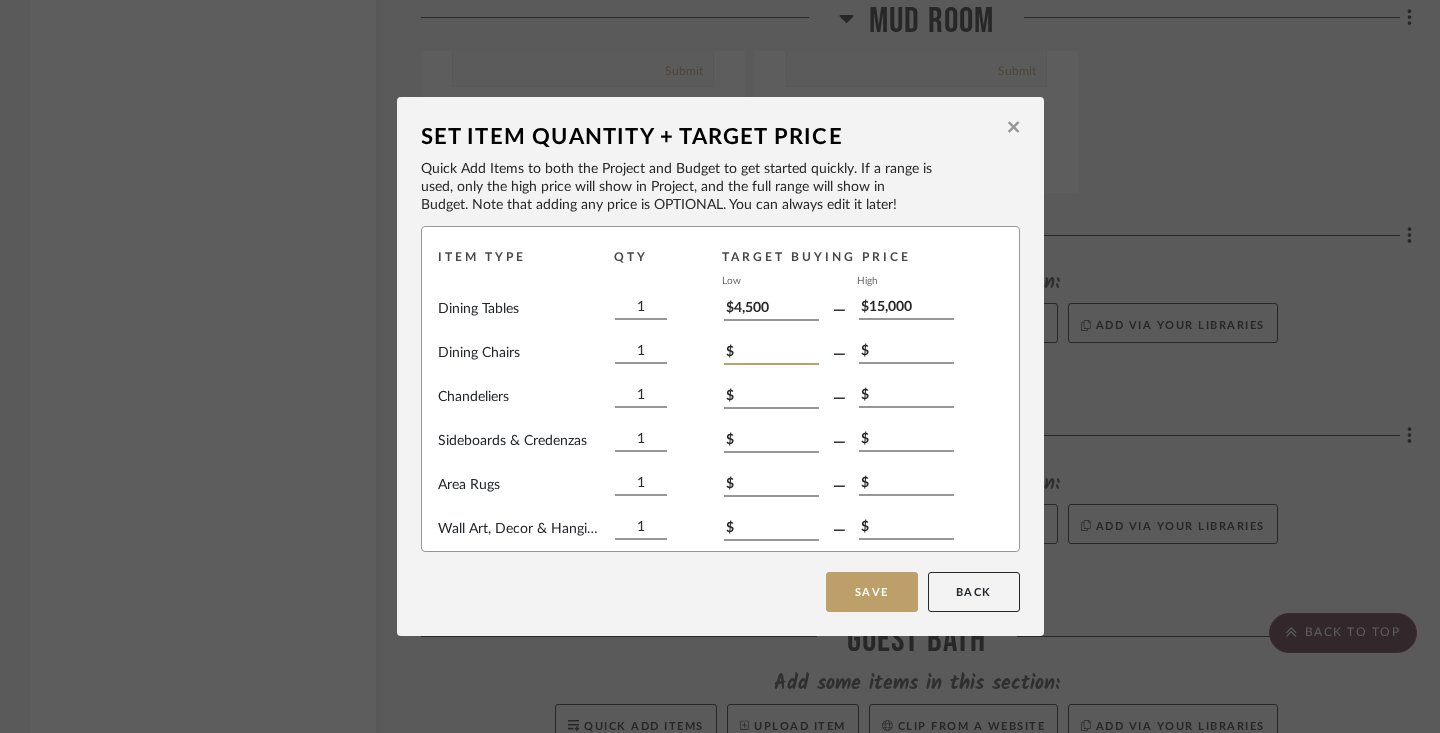 click on "$" at bounding box center [771, 354] 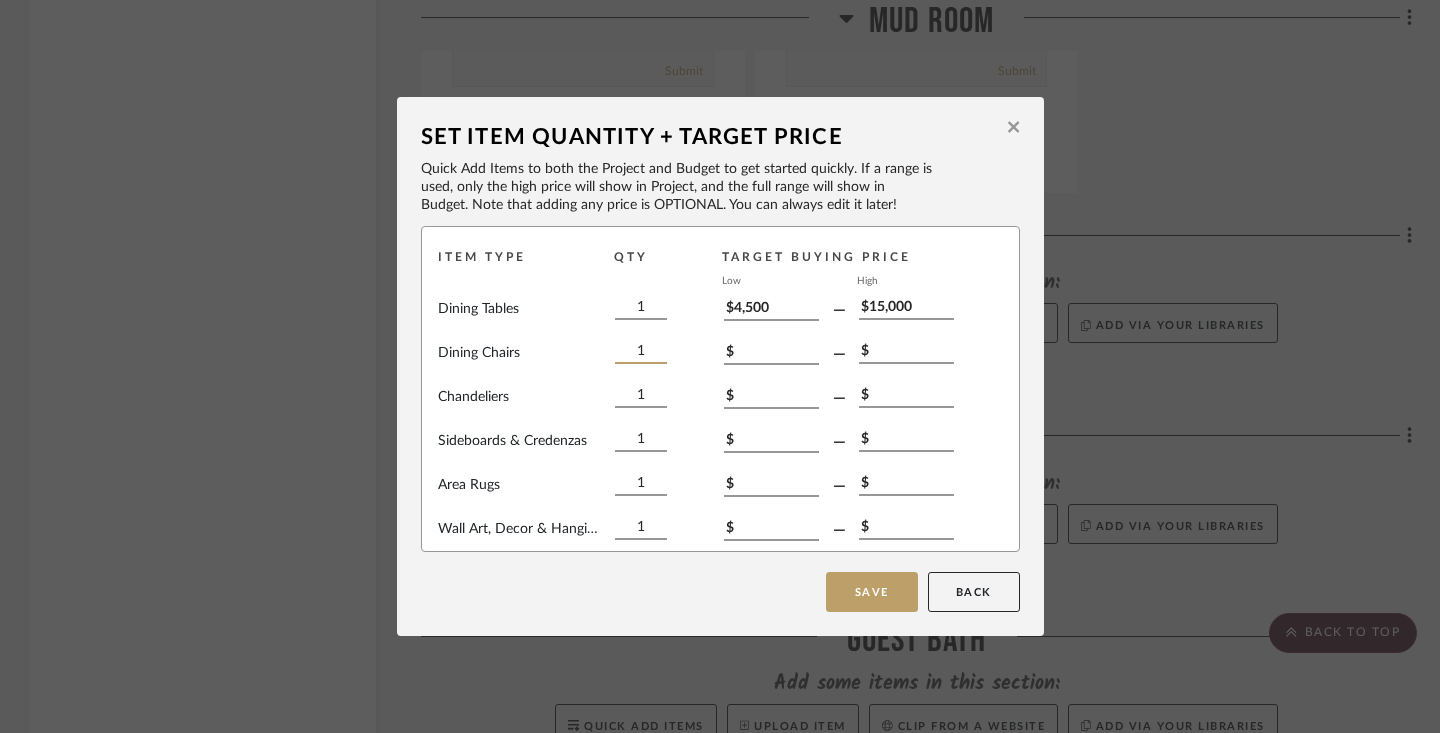 click on "1" at bounding box center (641, 353) 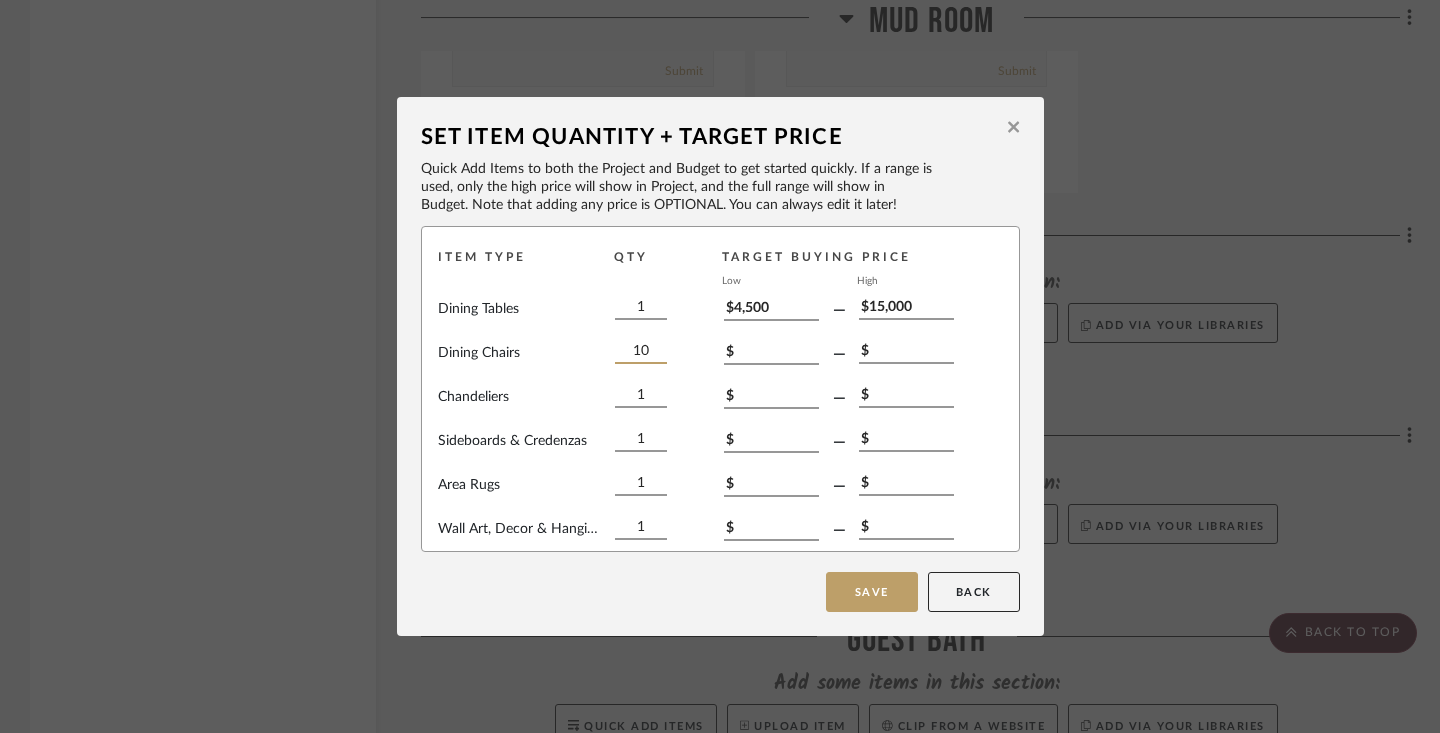 type on "10" 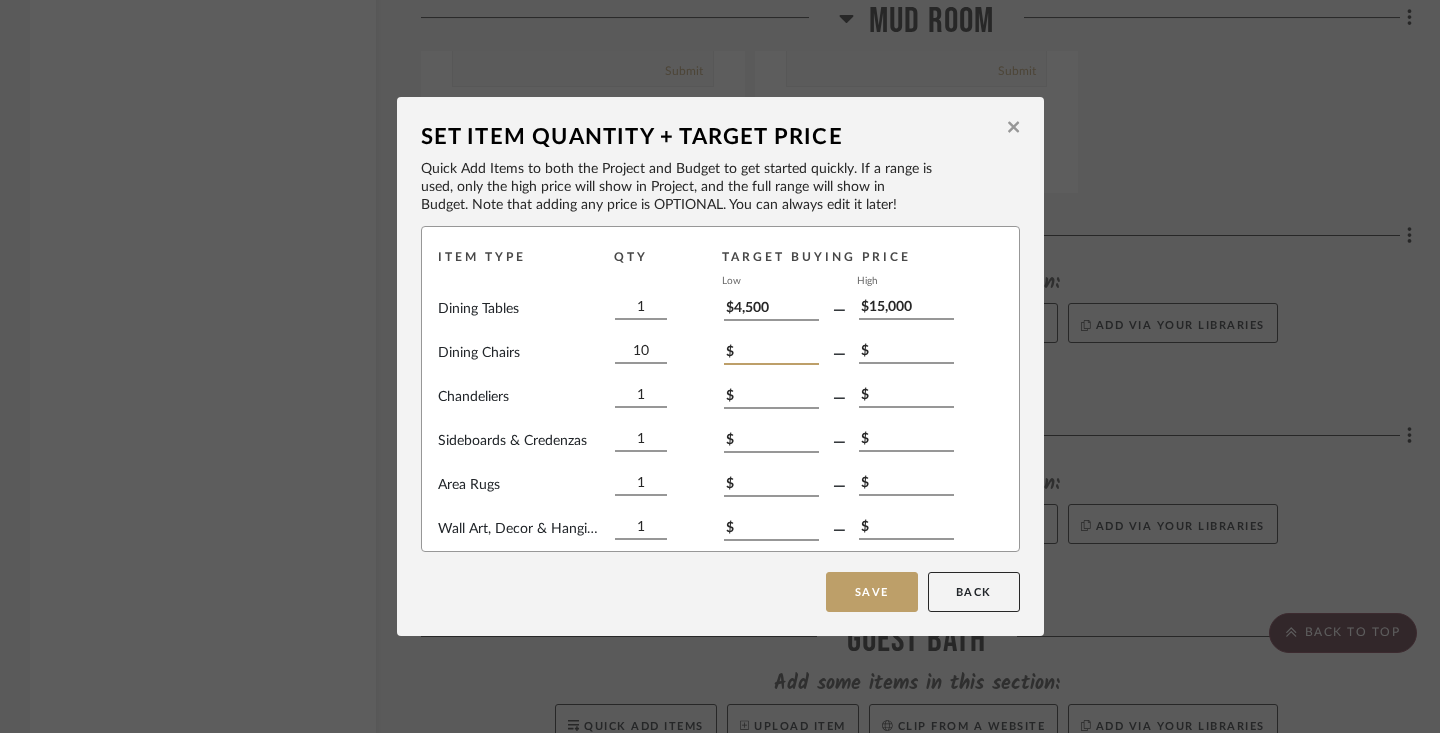 click on "$" at bounding box center (771, 354) 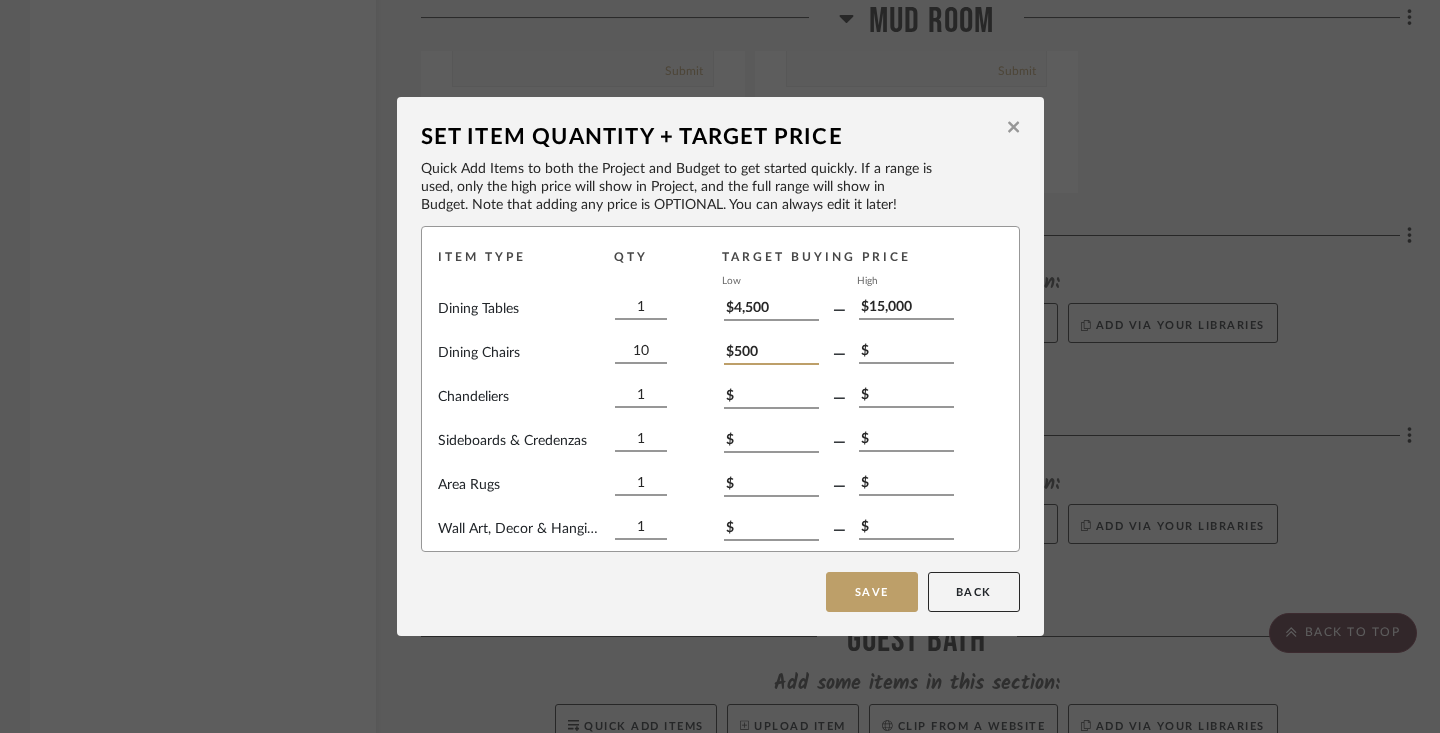 type on "$500" 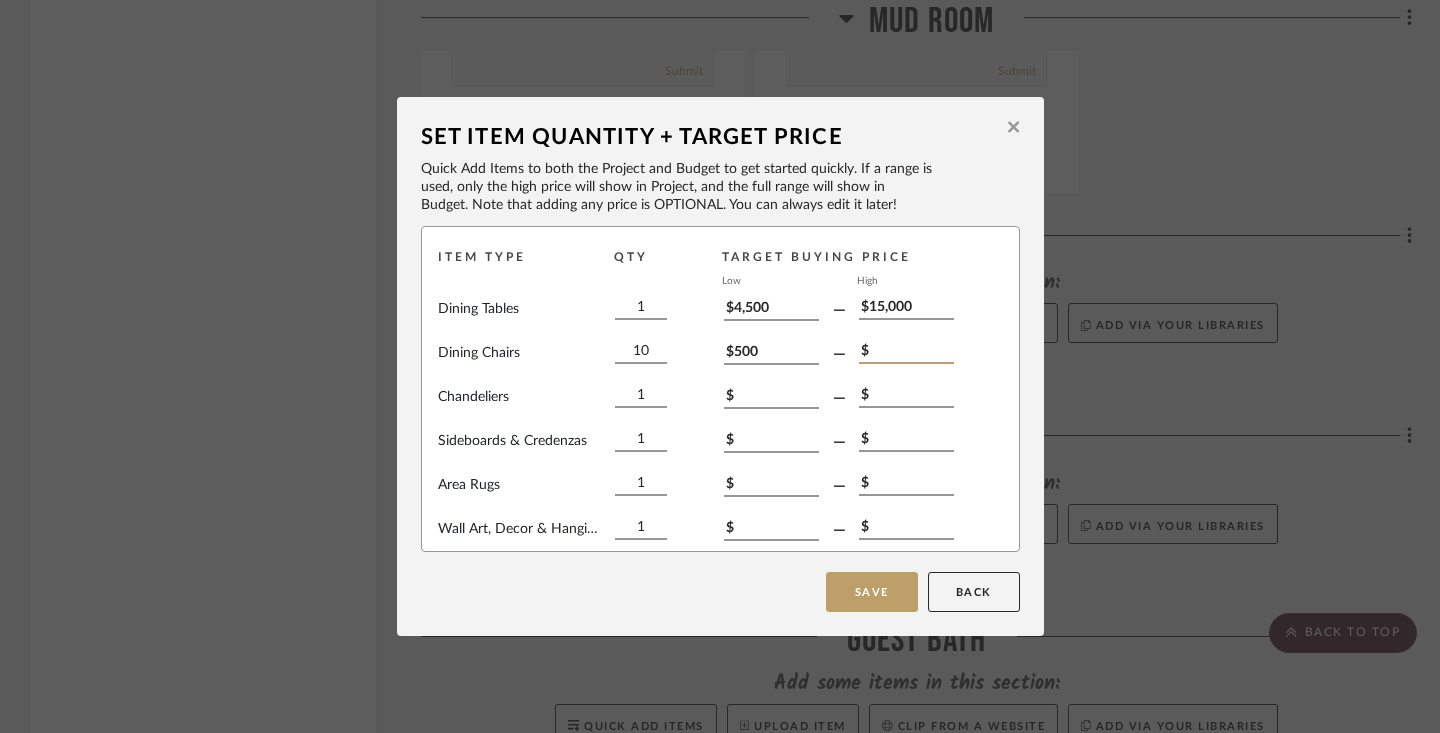 click on "$" at bounding box center [906, 353] 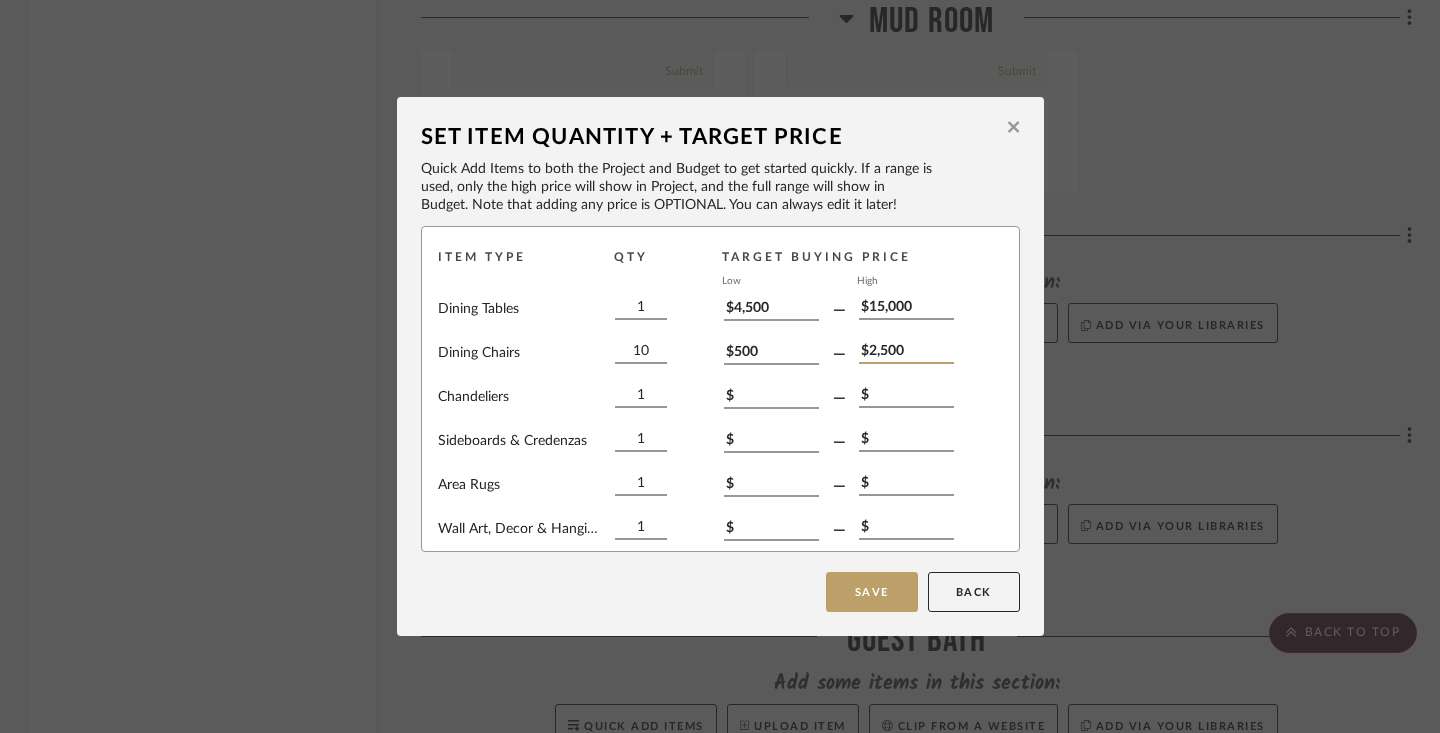 type on "$2,500" 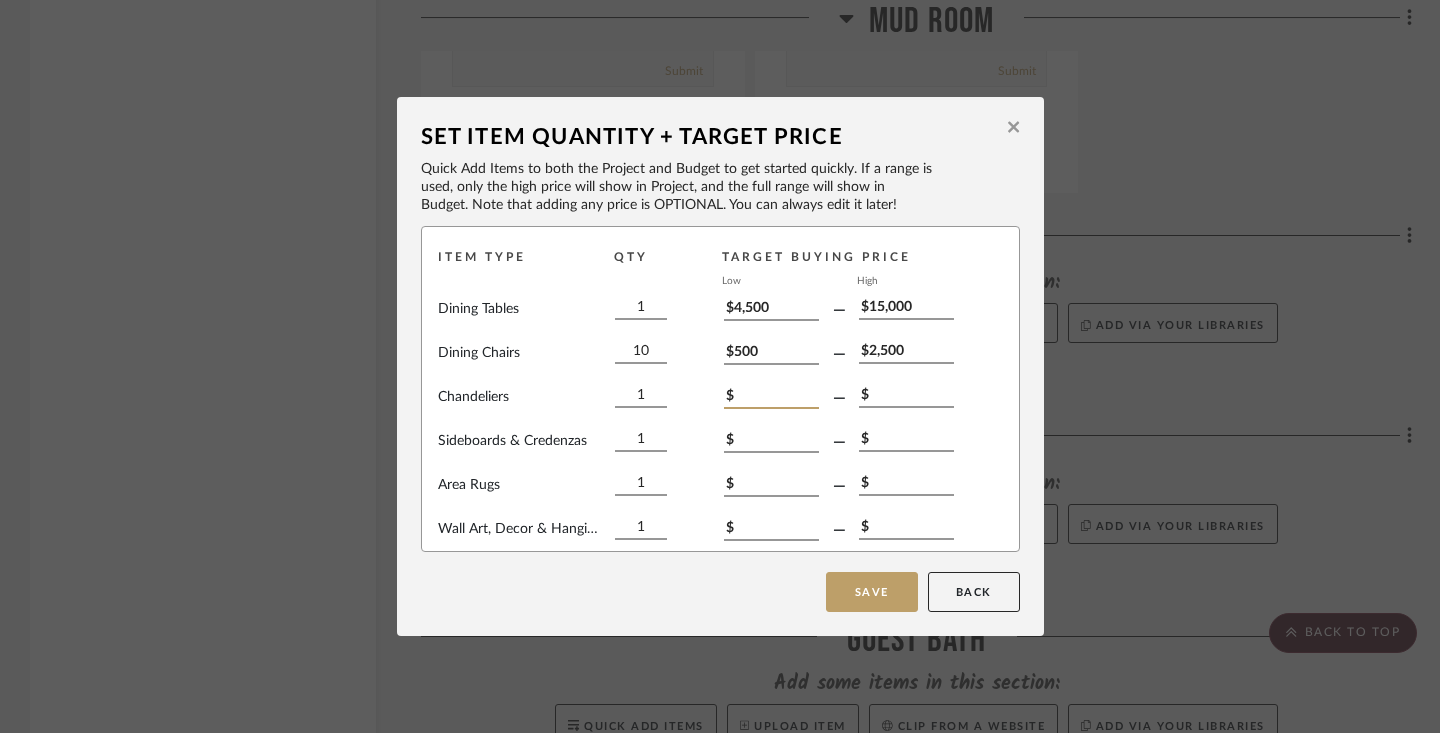 click on "$" at bounding box center [771, 398] 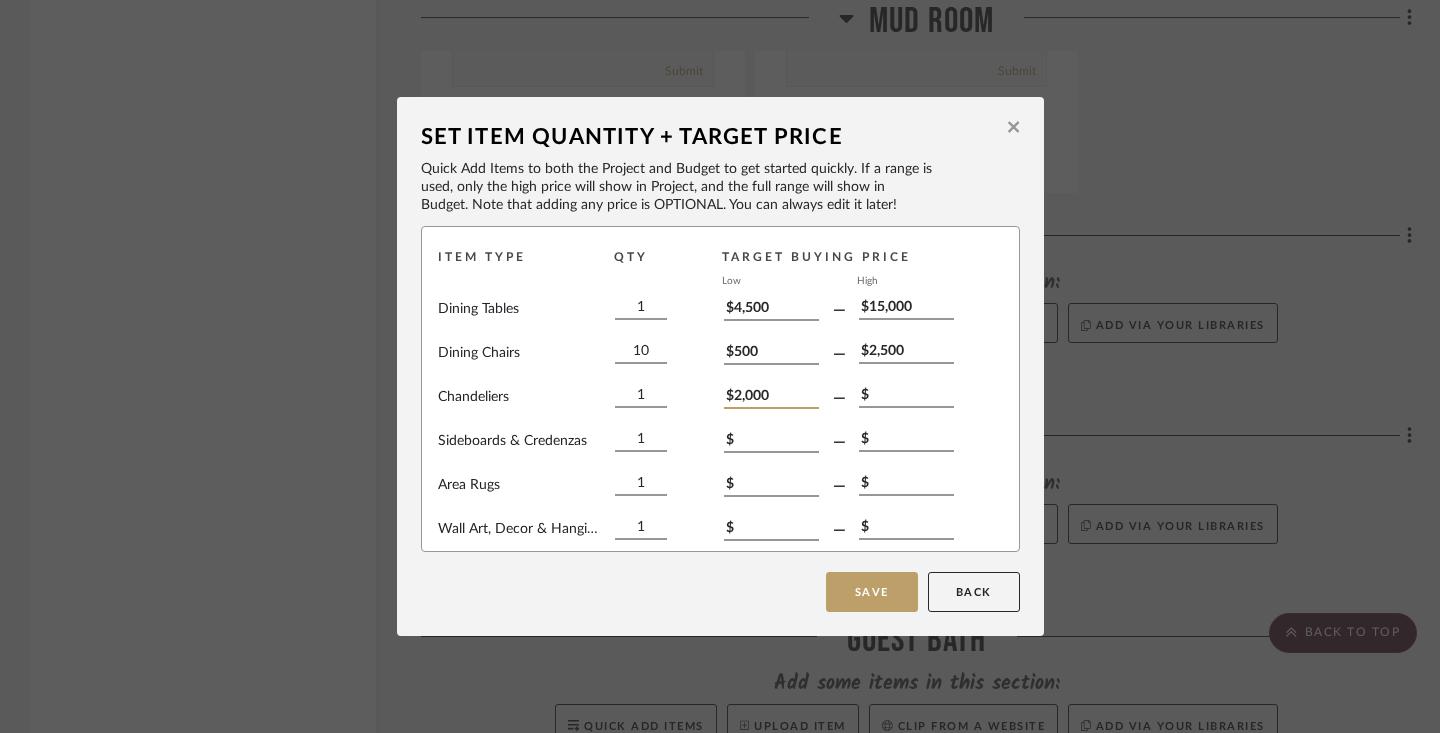 type on "$2,000" 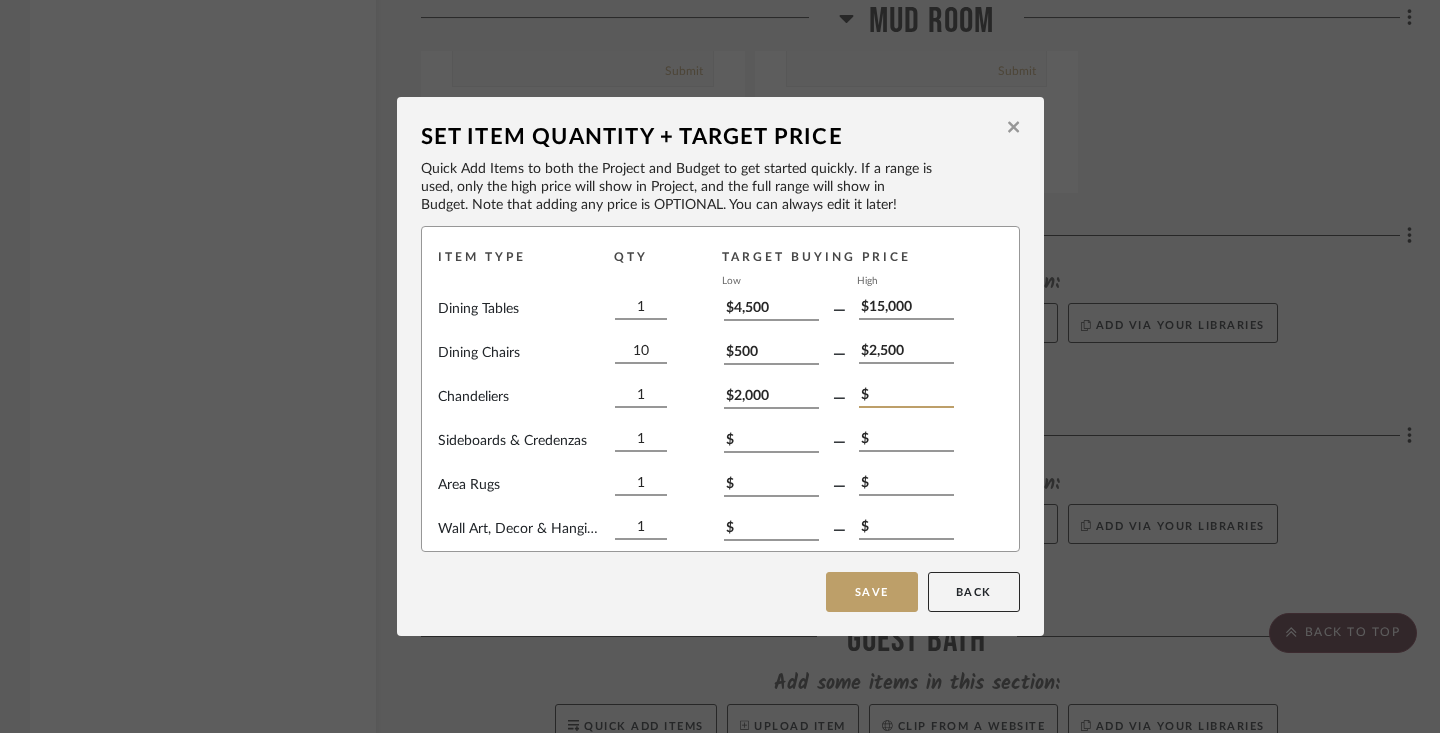 click on "$" at bounding box center [906, 397] 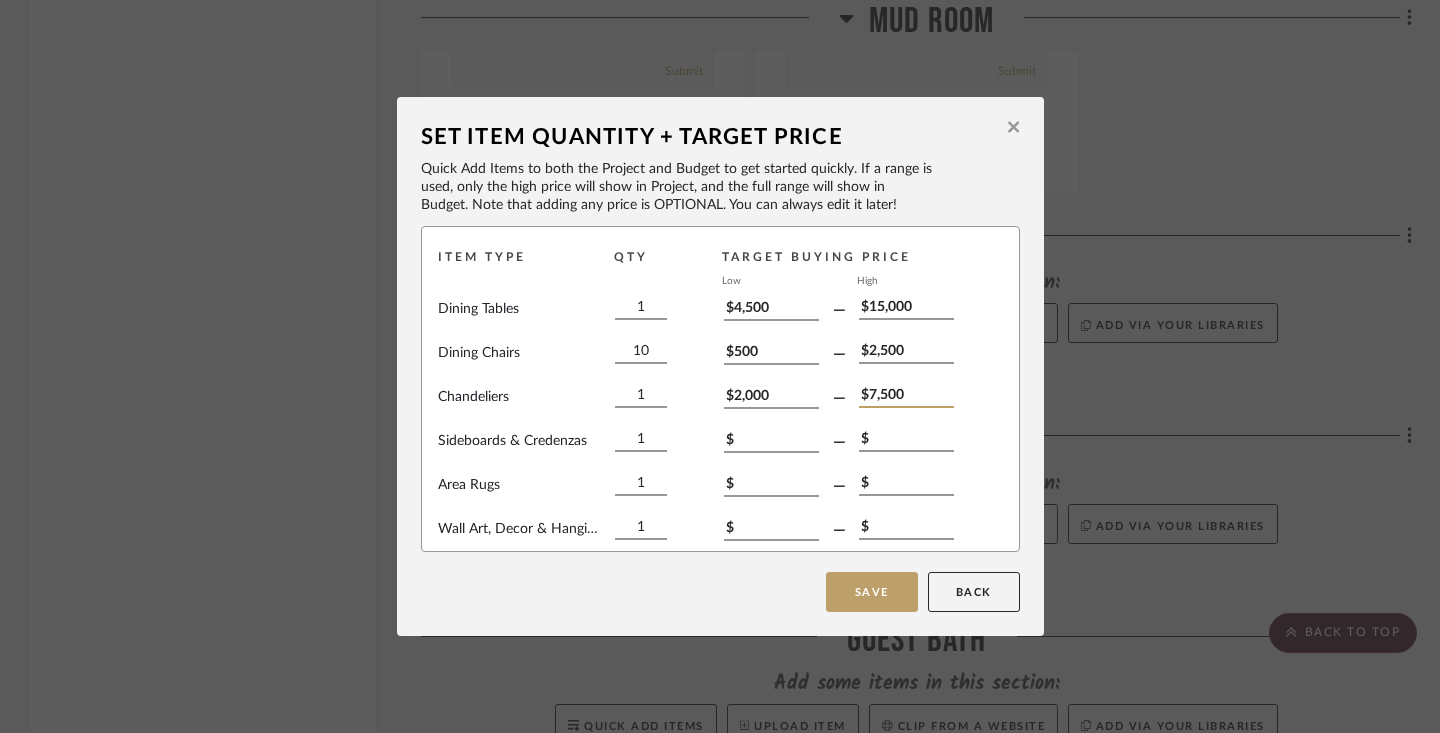 type on "$7,500" 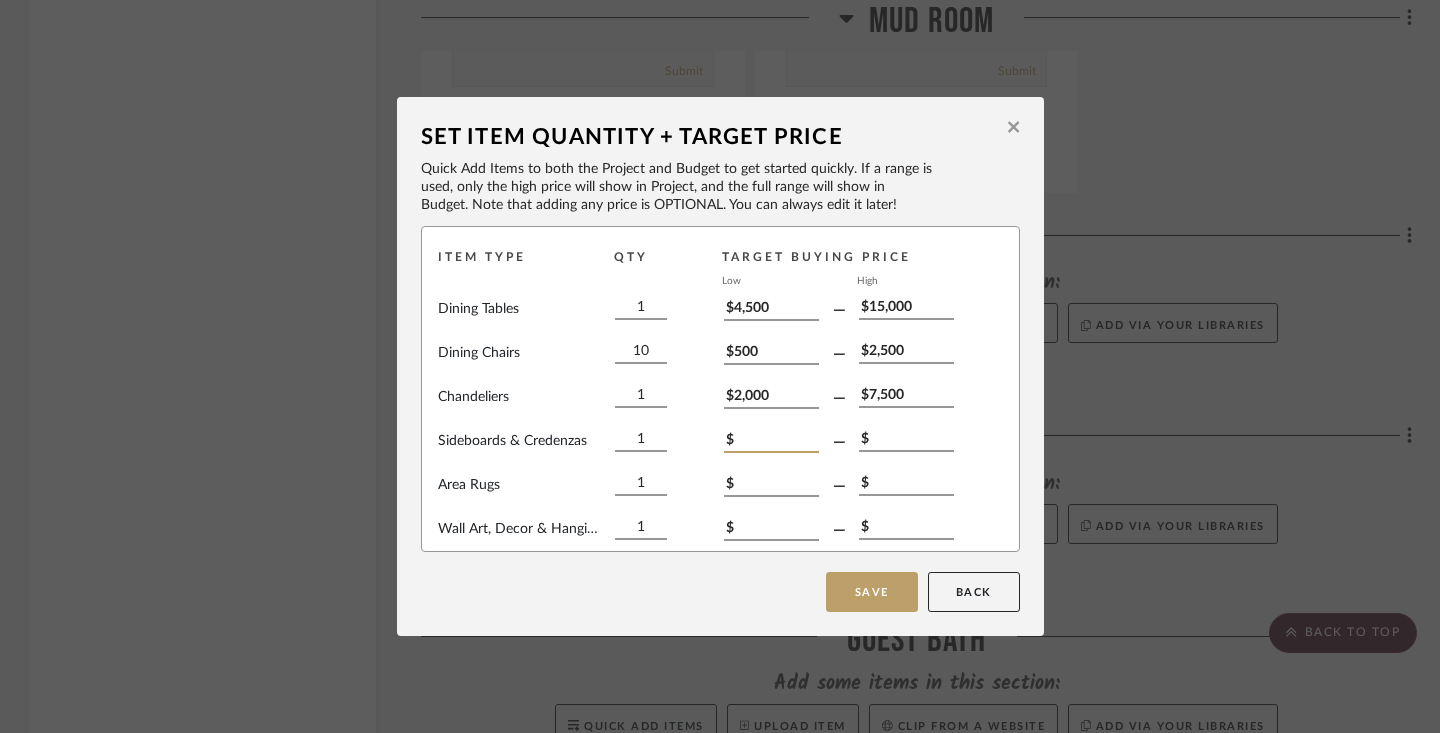 click on "$" at bounding box center (771, 442) 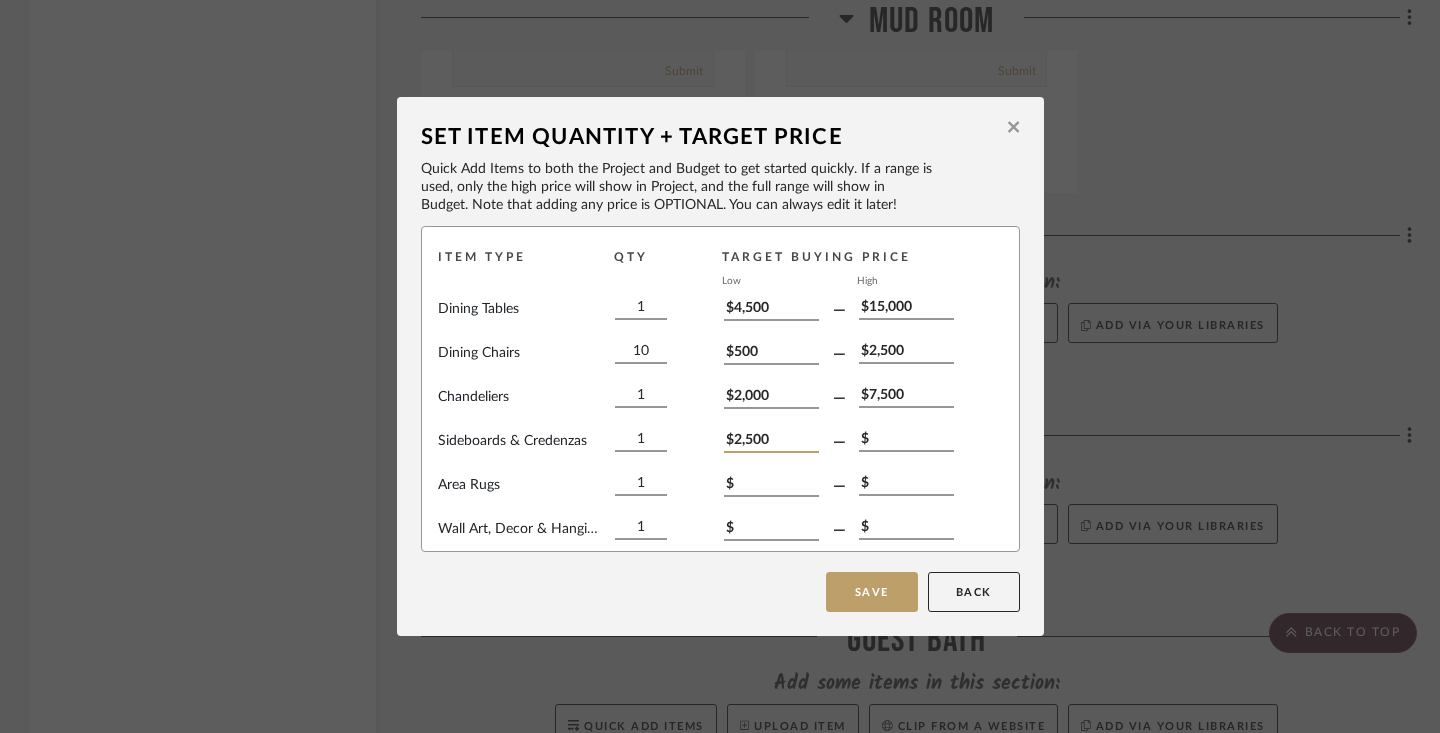 type on "$2,500" 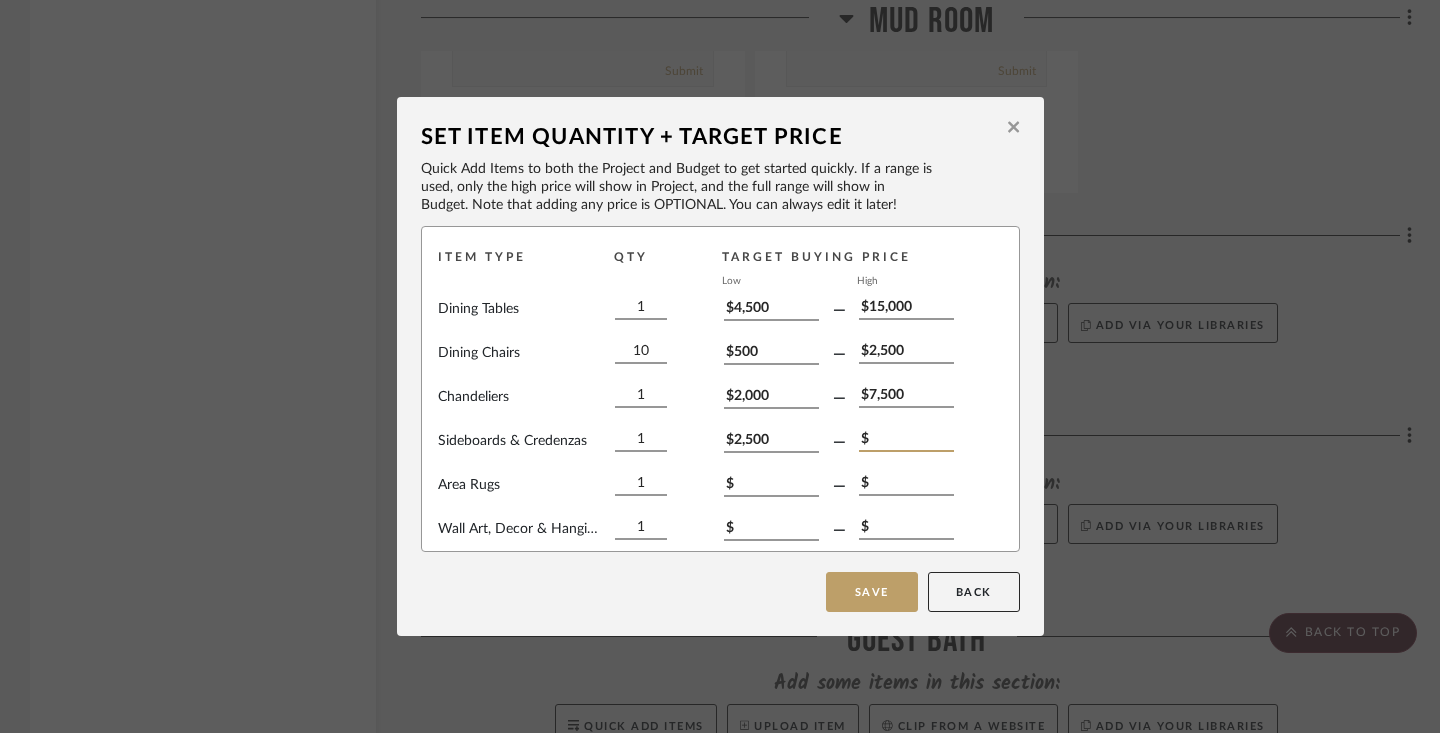 click on "$" at bounding box center (906, 441) 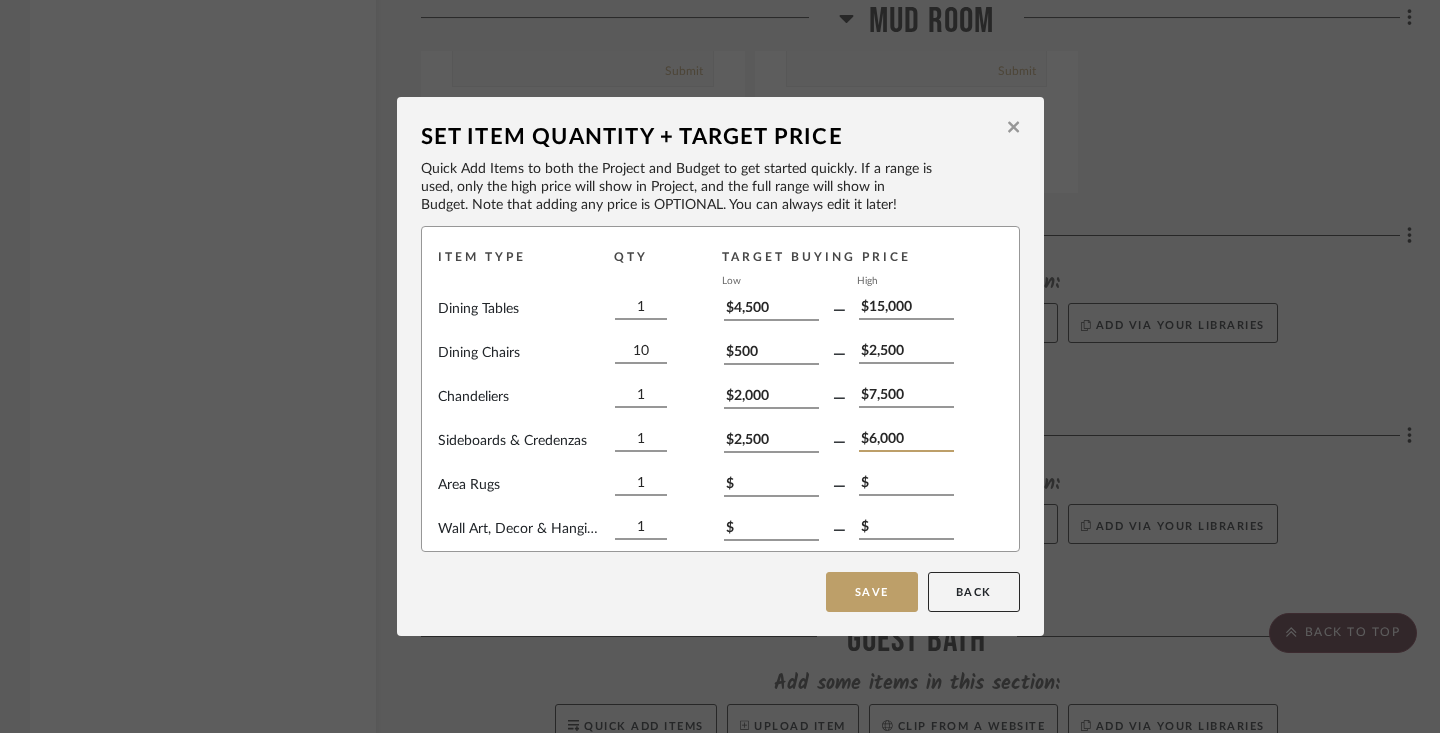 type on "$6,000" 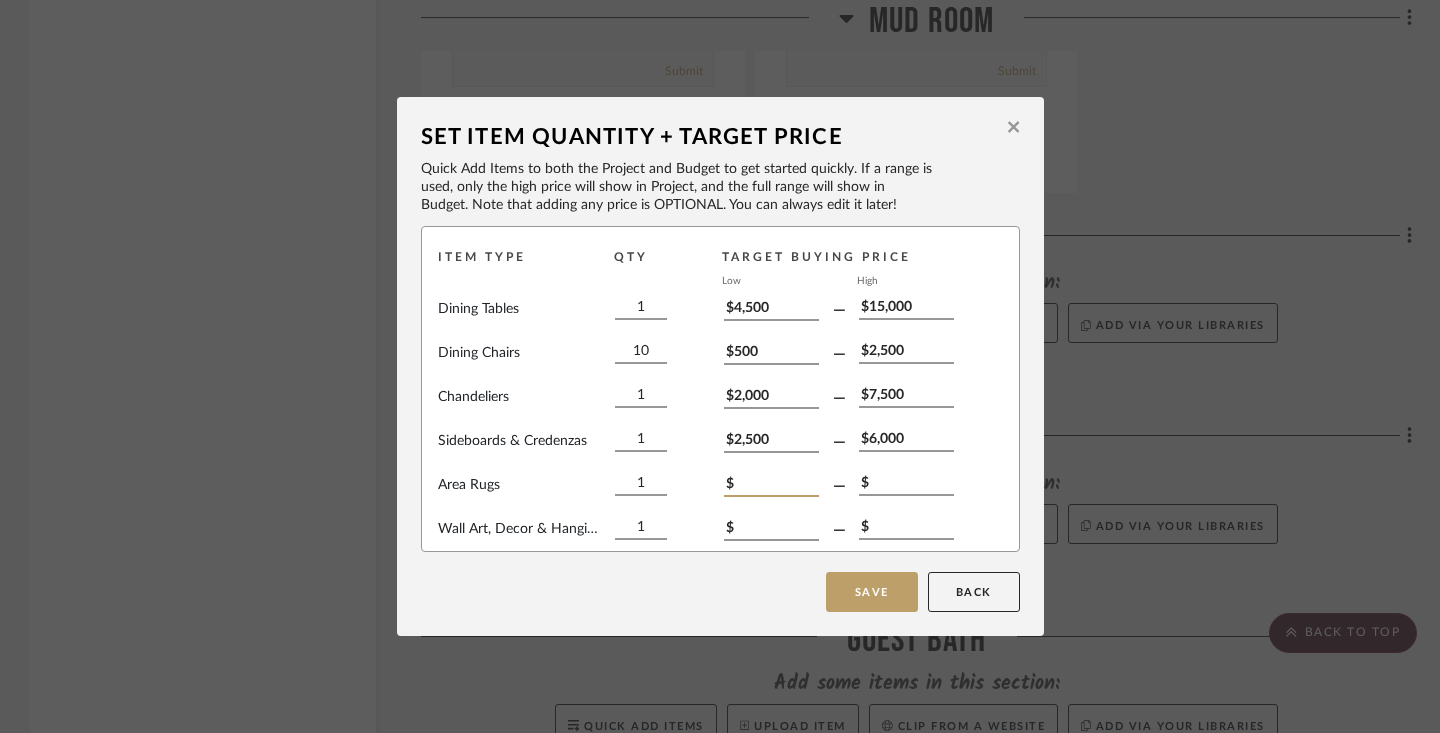 click on "$" at bounding box center [771, 486] 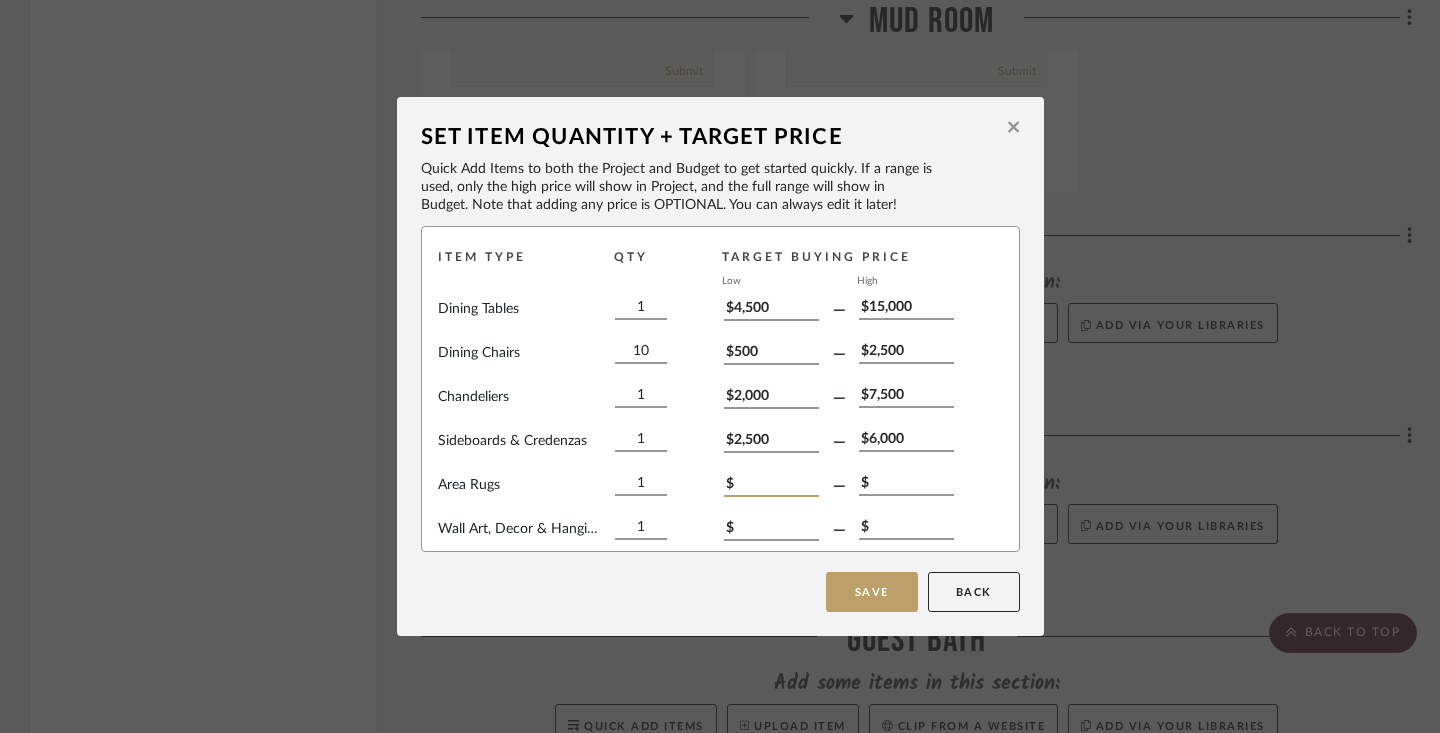 type on "$2,500" 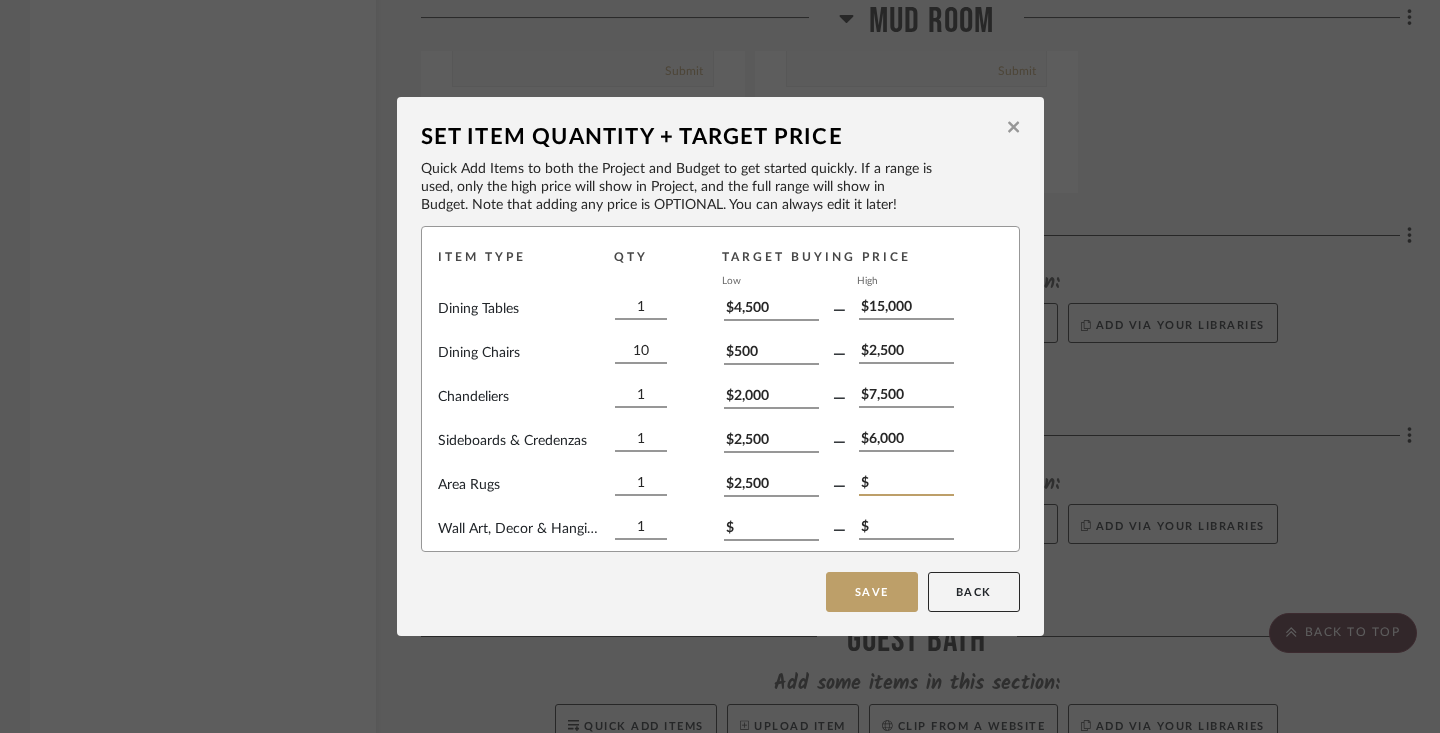 click on "$" at bounding box center [906, 485] 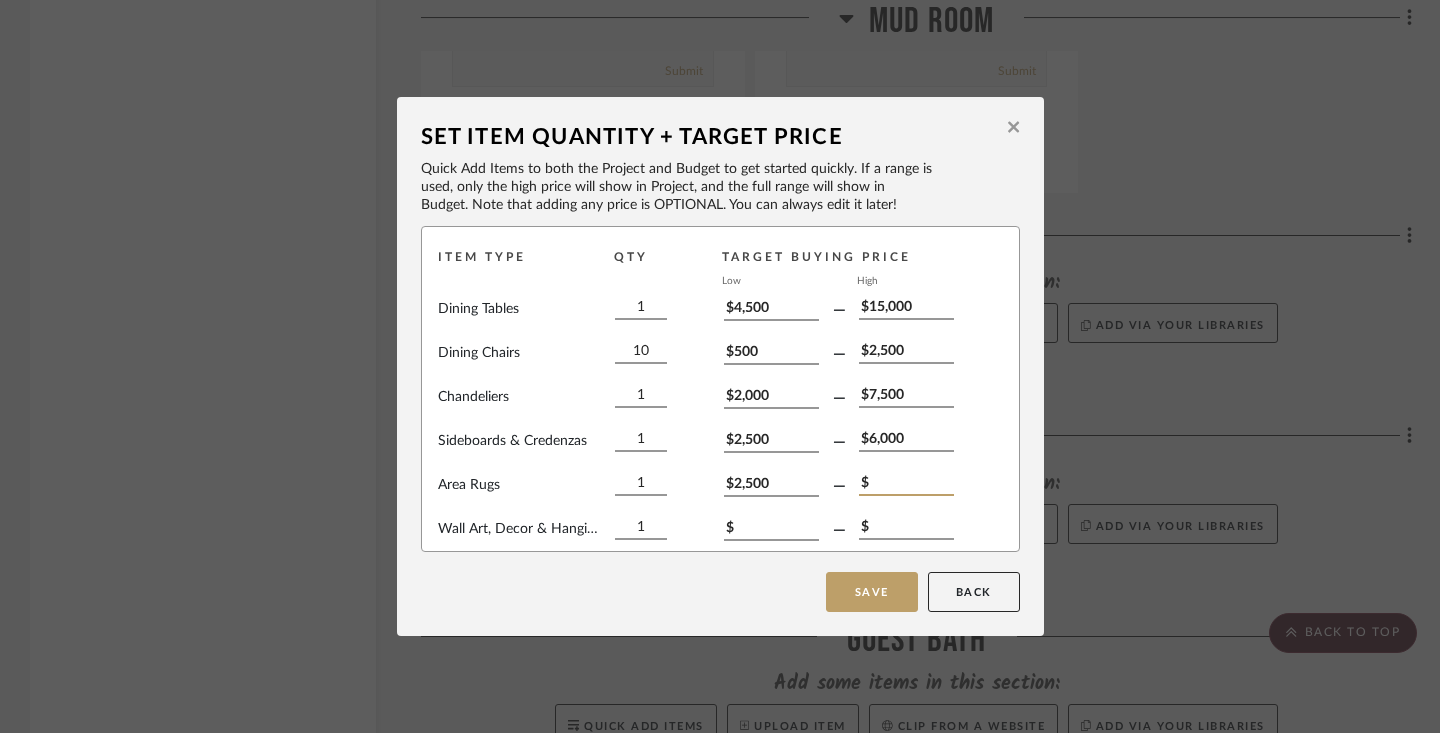 type on "$7,500" 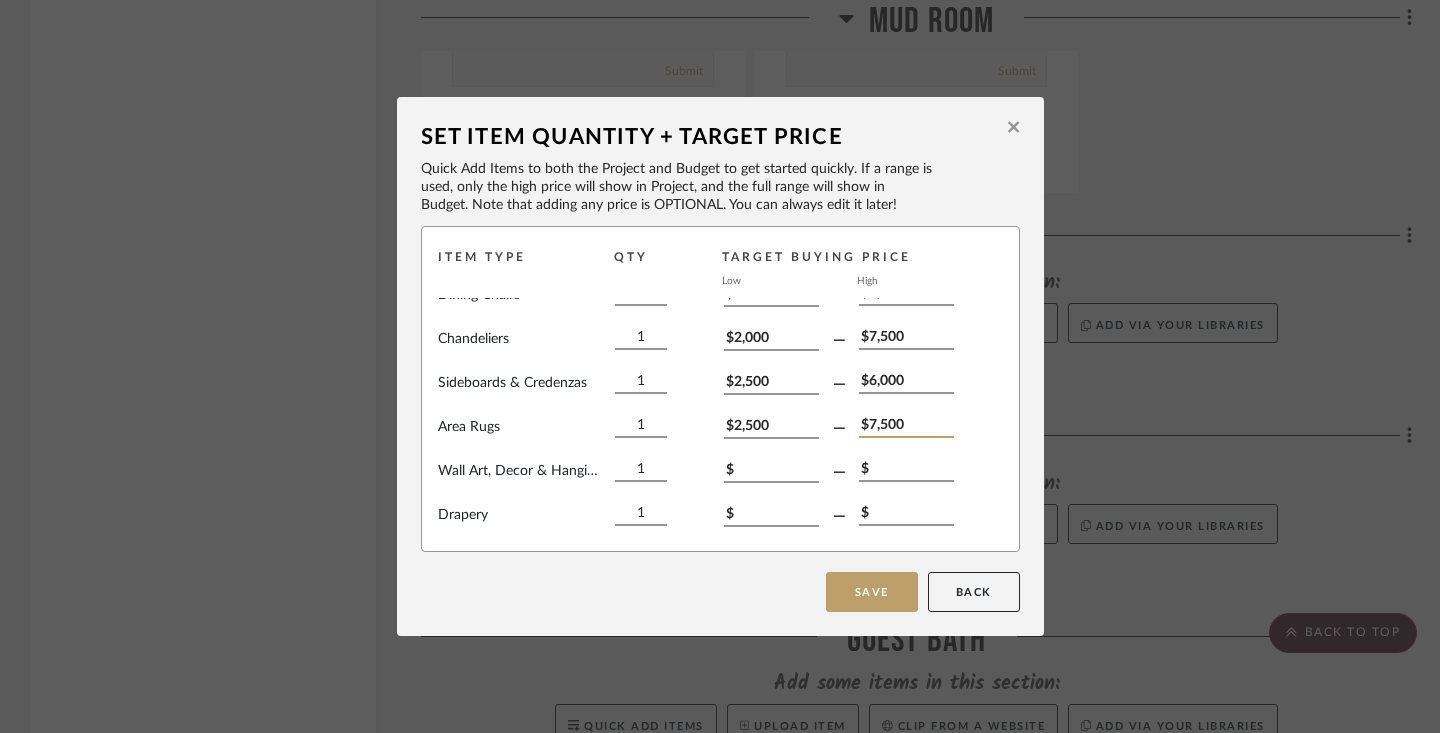 scroll, scrollTop: 105, scrollLeft: 0, axis: vertical 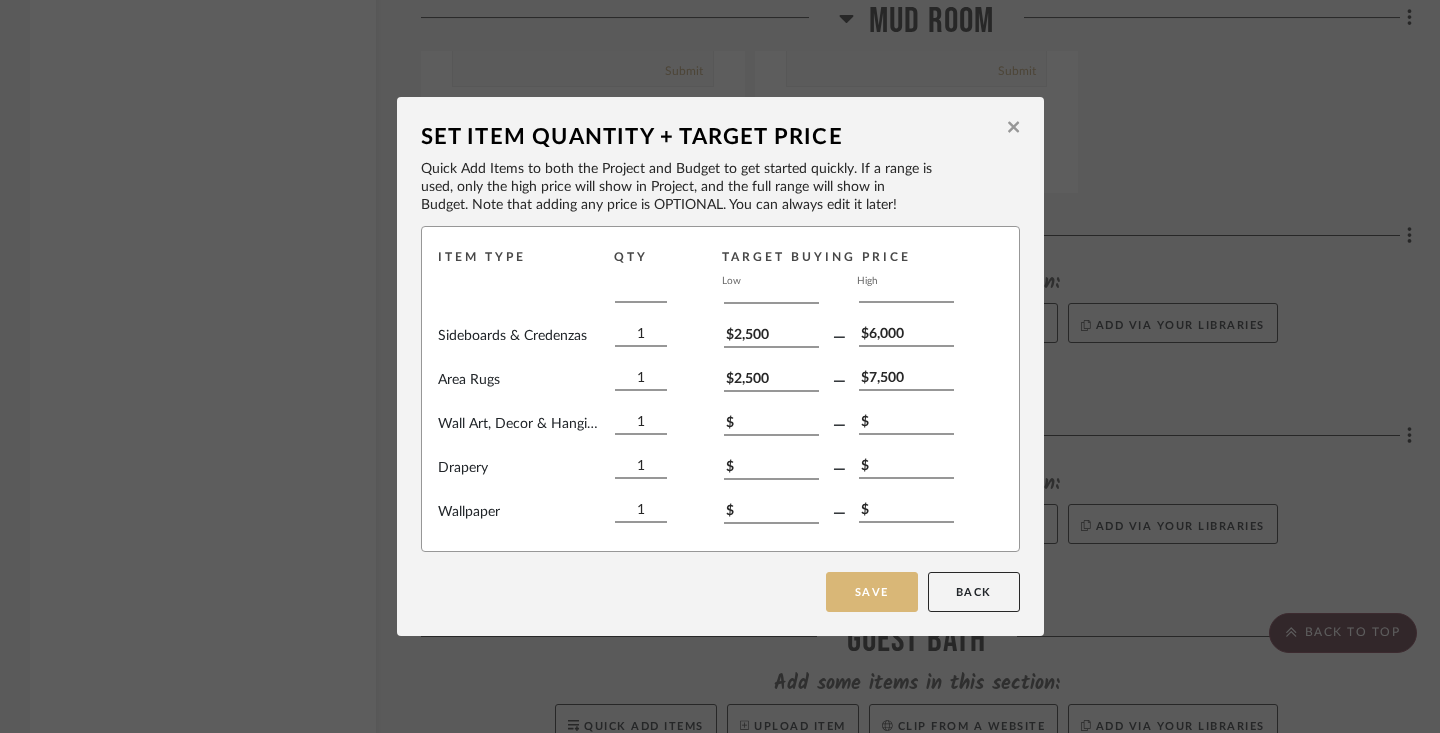 click on "Save" at bounding box center (872, 592) 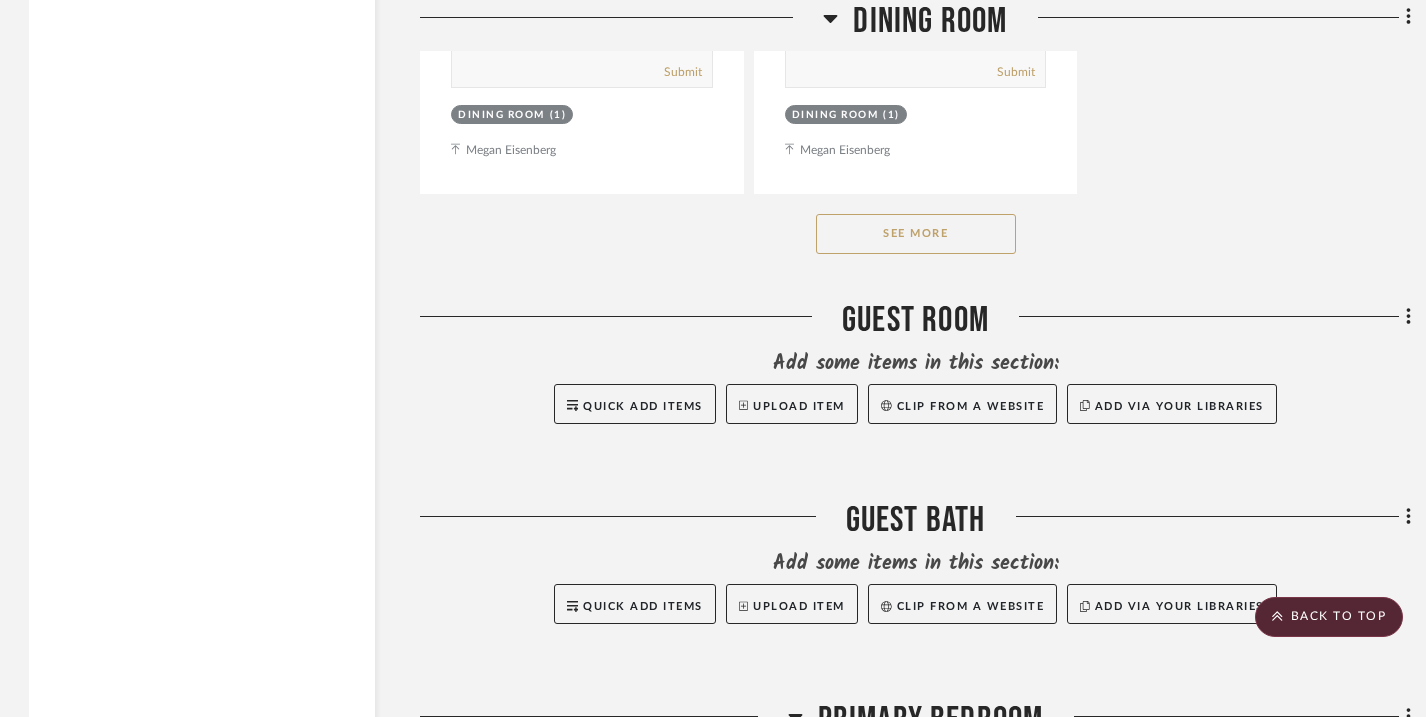scroll, scrollTop: 17194, scrollLeft: 1, axis: both 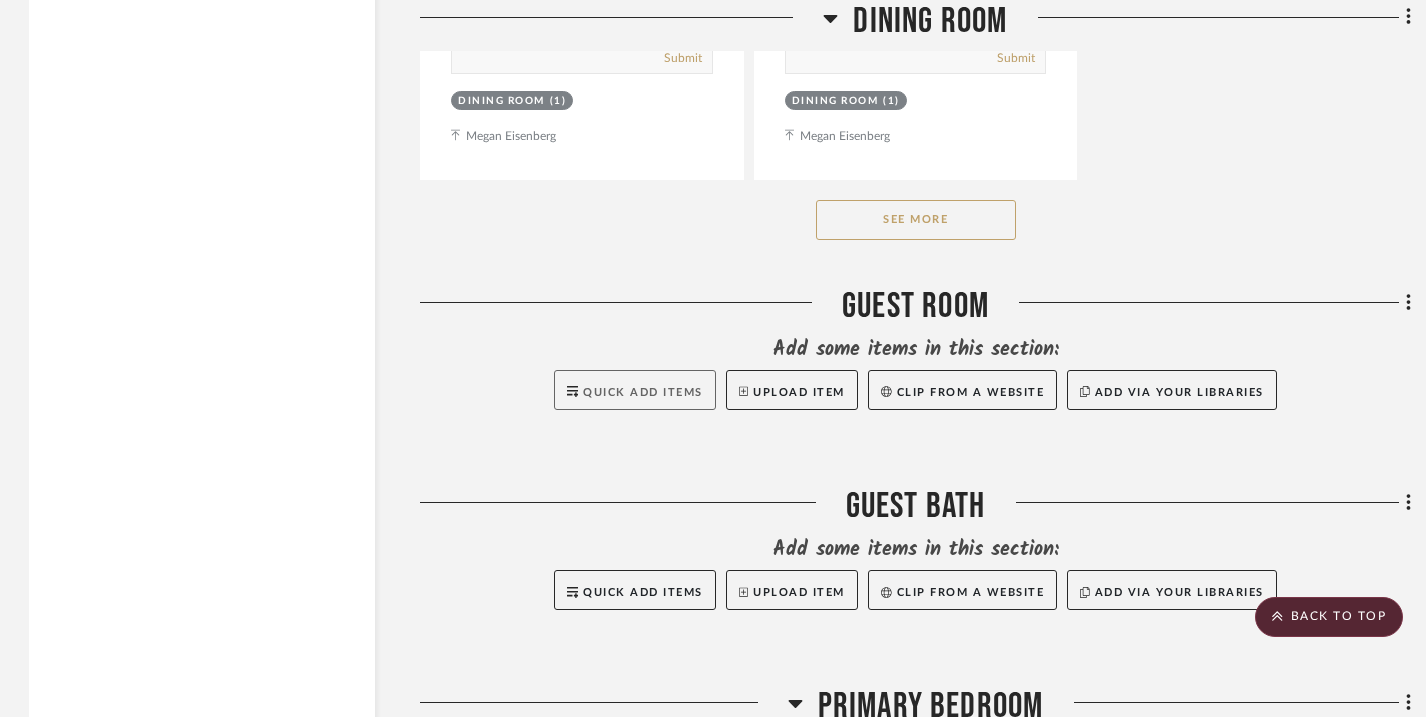 click on "Quick Add Items" 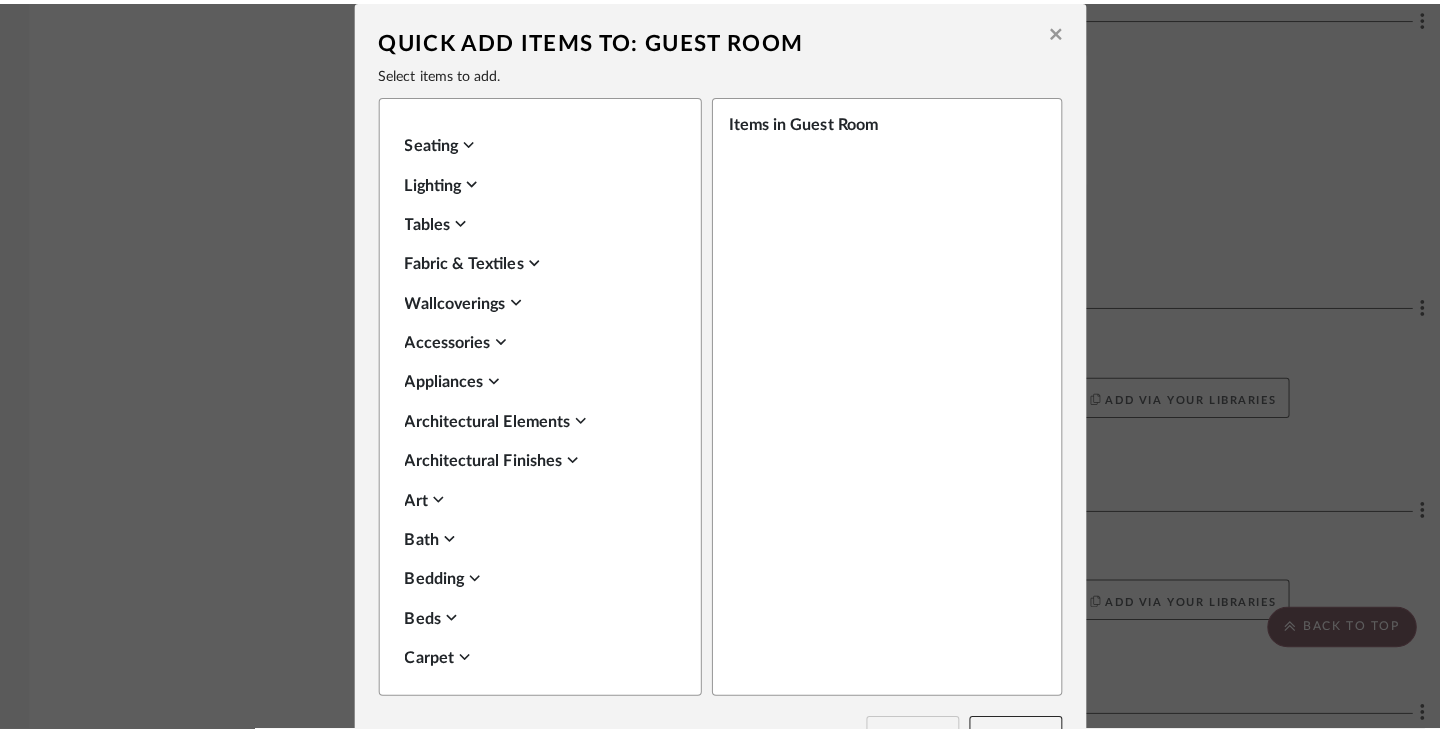 scroll, scrollTop: 0, scrollLeft: 0, axis: both 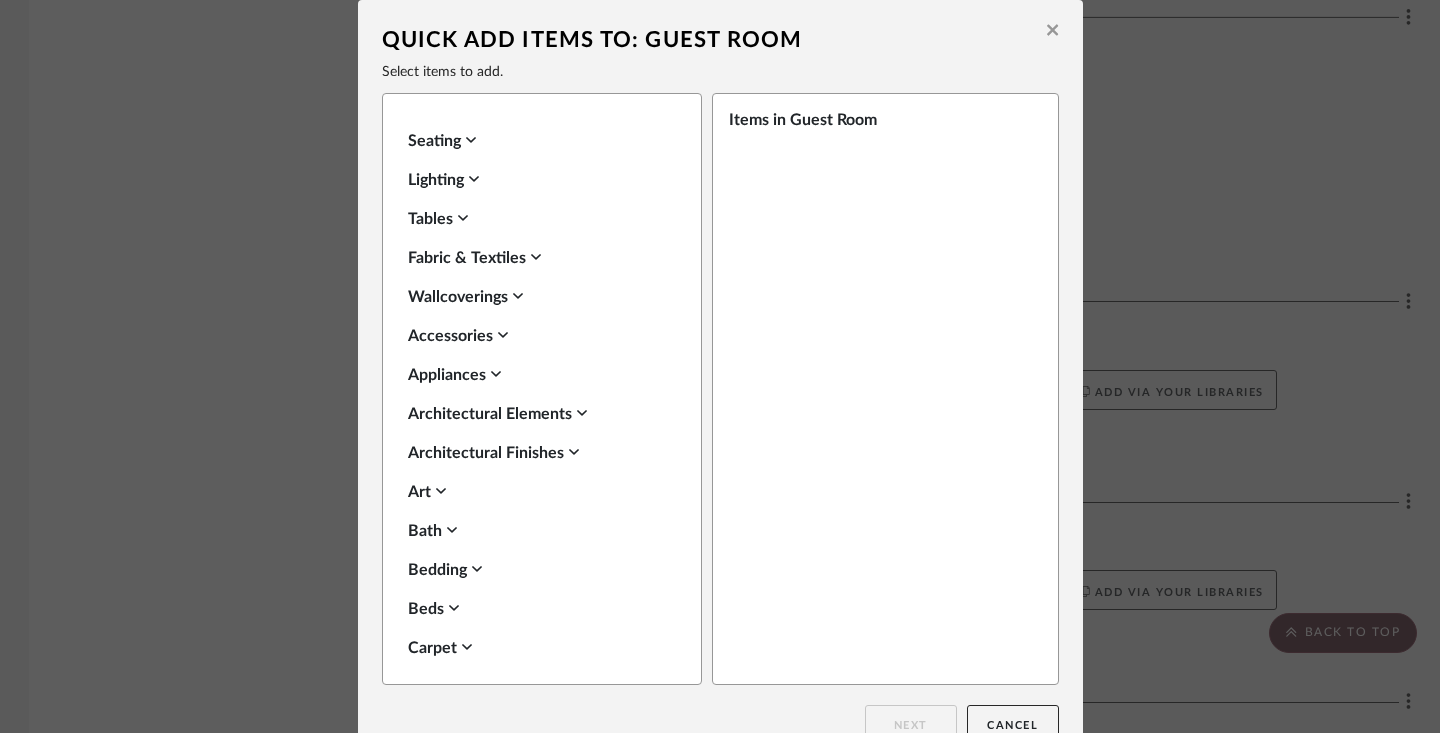 click 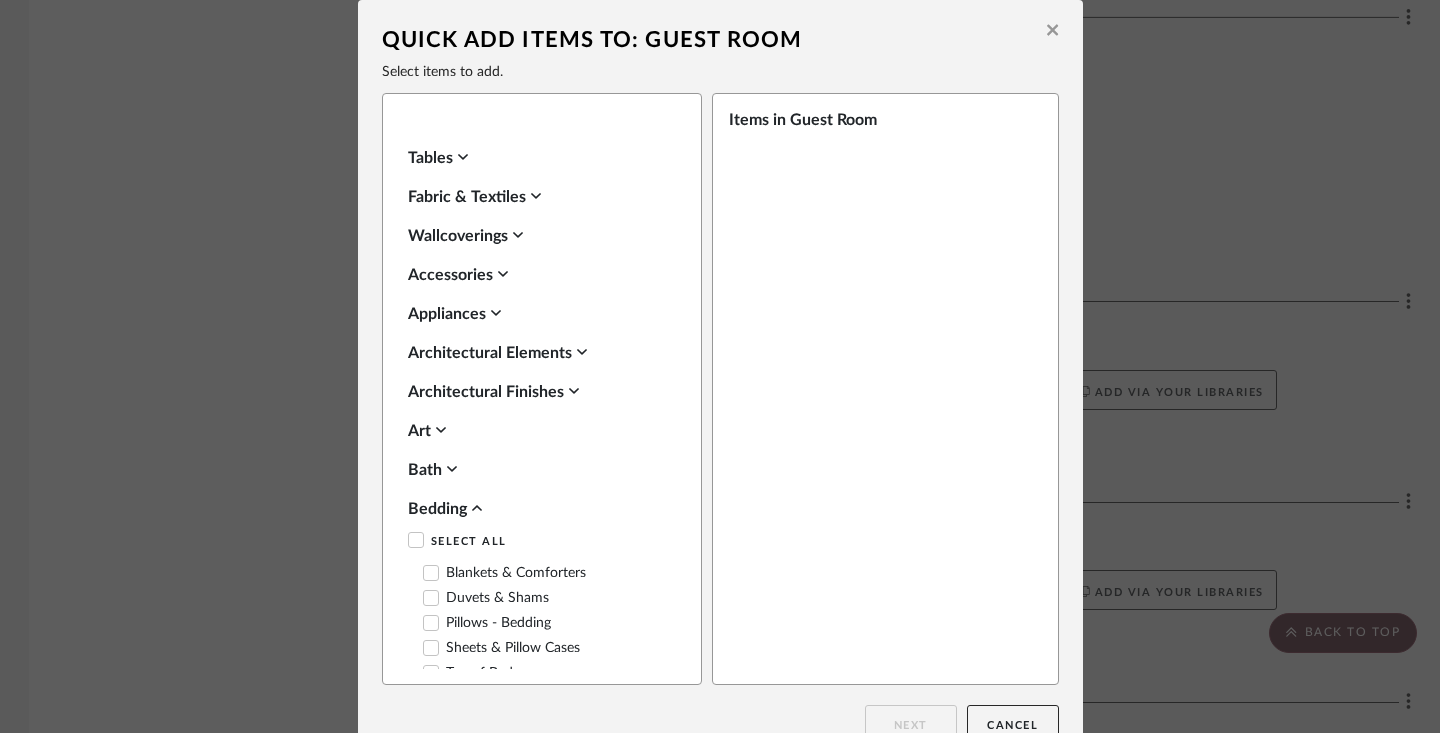 scroll, scrollTop: 62, scrollLeft: 0, axis: vertical 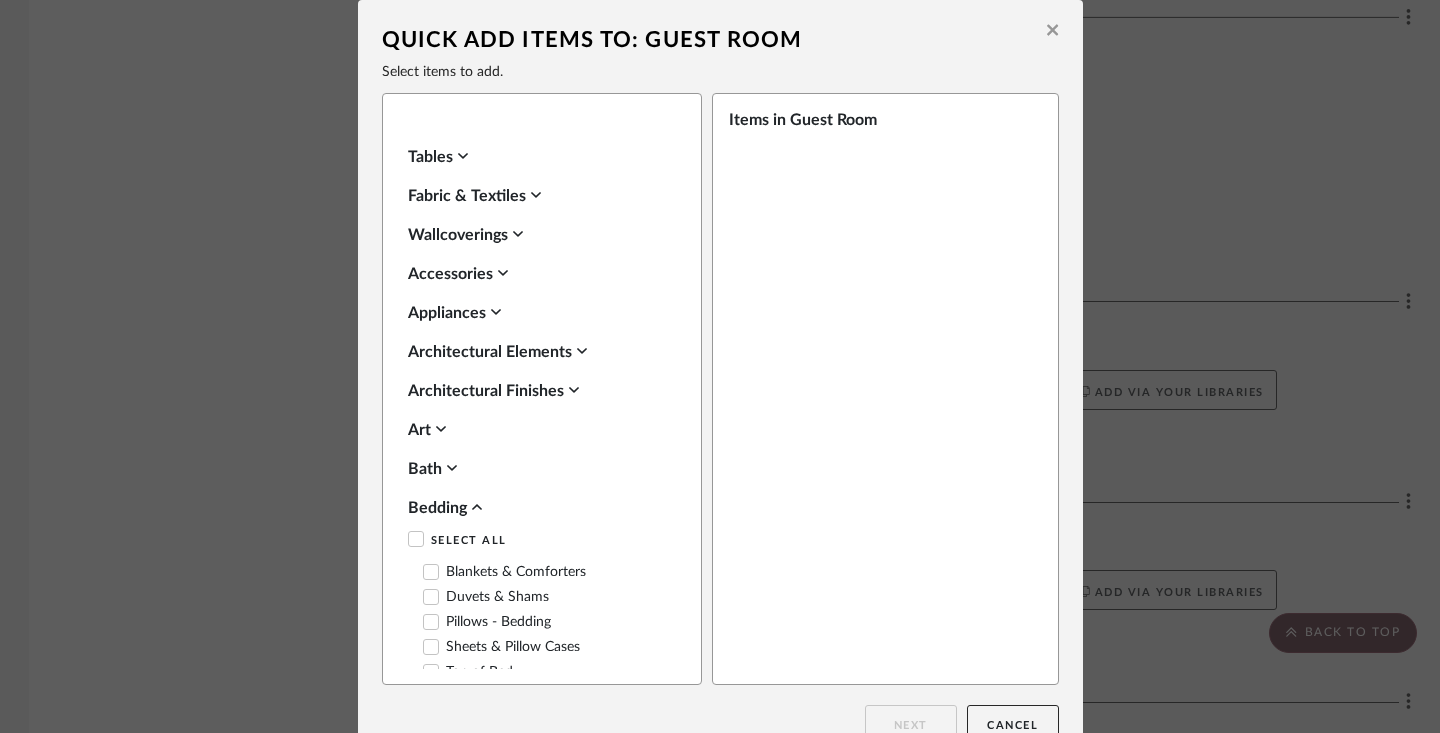 click on "Blankets & Comforters" at bounding box center [504, 572] 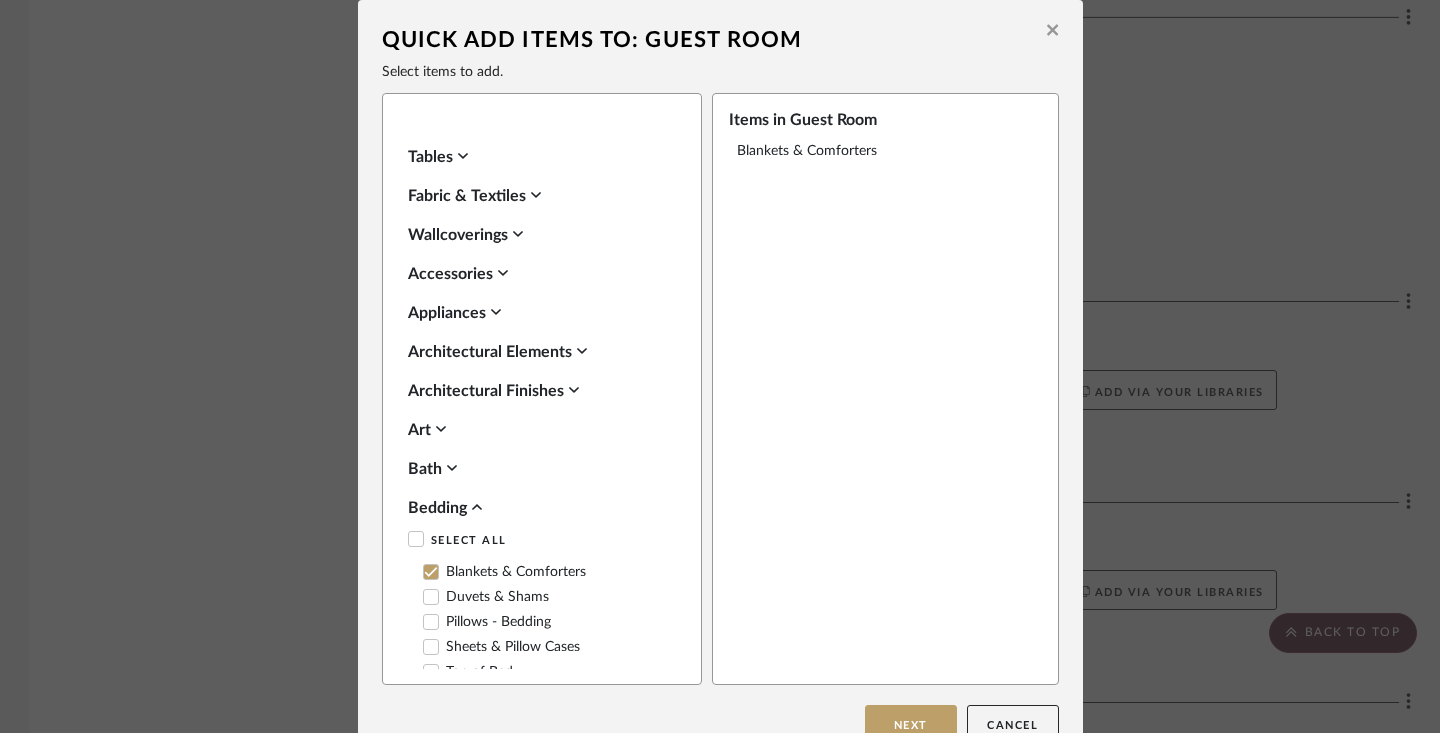 click on "Blankets & Comforters" at bounding box center [504, 572] 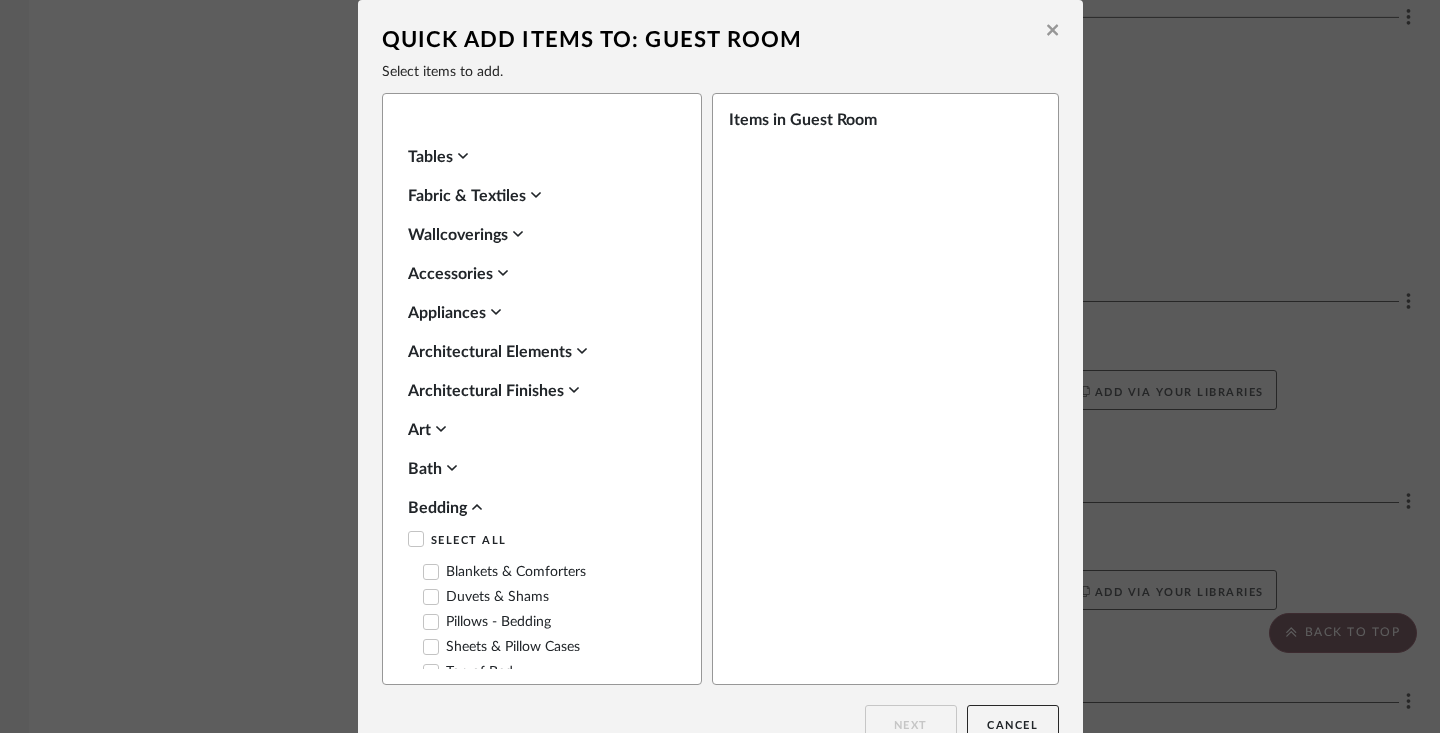 click on "Blankets & Comforters" at bounding box center (504, 572) 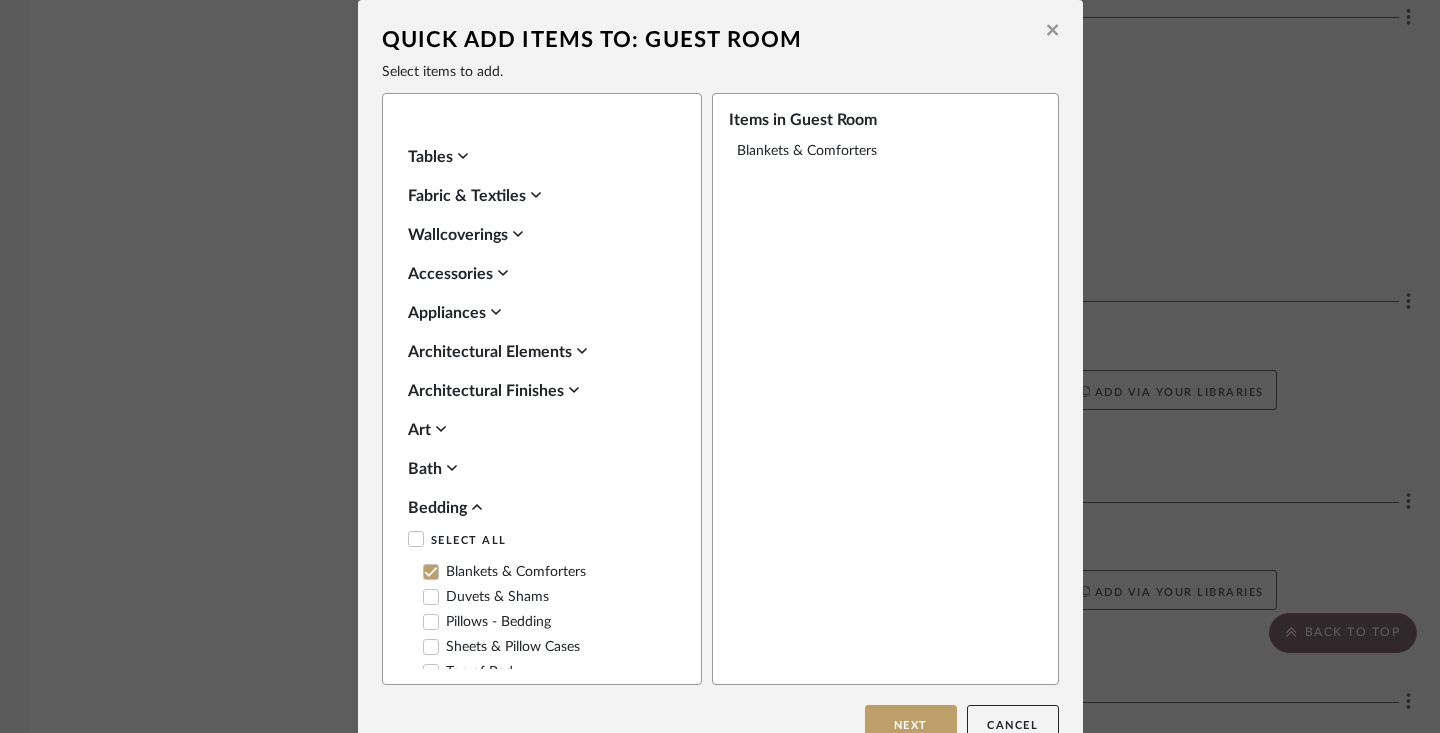 click on "Duvets & Shams" at bounding box center (486, 597) 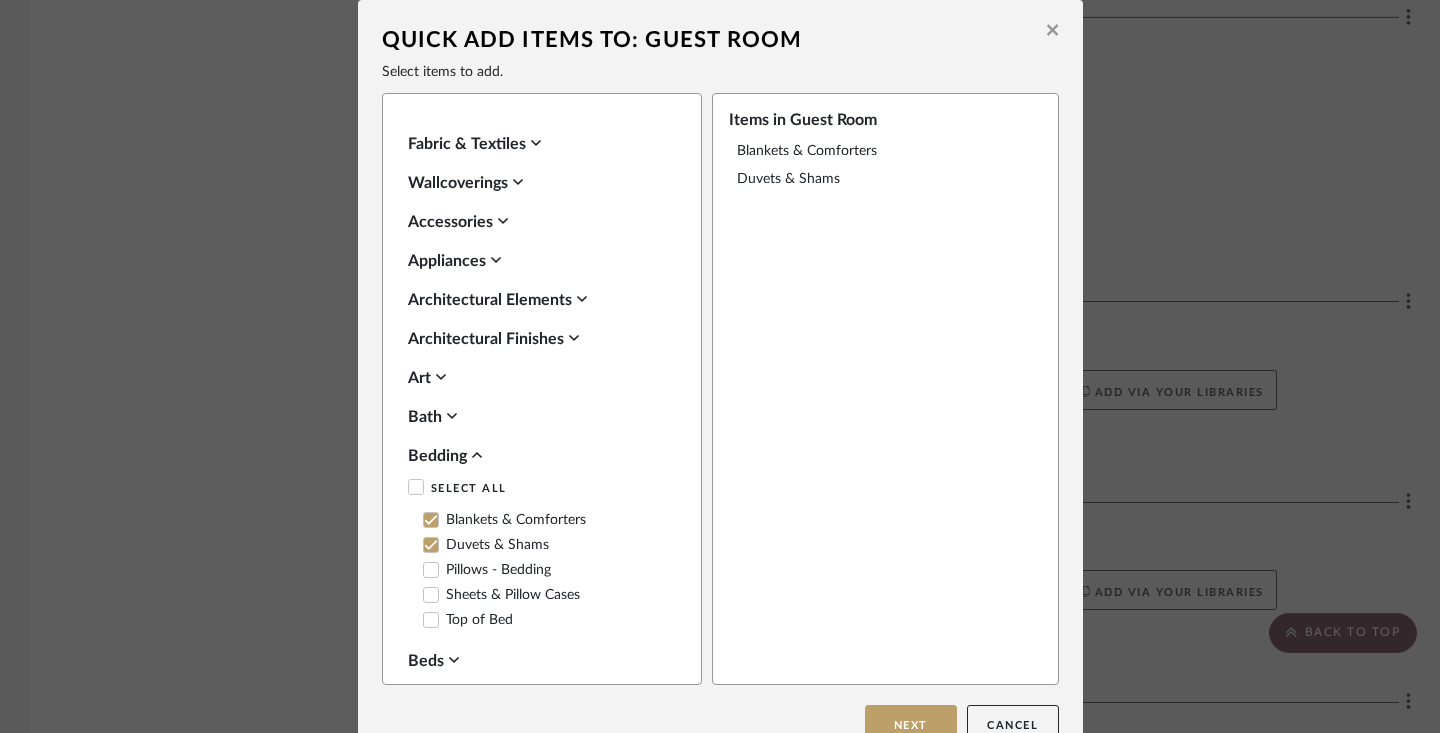 scroll, scrollTop: 141, scrollLeft: 0, axis: vertical 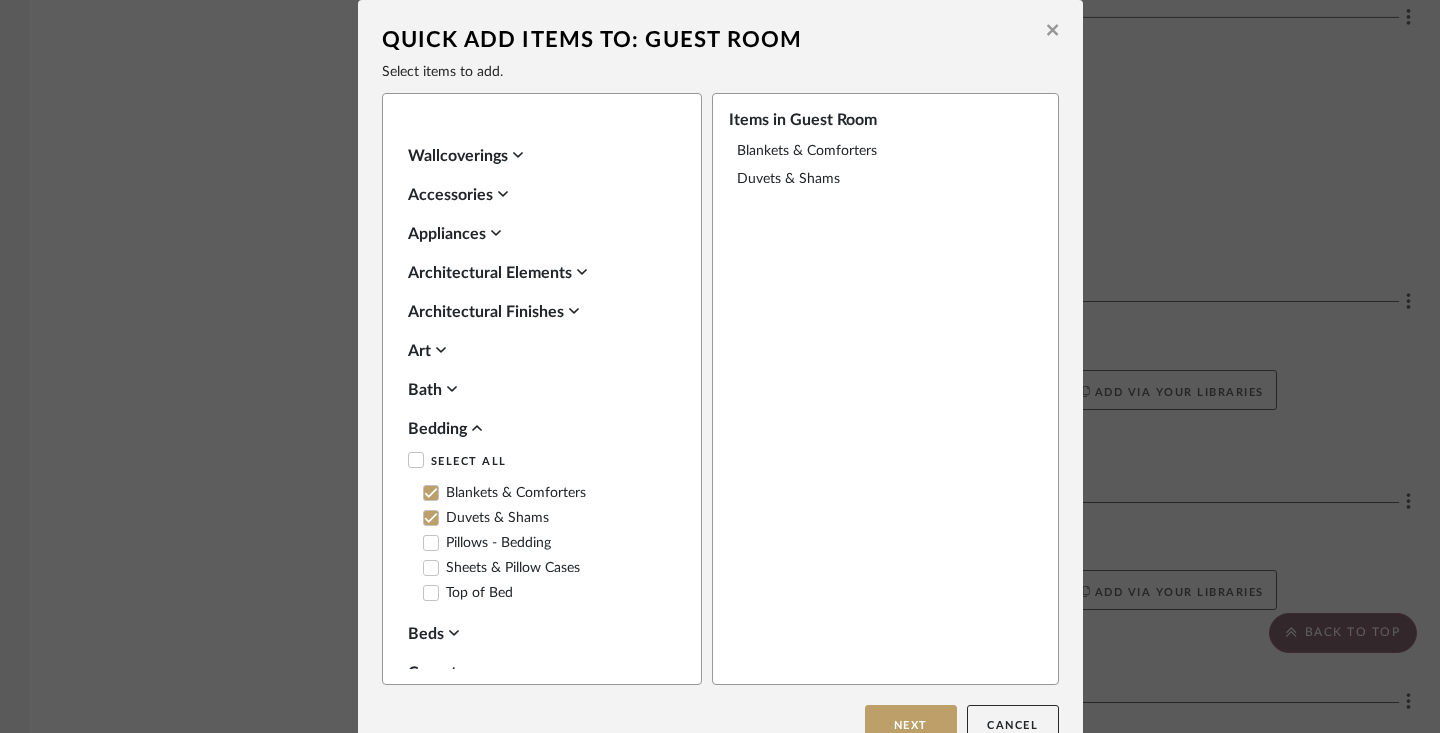 click on "Pillows - Bedding" at bounding box center [487, 543] 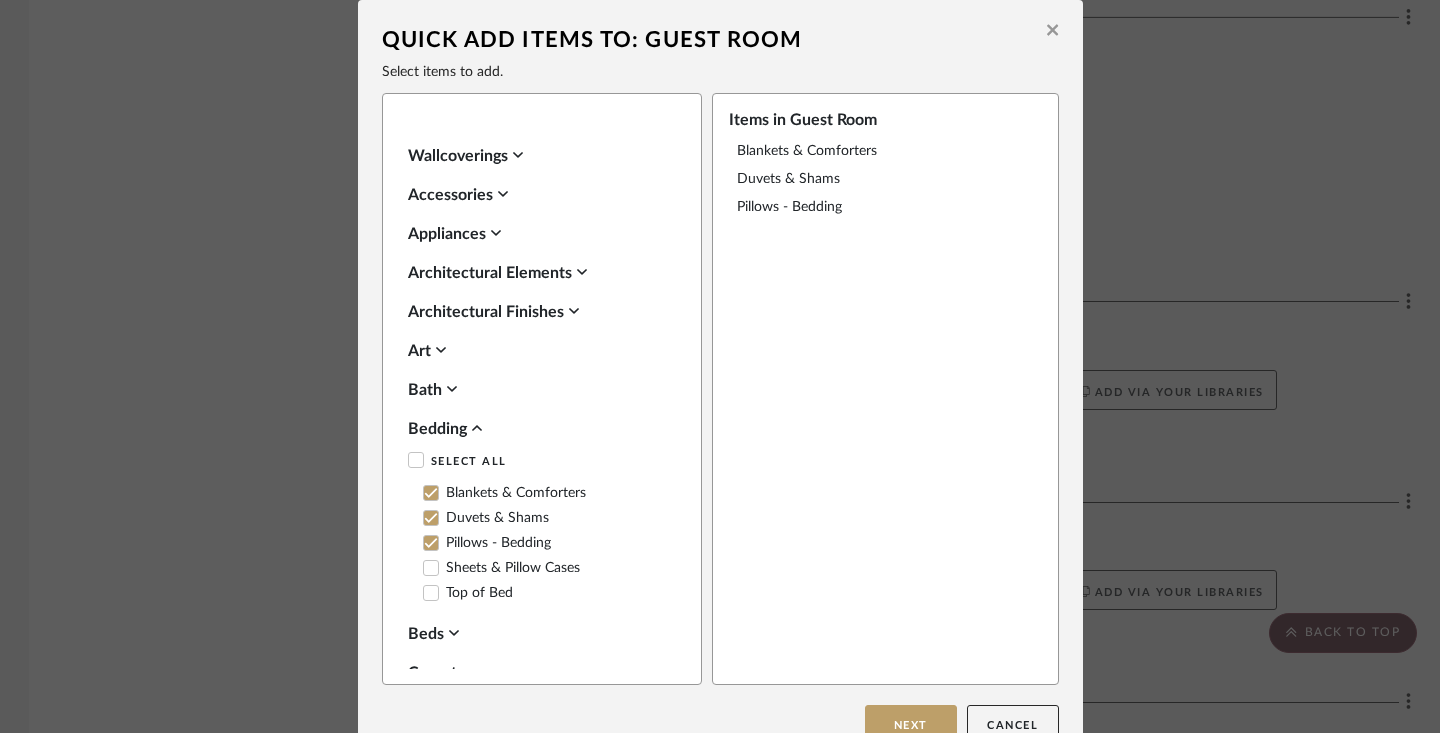 click on "Sheets & Pillow Cases" at bounding box center [501, 568] 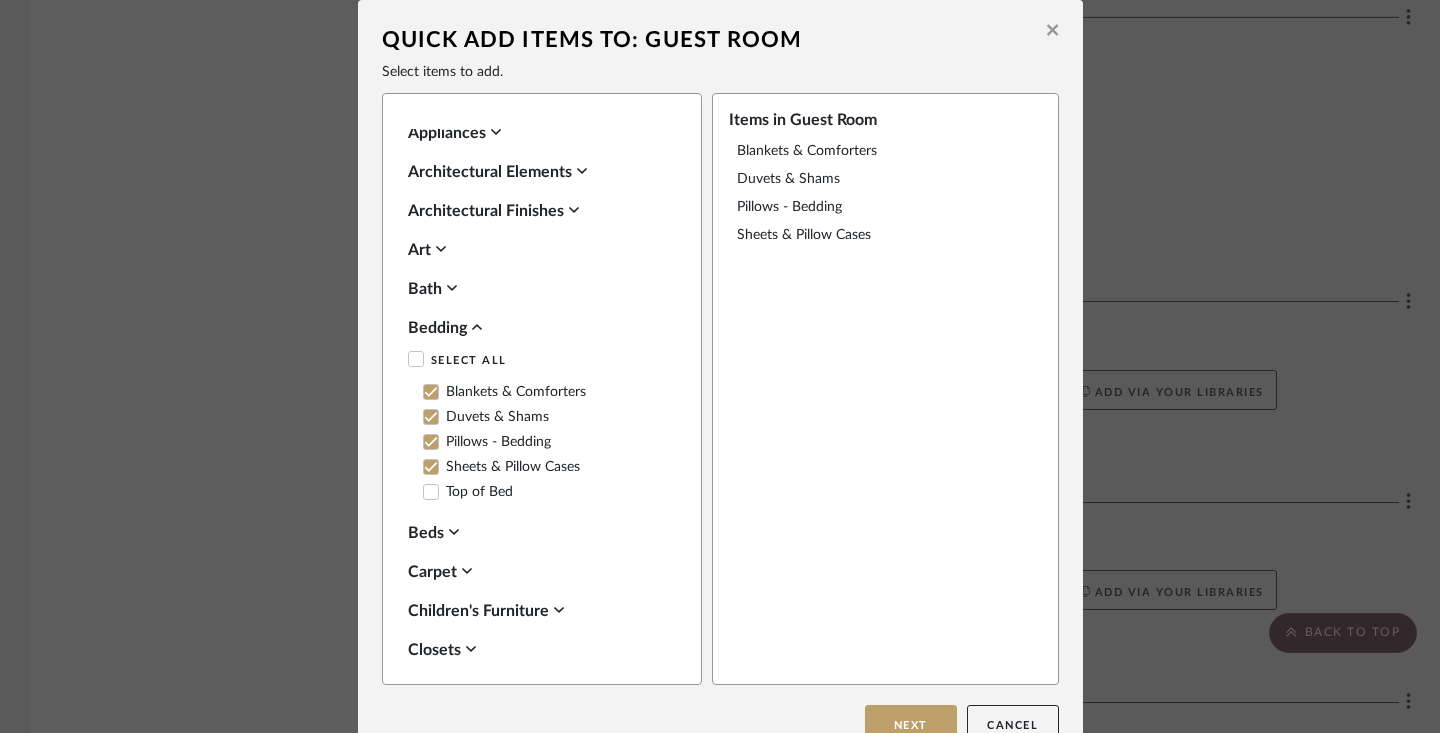 scroll, scrollTop: 303, scrollLeft: 0, axis: vertical 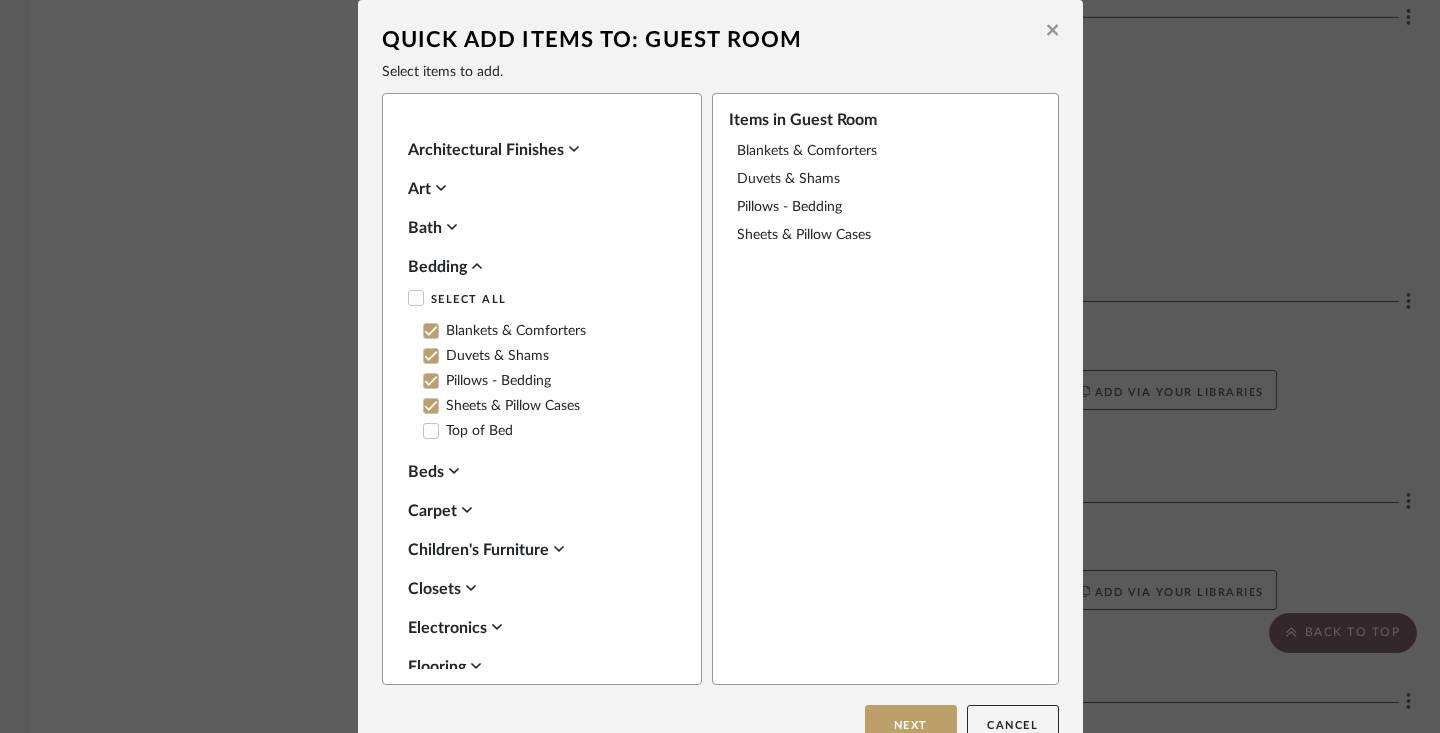 click 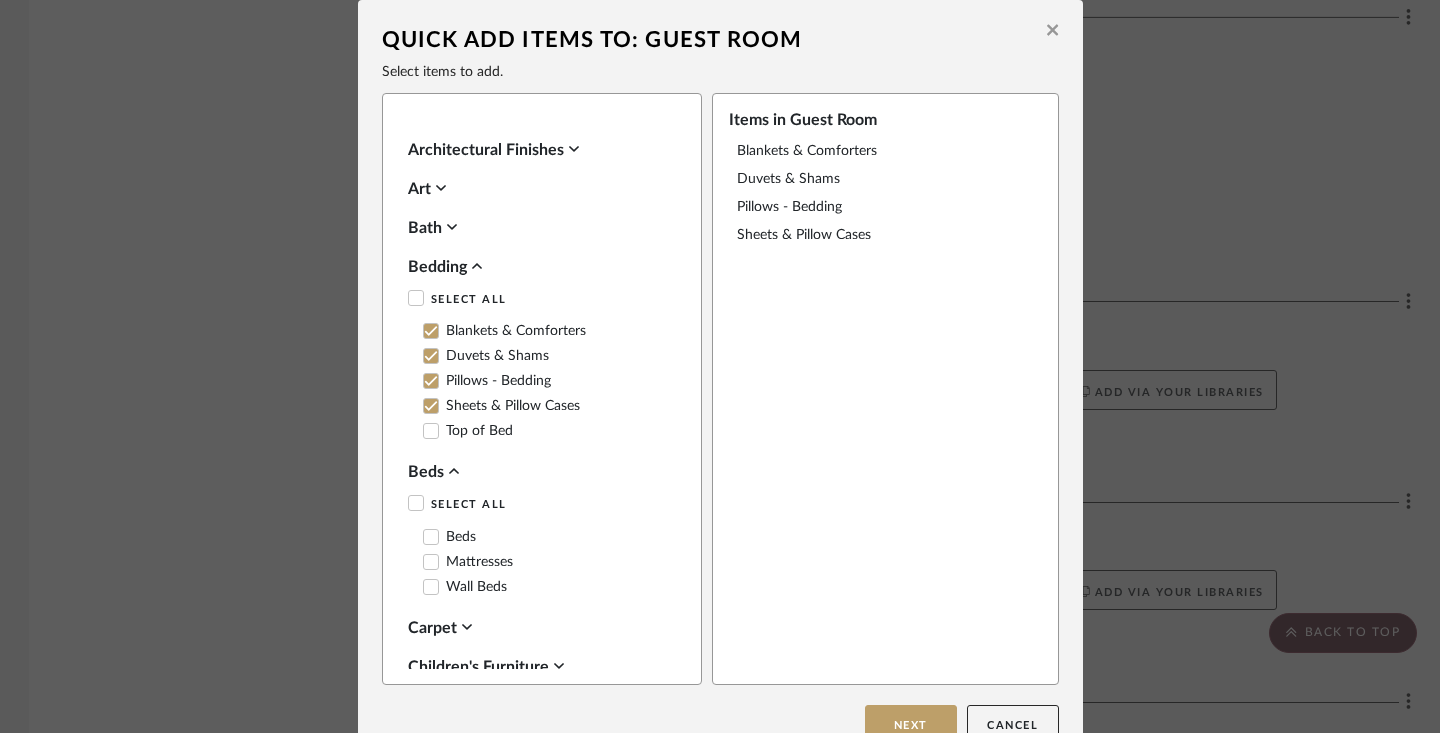 click on "Beds" at bounding box center [449, 537] 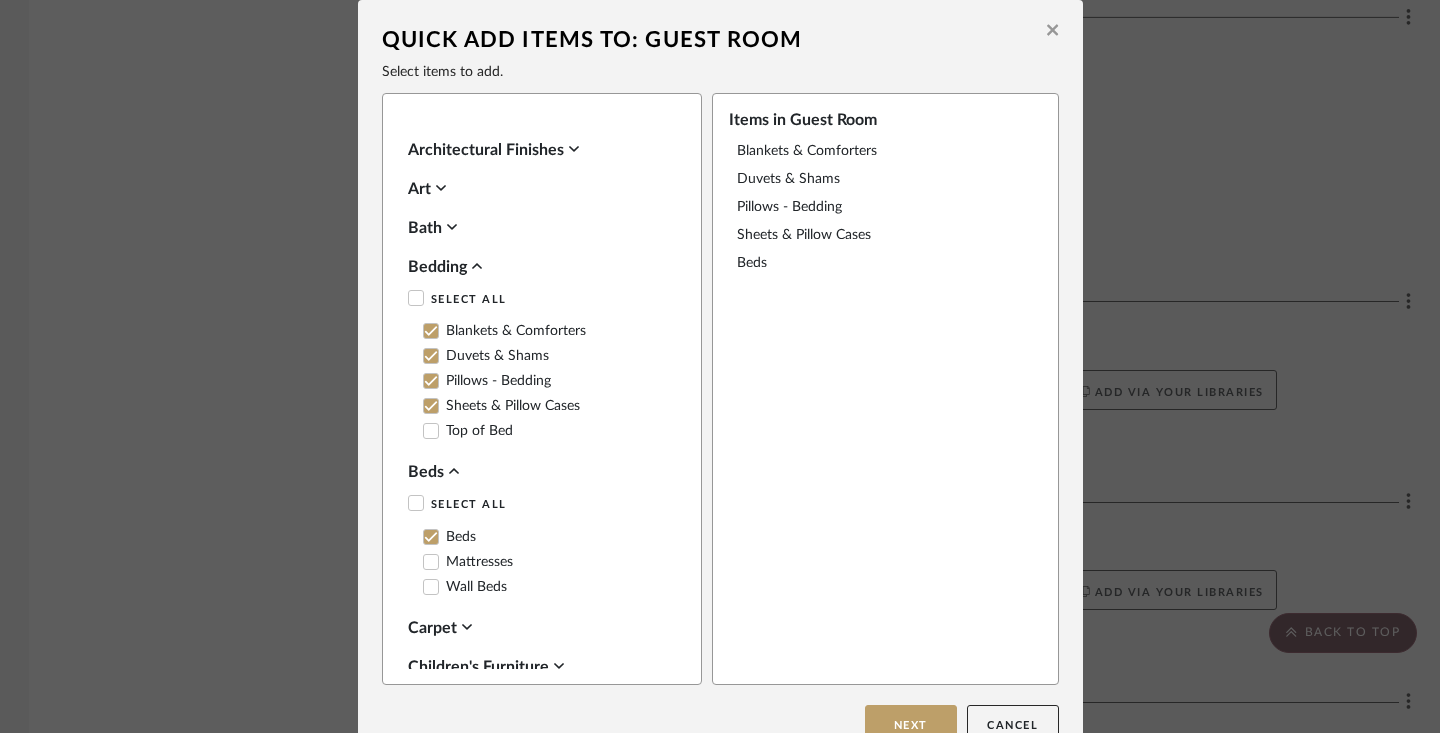 click on "Mattresses" at bounding box center (468, 562) 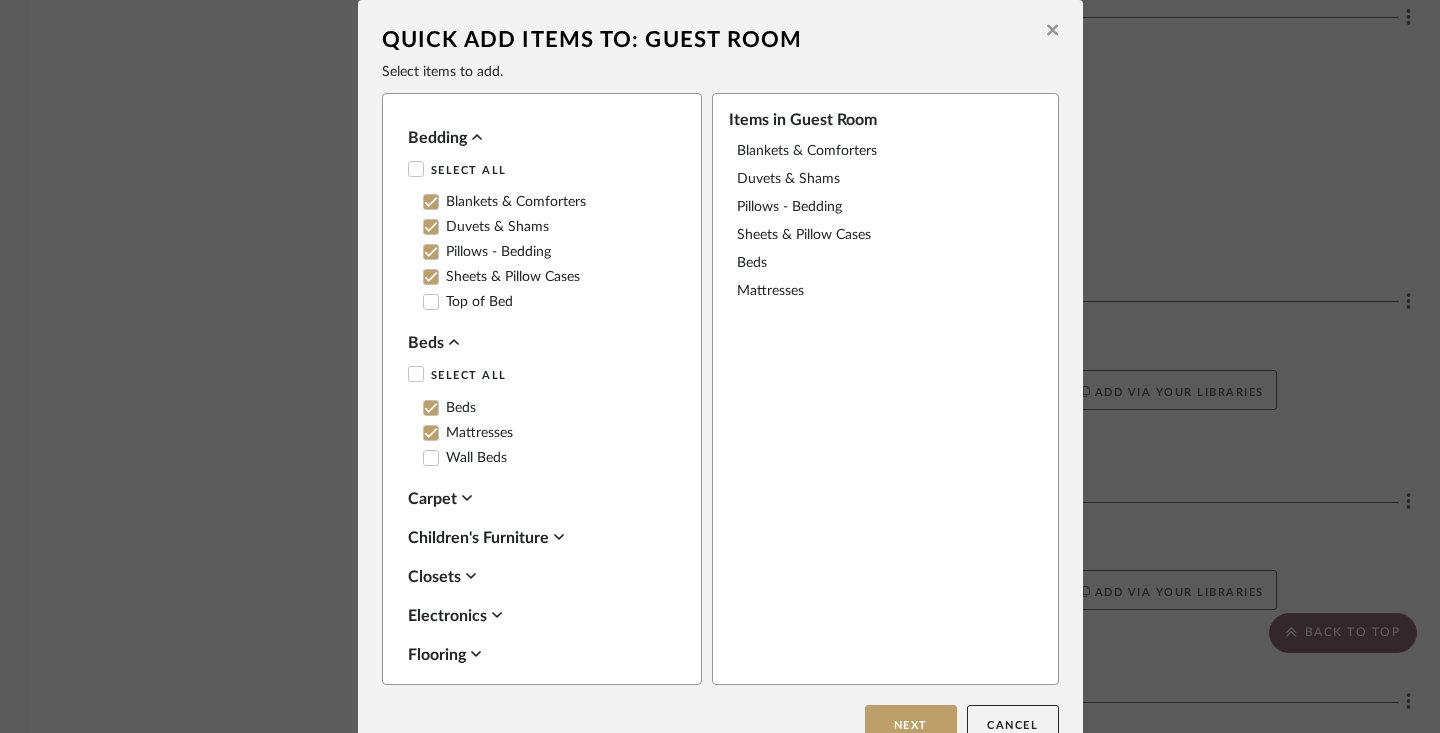 scroll, scrollTop: 480, scrollLeft: 0, axis: vertical 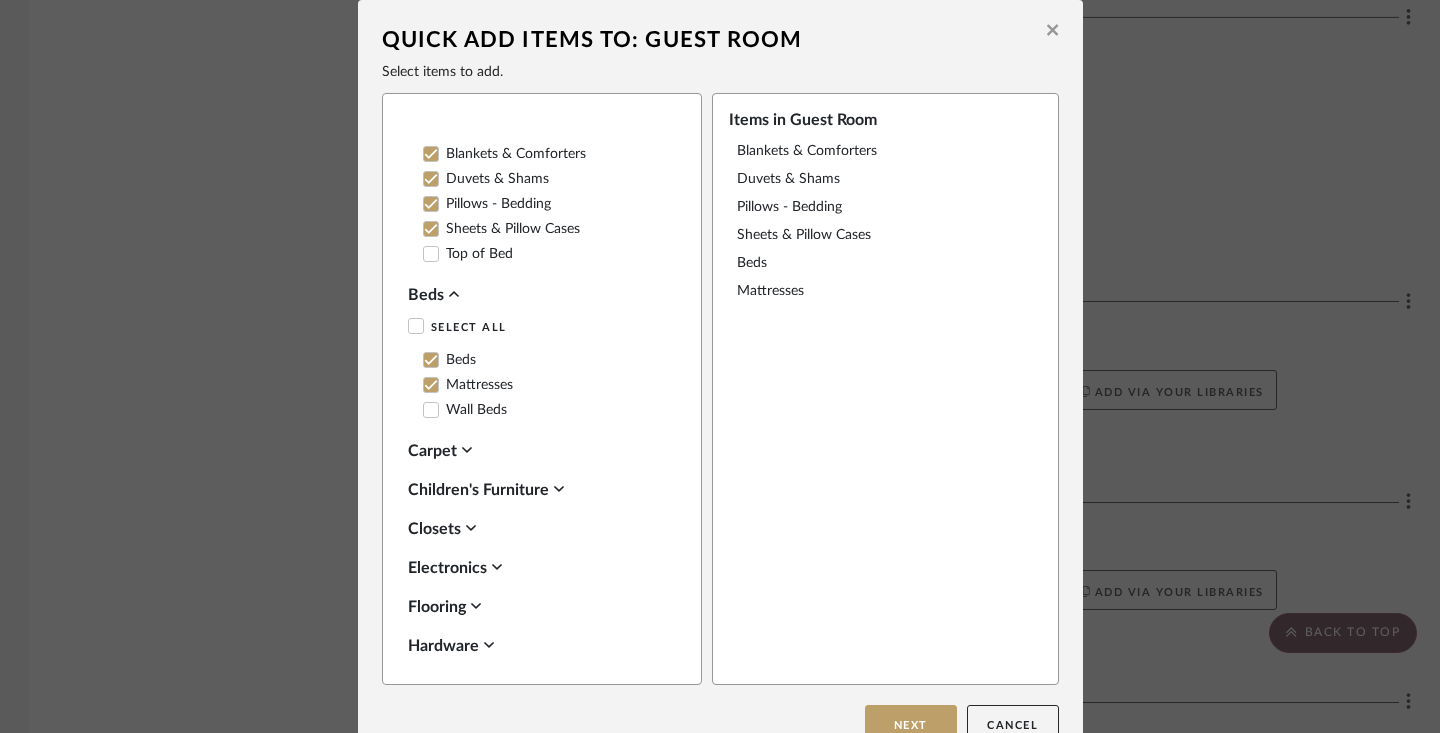 click 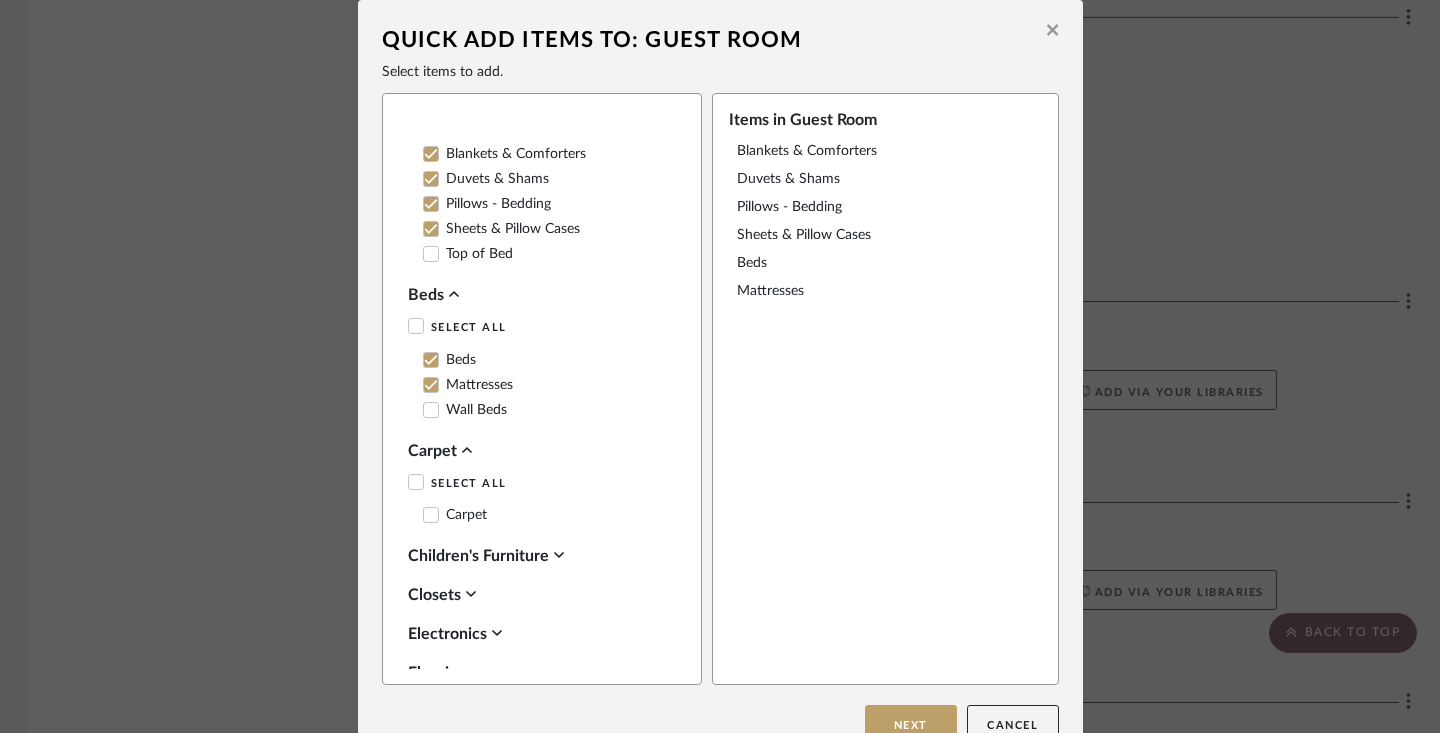 click on "Carpet" at bounding box center (455, 515) 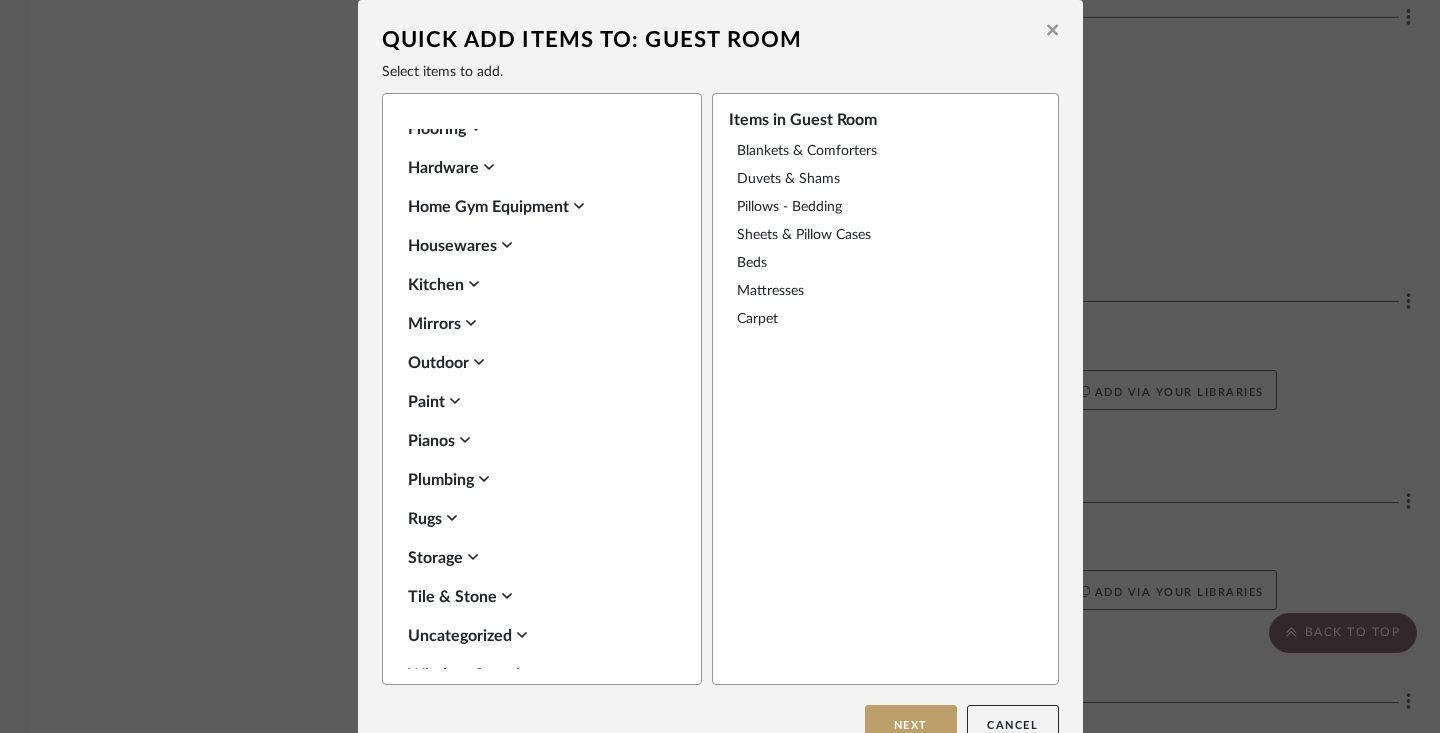 scroll, scrollTop: 1049, scrollLeft: 0, axis: vertical 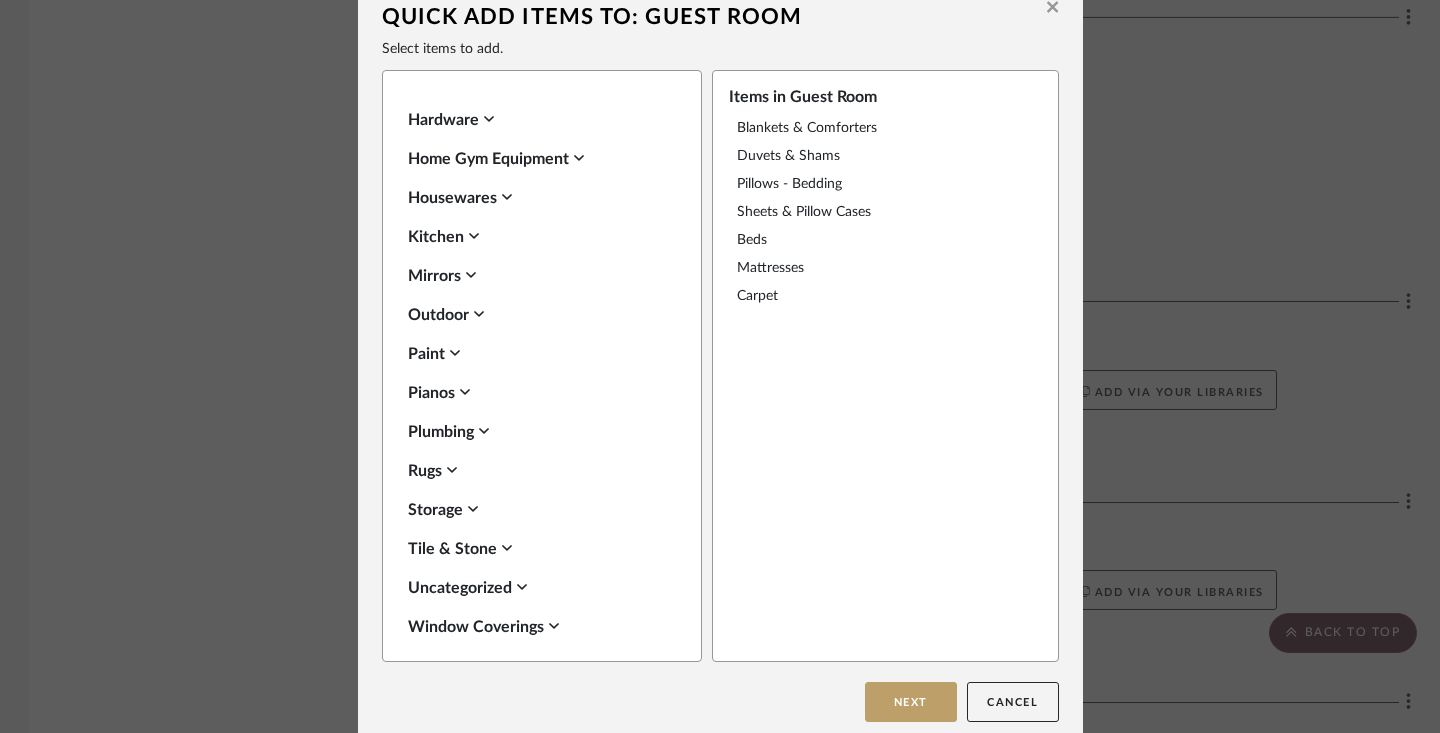 click 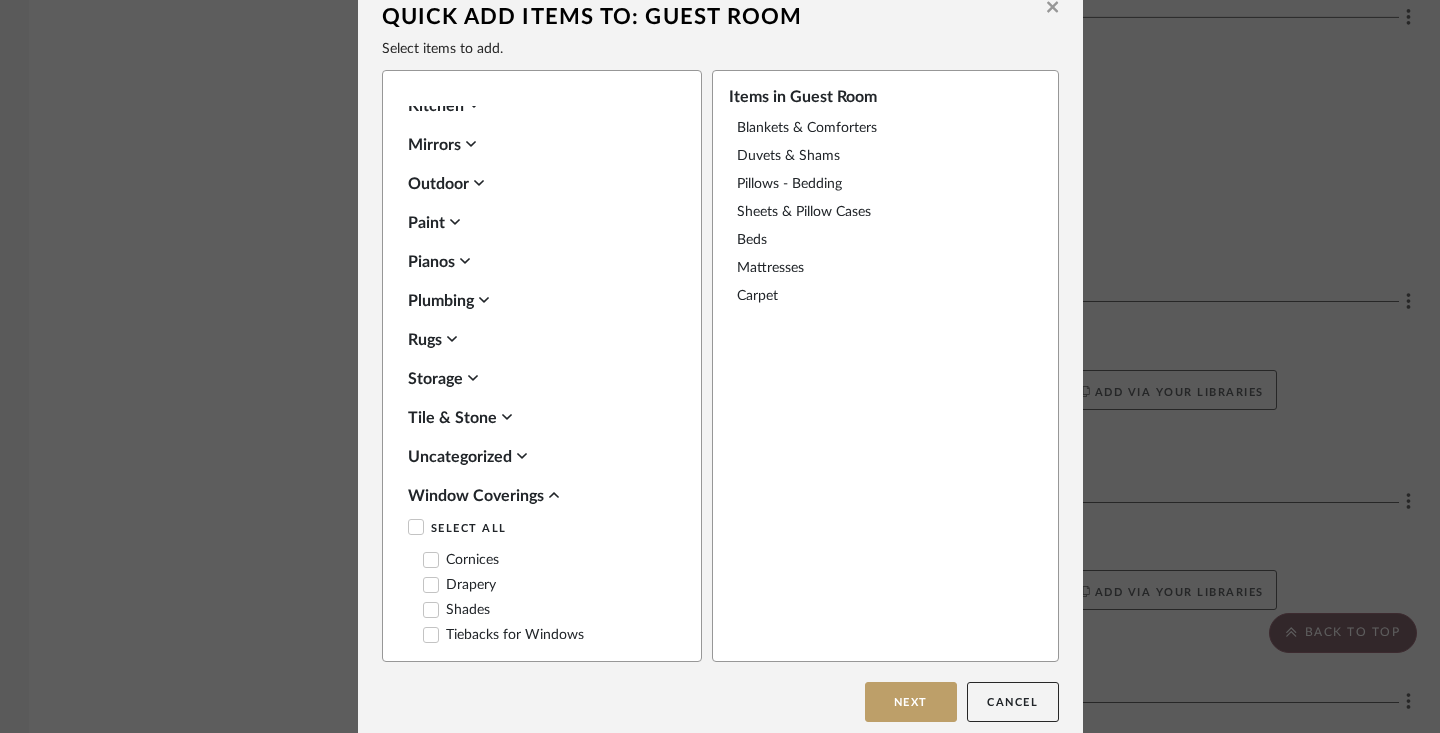 scroll, scrollTop: 1187, scrollLeft: 0, axis: vertical 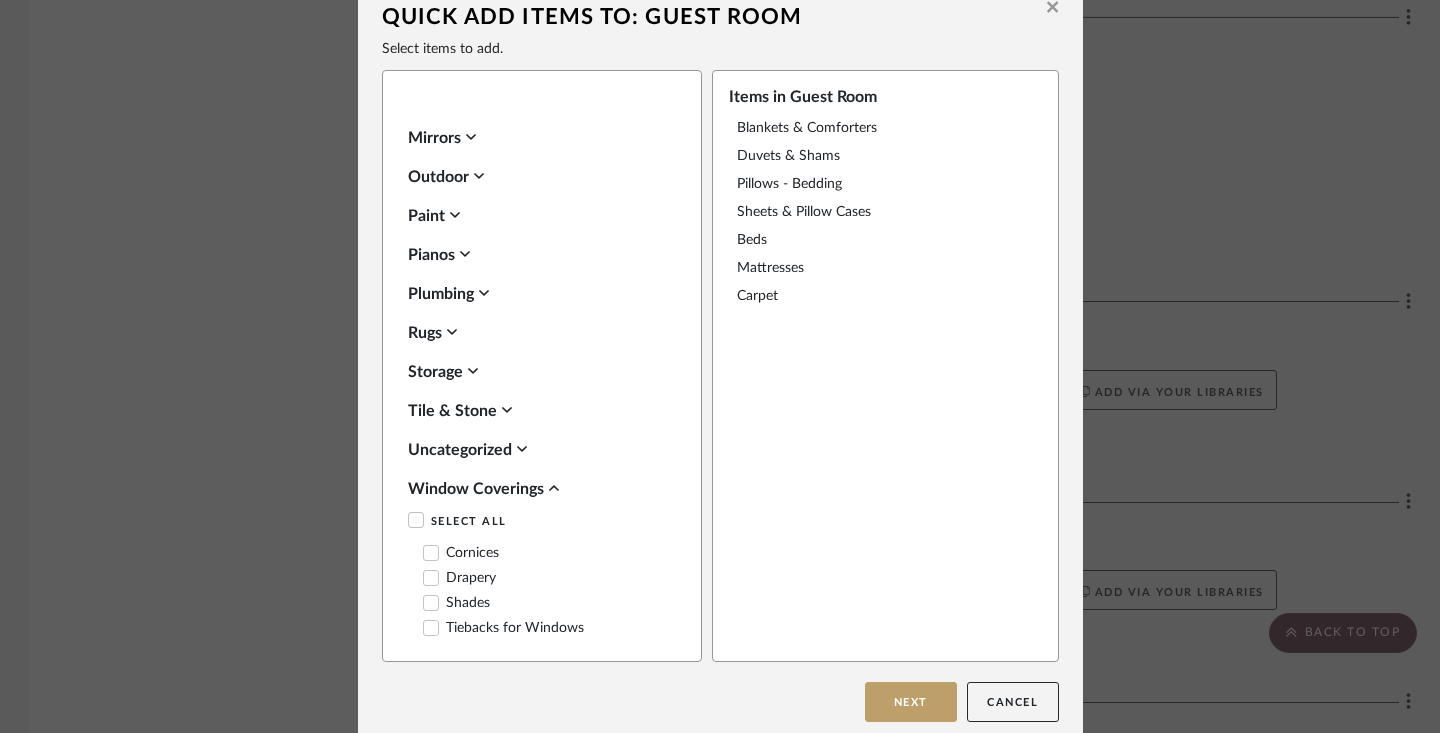 click on "Drapery" at bounding box center (459, 578) 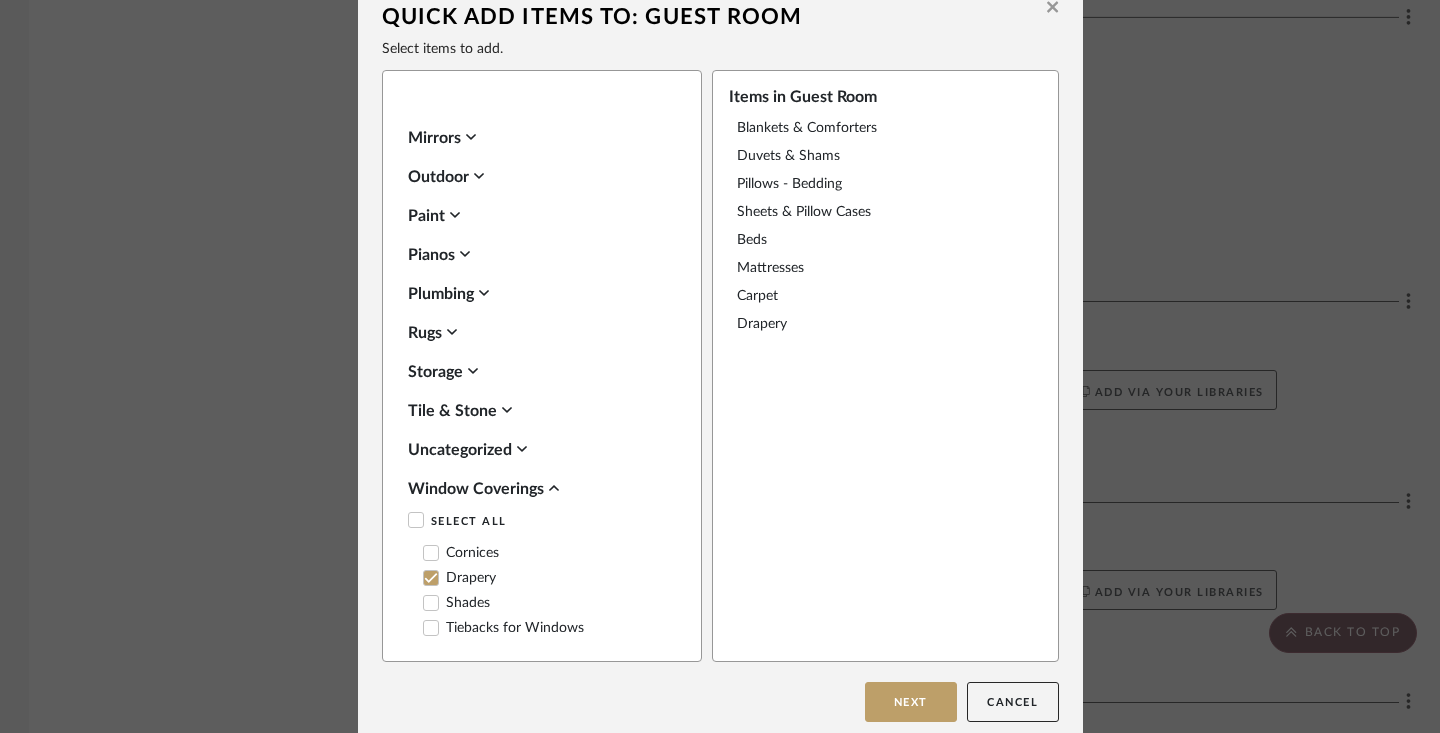 click on "Shades" at bounding box center (456, 603) 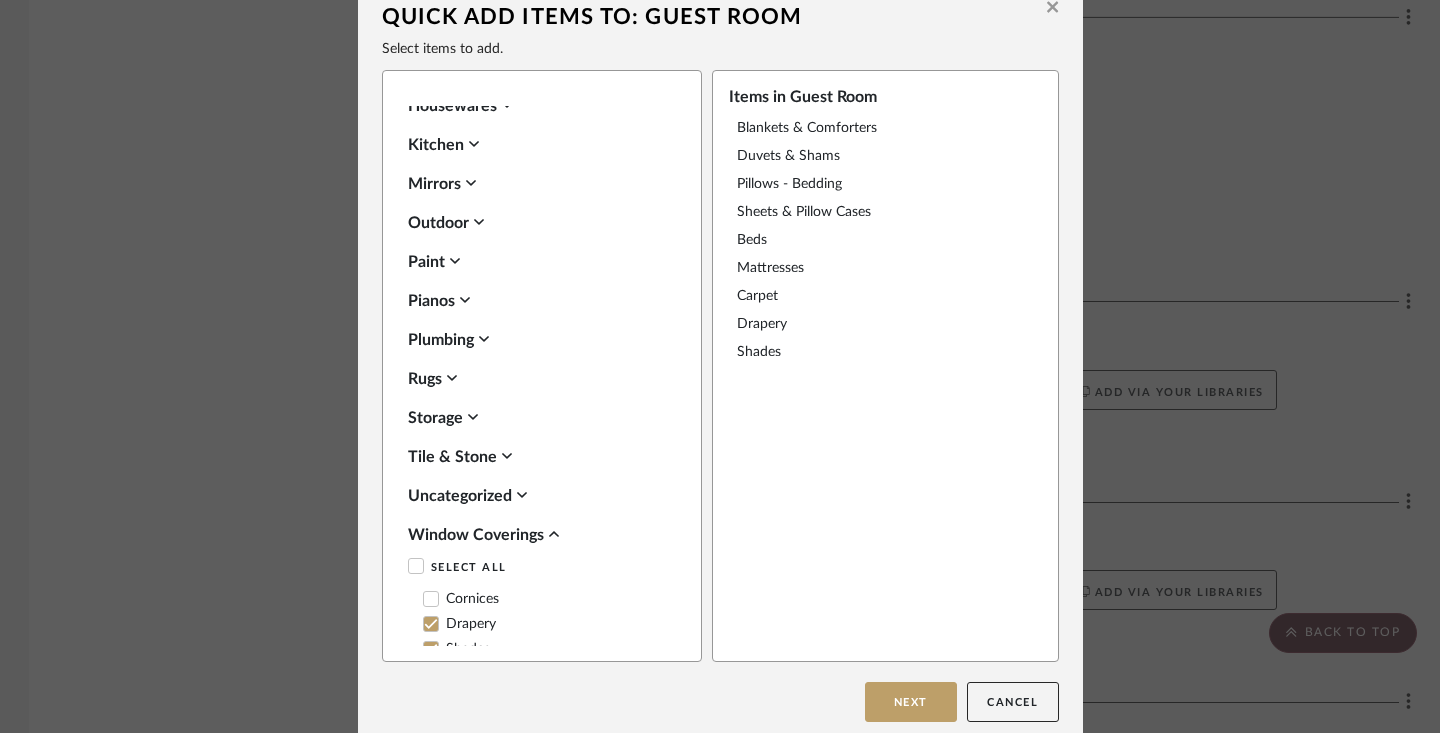 scroll, scrollTop: 1140, scrollLeft: 0, axis: vertical 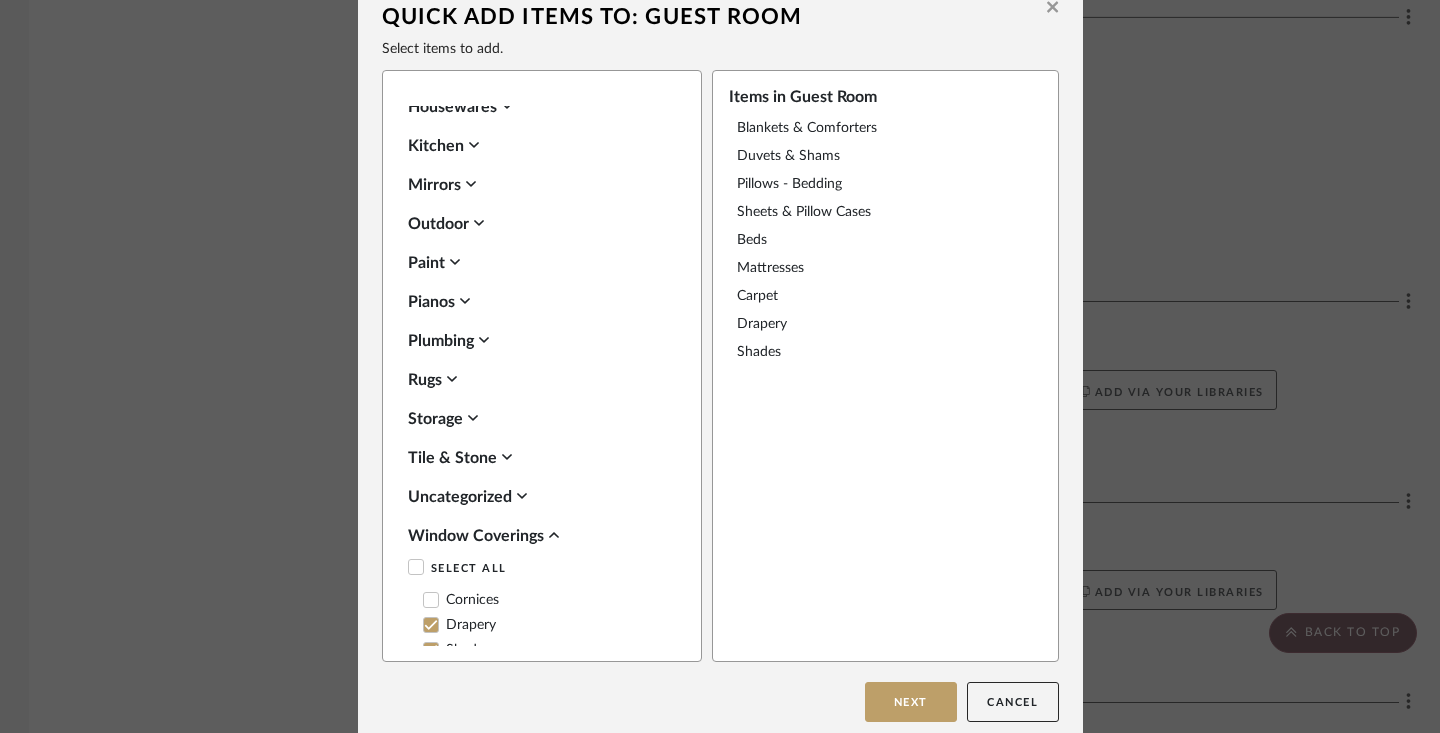 click 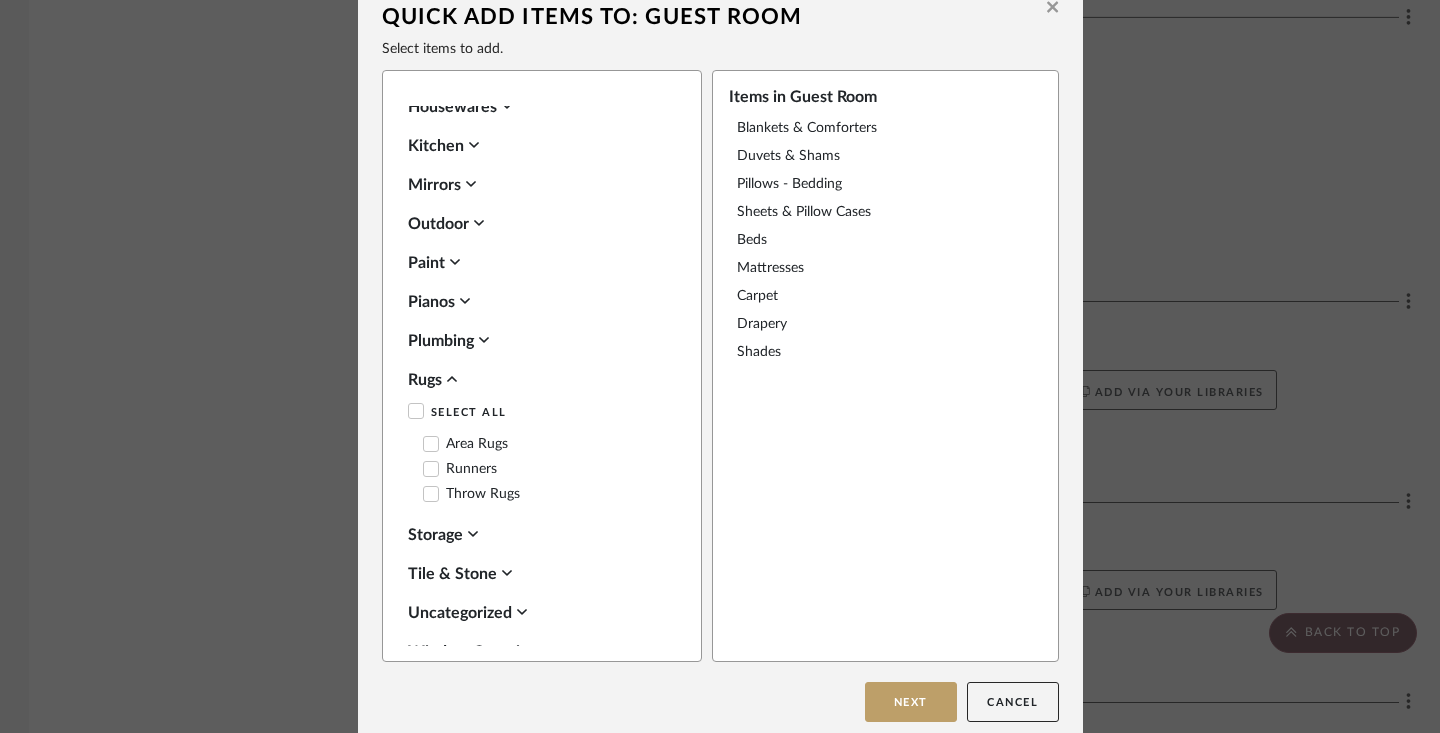 click on "Area Rugs" at bounding box center [465, 444] 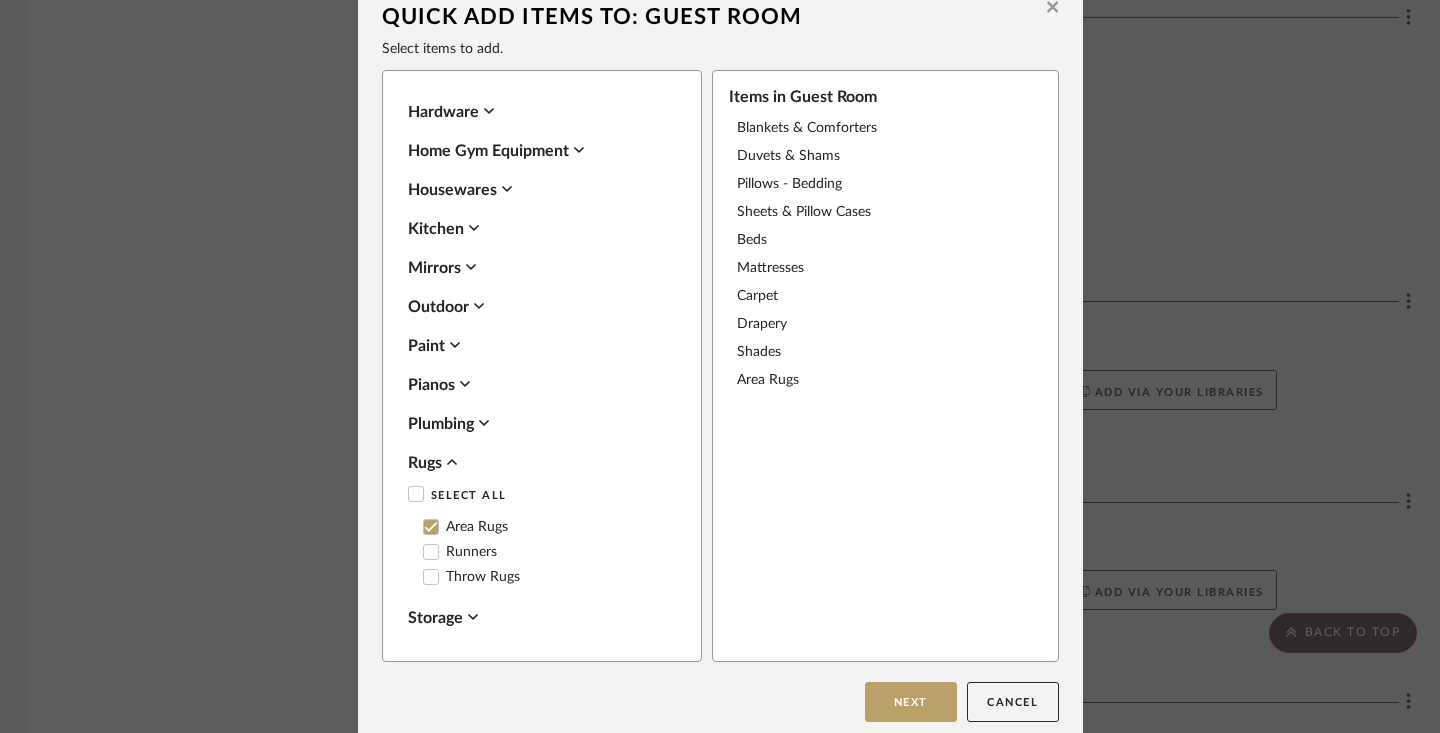 scroll, scrollTop: 1055, scrollLeft: 0, axis: vertical 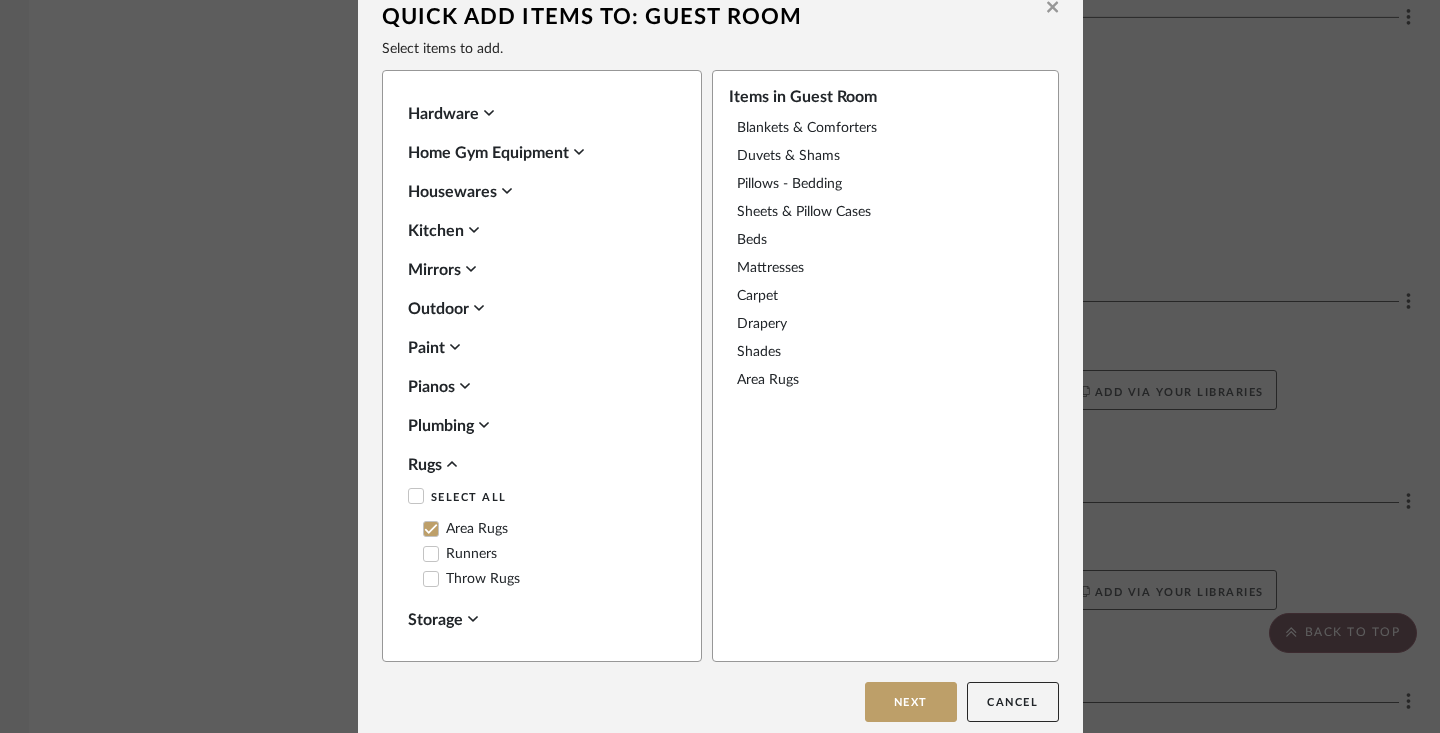 click 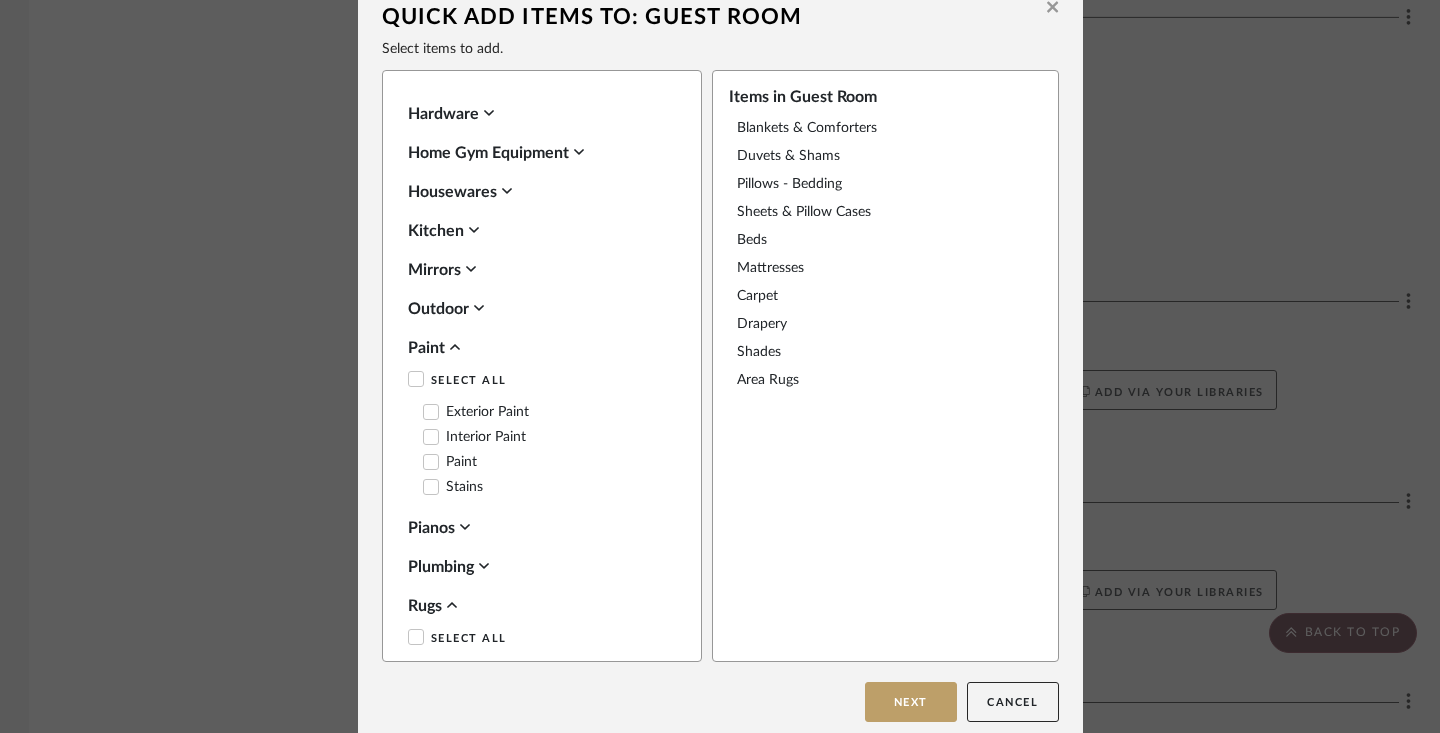 click on "Interior Paint" at bounding box center [474, 437] 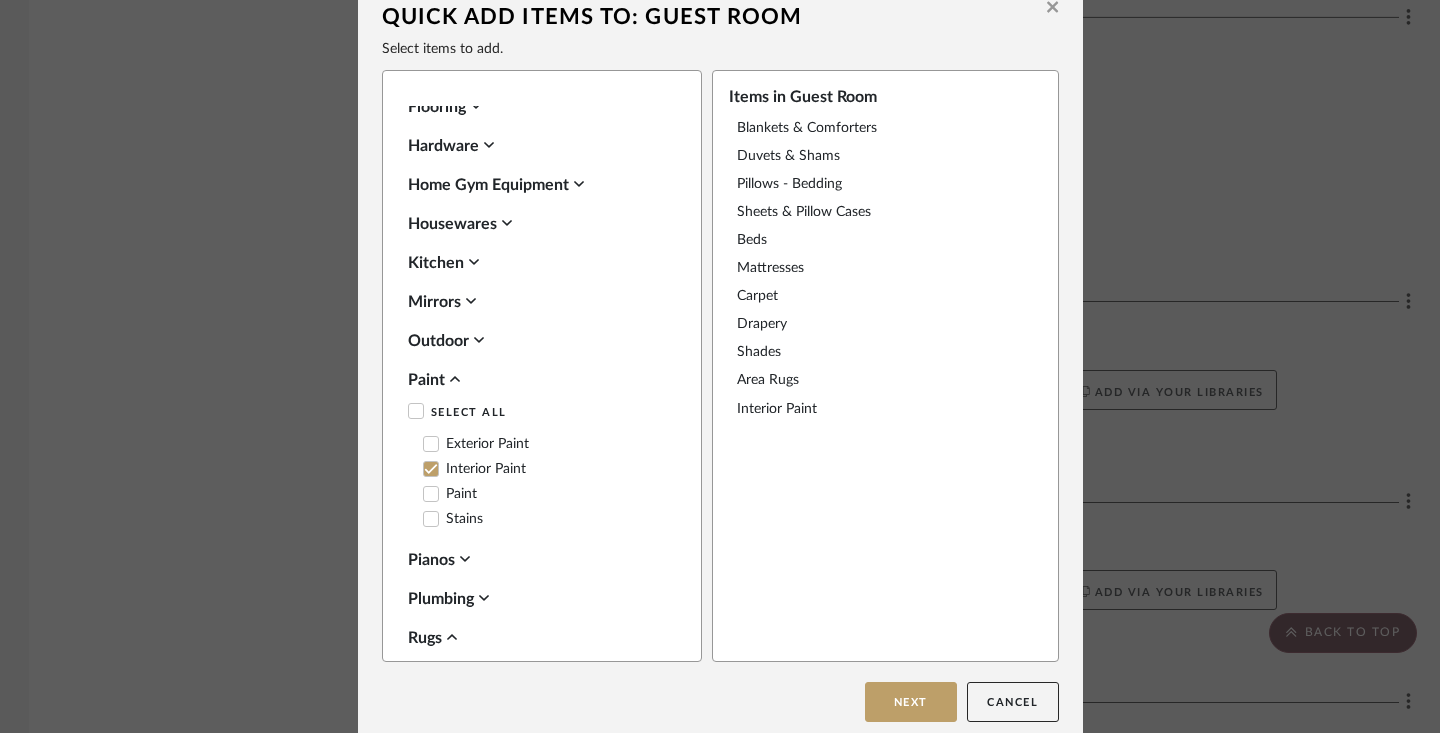 scroll, scrollTop: 1012, scrollLeft: 0, axis: vertical 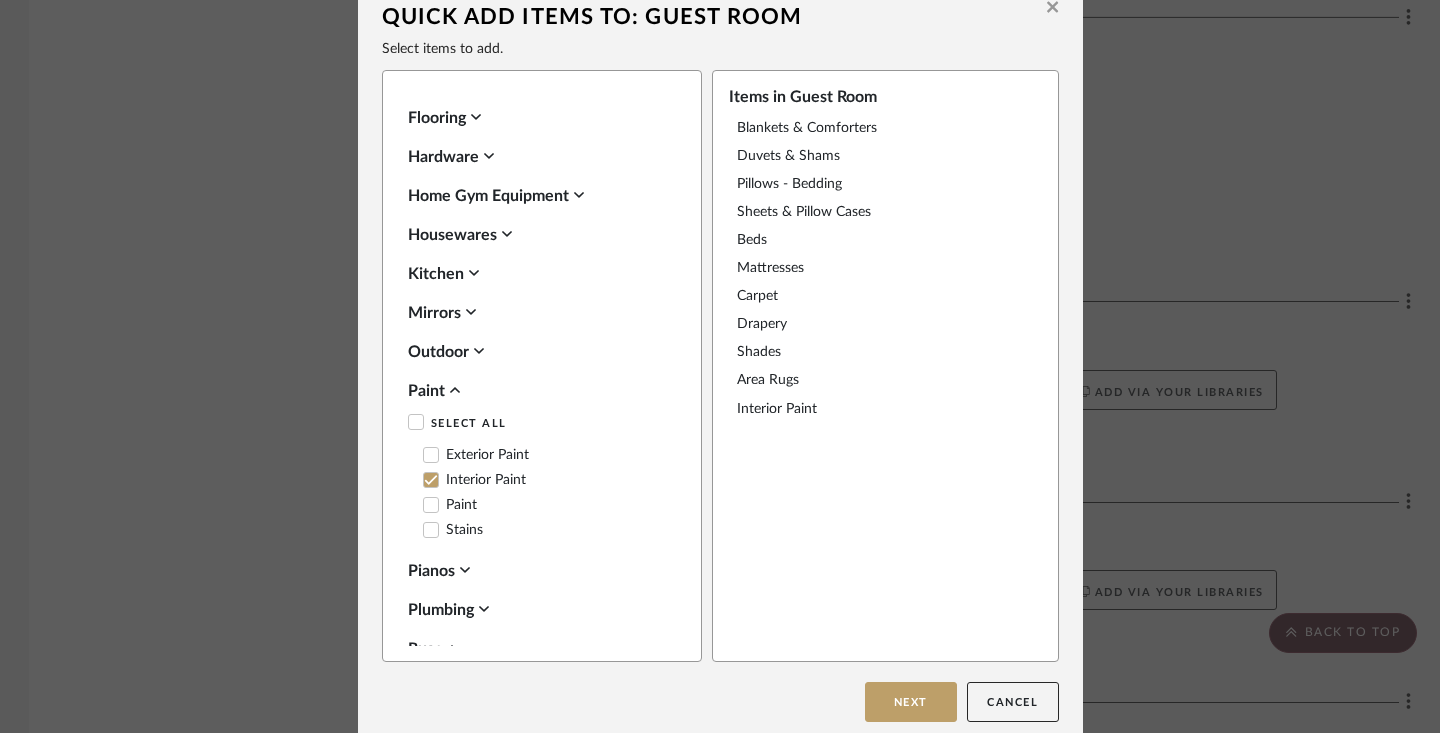 click 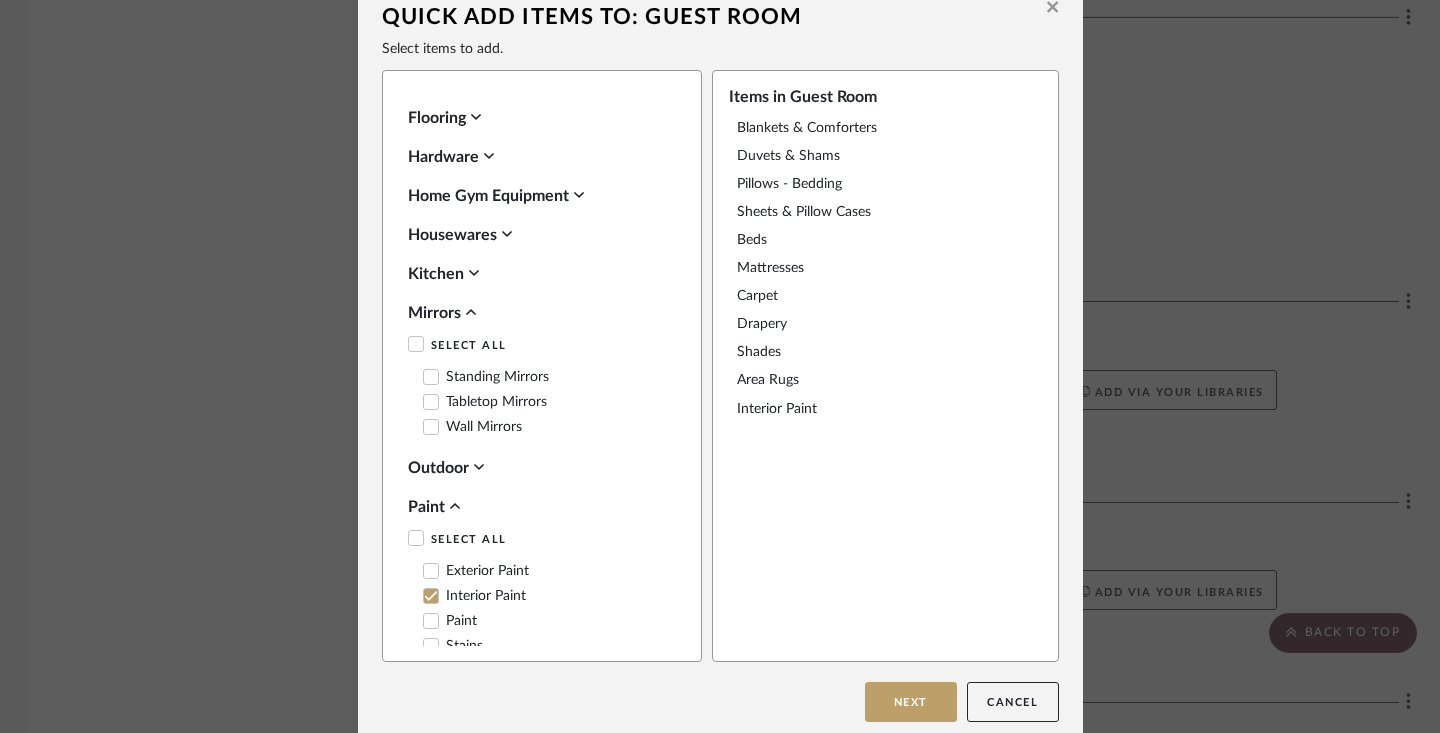 click on "Wall Mirrors" at bounding box center (472, 427) 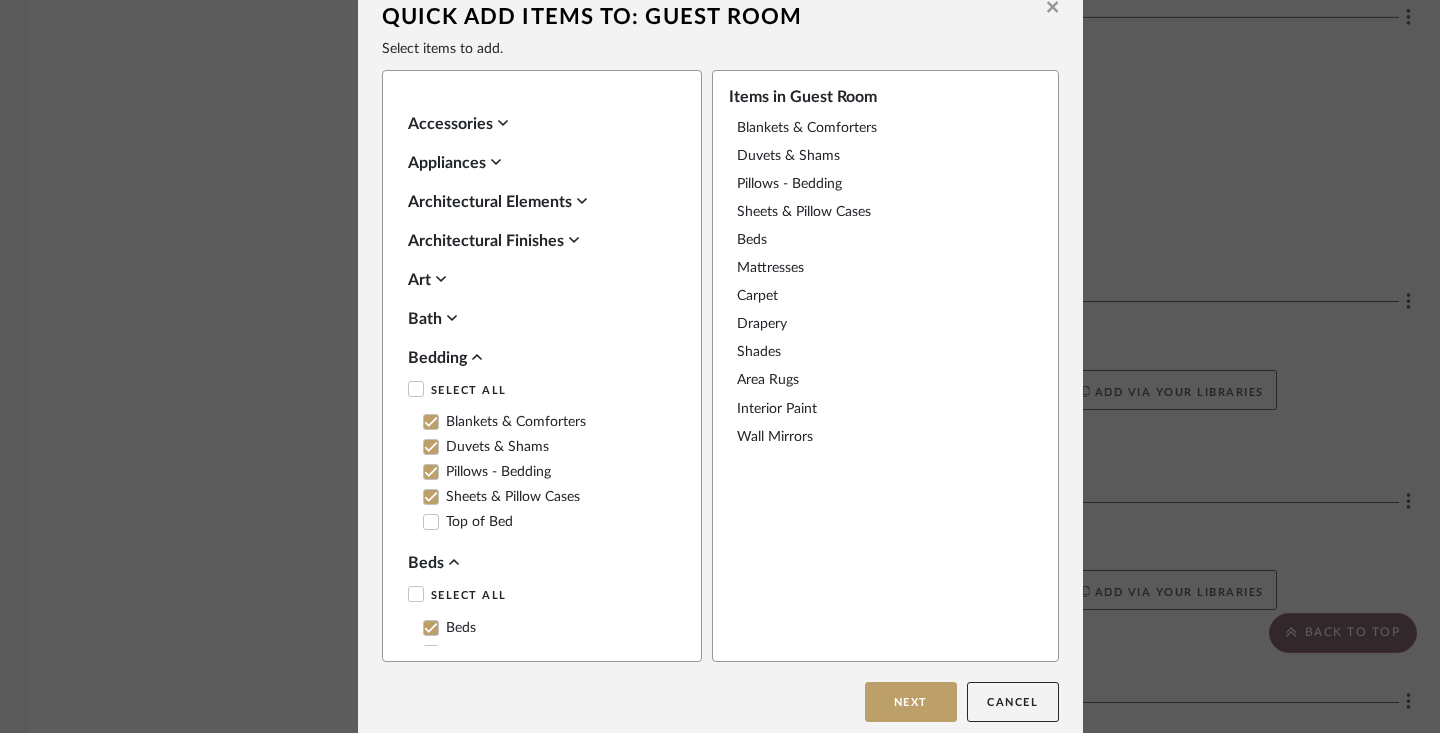 scroll, scrollTop: 184, scrollLeft: 0, axis: vertical 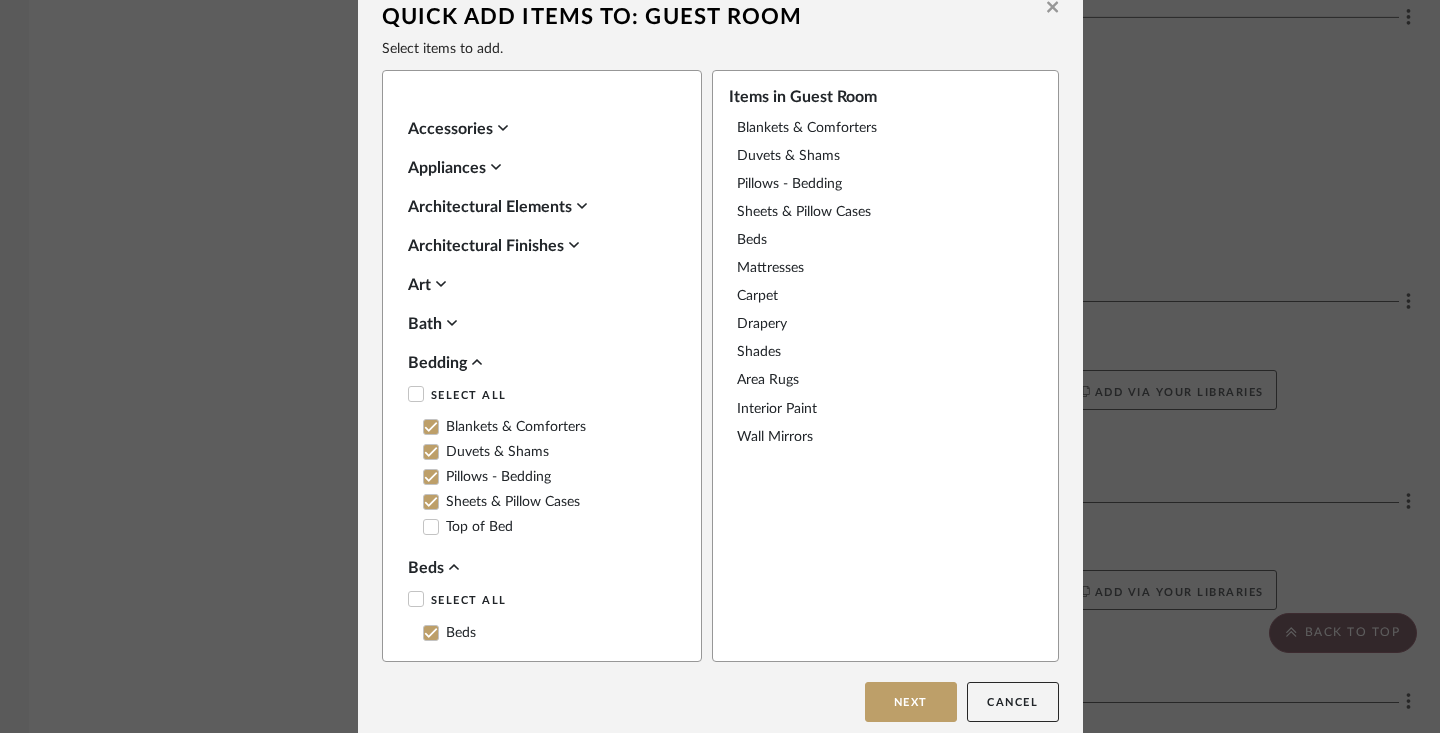 click 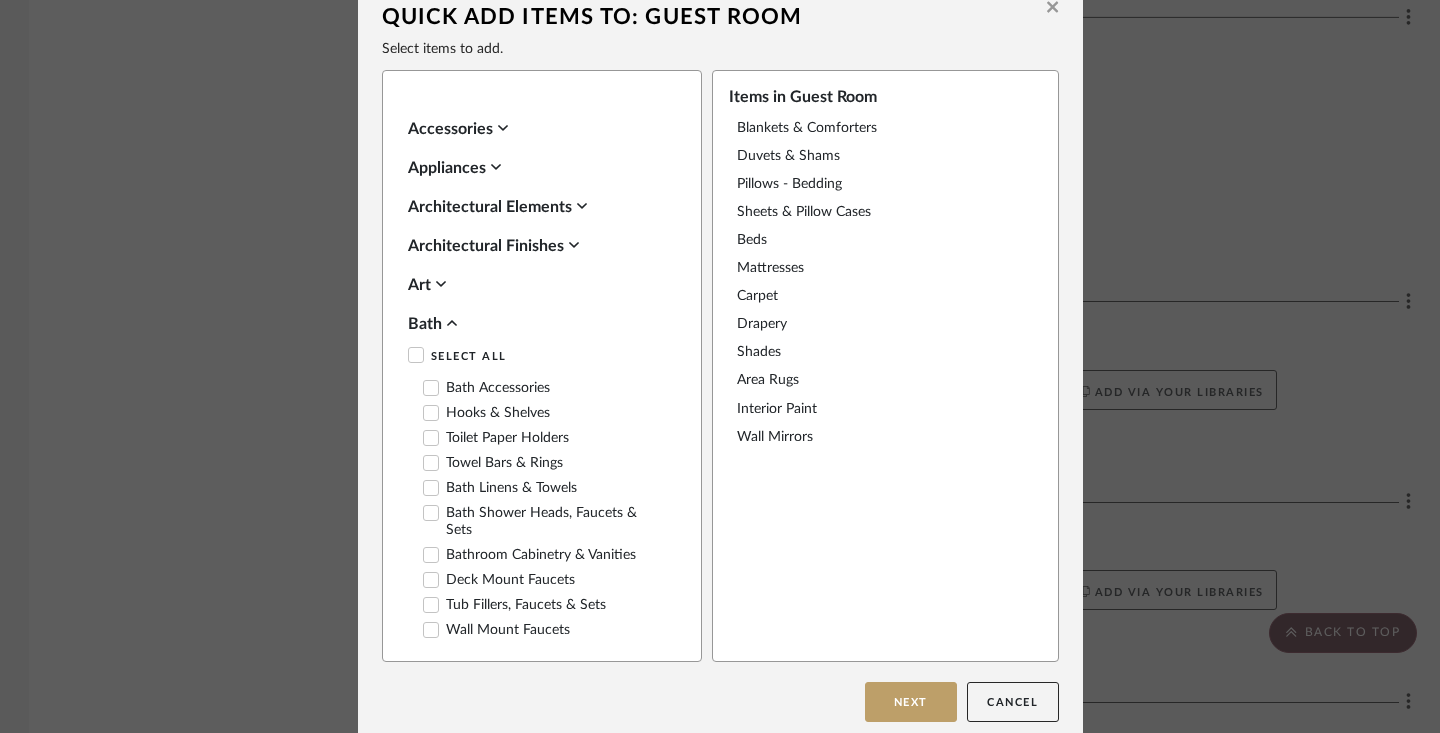 click on "Bath Accessories" at bounding box center (486, 388) 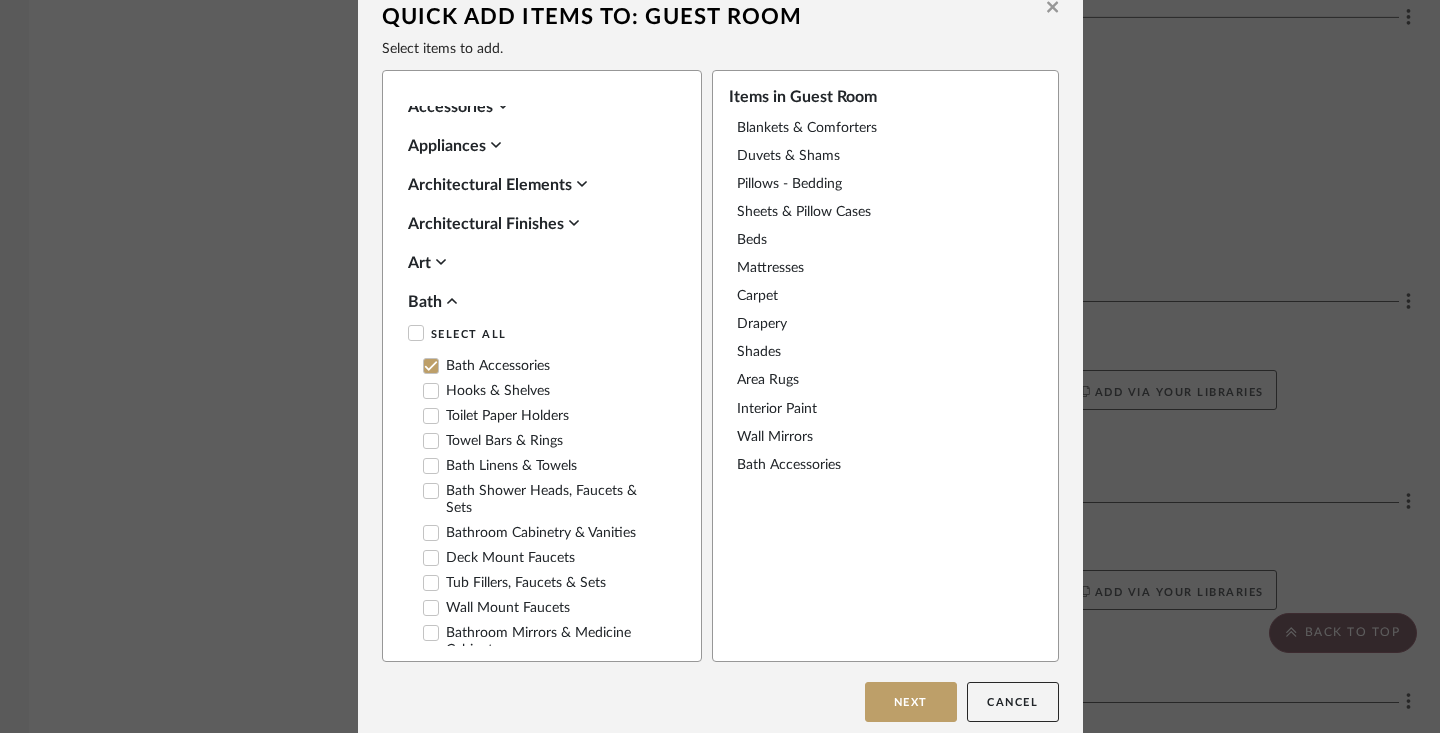 scroll, scrollTop: 213, scrollLeft: 0, axis: vertical 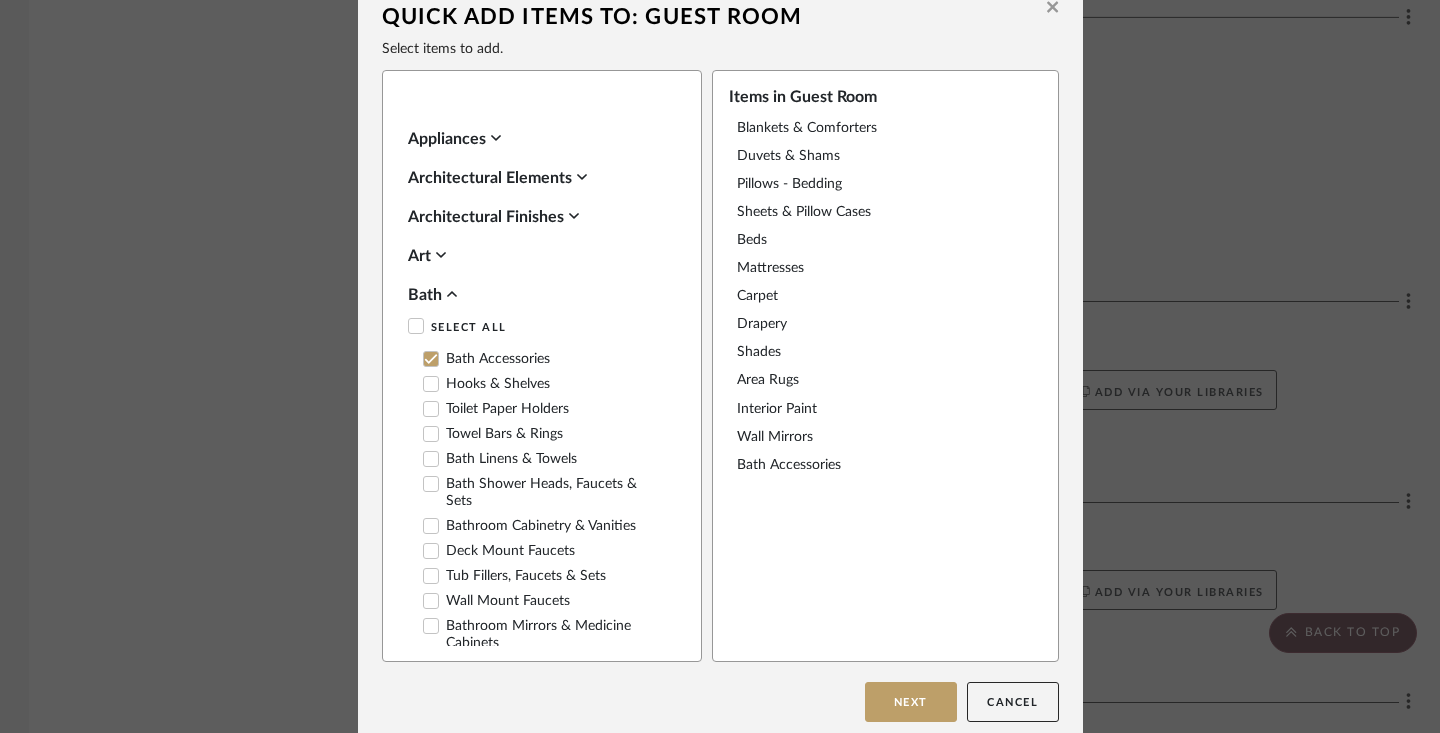 click on "Bath Linens & Towels" at bounding box center (500, 459) 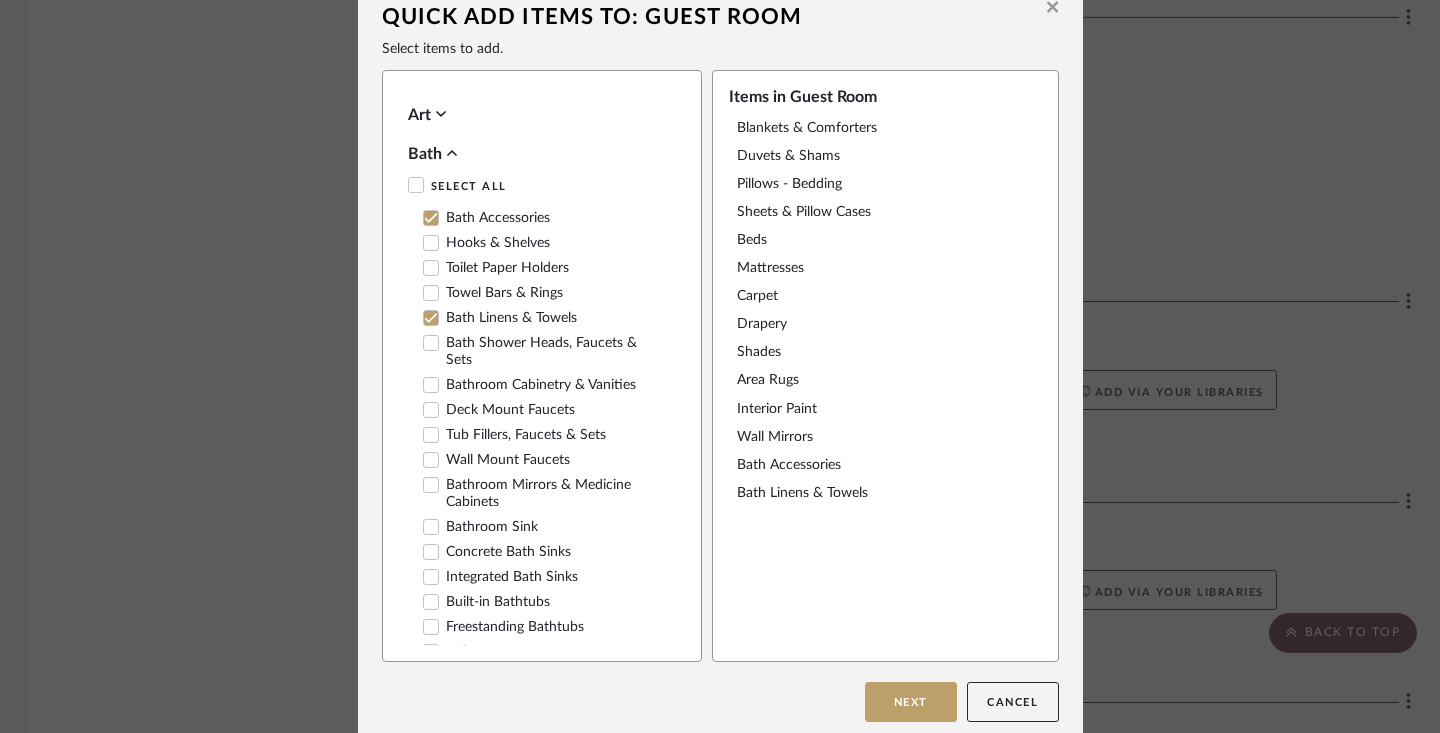 scroll, scrollTop: 355, scrollLeft: 0, axis: vertical 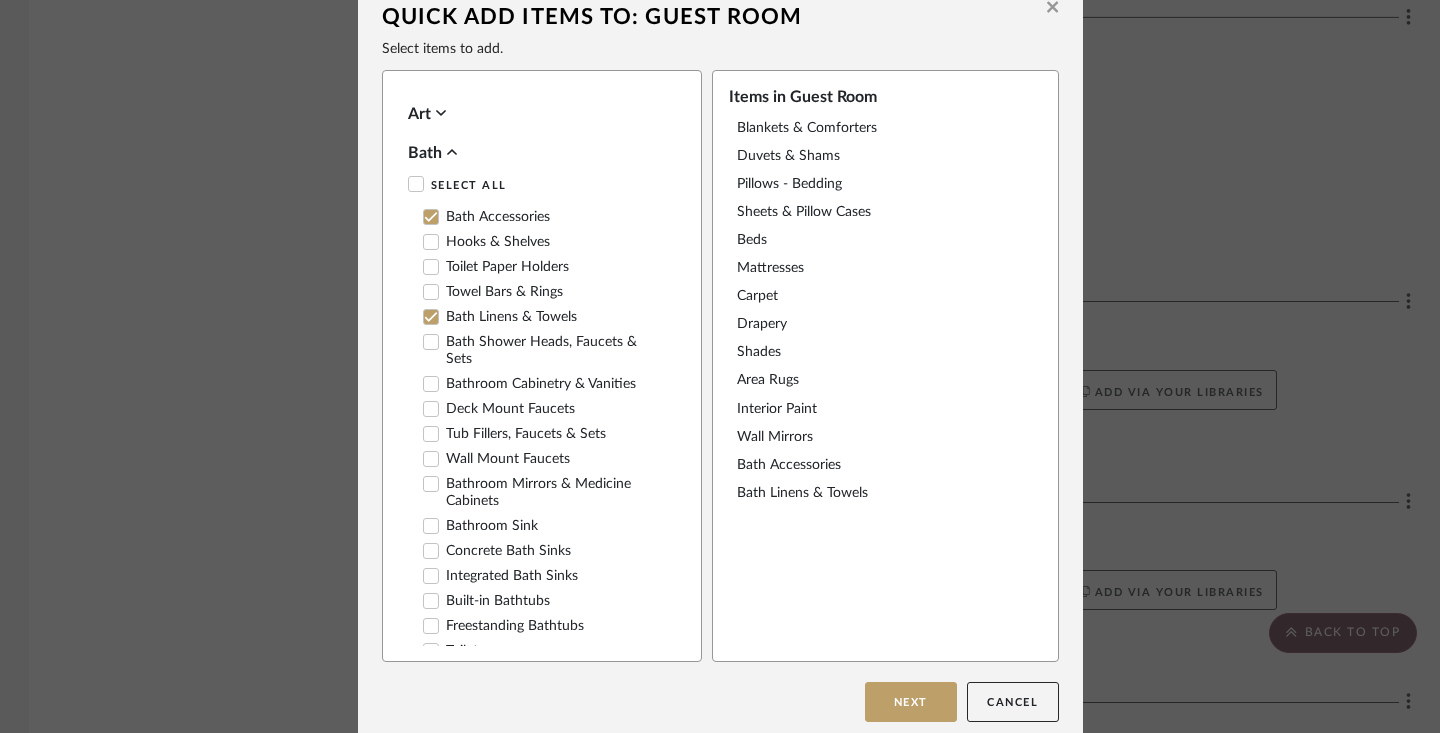 click on "Bathroom Mirrors & Medicine Cabinets" at bounding box center [544, 493] 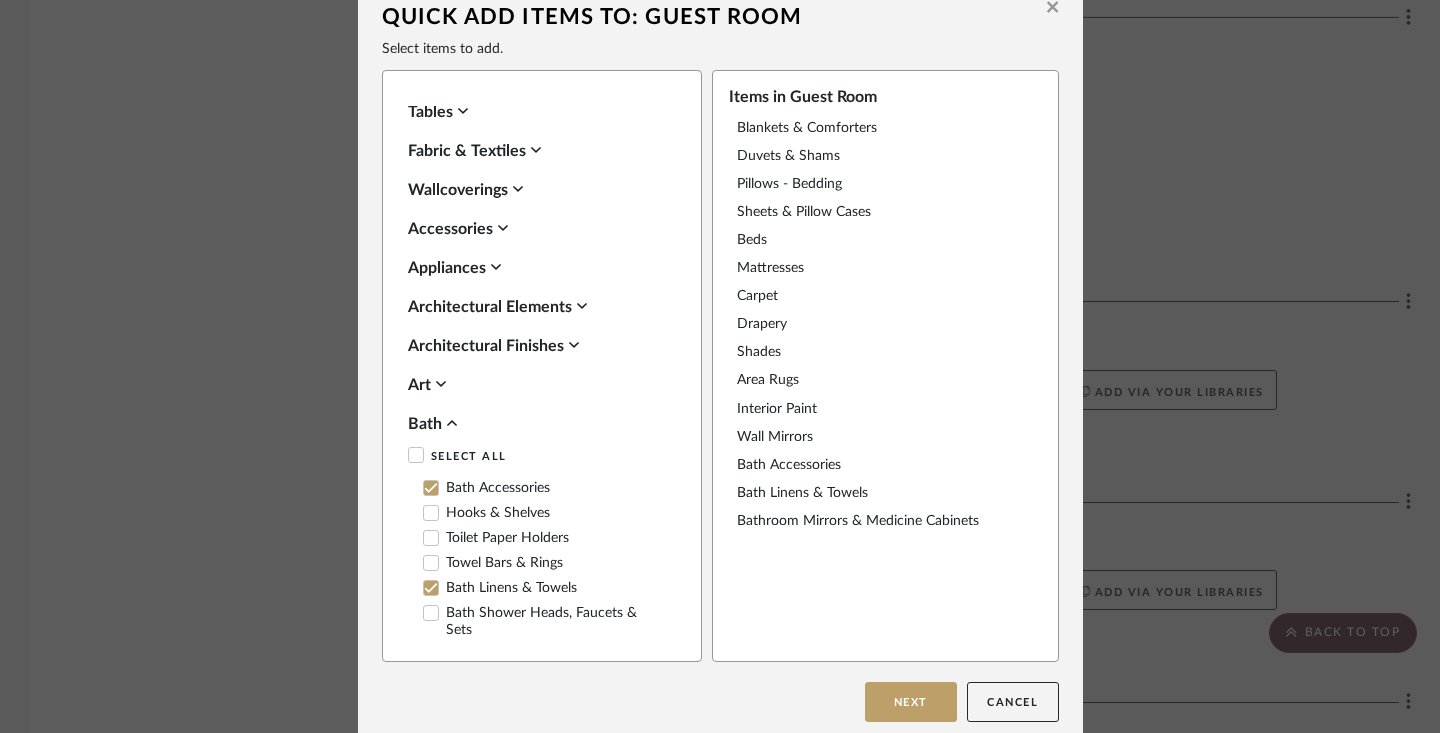scroll, scrollTop: 60, scrollLeft: 0, axis: vertical 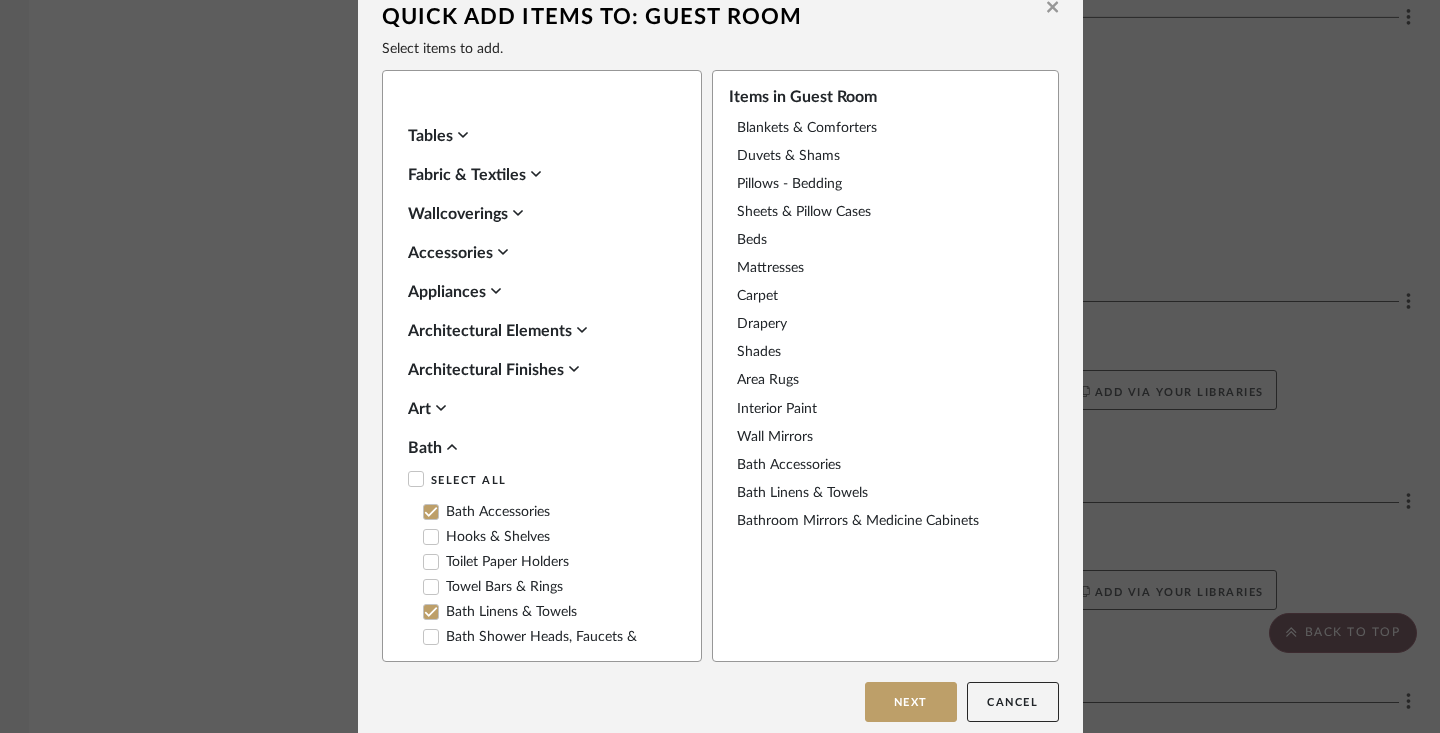 click 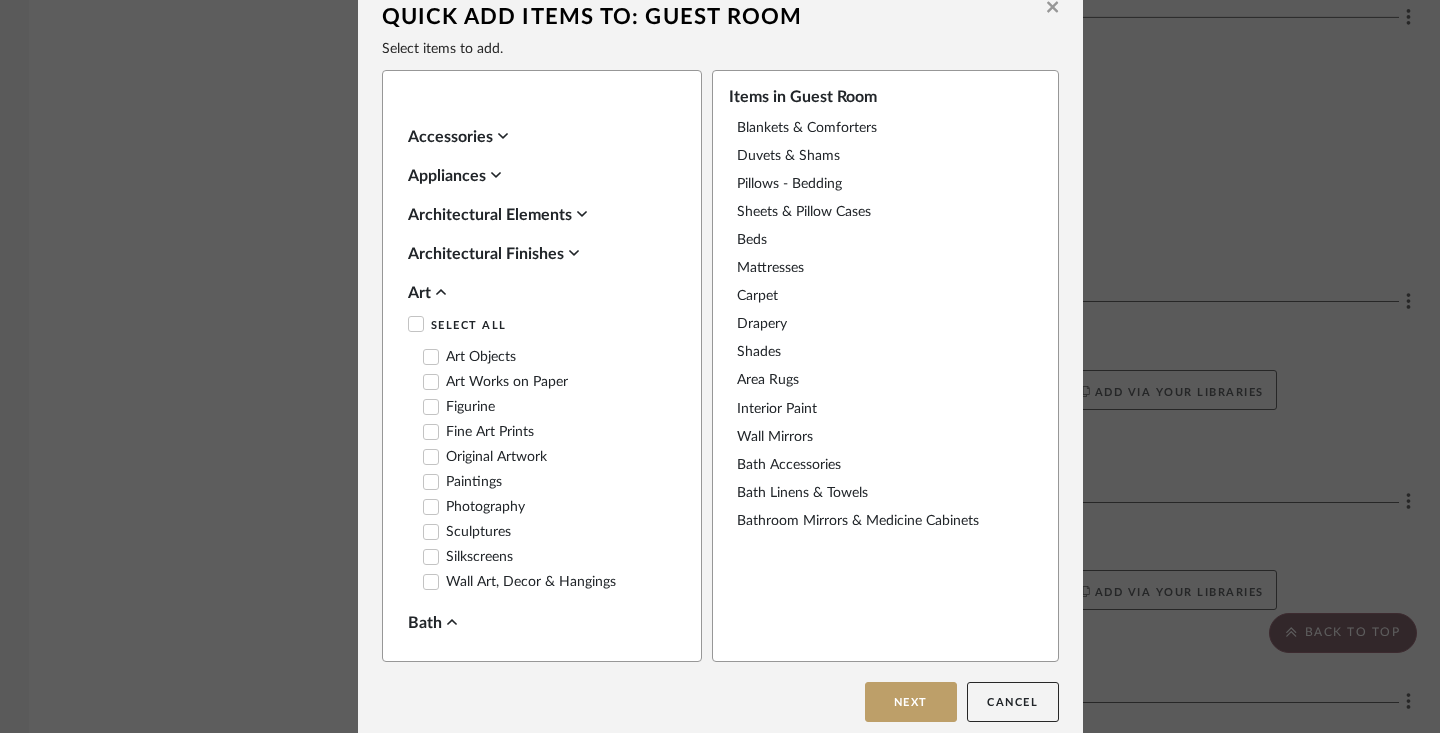 scroll, scrollTop: 178, scrollLeft: 0, axis: vertical 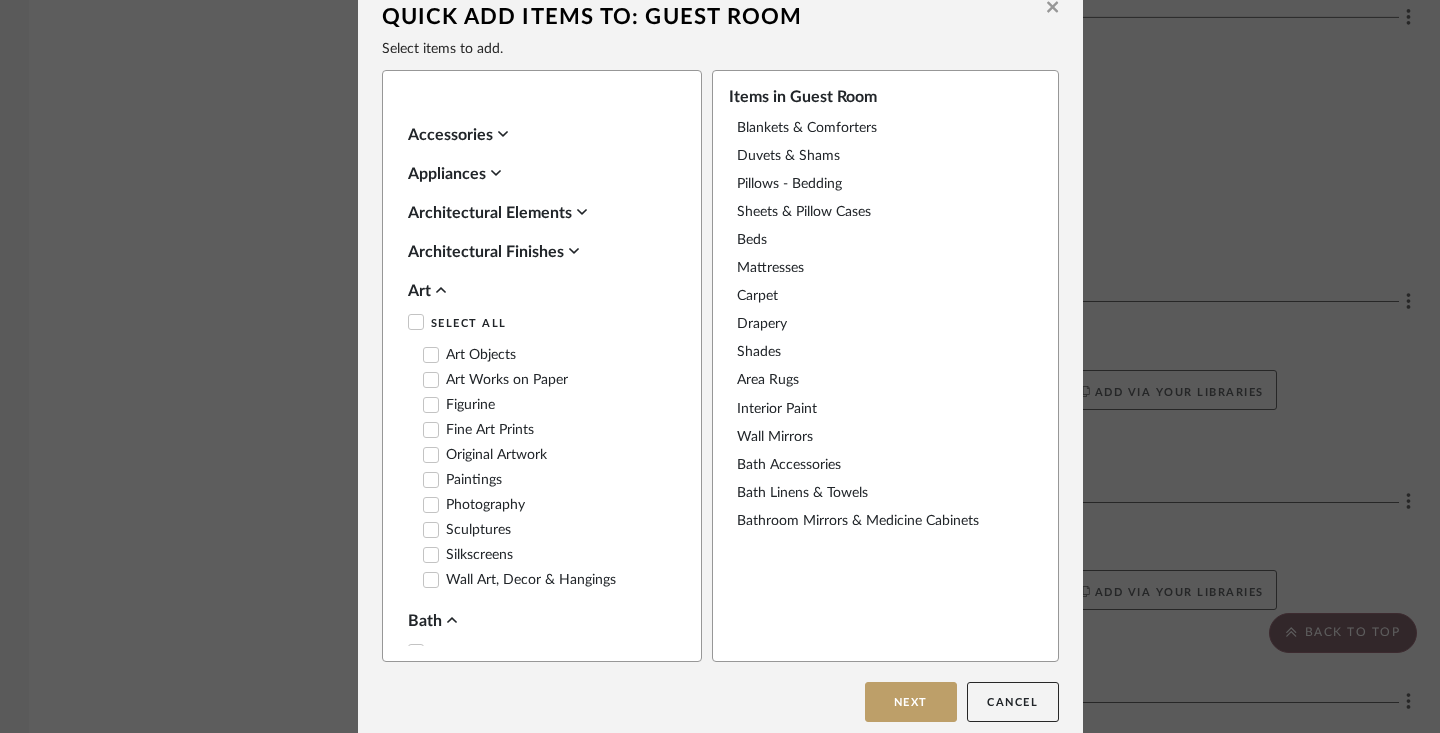 click on "Wall Art, Decor & Hangings" at bounding box center (519, 580) 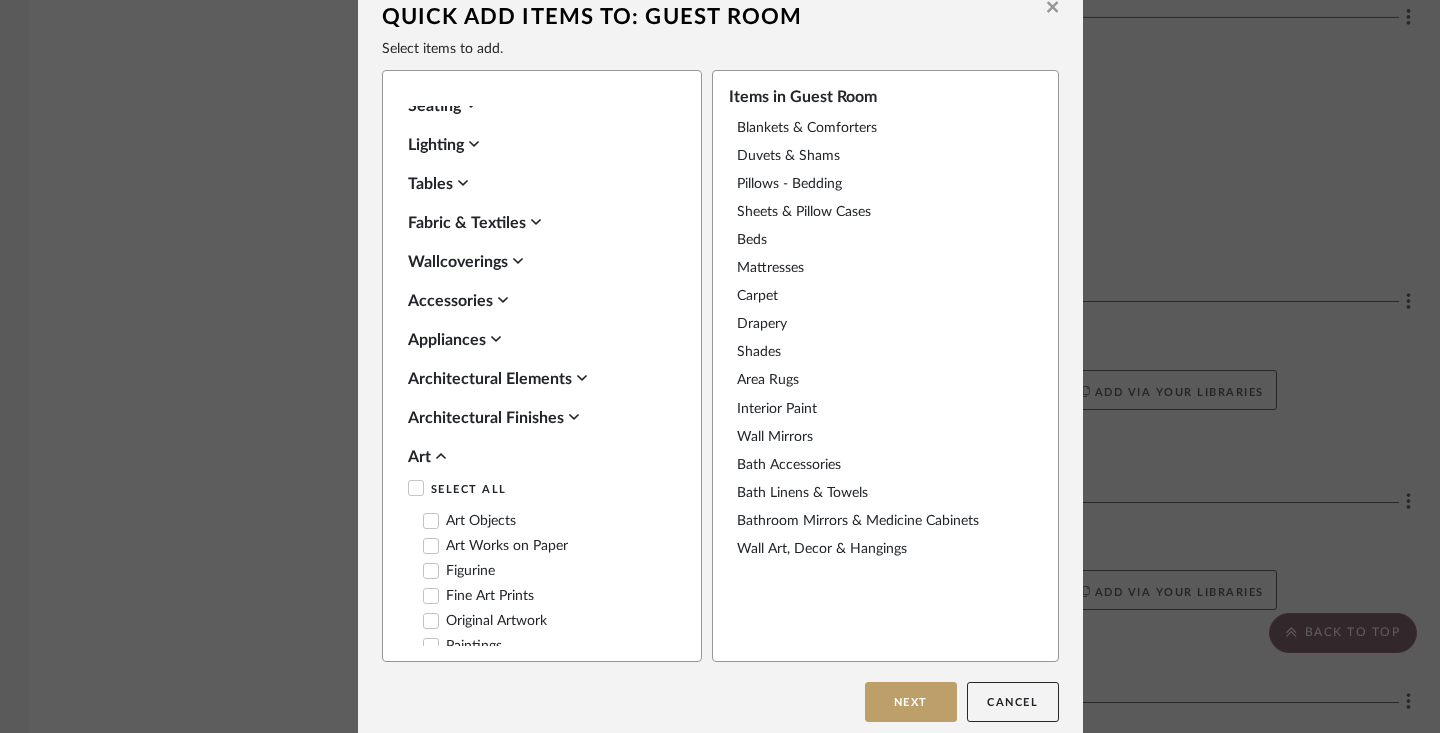 scroll, scrollTop: 0, scrollLeft: 0, axis: both 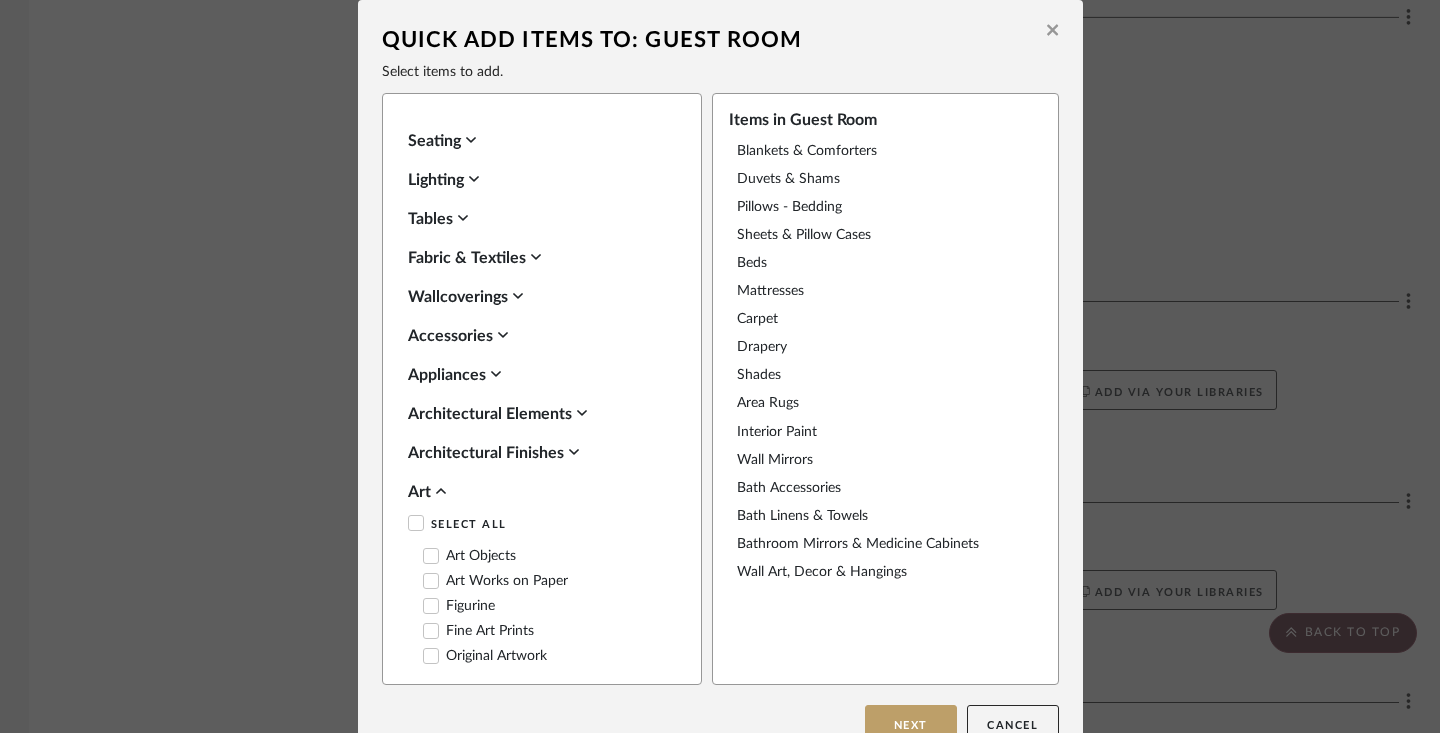 click 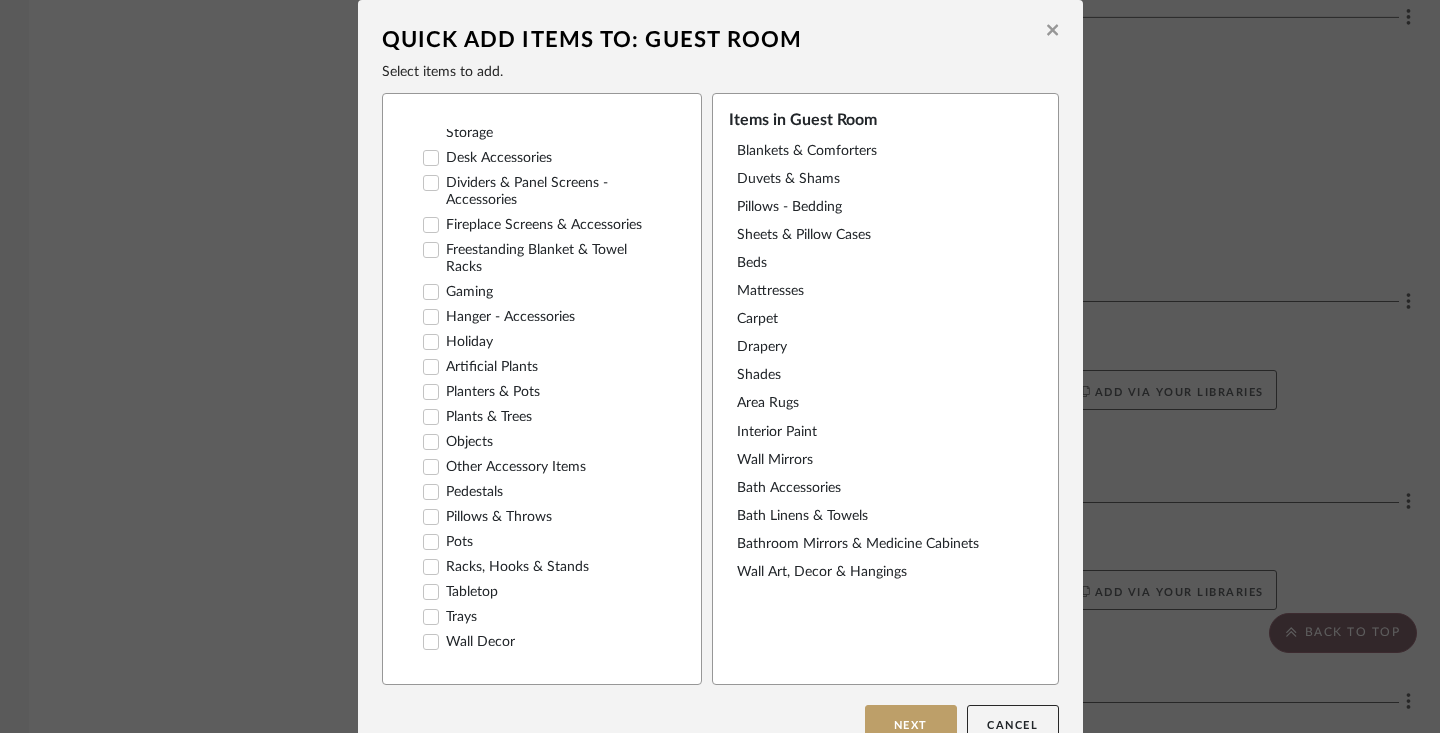 scroll, scrollTop: 430, scrollLeft: 0, axis: vertical 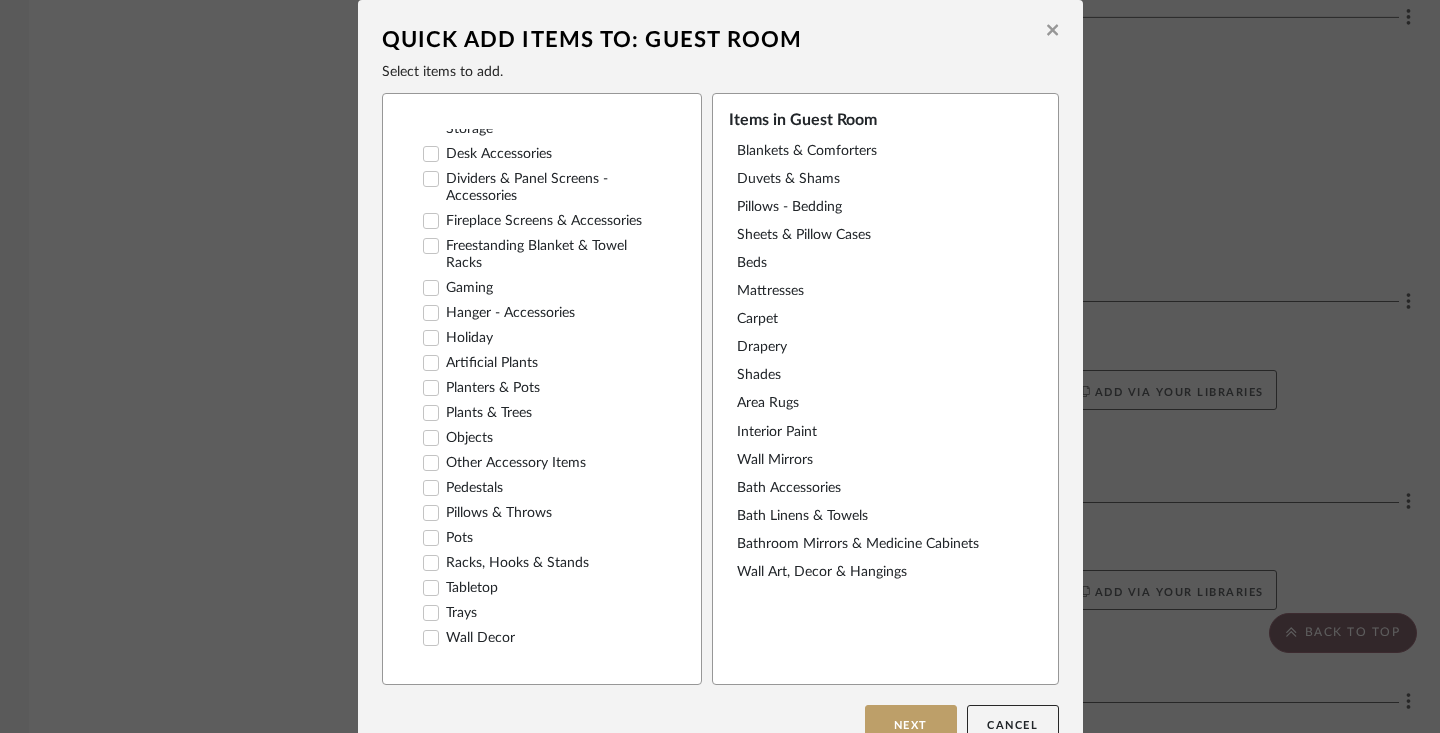 click on "Trays" at bounding box center [450, 613] 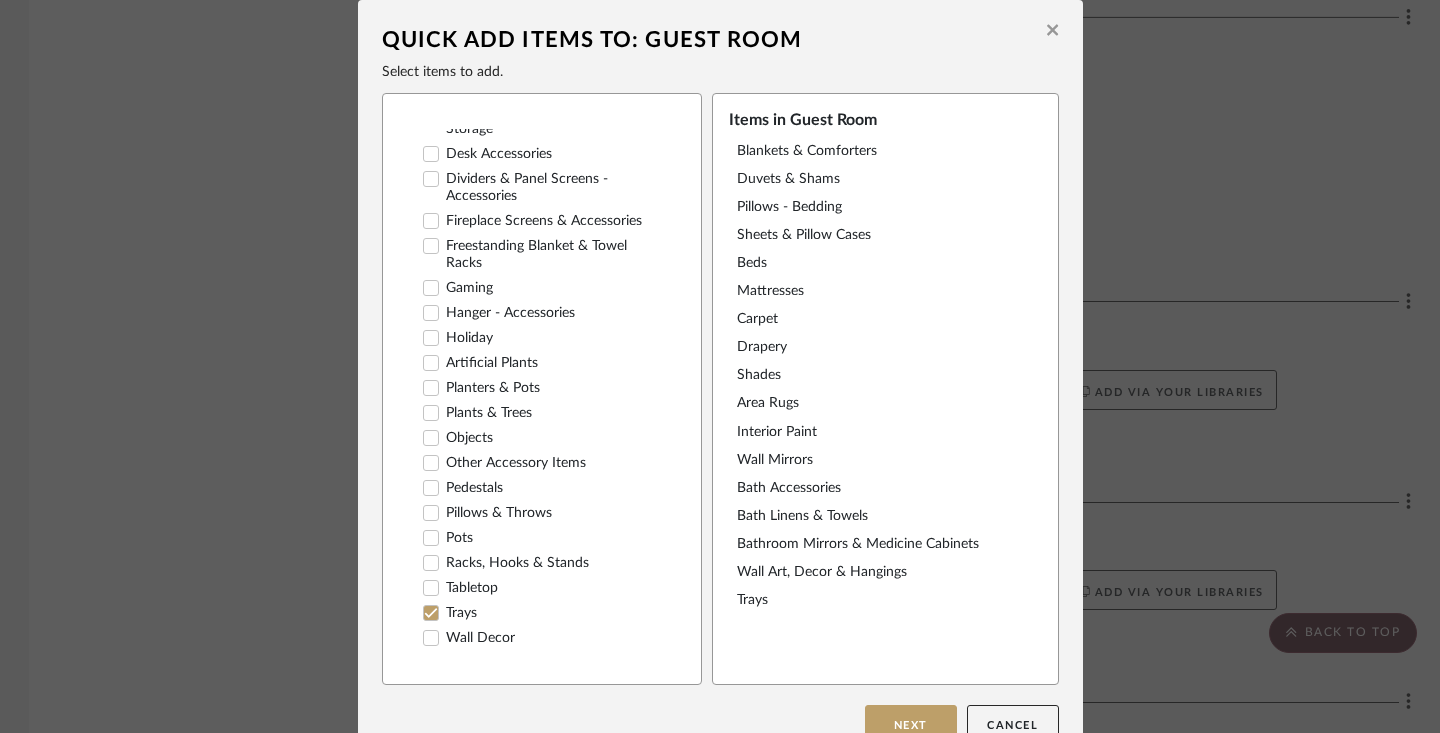 click on "Pillows & Throws" at bounding box center (487, 513) 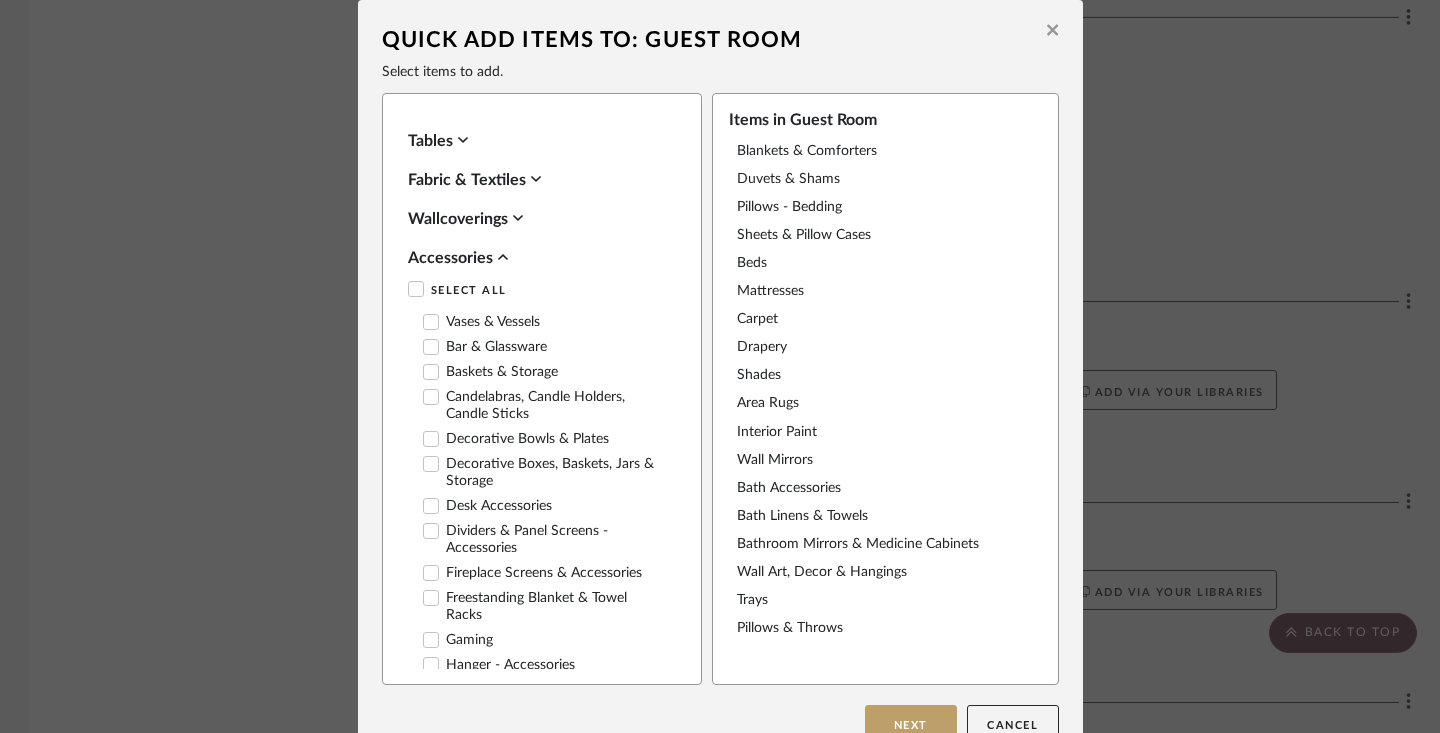 scroll, scrollTop: 0, scrollLeft: 0, axis: both 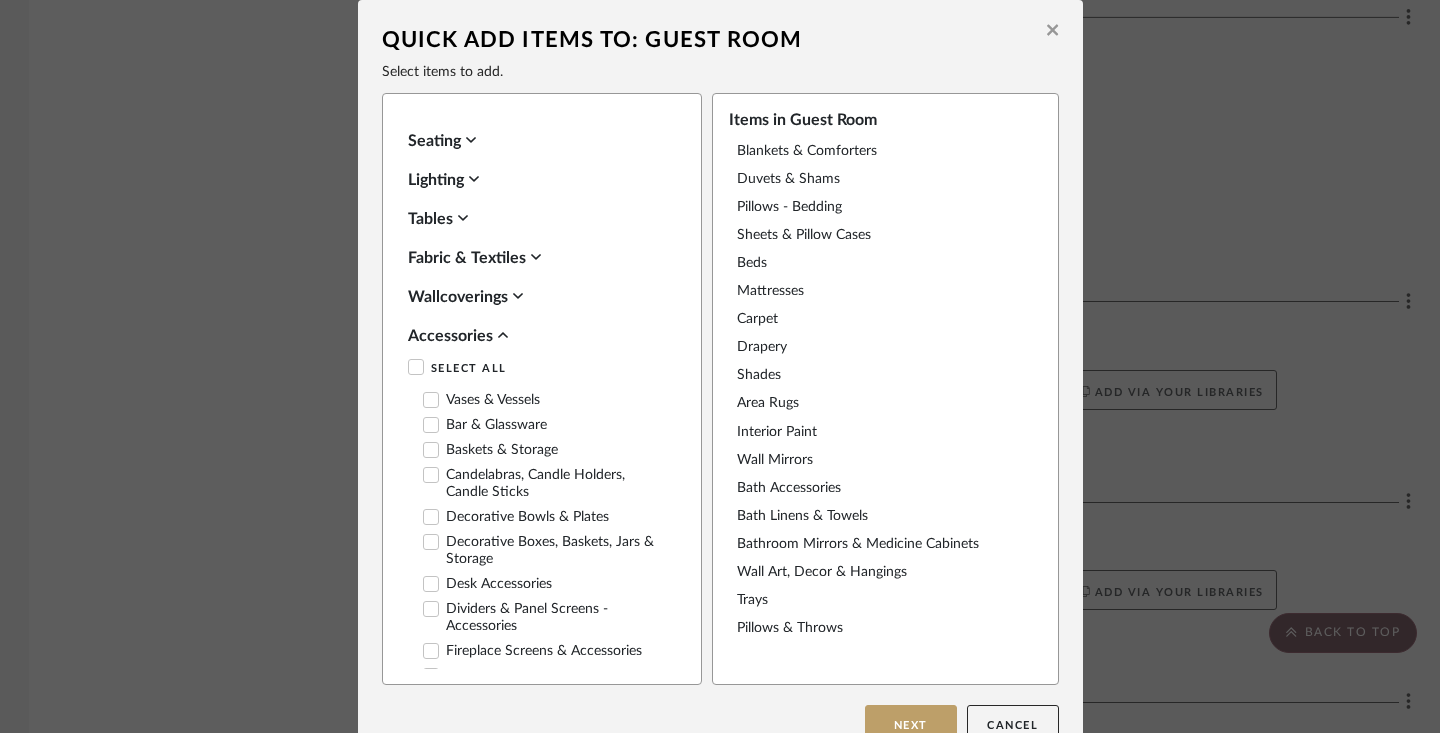 click 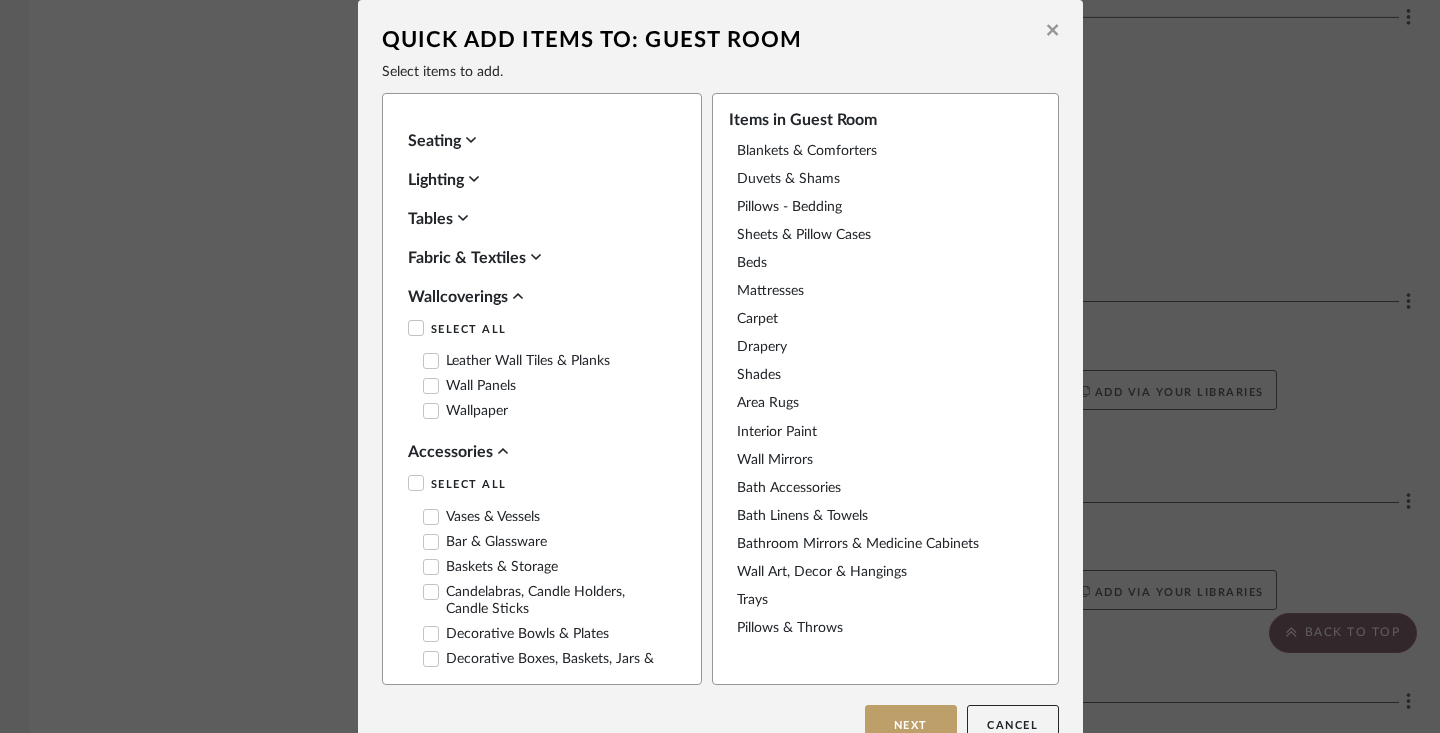 click 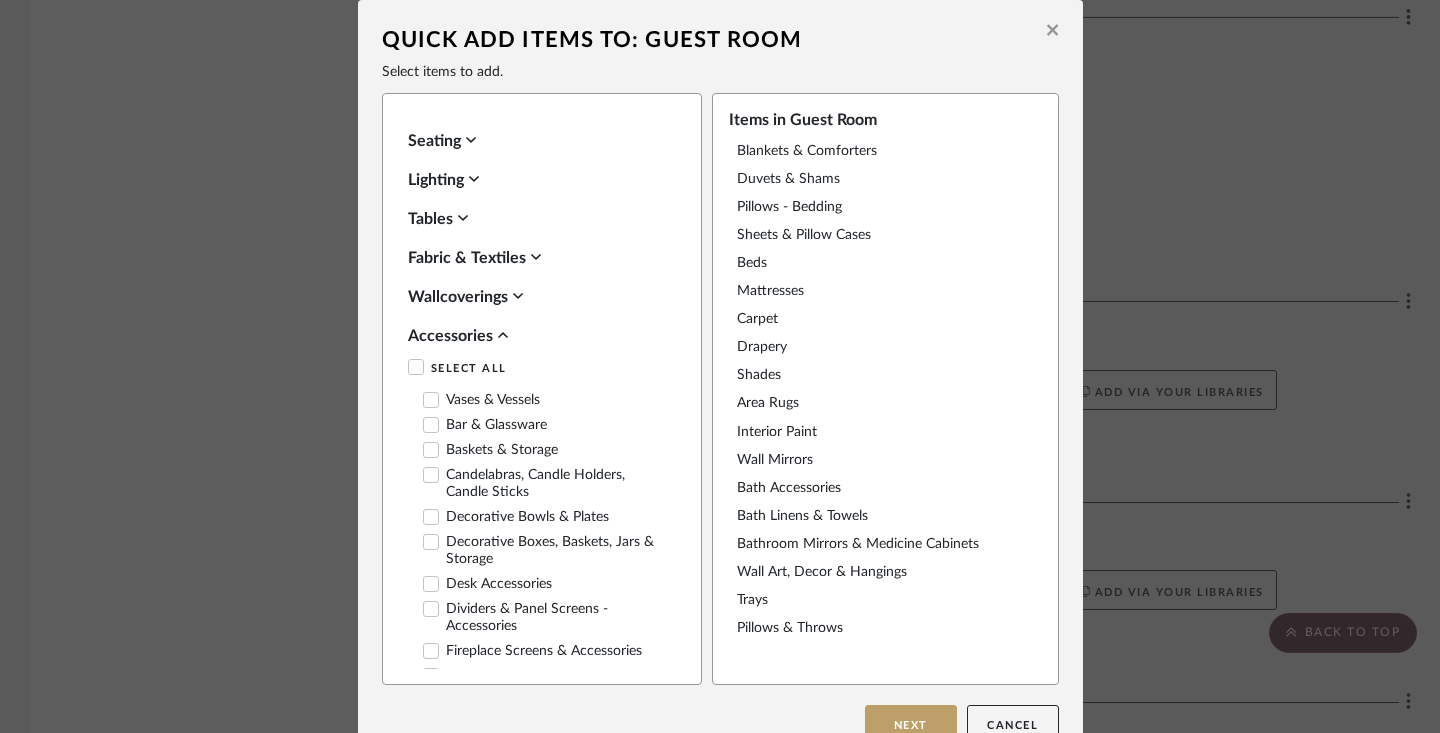 click 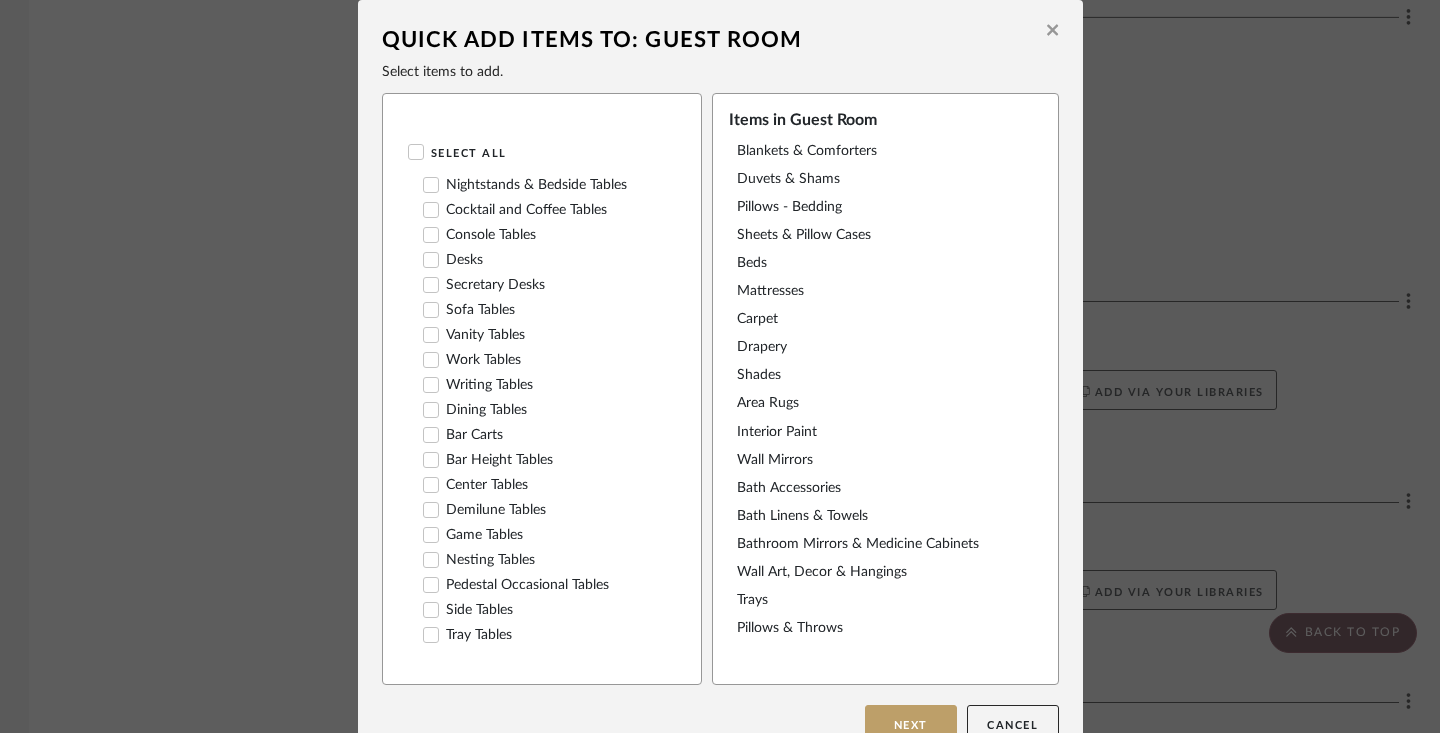 scroll, scrollTop: 74, scrollLeft: 0, axis: vertical 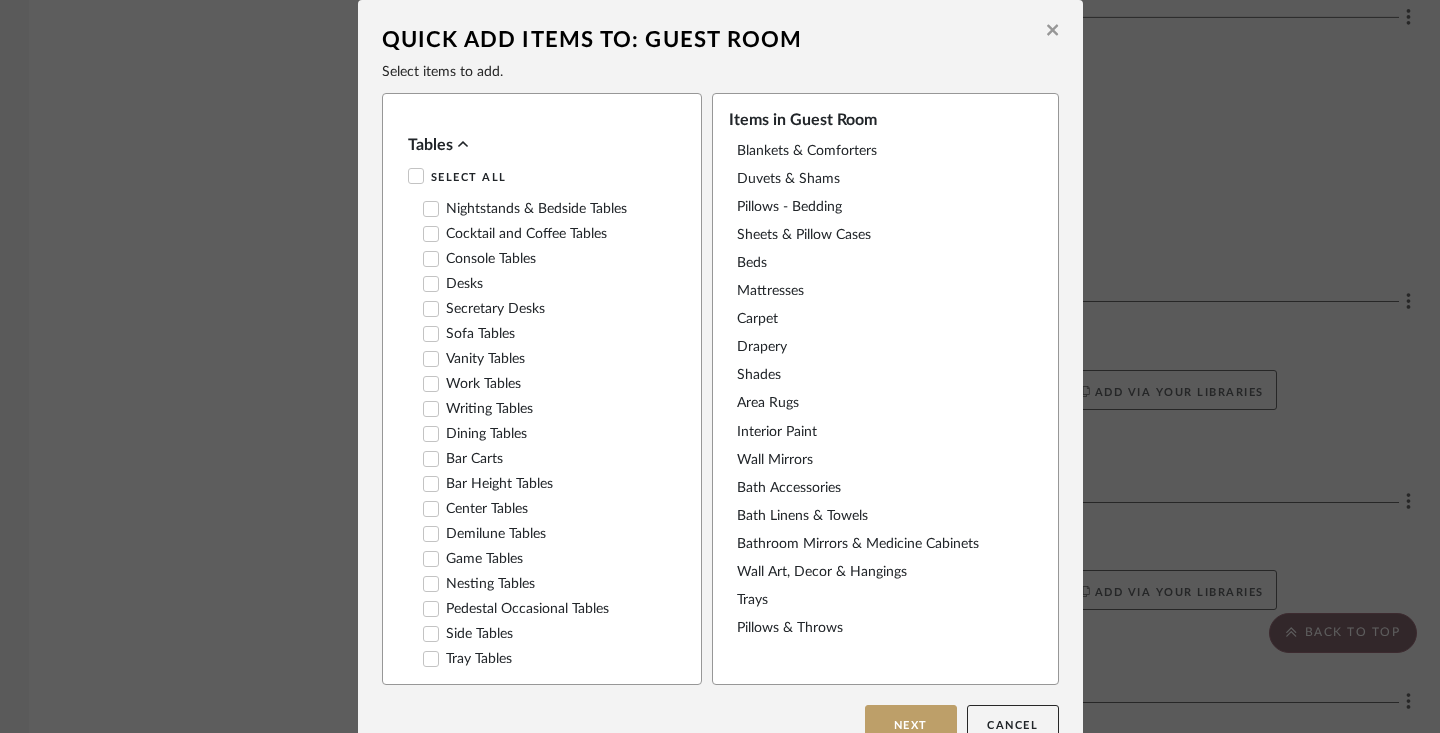 click on "Nightstands‎‎‏‏‎ & Bedside Tables" at bounding box center [525, 209] 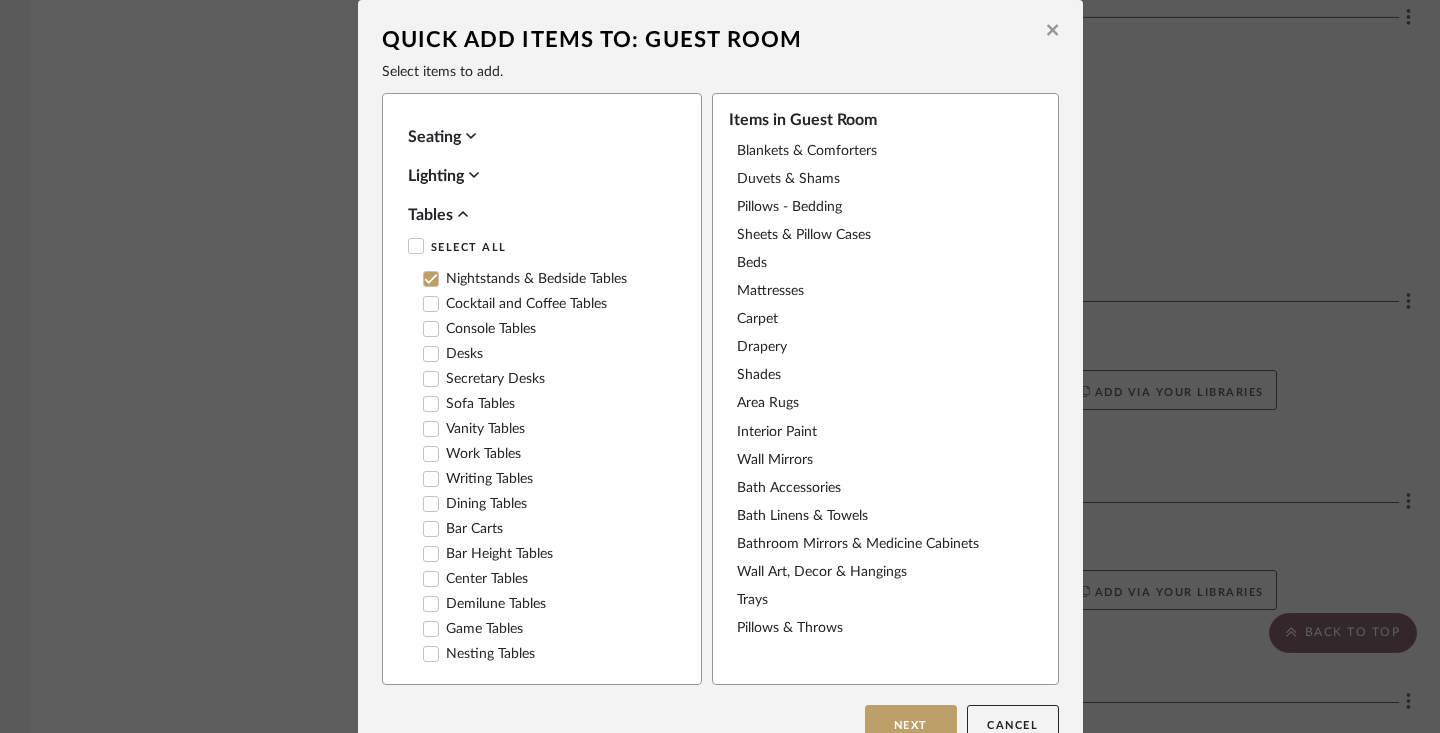 scroll, scrollTop: 0, scrollLeft: 0, axis: both 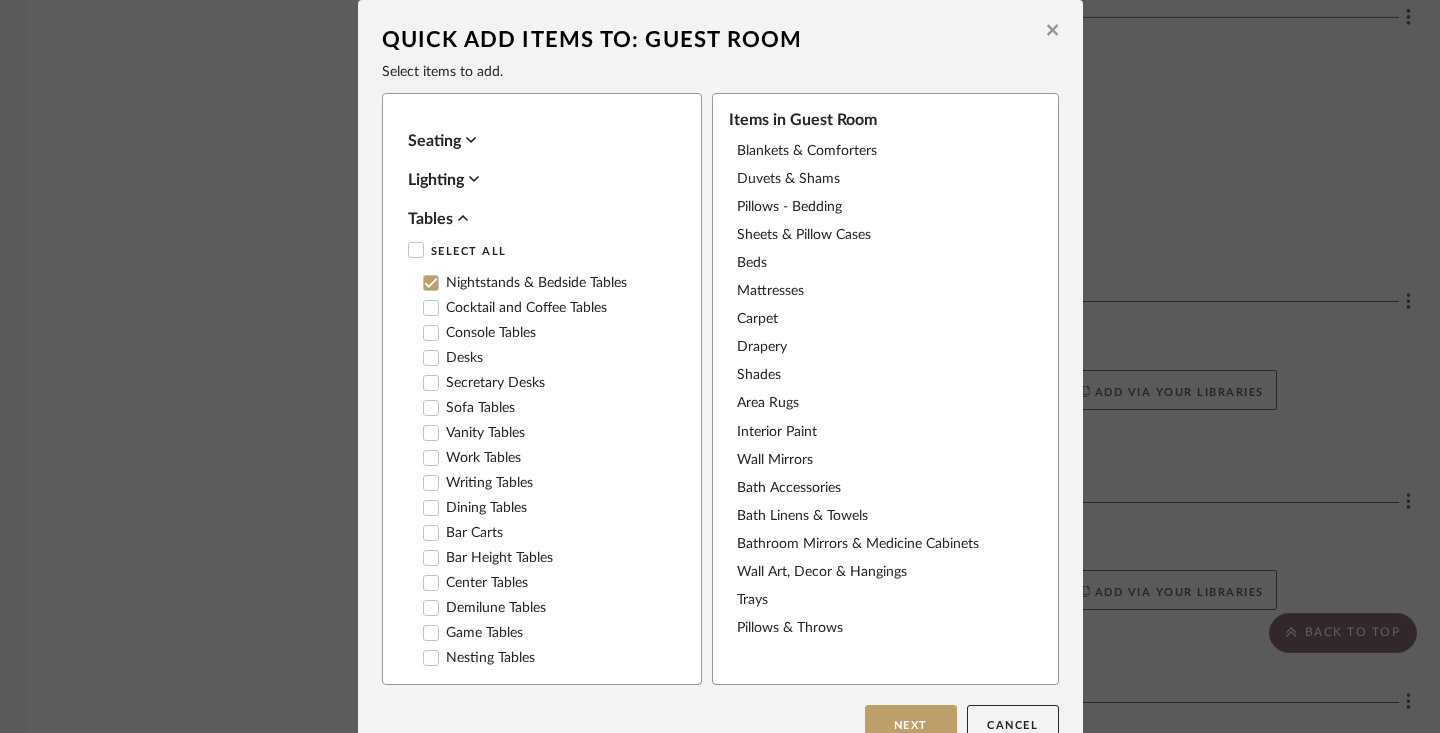 click 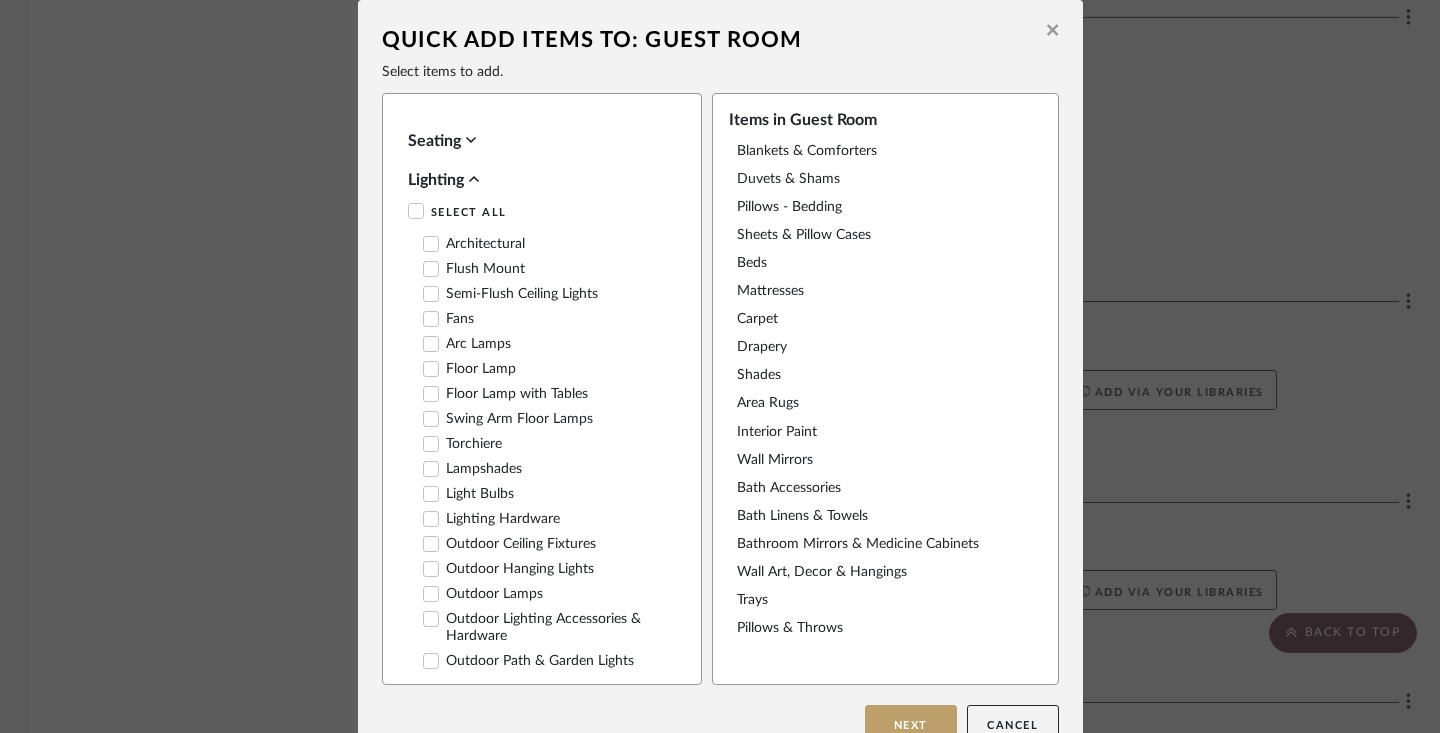 click on "Fans" at bounding box center [448, 319] 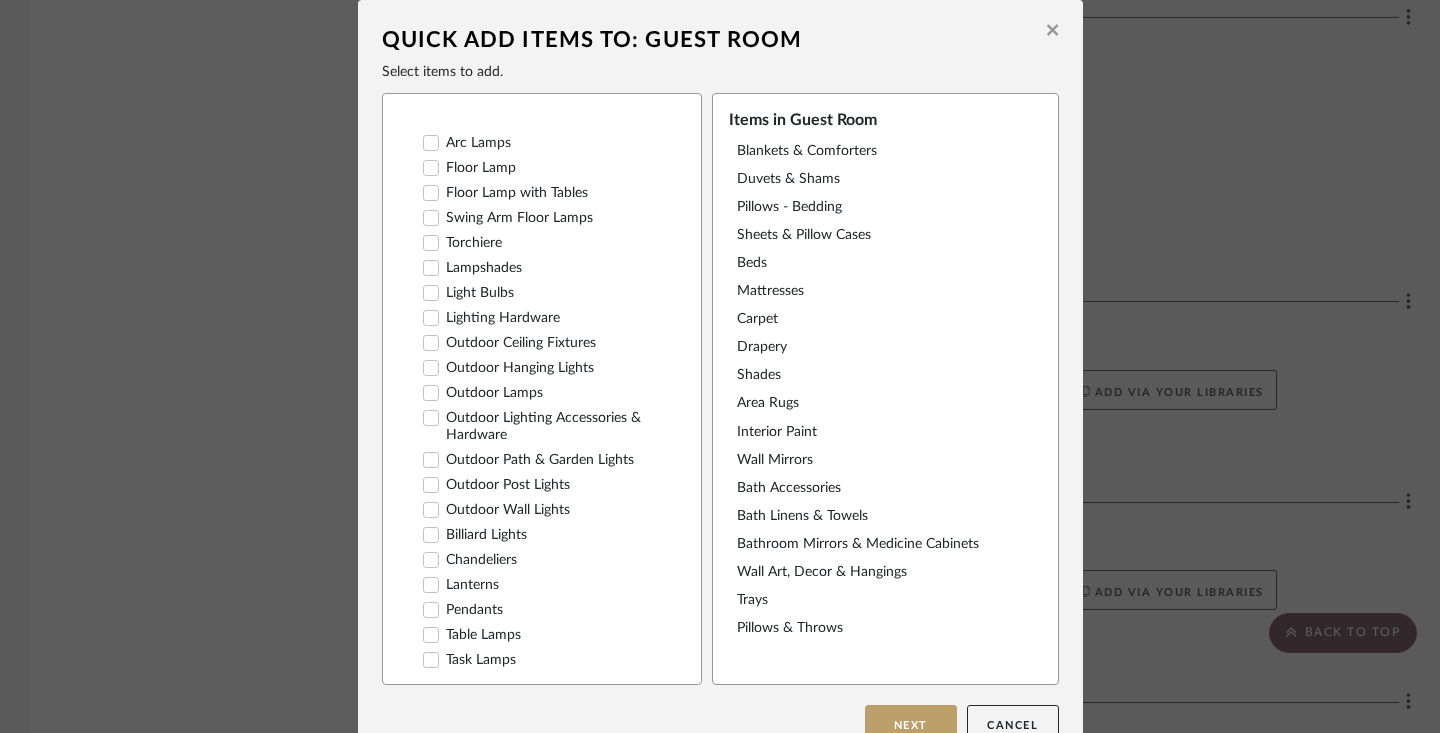 scroll, scrollTop: 231, scrollLeft: 0, axis: vertical 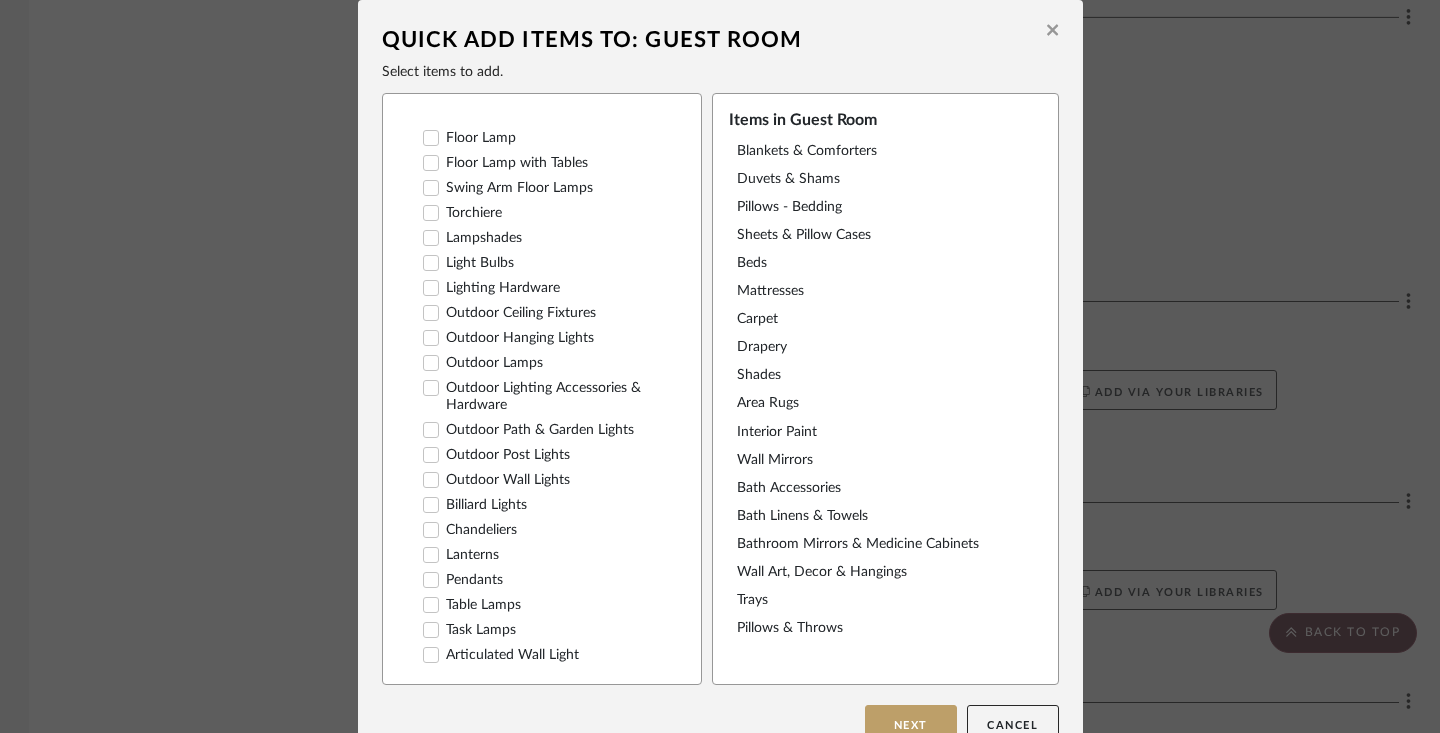 click on "Table Lamps" at bounding box center (472, 605) 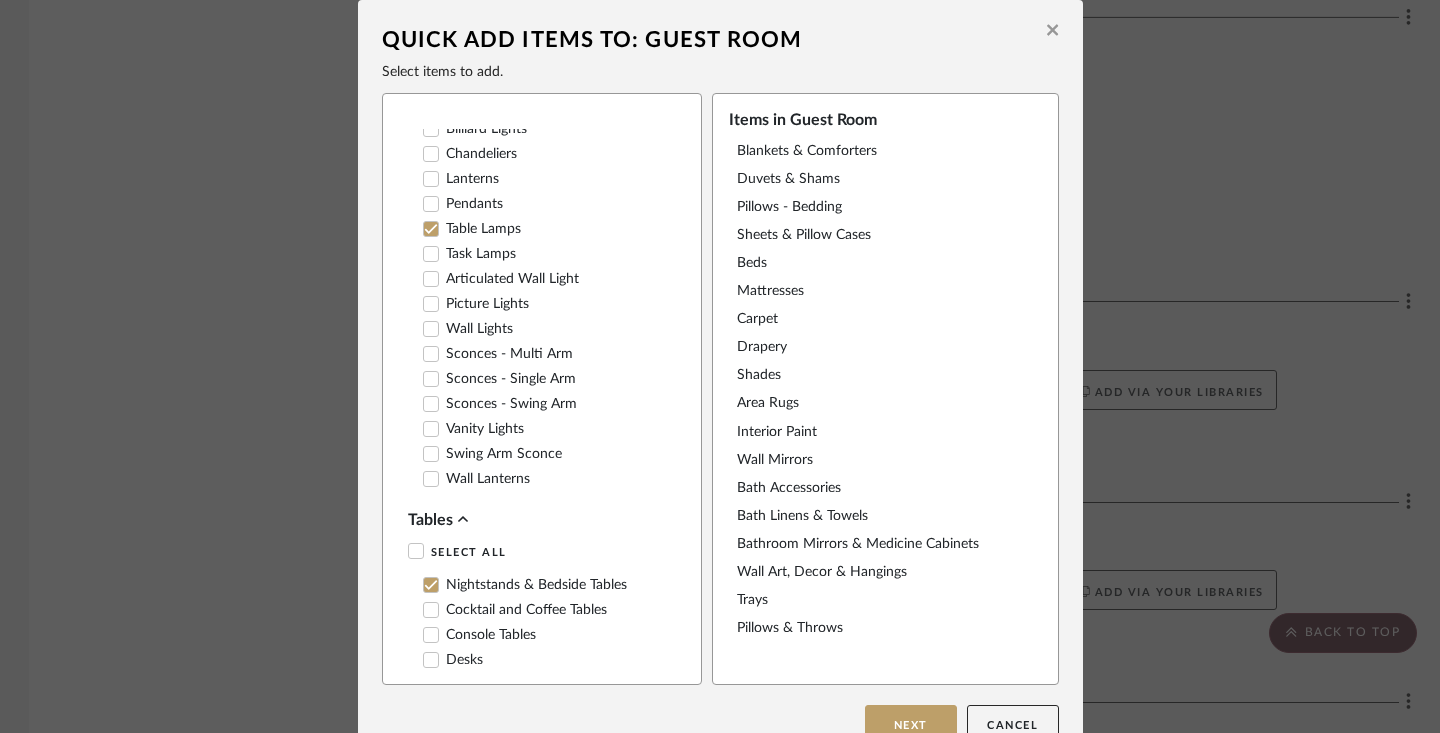 scroll, scrollTop: 619, scrollLeft: 0, axis: vertical 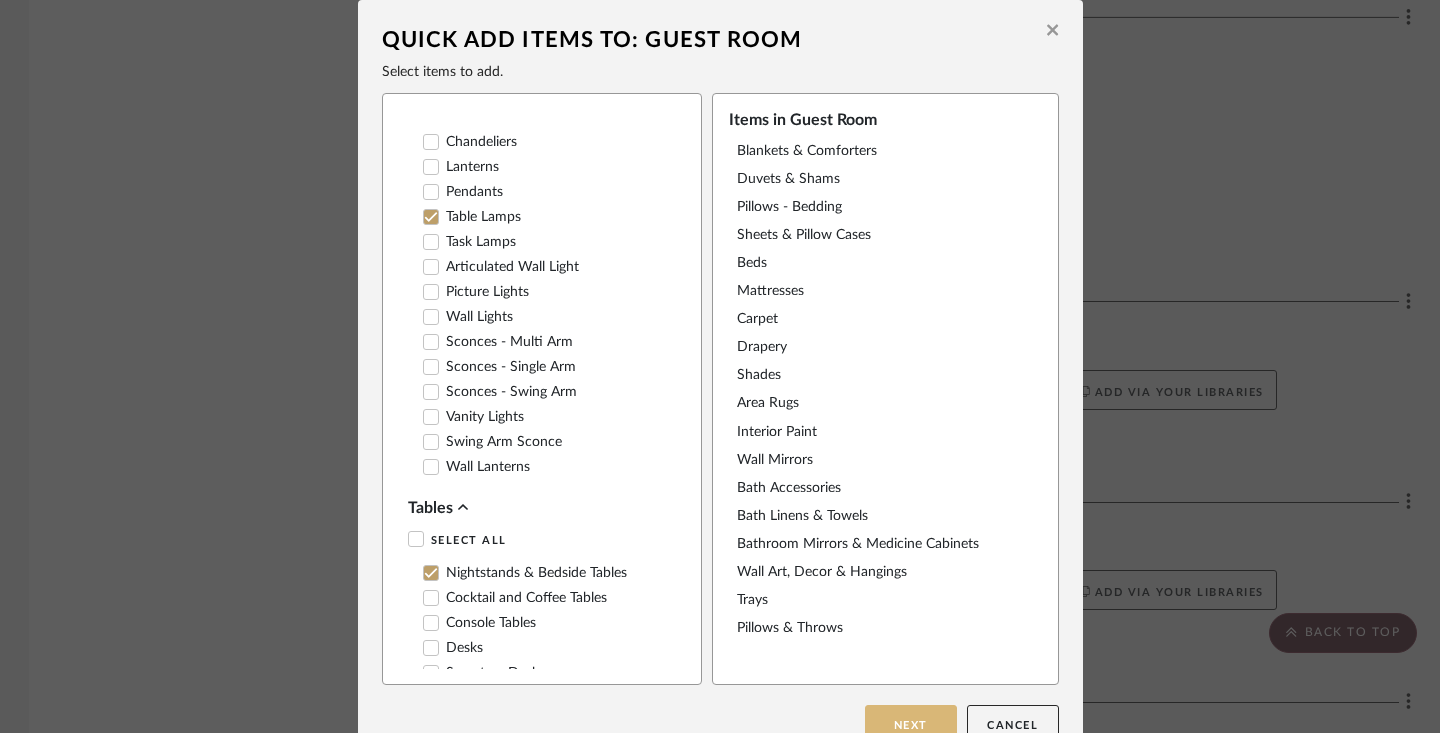 click on "Next" at bounding box center (911, 725) 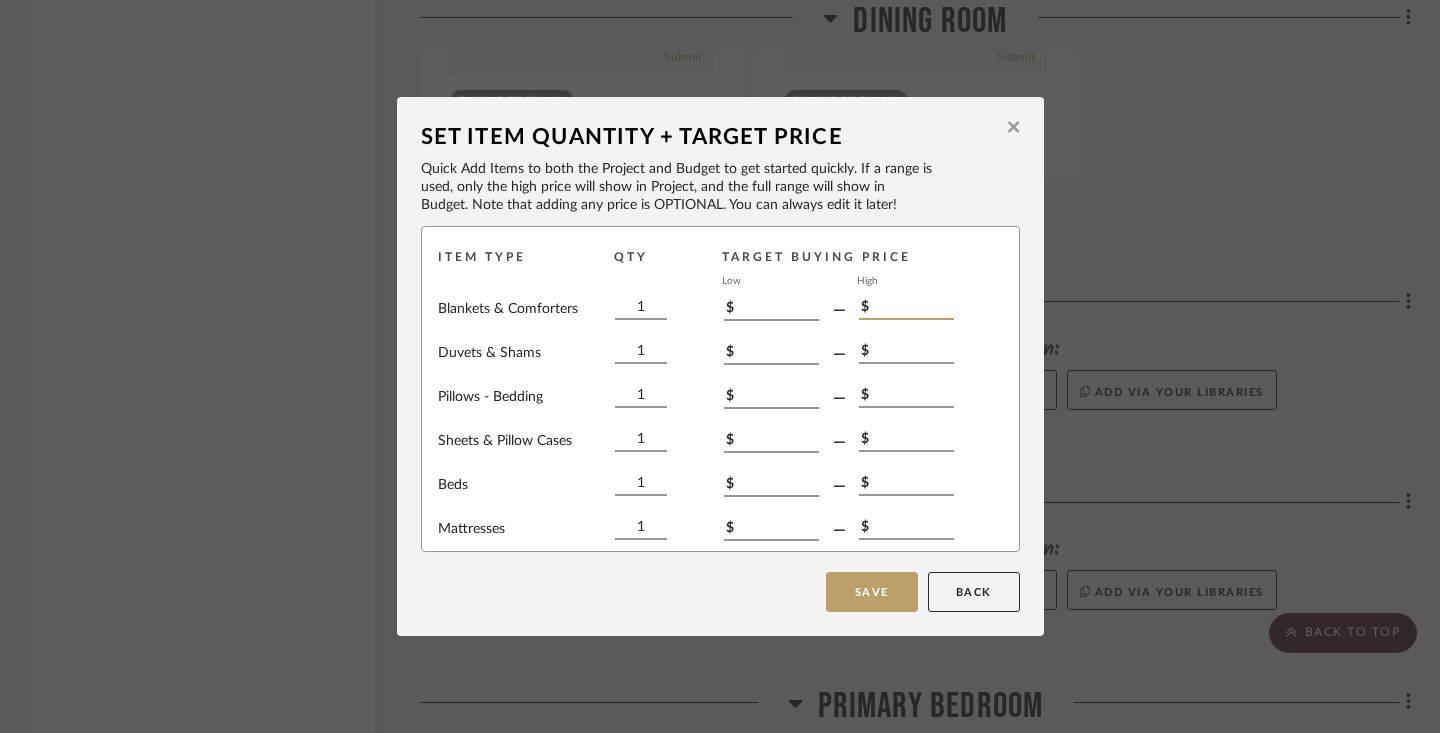 click on "$" at bounding box center (906, 309) 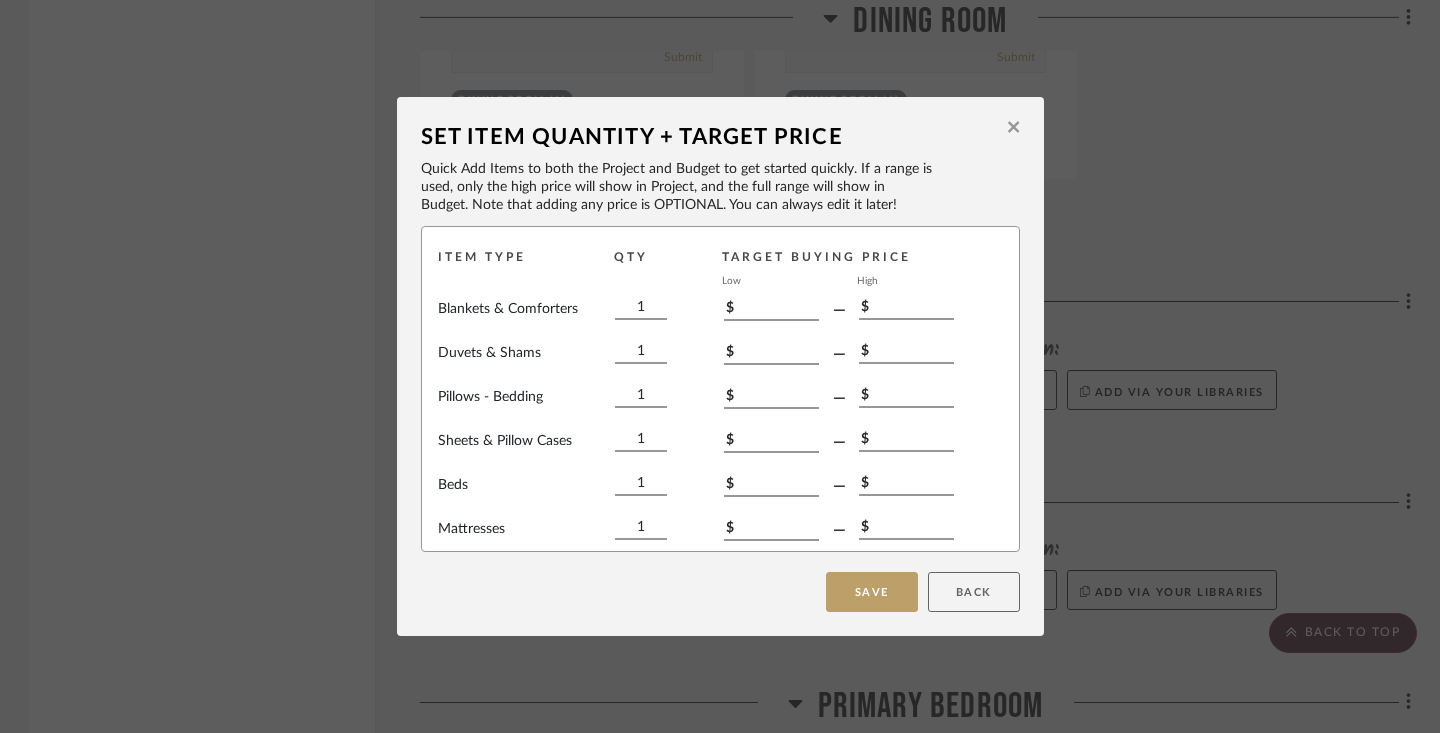 click on "Back" at bounding box center [974, 592] 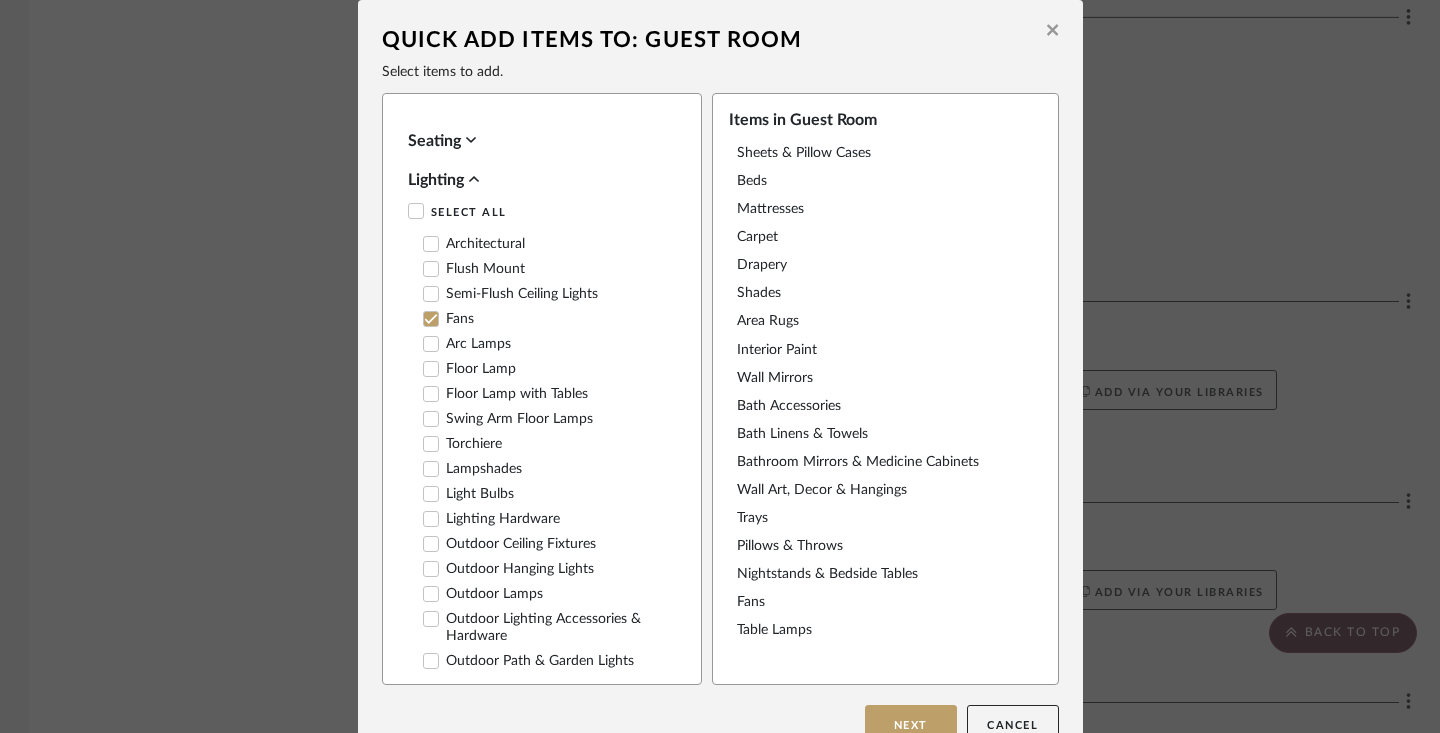 scroll, scrollTop: 0, scrollLeft: 0, axis: both 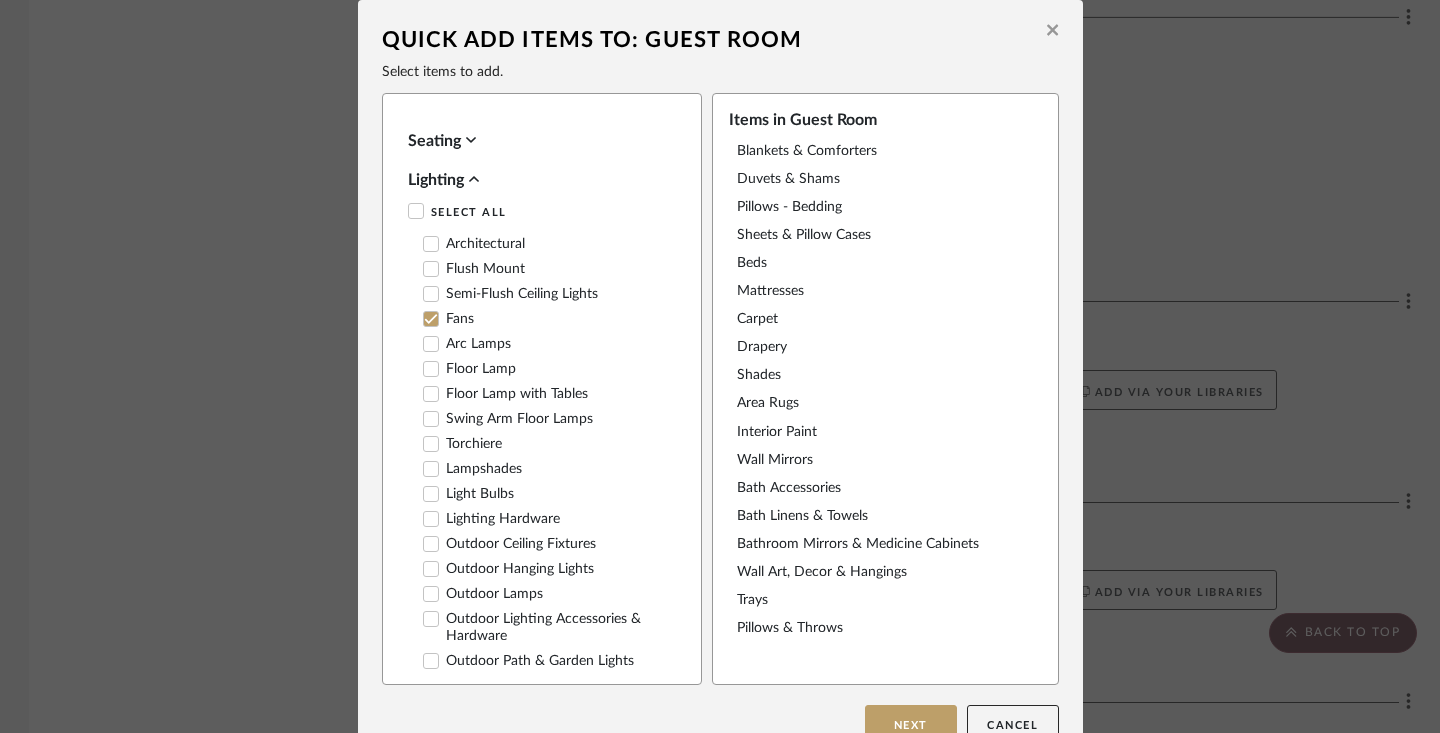 click on "Bath Accessories" at bounding box center [880, 488] 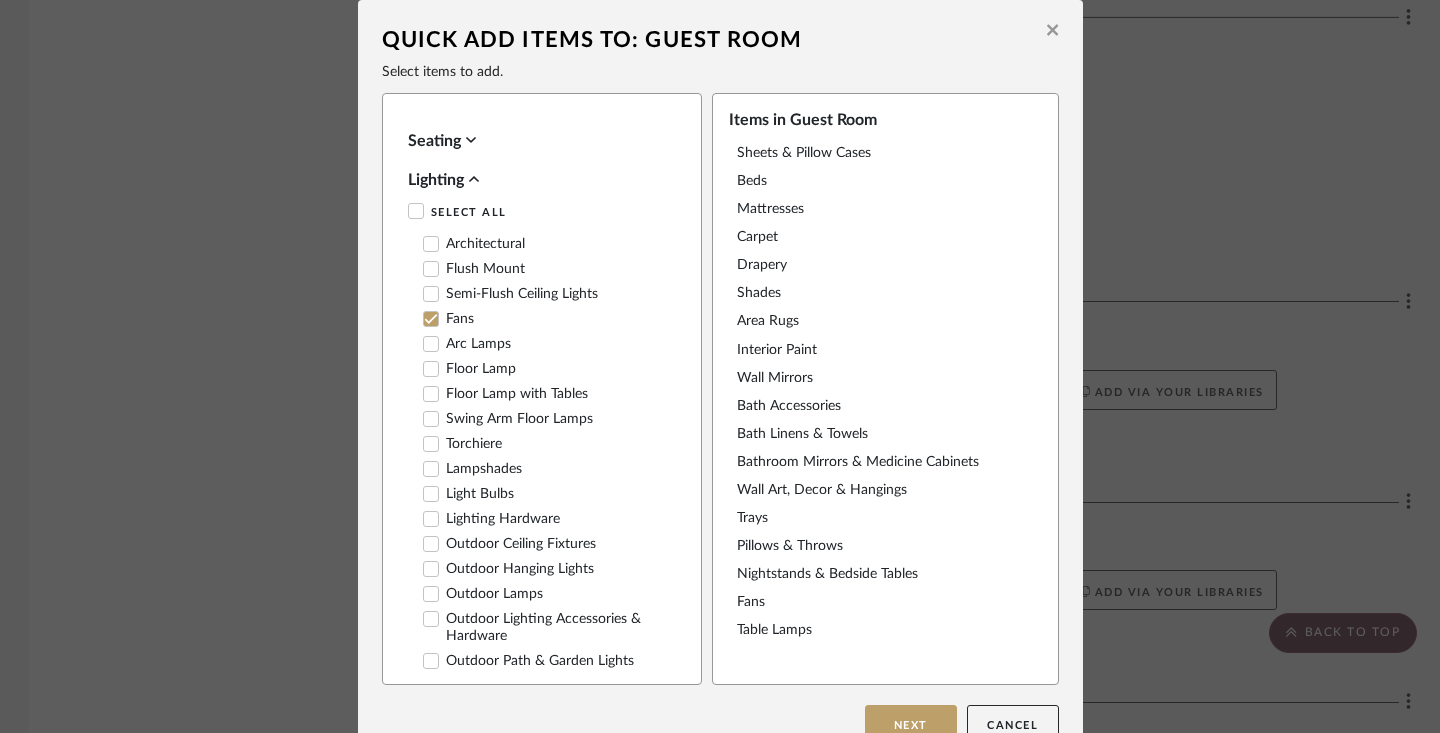 scroll, scrollTop: 0, scrollLeft: 0, axis: both 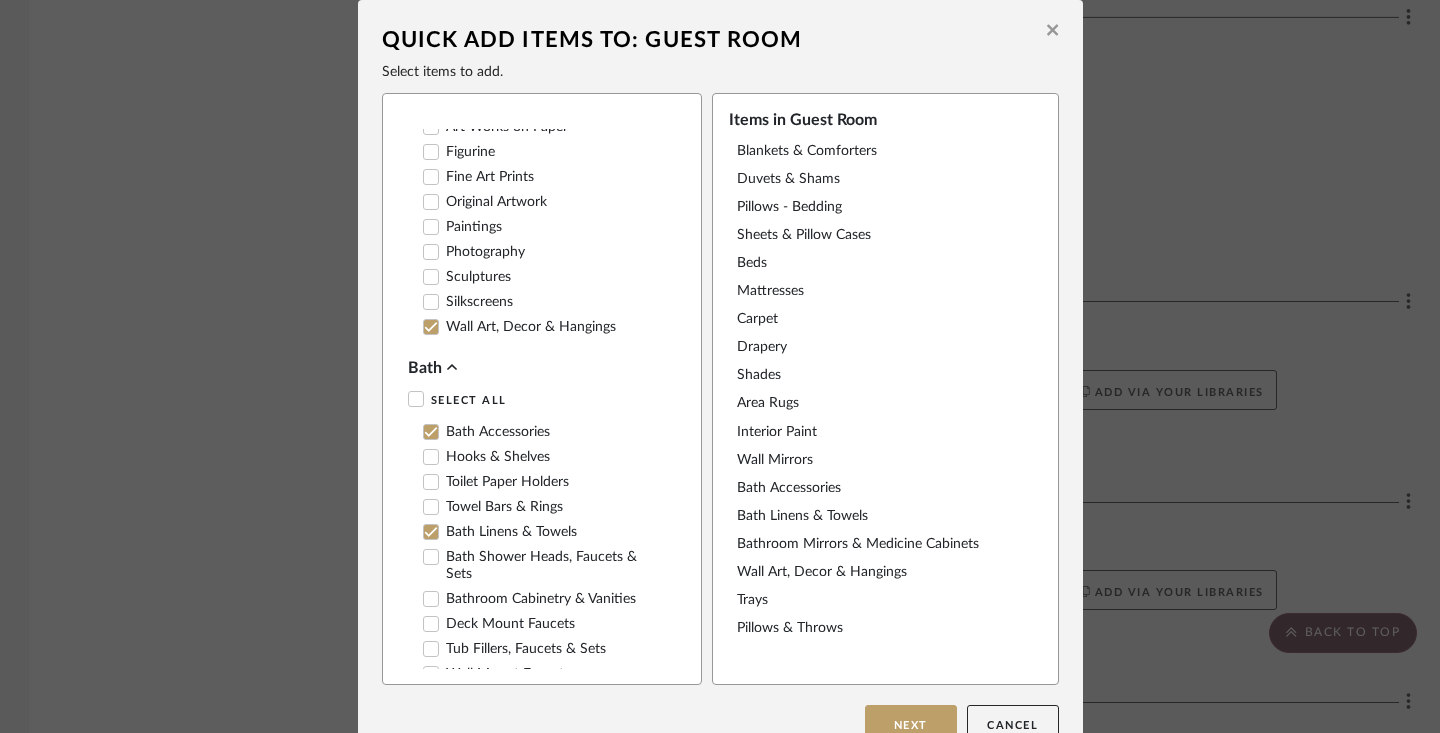 click 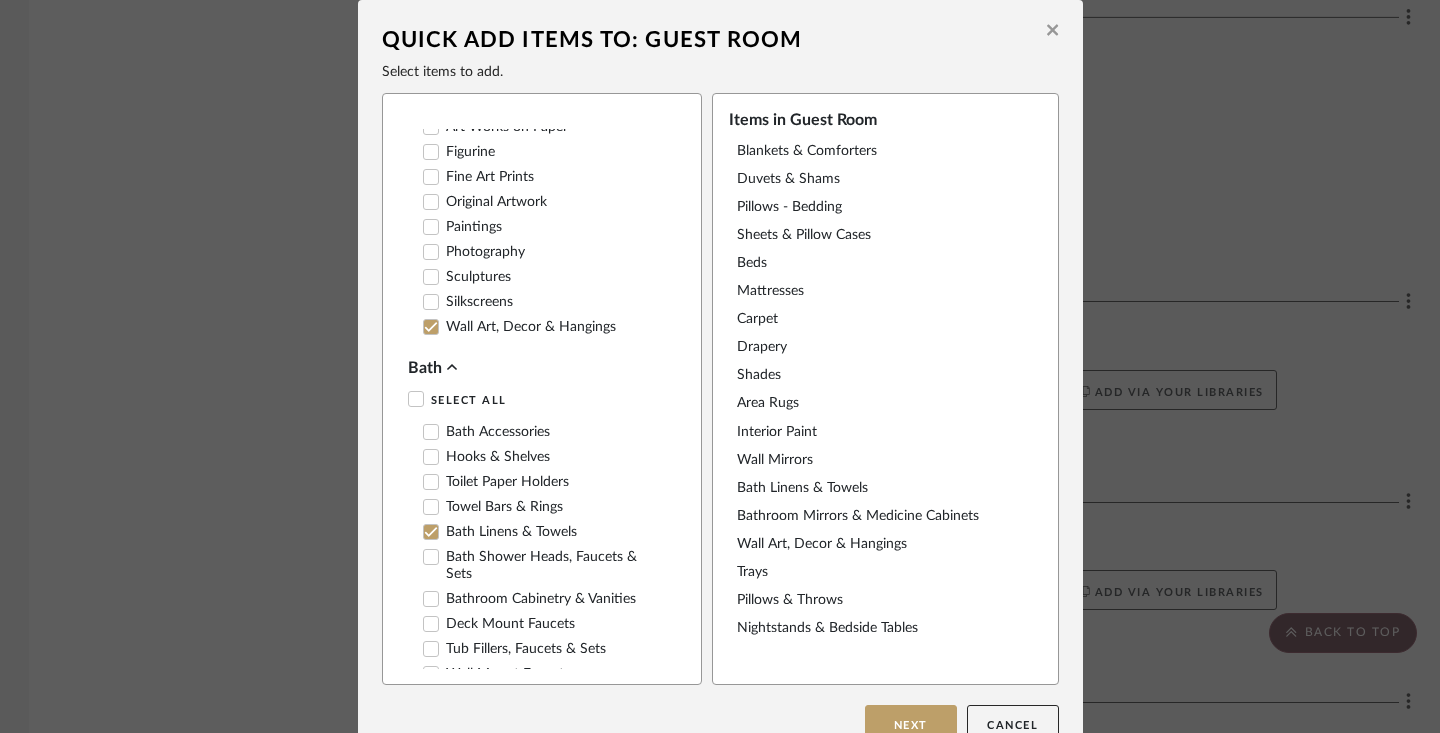 click 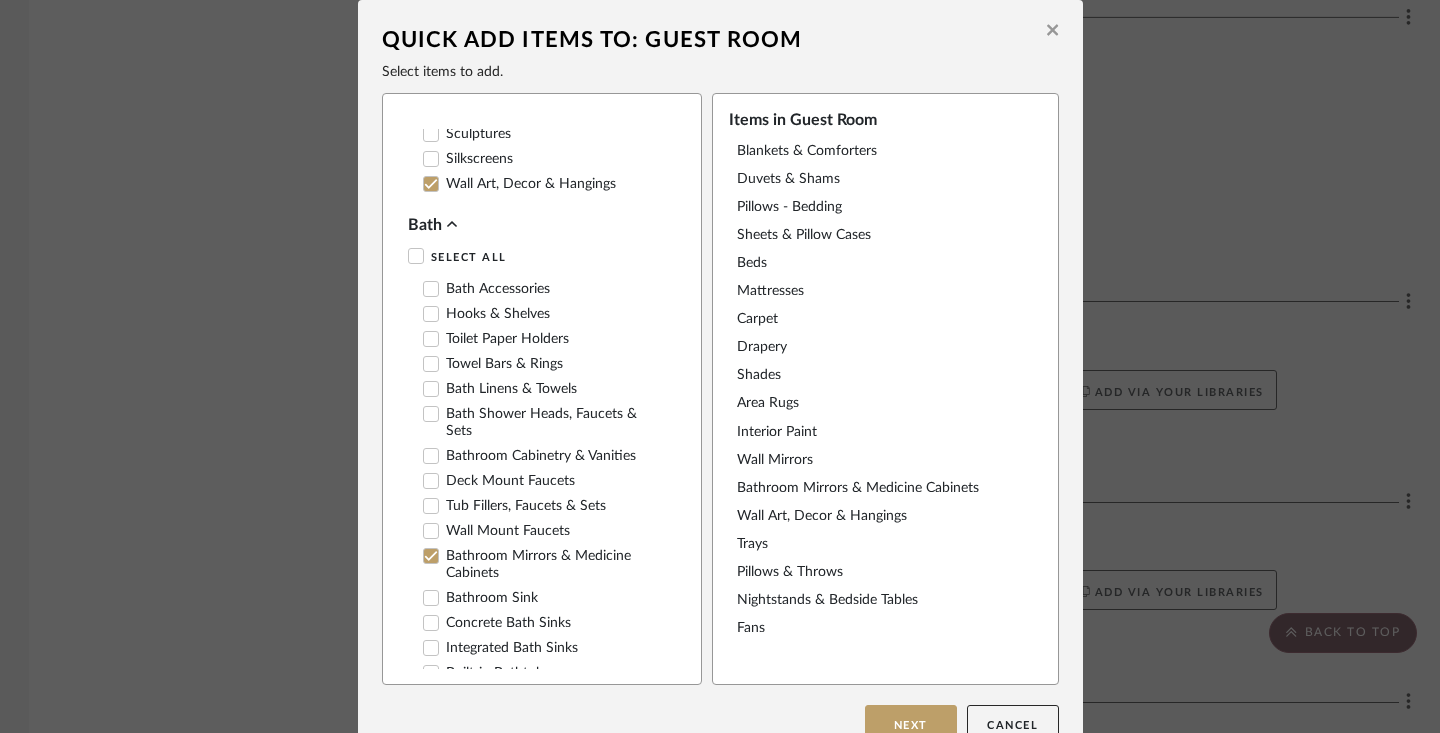 scroll, scrollTop: 2758, scrollLeft: 0, axis: vertical 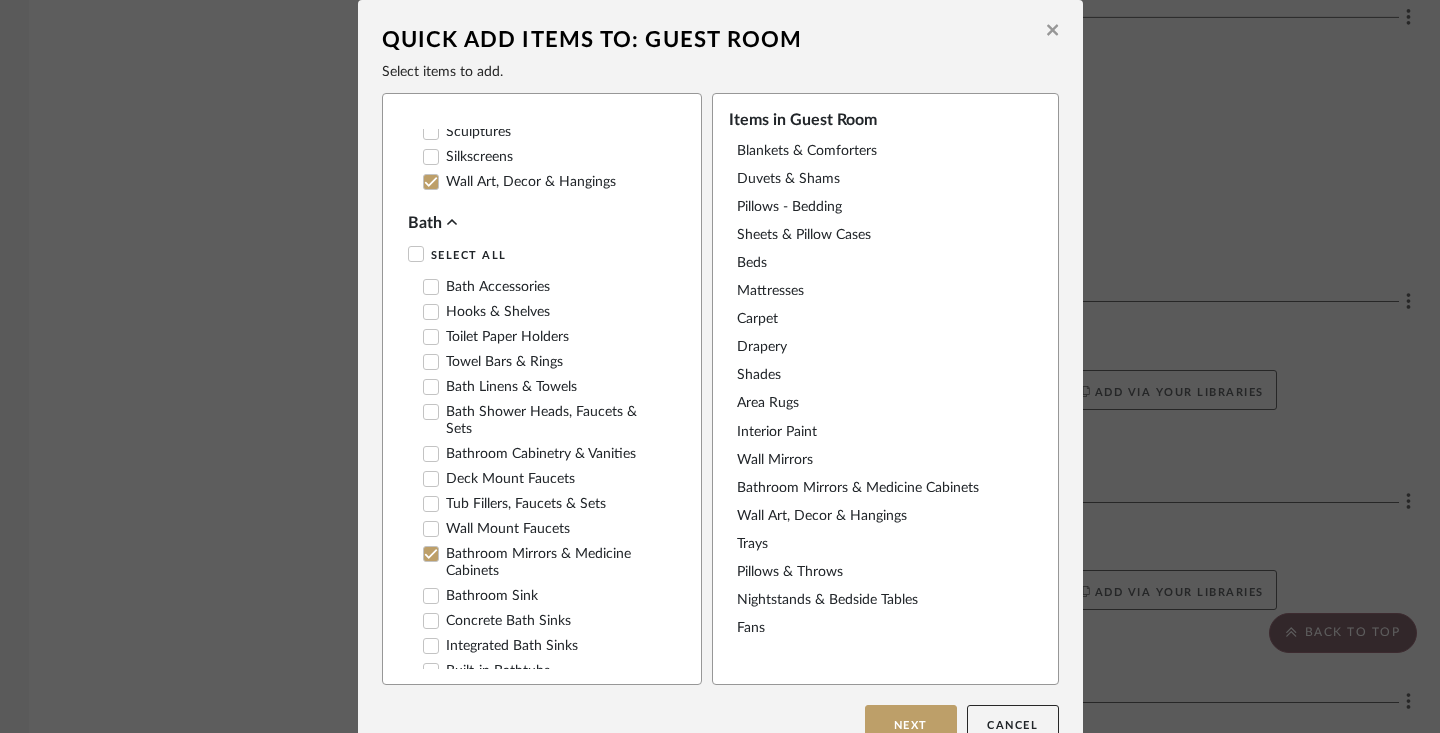 click 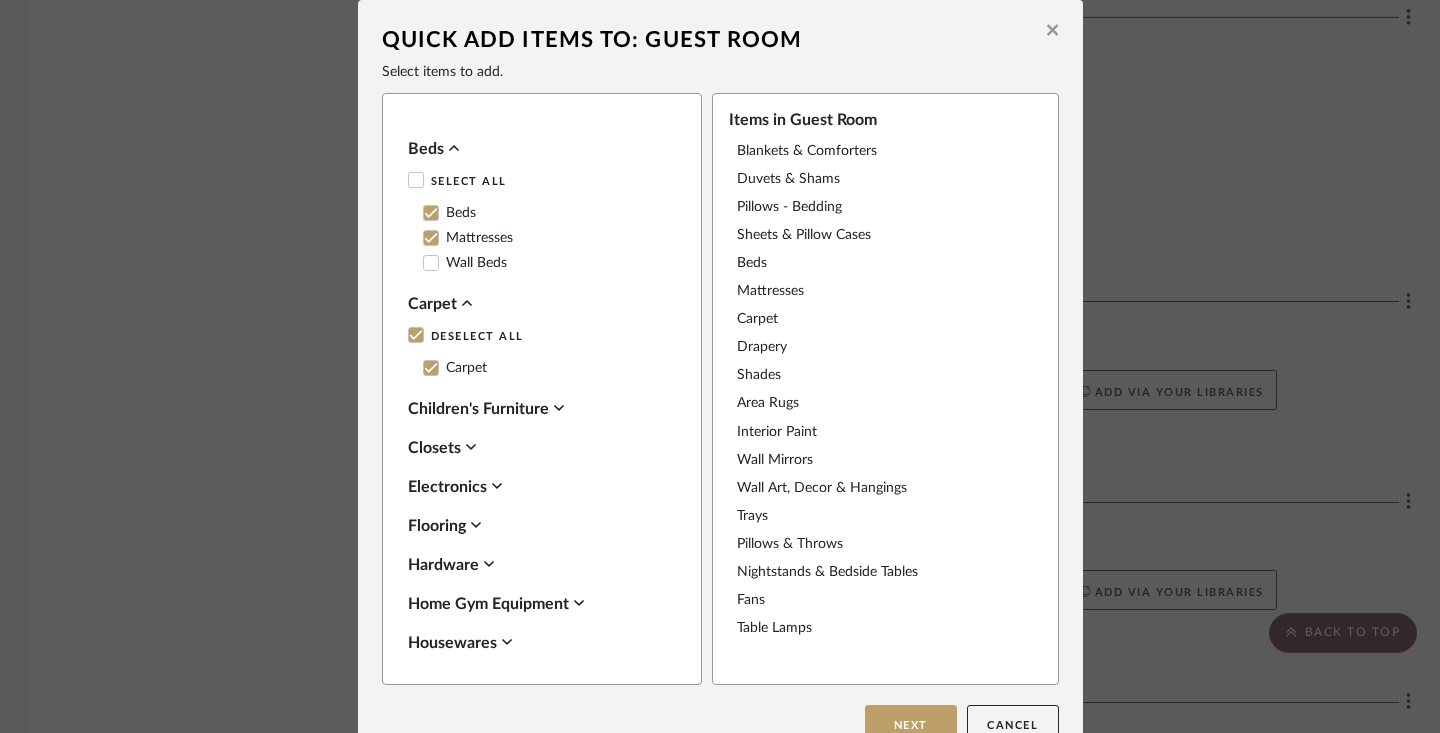 scroll, scrollTop: 3595, scrollLeft: 0, axis: vertical 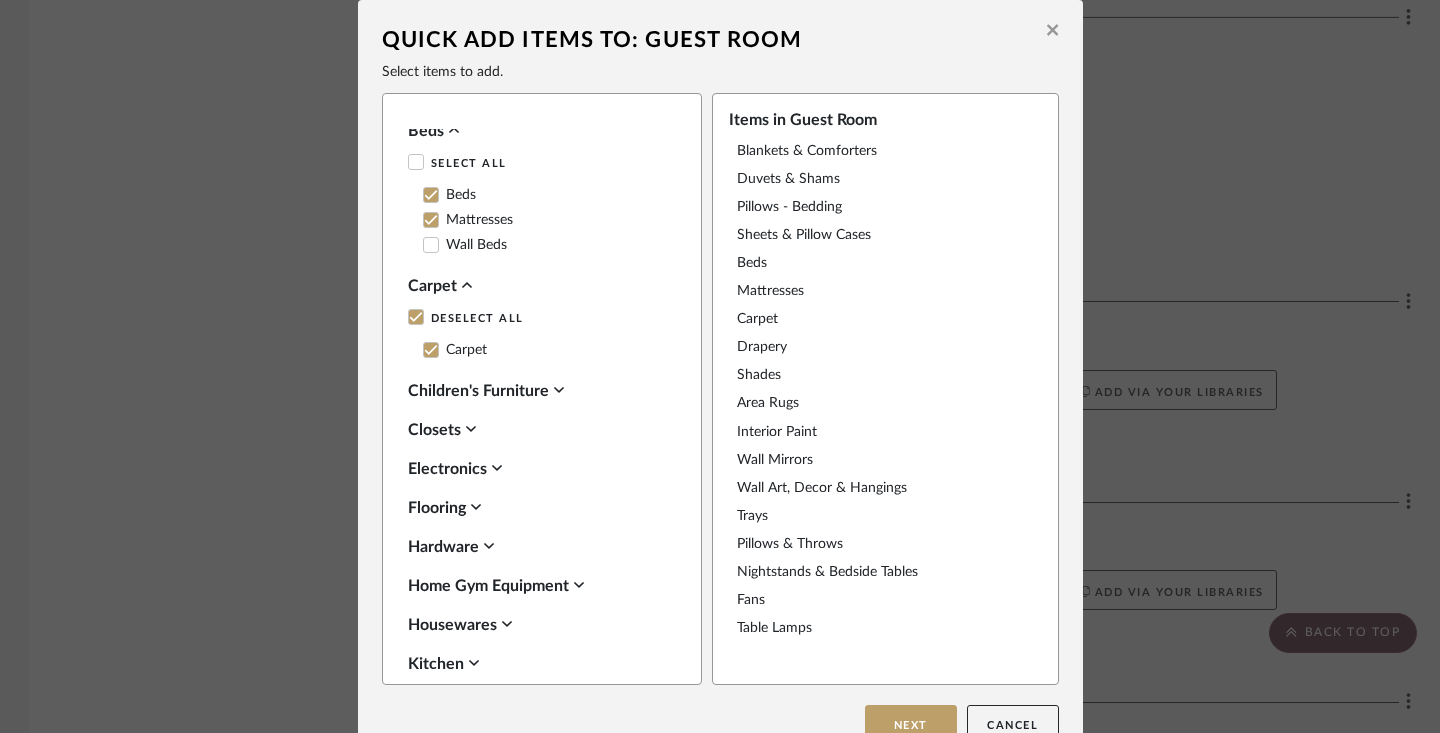 click 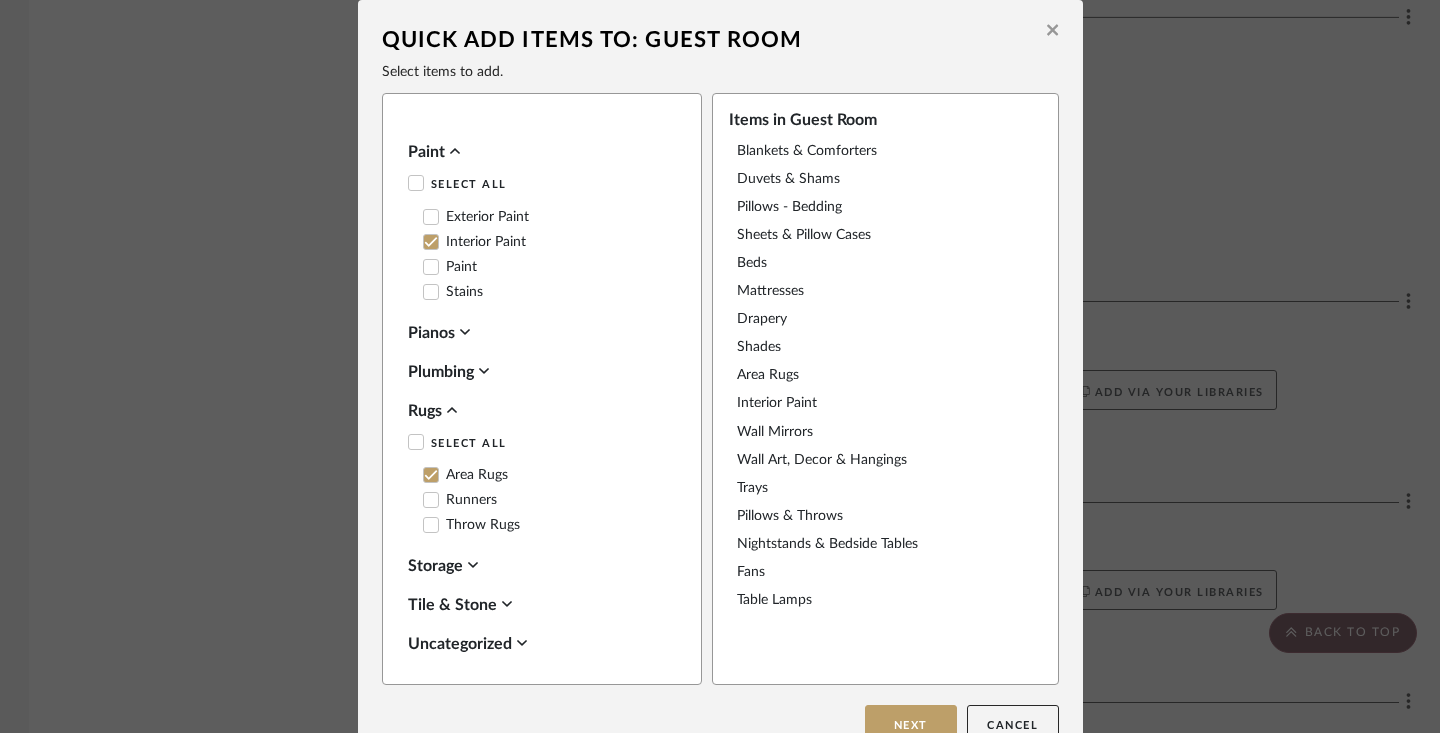 scroll, scrollTop: 4446, scrollLeft: 0, axis: vertical 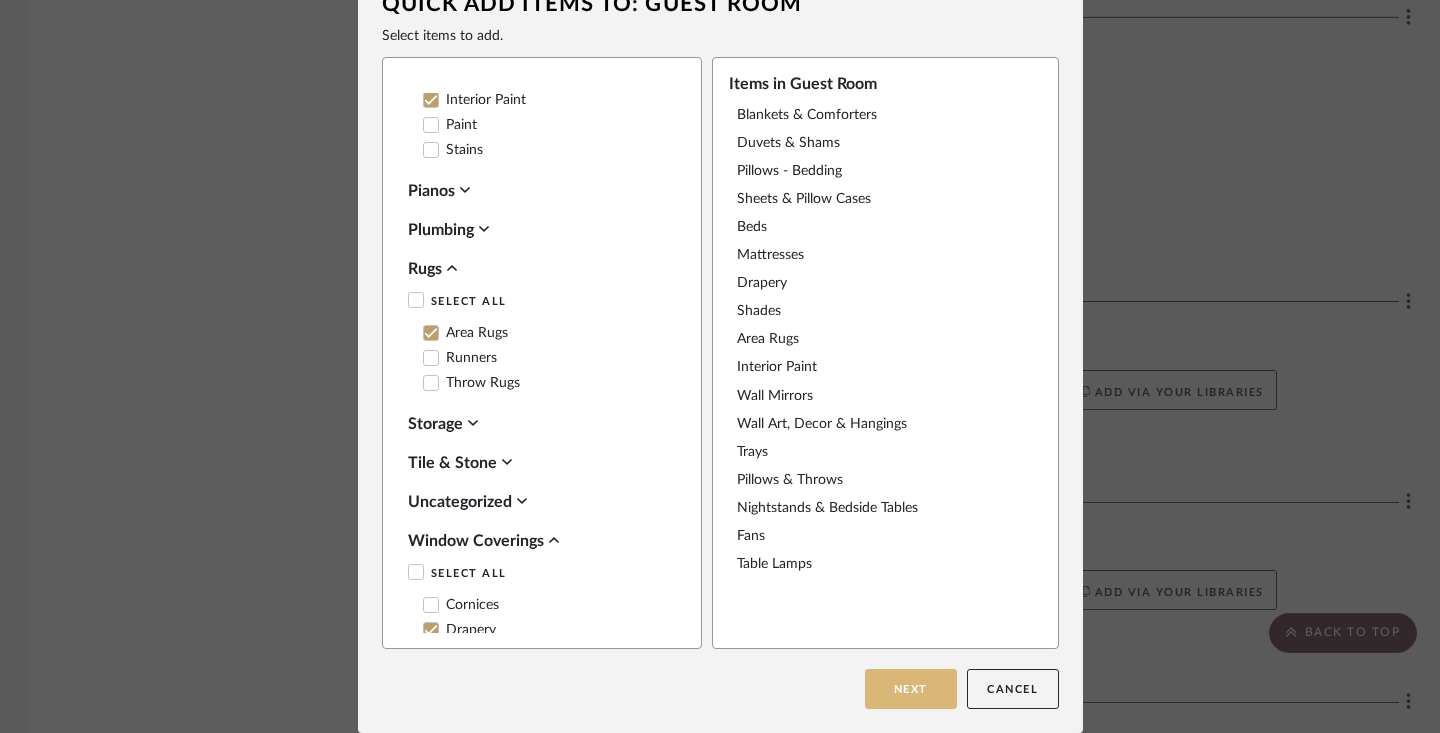 click on "Next" at bounding box center (911, 689) 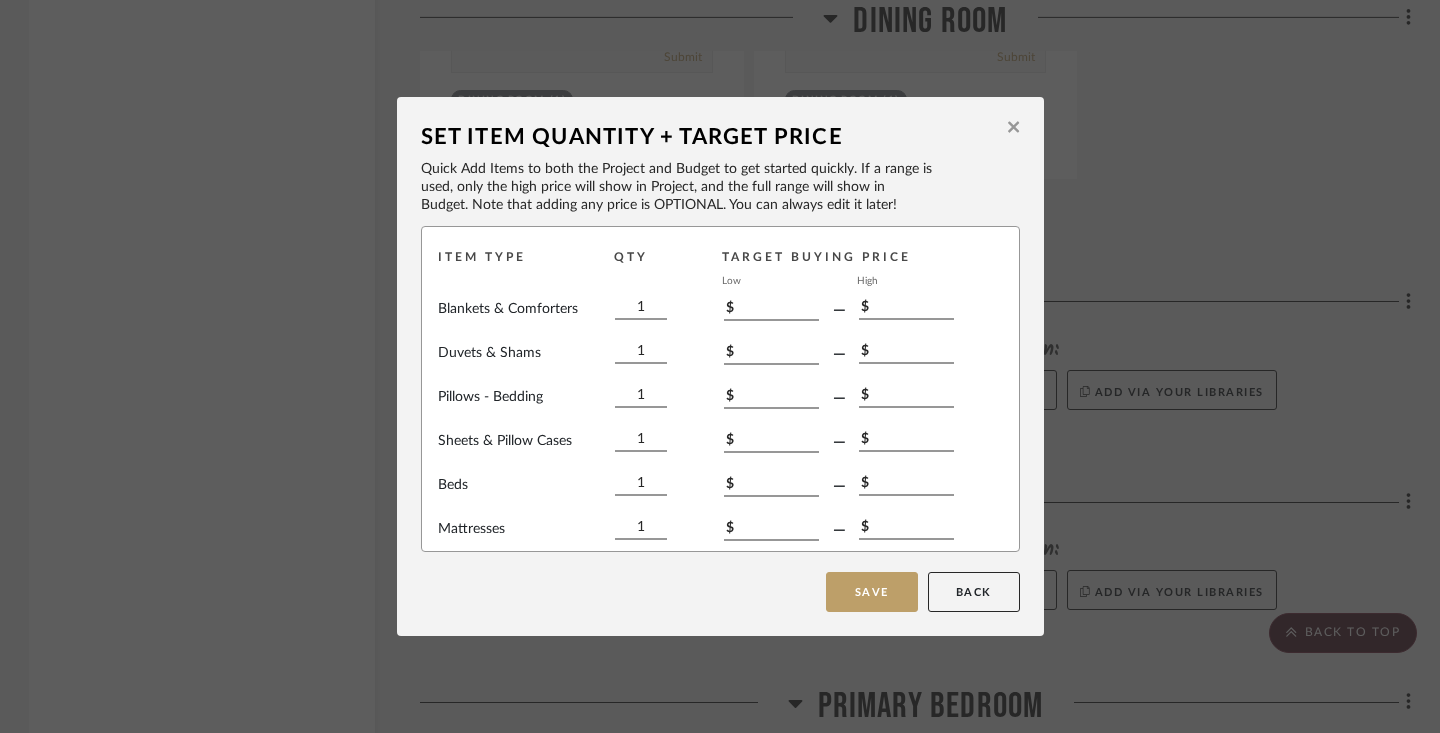scroll, scrollTop: 0, scrollLeft: 0, axis: both 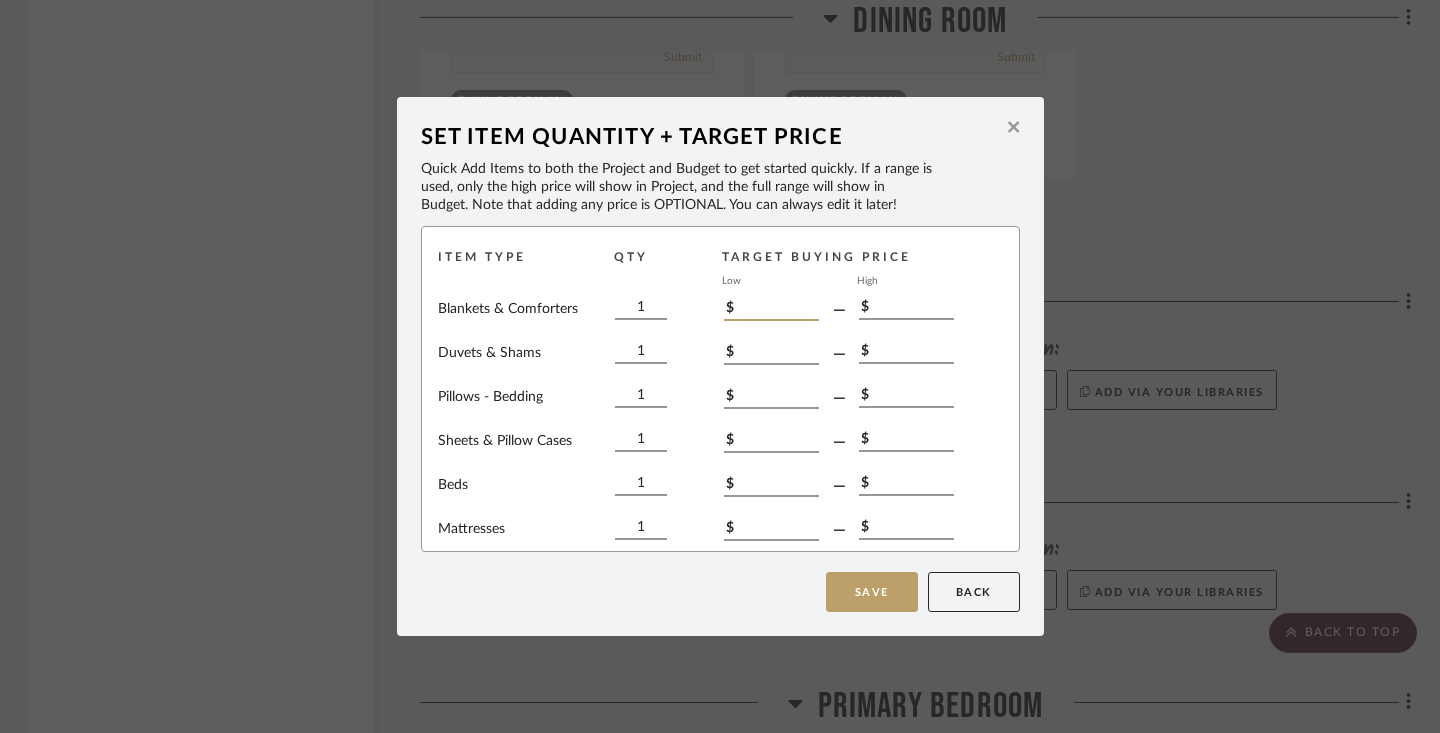 click on "$" at bounding box center [771, 310] 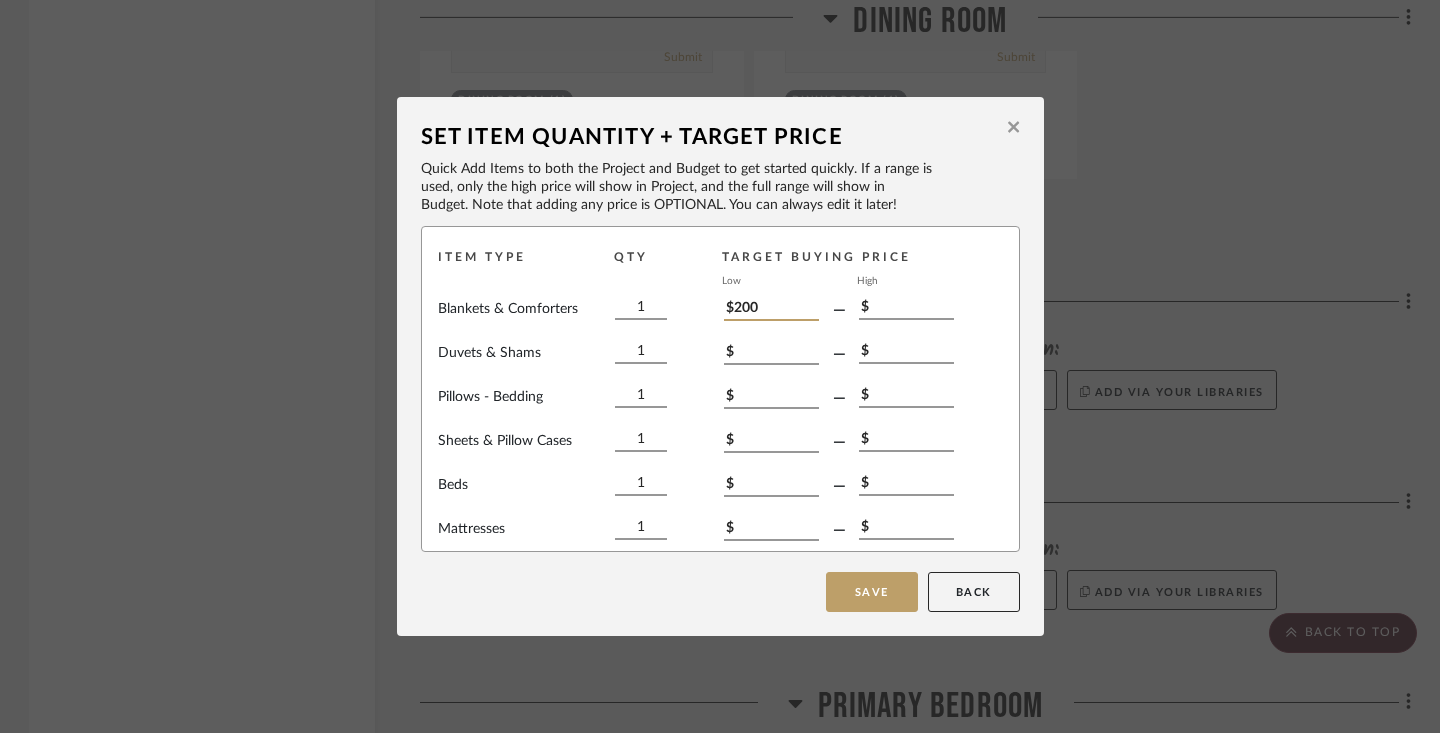 type on "$200" 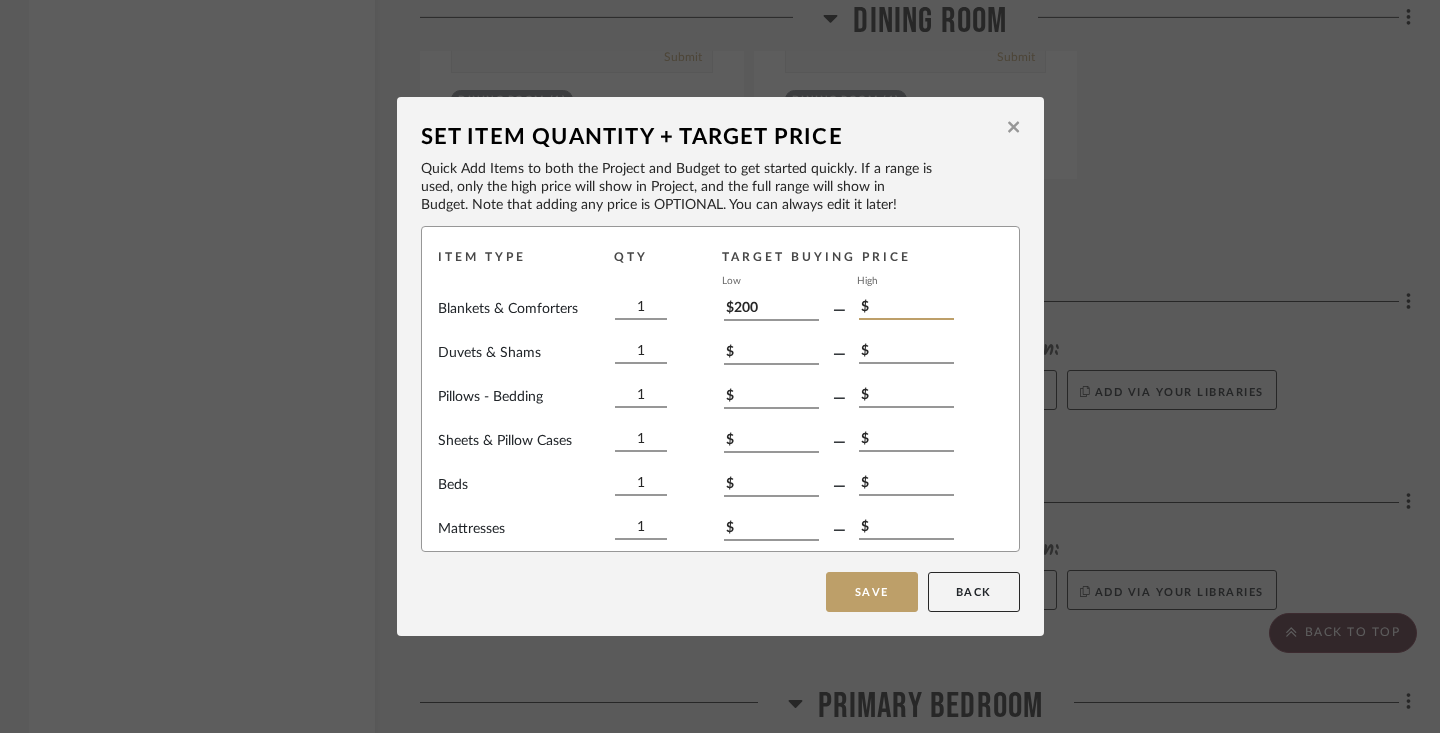 click on "$" at bounding box center (906, 309) 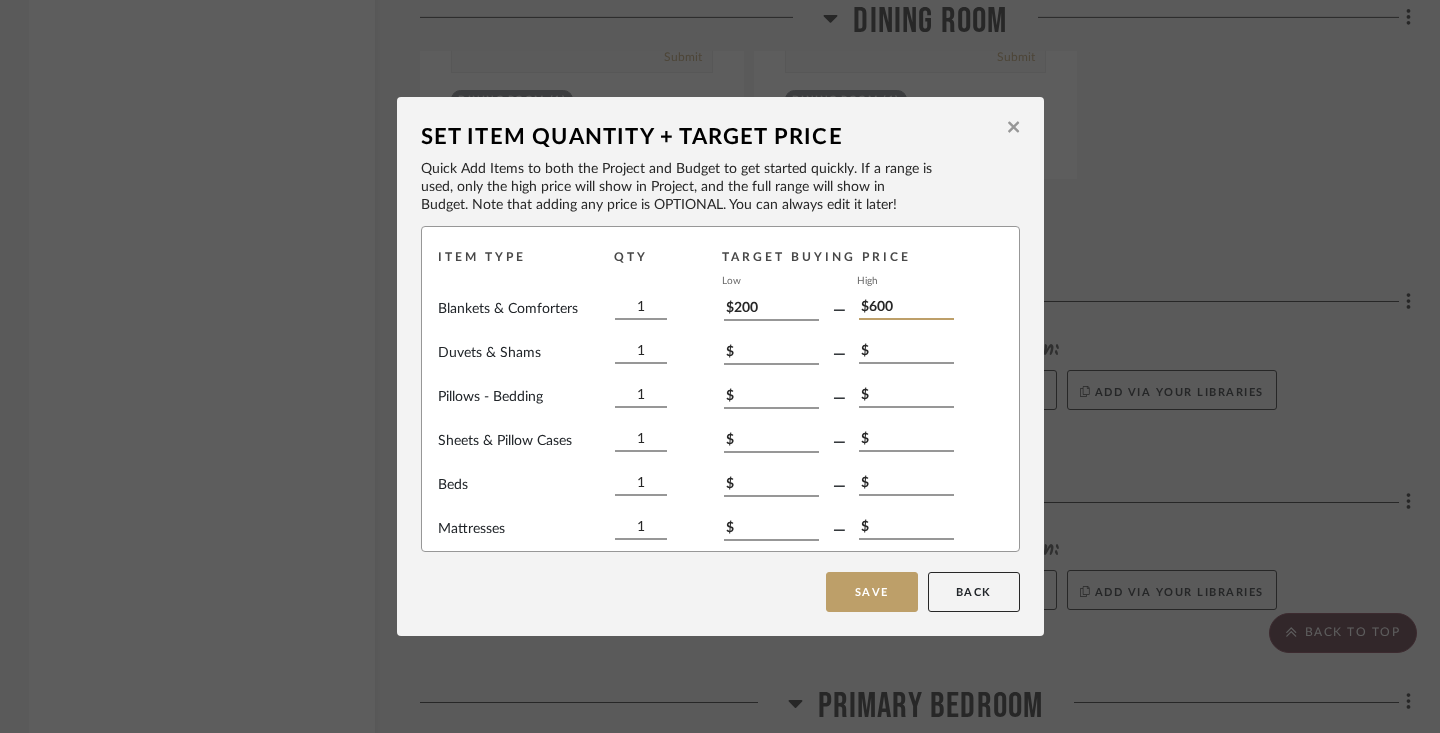 type on "$600" 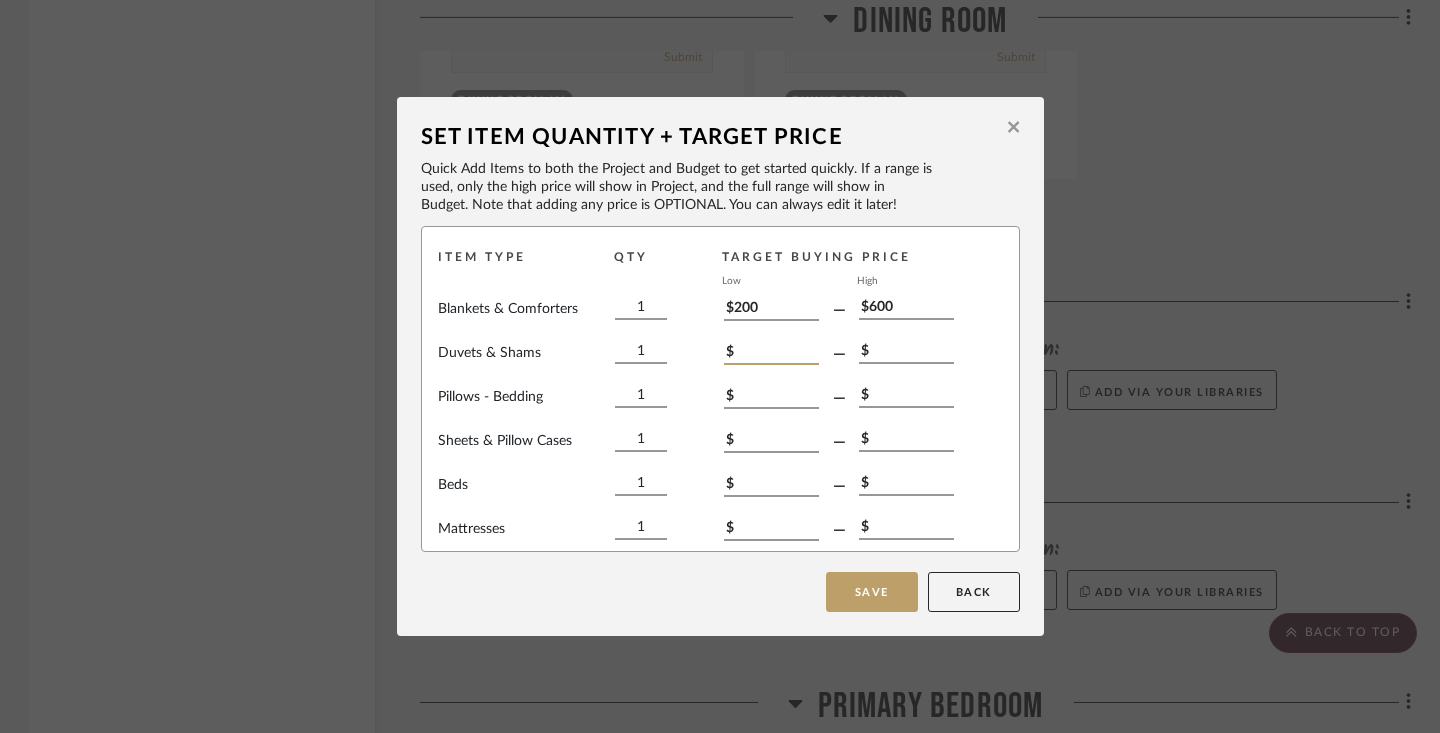 click on "$" at bounding box center [771, 354] 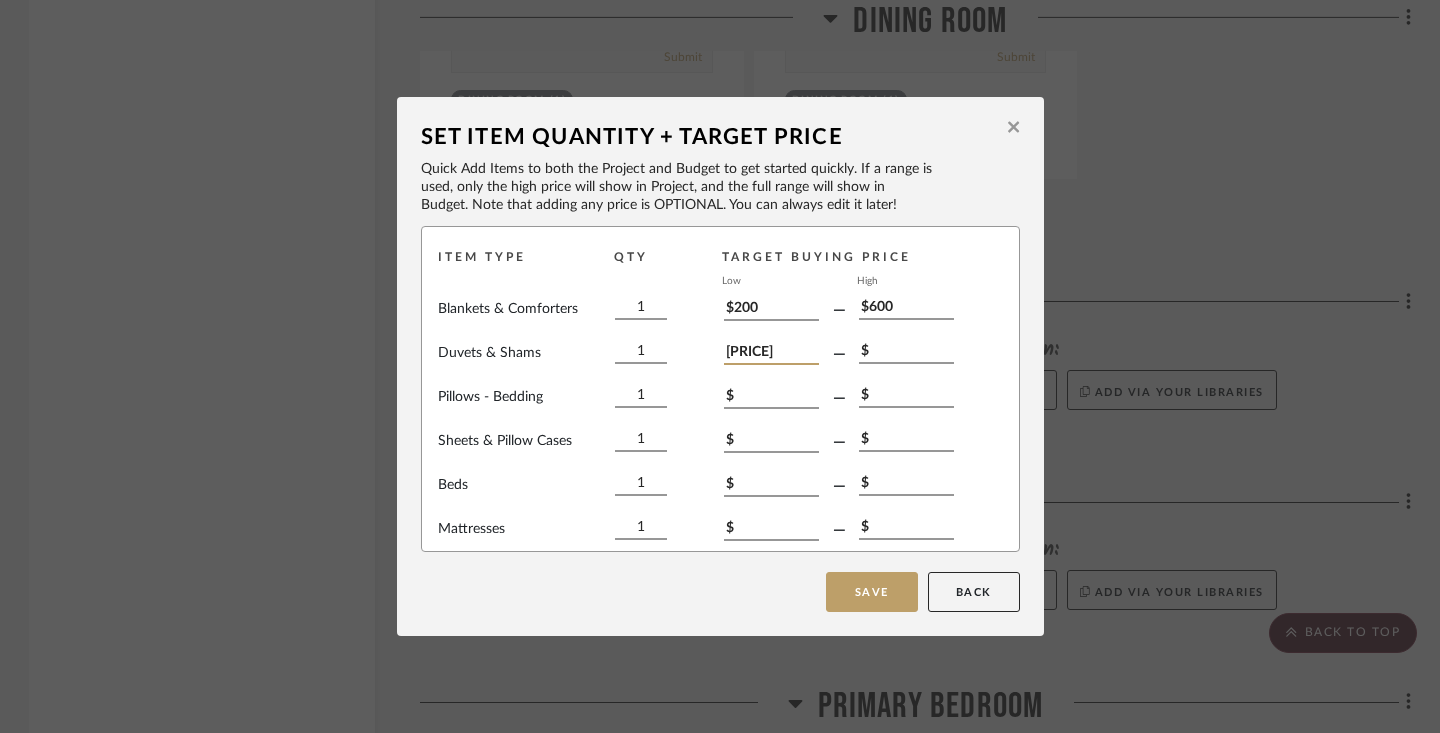 type on "[PRICE]" 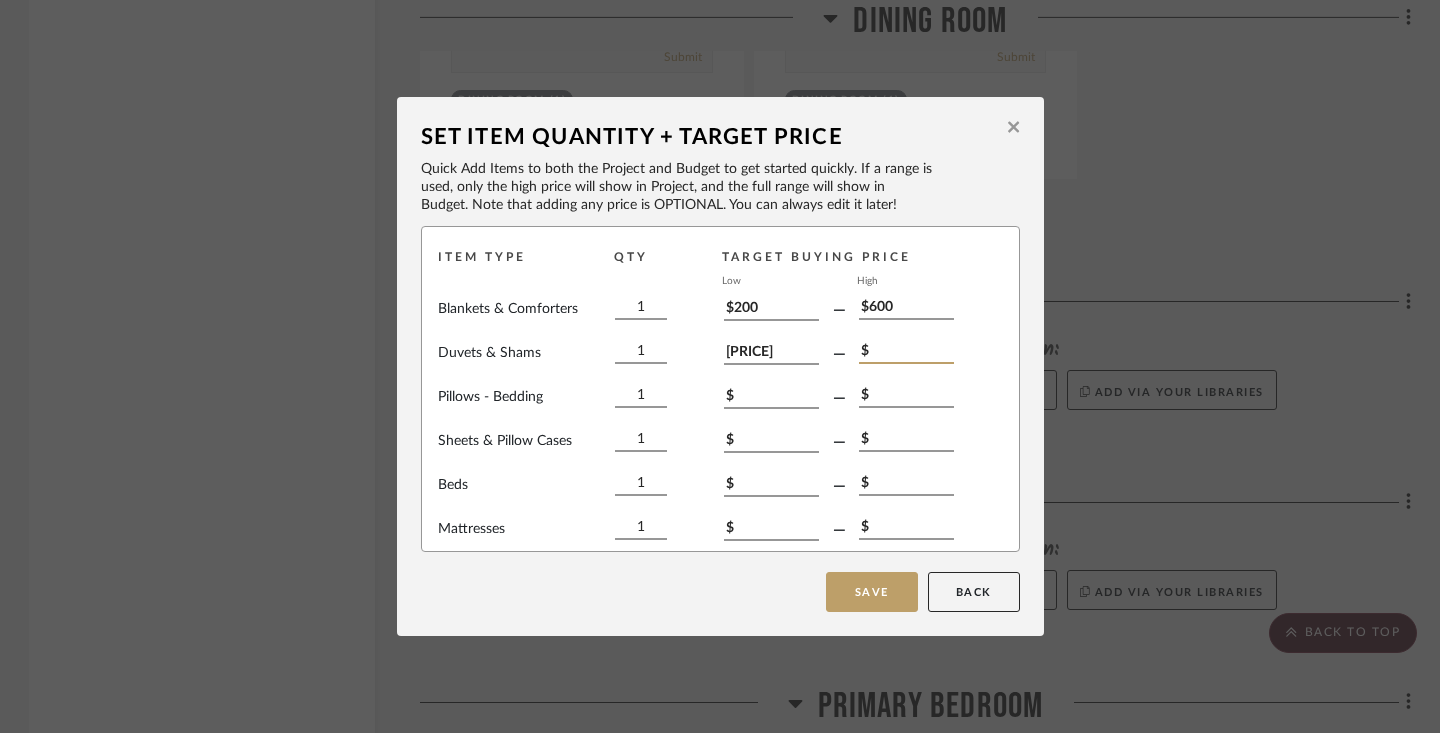 click on "$" at bounding box center (906, 353) 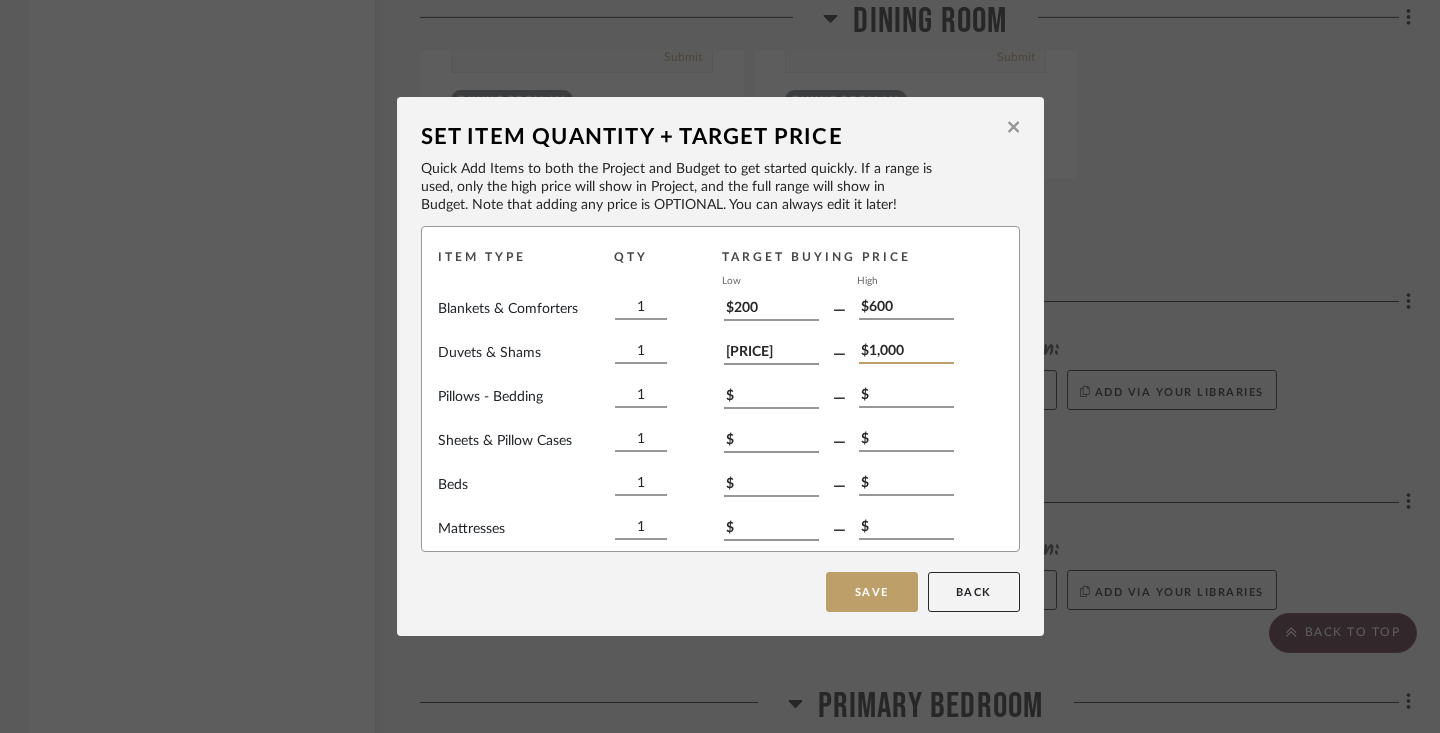 type on "$1,000" 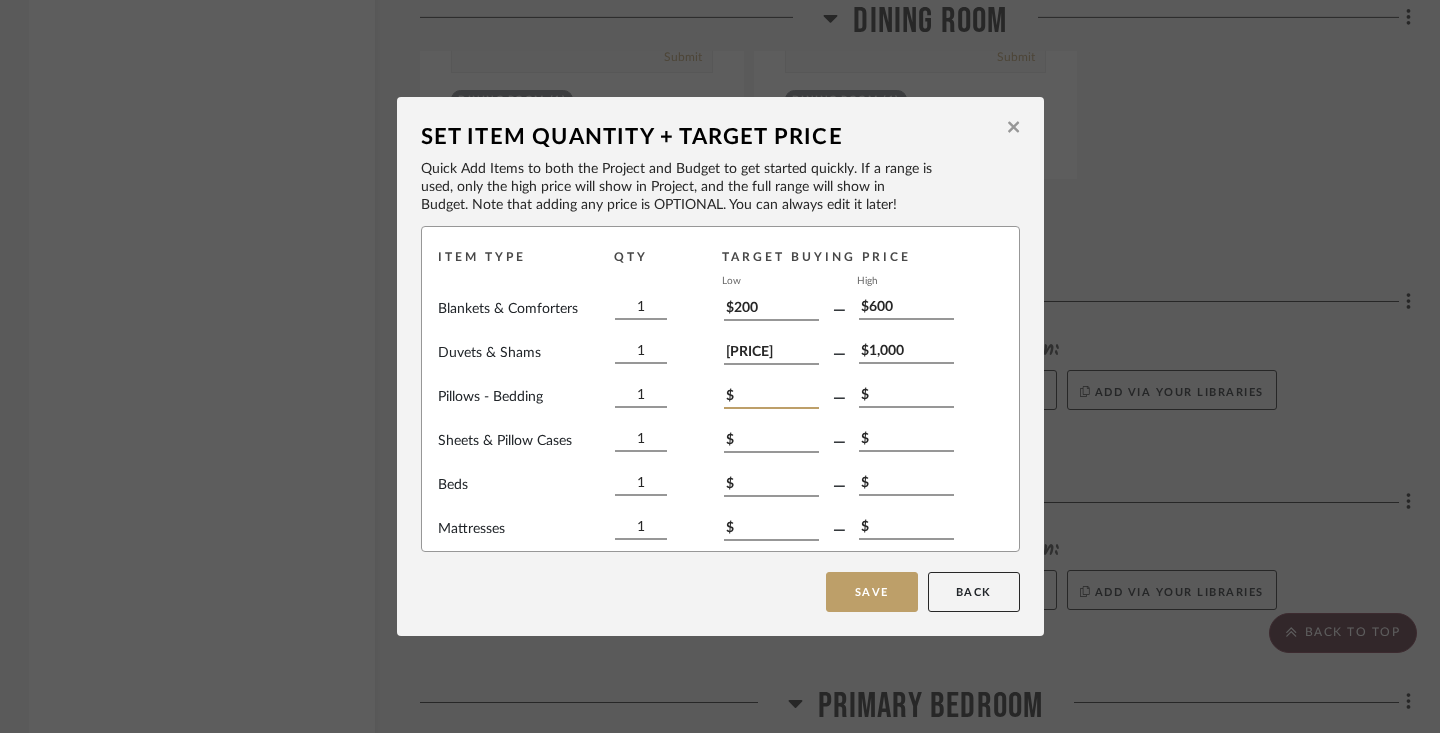 click on "$" at bounding box center [771, 398] 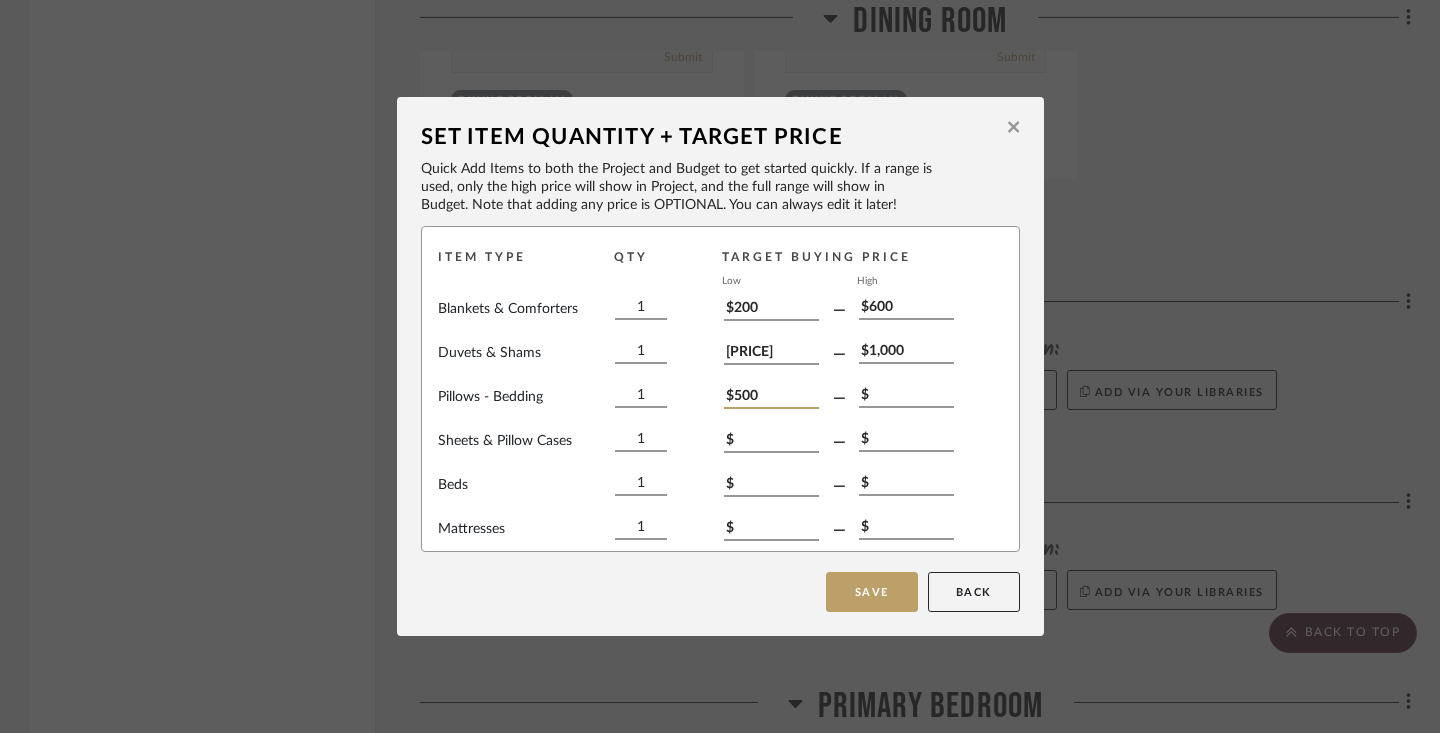 type on "$500" 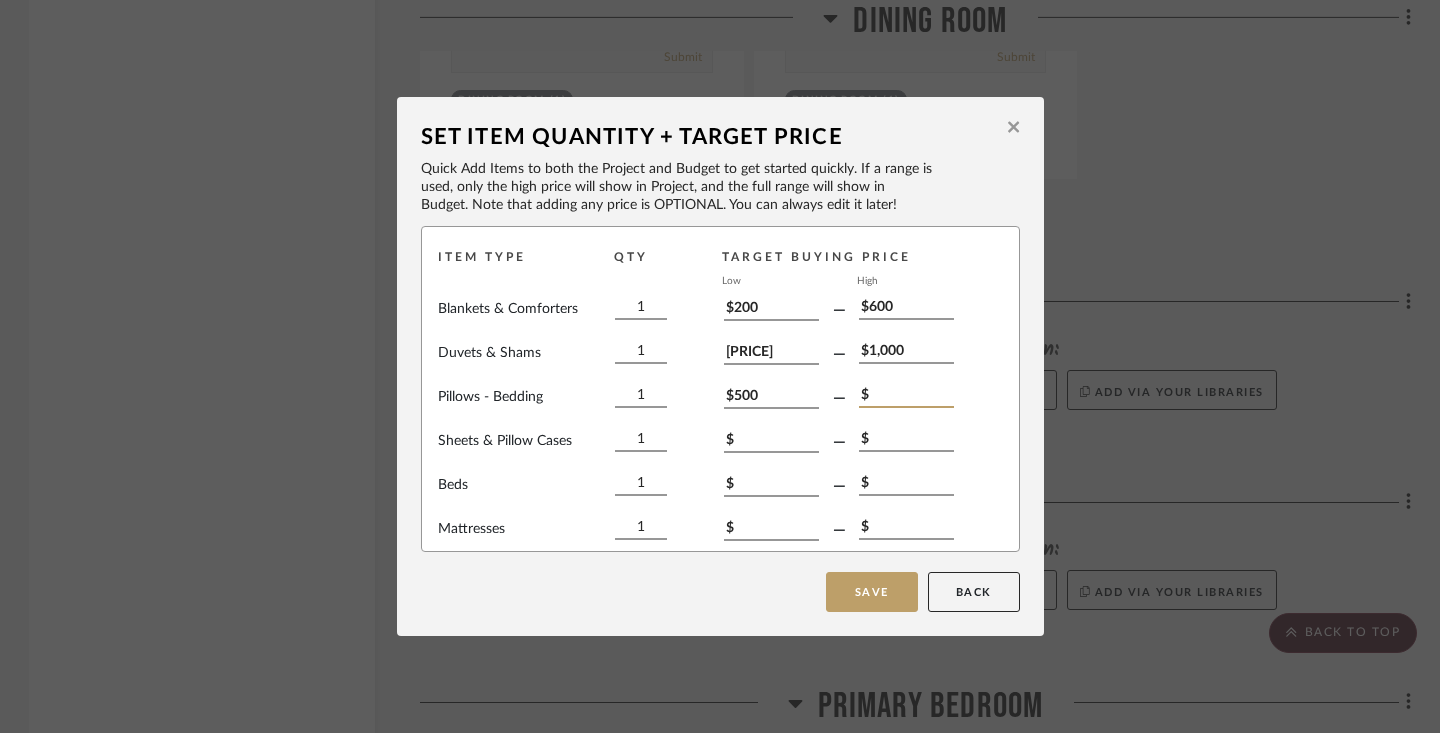 click on "$" at bounding box center (906, 397) 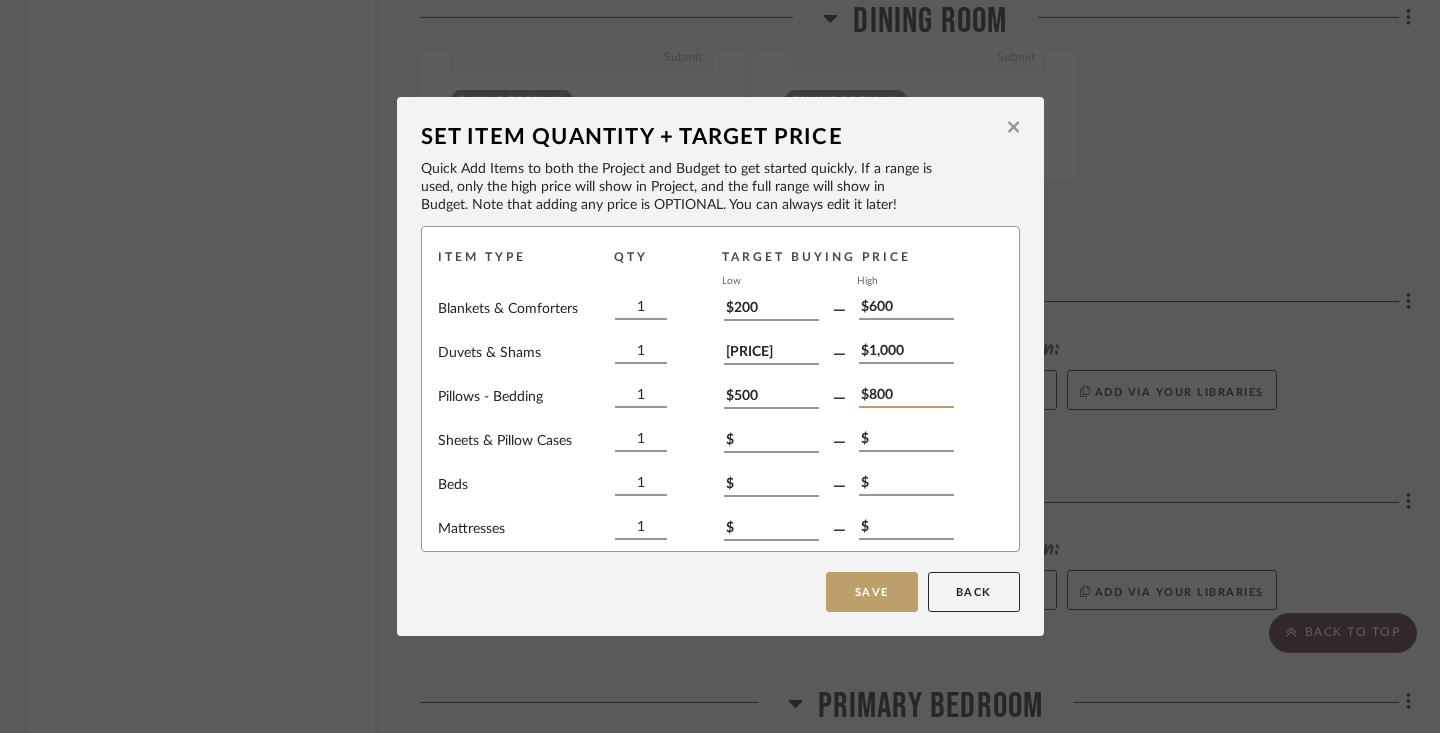 type on "$800" 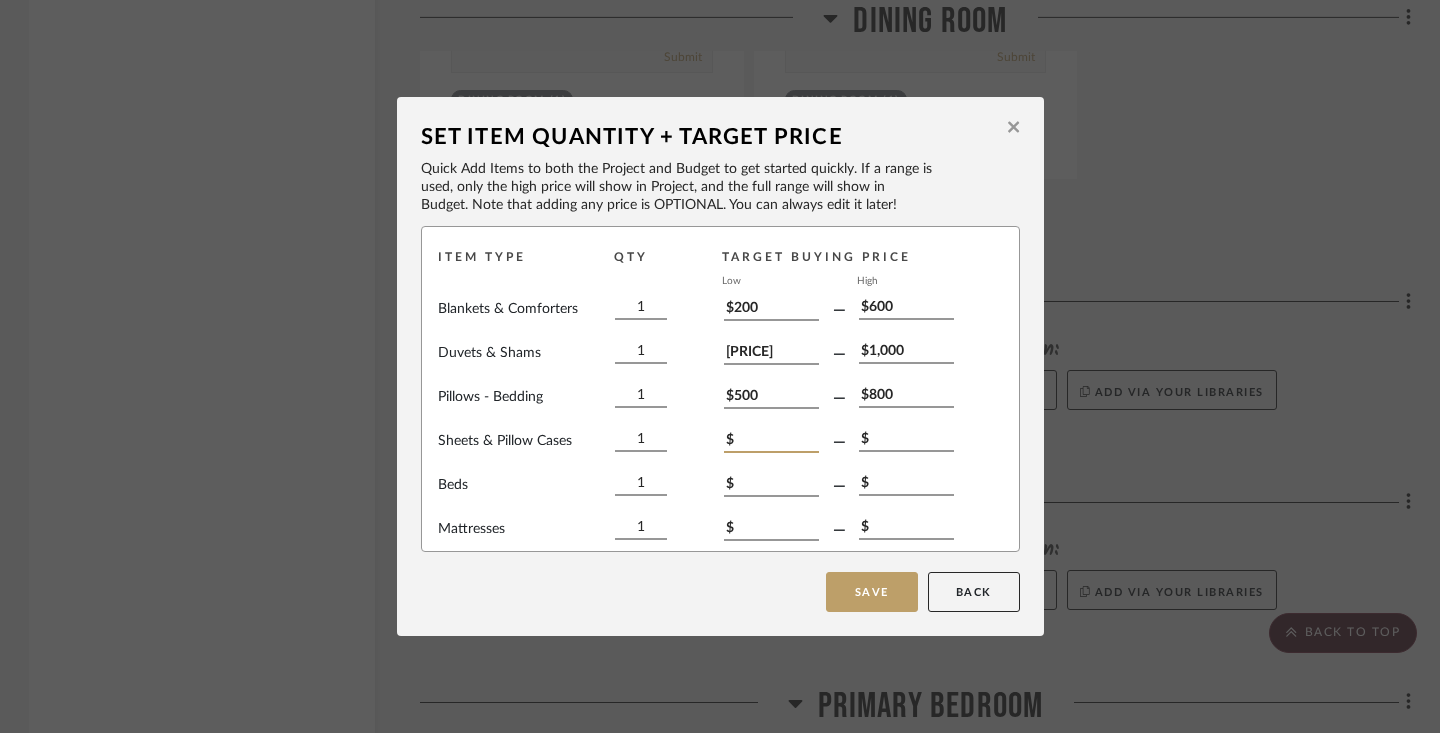 click on "$" at bounding box center [771, 442] 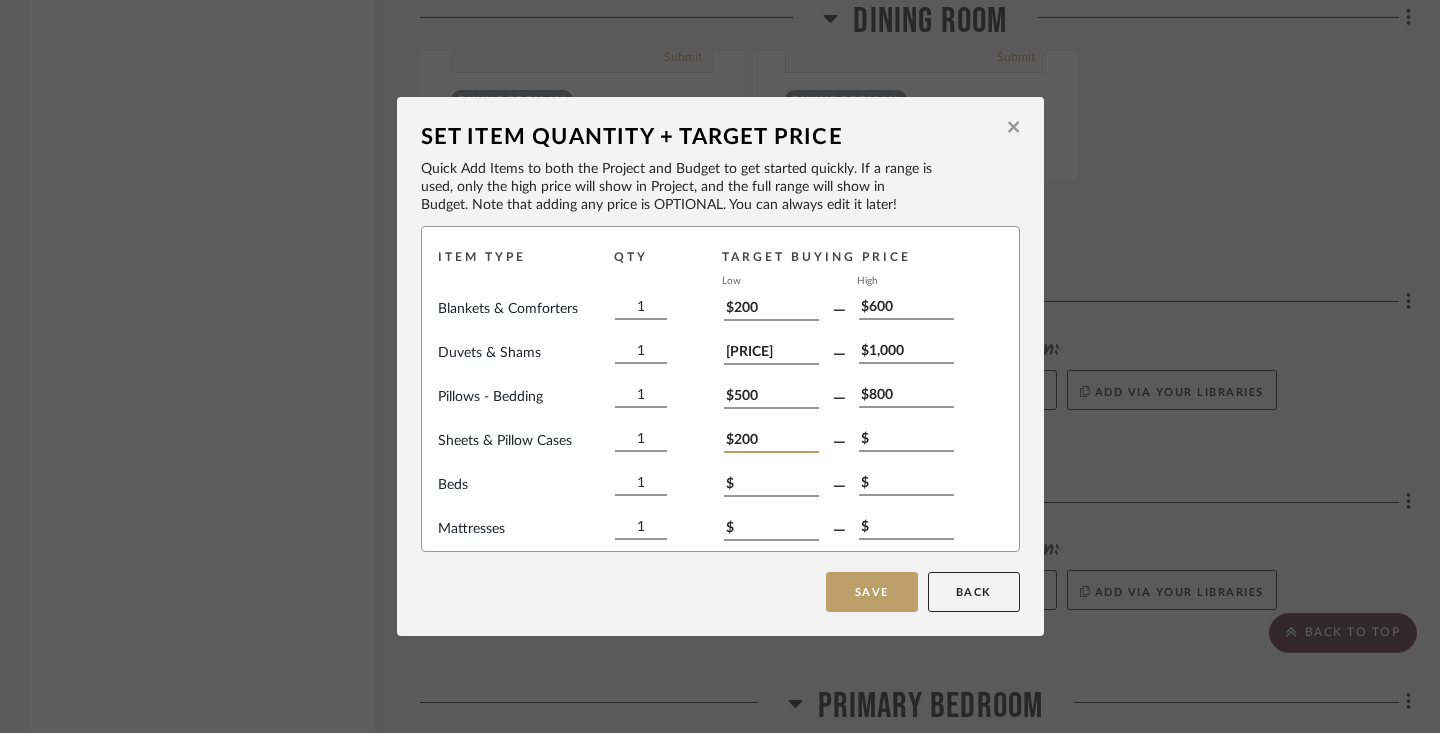 type on "$200" 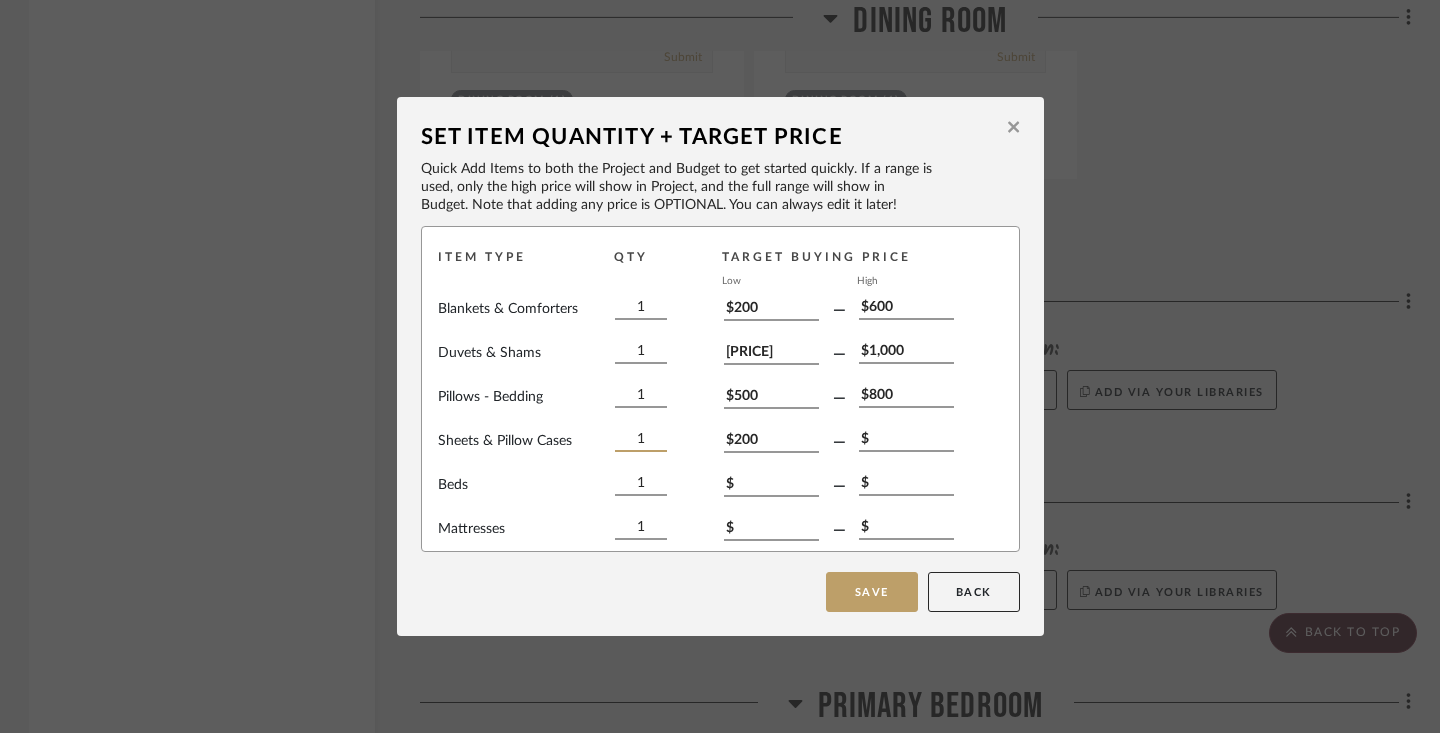 click on "1" at bounding box center [641, 441] 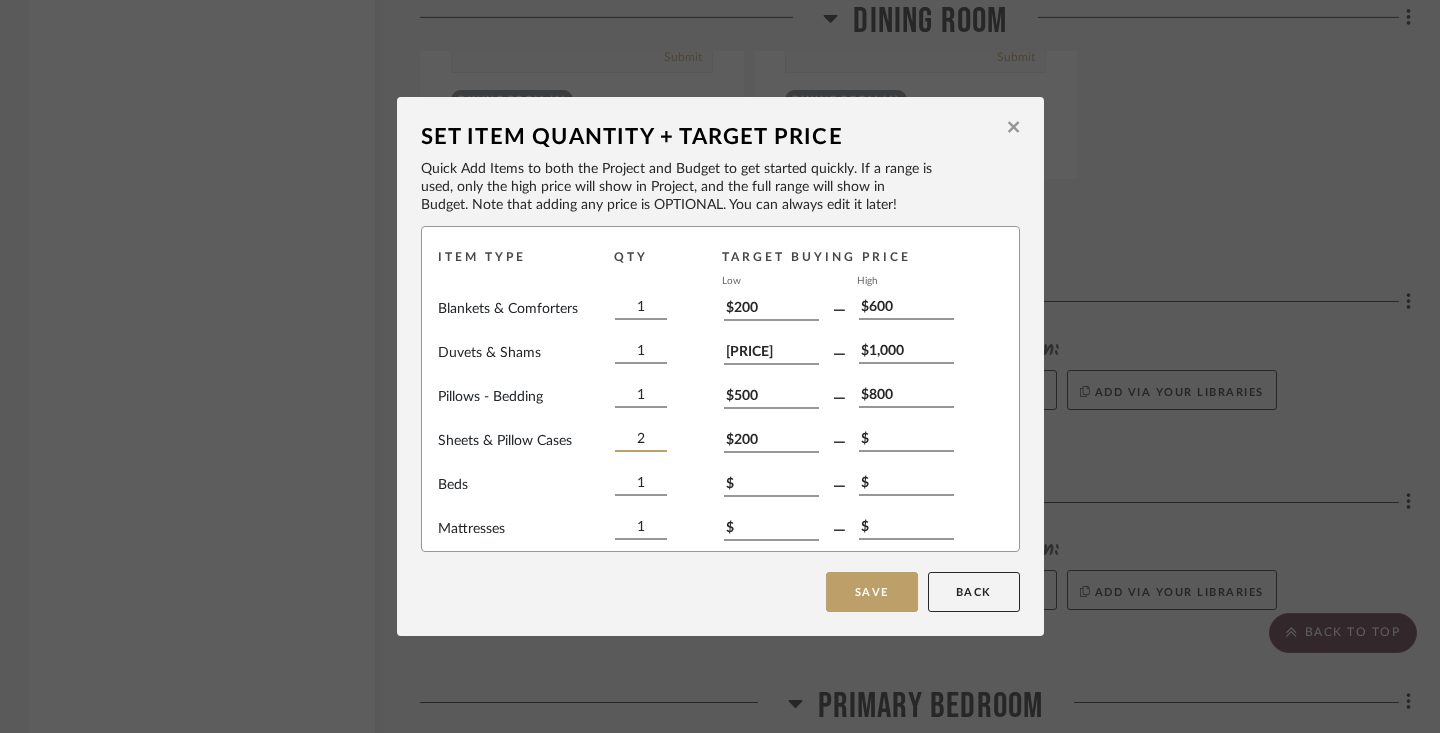 type on "2" 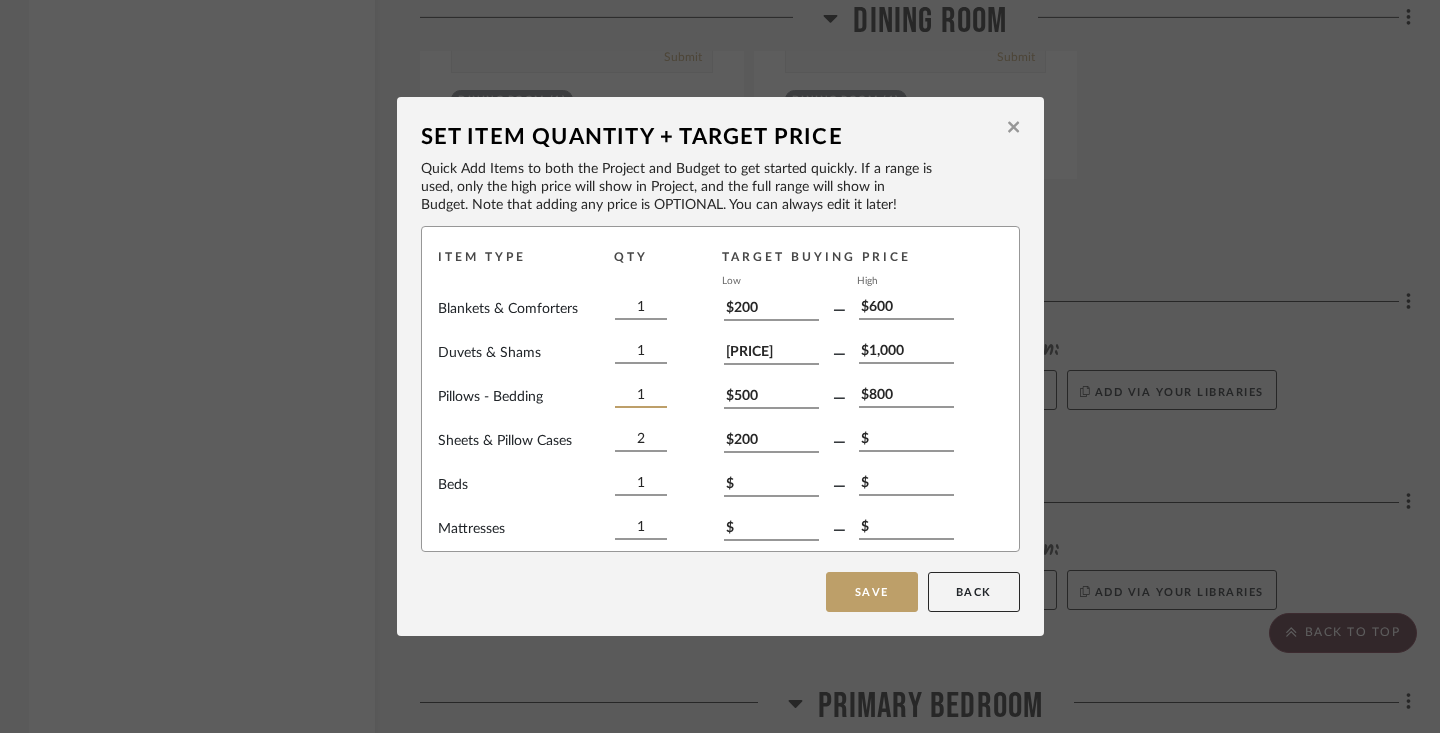 click on "1" at bounding box center (641, 397) 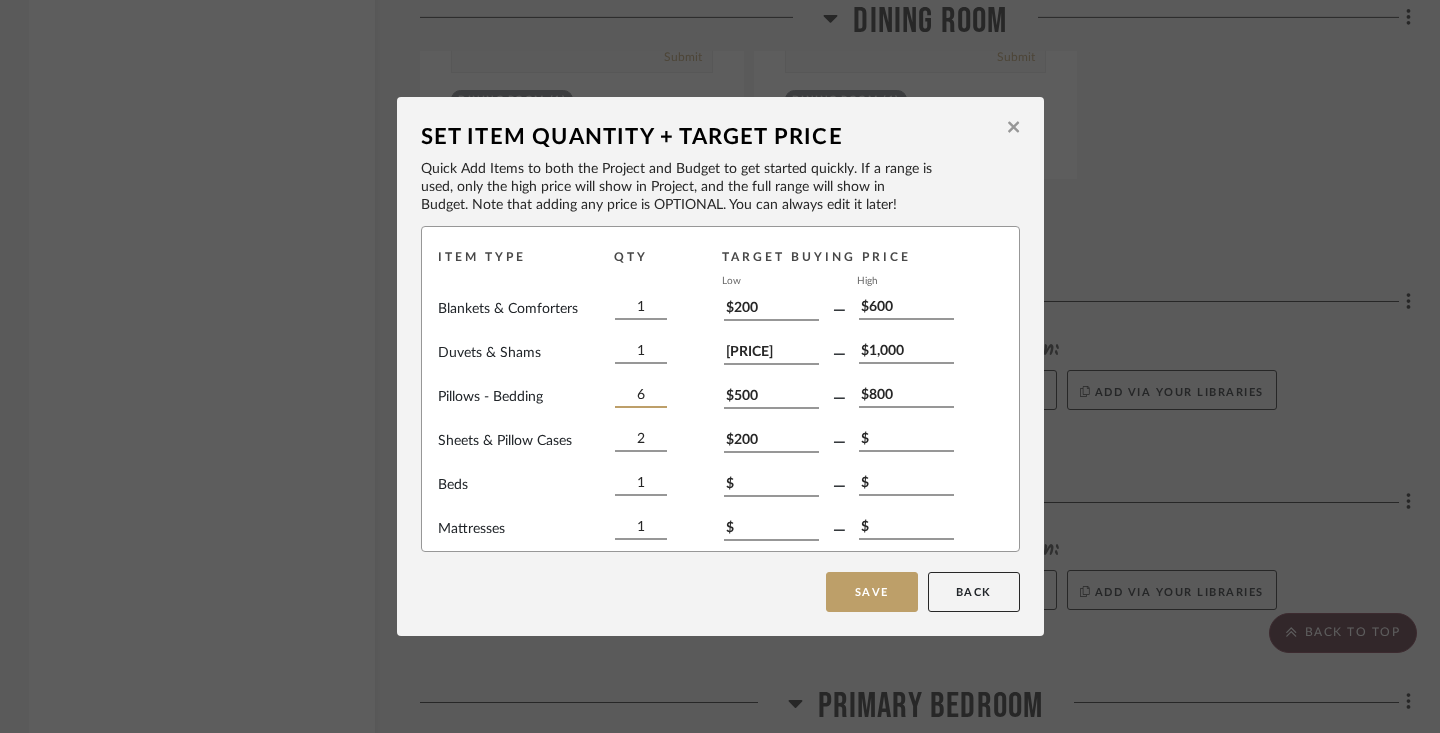 type on "6" 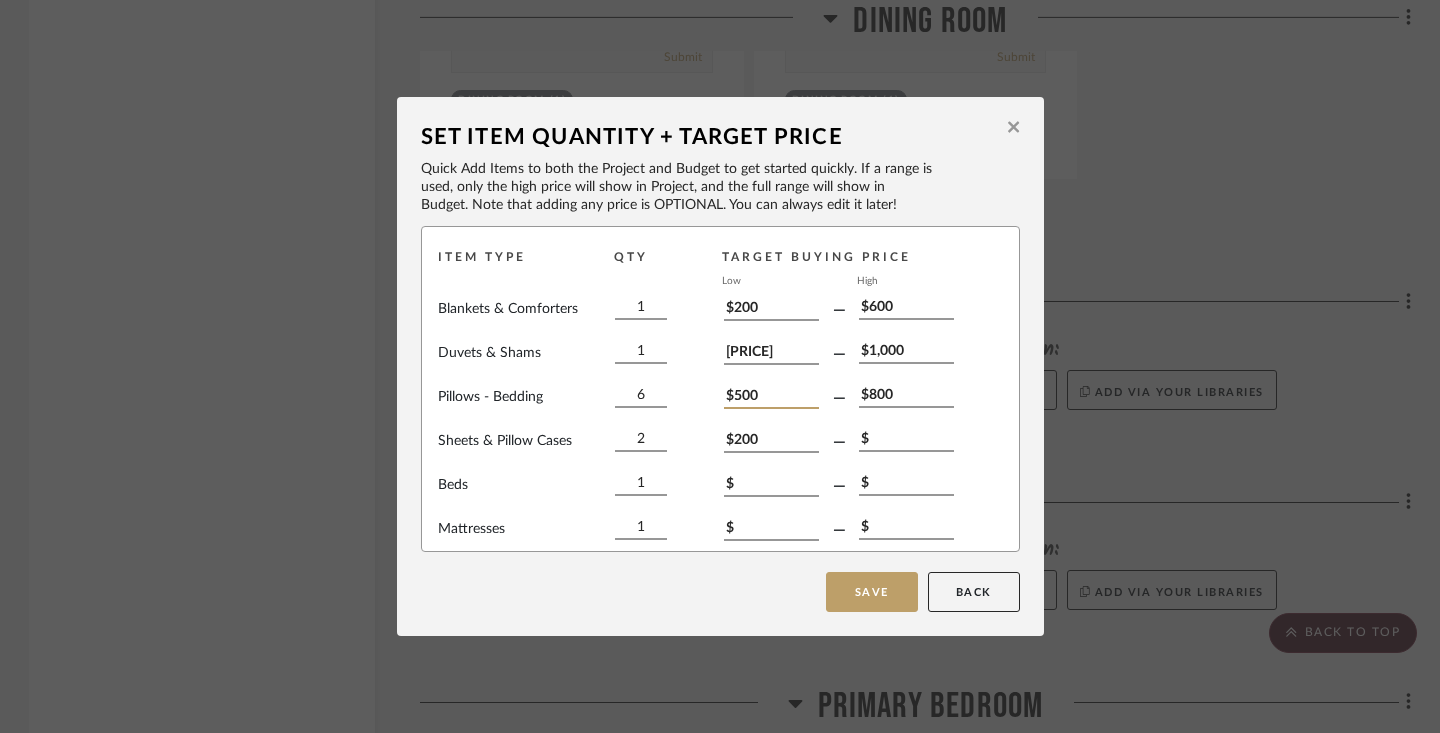 drag, startPoint x: 752, startPoint y: 395, endPoint x: 727, endPoint y: 398, distance: 25.179358 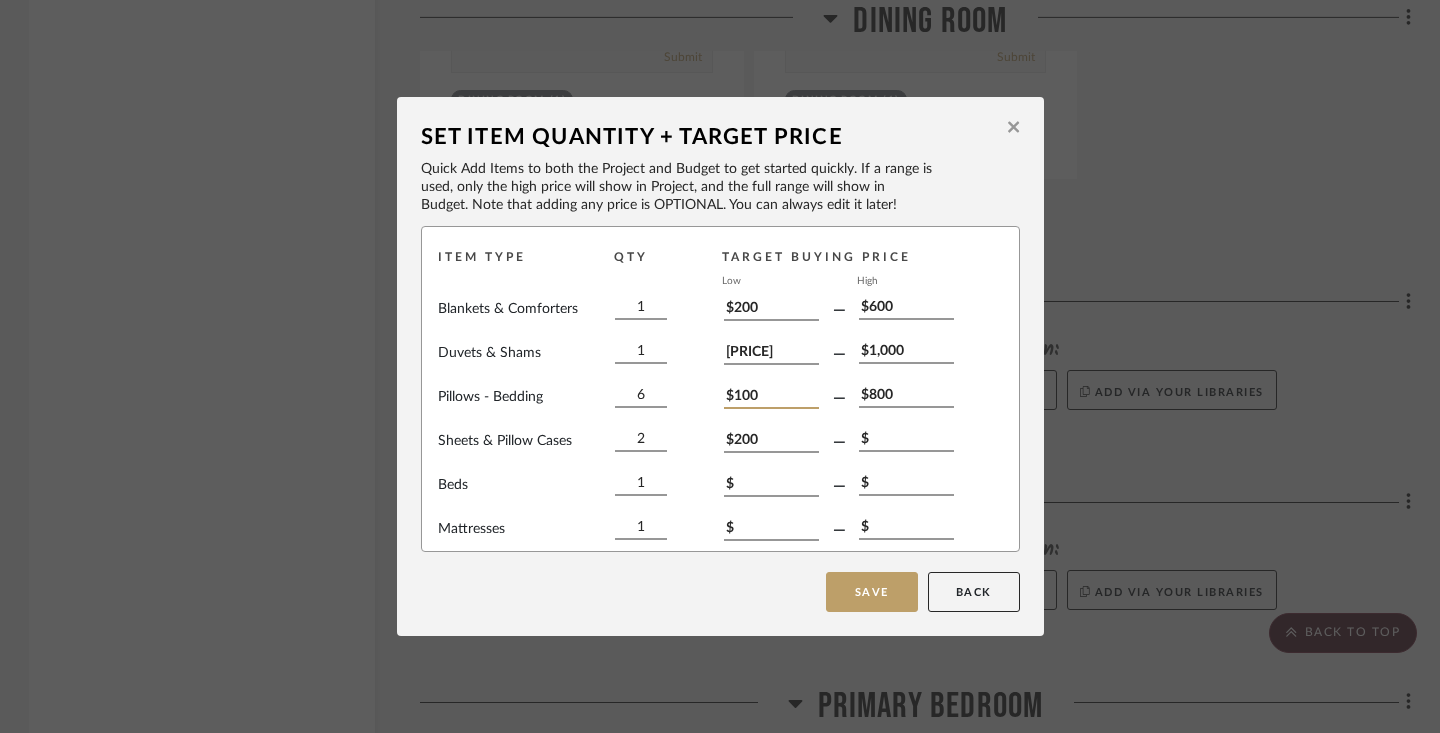 type on "$100" 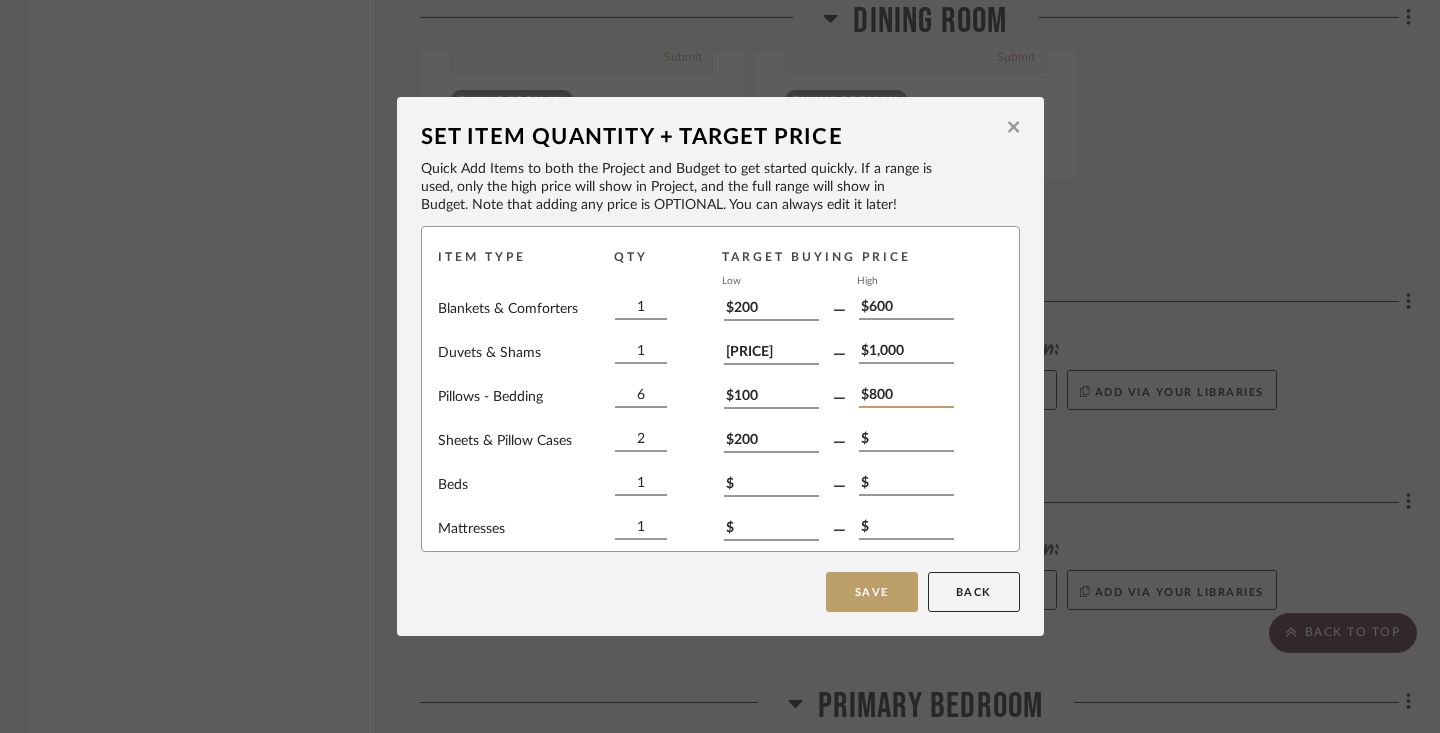 drag, startPoint x: 888, startPoint y: 399, endPoint x: 860, endPoint y: 401, distance: 28.071337 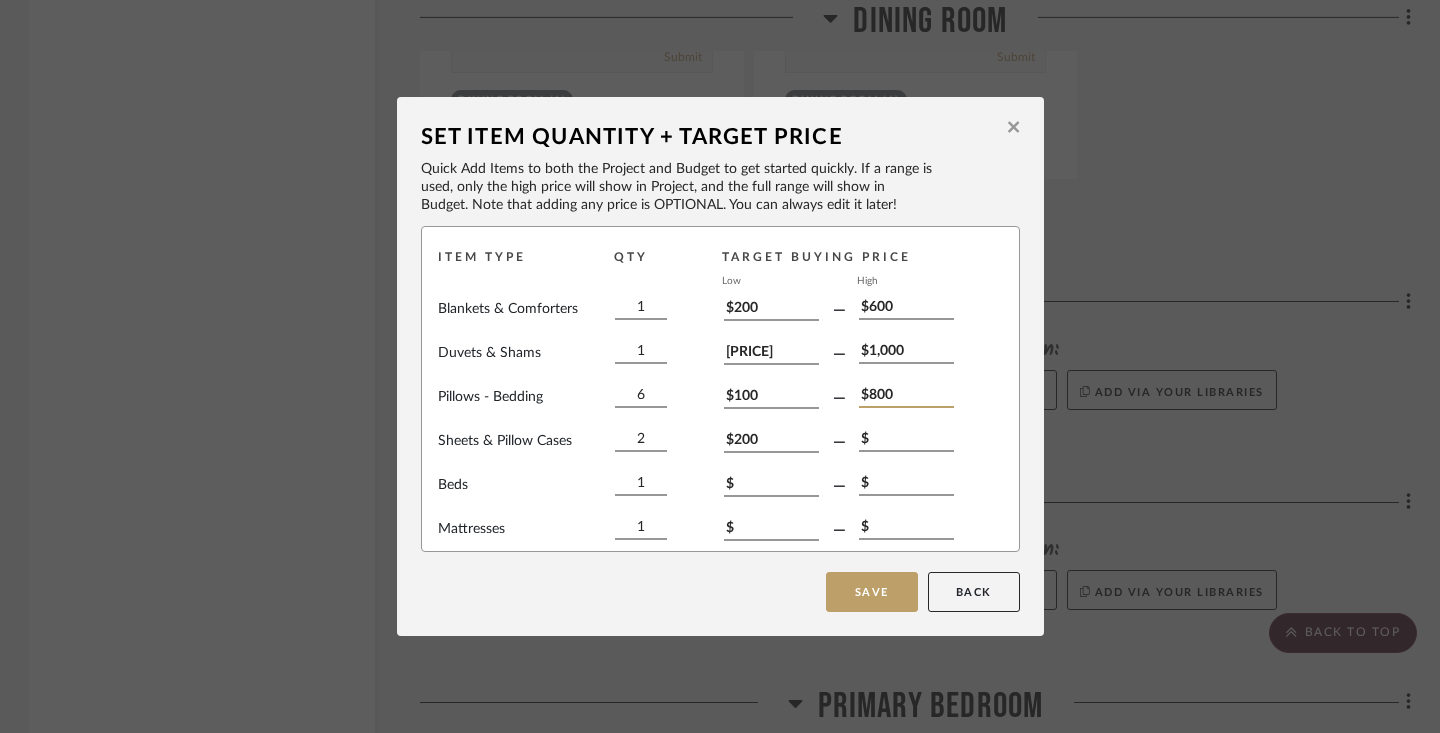 click on "$800" at bounding box center [906, 397] 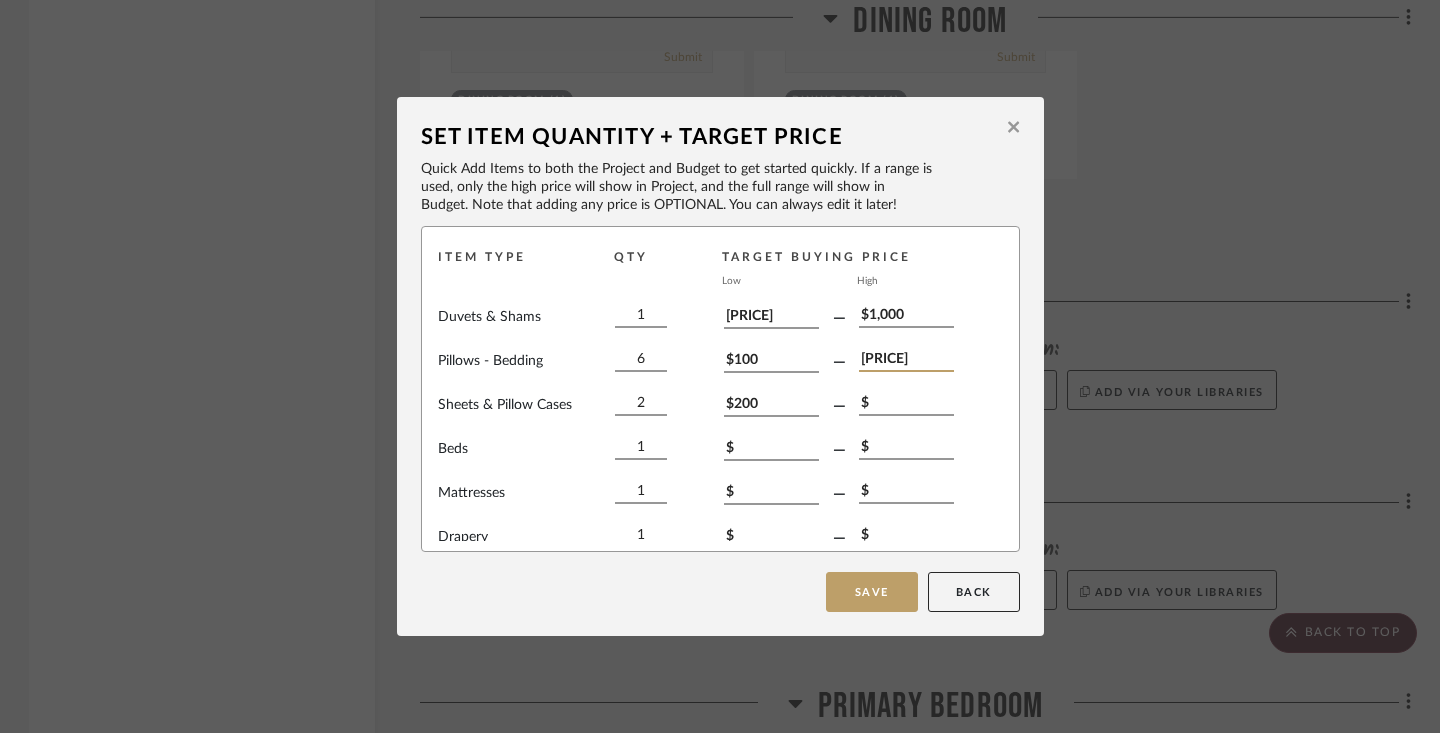 scroll, scrollTop: 41, scrollLeft: 0, axis: vertical 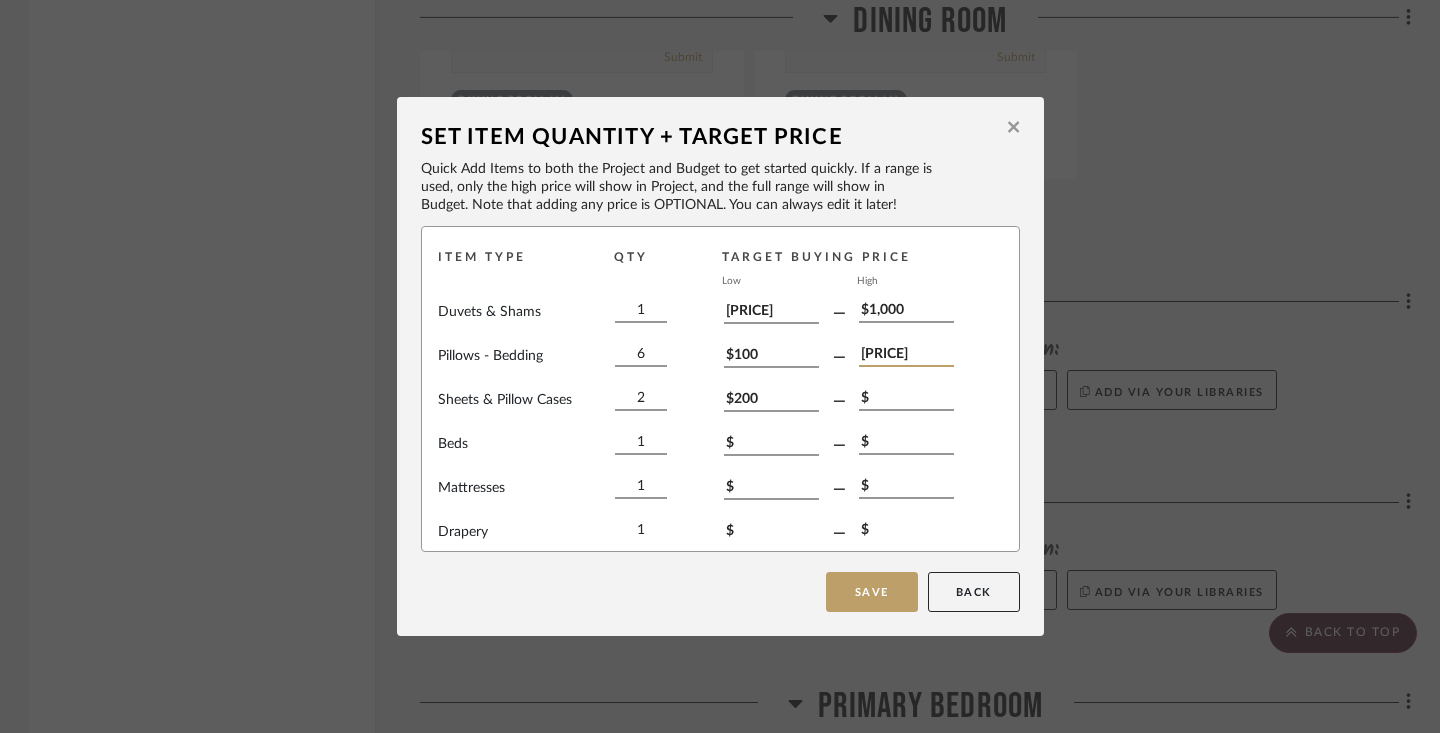 type on "[PRICE]" 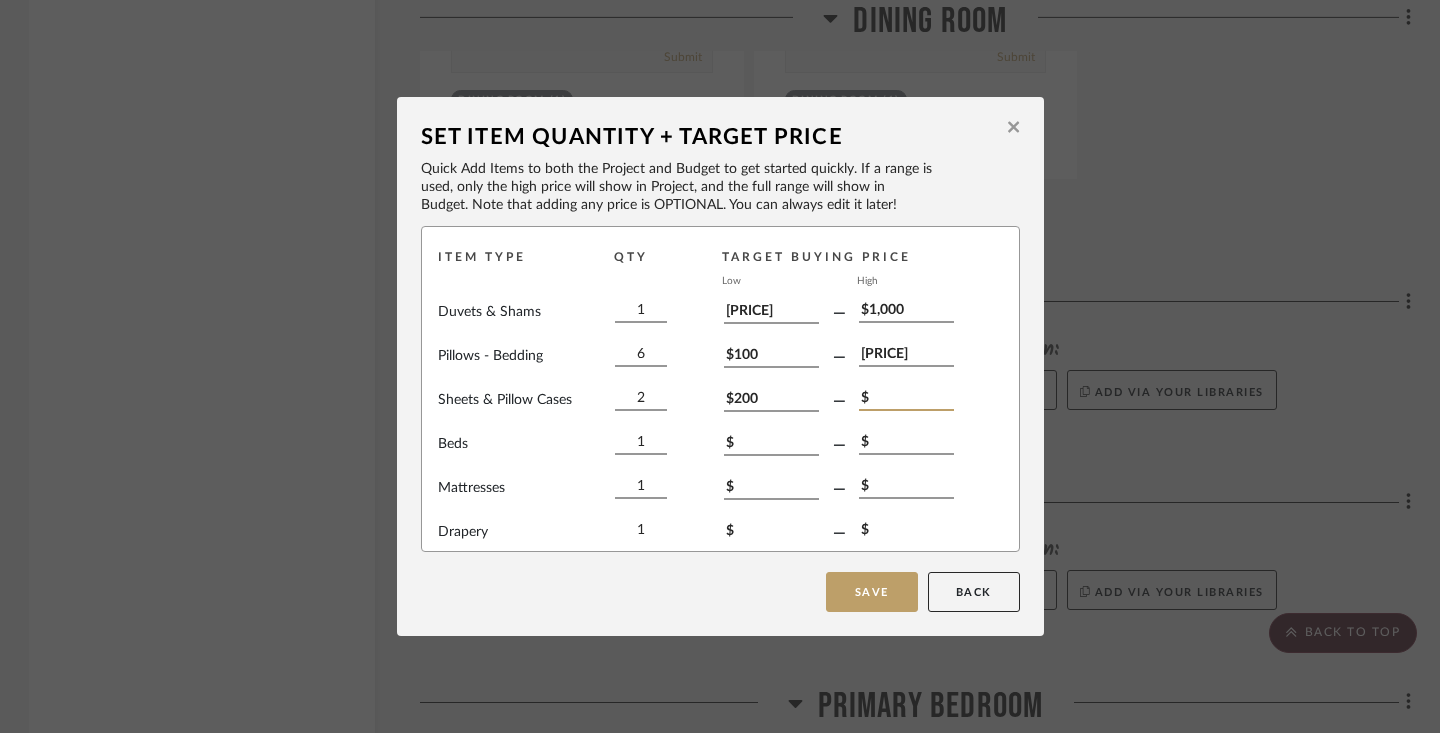 click on "$" at bounding box center (906, 400) 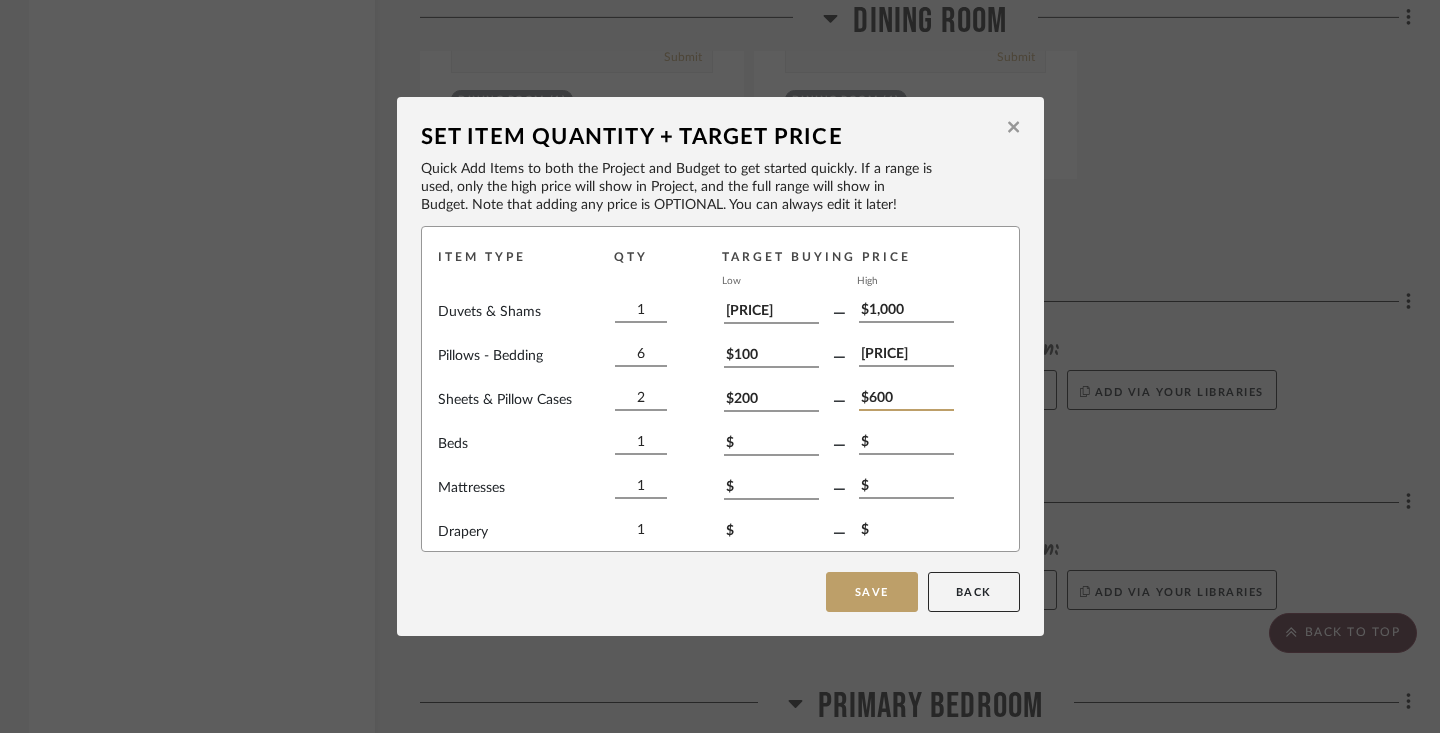 type on "$600" 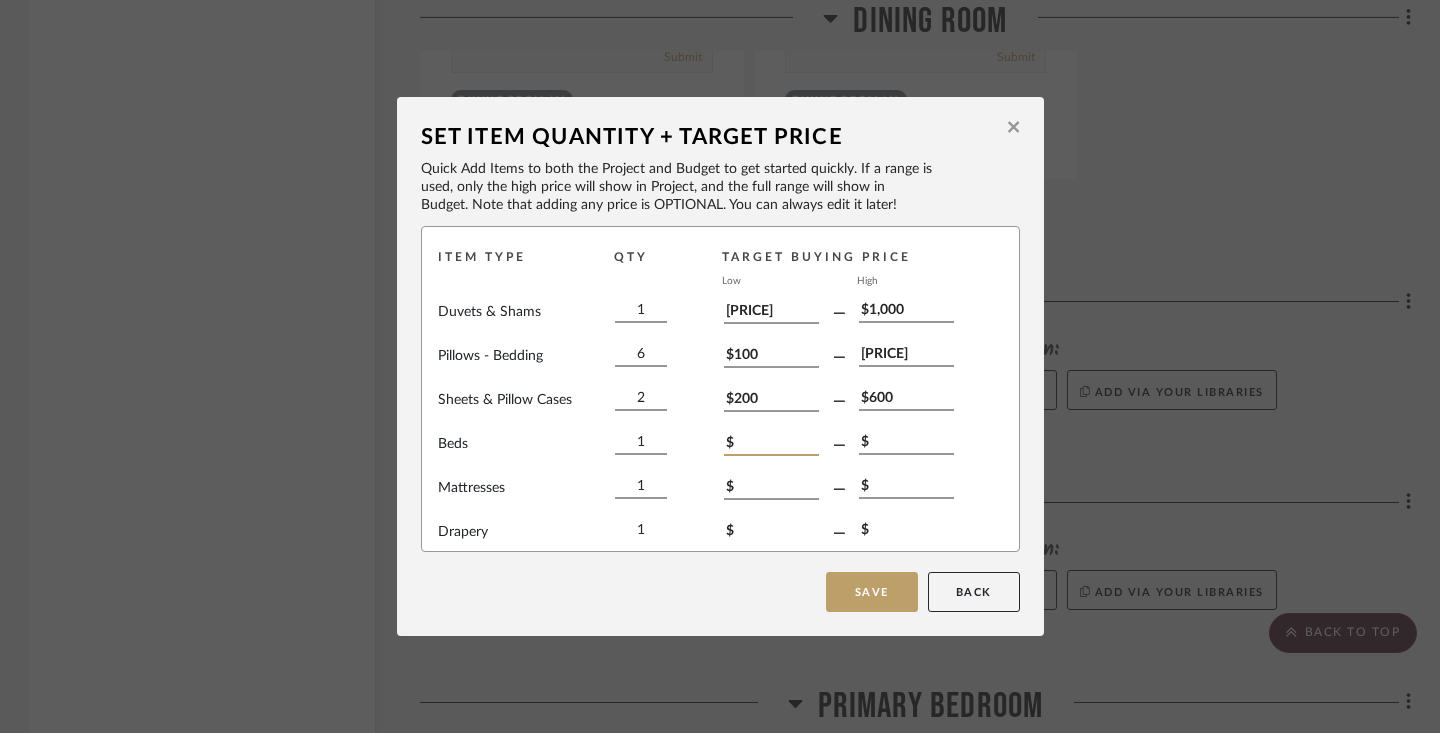 click on "$" at bounding box center (771, 445) 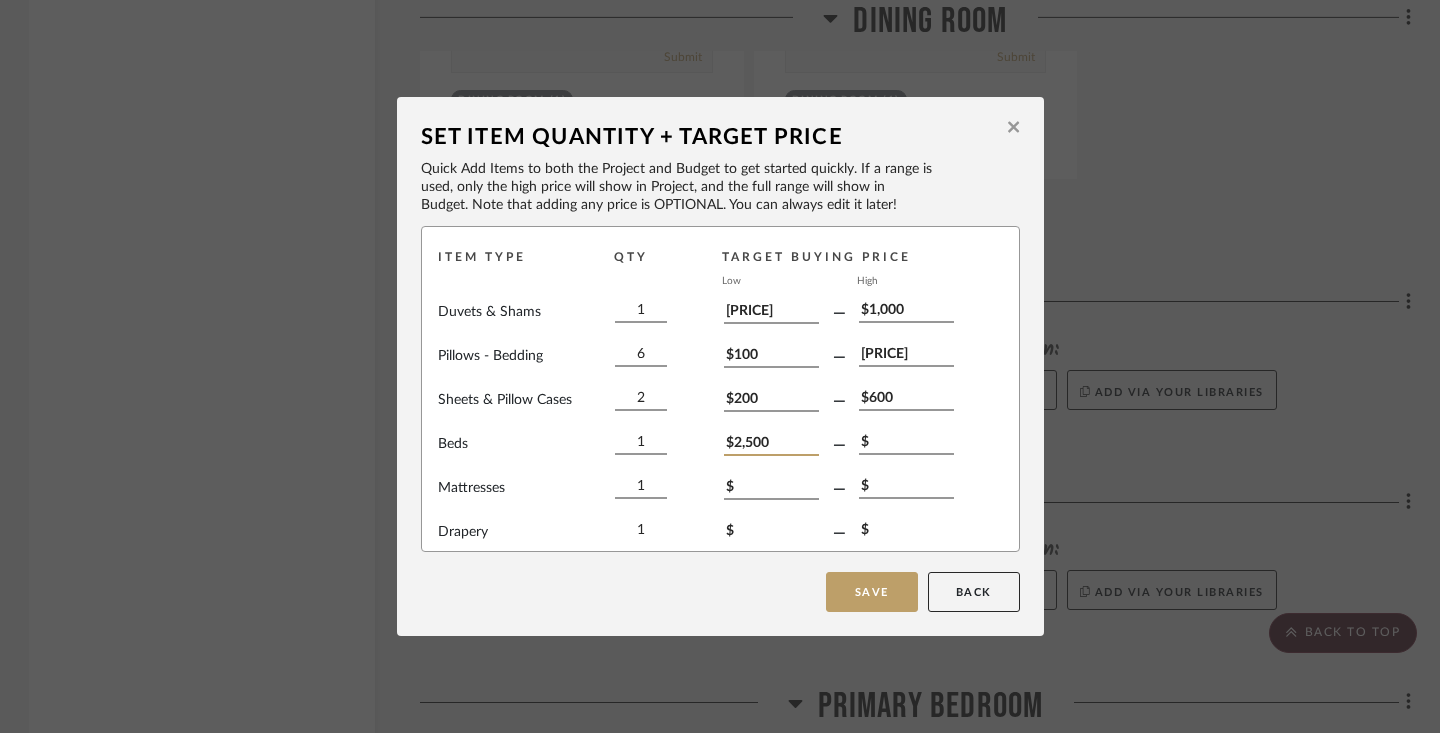 type on "$2,500" 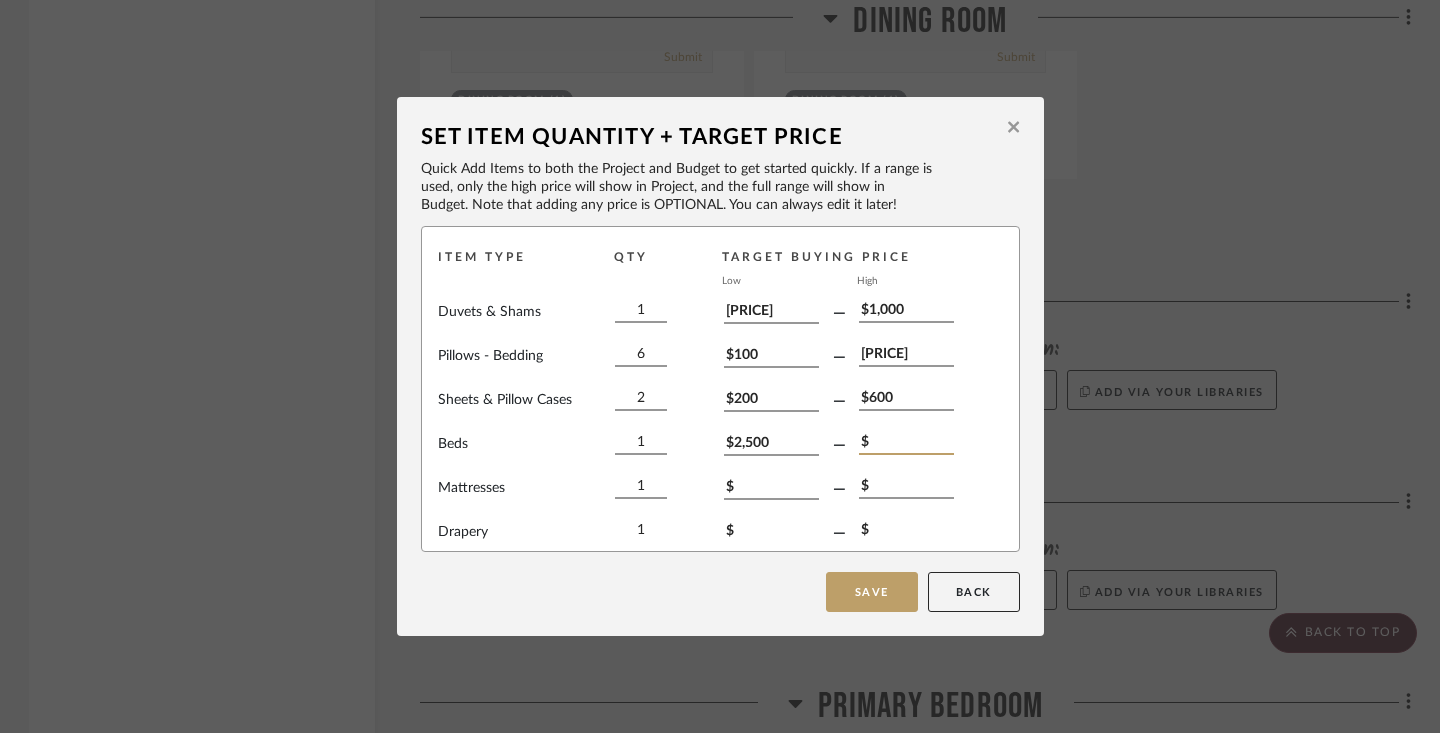 click on "$" at bounding box center [906, 444] 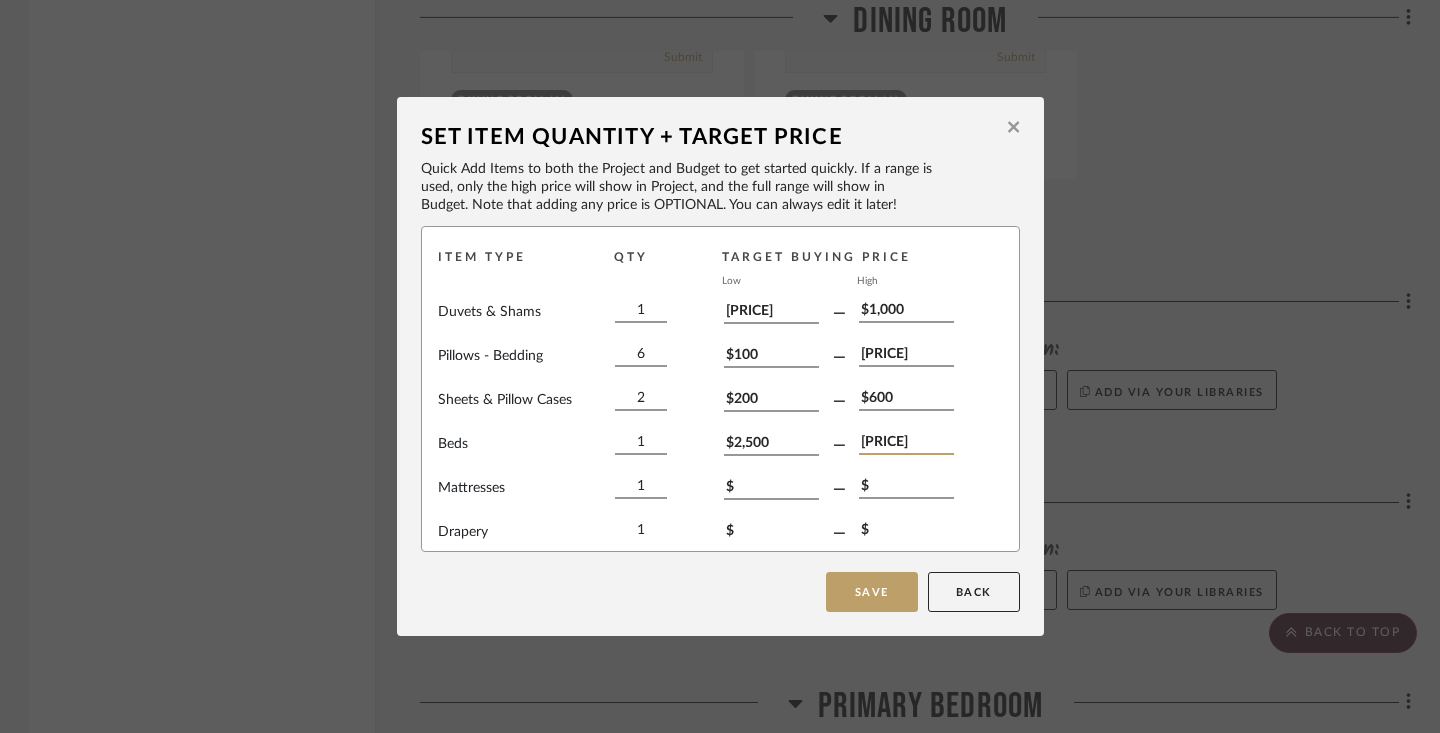 type on "[PRICE]" 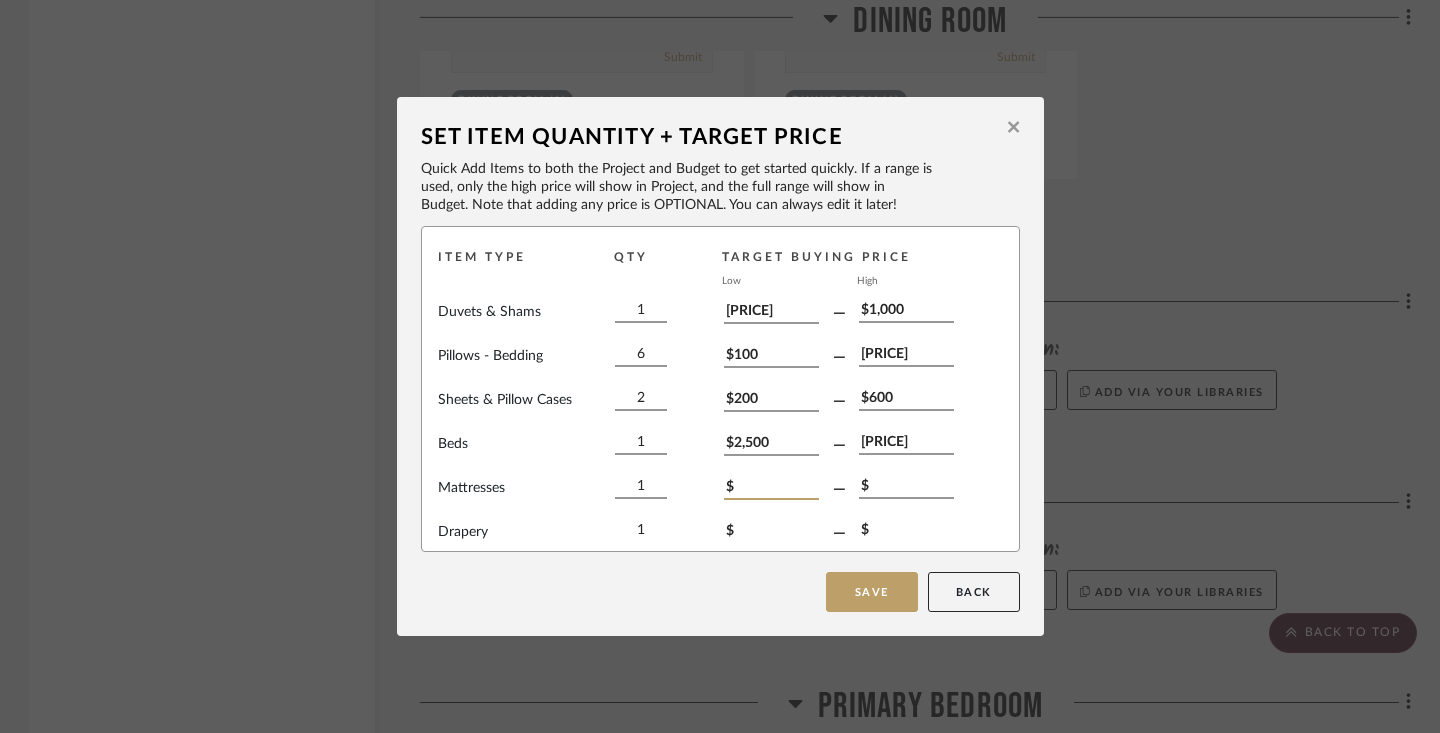 click on "$" at bounding box center (771, 489) 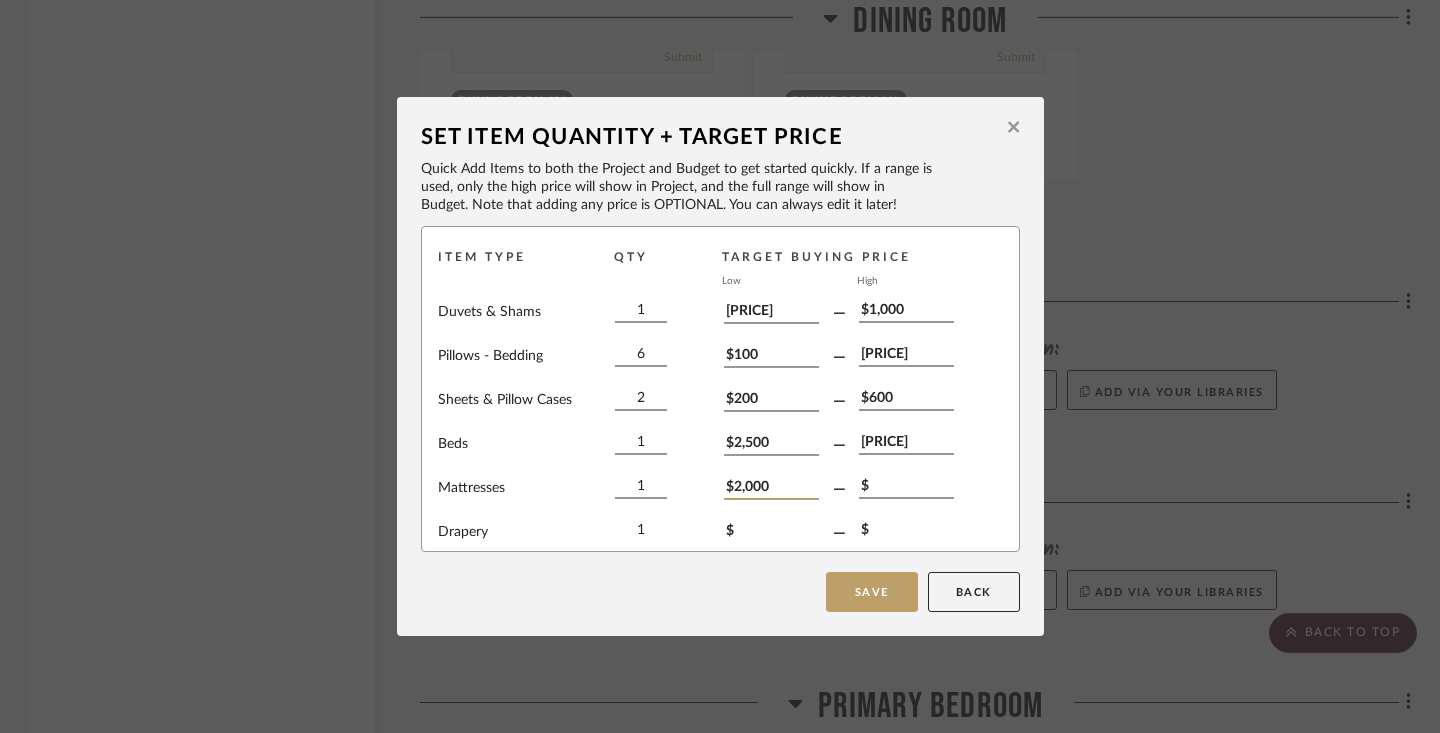 type on "$2,000" 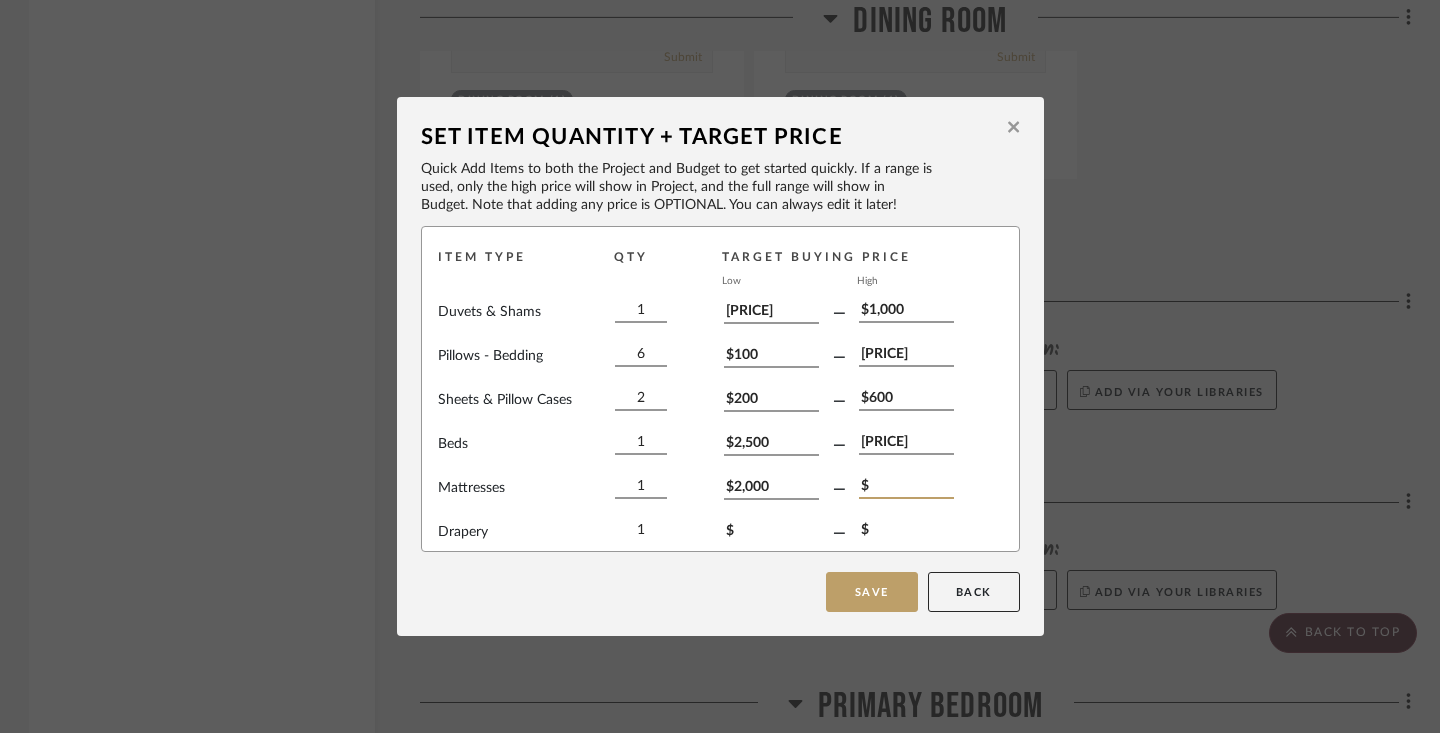 click on "$" at bounding box center [906, 488] 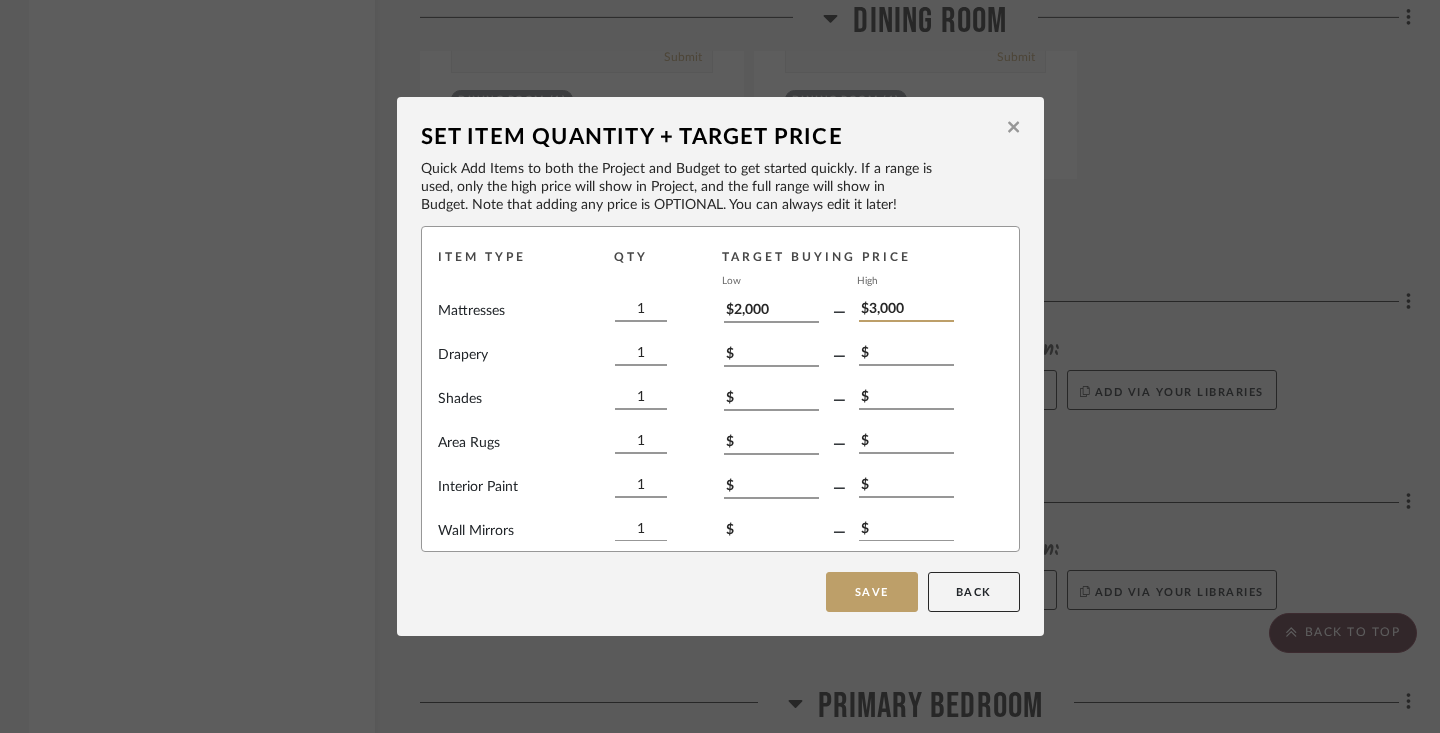 scroll, scrollTop: 222, scrollLeft: 0, axis: vertical 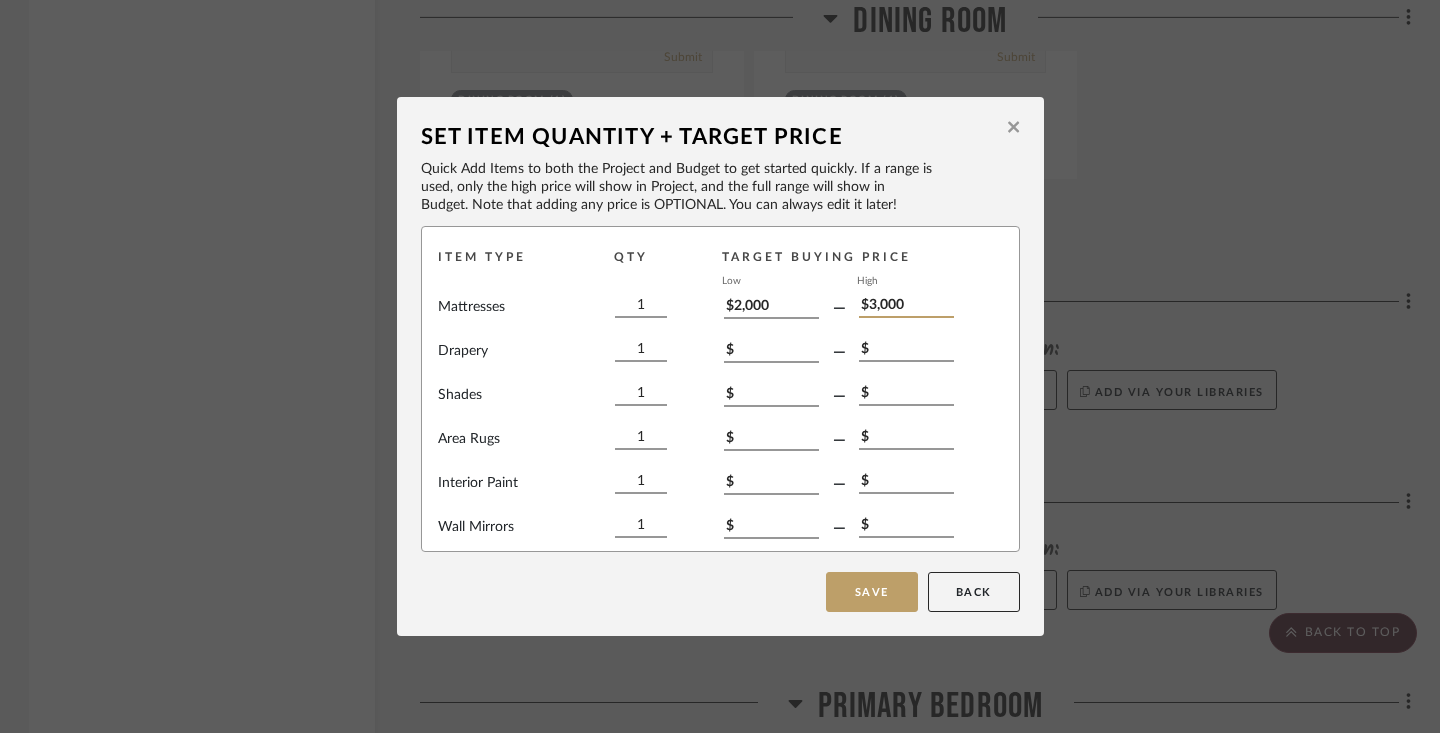 type on "$3,000" 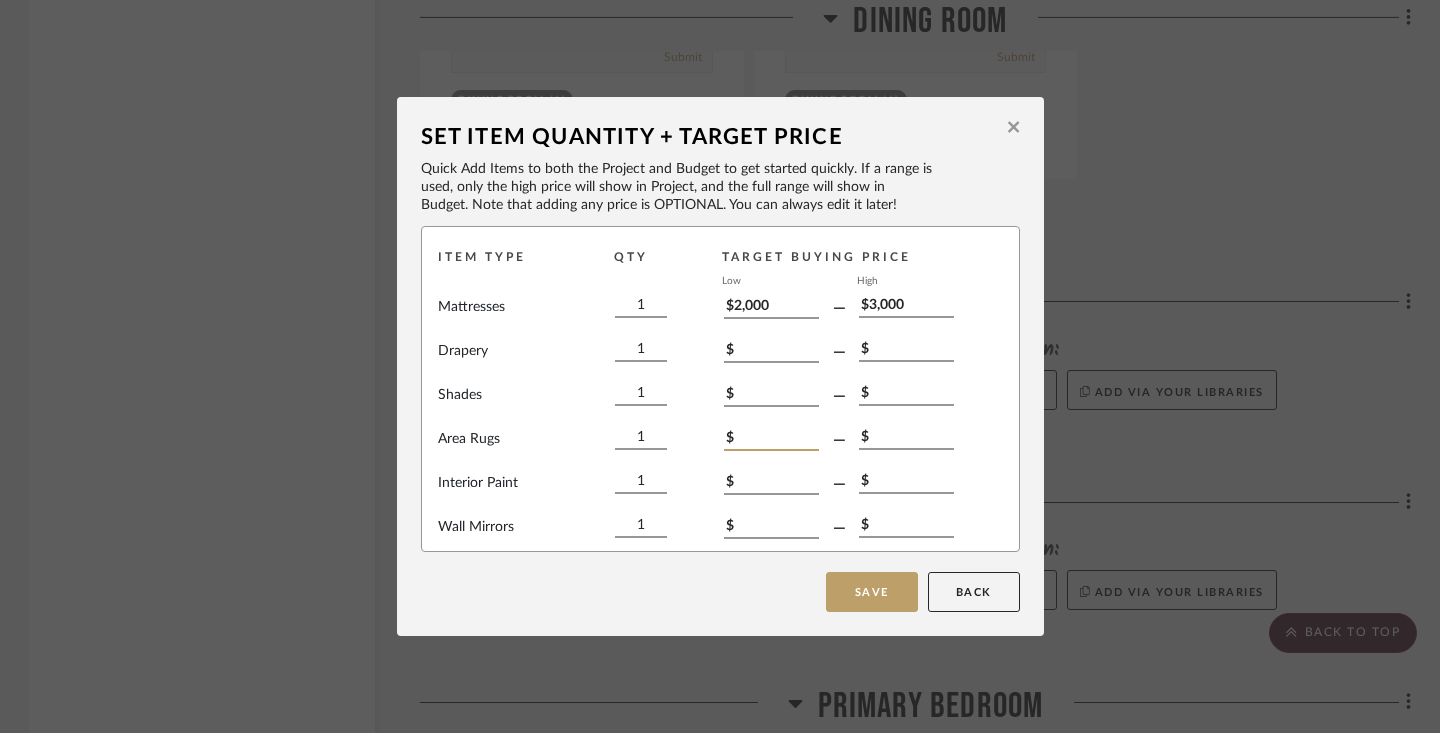 click on "$" at bounding box center [771, 440] 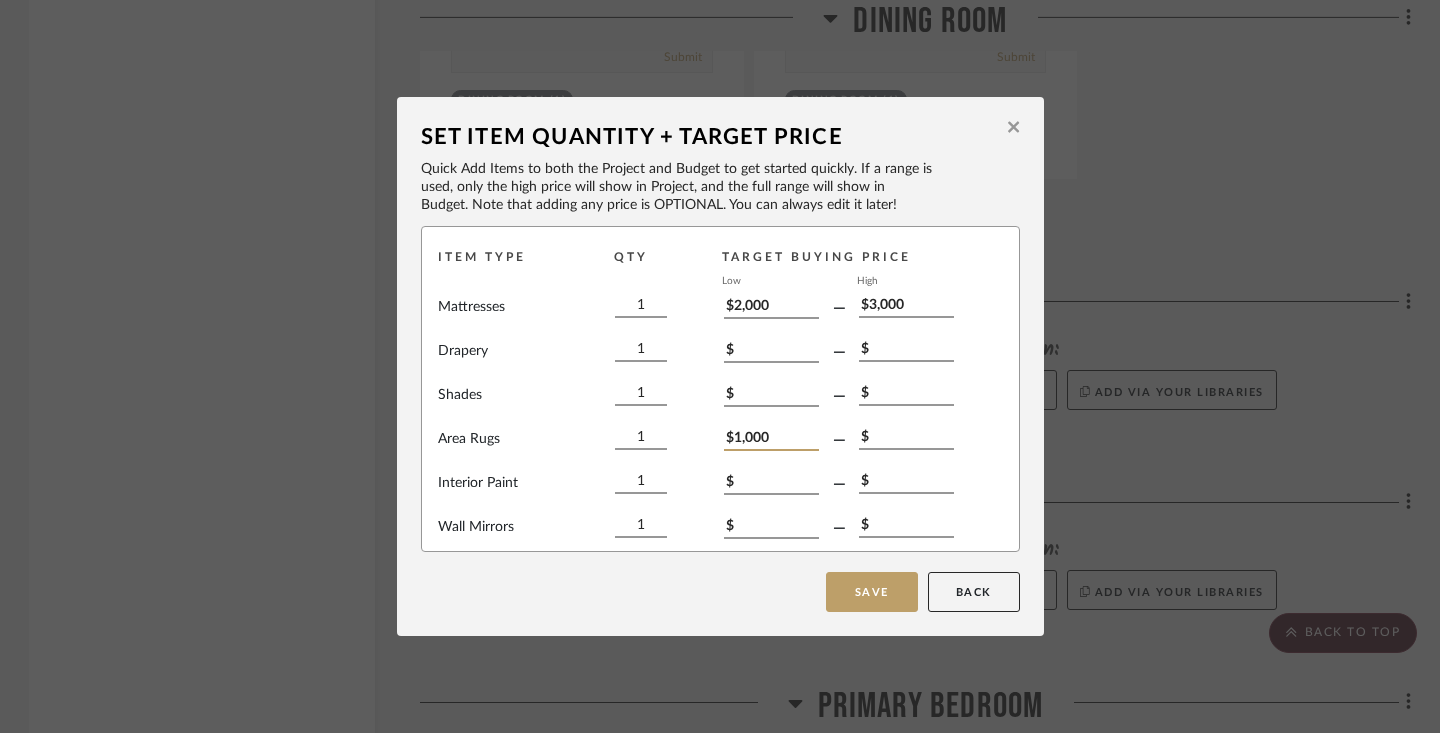 type on "$1,000" 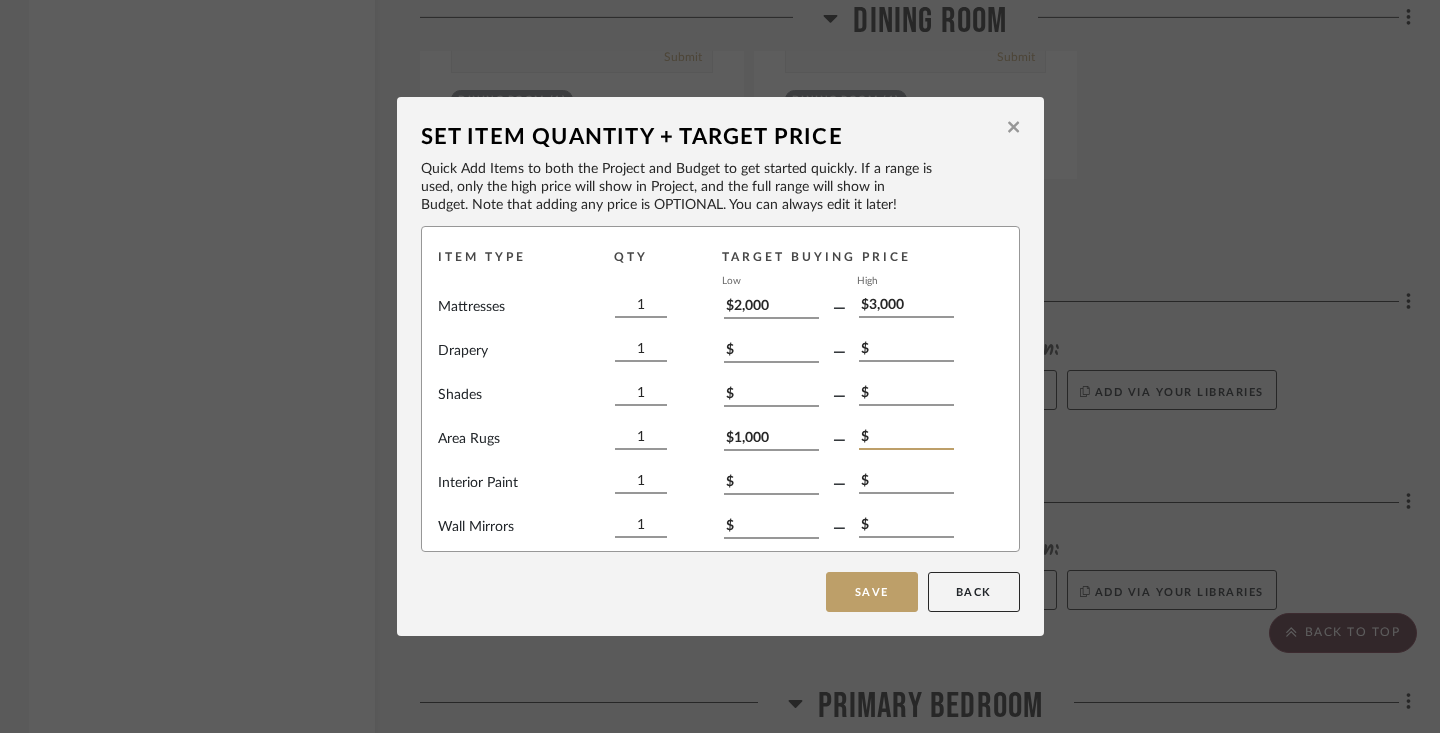 click on "$" at bounding box center [906, 439] 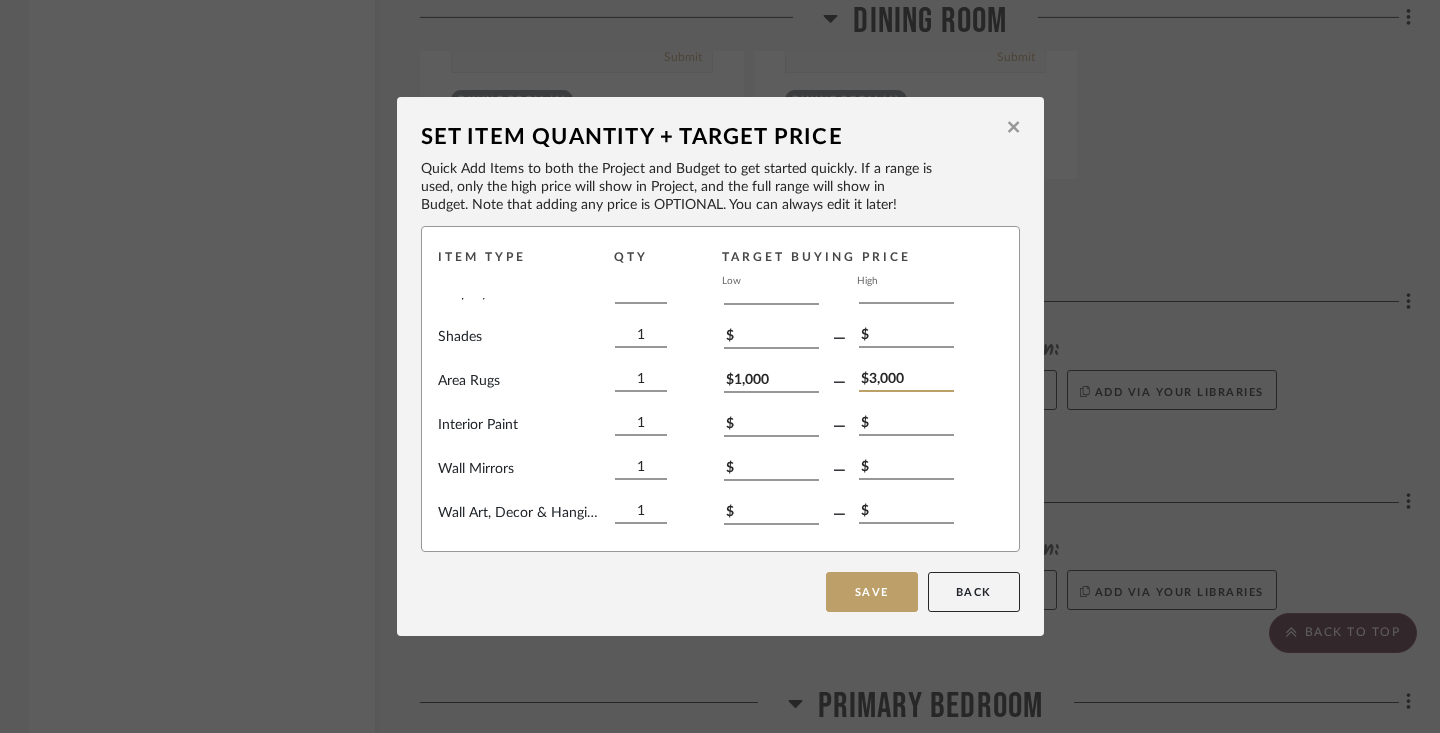 scroll, scrollTop: 293, scrollLeft: 0, axis: vertical 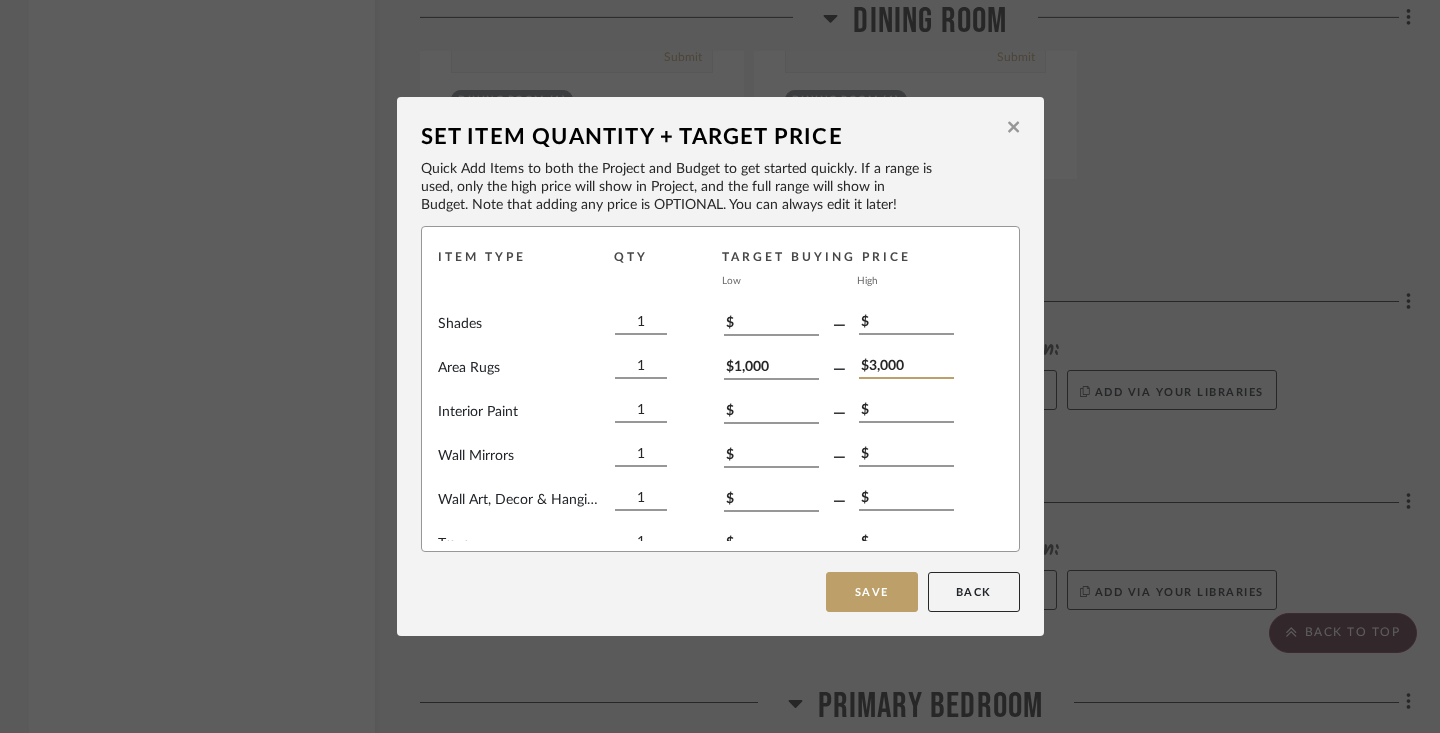 type on "$3,000" 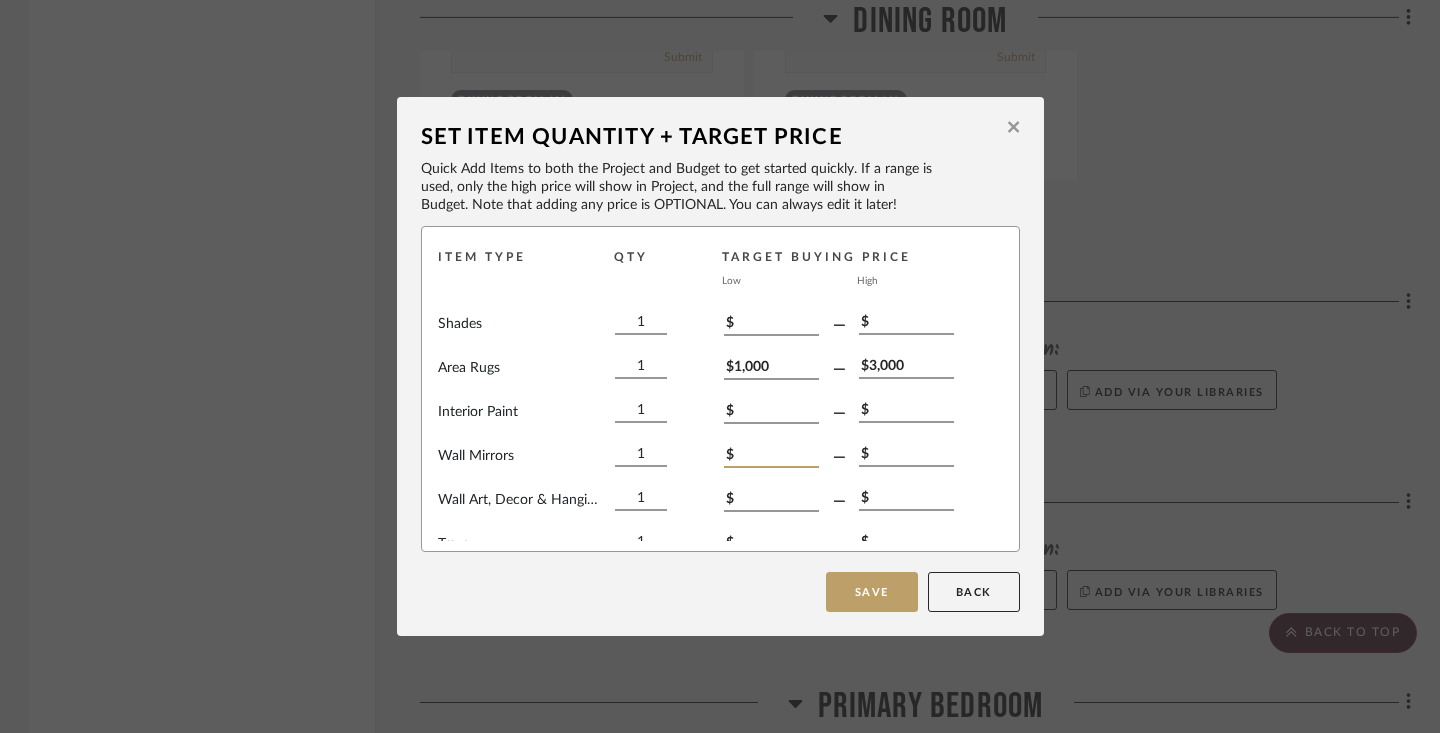 click on "$" at bounding box center (771, 457) 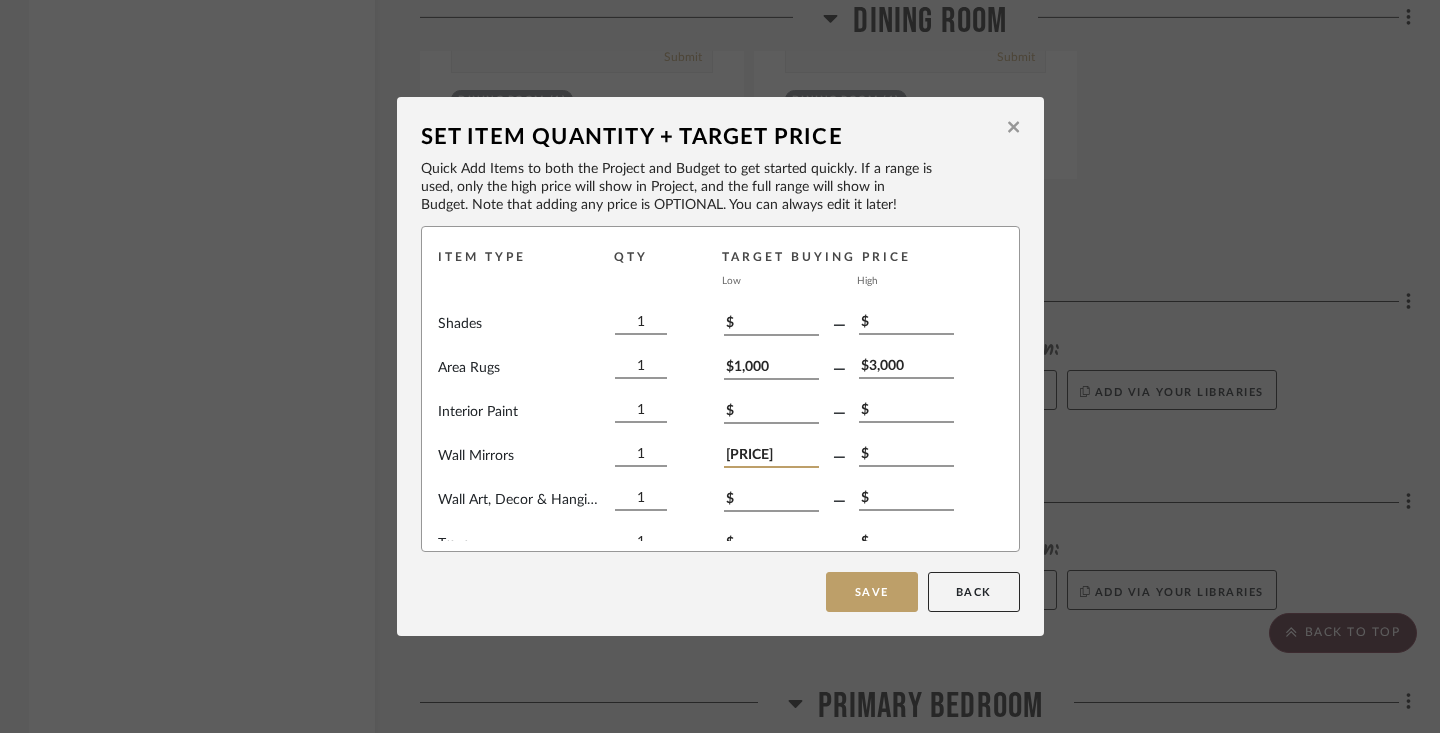 type on "[PRICE]" 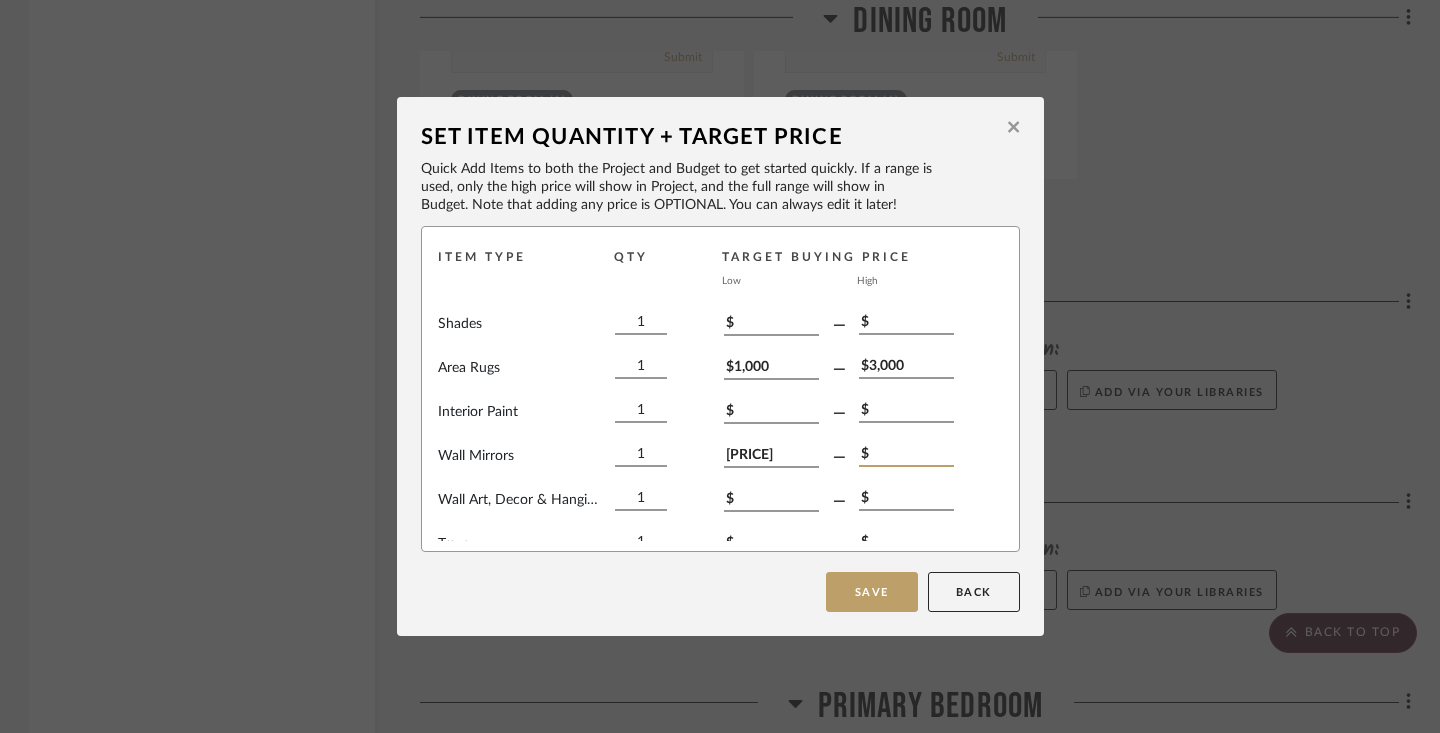 click on "$" at bounding box center (906, 456) 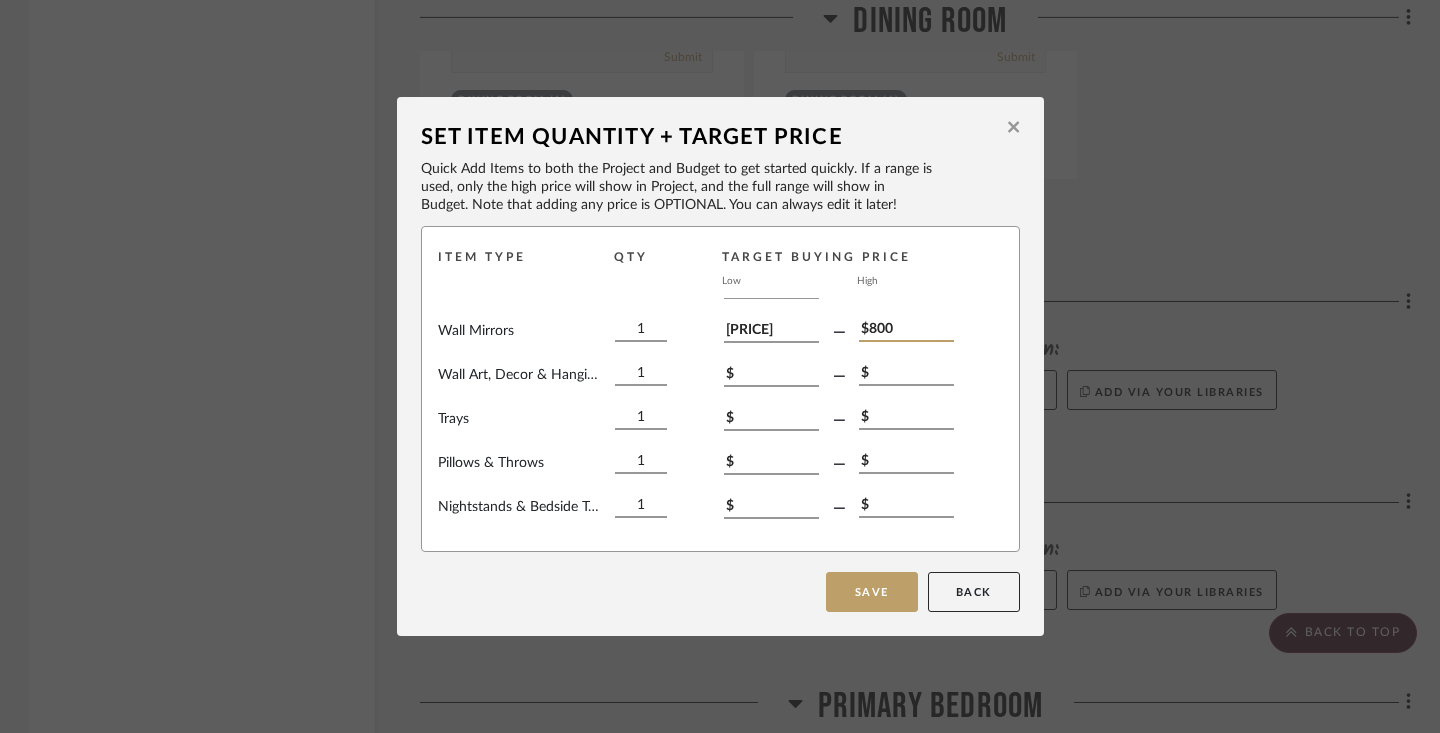 scroll, scrollTop: 430, scrollLeft: 0, axis: vertical 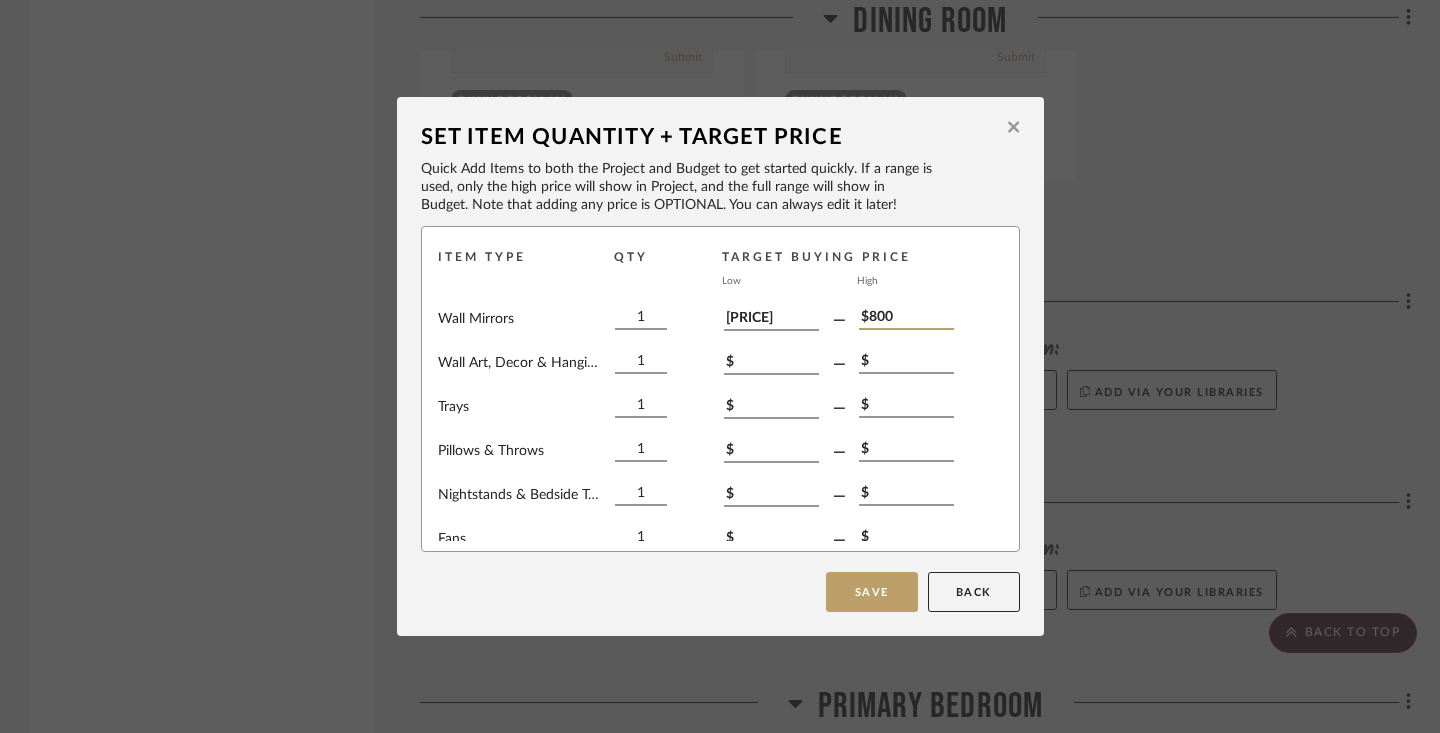 type on "$800" 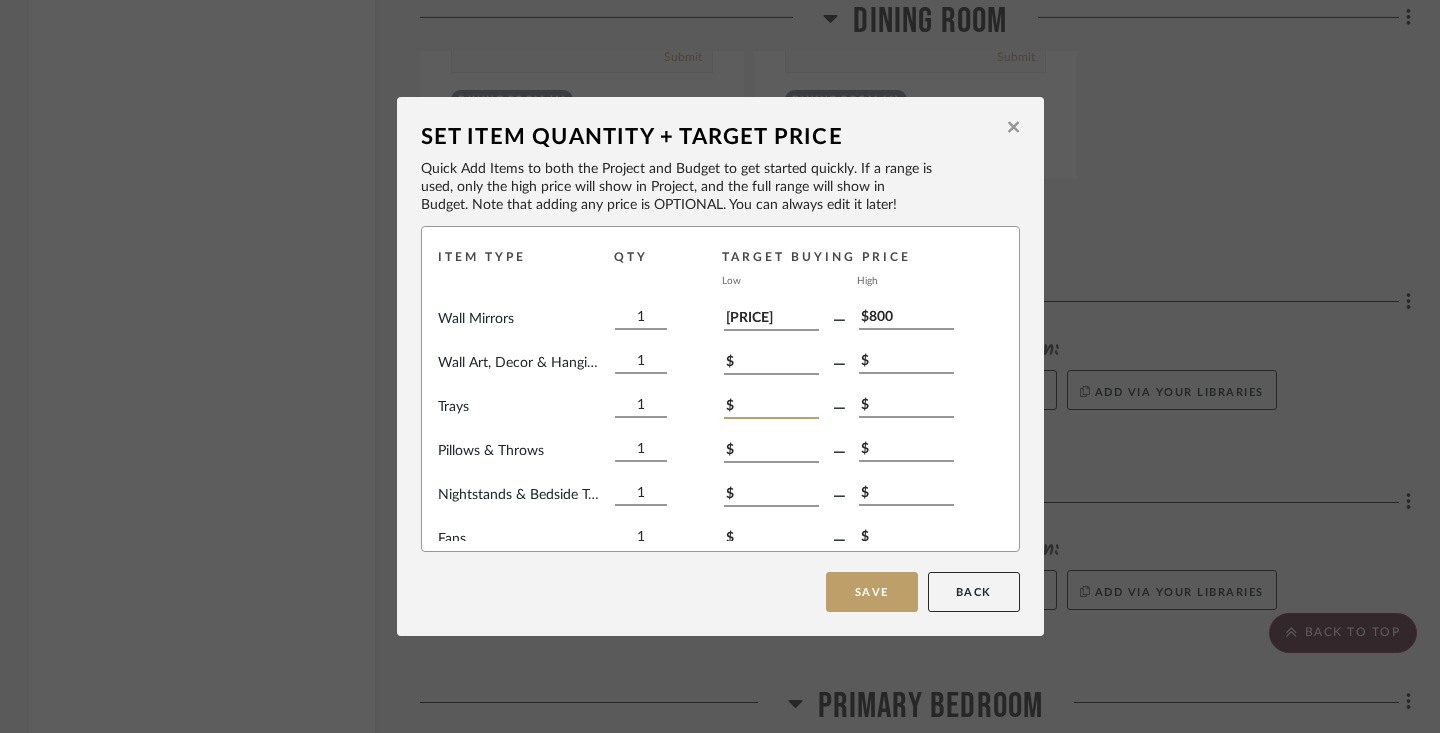 click on "$" at bounding box center [771, 408] 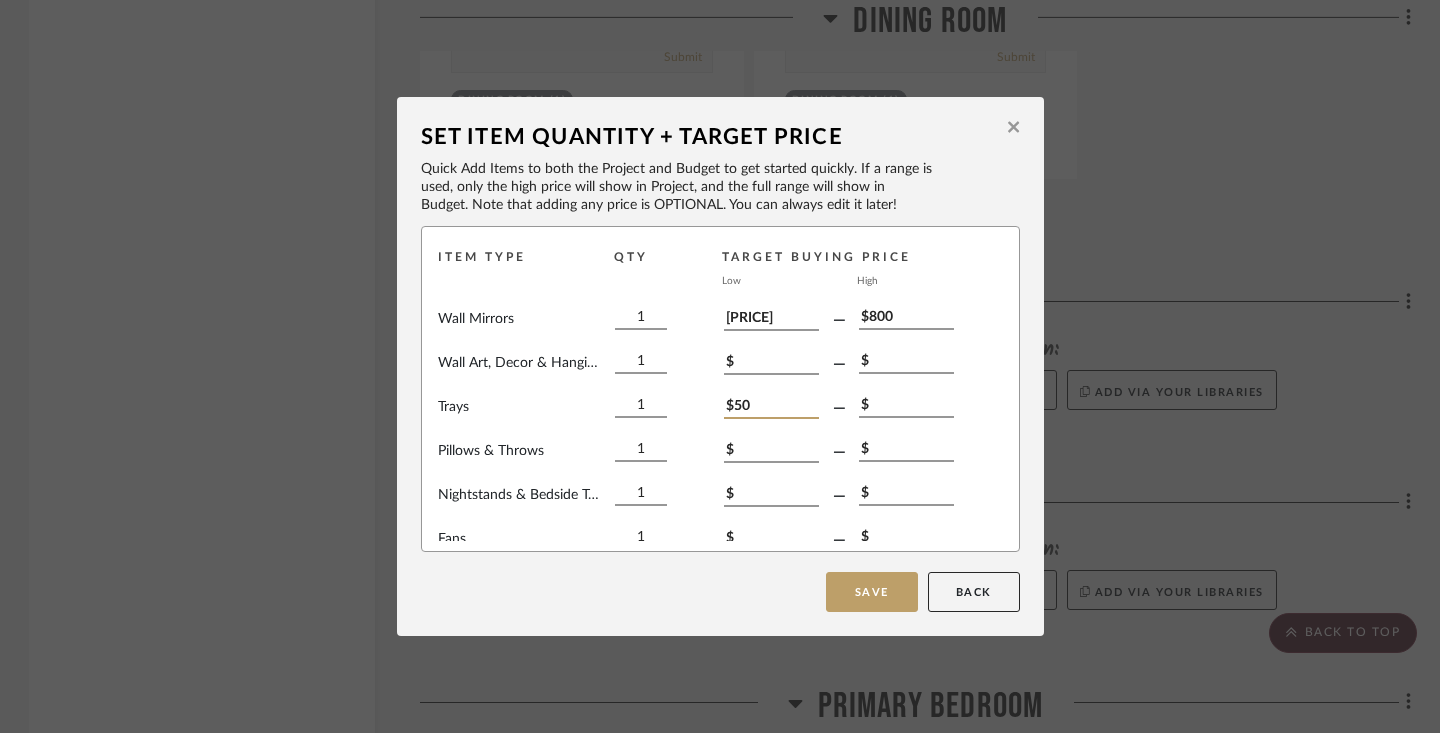 type on "$50" 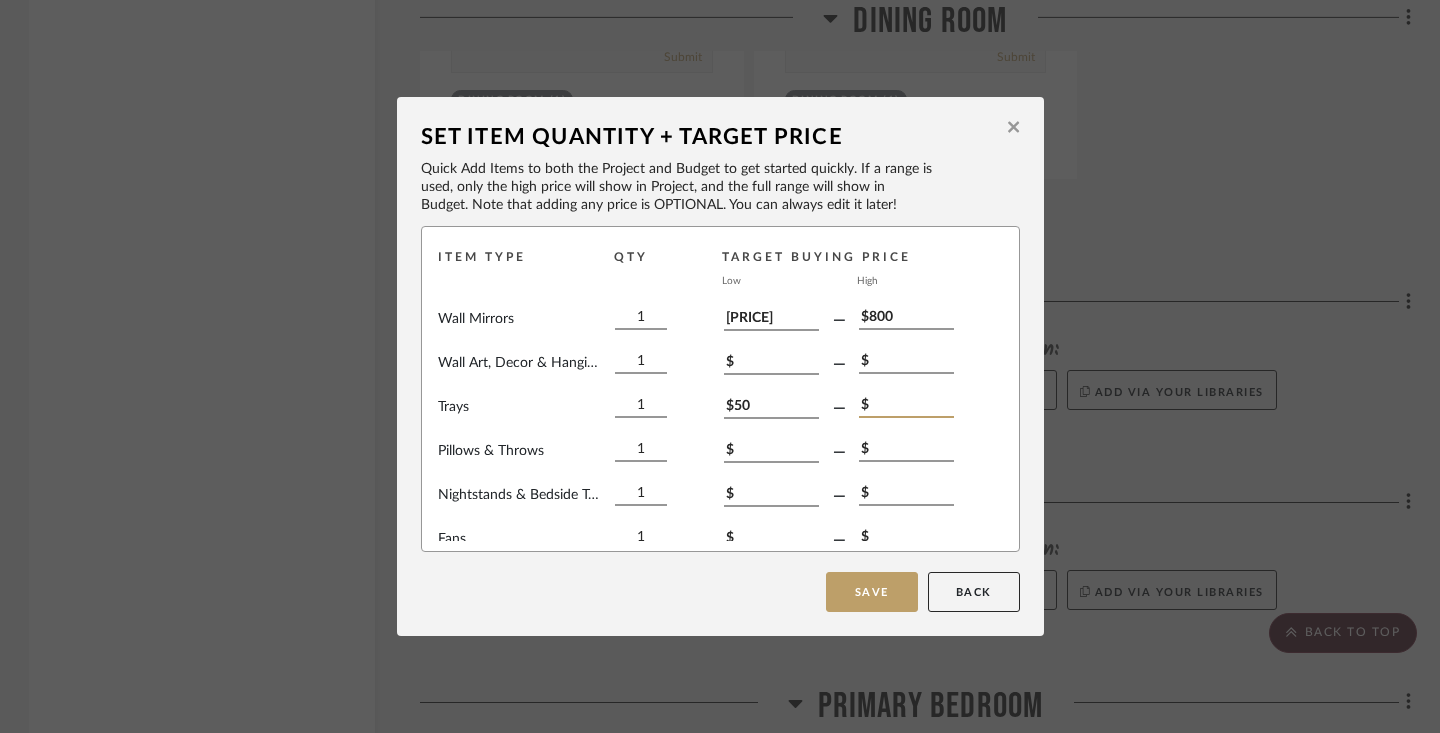 click on "$" at bounding box center (906, 407) 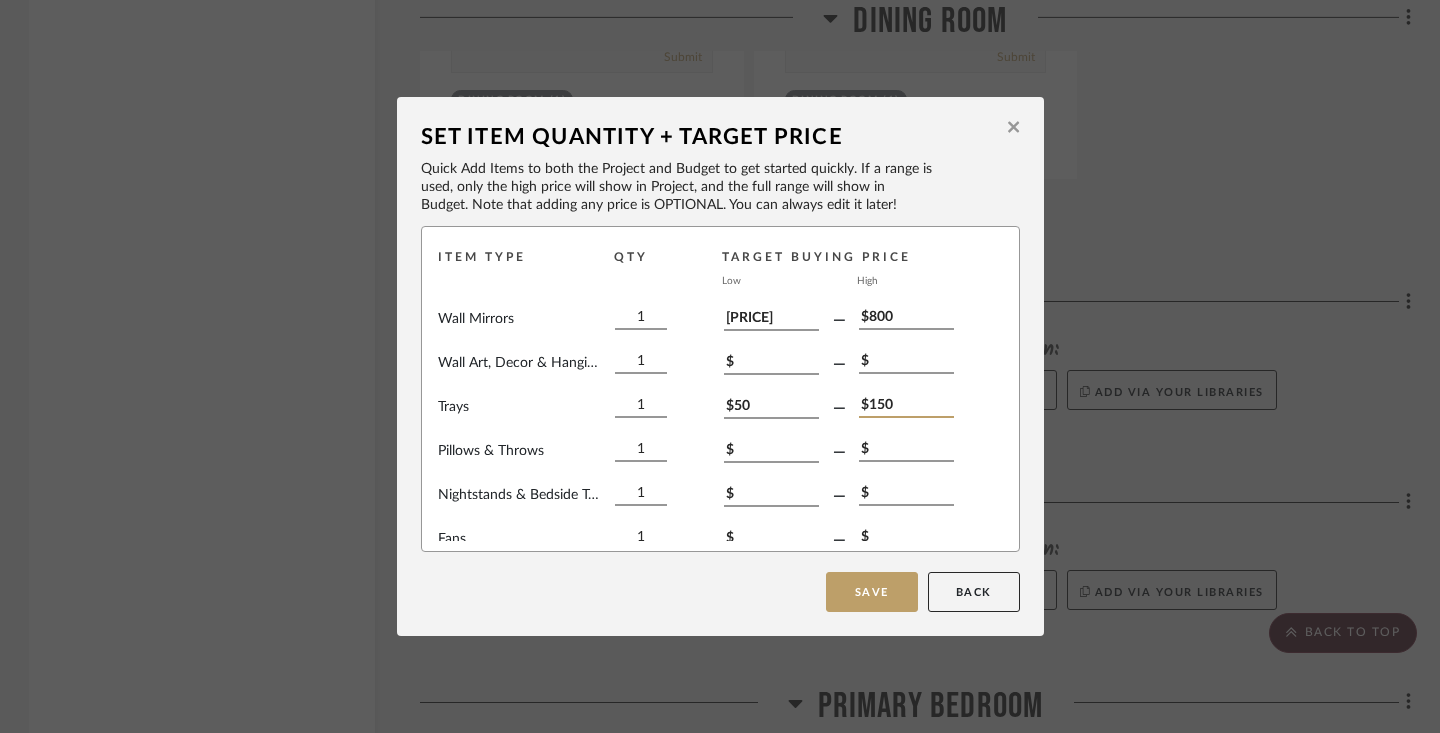 type on "$150" 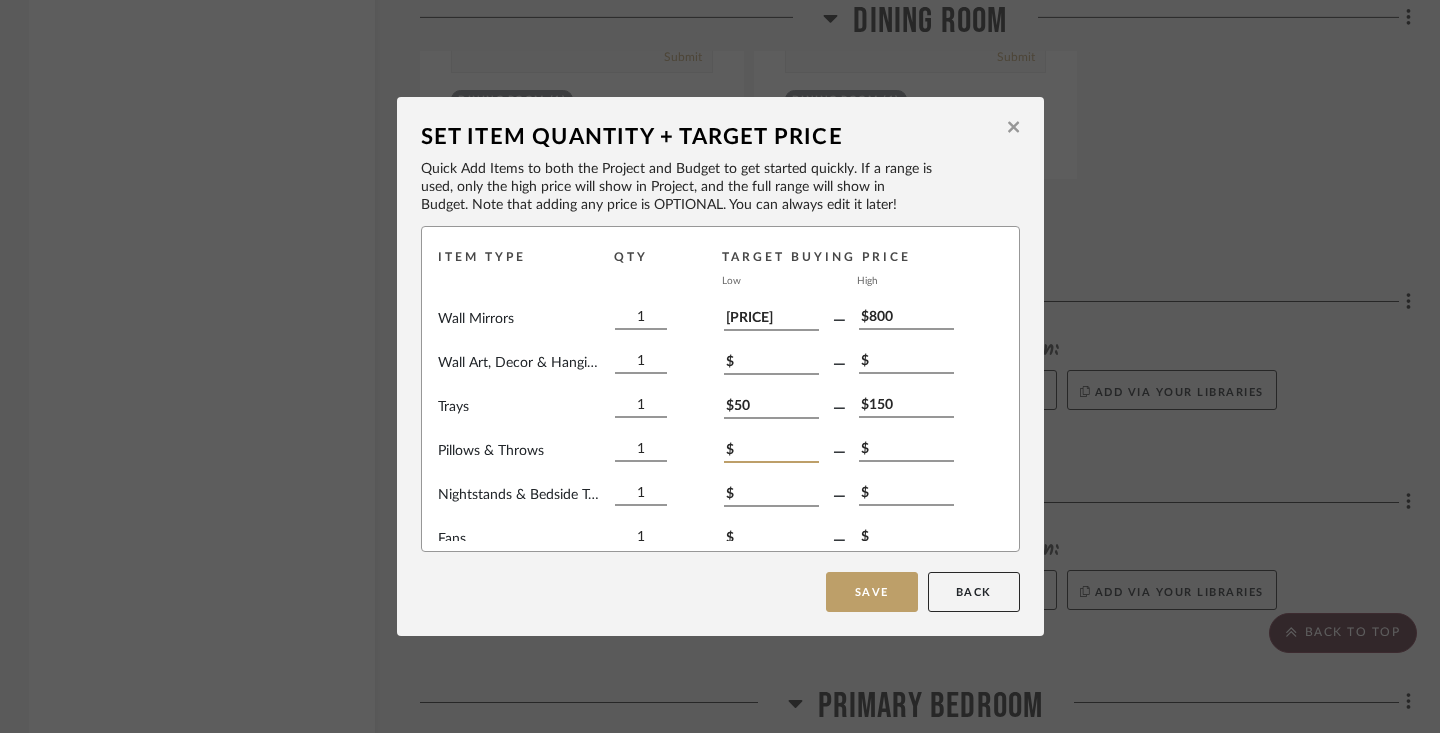 click on "$" at bounding box center [771, 452] 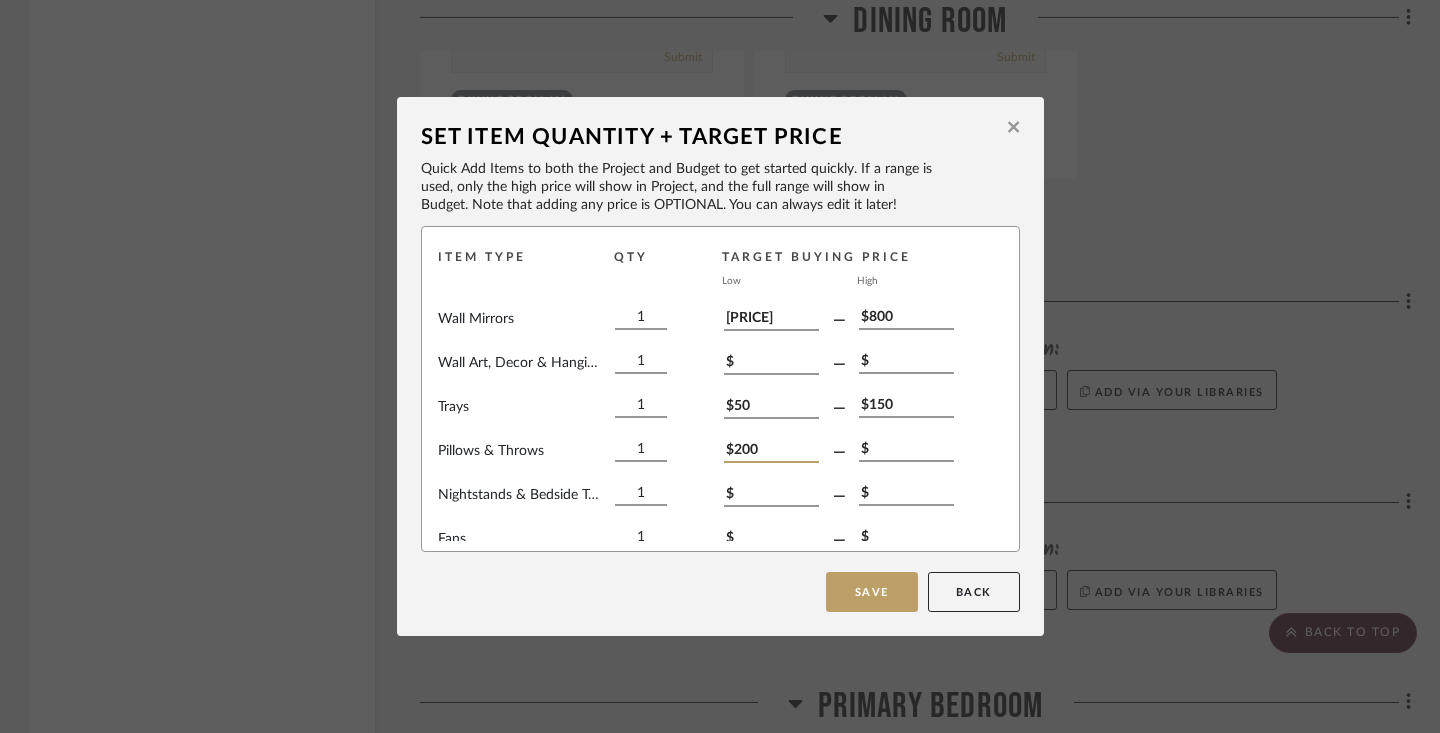 type on "$200" 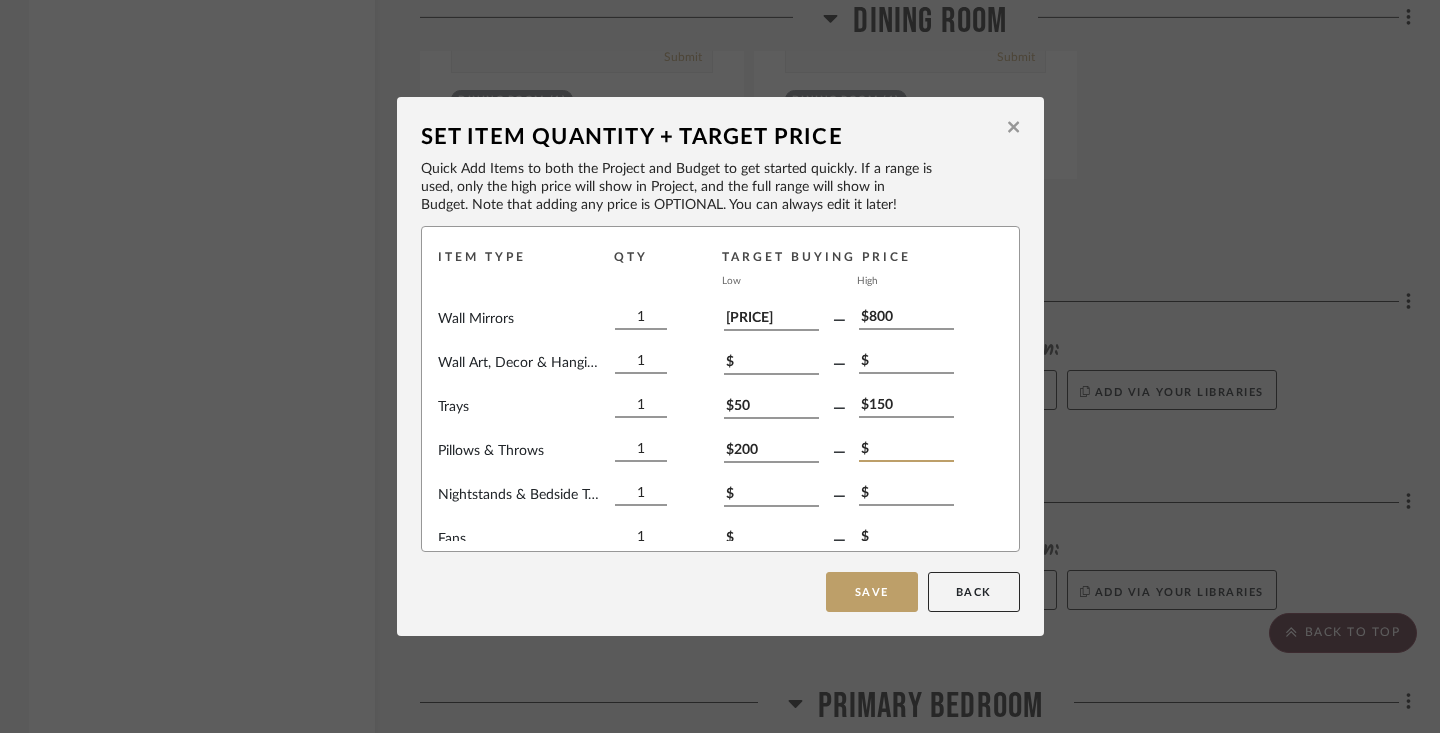 click on "$" at bounding box center (906, 451) 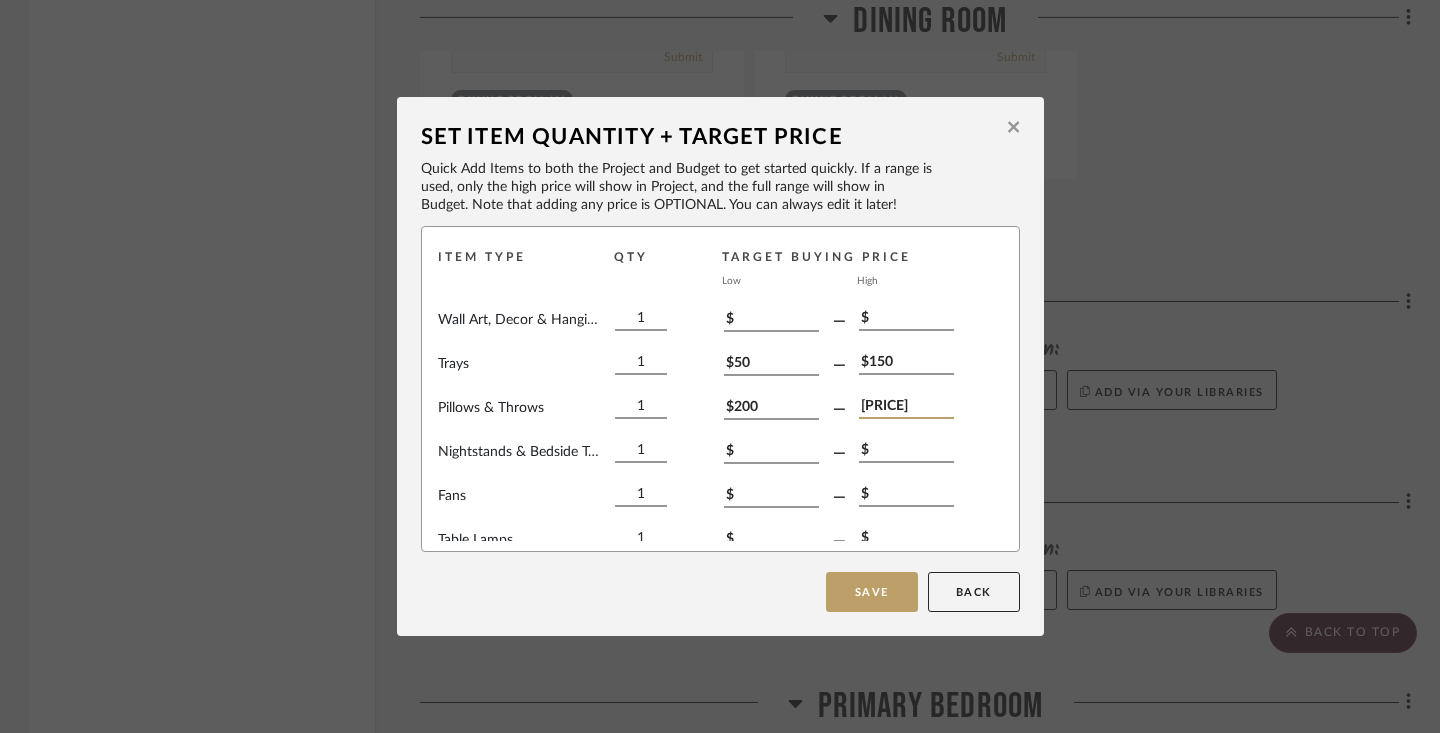 scroll, scrollTop: 485, scrollLeft: 0, axis: vertical 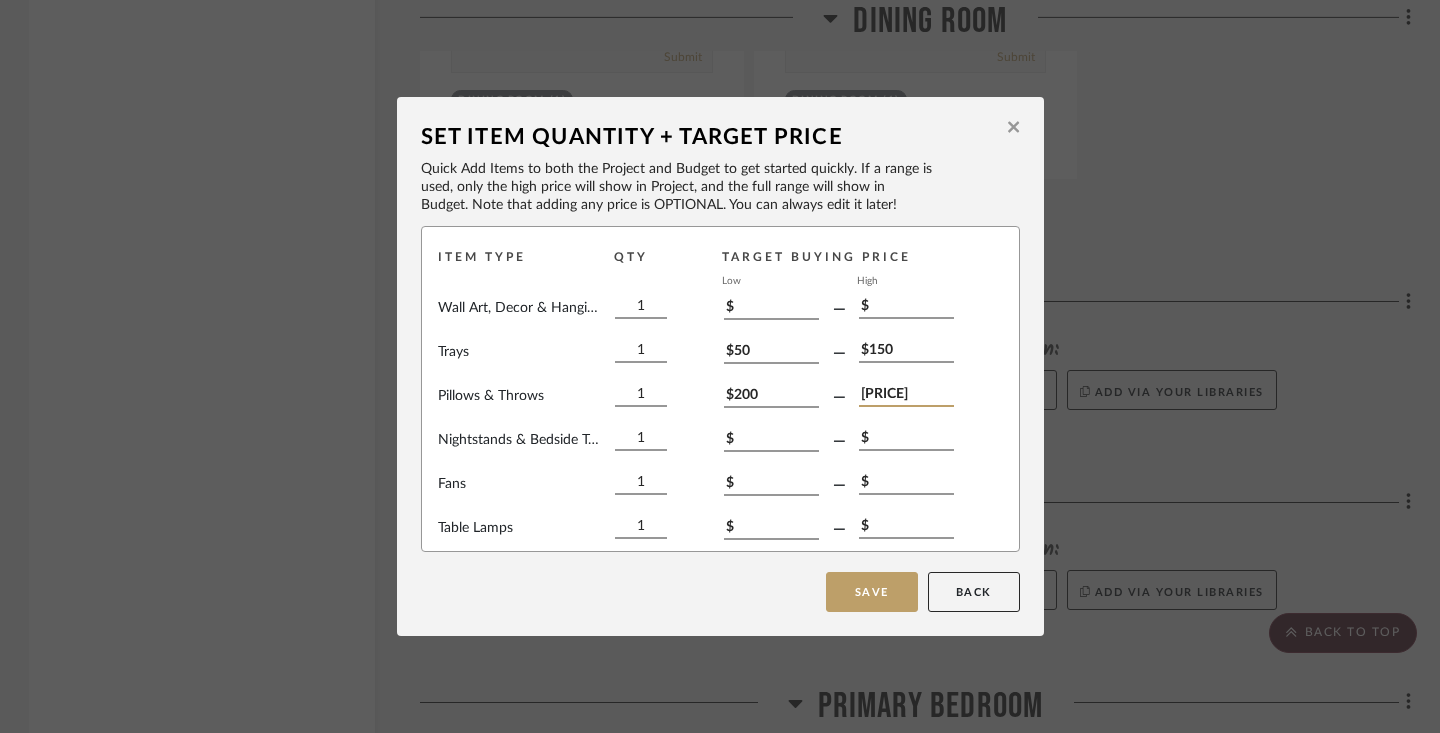 type on "[PRICE]" 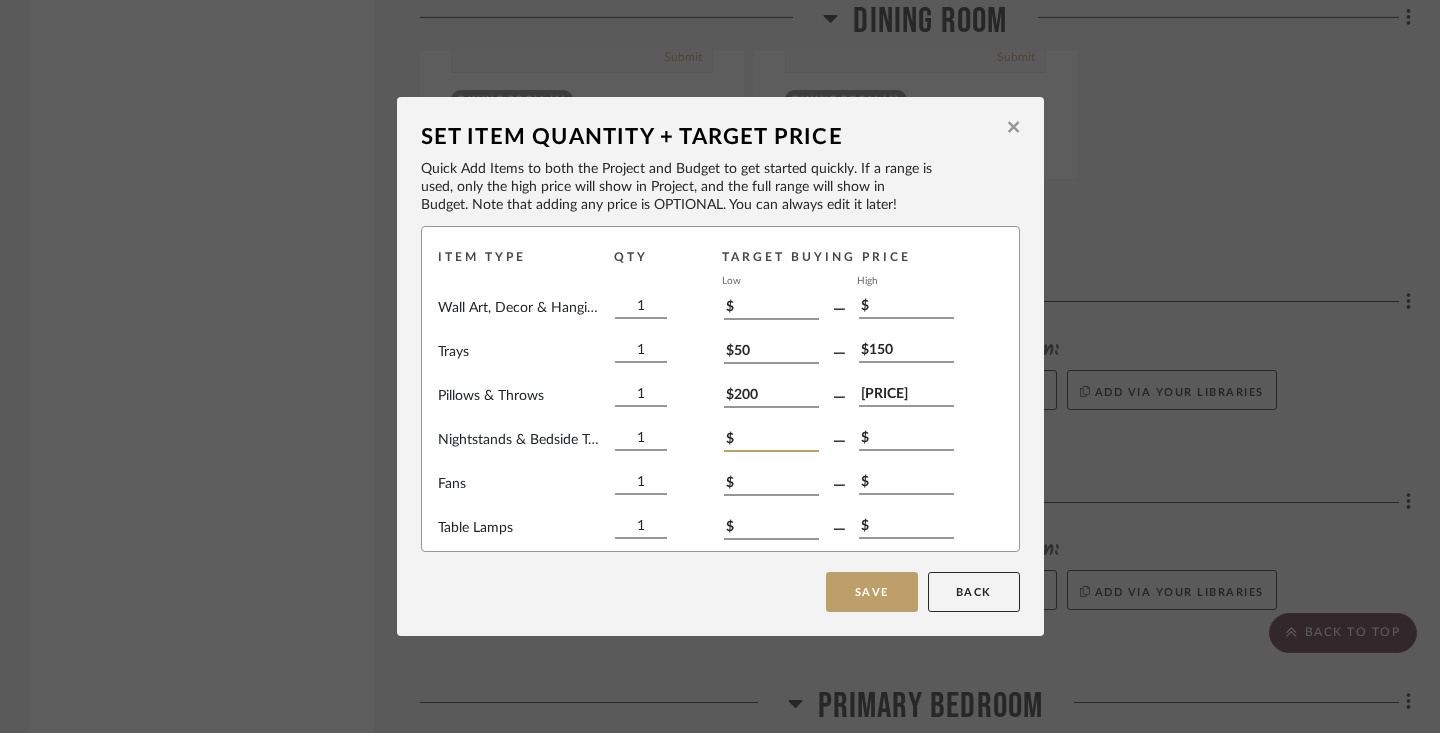 click on "$" at bounding box center [771, 441] 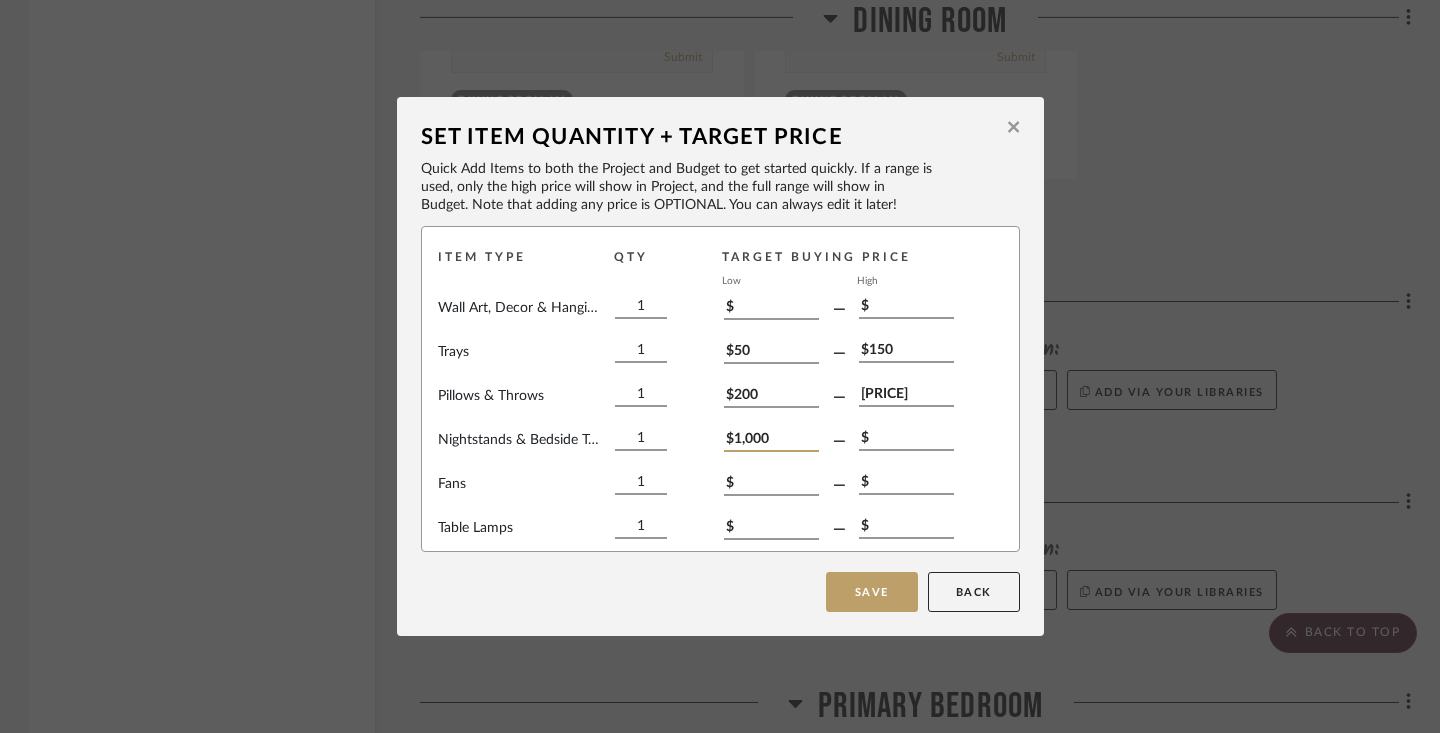 type on "$1,000" 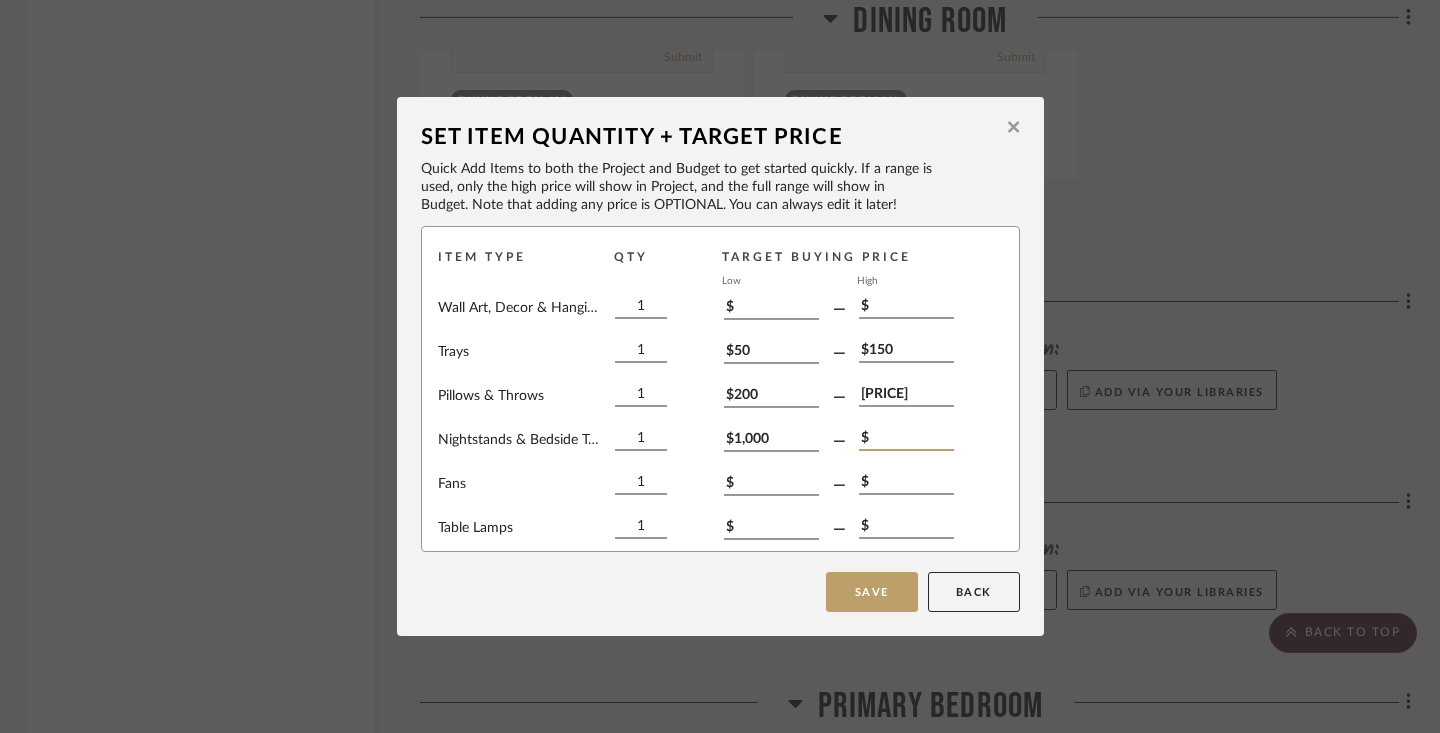 click on "$" at bounding box center [906, 440] 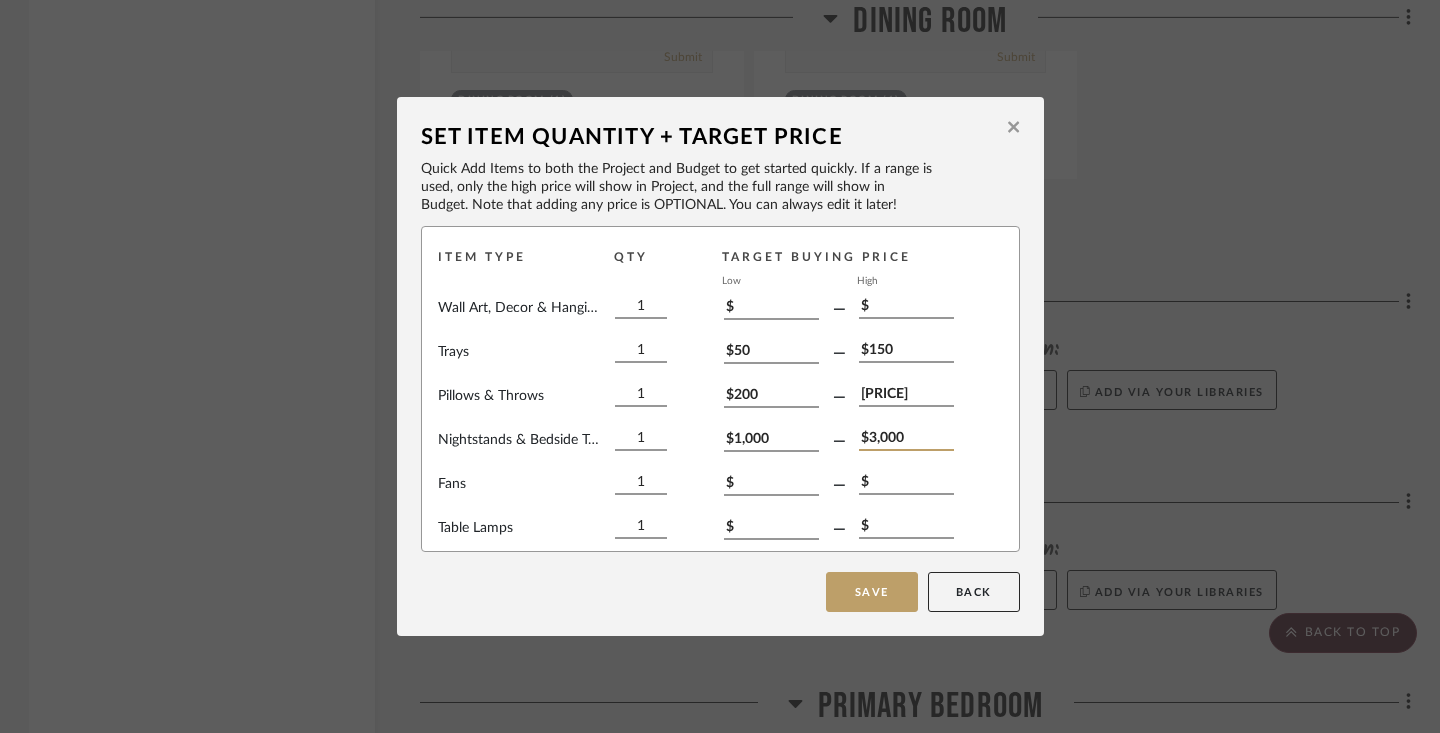 scroll, scrollTop: 501, scrollLeft: 0, axis: vertical 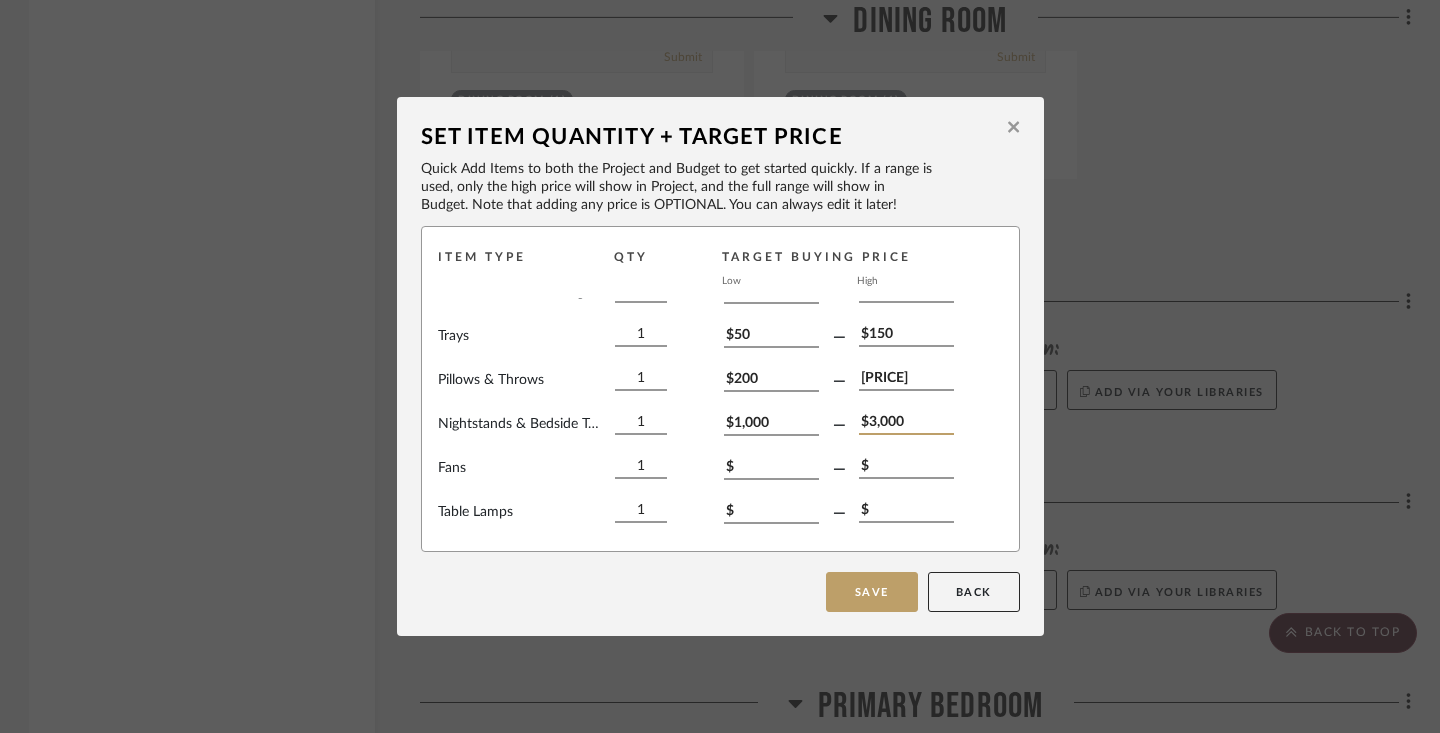 type on "$3,000" 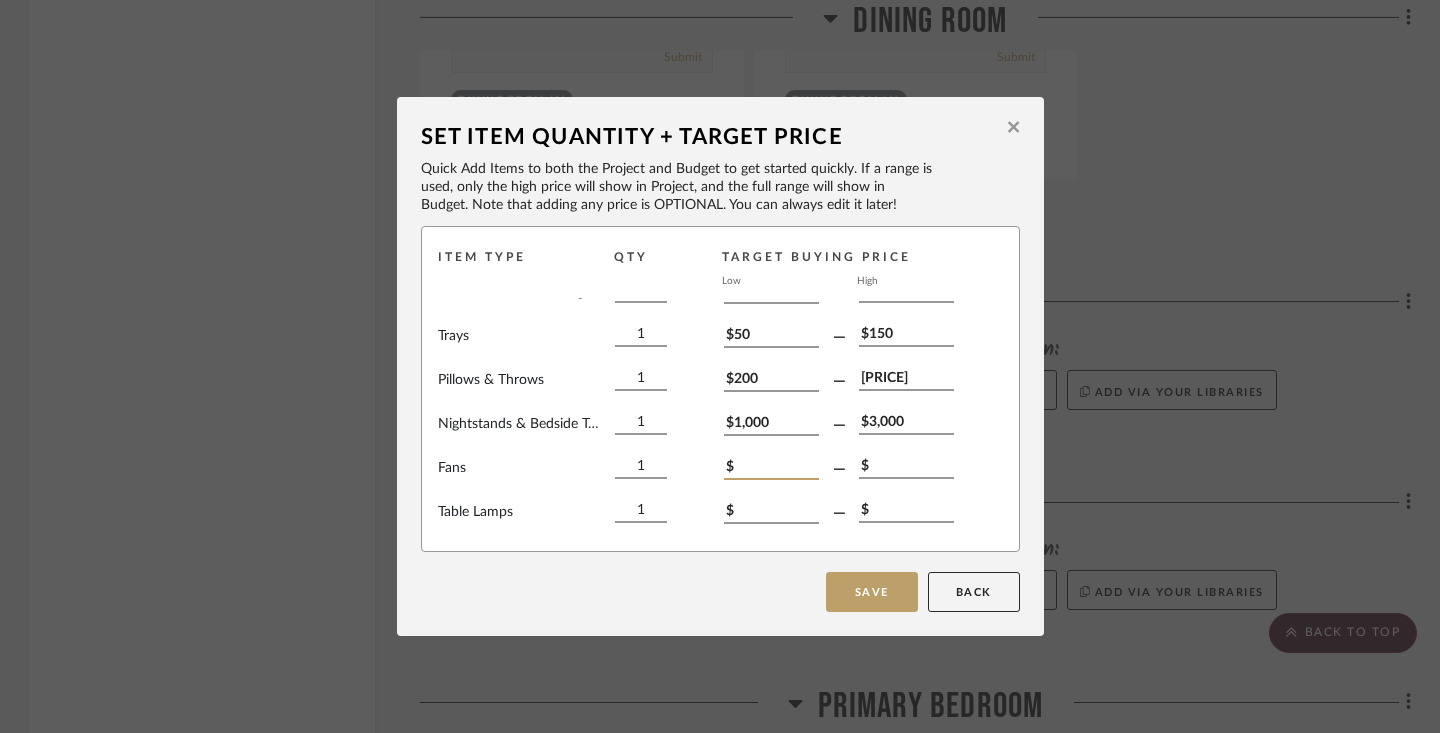 click on "$" at bounding box center (771, 469) 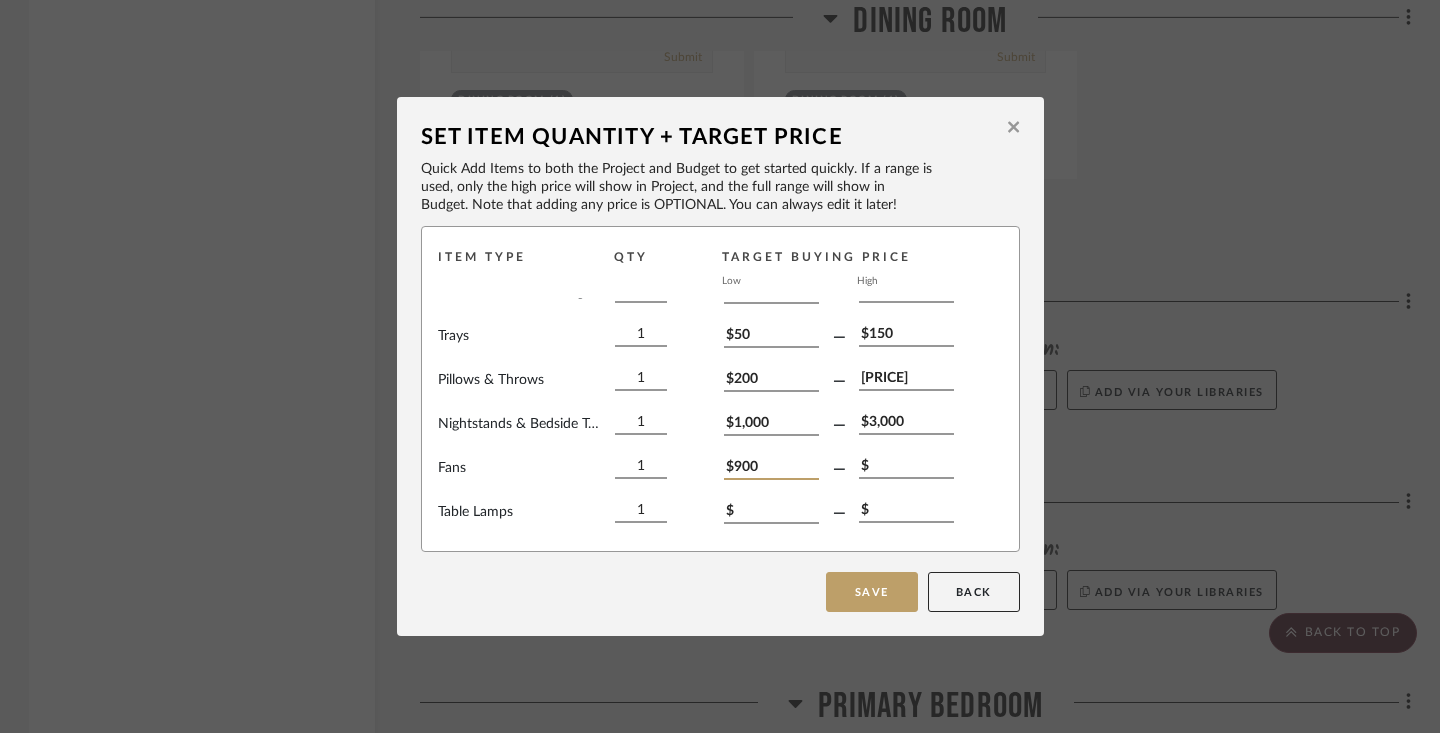 type on "$900" 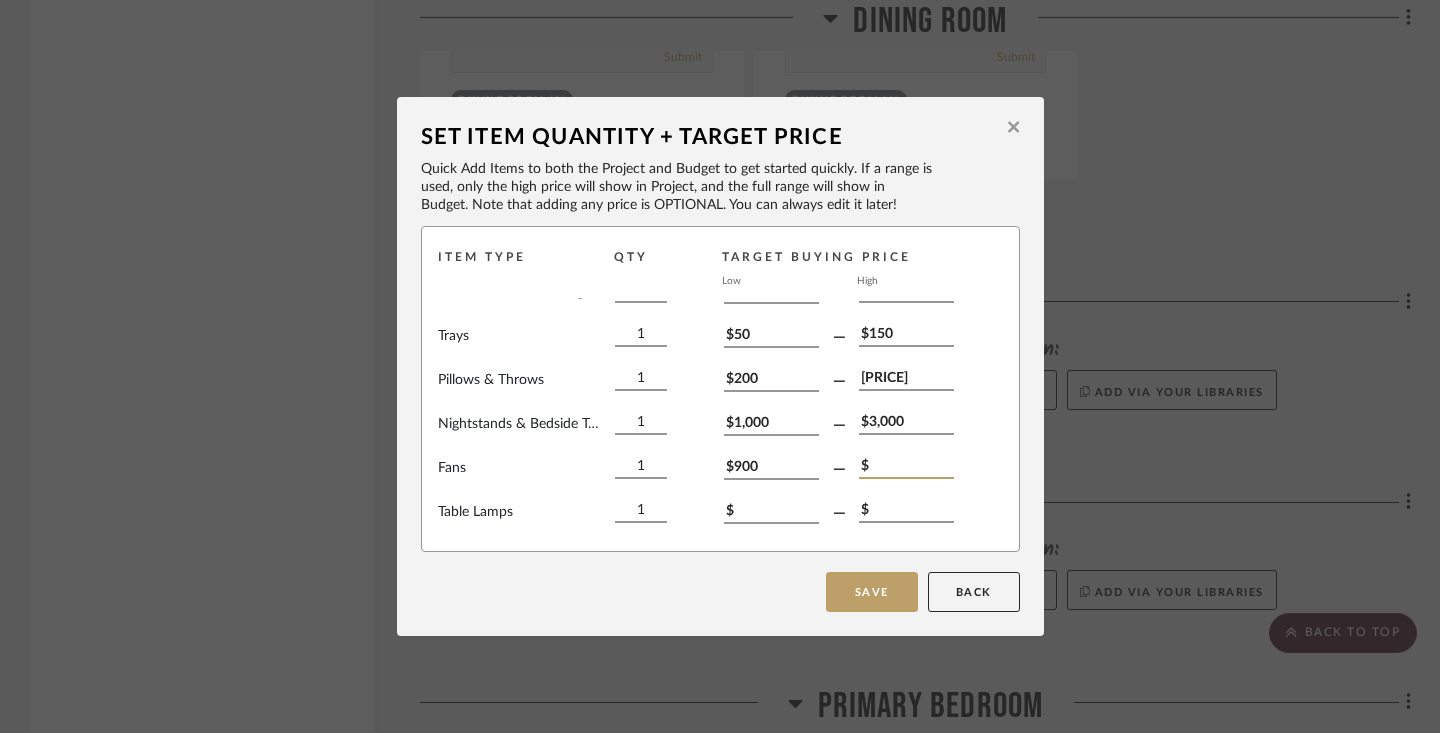 click on "$" at bounding box center (906, 468) 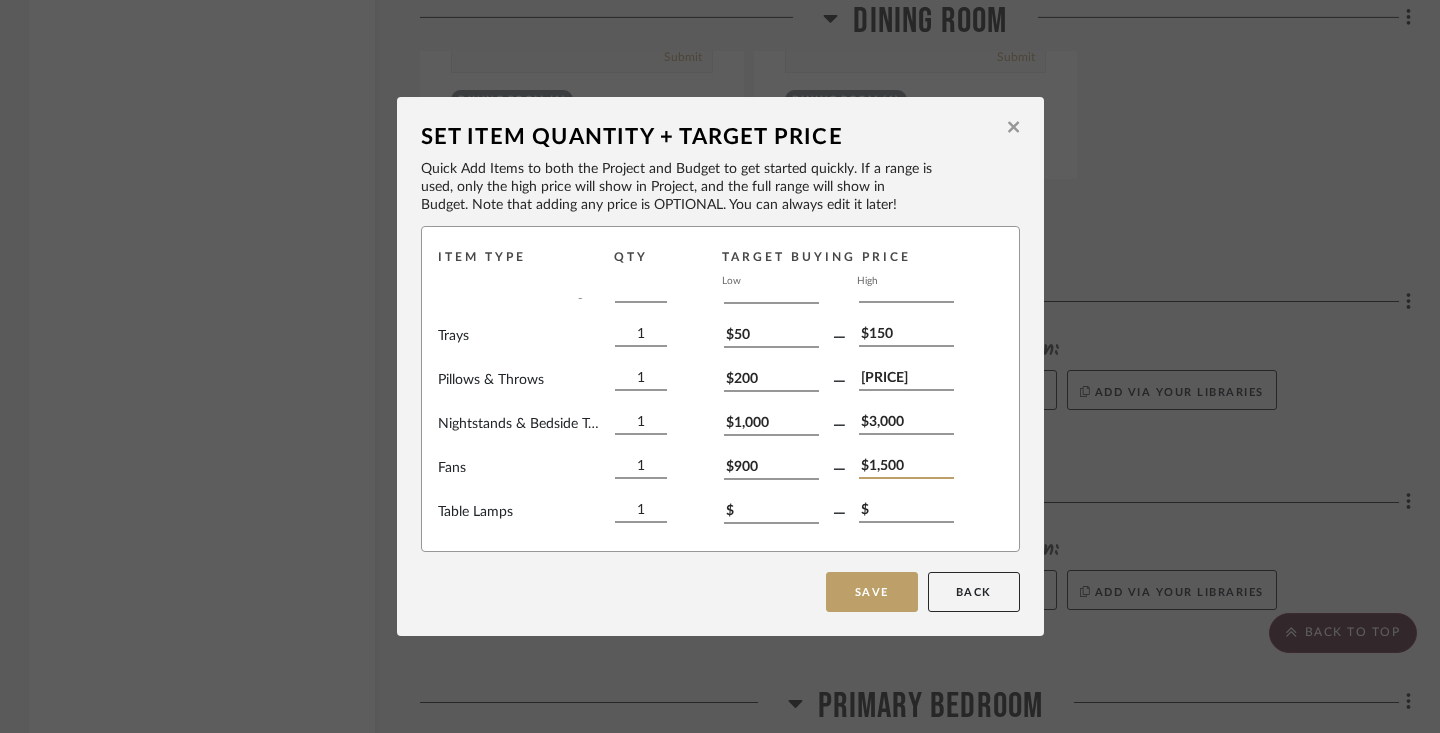 type on "$1,500" 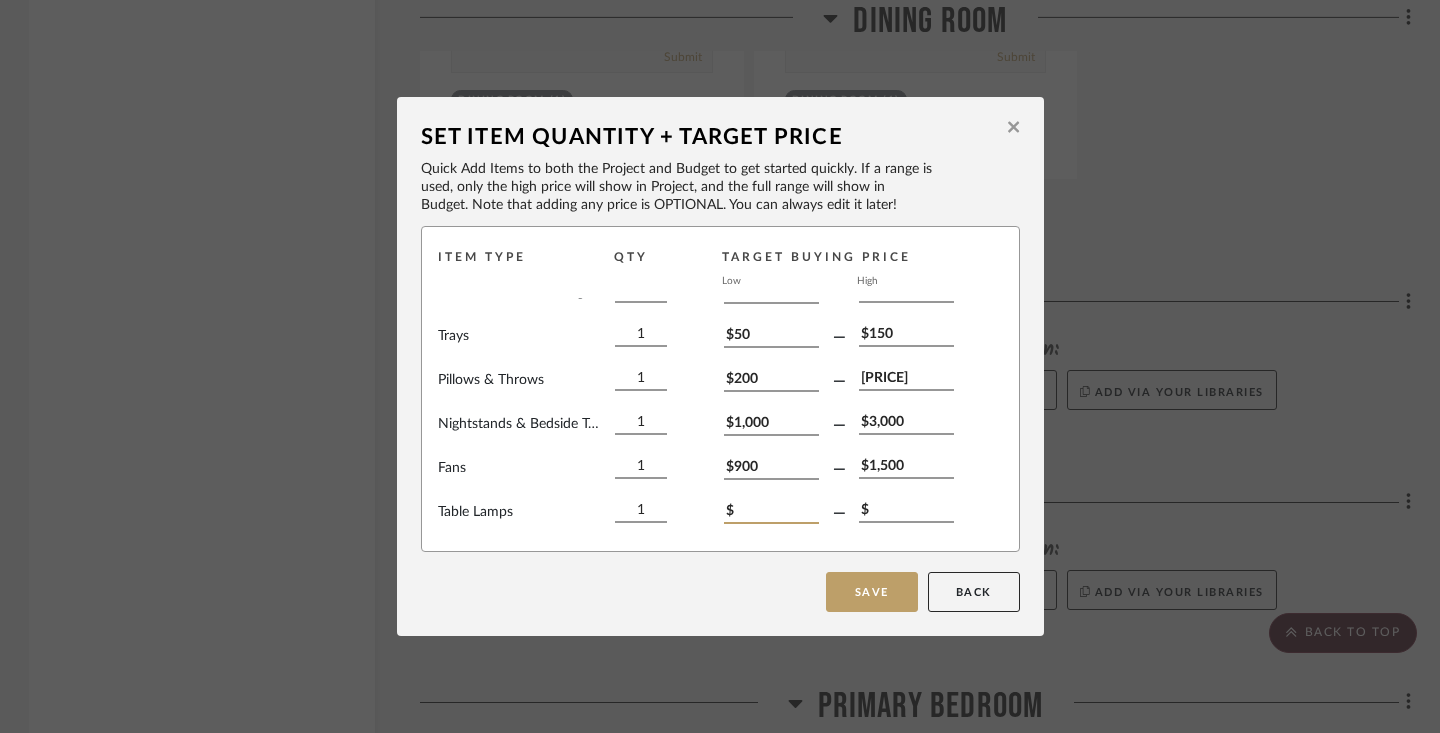 click on "$" at bounding box center [771, 513] 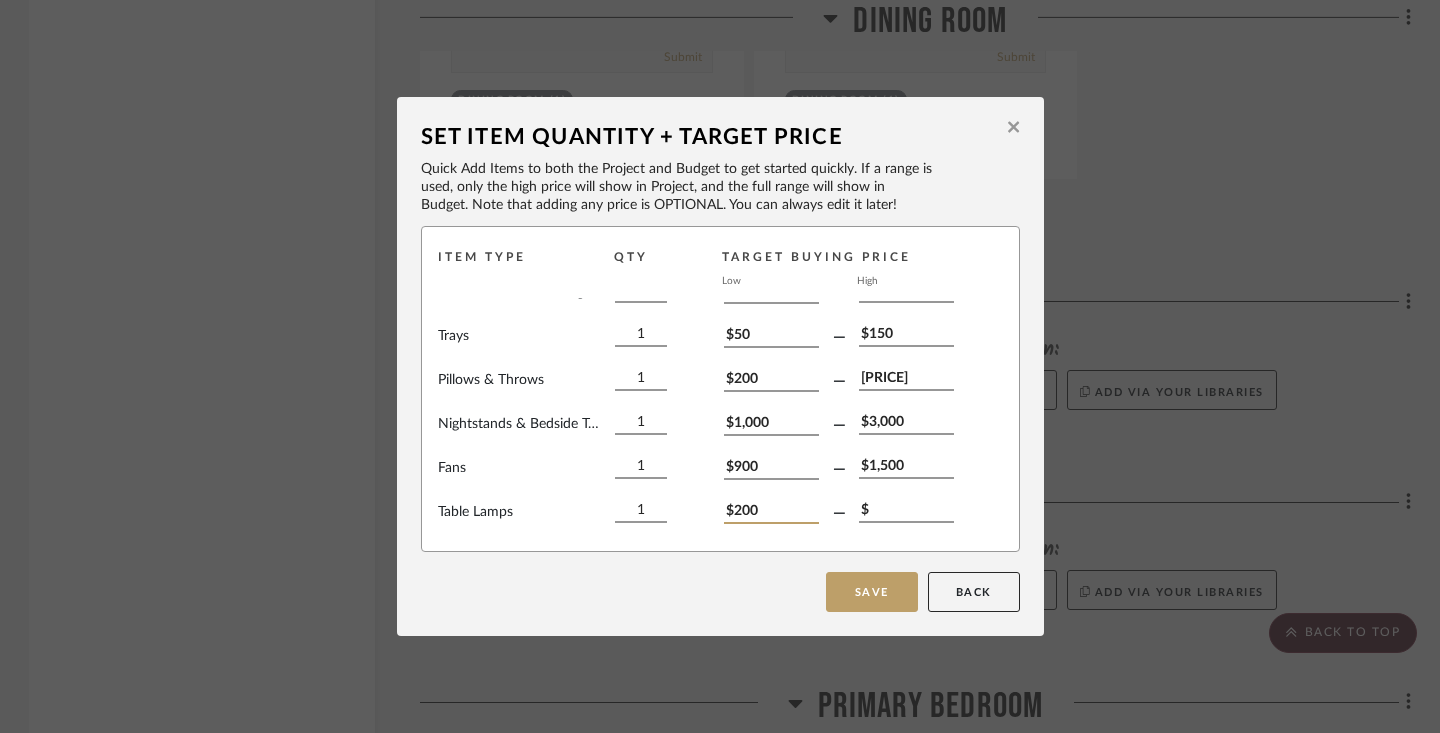 type on "$200" 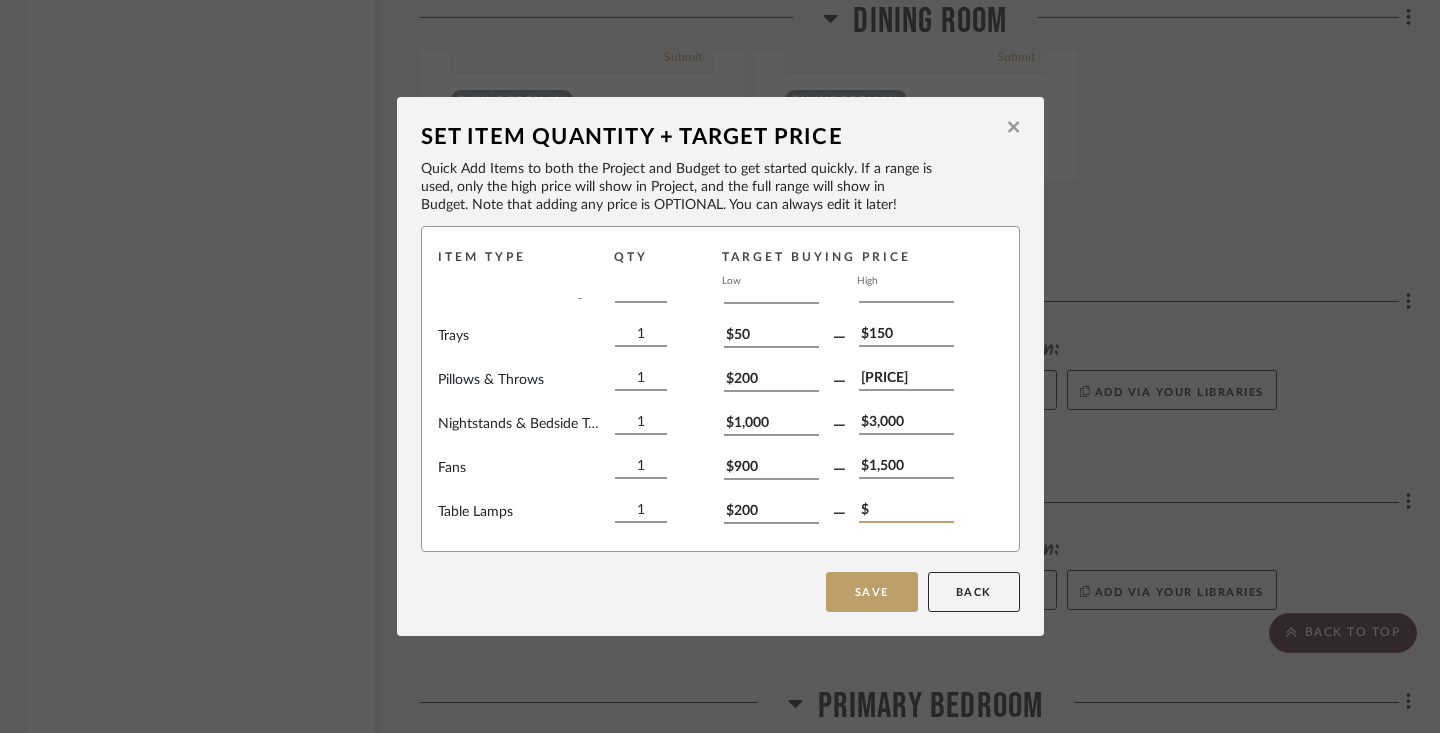 click on "$" at bounding box center (906, 512) 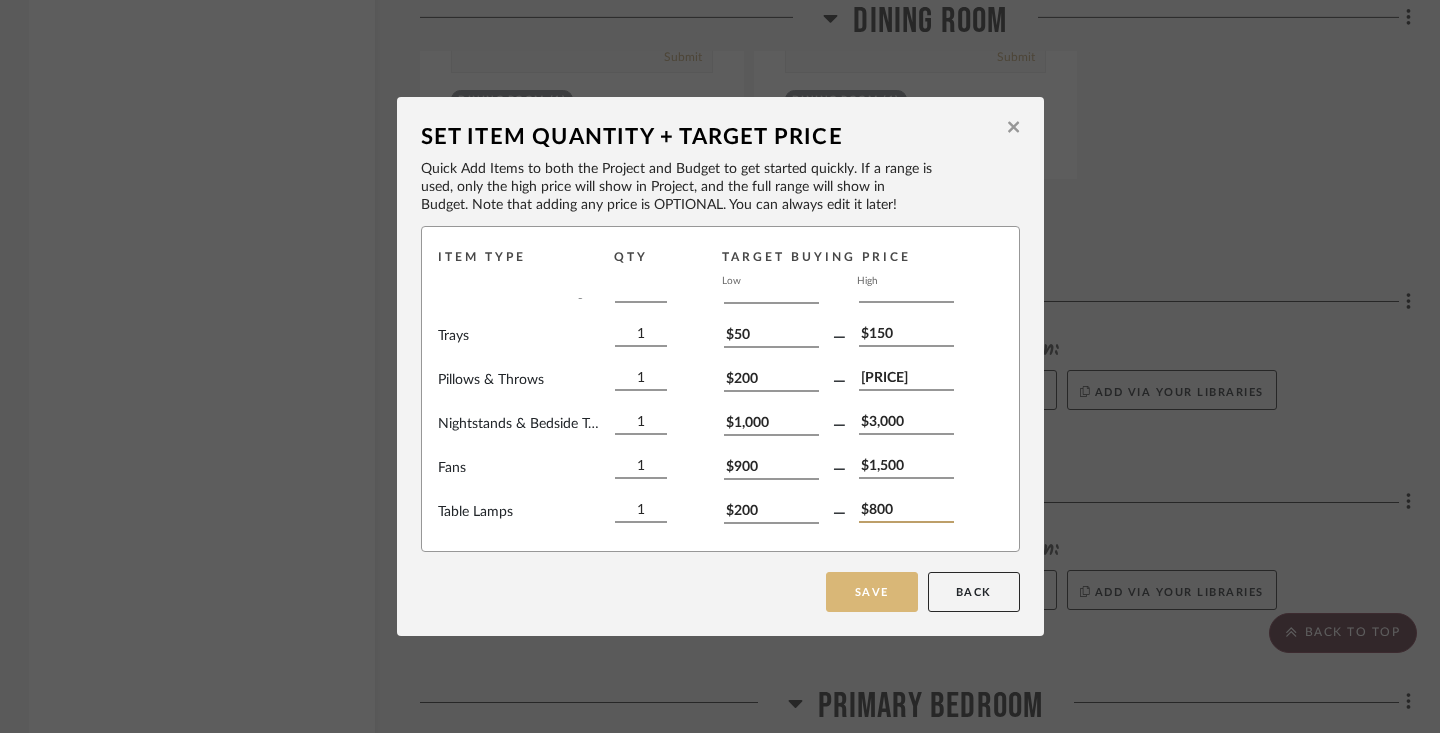 type on "$800" 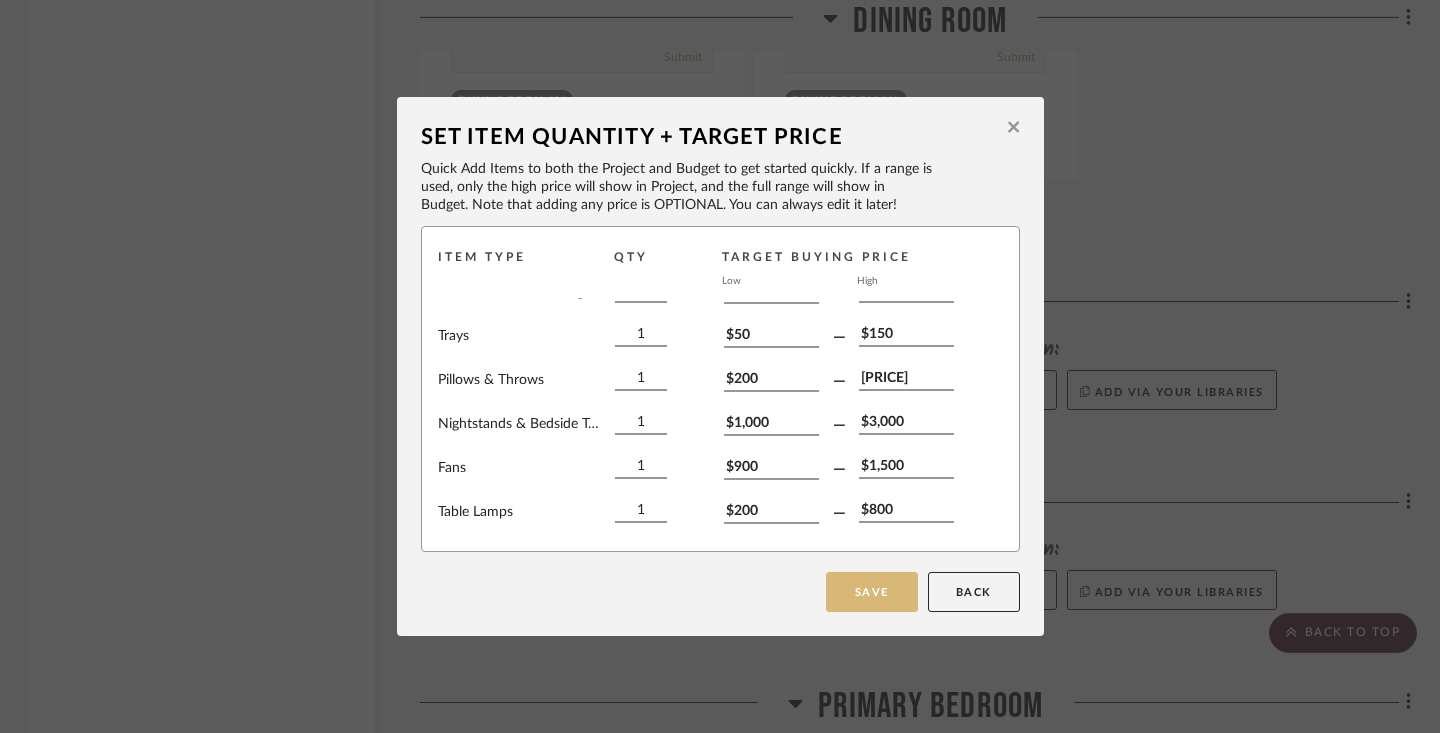 click on "Save" at bounding box center (872, 592) 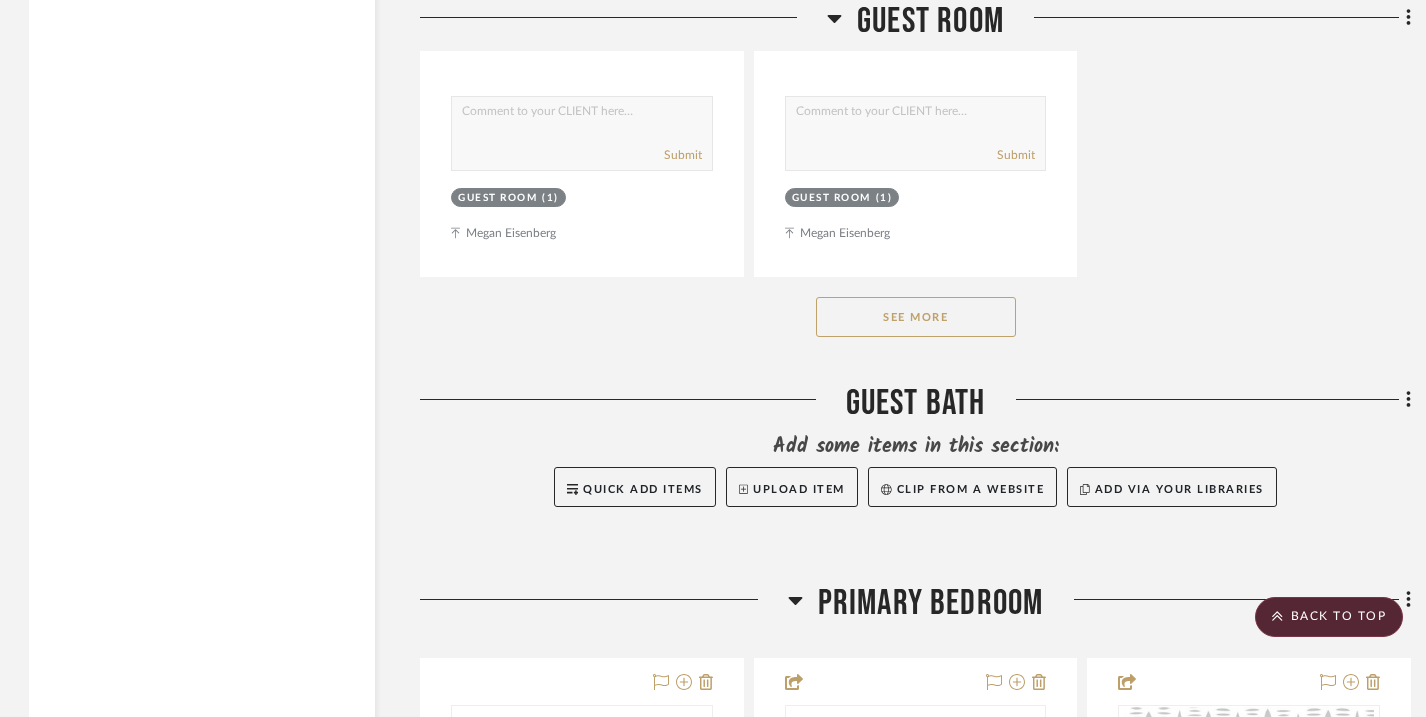 scroll, scrollTop: 19931, scrollLeft: 1, axis: both 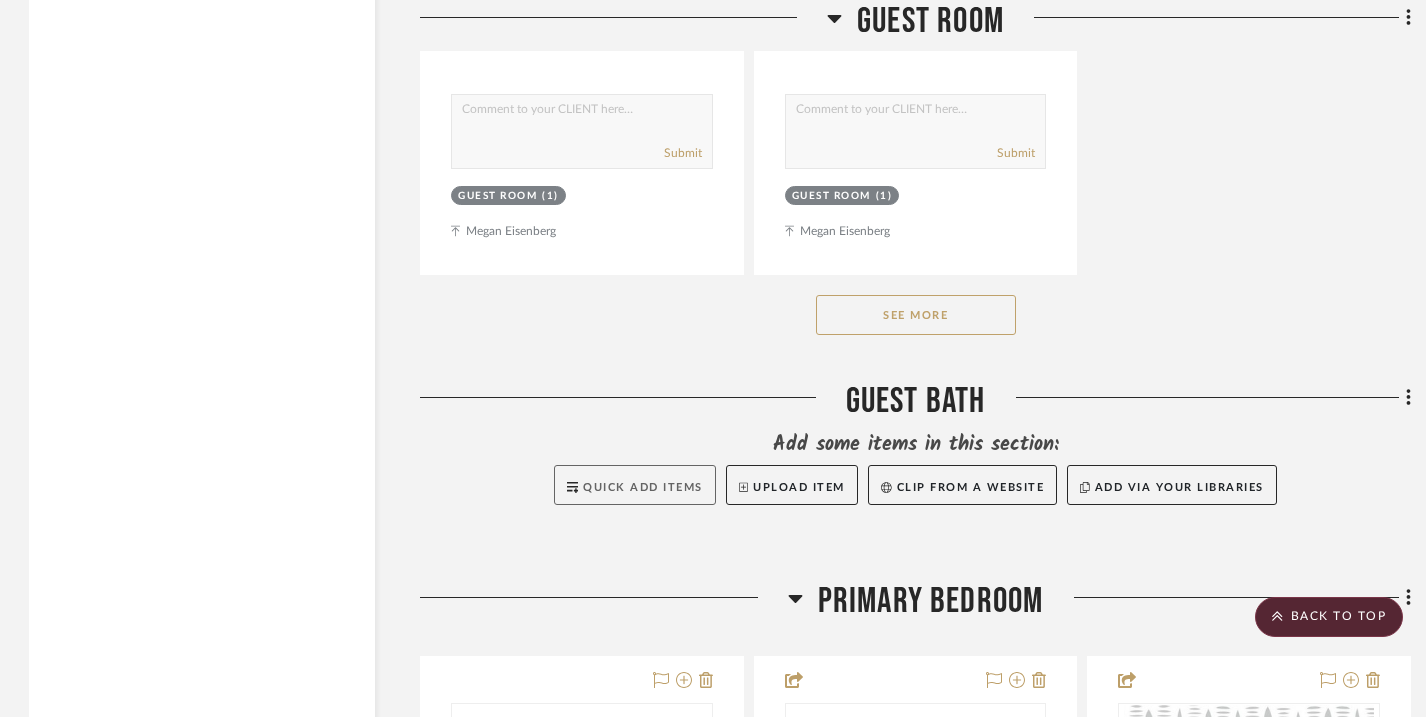 click on "Quick Add Items" 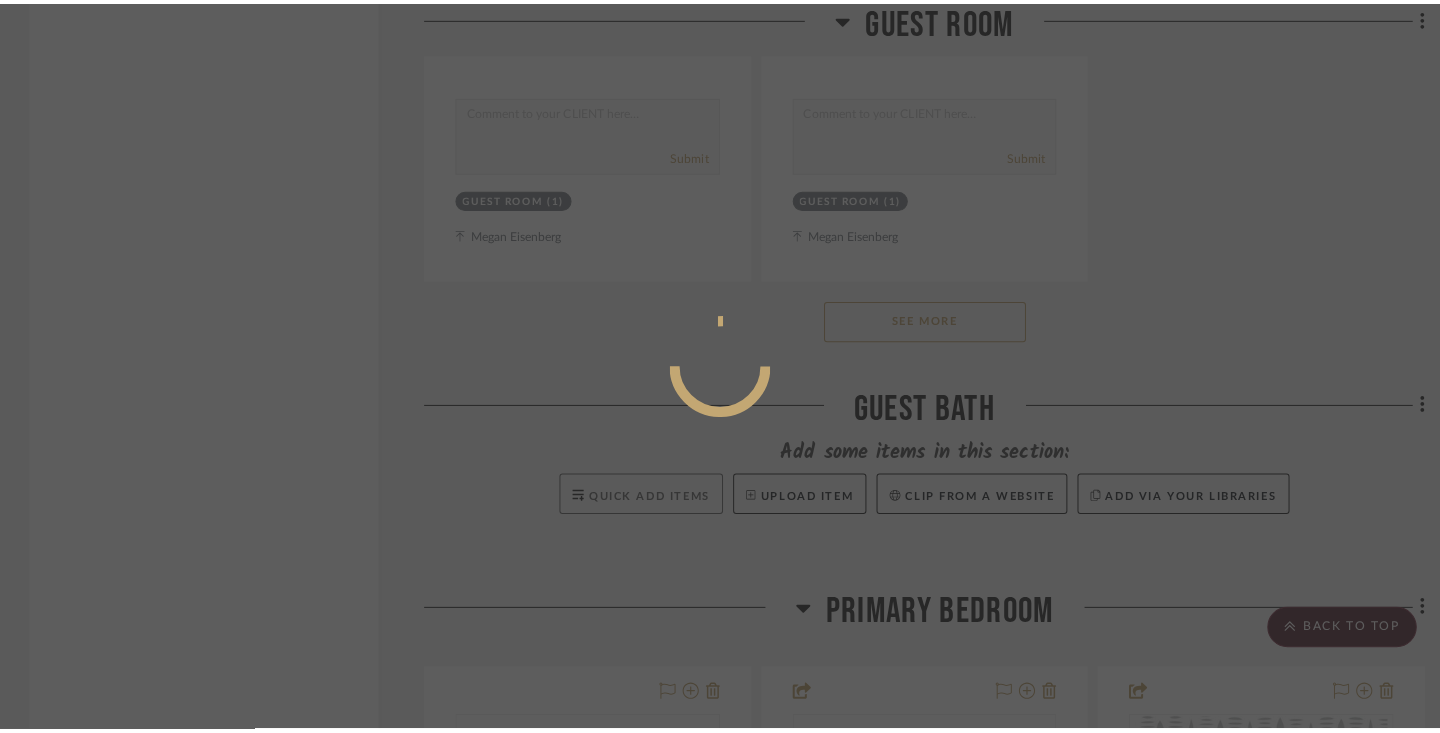 scroll, scrollTop: 0, scrollLeft: 0, axis: both 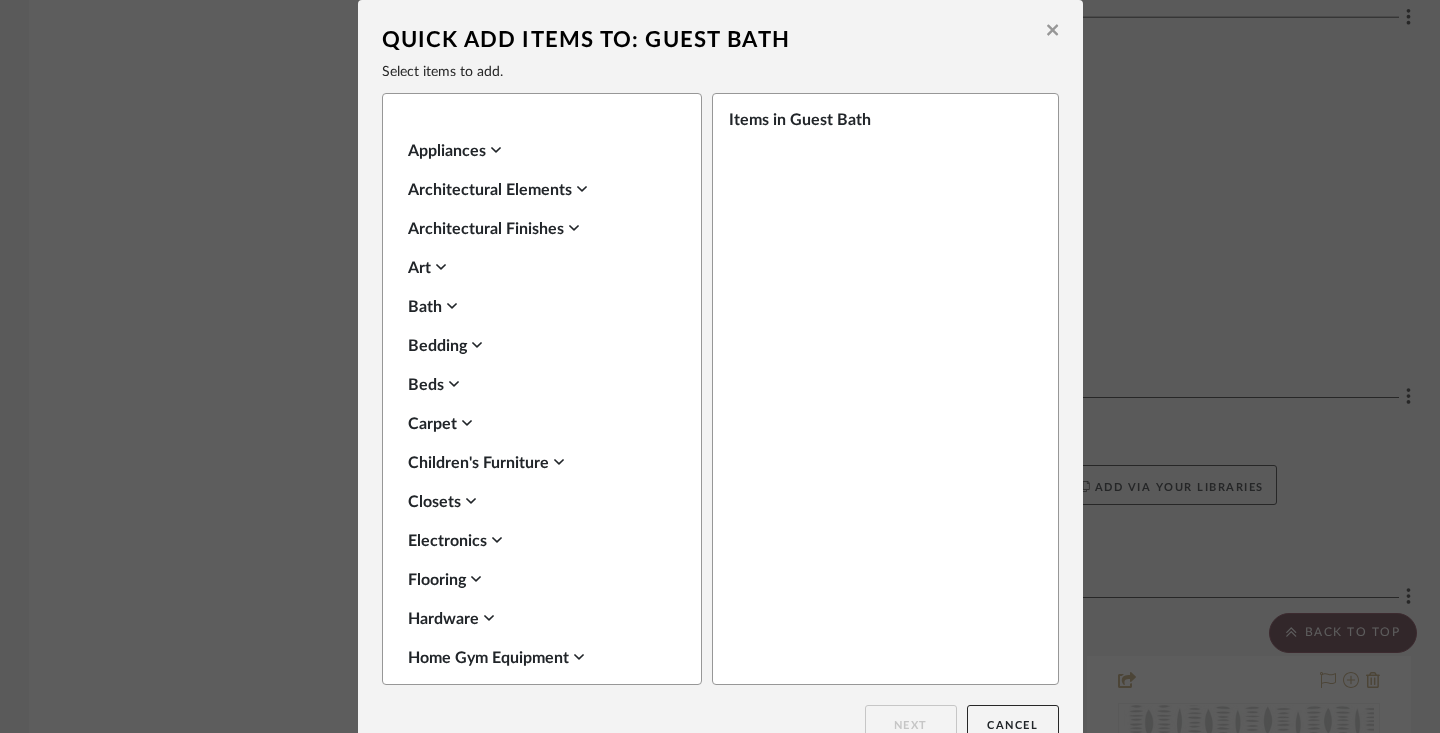 click 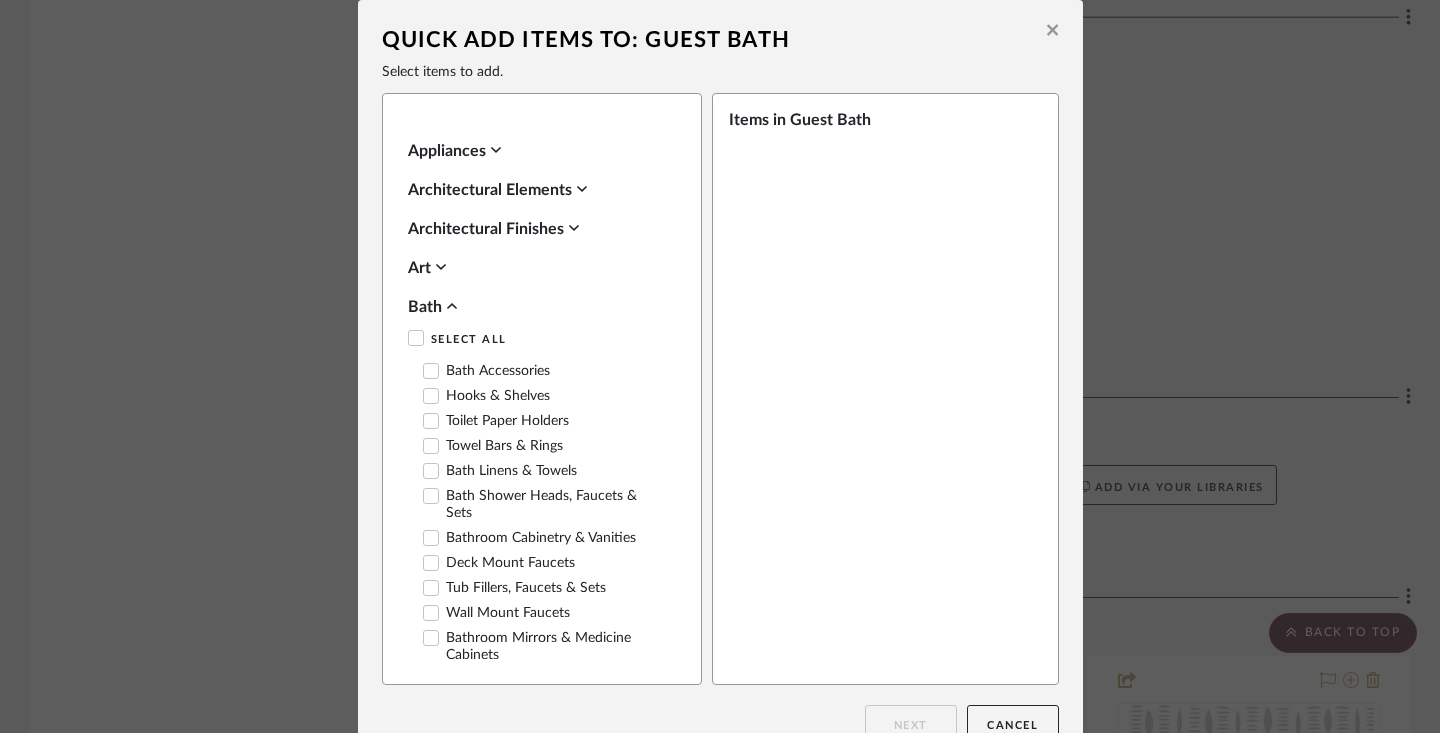 click on "Bath Accessories" at bounding box center [486, 371] 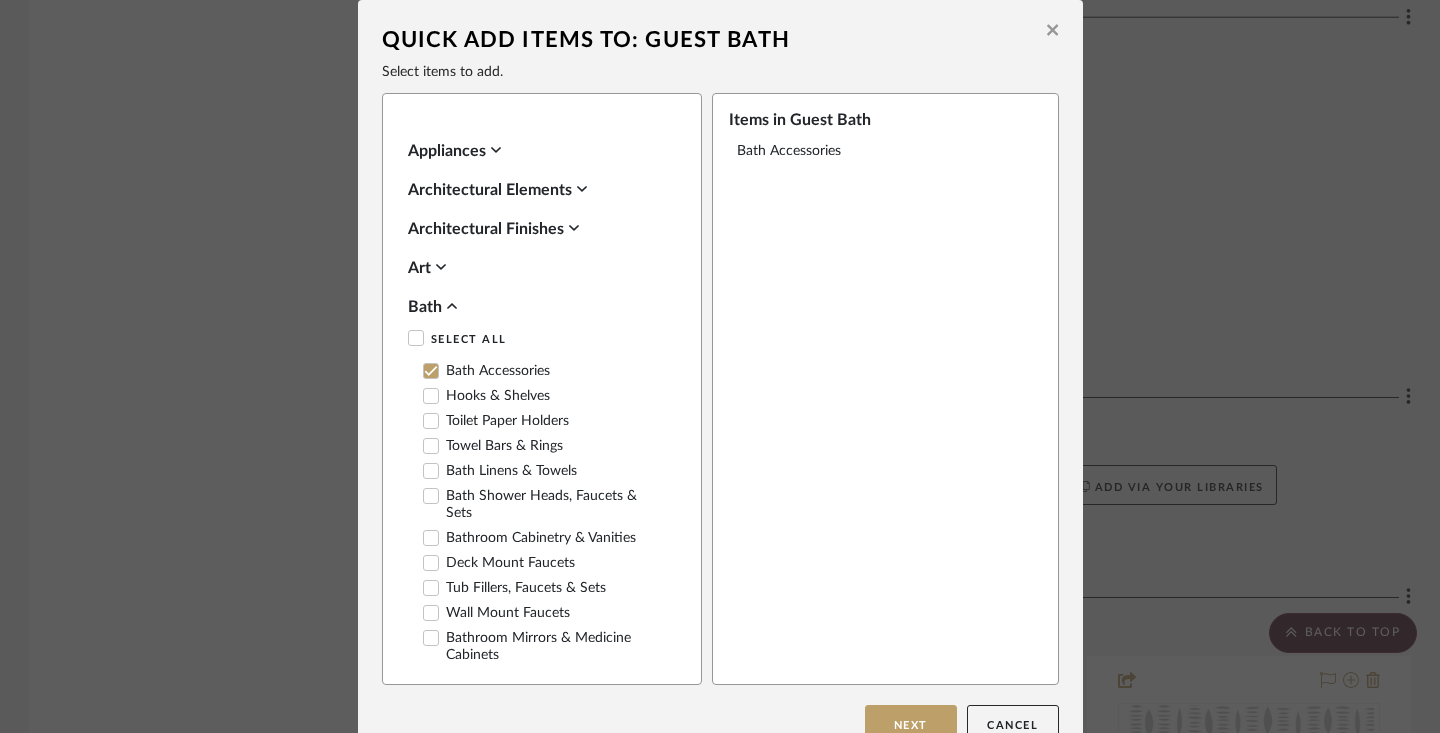click on "Bath Linens & Towels" at bounding box center (500, 471) 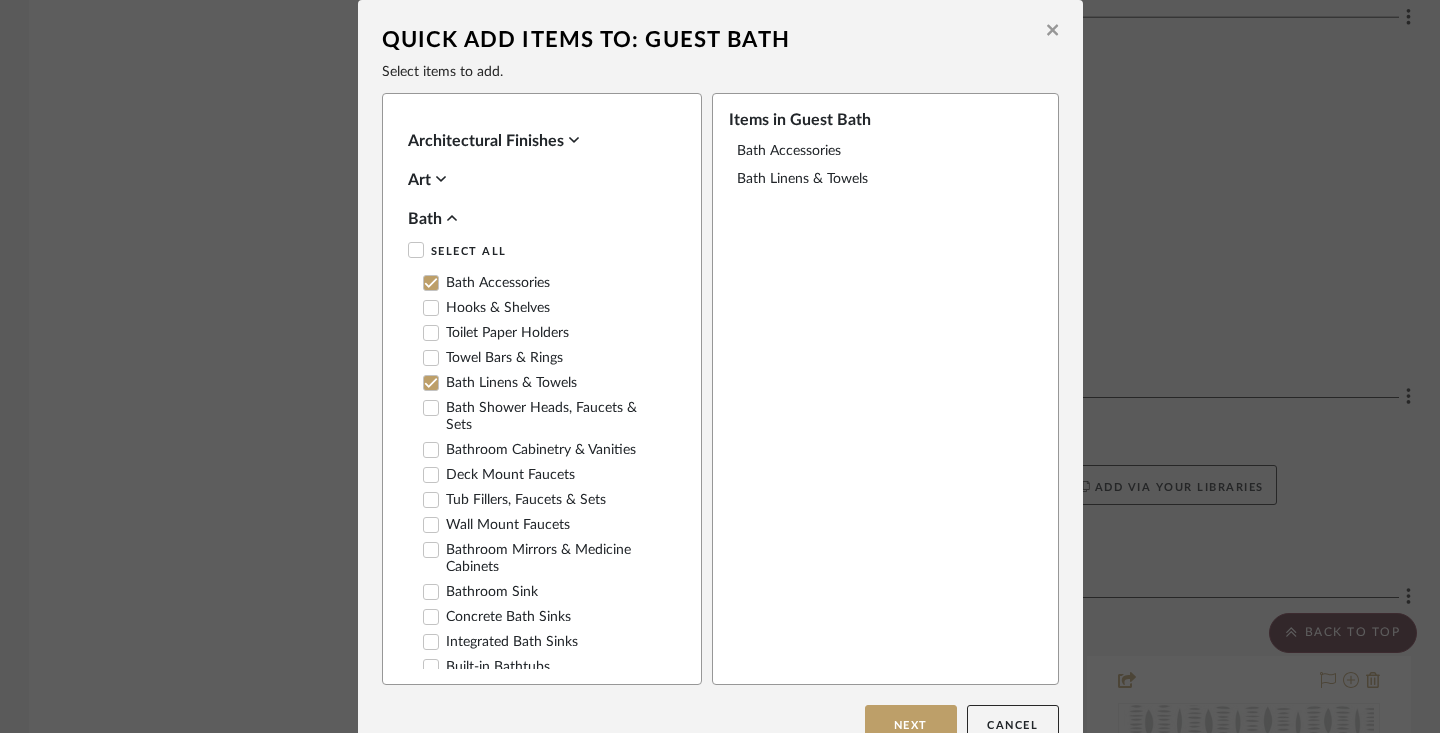 scroll, scrollTop: 342, scrollLeft: 0, axis: vertical 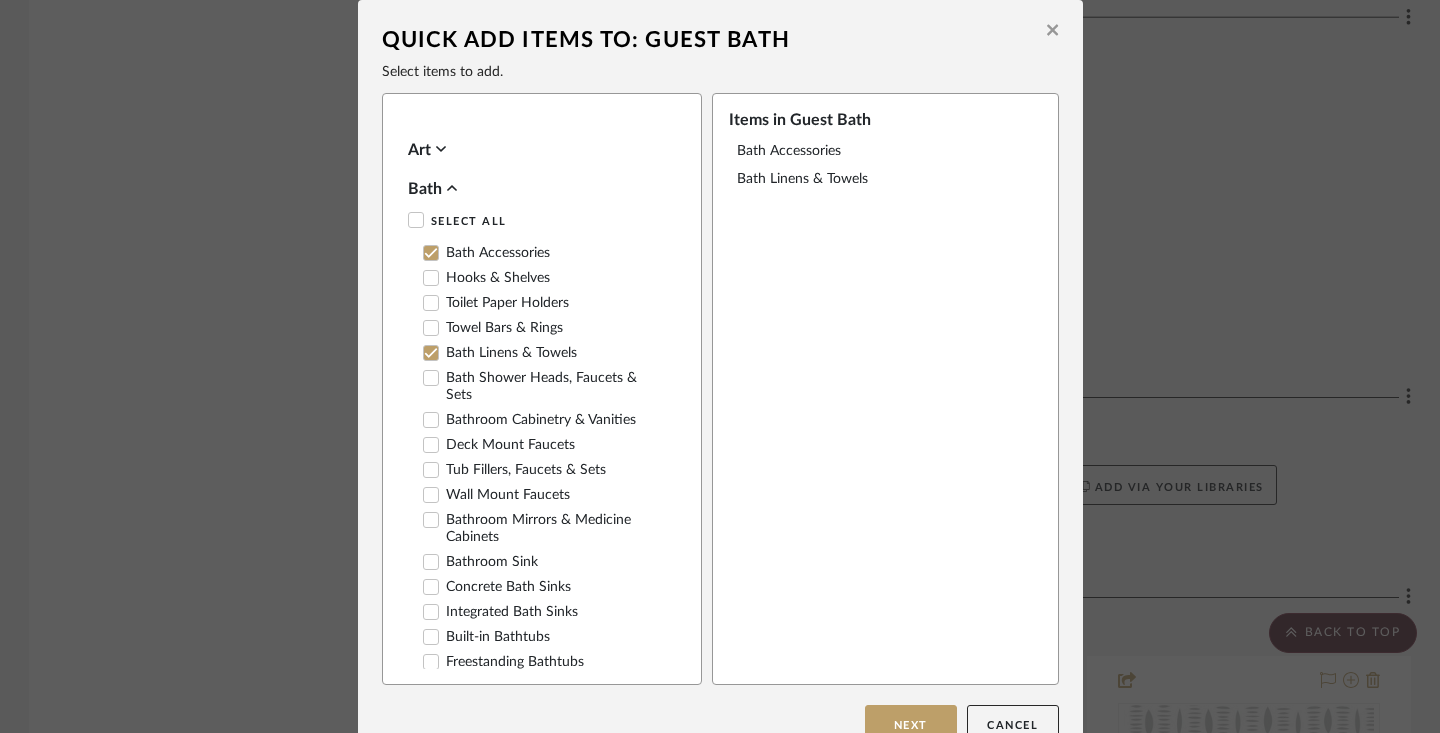 click on "Bathroom Mirrors & Medicine Cabinets" at bounding box center (544, 529) 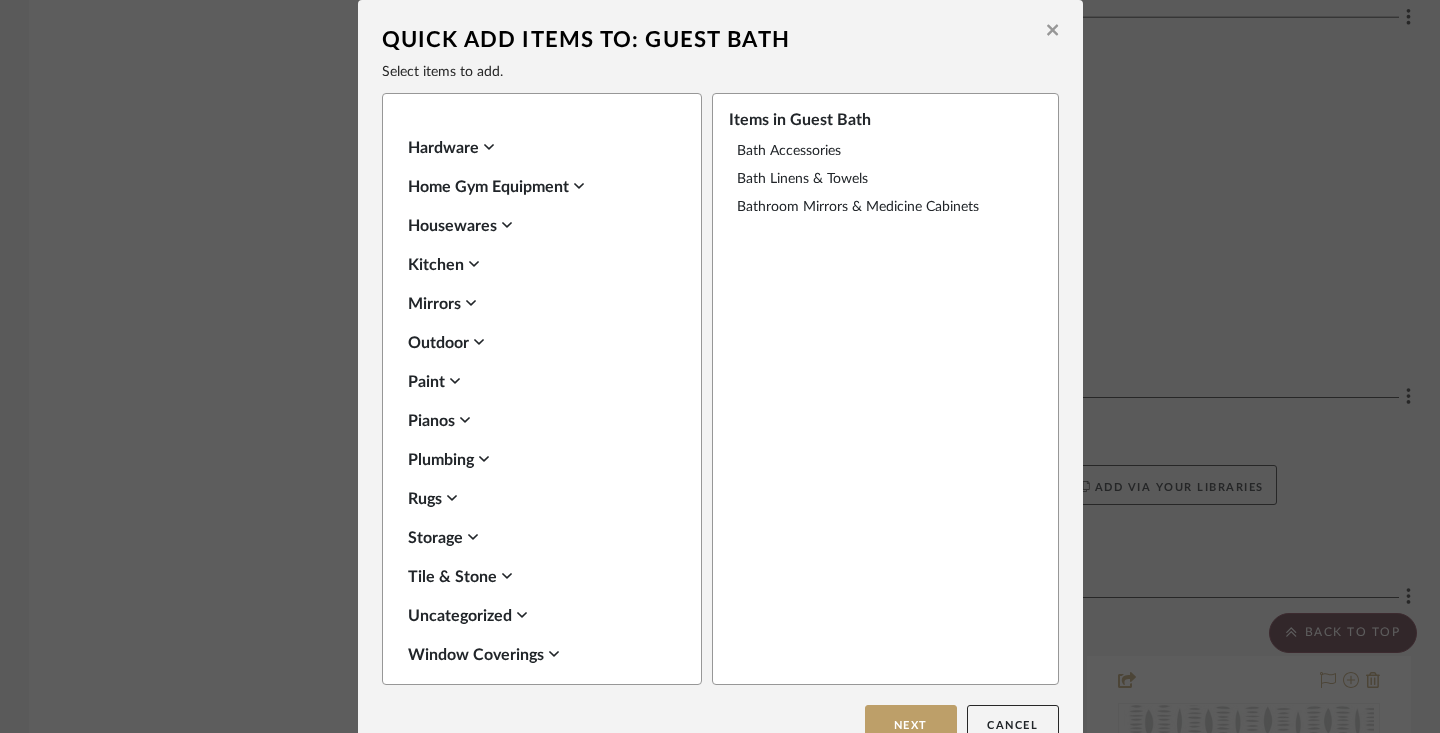scroll, scrollTop: 1199, scrollLeft: 0, axis: vertical 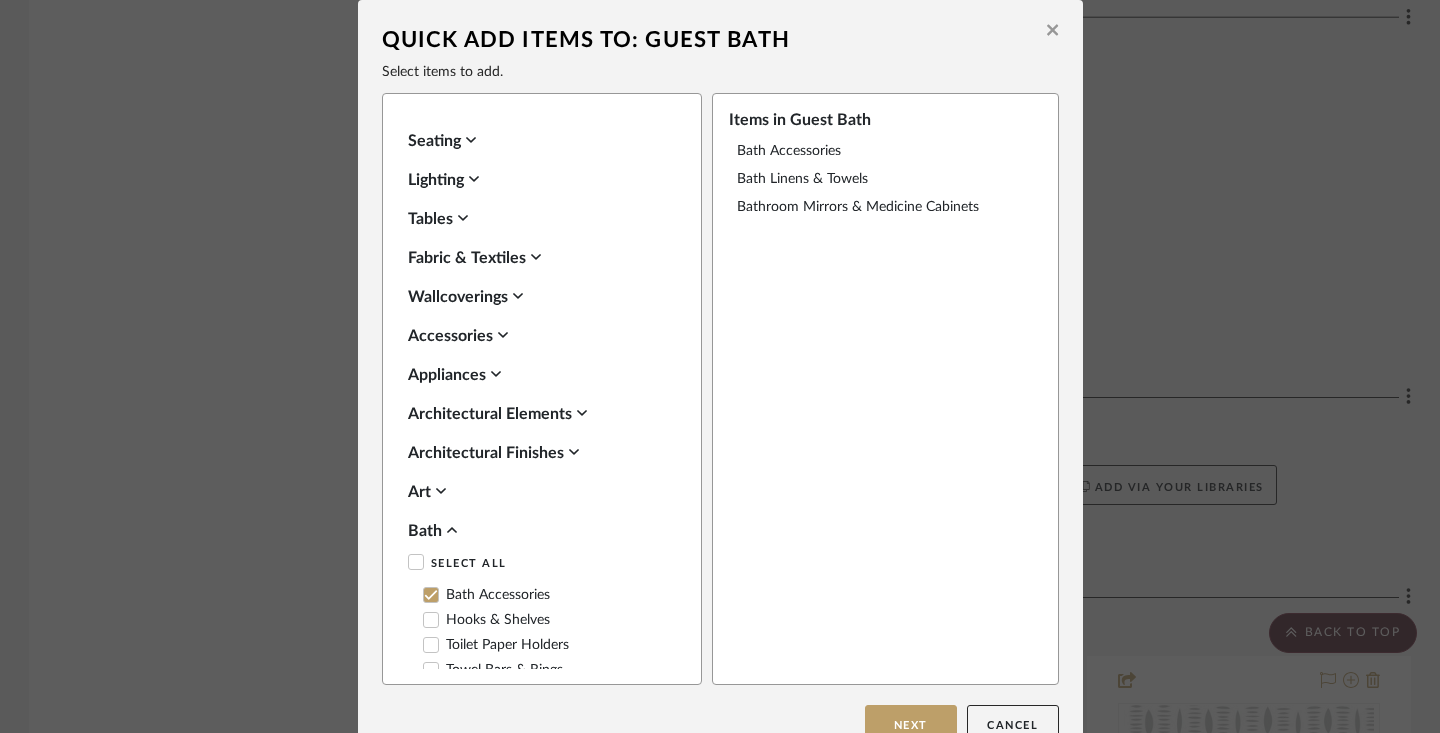 click 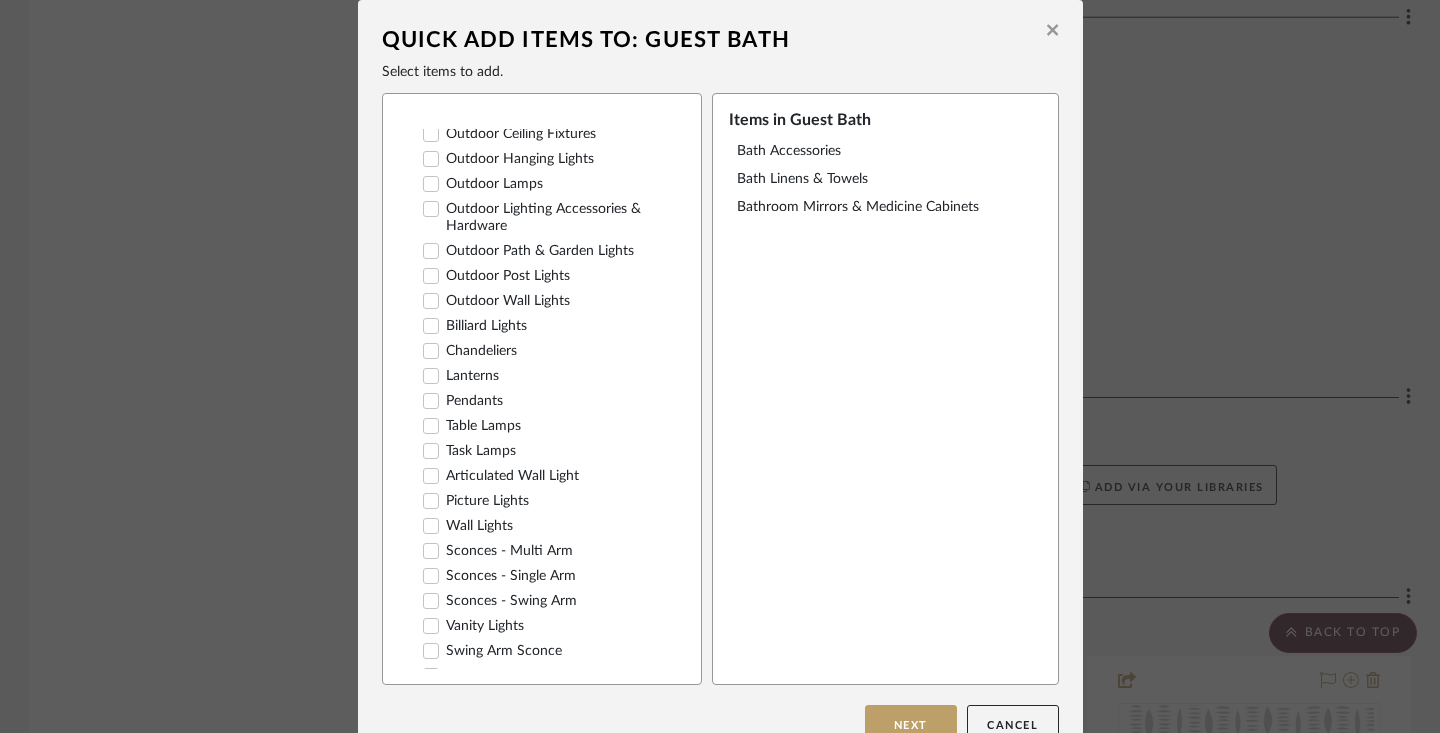 scroll, scrollTop: 423, scrollLeft: 0, axis: vertical 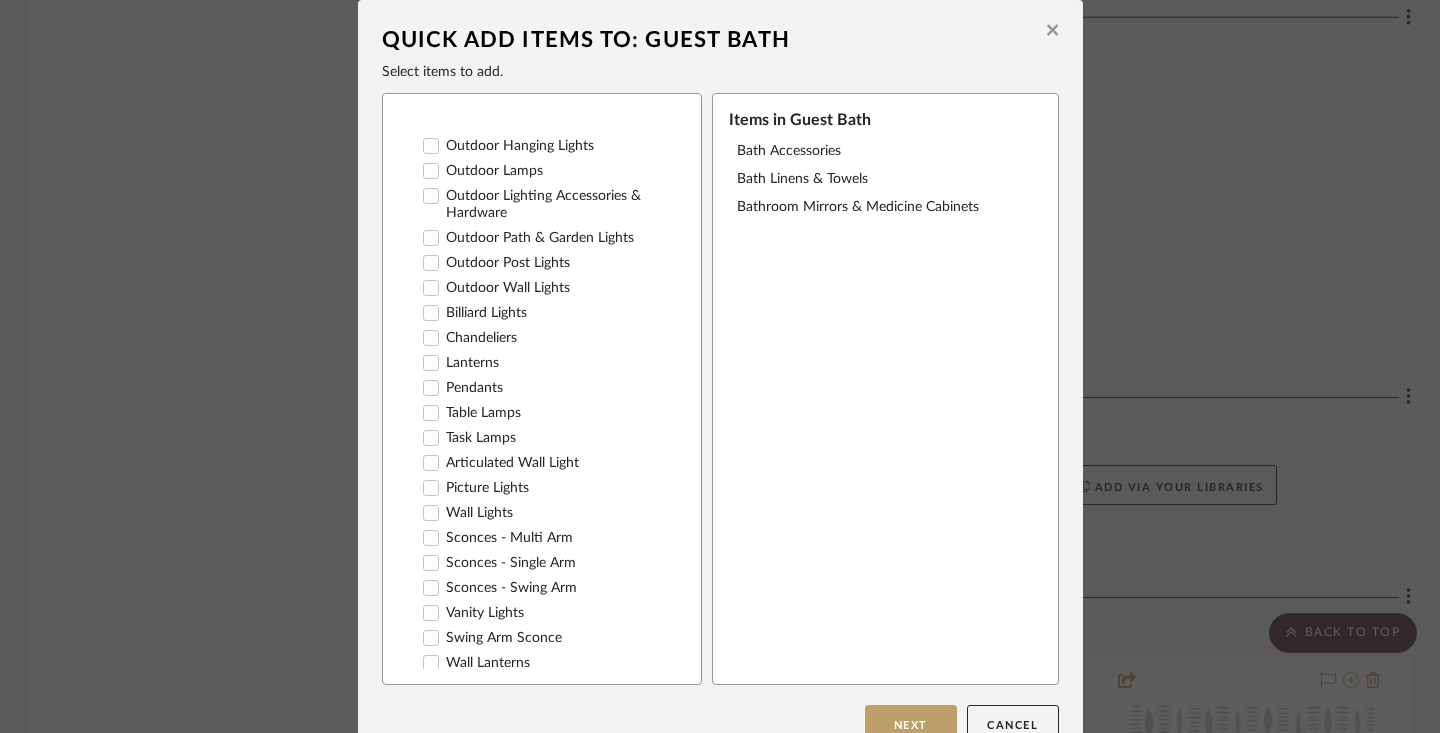 click on "Wall Lights" at bounding box center [468, 513] 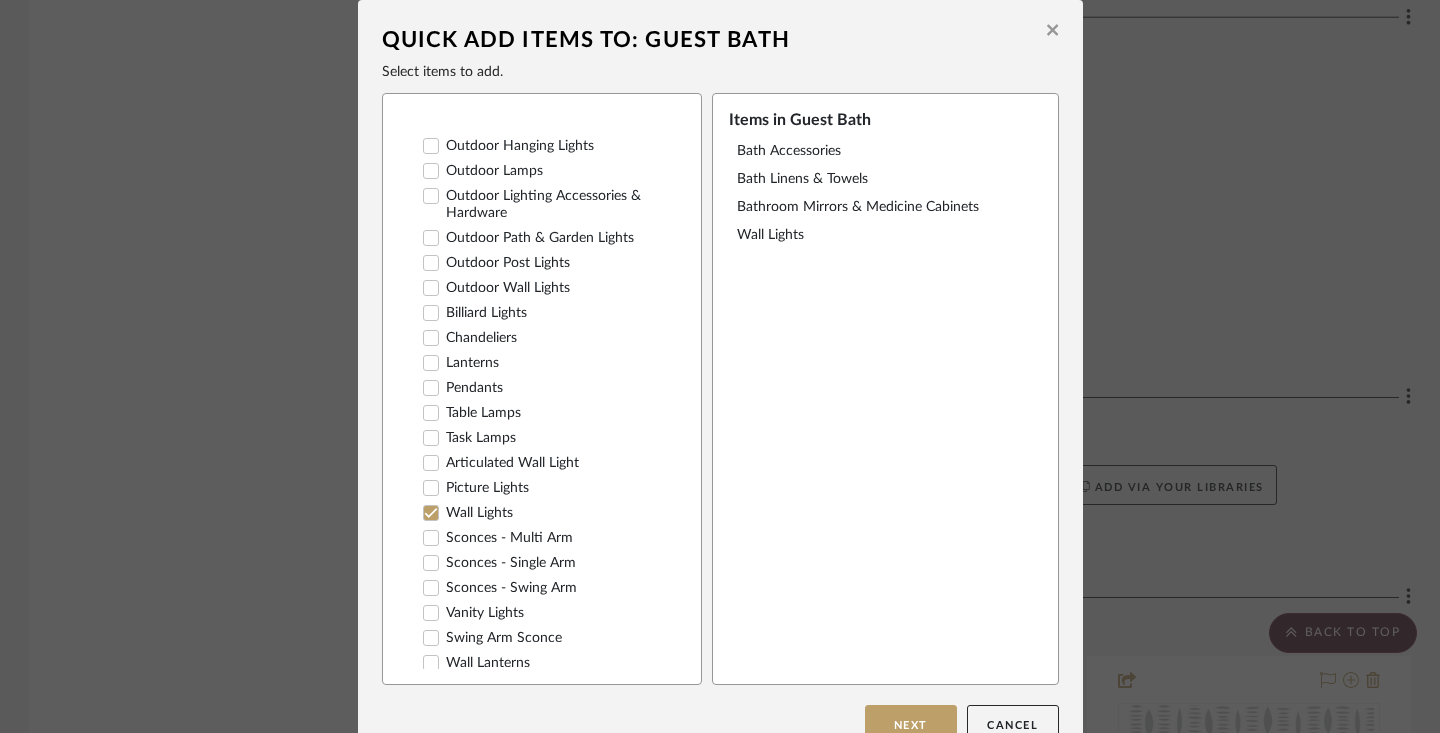 click on "Wall Lights" at bounding box center (468, 513) 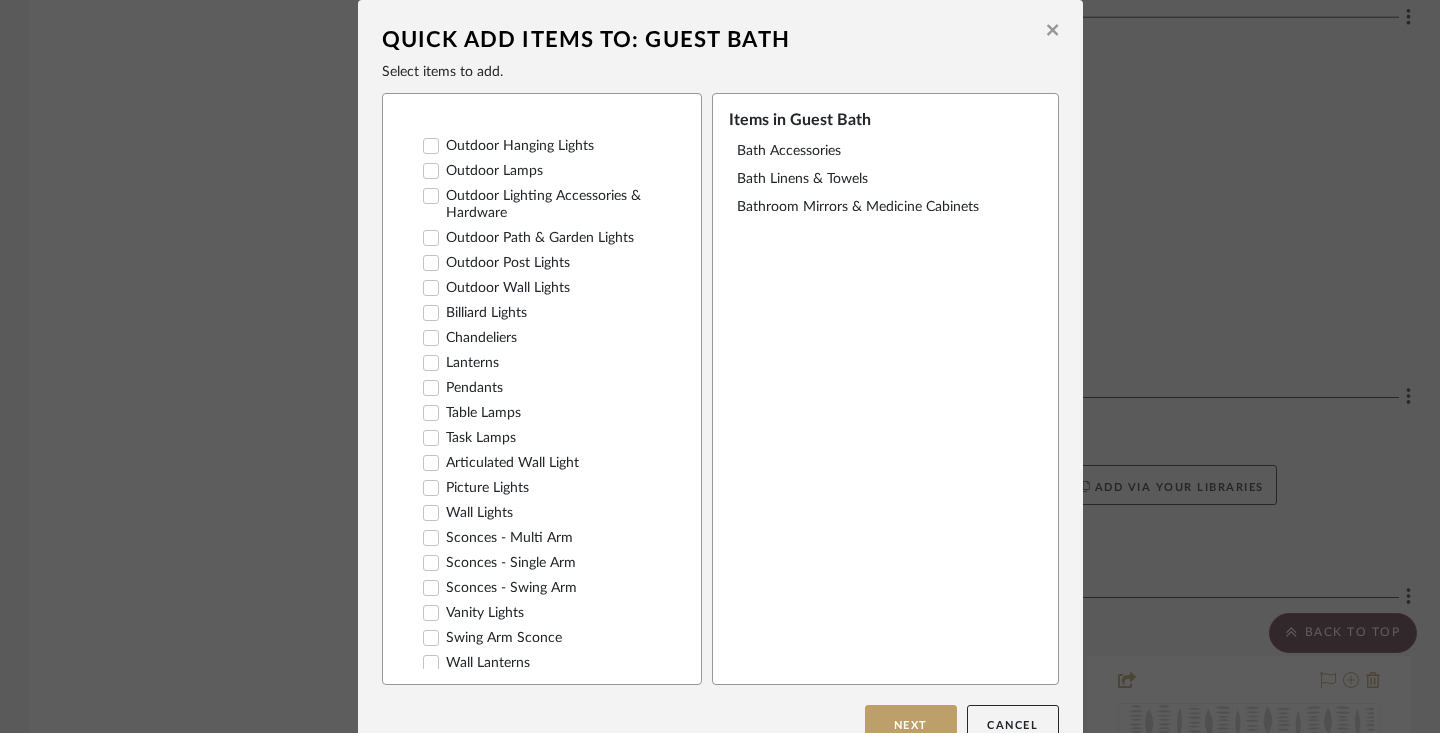 click on "Sconces - Single Arm" at bounding box center [499, 563] 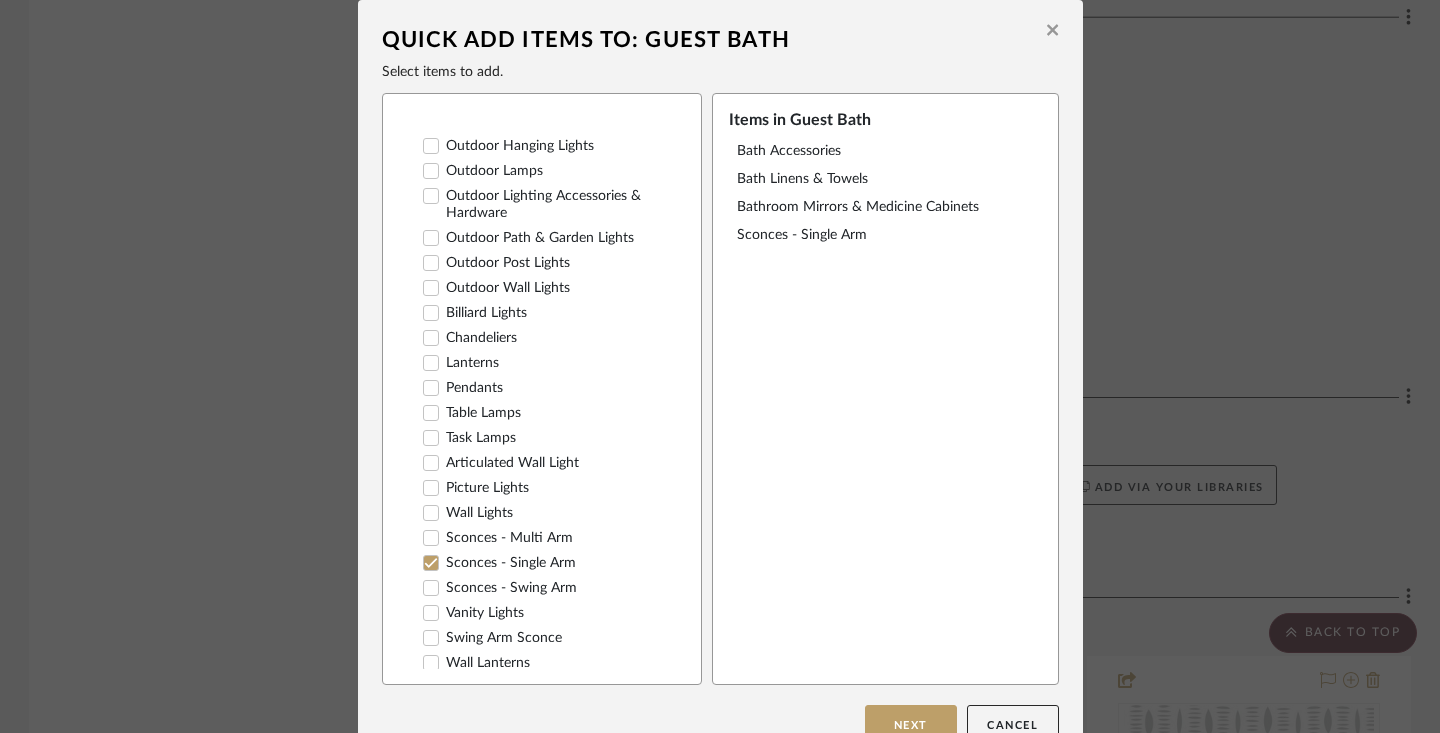 scroll, scrollTop: 36, scrollLeft: 0, axis: vertical 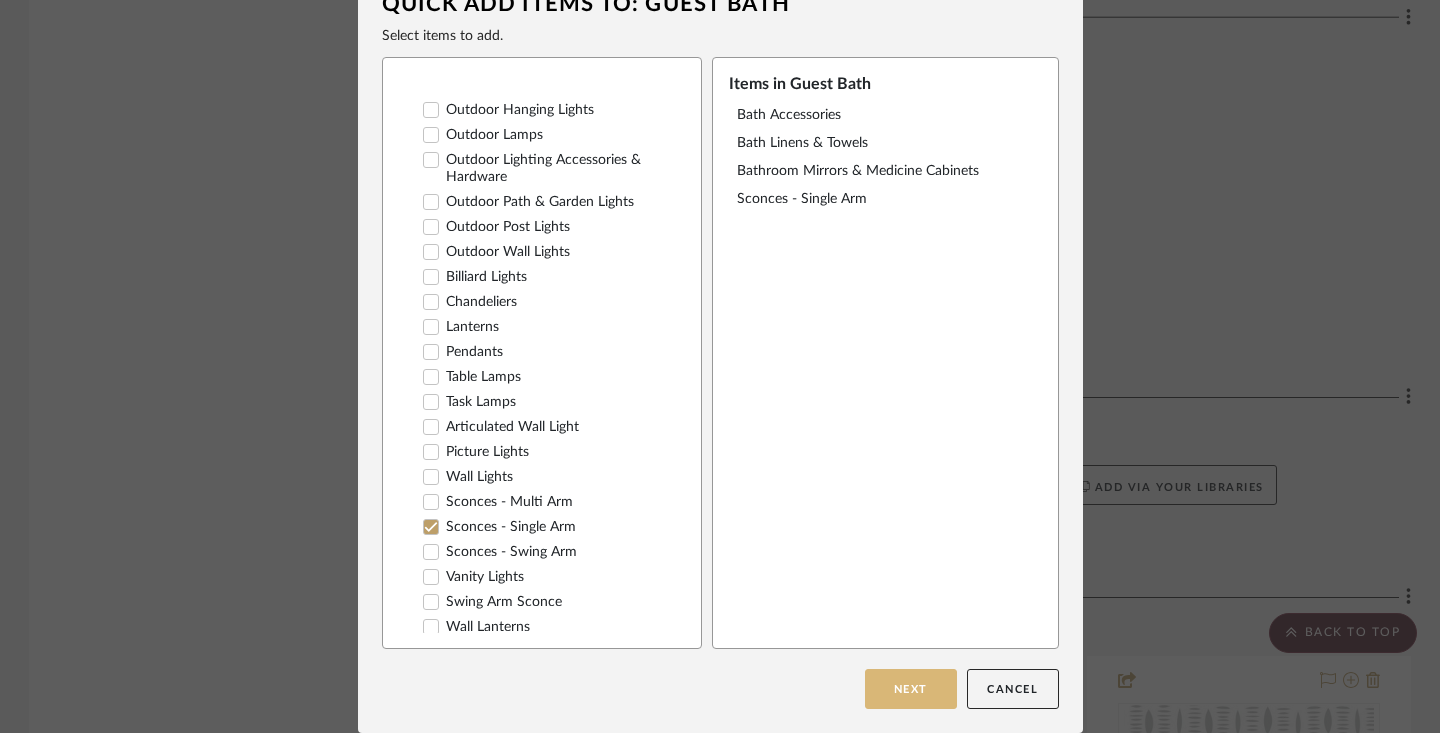 click on "Next" at bounding box center (911, 689) 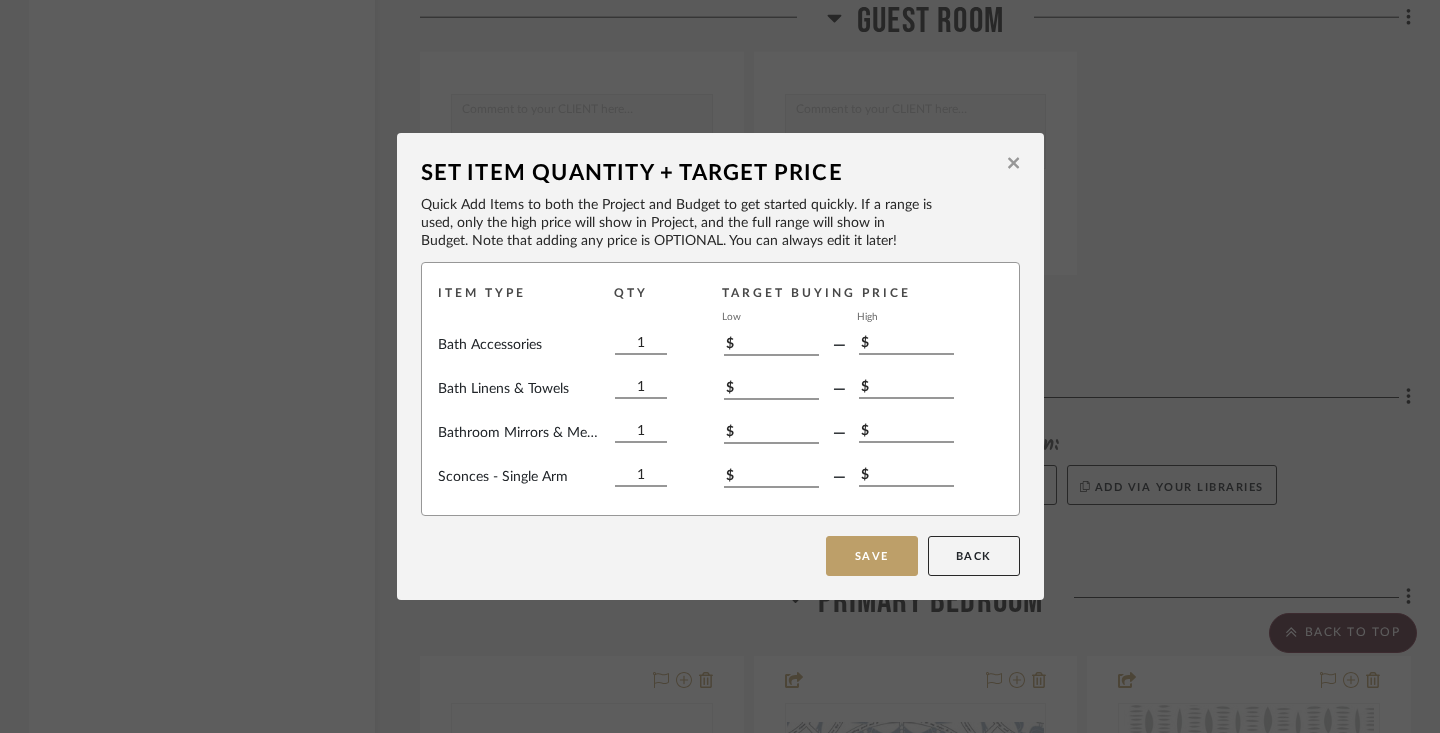 scroll, scrollTop: 0, scrollLeft: 0, axis: both 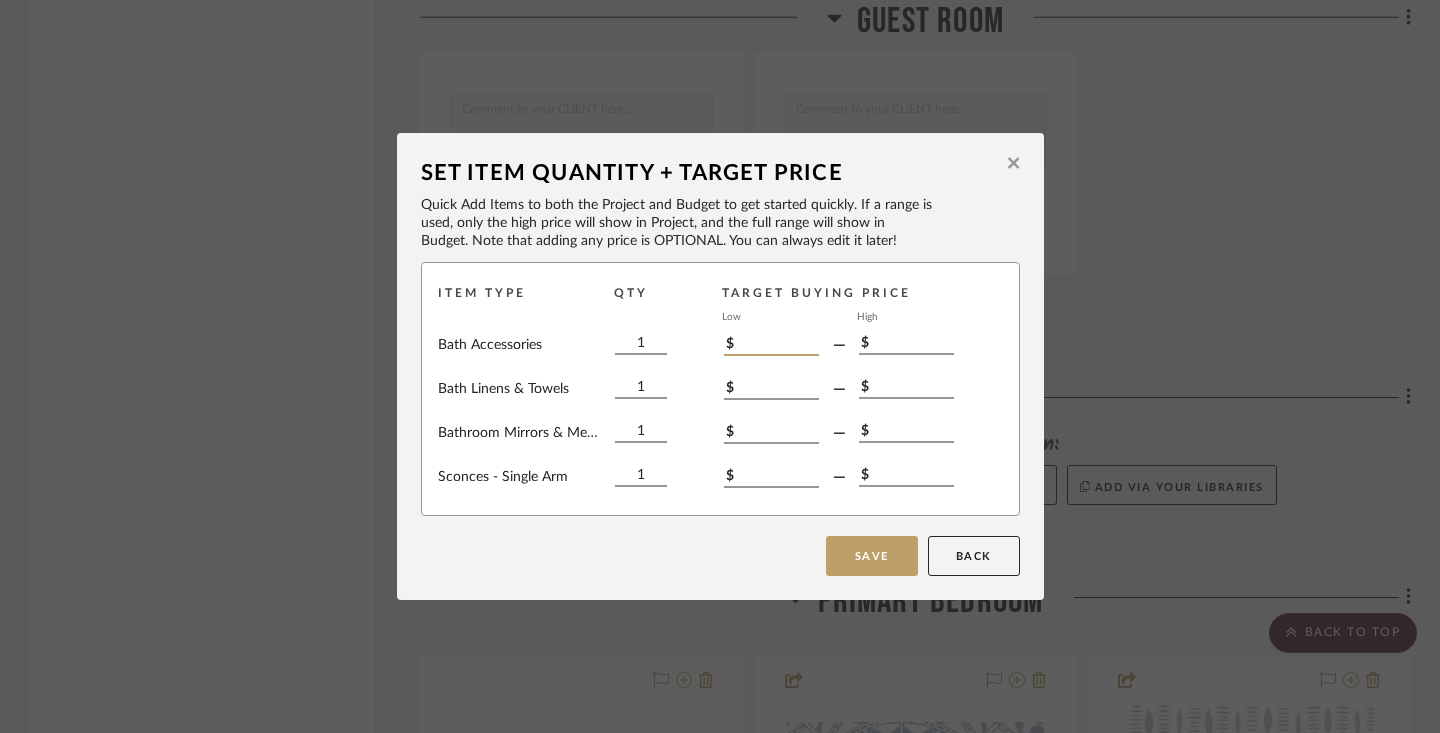 click on "$" at bounding box center (771, 345) 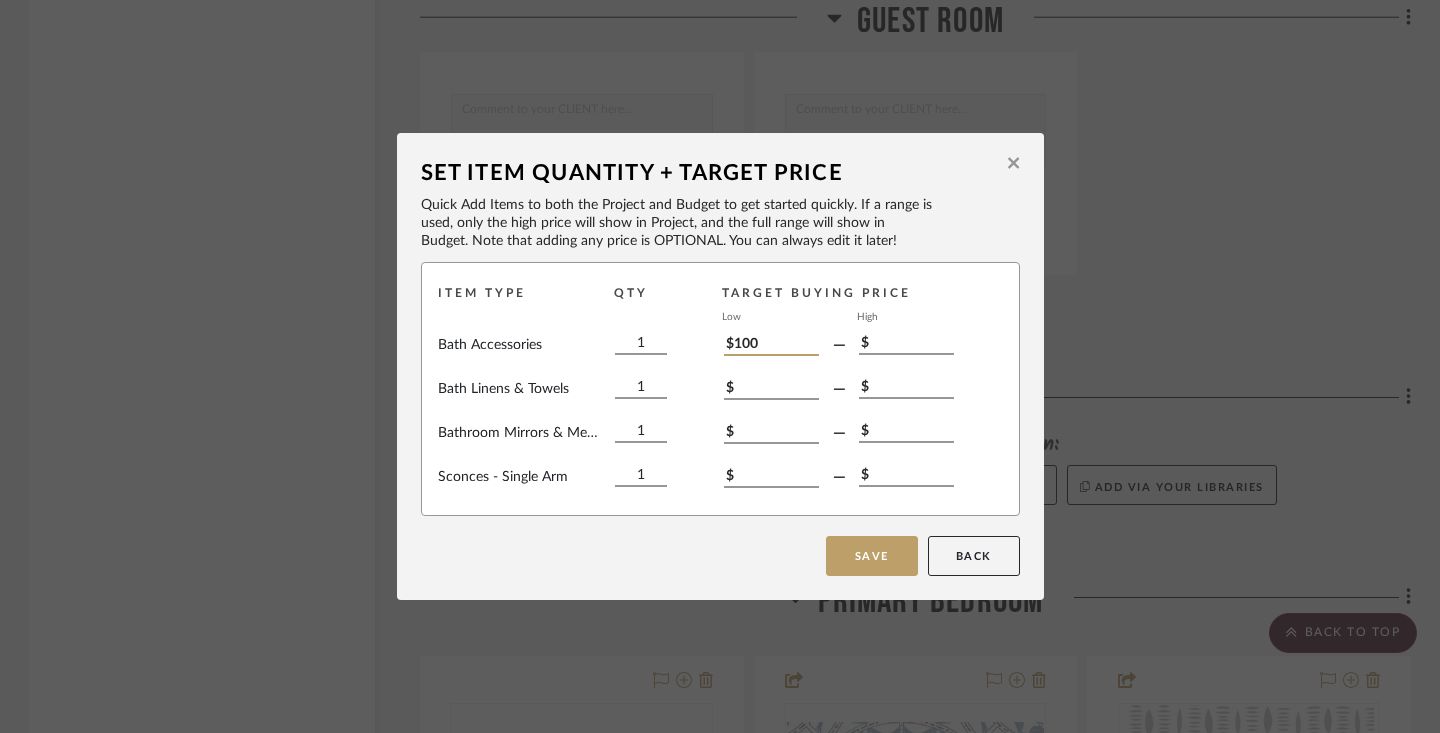 type on "$100" 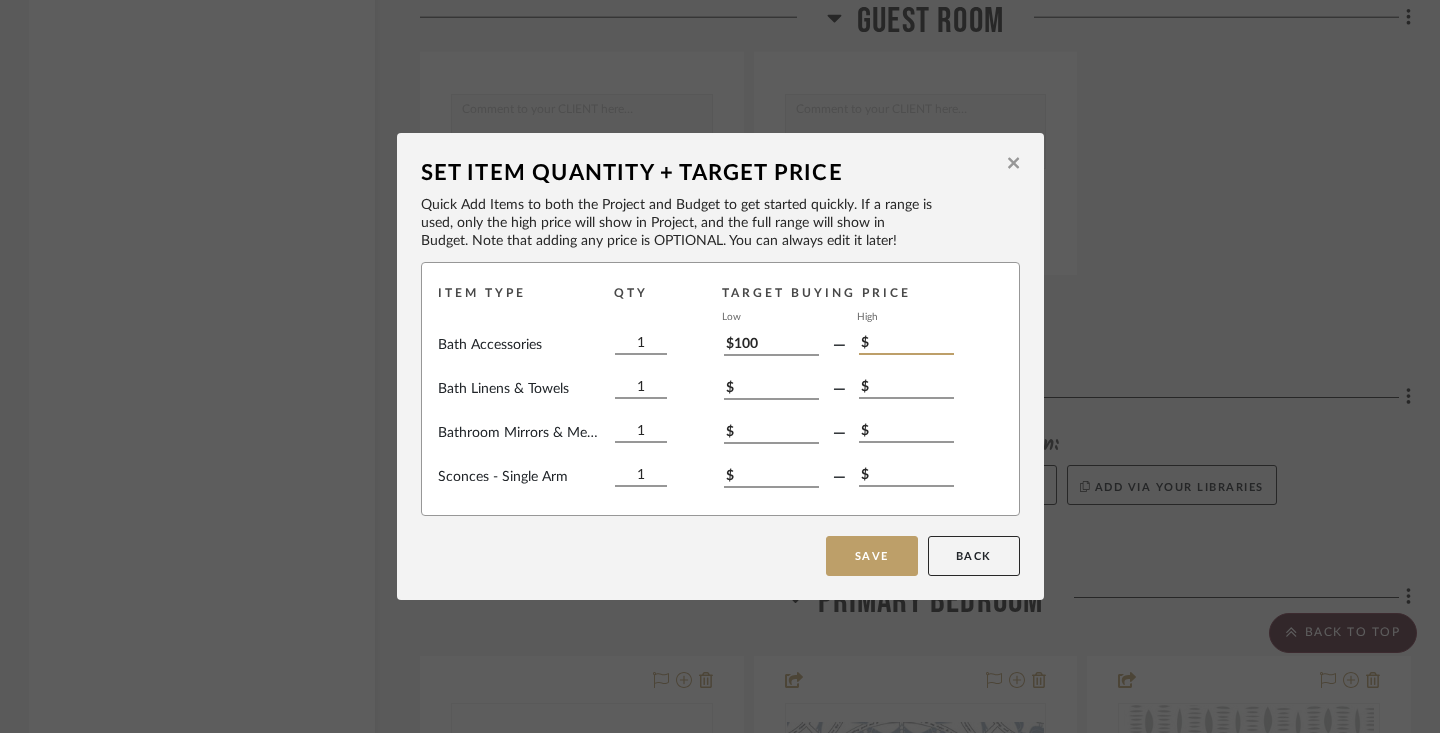 click on "$" at bounding box center [906, 344] 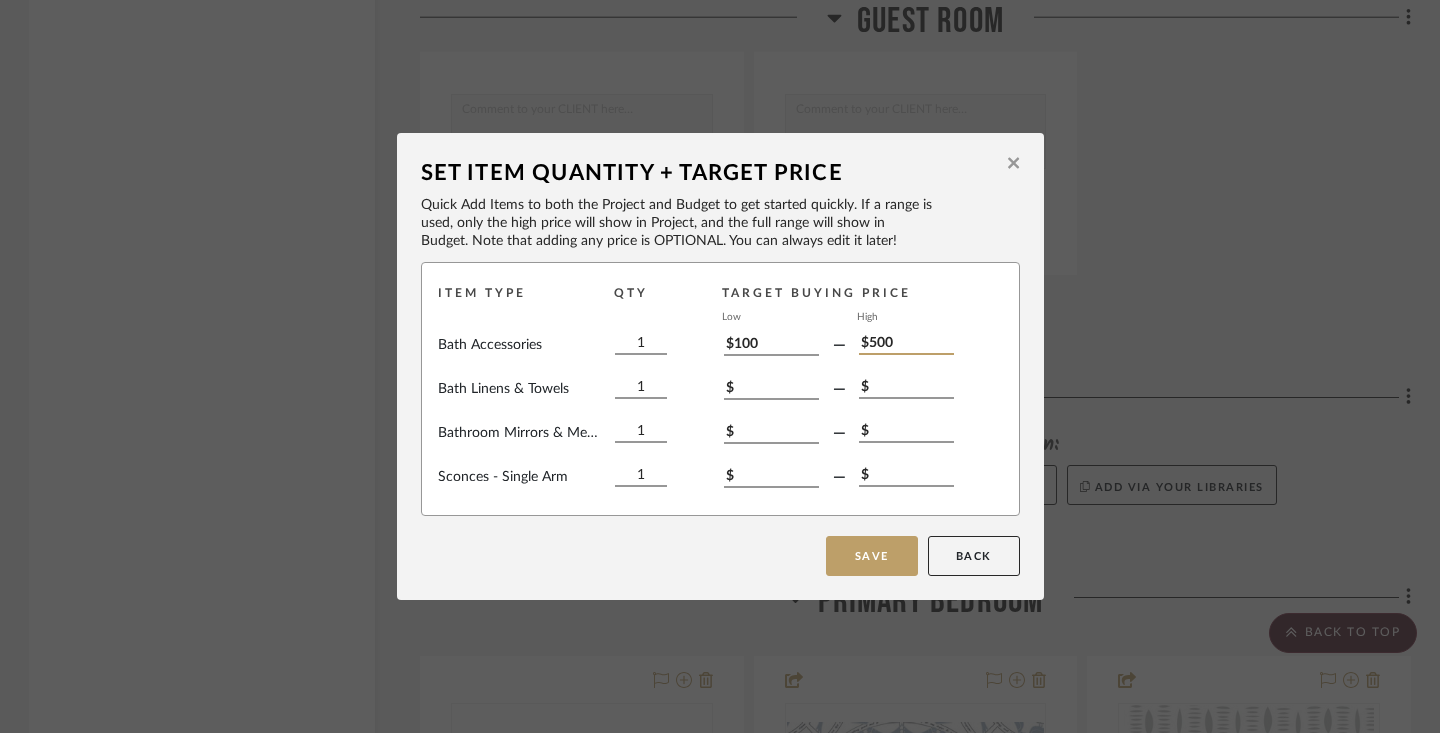 type on "$500" 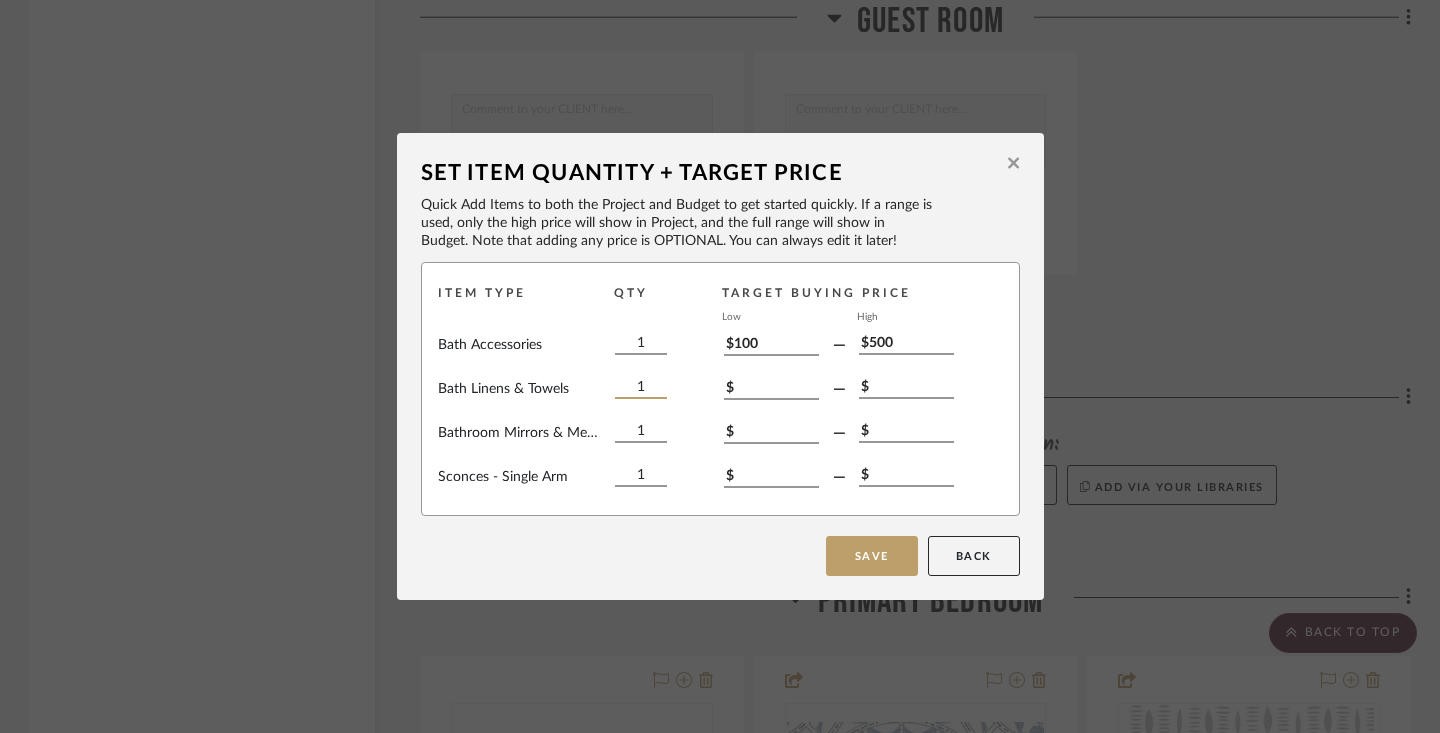 click on "1" at bounding box center (641, 388) 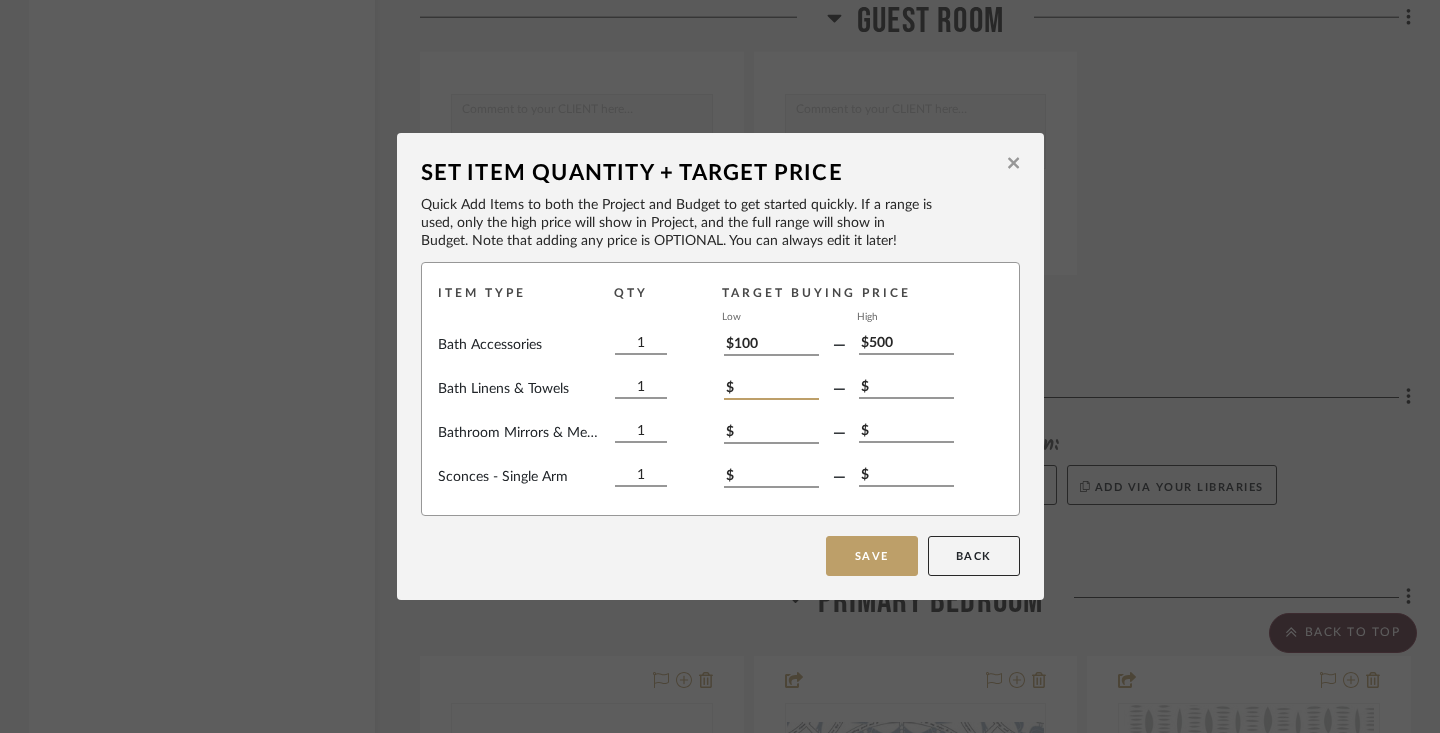 click on "$" at bounding box center [771, 389] 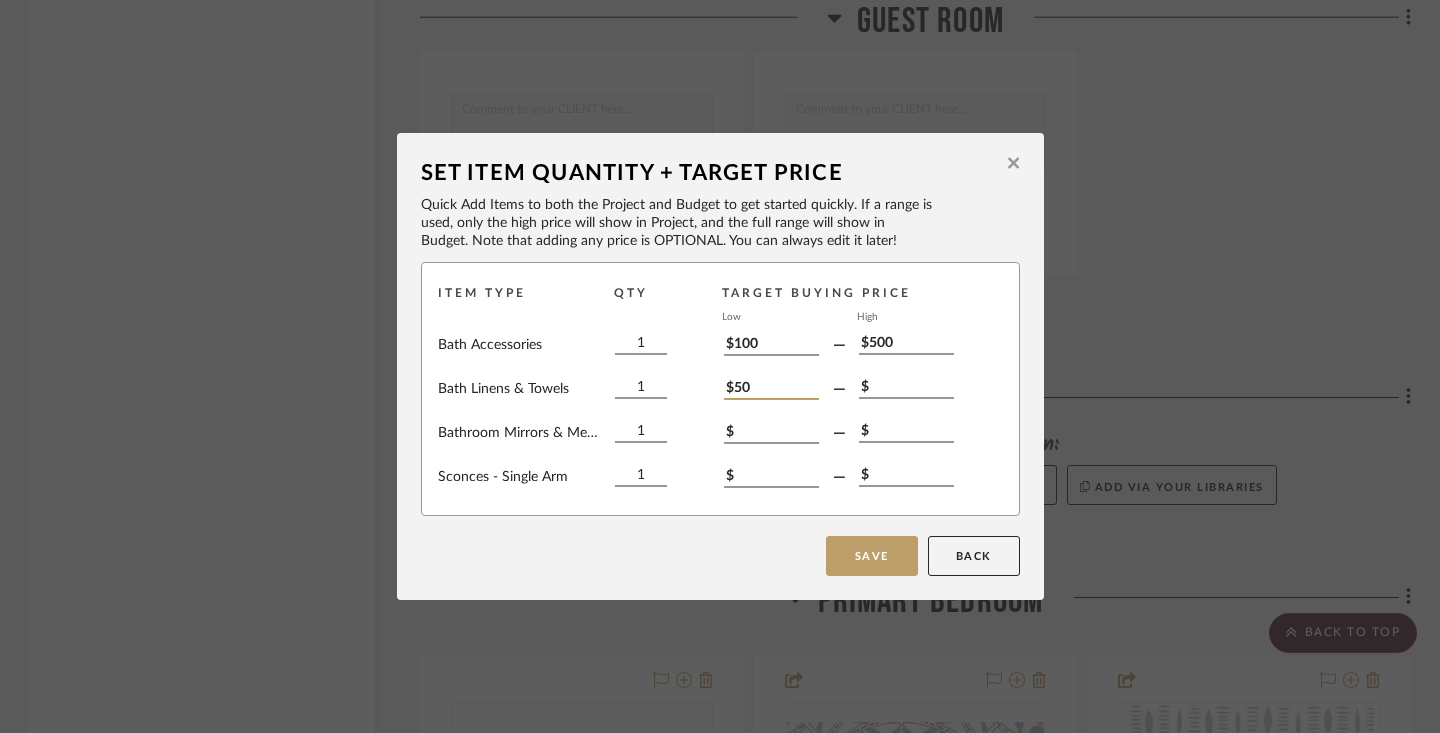 type on "$50" 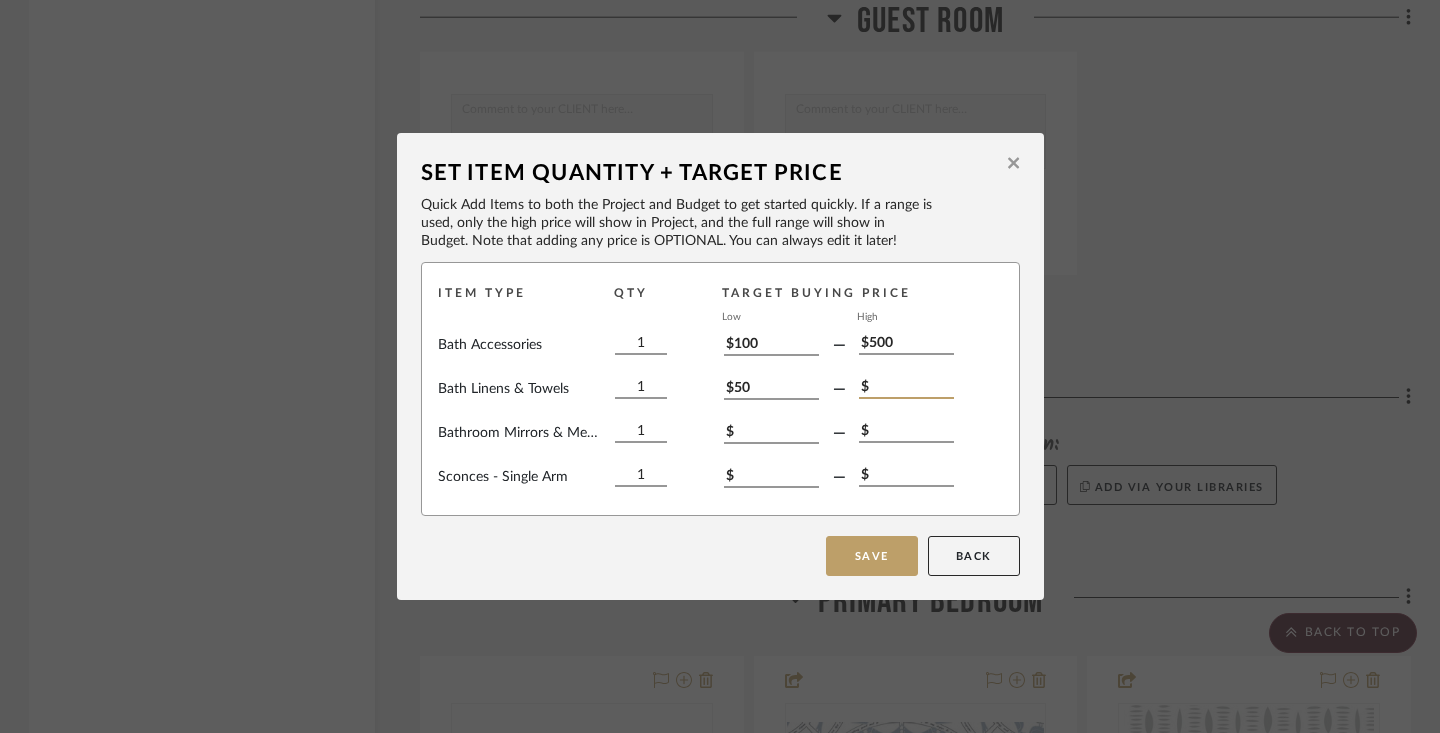 click on "$" at bounding box center (906, 388) 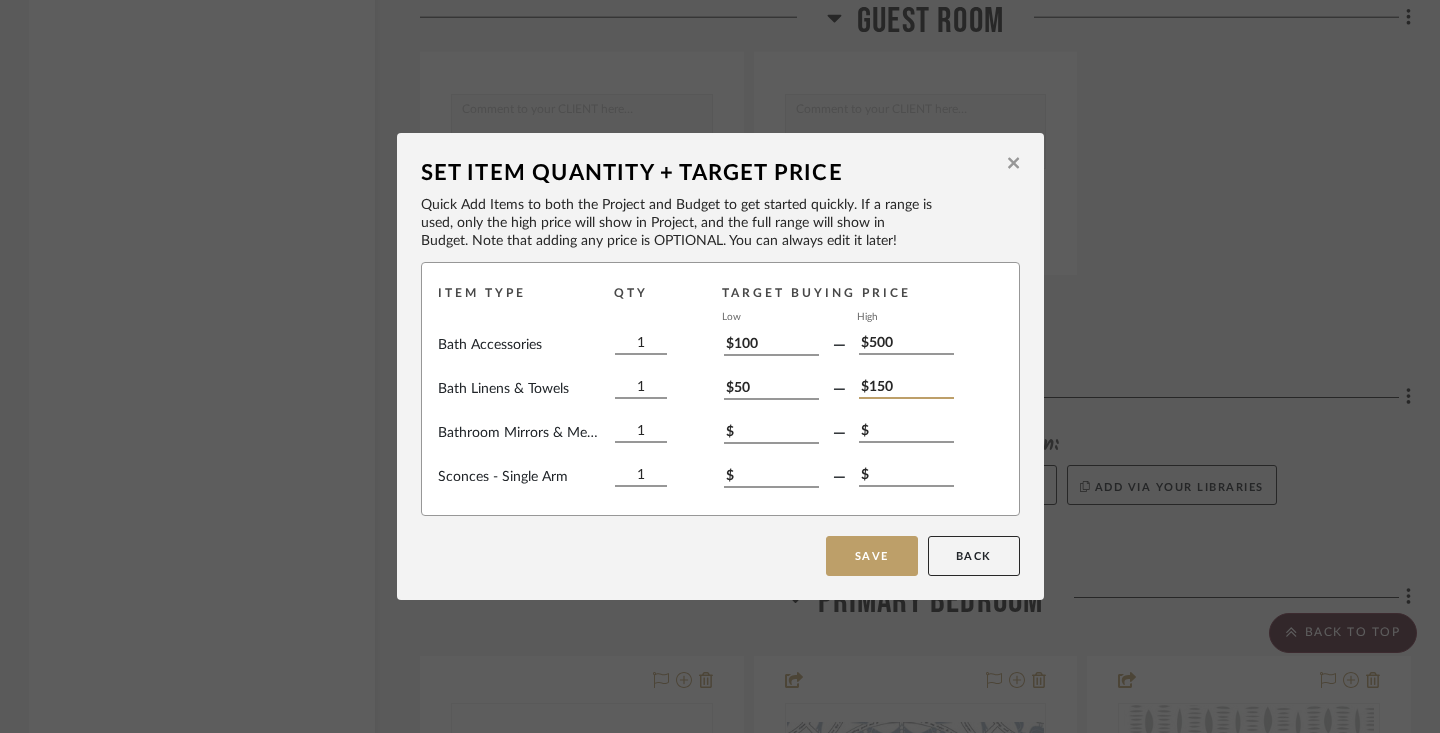 type on "$150" 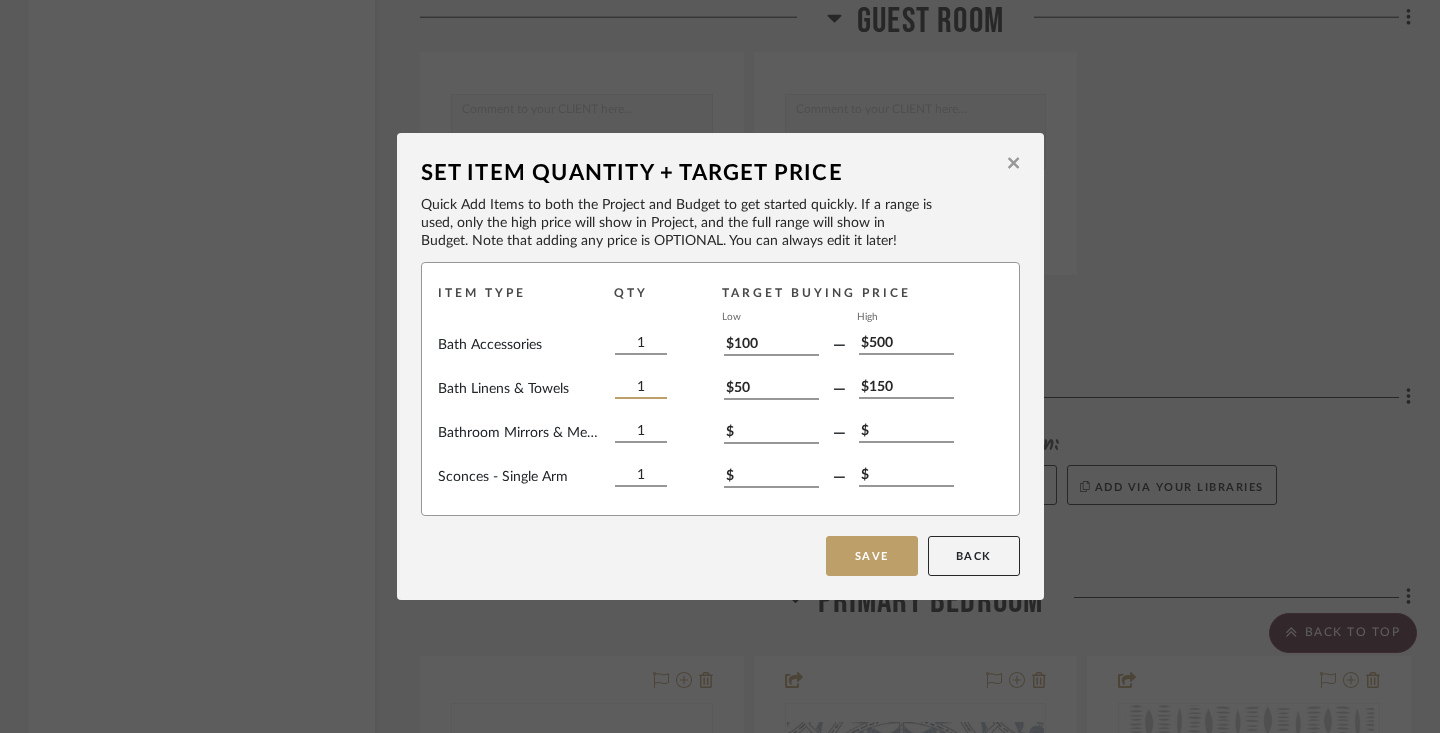 click on "1" at bounding box center [641, 388] 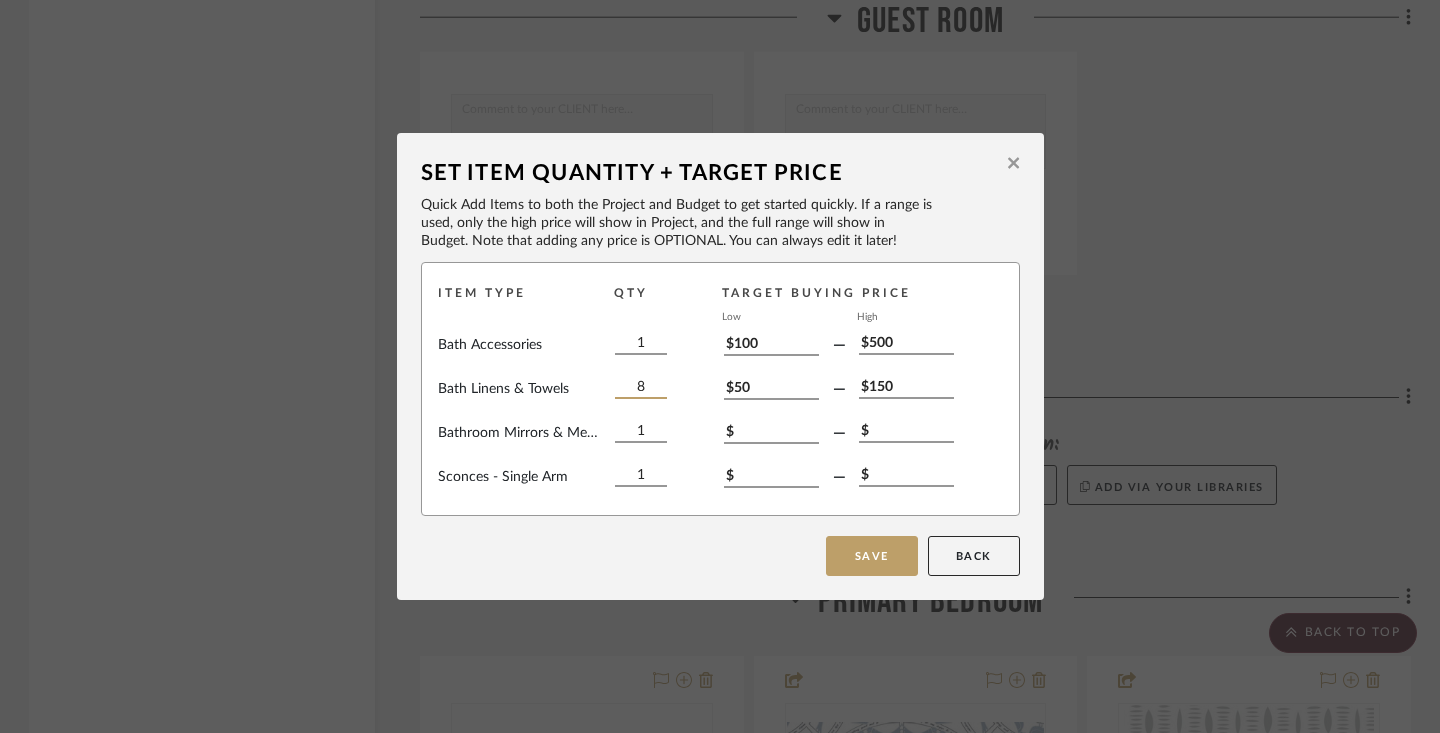 type on "8" 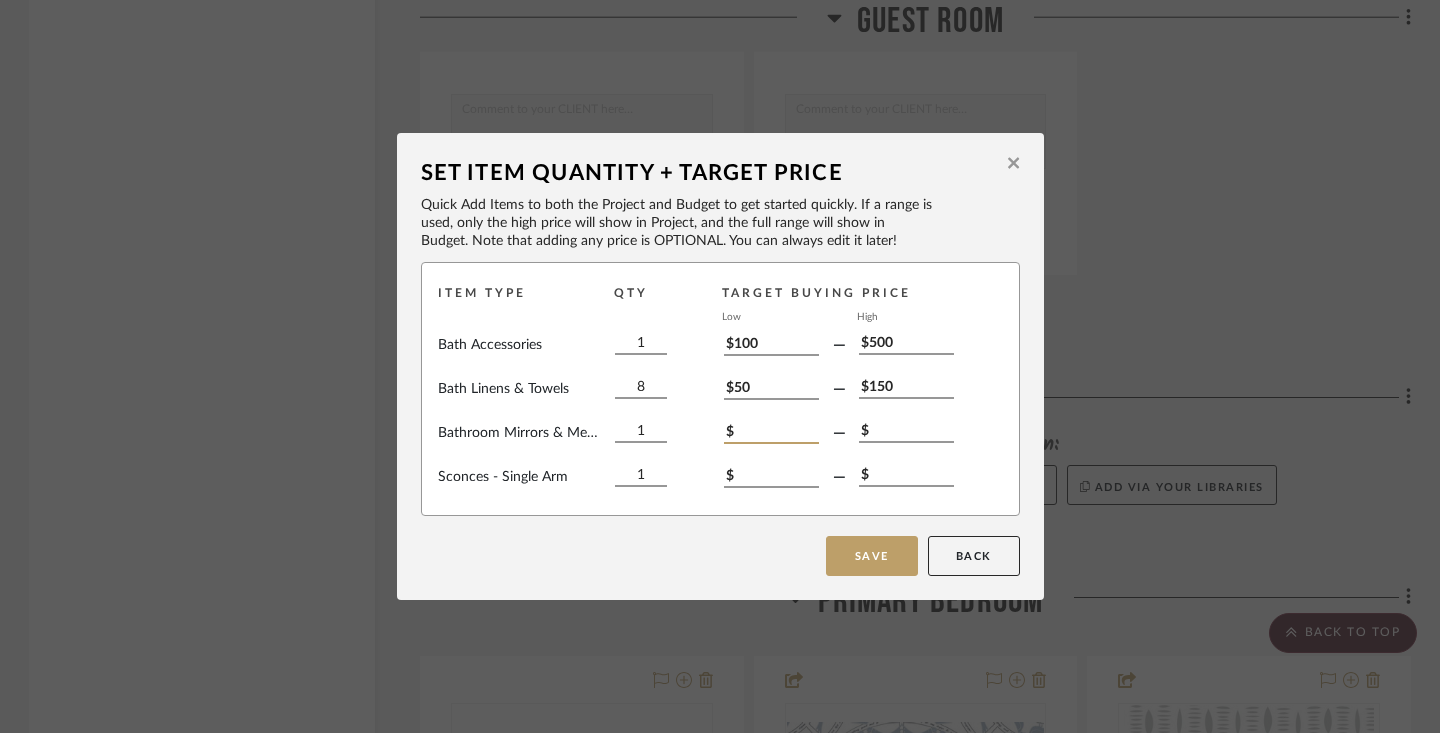 click on "$" at bounding box center [771, 433] 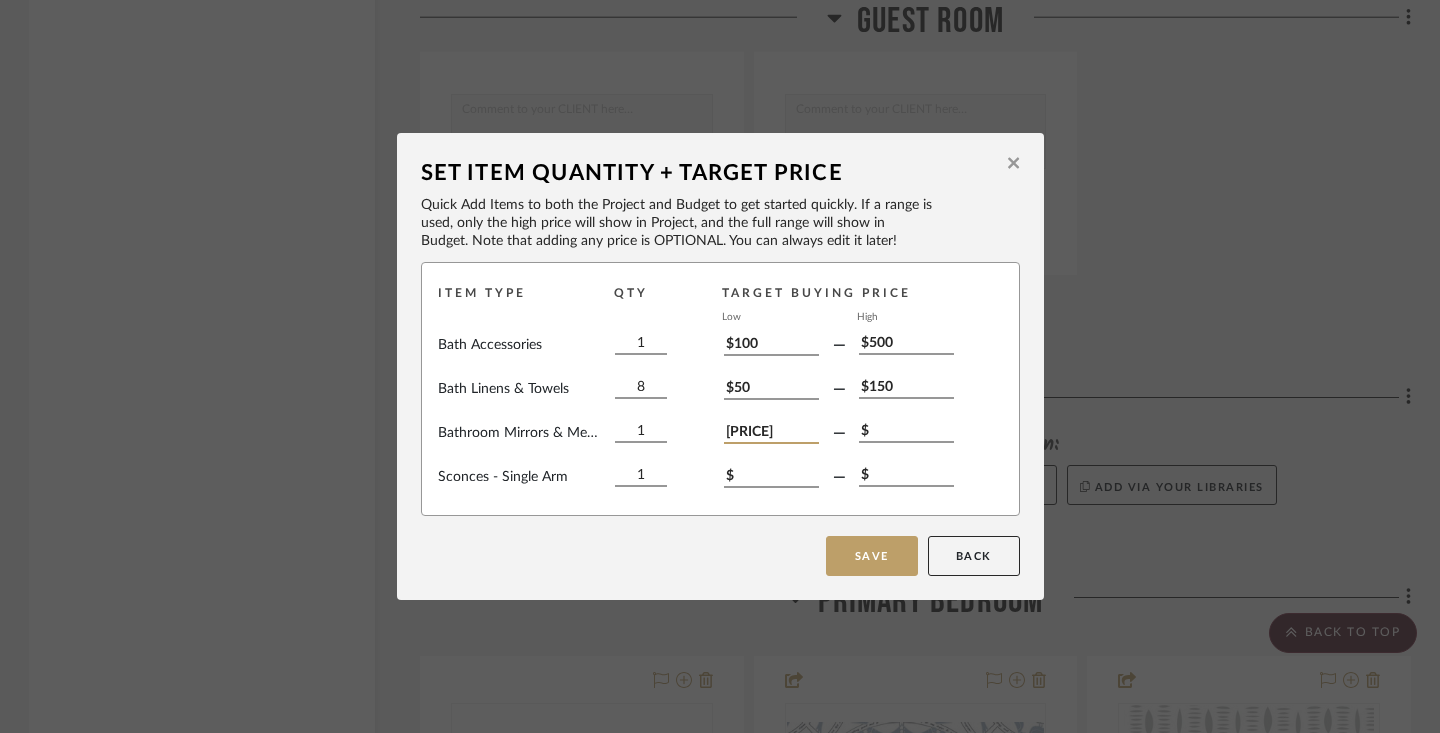 type on "[PRICE]" 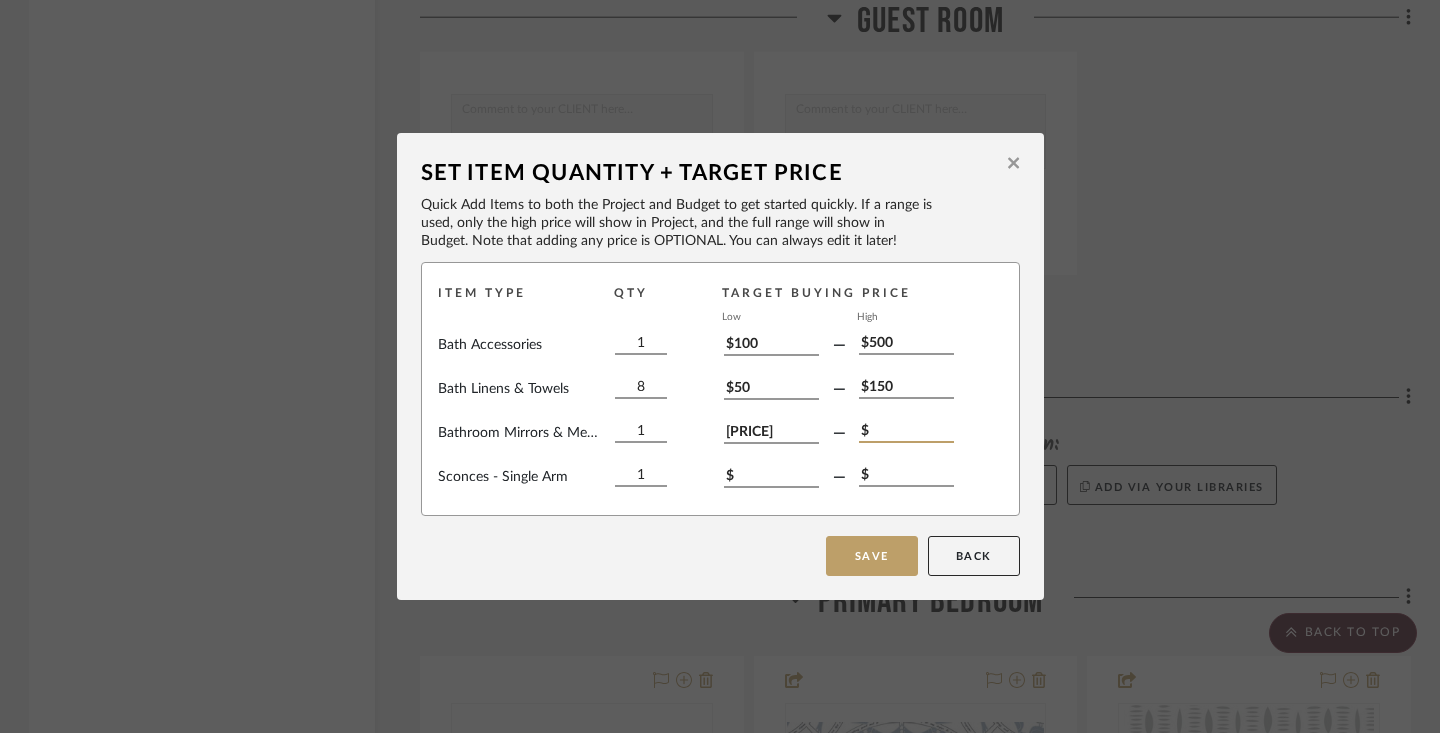 click on "$" at bounding box center [906, 432] 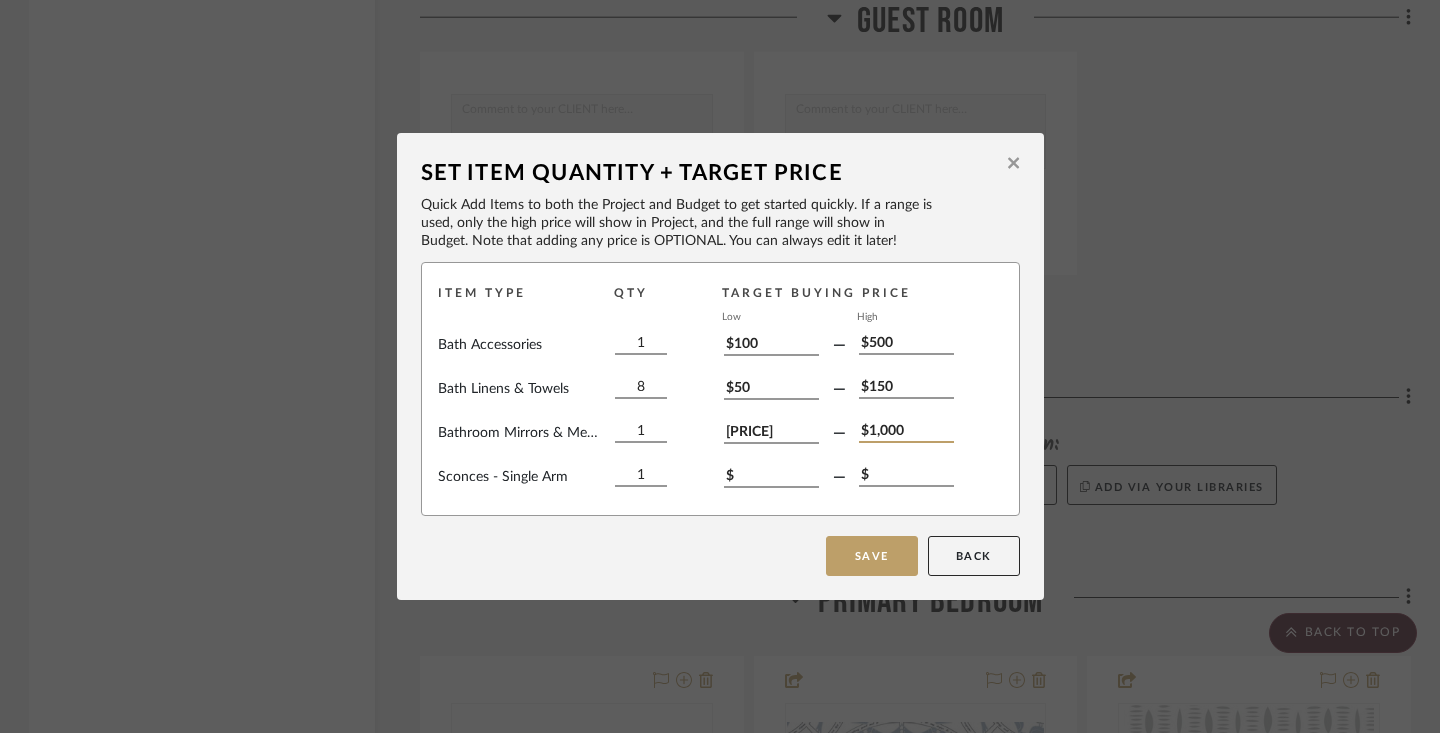 type on "$1,000" 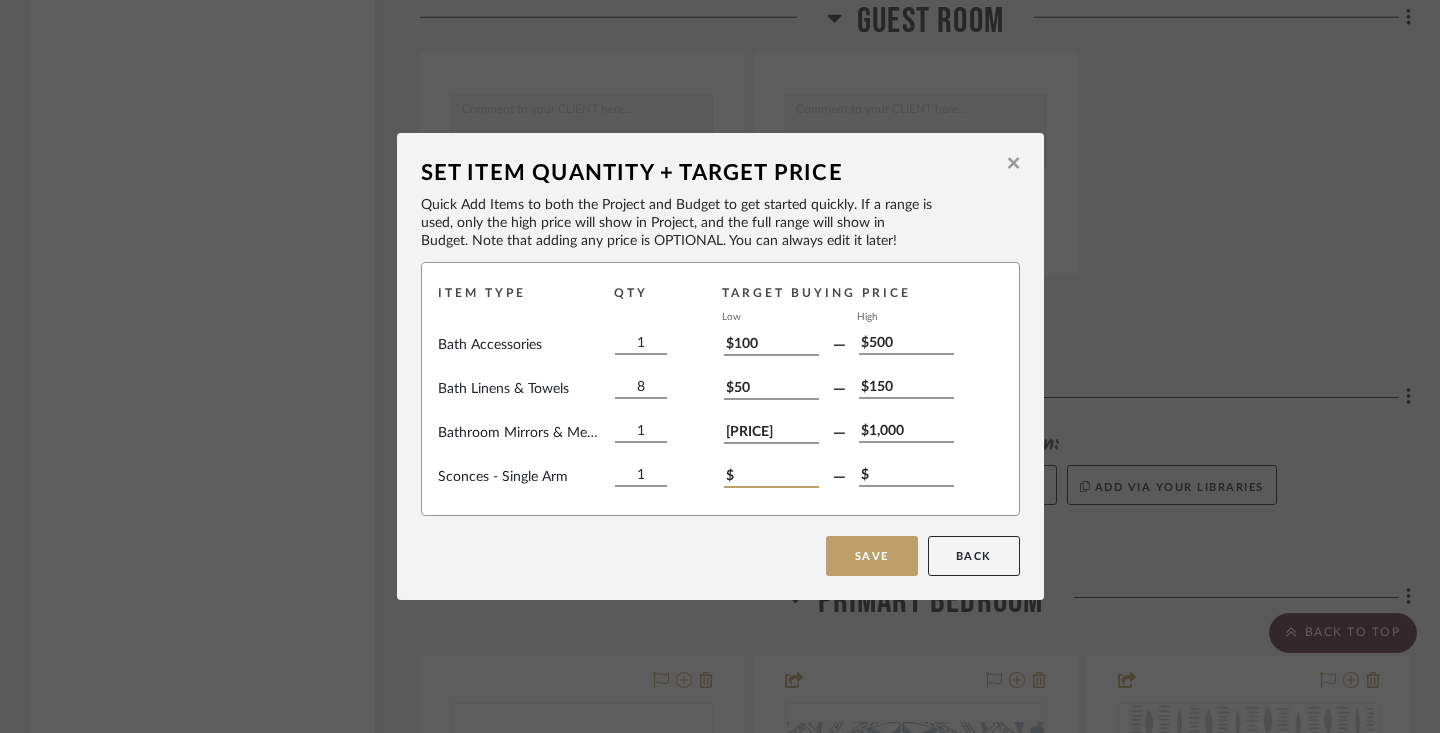 click on "$" at bounding box center (771, 477) 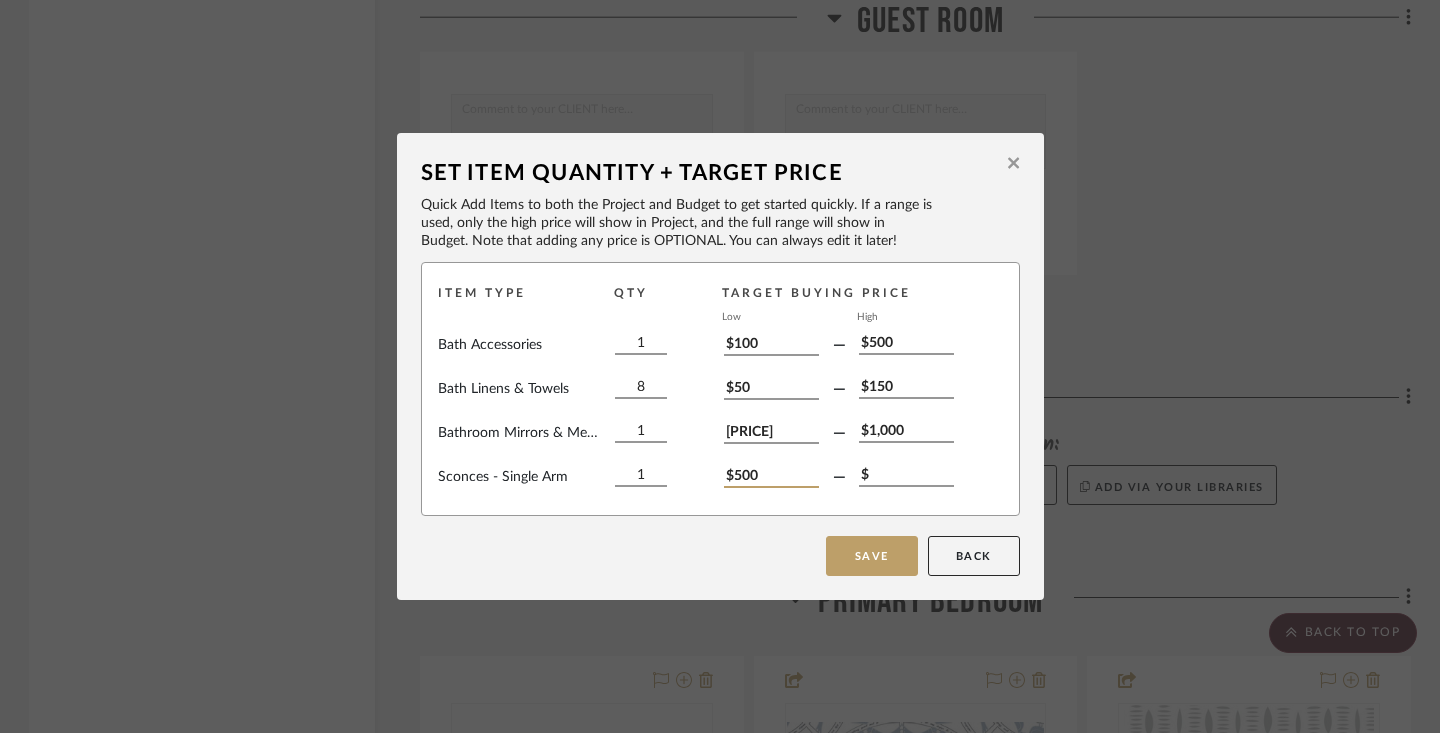 type on "$500" 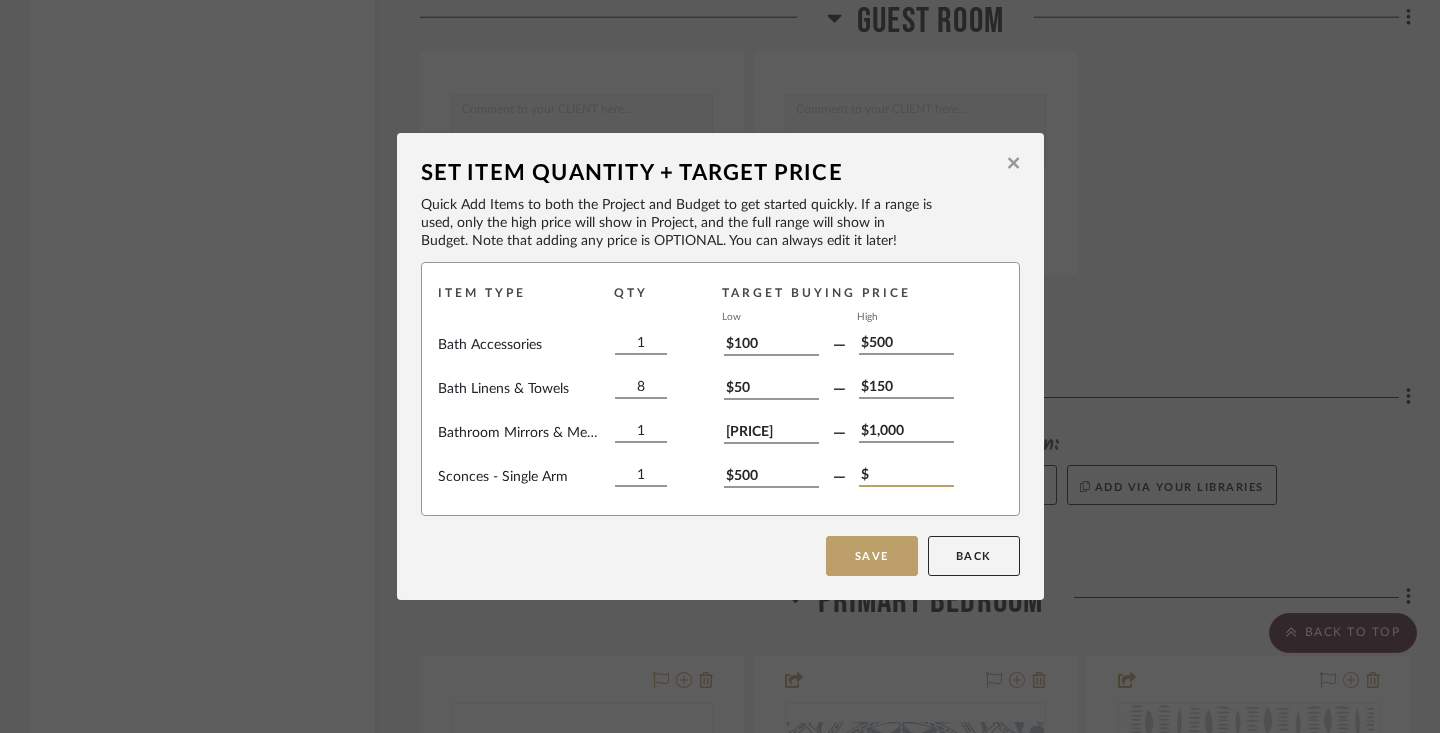 click on "$" at bounding box center (906, 476) 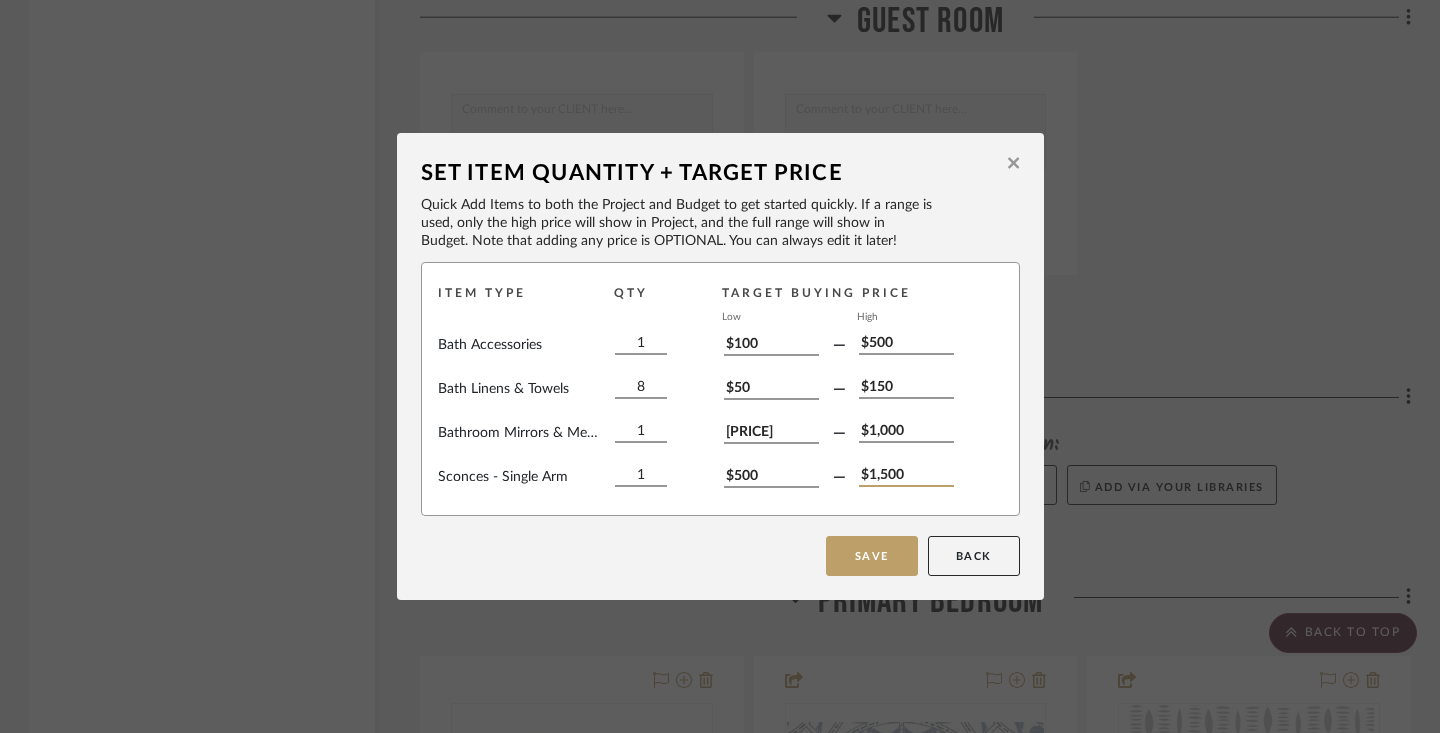 type on "$1,500" 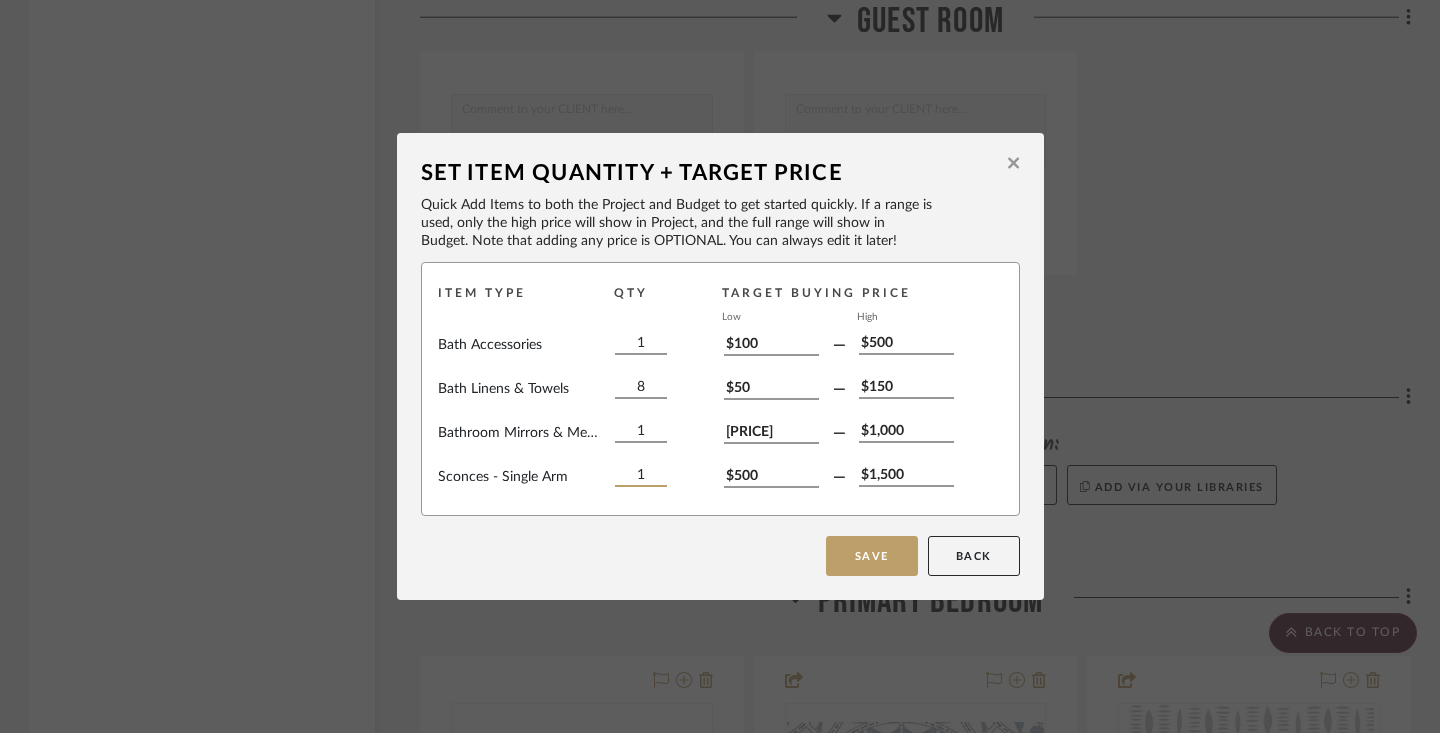 click on "1" at bounding box center [641, 476] 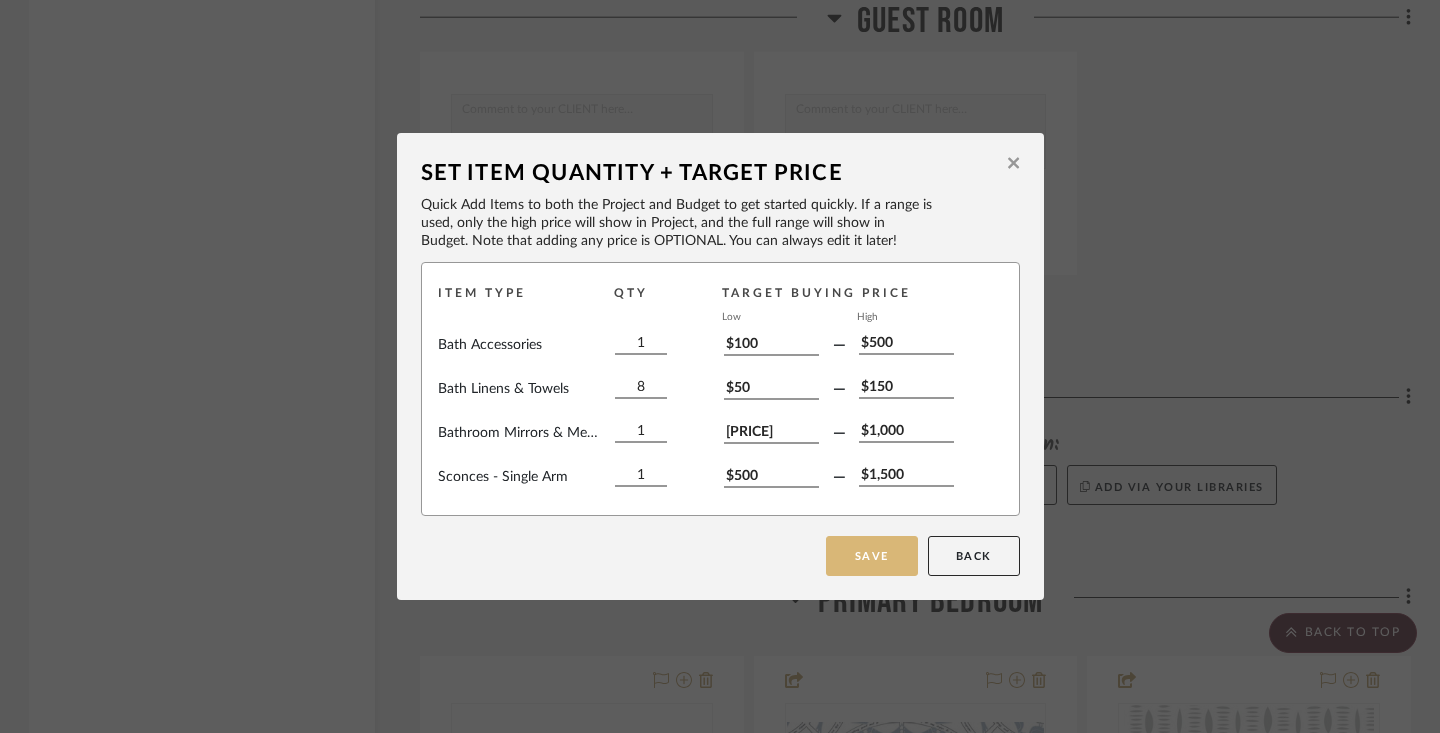 click on "Save" at bounding box center [872, 556] 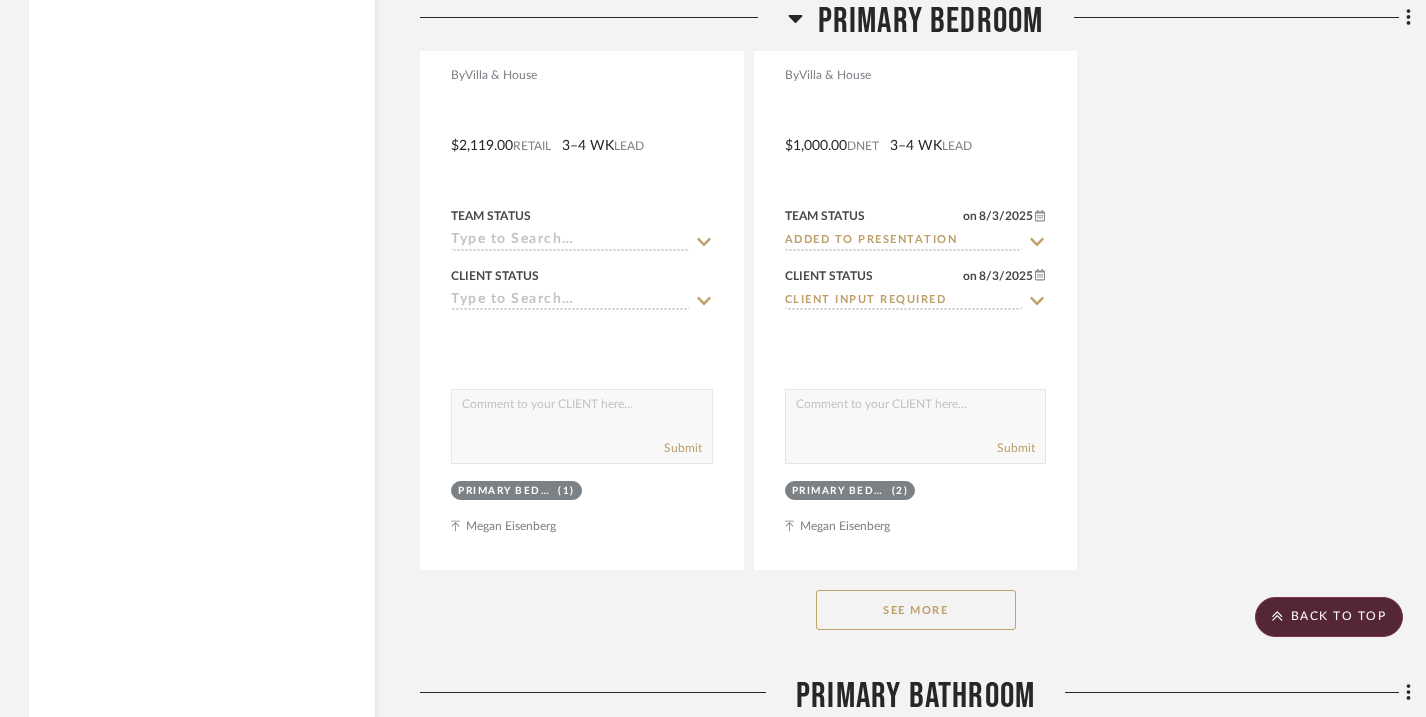 scroll, scrollTop: 24388, scrollLeft: 1, axis: both 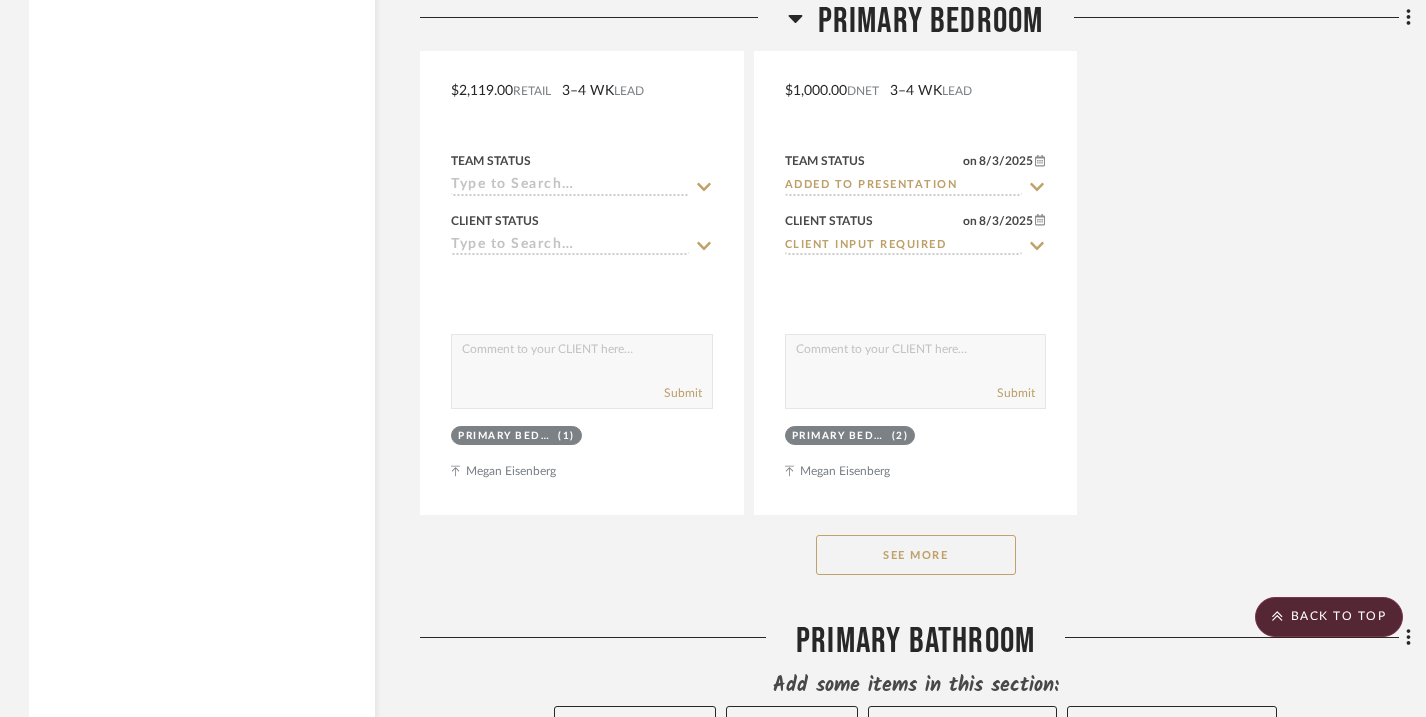 click on "See More" 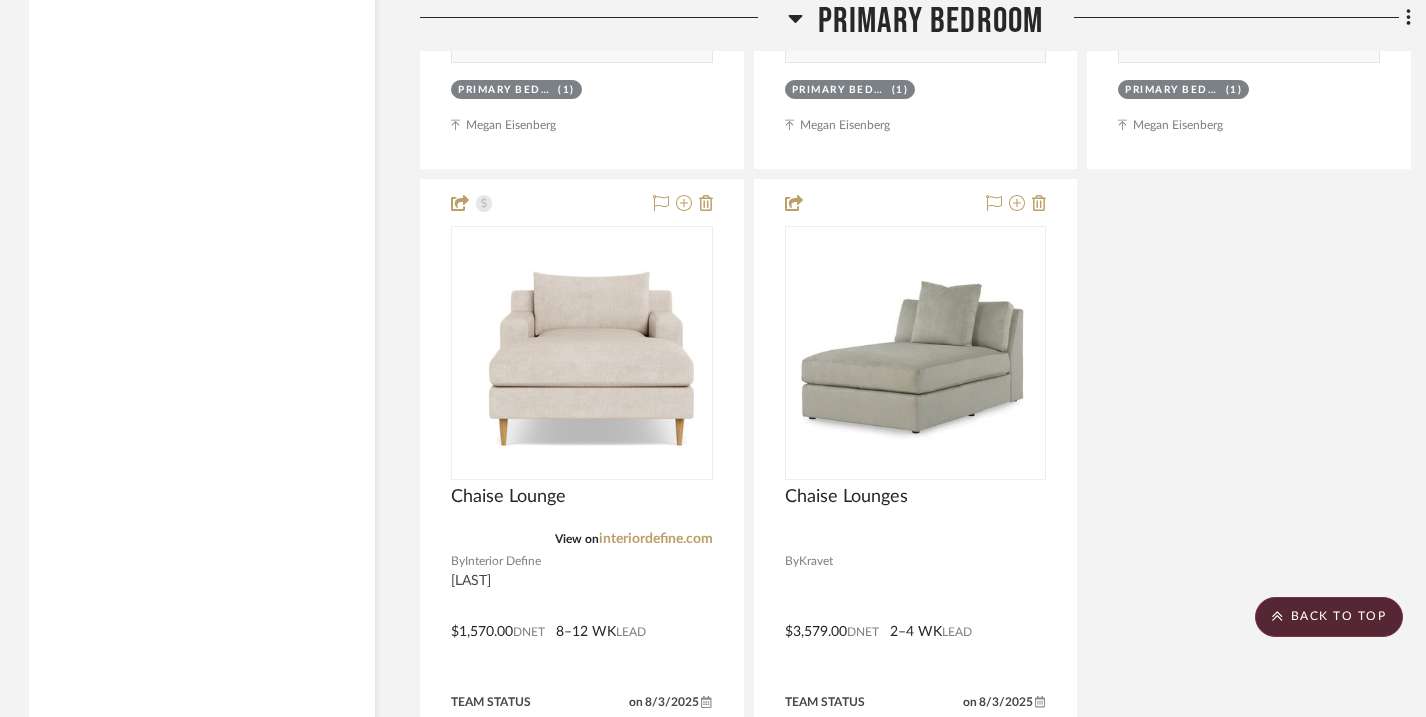 scroll, scrollTop: 27398, scrollLeft: 1, axis: both 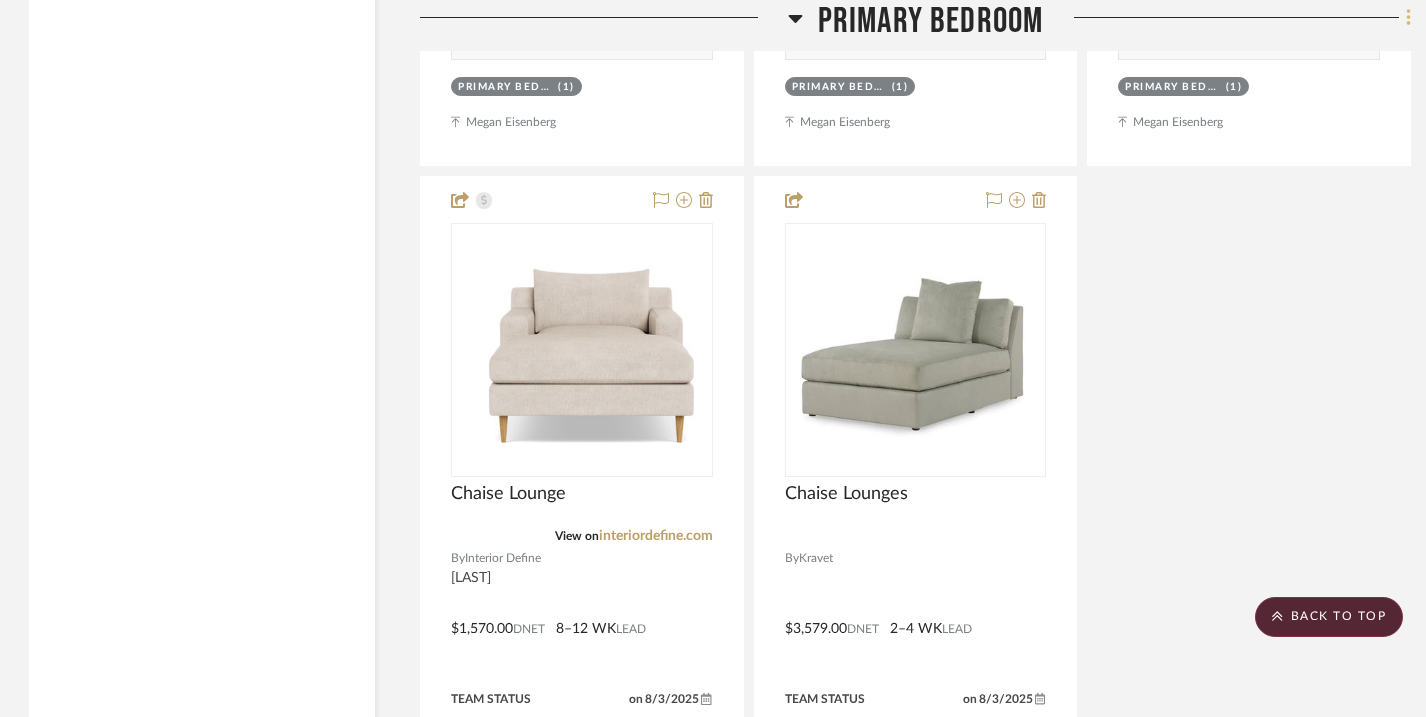click 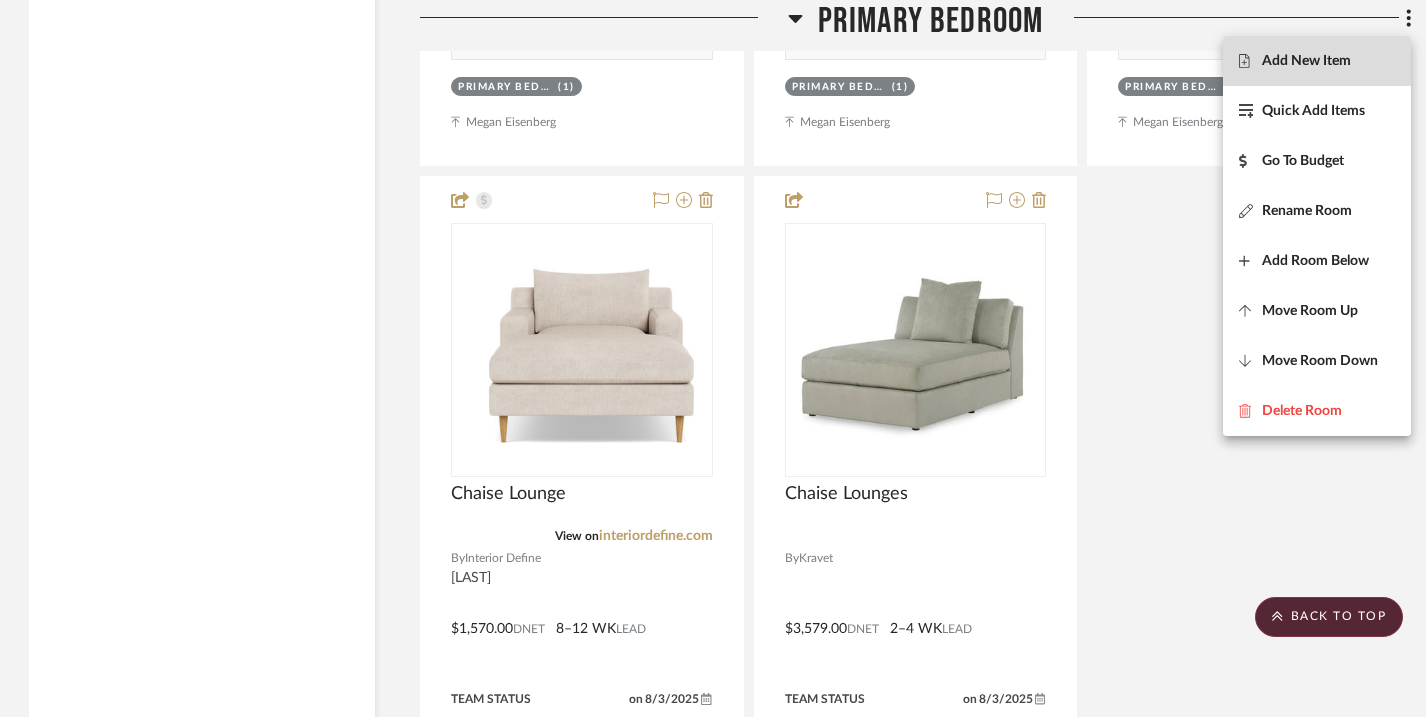 click on "Add New Item" at bounding box center [1306, 61] 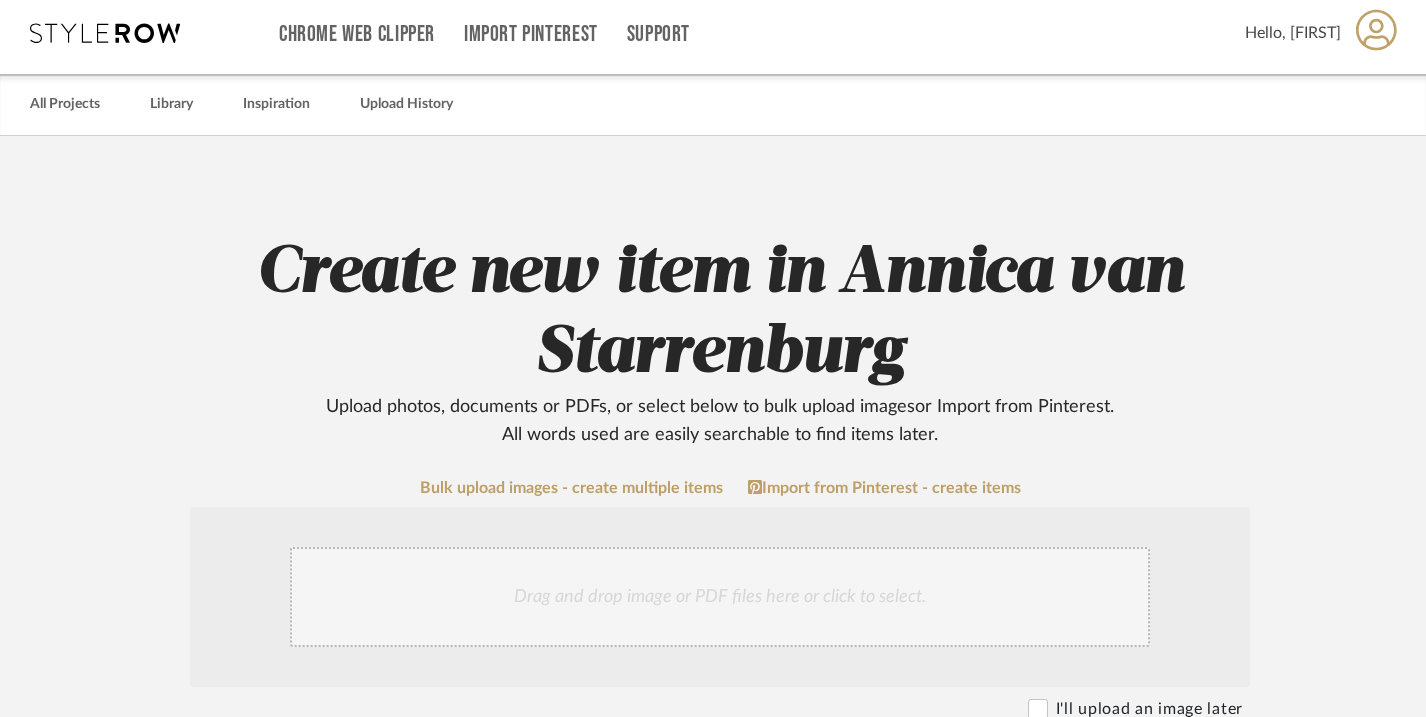 scroll, scrollTop: 0, scrollLeft: 0, axis: both 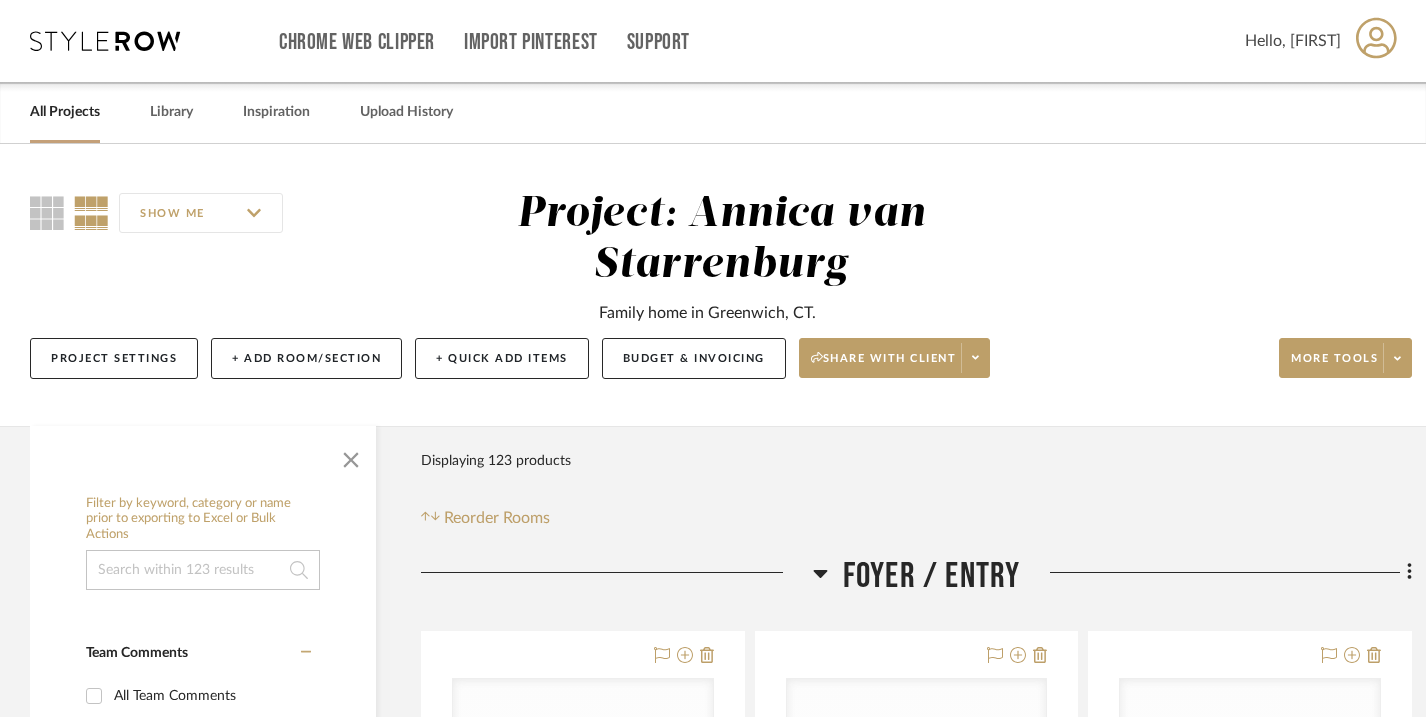 click 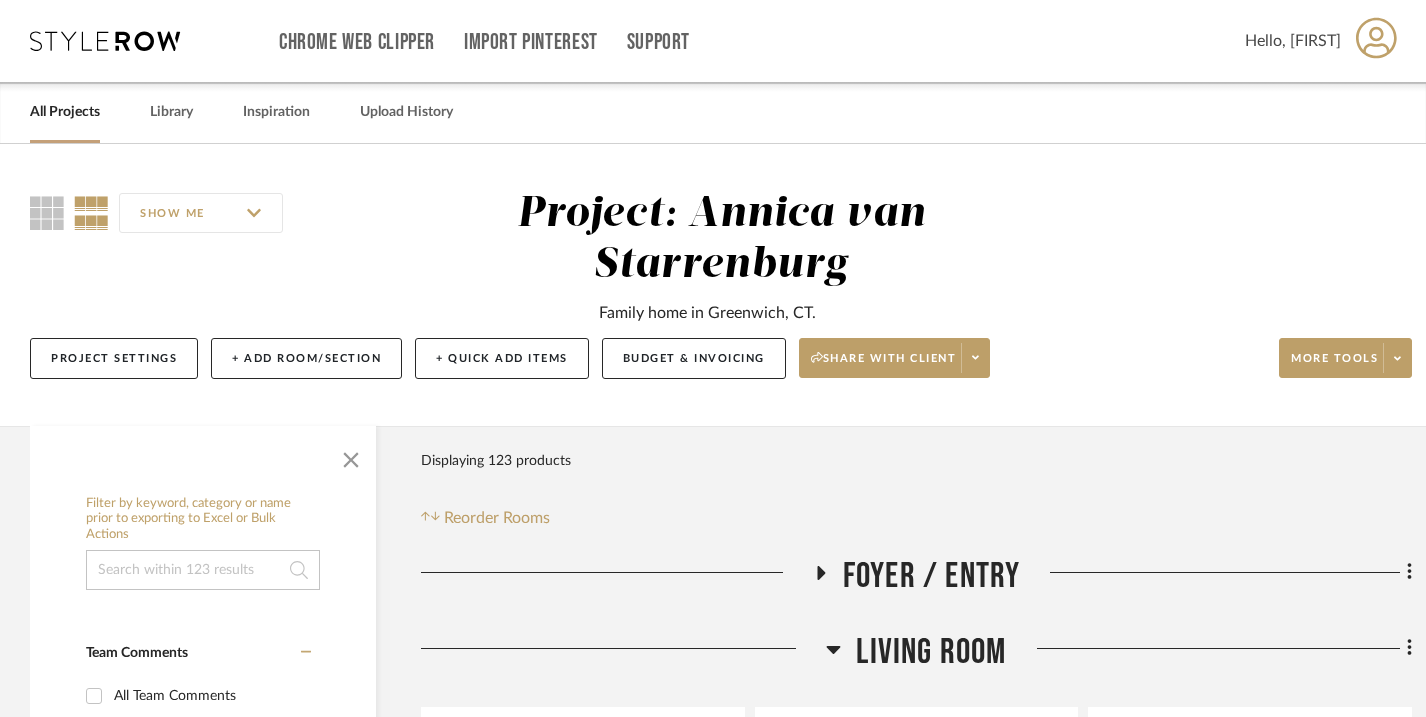click 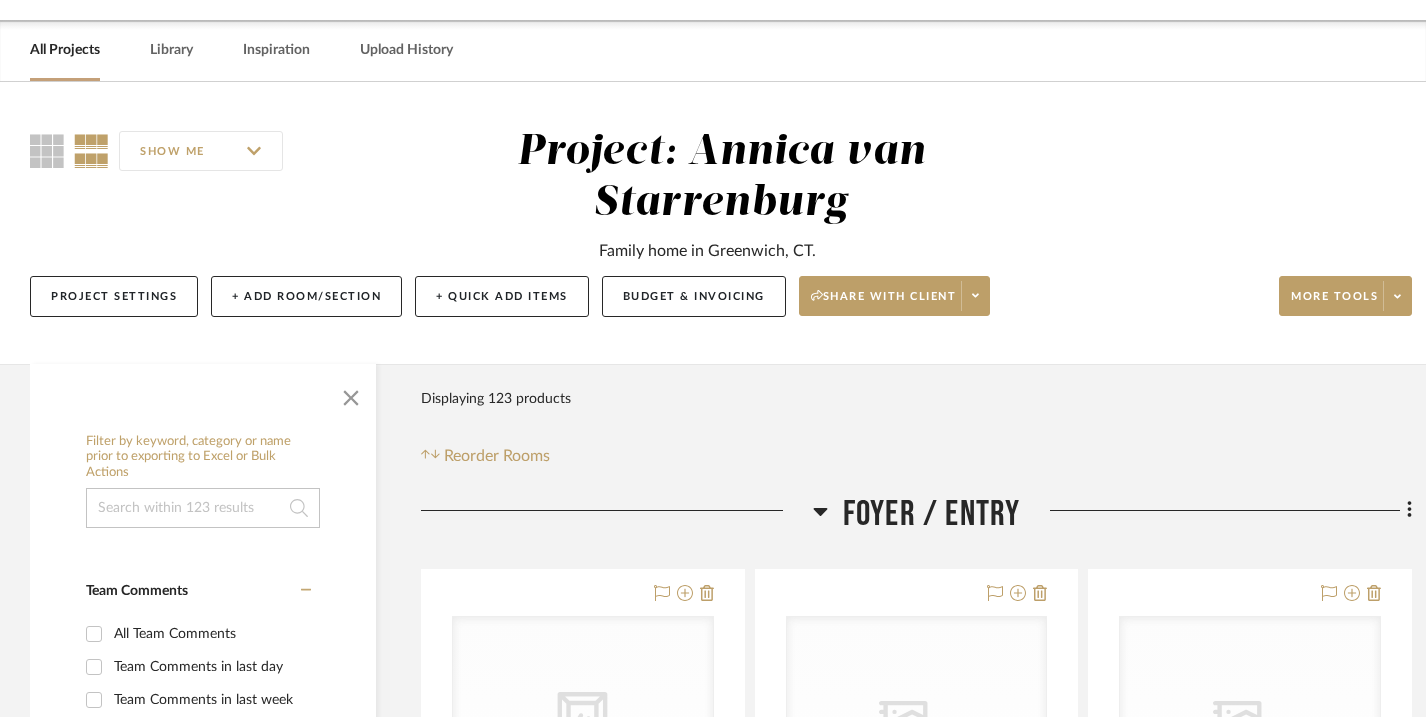 scroll, scrollTop: 64, scrollLeft: 0, axis: vertical 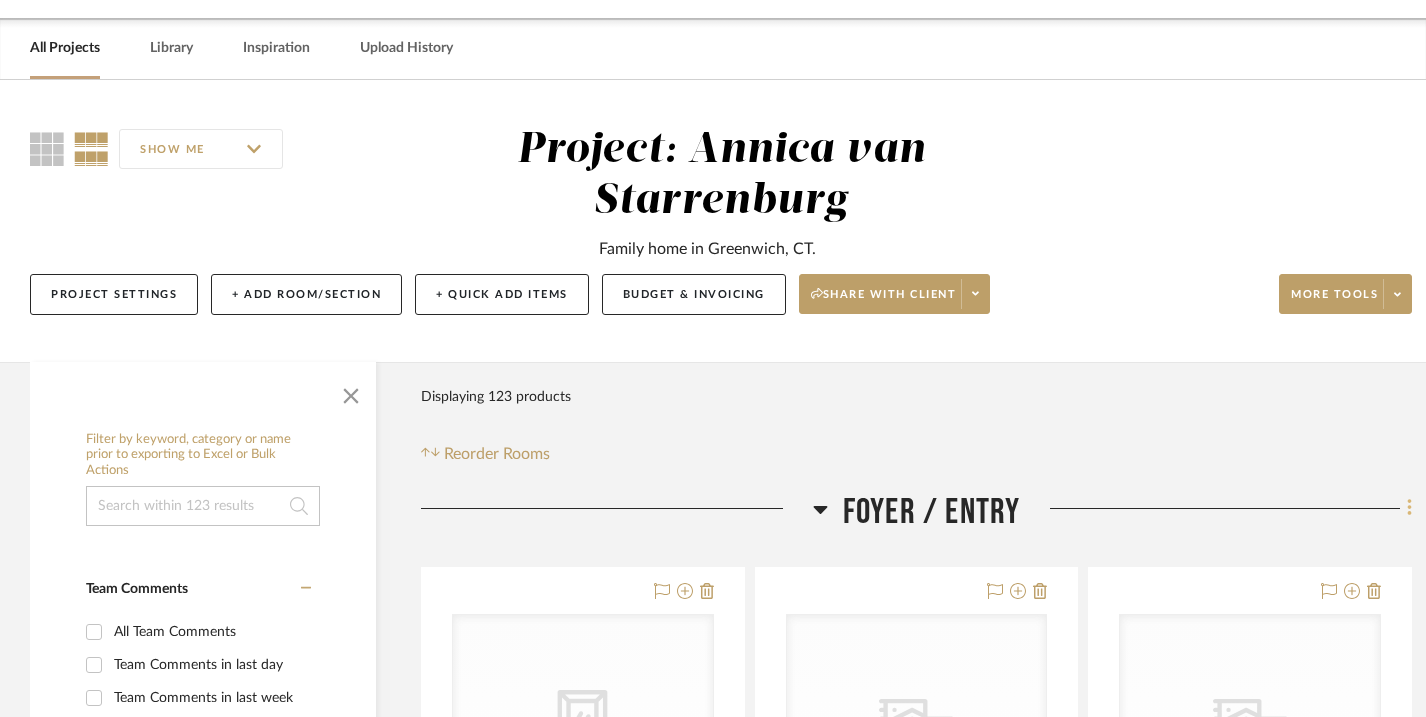 click 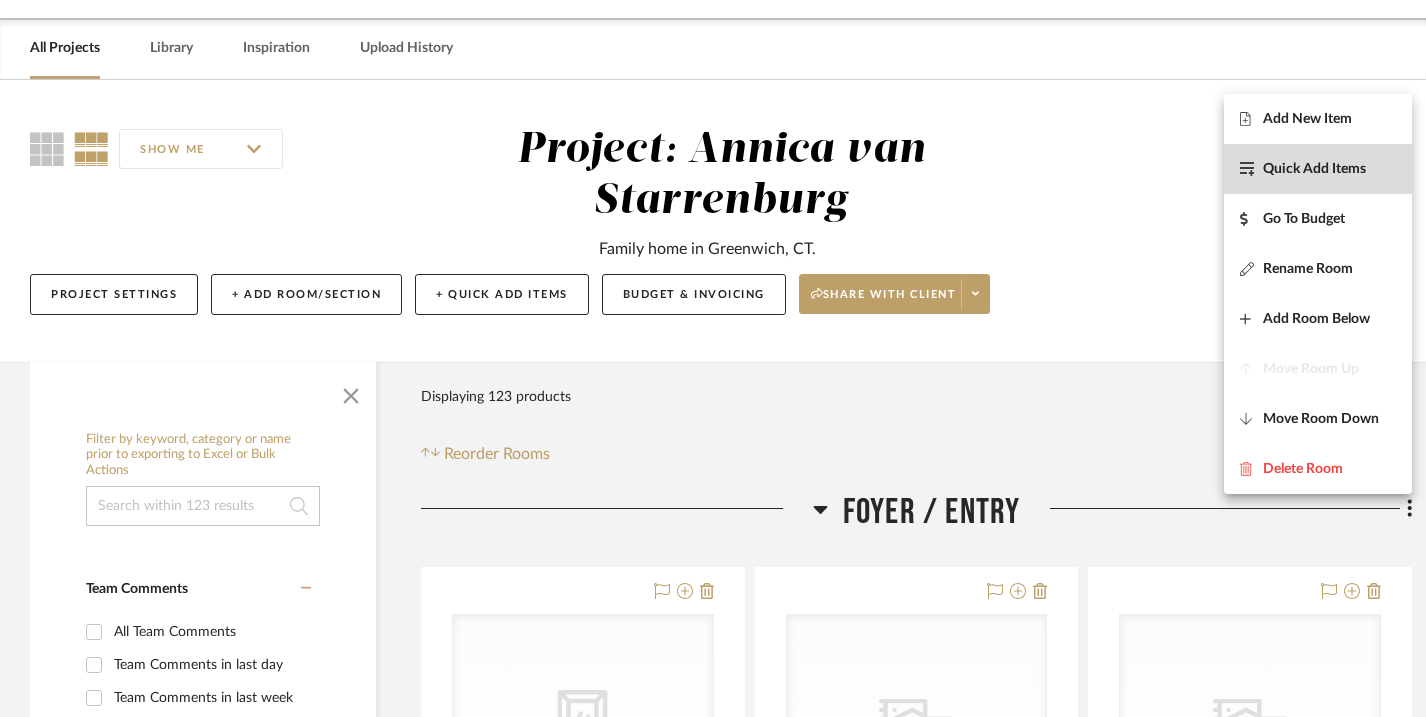 click on "Quick Add Items" at bounding box center (1314, 168) 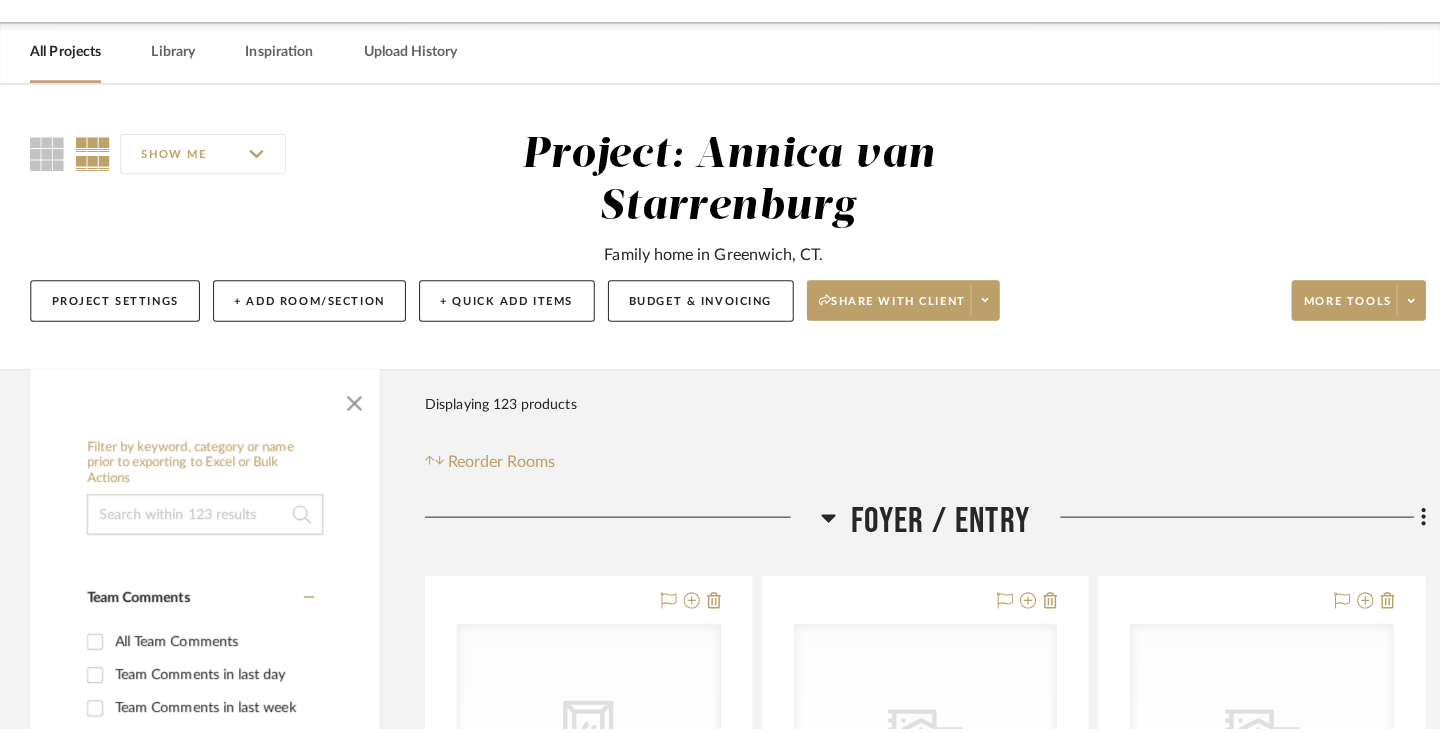 scroll, scrollTop: 0, scrollLeft: 0, axis: both 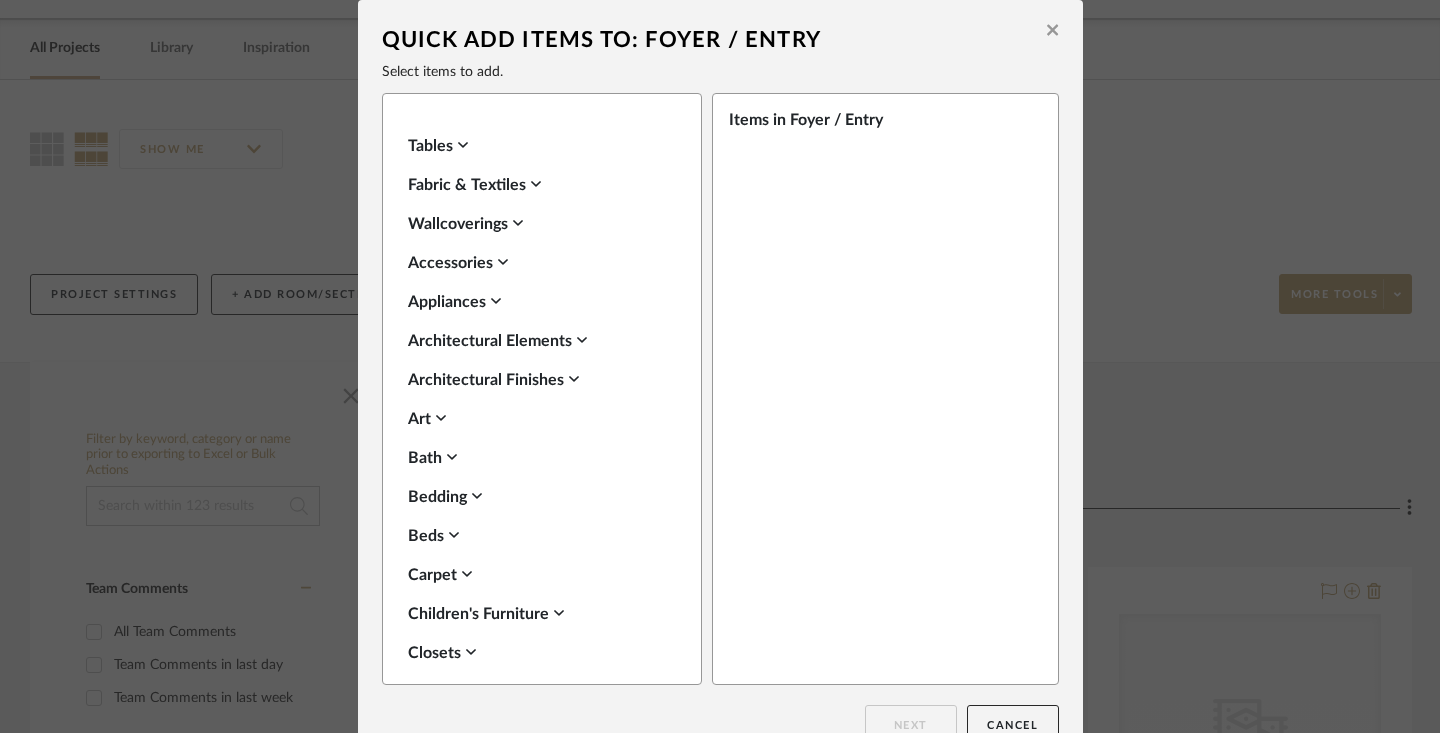 click 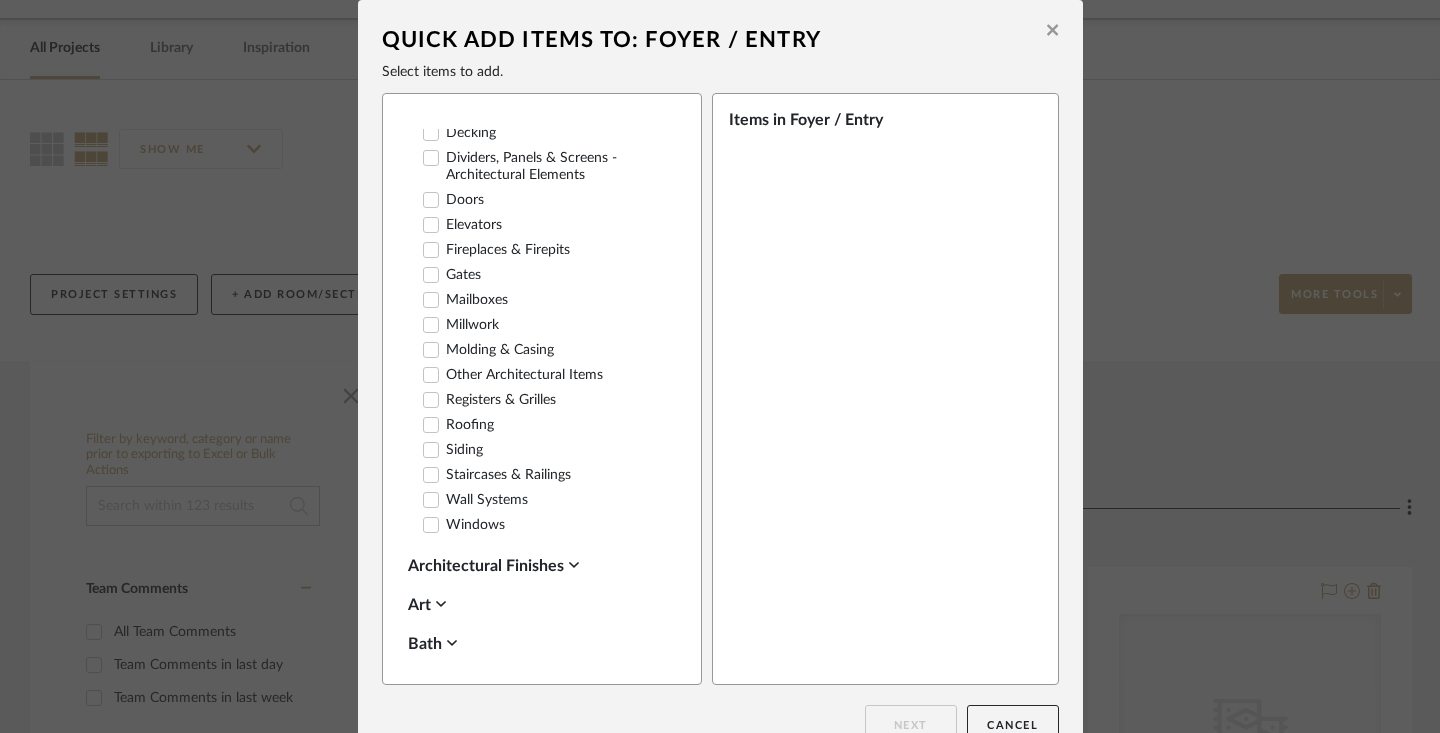 scroll, scrollTop: 1088, scrollLeft: 0, axis: vertical 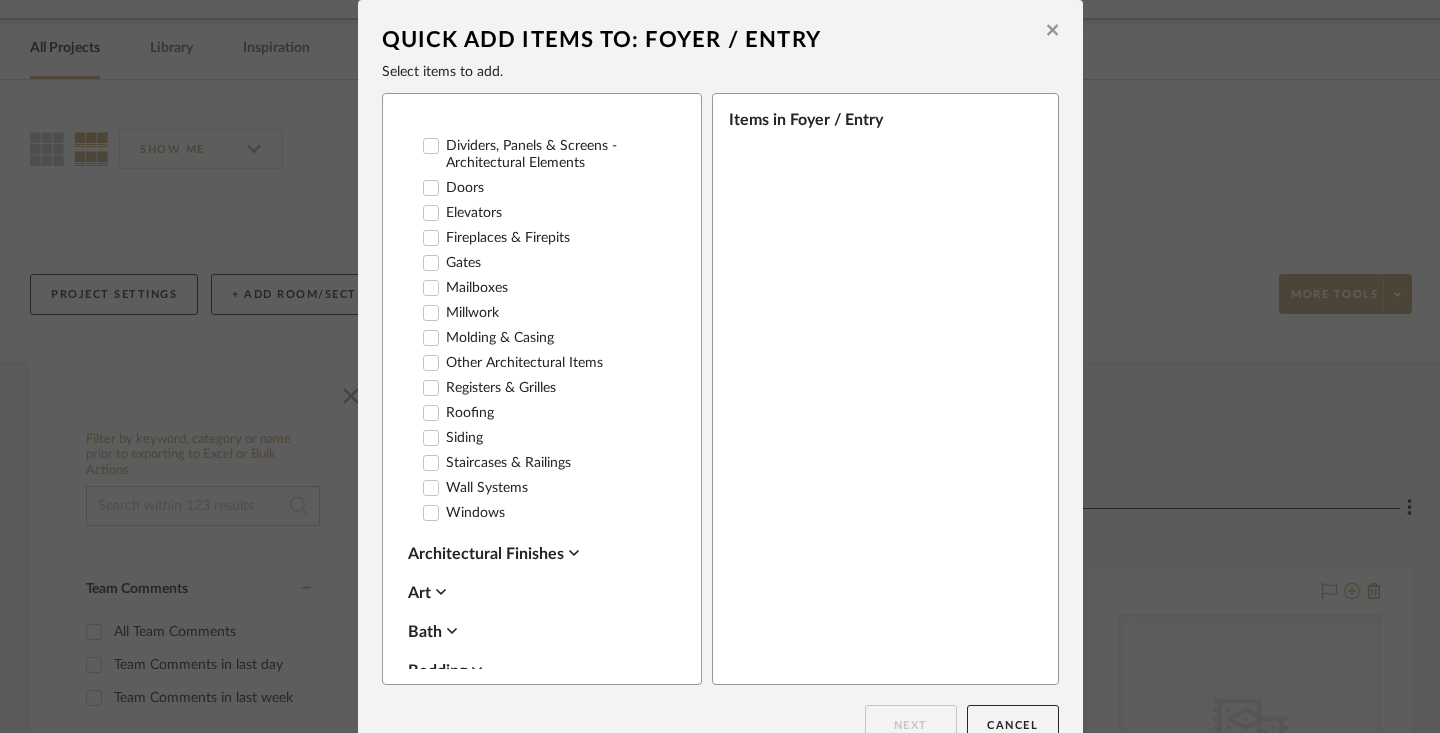 click on "Staircases & Railings" at bounding box center [497, 463] 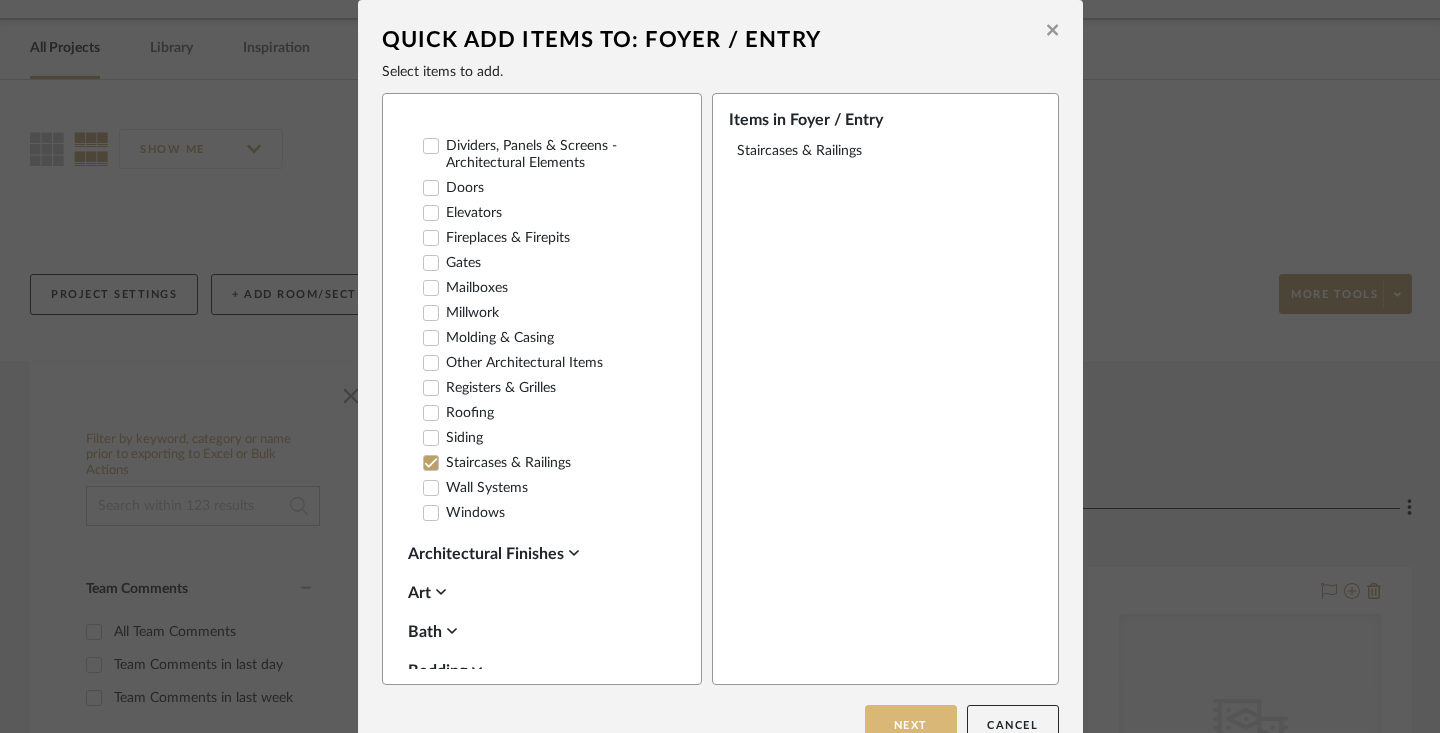 click on "Next" at bounding box center (911, 725) 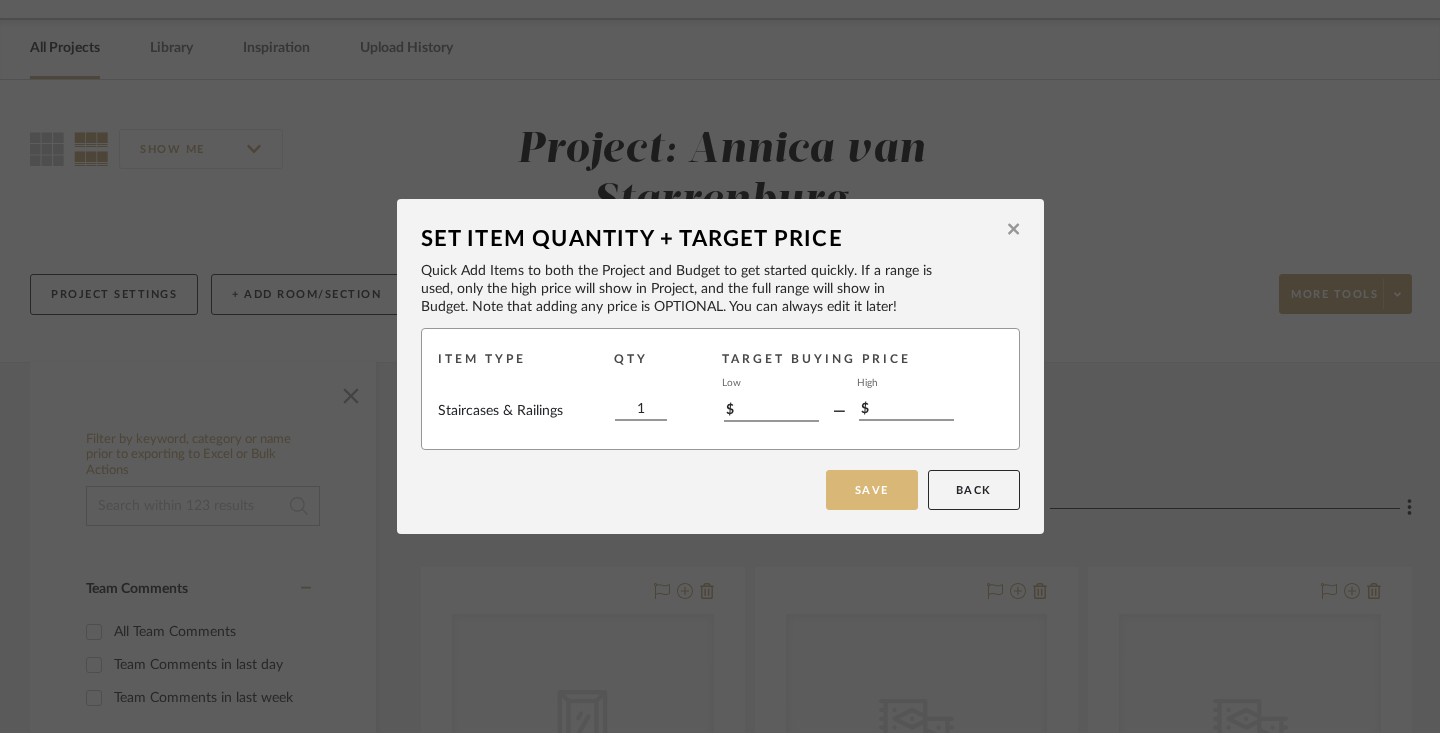 click on "Save" at bounding box center (872, 490) 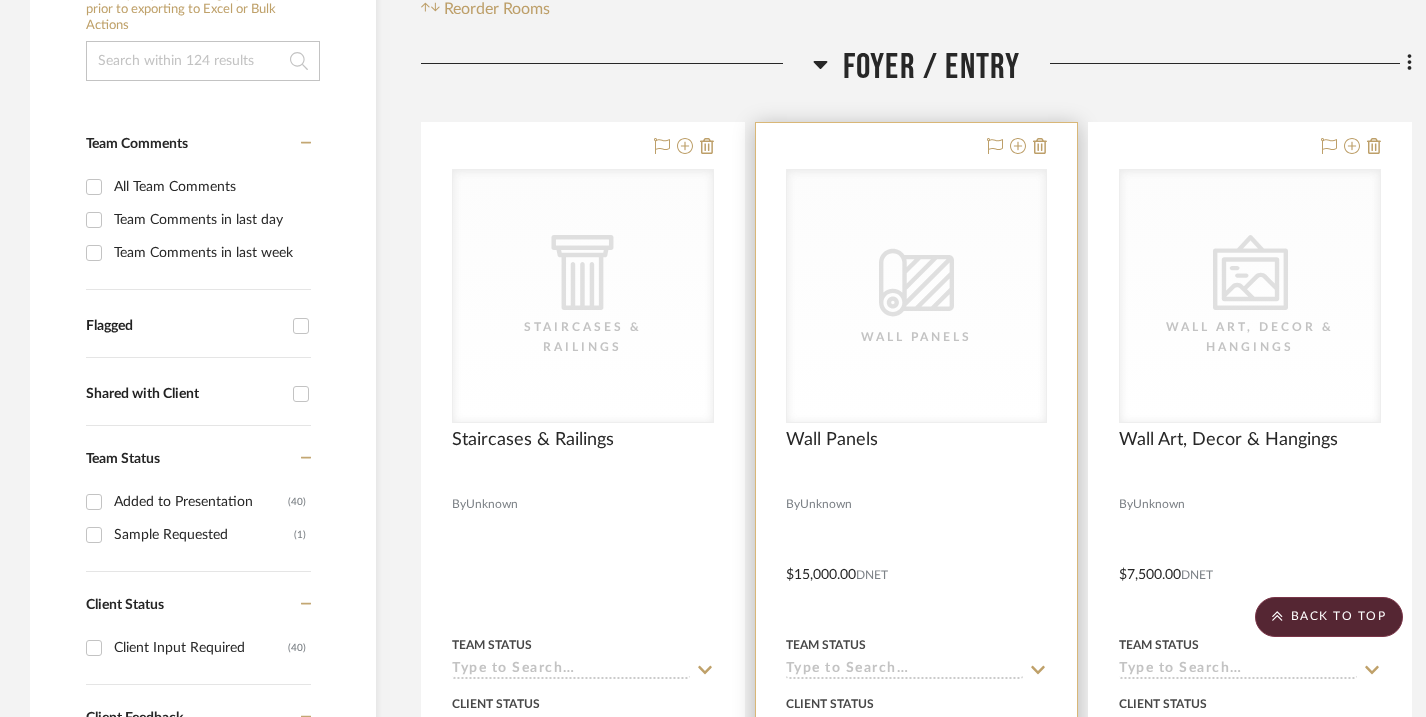 scroll, scrollTop: 527, scrollLeft: 0, axis: vertical 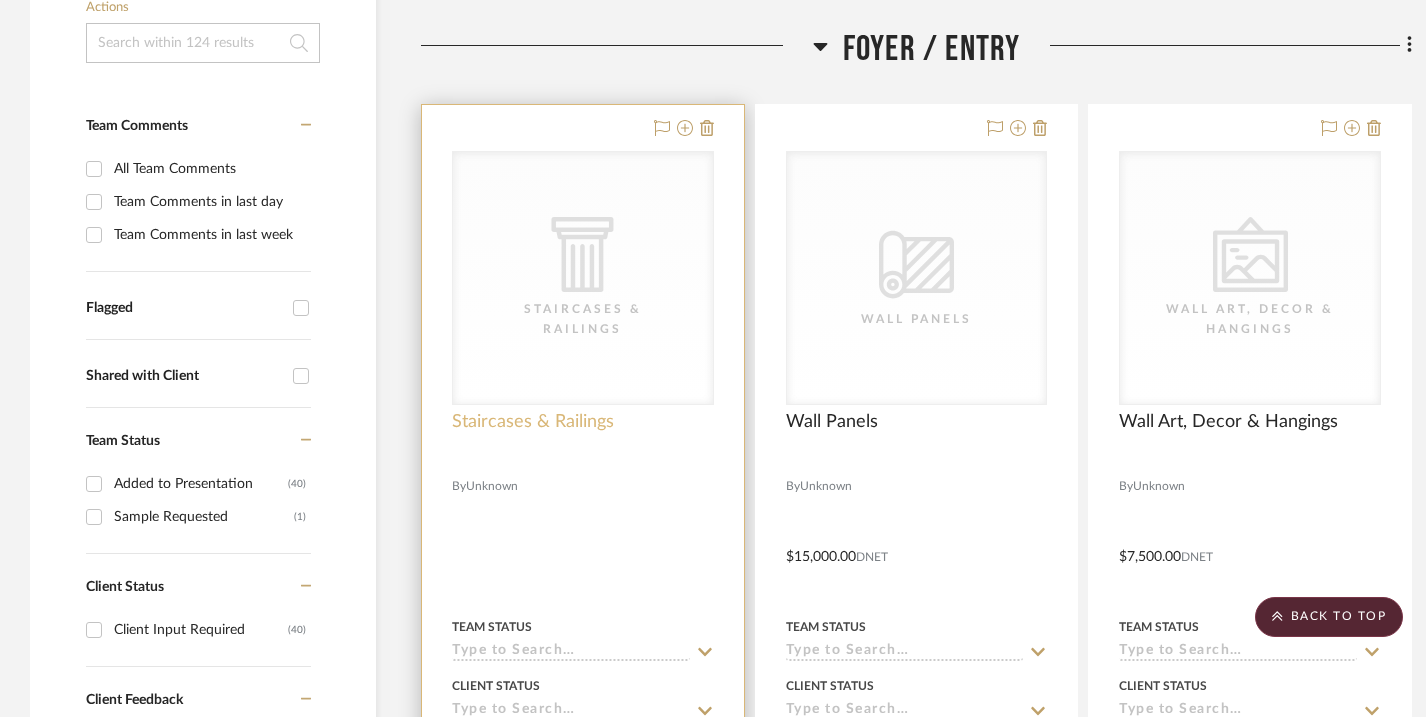 click on "Staircases & Railings" at bounding box center [533, 422] 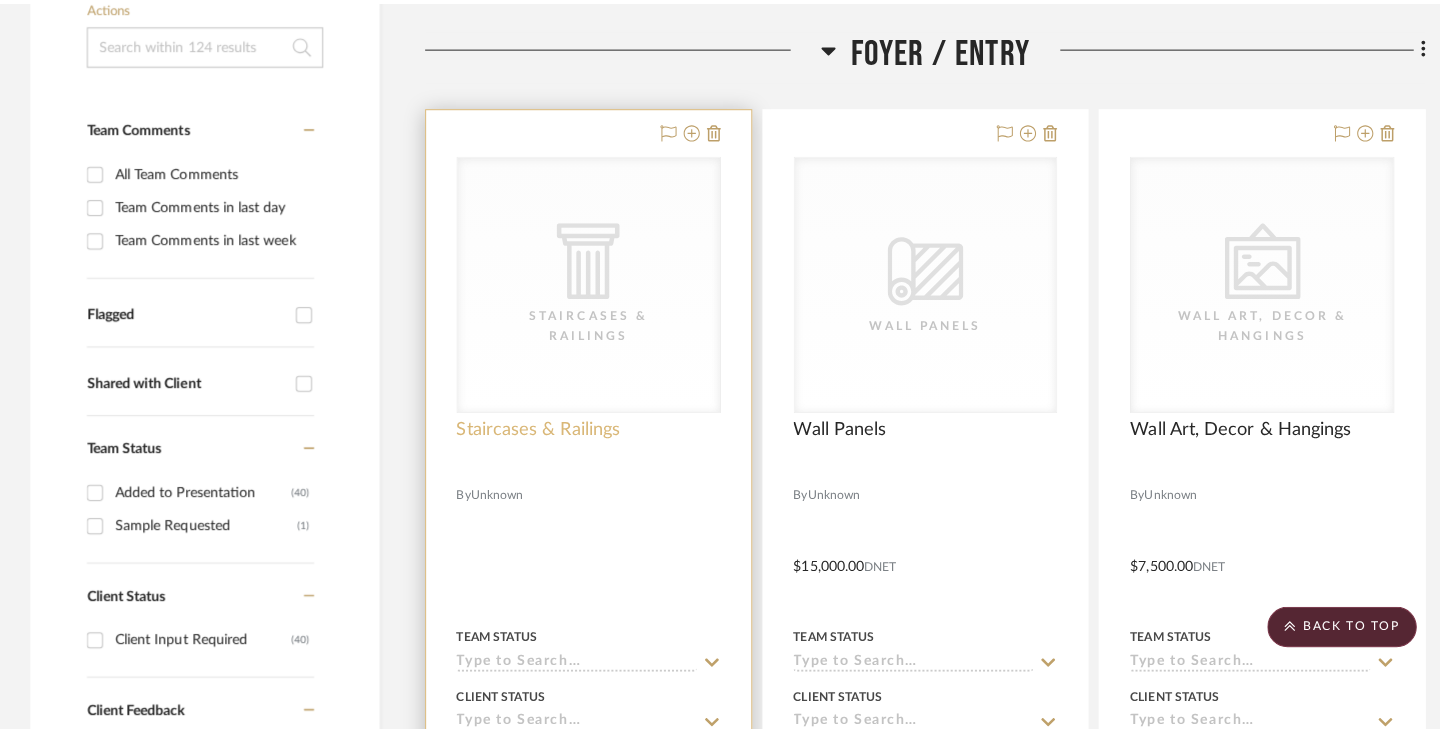 scroll, scrollTop: 0, scrollLeft: 0, axis: both 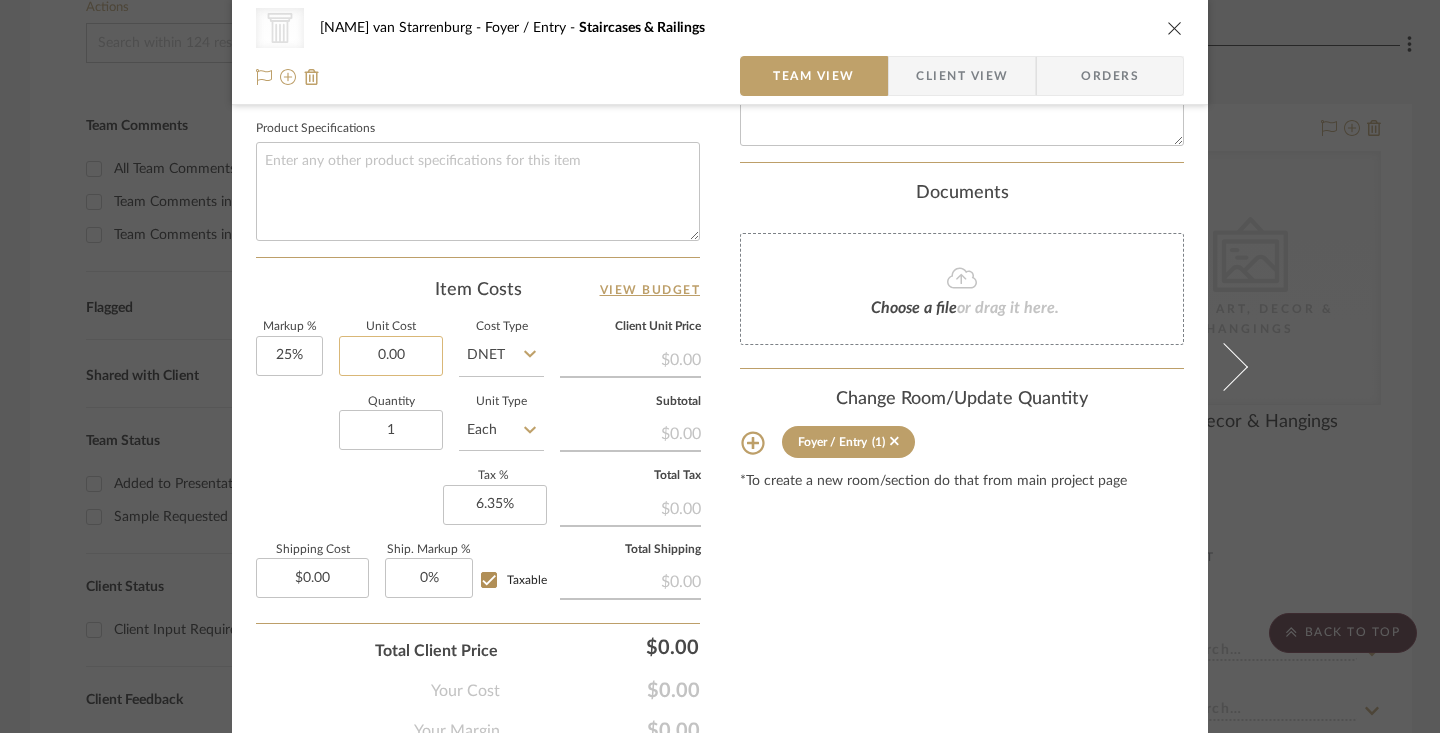 click on "0.00" 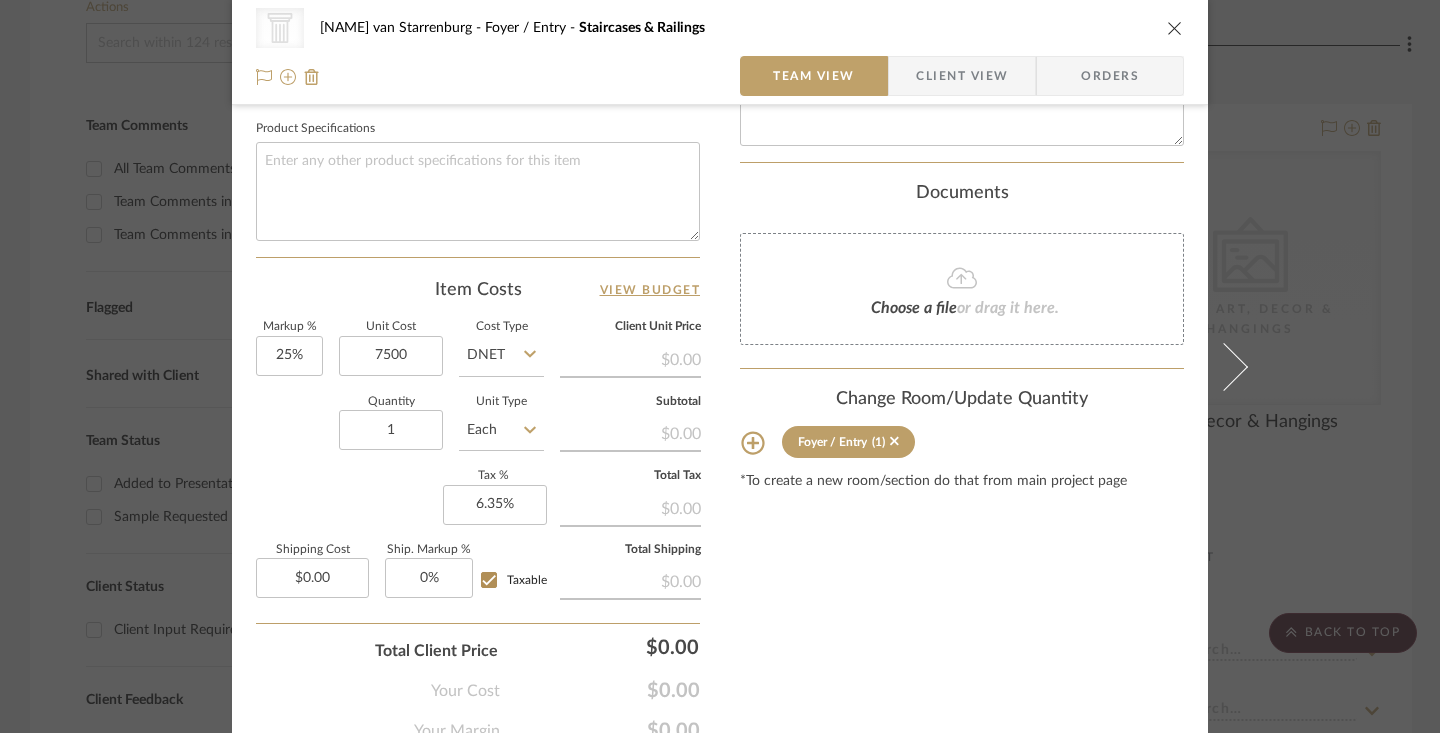 type on "$7,500.00" 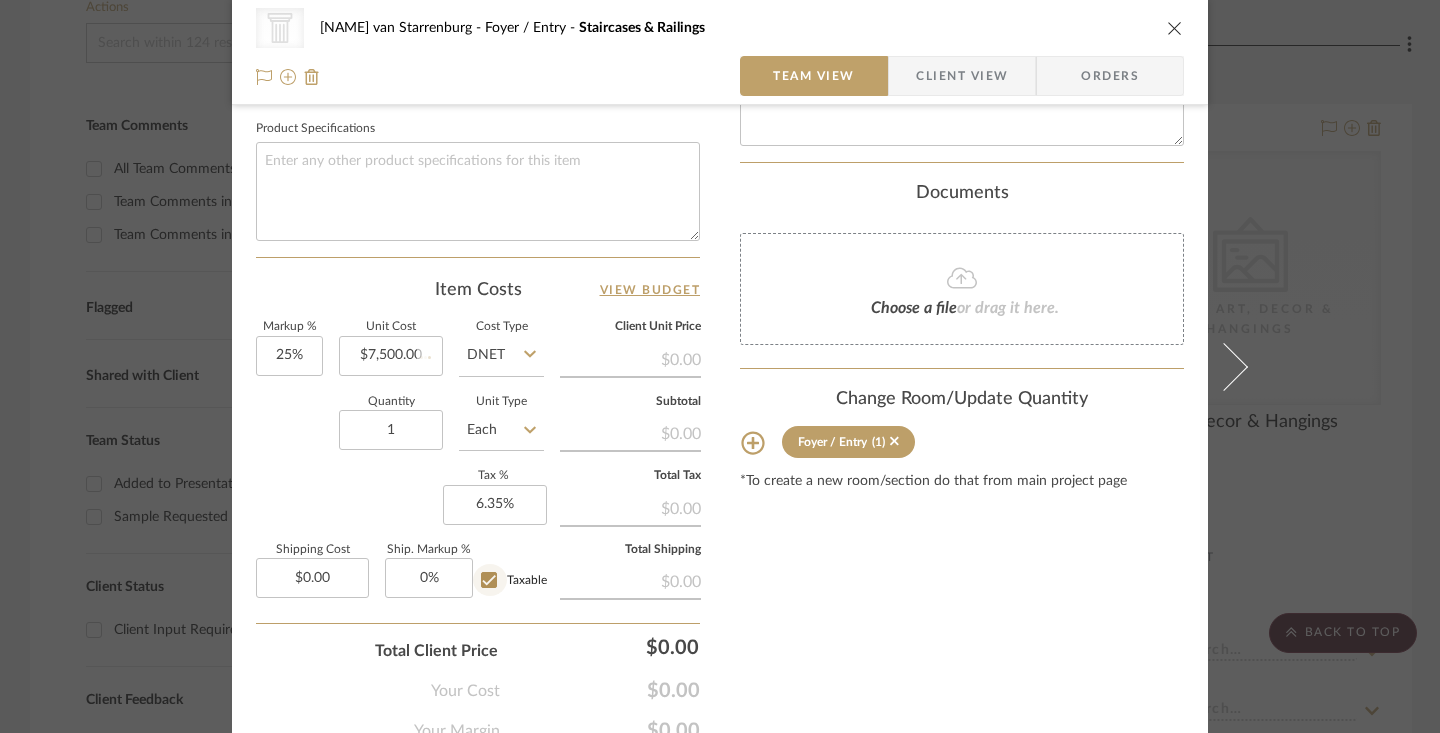 click on "Taxable" at bounding box center [489, 580] 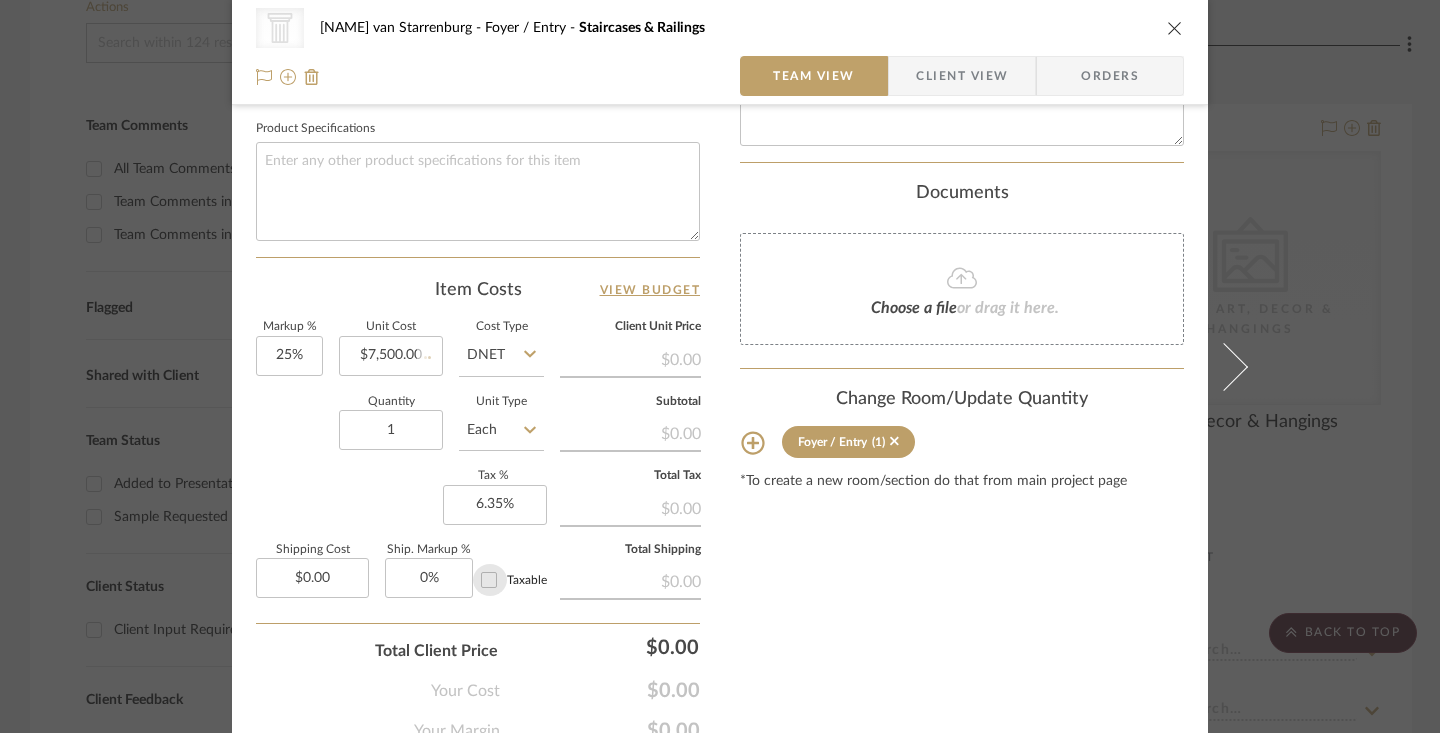 checkbox on "false" 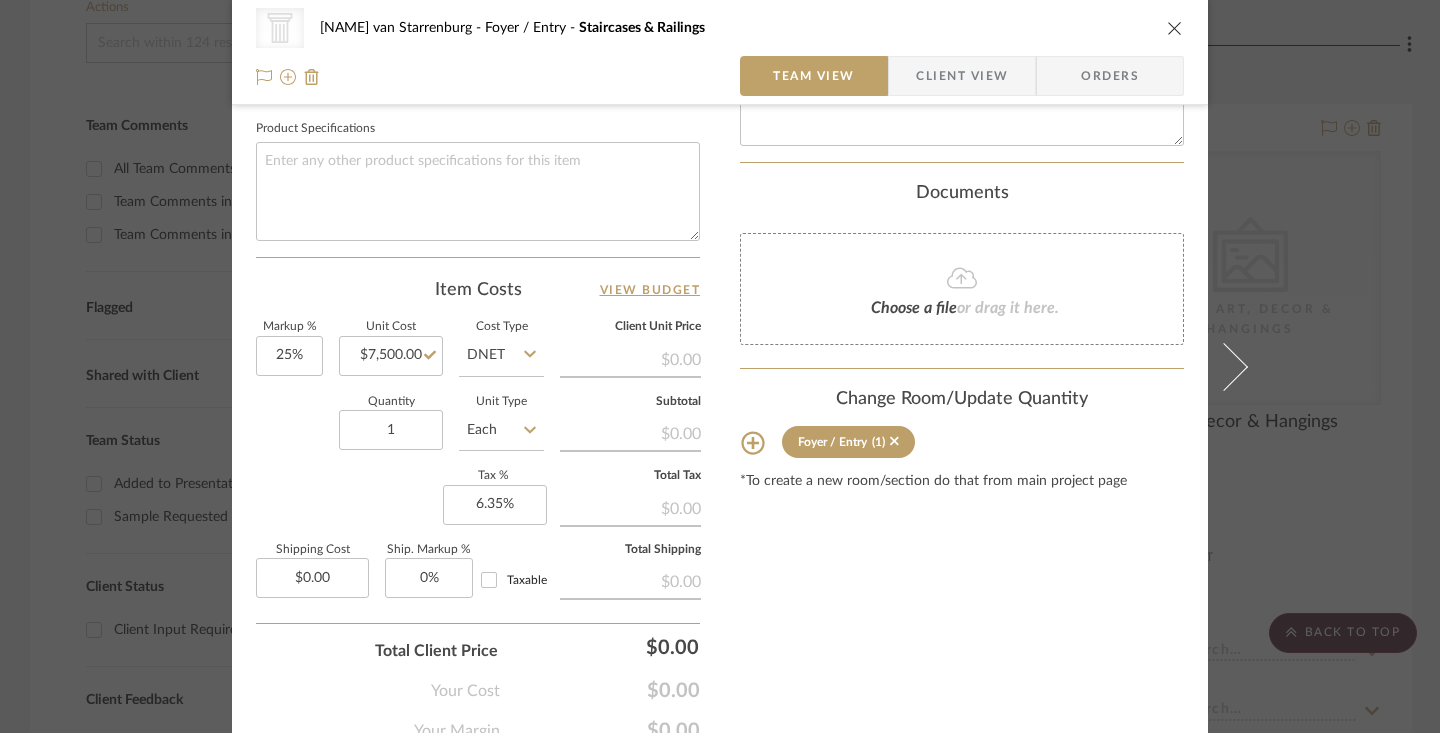 type 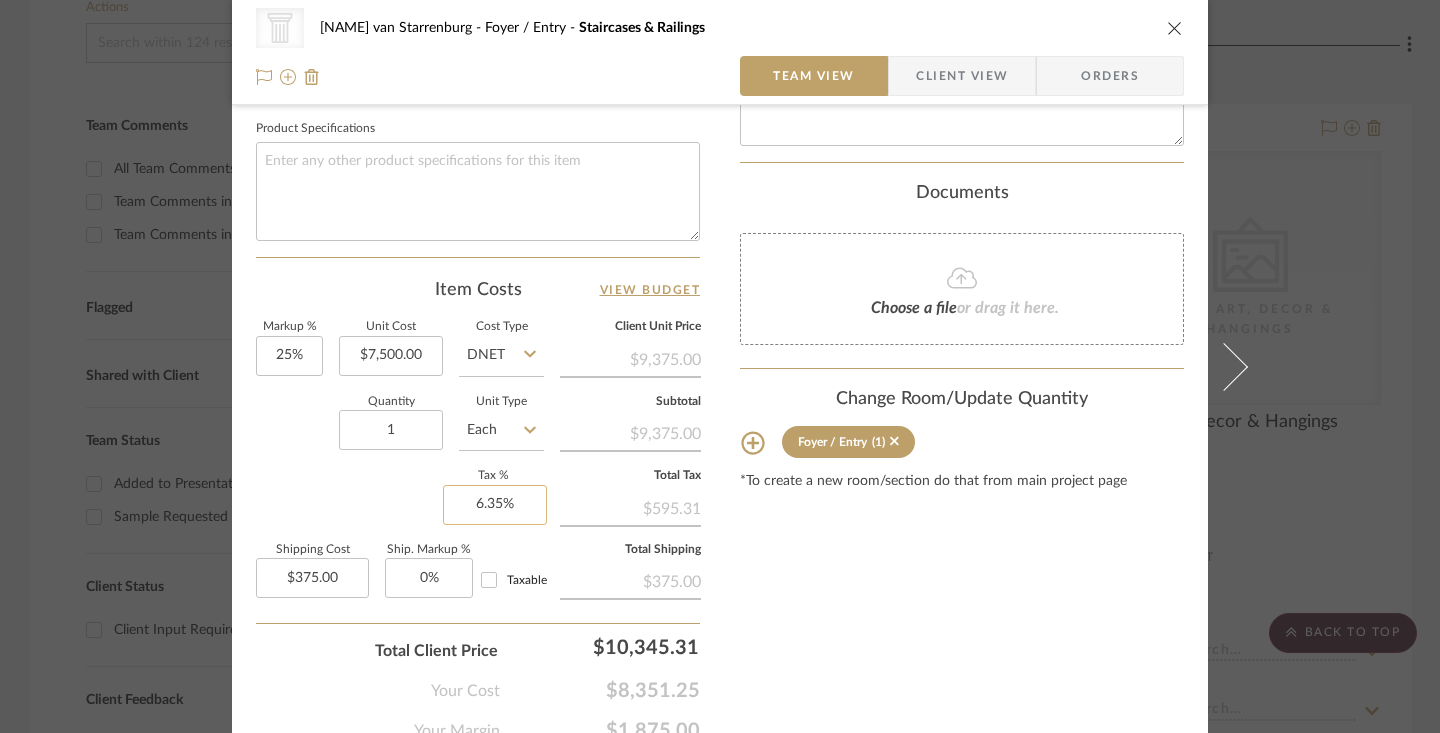 type on "6.35" 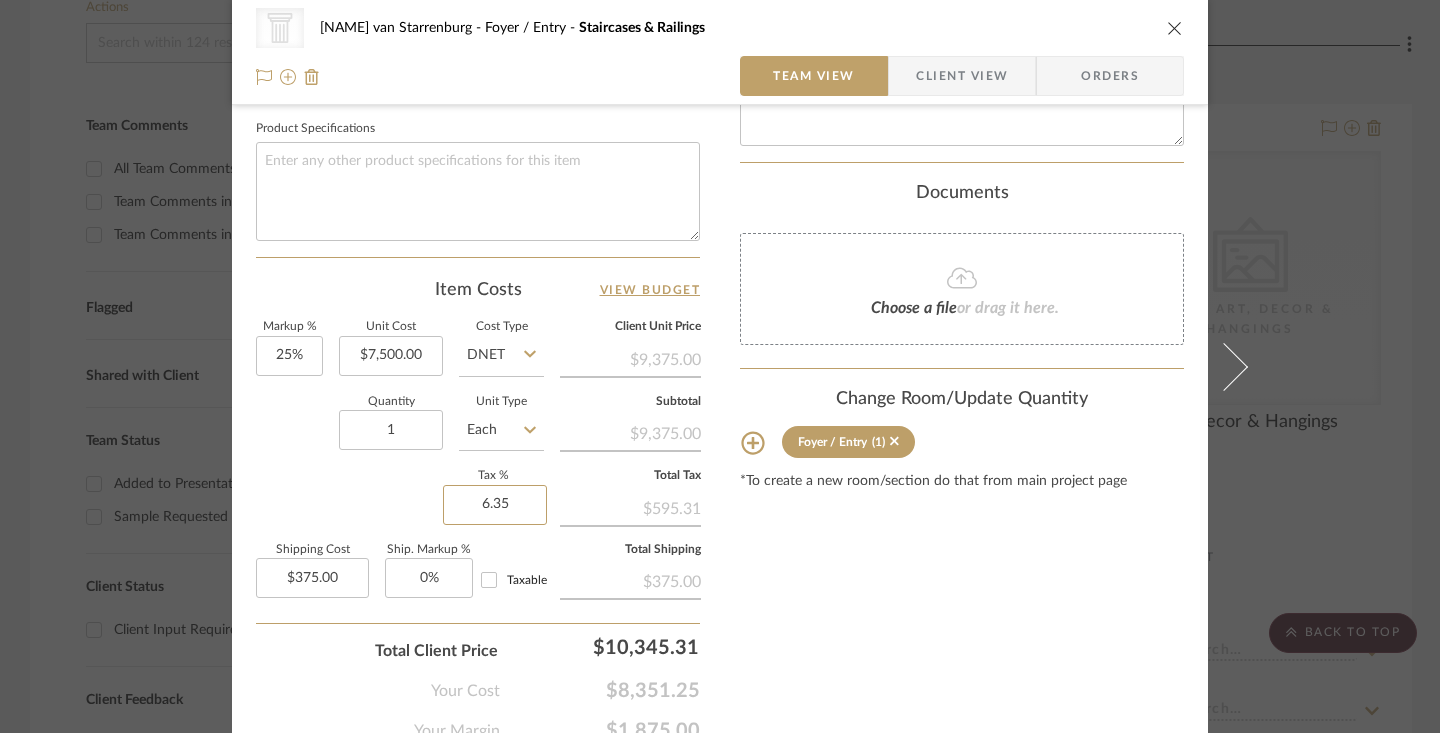 drag, startPoint x: 516, startPoint y: 501, endPoint x: 414, endPoint y: 501, distance: 102 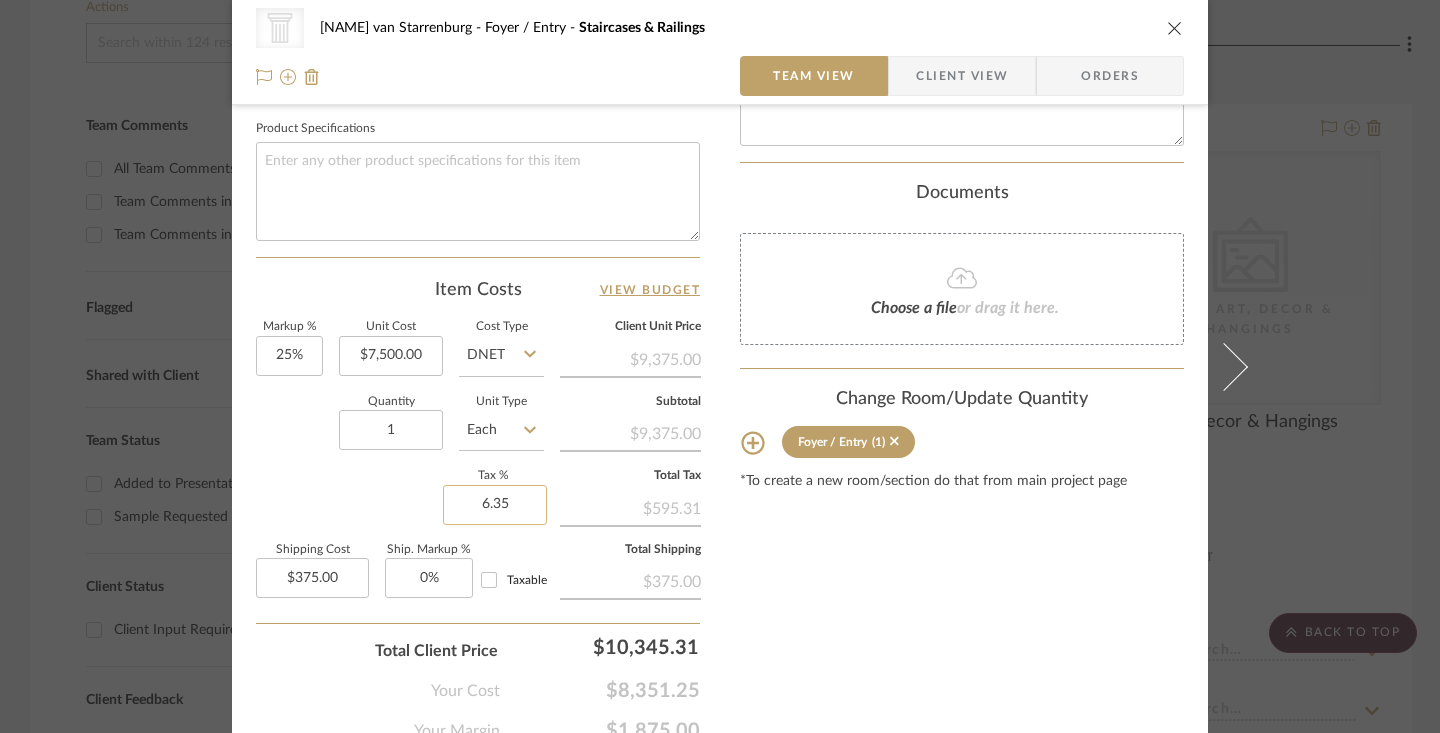 drag, startPoint x: 518, startPoint y: 498, endPoint x: 435, endPoint y: 498, distance: 83 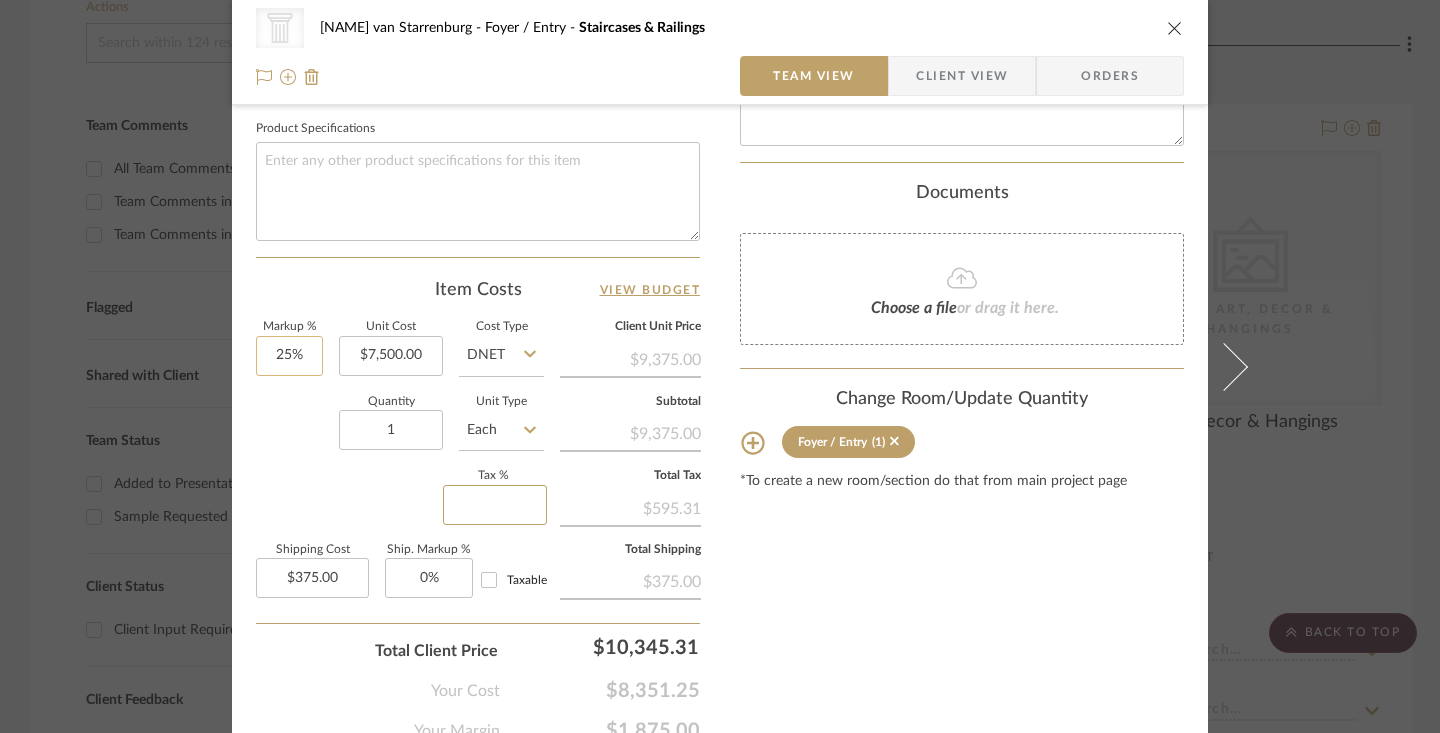 type 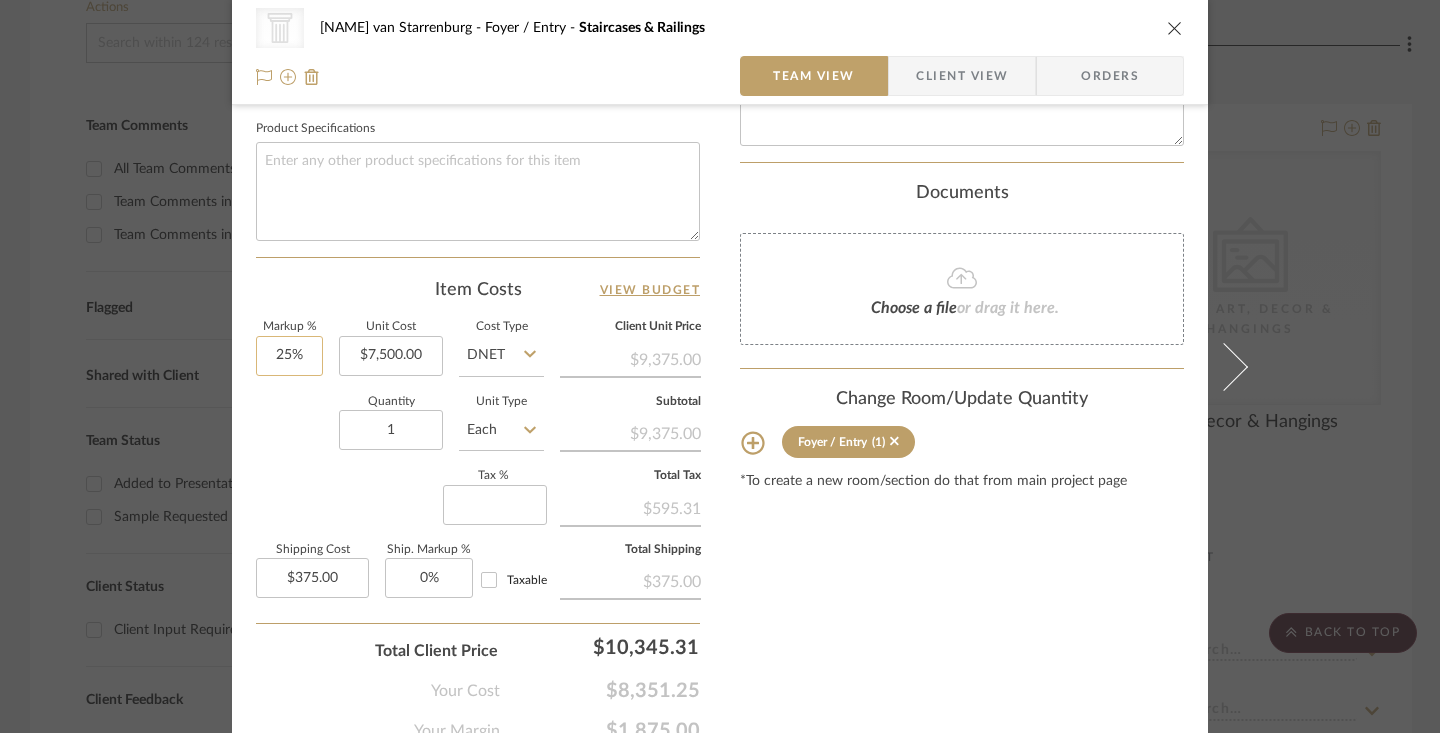 type on "25" 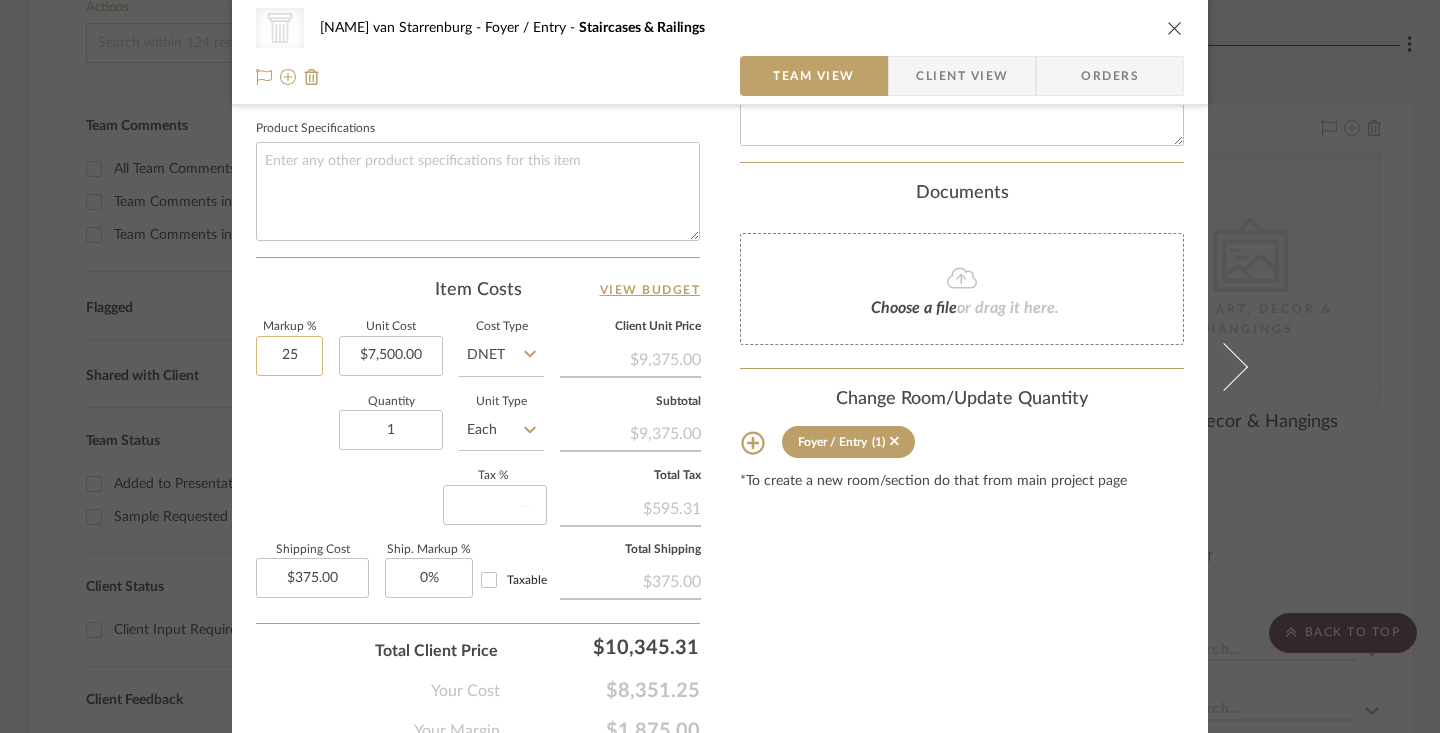 type 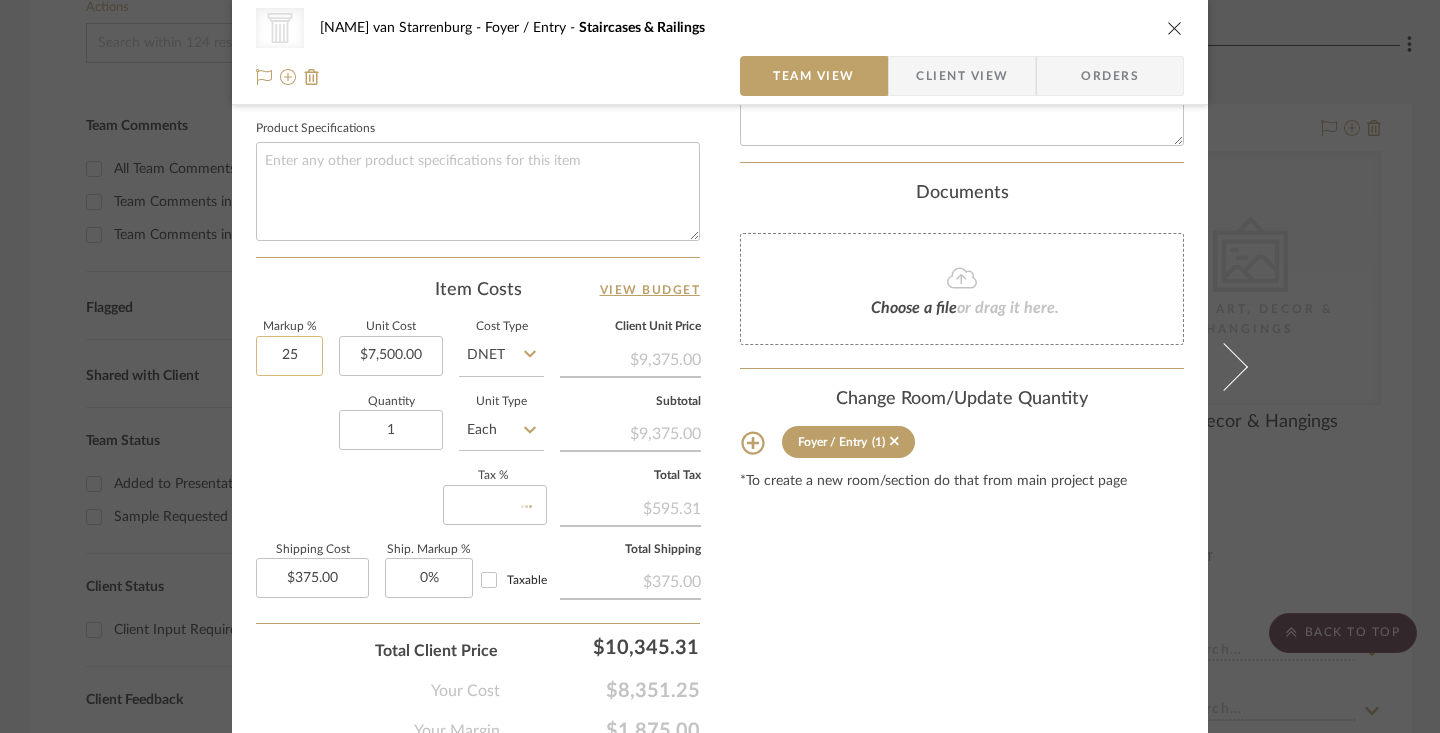 type 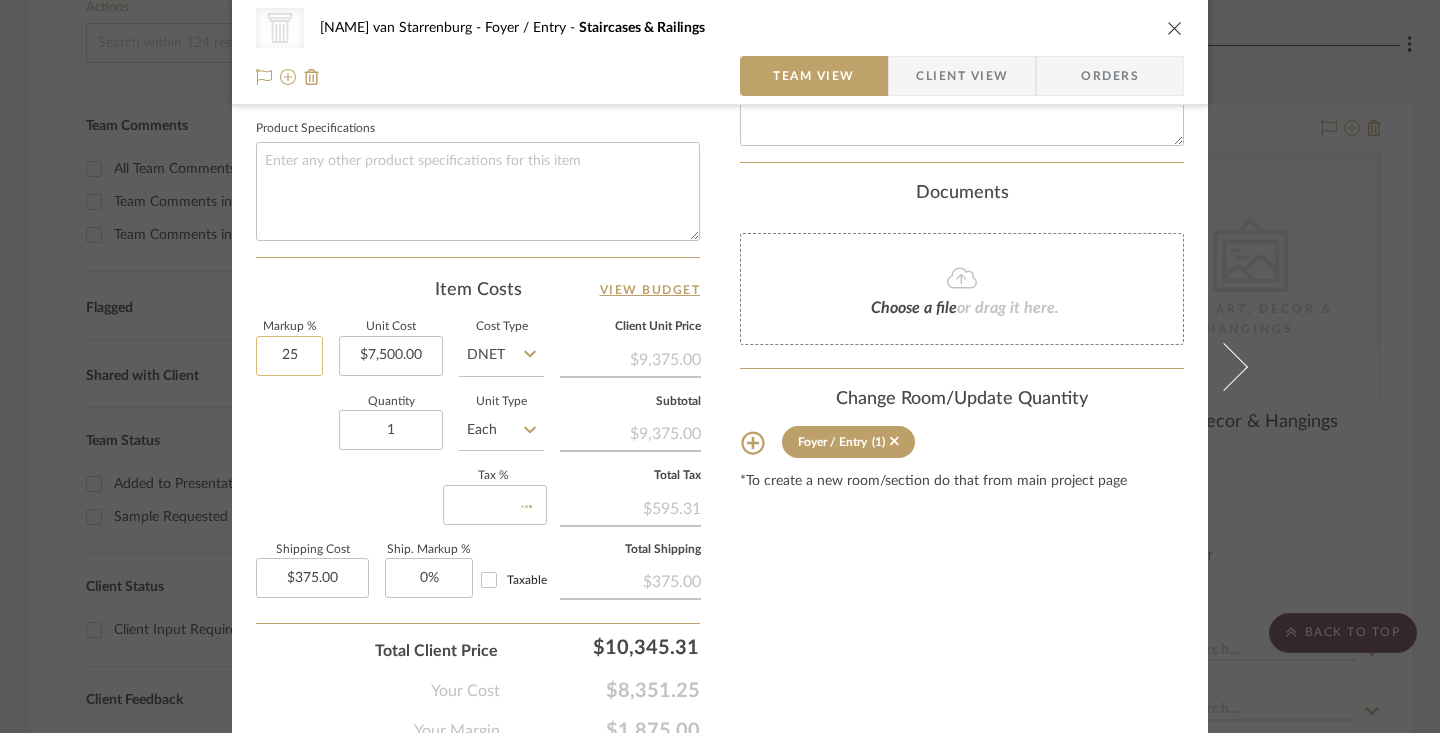 type 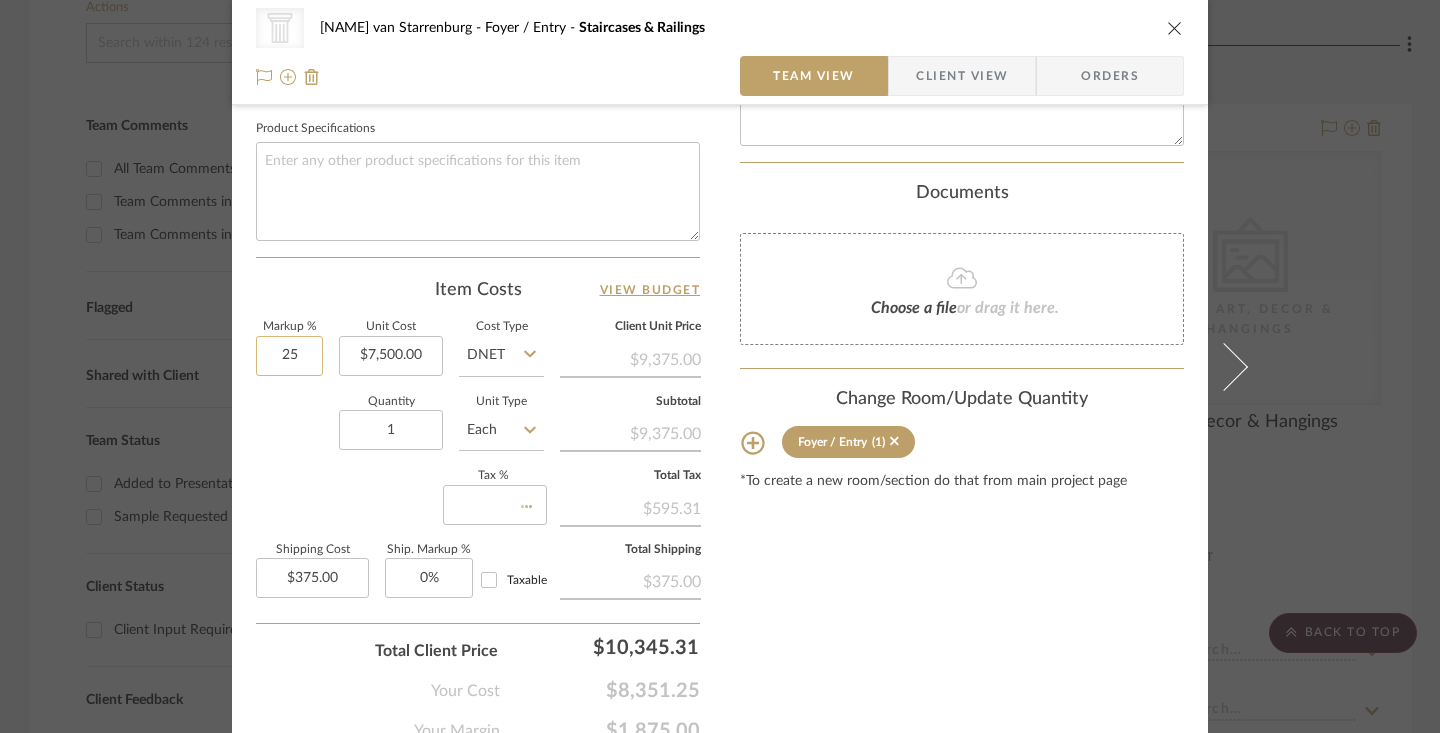 type on "0%" 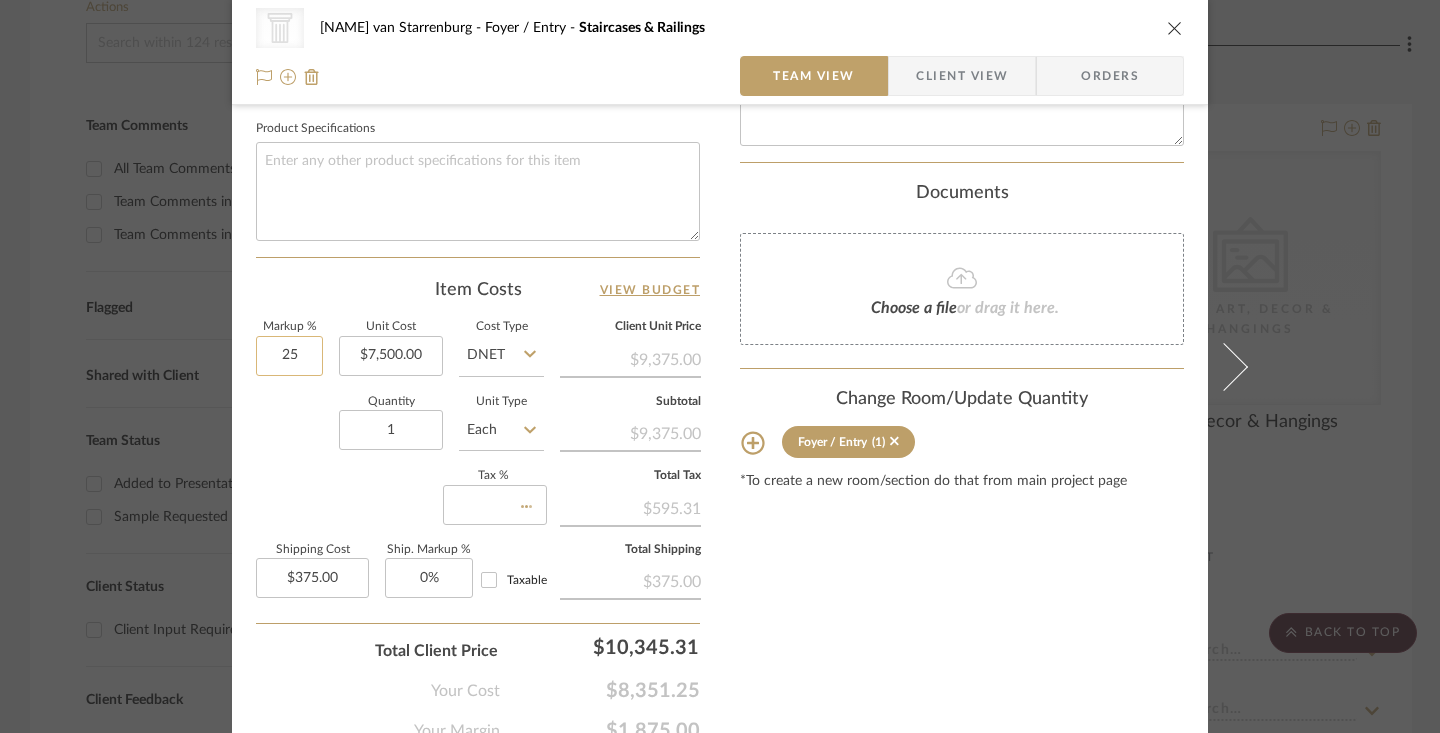 type 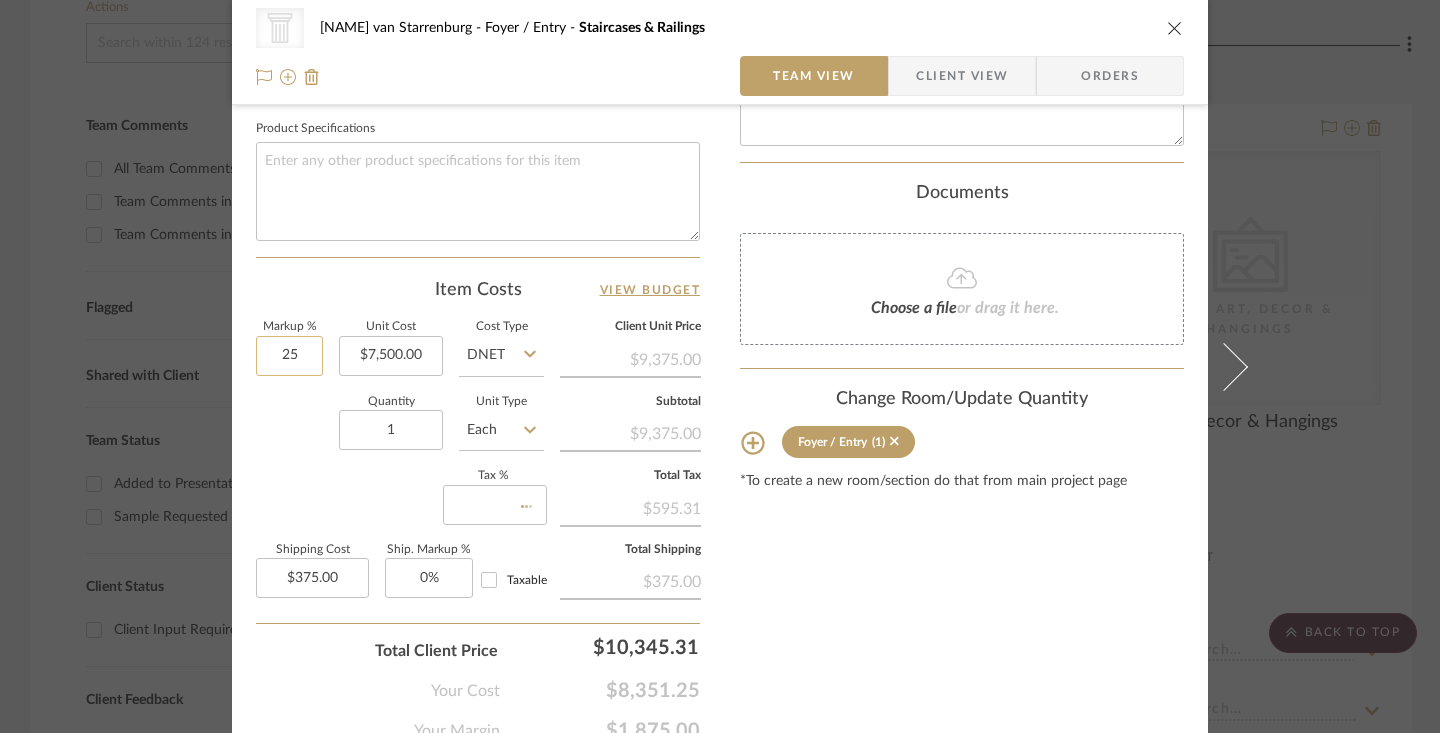 type 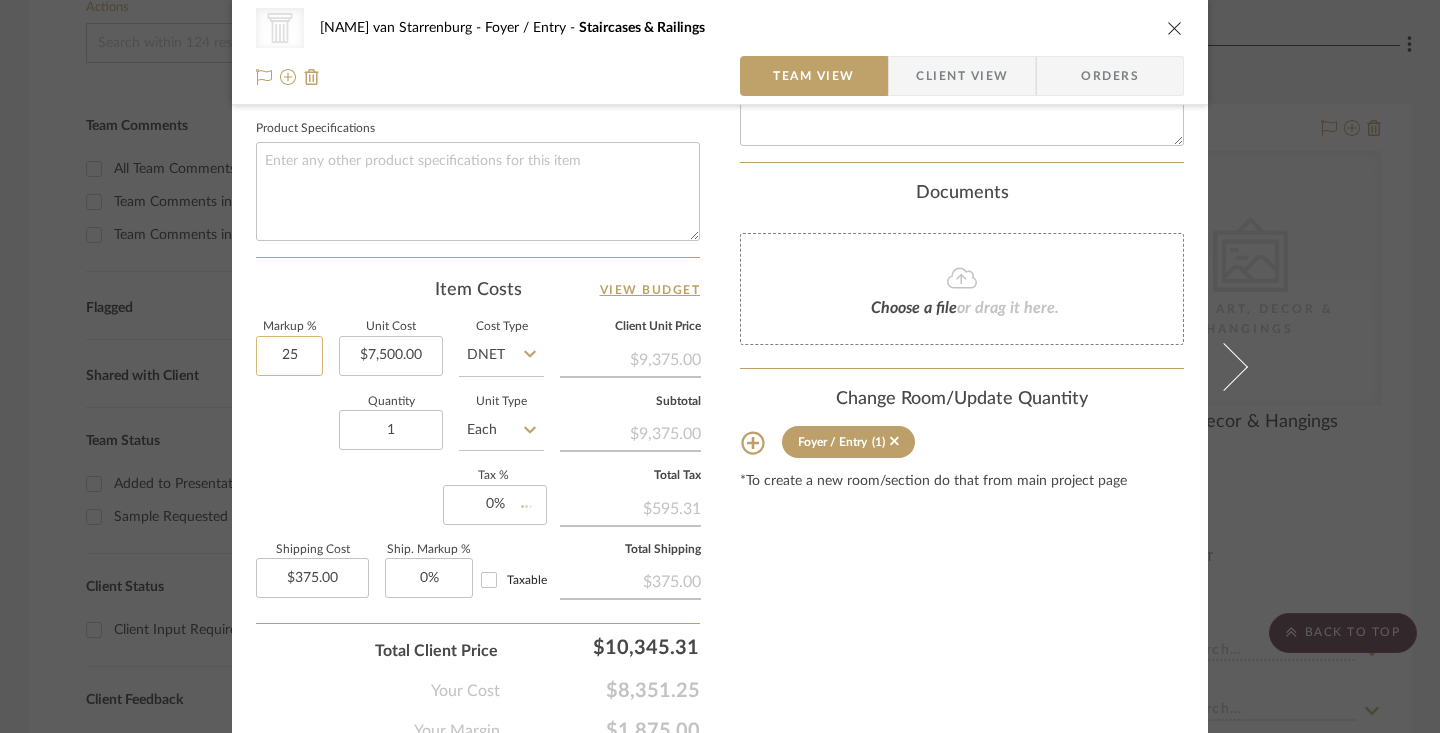 drag, startPoint x: 309, startPoint y: 362, endPoint x: 254, endPoint y: 358, distance: 55.145264 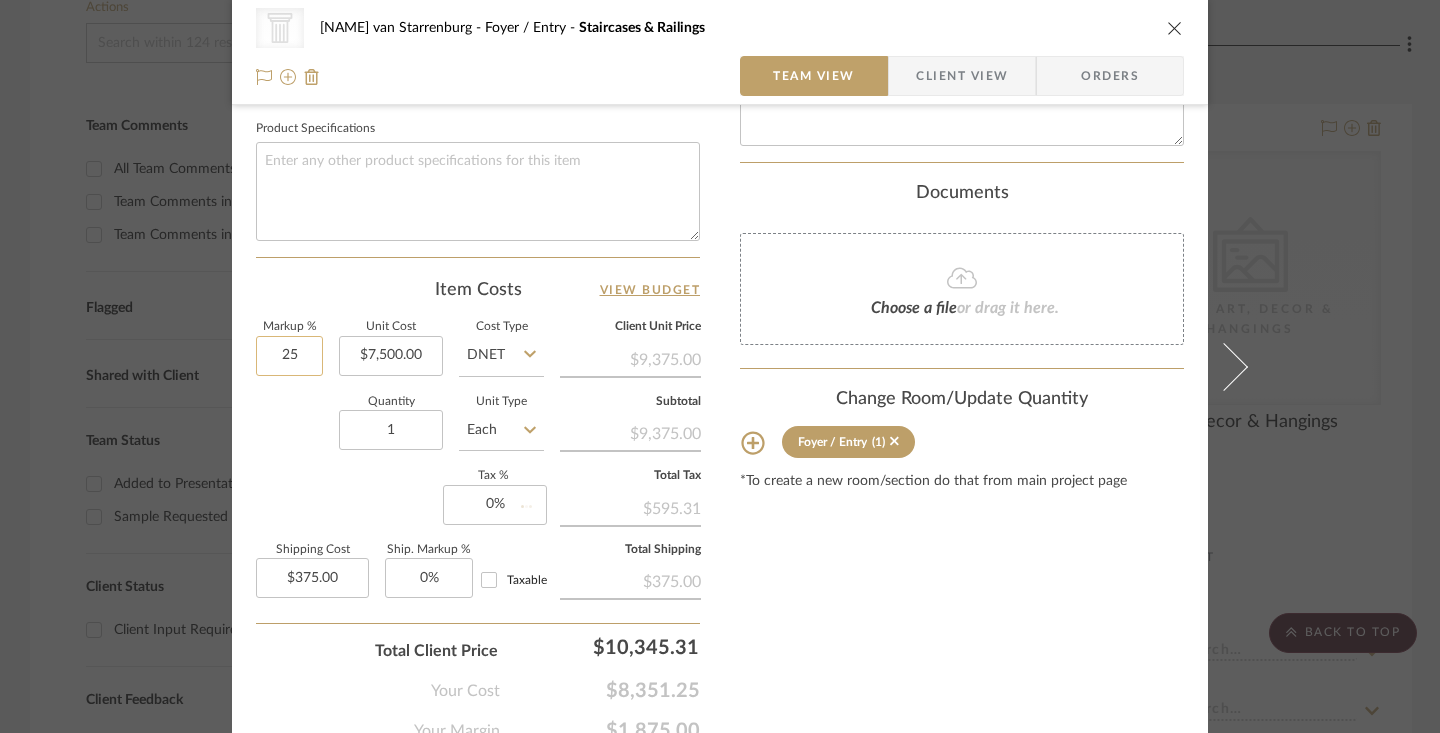 click on "25" 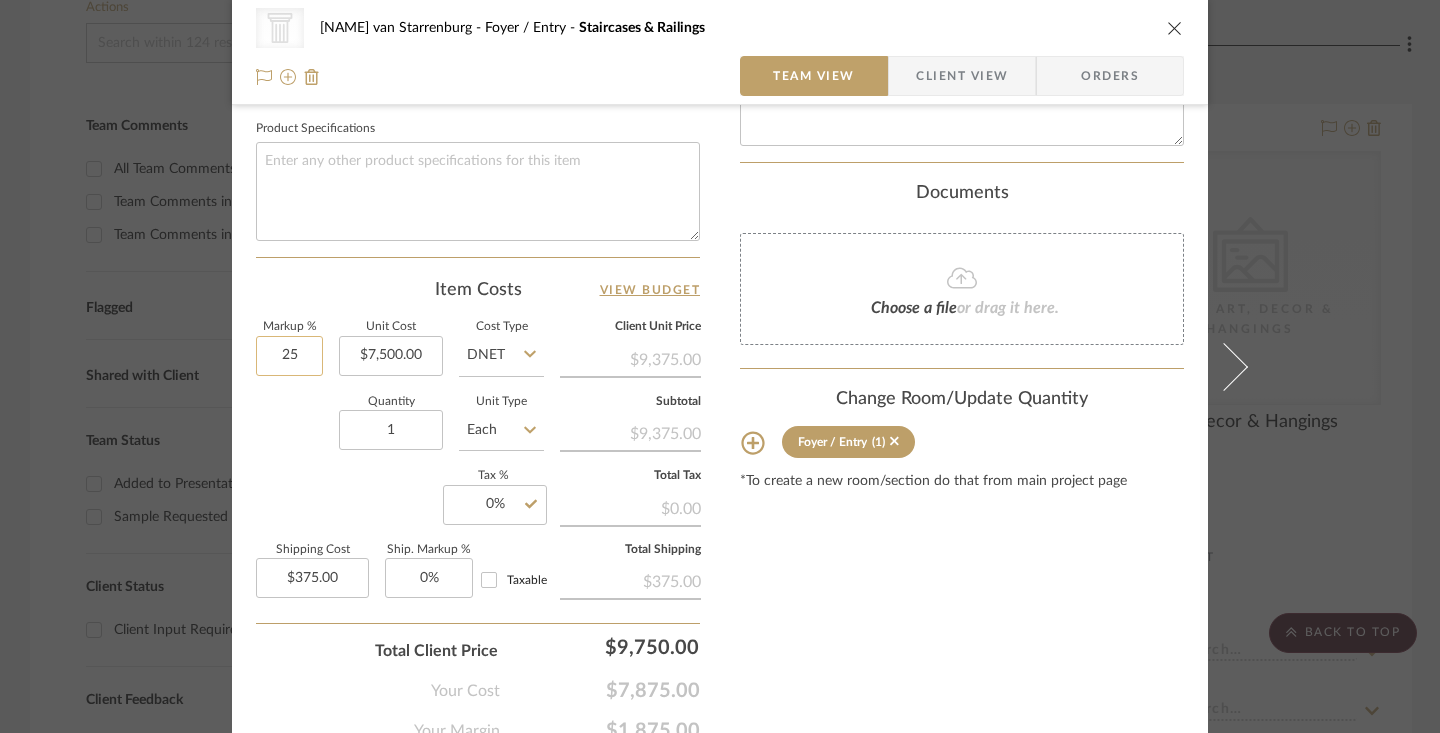 drag, startPoint x: 295, startPoint y: 353, endPoint x: 249, endPoint y: 353, distance: 46 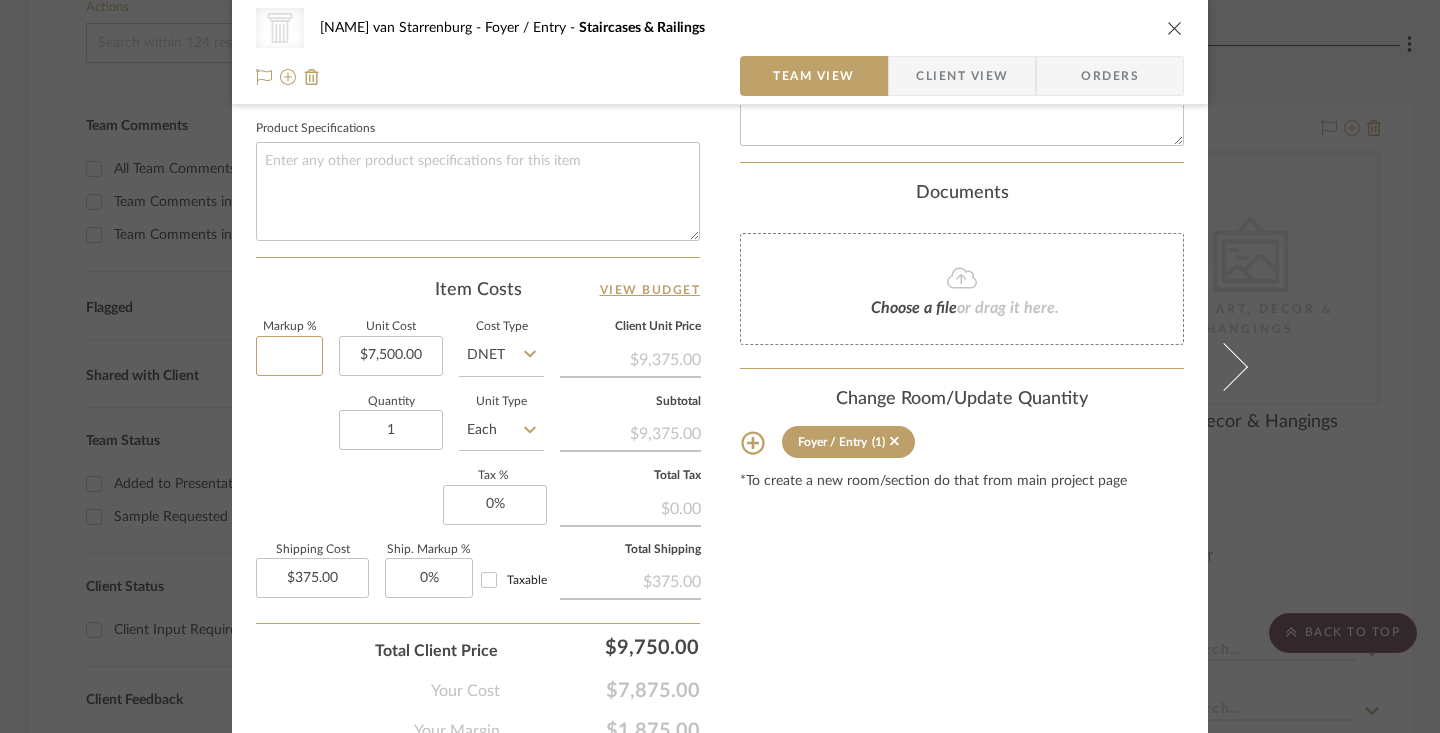 type 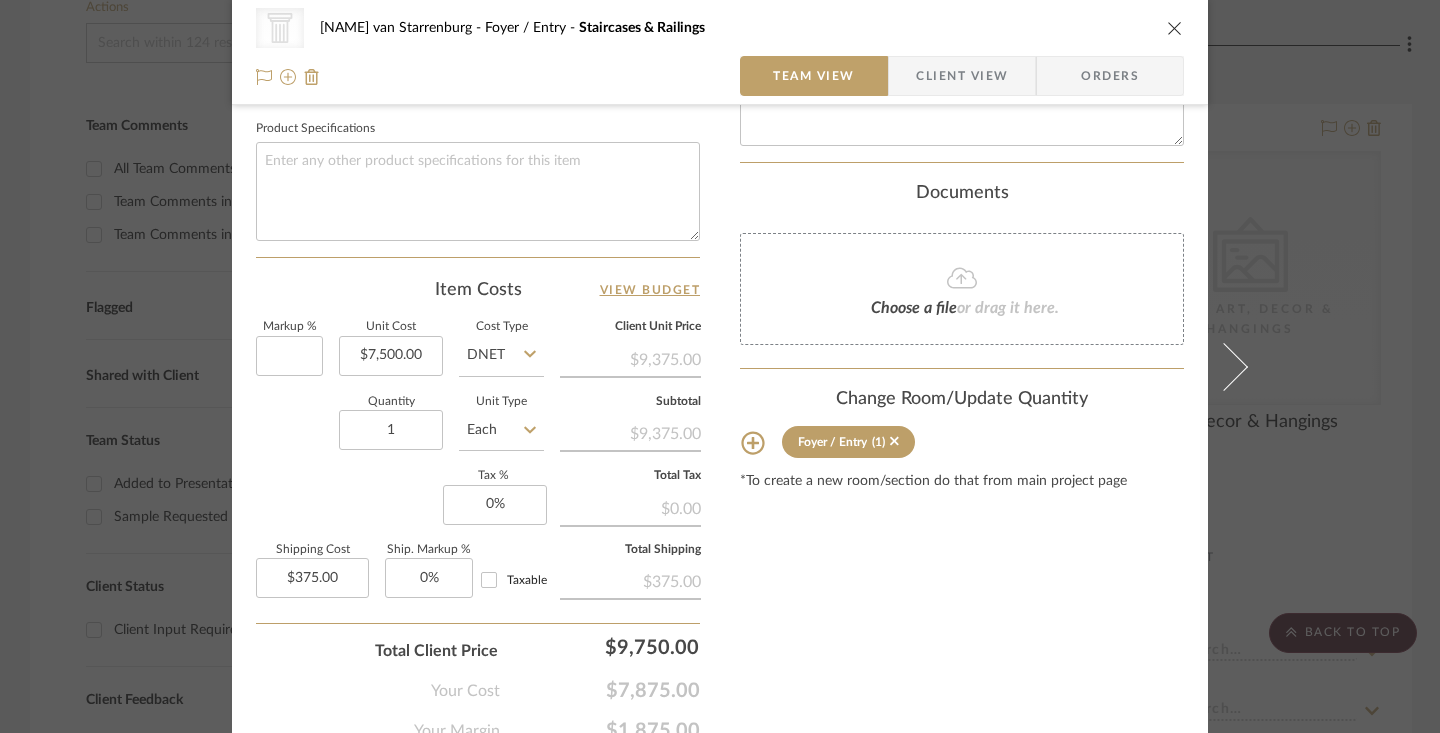 click on "Quantity  1  Unit Type  Each" 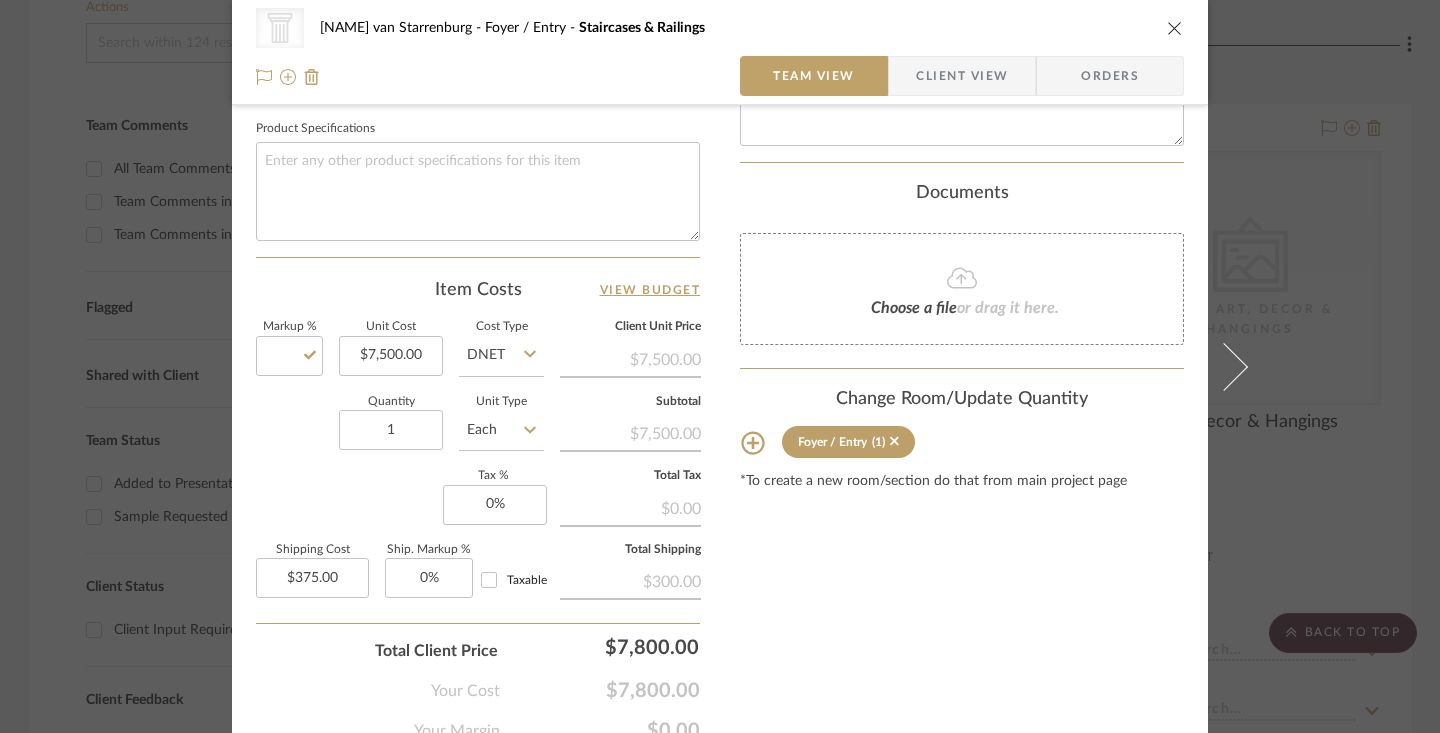 type 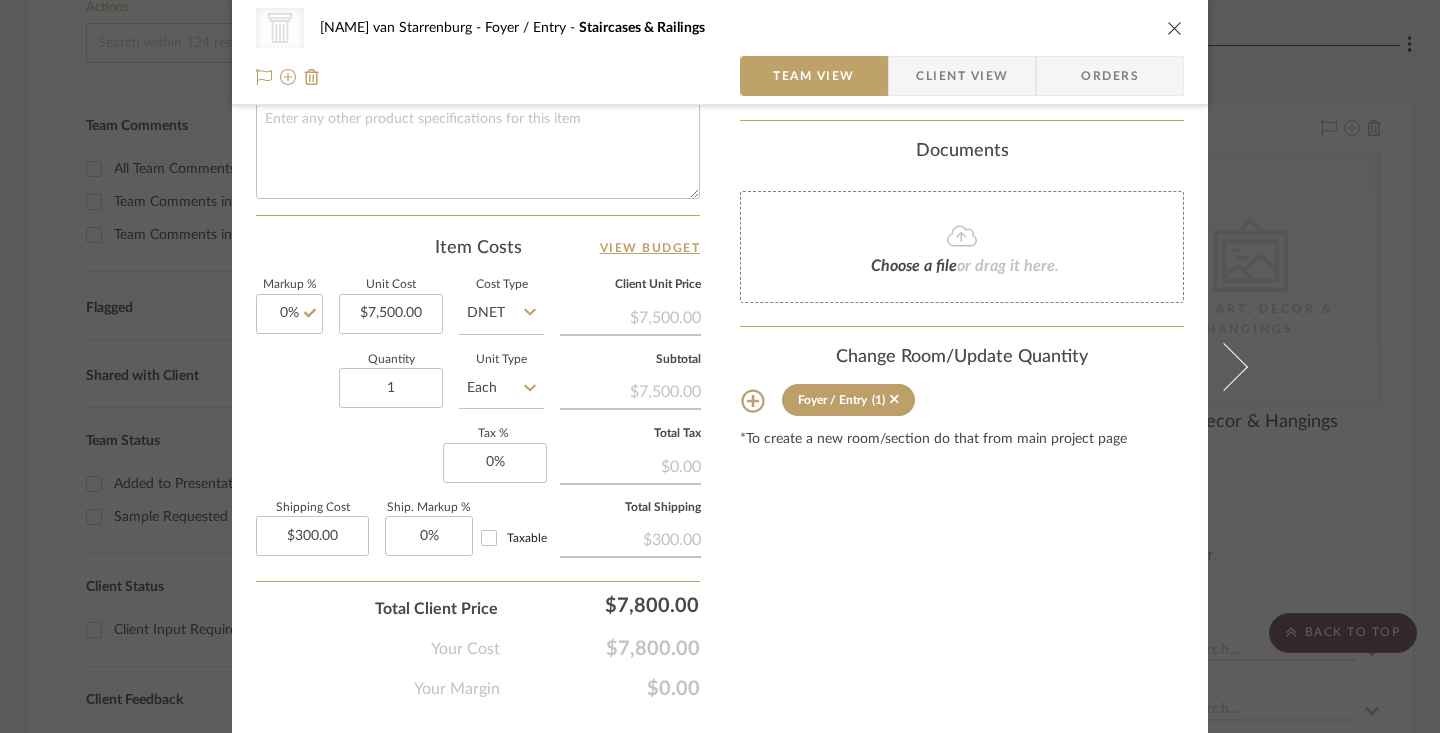 scroll, scrollTop: 987, scrollLeft: 0, axis: vertical 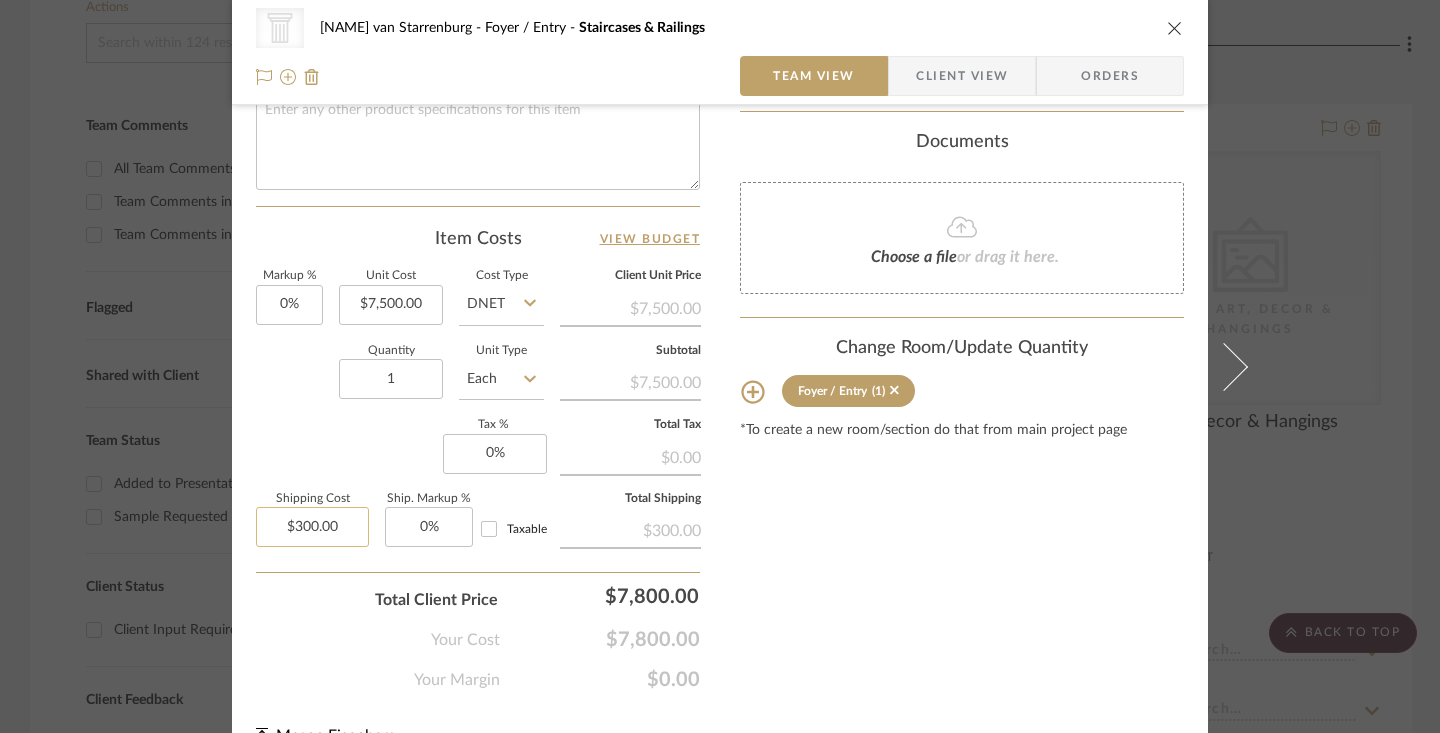 type on "300.00" 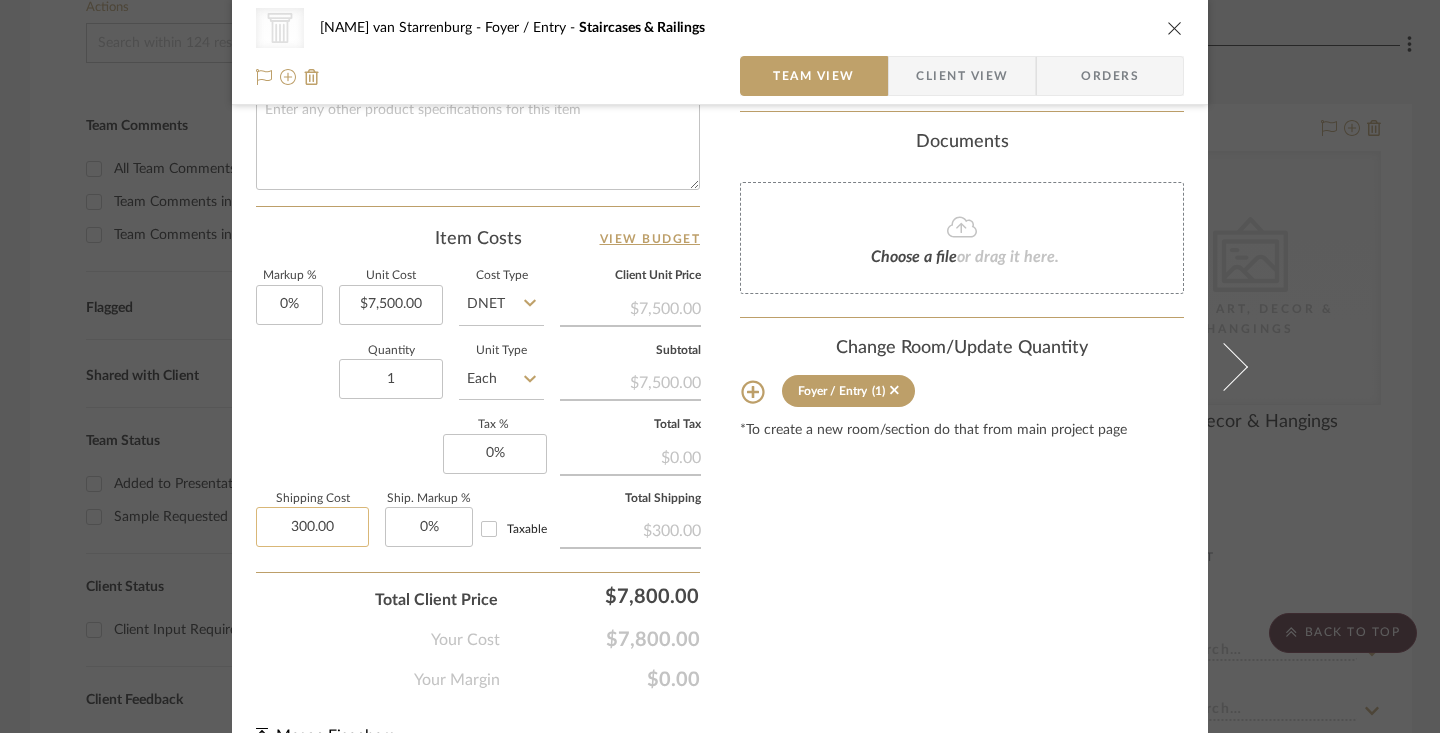 drag, startPoint x: 340, startPoint y: 524, endPoint x: 264, endPoint y: 522, distance: 76.02631 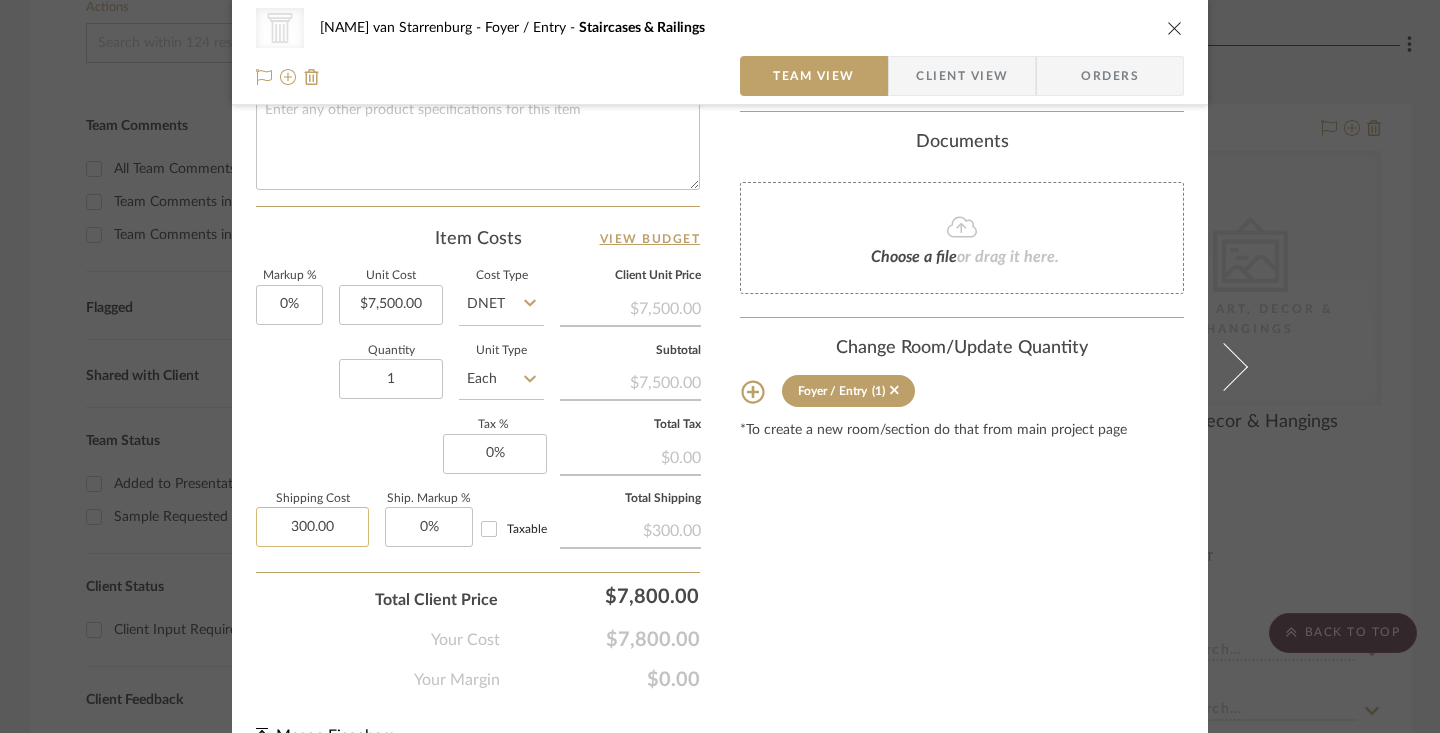 drag, startPoint x: 351, startPoint y: 524, endPoint x: 276, endPoint y: 528, distance: 75.10659 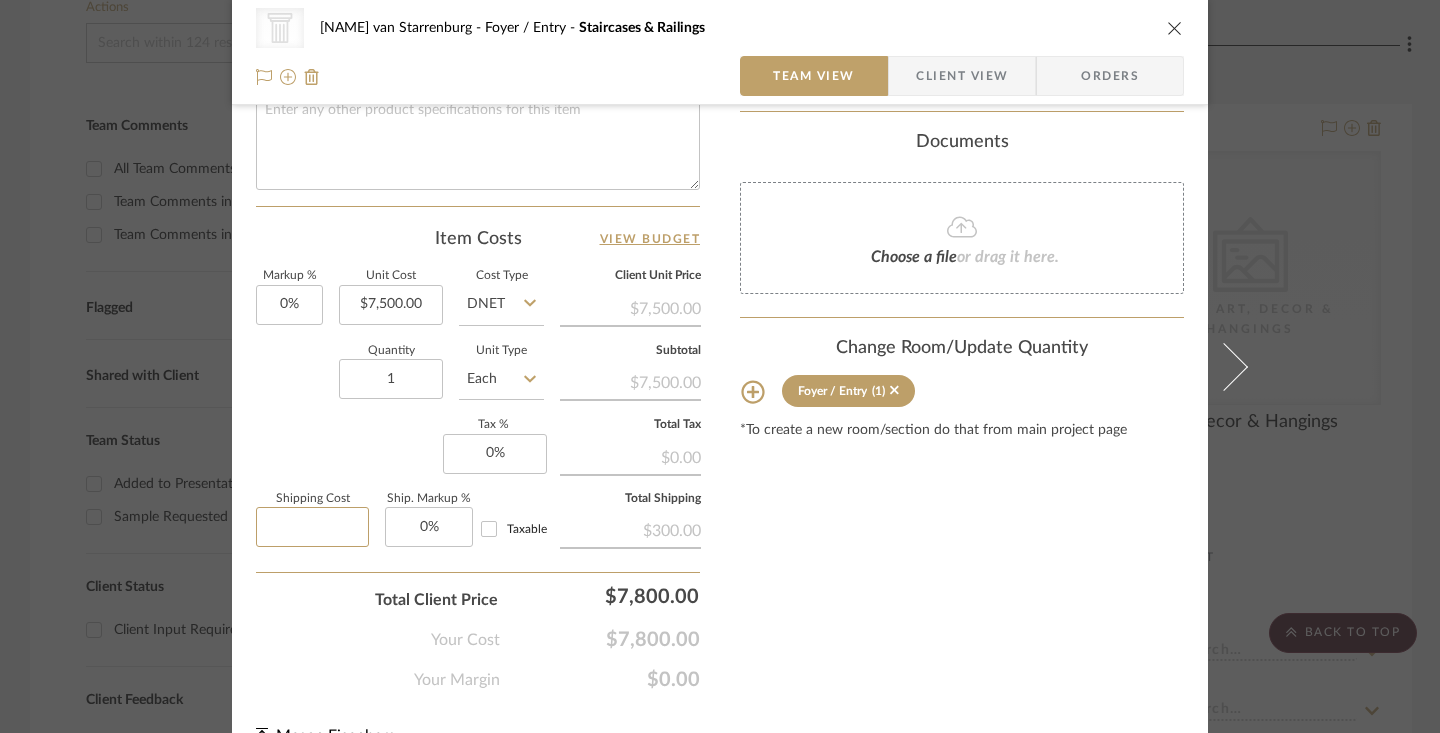 type 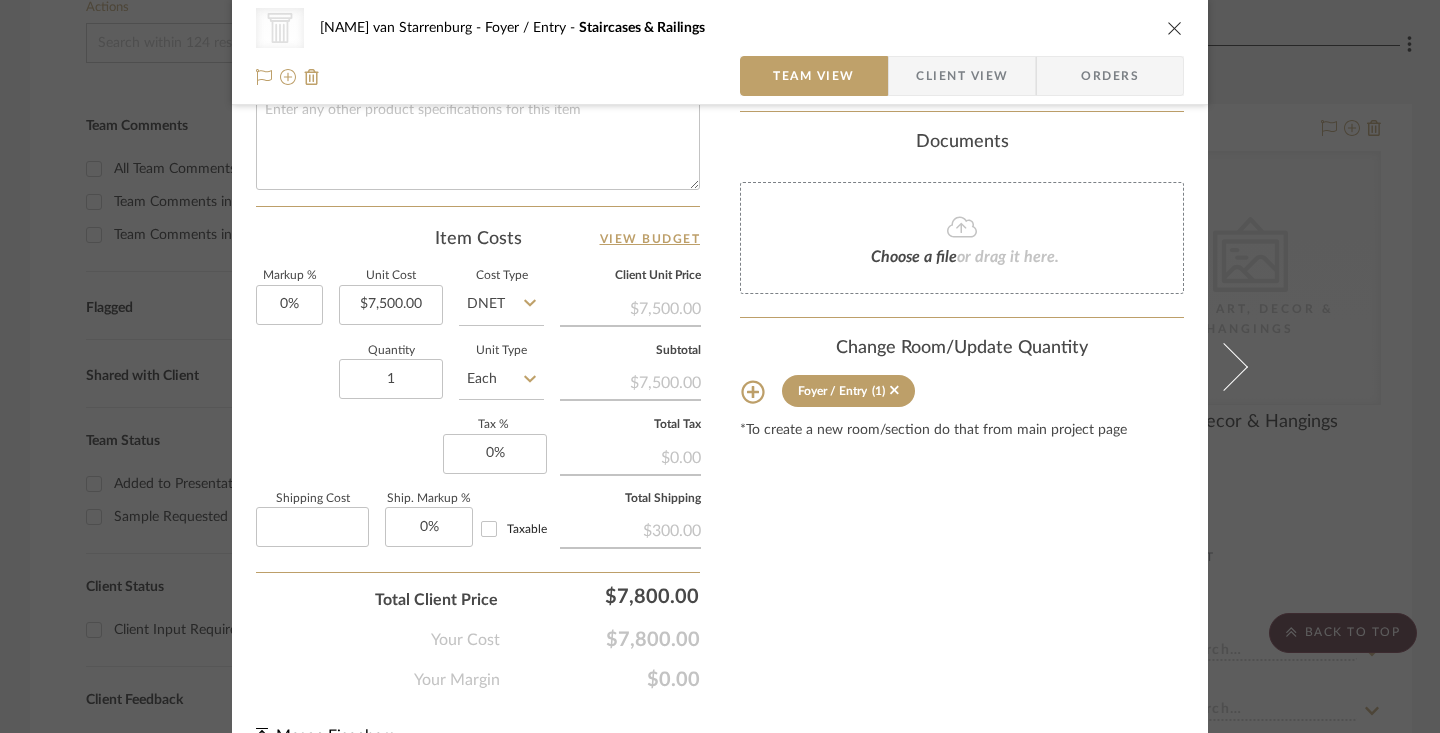 click on "Content here copies to Client View - confirm visibility there.  Show in Client Dashboard   Include in Budget   View Budget  Team Status  Lead Time  In Stock Weeks  Est. Min   Est. Max   Due Date   Install Date  Tasks / To-Dos /  team Messaging  Leave yourself a note here or share next steps with your team. You will receive emails when they
respond!  Invite Collaborator Internal Notes  Documents  Choose a file  or drag it here. Change Room/Update Quantity  Foyer / Entry  (1) *To create a new room/section do that from main project page" at bounding box center (962, -80) 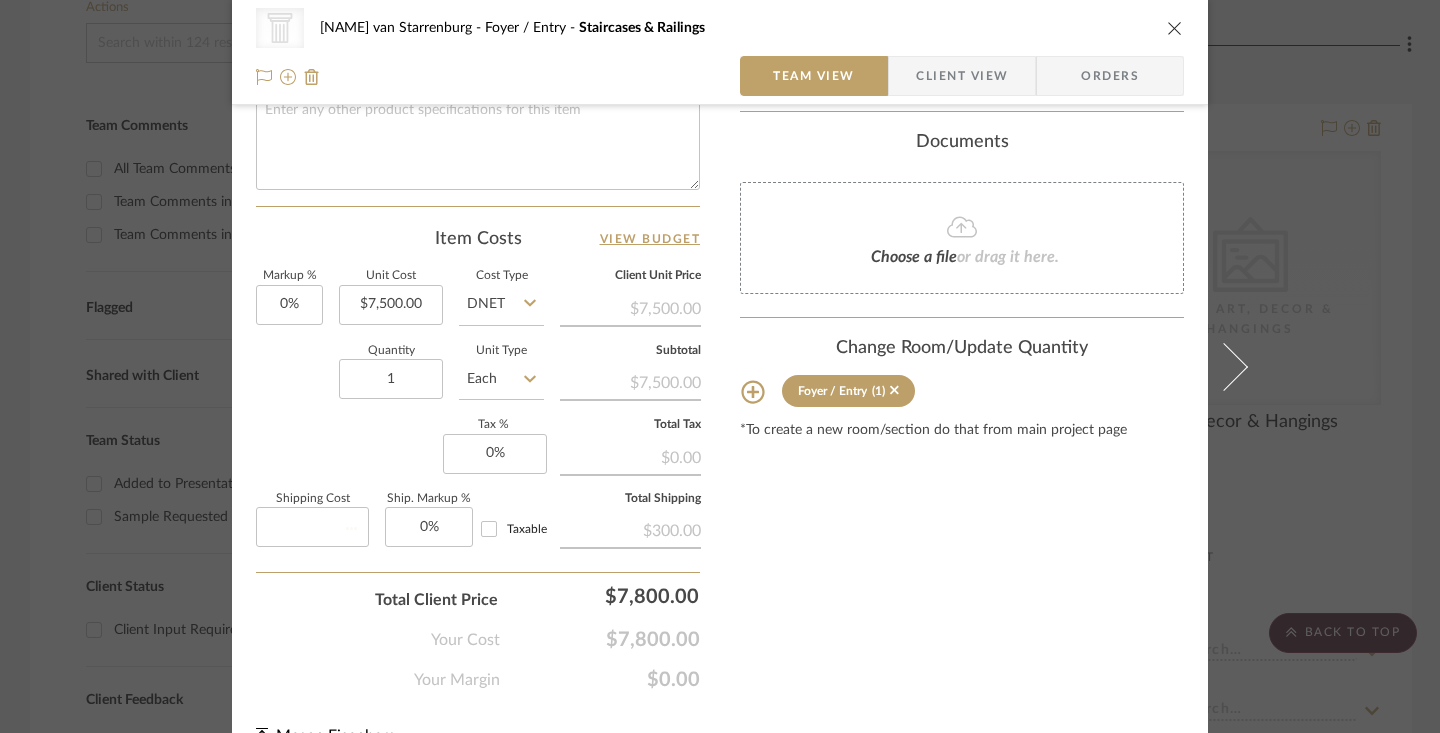 type 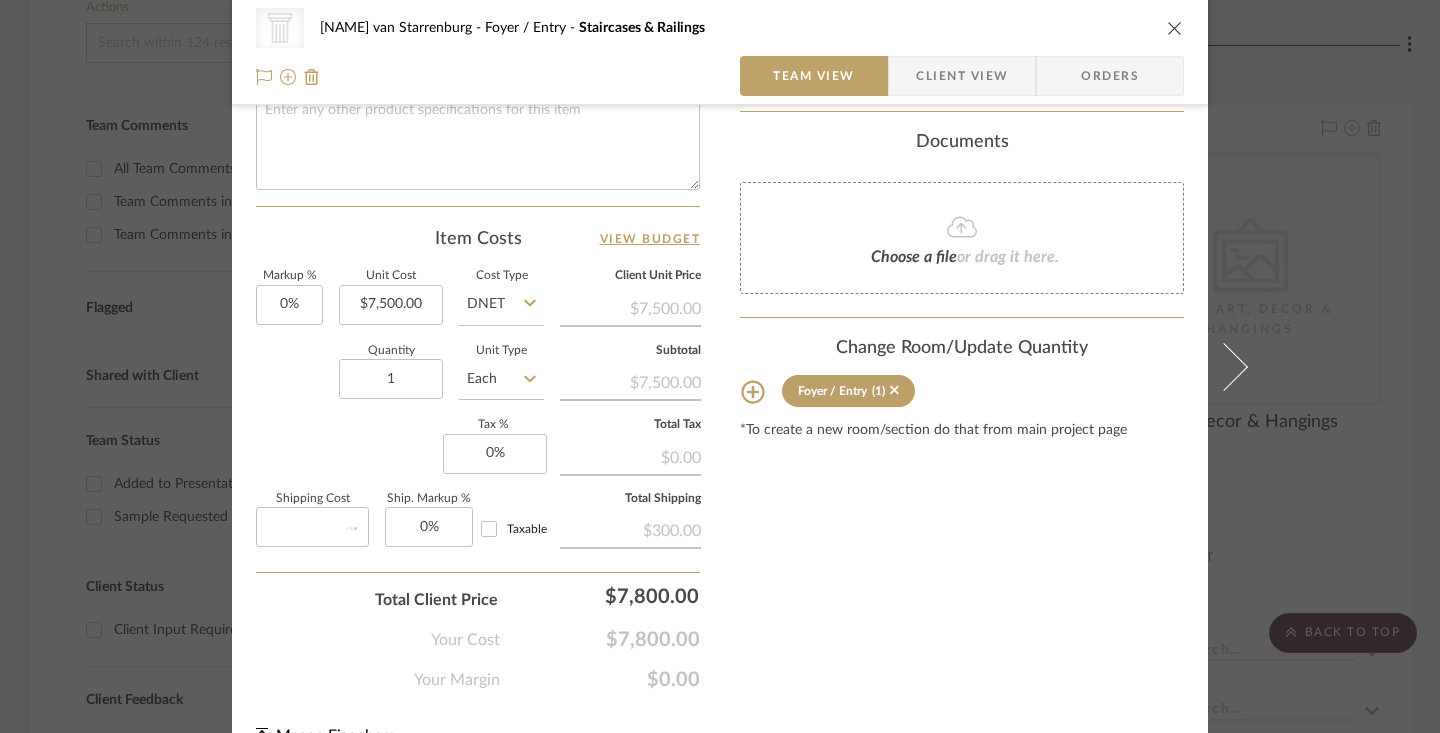 type 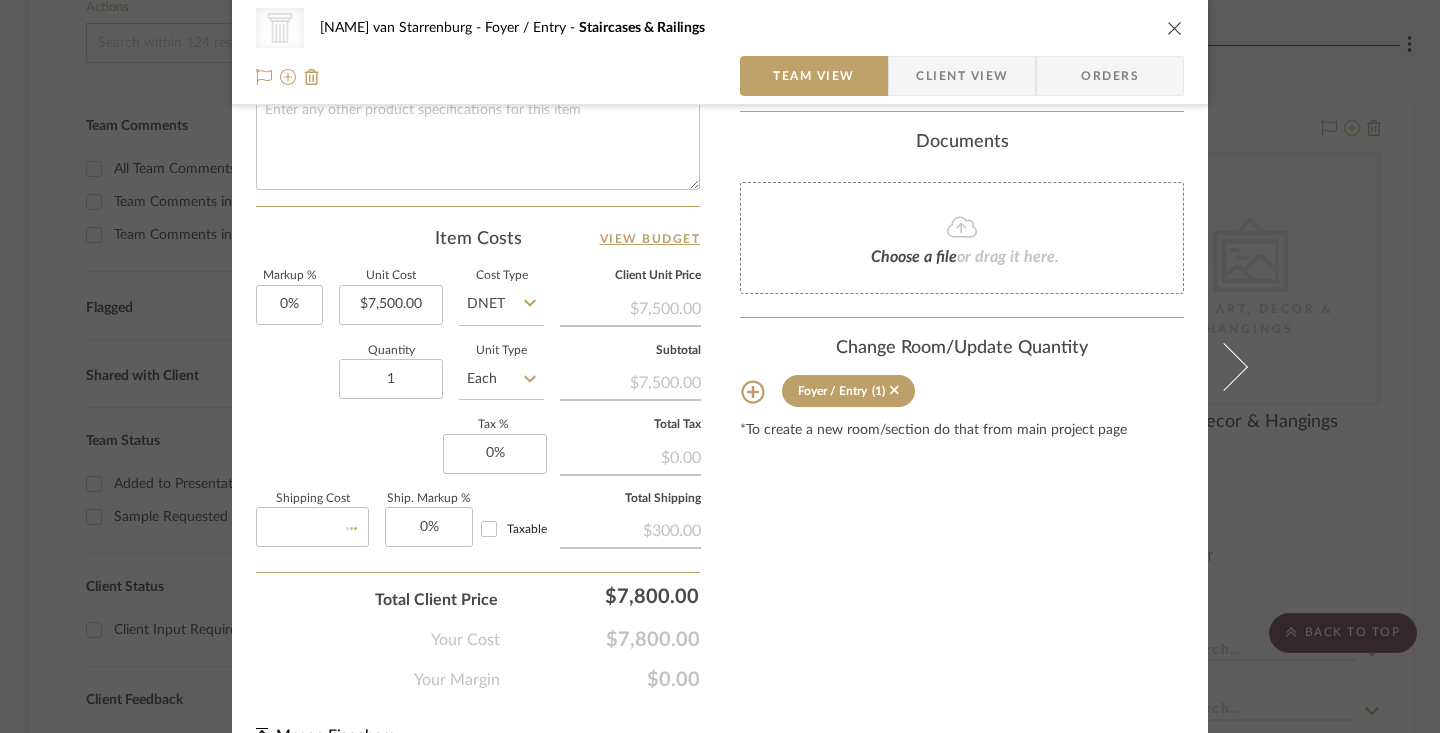 type 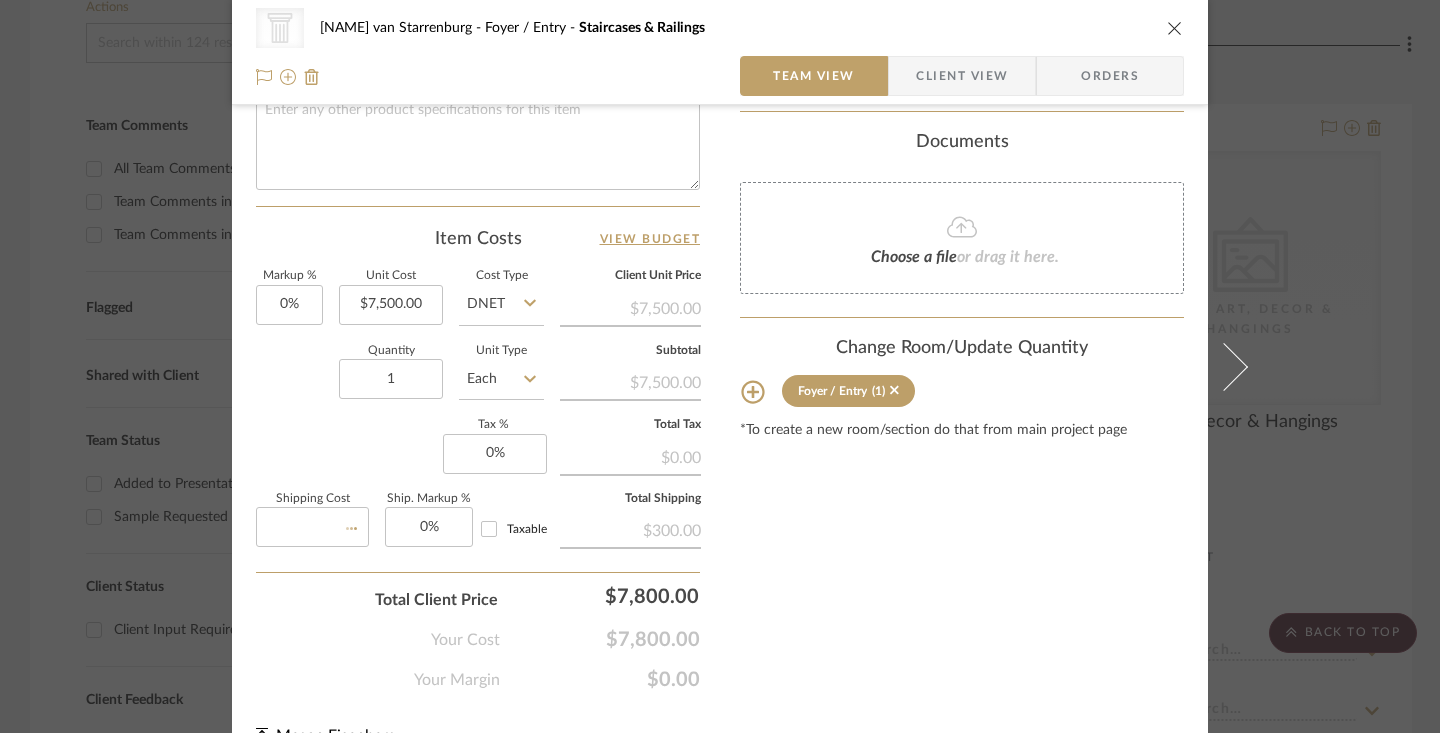 type on "$0.00" 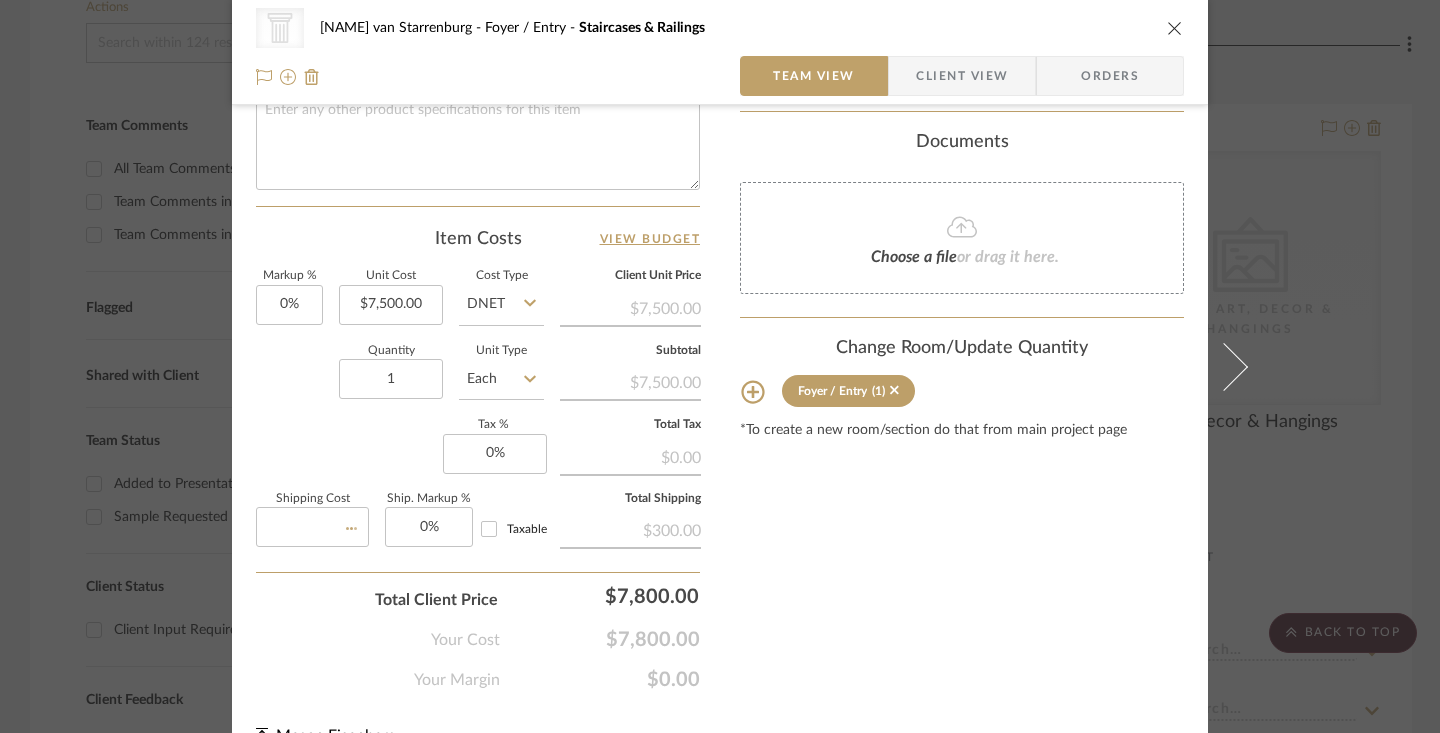 type 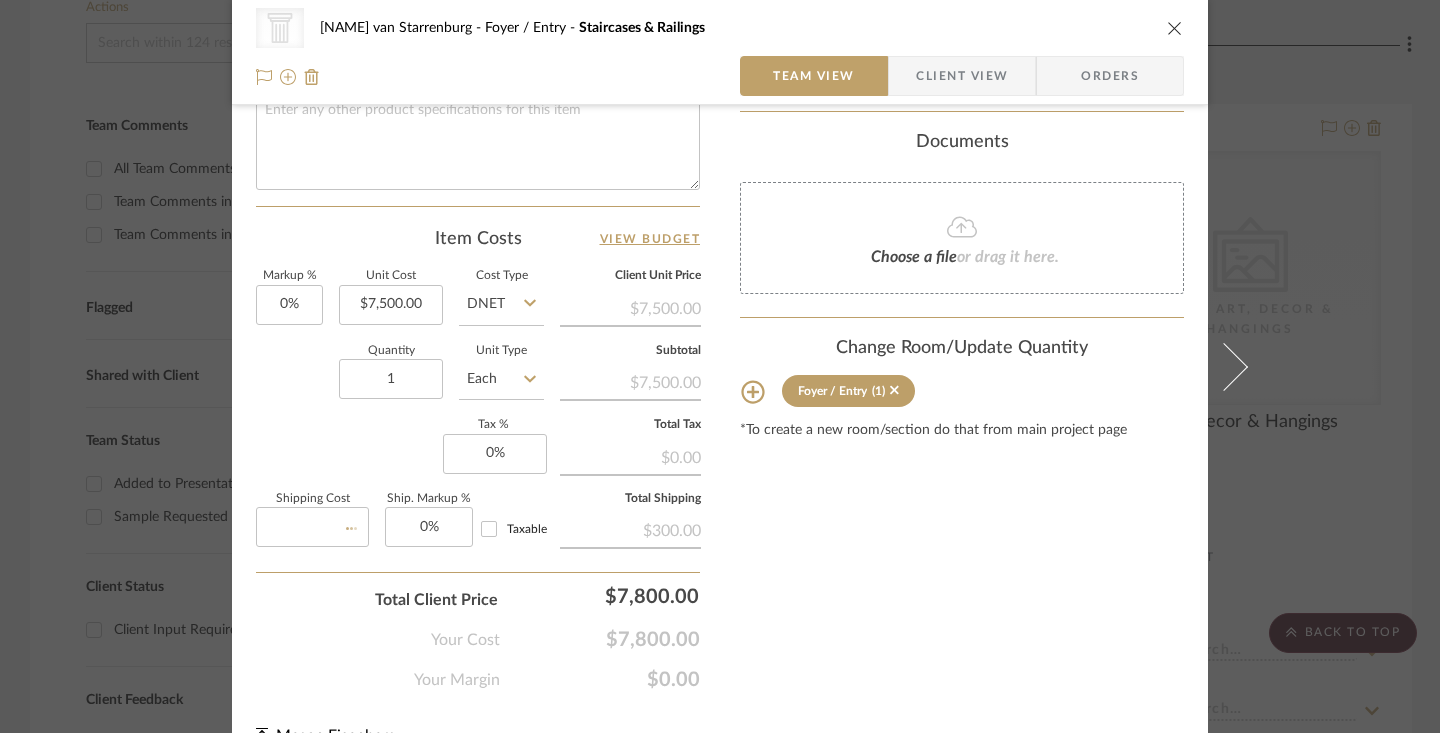 type 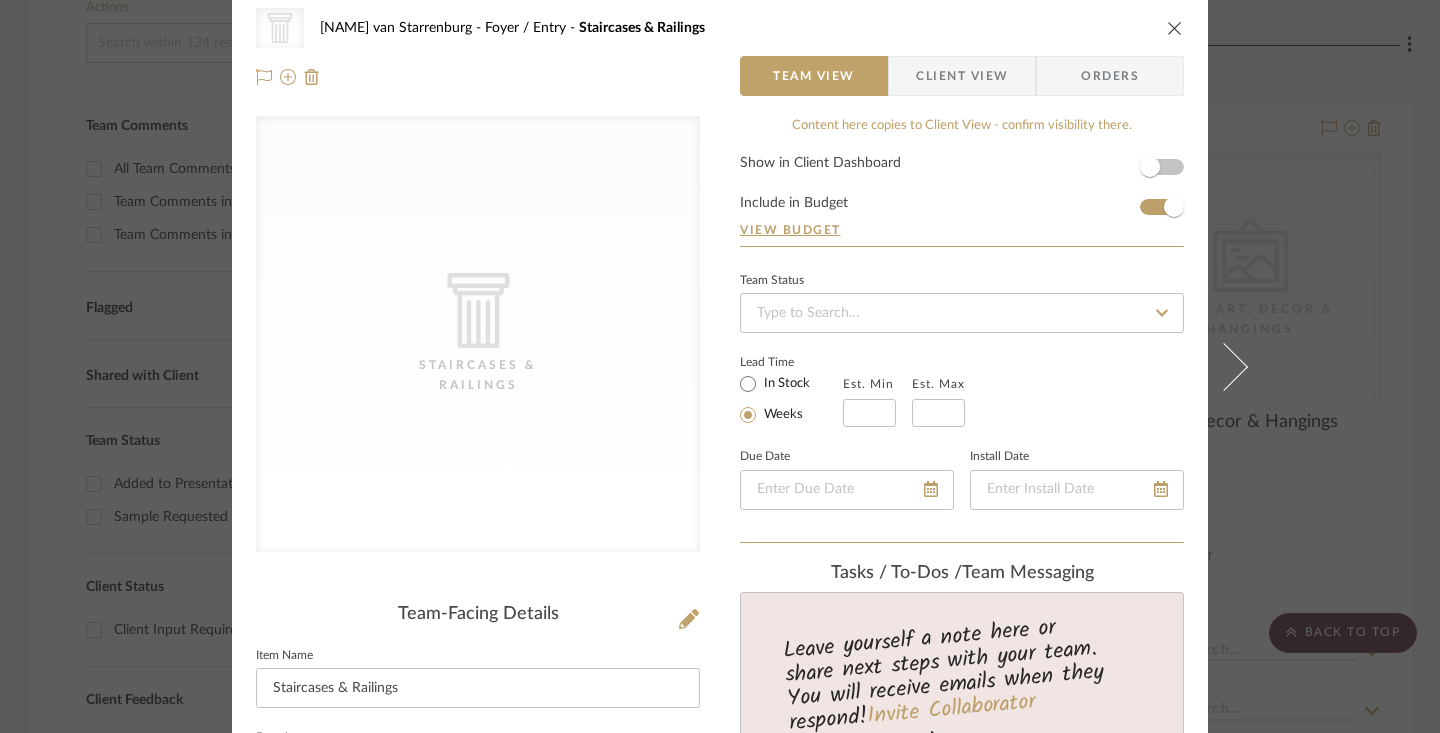 scroll, scrollTop: 0, scrollLeft: 0, axis: both 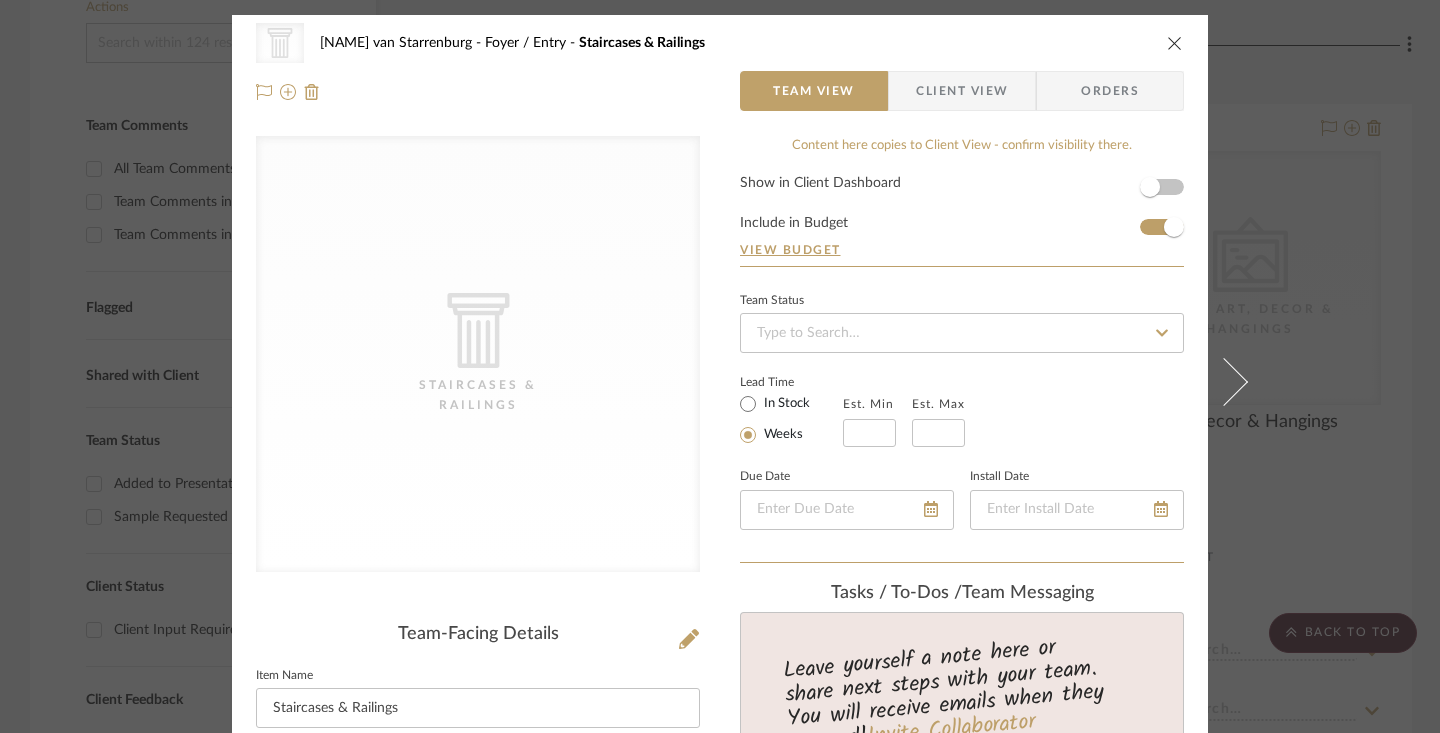 click at bounding box center [1175, 43] 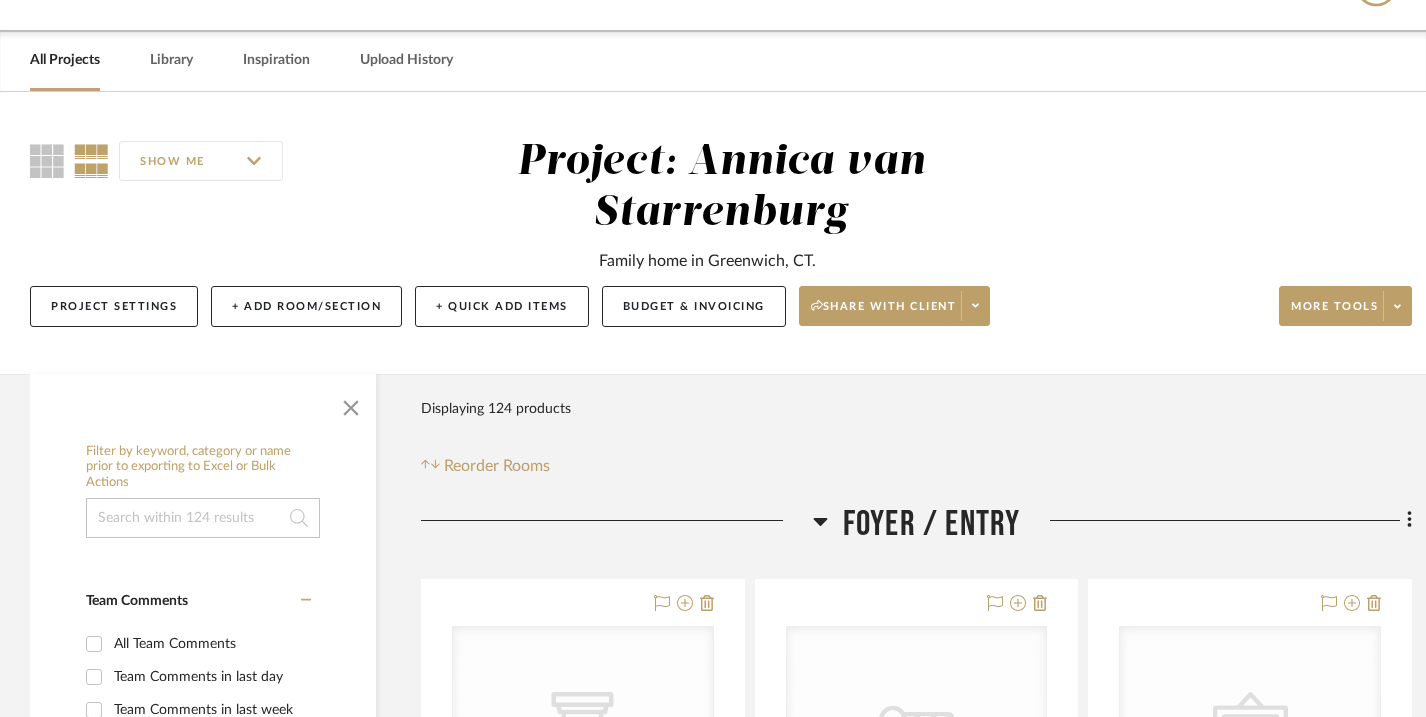 scroll, scrollTop: 63, scrollLeft: 0, axis: vertical 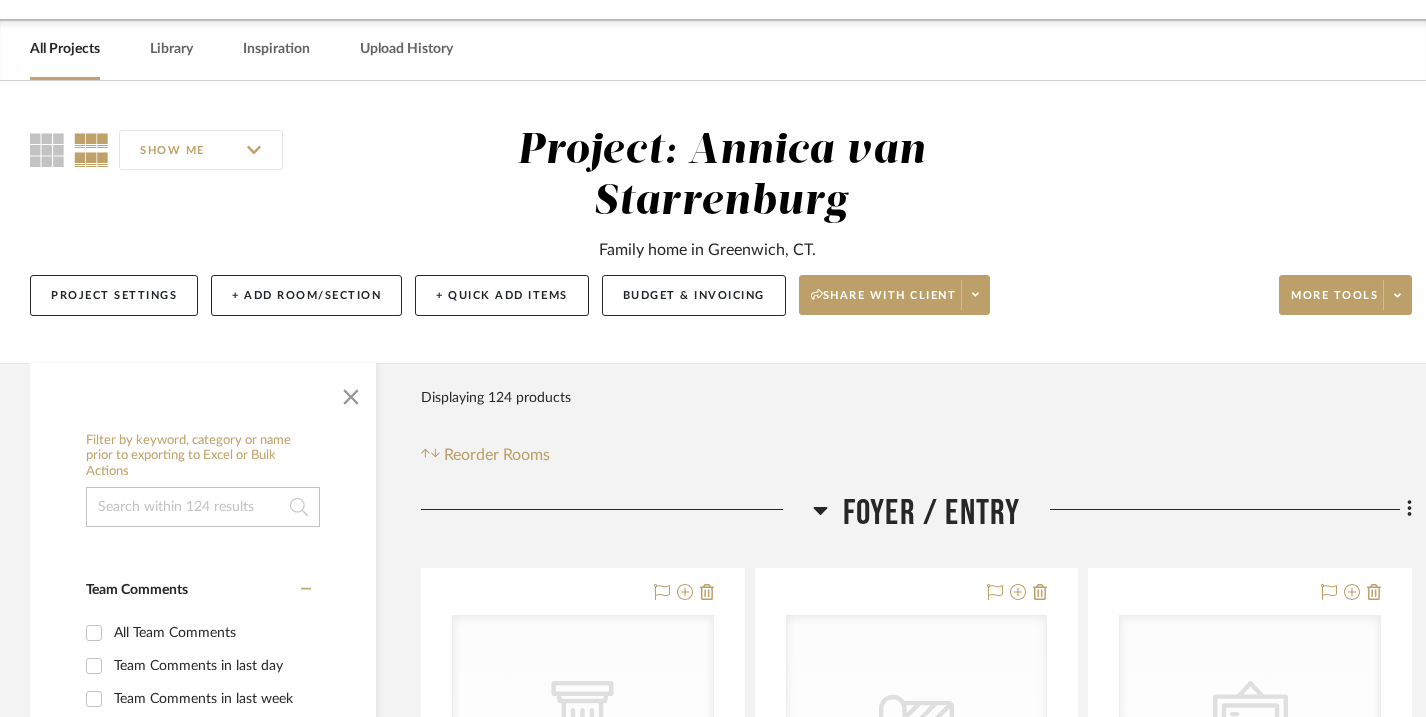click 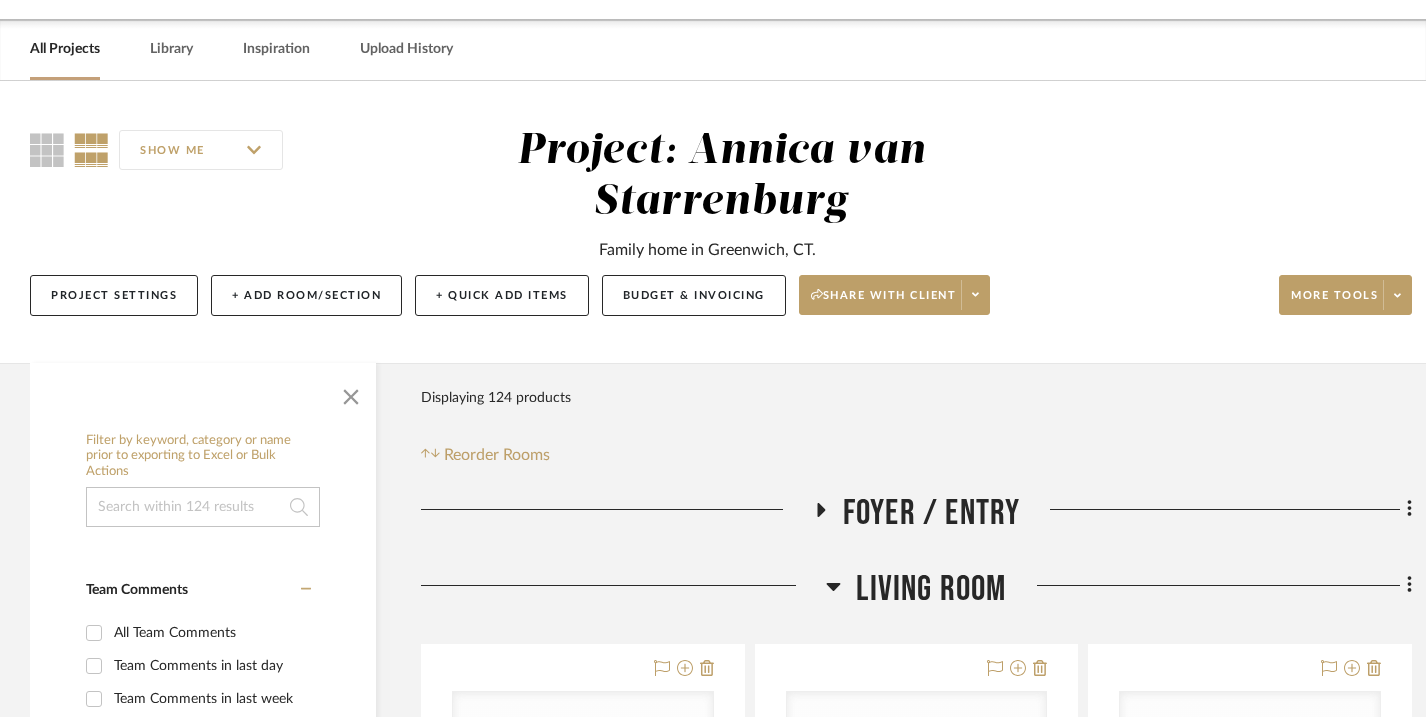 click 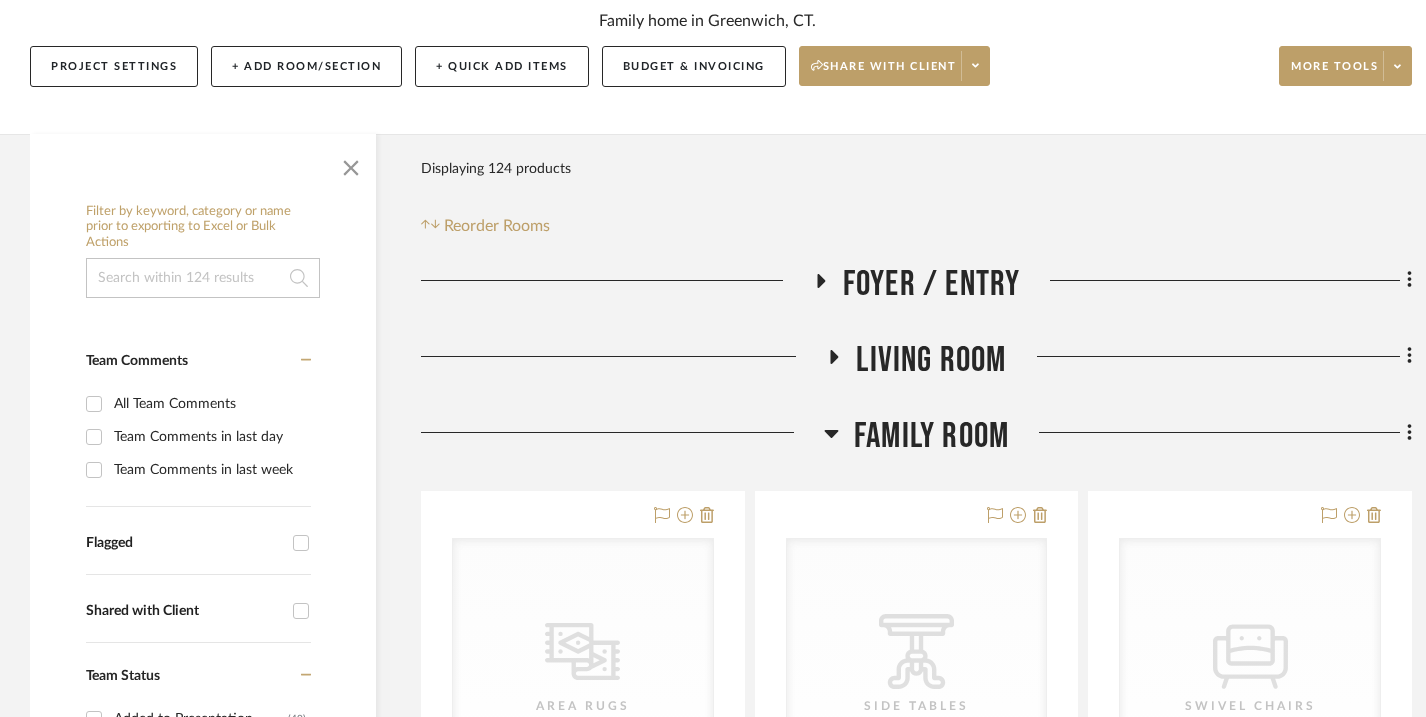 scroll, scrollTop: 297, scrollLeft: 0, axis: vertical 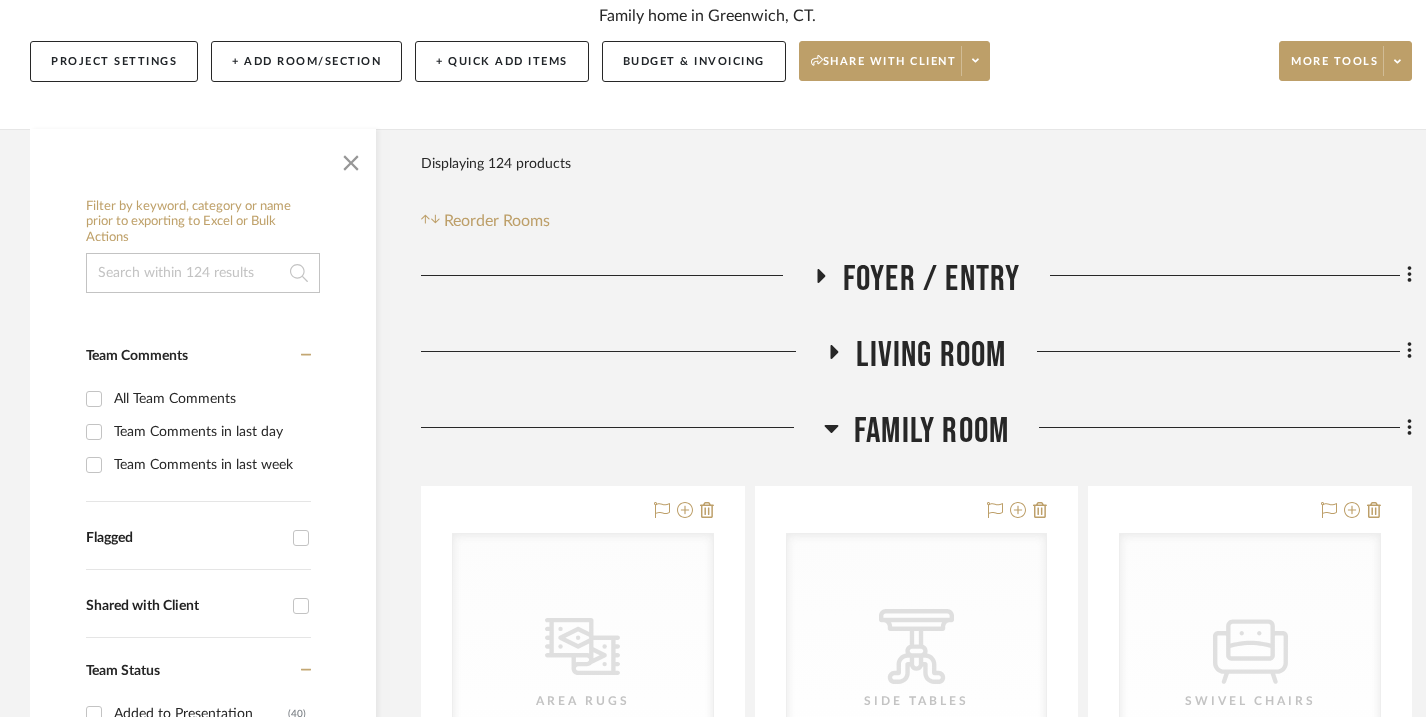 click 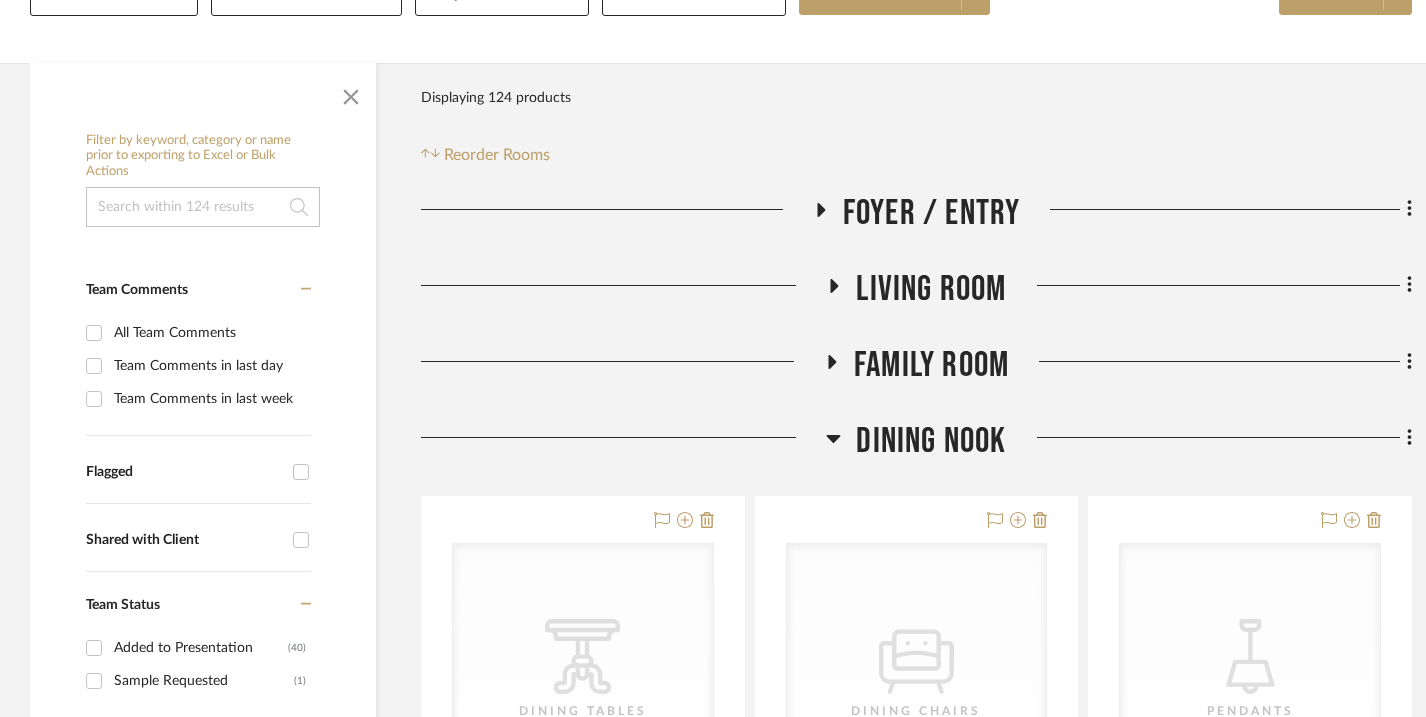 scroll, scrollTop: 370, scrollLeft: 0, axis: vertical 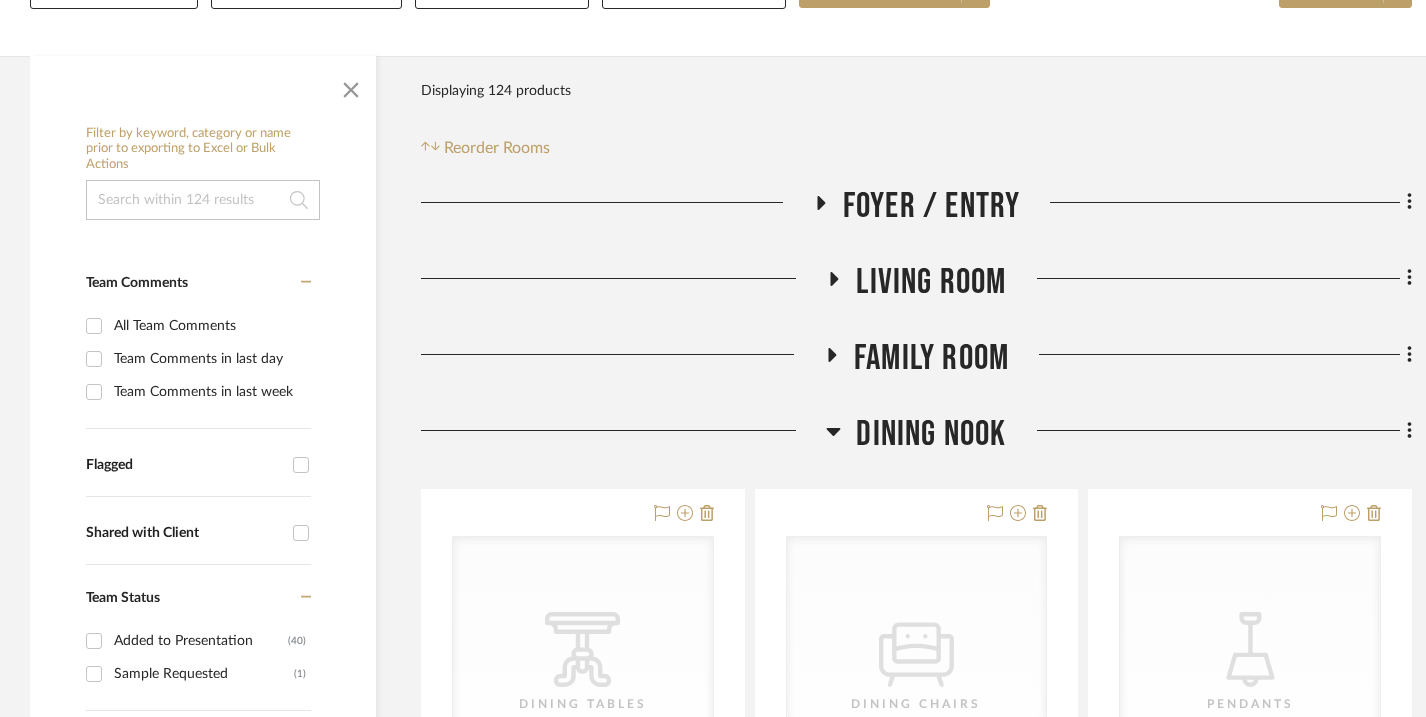 click 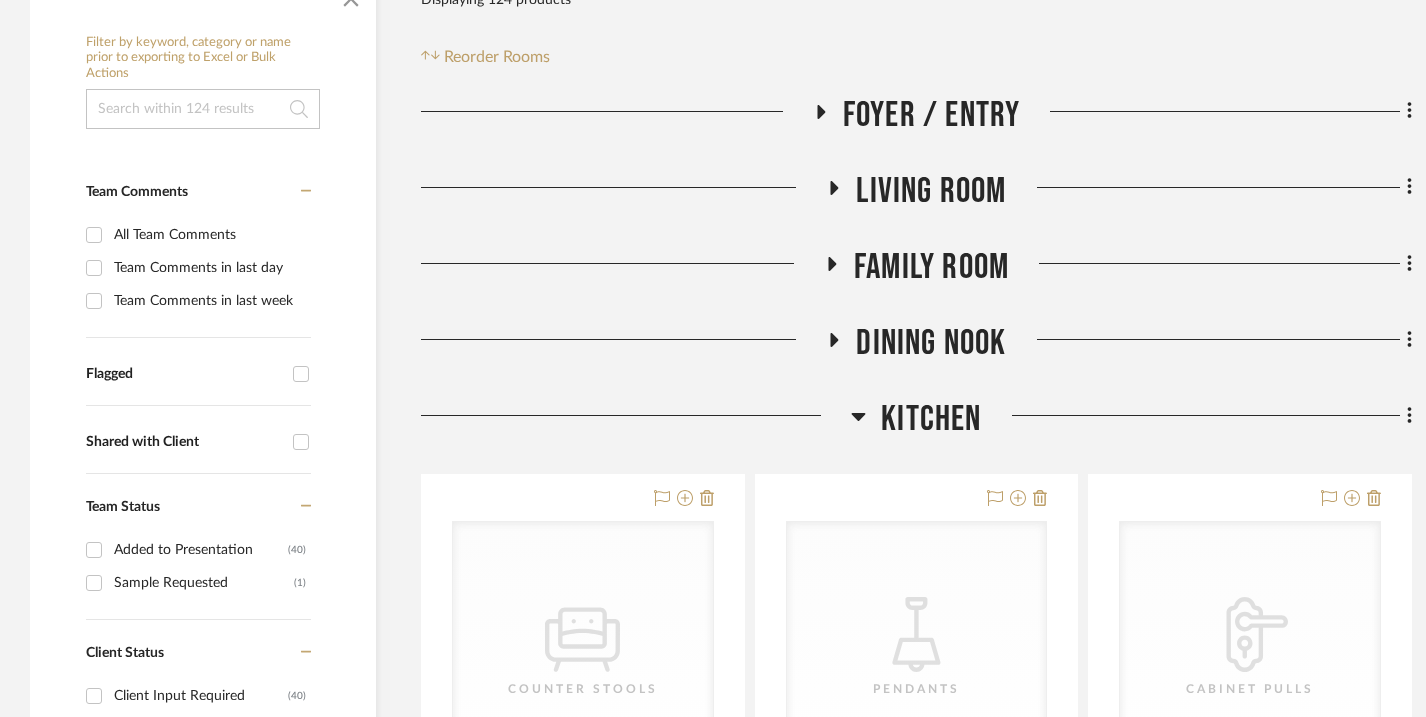 scroll, scrollTop: 479, scrollLeft: 0, axis: vertical 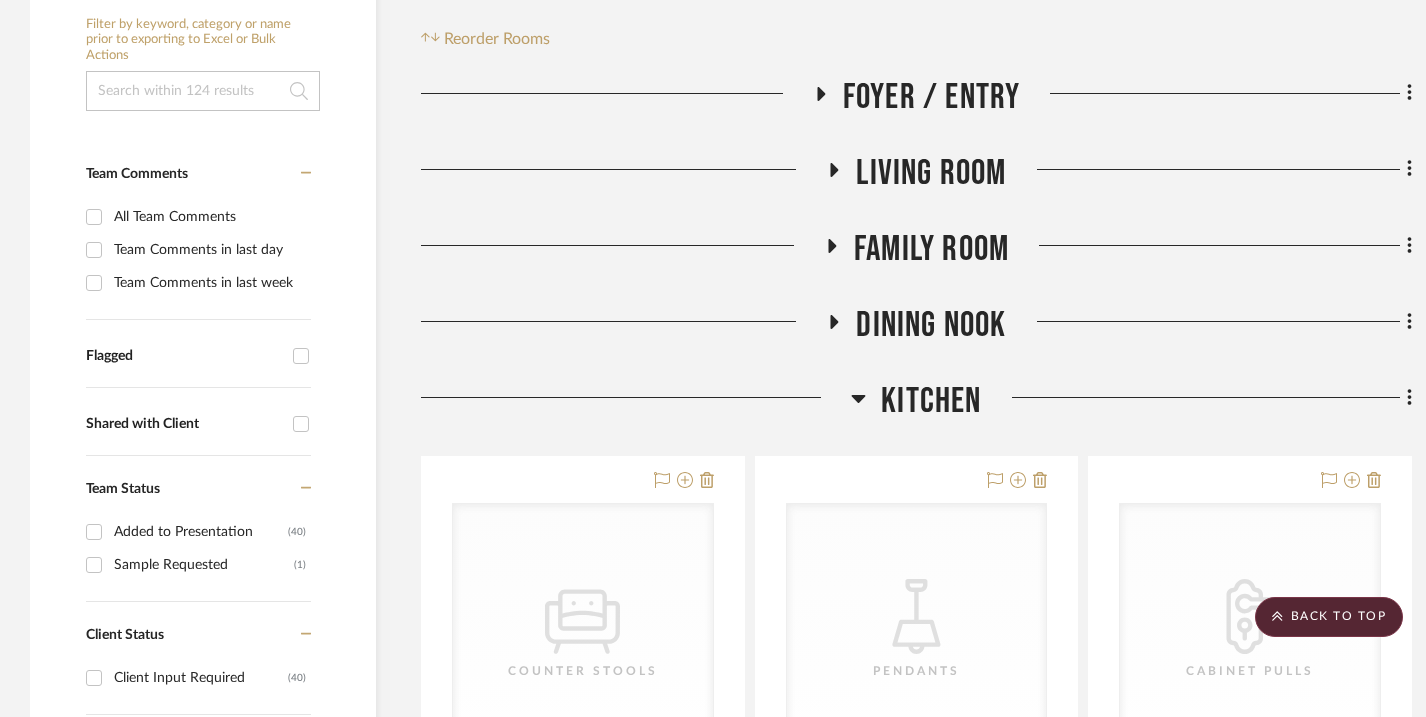 click 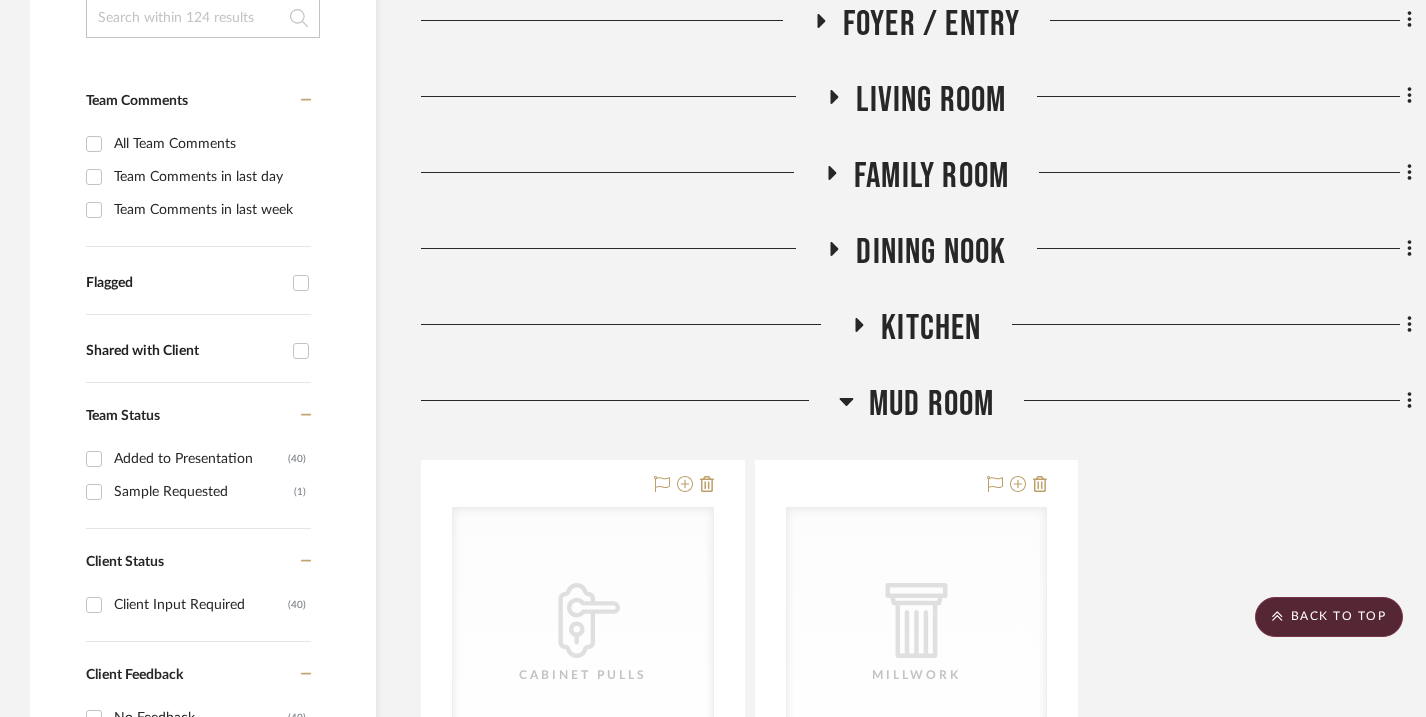 scroll, scrollTop: 553, scrollLeft: 0, axis: vertical 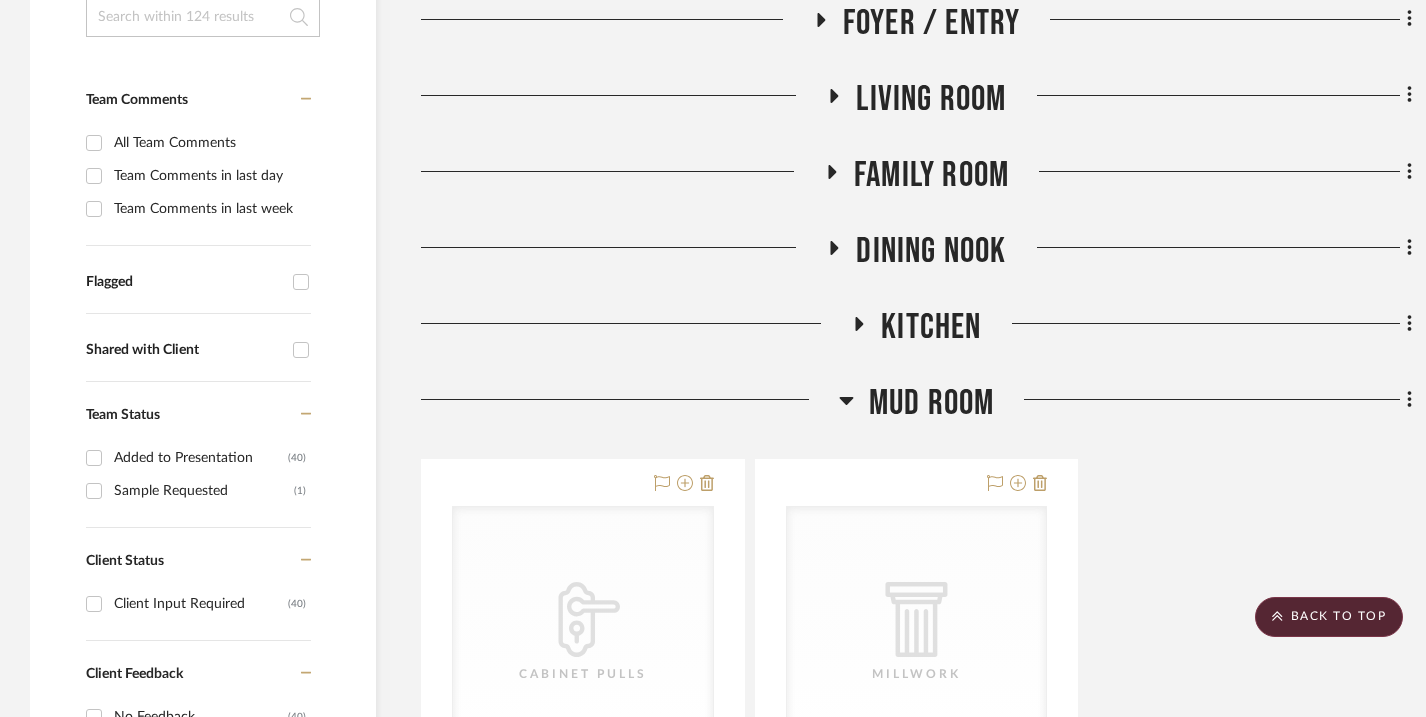 click 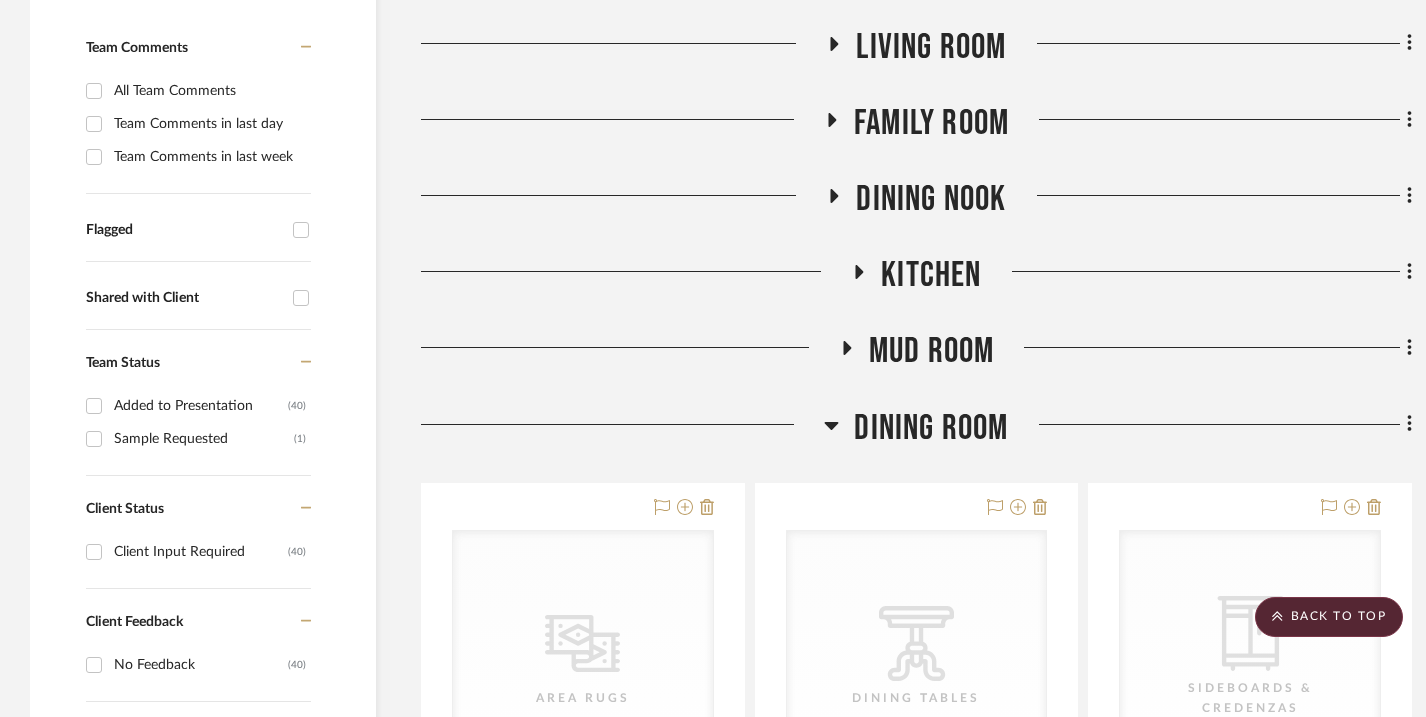 scroll, scrollTop: 621, scrollLeft: 0, axis: vertical 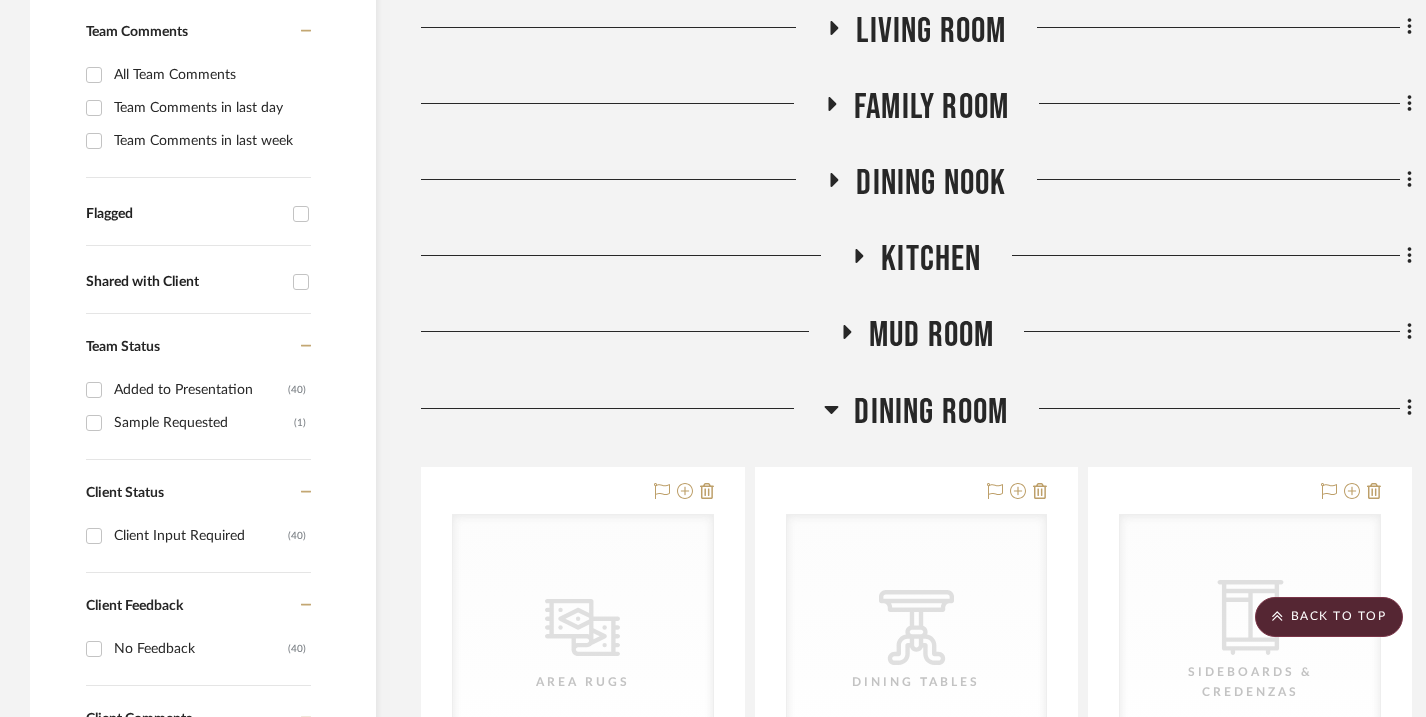 click 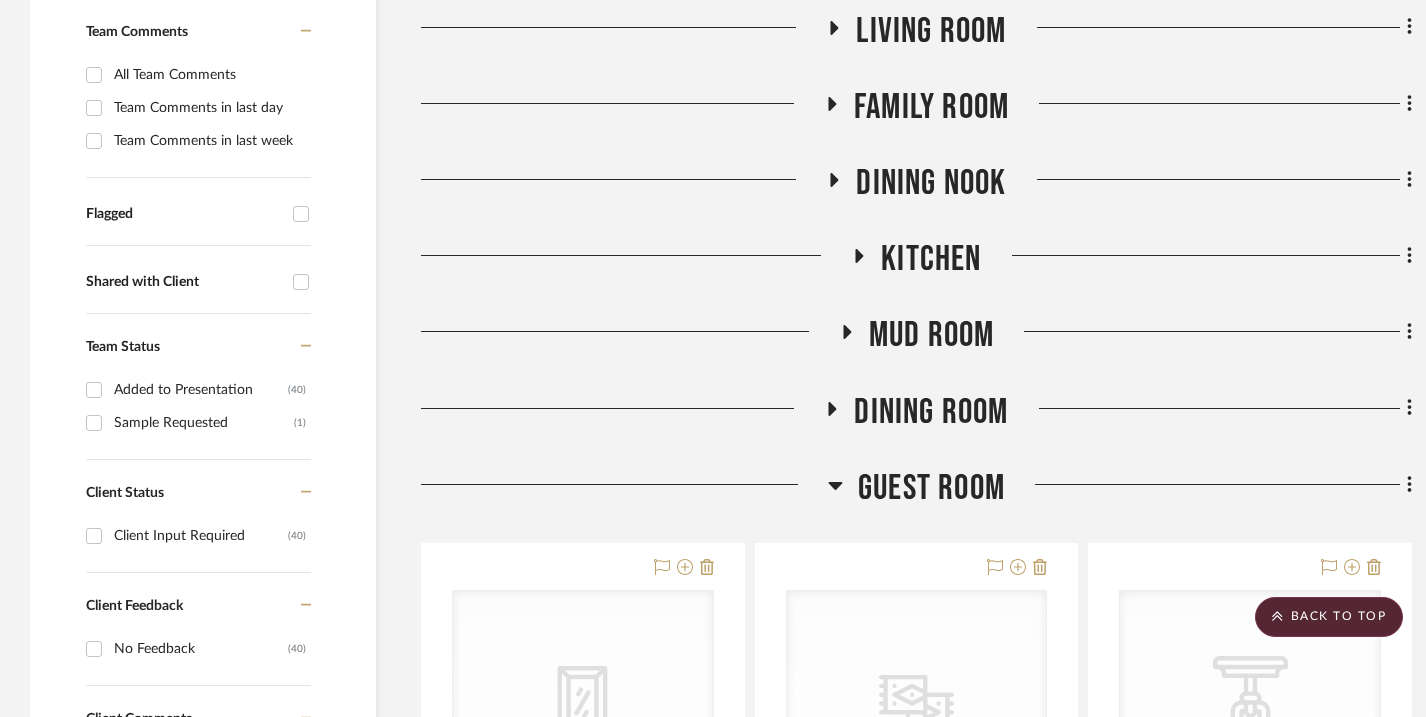 scroll, scrollTop: 635, scrollLeft: 0, axis: vertical 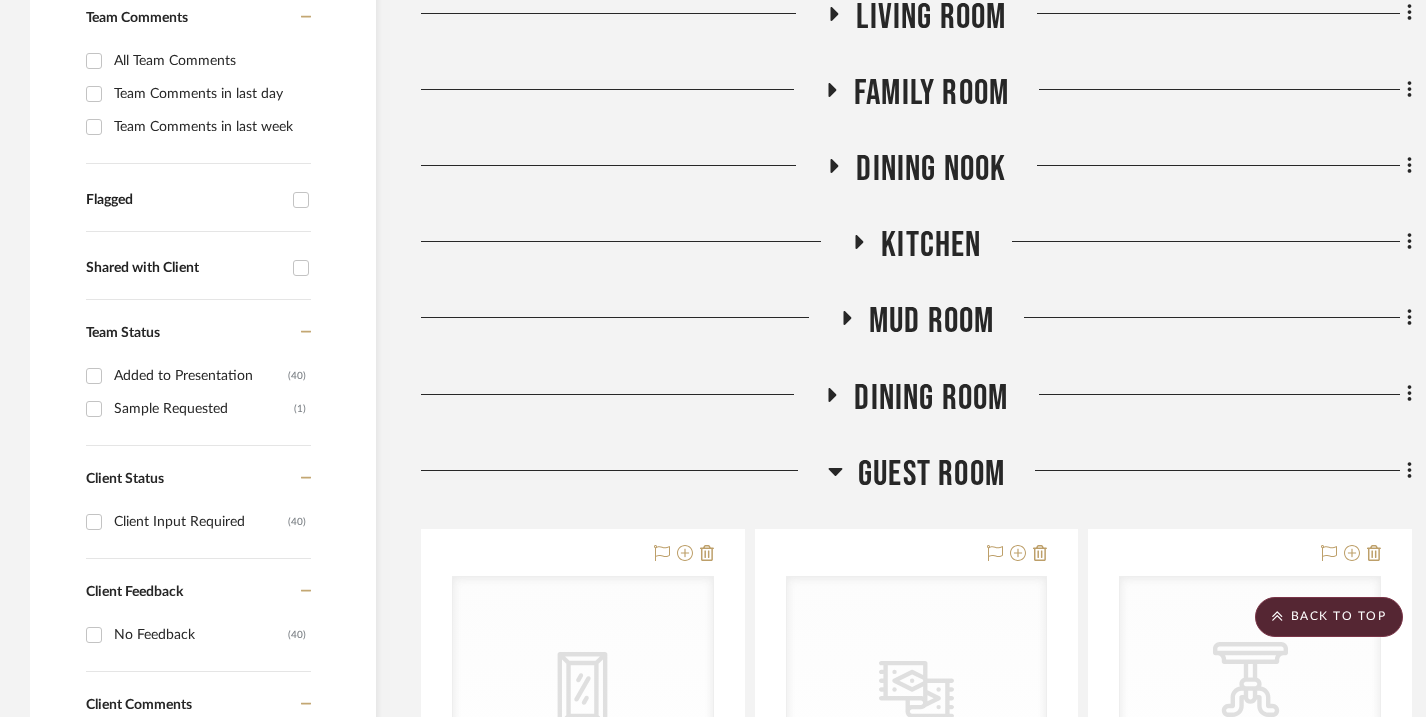 click 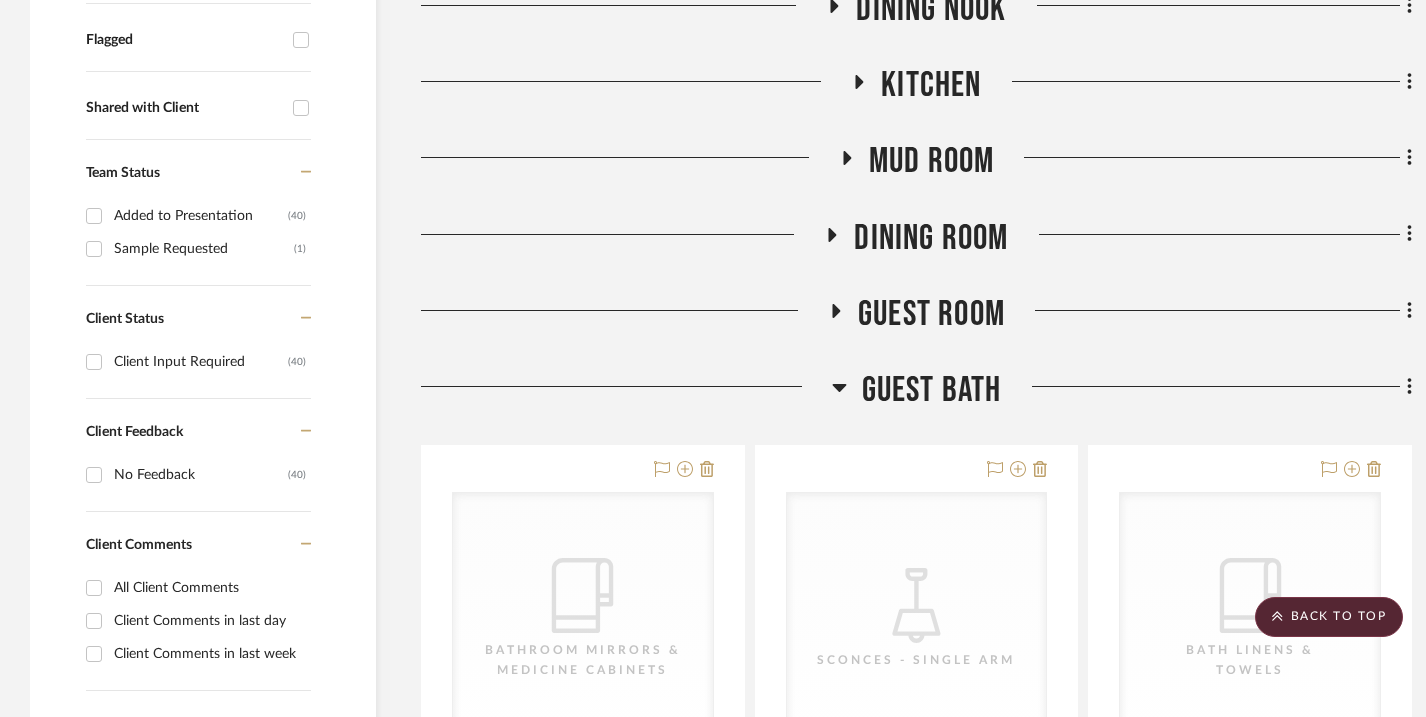 scroll, scrollTop: 797, scrollLeft: 0, axis: vertical 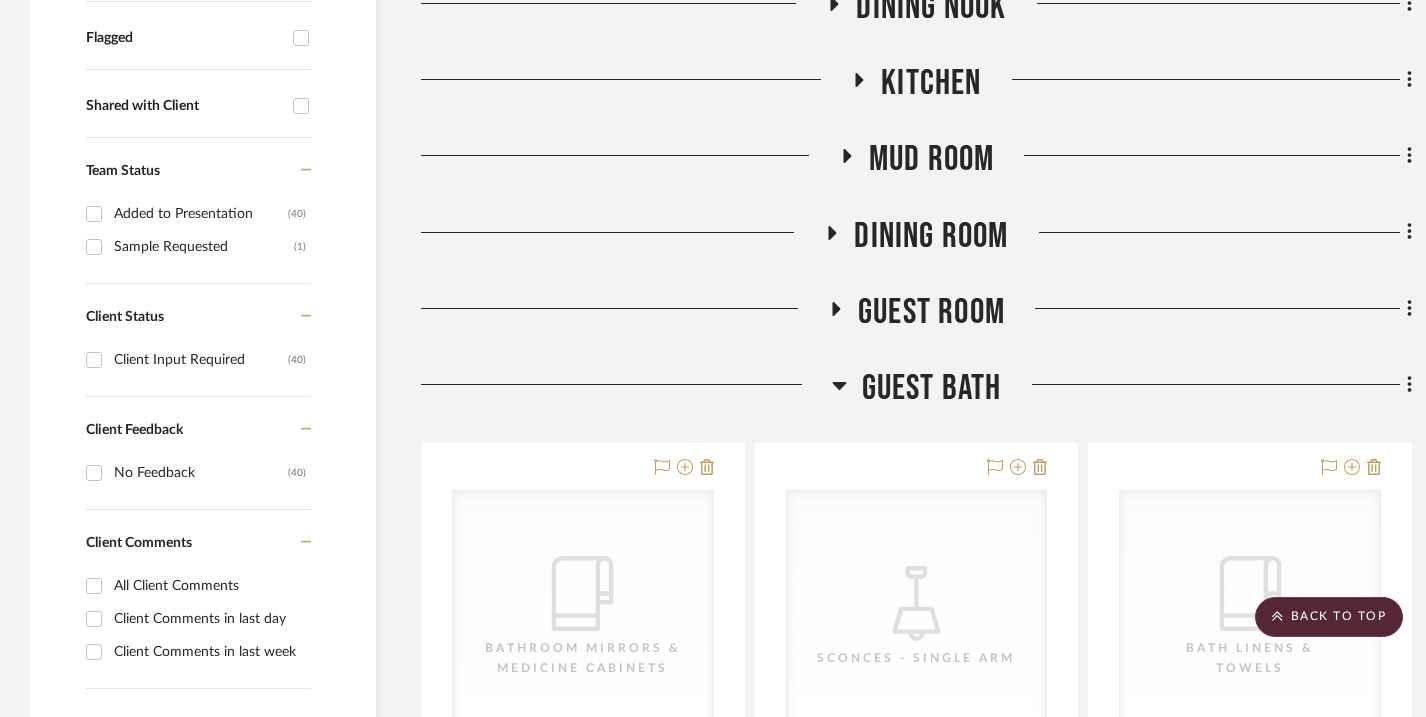 click 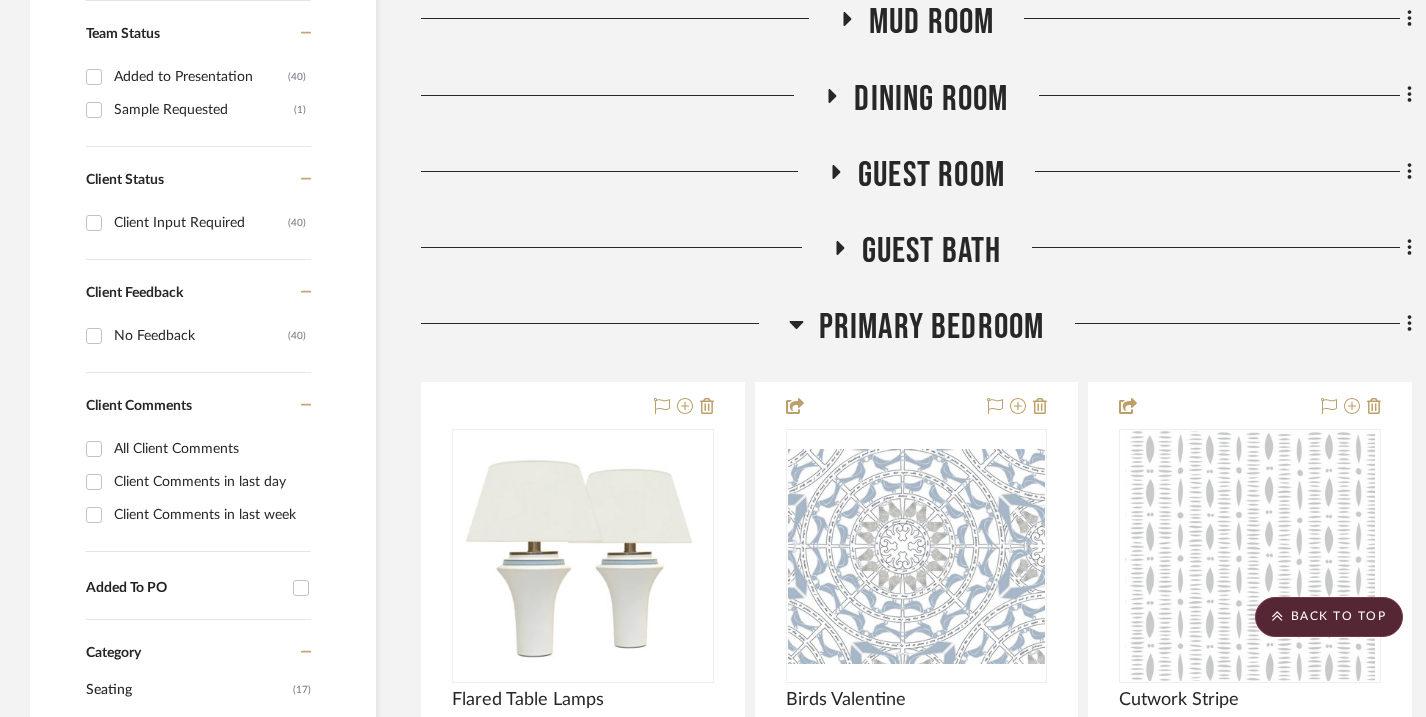 scroll, scrollTop: 990, scrollLeft: 0, axis: vertical 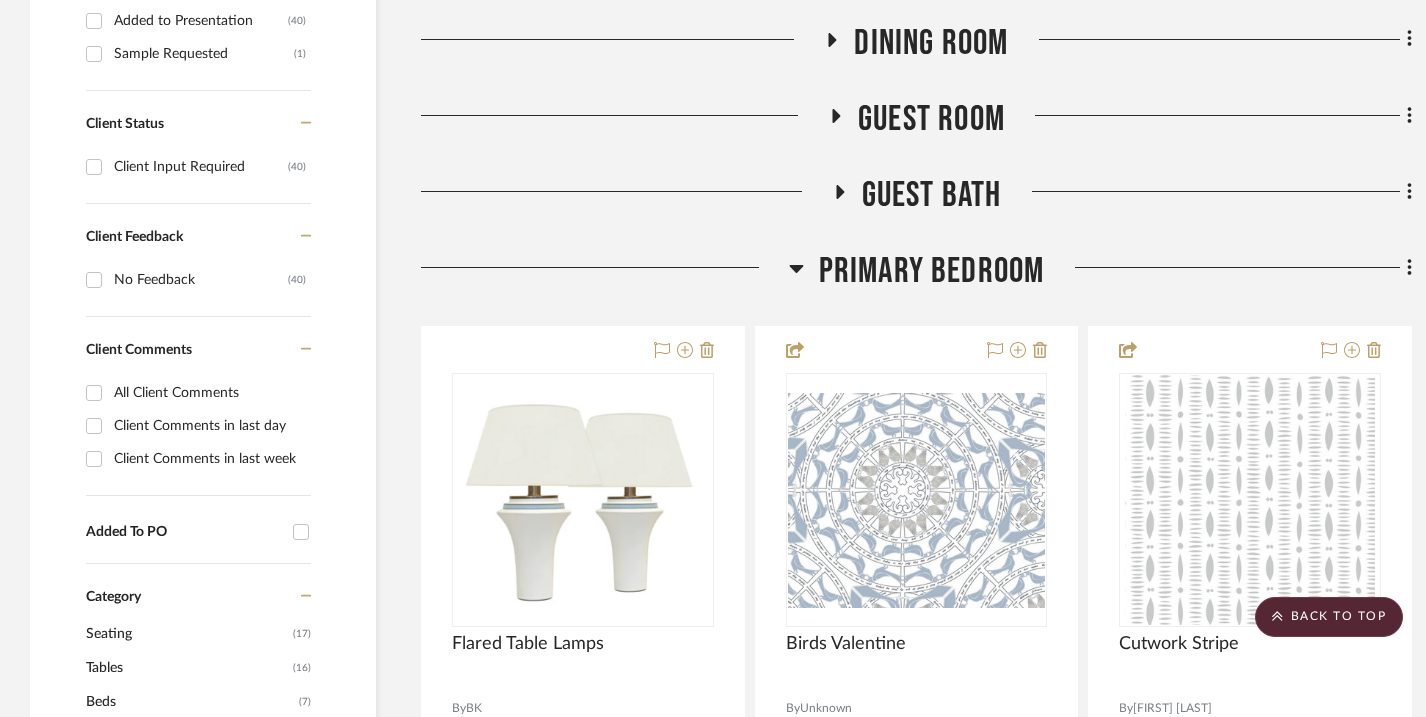 click 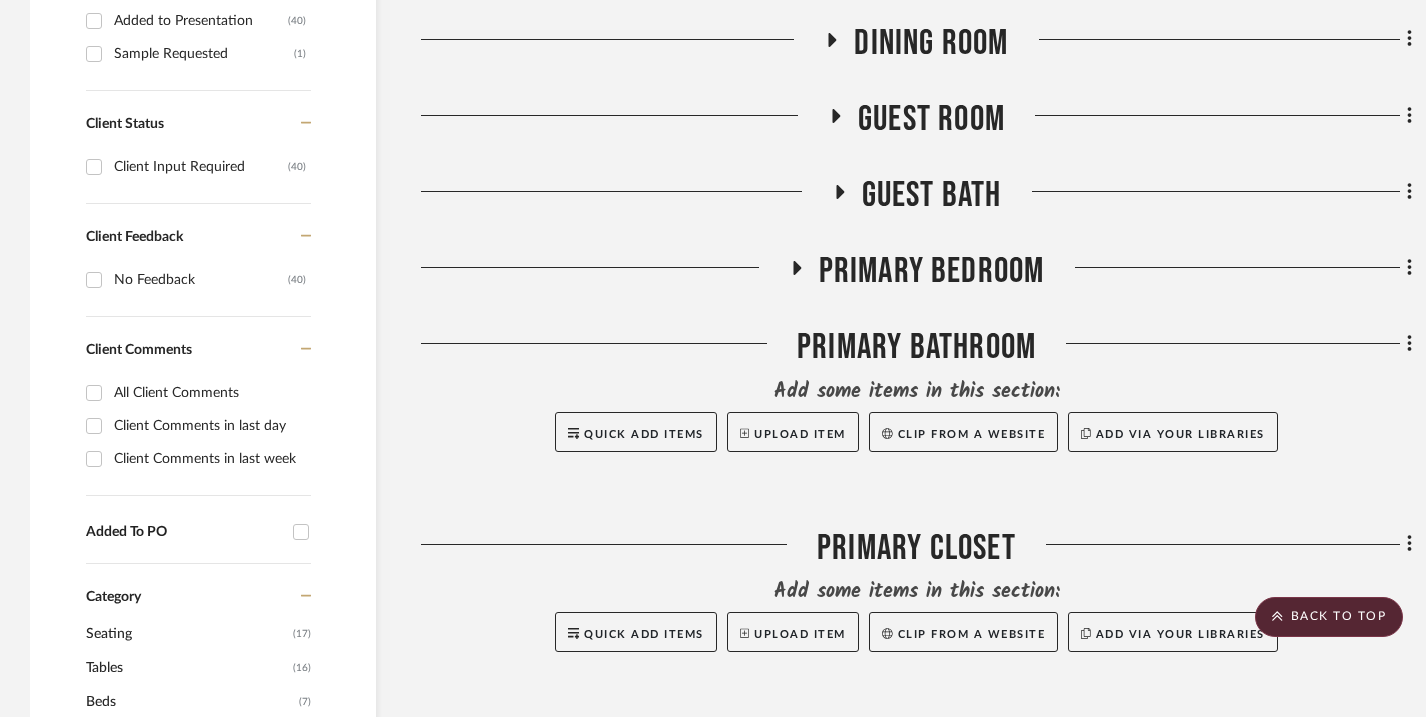 click 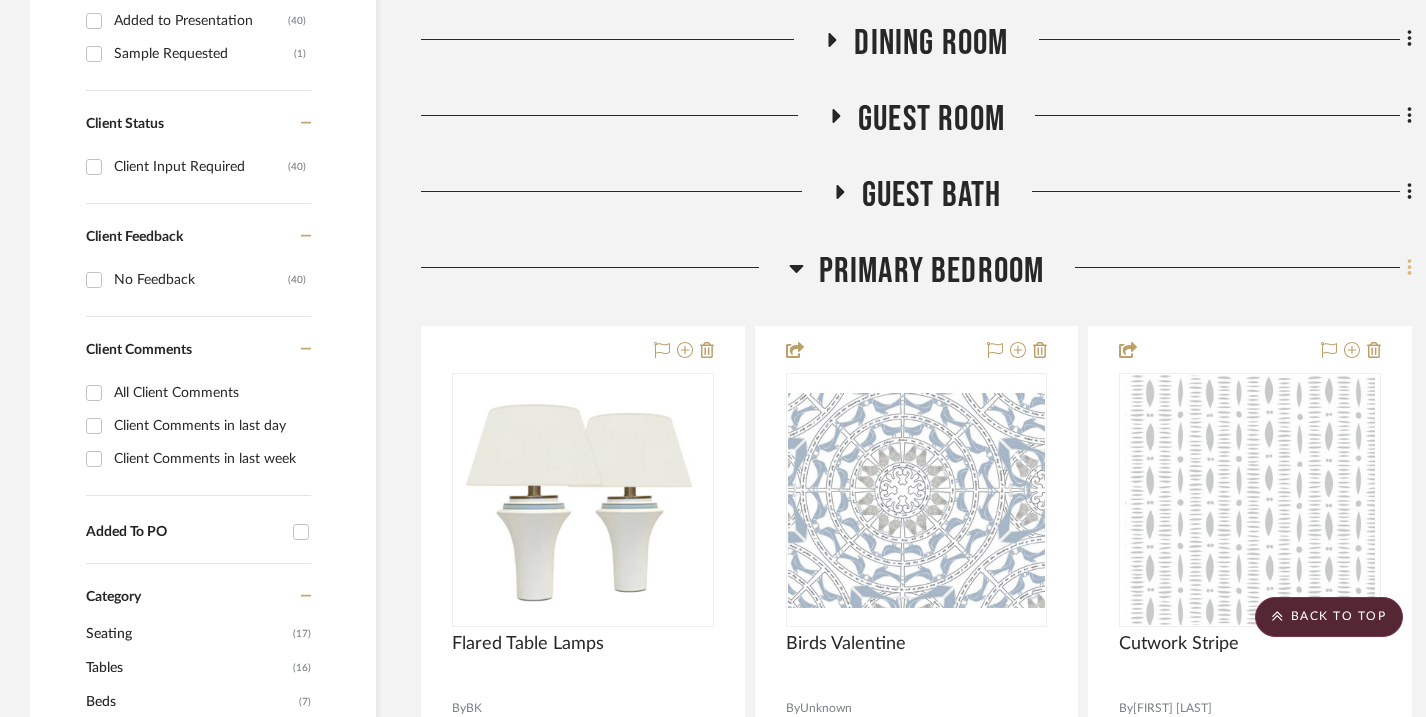 click 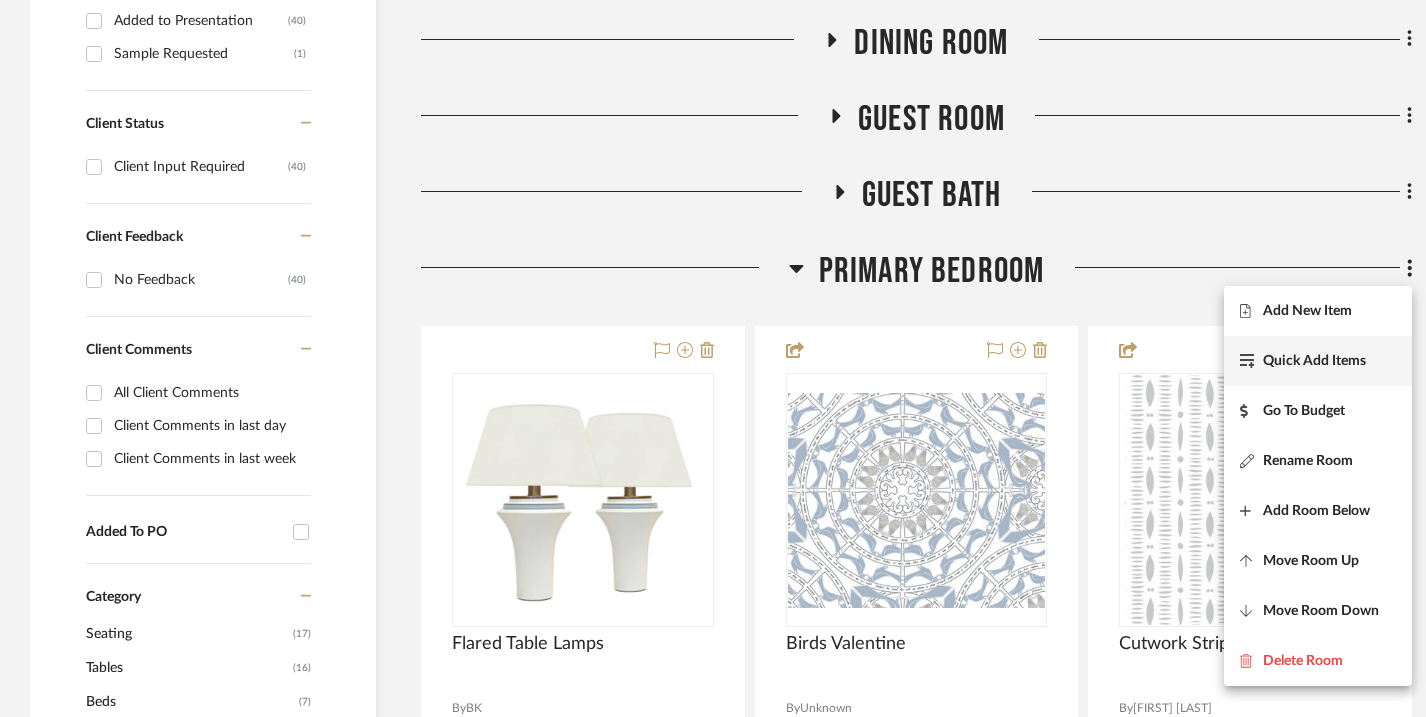 click on "Quick Add Items" at bounding box center (1314, 361) 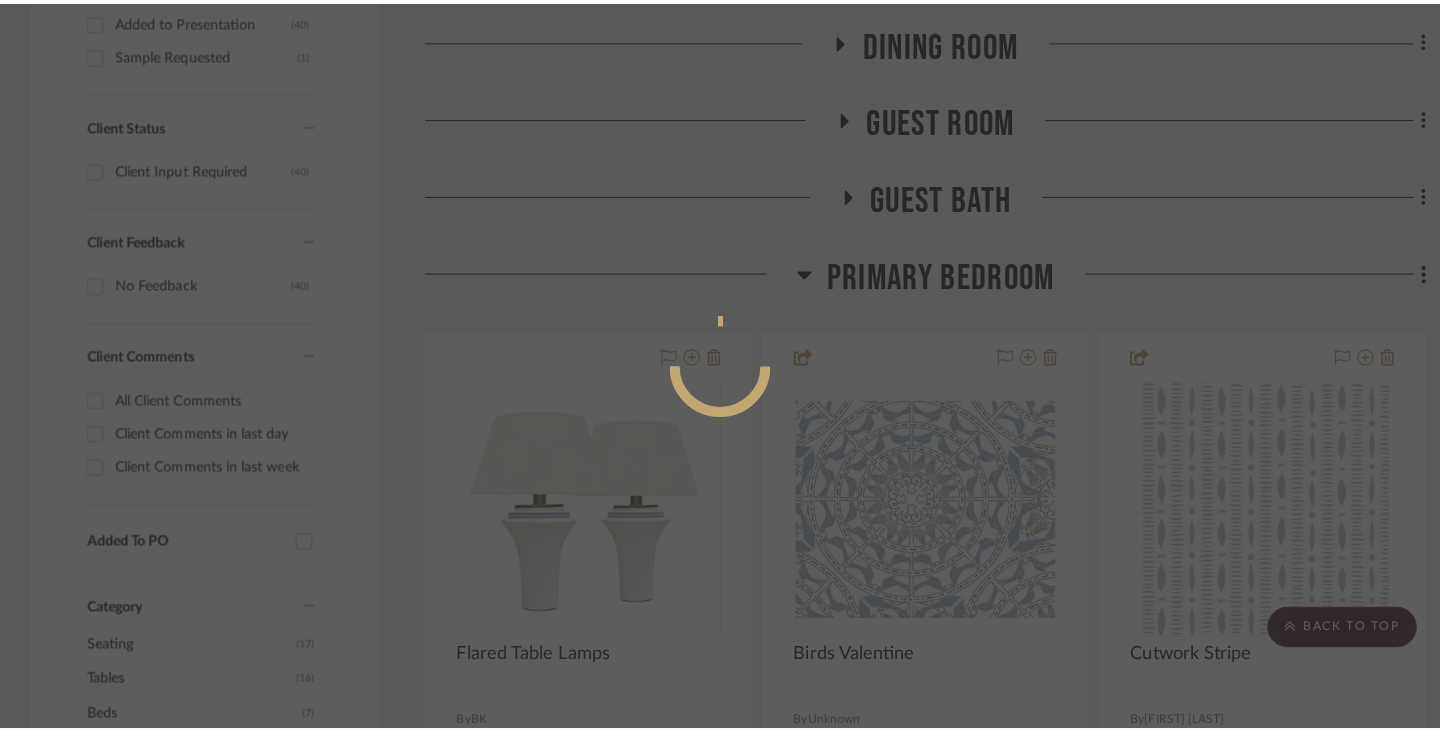 scroll, scrollTop: 0, scrollLeft: 0, axis: both 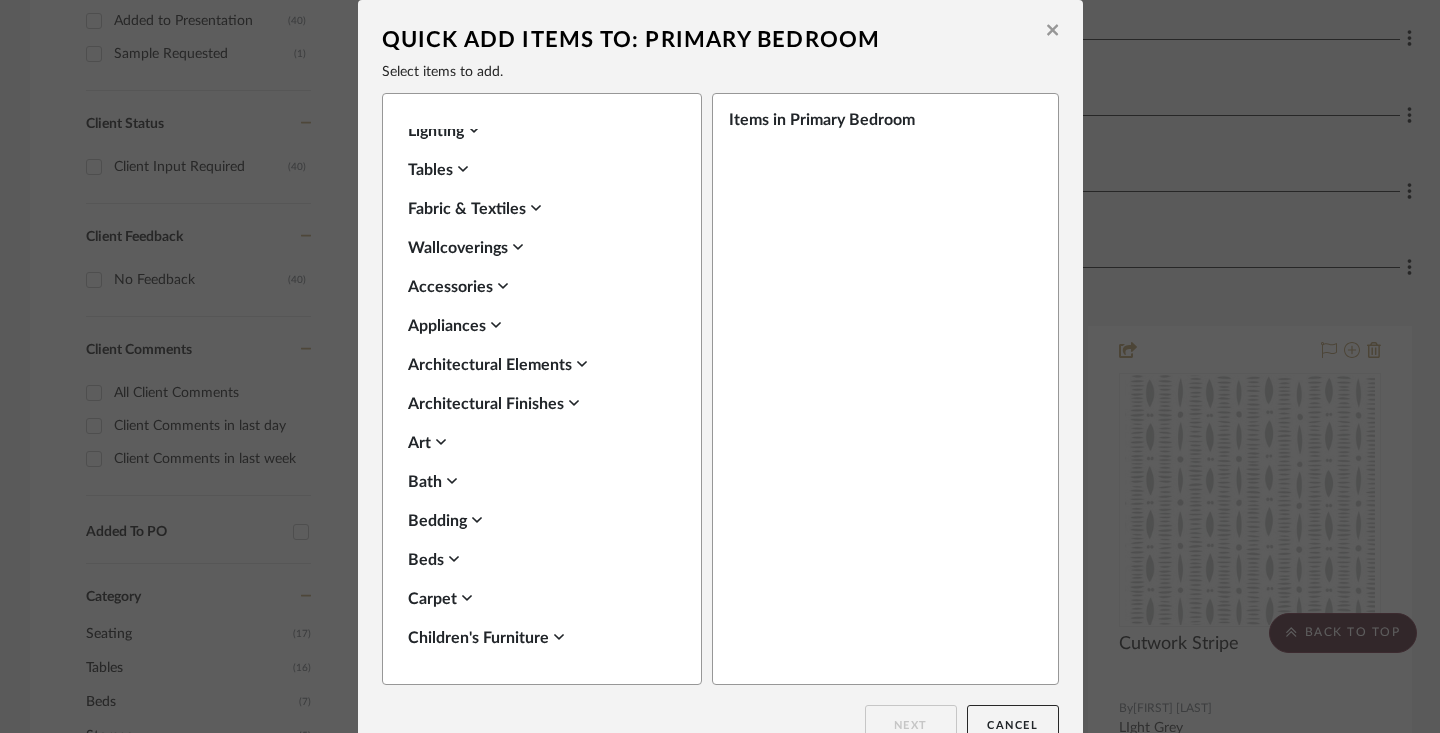 click 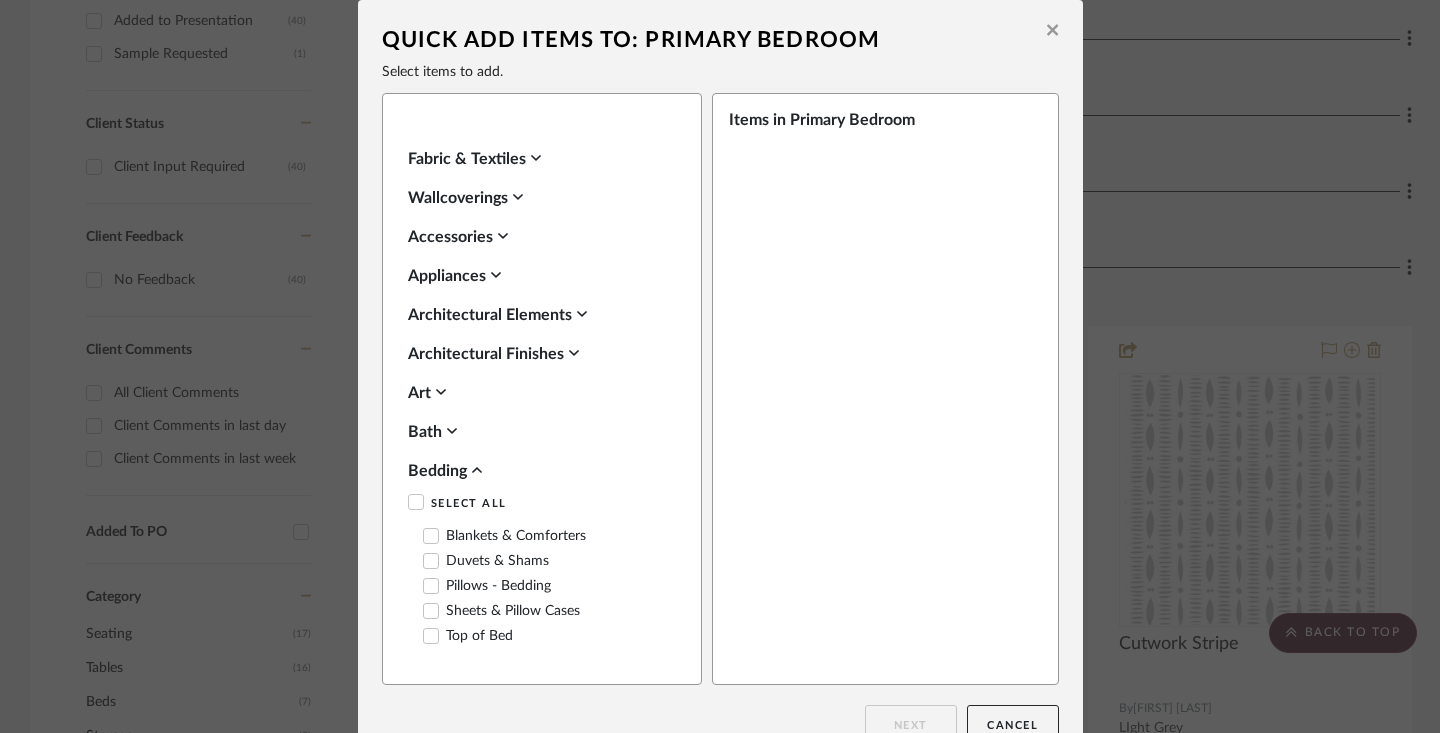 scroll, scrollTop: 691, scrollLeft: 0, axis: vertical 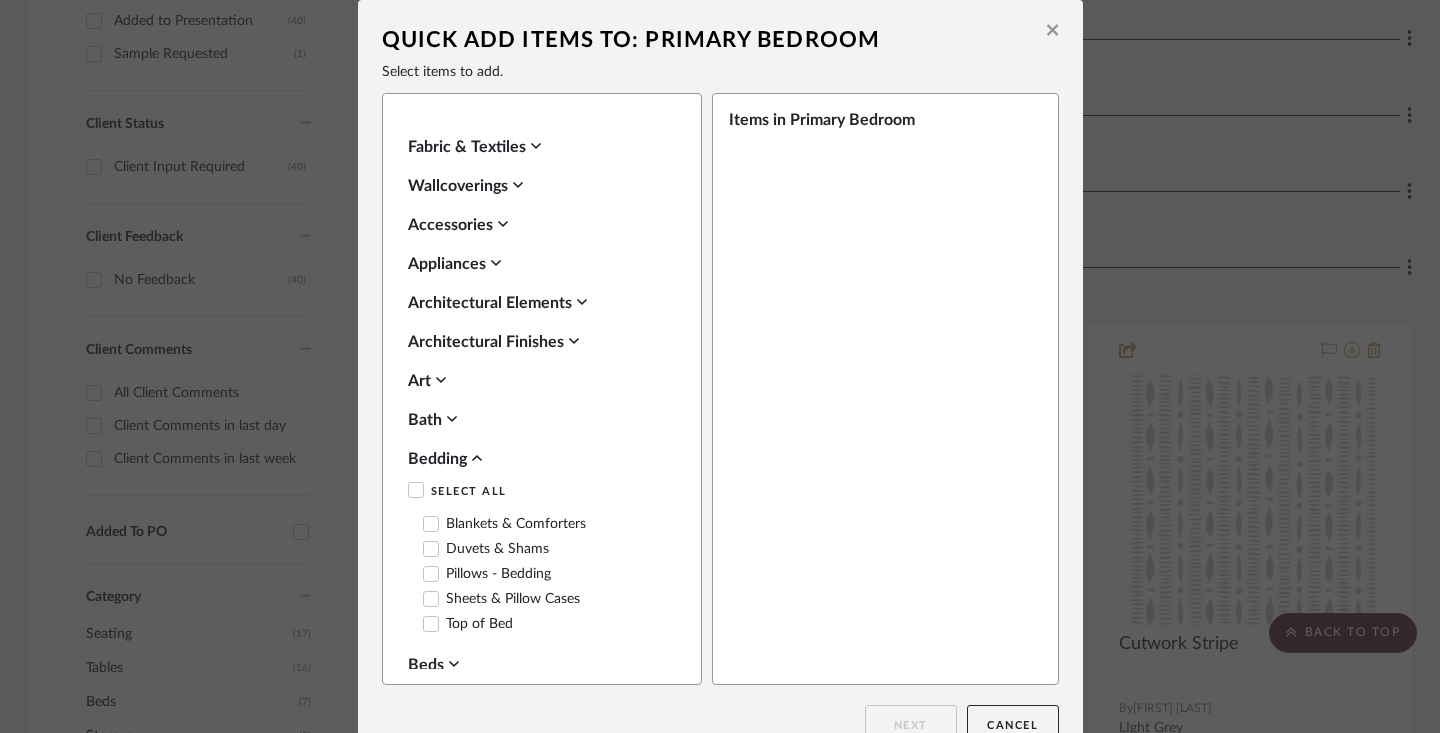 click on "Blankets & Comforters" at bounding box center [504, 524] 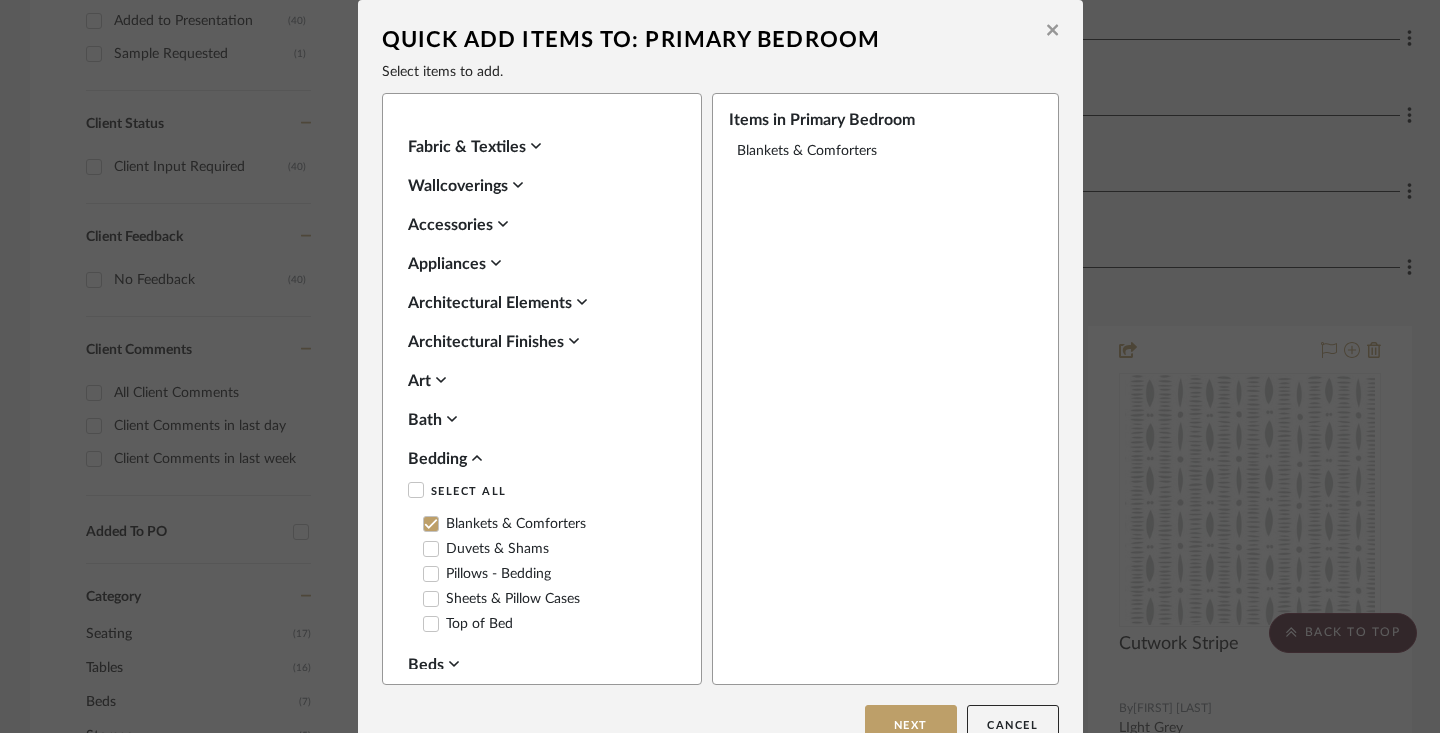 click on "Duvets & Shams" at bounding box center [486, 549] 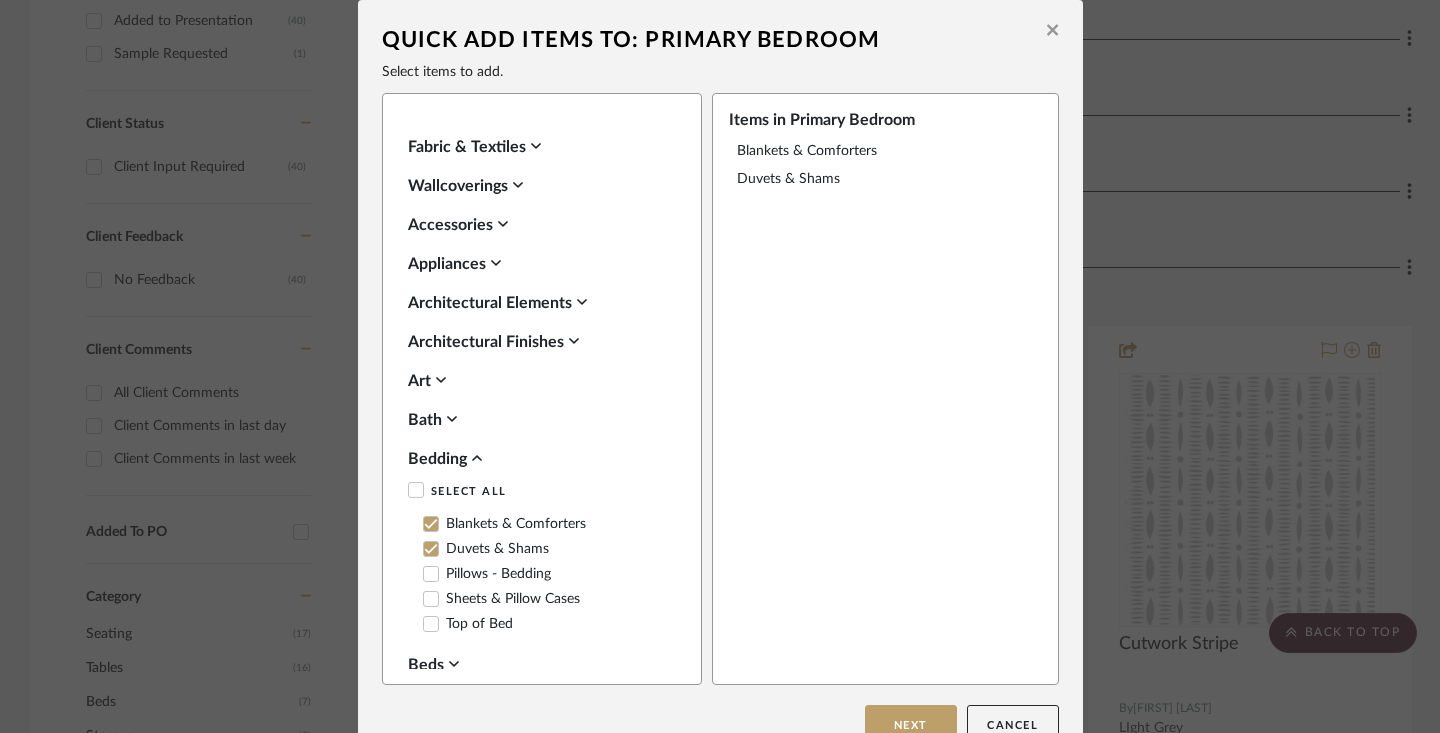 click on "Pillows - Bedding" at bounding box center (487, 574) 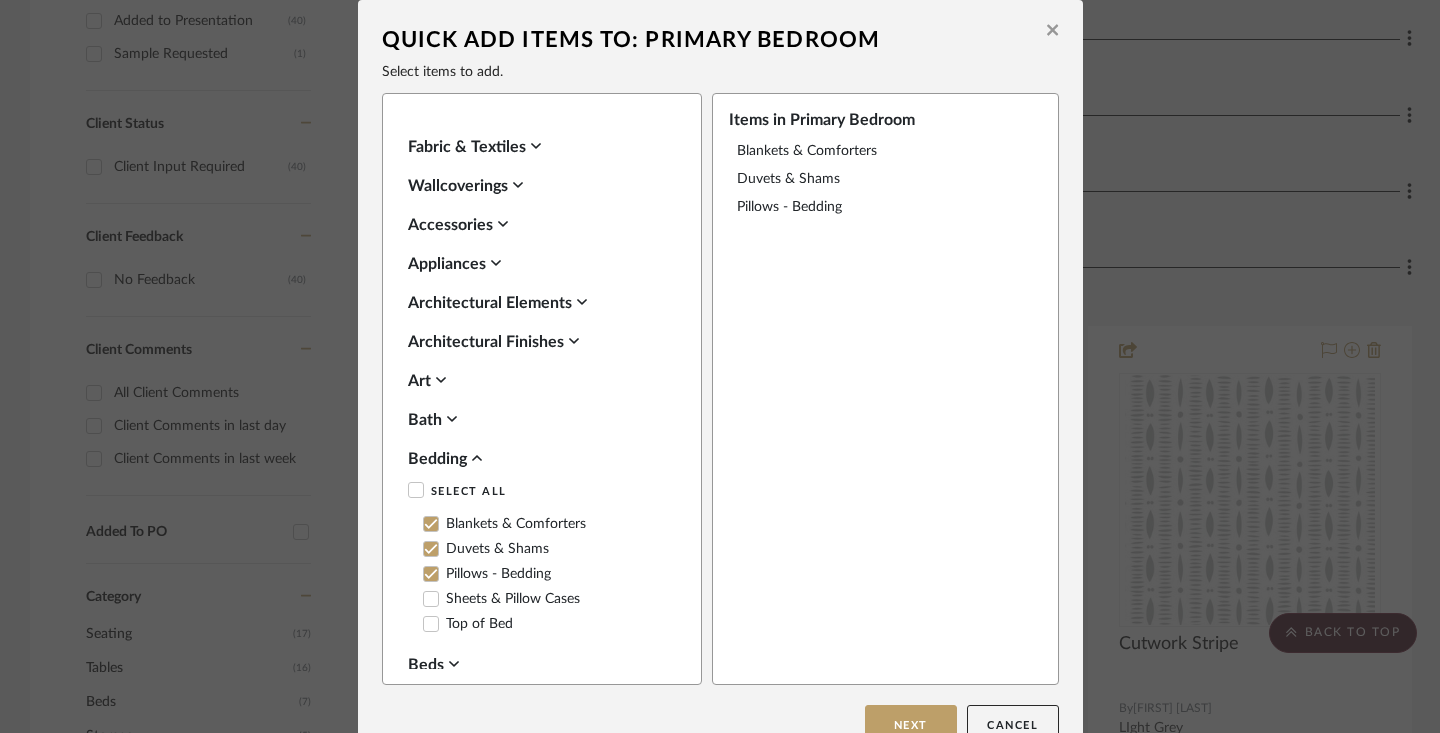 click on "Sheets & Pillow Cases" at bounding box center [501, 599] 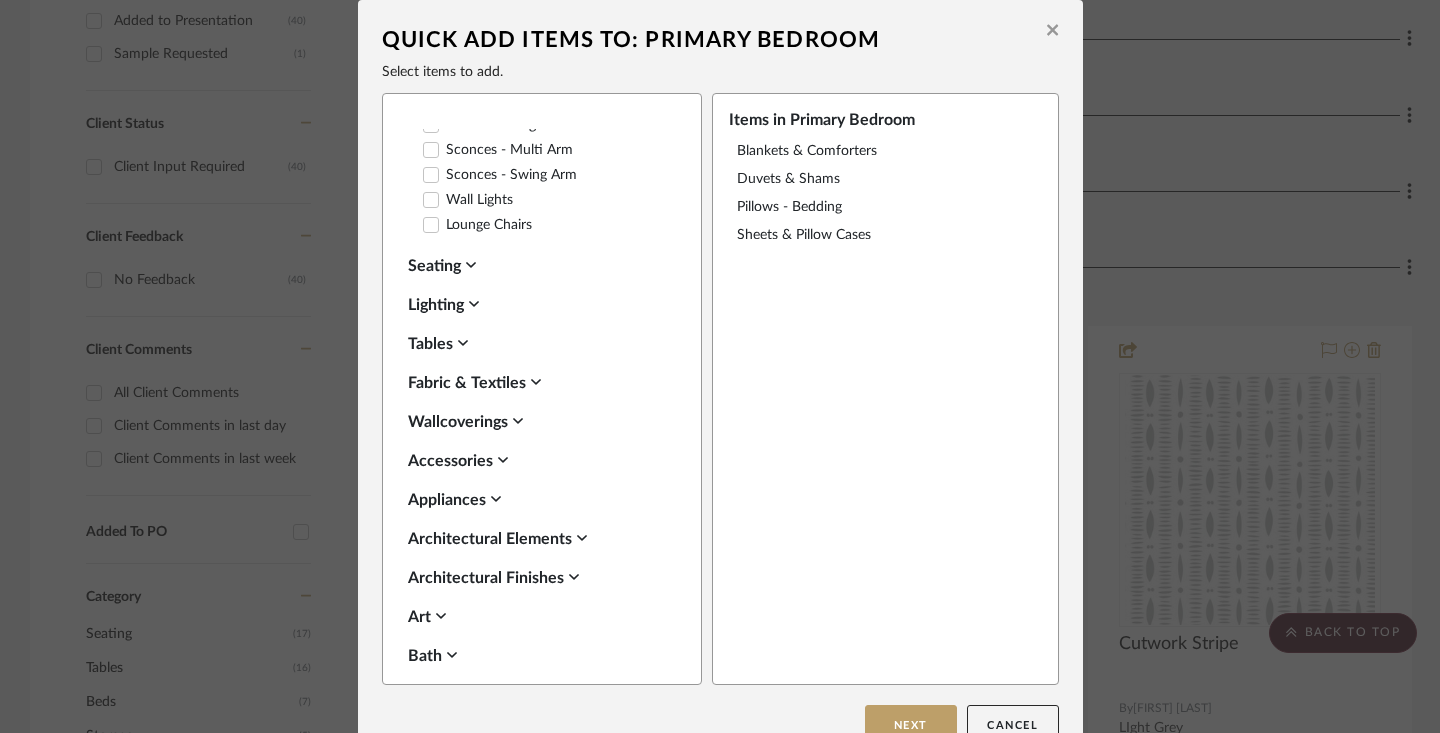 scroll, scrollTop: 488, scrollLeft: 0, axis: vertical 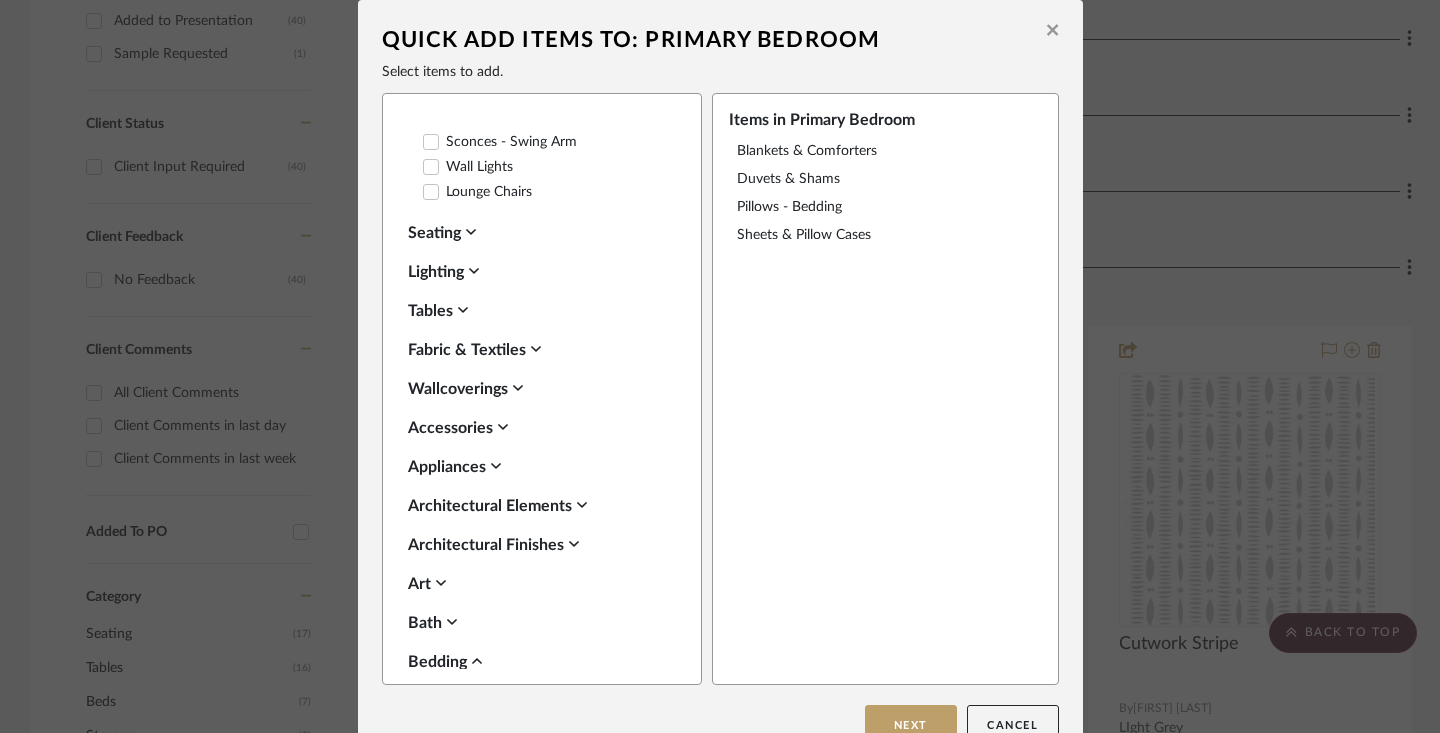 click 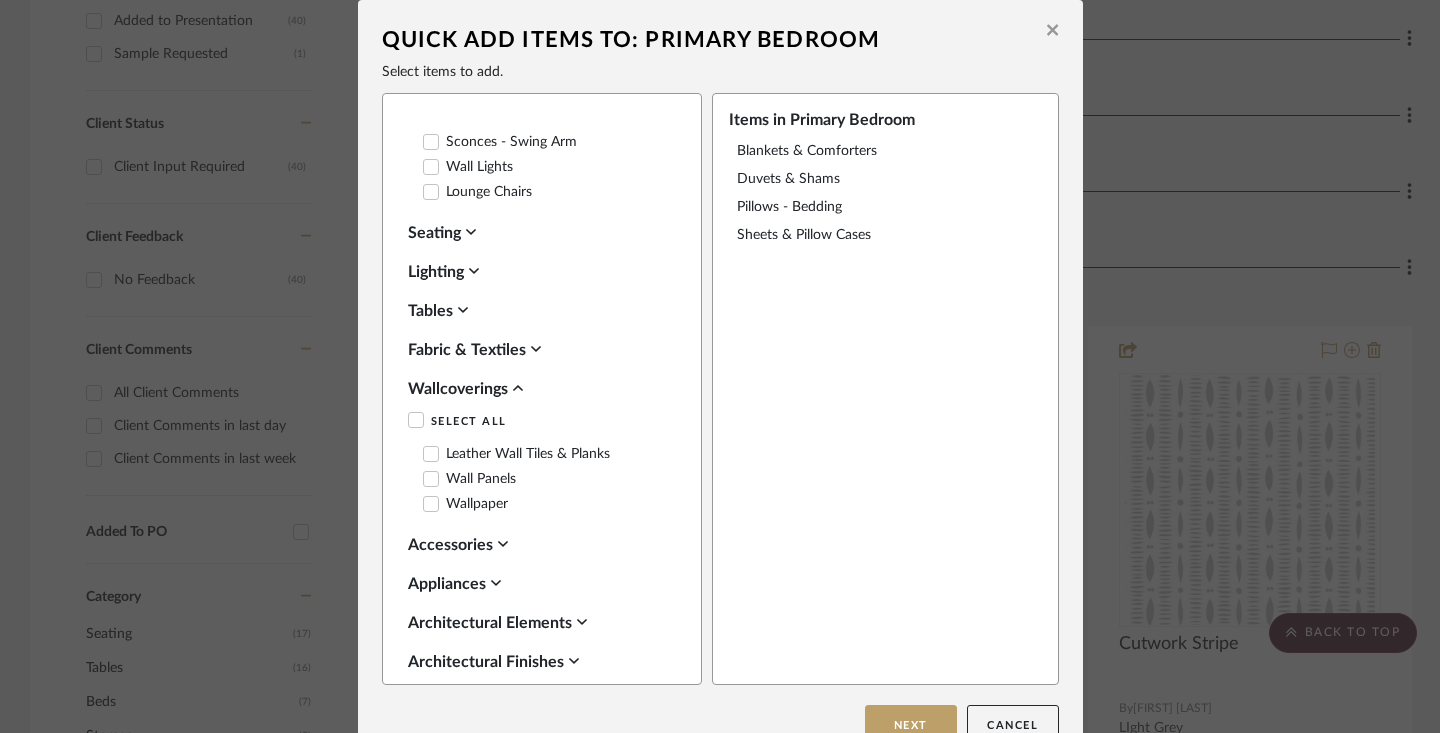 click on "Fabric & Textiles" at bounding box center [537, 350] 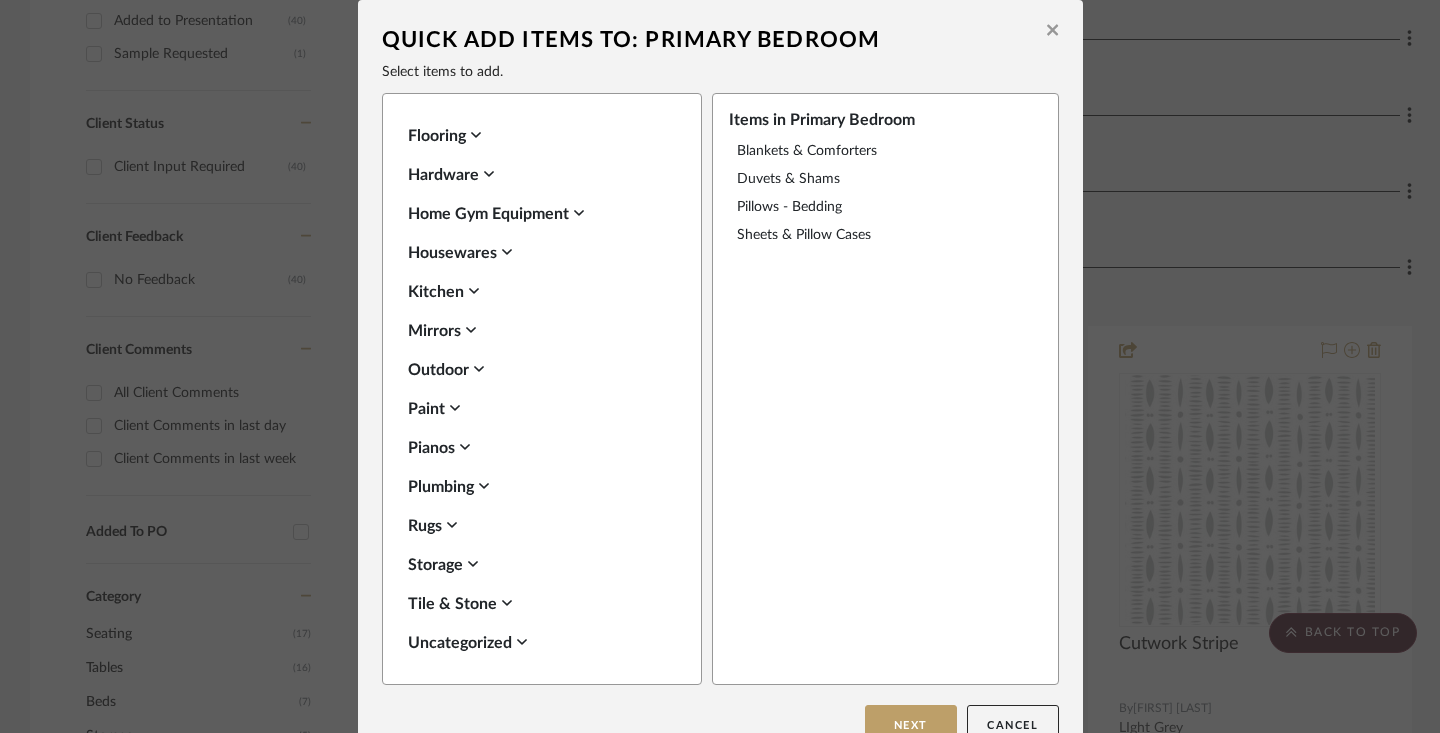 scroll, scrollTop: 1726, scrollLeft: 0, axis: vertical 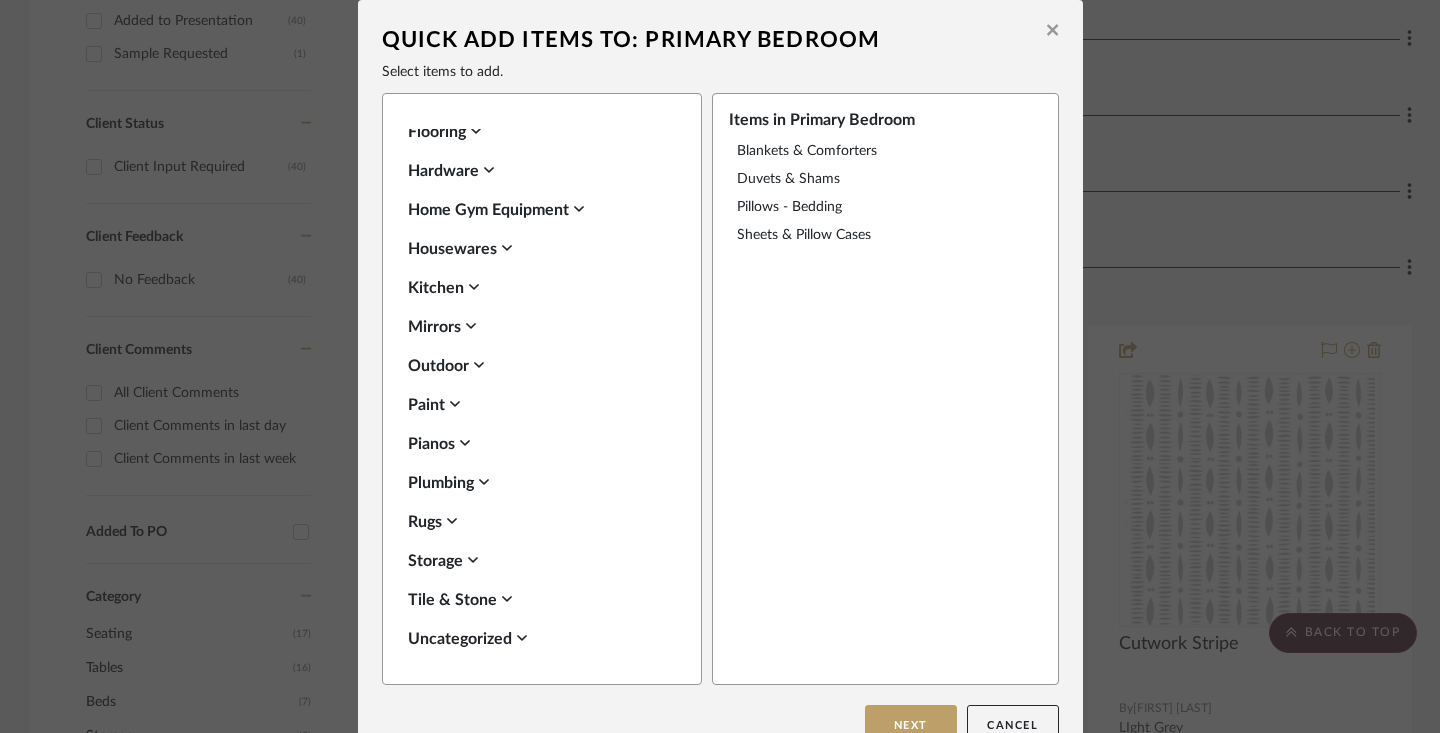 click 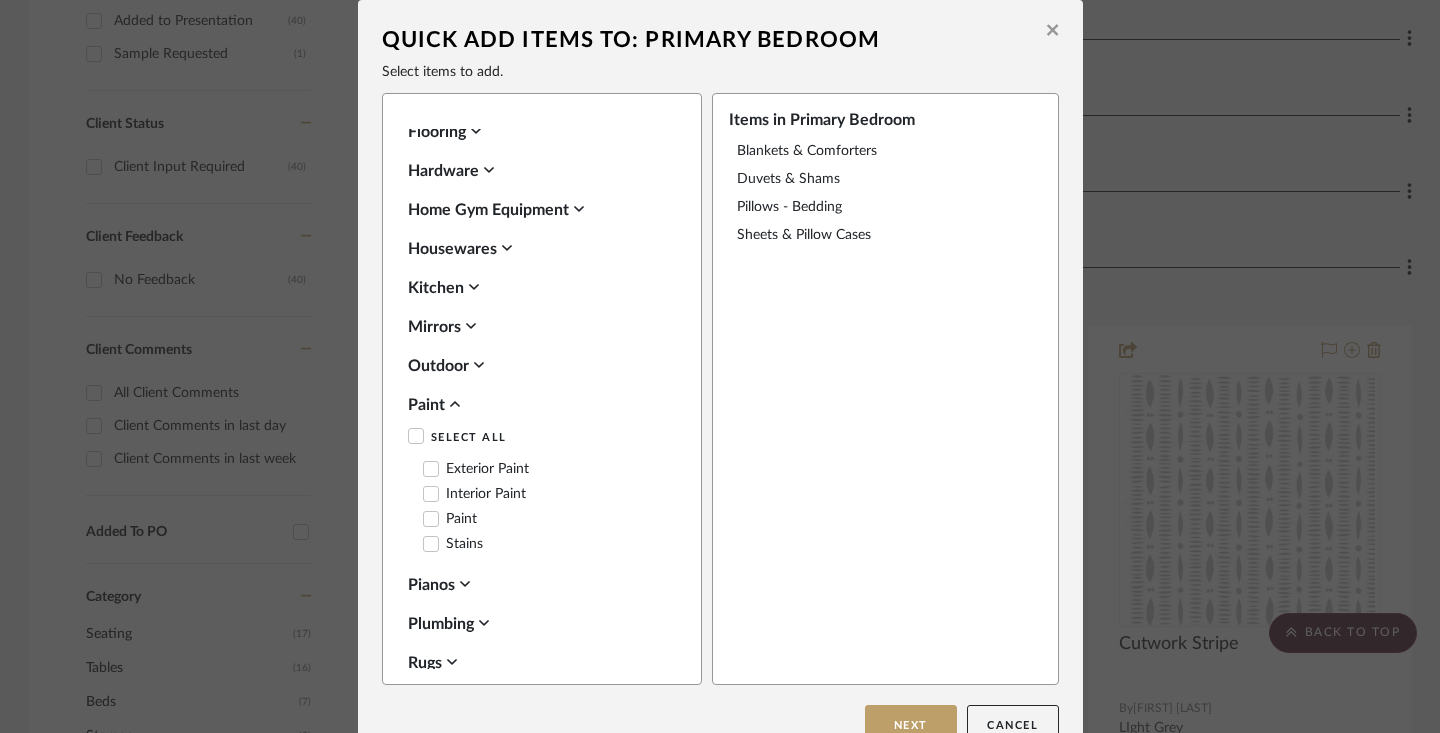 click on "Interior Paint" at bounding box center [474, 494] 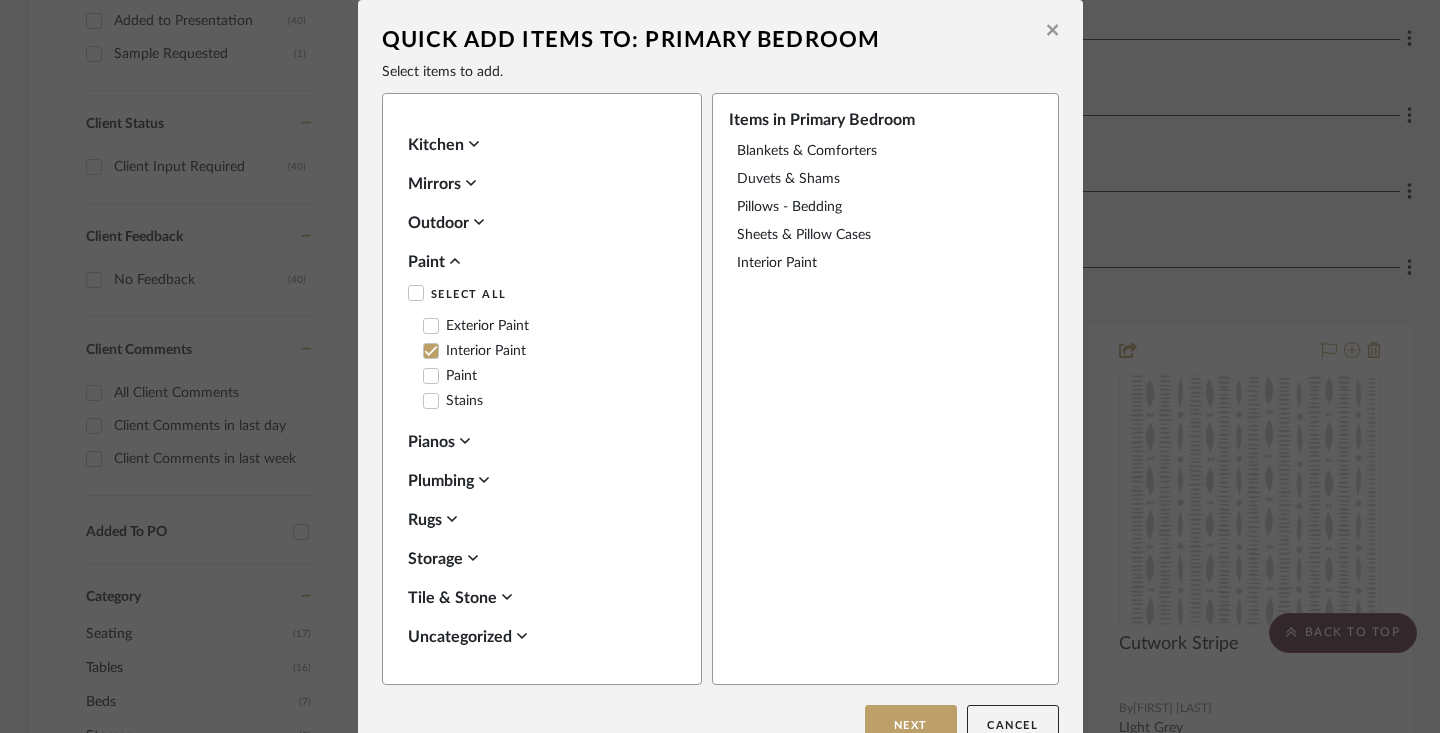 scroll, scrollTop: 1879, scrollLeft: 0, axis: vertical 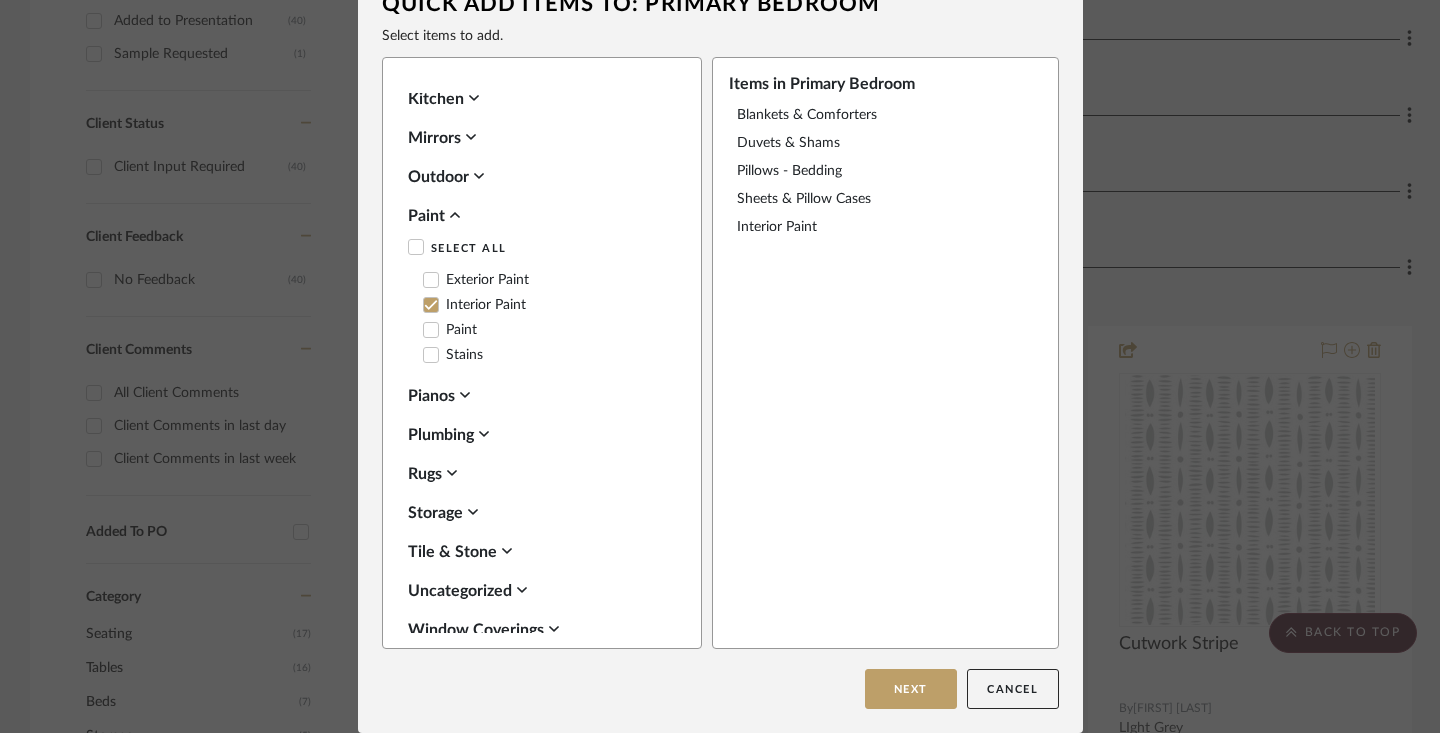 click 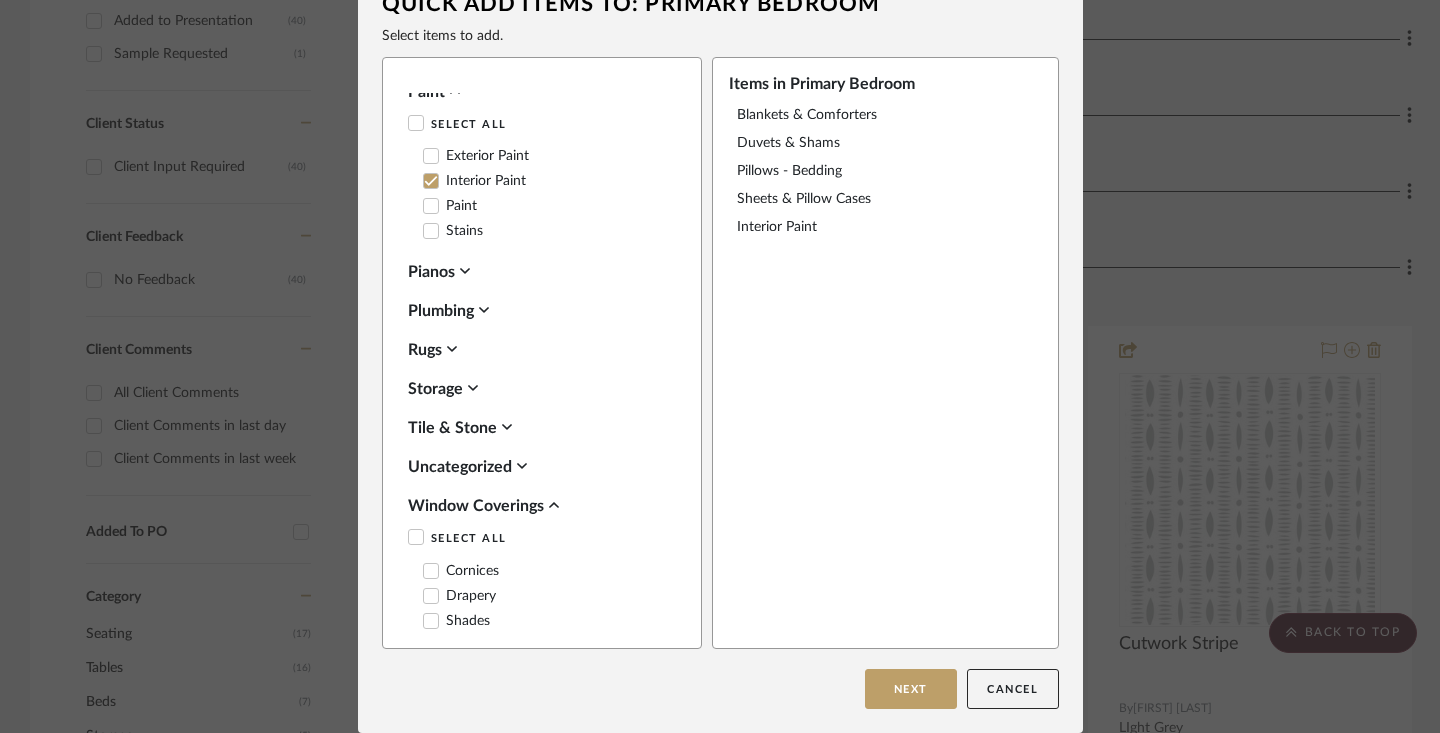 scroll, scrollTop: 2017, scrollLeft: 0, axis: vertical 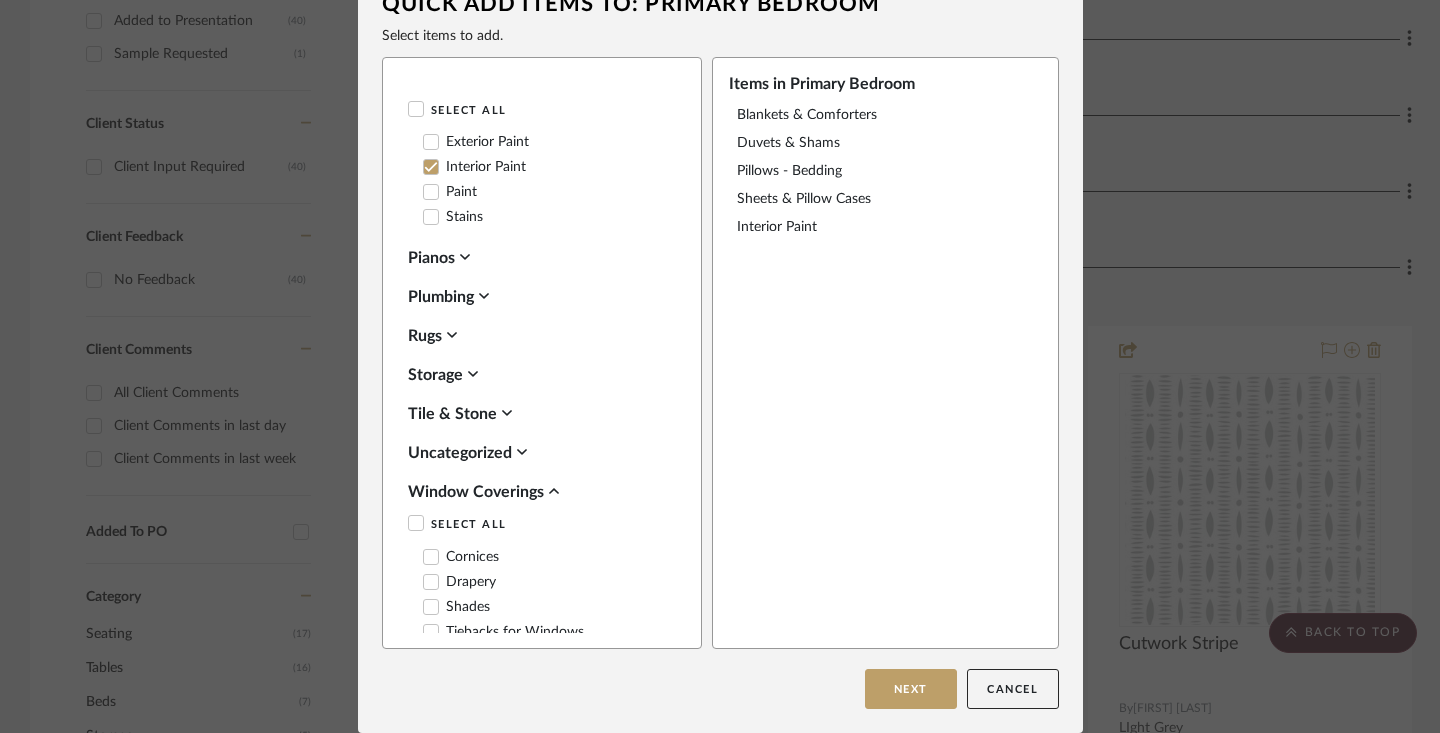 click on "Drapery" at bounding box center [459, 582] 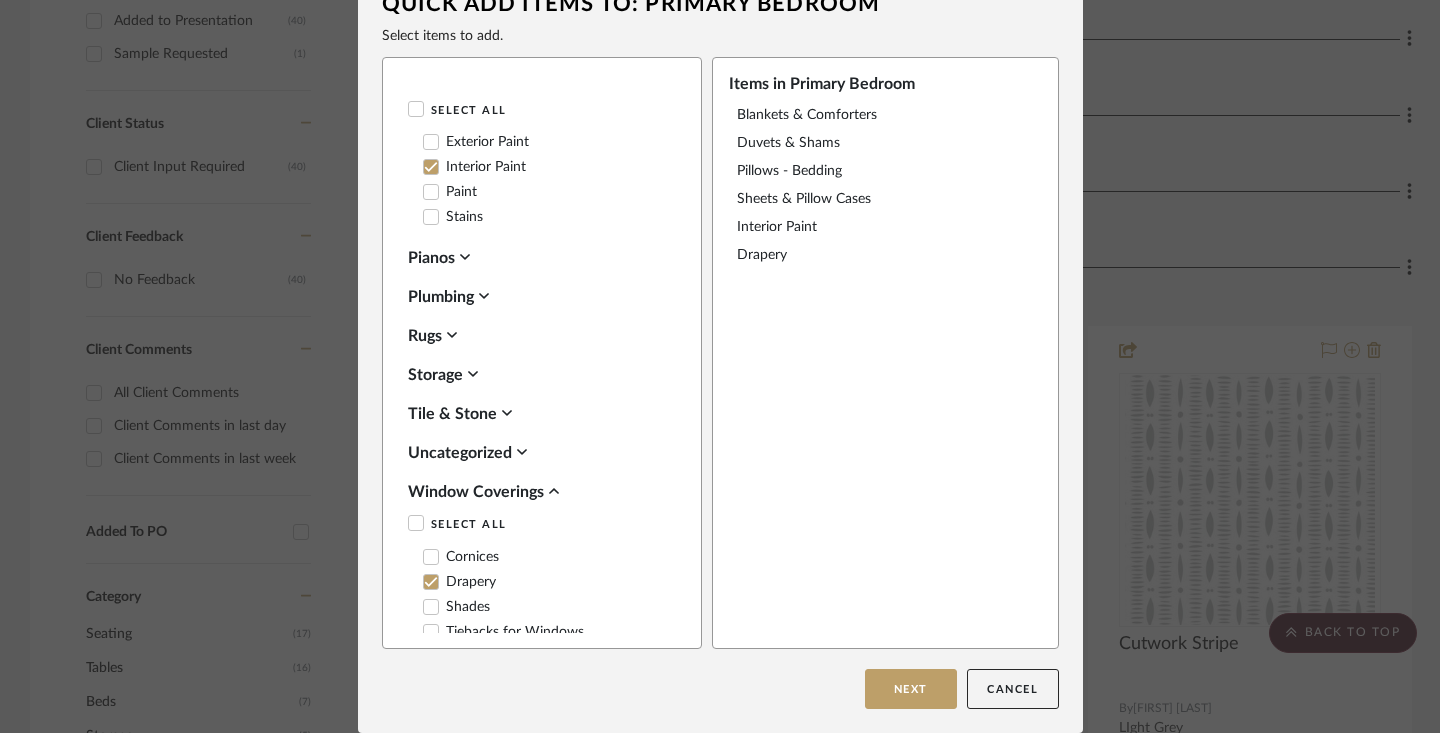 click on "Shades" at bounding box center (456, 607) 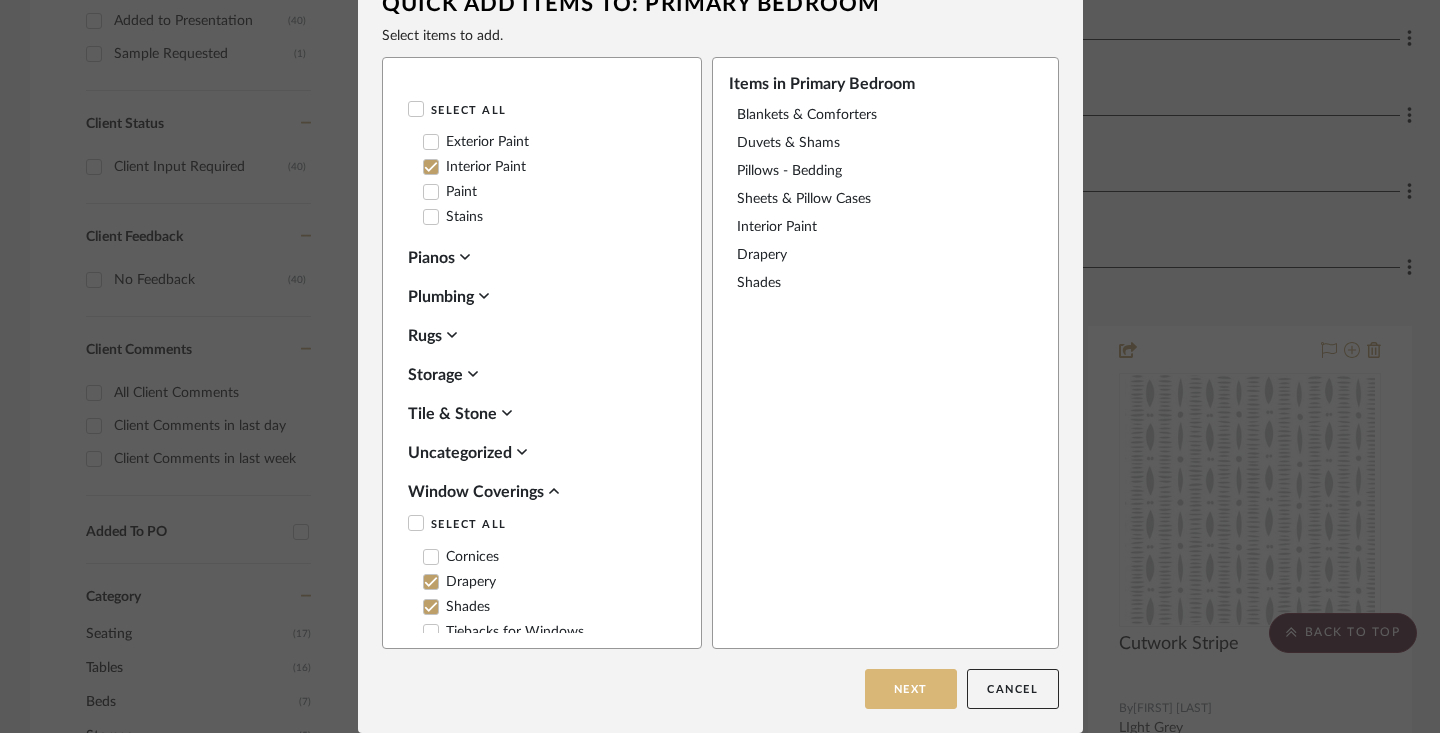 click on "Next" at bounding box center [911, 689] 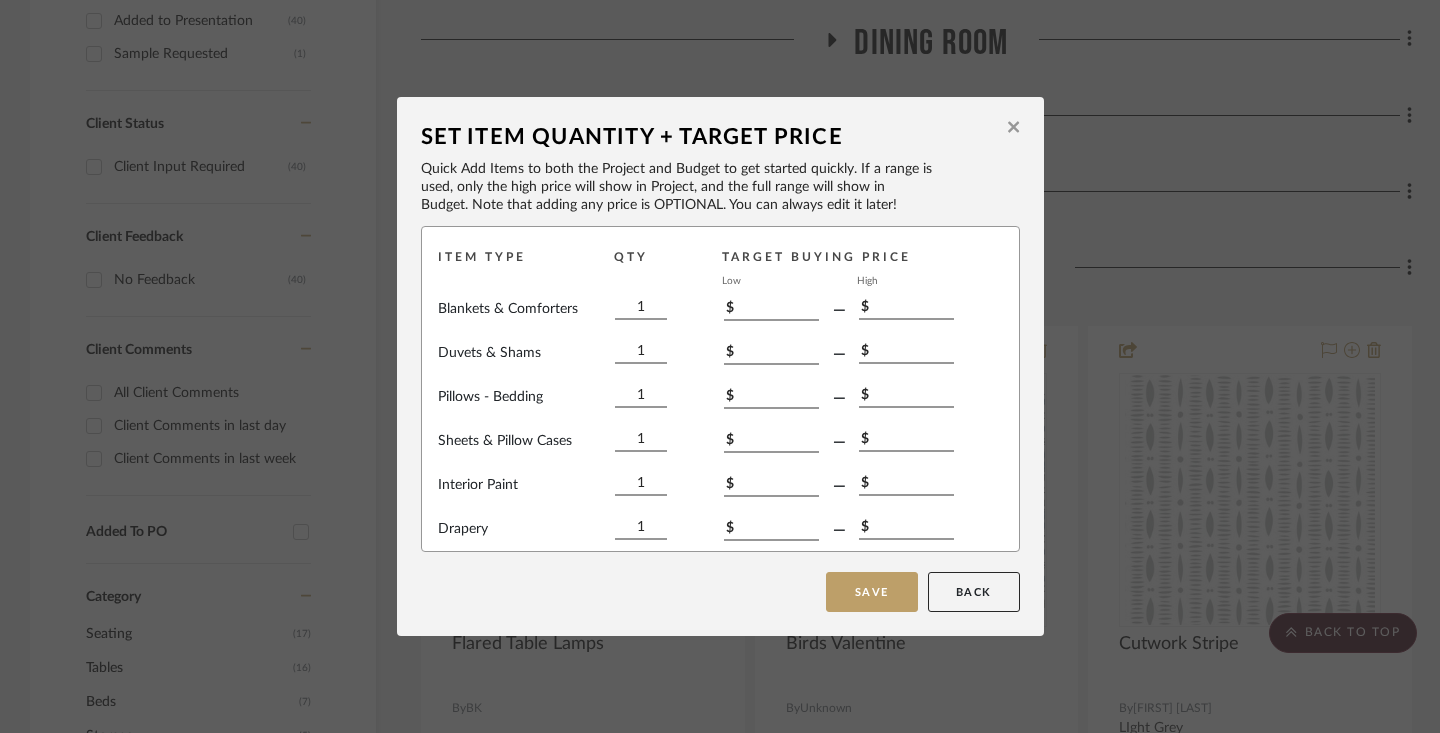 scroll, scrollTop: 0, scrollLeft: 0, axis: both 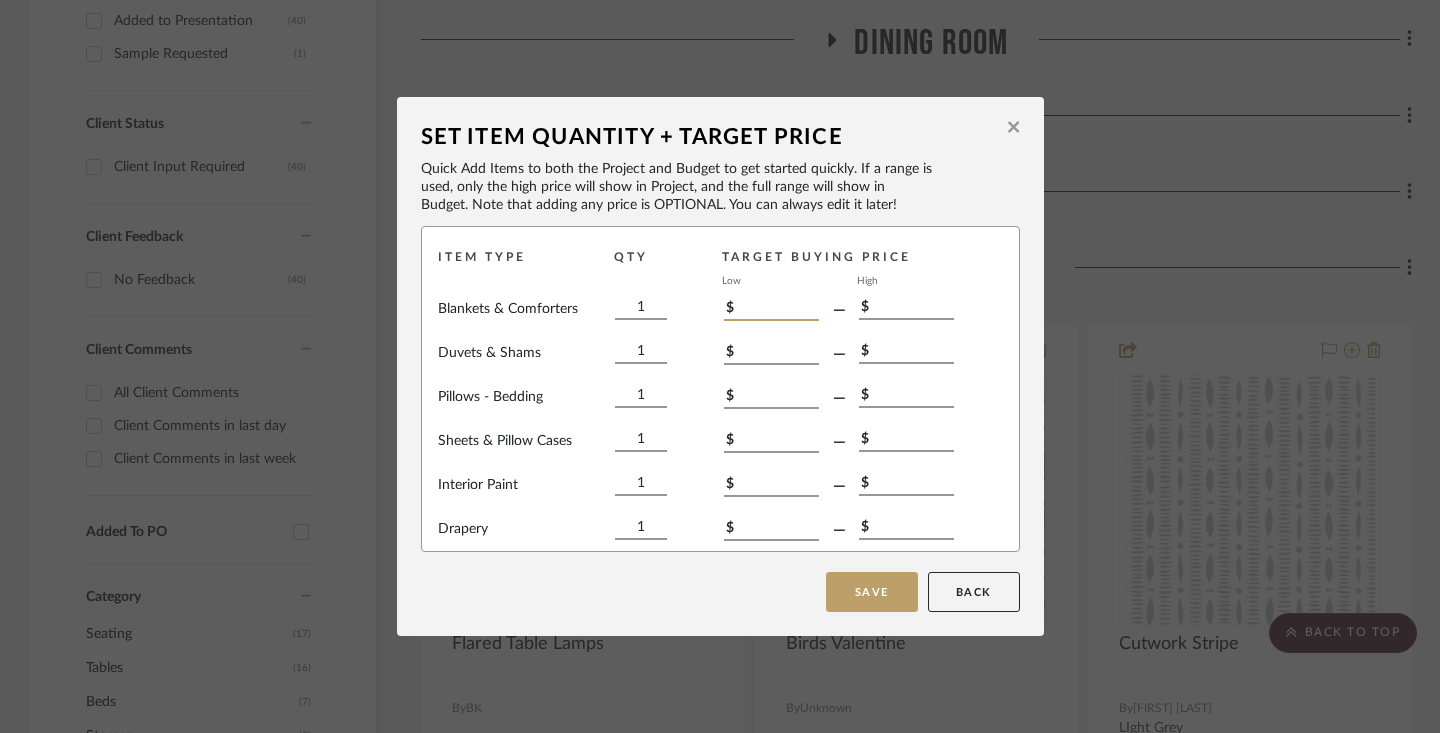 click on "$" at bounding box center (771, 310) 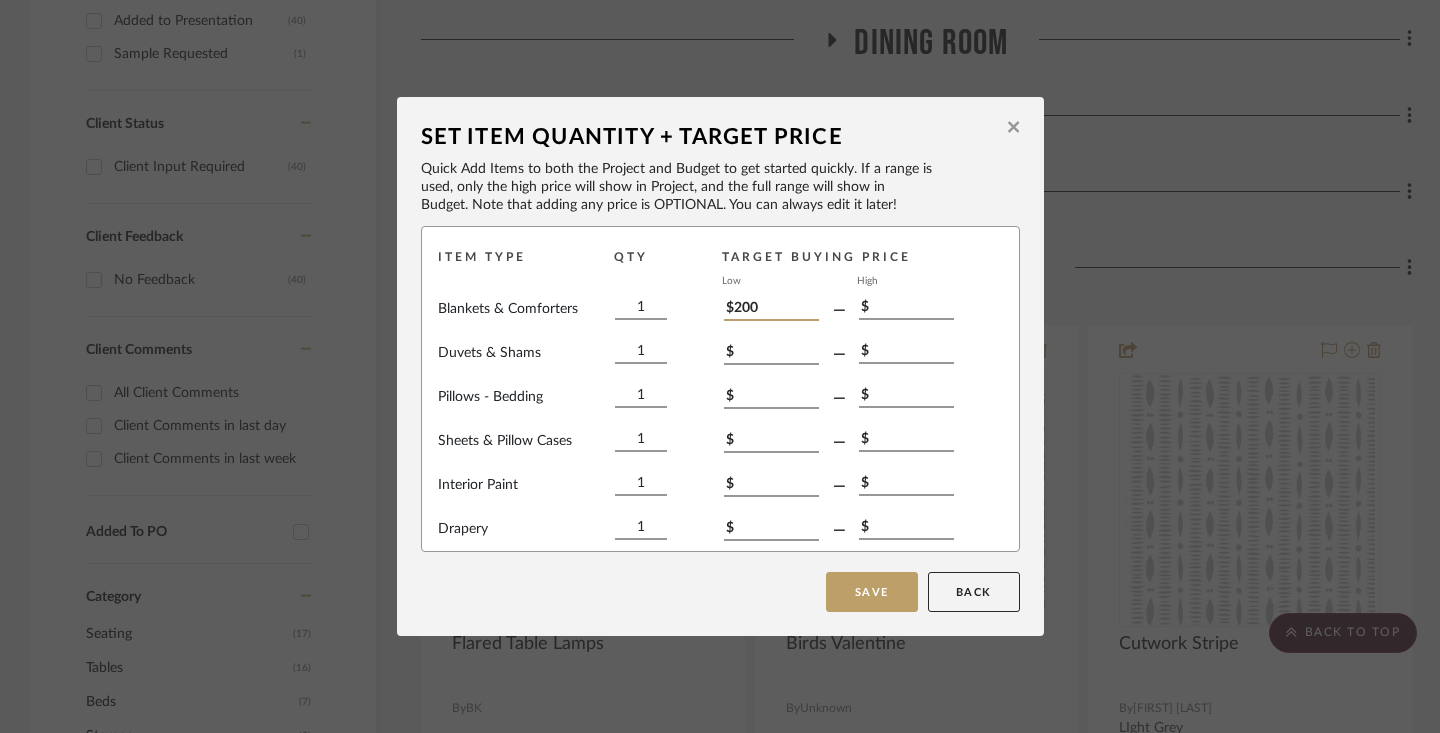 type on "$200" 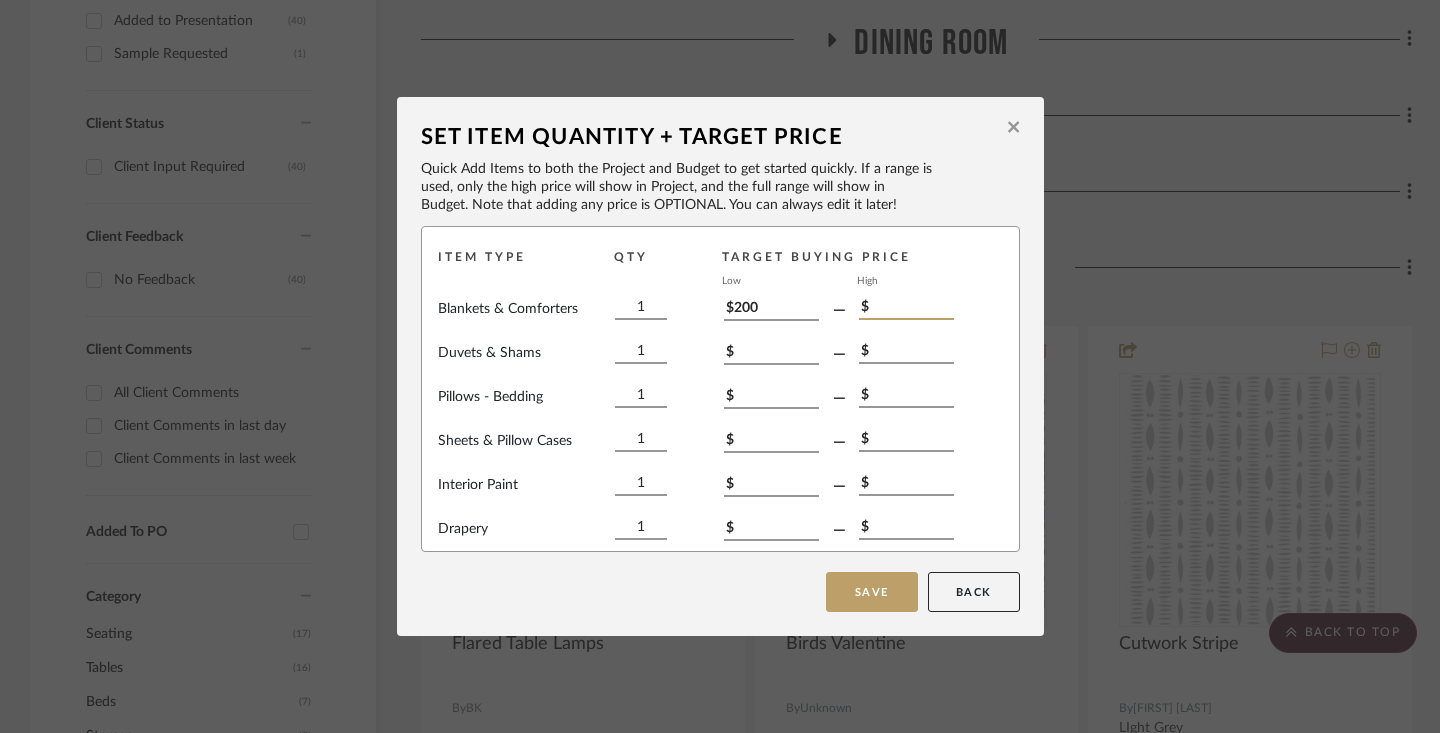 click on "$" at bounding box center (906, 309) 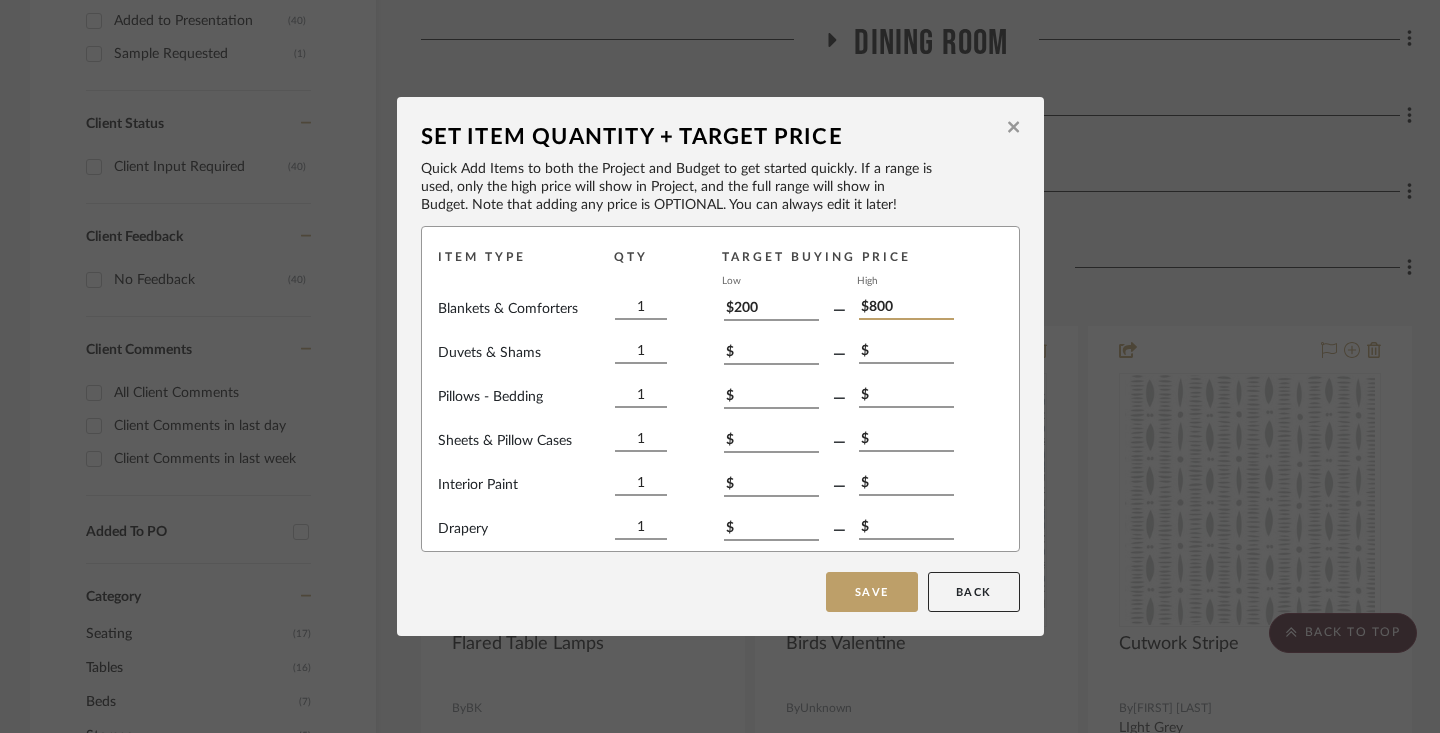 type on "$800" 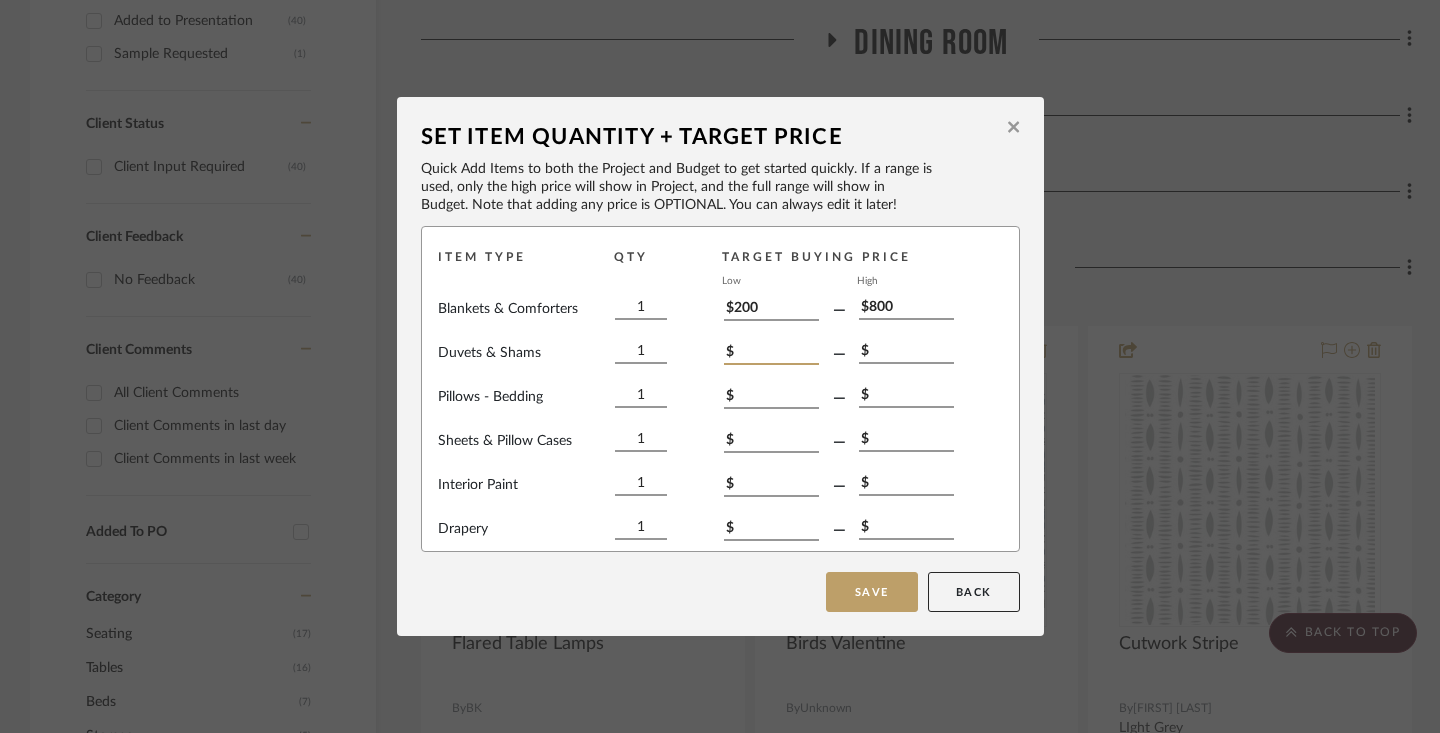 click on "$" at bounding box center (771, 354) 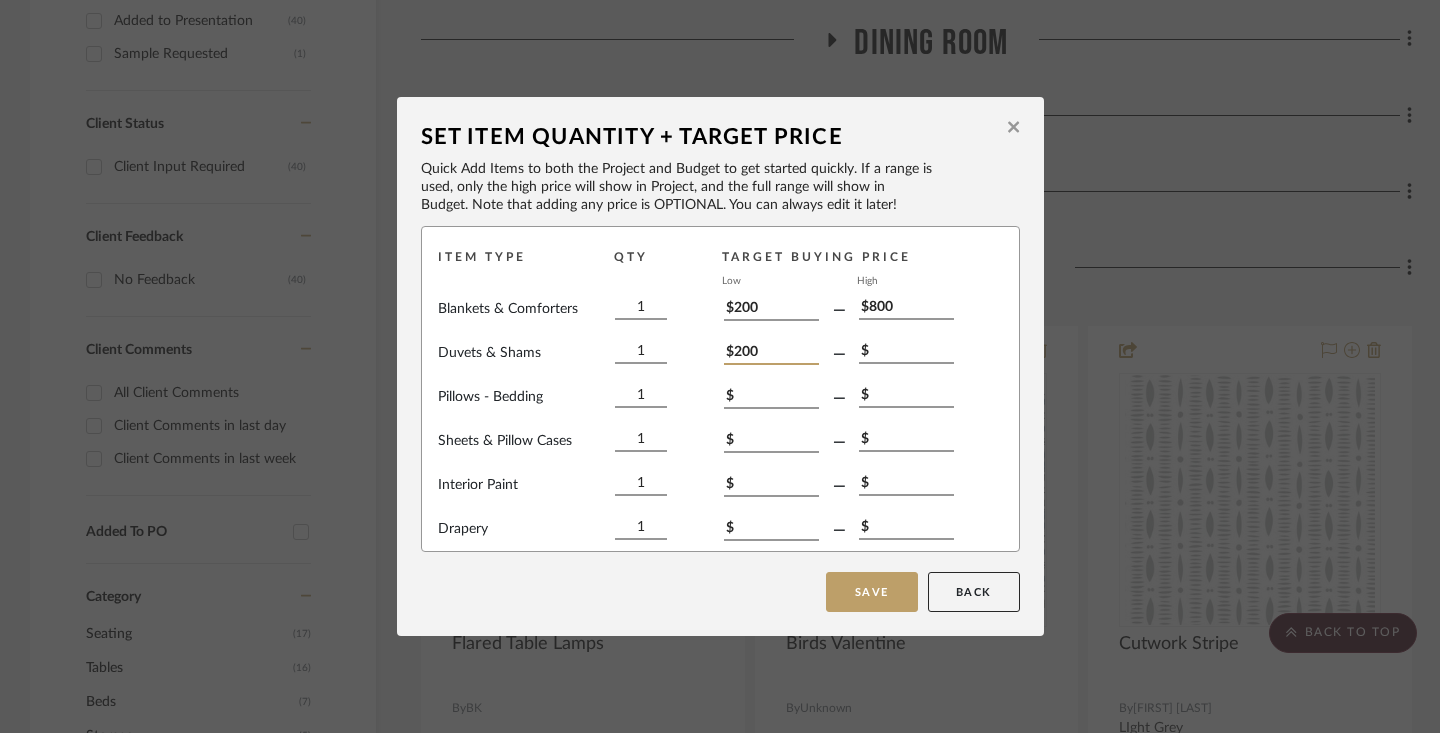 type on "$200" 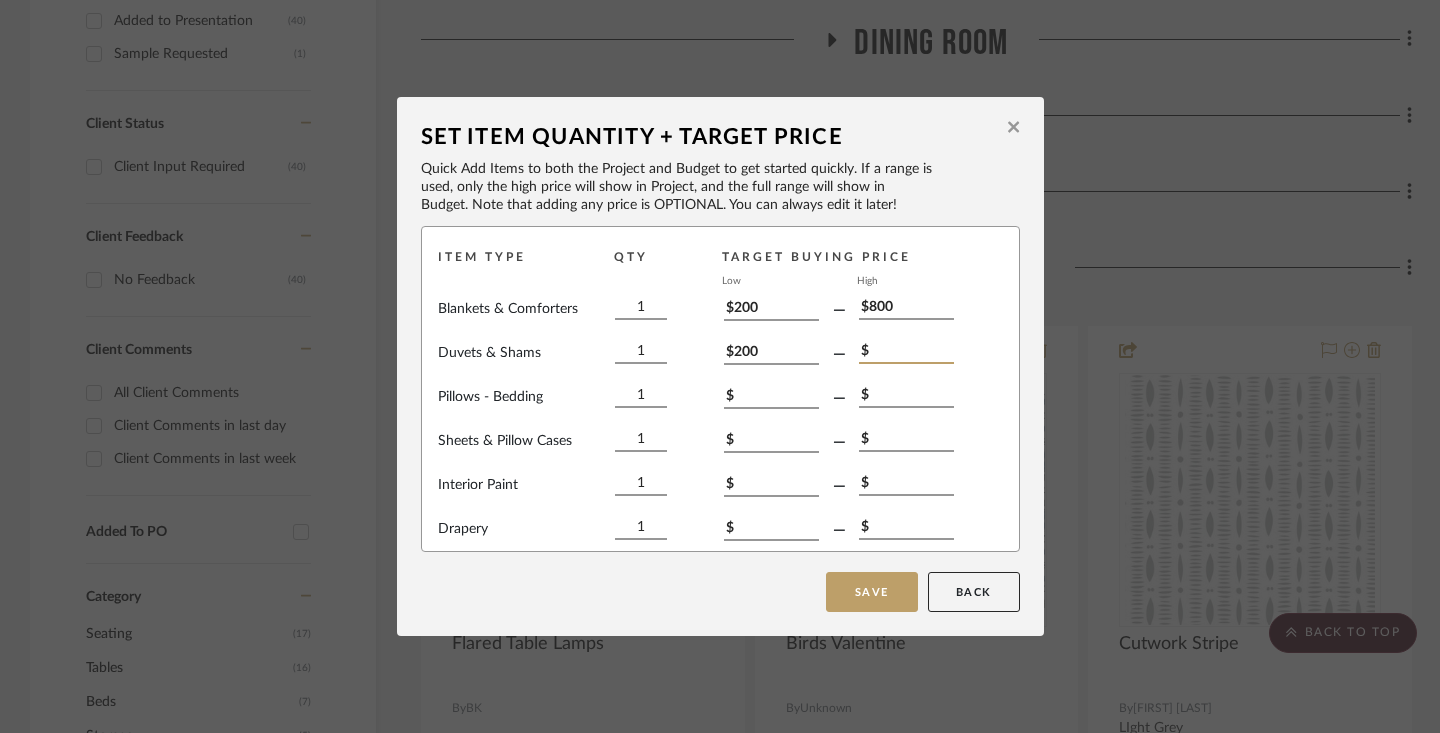 click on "$" at bounding box center (906, 353) 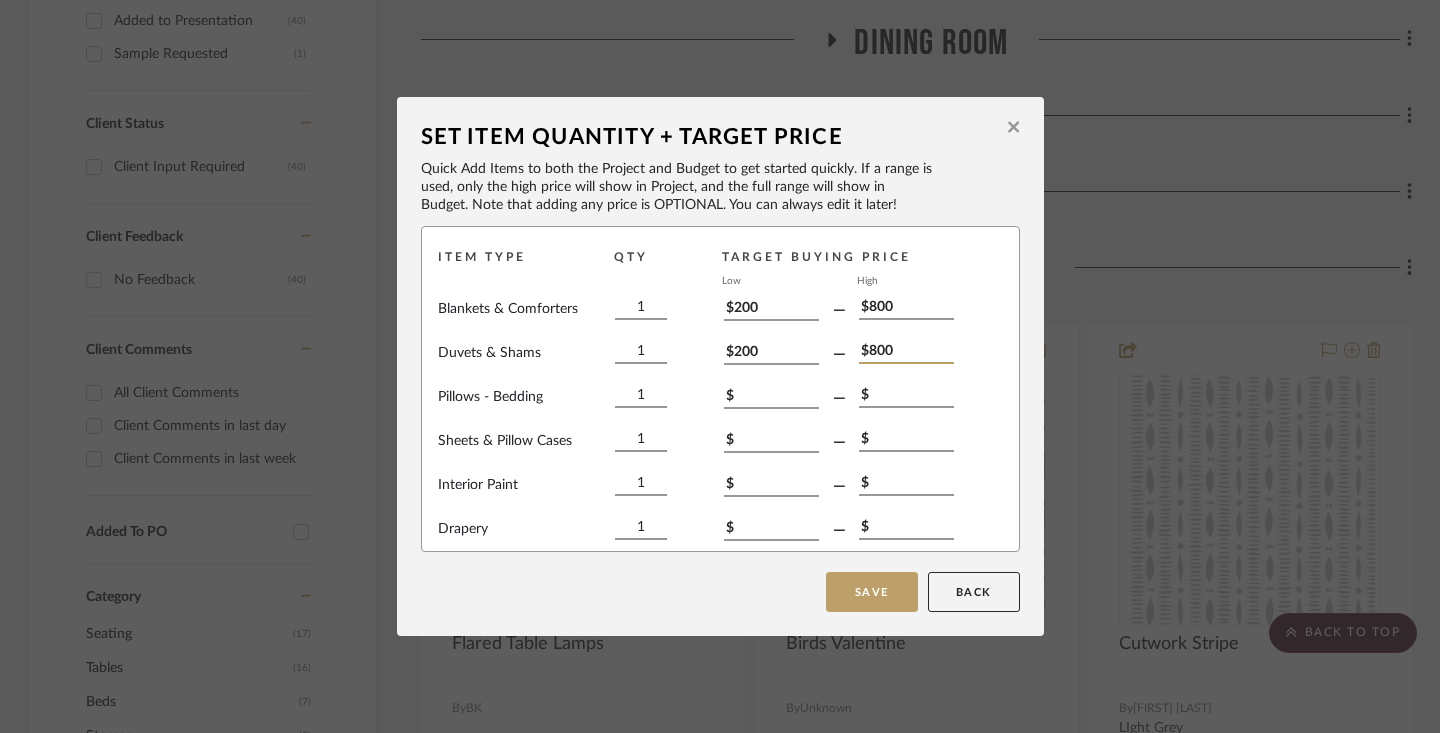 type on "$800" 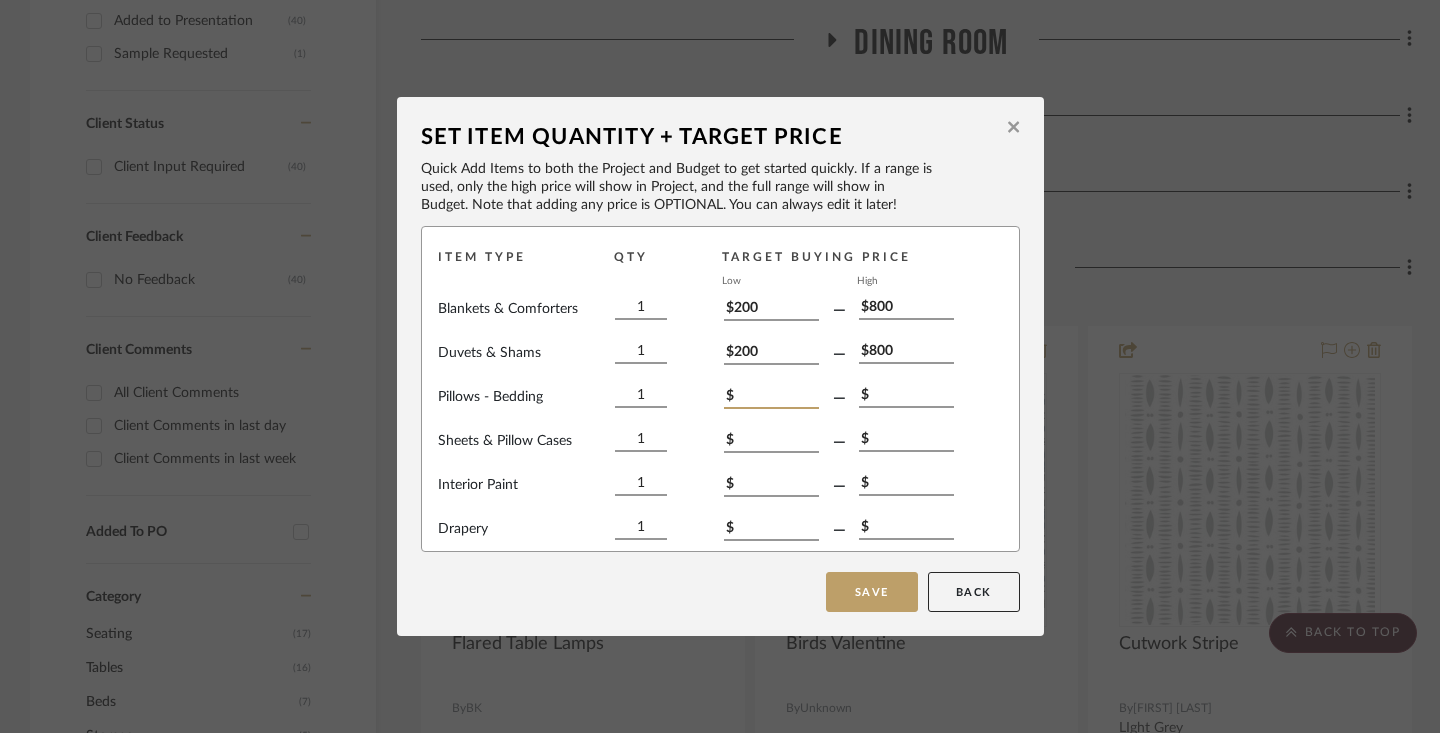 click on "$" at bounding box center [771, 398] 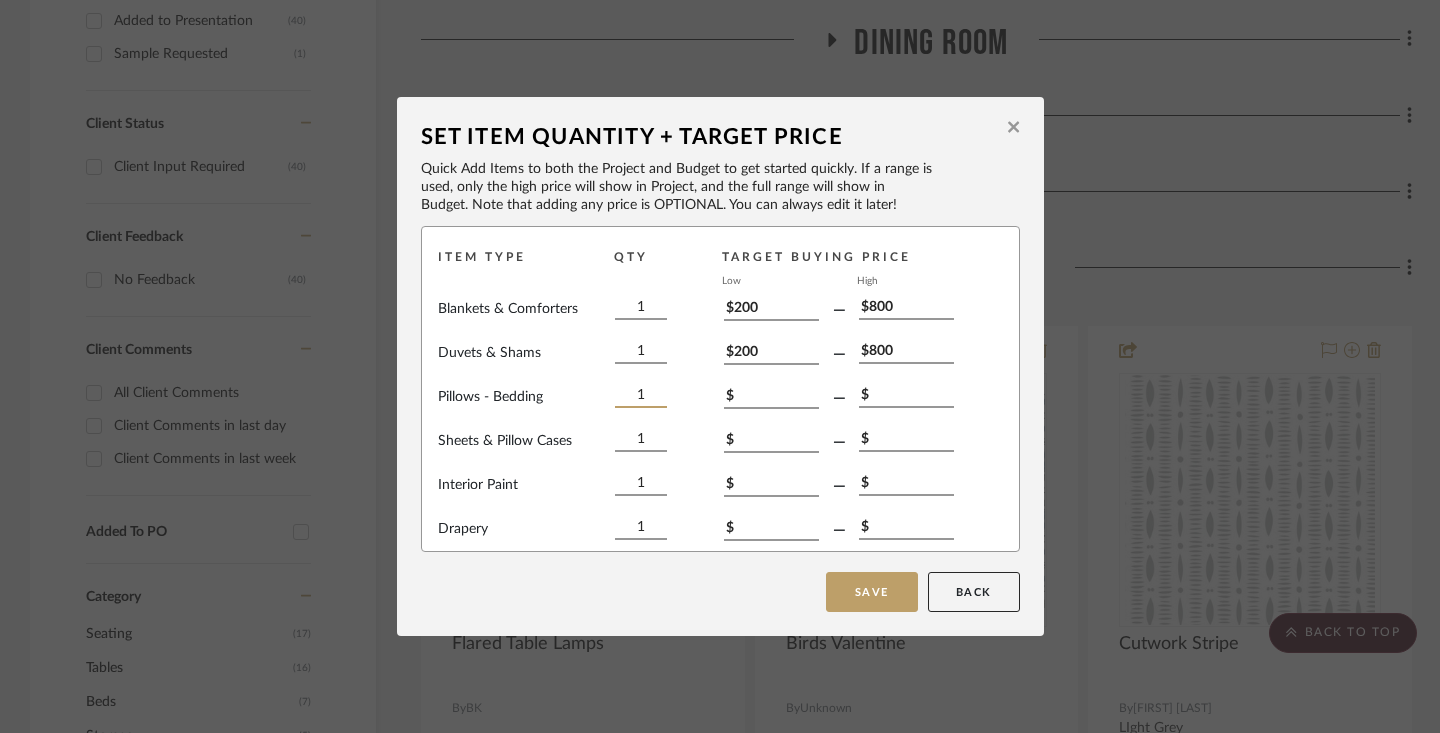 click on "1" at bounding box center [641, 397] 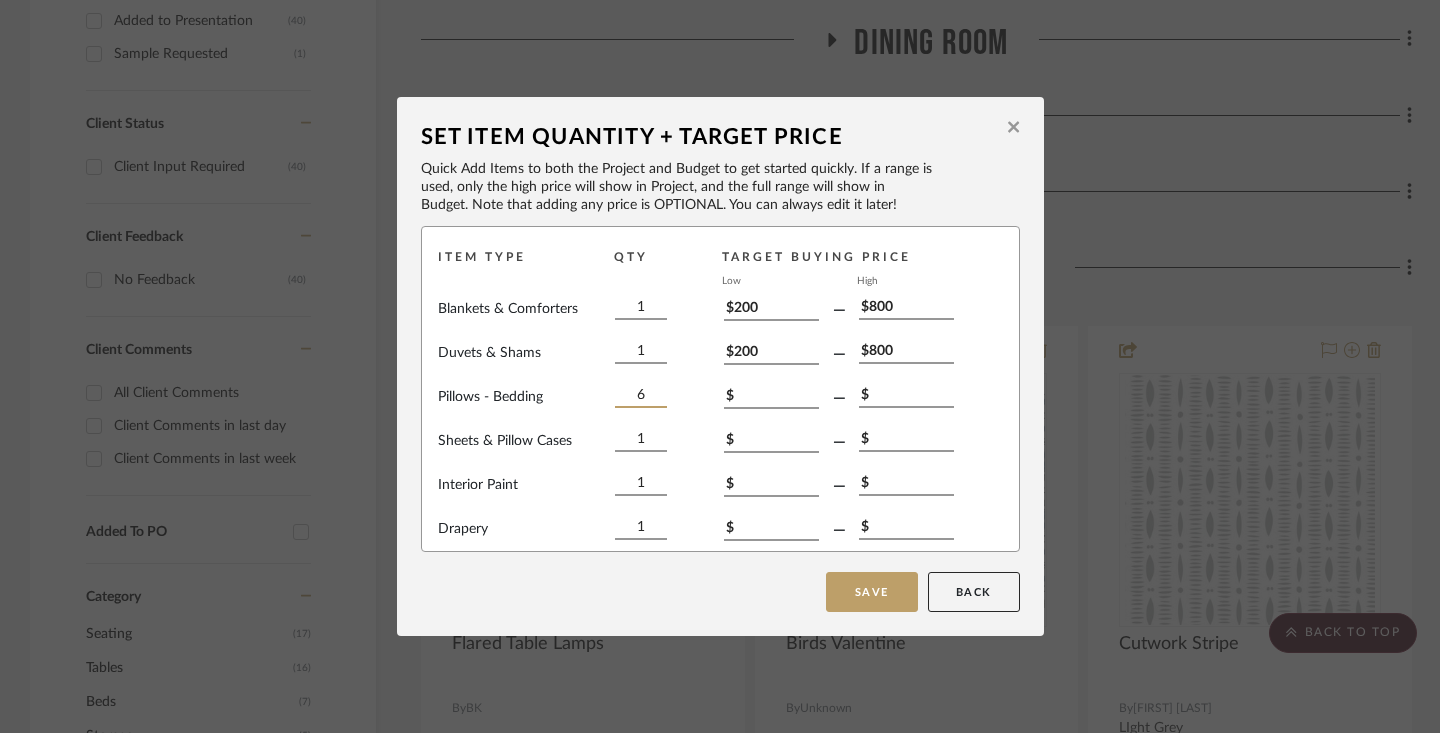 type on "6" 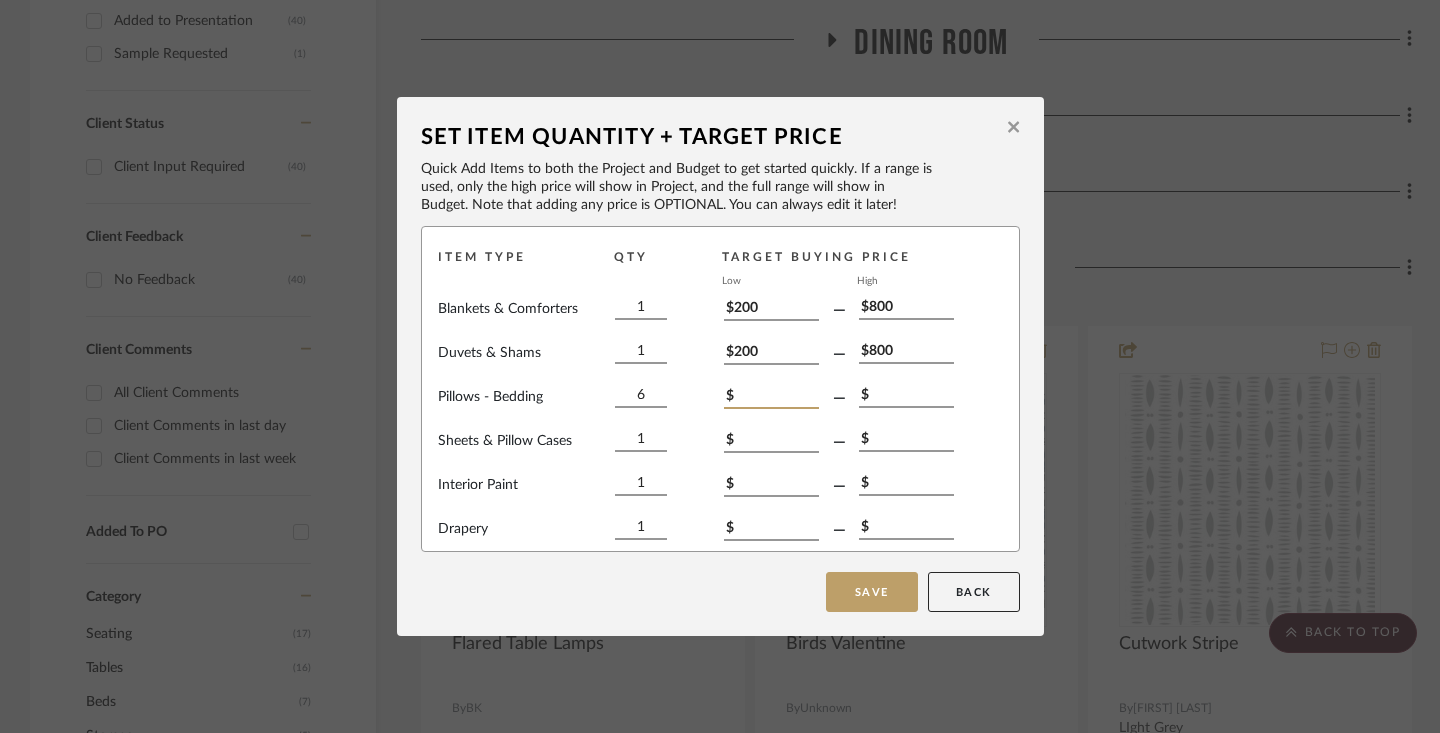 click on "$" at bounding box center (771, 398) 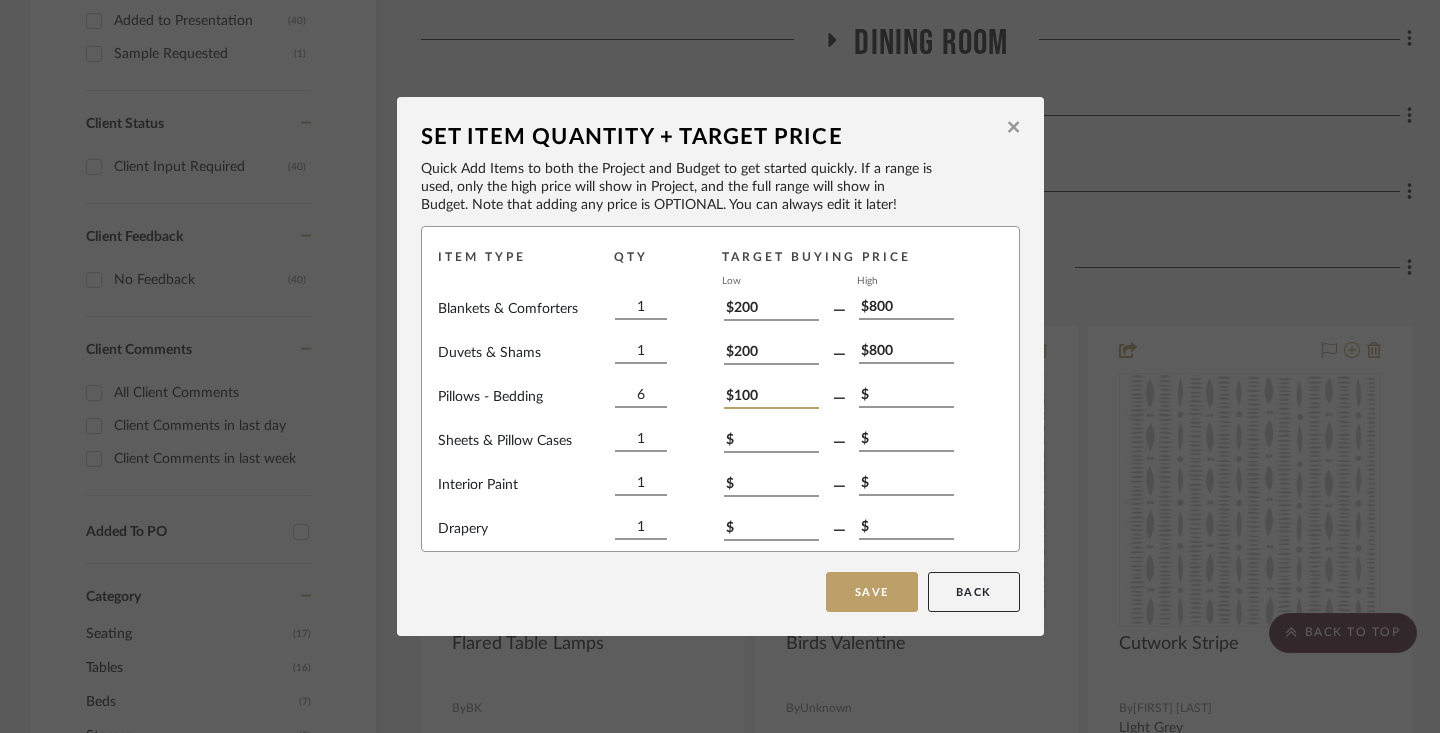 type on "$100" 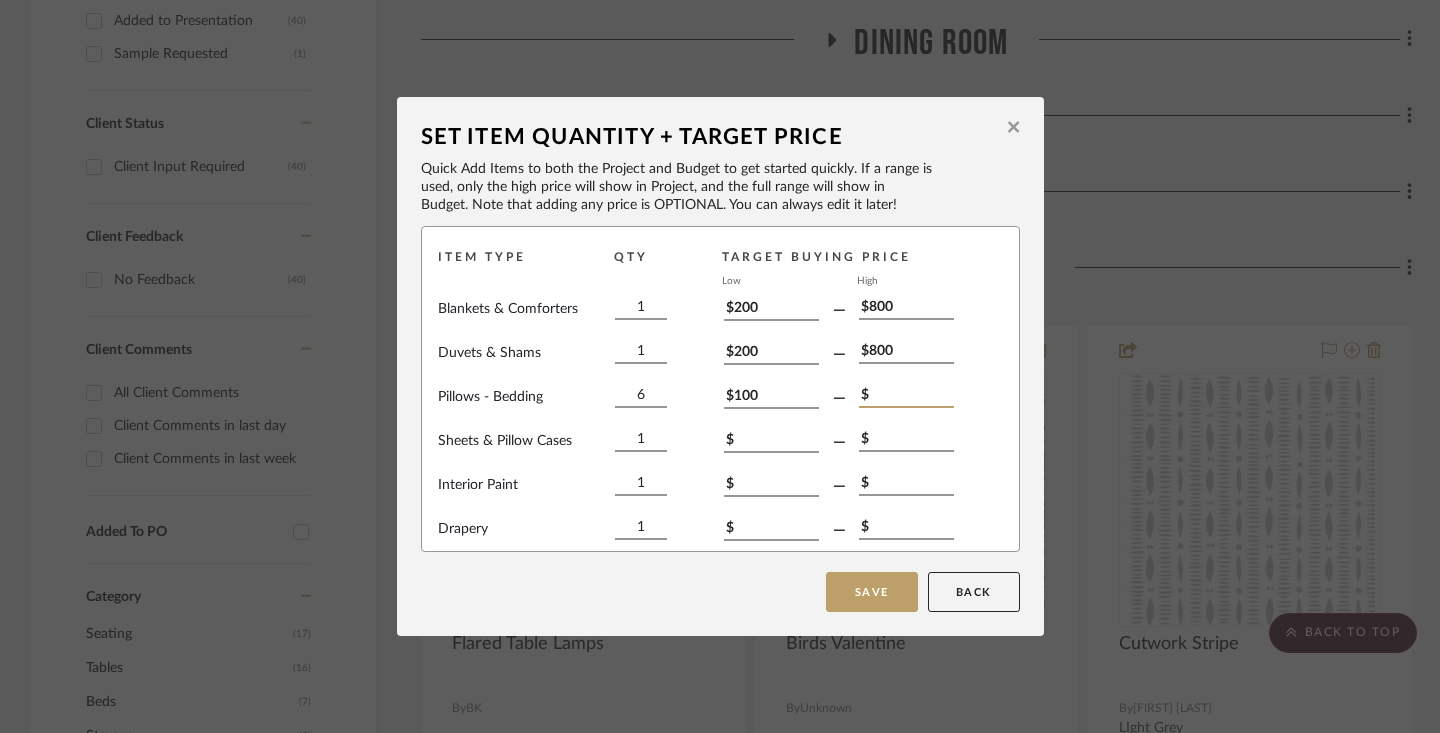 click on "$" at bounding box center (906, 397) 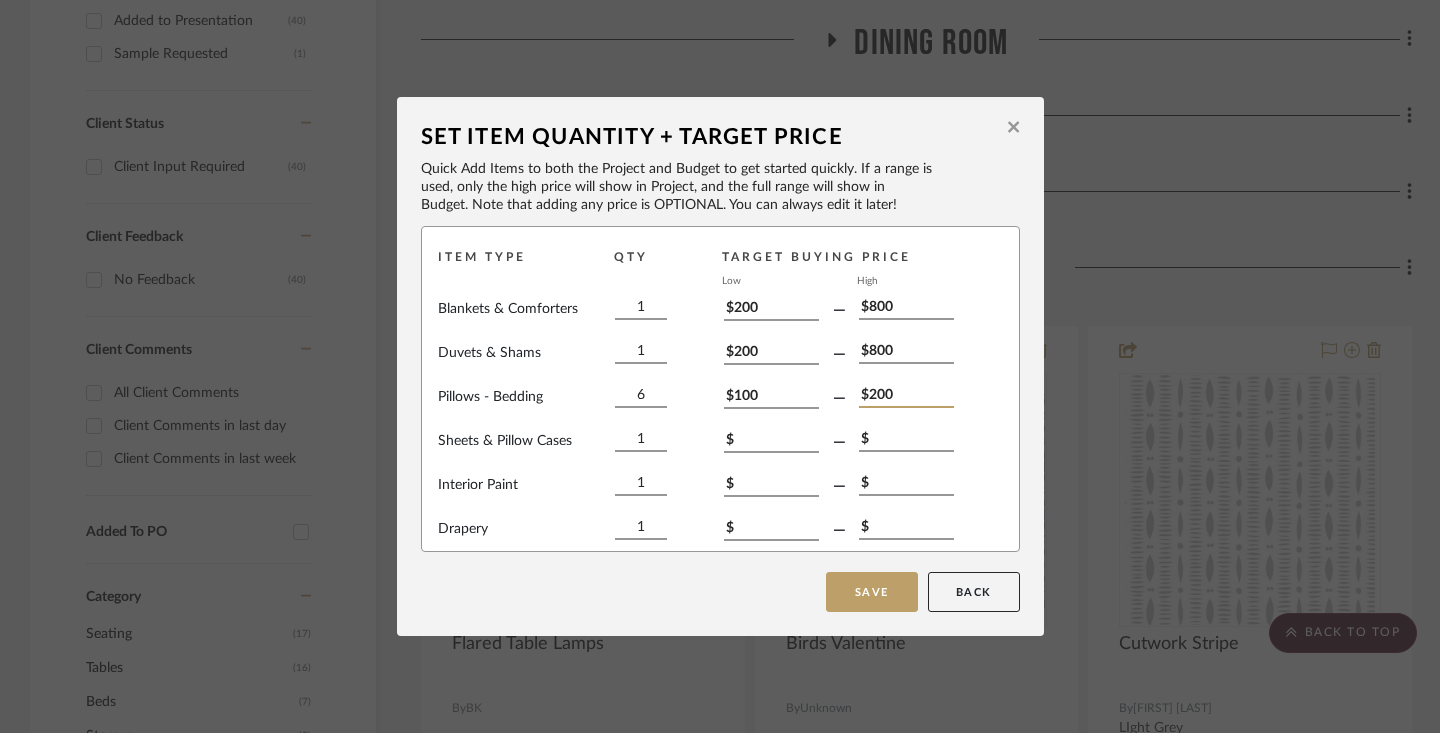type on "$200" 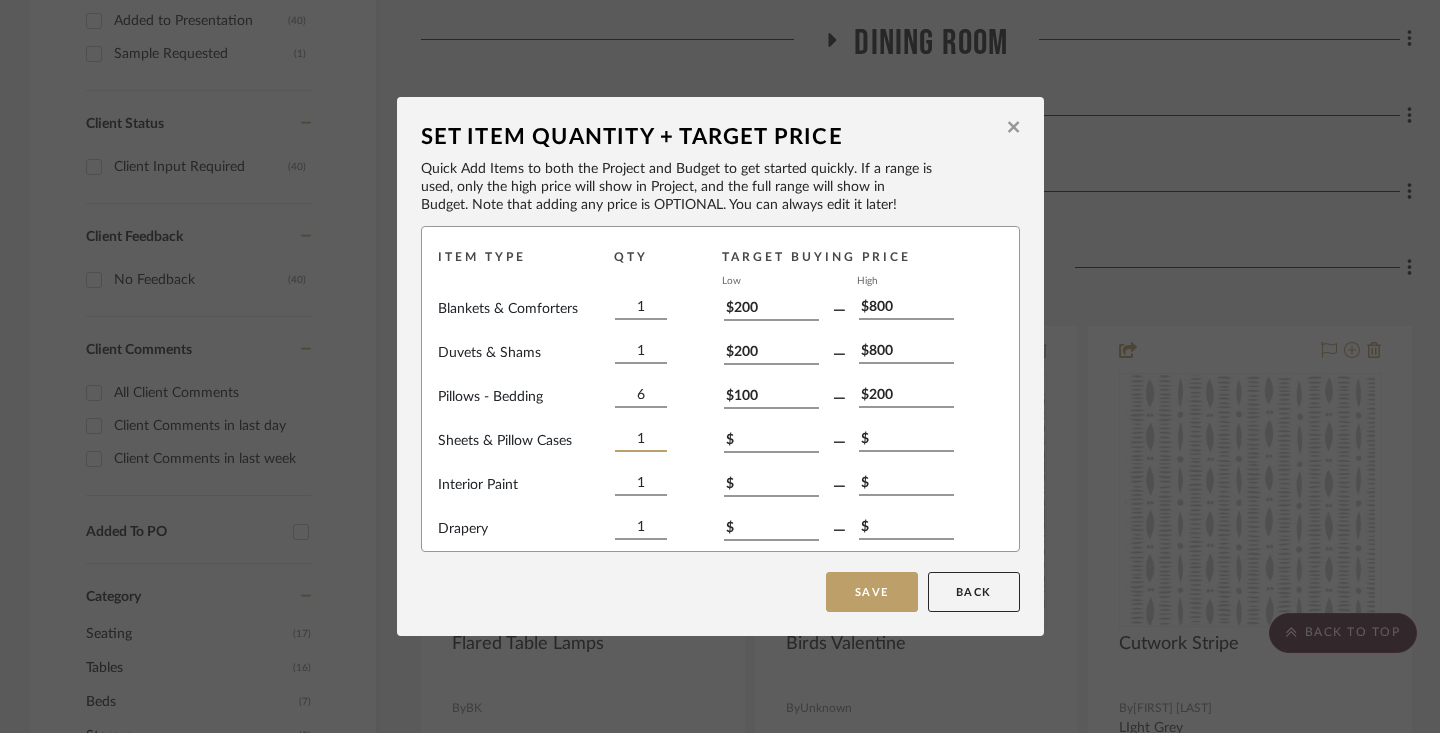 click on "1" at bounding box center [641, 441] 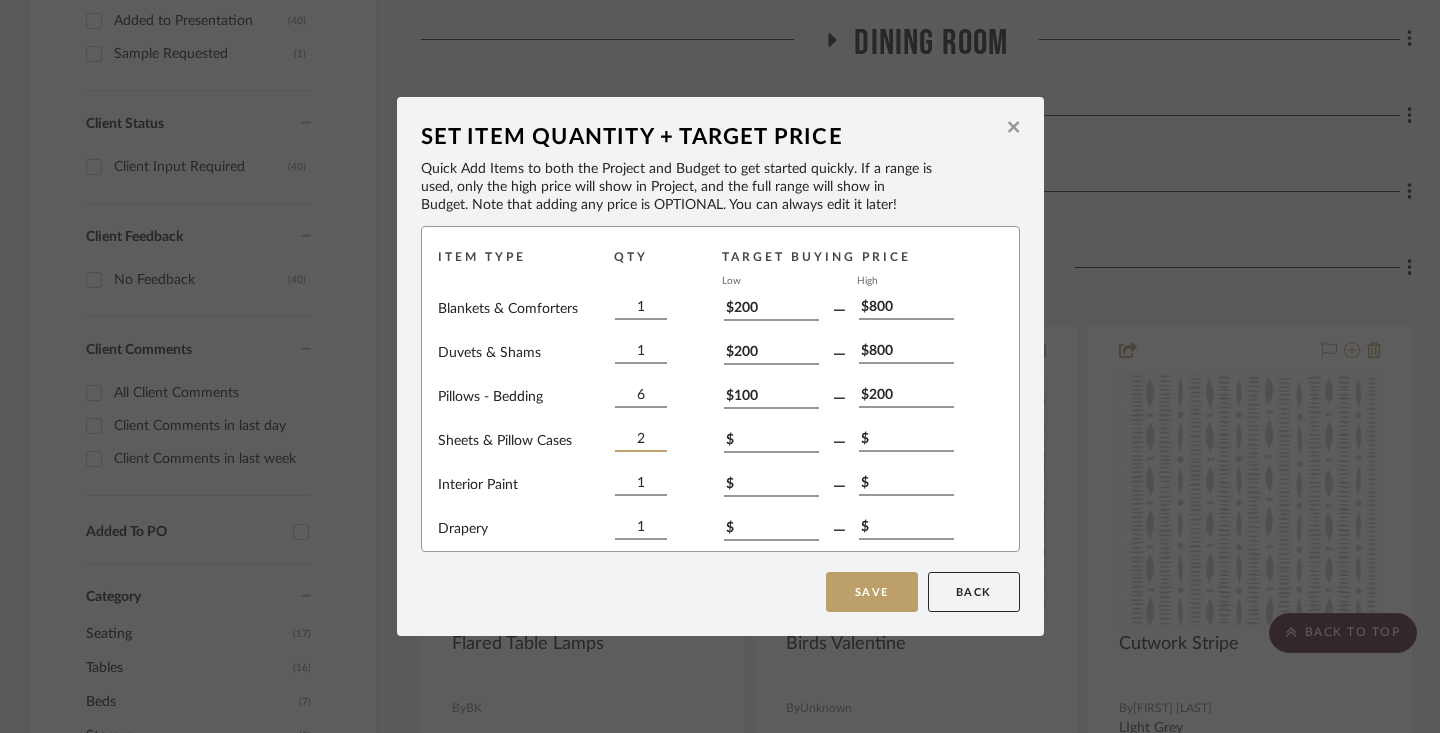 type on "2" 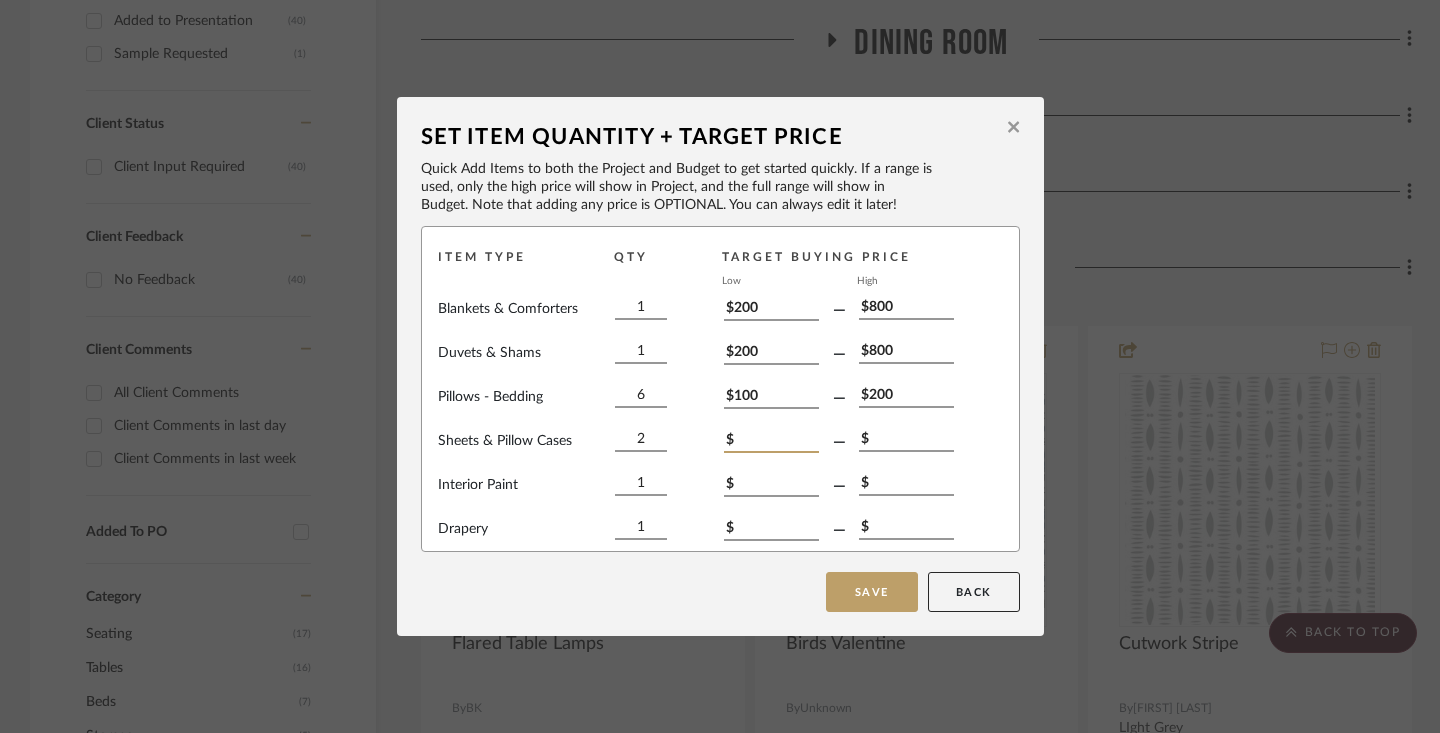 click on "$" at bounding box center (771, 442) 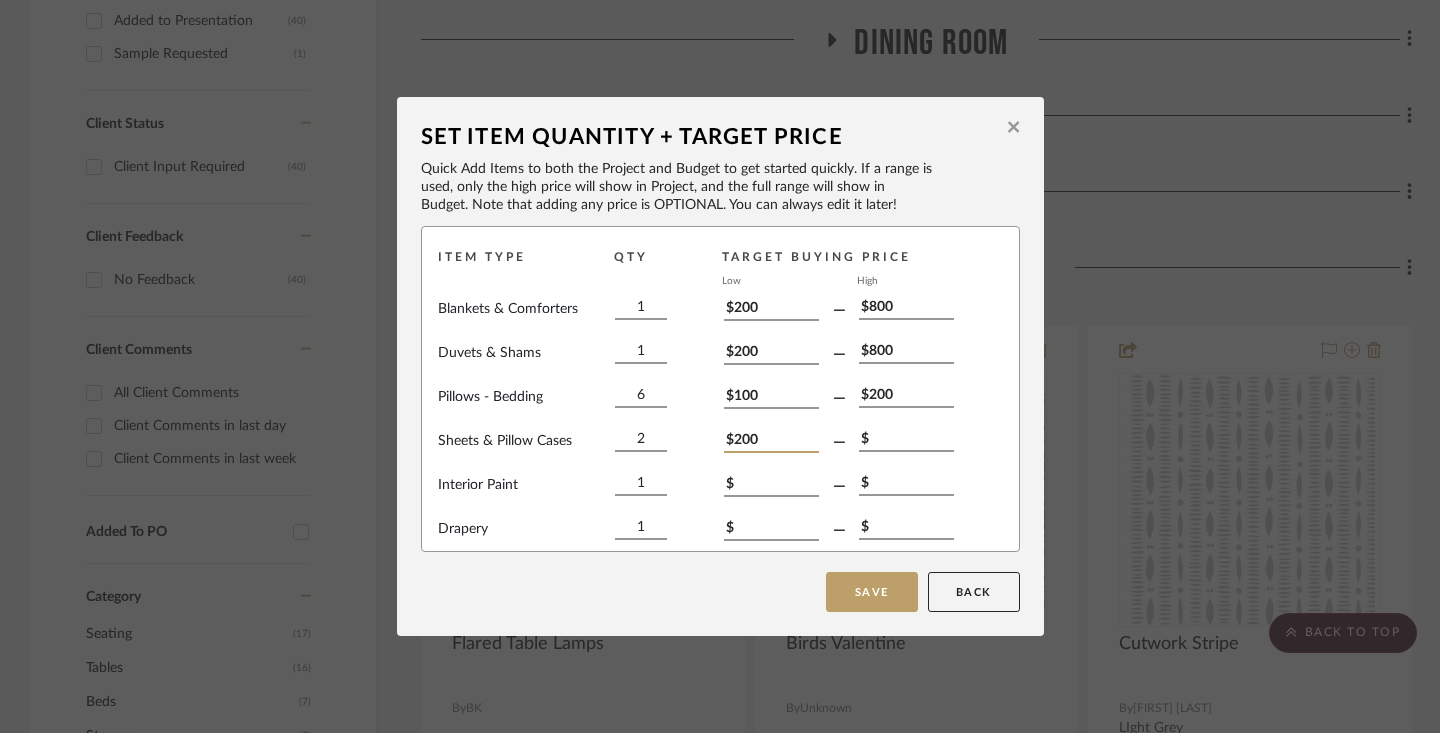 type on "$200" 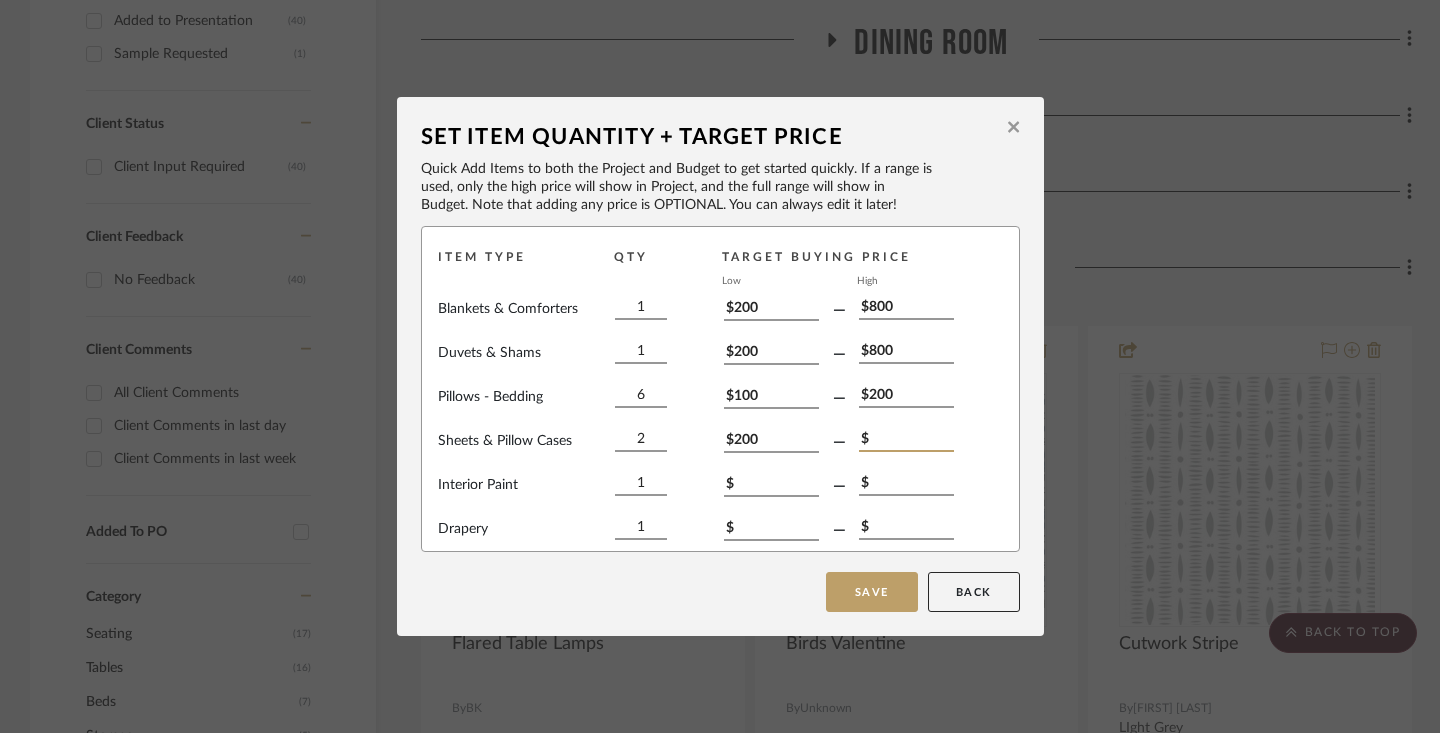 click on "$" at bounding box center [906, 441] 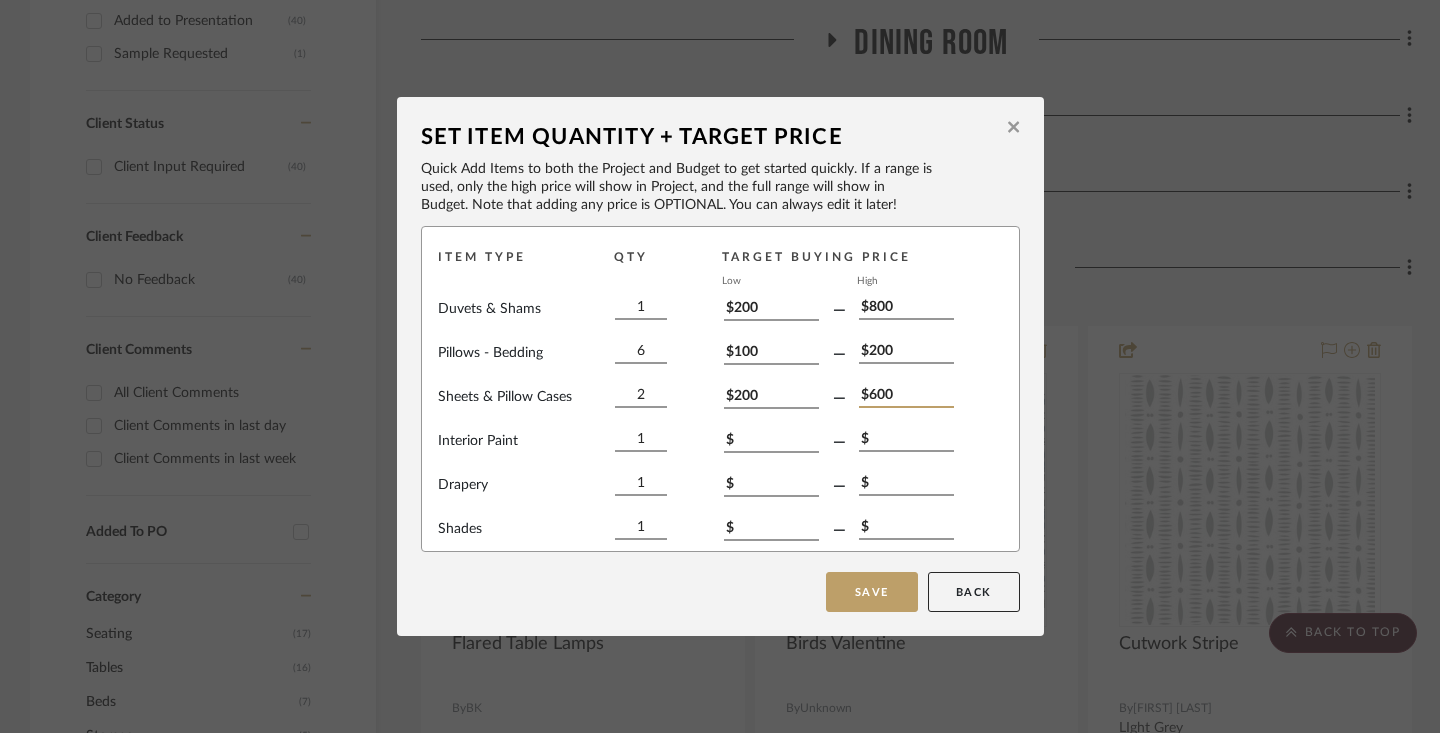 scroll, scrollTop: 61, scrollLeft: 0, axis: vertical 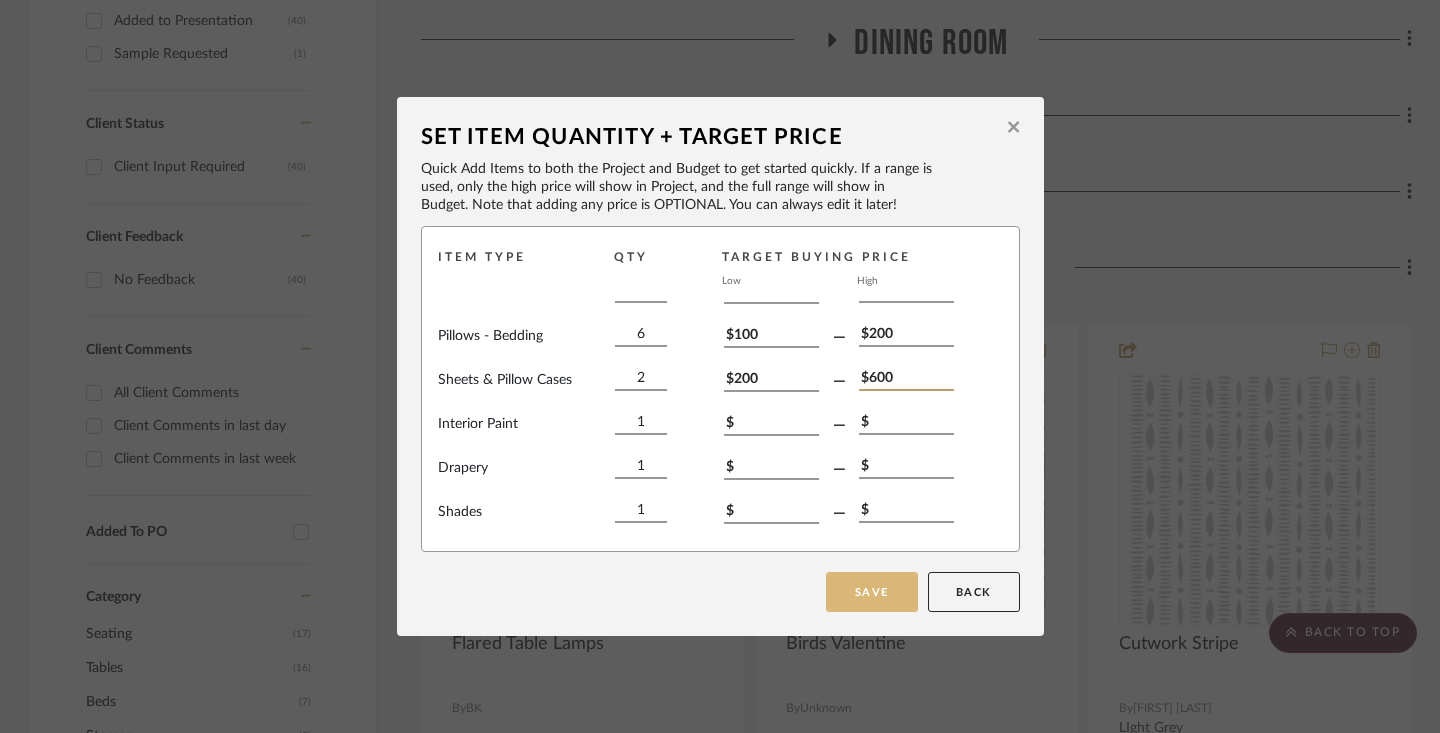 type on "$600" 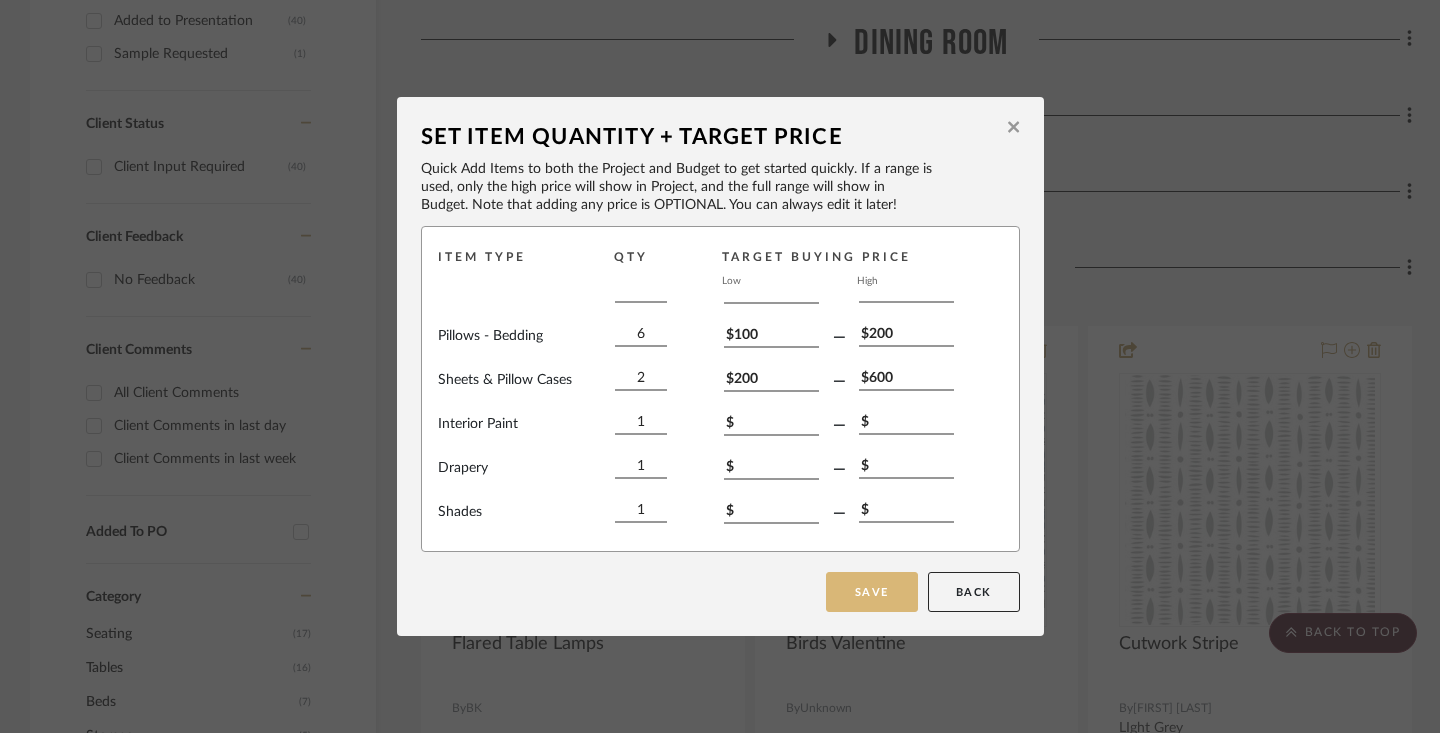 click on "Save" at bounding box center [872, 592] 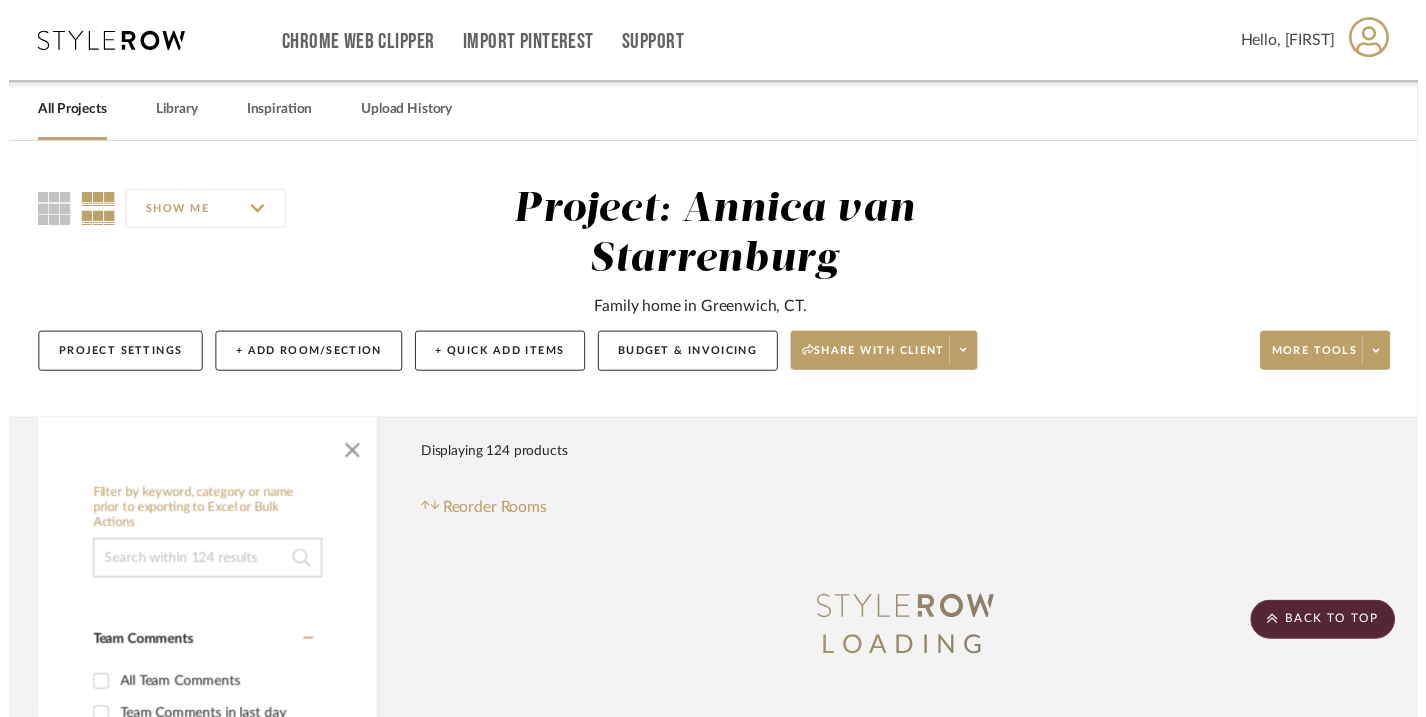 scroll, scrollTop: 990, scrollLeft: 0, axis: vertical 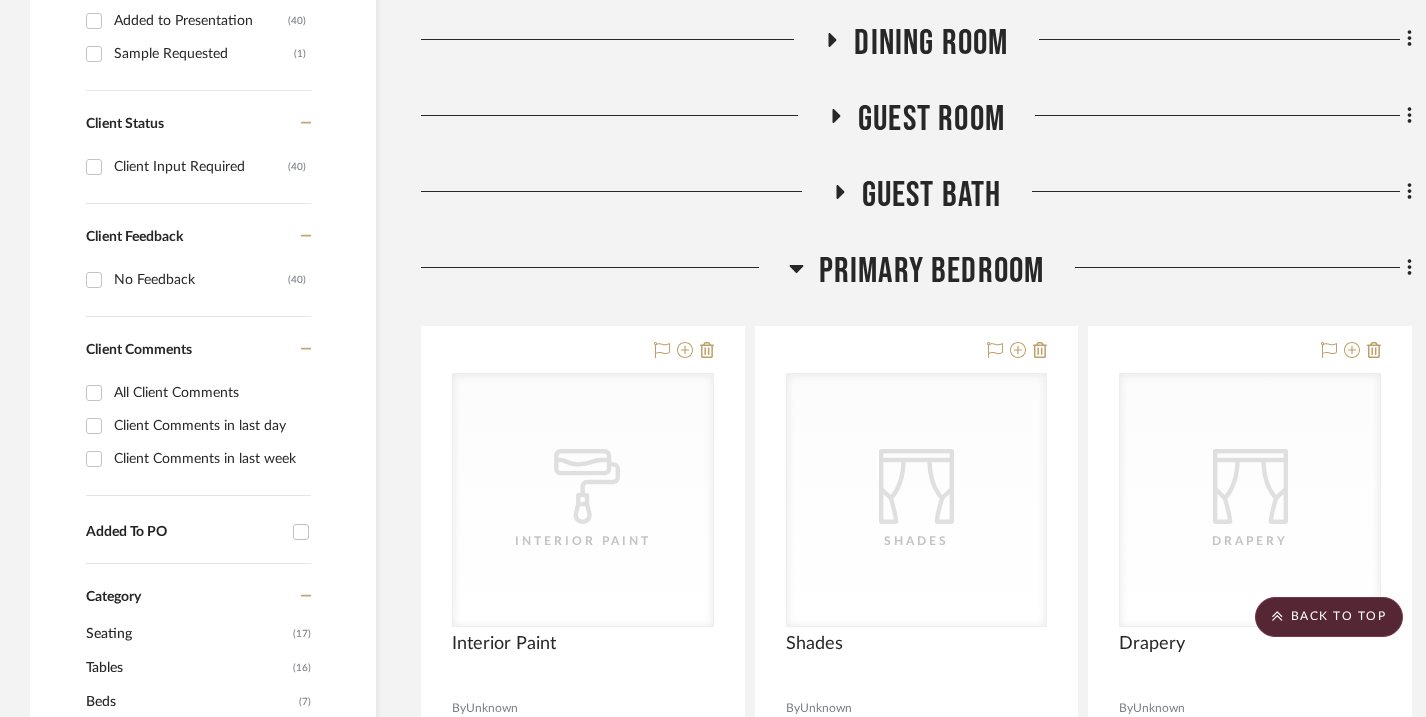 click 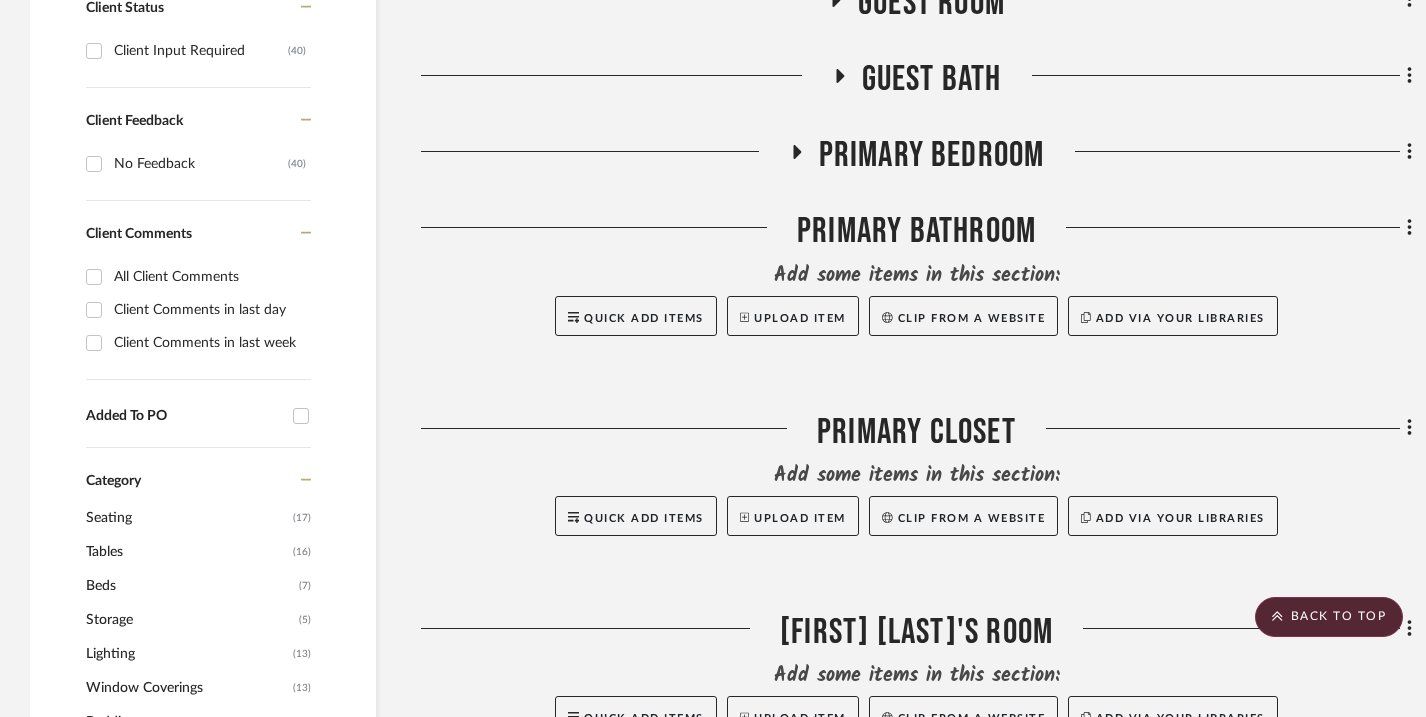 scroll, scrollTop: 1109, scrollLeft: 0, axis: vertical 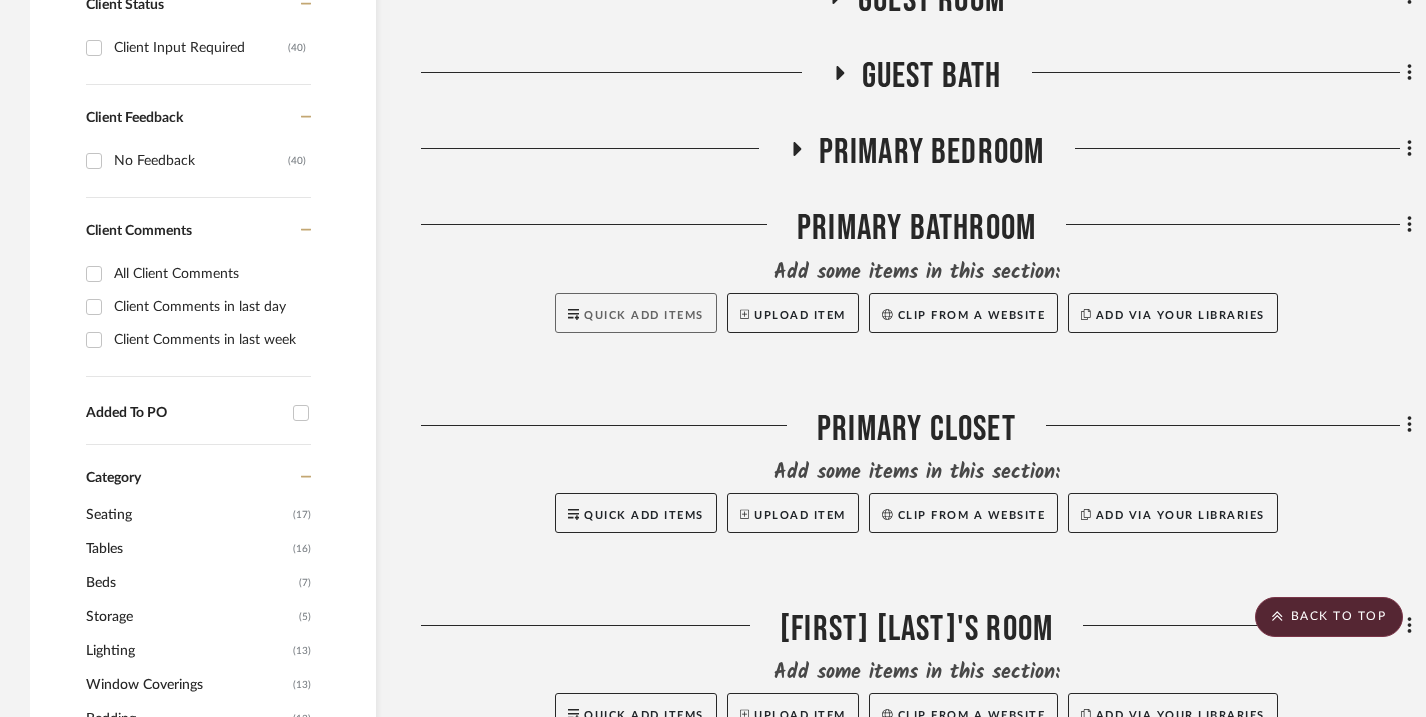 click on "Quick Add Items" 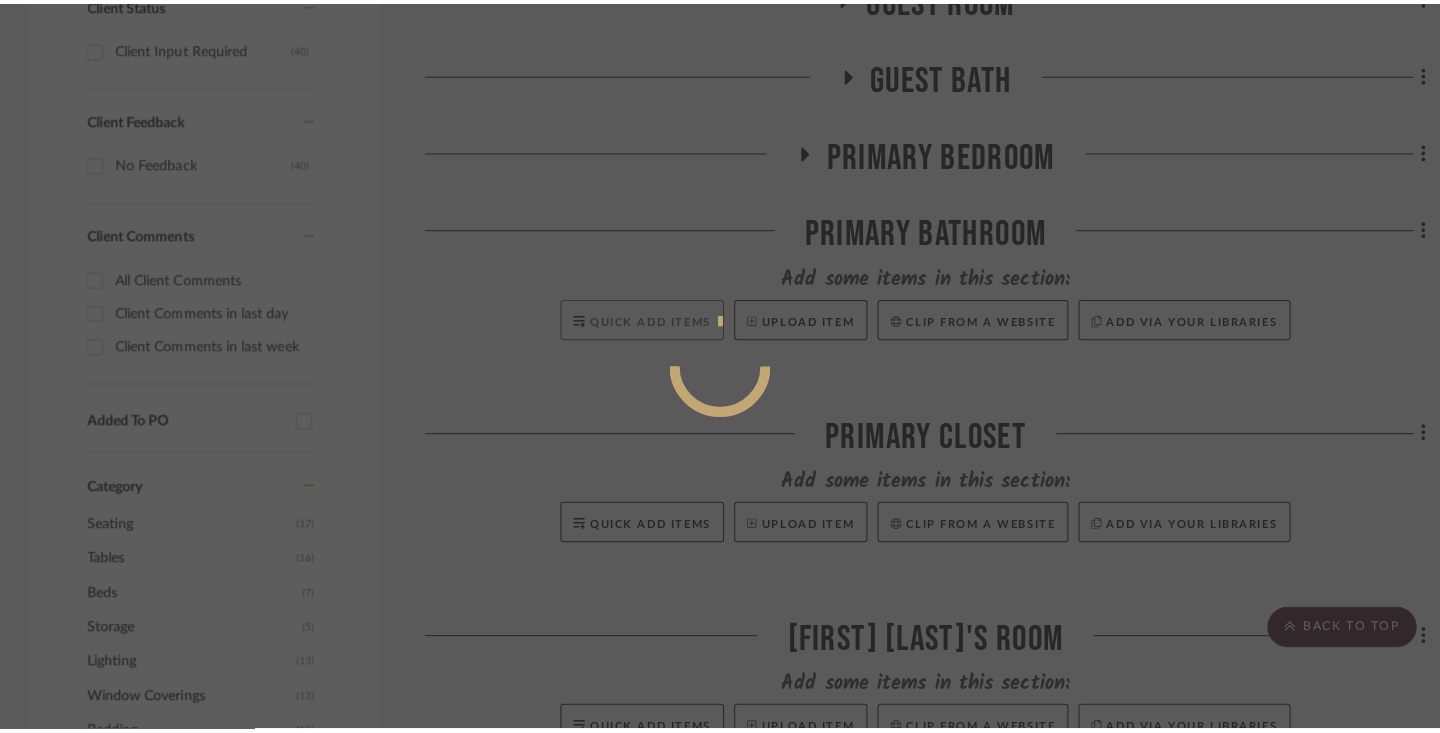 scroll, scrollTop: 0, scrollLeft: 0, axis: both 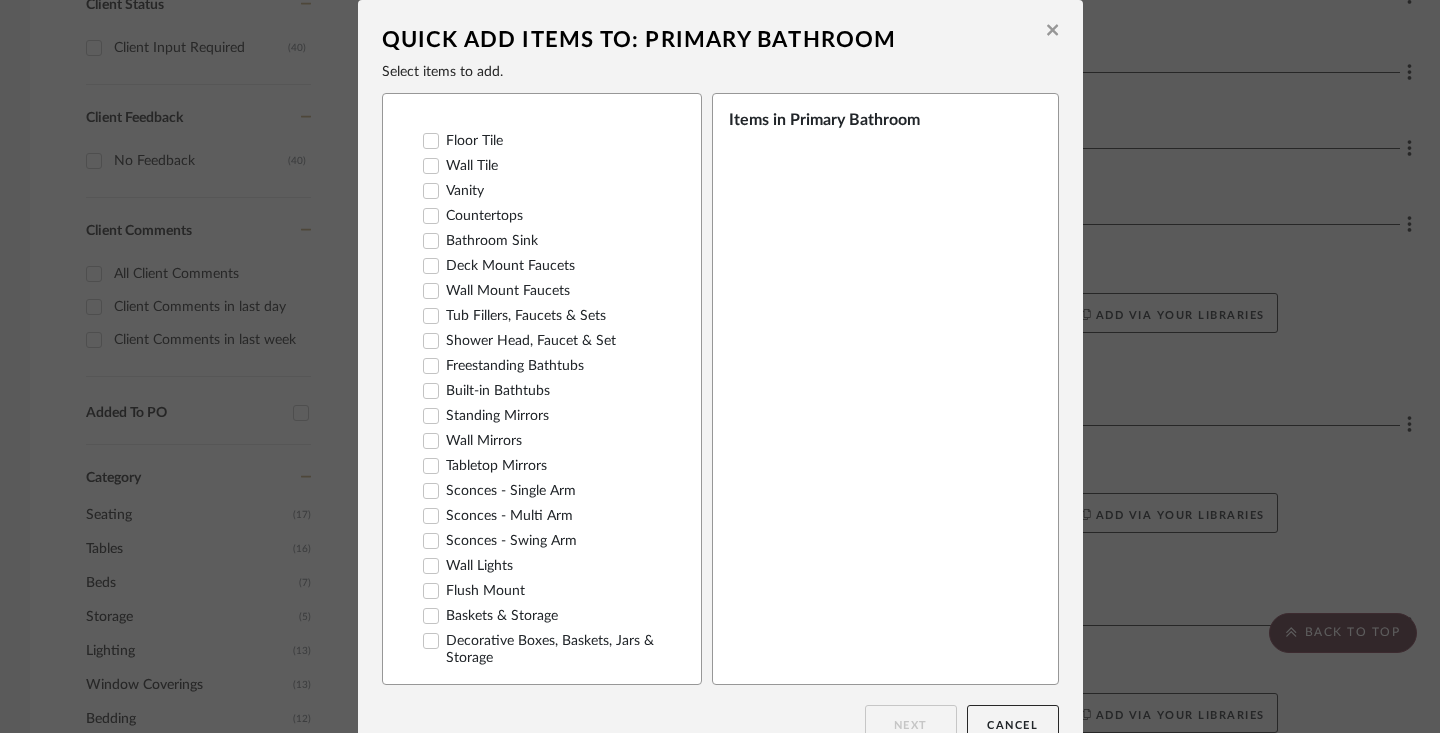 click on "Wall Mirrors" at bounding box center (472, 441) 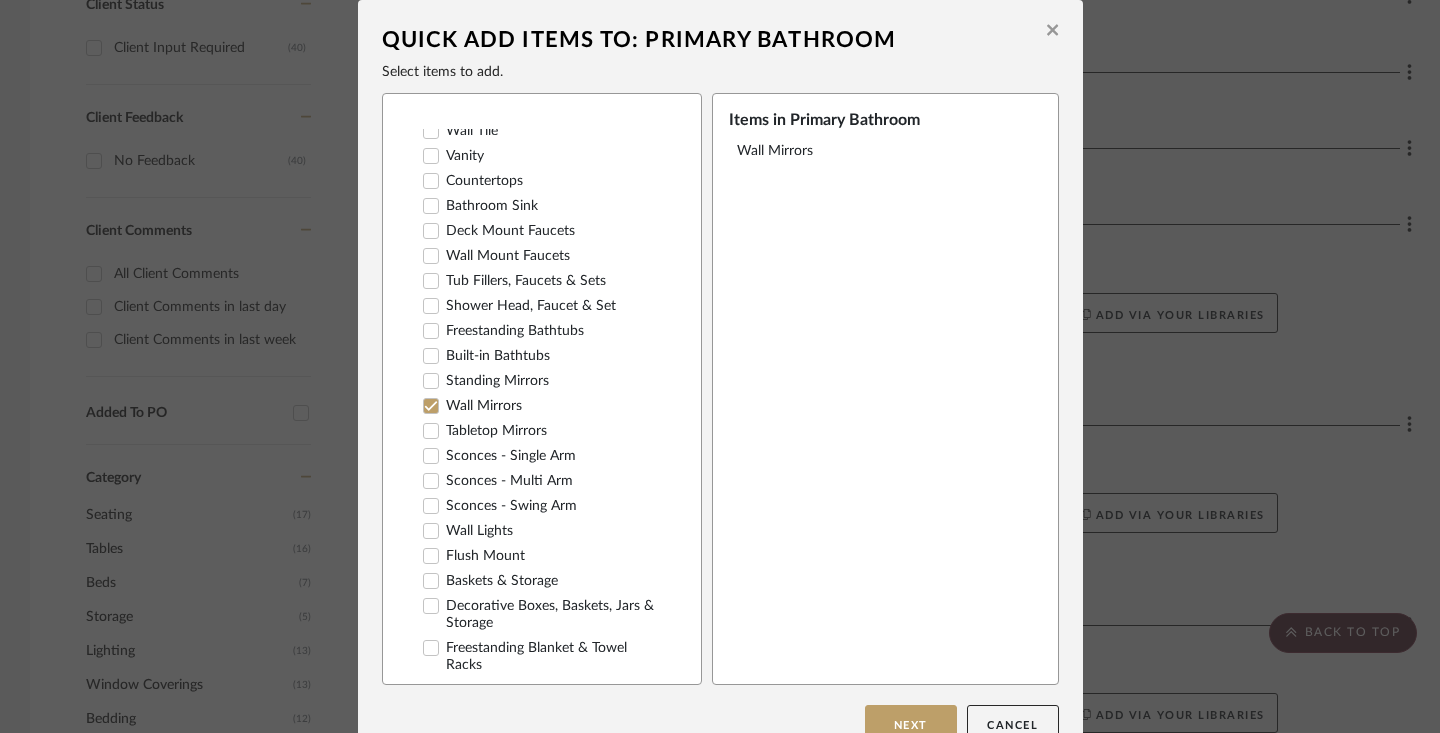 scroll, scrollTop: 116, scrollLeft: 0, axis: vertical 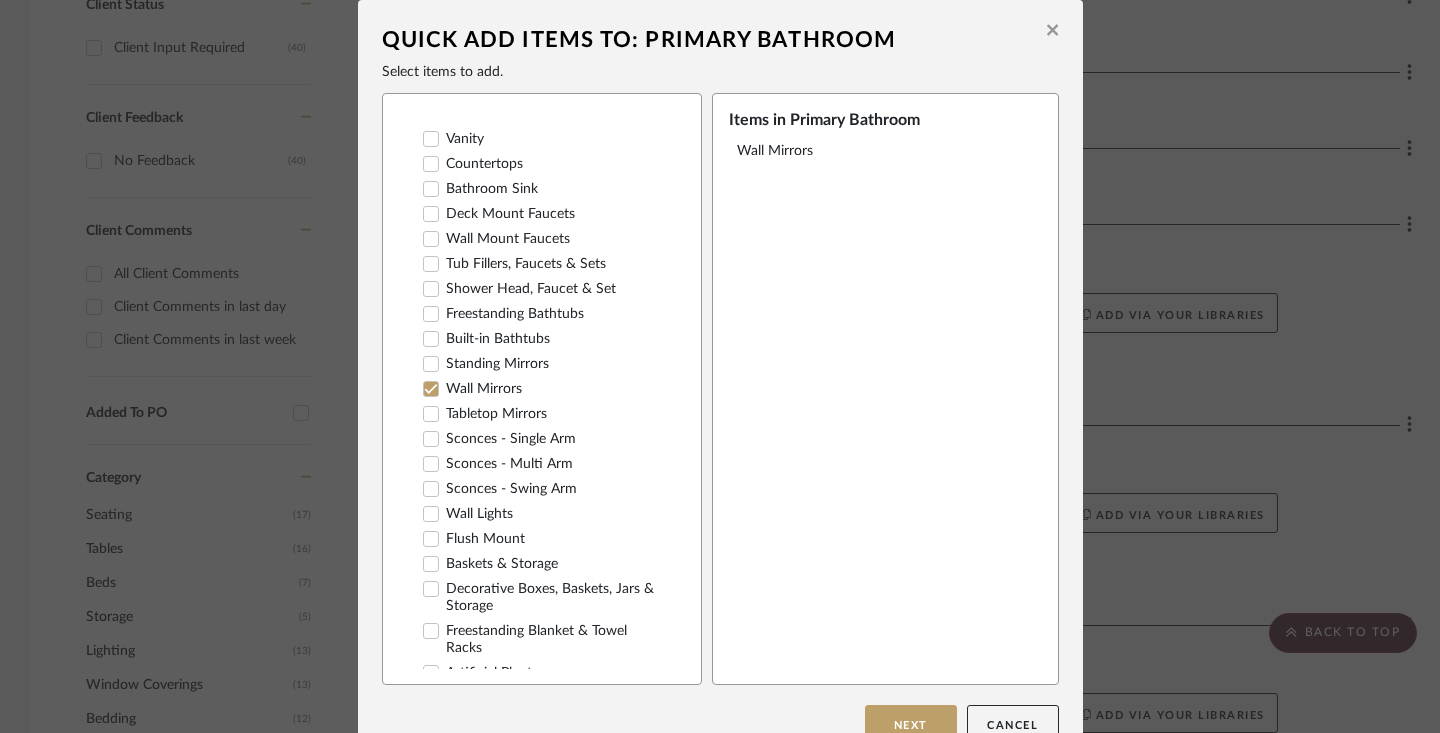 click on "Sconces - Multi Arm" at bounding box center (498, 464) 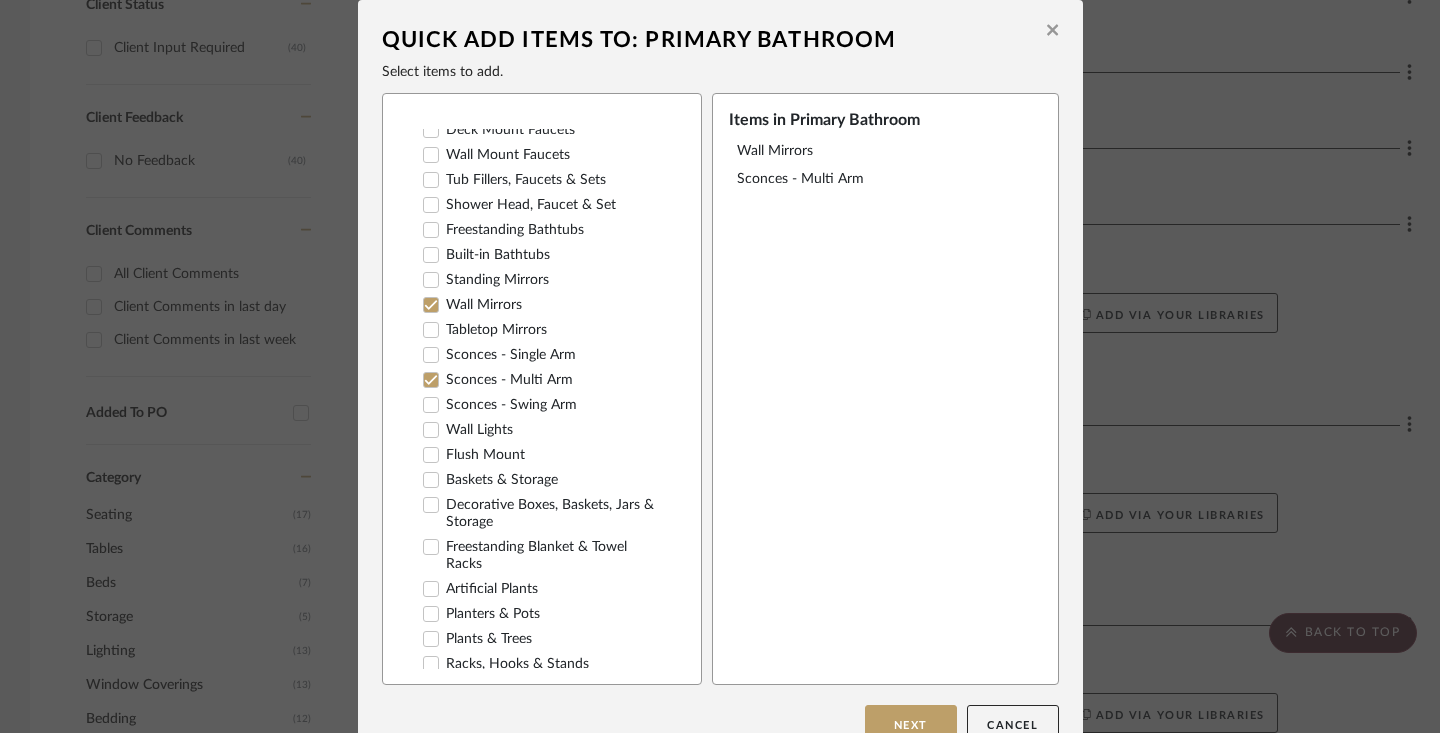 scroll, scrollTop: 213, scrollLeft: 0, axis: vertical 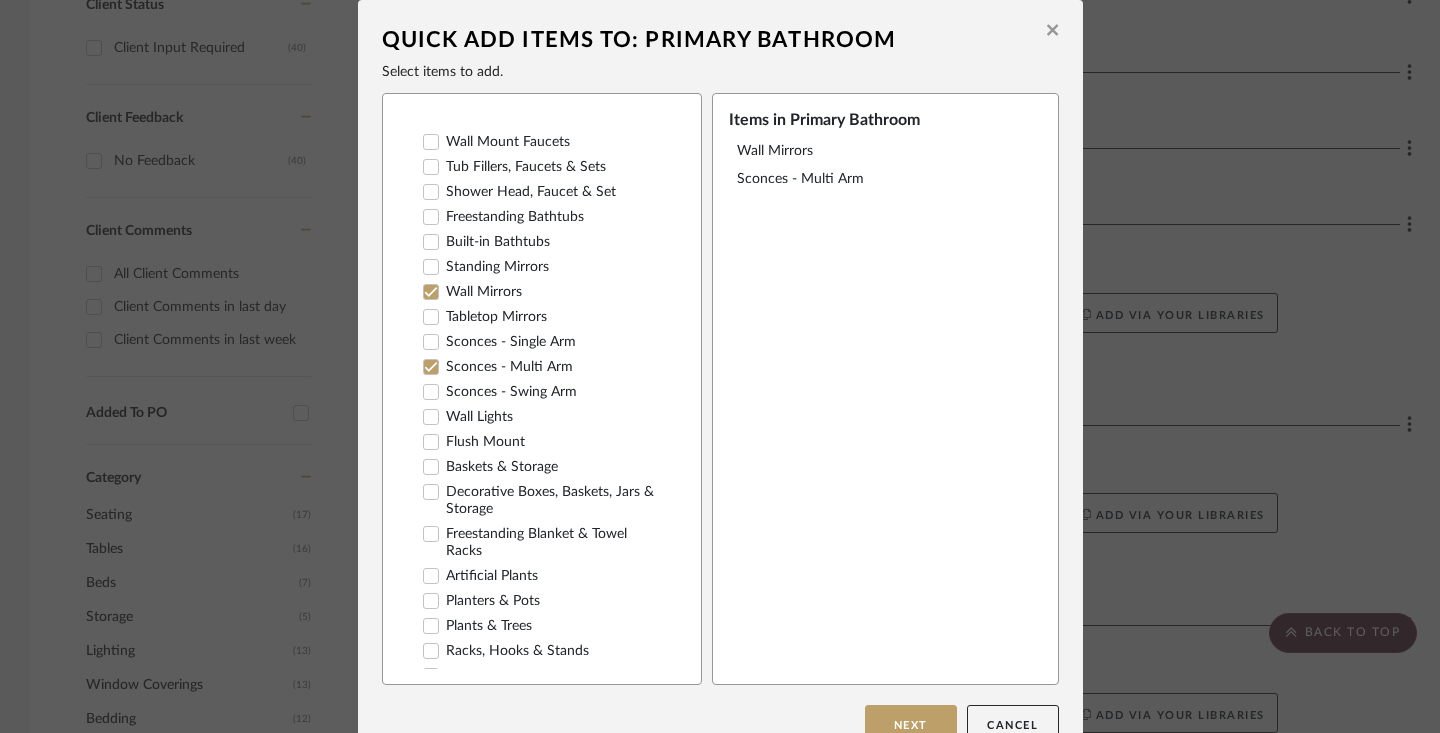 click on "Baskets & Storage" at bounding box center (490, 467) 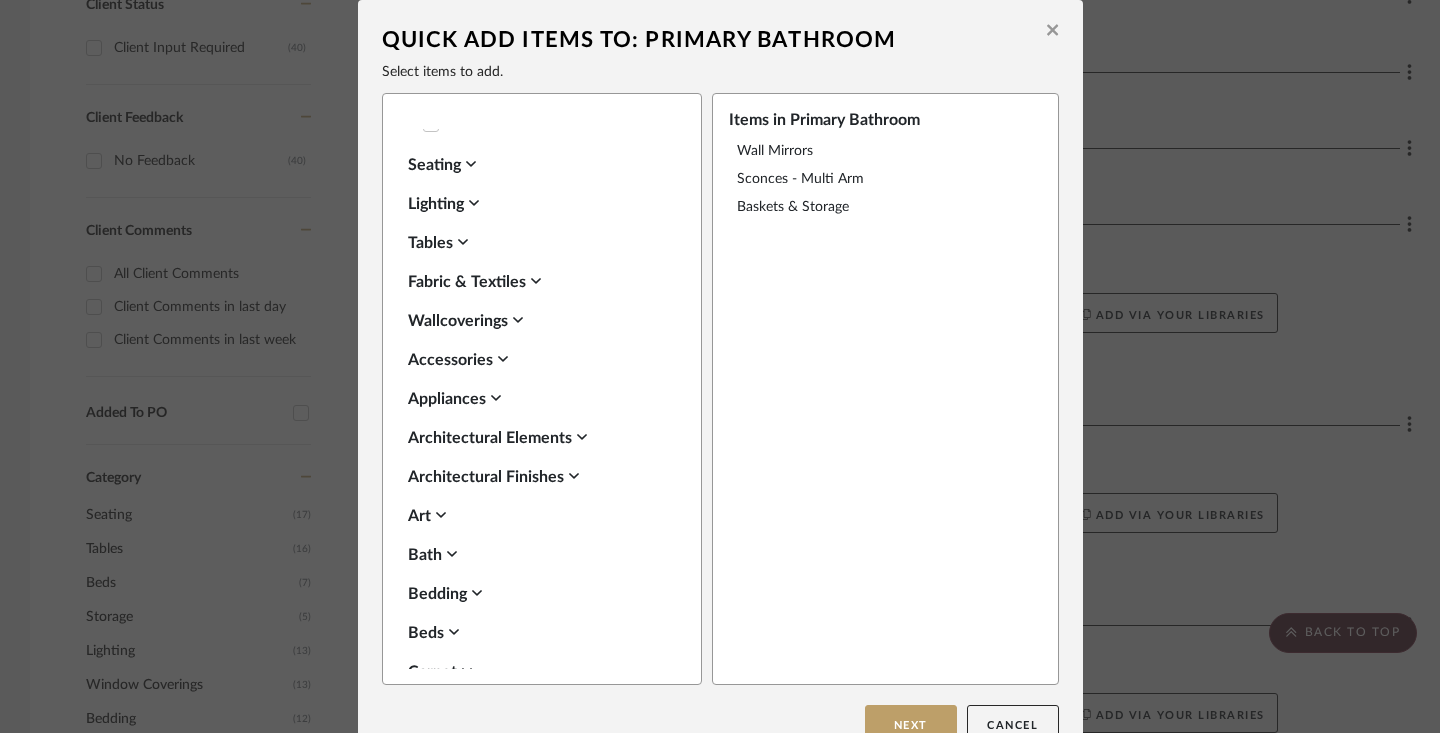 scroll, scrollTop: 778, scrollLeft: 0, axis: vertical 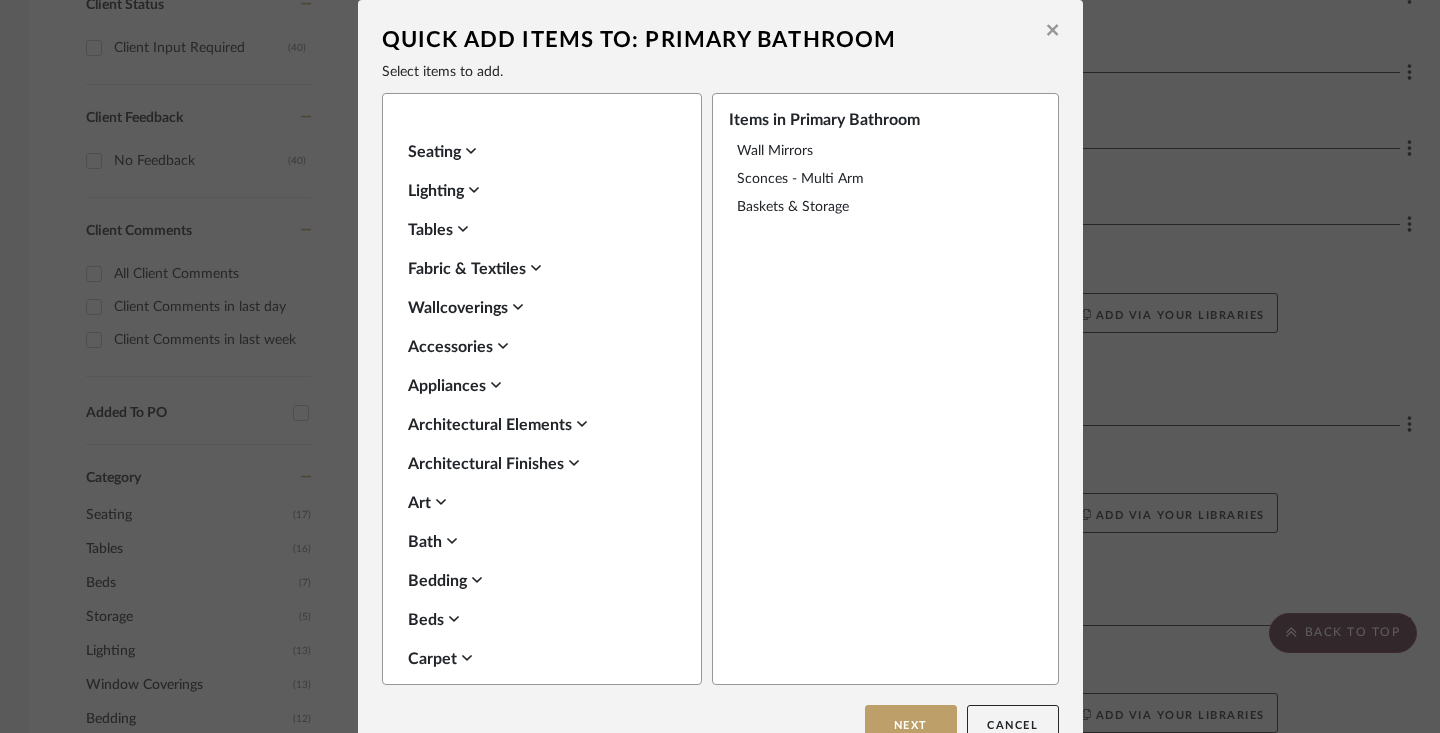 click 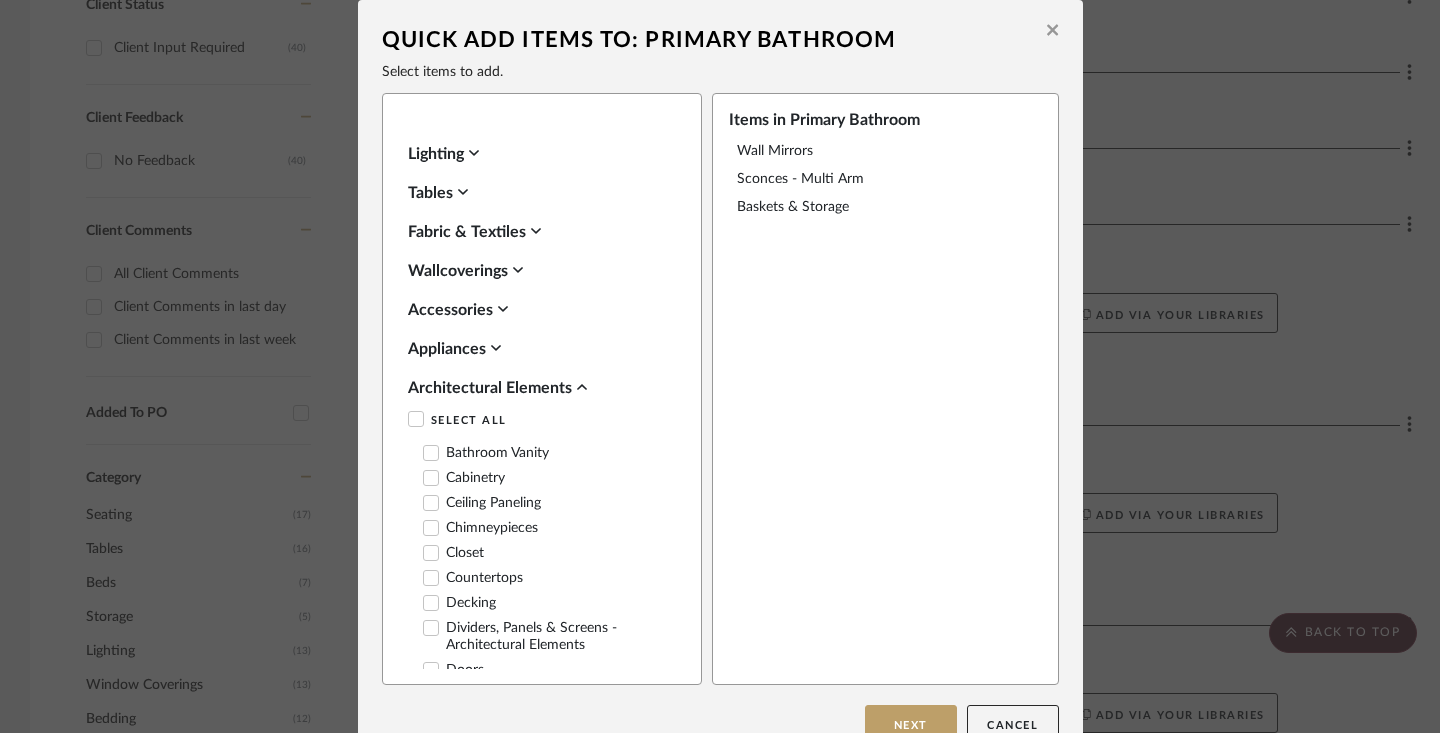 scroll, scrollTop: 644, scrollLeft: 0, axis: vertical 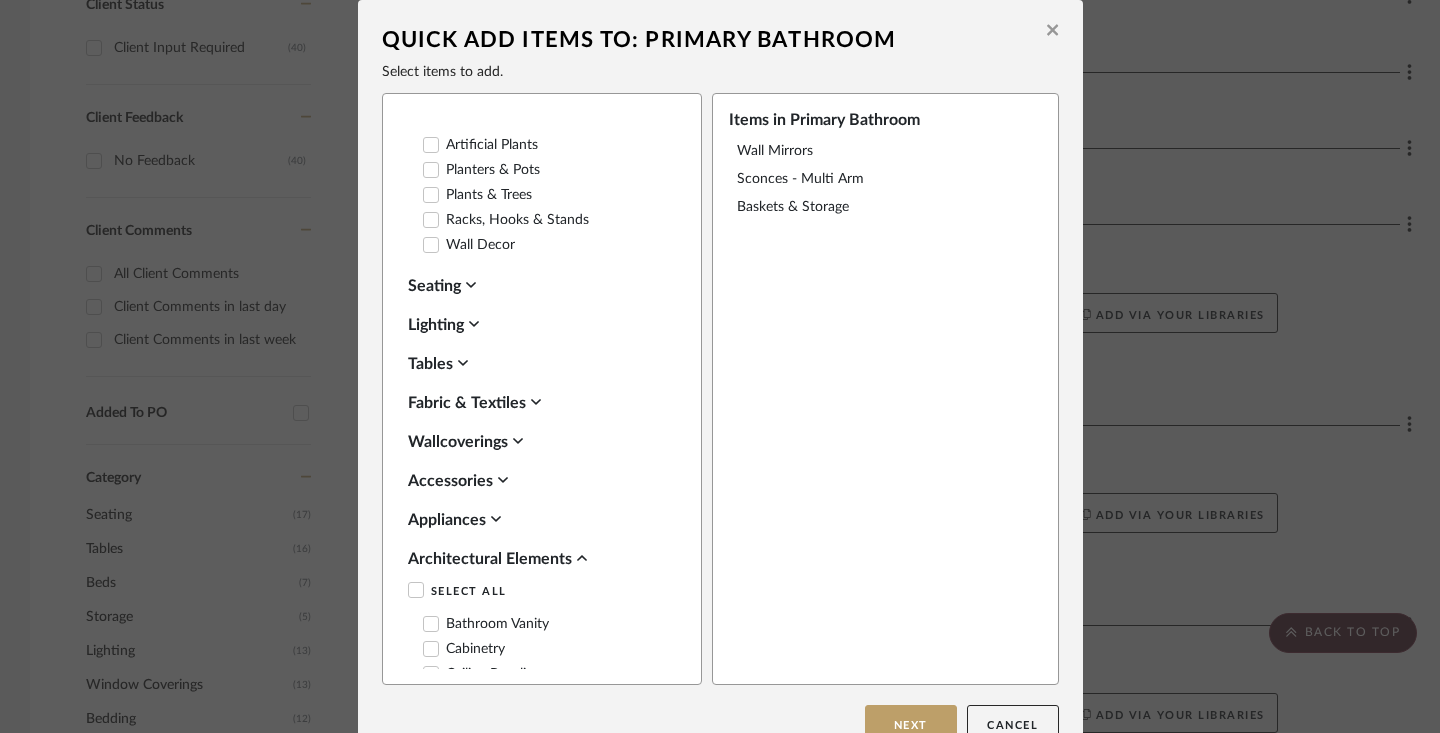 click 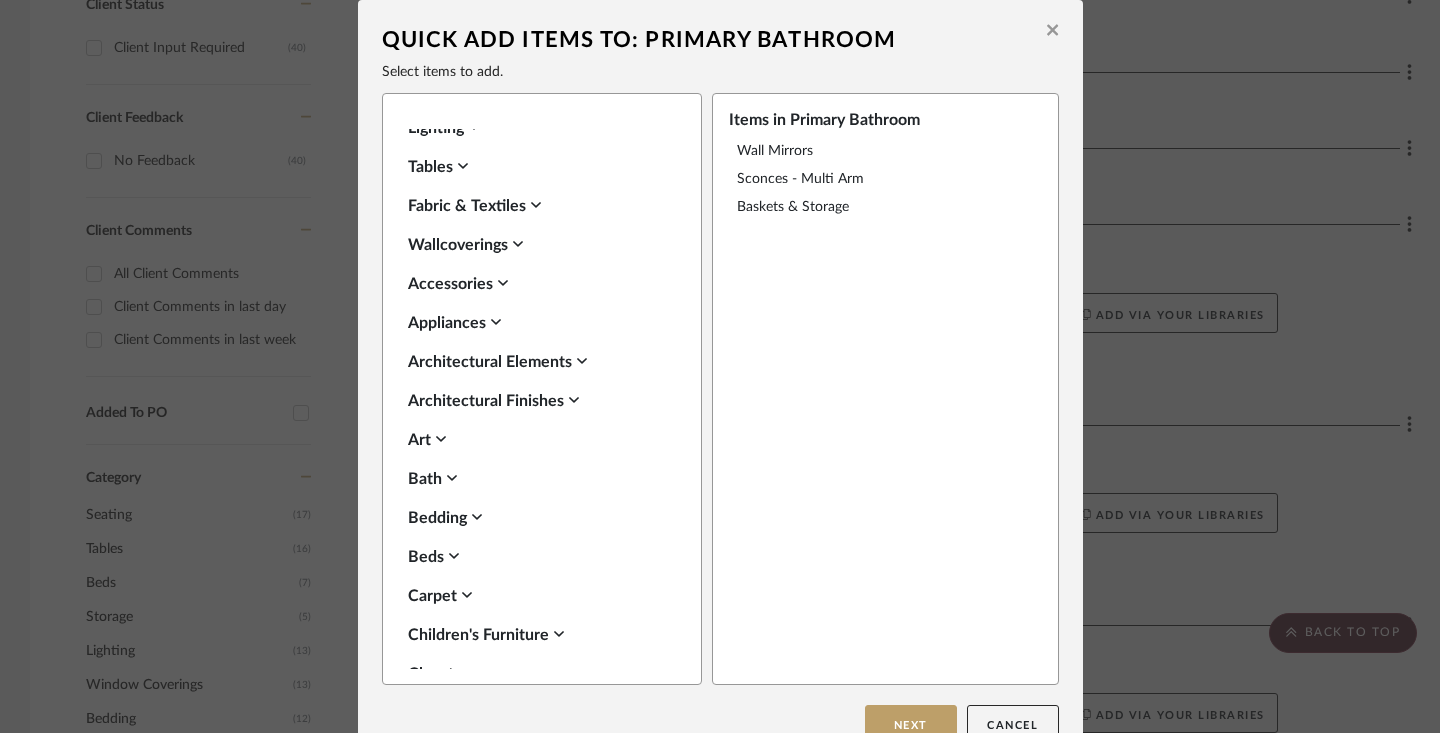 scroll, scrollTop: 845, scrollLeft: 0, axis: vertical 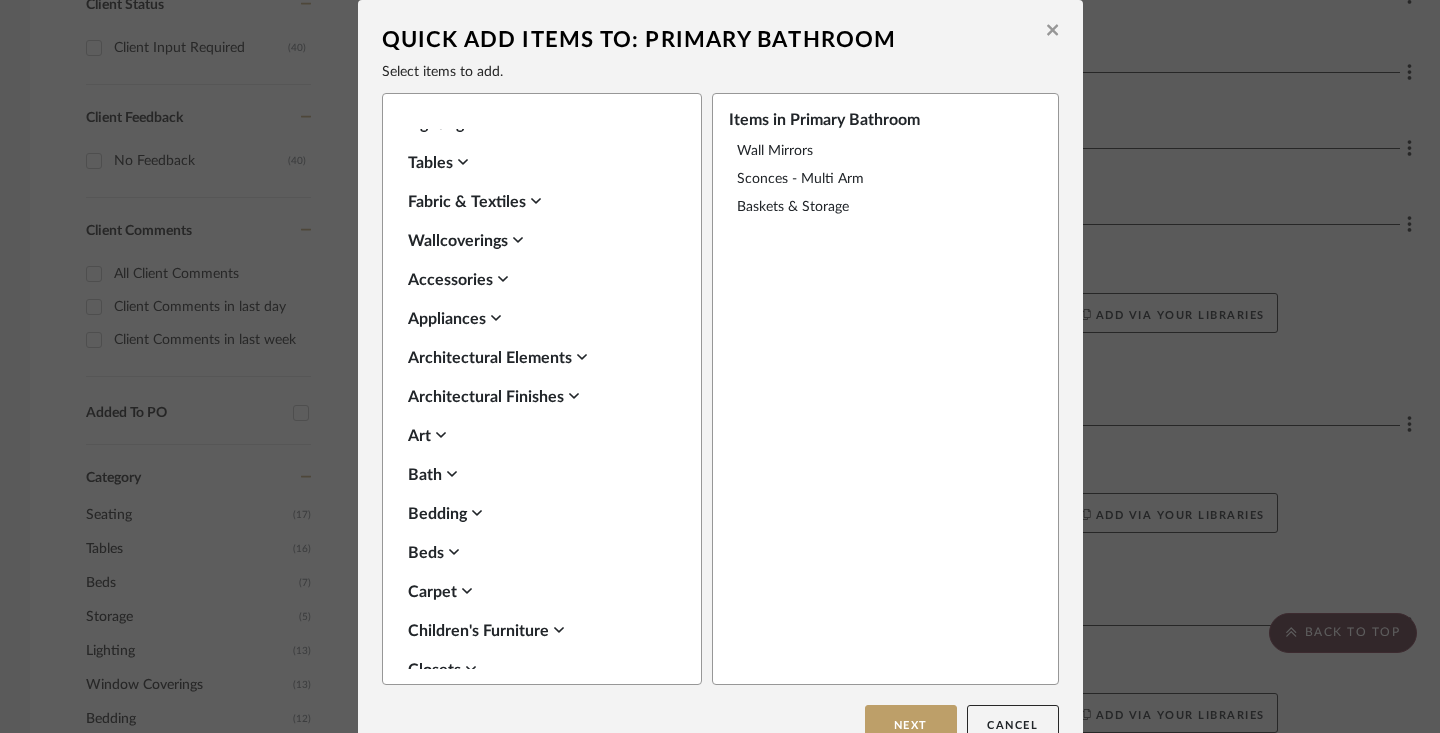 click 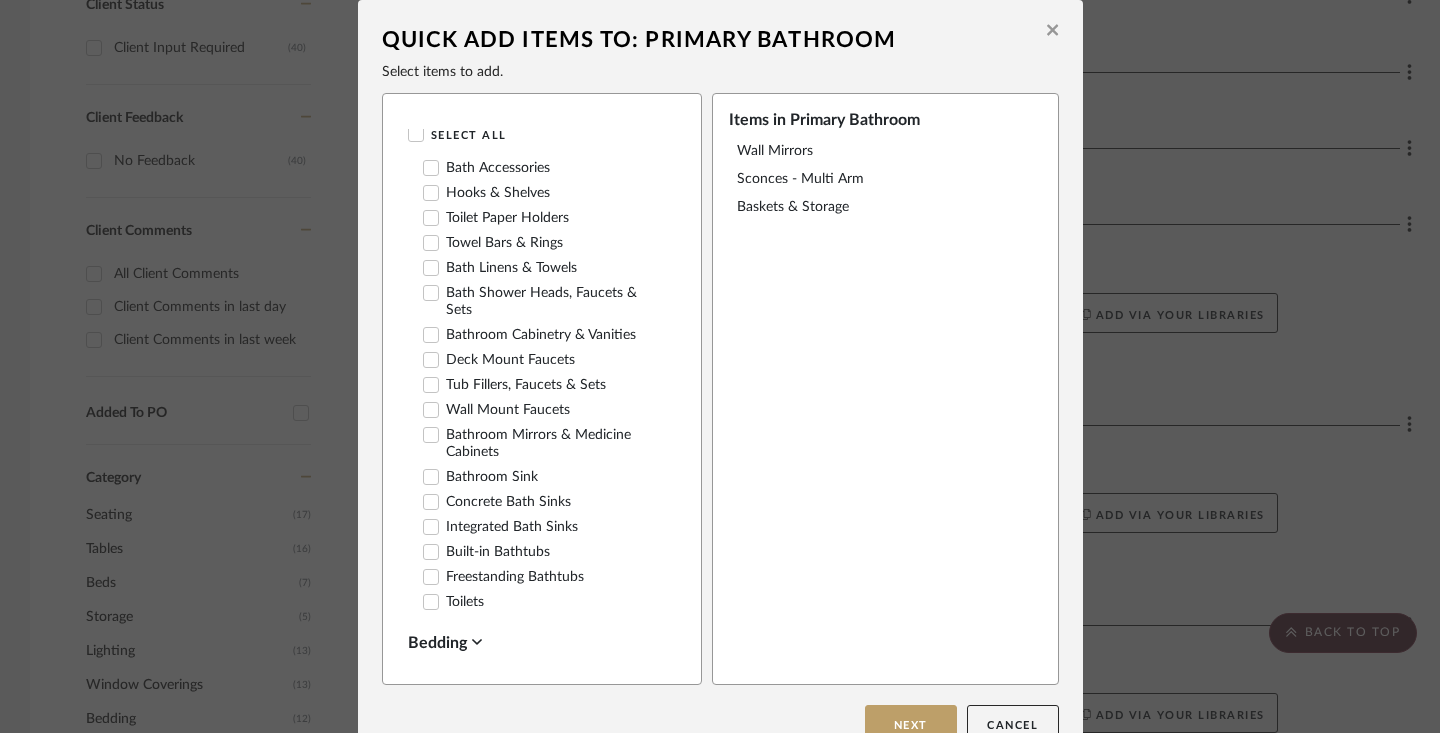 scroll, scrollTop: 1222, scrollLeft: 0, axis: vertical 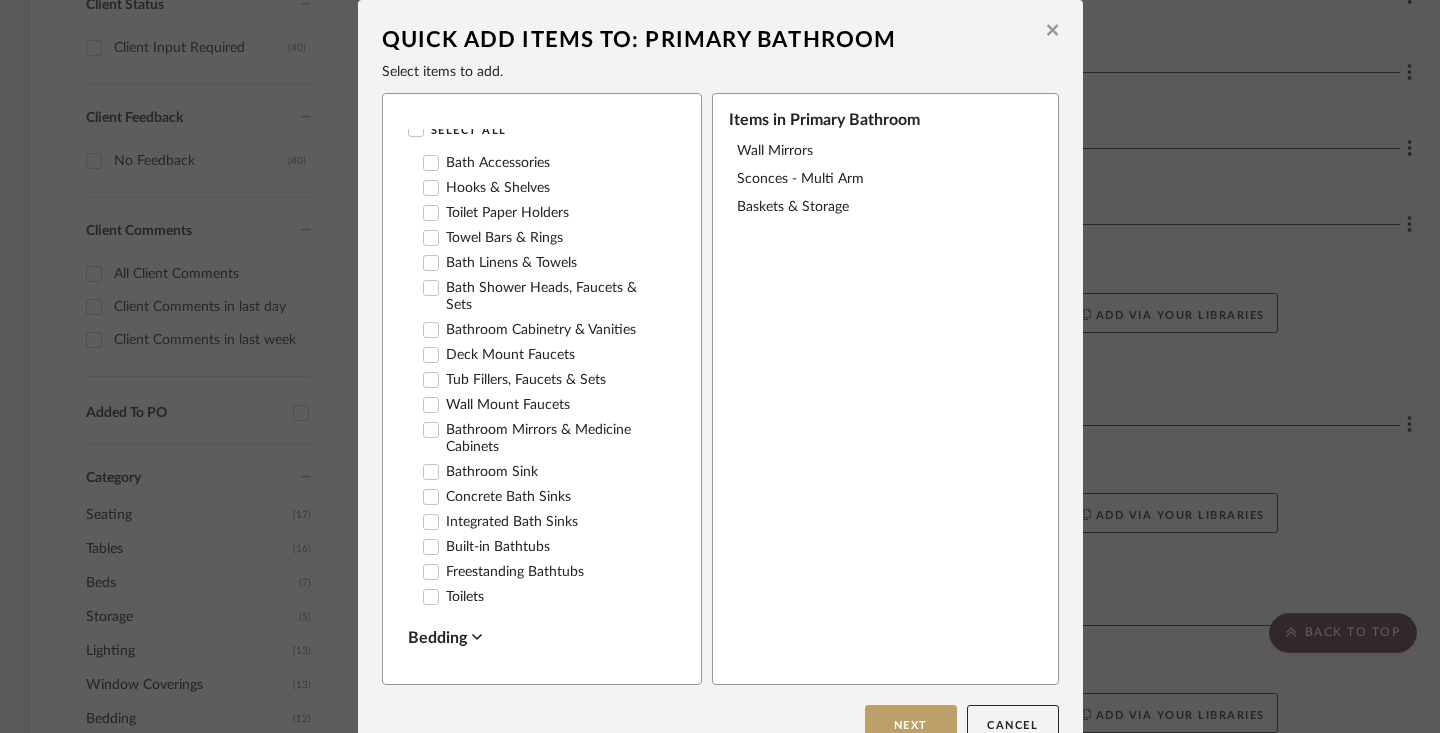 click on "Integrated Bath Sinks" at bounding box center [500, 522] 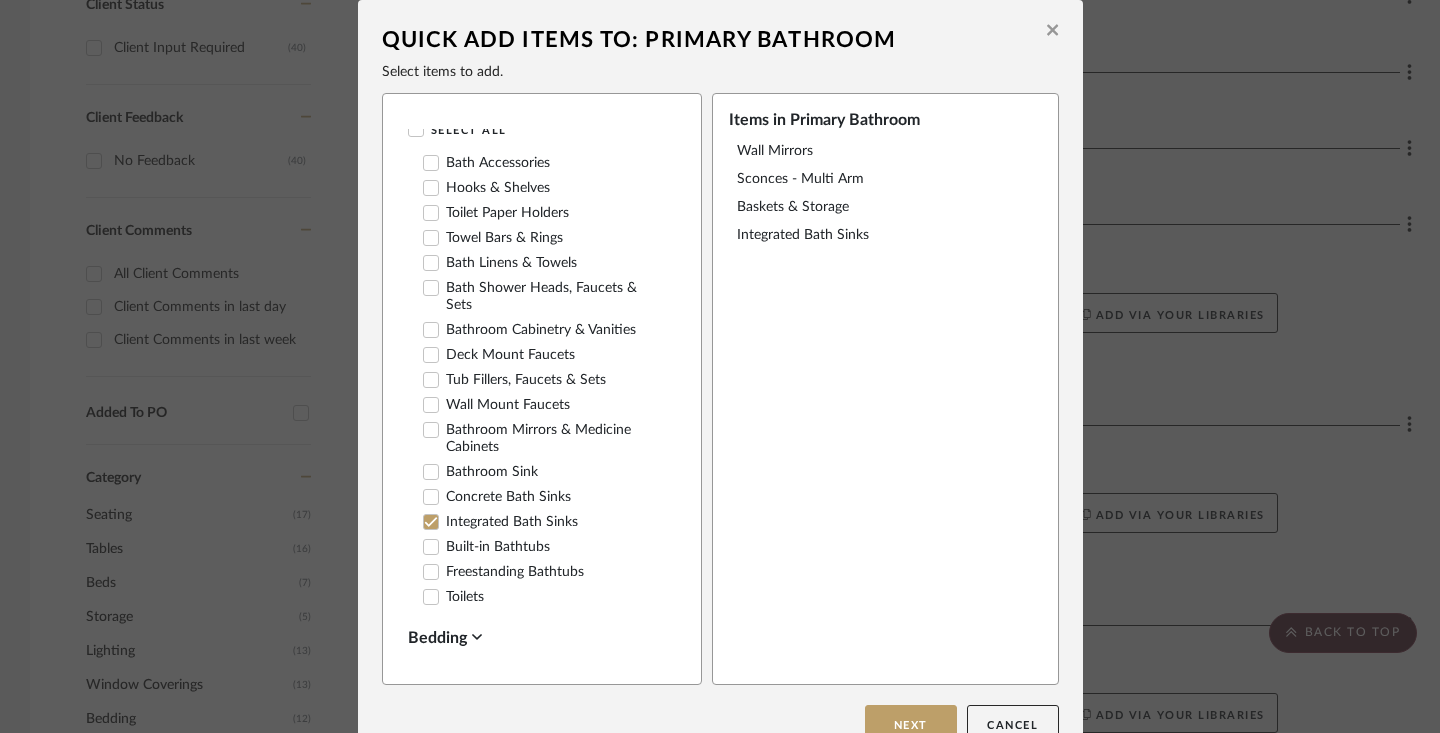 click on "Bathroom Cabinetry & Vanities" at bounding box center [529, 330] 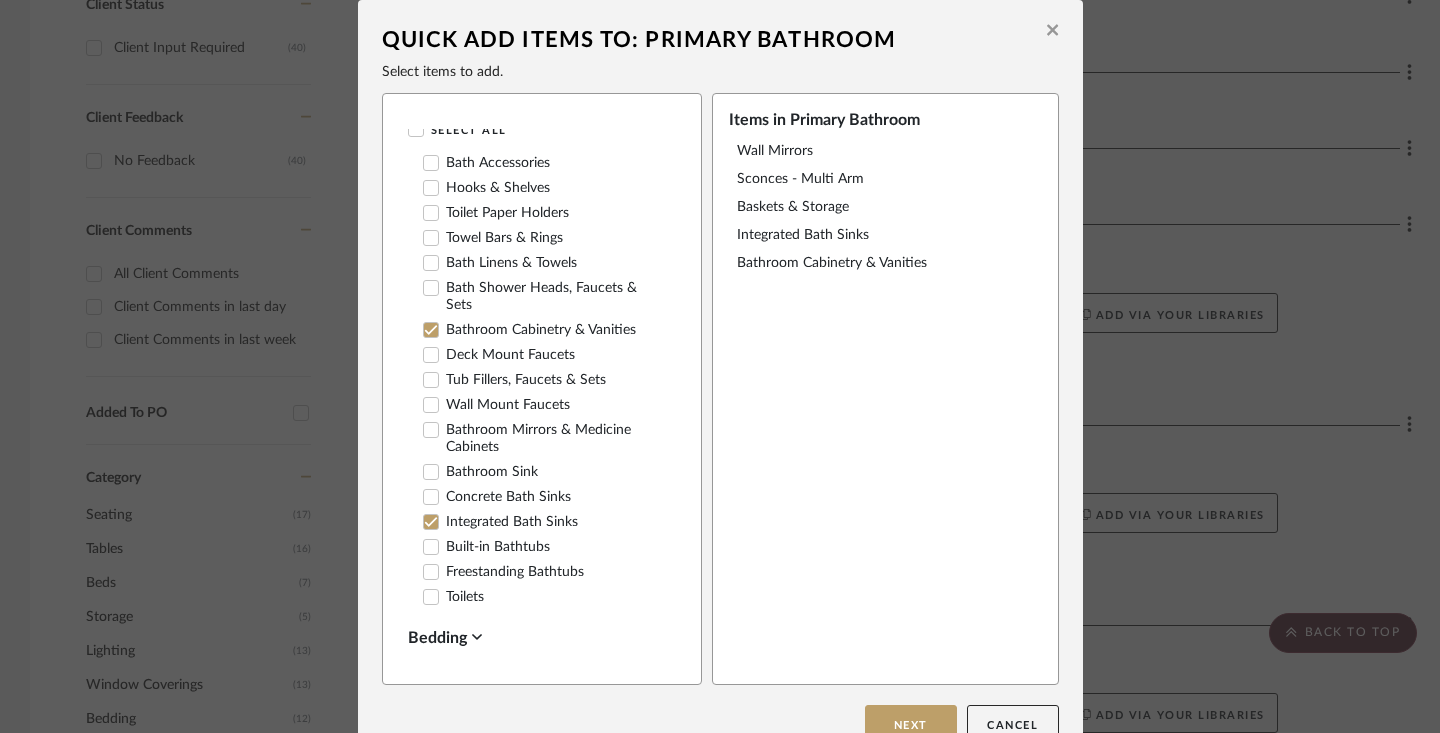 scroll, scrollTop: 1231, scrollLeft: 0, axis: vertical 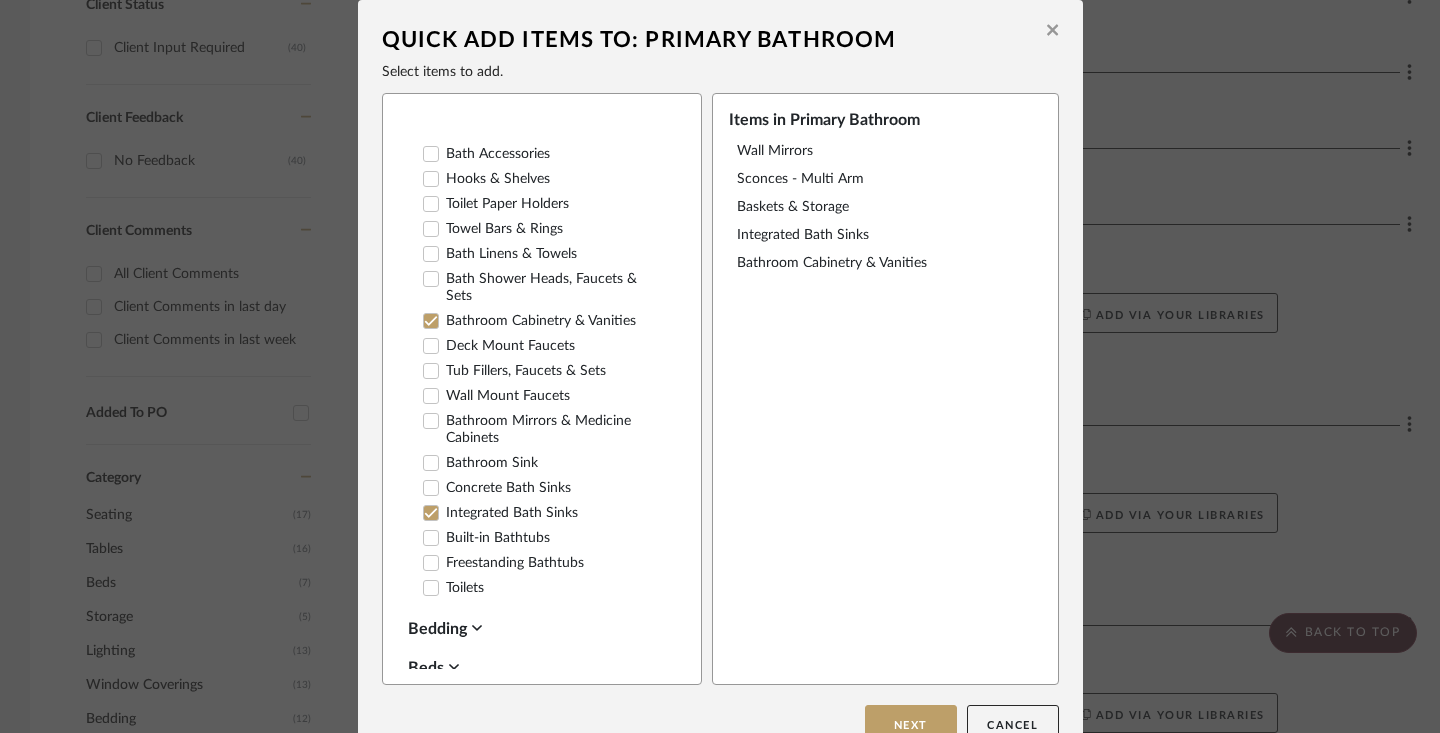 click on "Bathroom Mirrors & Medicine Cabinets" at bounding box center (544, 430) 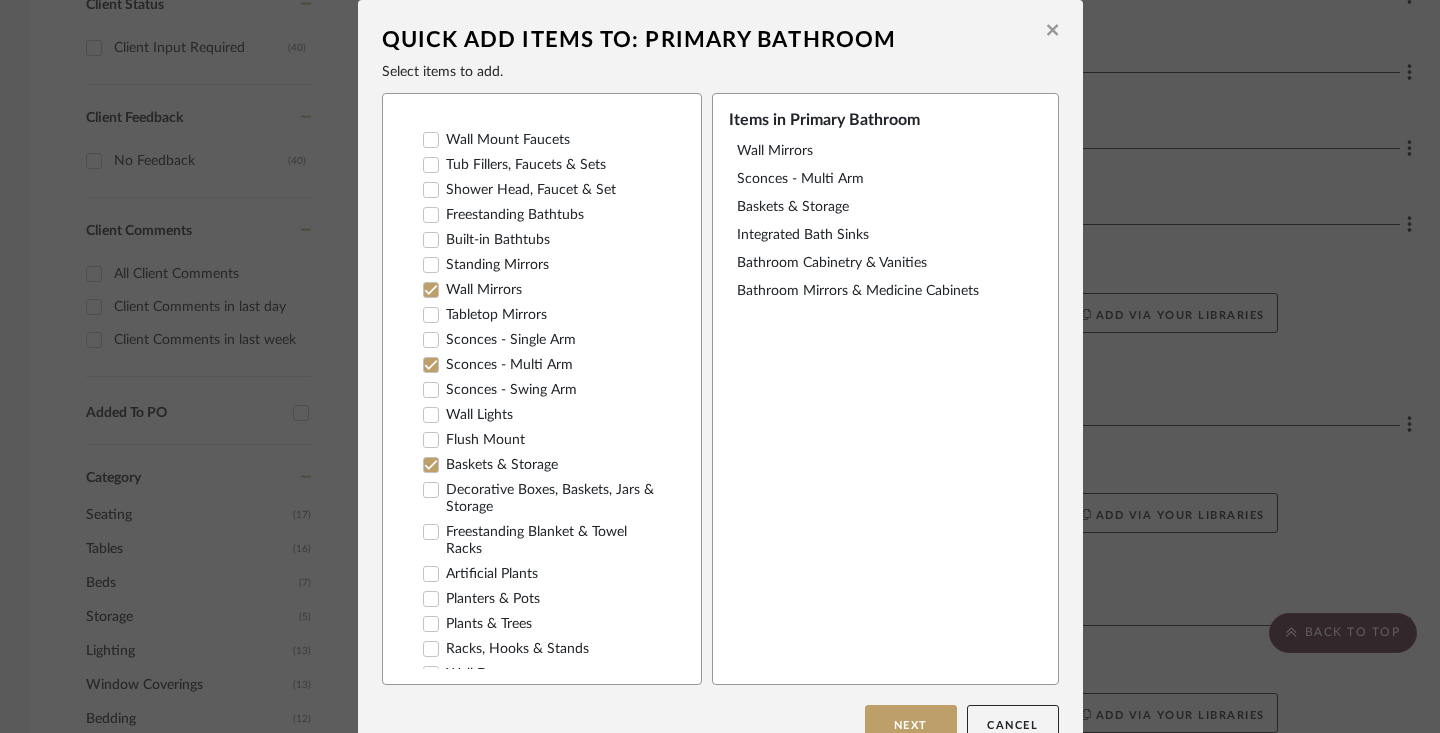 scroll, scrollTop: 213, scrollLeft: 0, axis: vertical 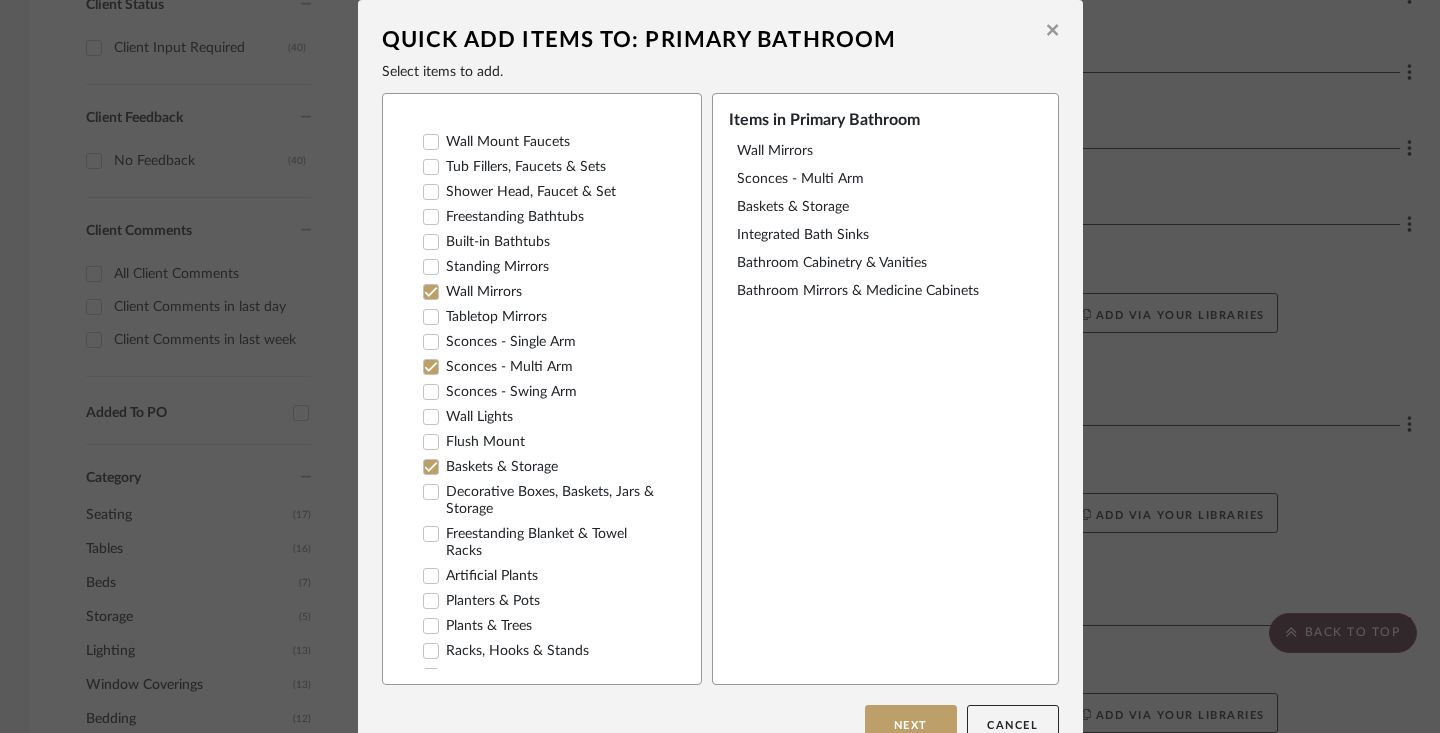 click on "Wall Mirrors" at bounding box center (472, 292) 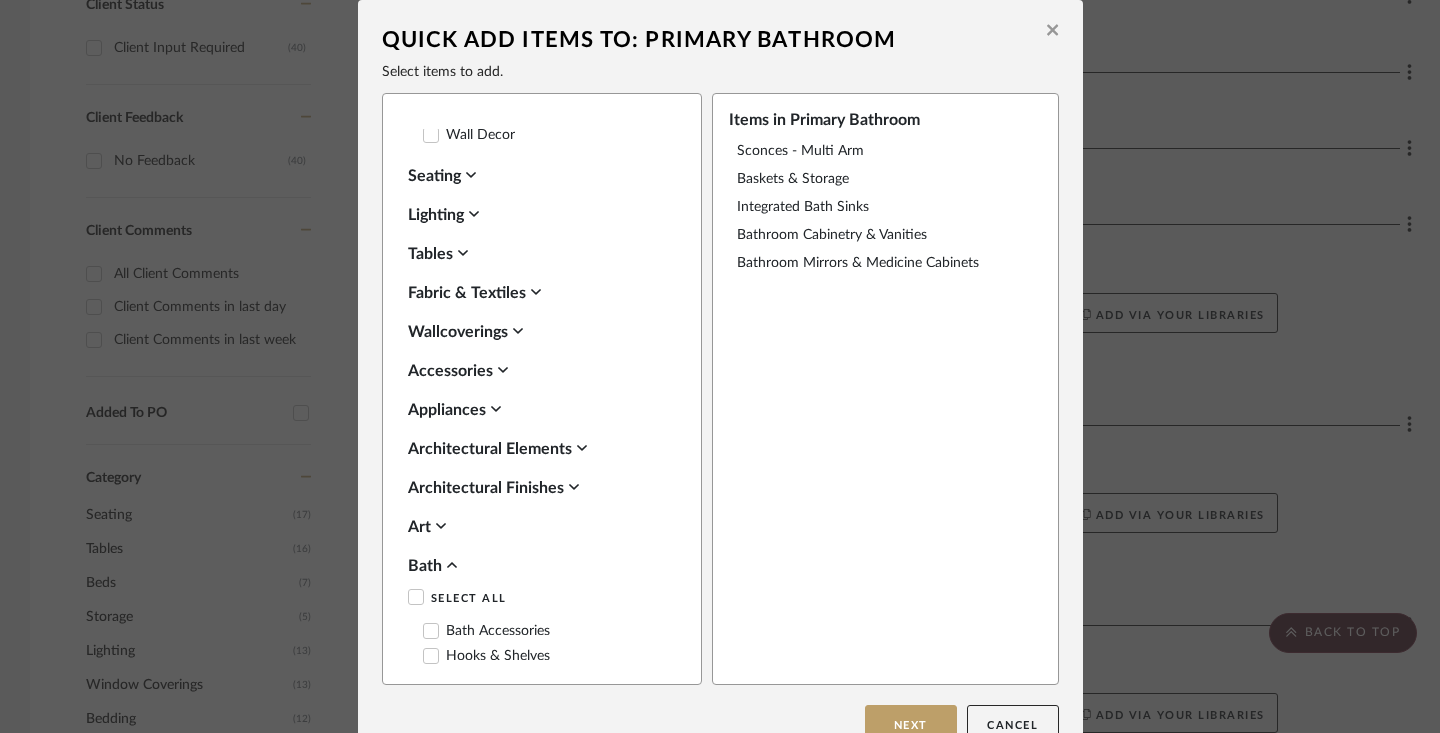 scroll, scrollTop: 801, scrollLeft: 0, axis: vertical 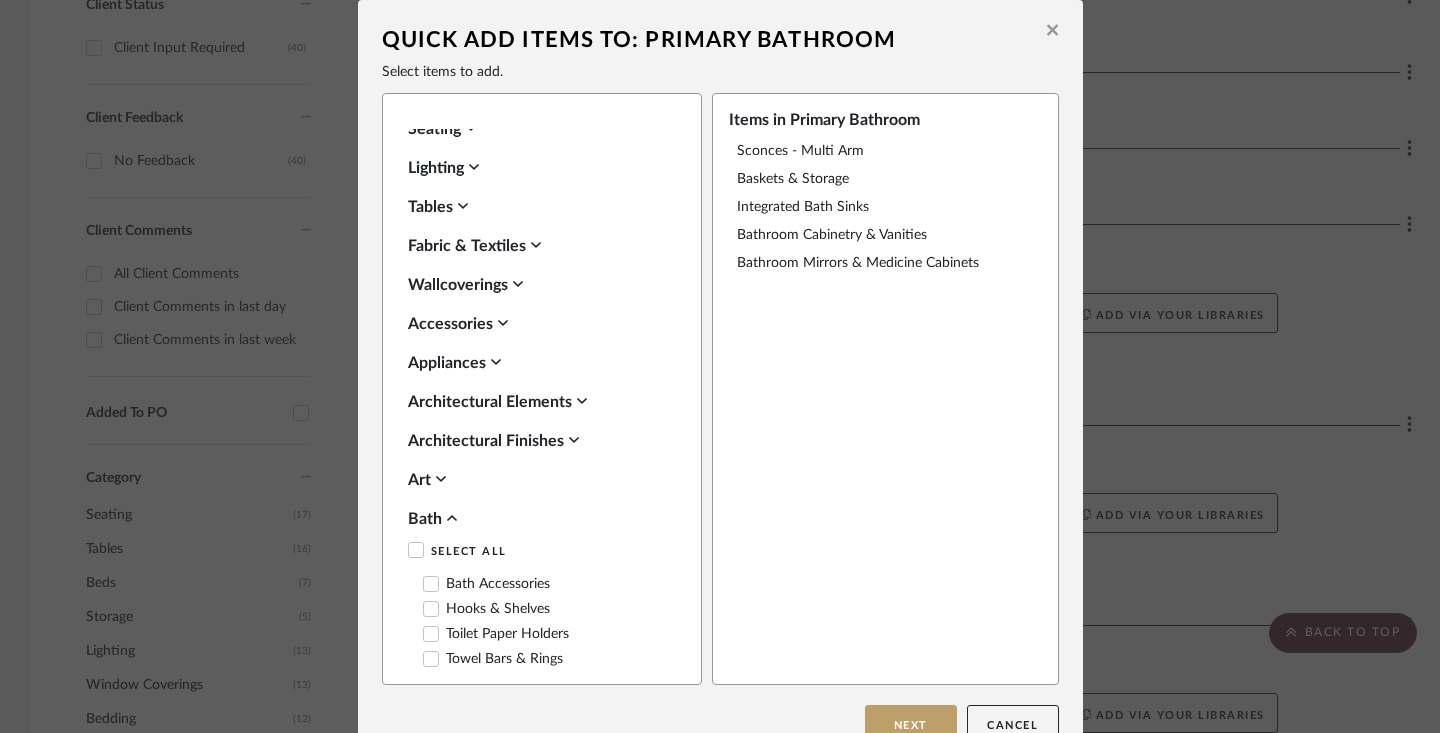 click 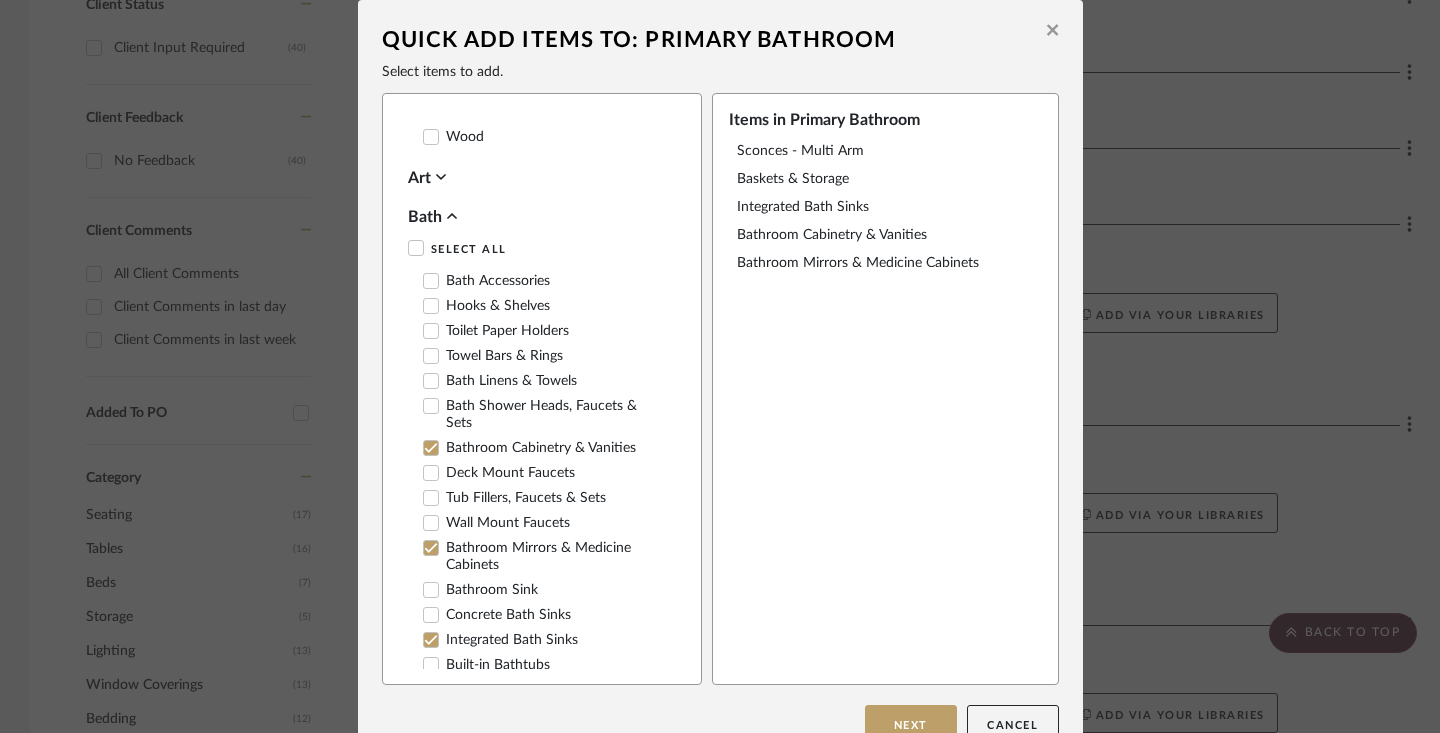scroll, scrollTop: 1396, scrollLeft: 0, axis: vertical 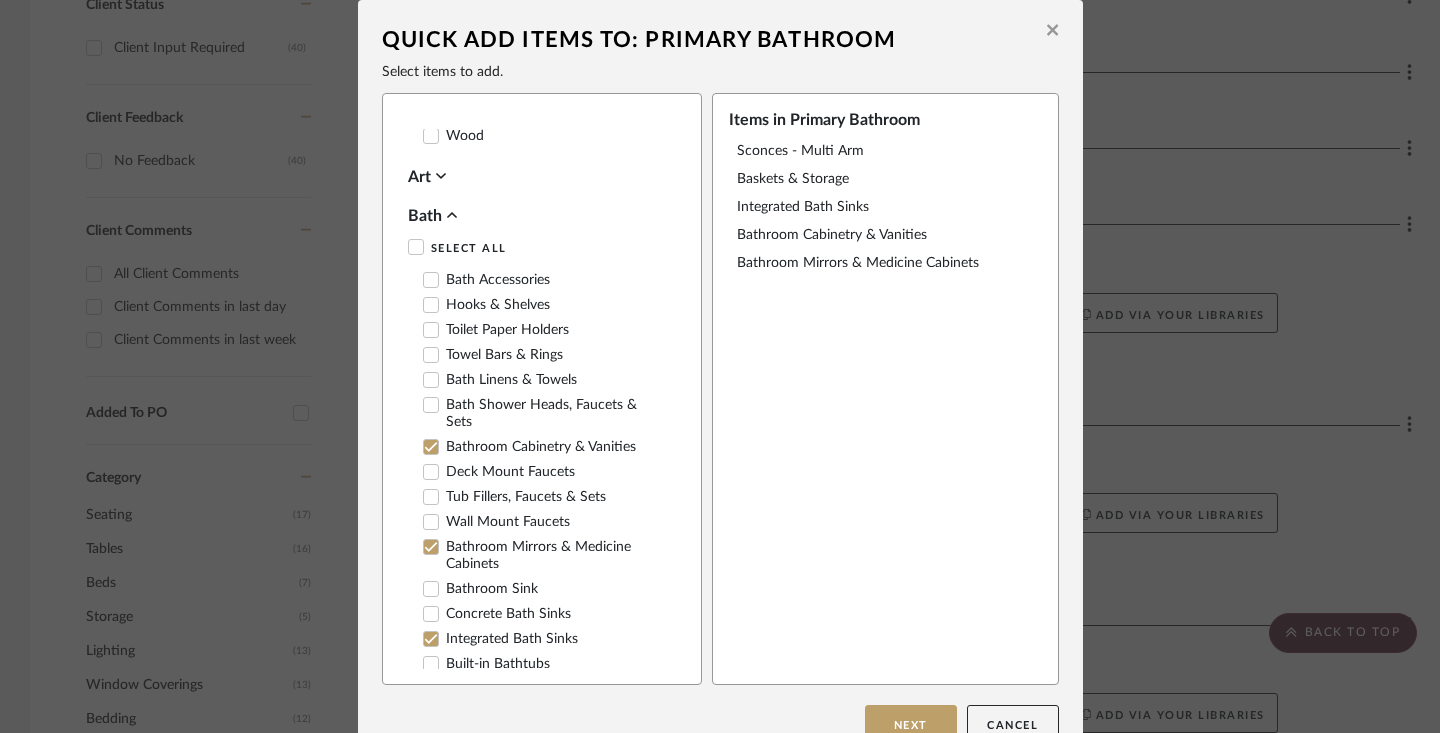click on "Deck Mount Faucets" at bounding box center [499, 472] 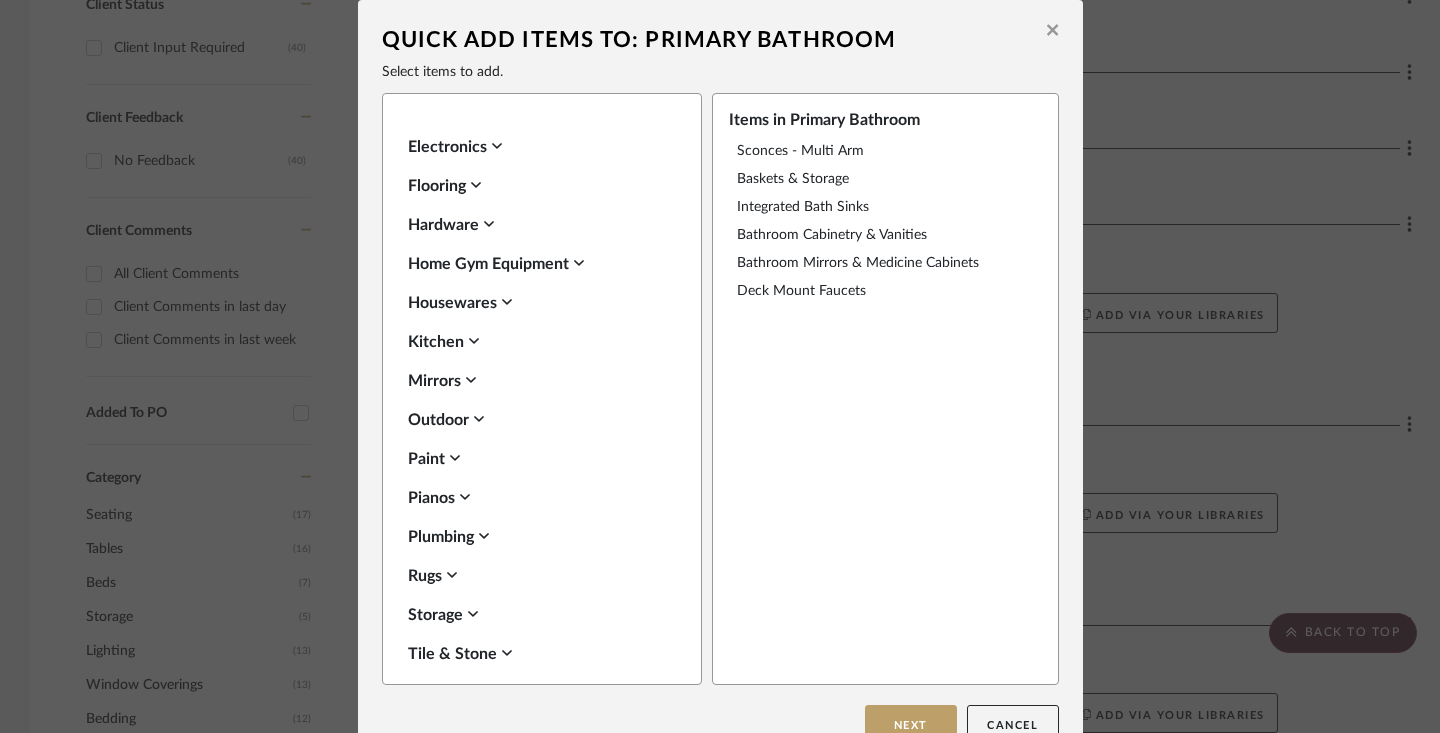 scroll, scrollTop: 2244, scrollLeft: 0, axis: vertical 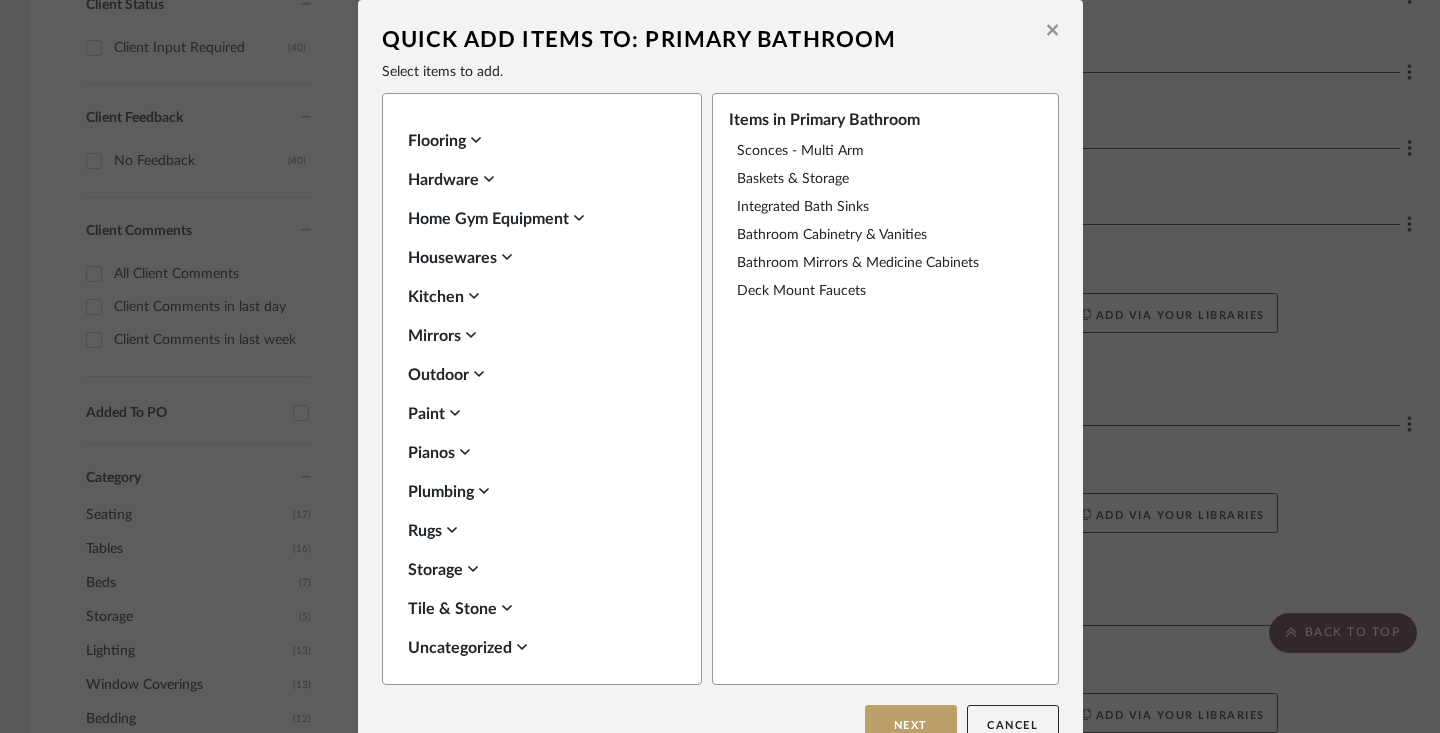 click 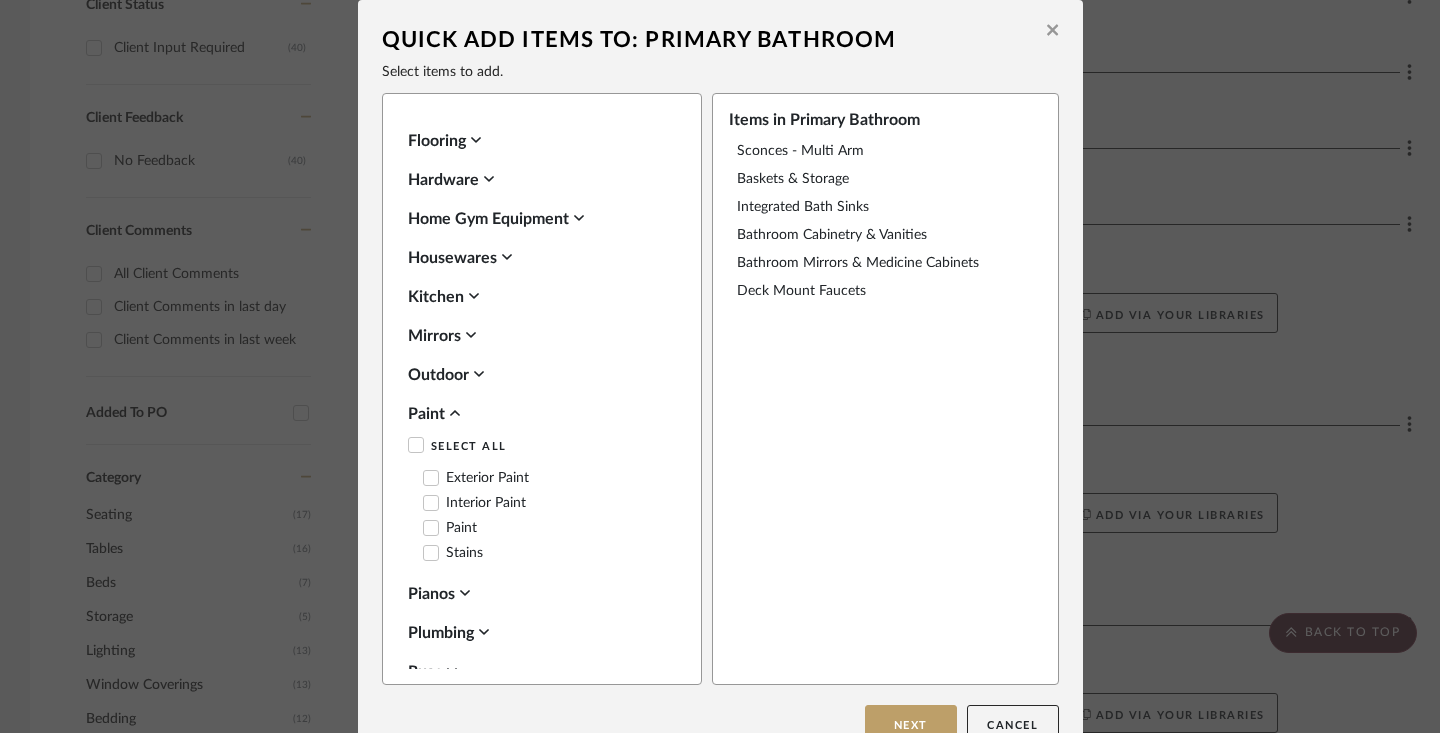 click on "Interior Paint" at bounding box center [474, 503] 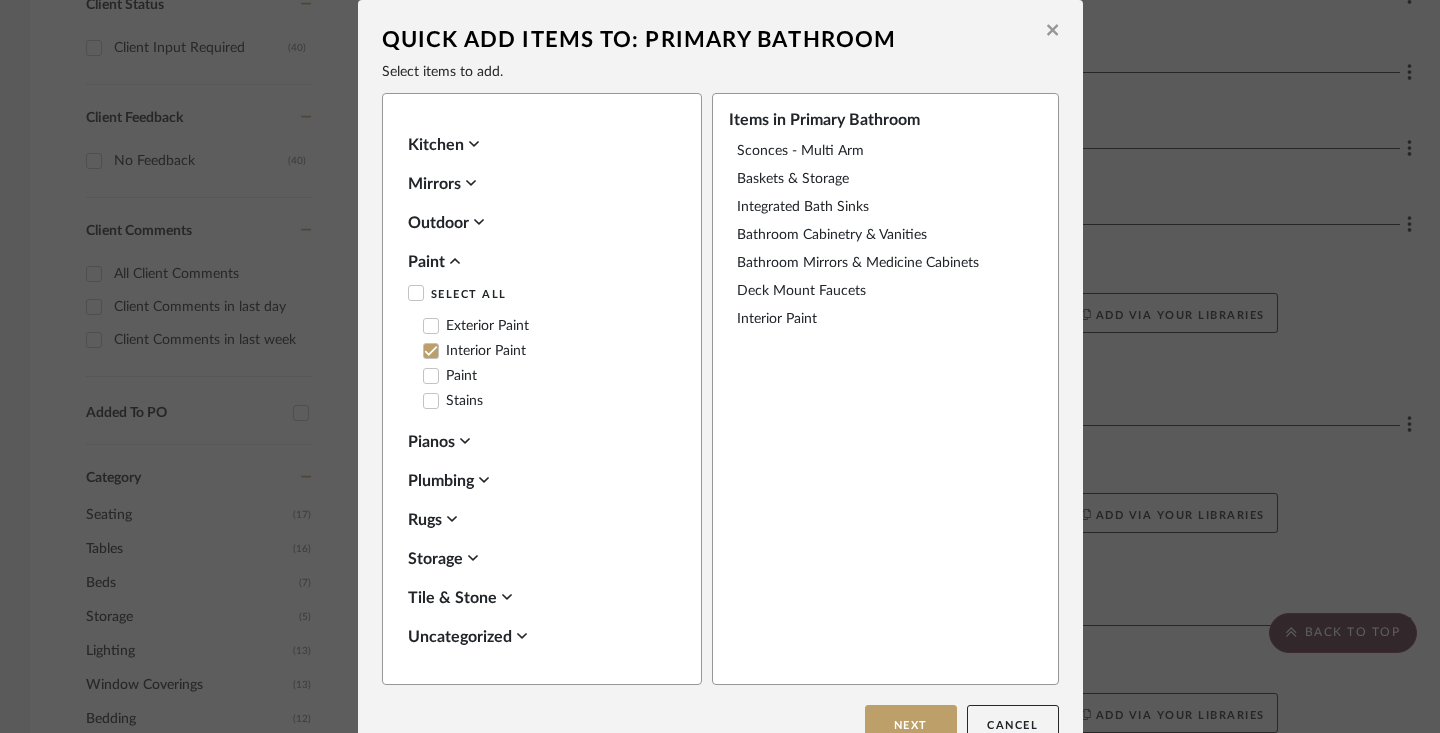 scroll, scrollTop: 2397, scrollLeft: 0, axis: vertical 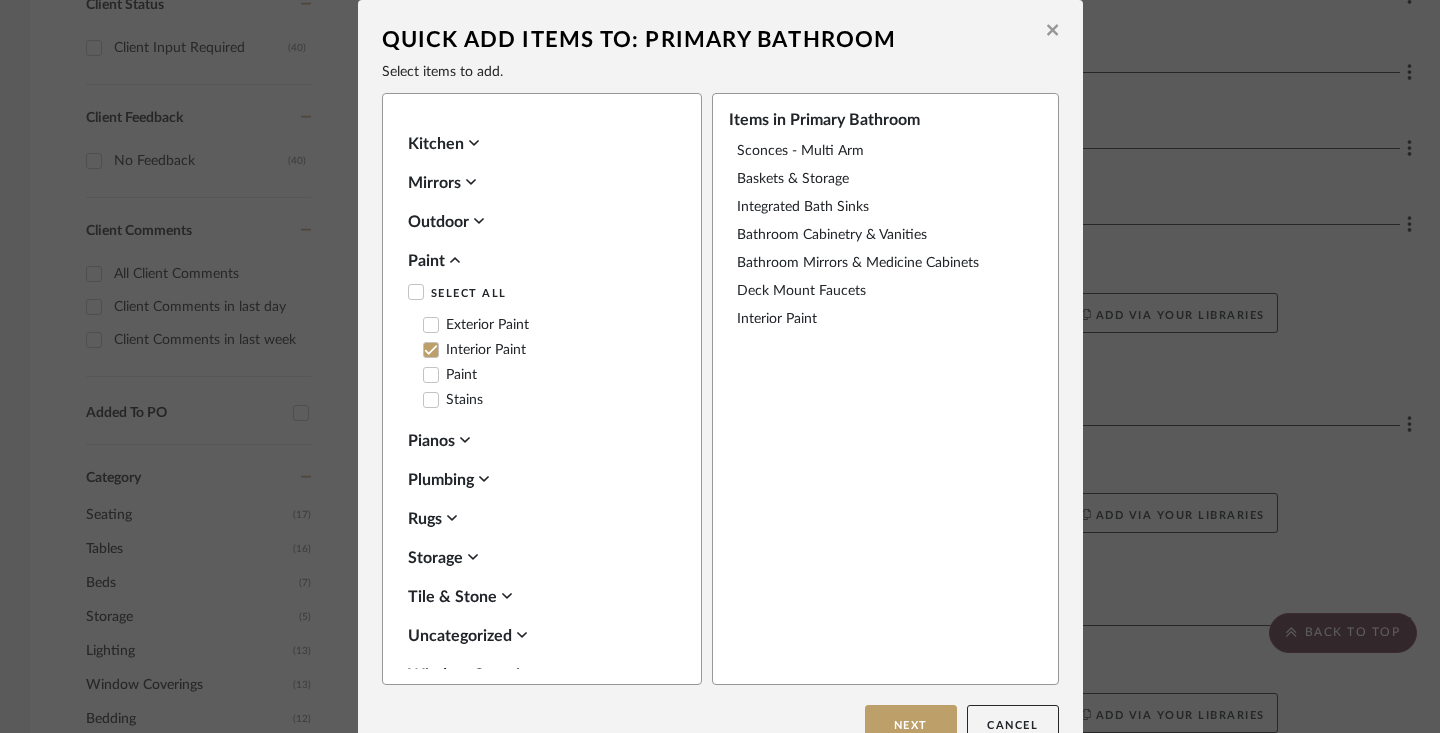 click 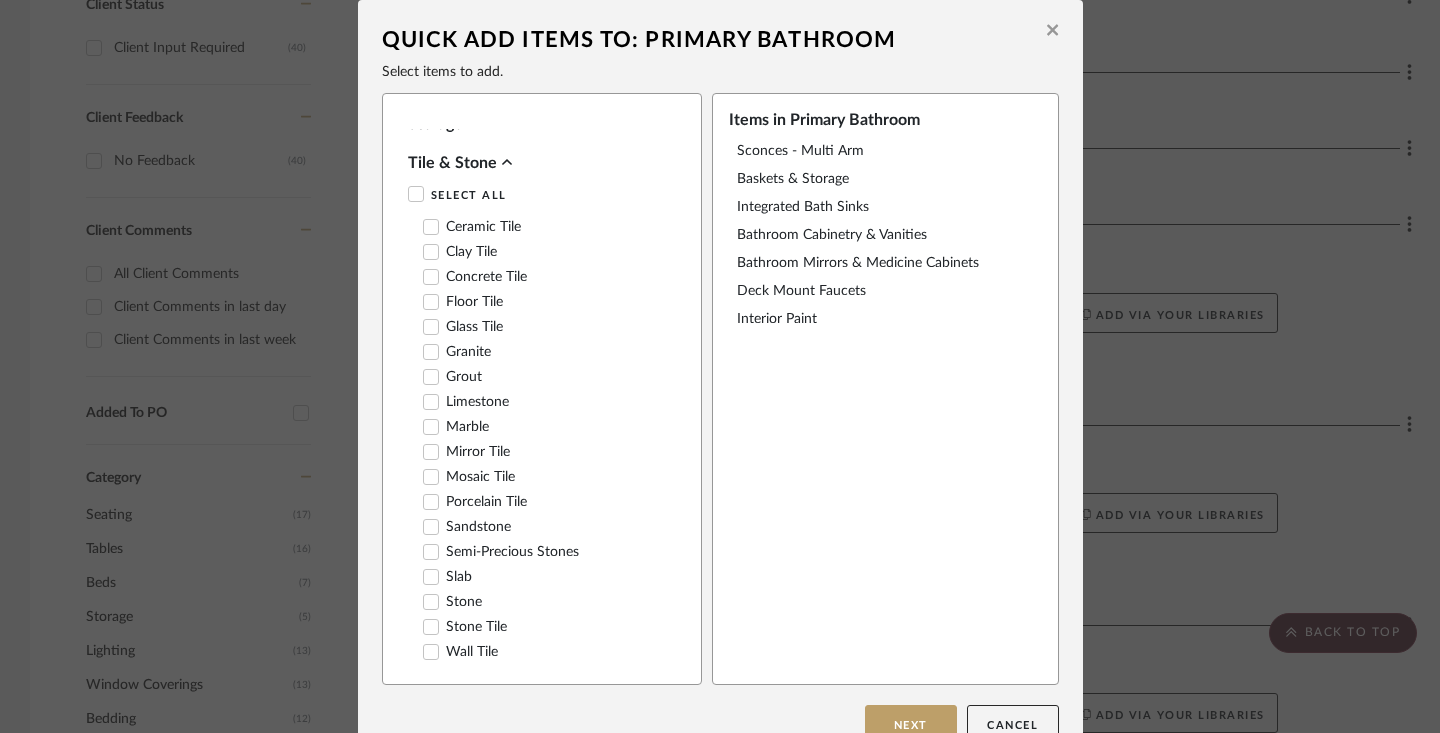 scroll, scrollTop: 2834, scrollLeft: 0, axis: vertical 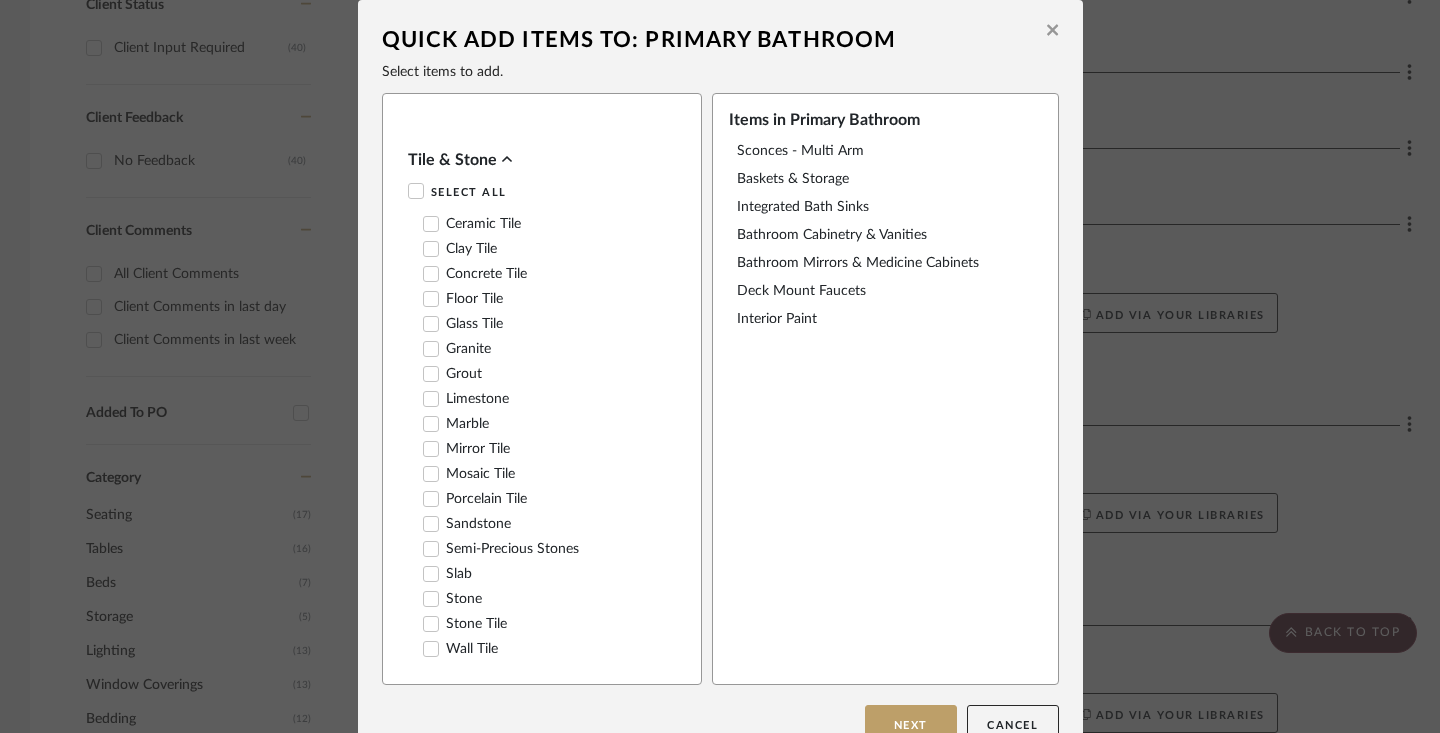 click on "Stone" at bounding box center (452, 599) 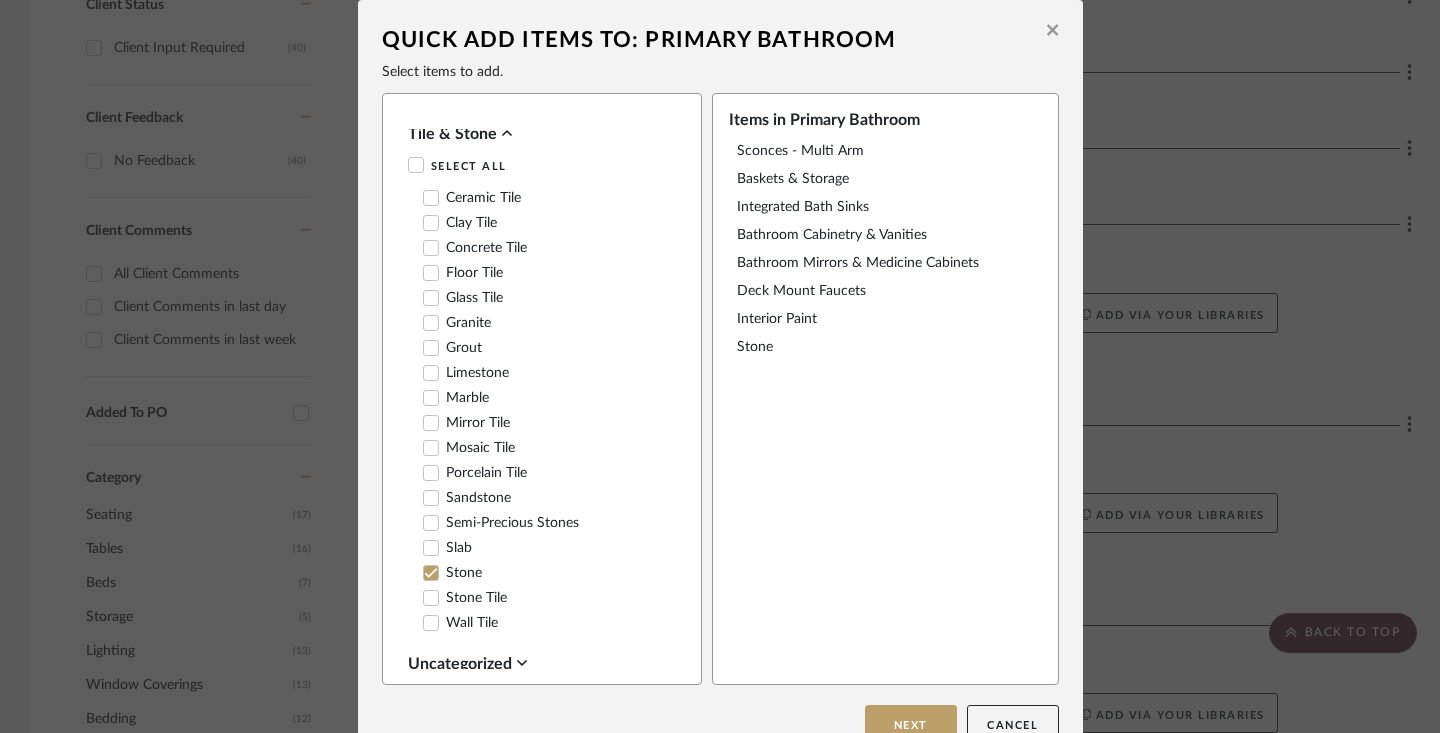 scroll, scrollTop: 2878, scrollLeft: 0, axis: vertical 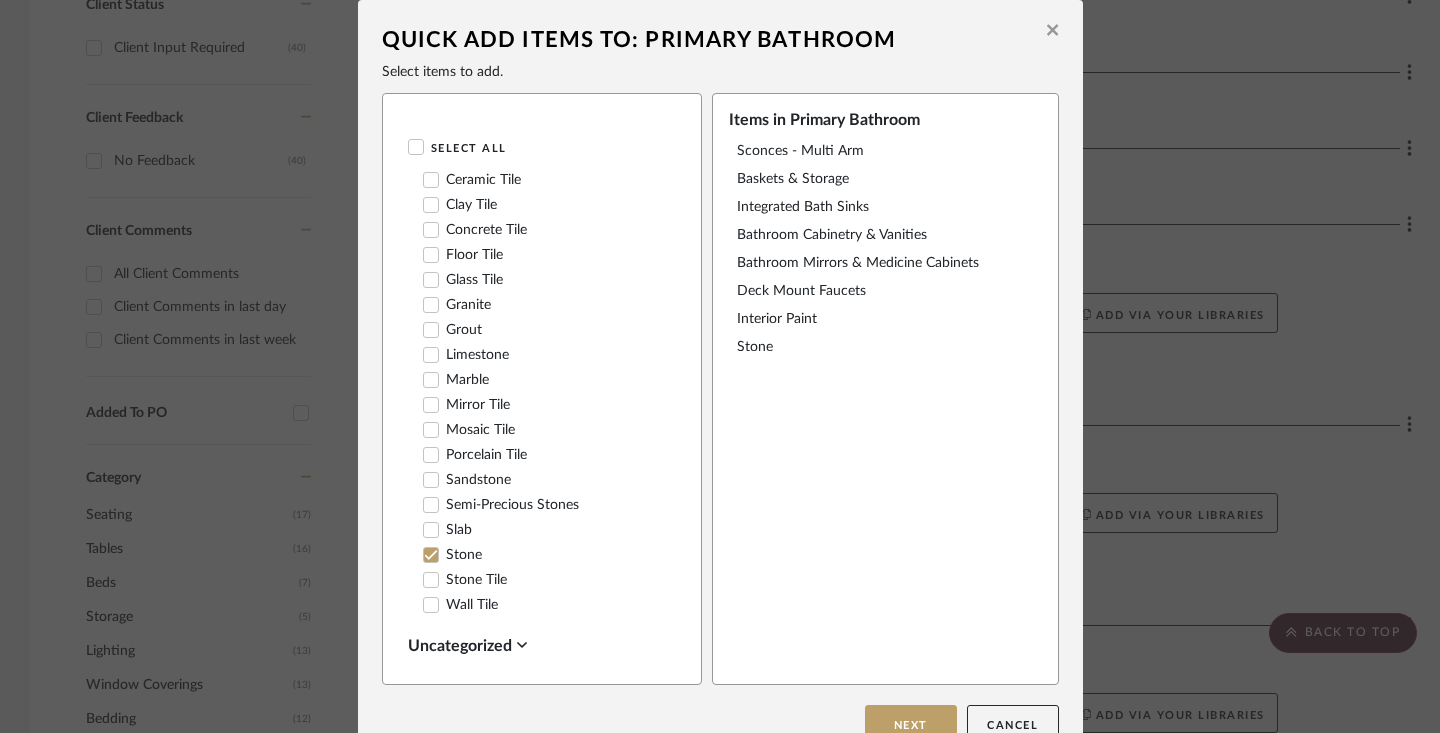 click 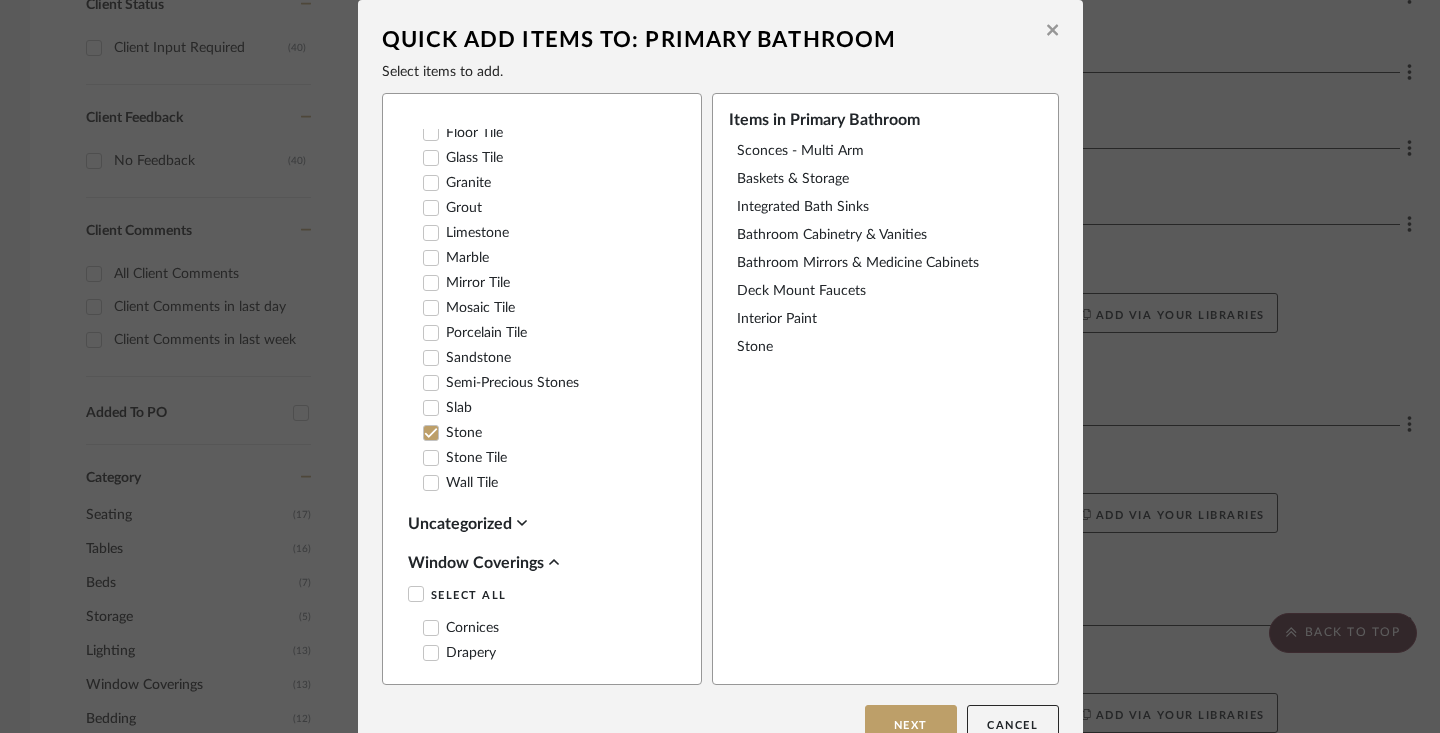 scroll, scrollTop: 3016, scrollLeft: 0, axis: vertical 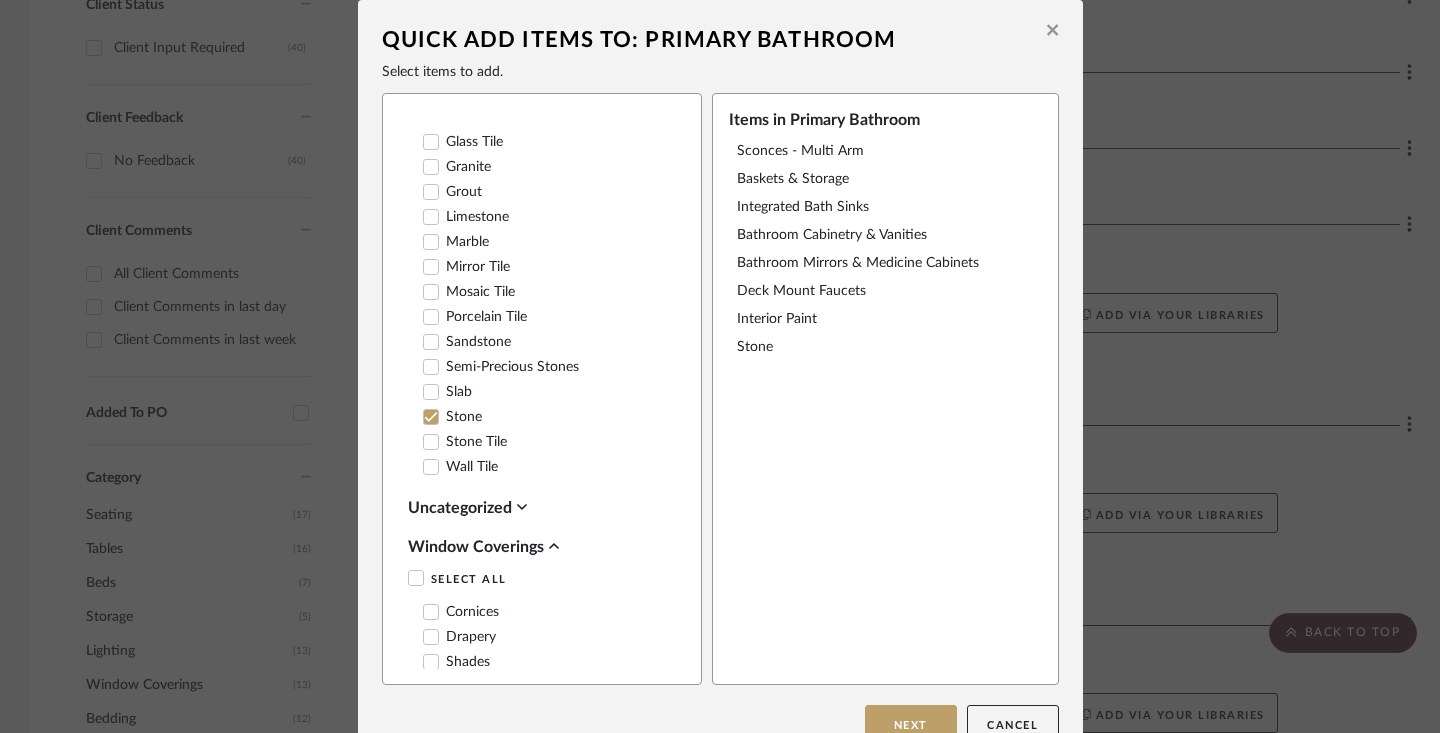 click on "Shades" at bounding box center [456, 662] 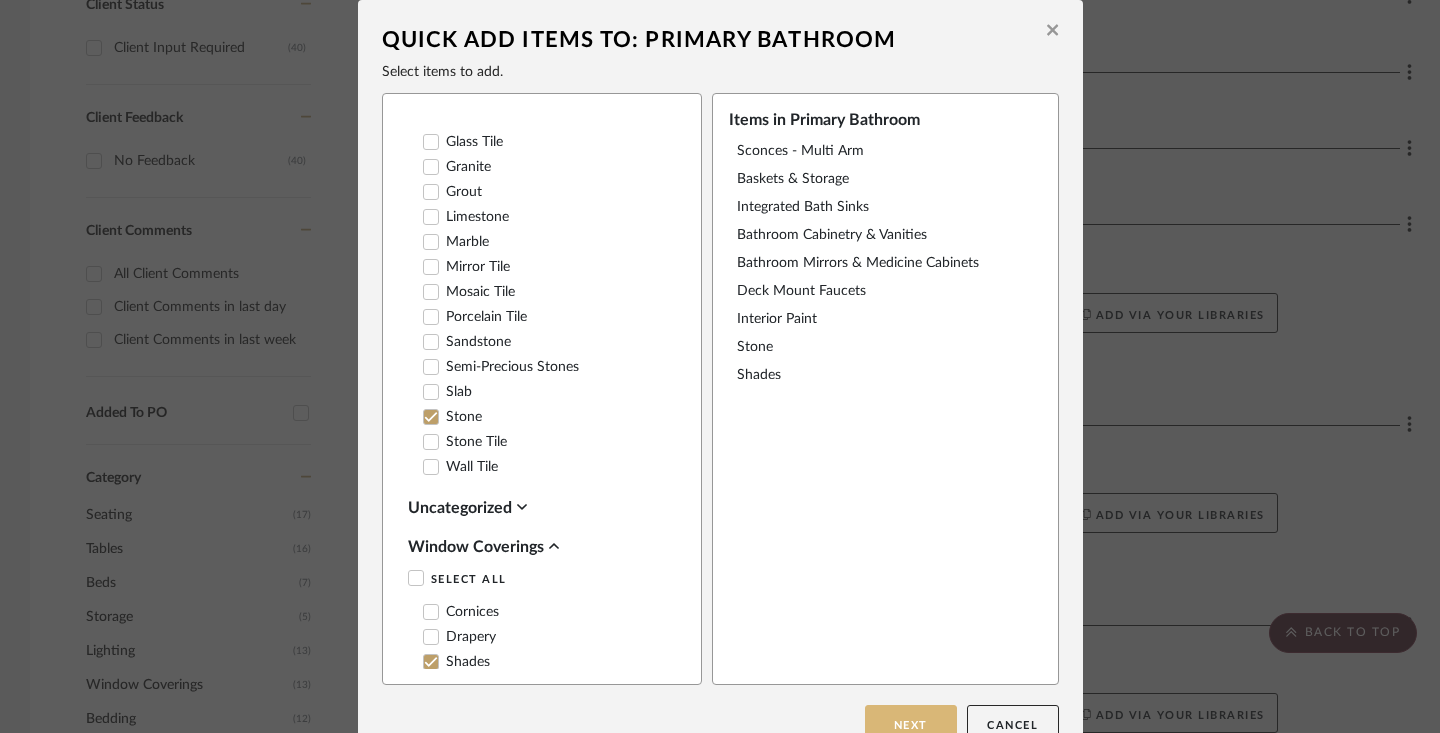 click on "Next" at bounding box center (911, 725) 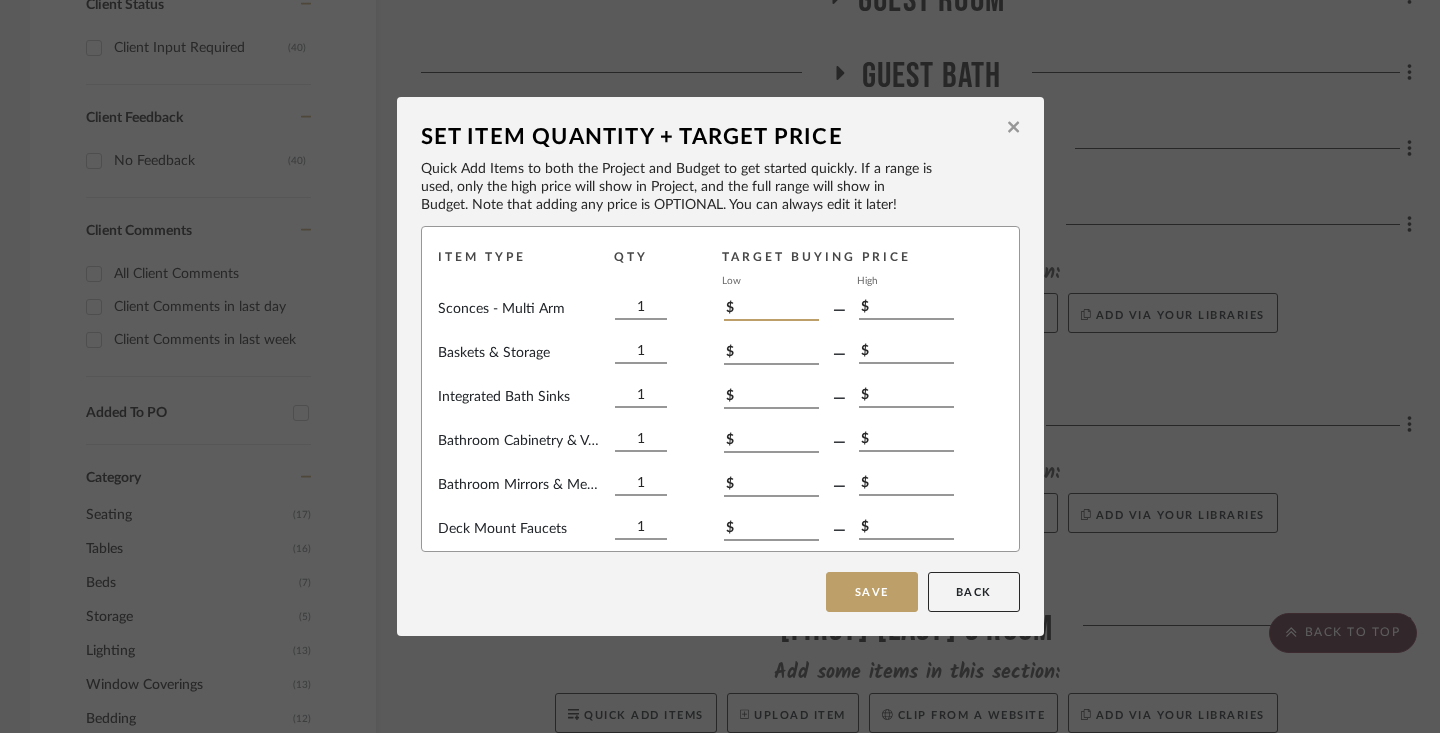 click on "$" at bounding box center [771, 310] 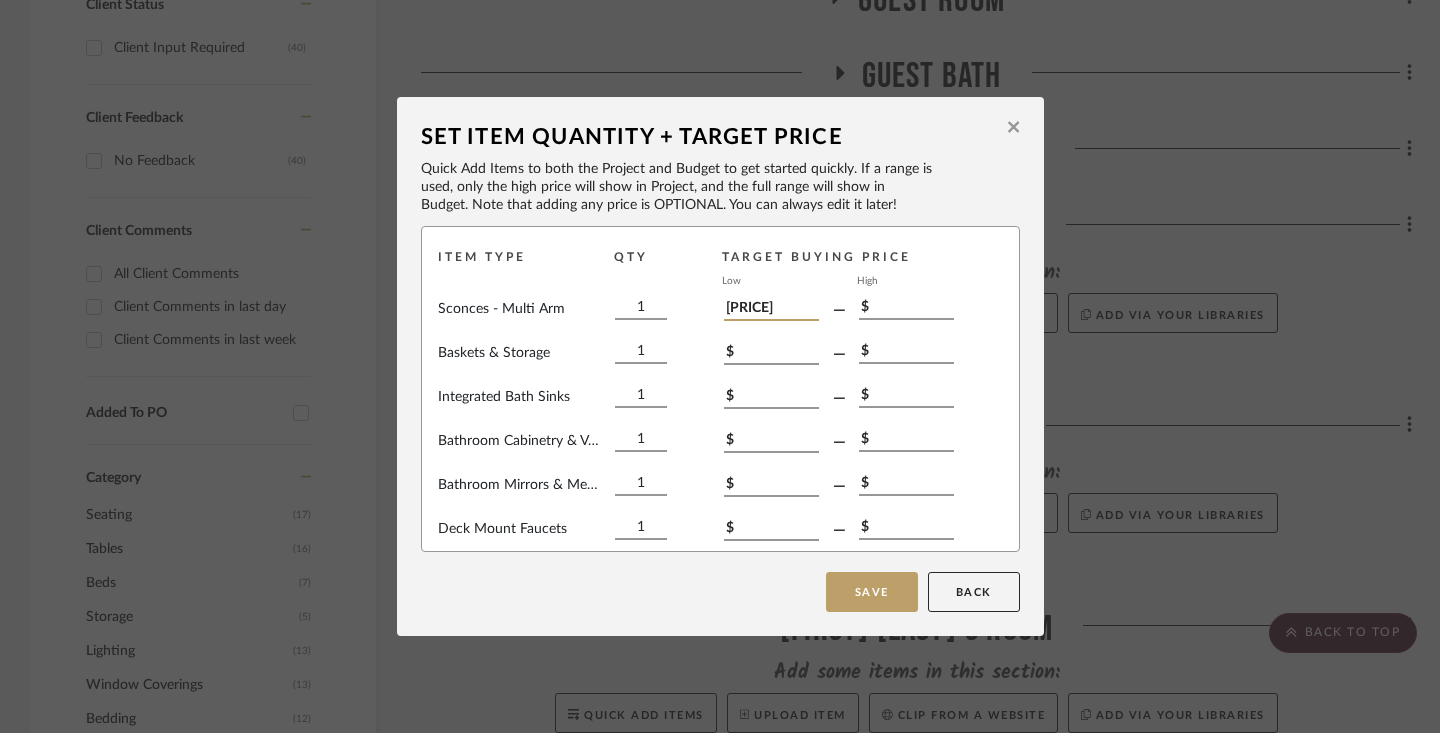 type on "[PRICE]" 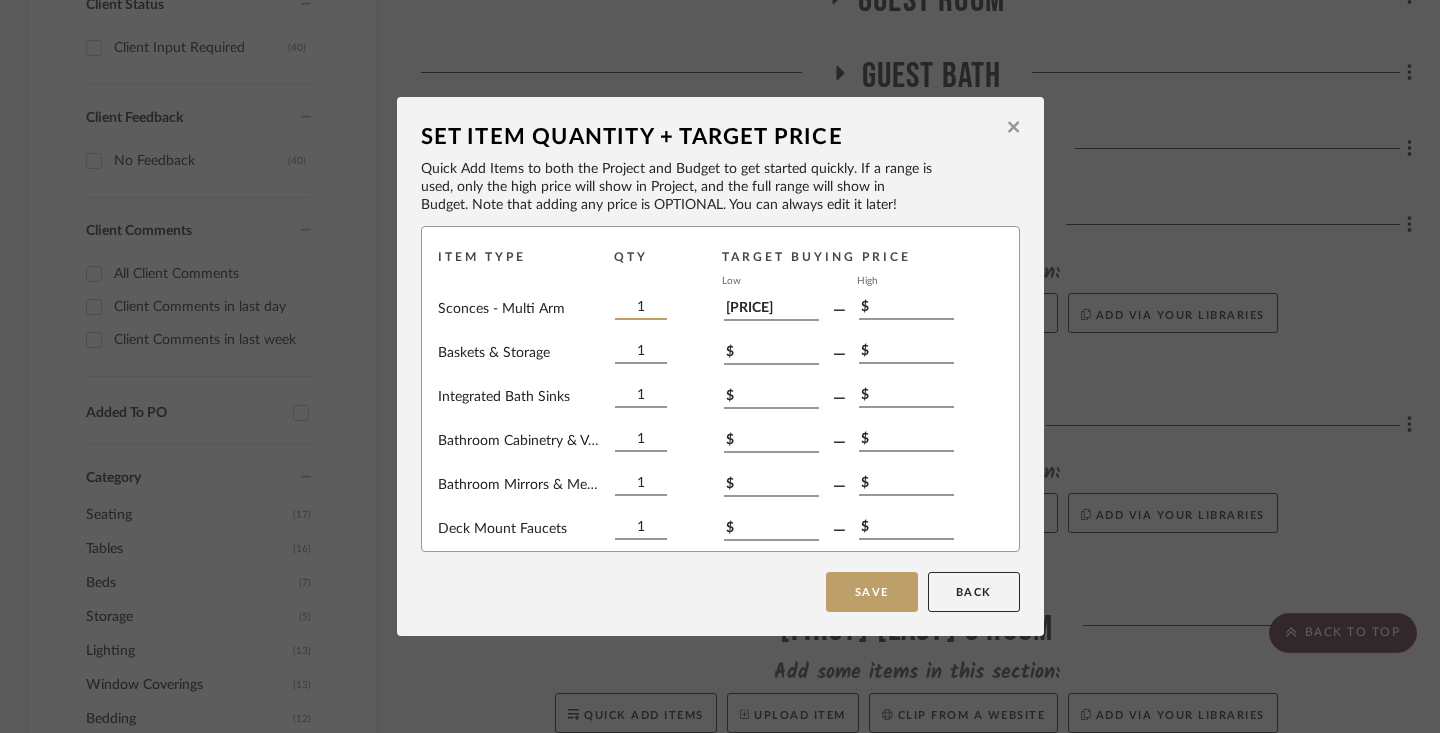 click on "1" at bounding box center (641, 309) 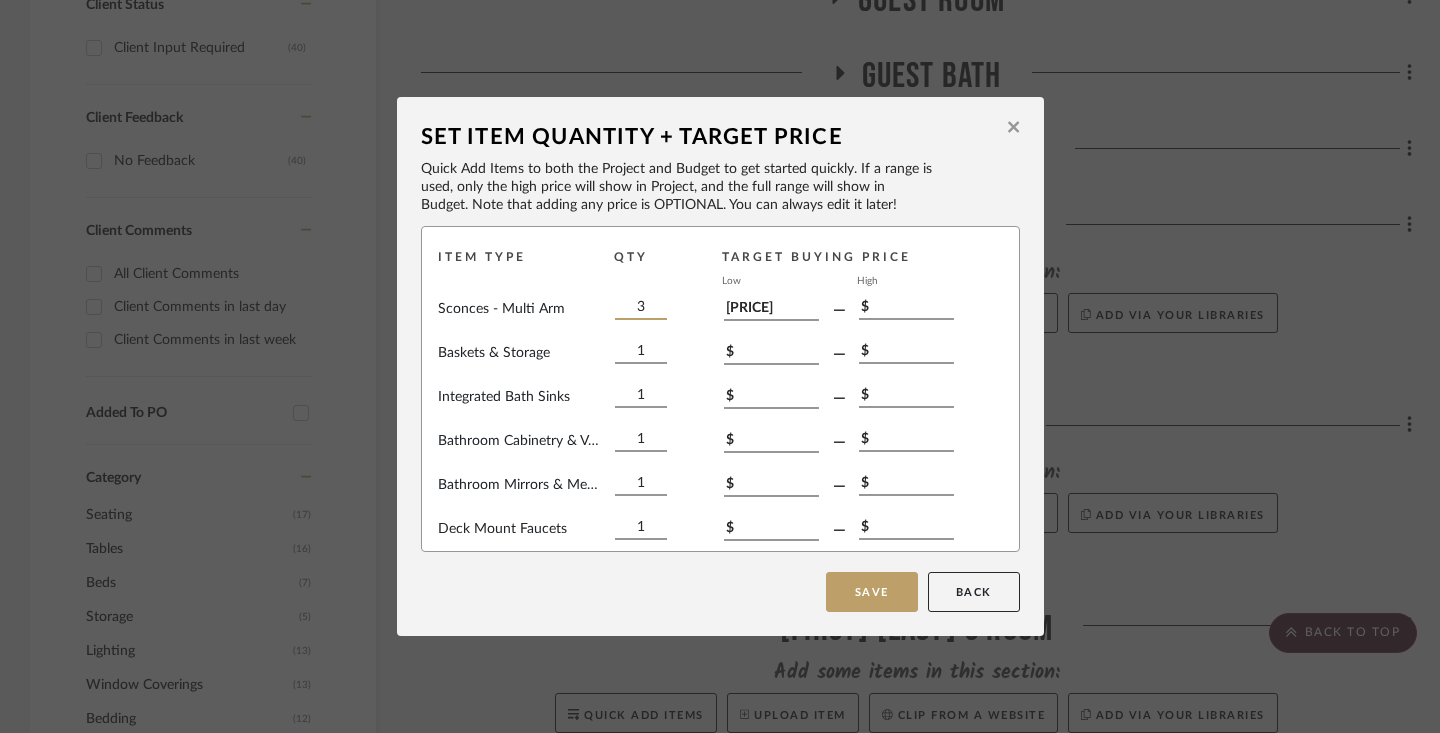 type on "3" 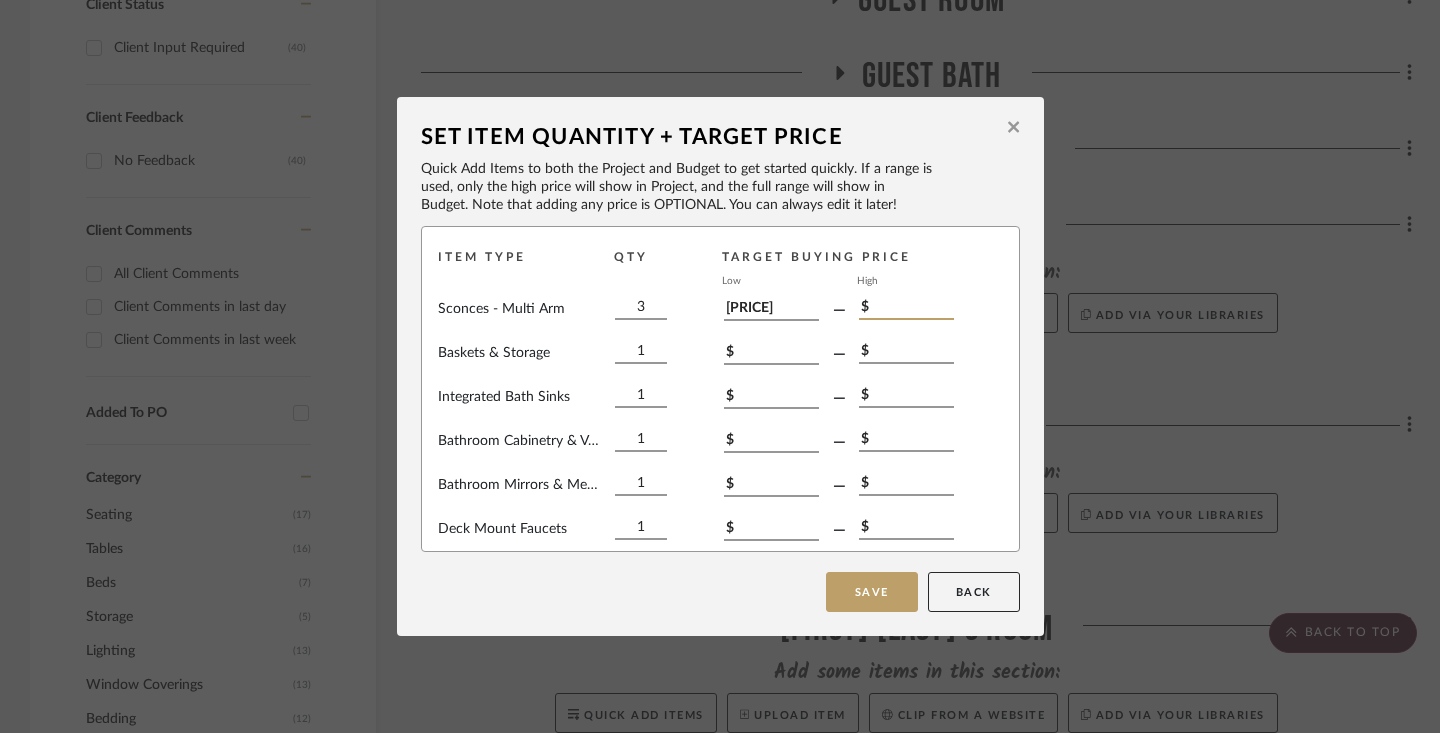 click on "$" at bounding box center [906, 309] 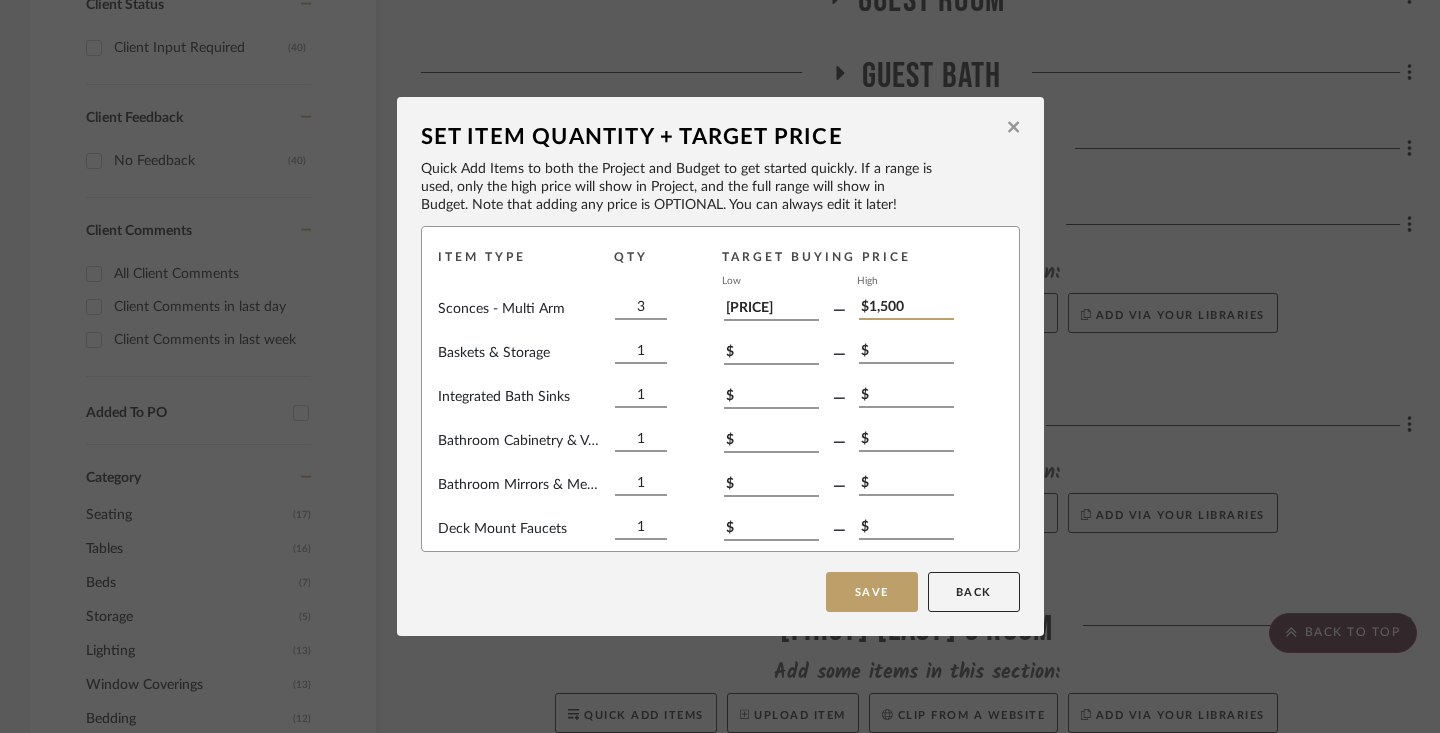type on "$1,500" 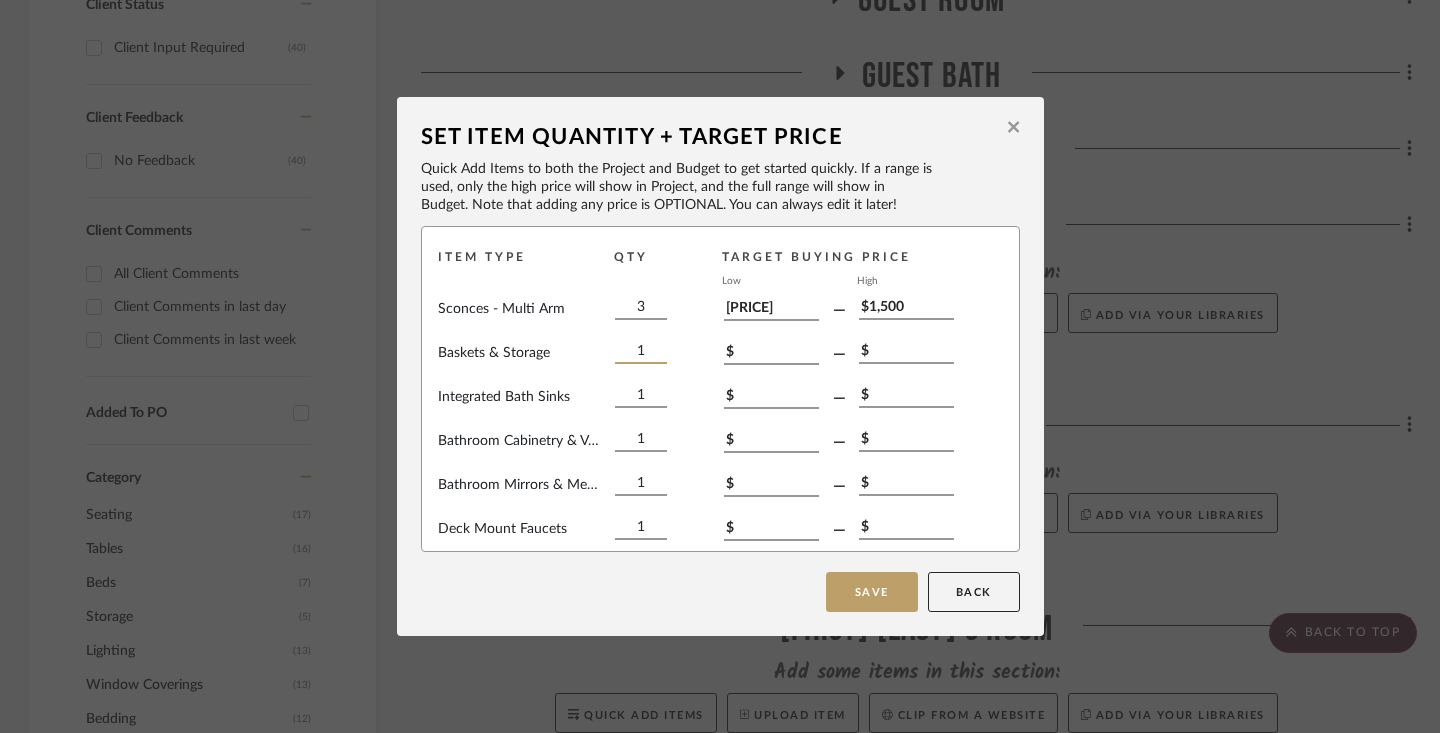 click on "1" at bounding box center [641, 353] 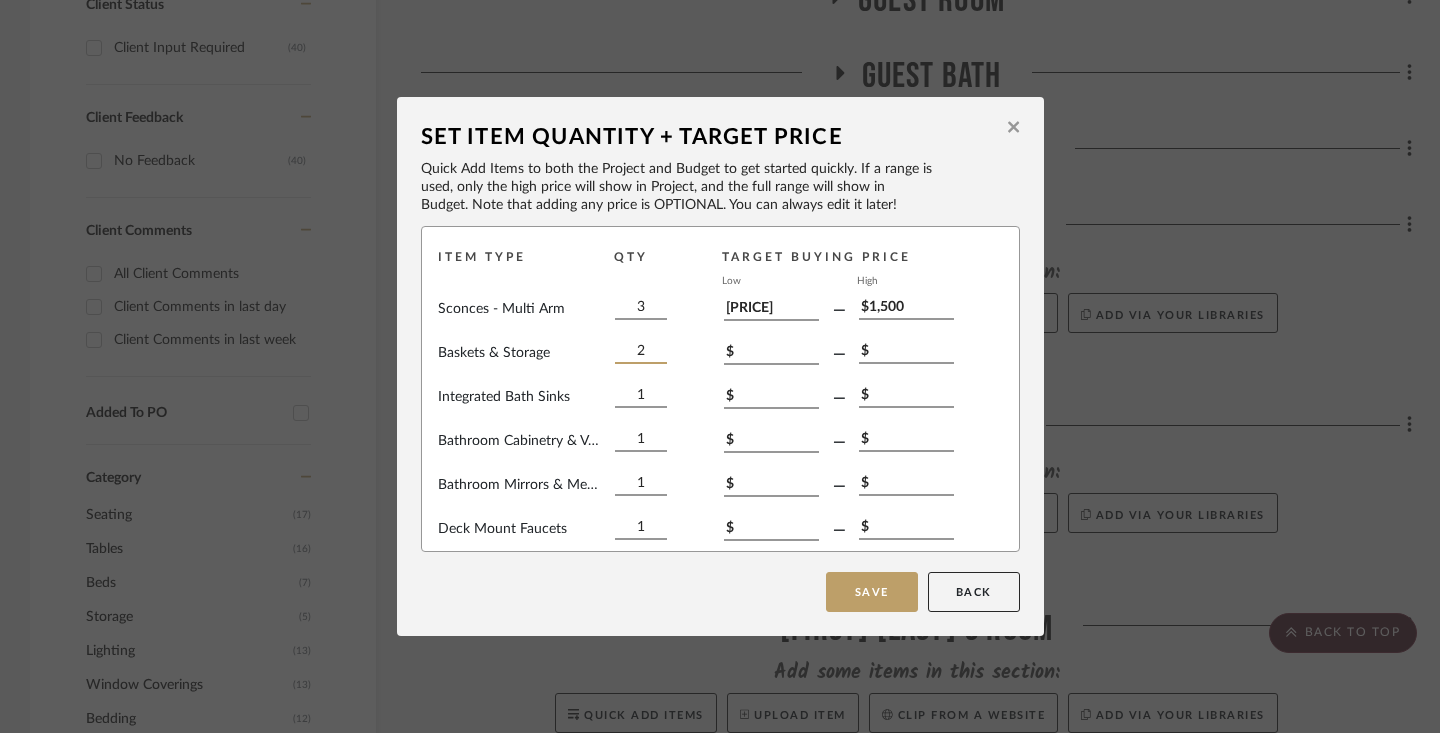type on "2" 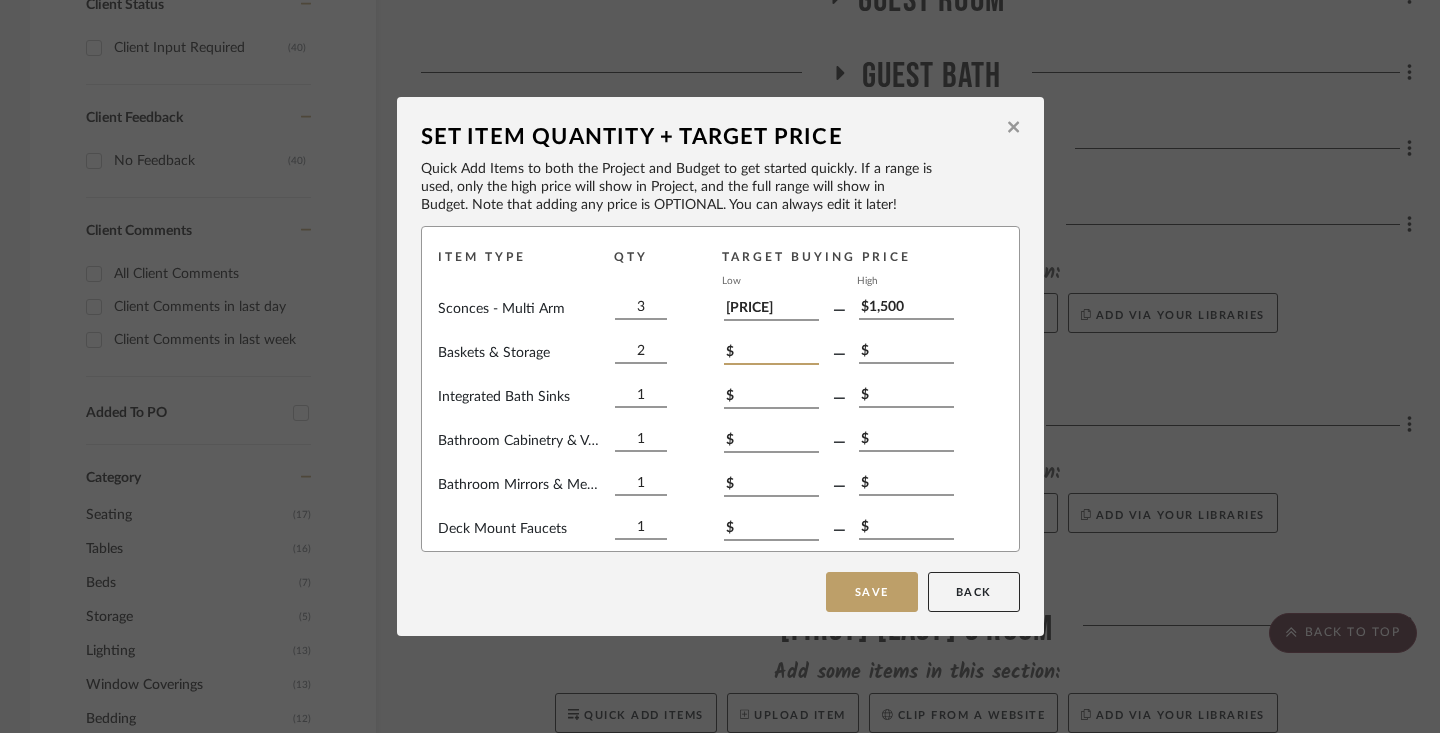 click on "$" at bounding box center (771, 354) 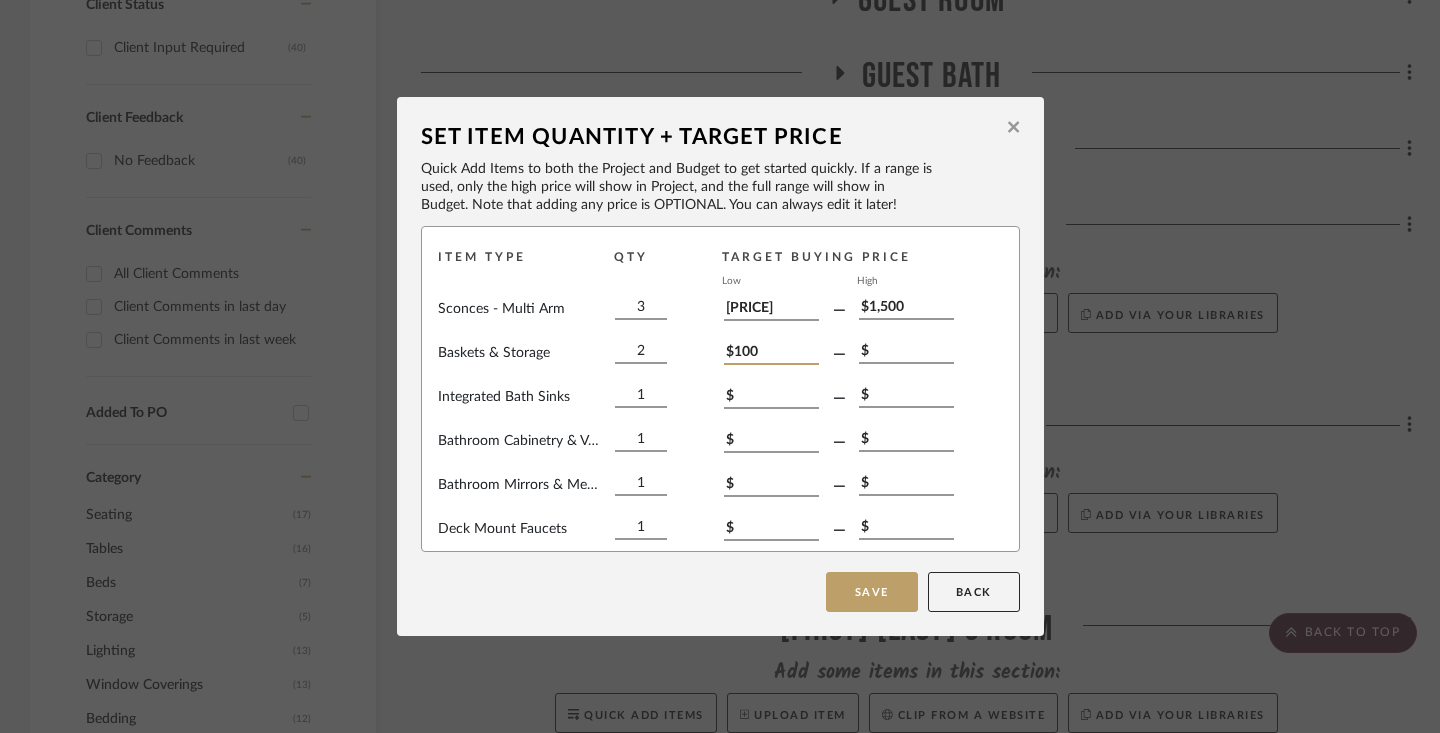 type on "$100" 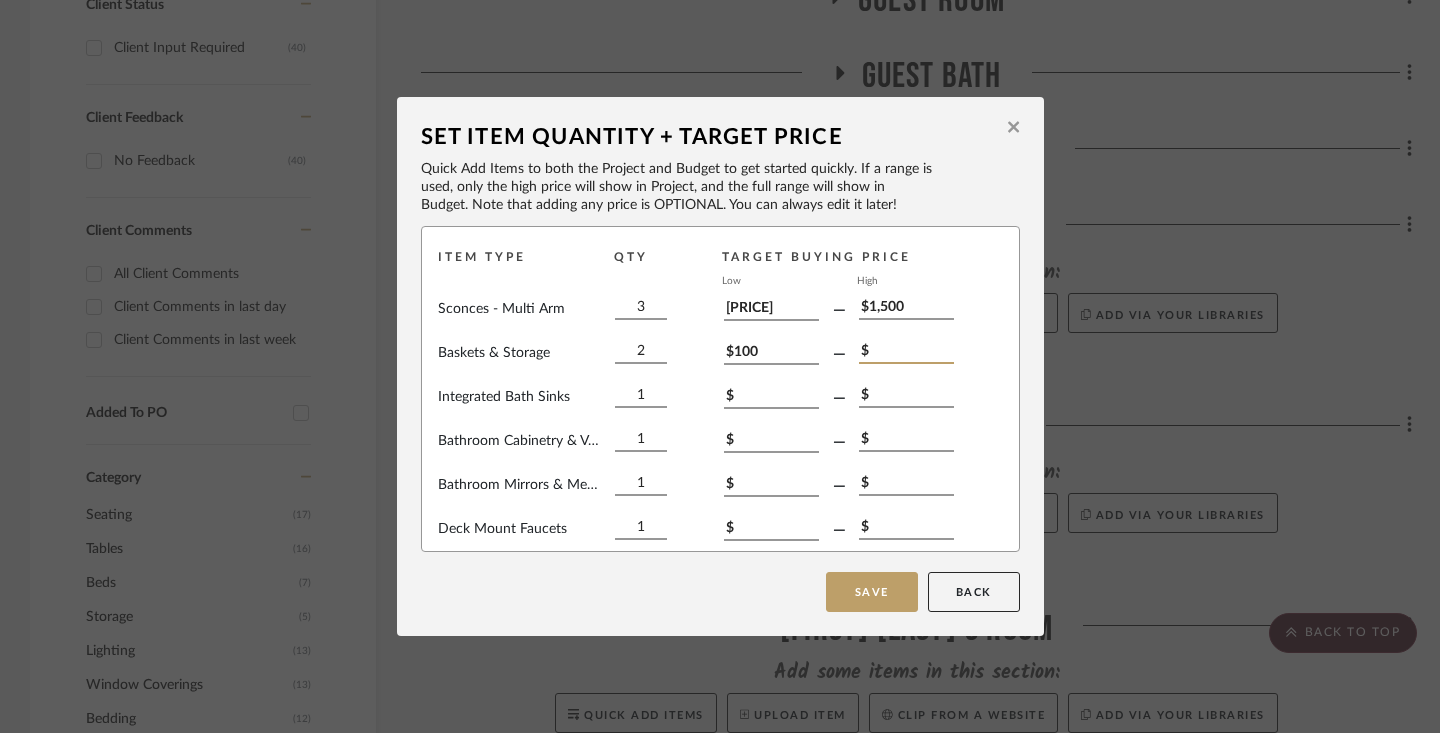 click on "$" at bounding box center (906, 353) 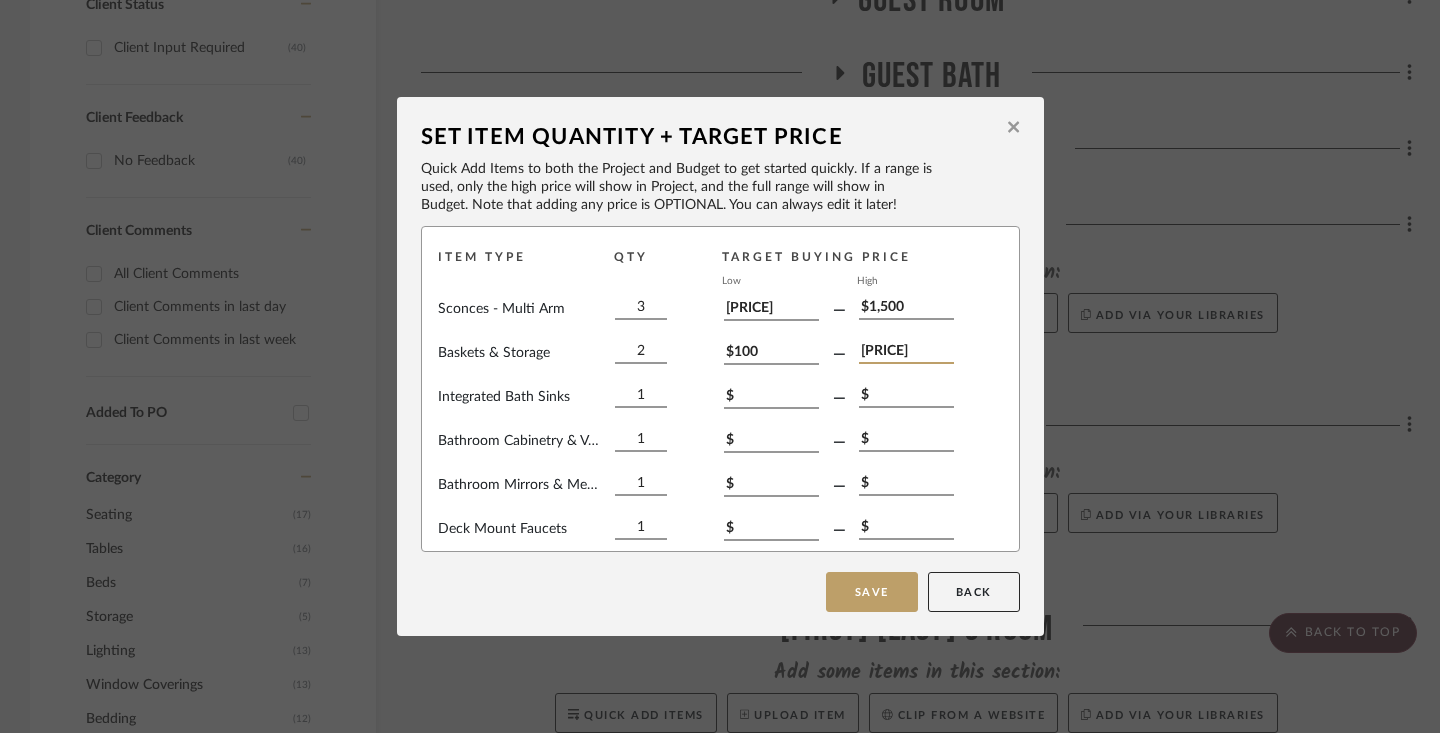 type on "[PRICE]" 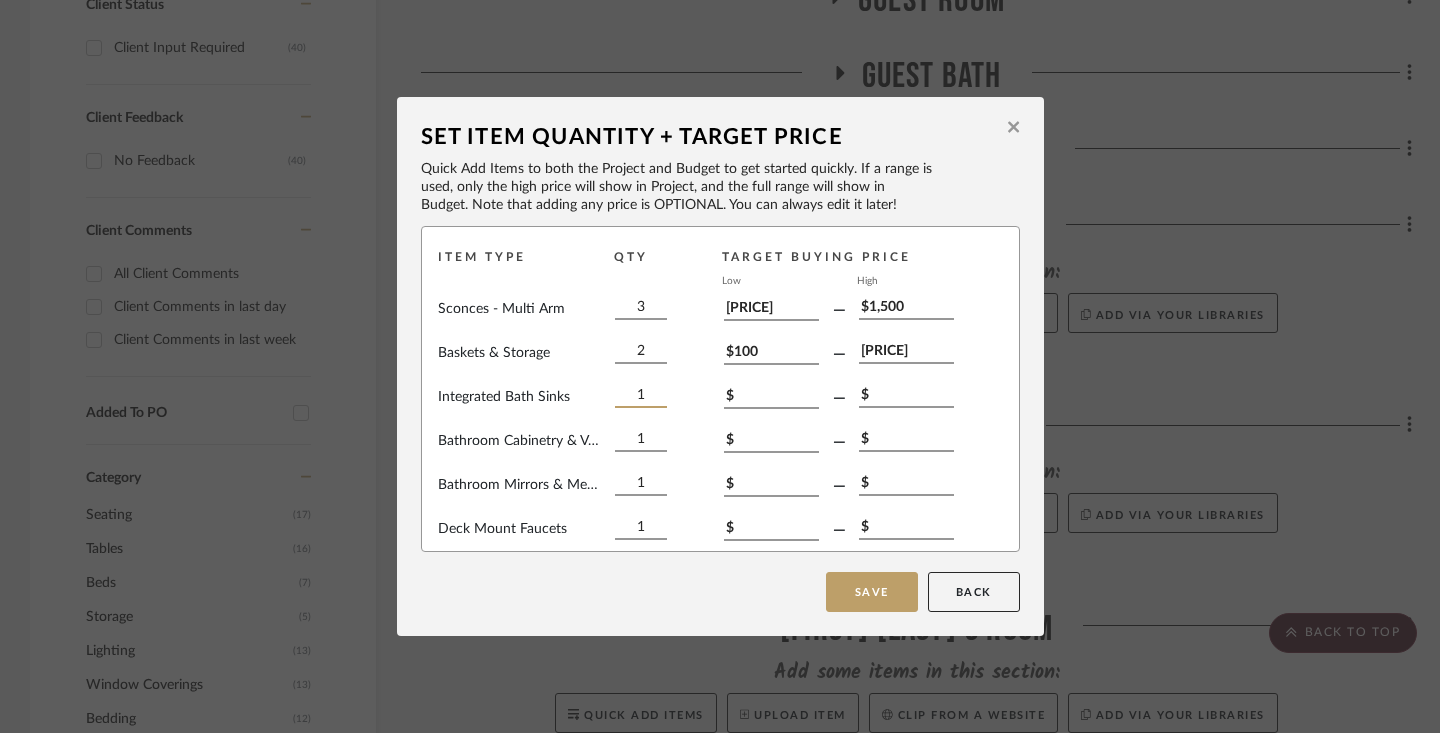 click on "1" at bounding box center (641, 397) 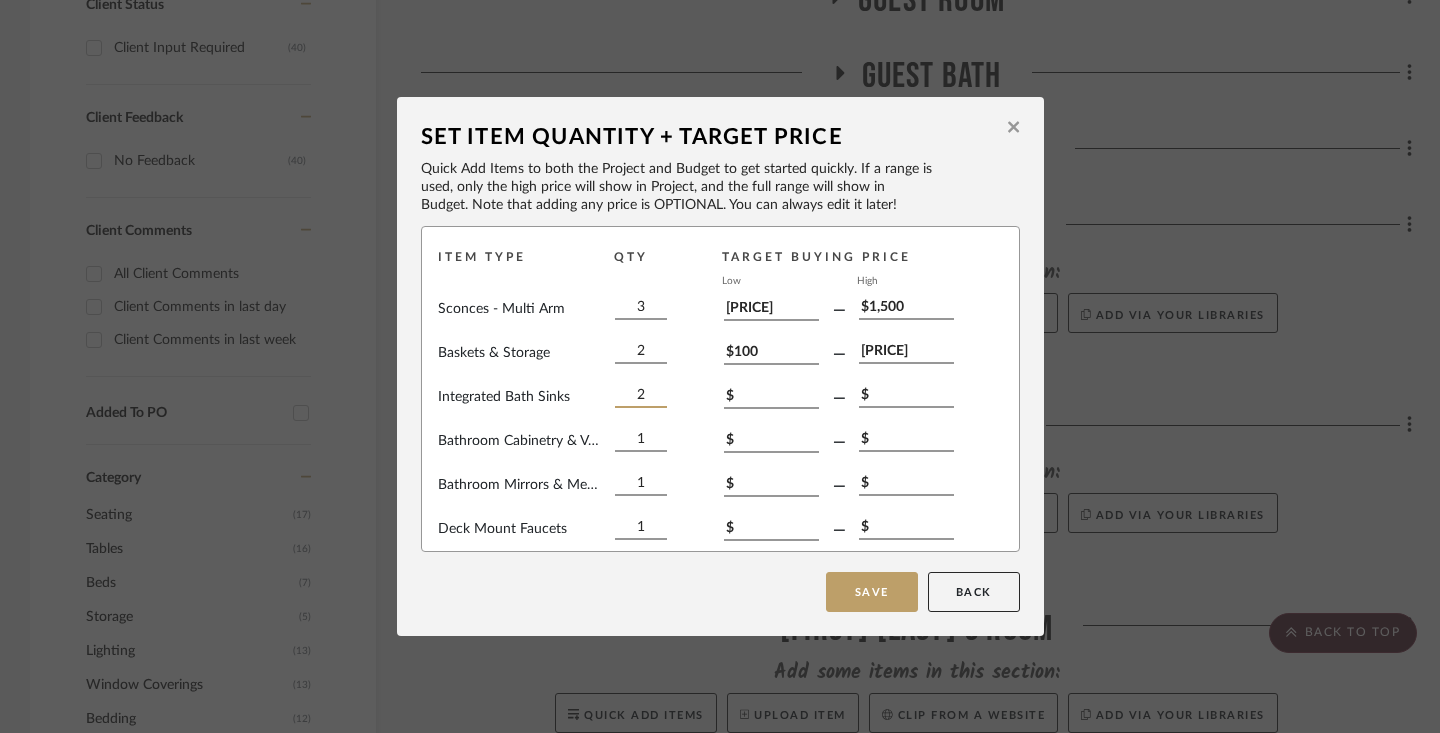 type on "2" 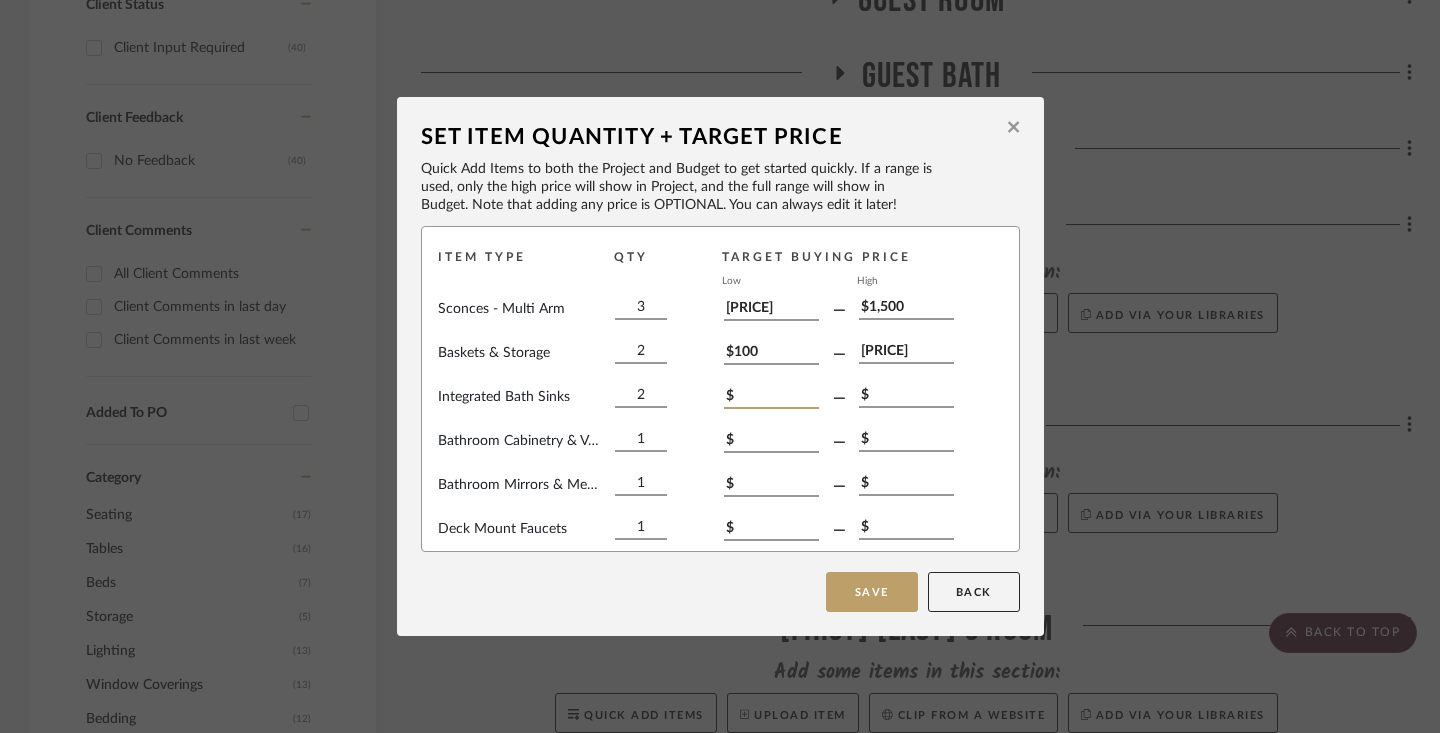 click on "$" at bounding box center [771, 398] 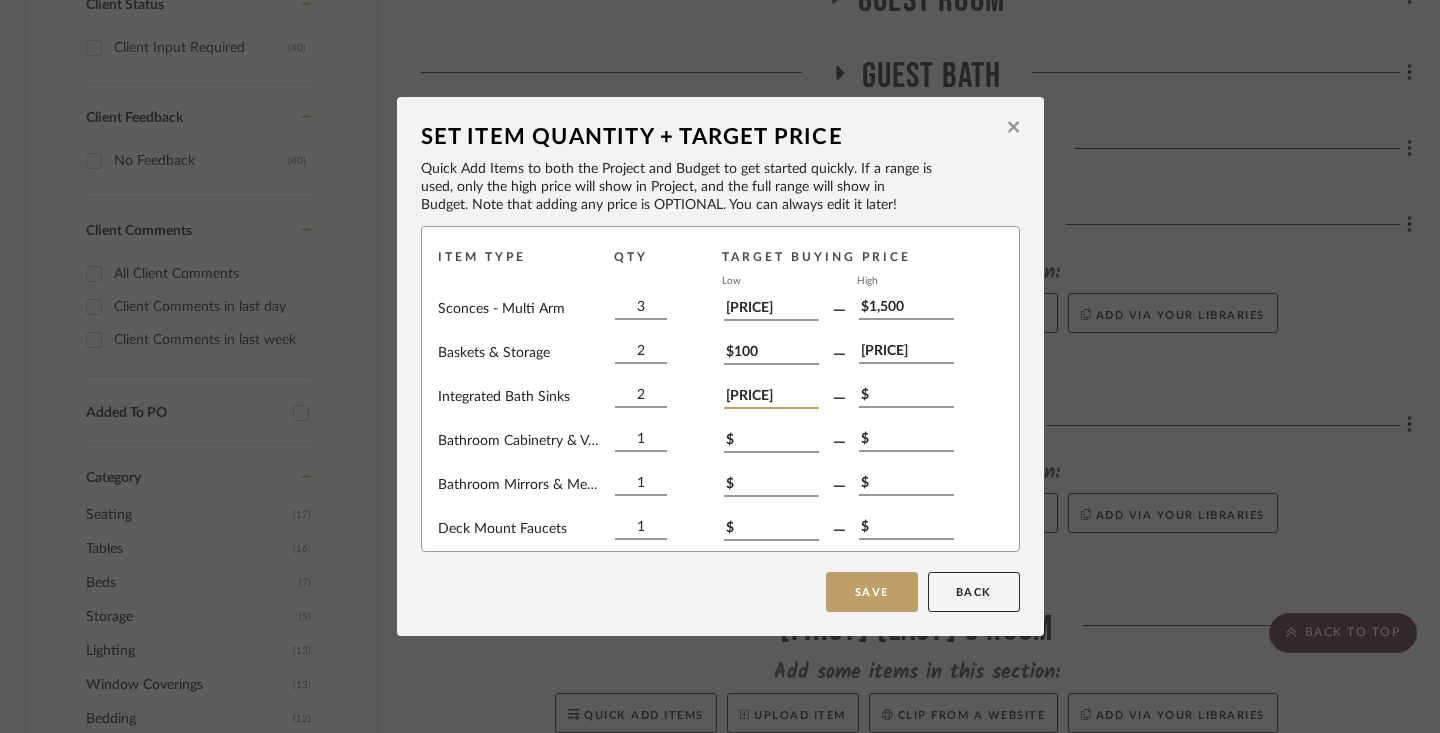 type on "[PRICE]" 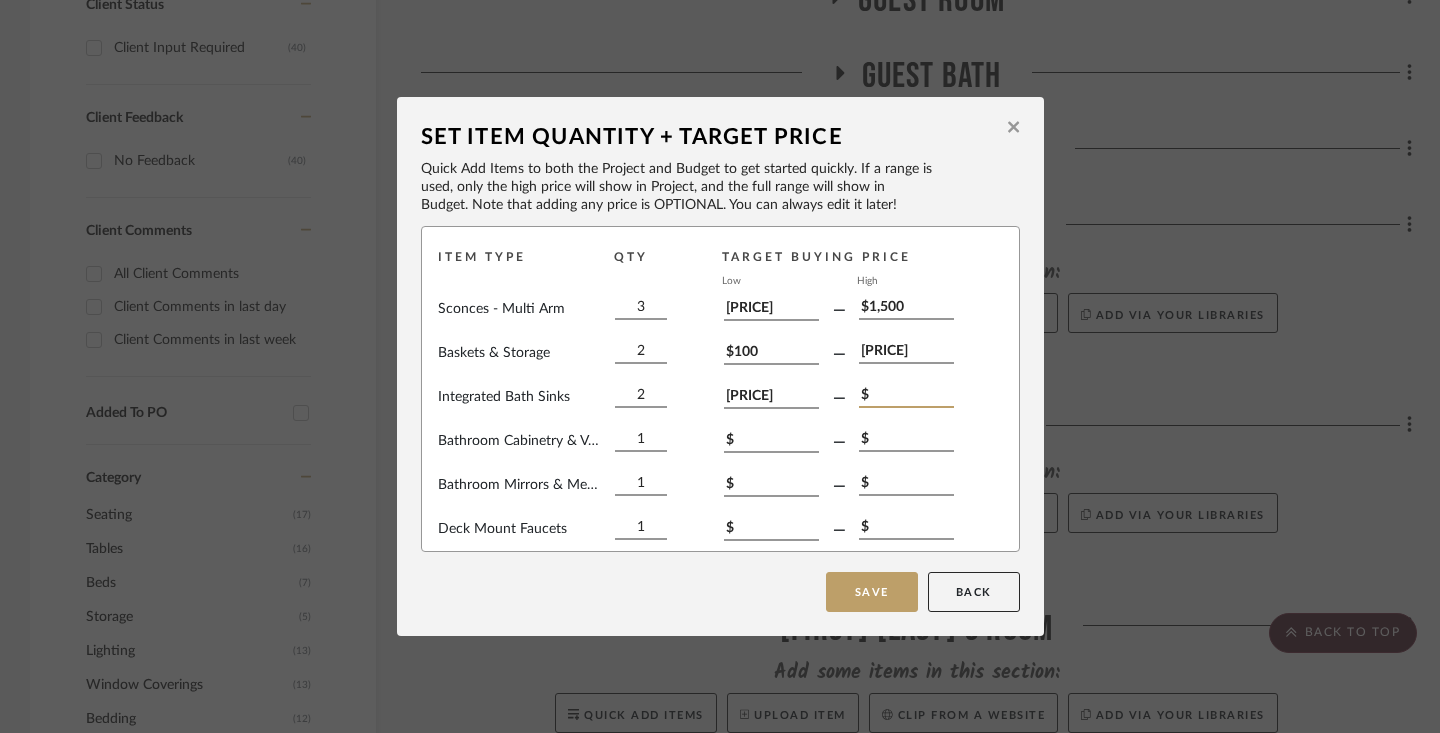click on "$" at bounding box center [906, 397] 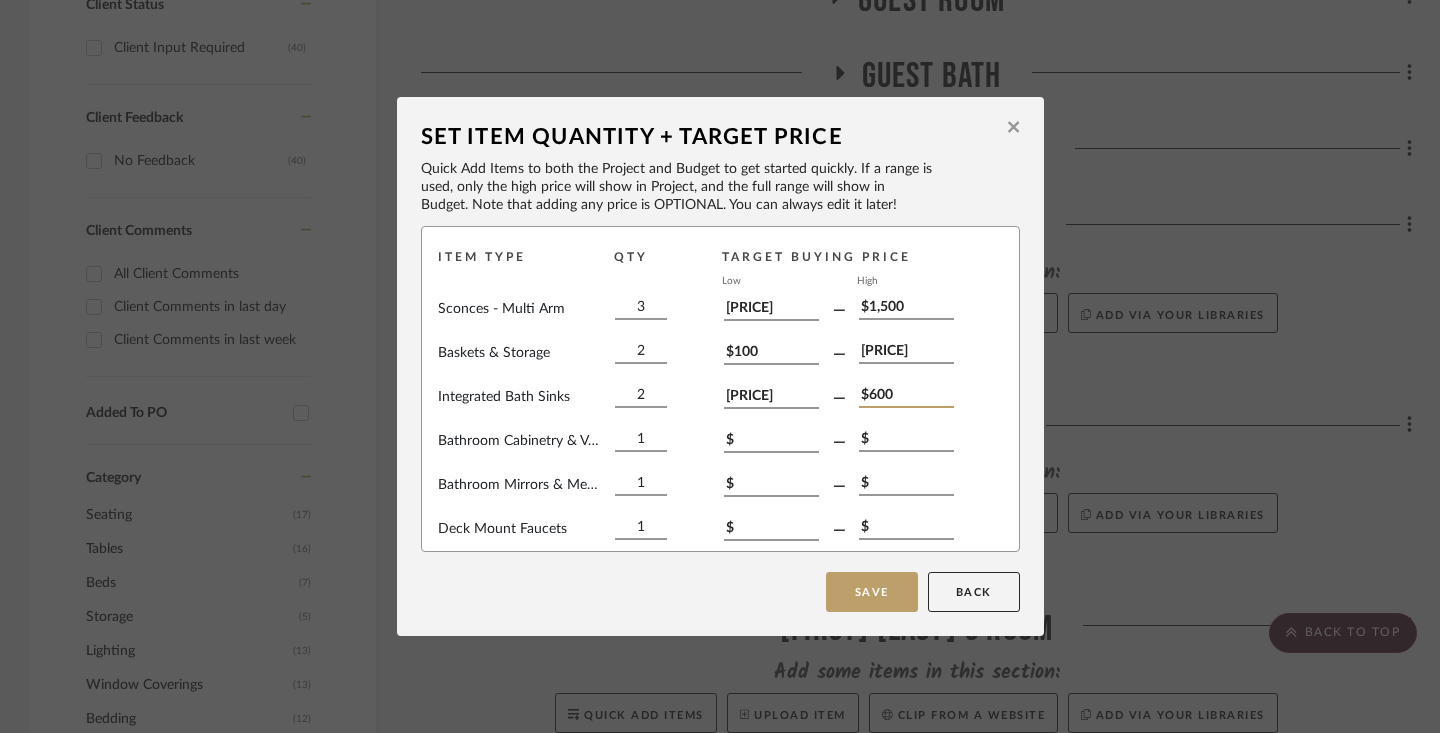 type on "$600" 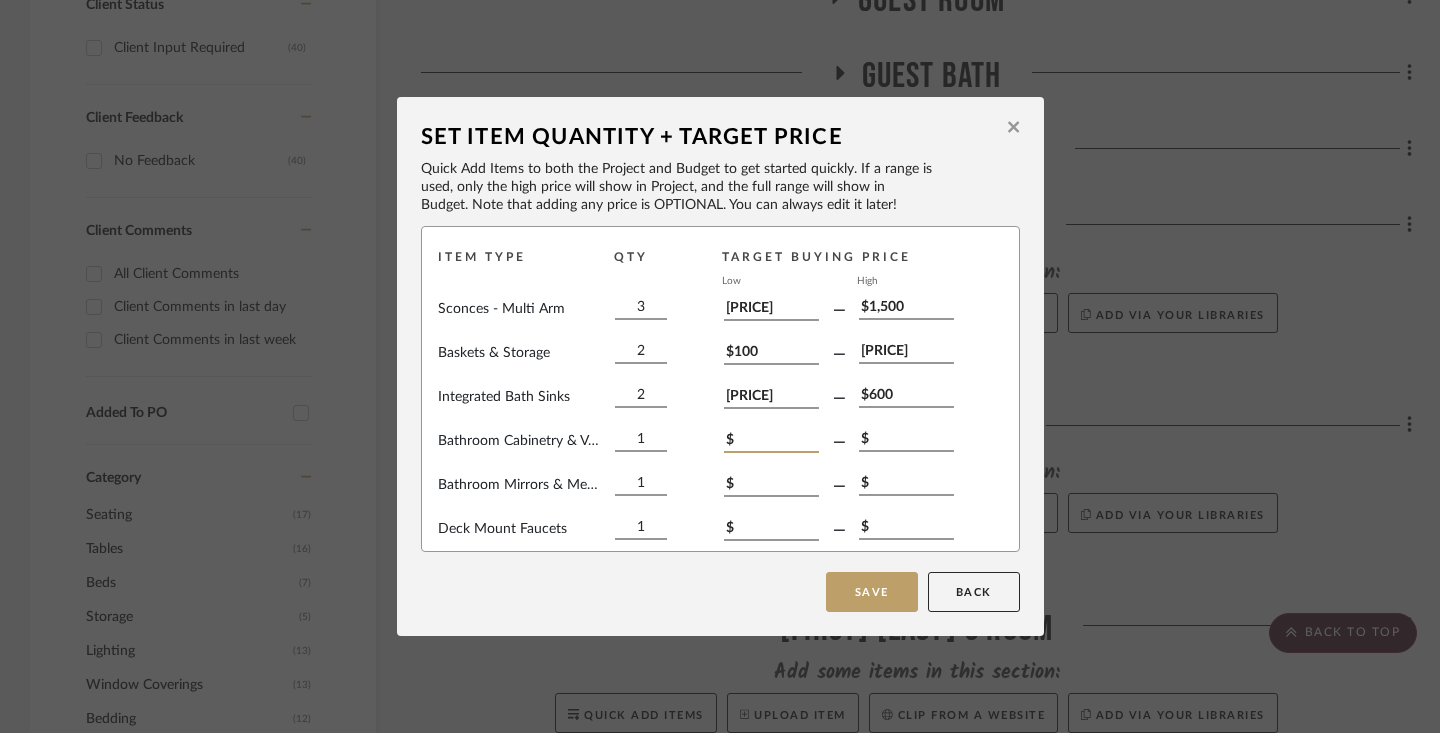 click on "$" at bounding box center (771, 442) 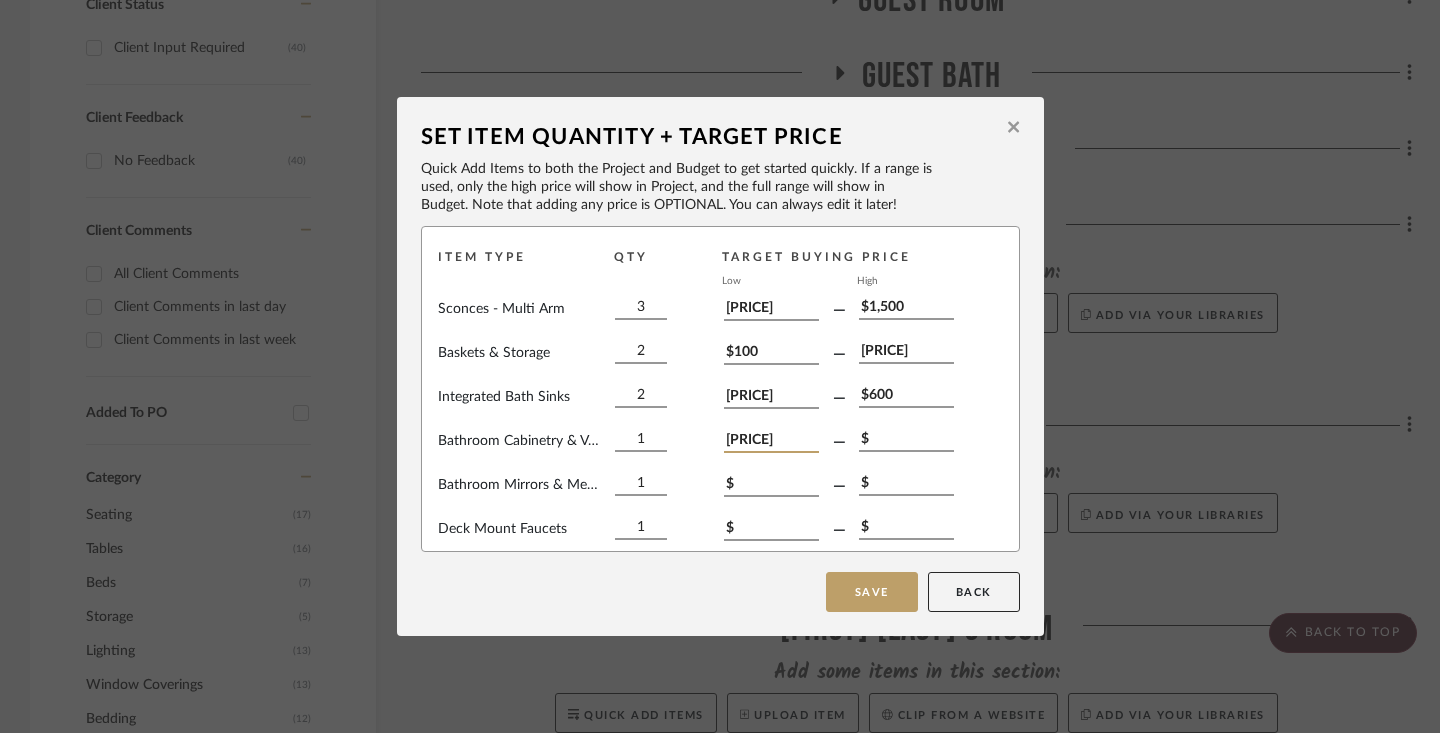 type on "[PRICE]" 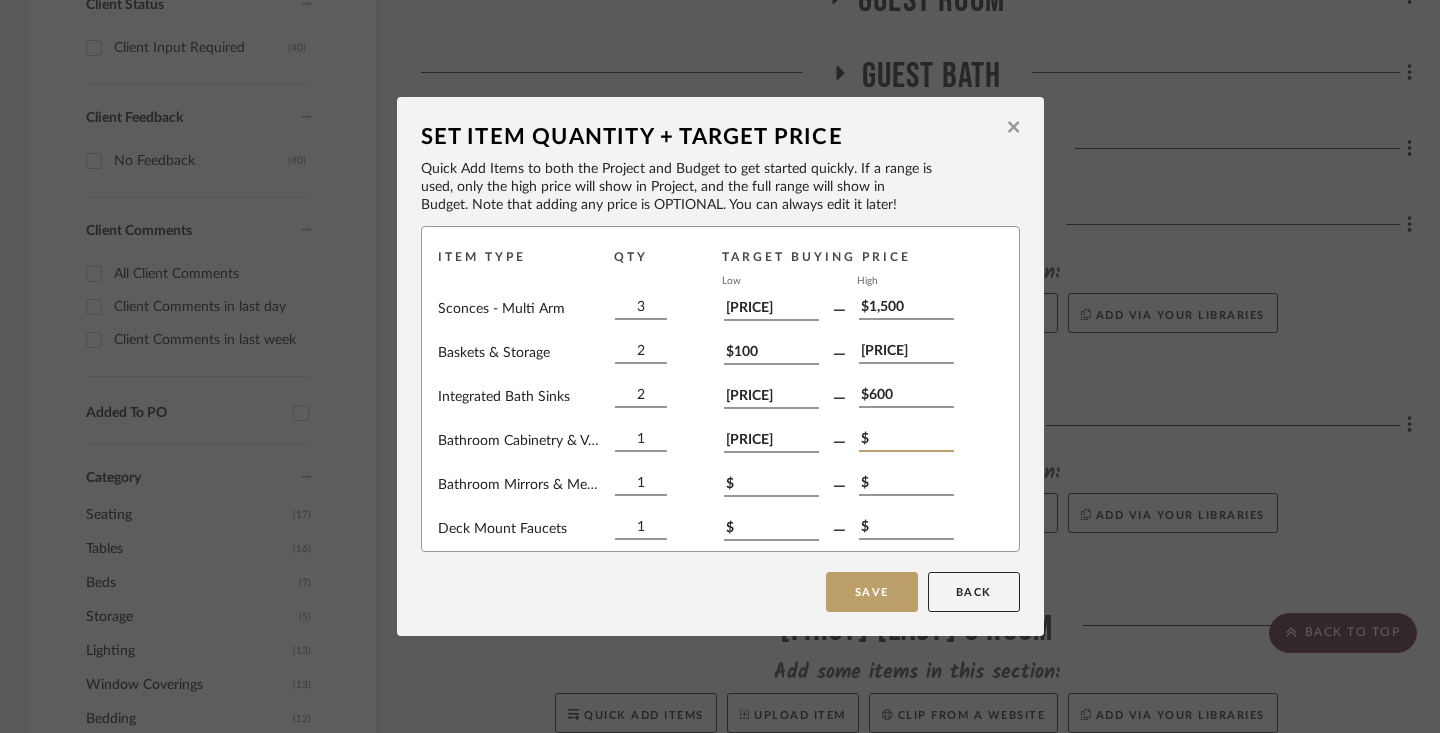click on "$" at bounding box center (906, 441) 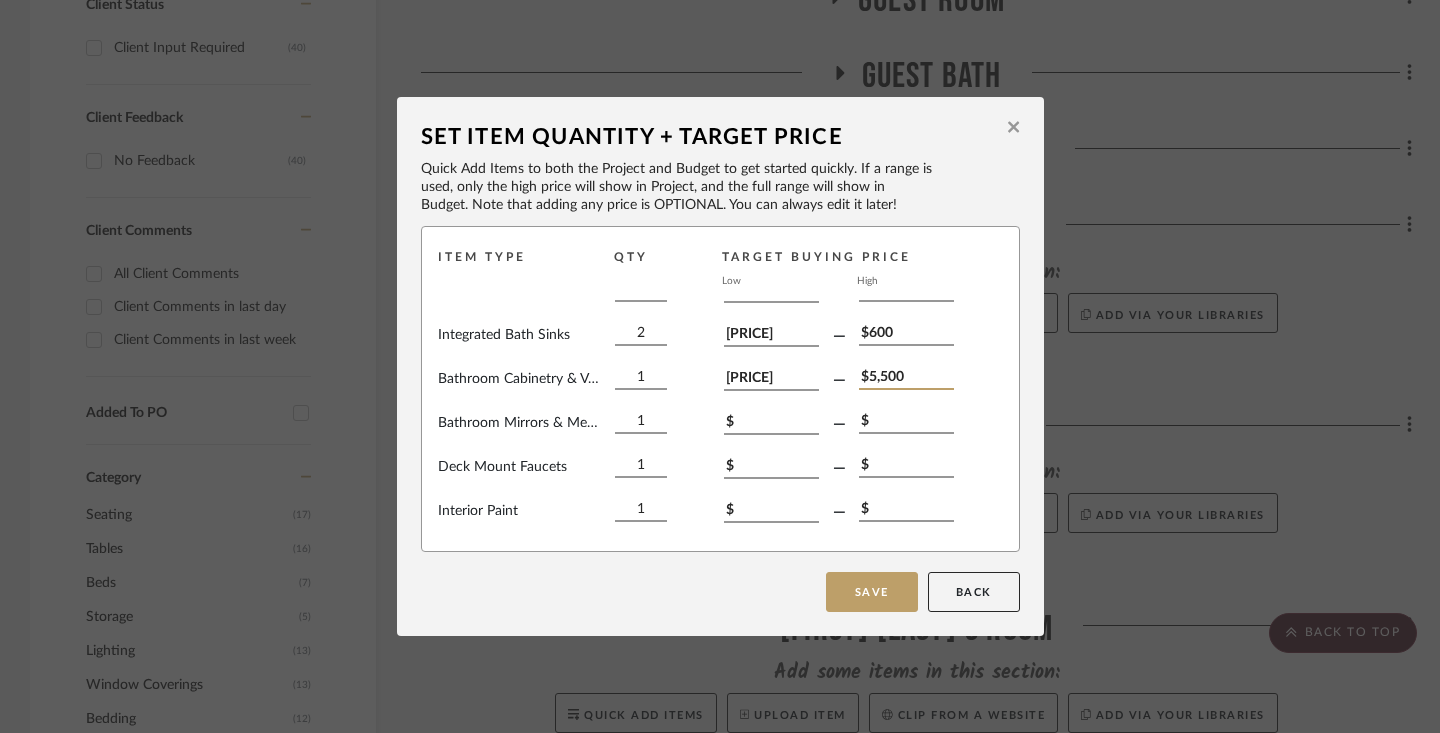 scroll, scrollTop: 71, scrollLeft: 0, axis: vertical 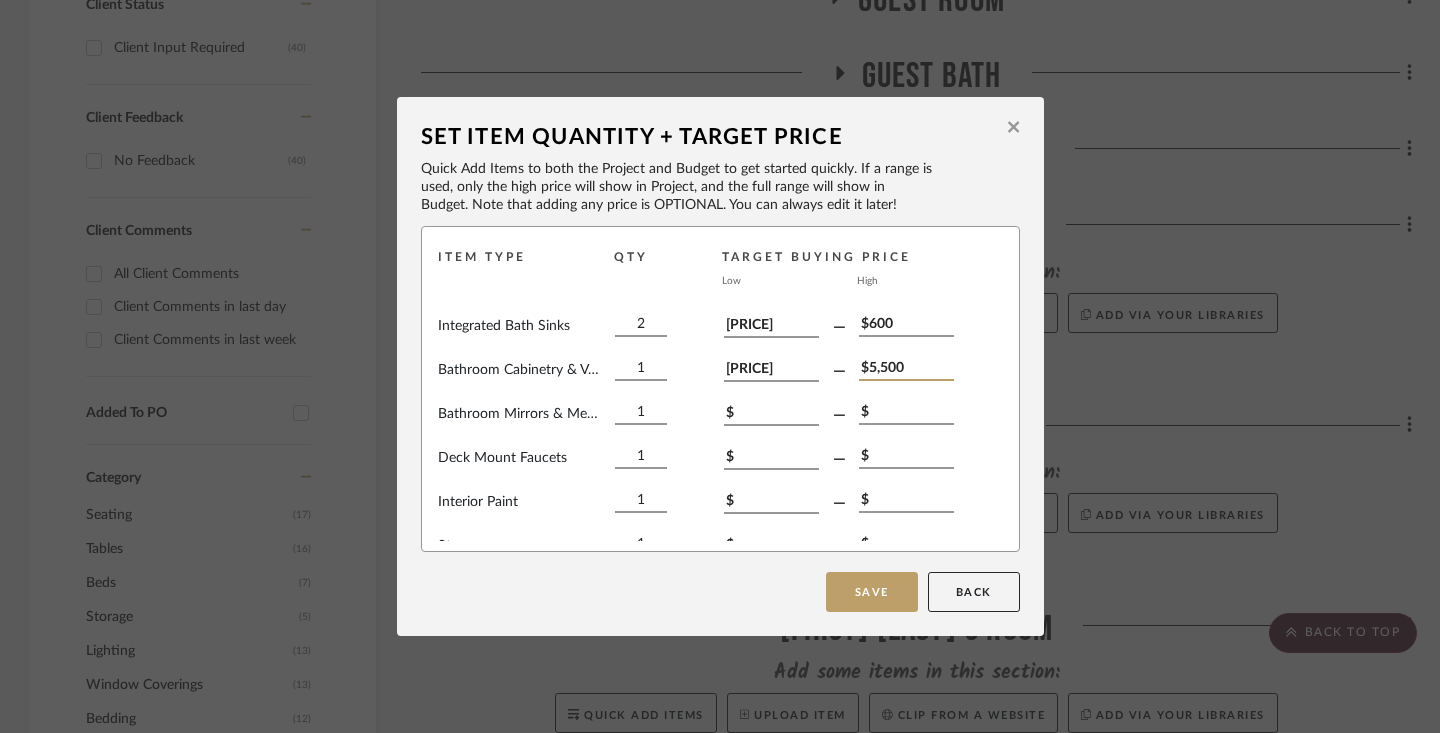 click on "$5,500" at bounding box center (906, 370) 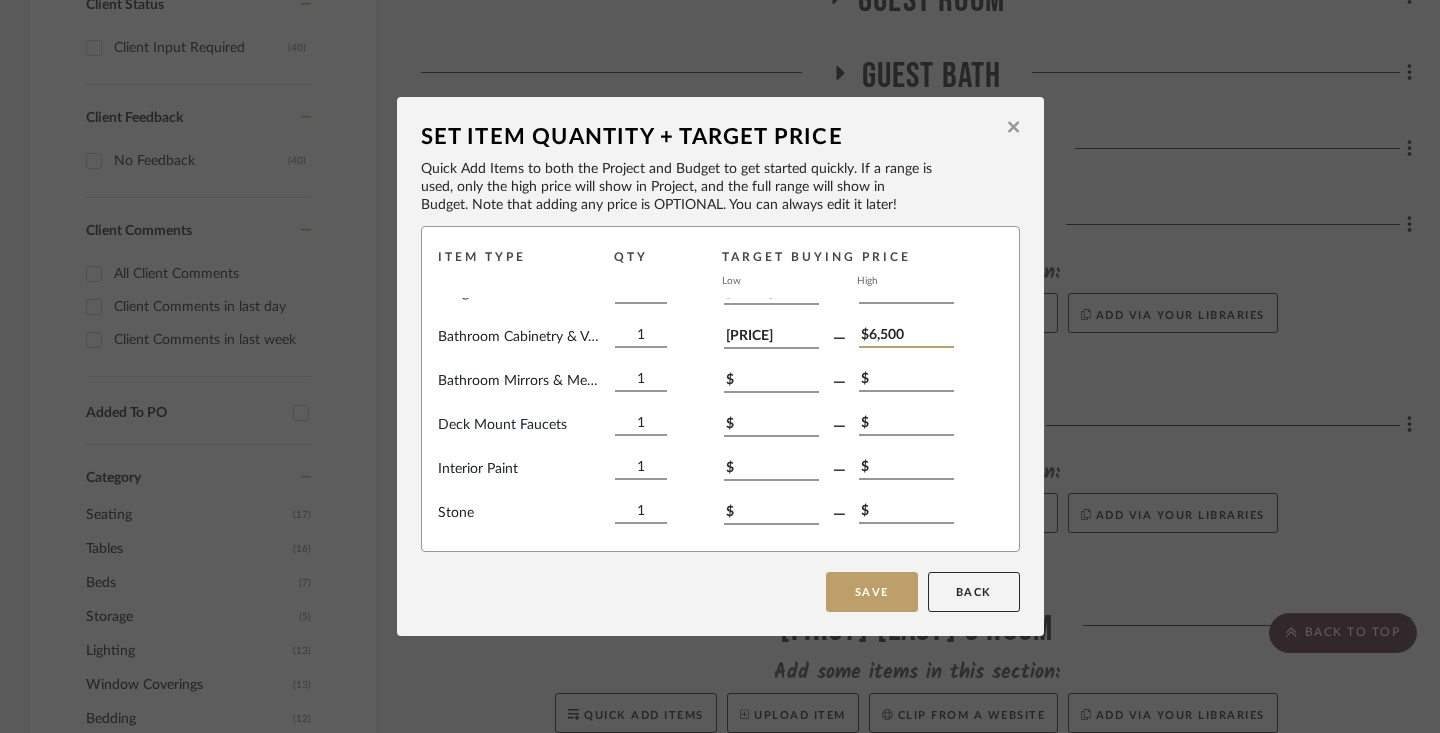 scroll, scrollTop: 111, scrollLeft: 0, axis: vertical 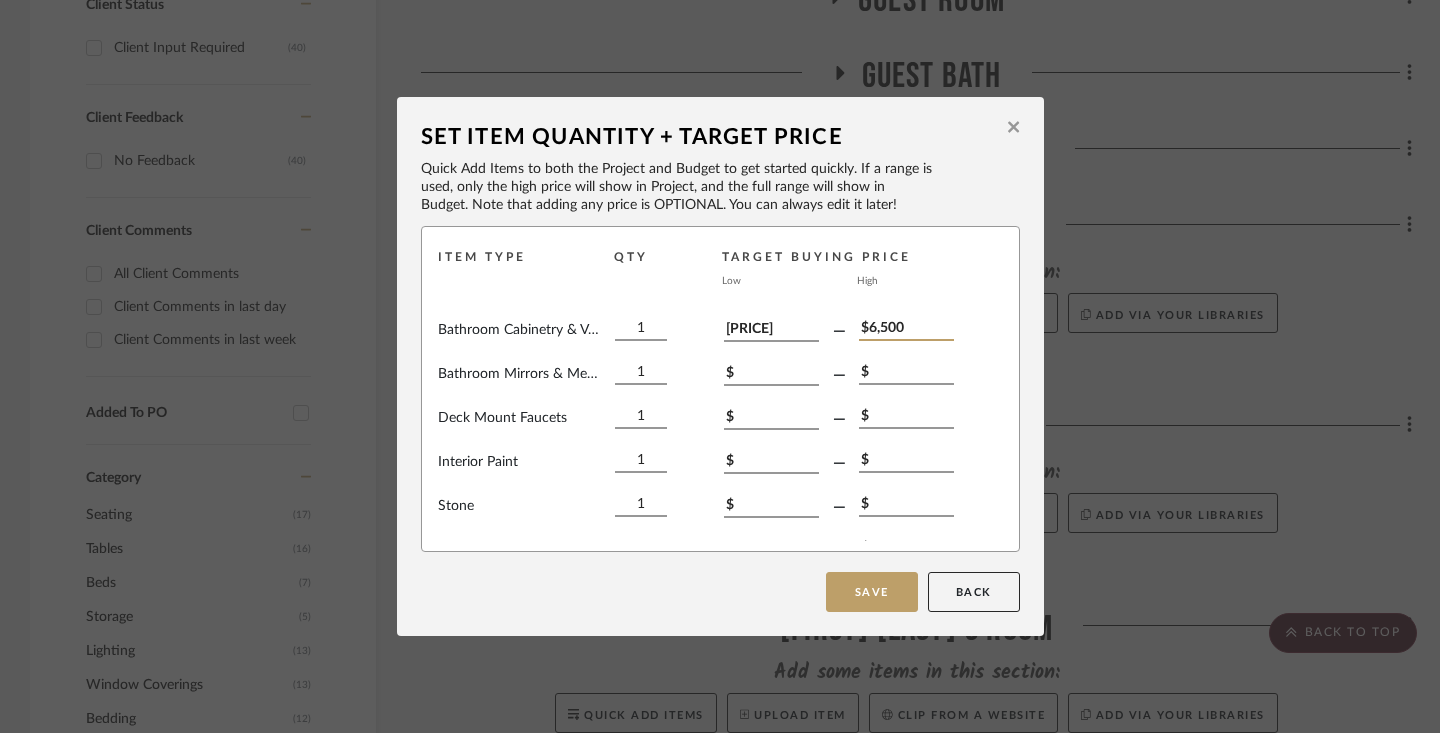 type on "$6,500" 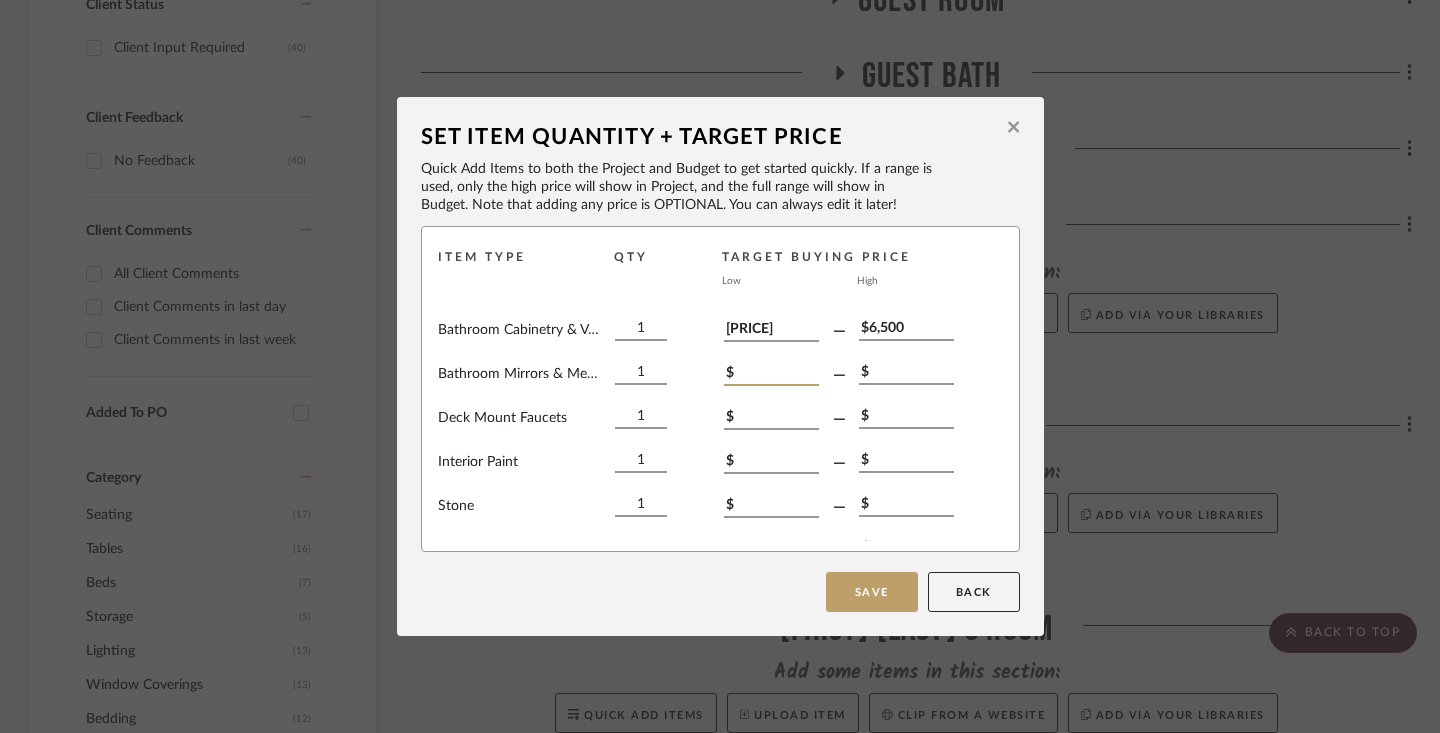 click on "$" at bounding box center [771, 375] 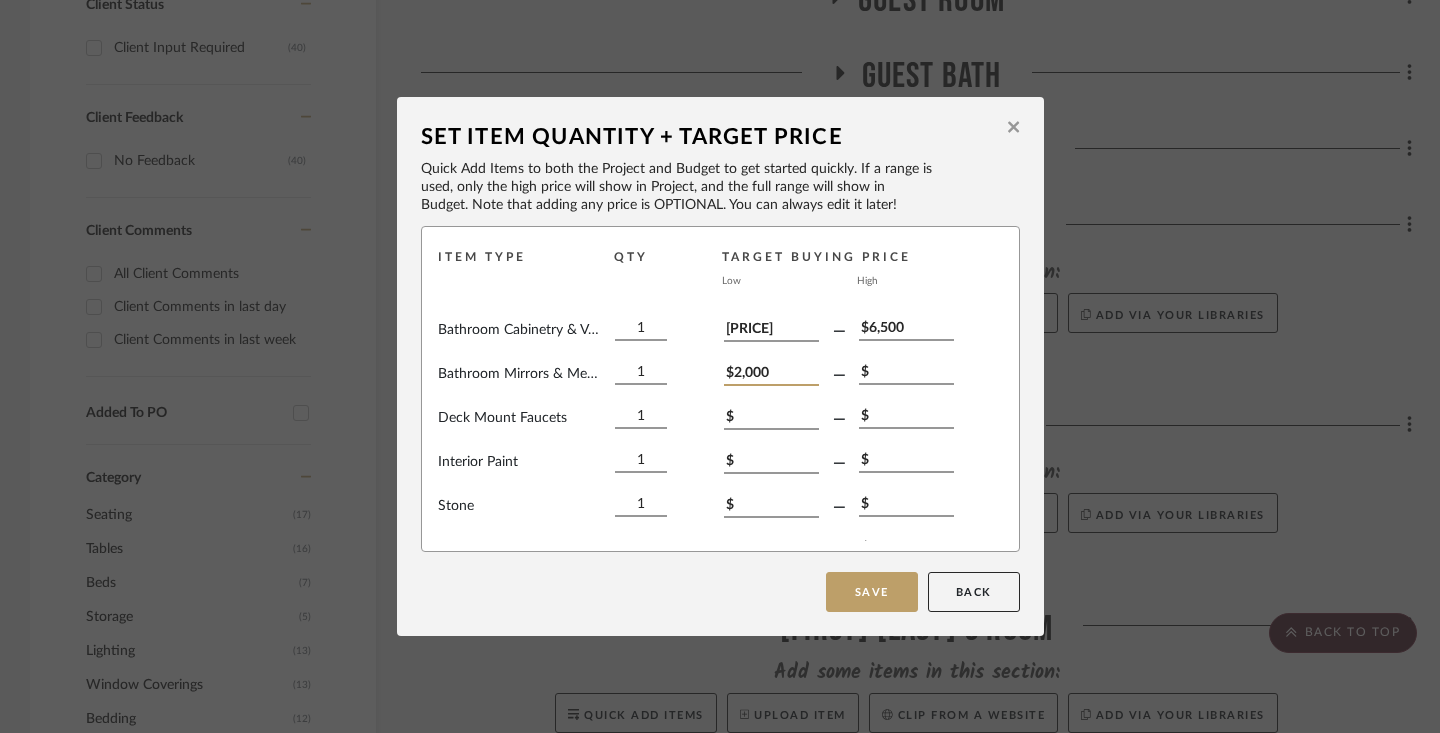type on "$2,000" 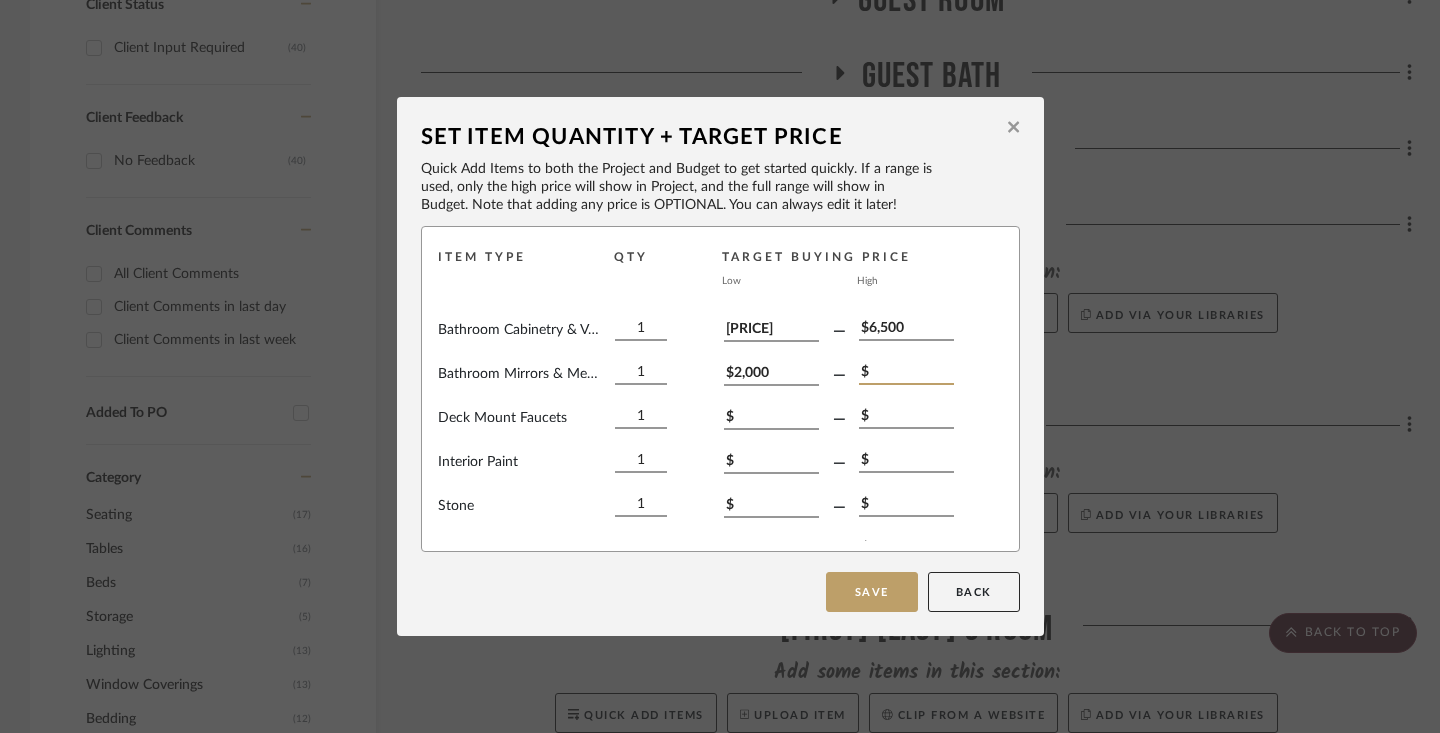 click on "$" at bounding box center [906, 374] 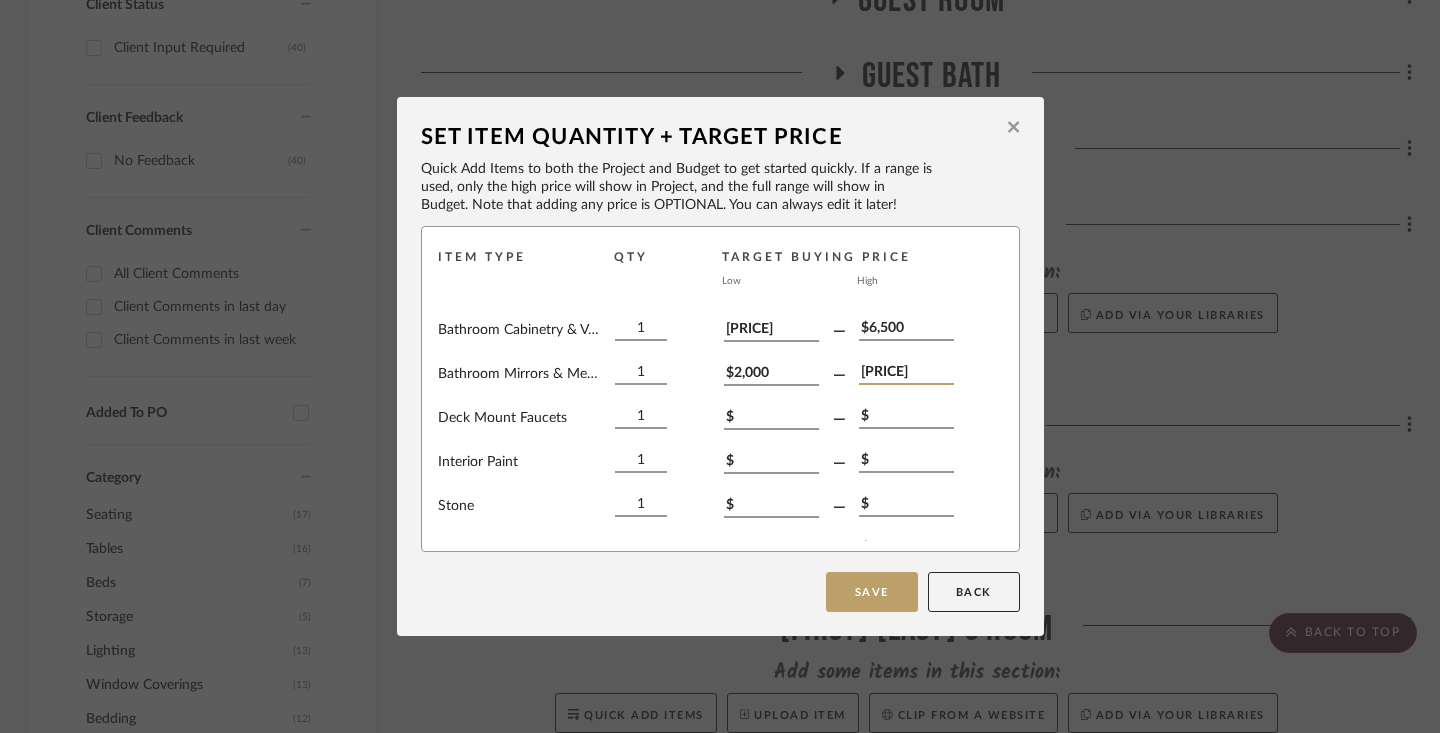 type on "[PRICE]" 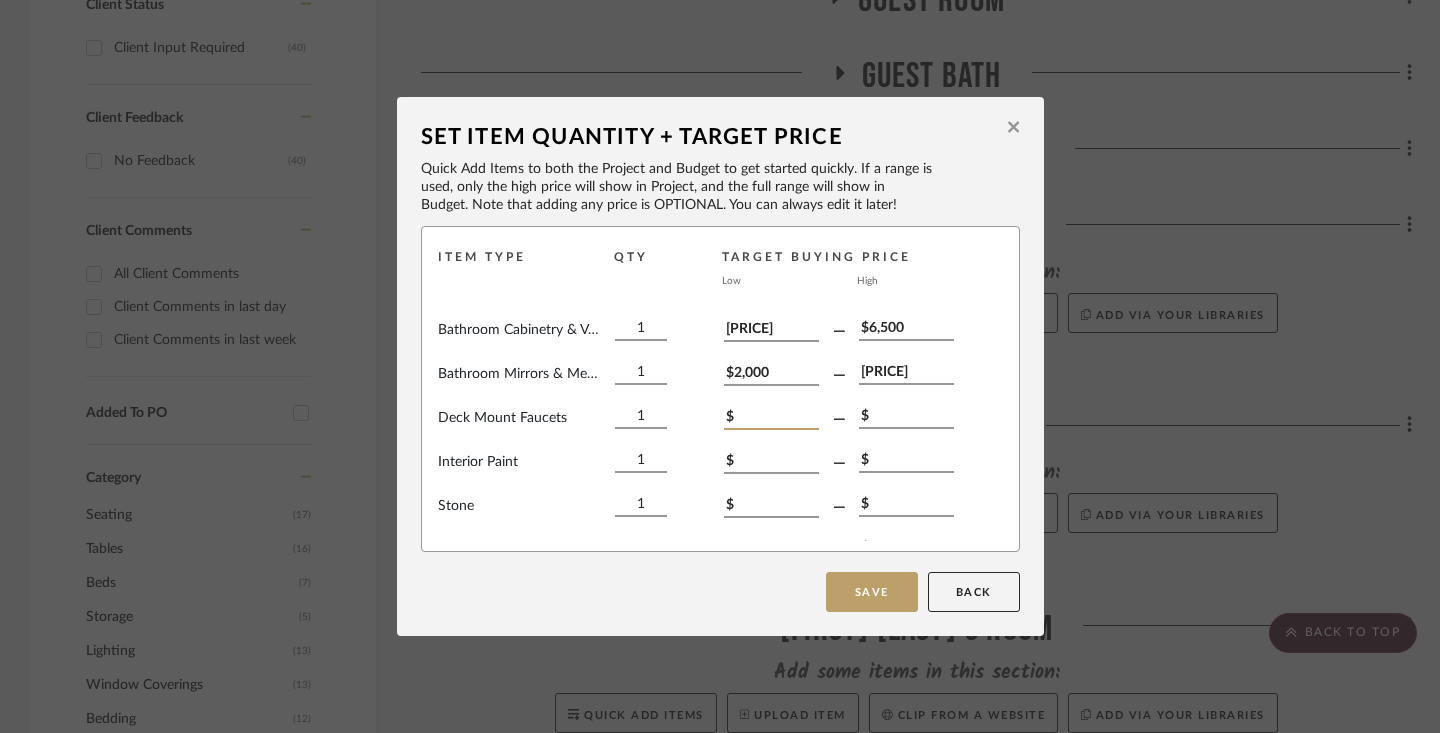 click on "$" at bounding box center (771, 419) 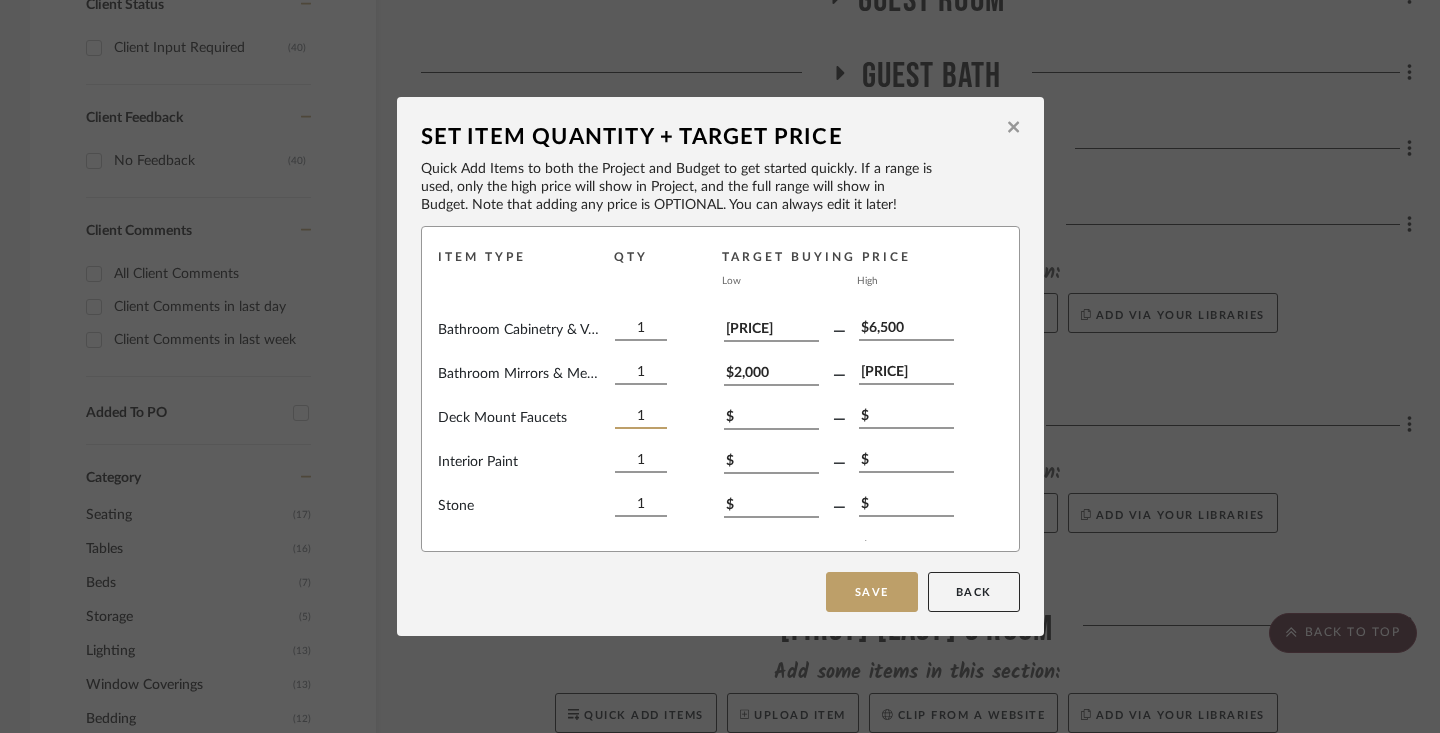 click on "1" at bounding box center [641, 418] 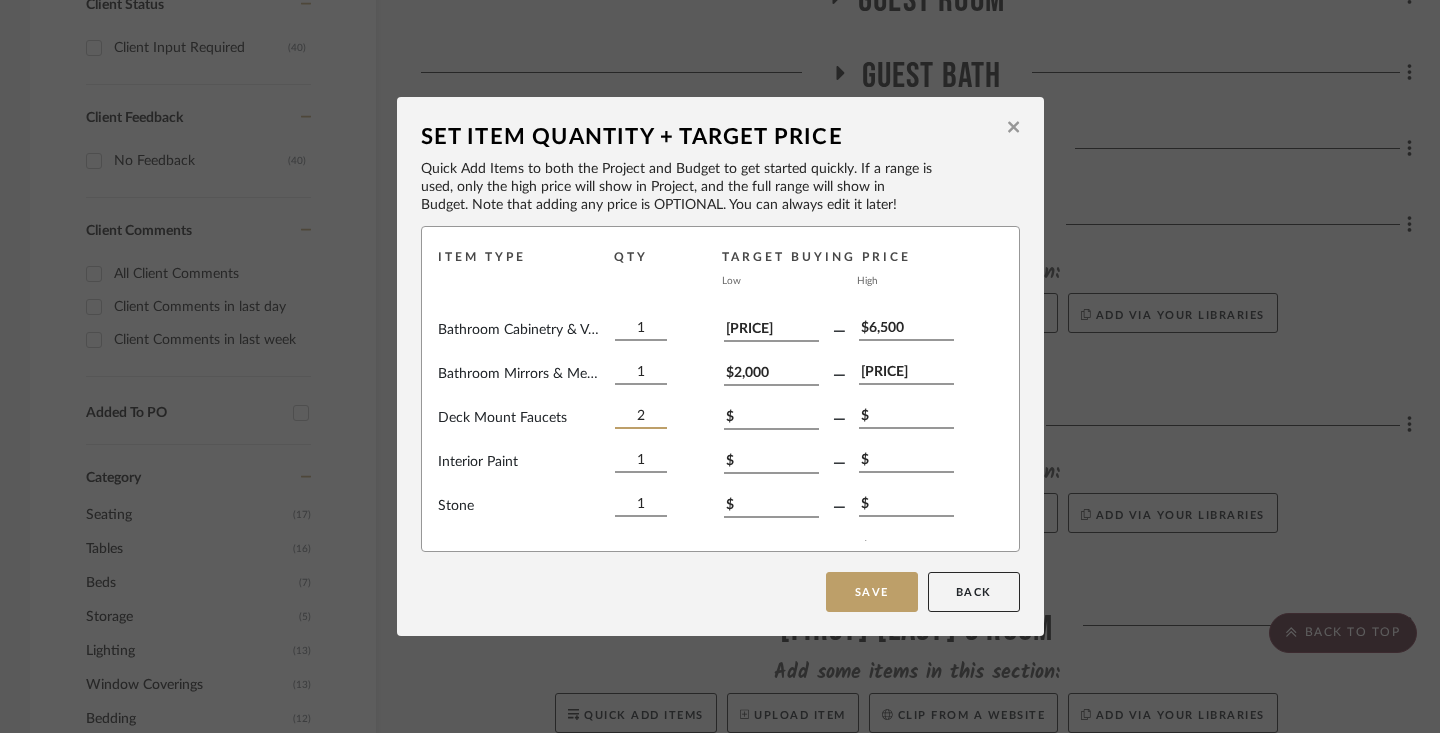 type on "2" 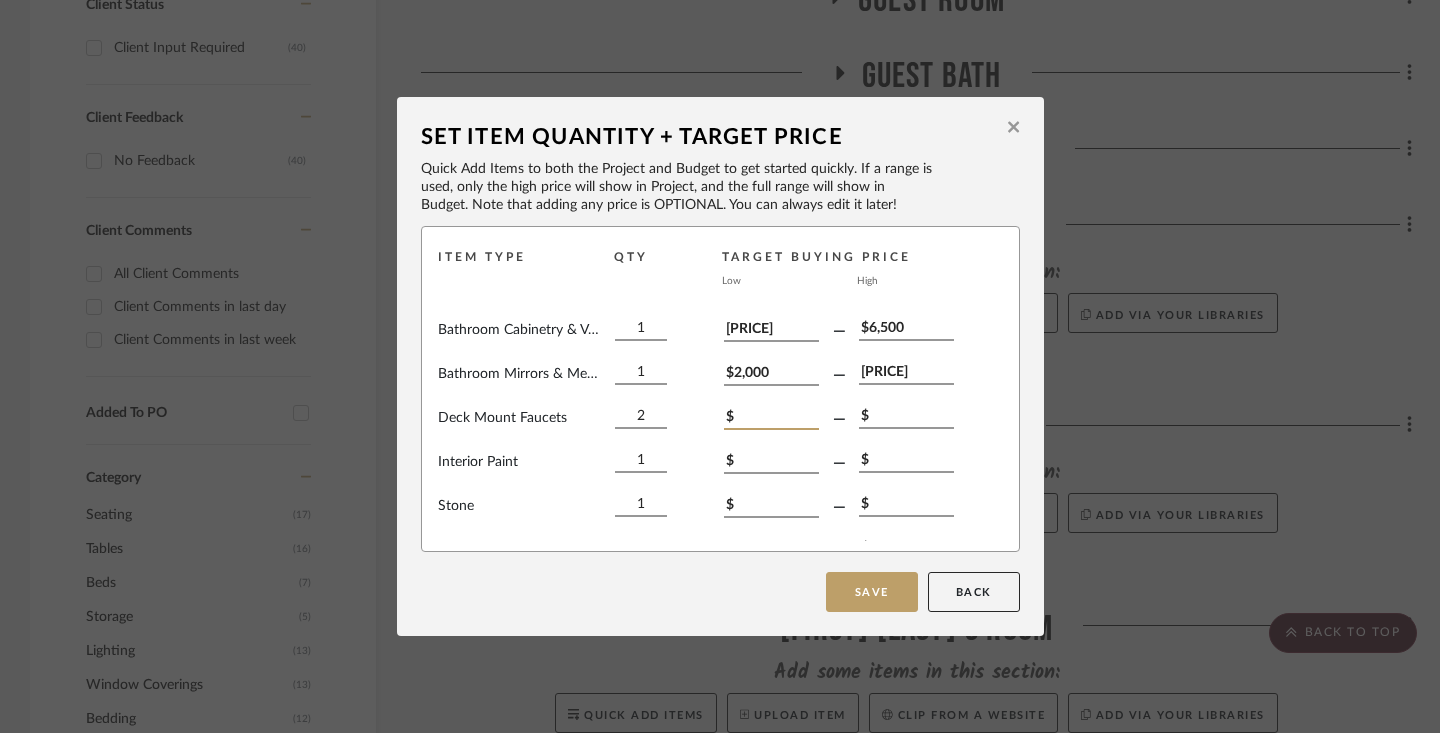click on "$" at bounding box center [771, 419] 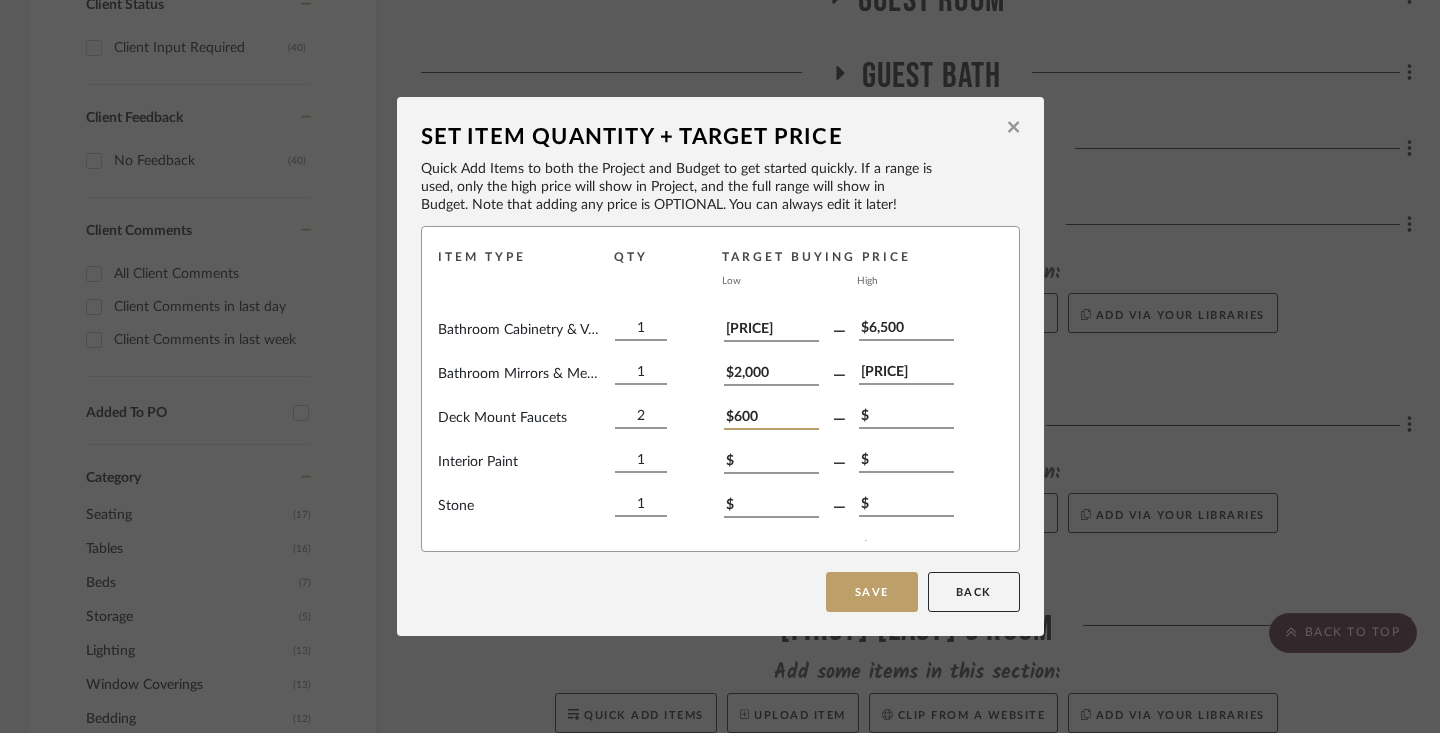 type on "$600" 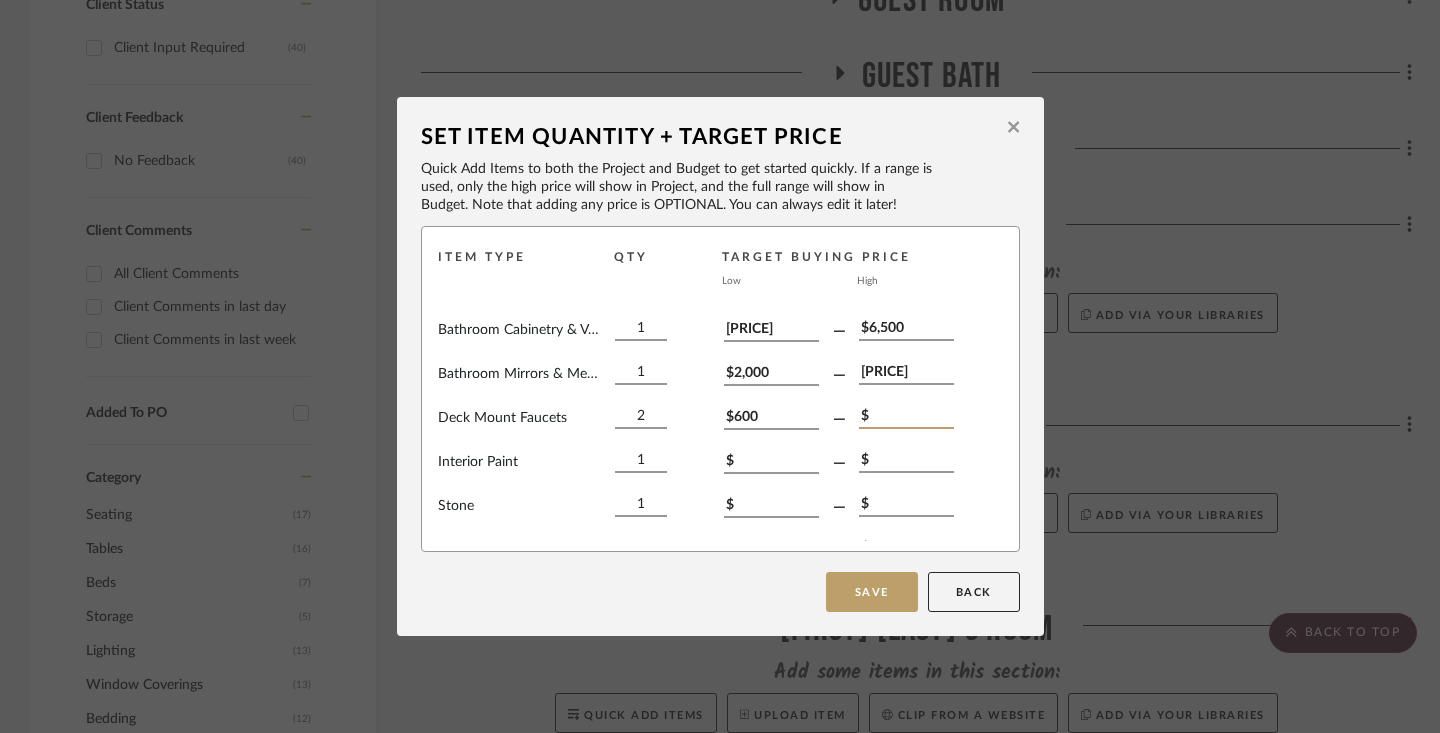 click on "$" at bounding box center [906, 418] 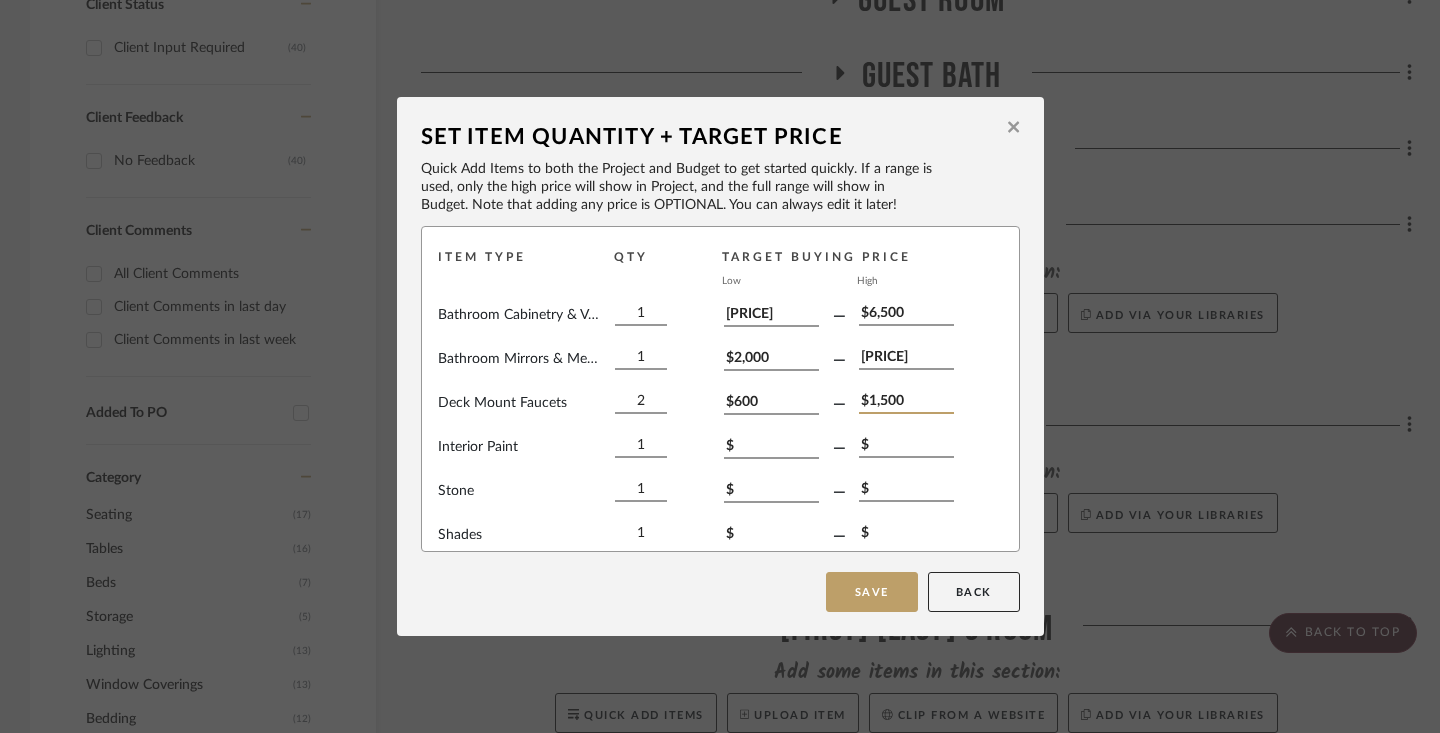 scroll, scrollTop: 149, scrollLeft: 0, axis: vertical 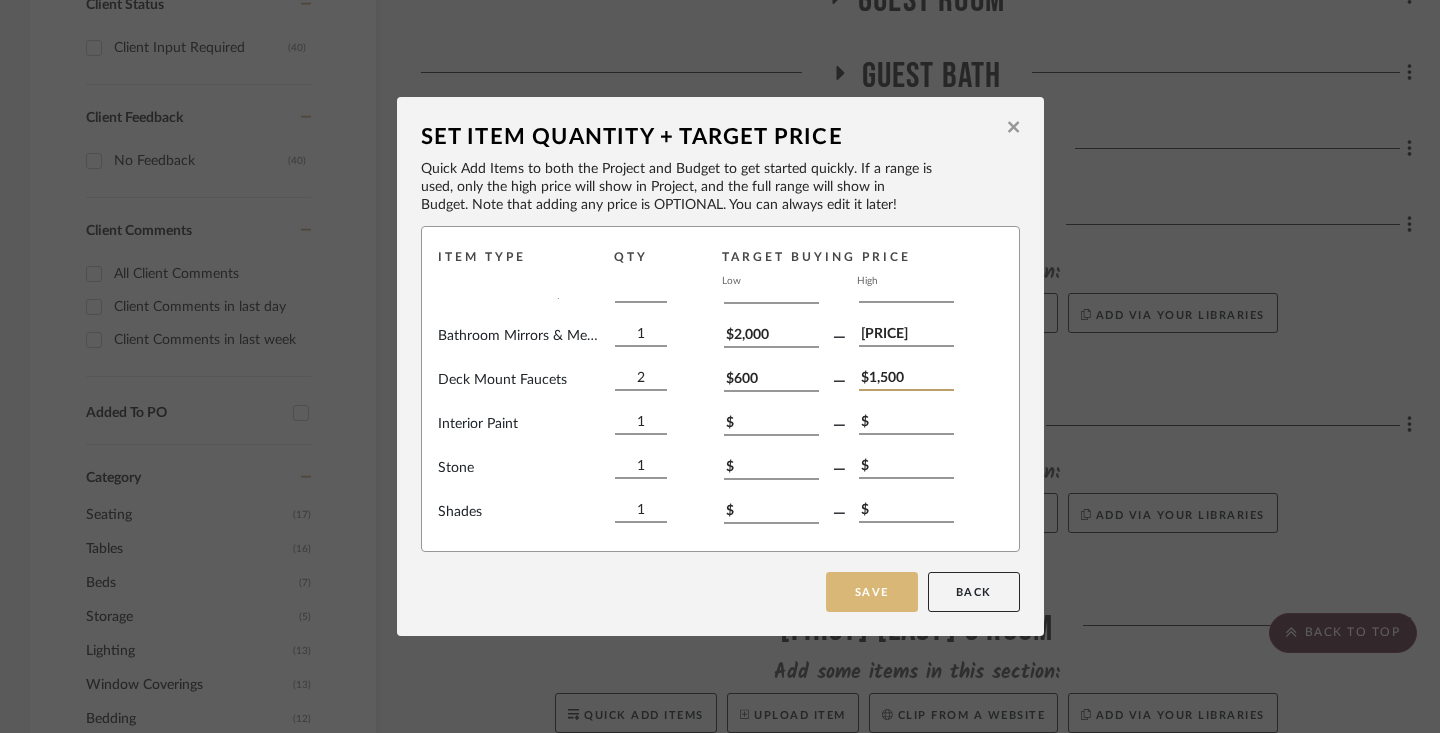 type on "$1,500" 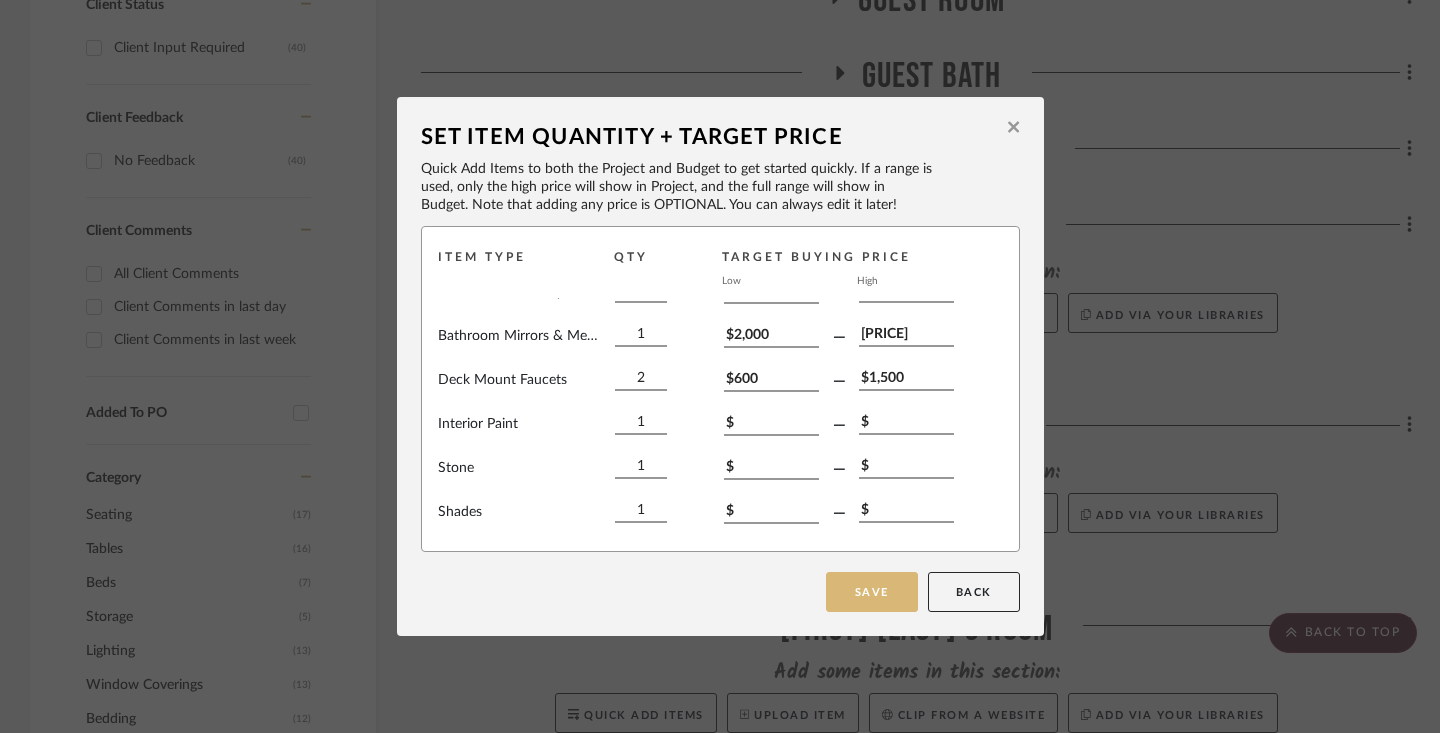 click on "Save" at bounding box center (872, 592) 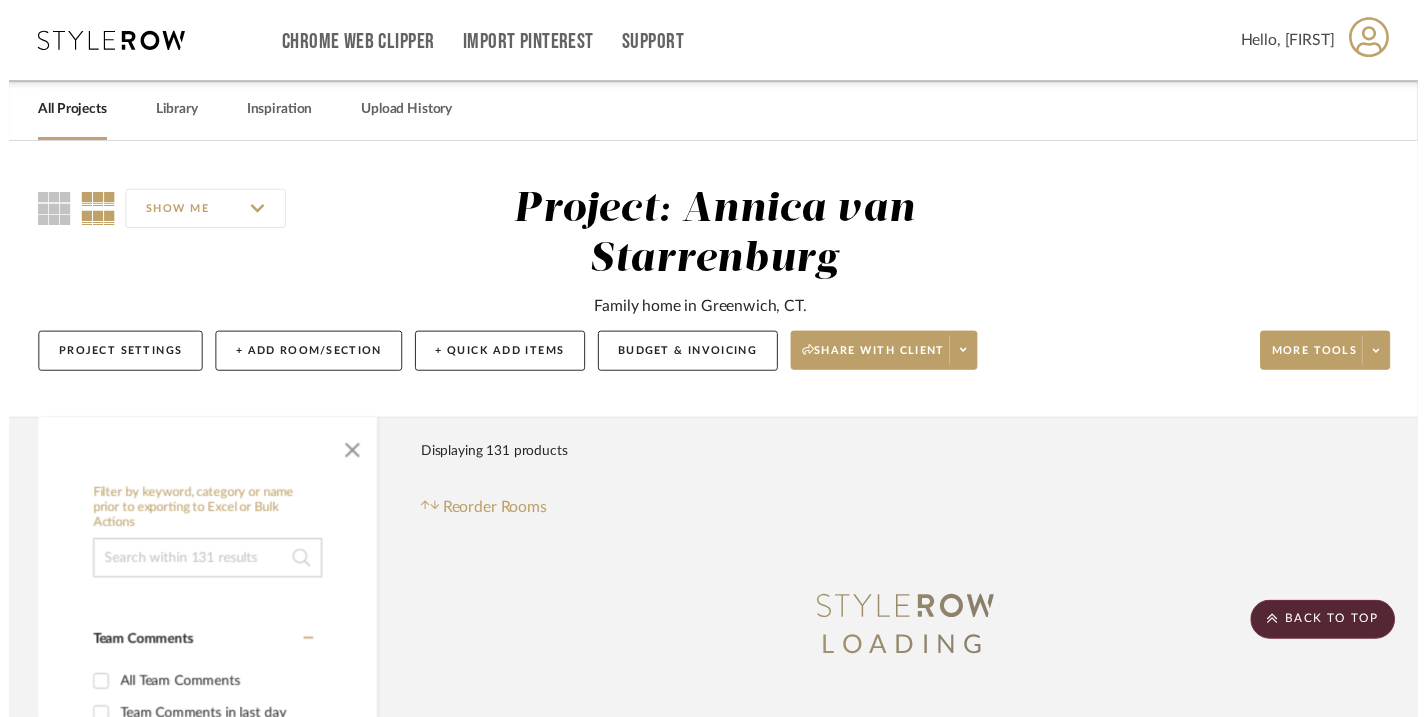 scroll, scrollTop: 1109, scrollLeft: 0, axis: vertical 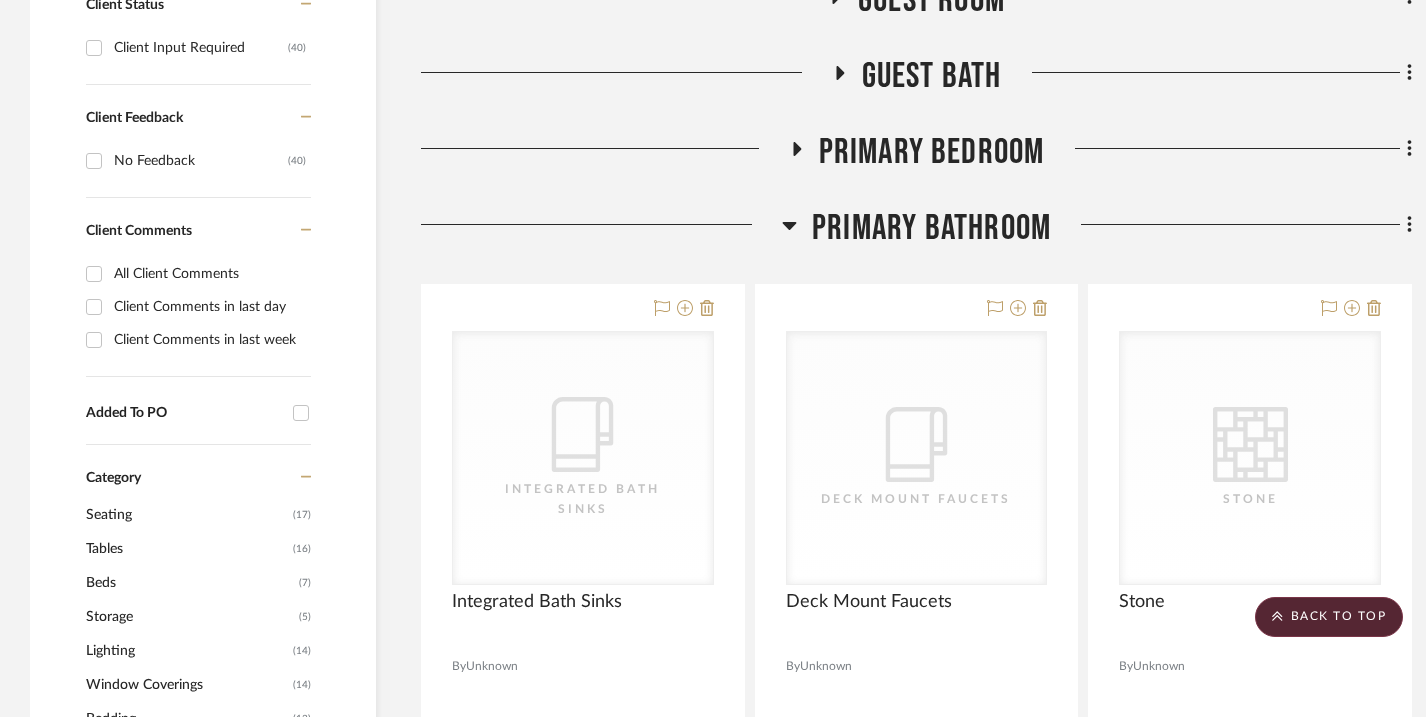 click 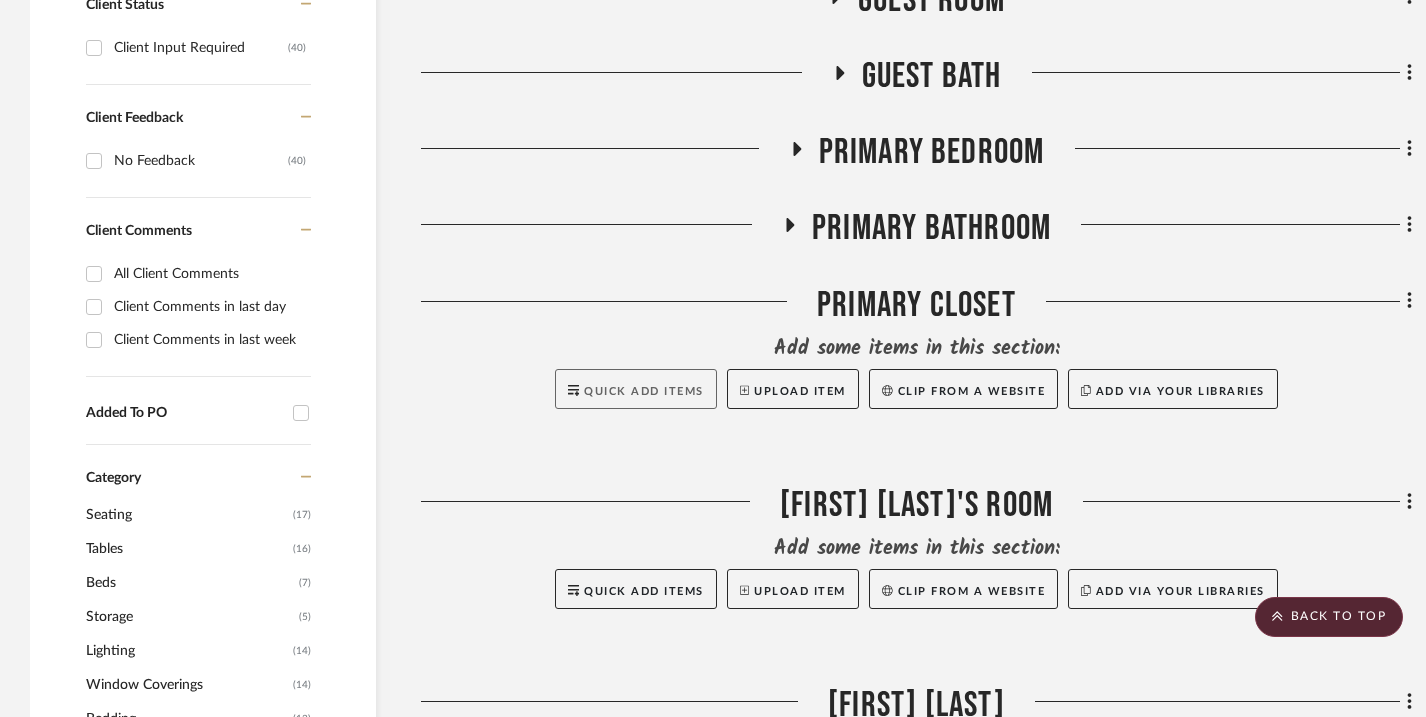click on "Quick Add Items" 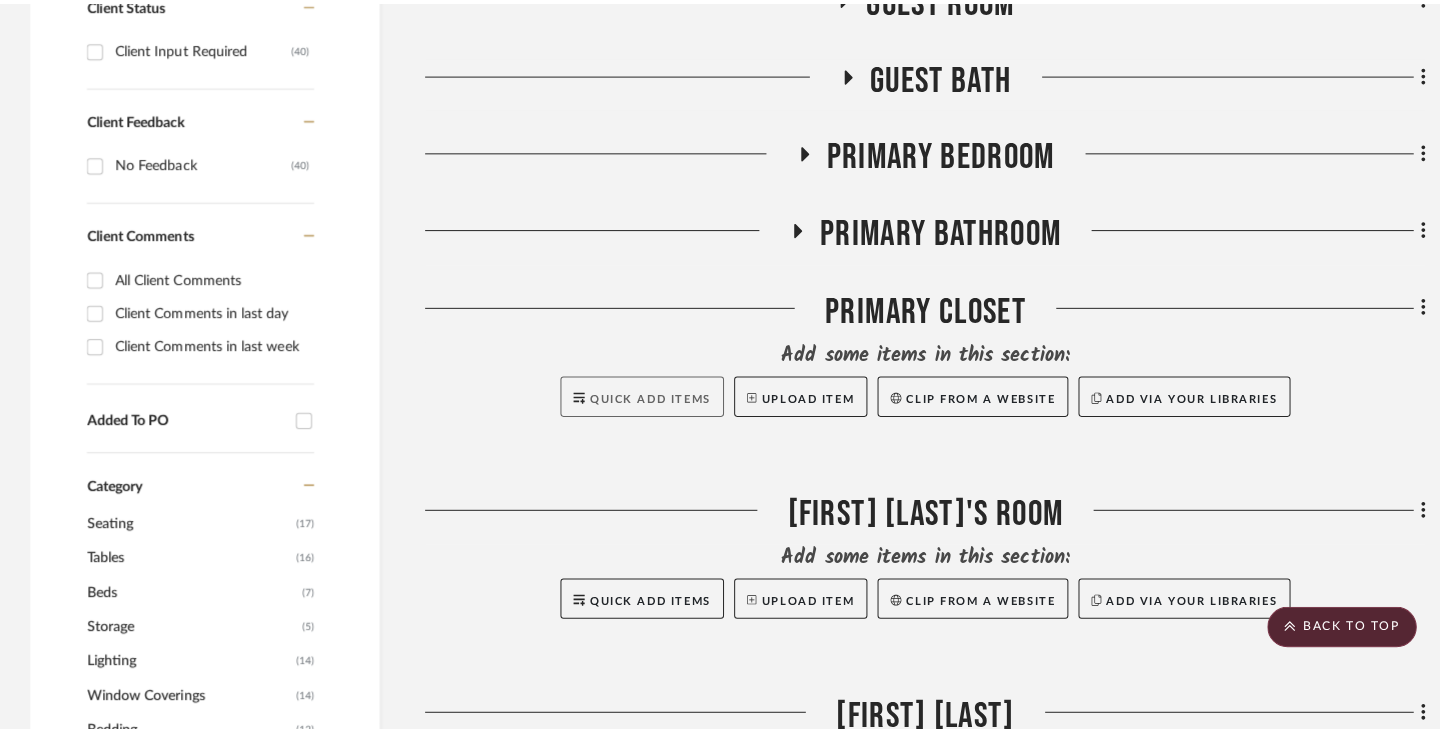 scroll, scrollTop: 0, scrollLeft: 0, axis: both 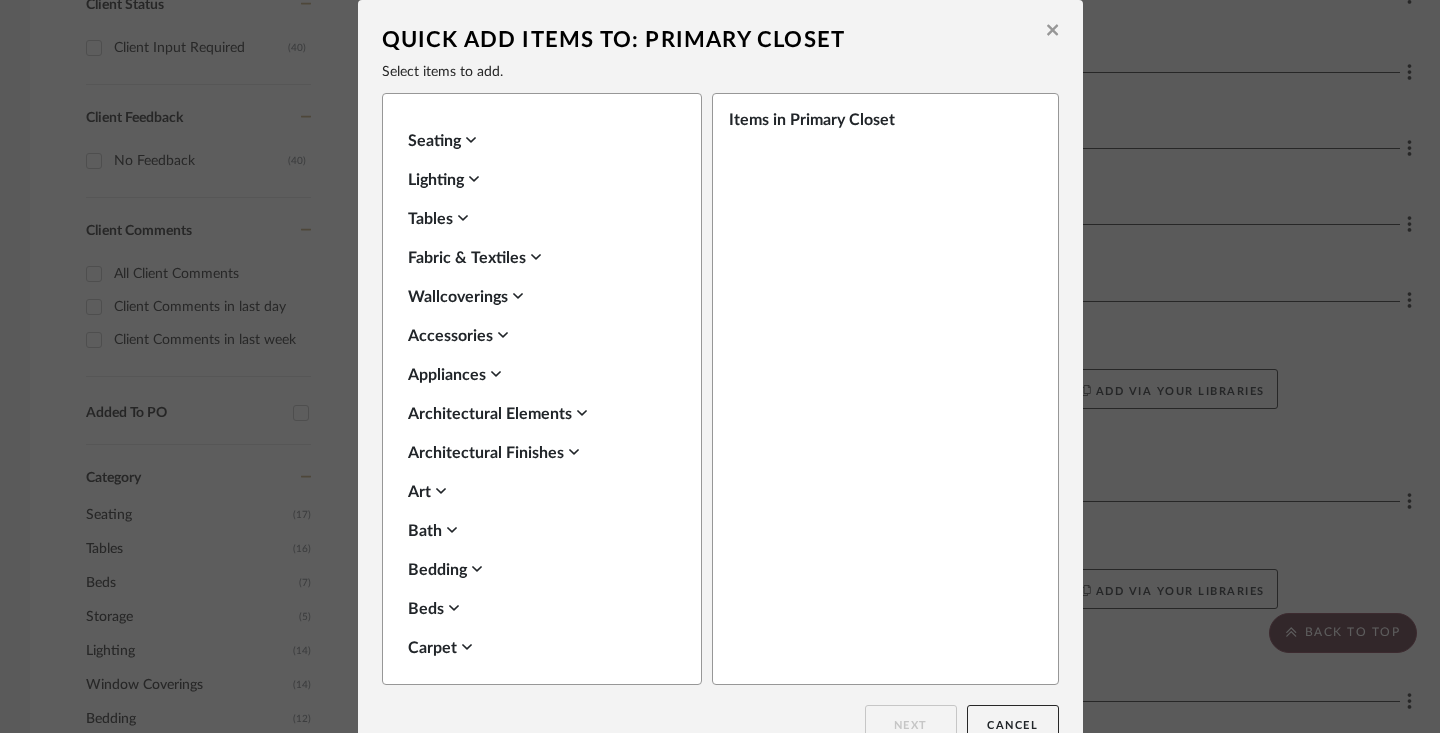 click 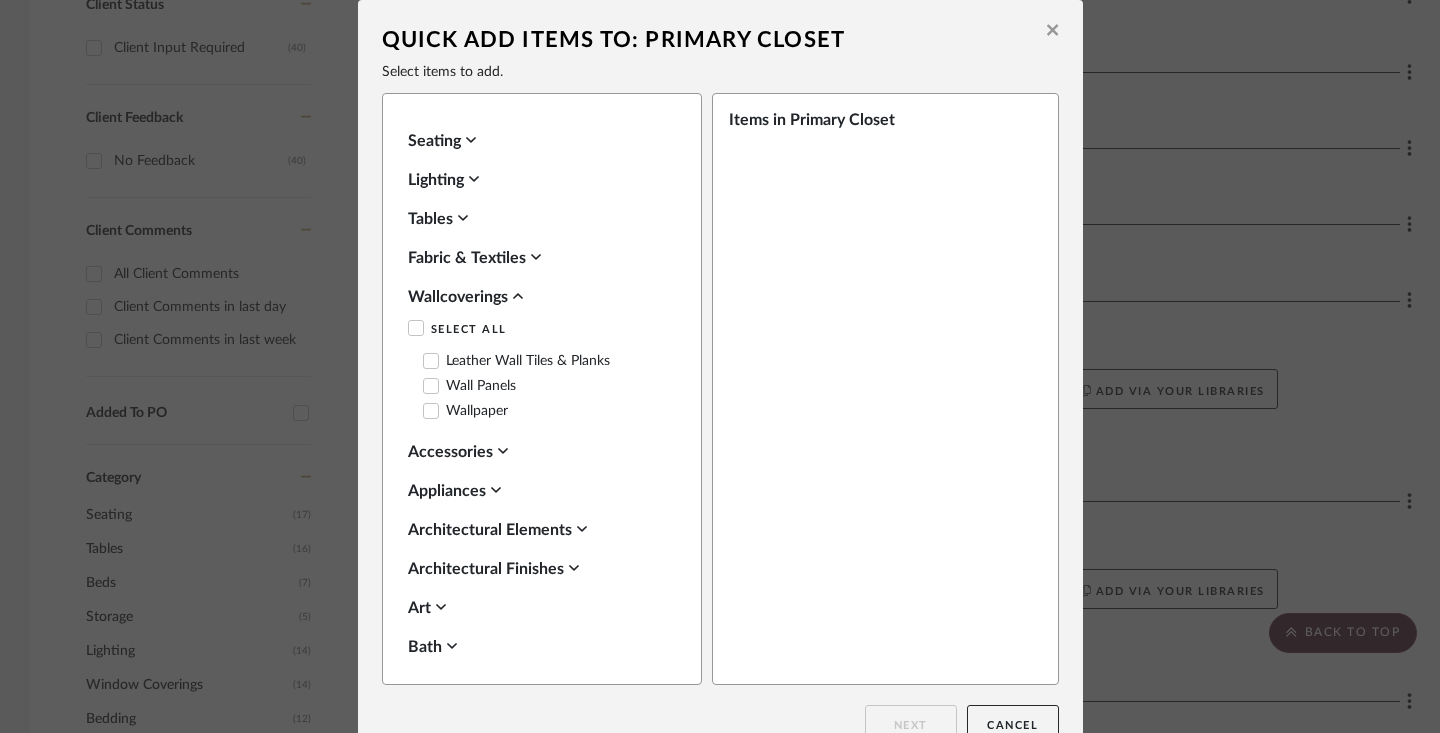click 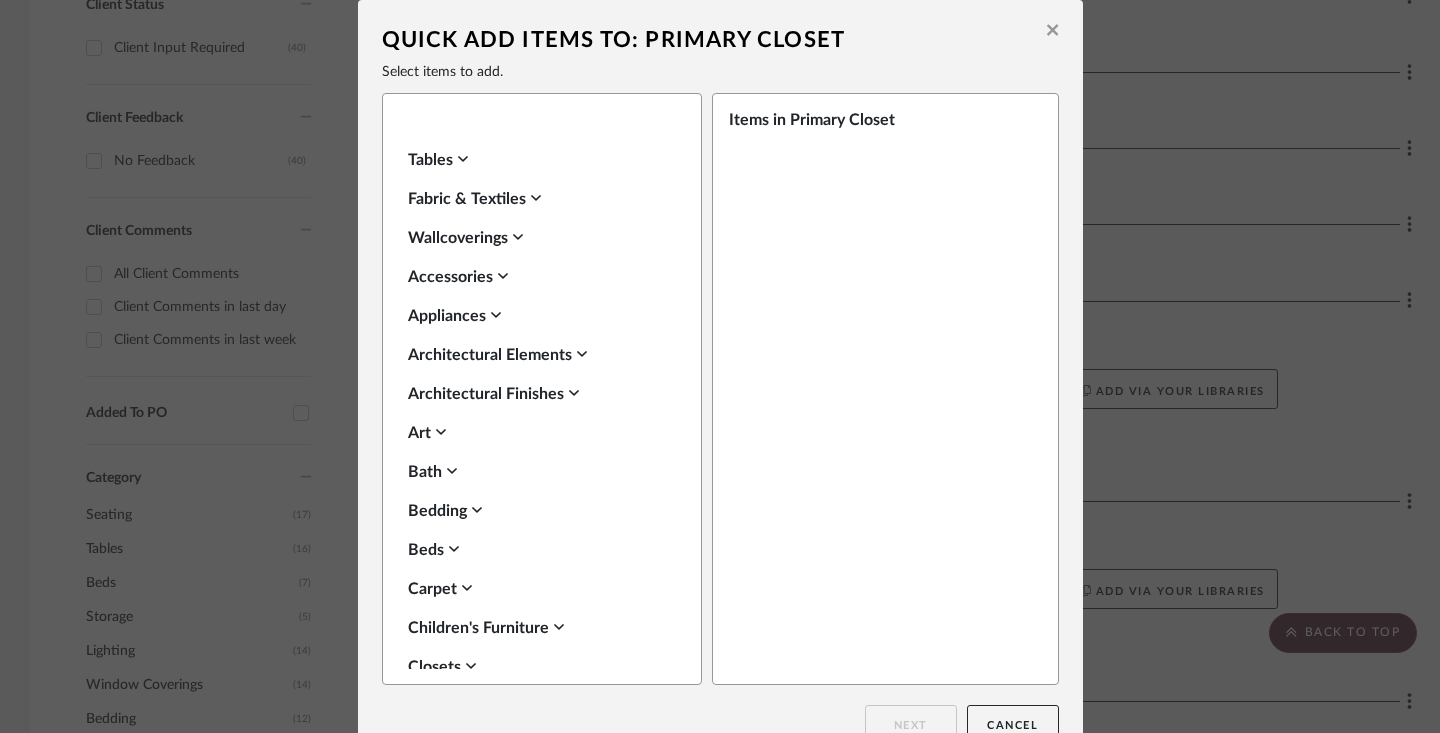scroll, scrollTop: 62, scrollLeft: 0, axis: vertical 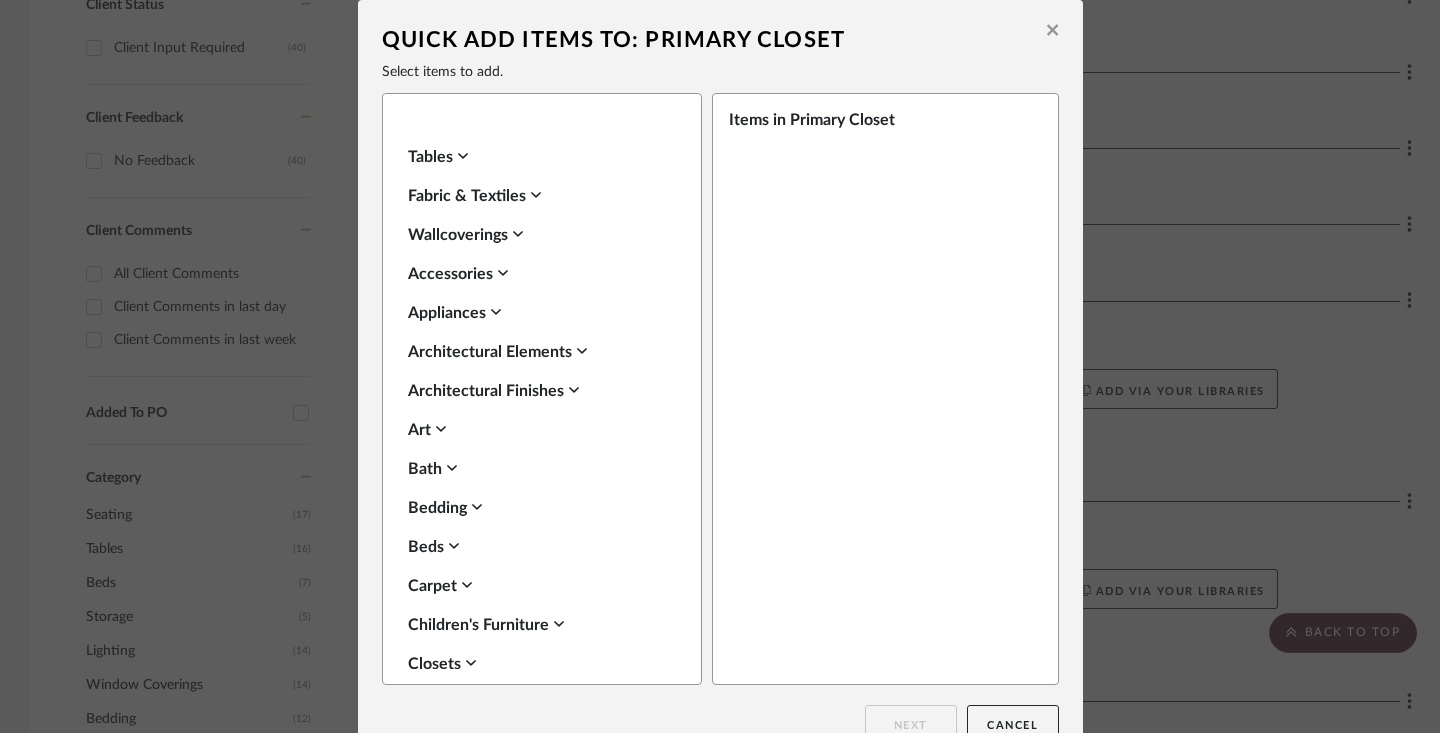 click on "Accessories" at bounding box center [537, 274] 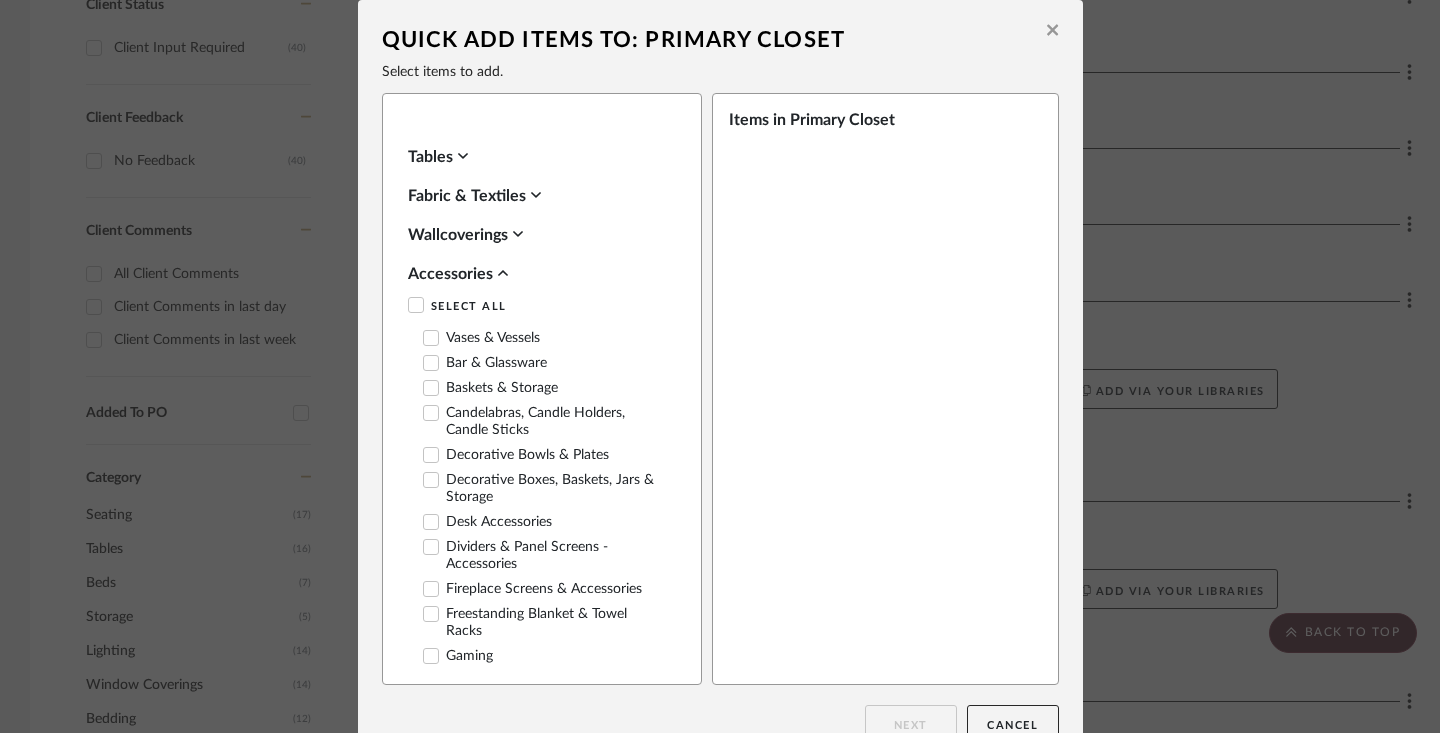 click 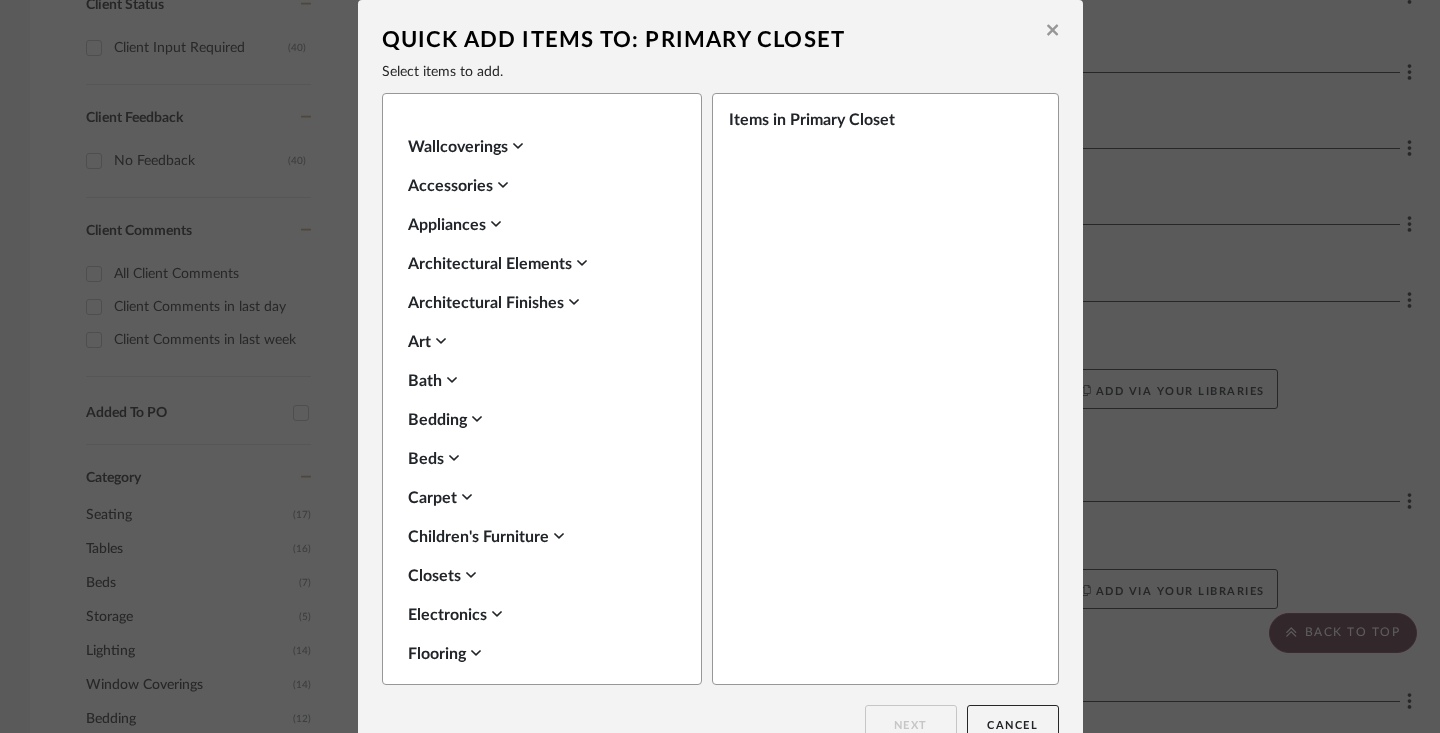 scroll, scrollTop: 137, scrollLeft: 0, axis: vertical 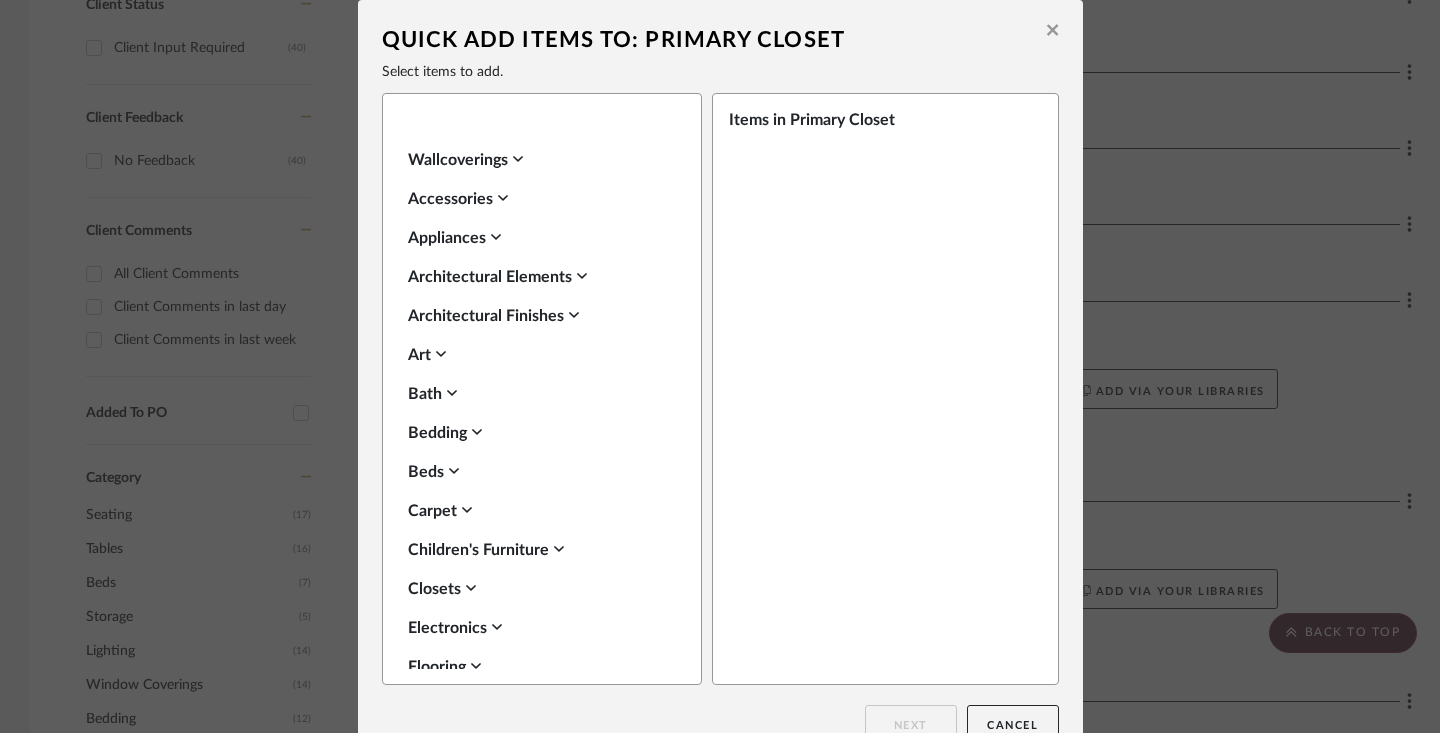 click 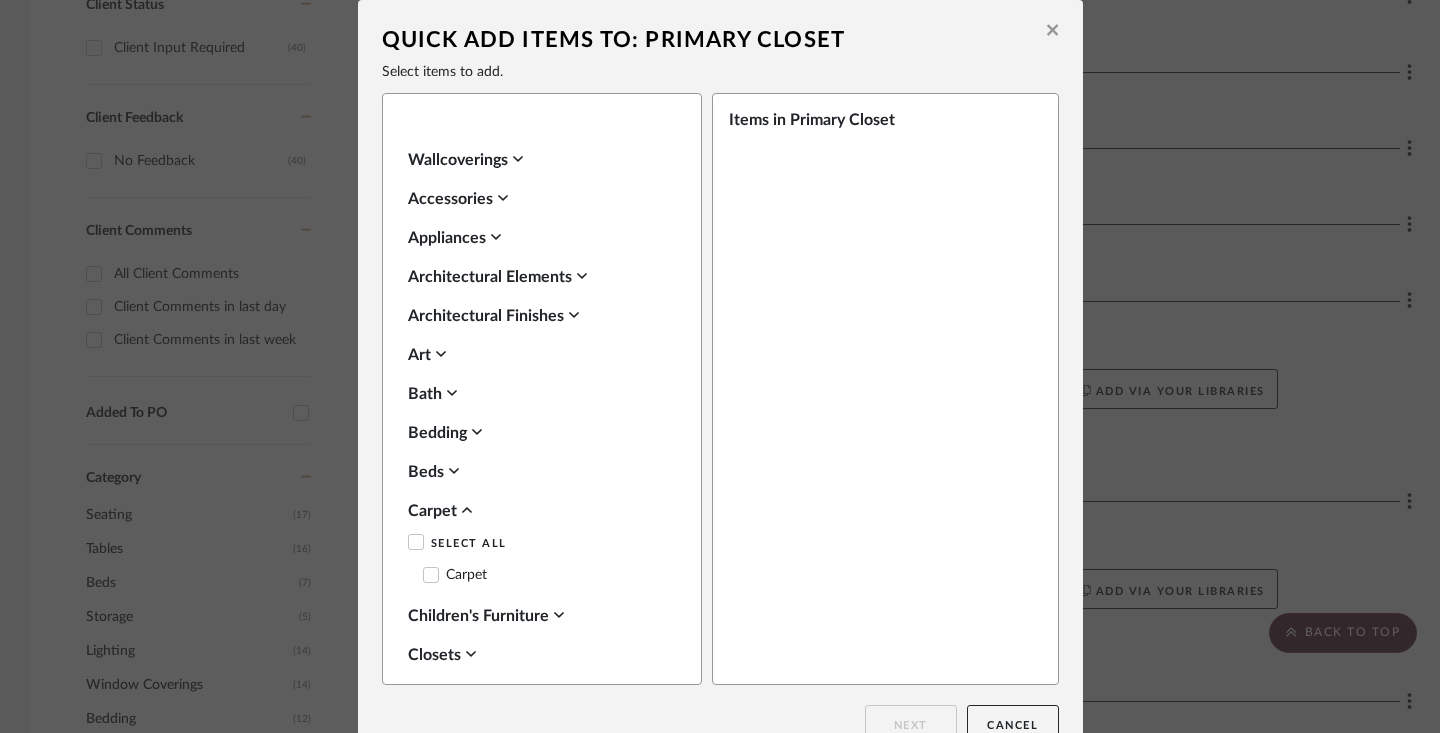 click 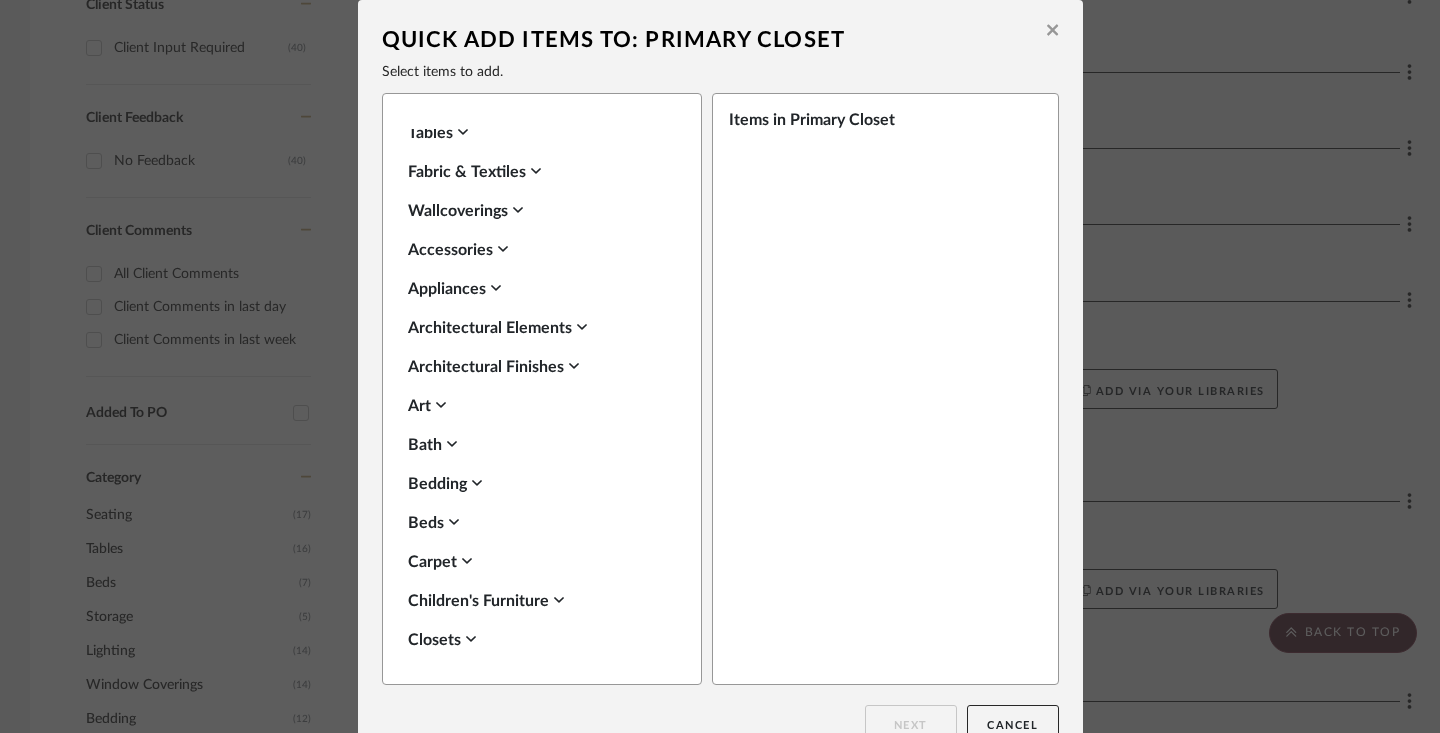 scroll, scrollTop: 71, scrollLeft: 0, axis: vertical 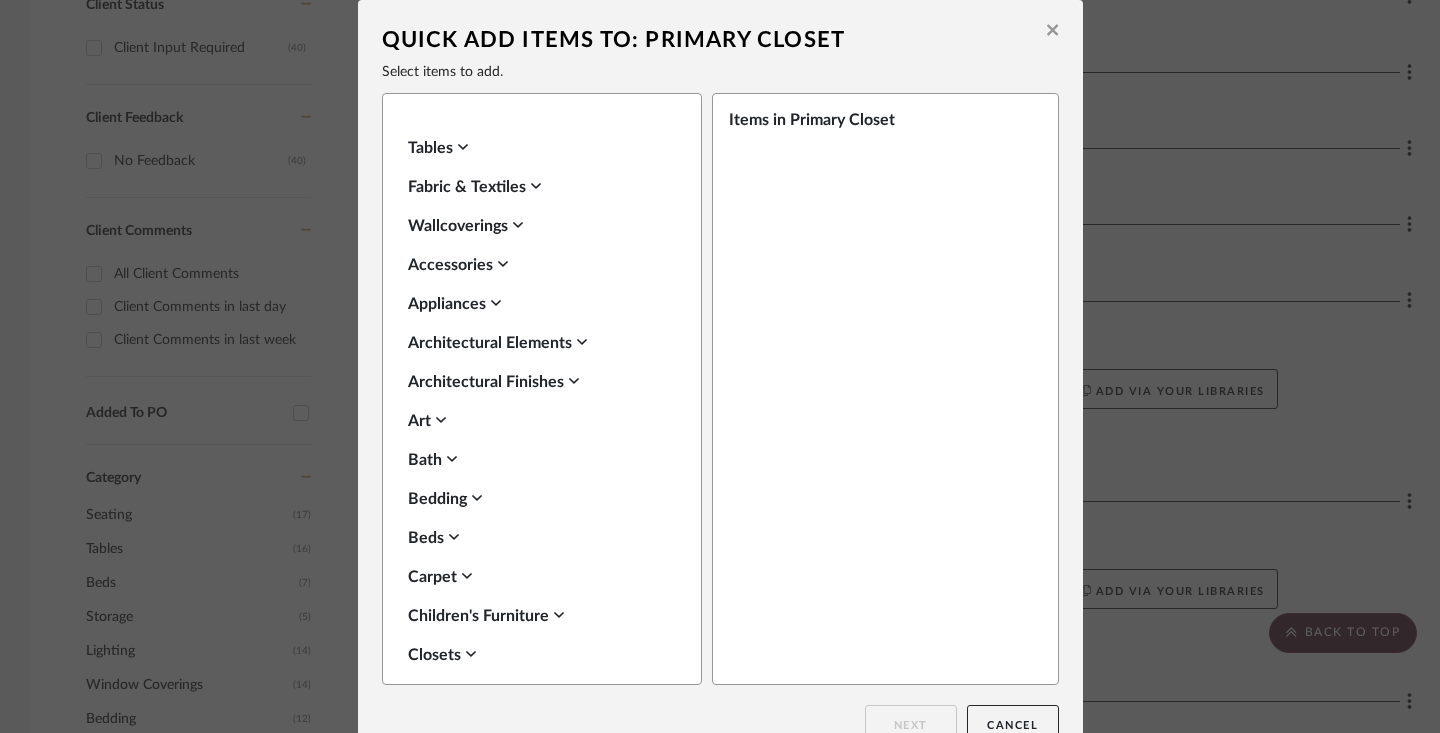 click 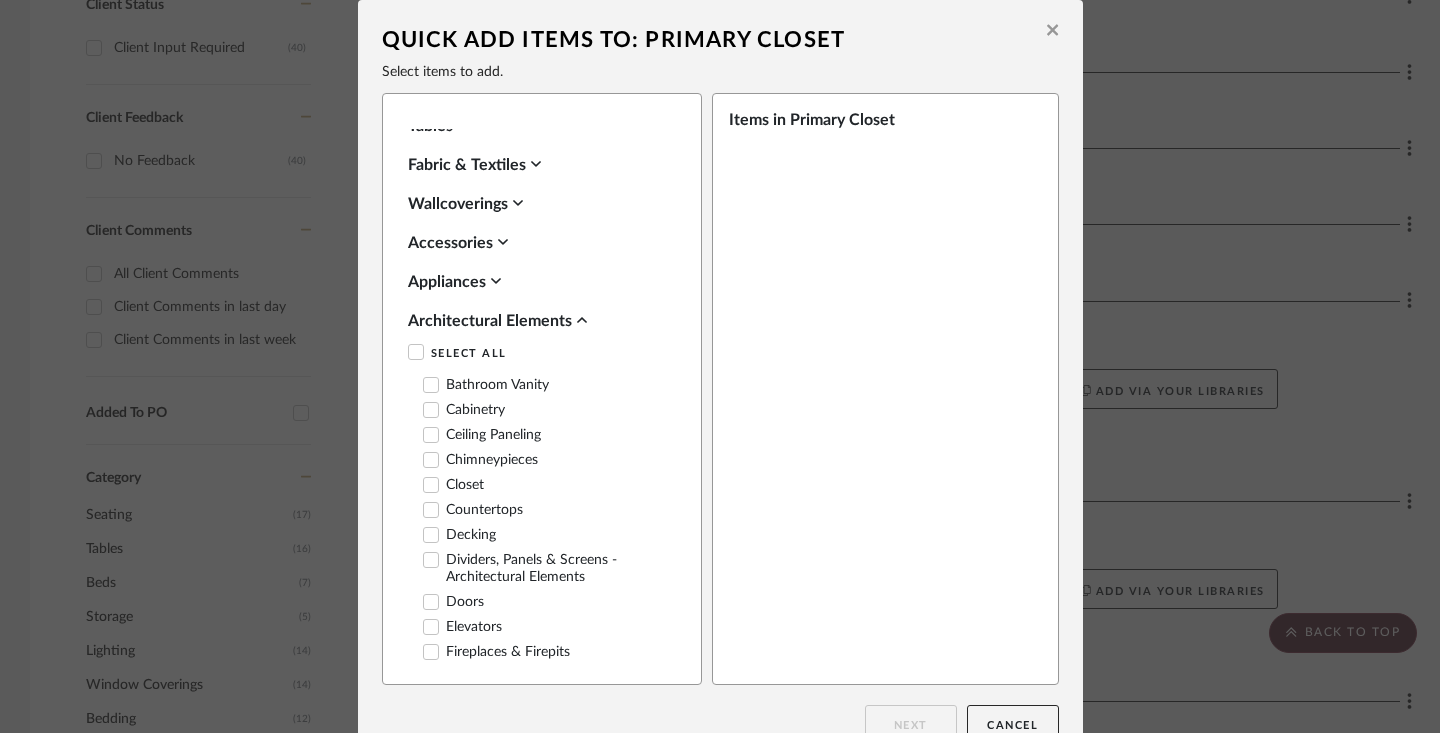 scroll, scrollTop: 67, scrollLeft: 0, axis: vertical 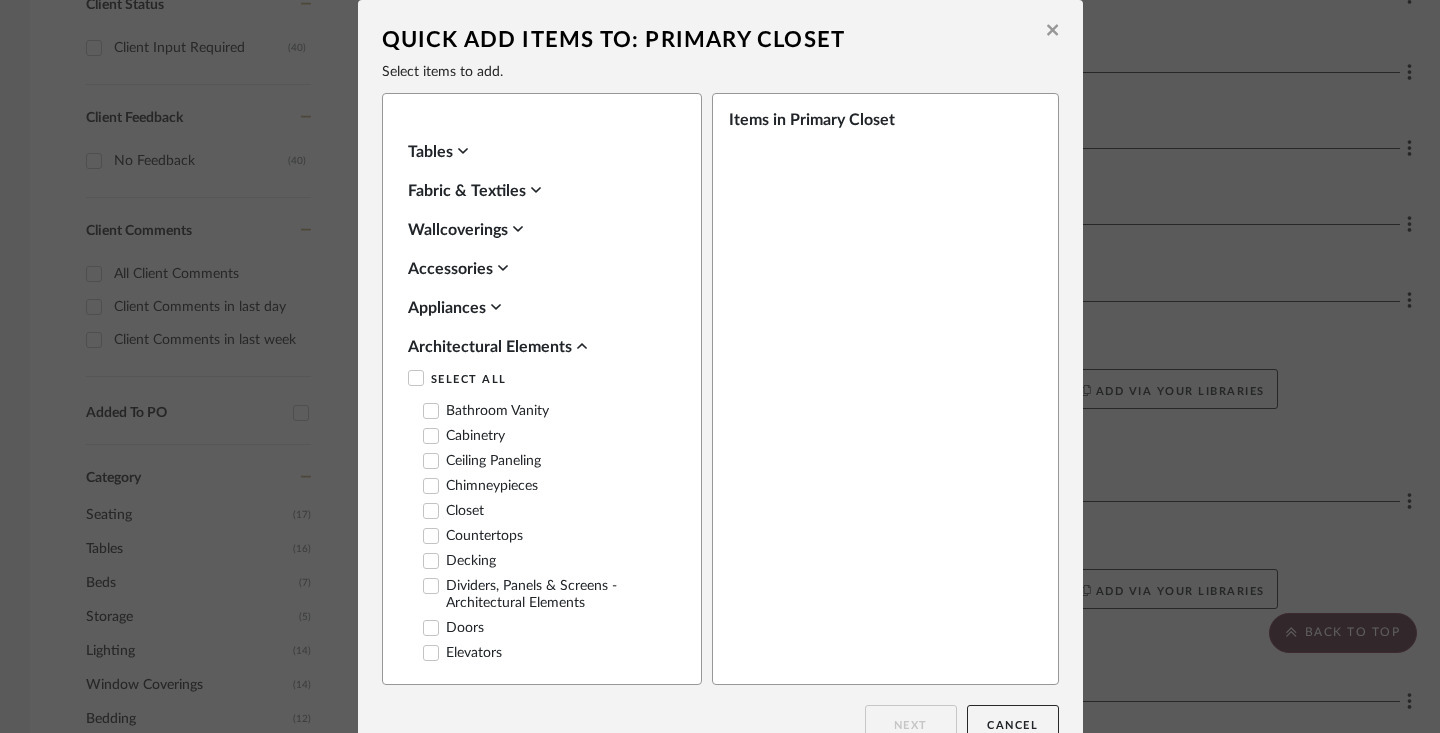 click 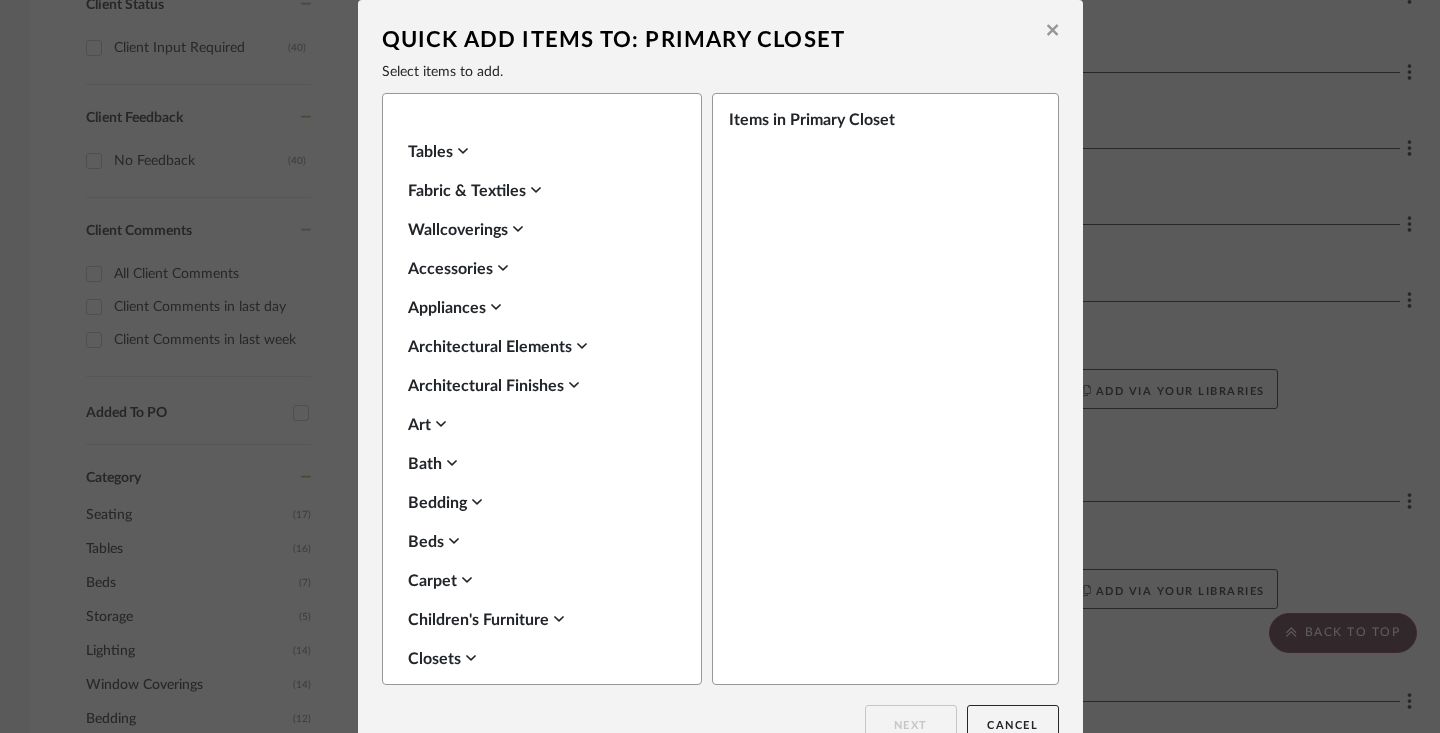 click on "Accessories" at bounding box center [537, 269] 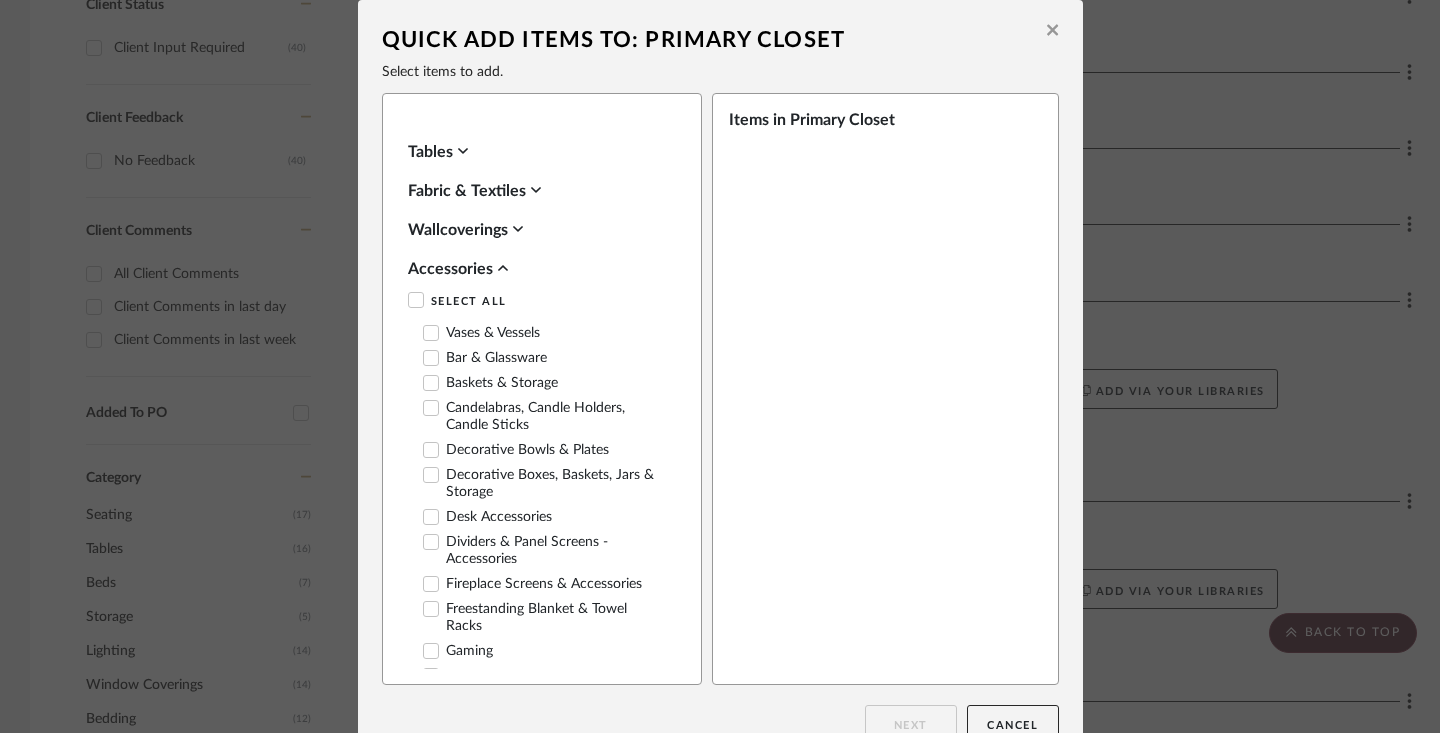 click on "Wallcoverings" at bounding box center [537, 230] 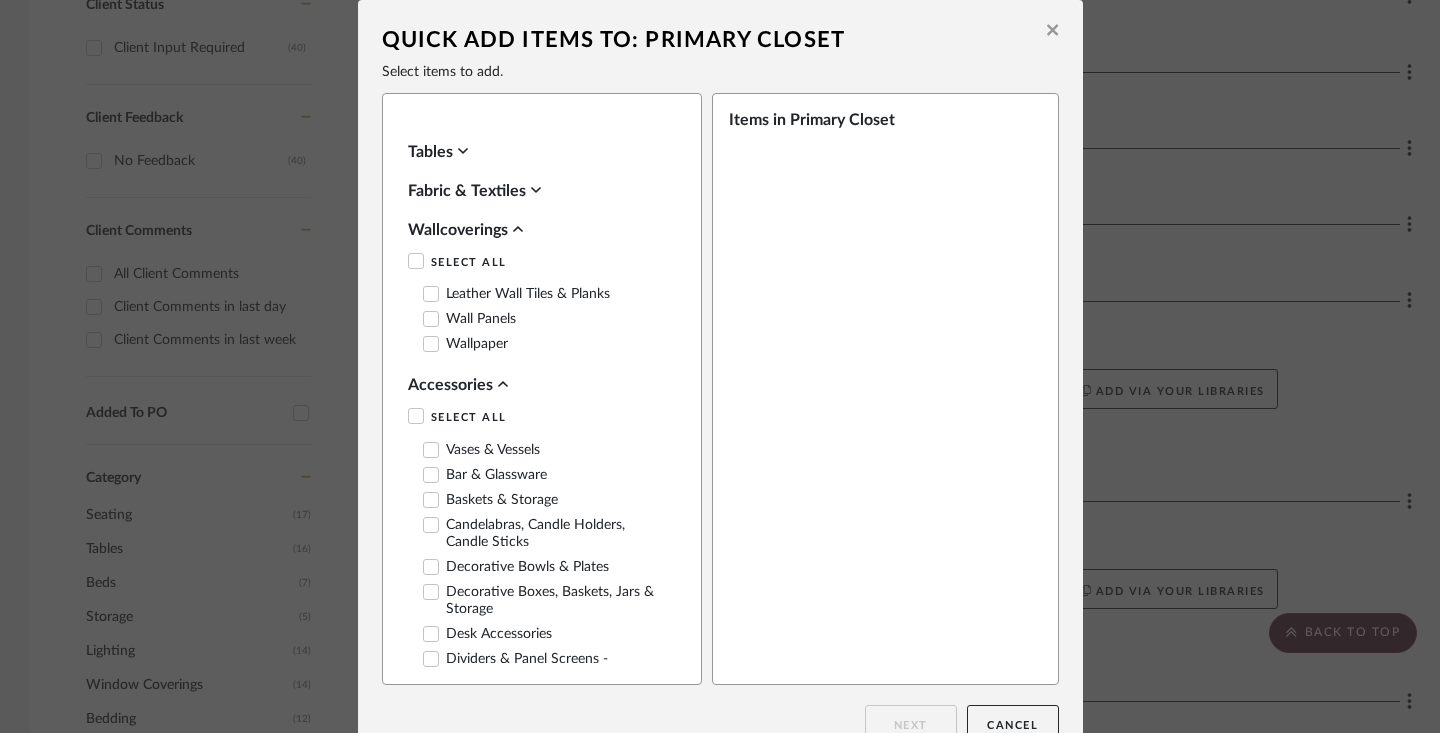 click 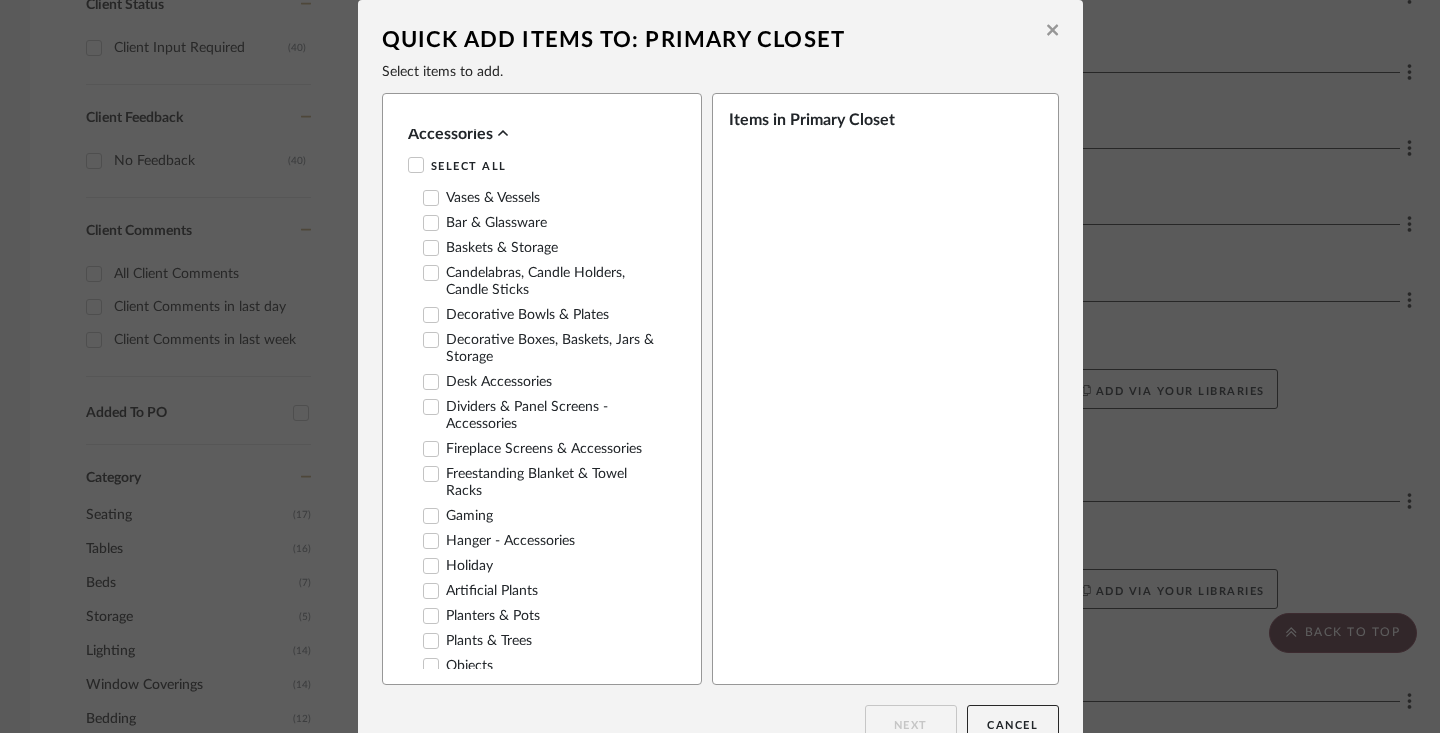 scroll, scrollTop: 163, scrollLeft: 0, axis: vertical 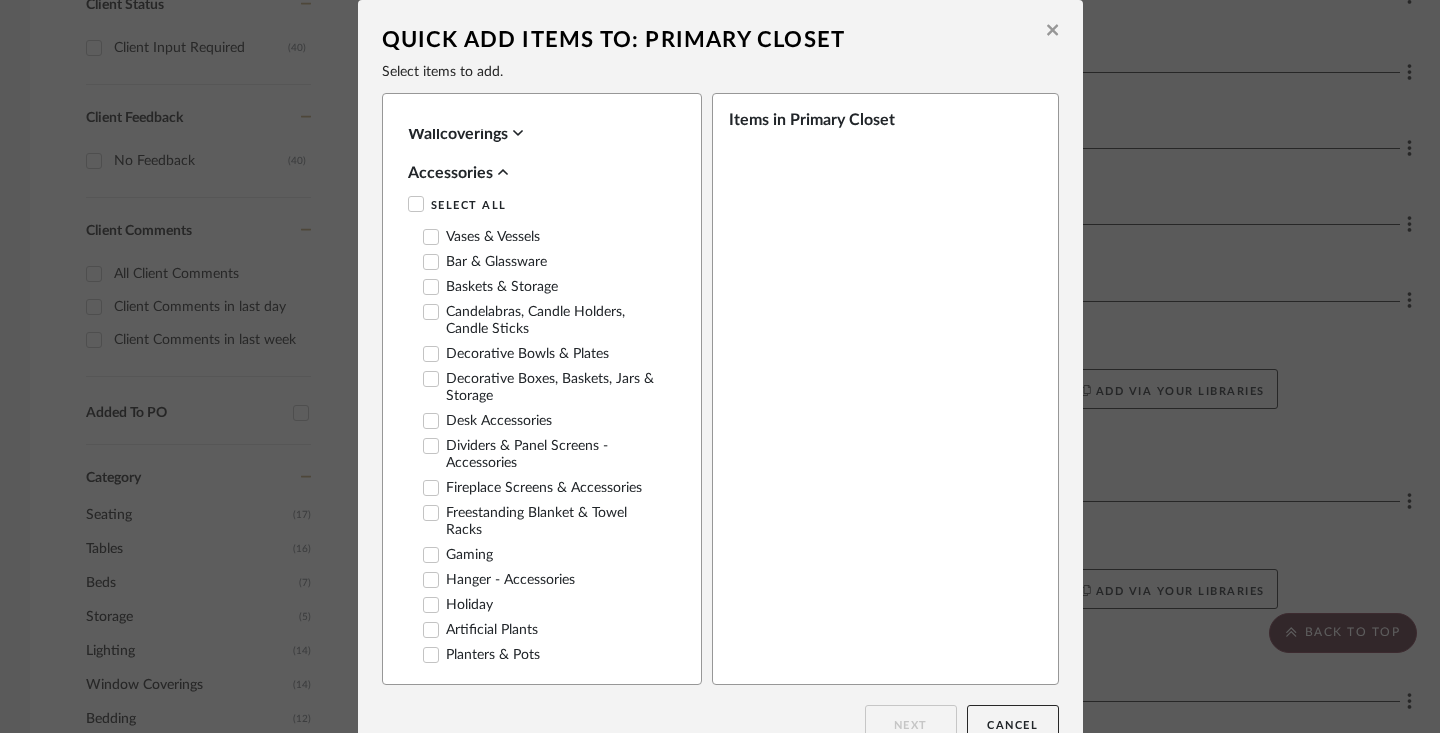 click 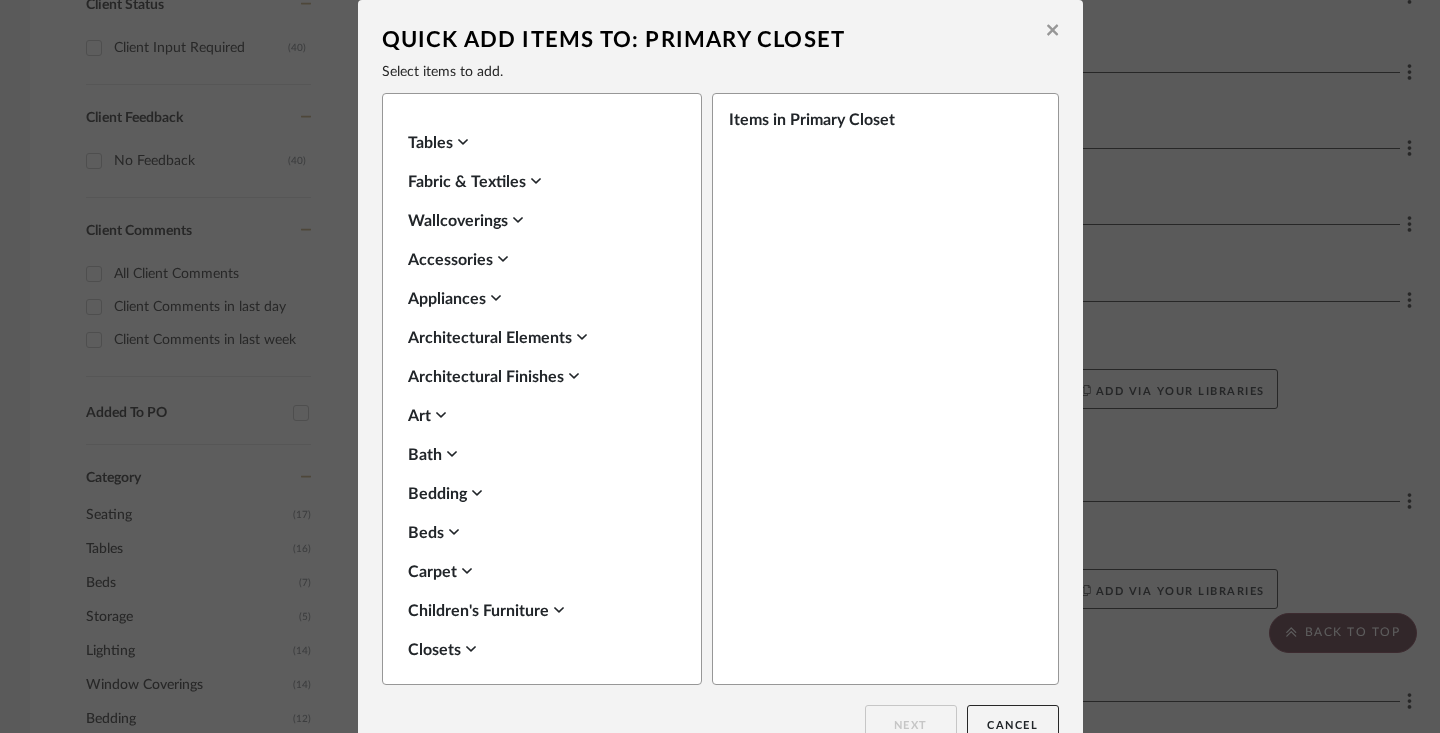 scroll, scrollTop: 93, scrollLeft: 0, axis: vertical 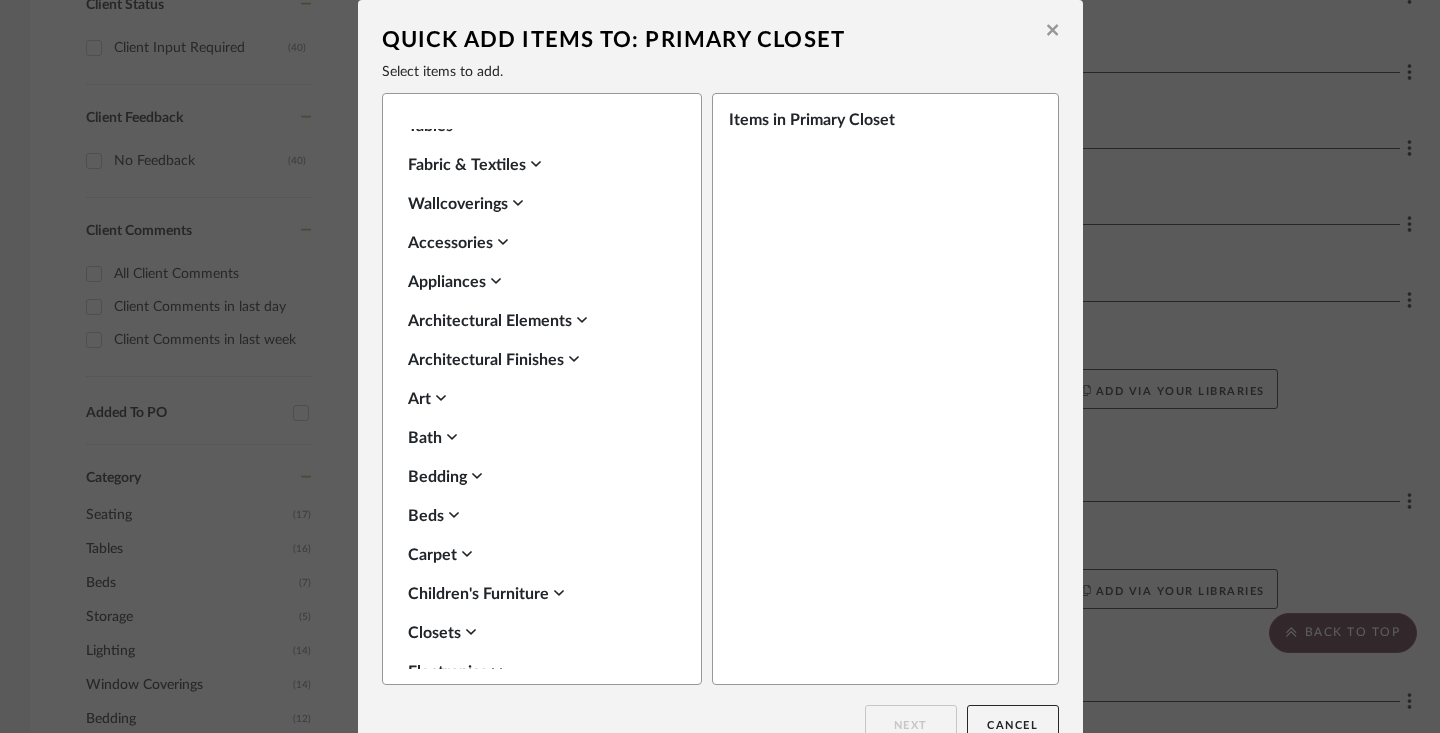click 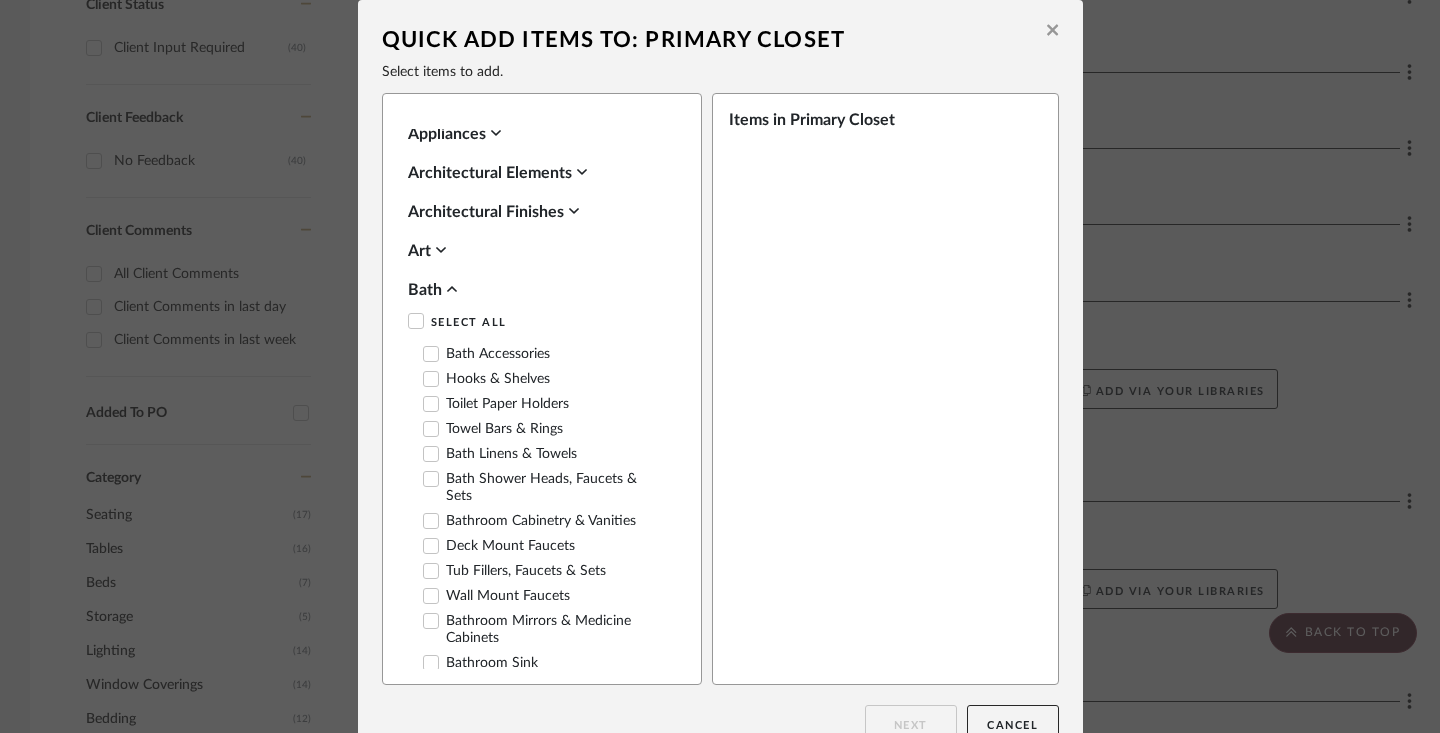scroll, scrollTop: 229, scrollLeft: 0, axis: vertical 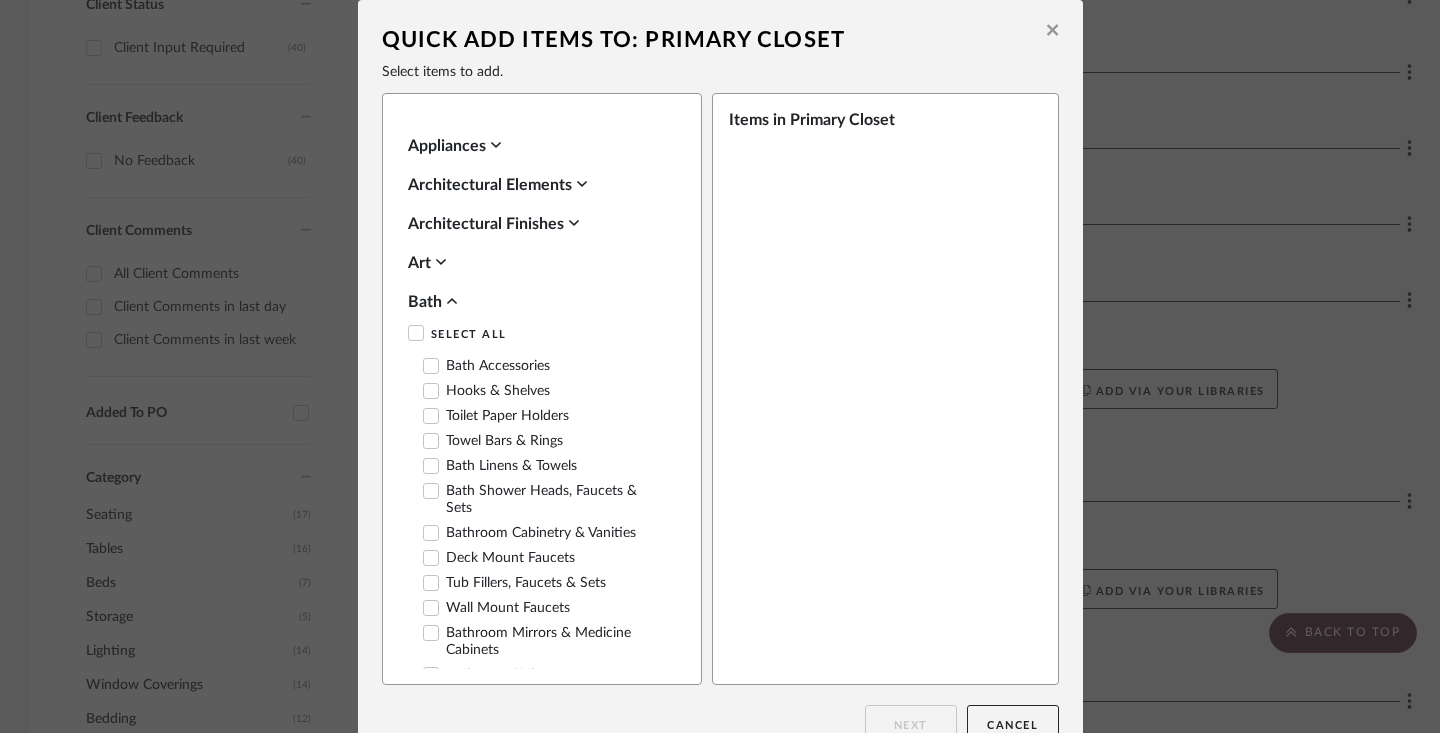click 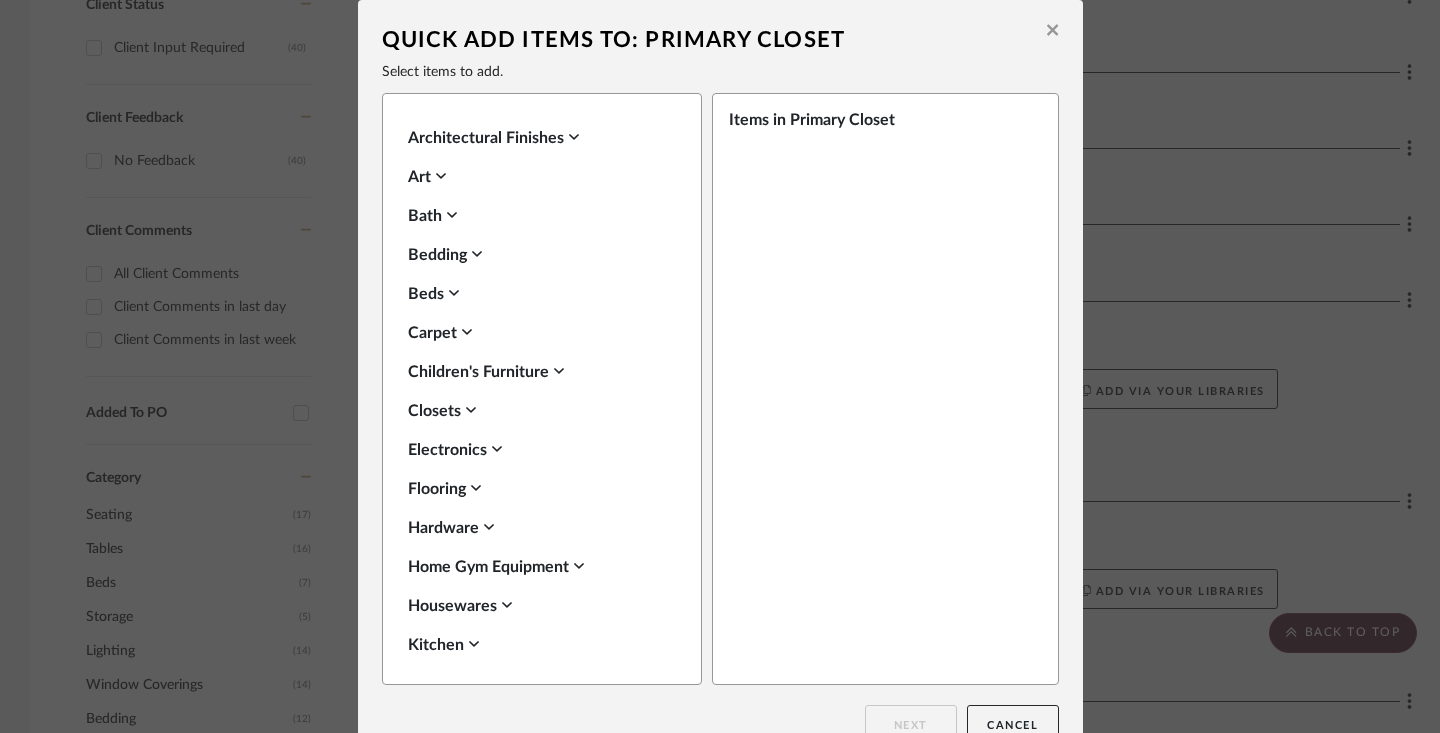 scroll, scrollTop: 316, scrollLeft: 0, axis: vertical 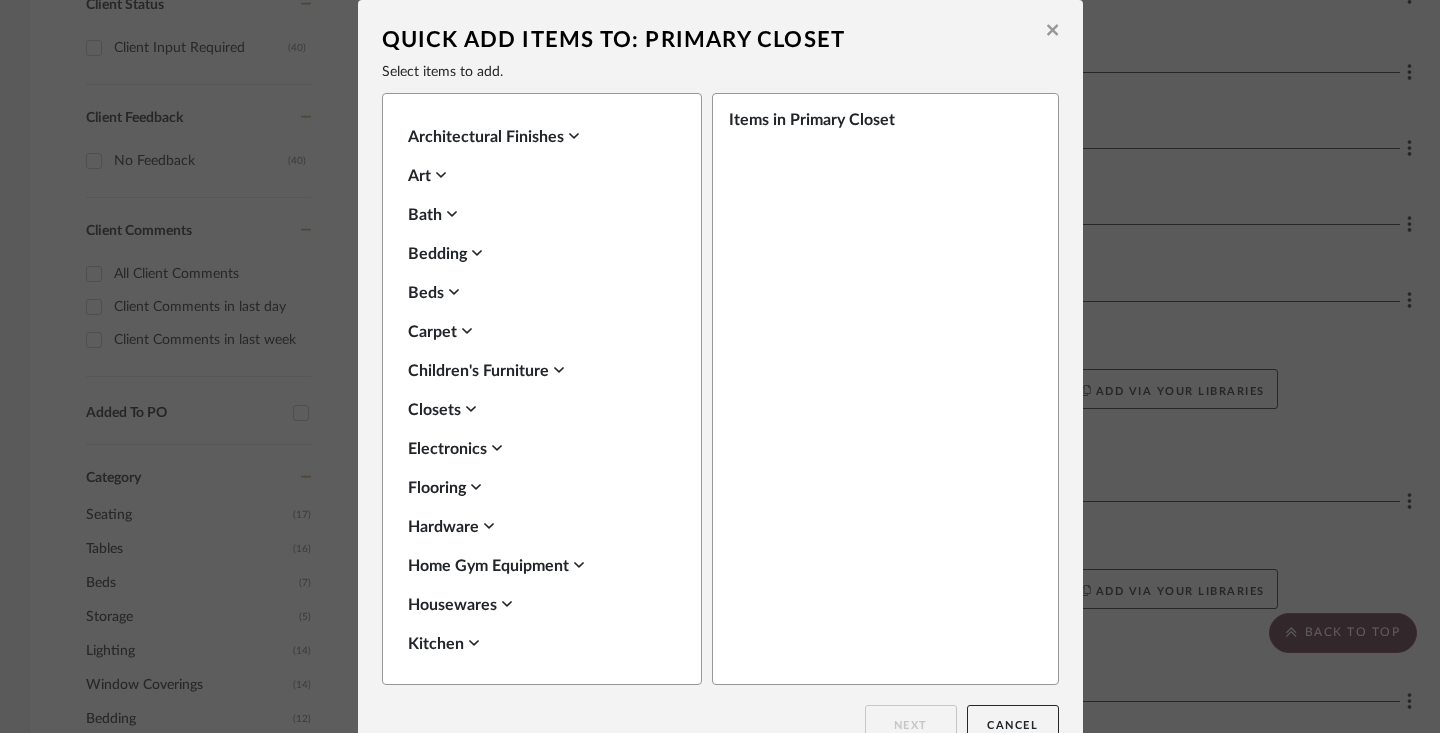 click 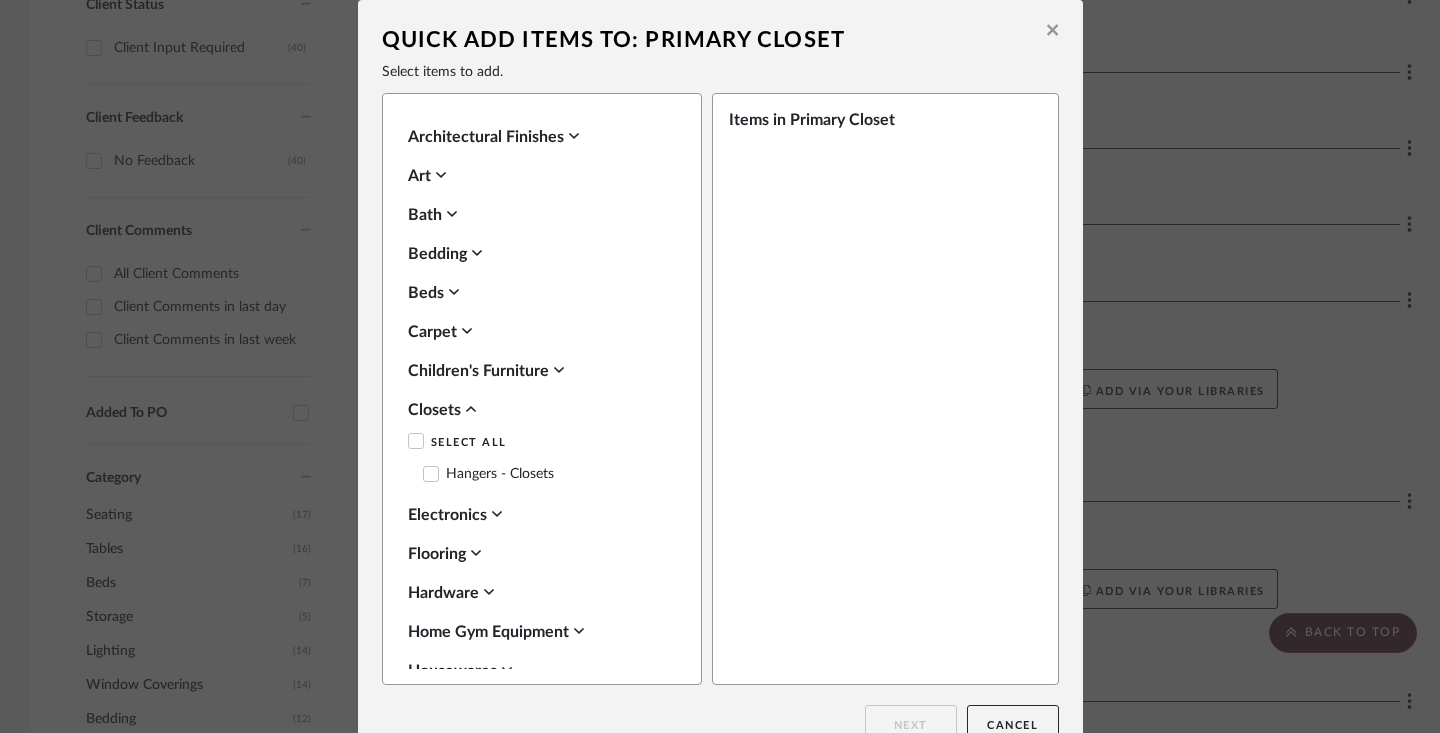 click 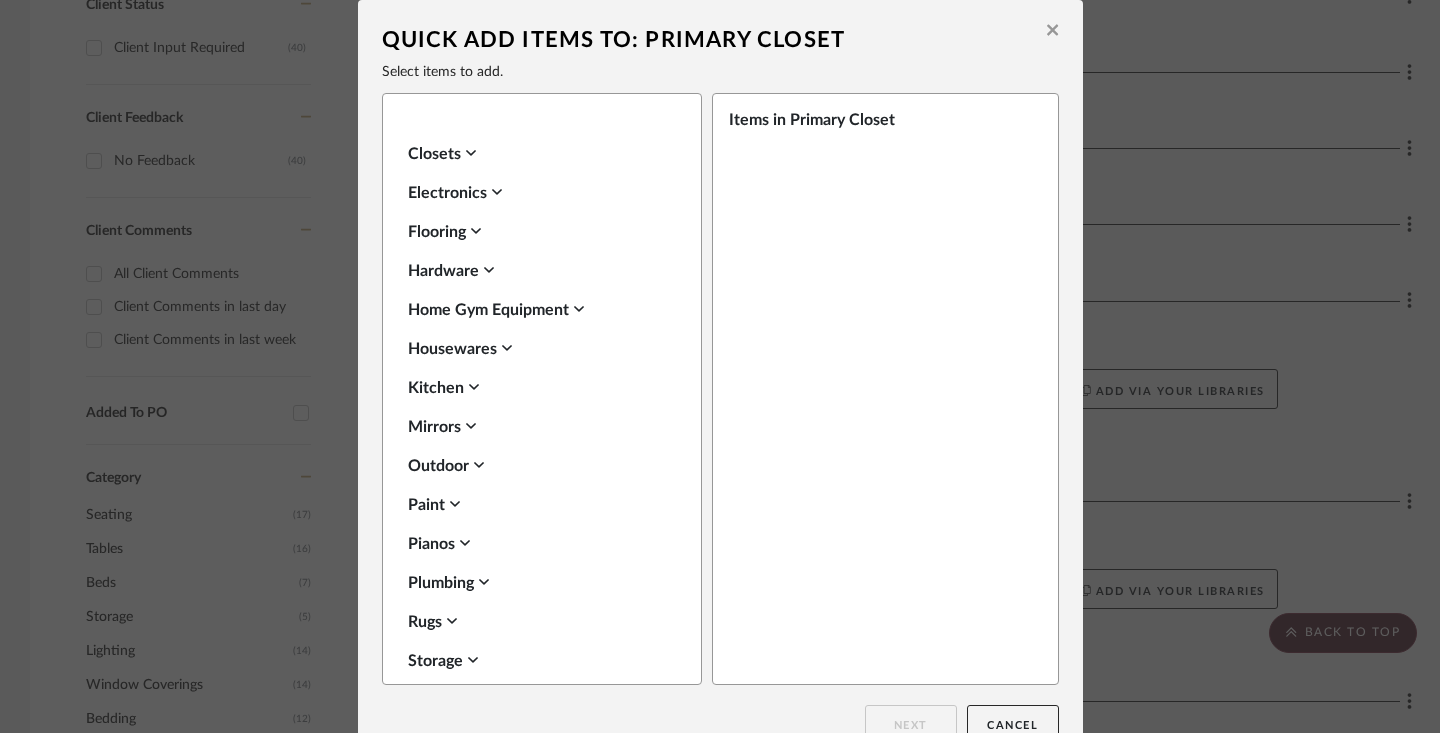 scroll, scrollTop: 578, scrollLeft: 0, axis: vertical 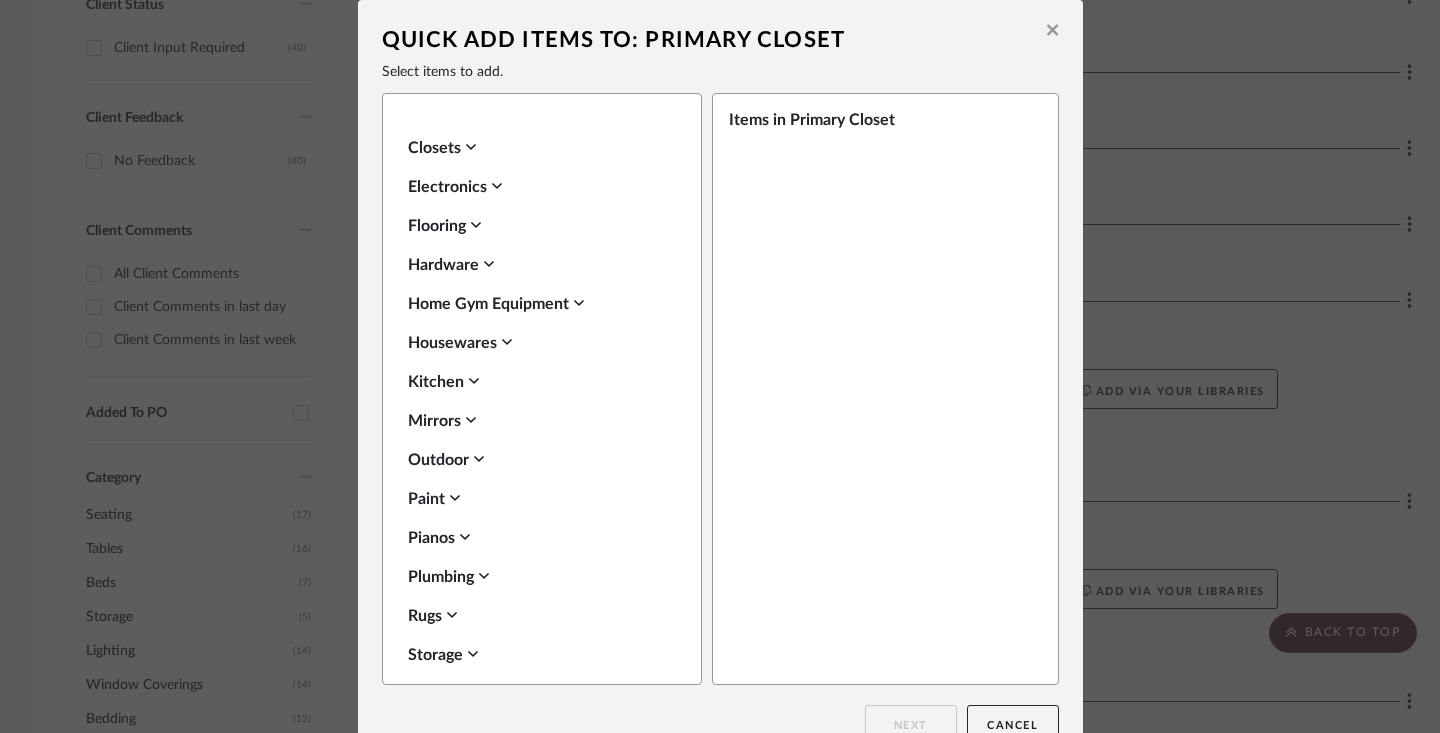 click 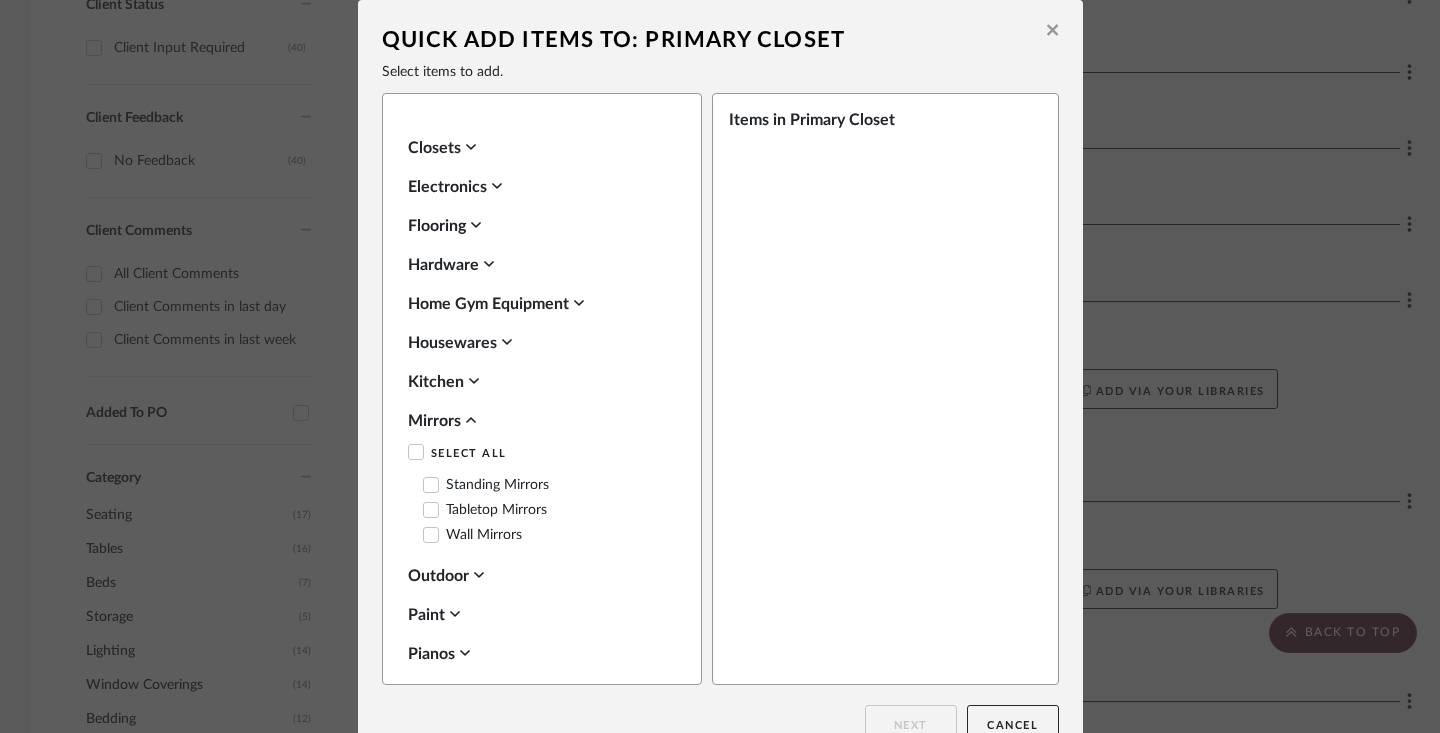 click on "Wall Mirrors" at bounding box center (472, 535) 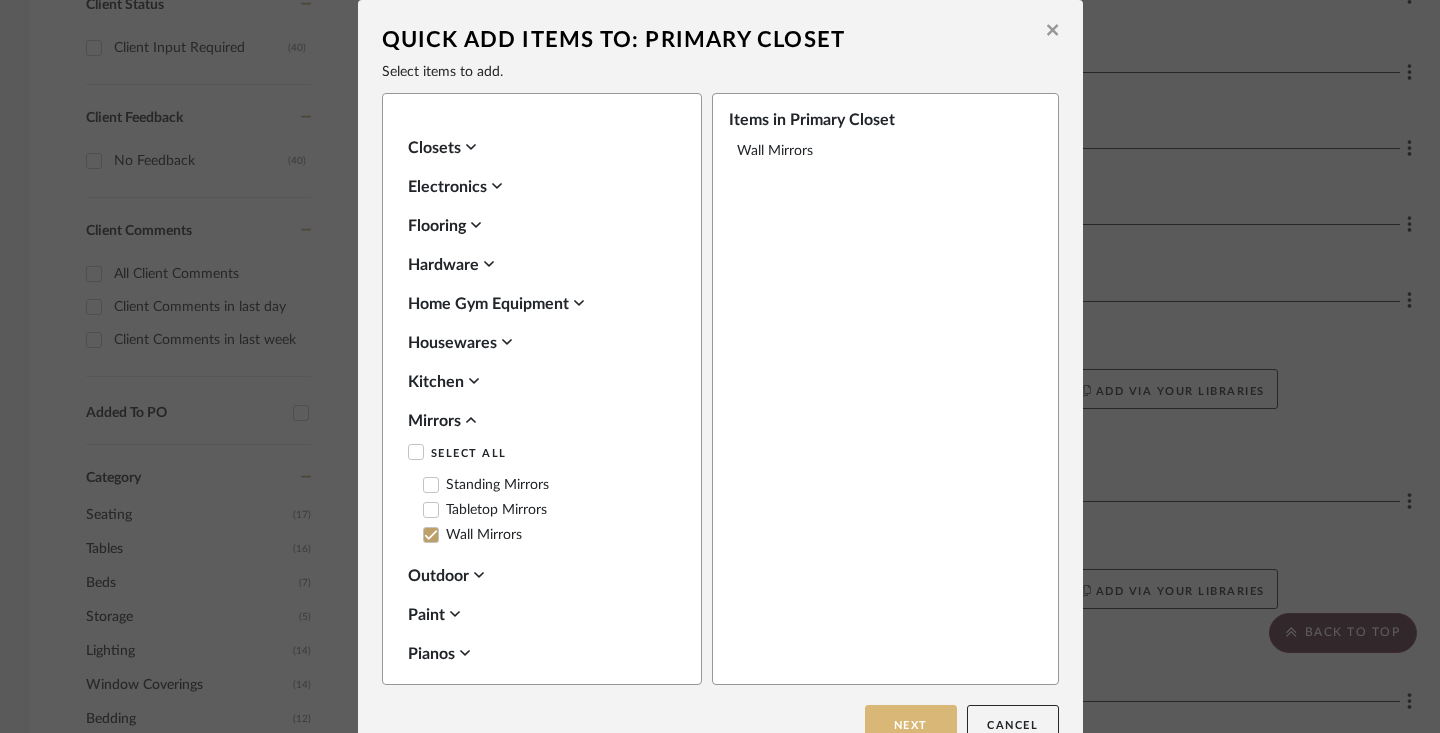 click on "Next" at bounding box center (911, 725) 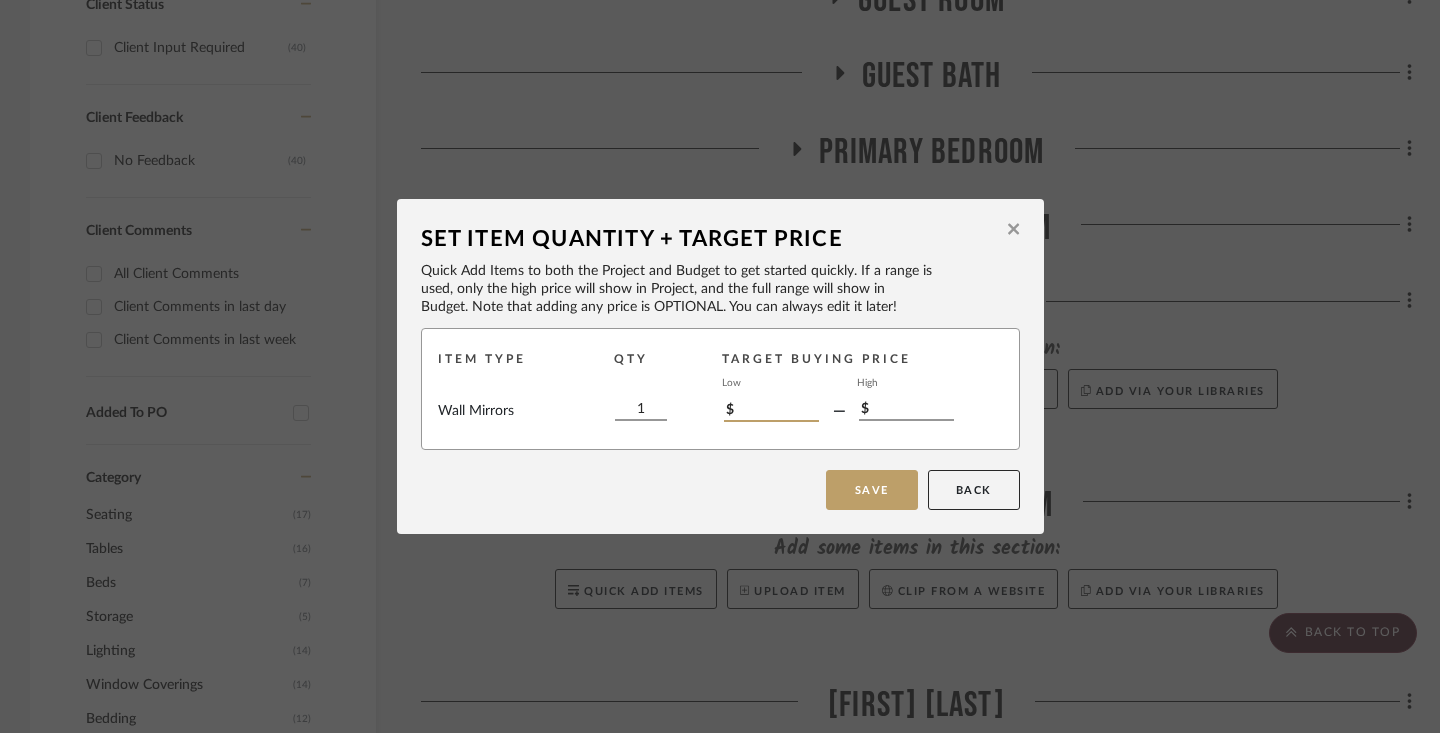 click on "$" at bounding box center [771, 411] 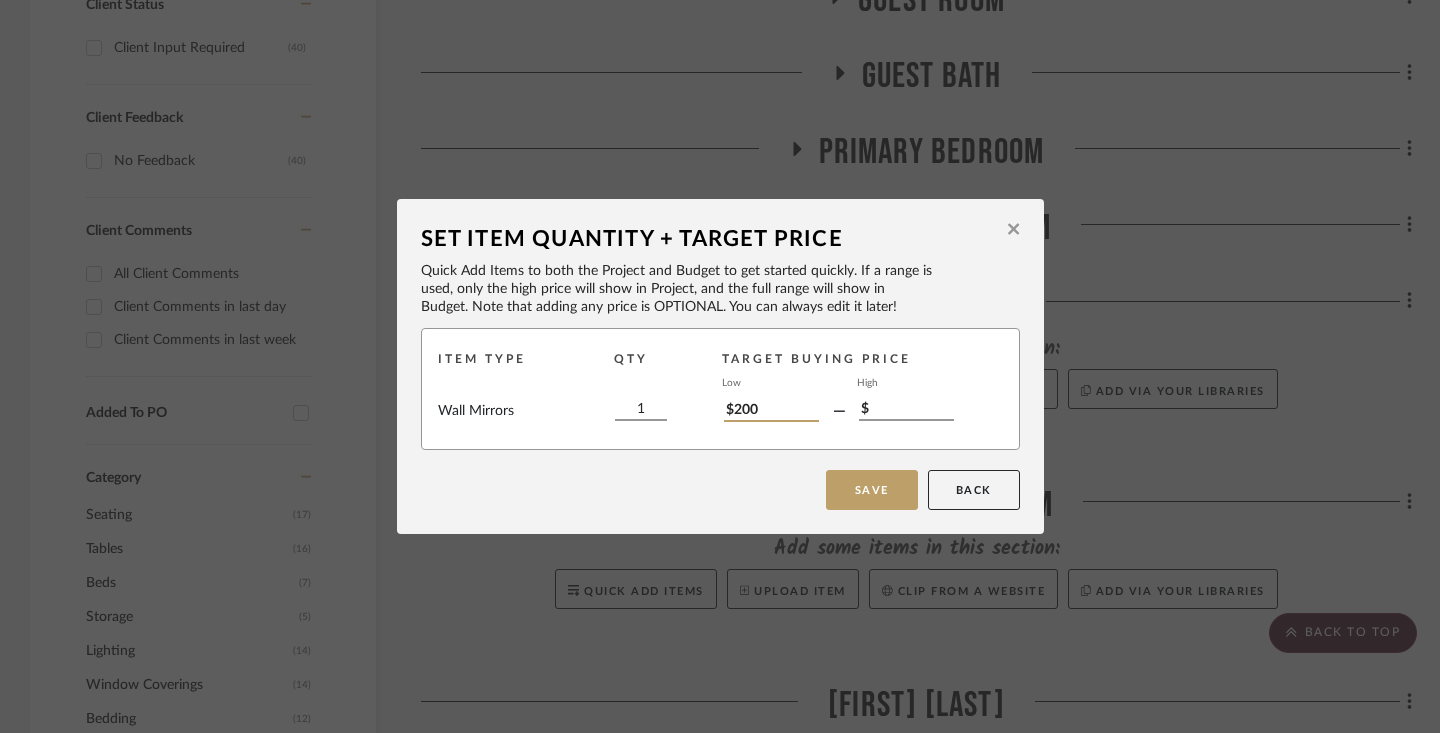 type on "$200" 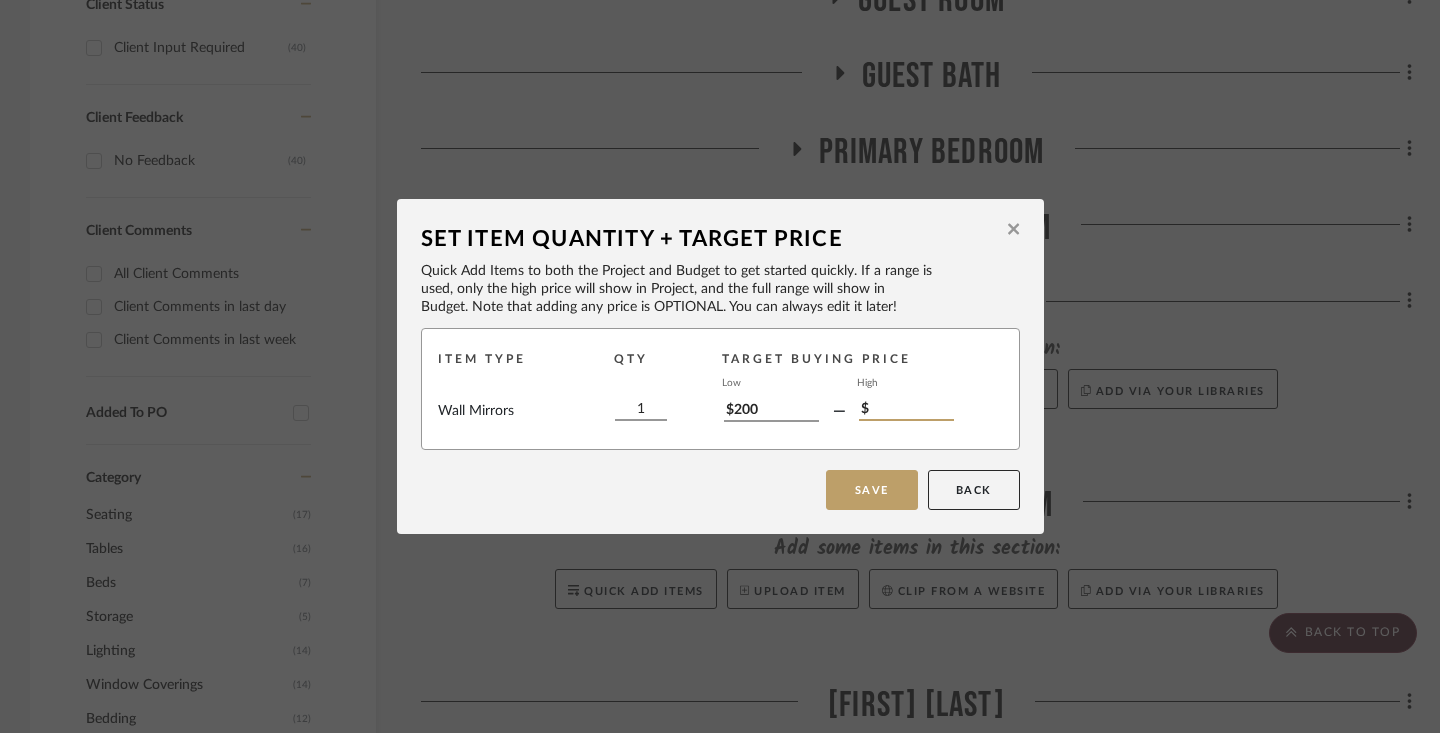 click on "$" at bounding box center (906, 410) 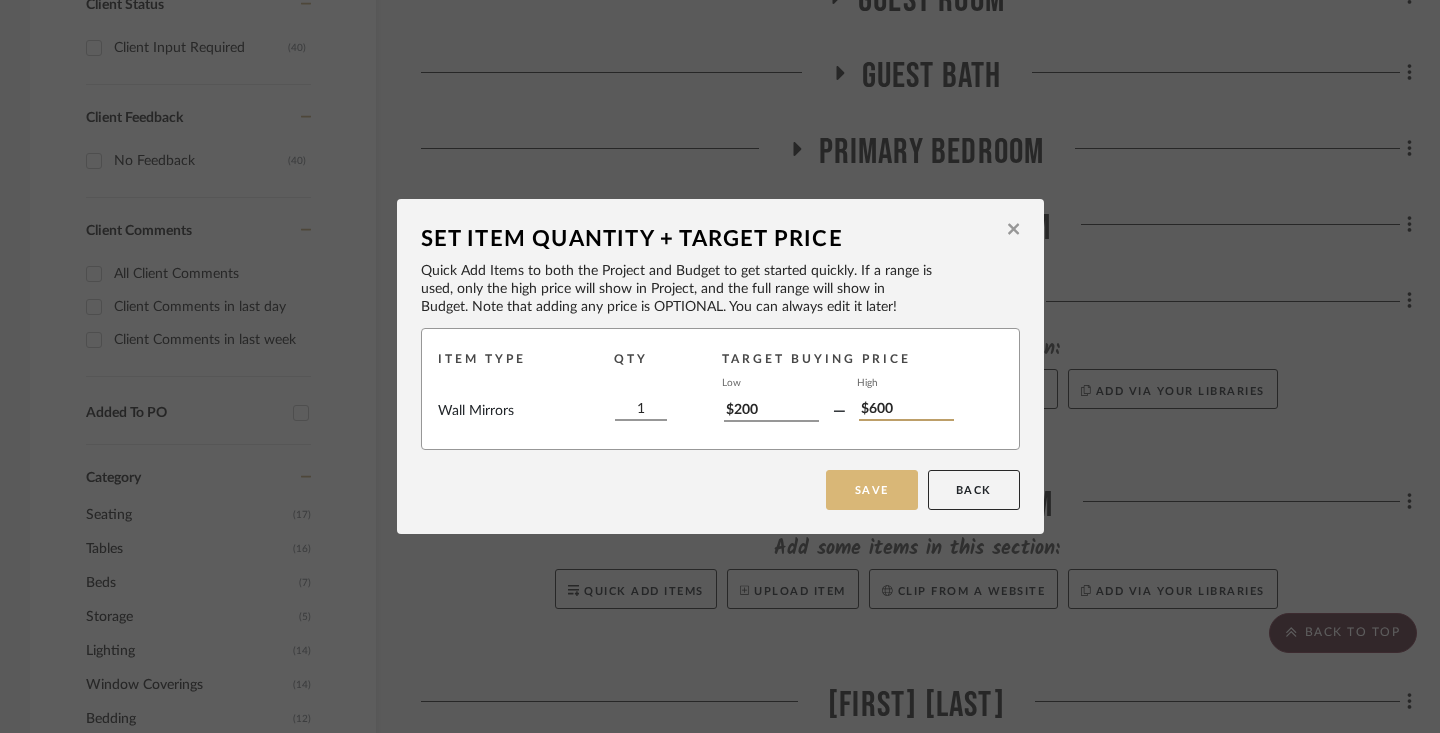 type on "$600" 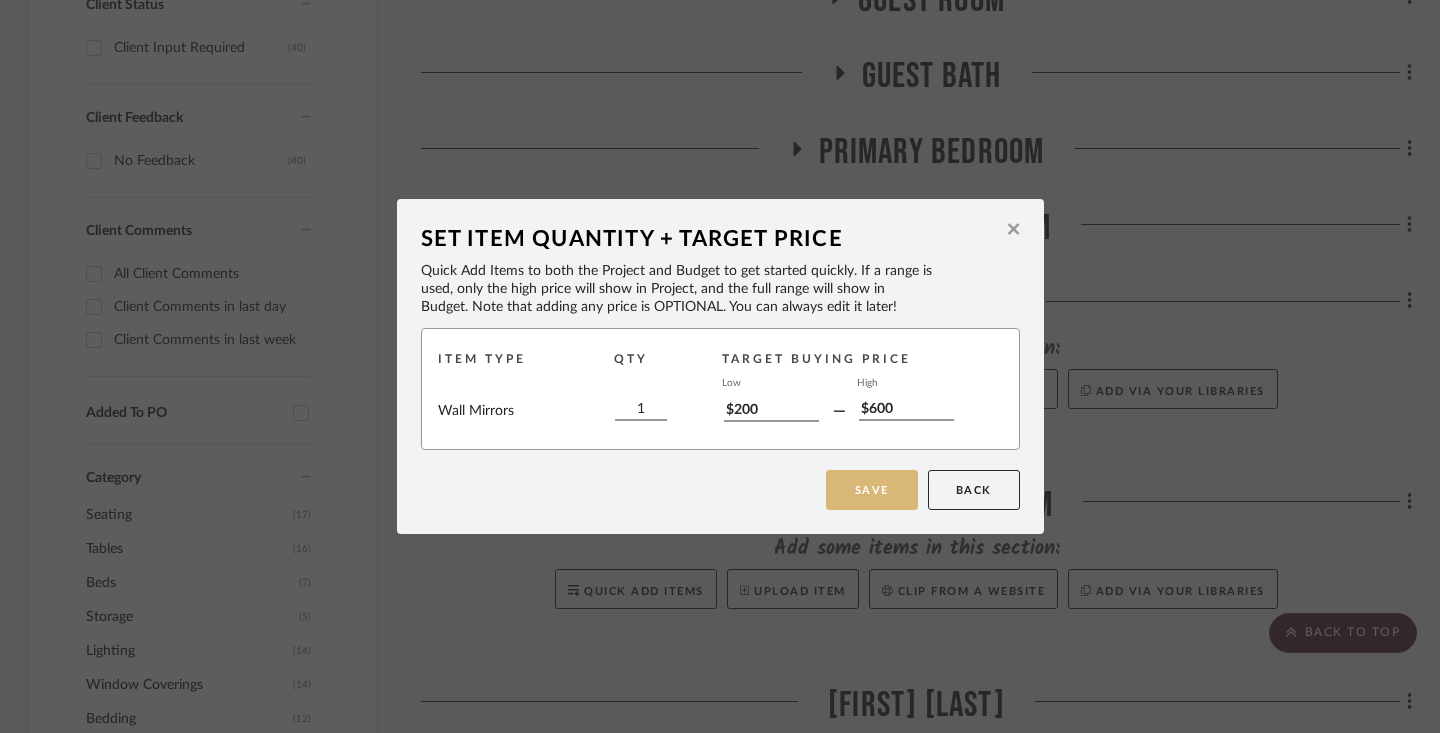 click on "Save" at bounding box center (872, 490) 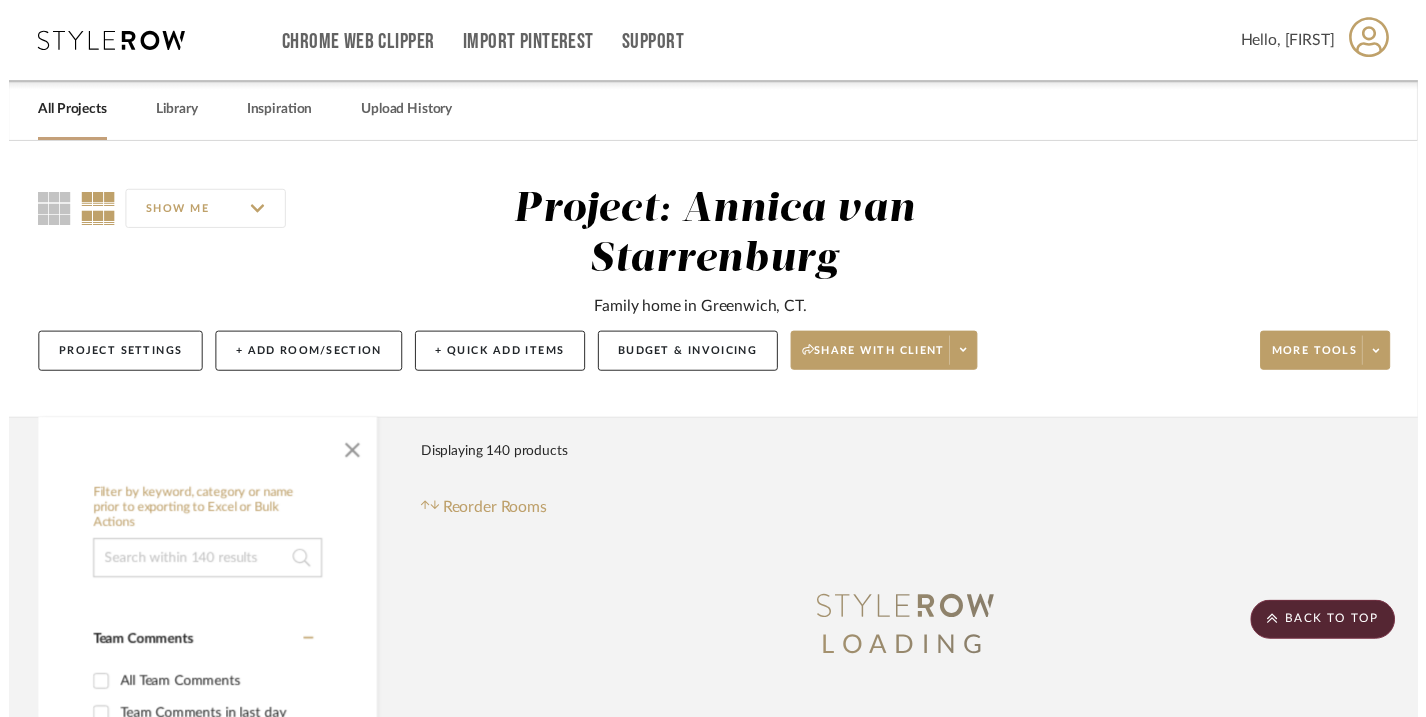 scroll, scrollTop: 1109, scrollLeft: 0, axis: vertical 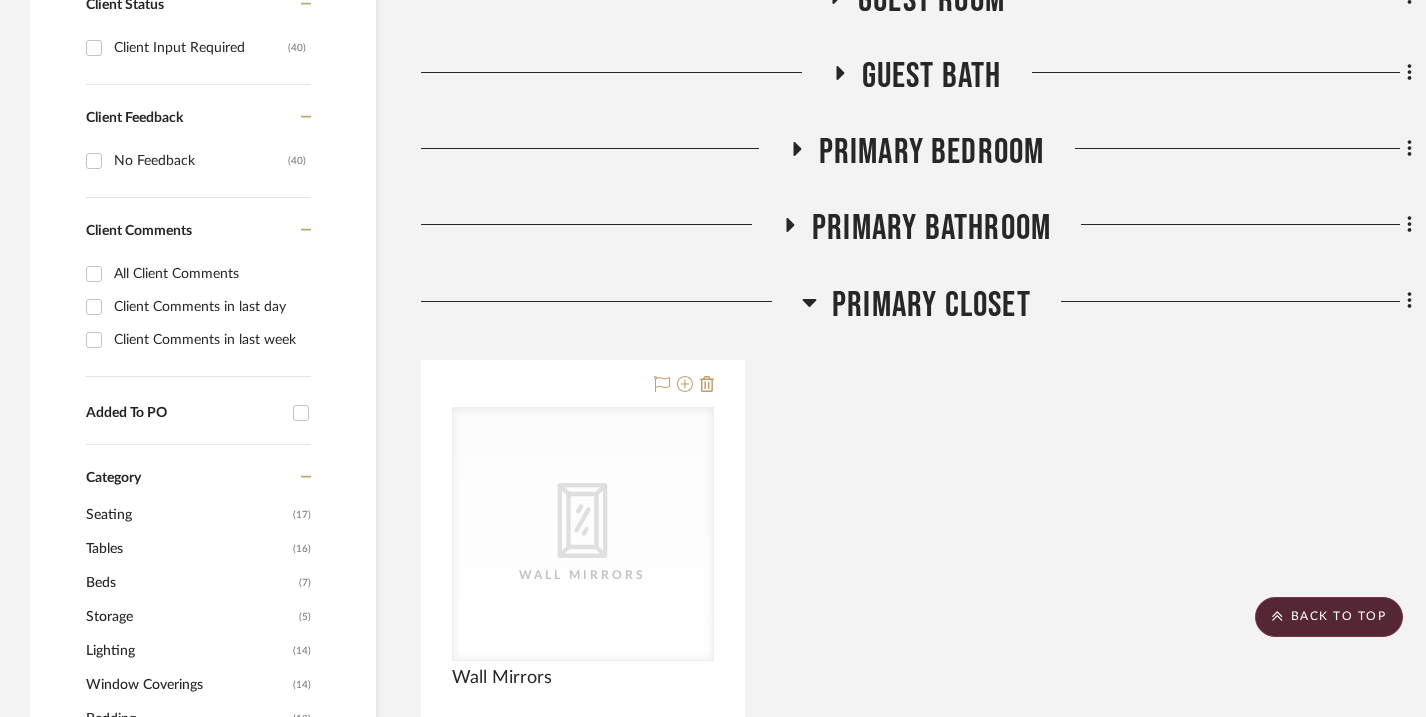 click 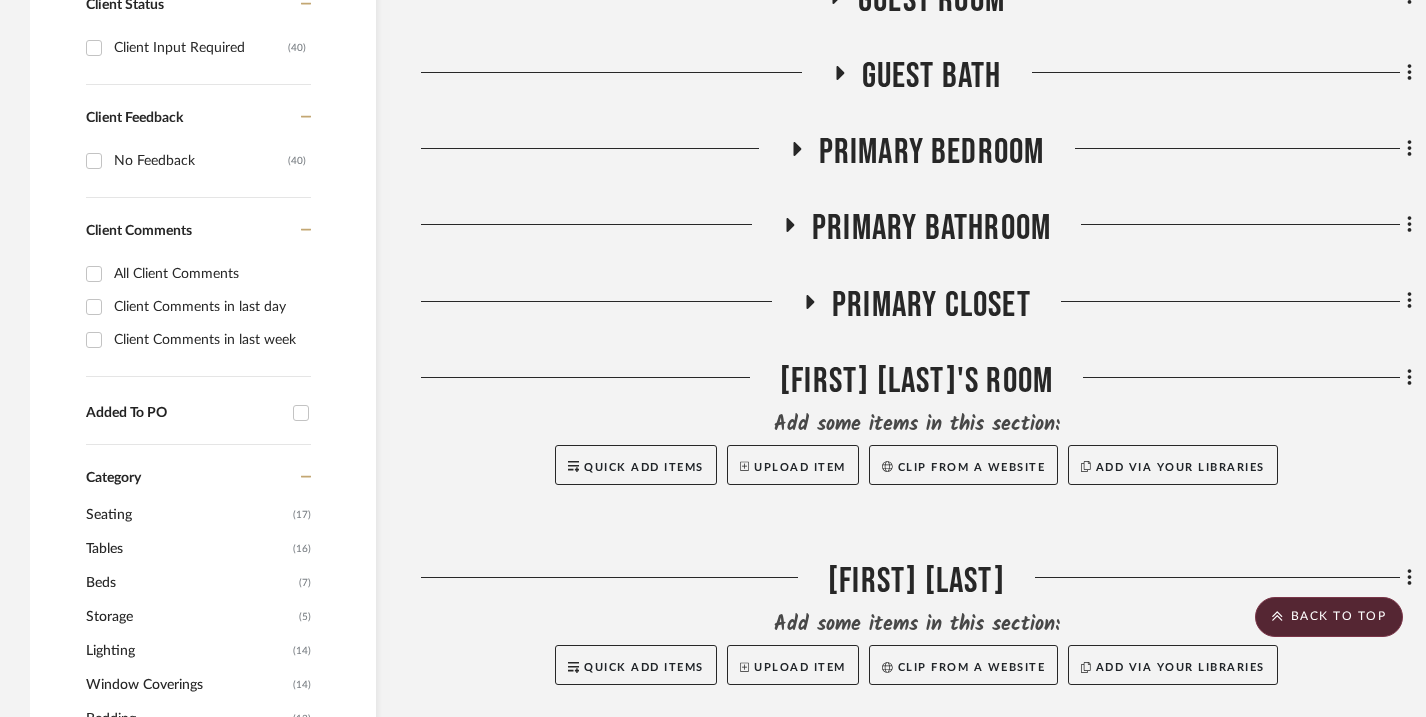 click 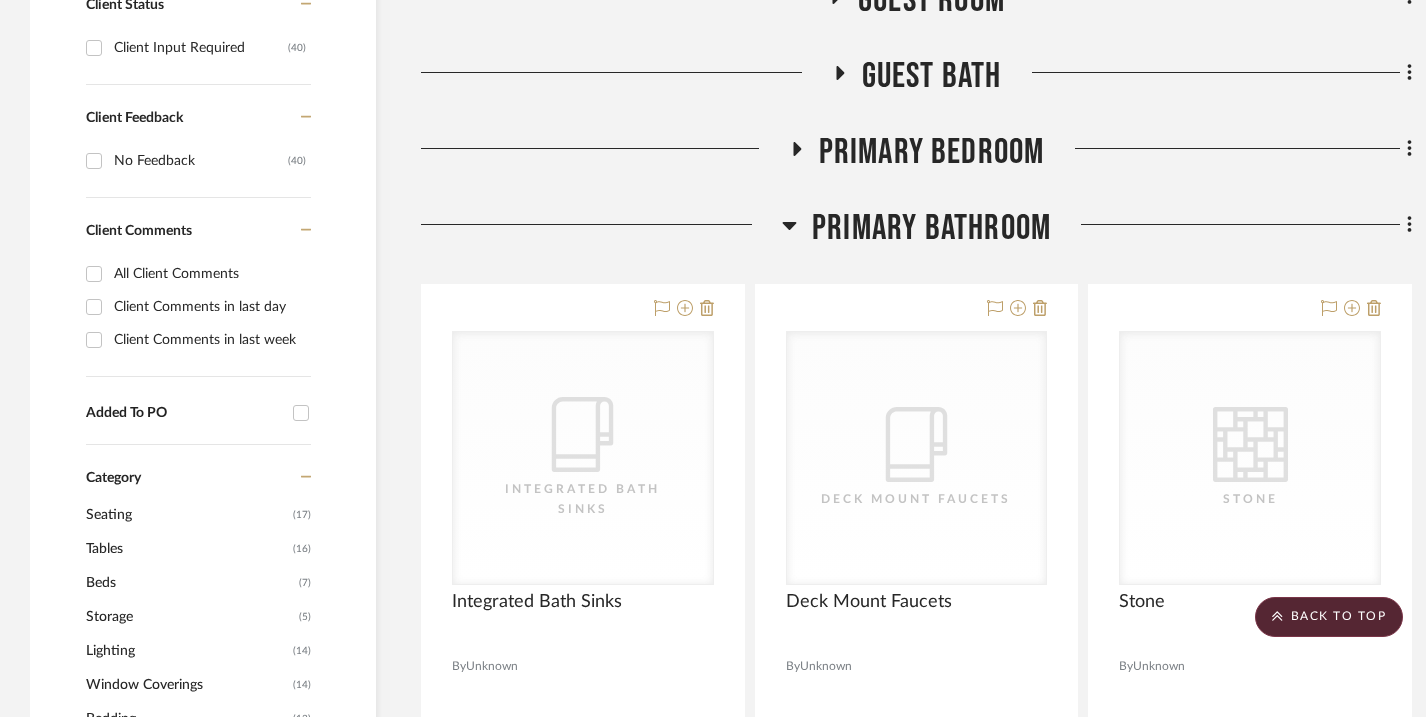 click on "Filter by keyword, category or name prior to exporting to Excel or Bulk Actions Team Comments All Team Comments Team Comments in last day Team Comments in last week Flagged Shared with Client Team Status Added to Presentation  (40)  Sample Requested  (1)  Client Status Client Input Required  (40)  Client Feedback No Feedback  (40)  Client Comments All Client Comments Client Comments in last day Client Comments in last week Added To PO Category  Seating   (17)   Tables   (16)   Beds    (7)   Storage   (5)   Lighting   (14)   Window Coverings   (14)   Bedding   (12)   Rugs   (10)   Fabric & Textiles   (9)   Bath   (8)   Accessories    (5)   Art   (5)   Paint   (5)   Architectural Elements   (4)   Hardware   (3)   Mirrors   (3)   Wallcoverings   (2)   Tile & Stone   (1)  Brand ARHAUS  (7)  BK  (1)  Crate and Barrel  (2)  DAALS  (4)  Eileen Smiles  (4)  ERNESTA  (2)  Interior Define  (1)  Kashwere  (1)  Kravet  (1)  Kristen Leigh  (1)  Pottery Barn  (1)  Rove Concepts  (1)  Savannah Hayes  (1)  Serena and Lily 0" 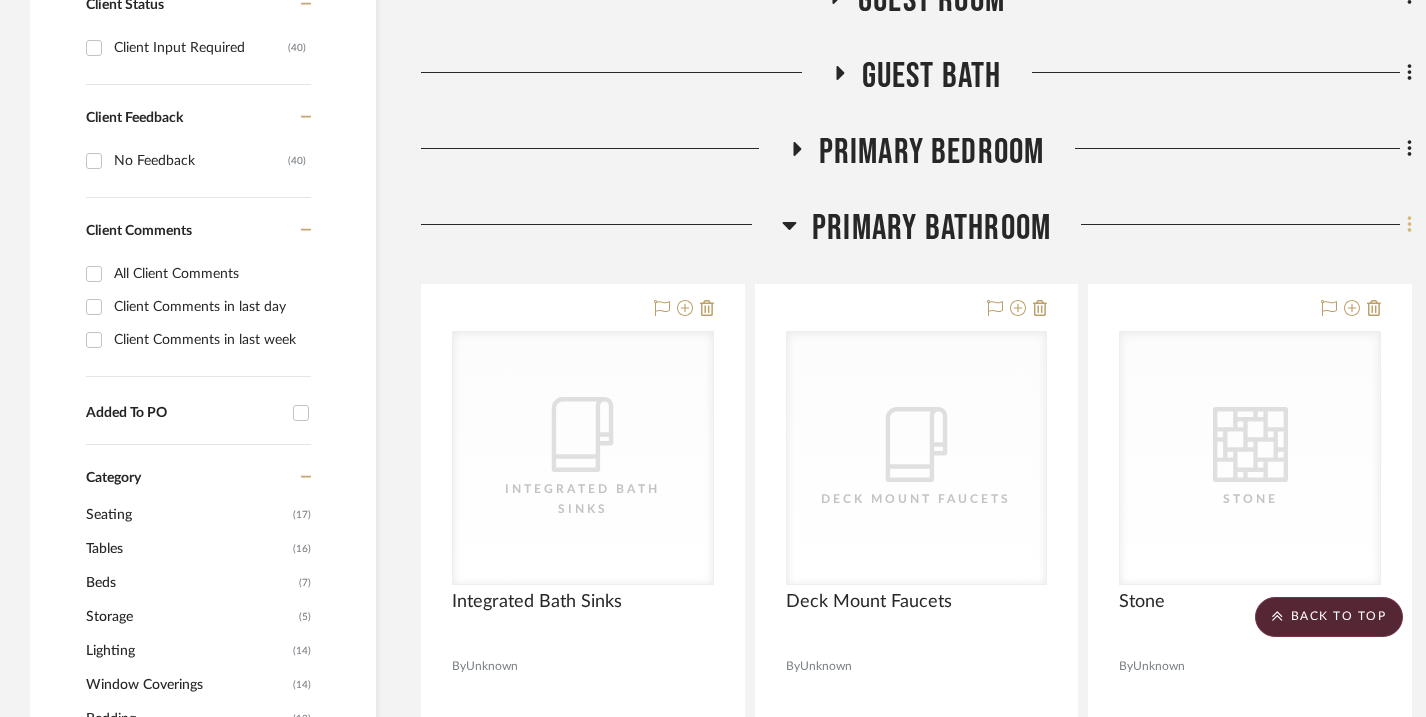 click 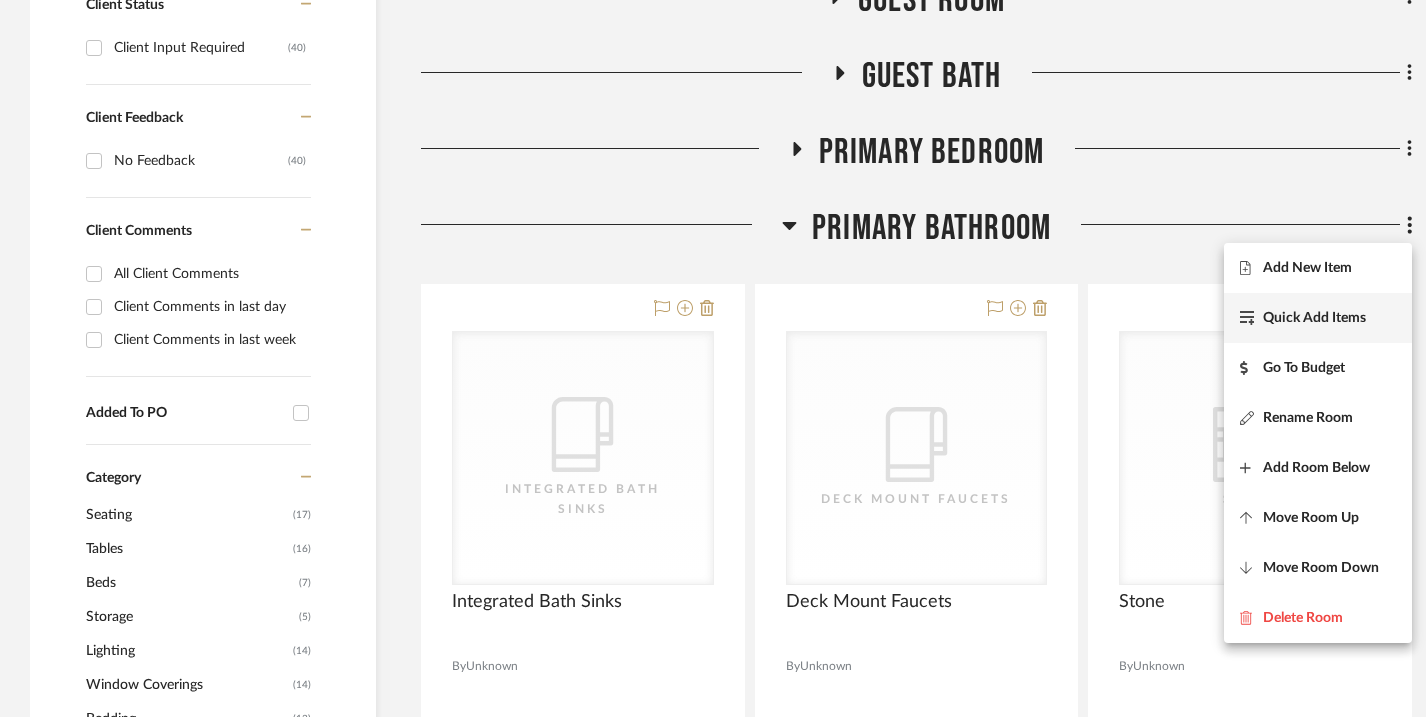 click on "Quick Add Items" at bounding box center (1314, 318) 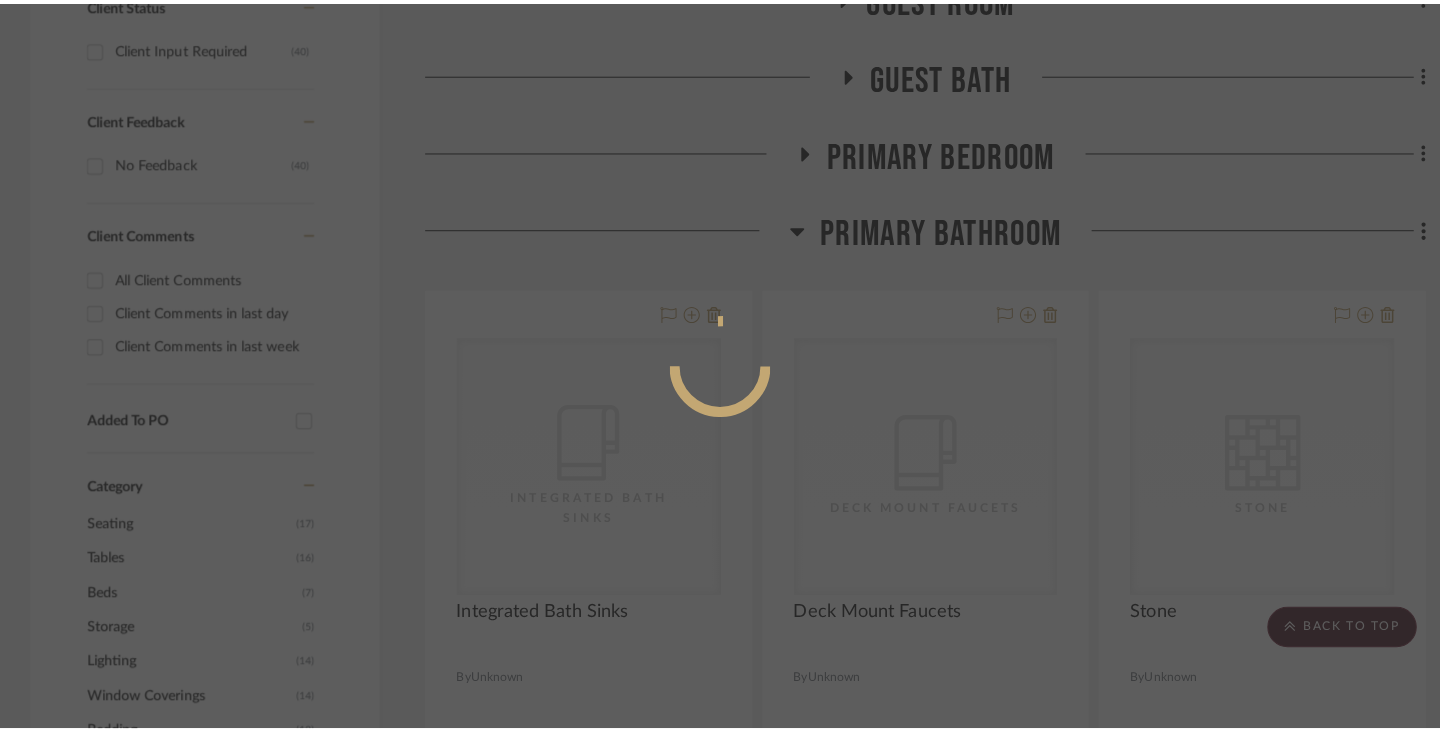 scroll, scrollTop: 0, scrollLeft: 0, axis: both 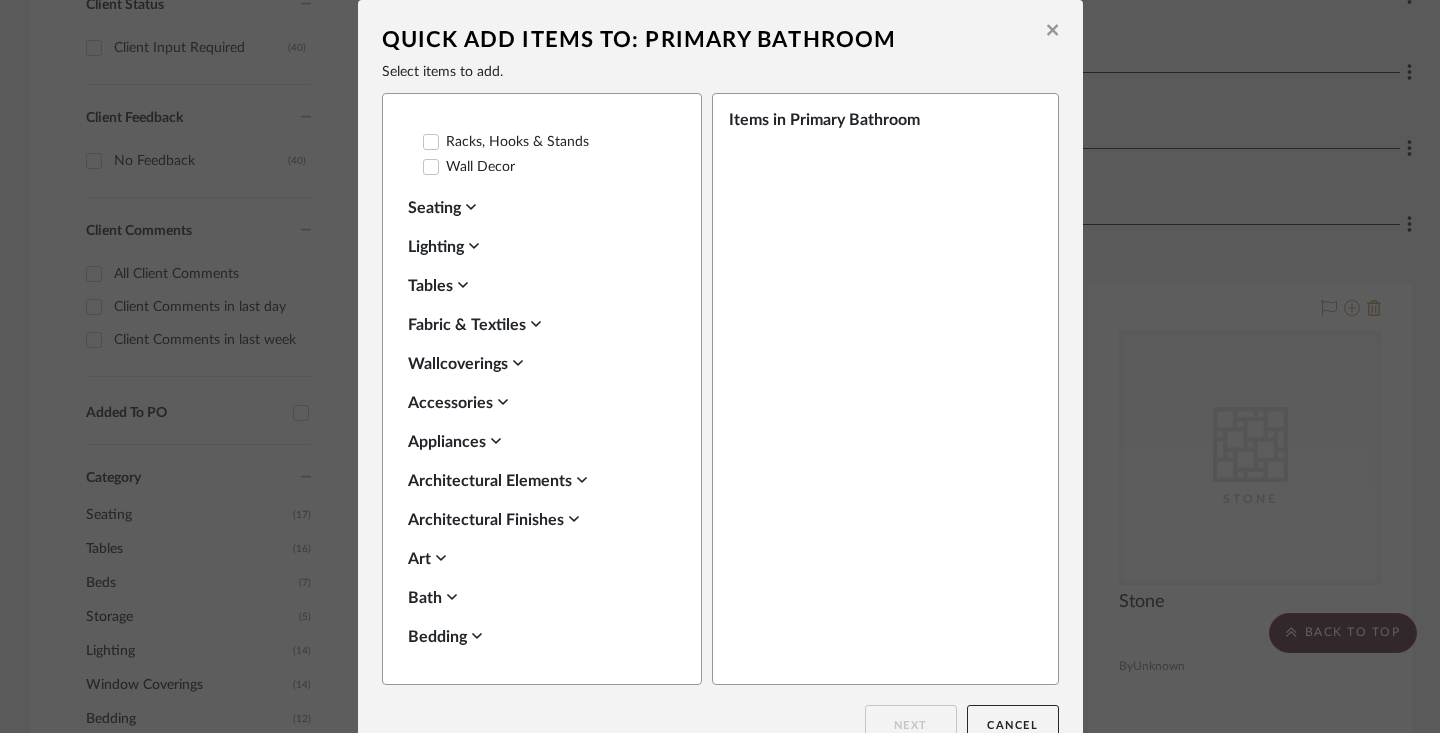 click 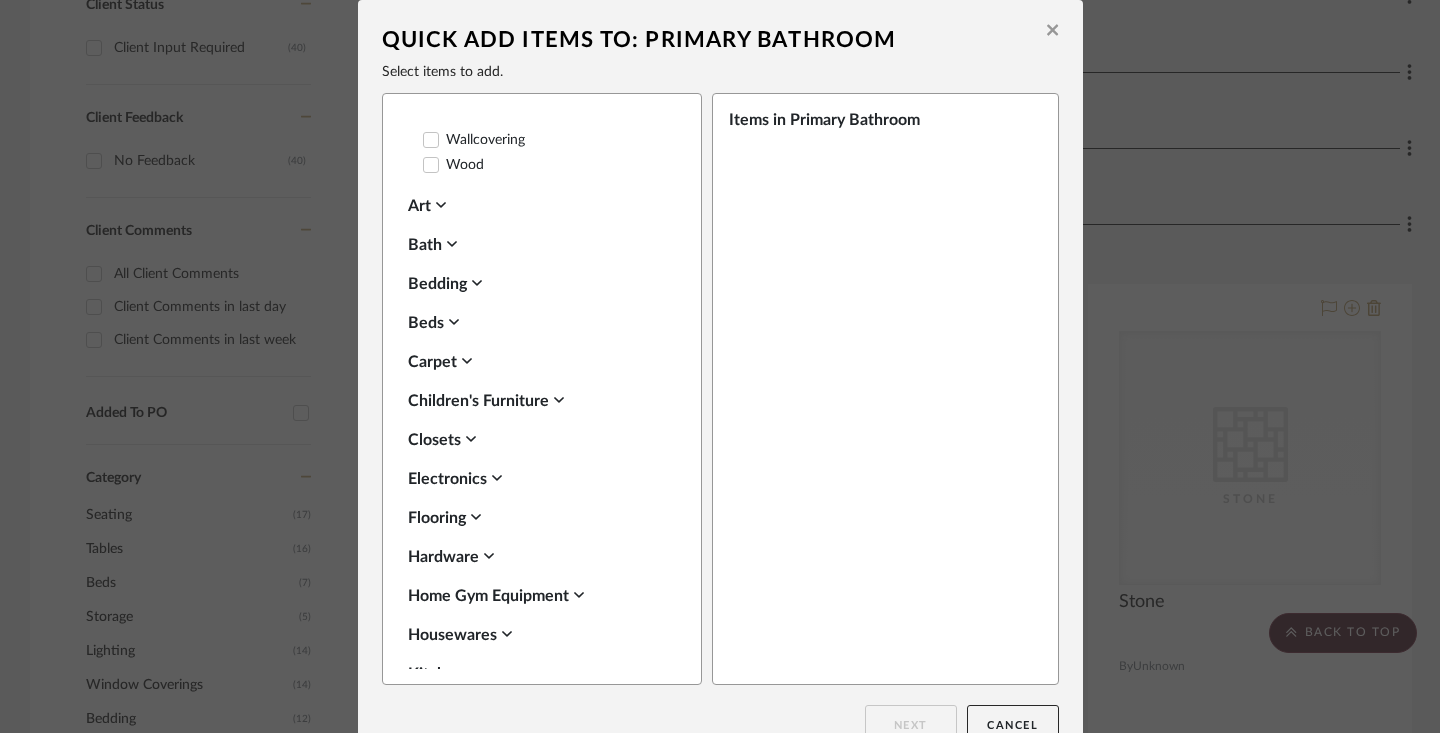 scroll, scrollTop: 1376, scrollLeft: 0, axis: vertical 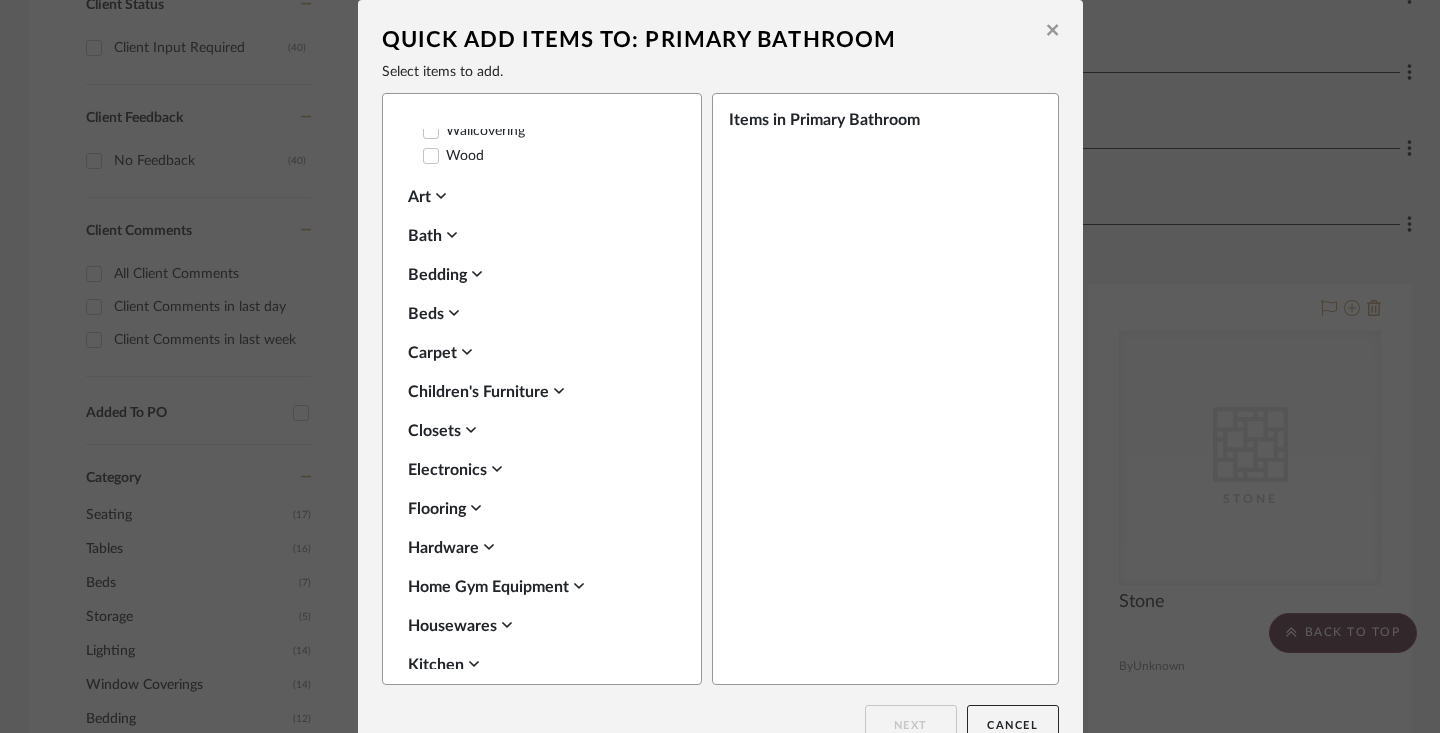 click 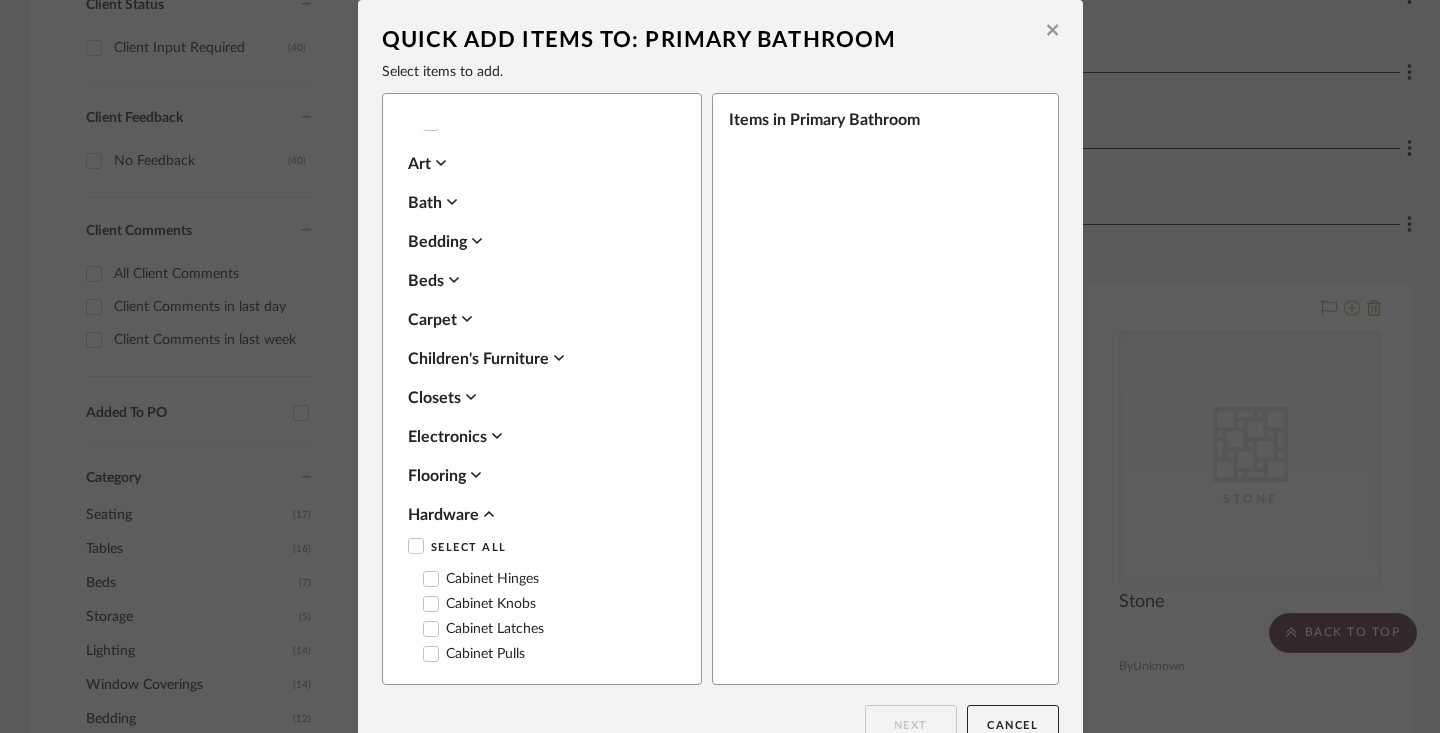 scroll, scrollTop: 1415, scrollLeft: 0, axis: vertical 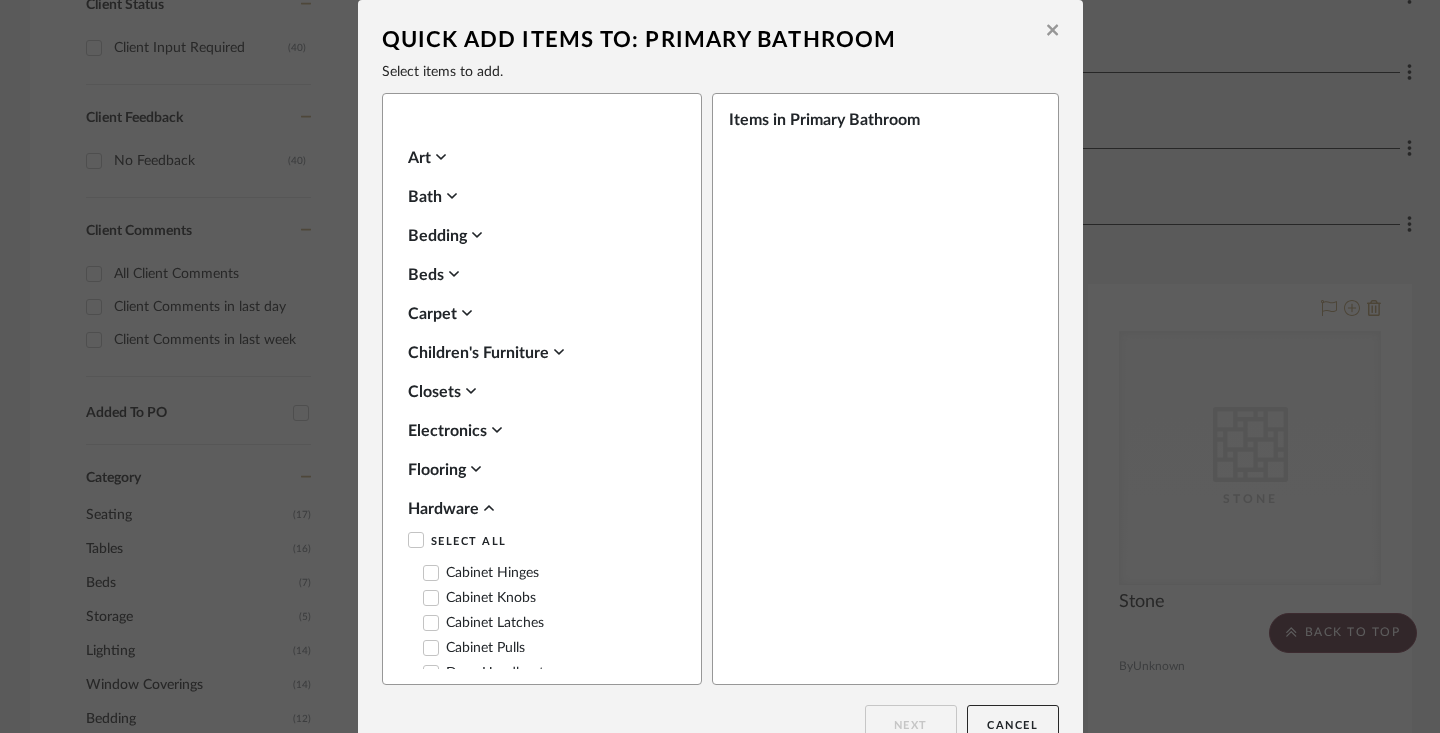 click on "Cabinet Pulls" at bounding box center [474, 648] 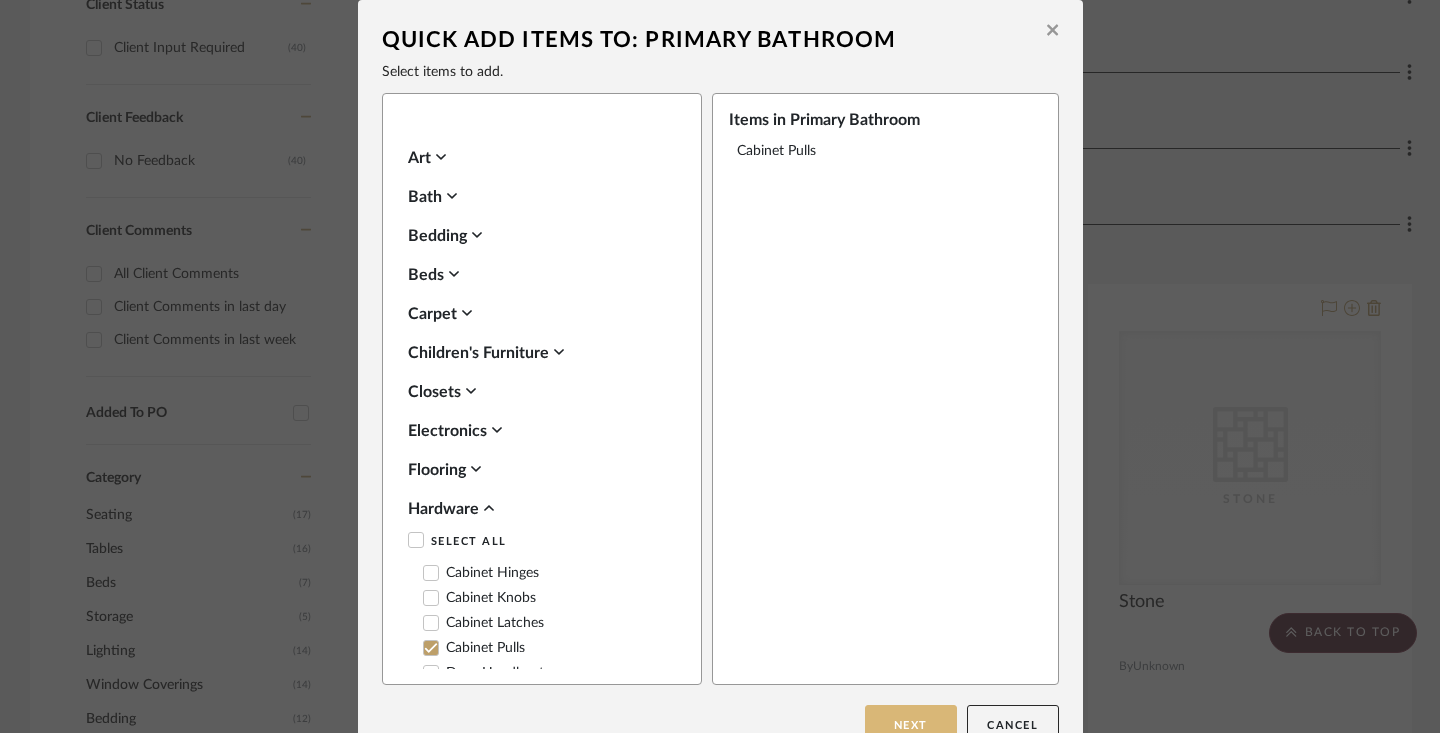 click on "Next" at bounding box center (911, 725) 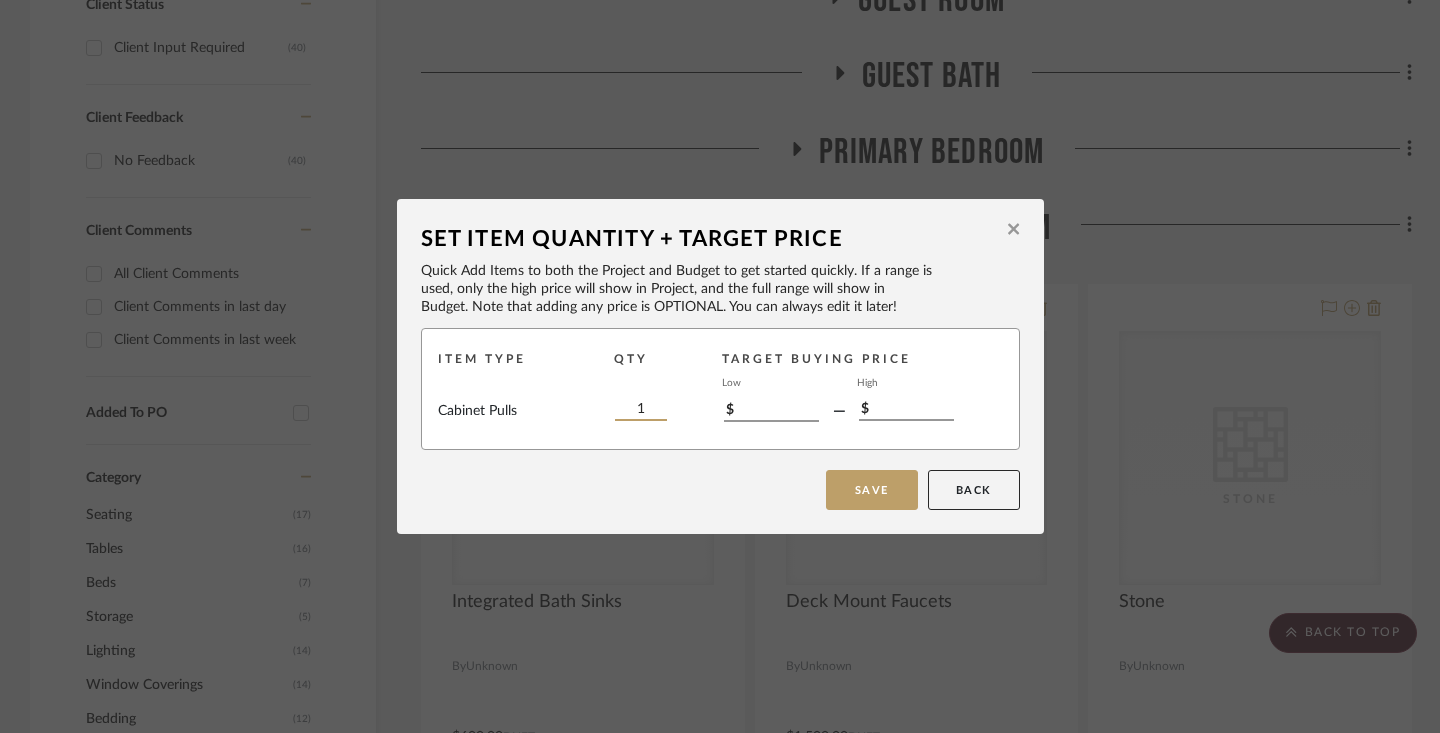click on "1" at bounding box center [641, 410] 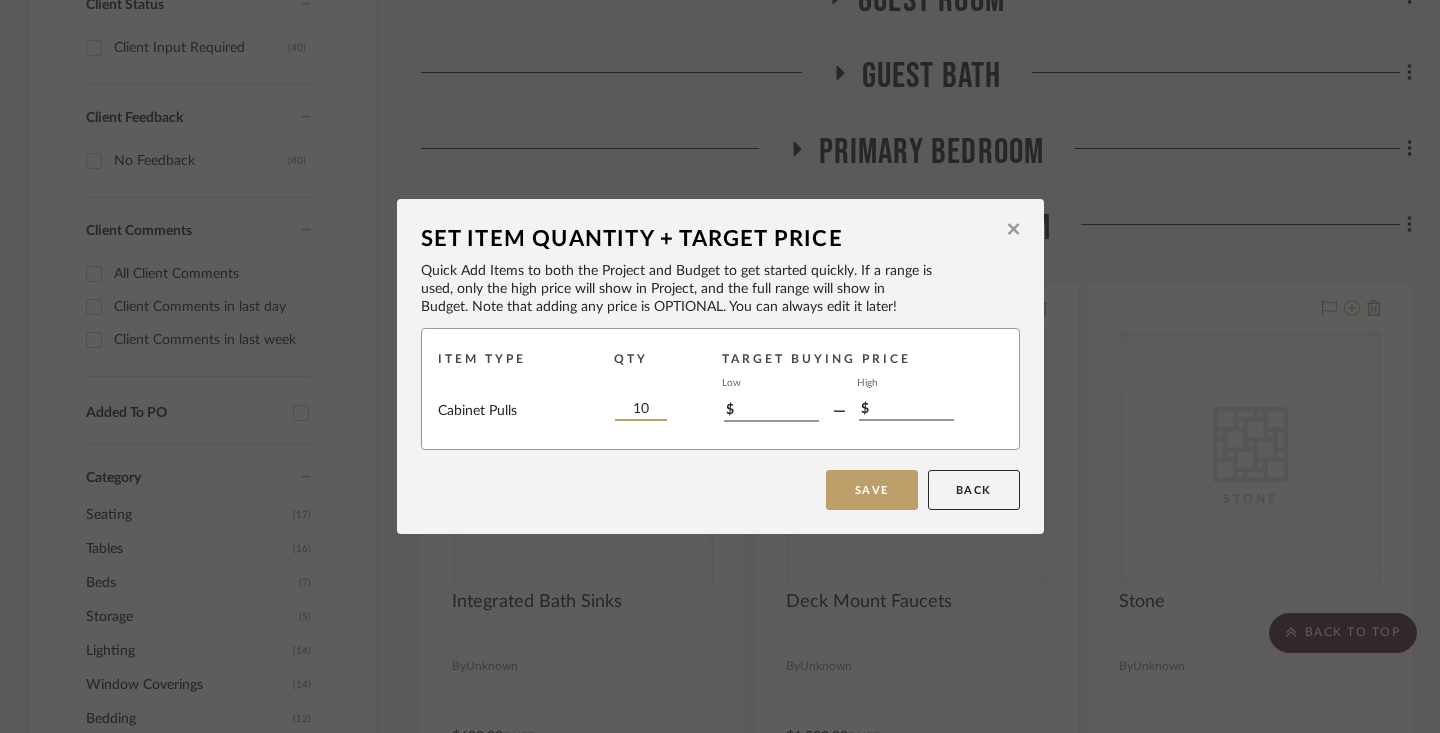 type on "10" 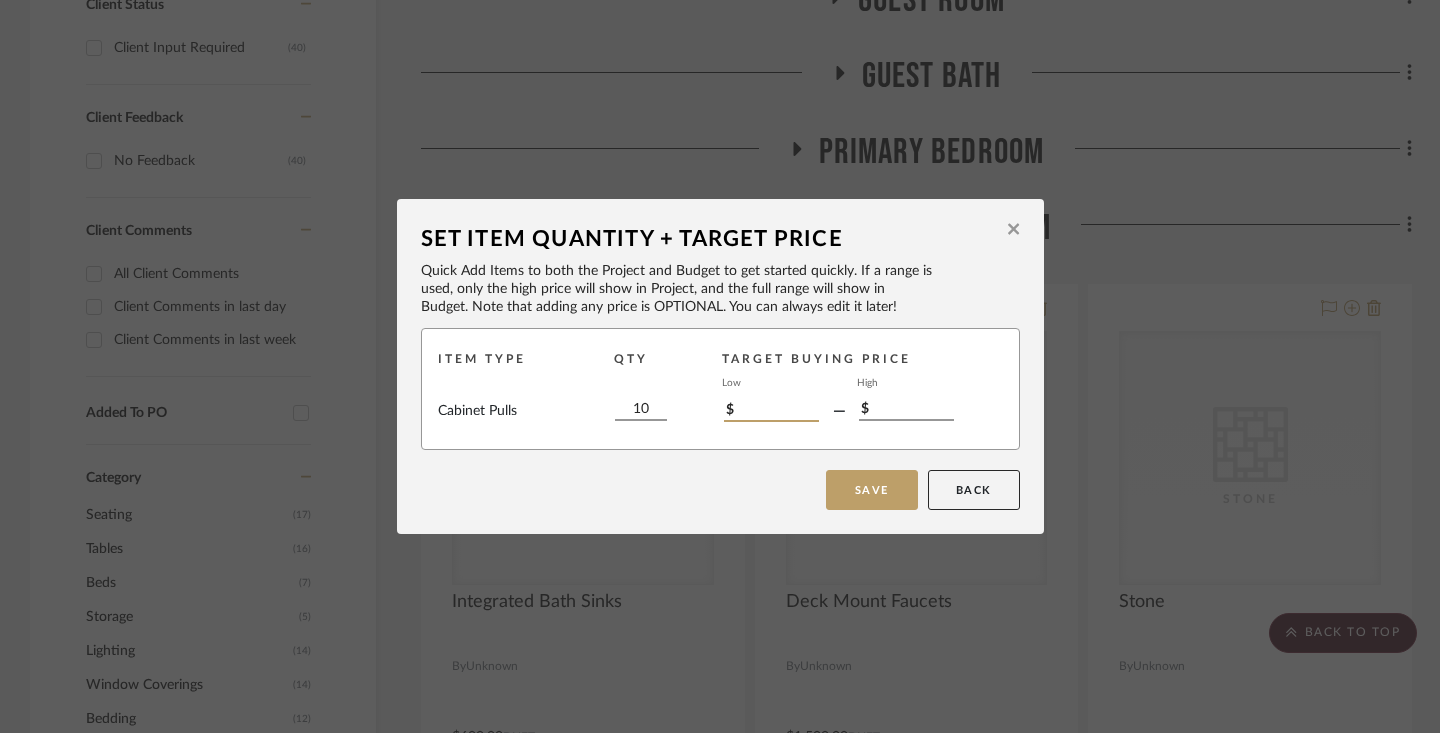 click on "$" at bounding box center (771, 411) 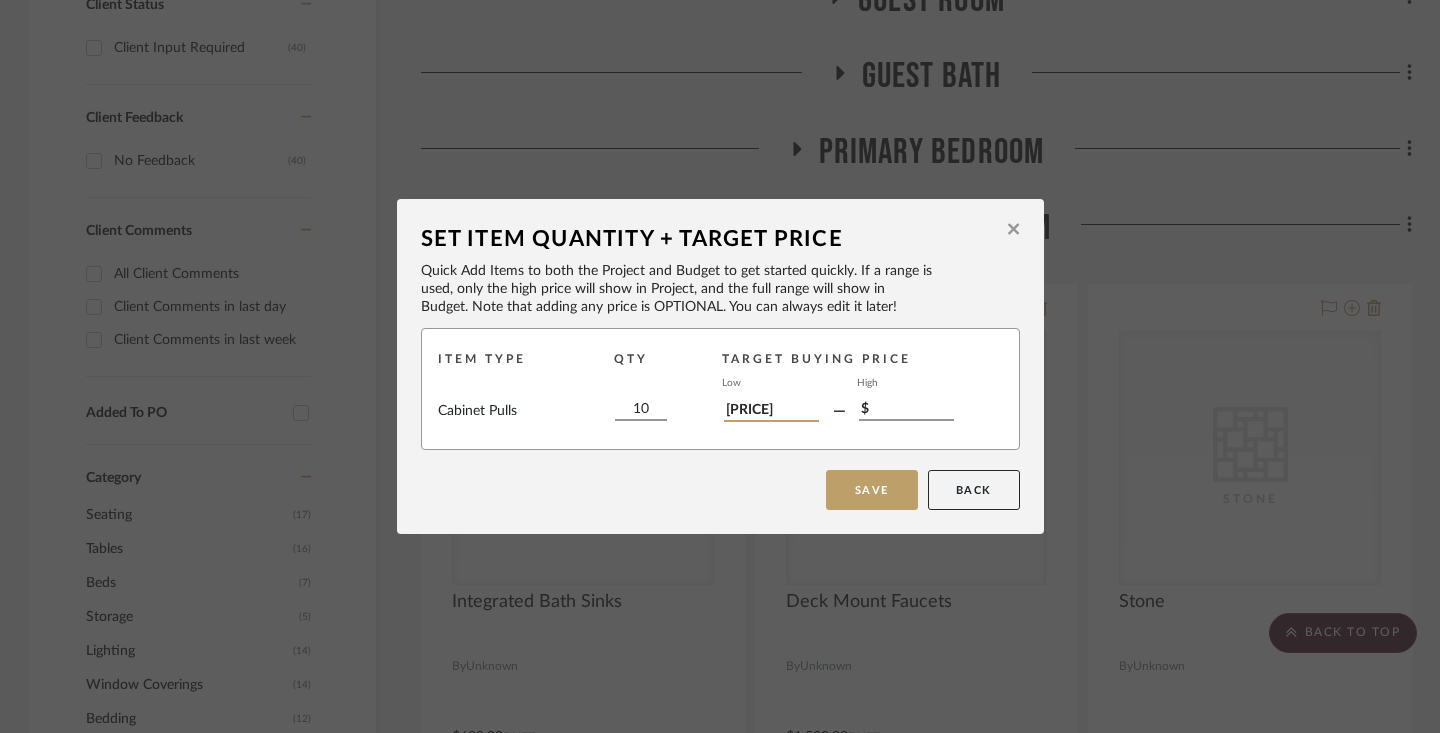 type on "[PRICE]" 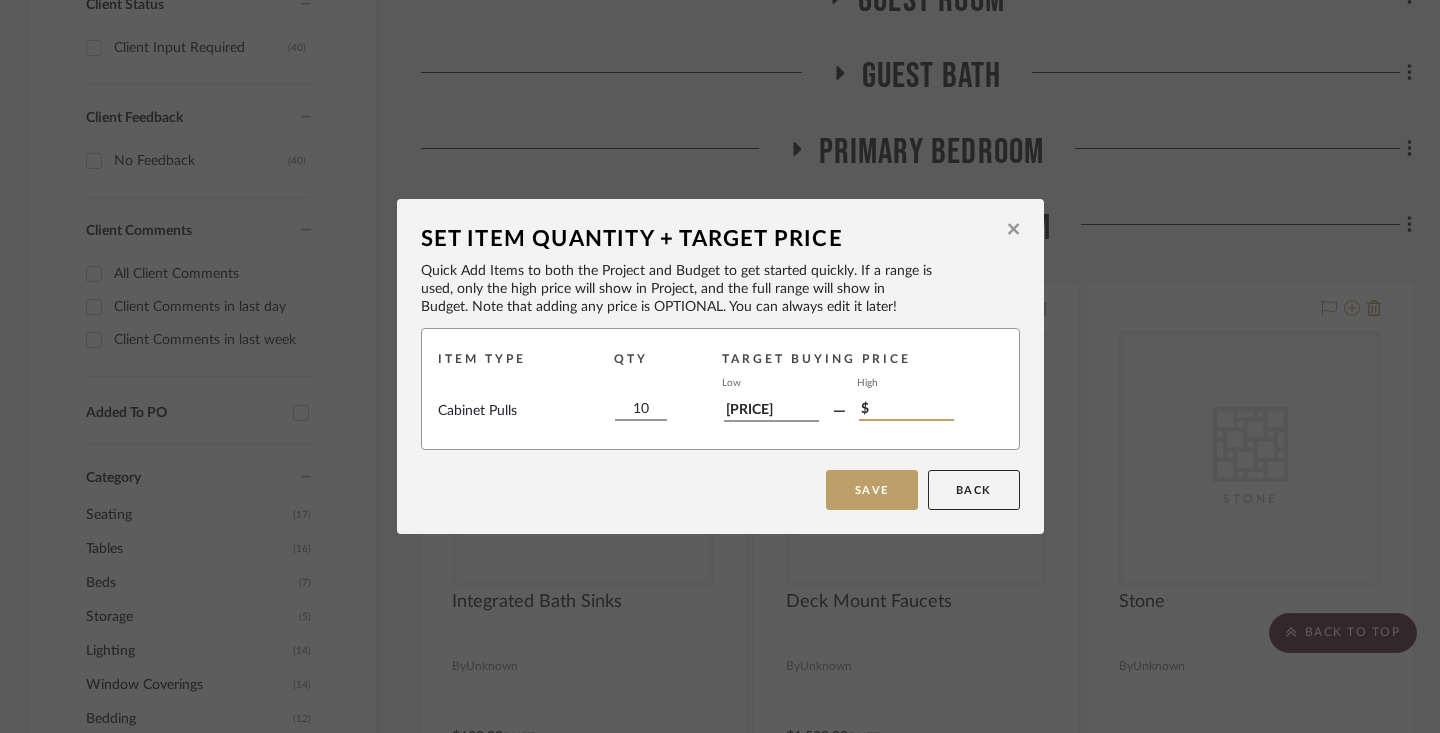 click on "$" at bounding box center (906, 410) 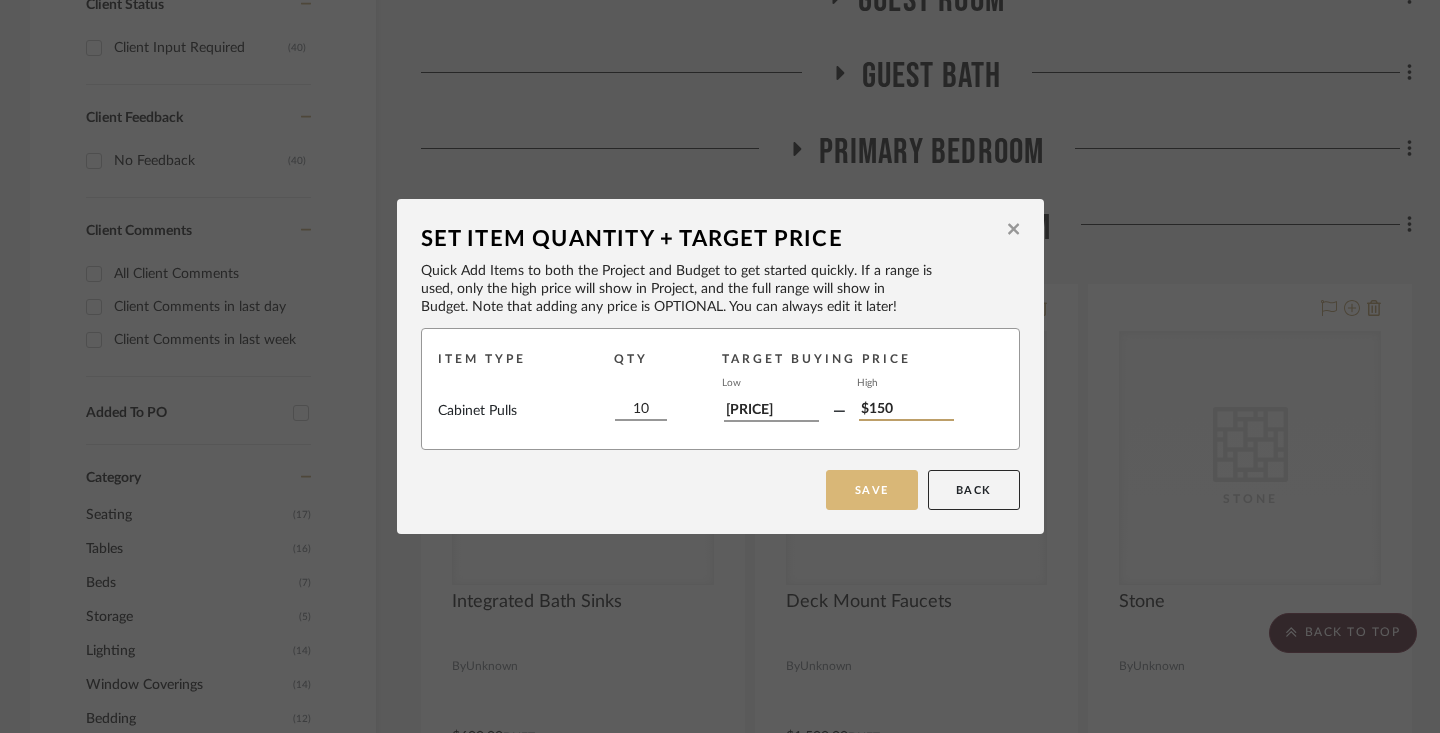 type on "$150" 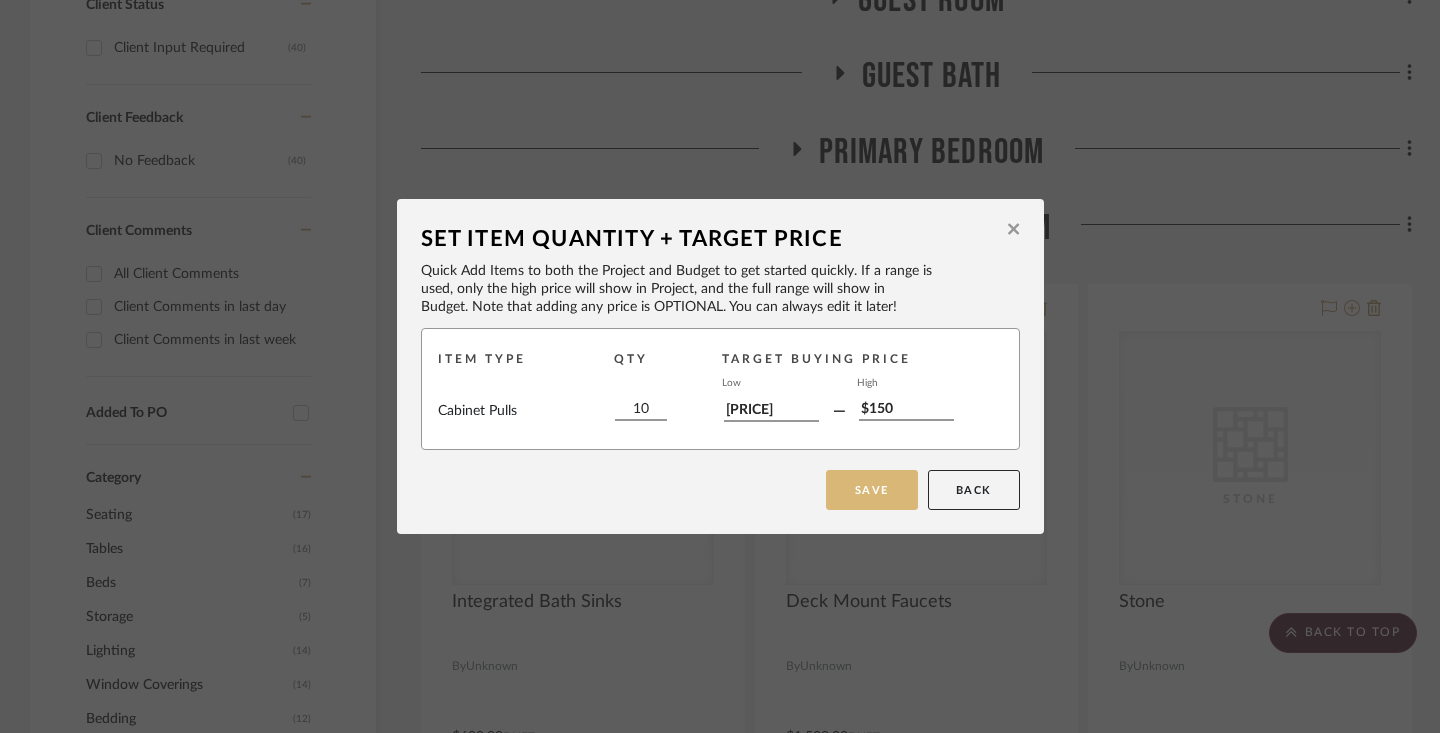 click on "Save" at bounding box center (872, 490) 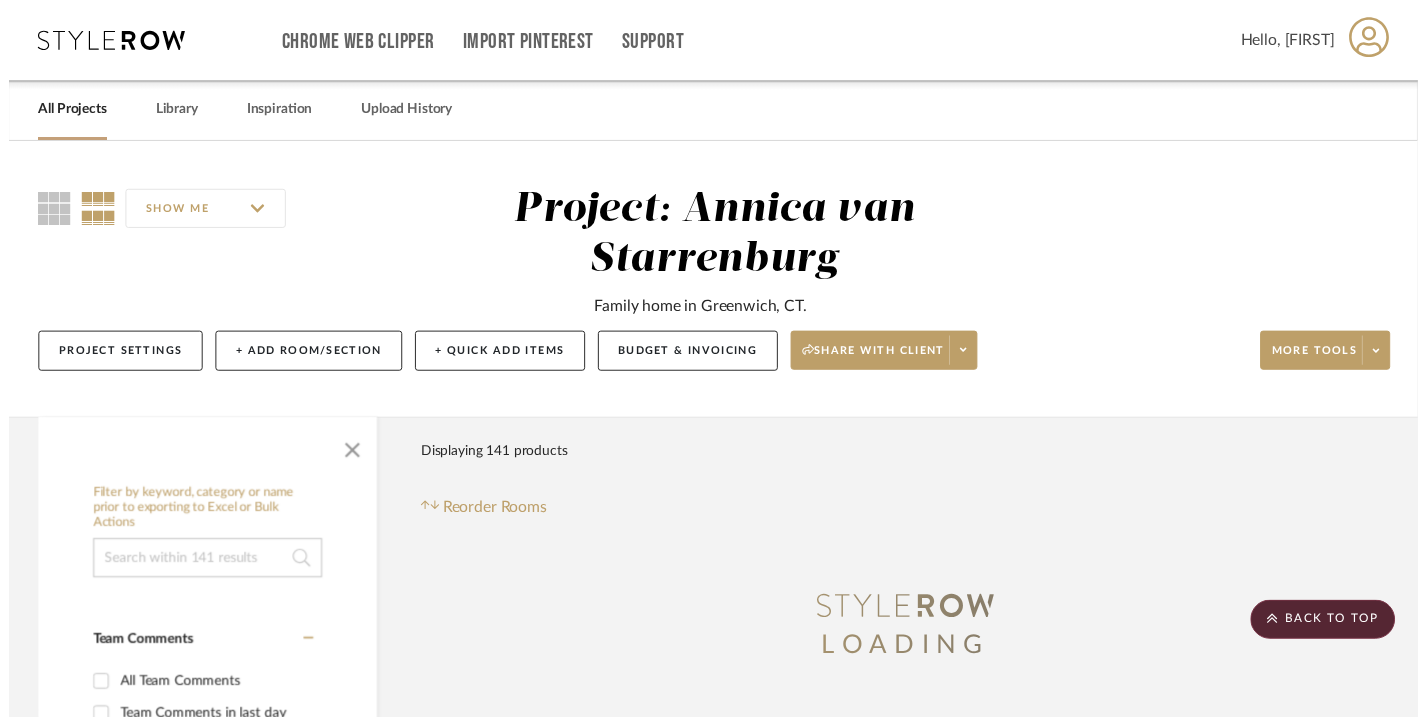 scroll, scrollTop: 1109, scrollLeft: 0, axis: vertical 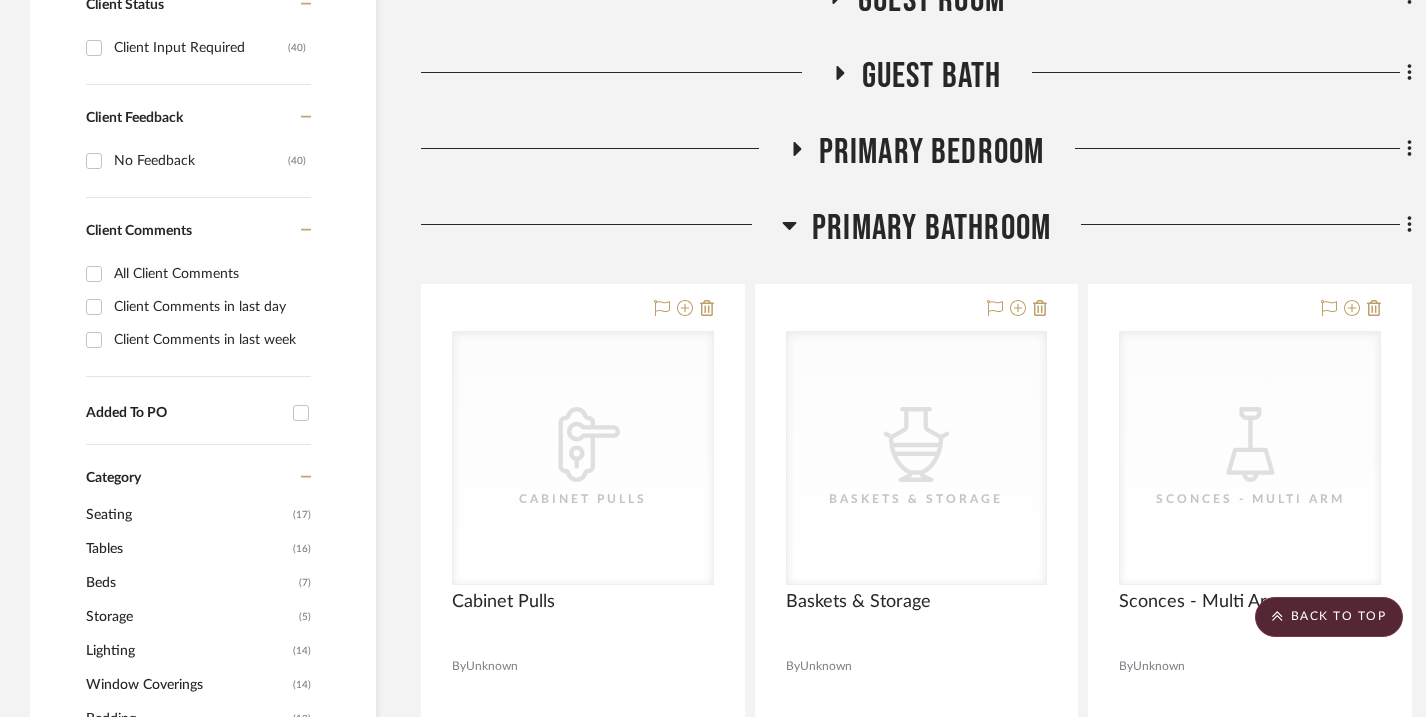 click 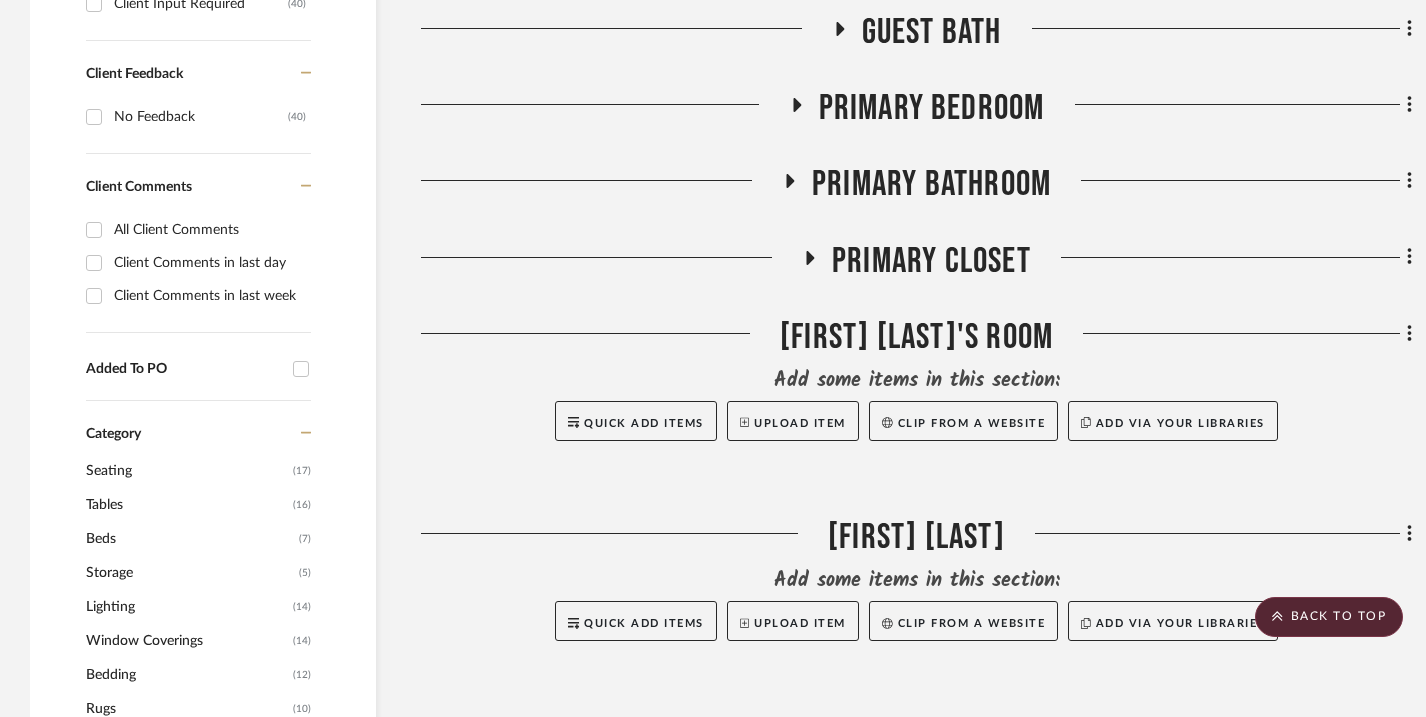 scroll, scrollTop: 1168, scrollLeft: 0, axis: vertical 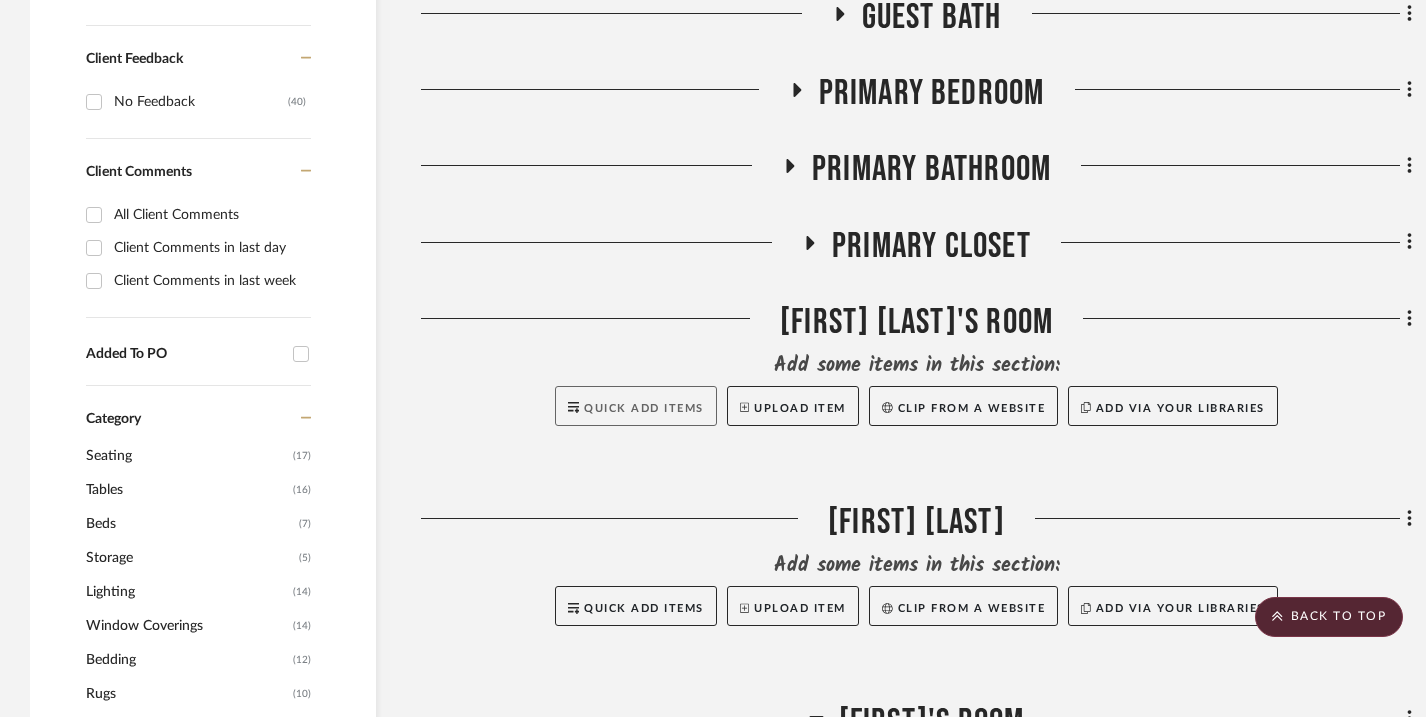 click on "Quick Add Items" 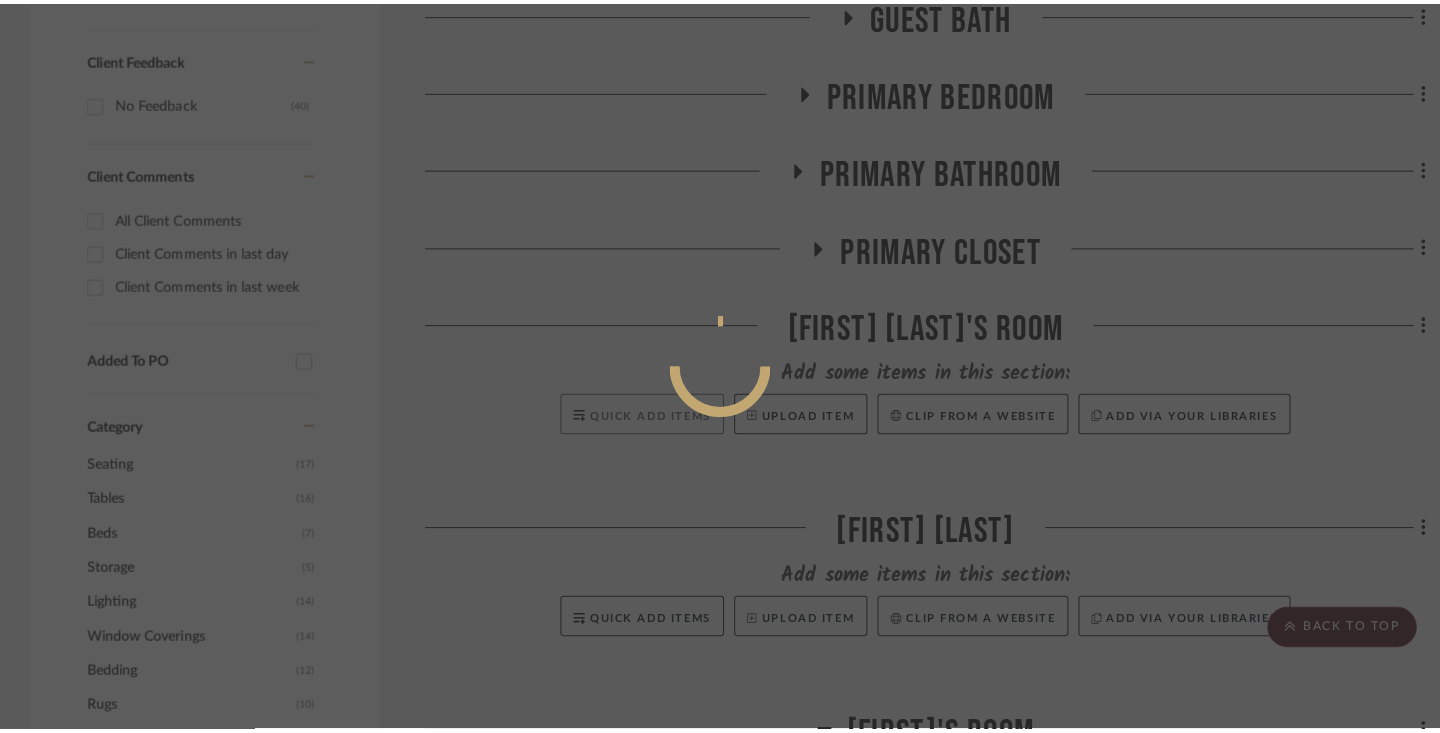 scroll, scrollTop: 0, scrollLeft: 0, axis: both 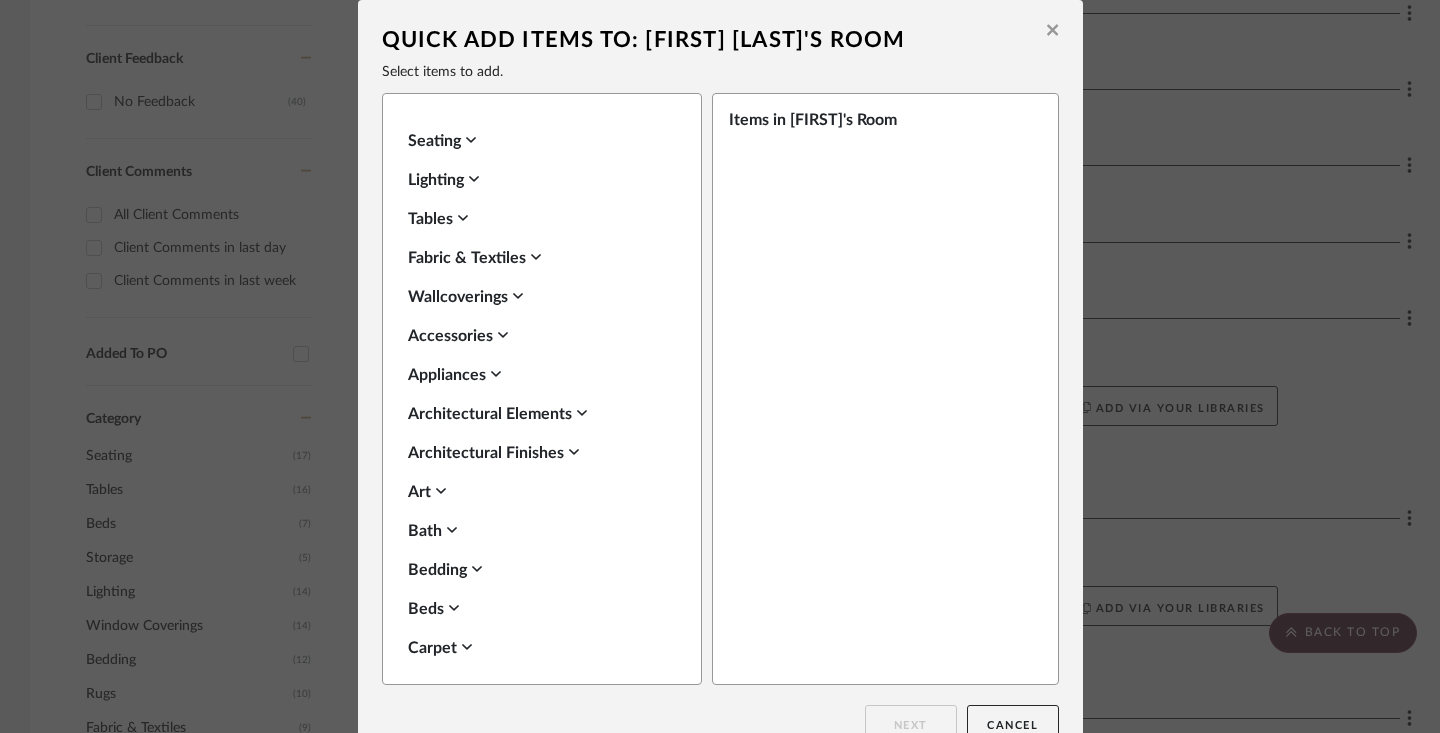 click 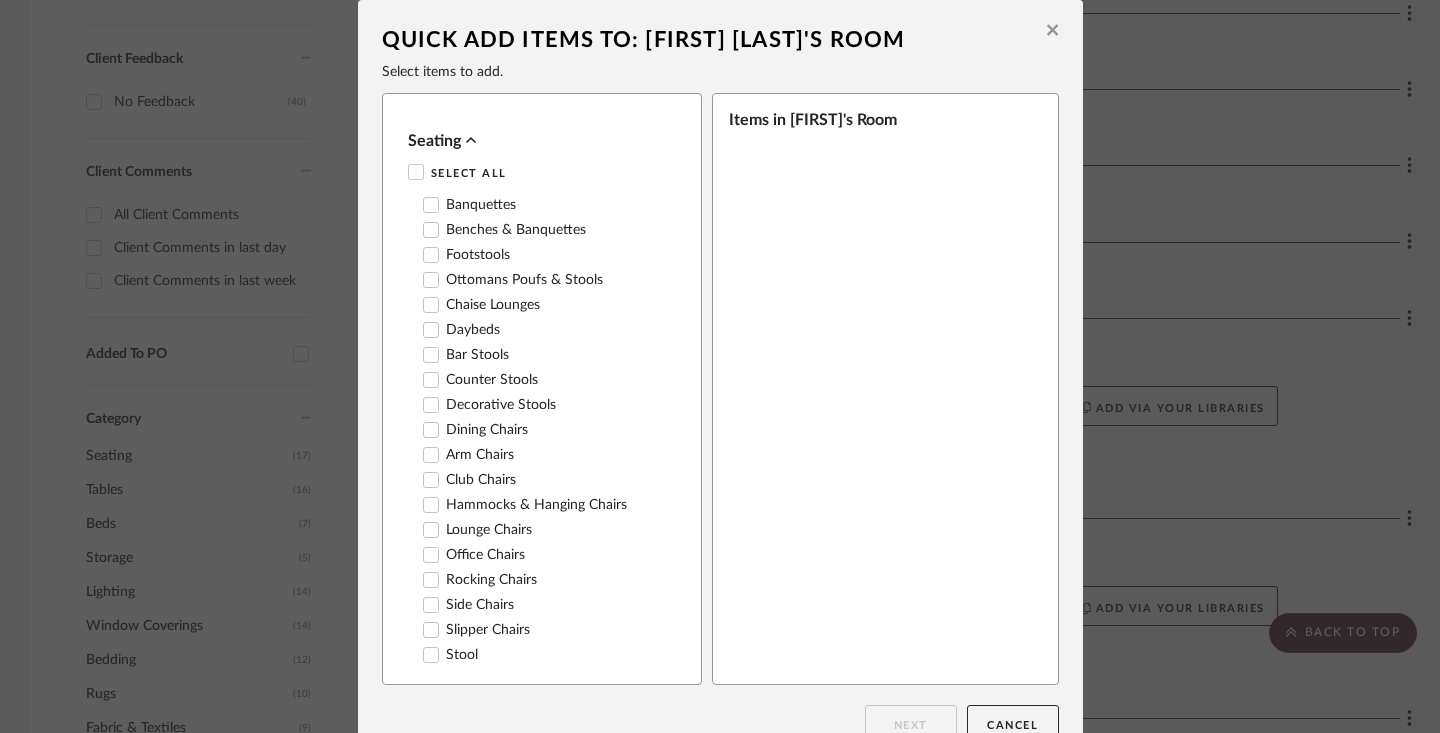 click on "Club Chairs" at bounding box center [469, 480] 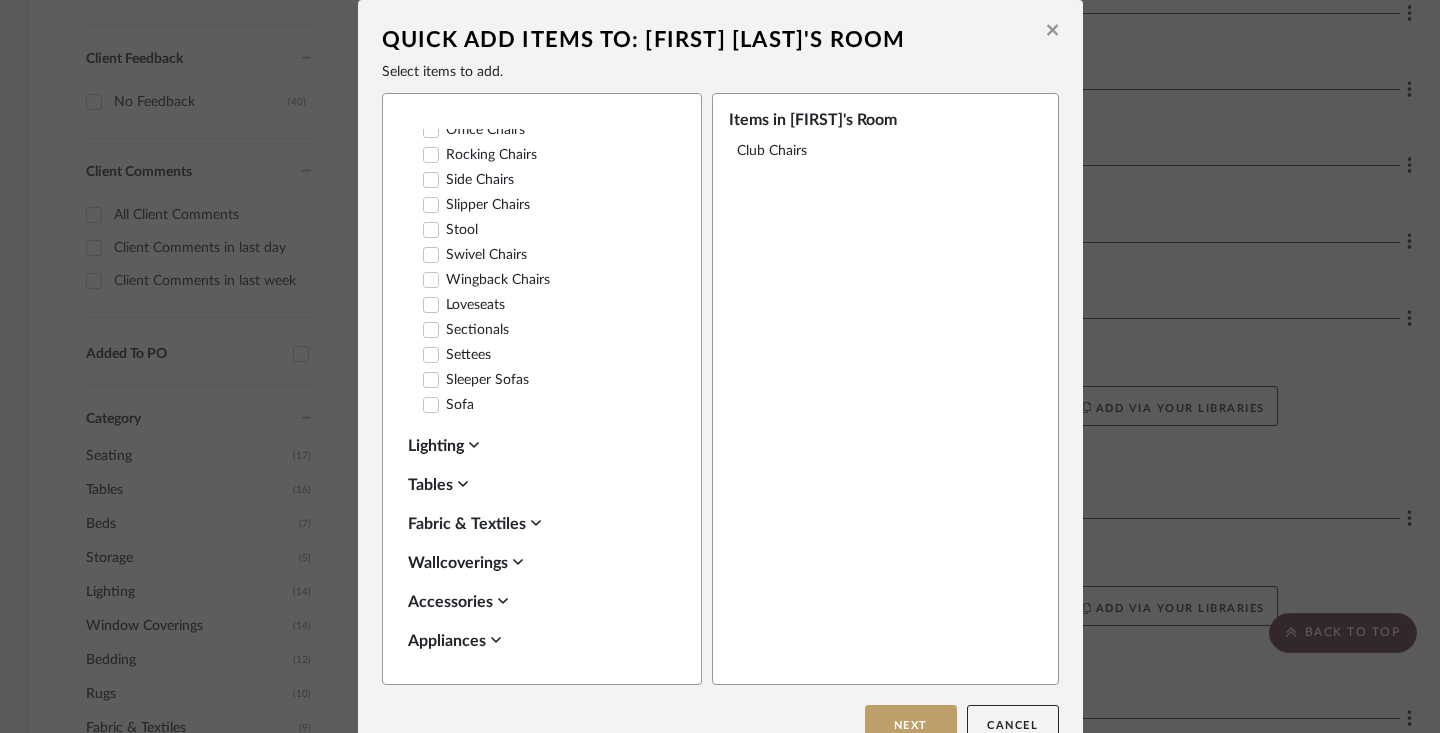 scroll, scrollTop: 428, scrollLeft: 0, axis: vertical 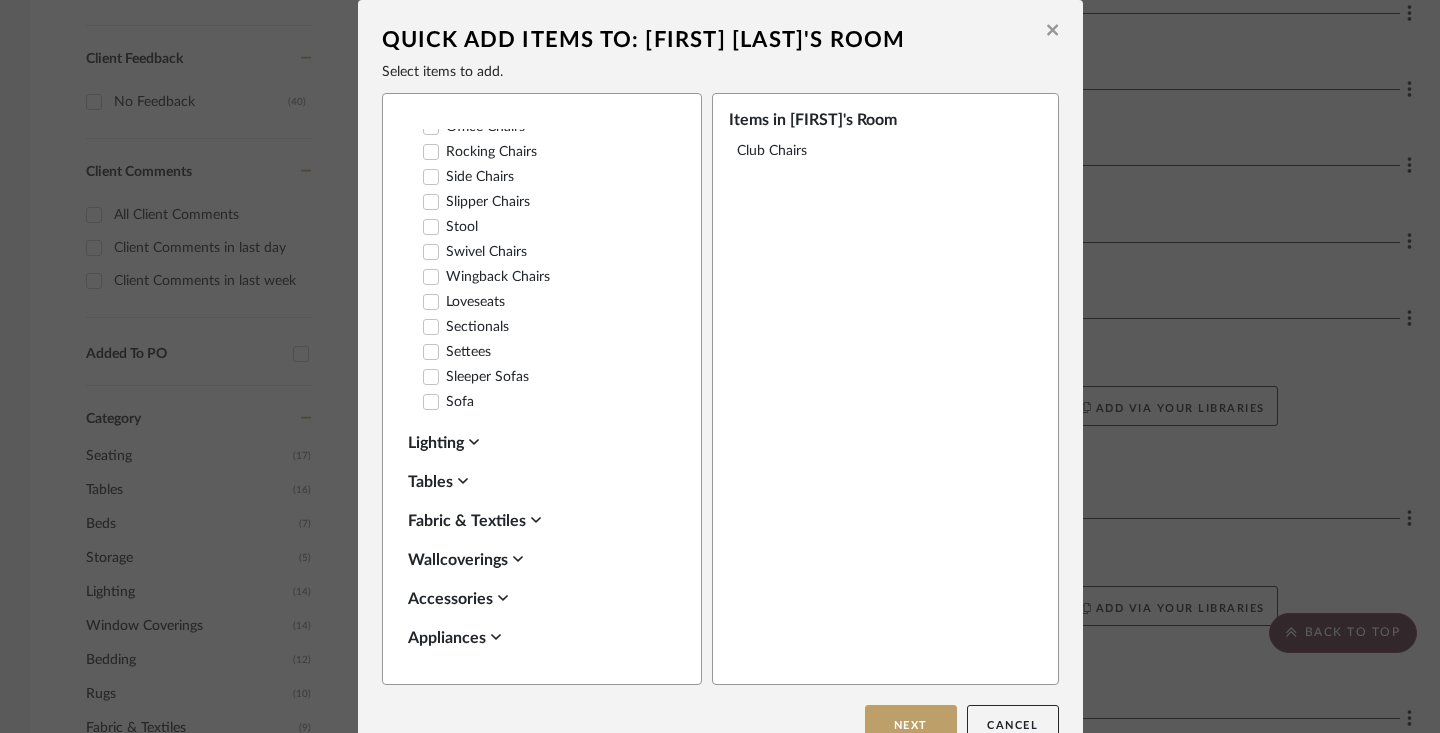 click 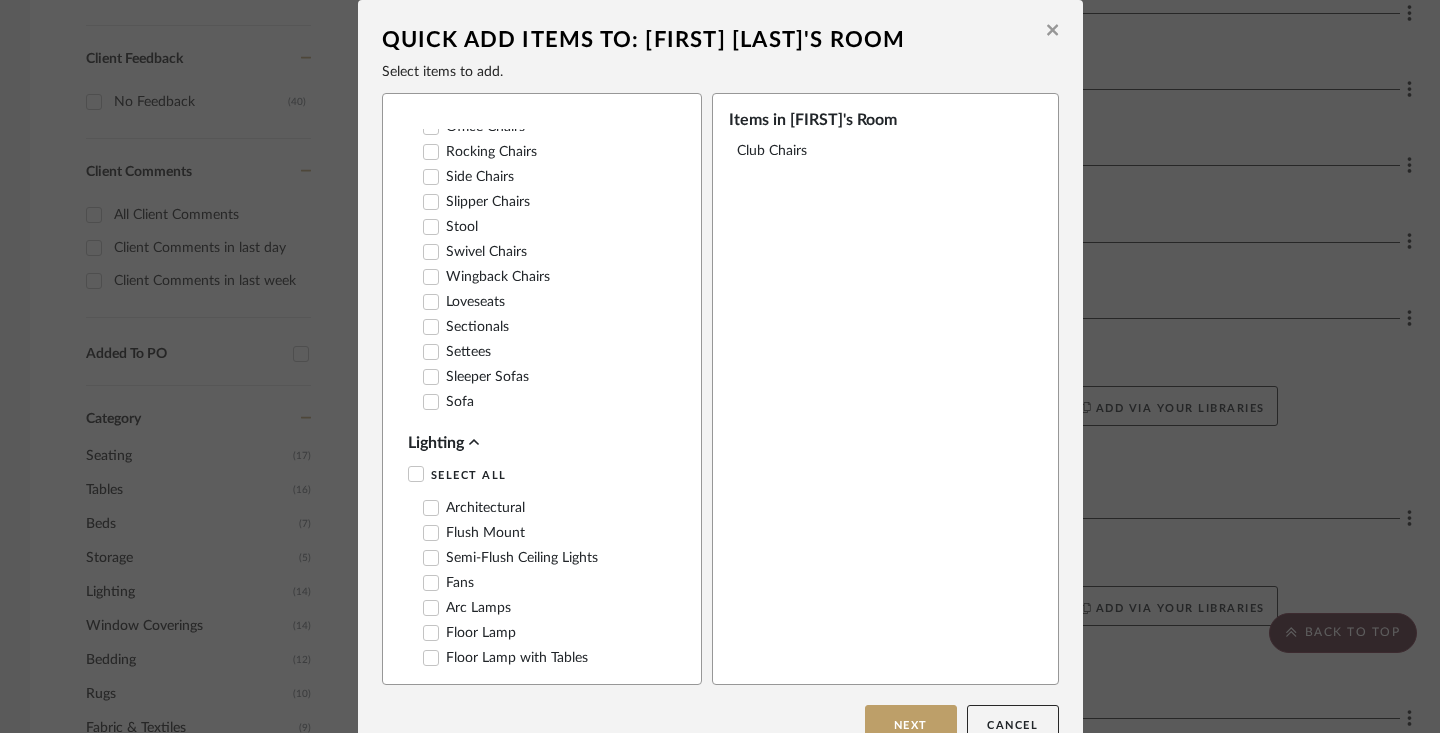 click on "Fans" at bounding box center [448, 583] 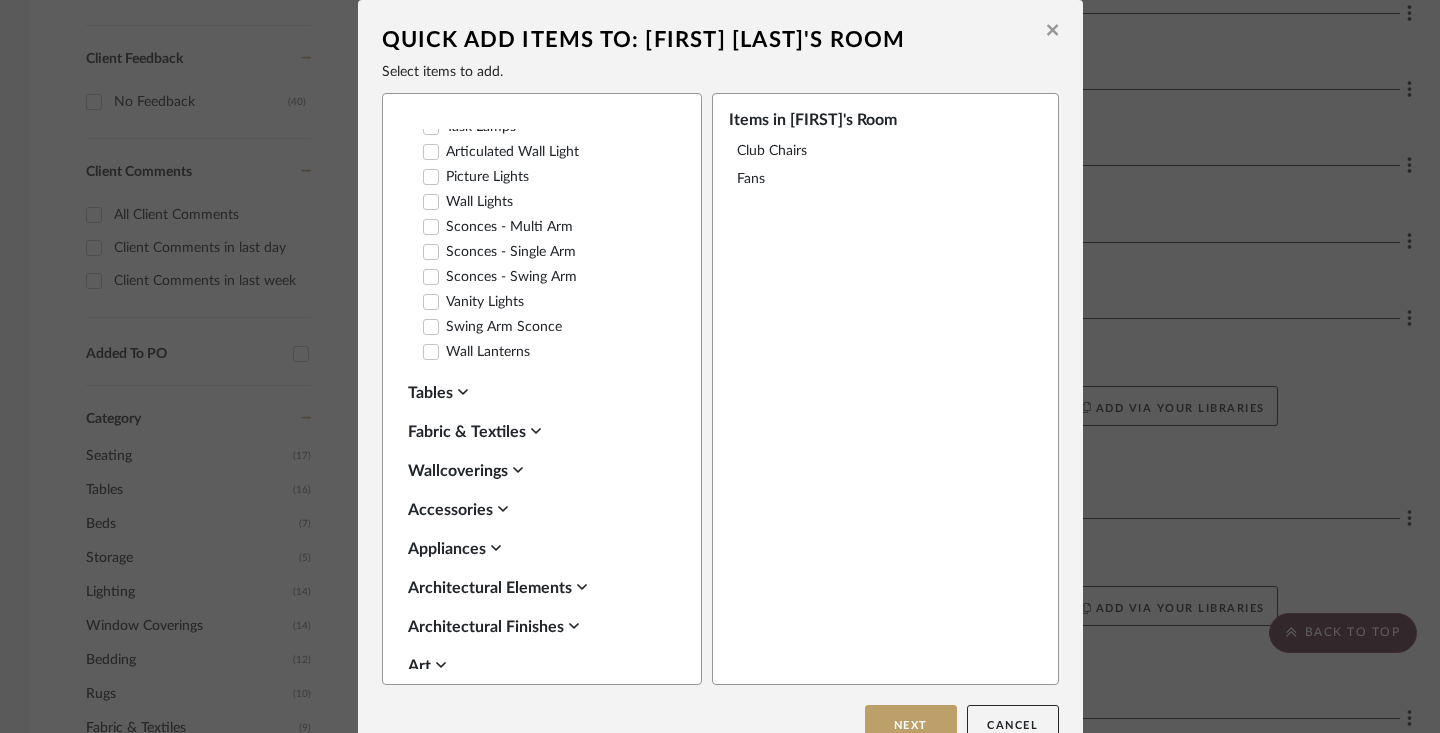 scroll, scrollTop: 1429, scrollLeft: 0, axis: vertical 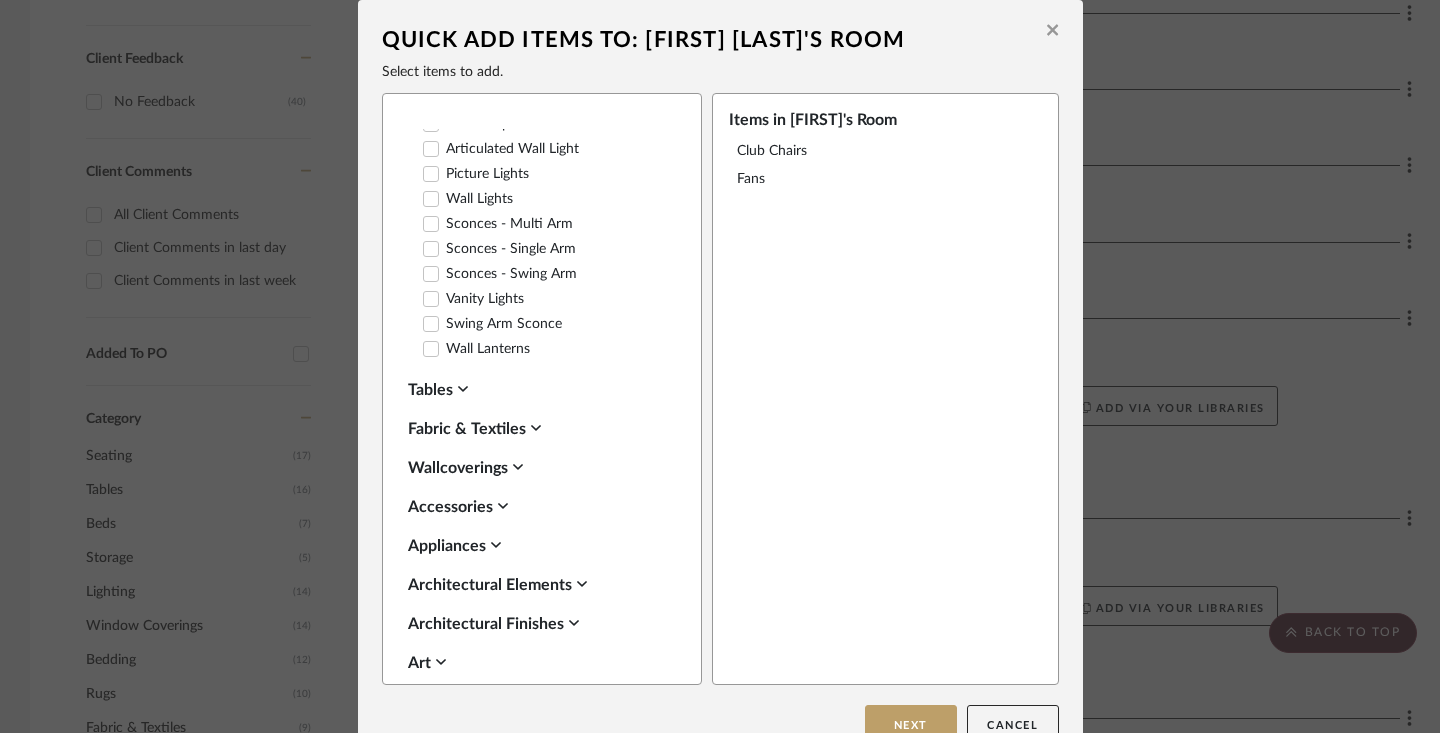 click 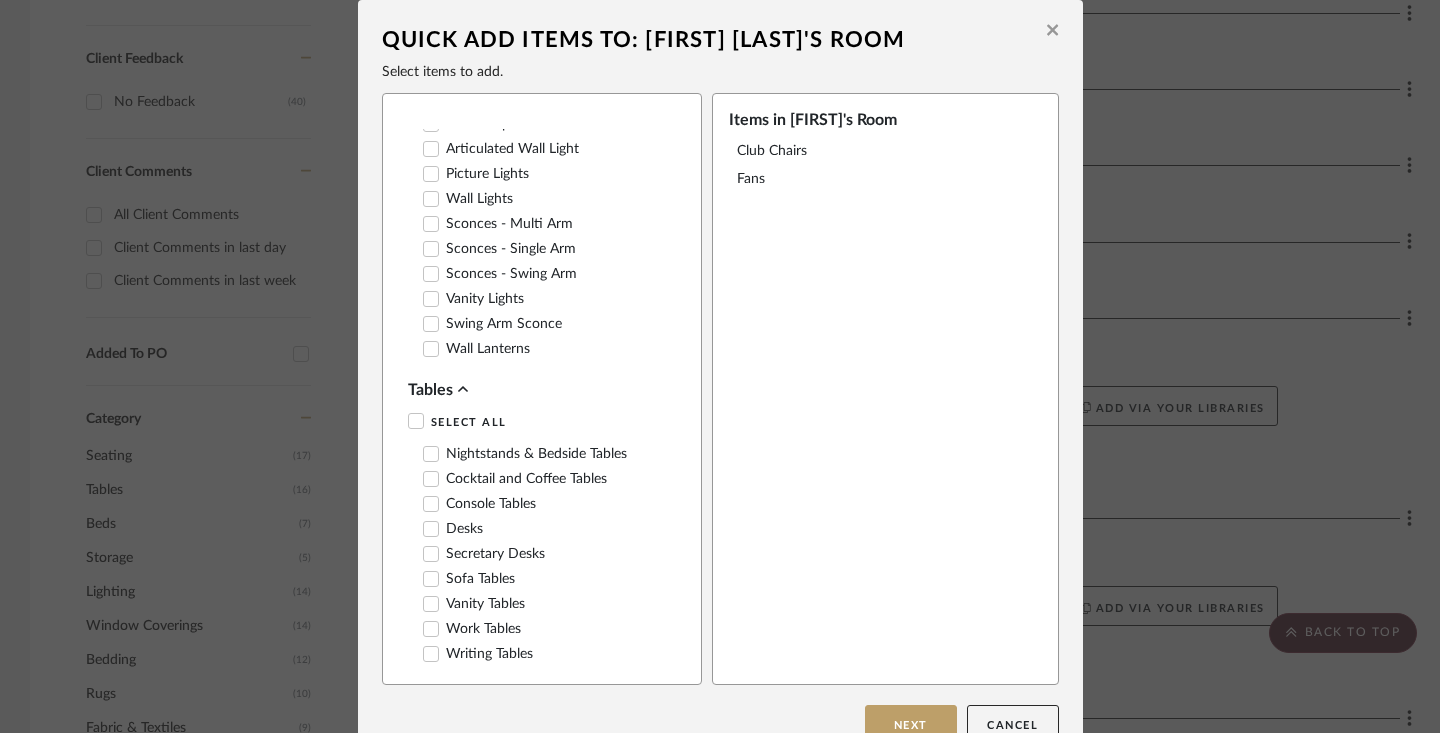 click on "Nightstands‎‎‏‏‎ & Bedside Tables" at bounding box center [525, 454] 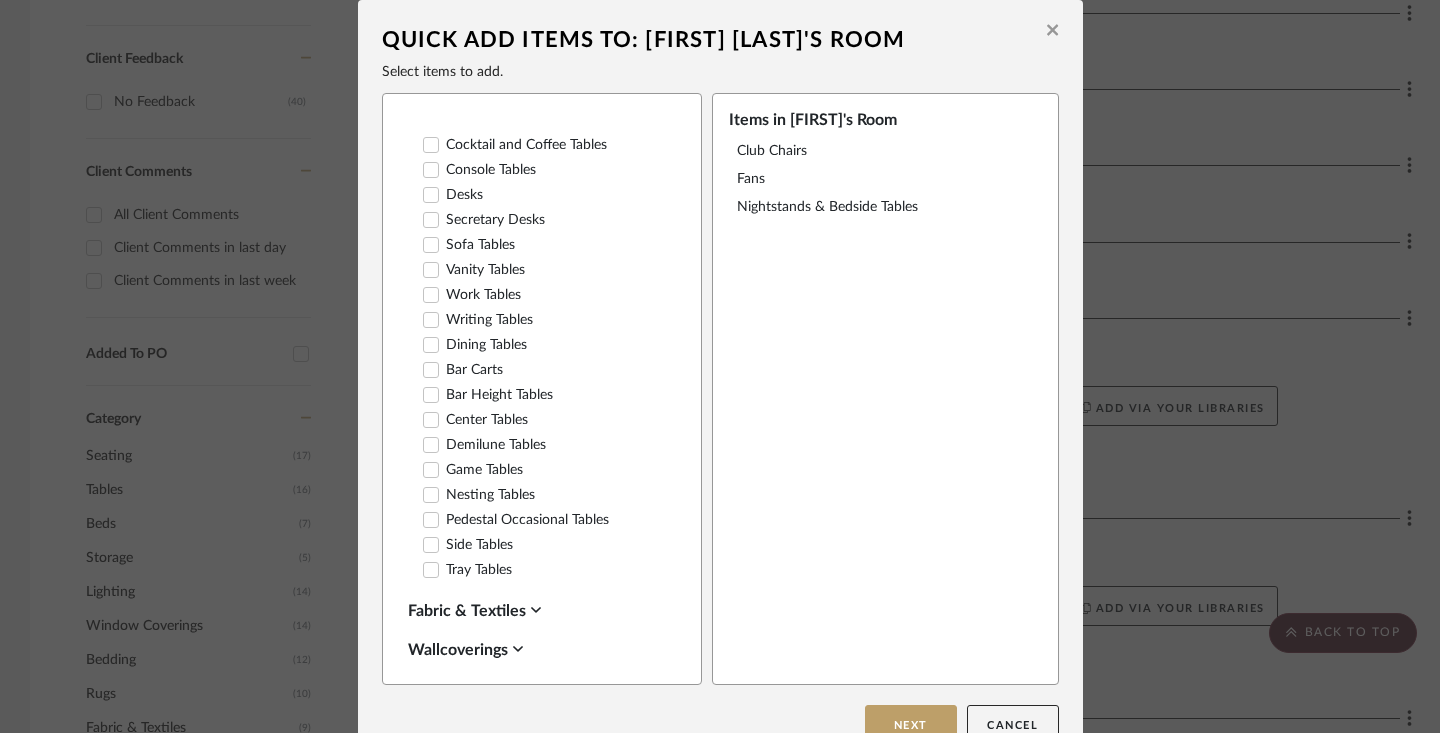 scroll, scrollTop: 1758, scrollLeft: 0, axis: vertical 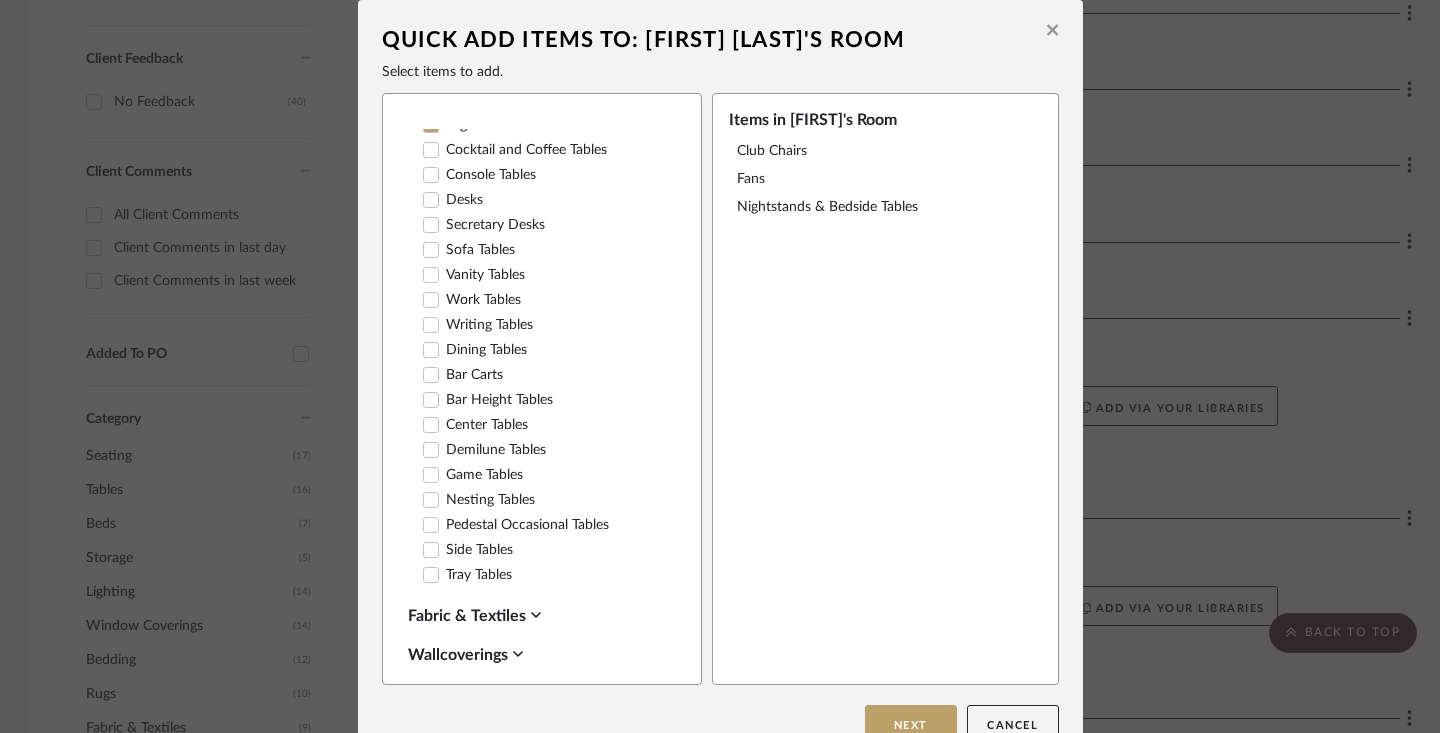 click on "Desks" at bounding box center (453, 200) 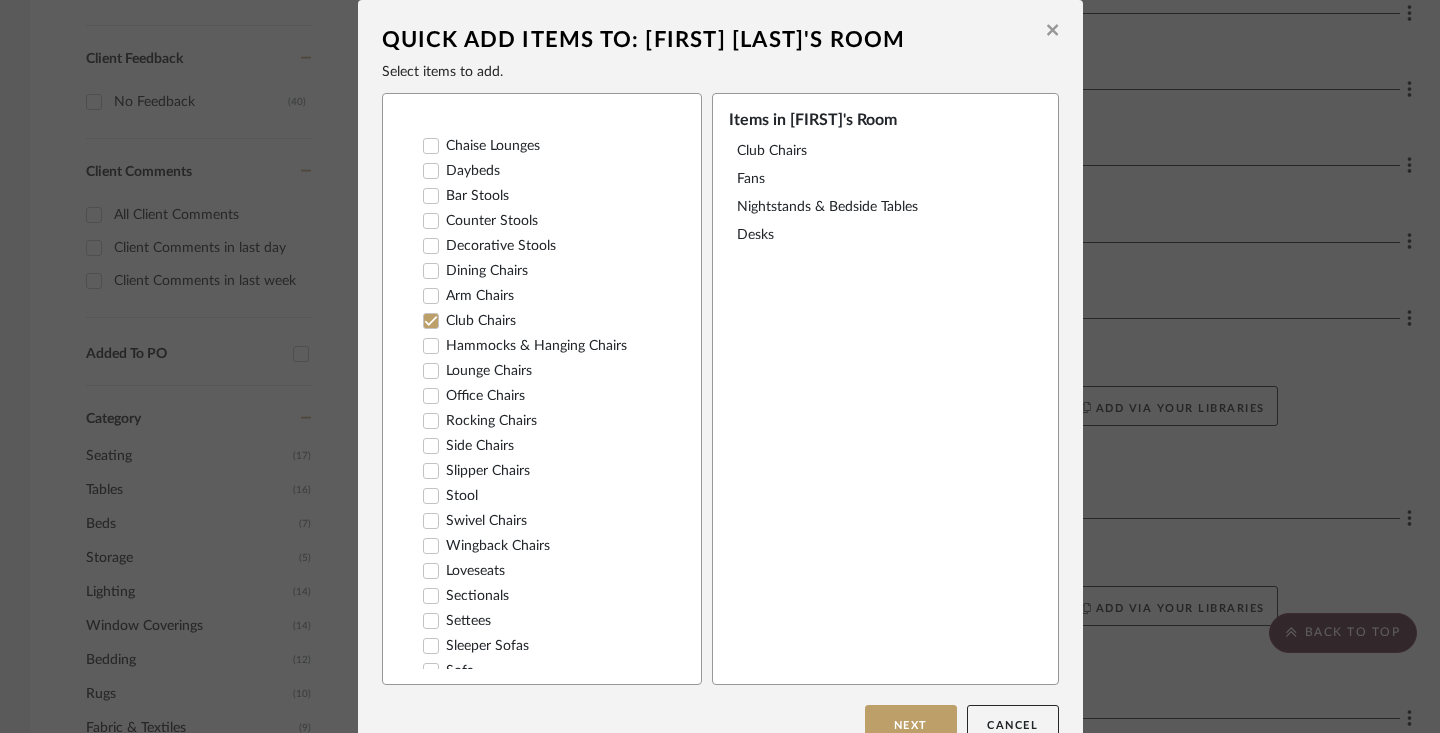 scroll, scrollTop: 167, scrollLeft: 0, axis: vertical 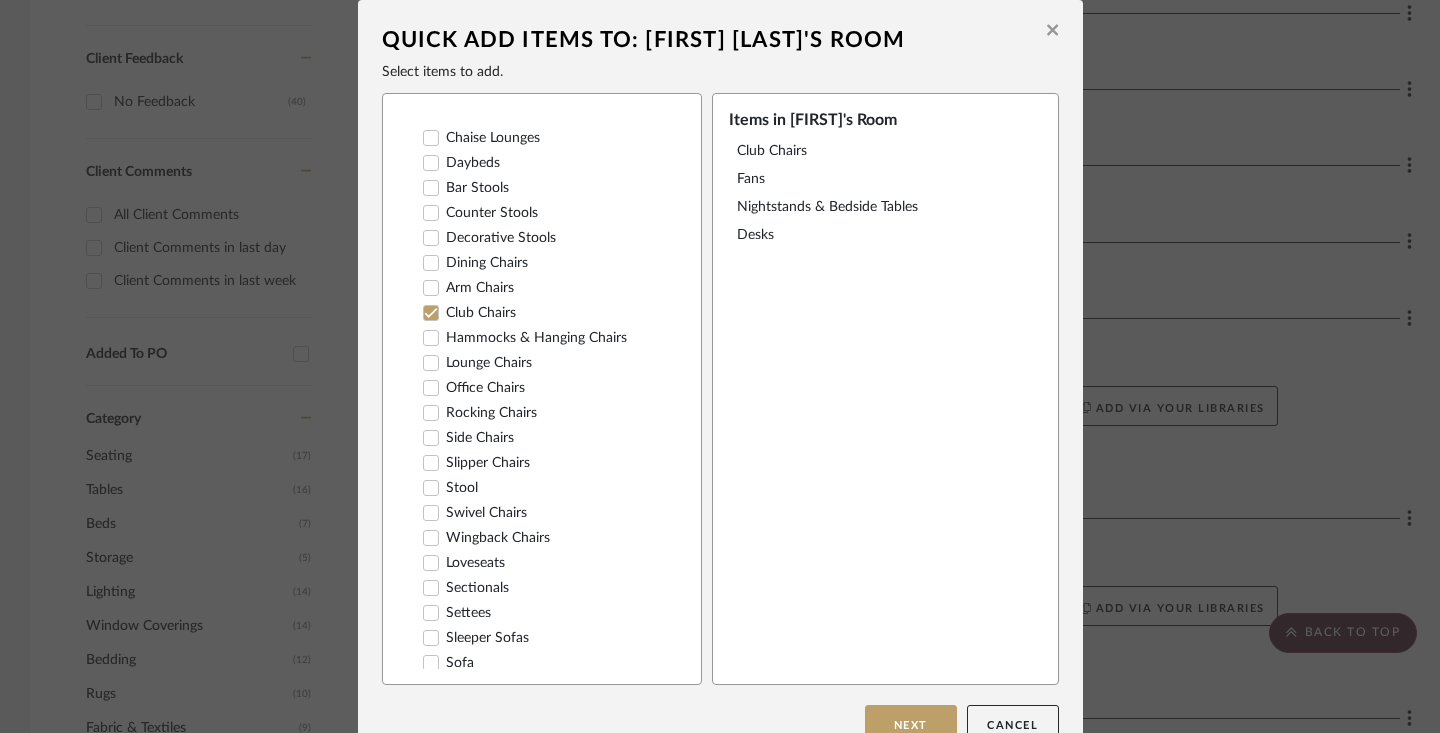 click on "Office Chairs" at bounding box center (474, 388) 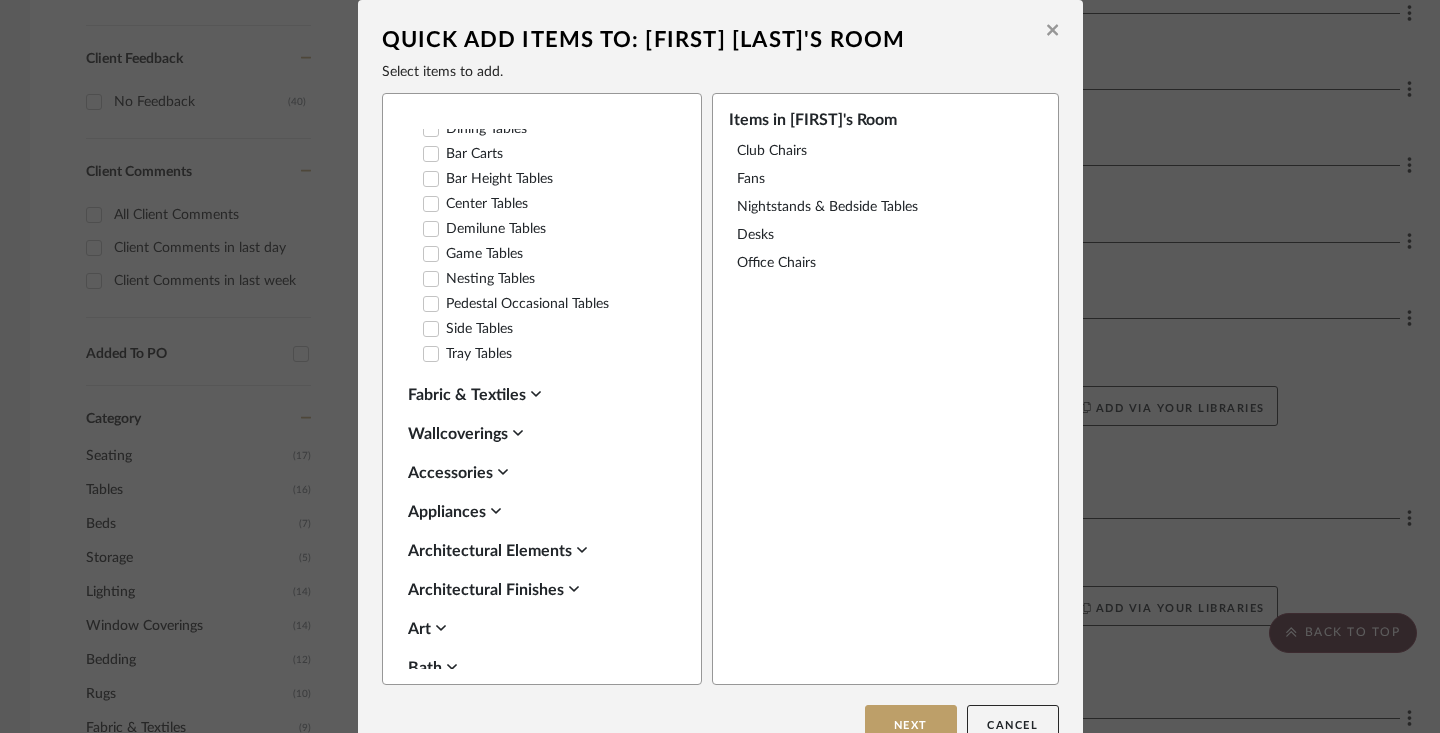 scroll, scrollTop: 1981, scrollLeft: 0, axis: vertical 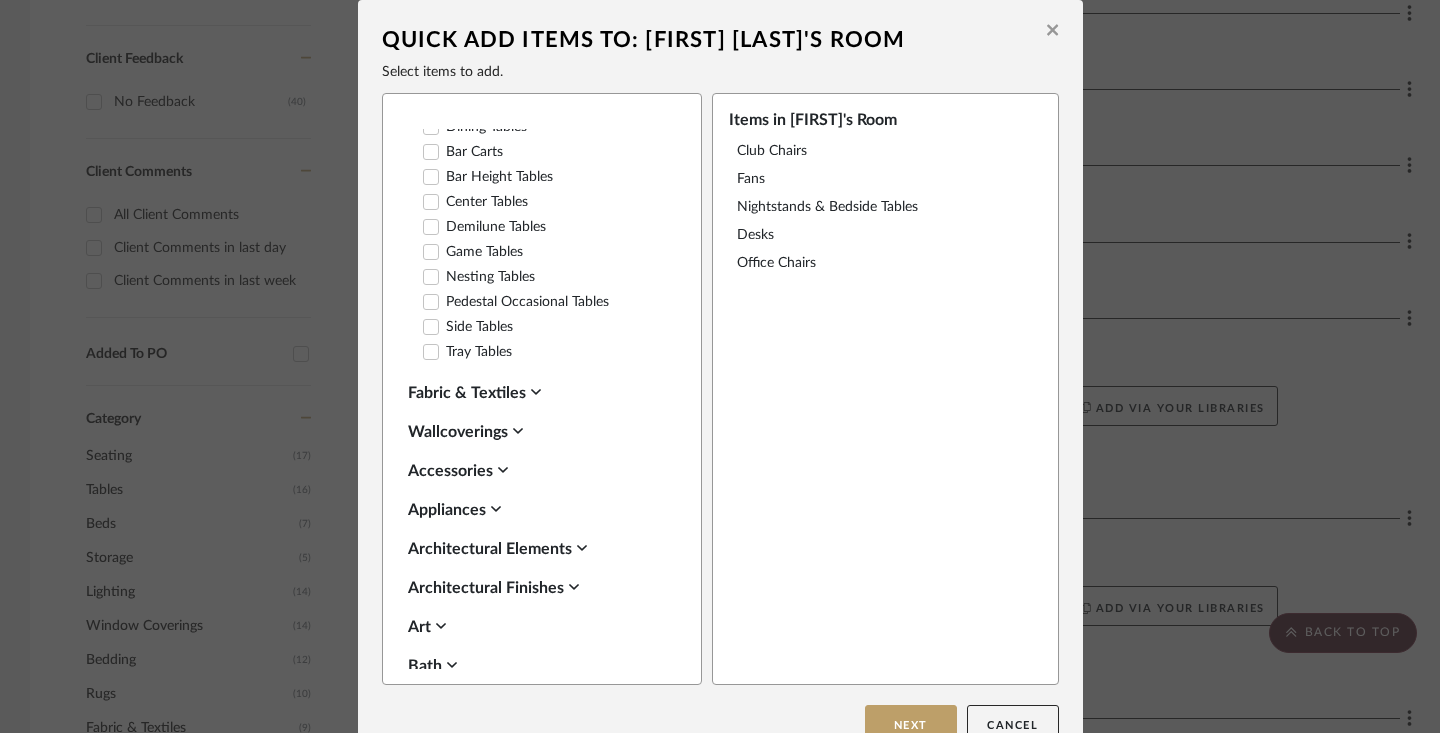 click 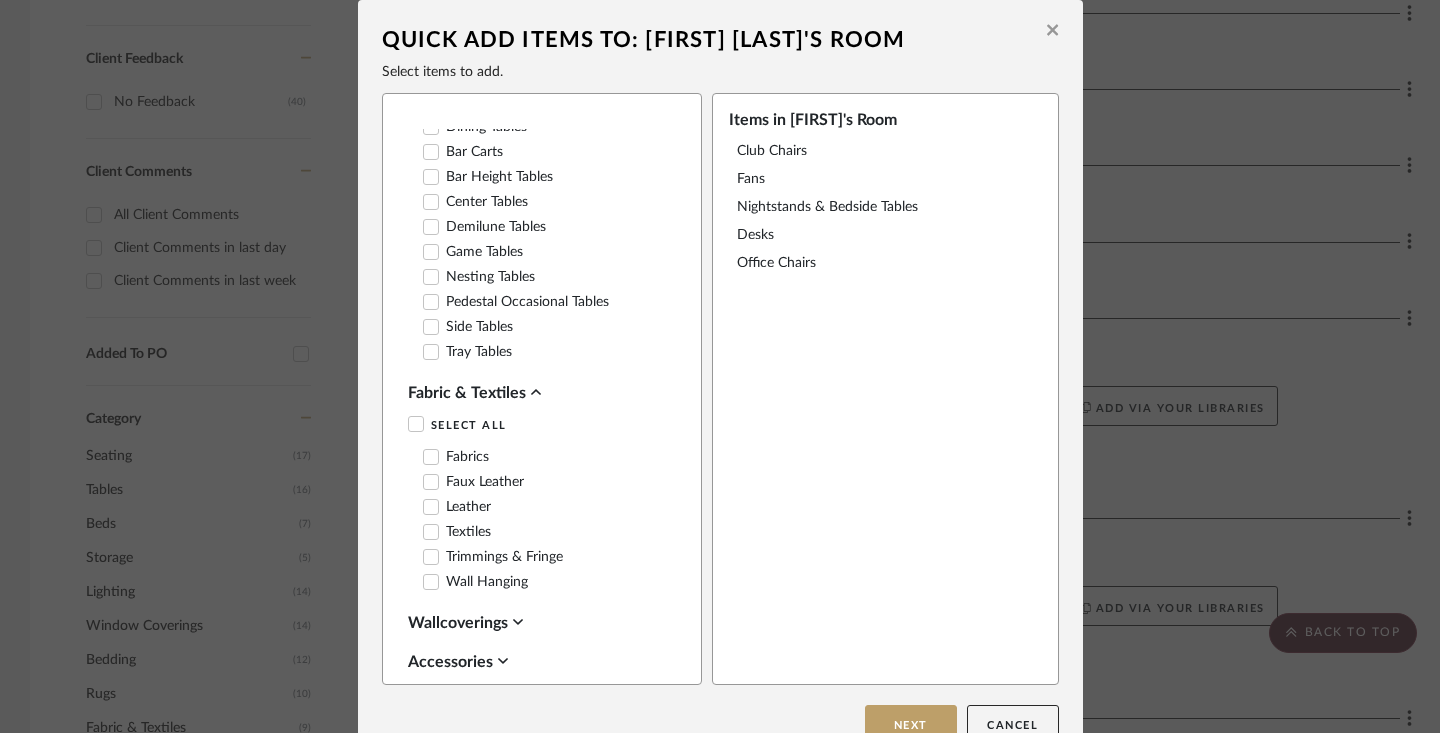 click on "Fabrics" at bounding box center [456, 457] 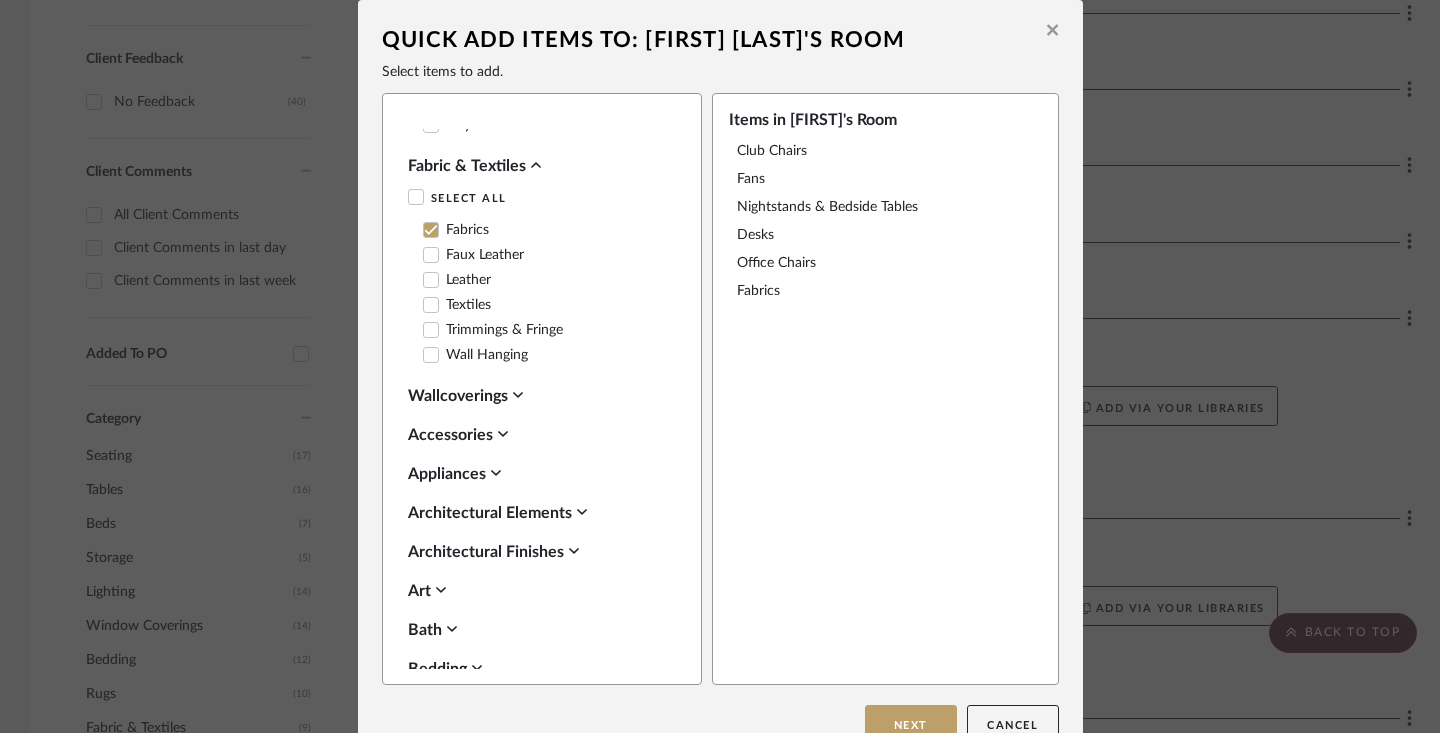 scroll, scrollTop: 2228, scrollLeft: 0, axis: vertical 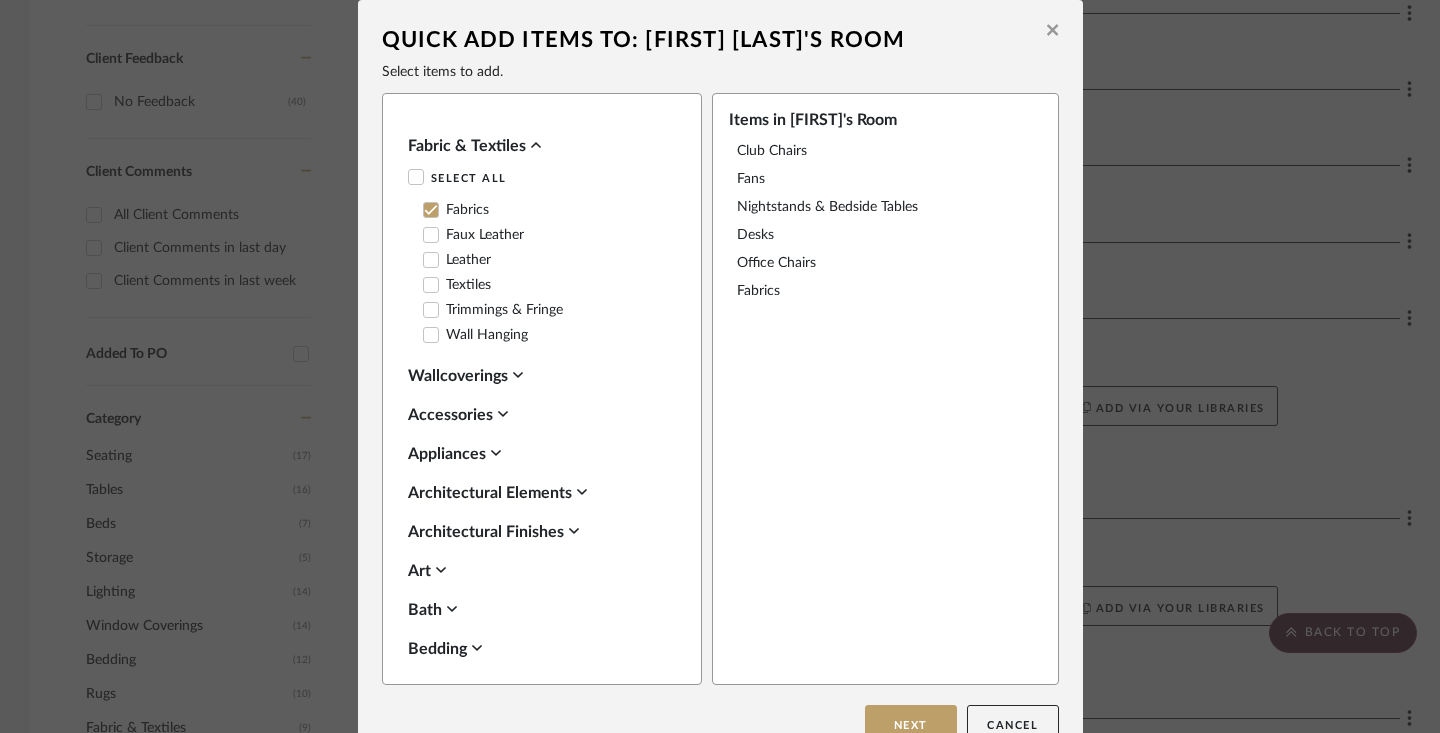 click 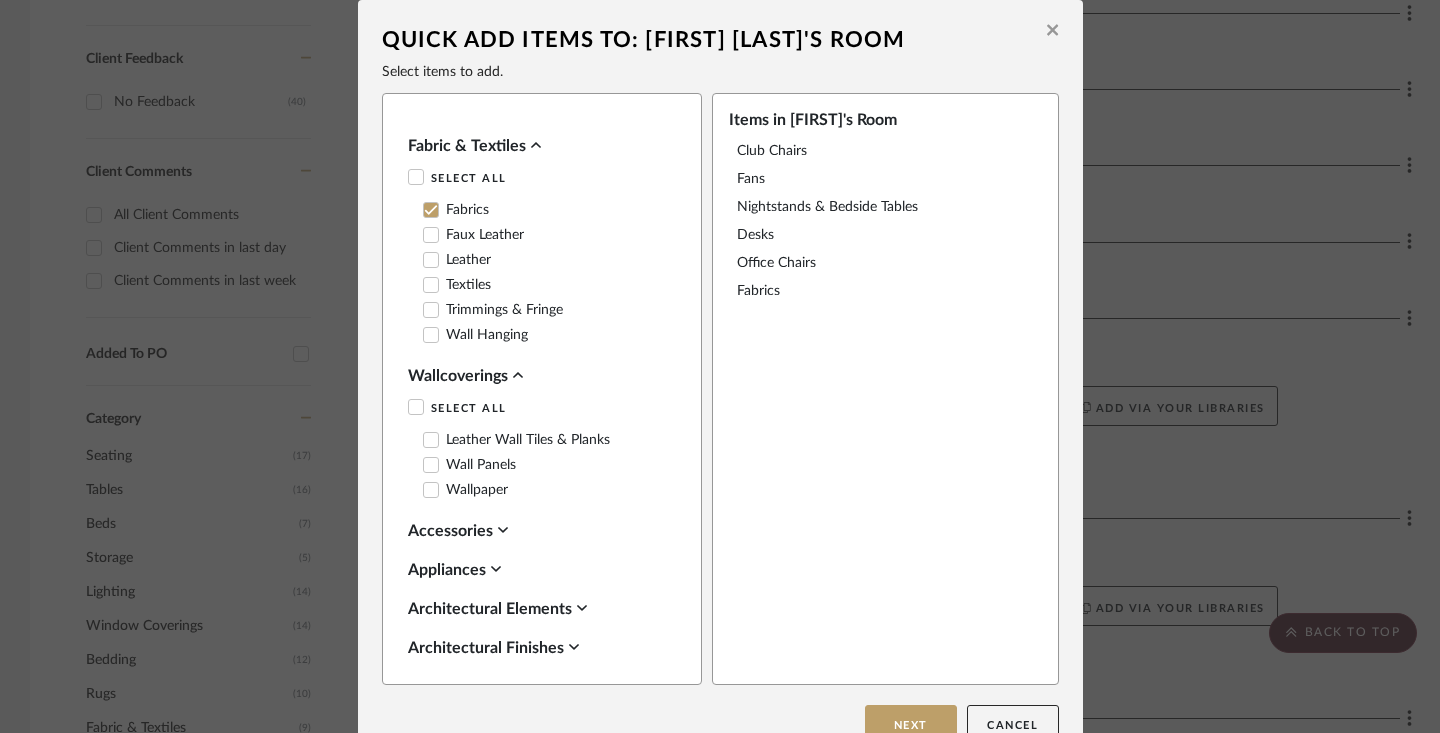 click 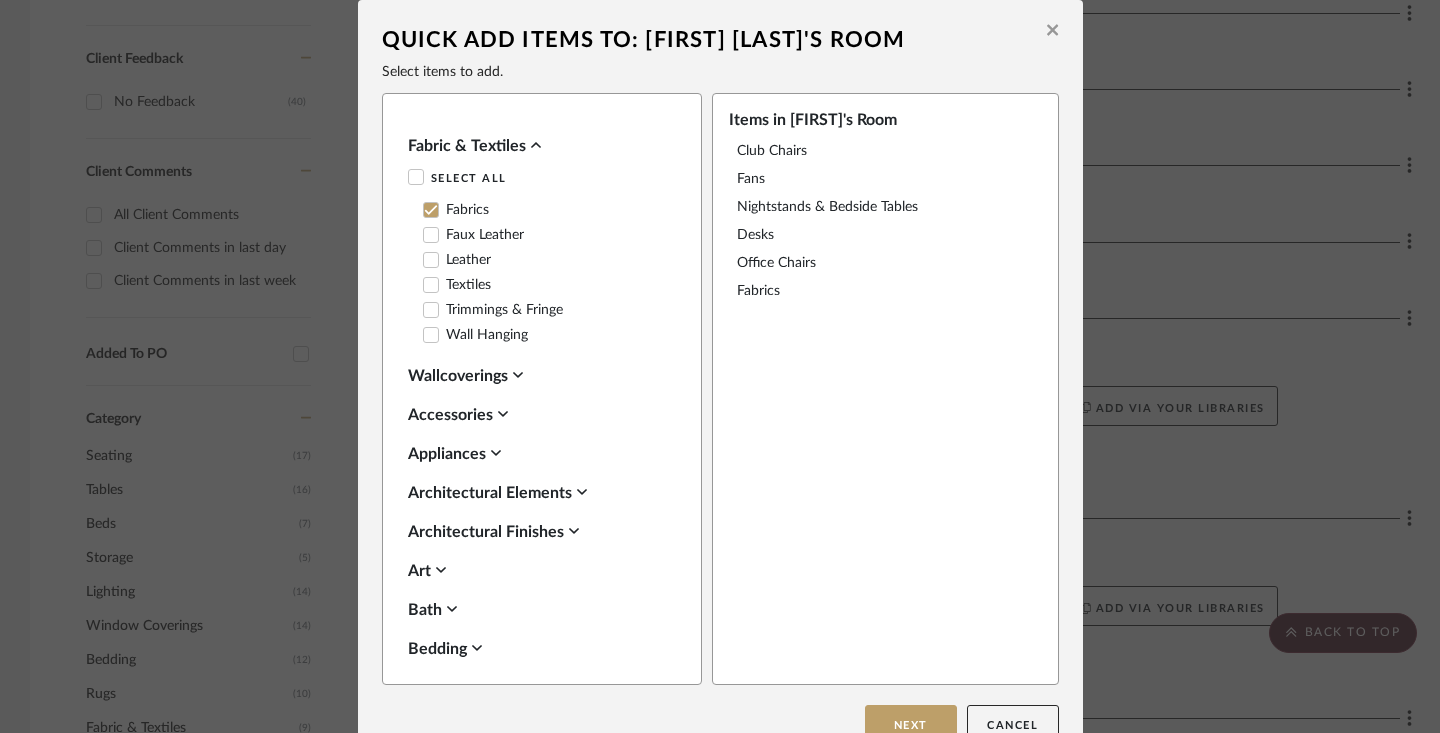scroll, scrollTop: 2272, scrollLeft: 0, axis: vertical 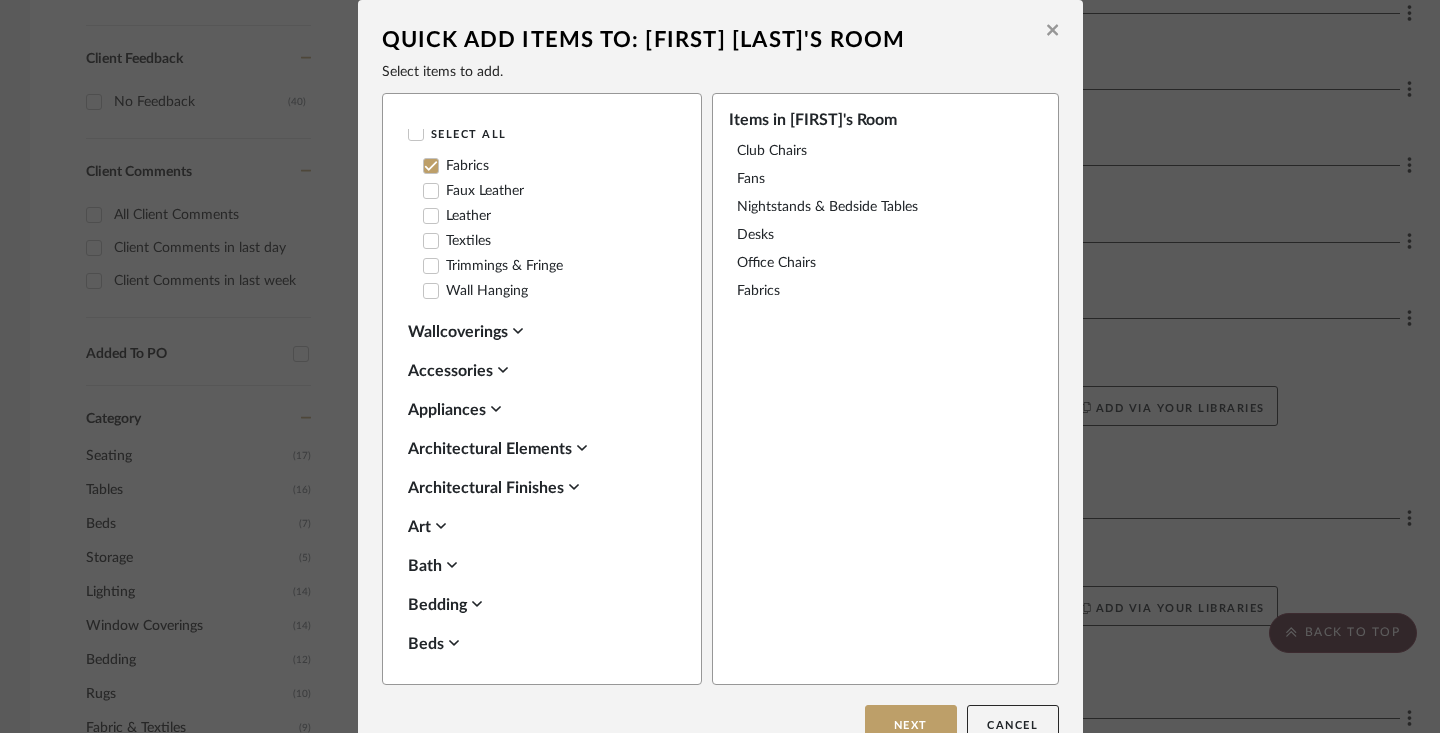 click 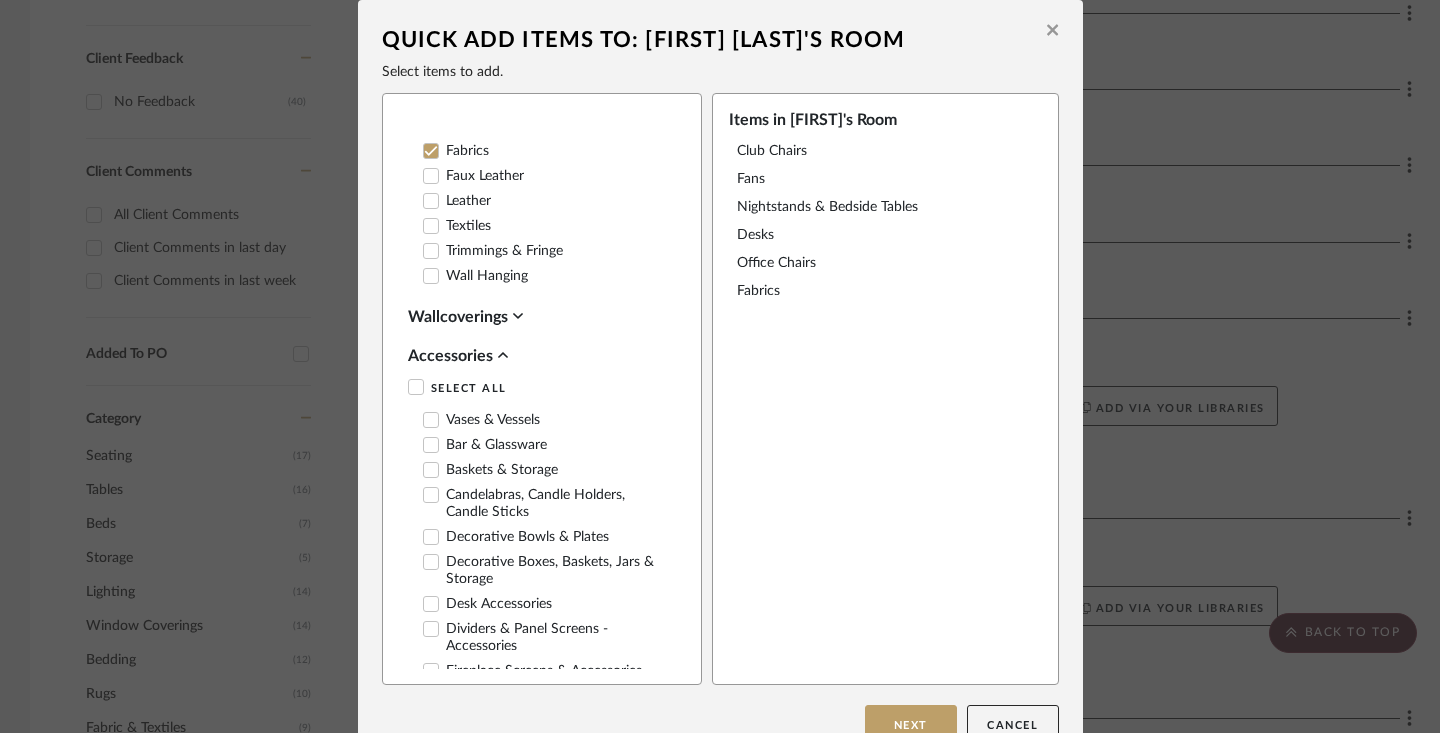 scroll, scrollTop: 2291, scrollLeft: 0, axis: vertical 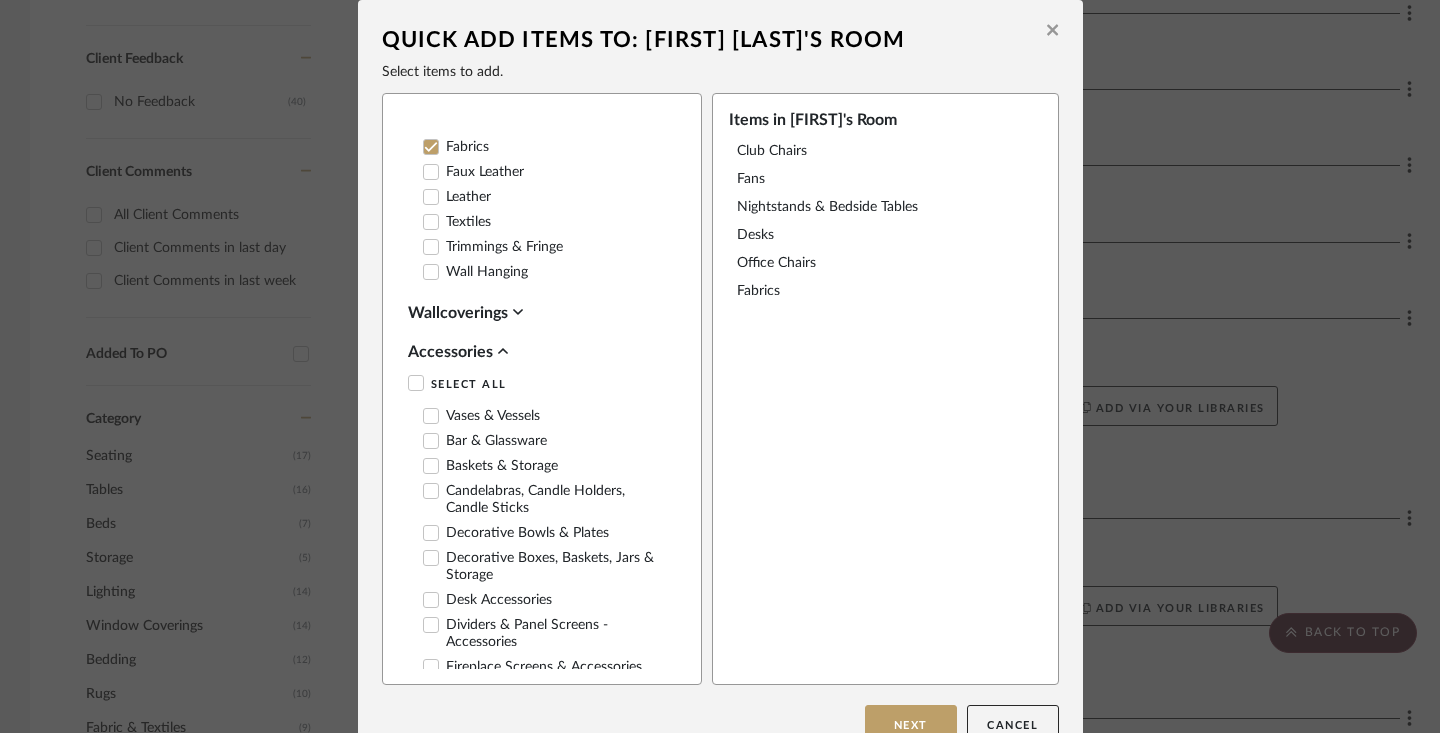 click 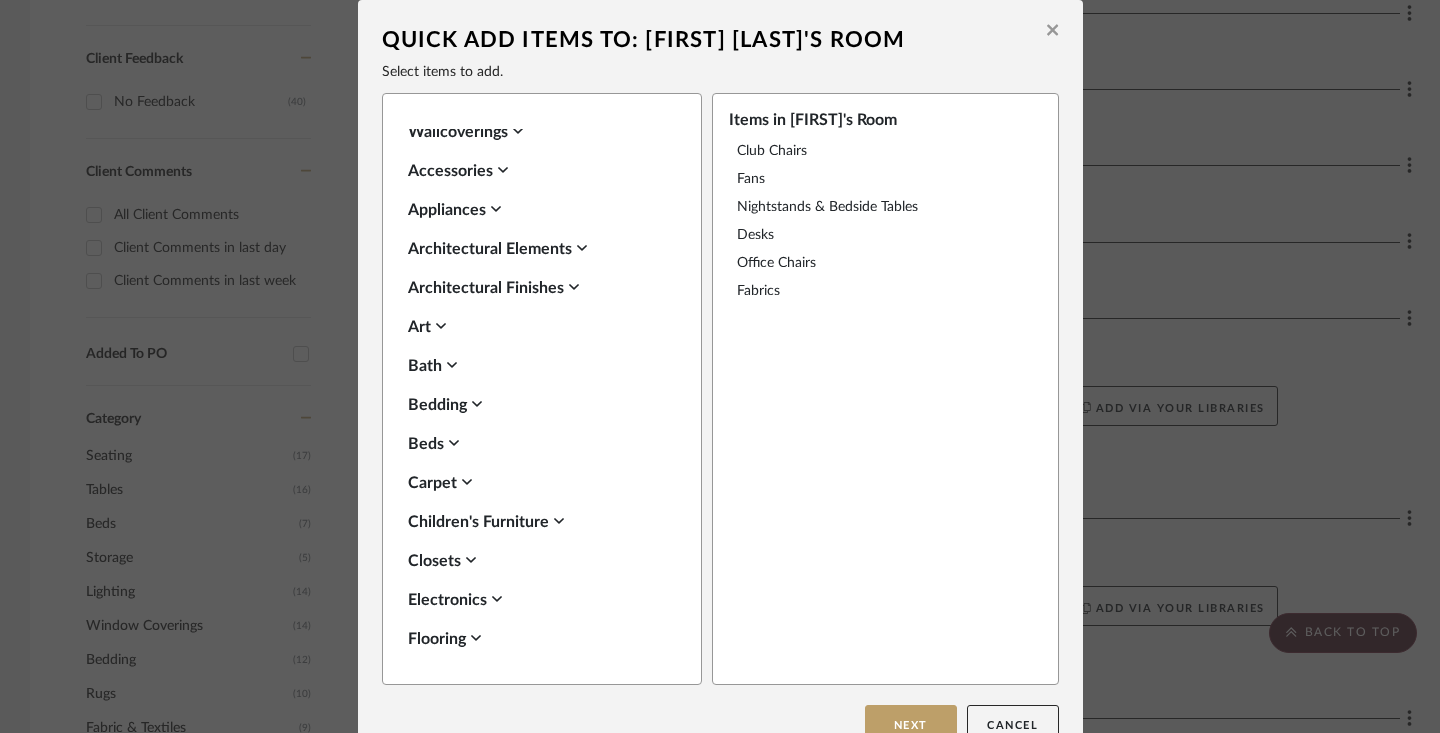 scroll, scrollTop: 2473, scrollLeft: 0, axis: vertical 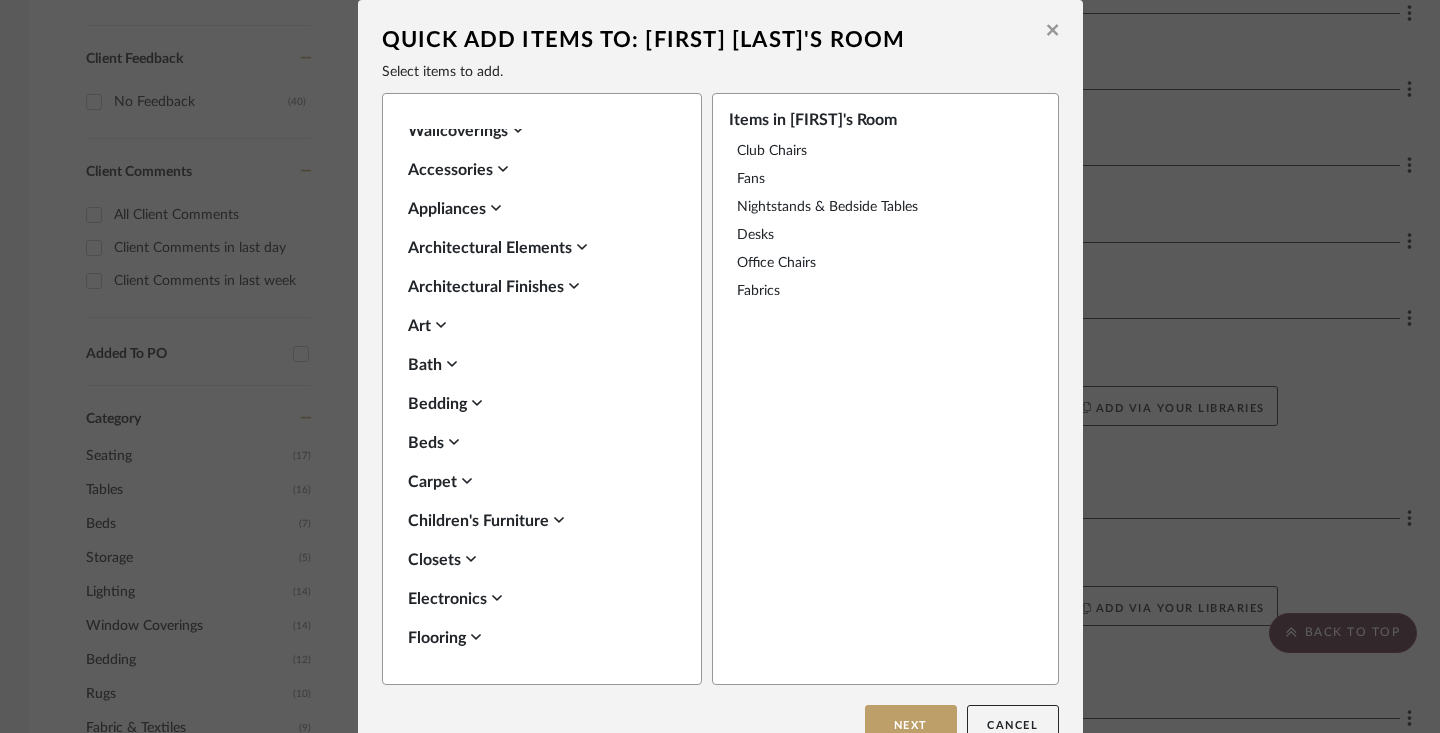click 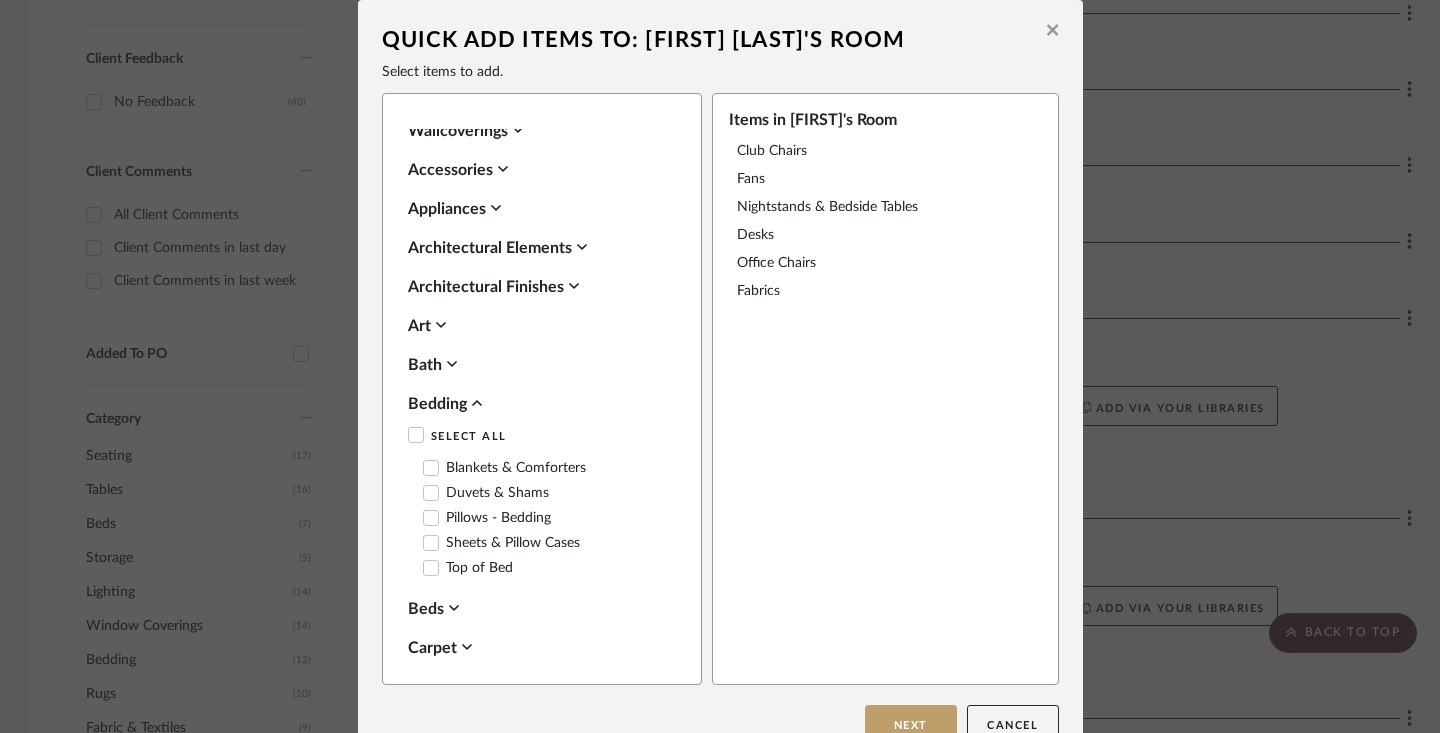 click on "Blankets & Comforters" at bounding box center (504, 468) 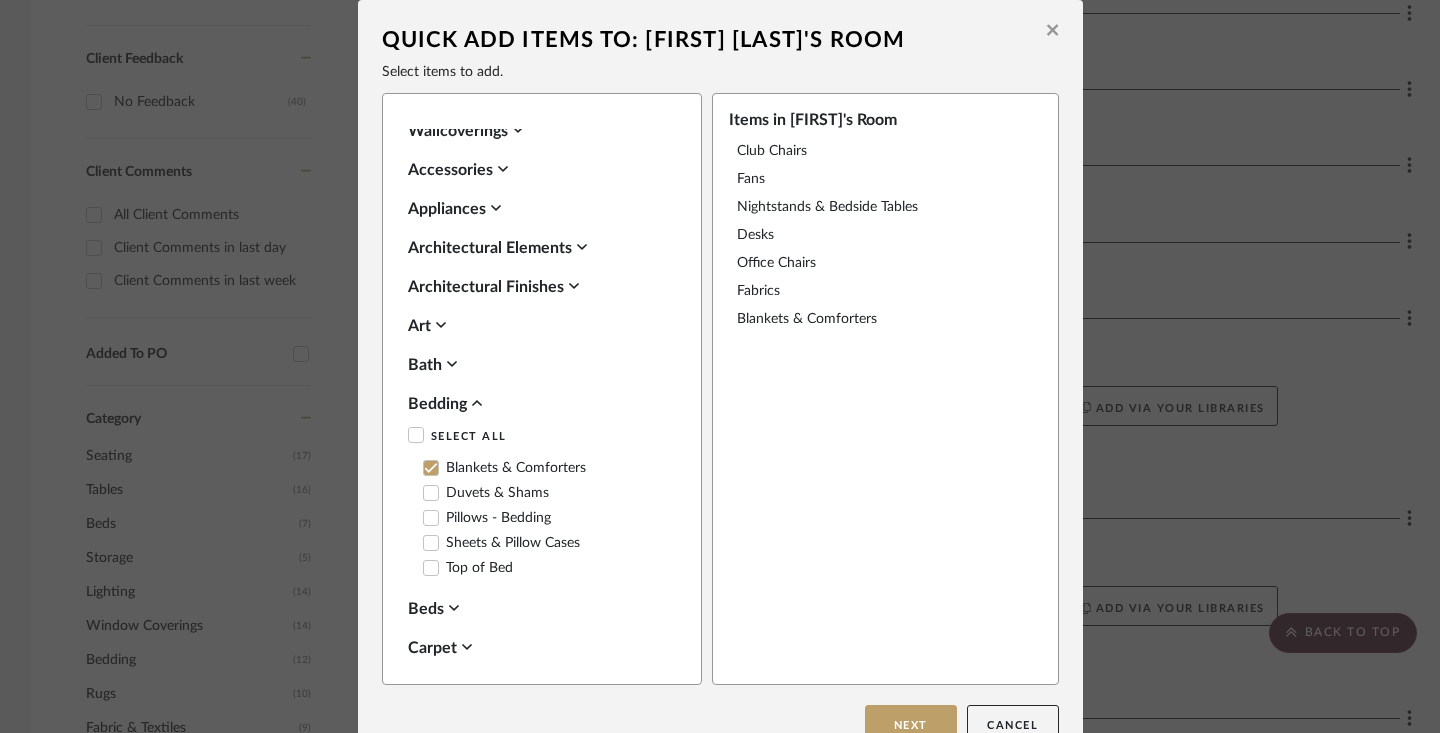 click on "Duvets & Shams" at bounding box center (486, 493) 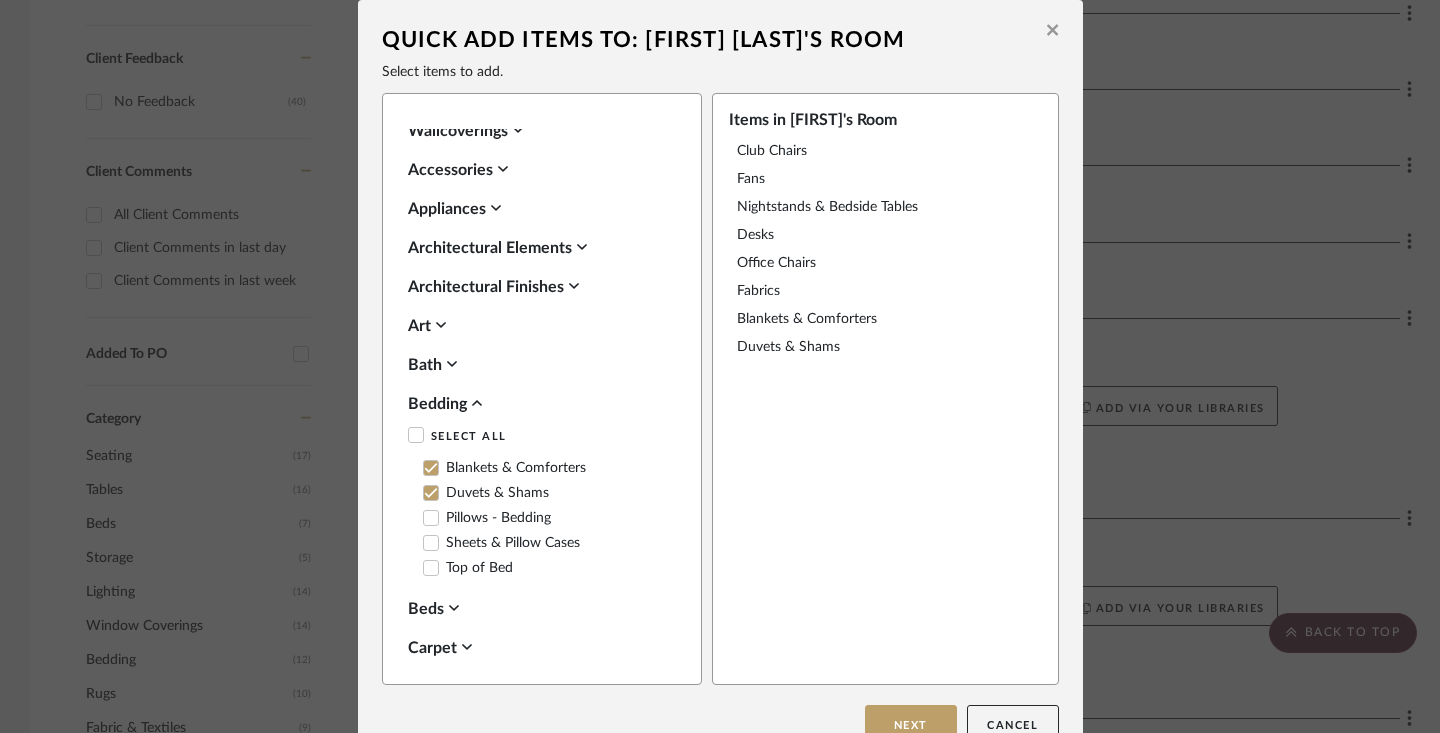 click on "Pillows - Bedding" at bounding box center [487, 518] 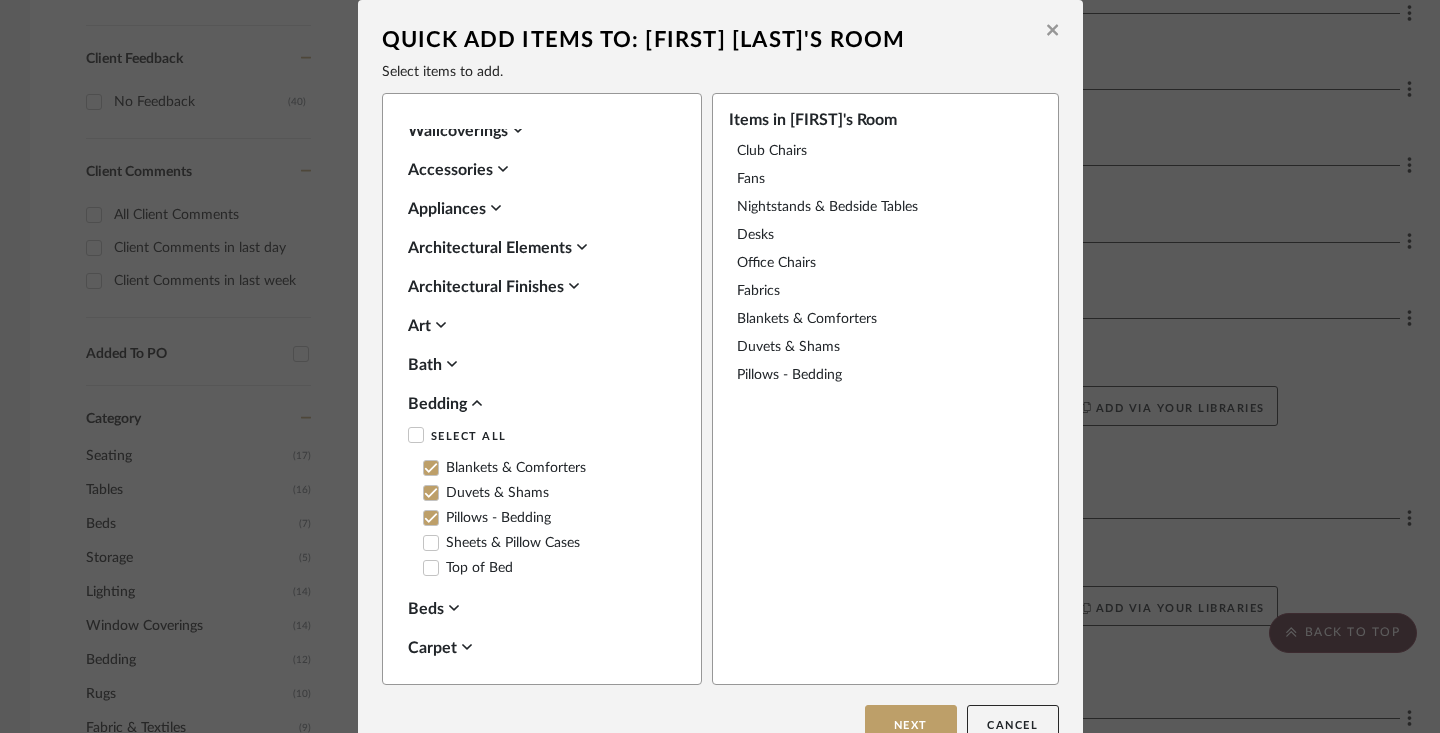click on "Sheets & Pillow Cases" at bounding box center (501, 543) 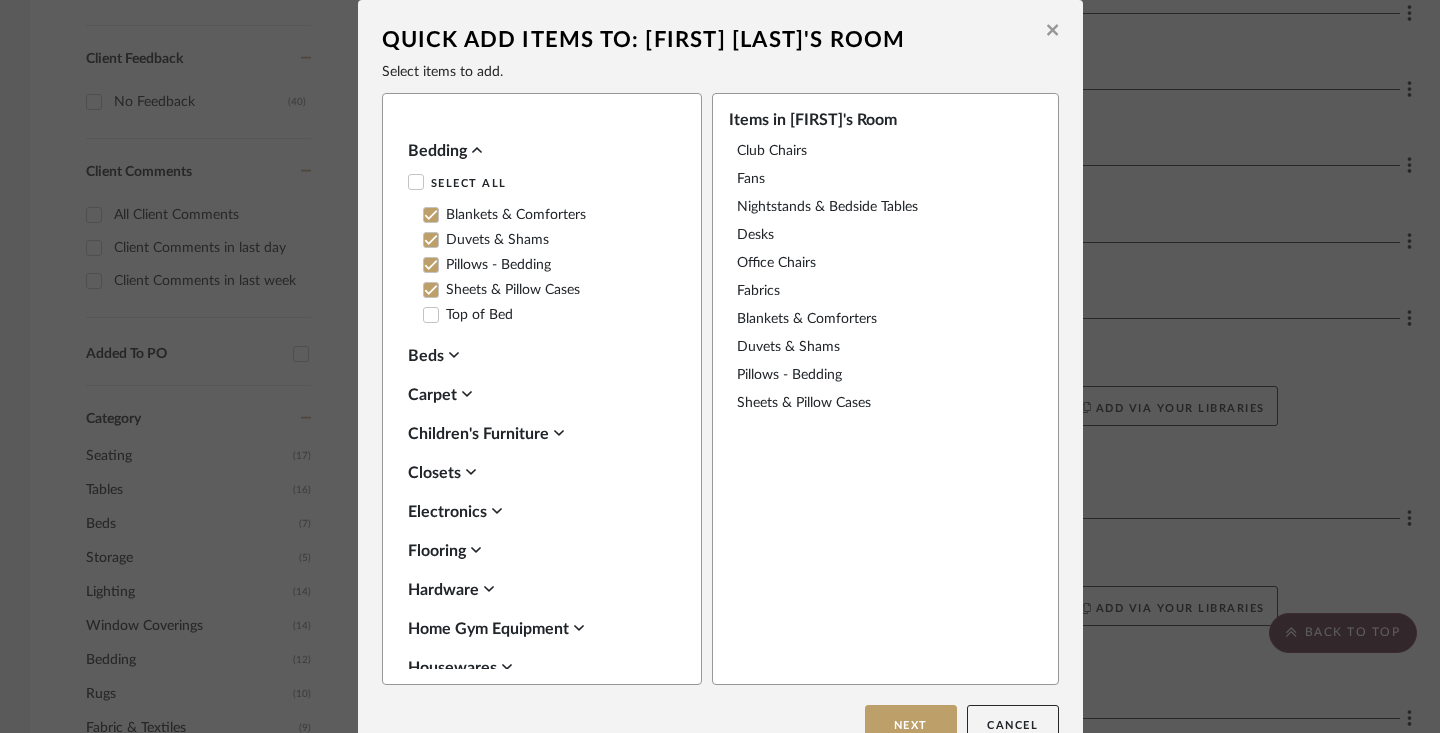 scroll, scrollTop: 2761, scrollLeft: 0, axis: vertical 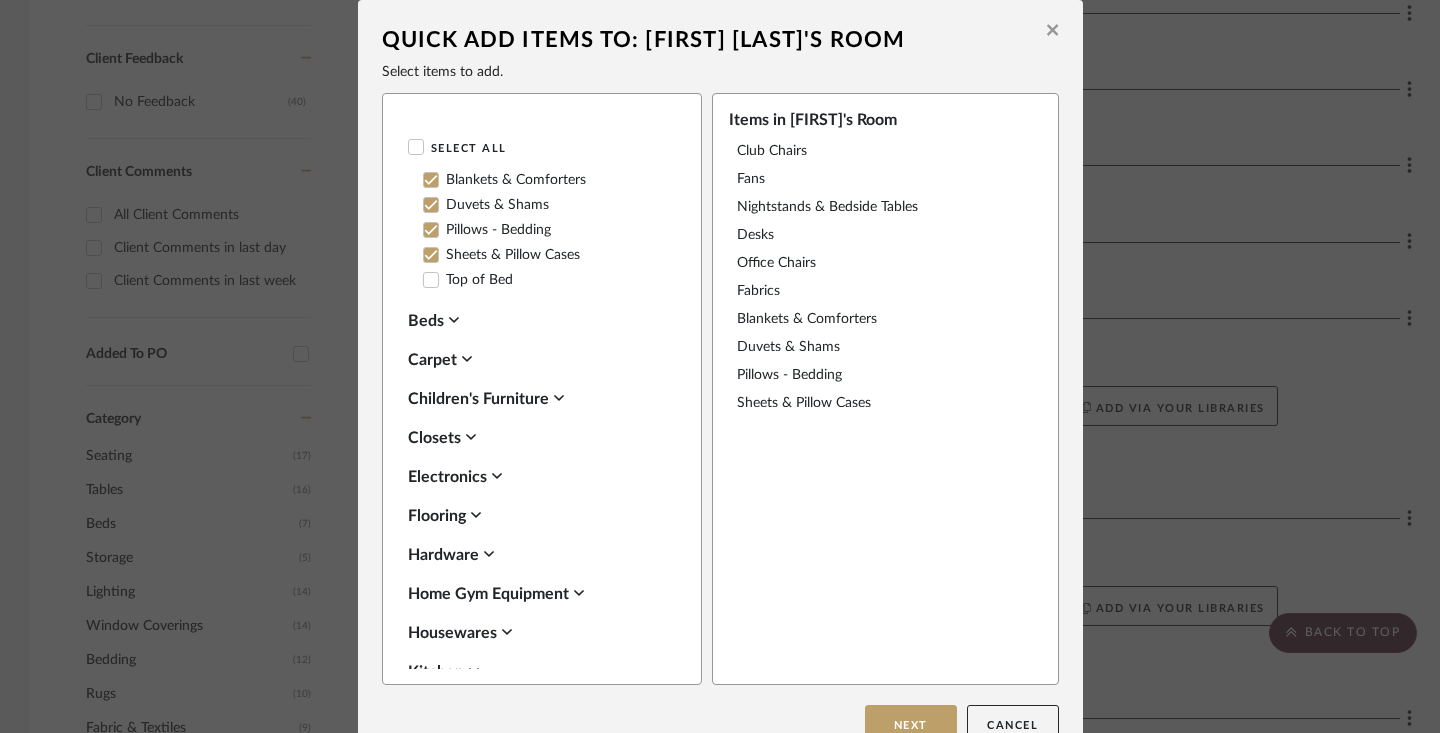click 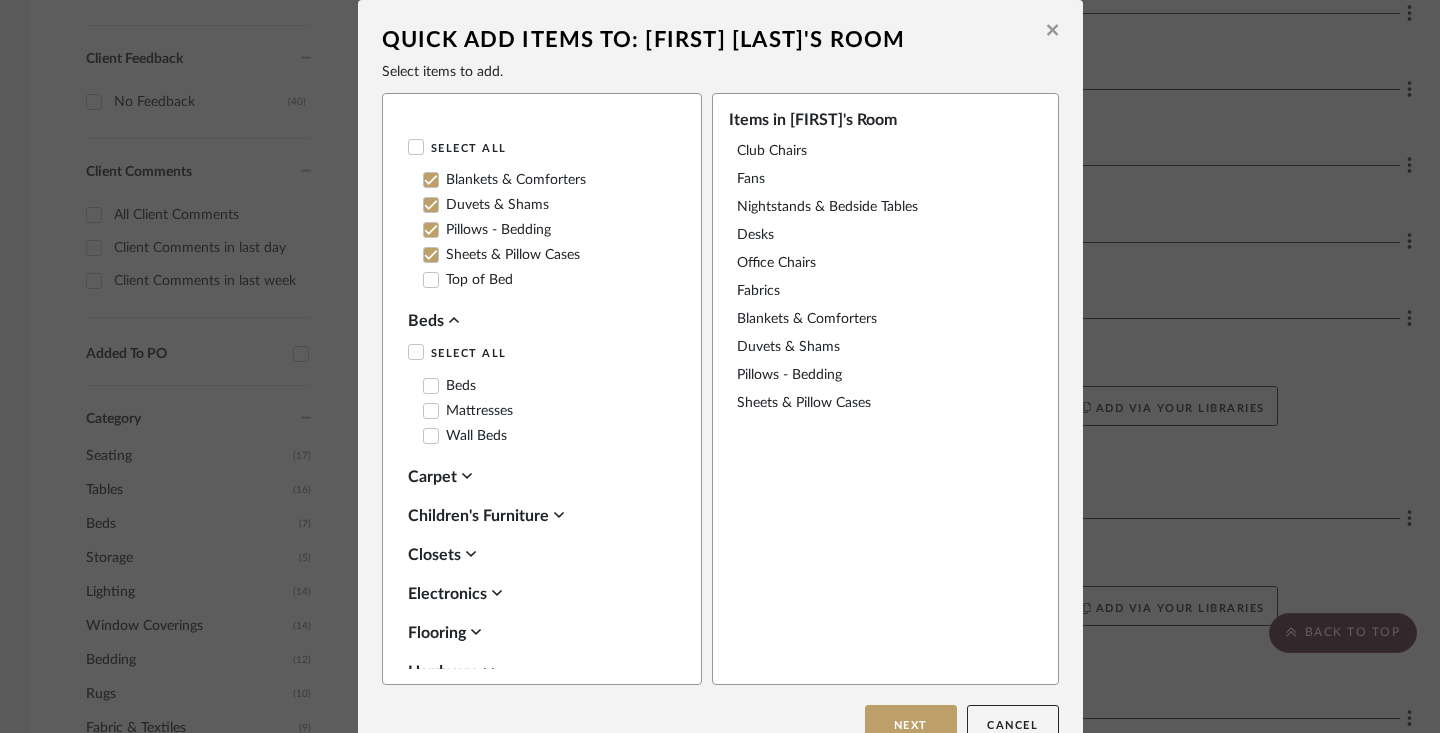 click on "Beds" at bounding box center (449, 386) 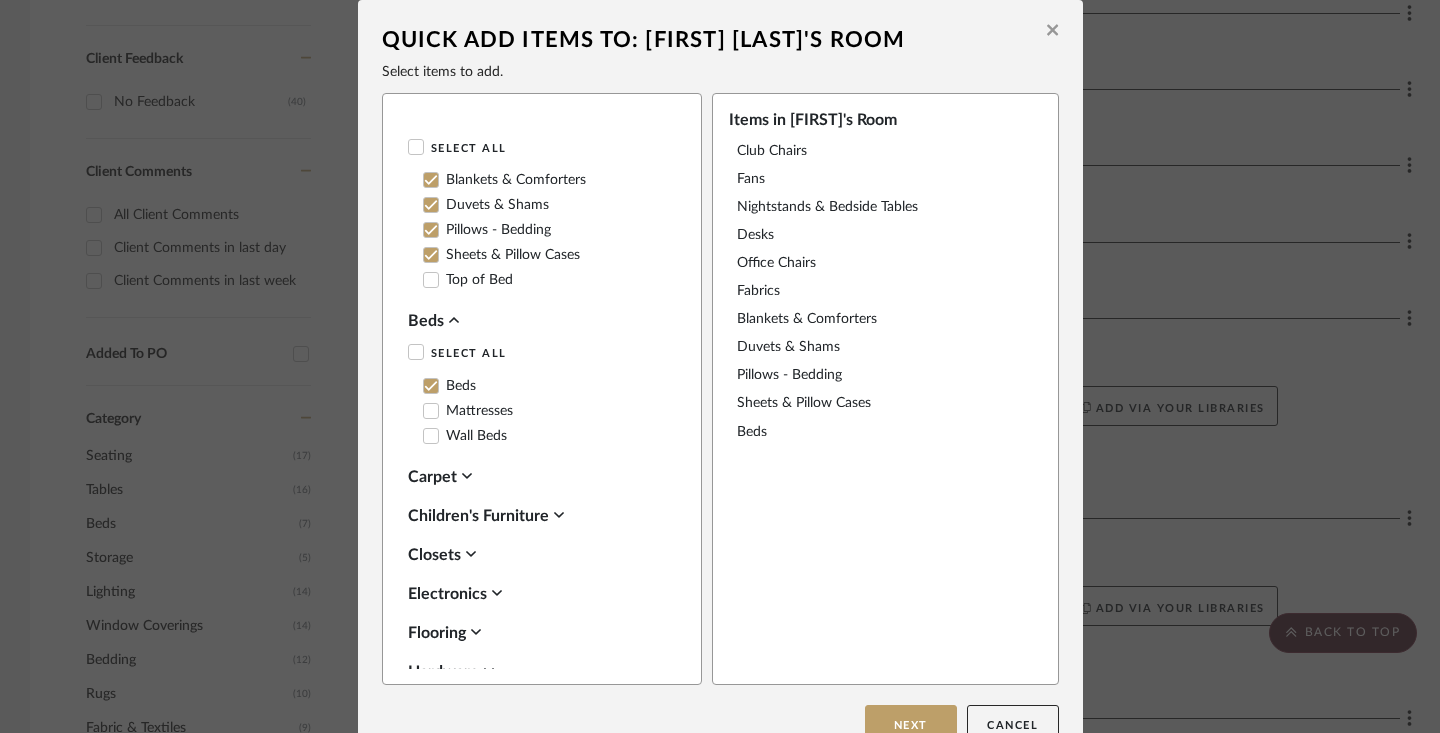 click on "Mattresses" at bounding box center (468, 411) 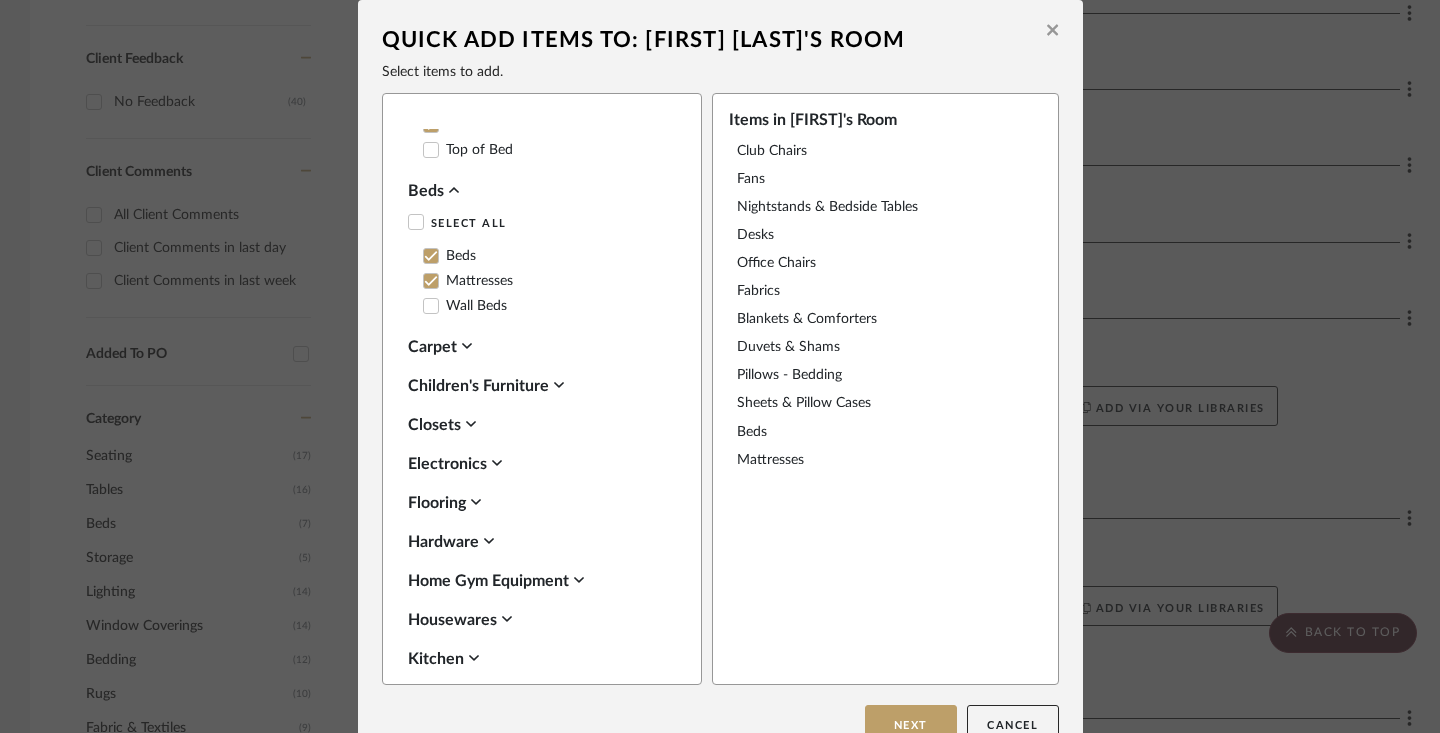 scroll, scrollTop: 2926, scrollLeft: 0, axis: vertical 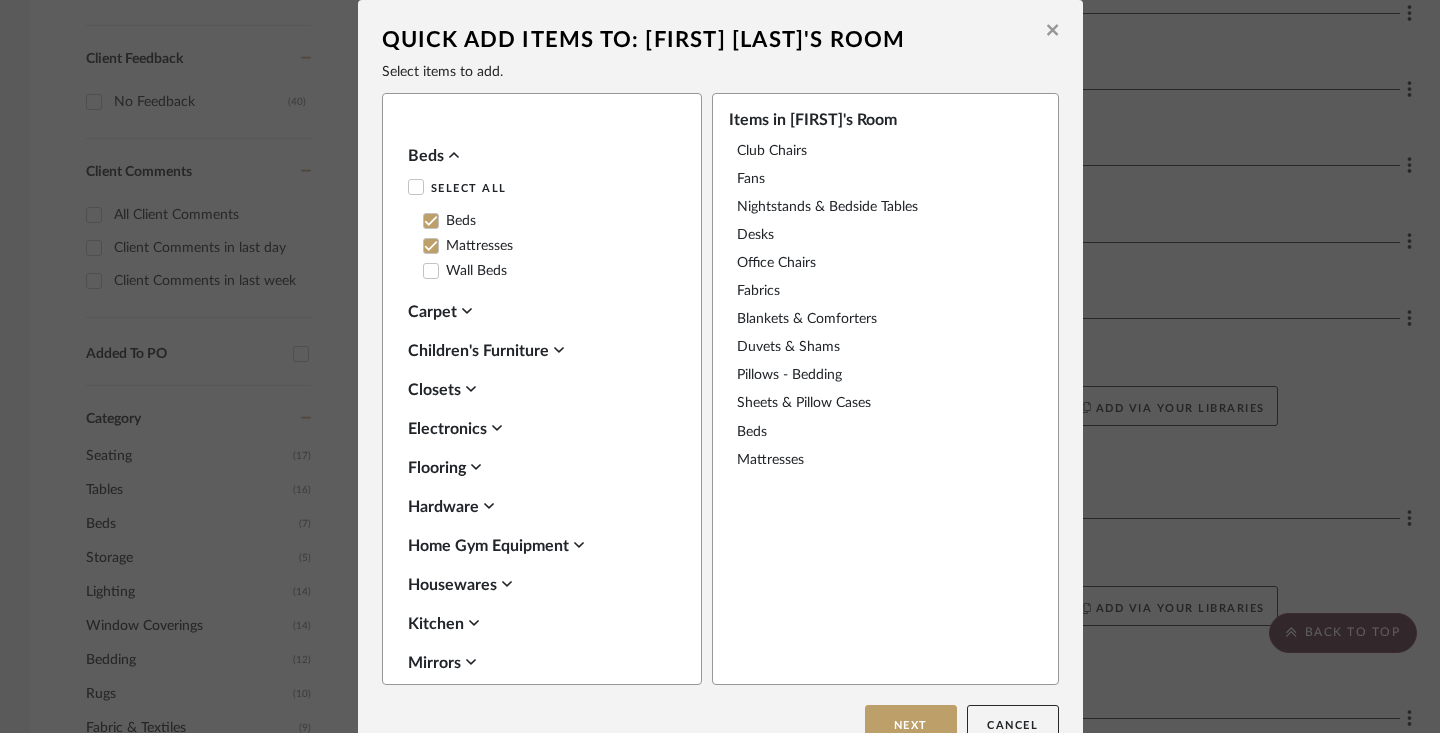 click 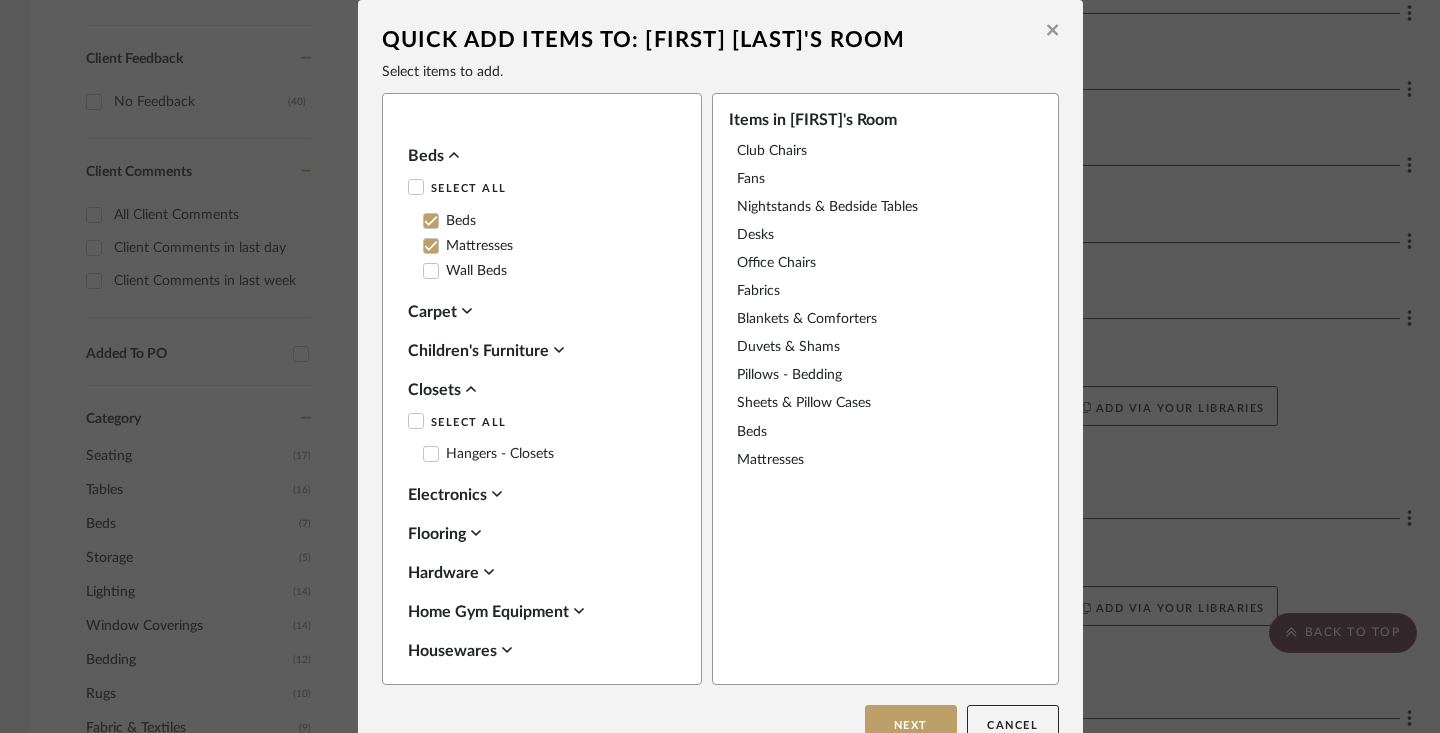 click 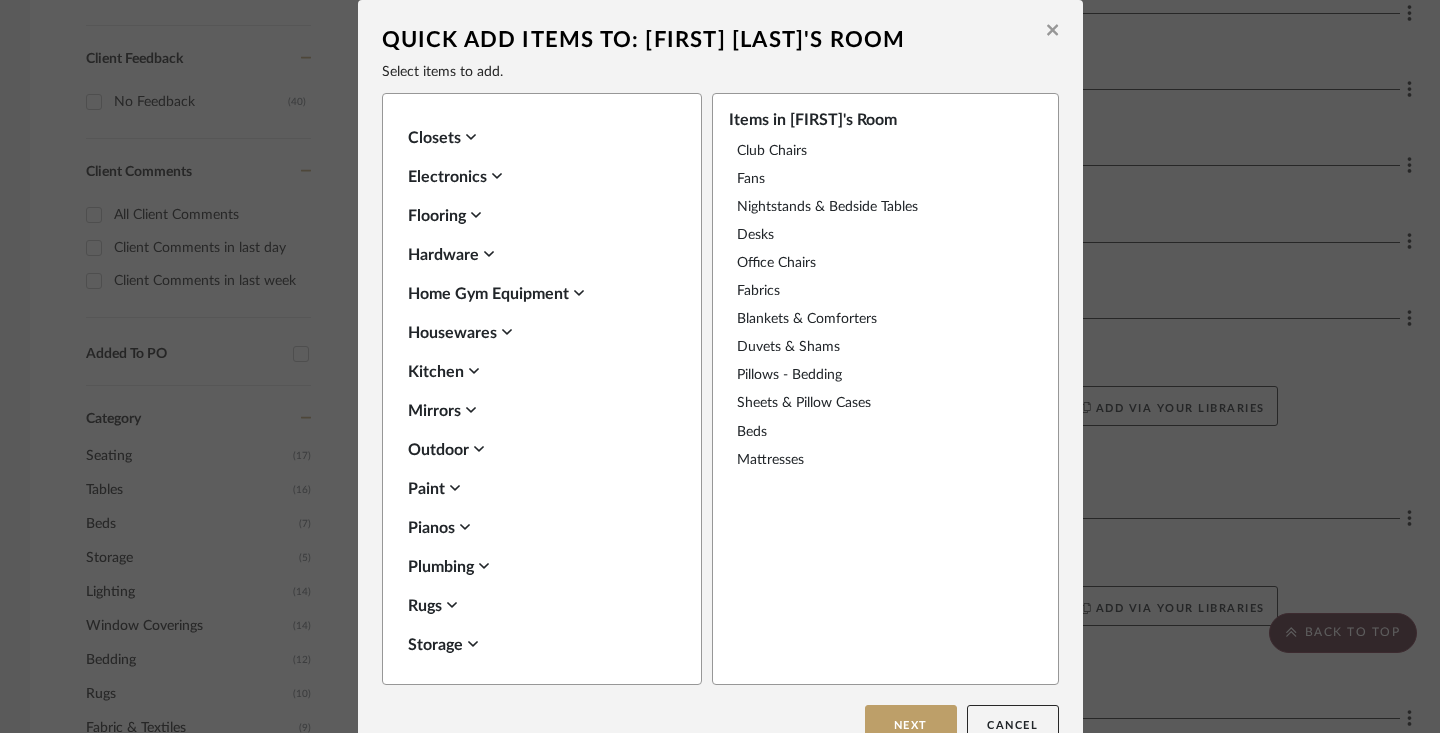 scroll, scrollTop: 3181, scrollLeft: 0, axis: vertical 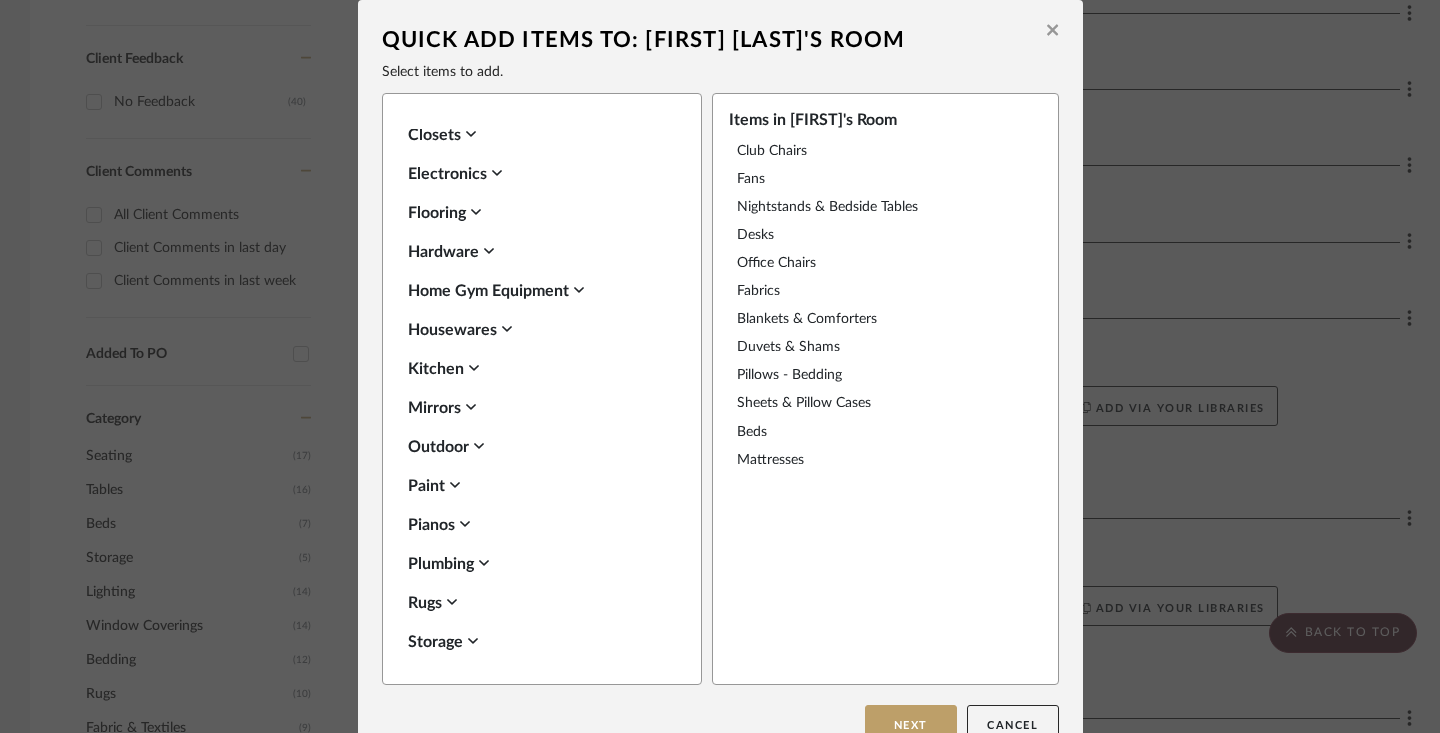 click 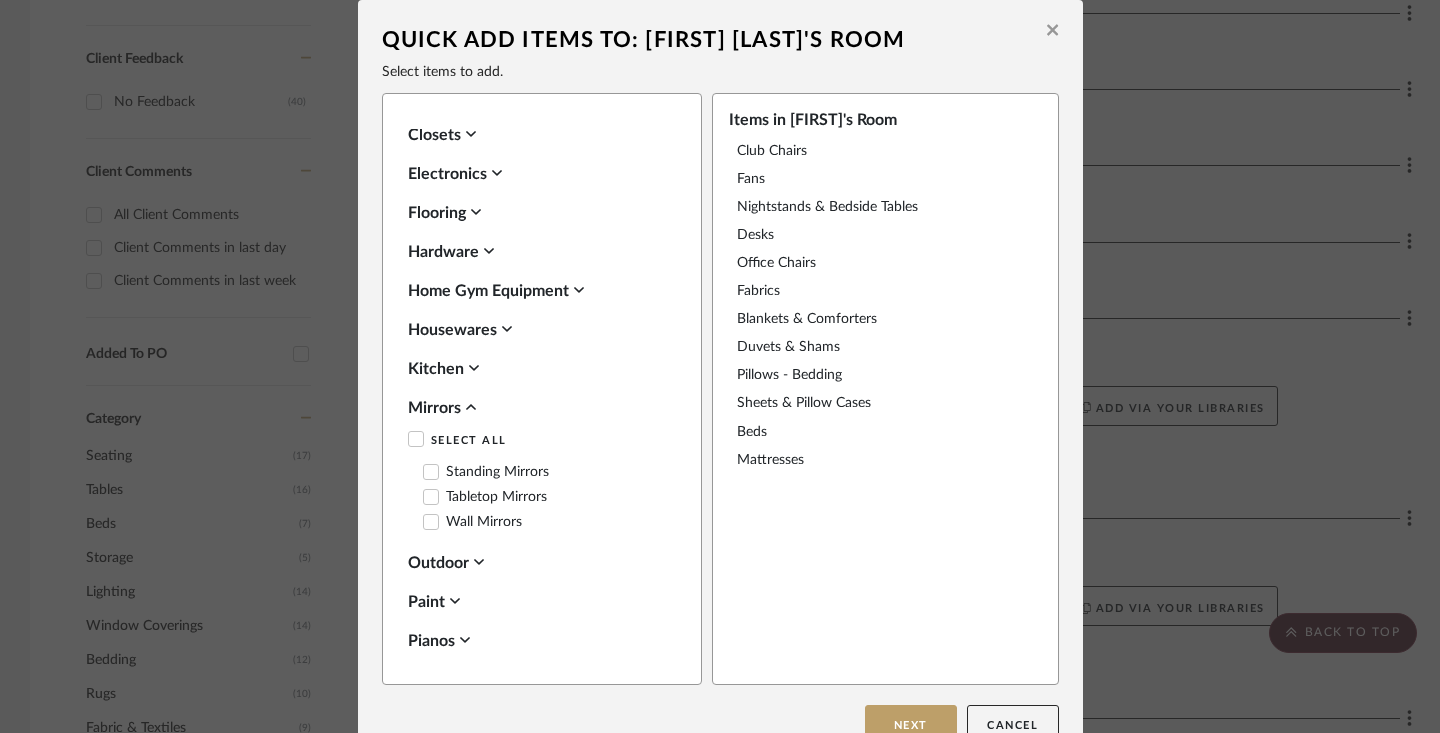 click 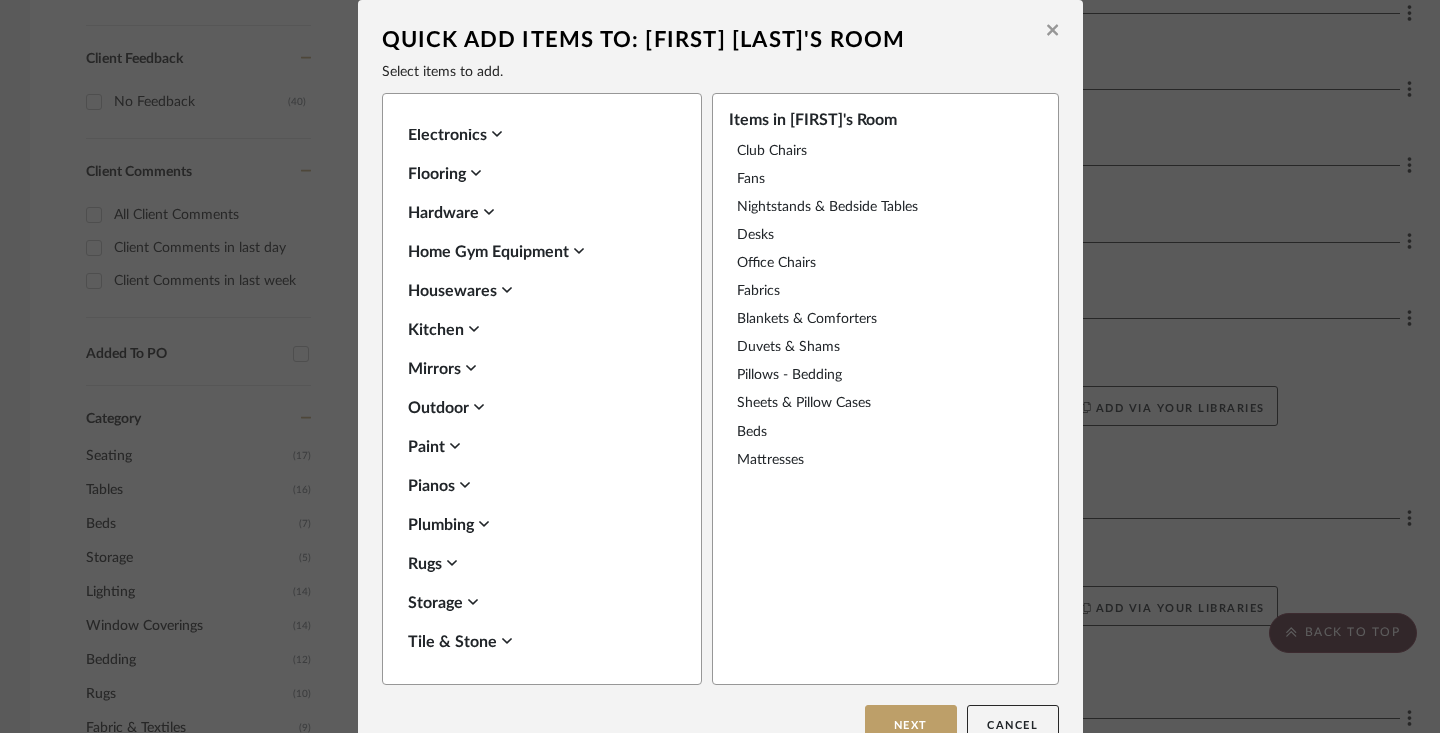 scroll, scrollTop: 3238, scrollLeft: 0, axis: vertical 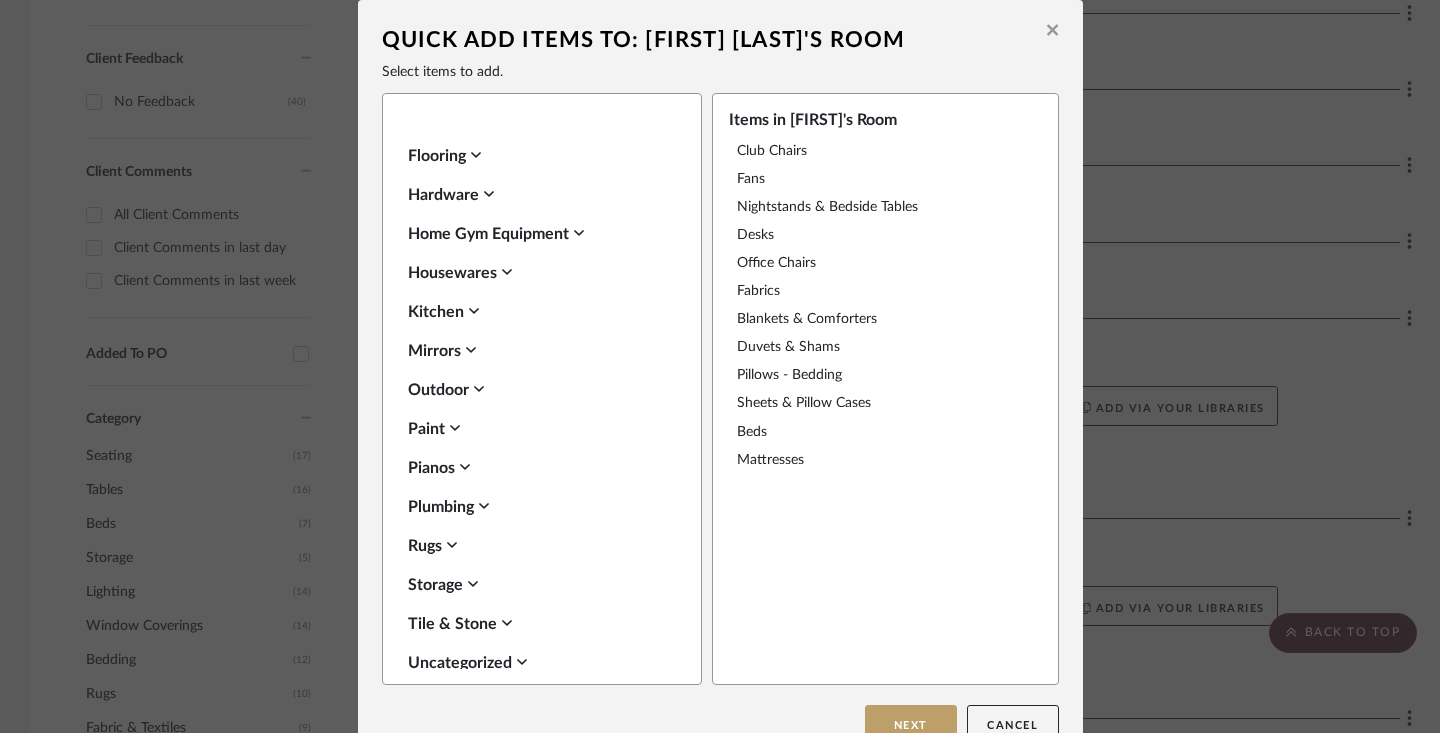 click 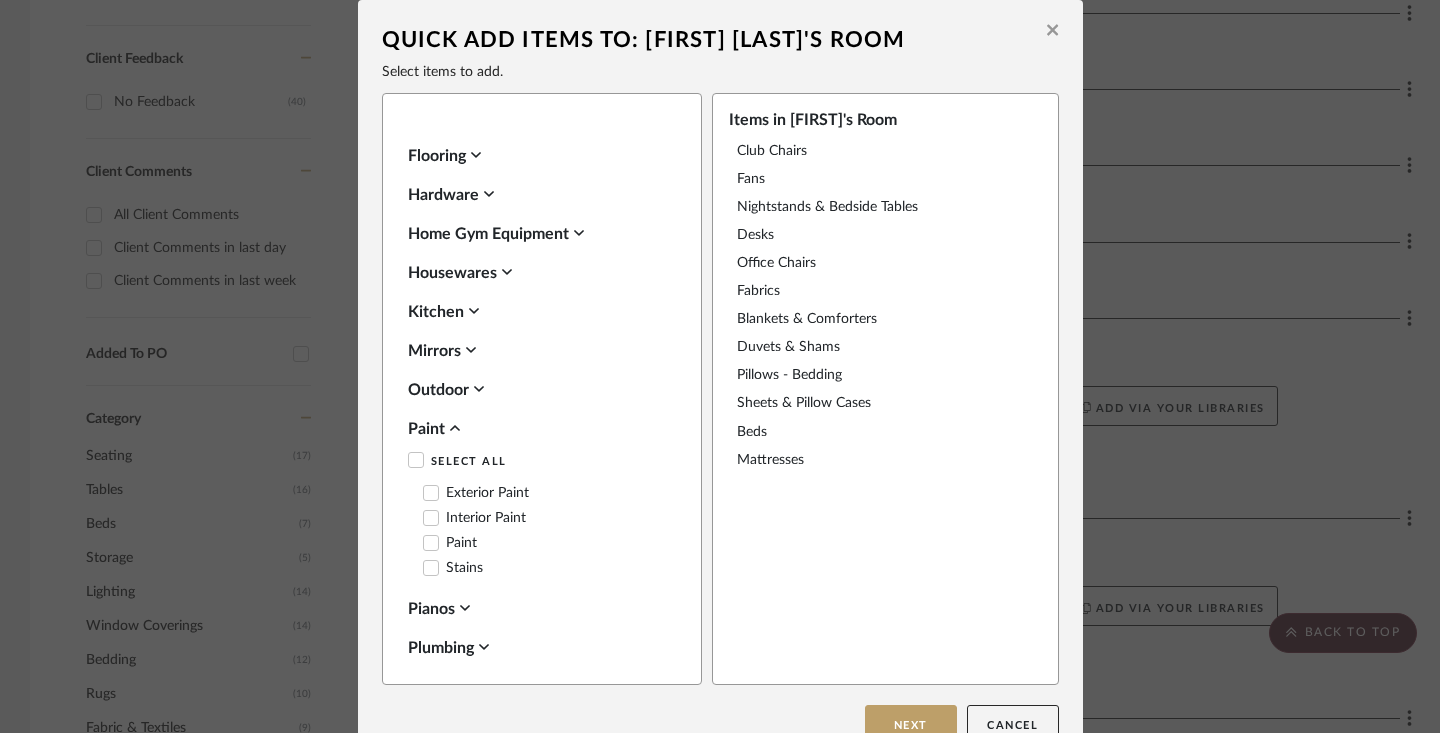 click on "Interior Paint" at bounding box center [474, 518] 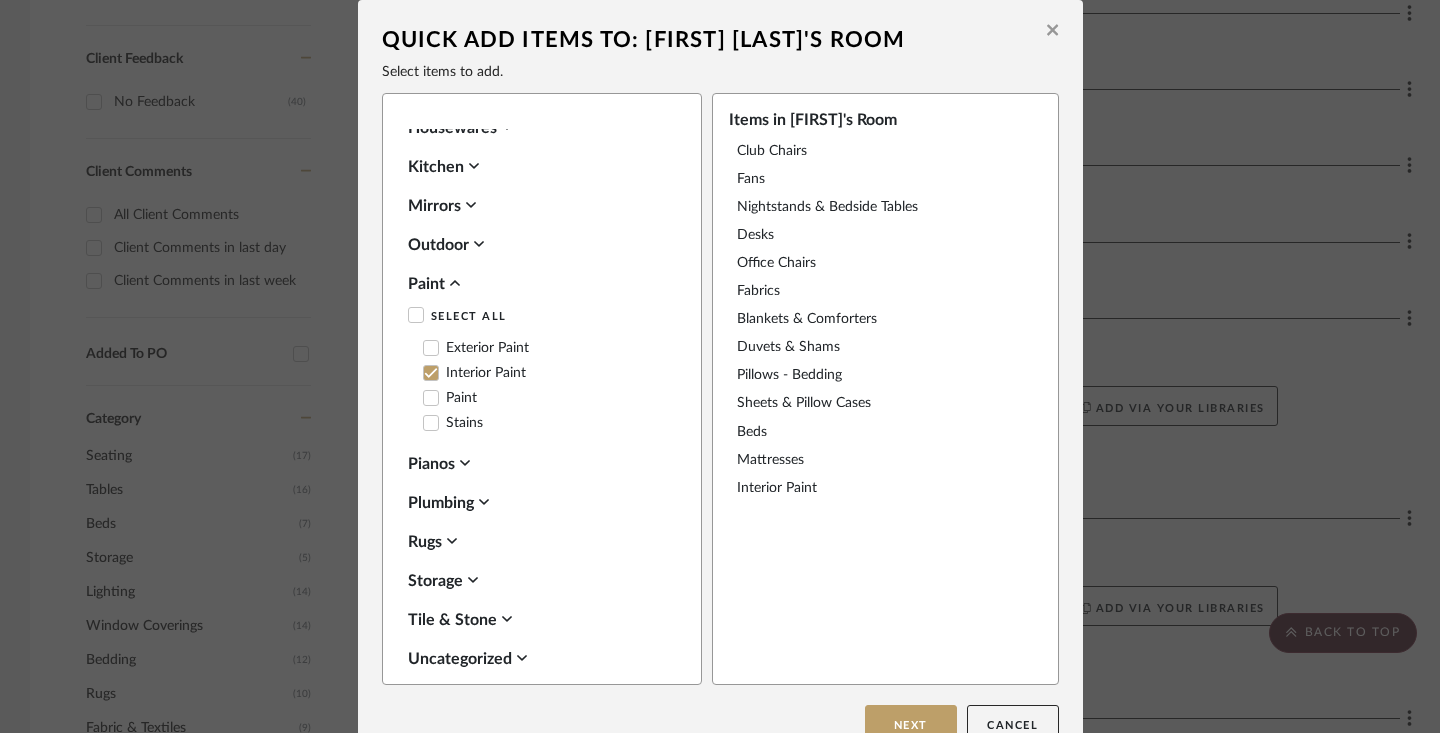 scroll, scrollTop: 3383, scrollLeft: 0, axis: vertical 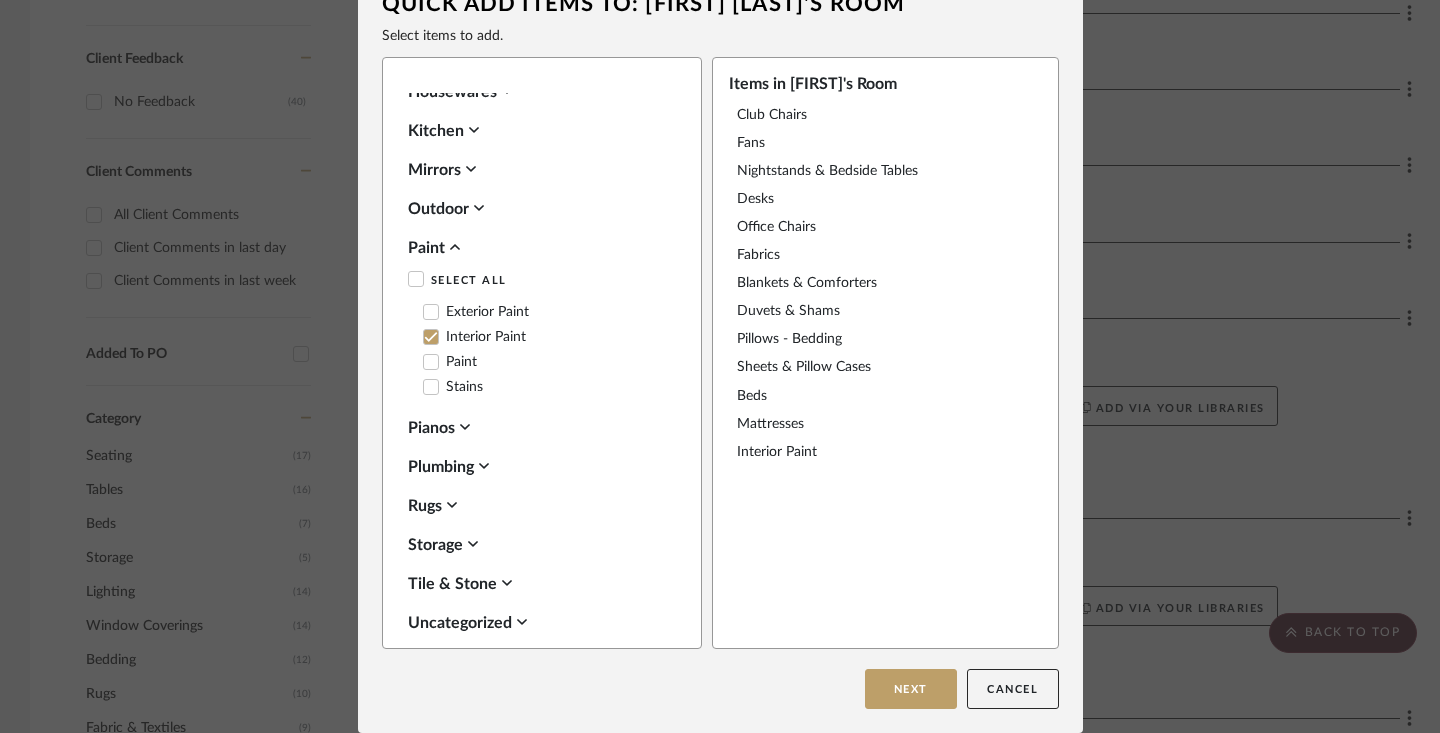 click 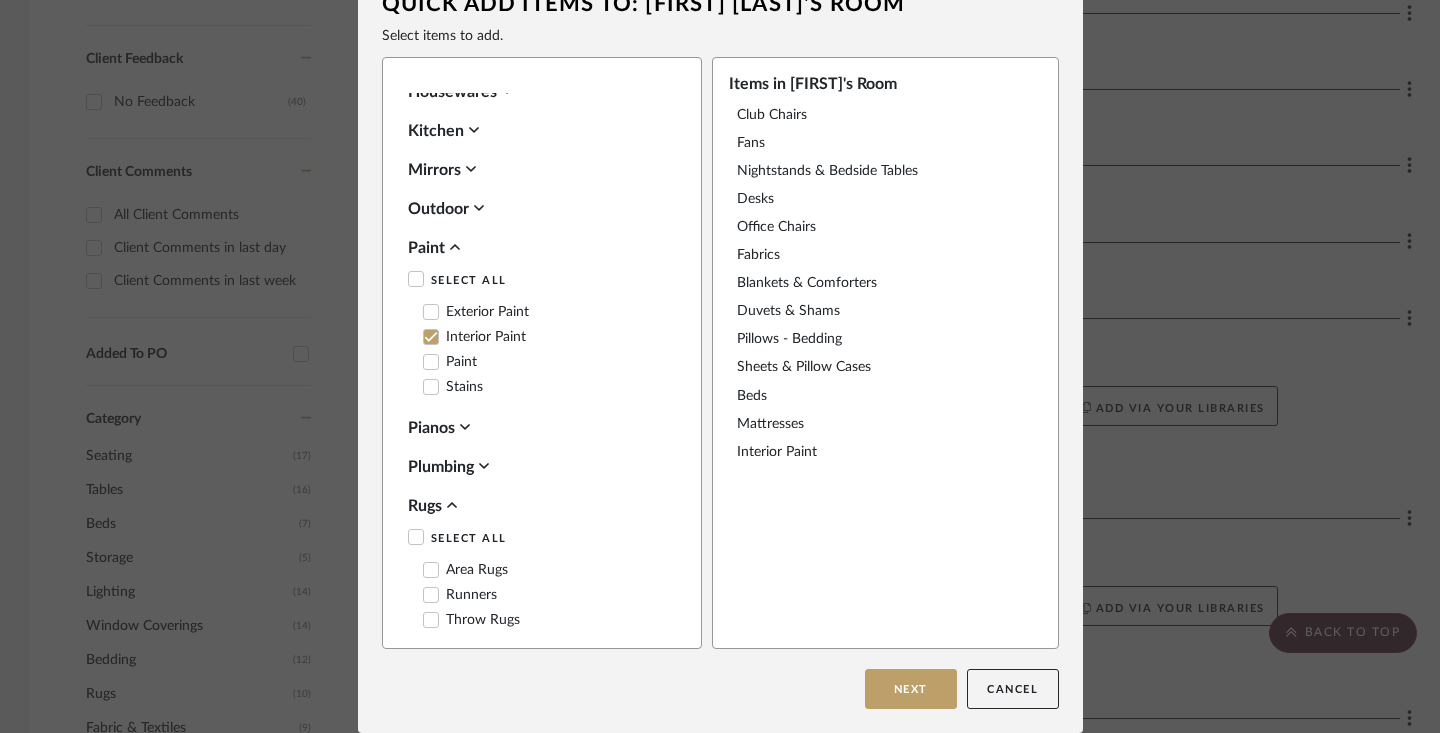 click on "Area Rugs" at bounding box center [465, 570] 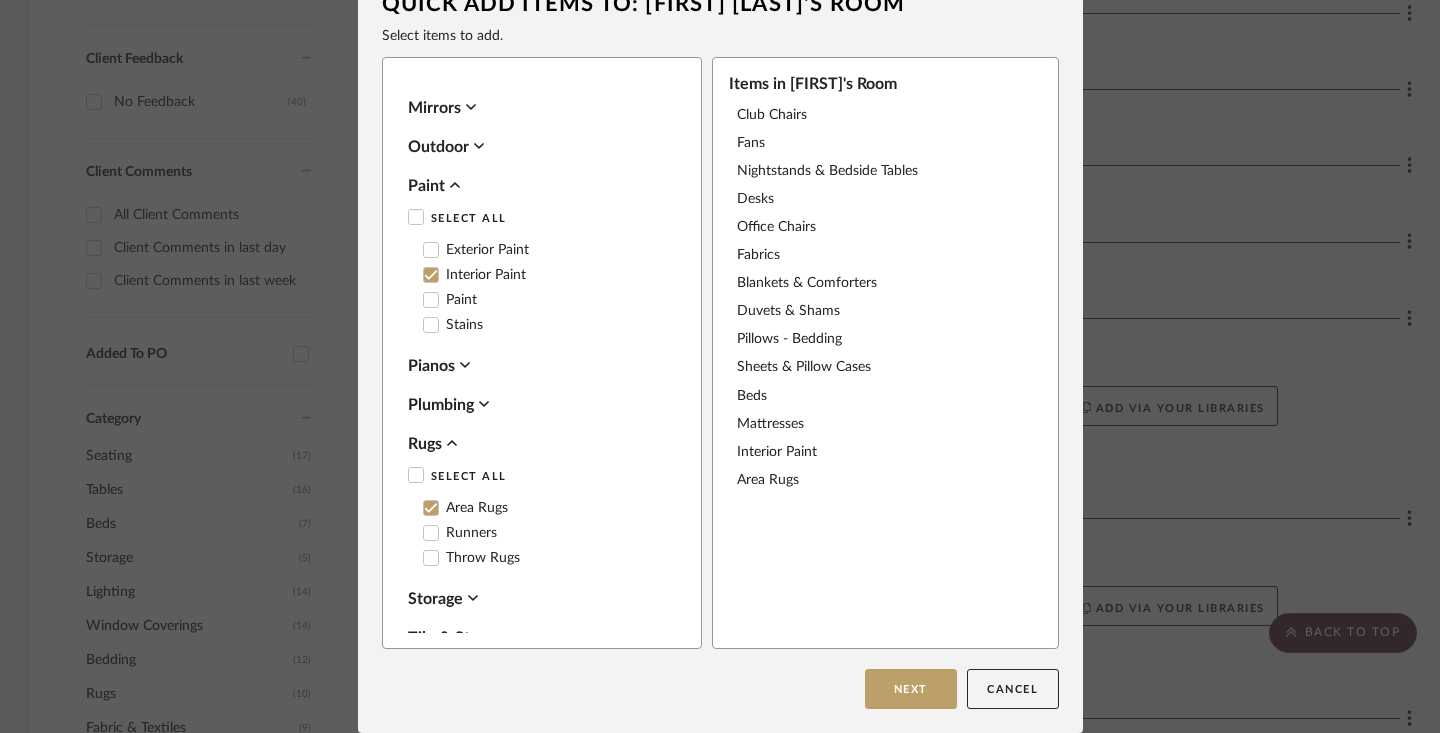 scroll, scrollTop: 3497, scrollLeft: 0, axis: vertical 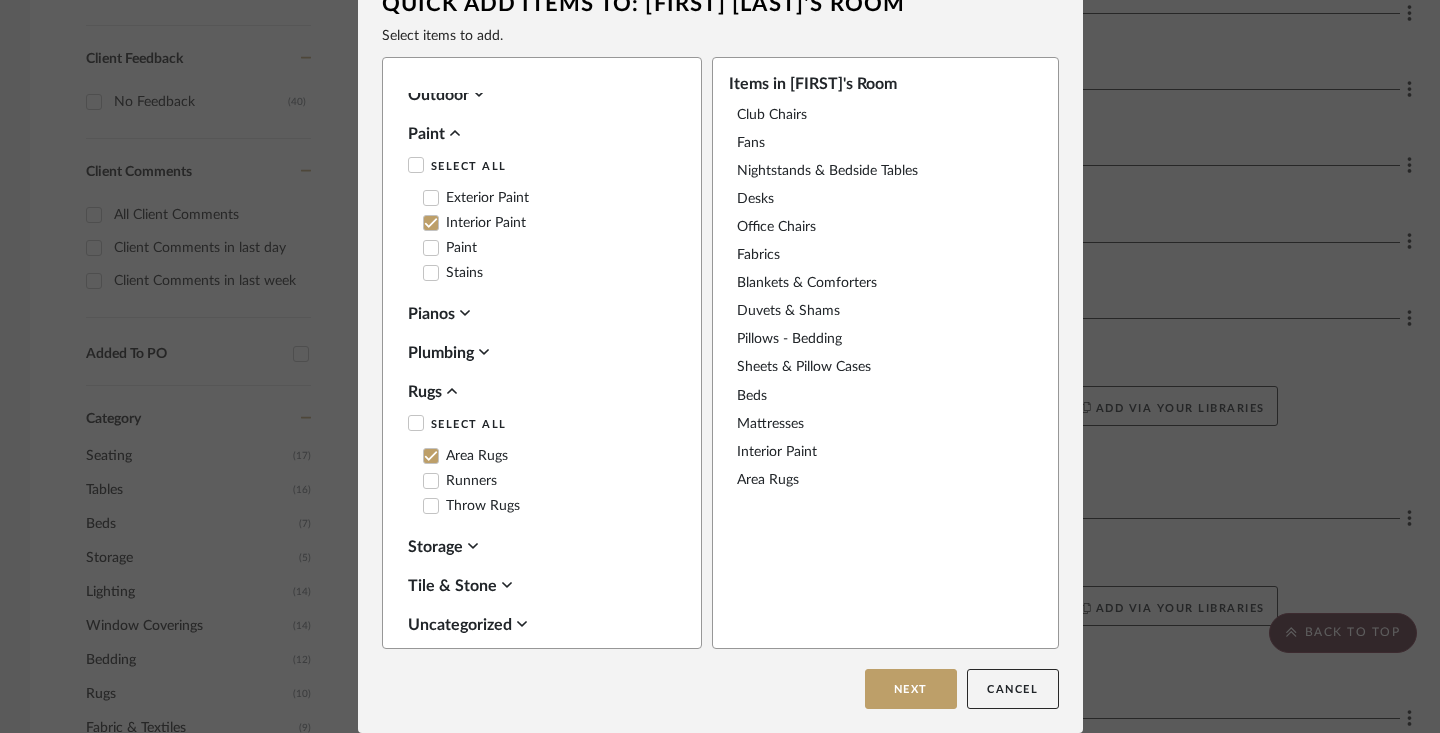 click 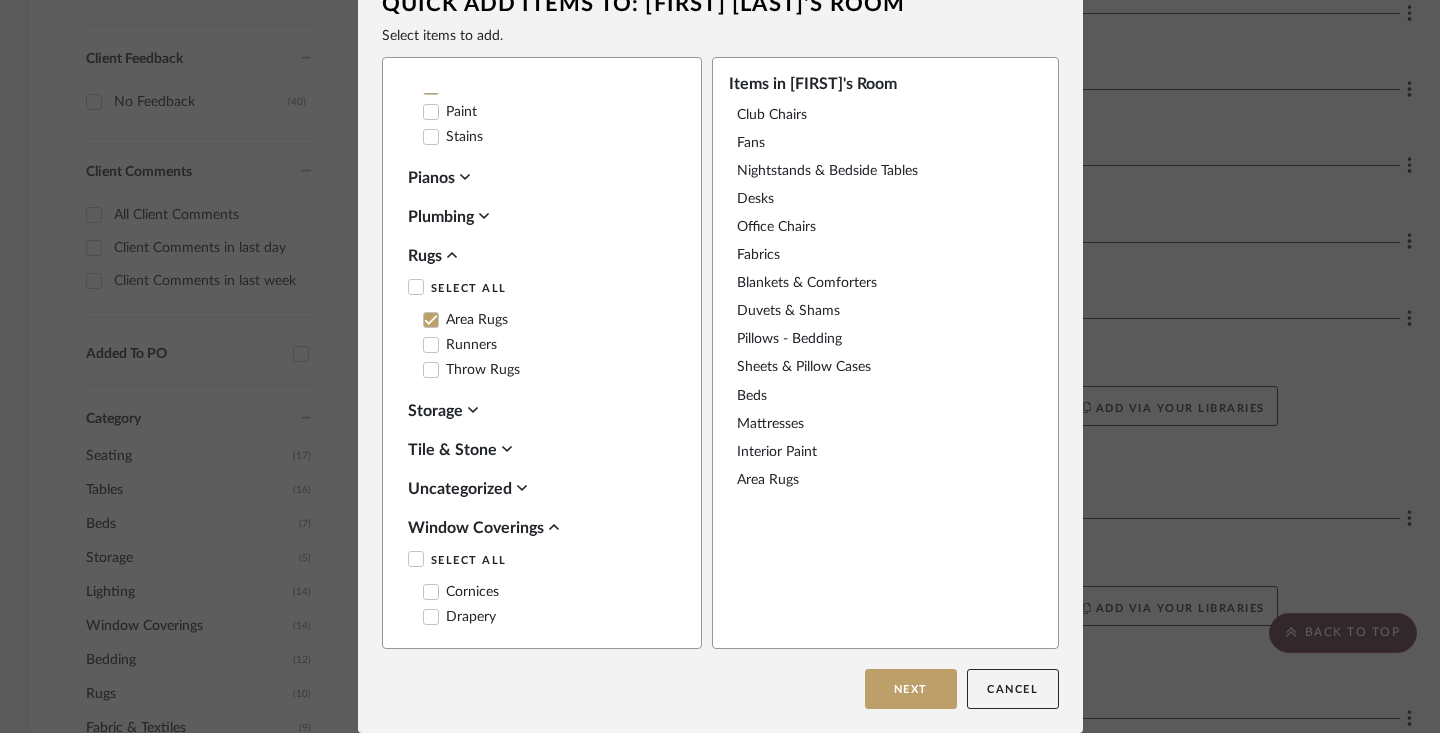 scroll, scrollTop: 3635, scrollLeft: 0, axis: vertical 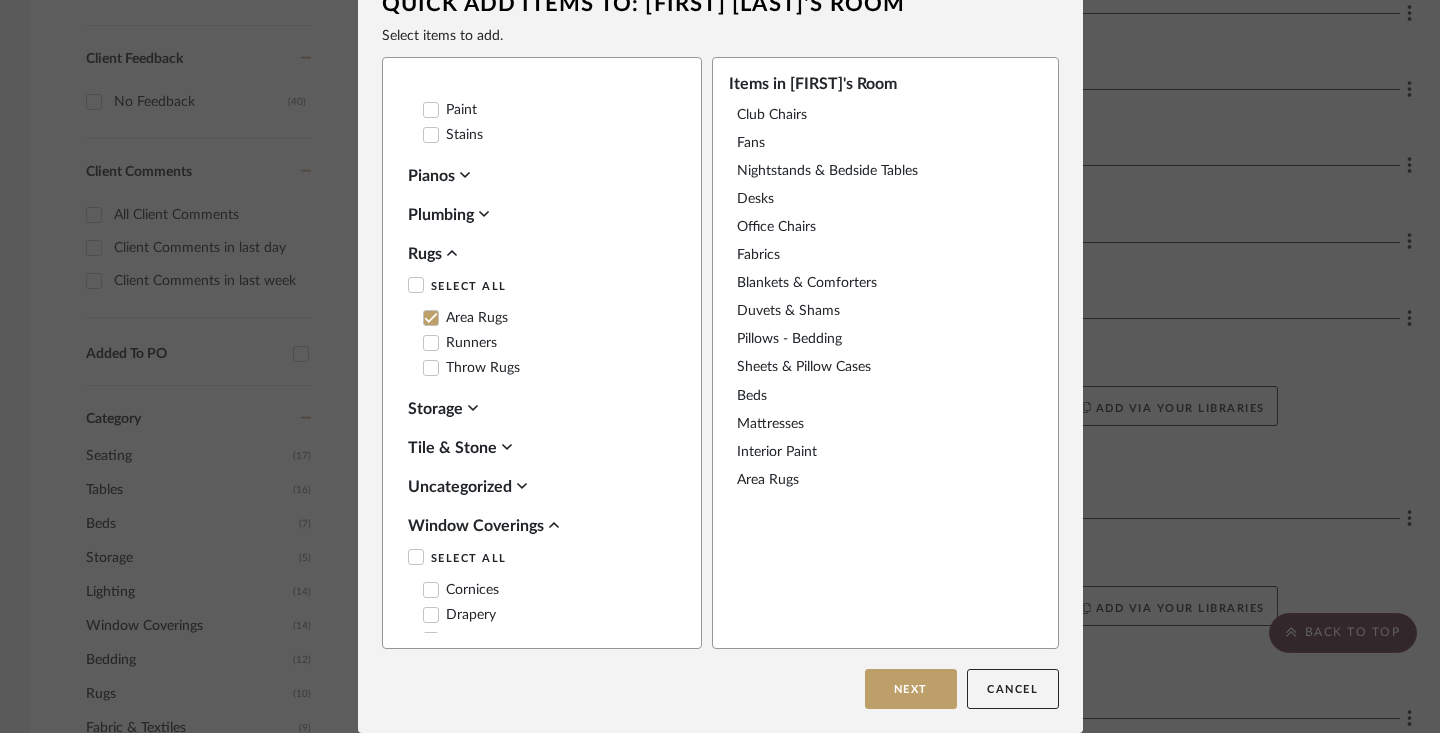click on "Drapery" at bounding box center [459, 615] 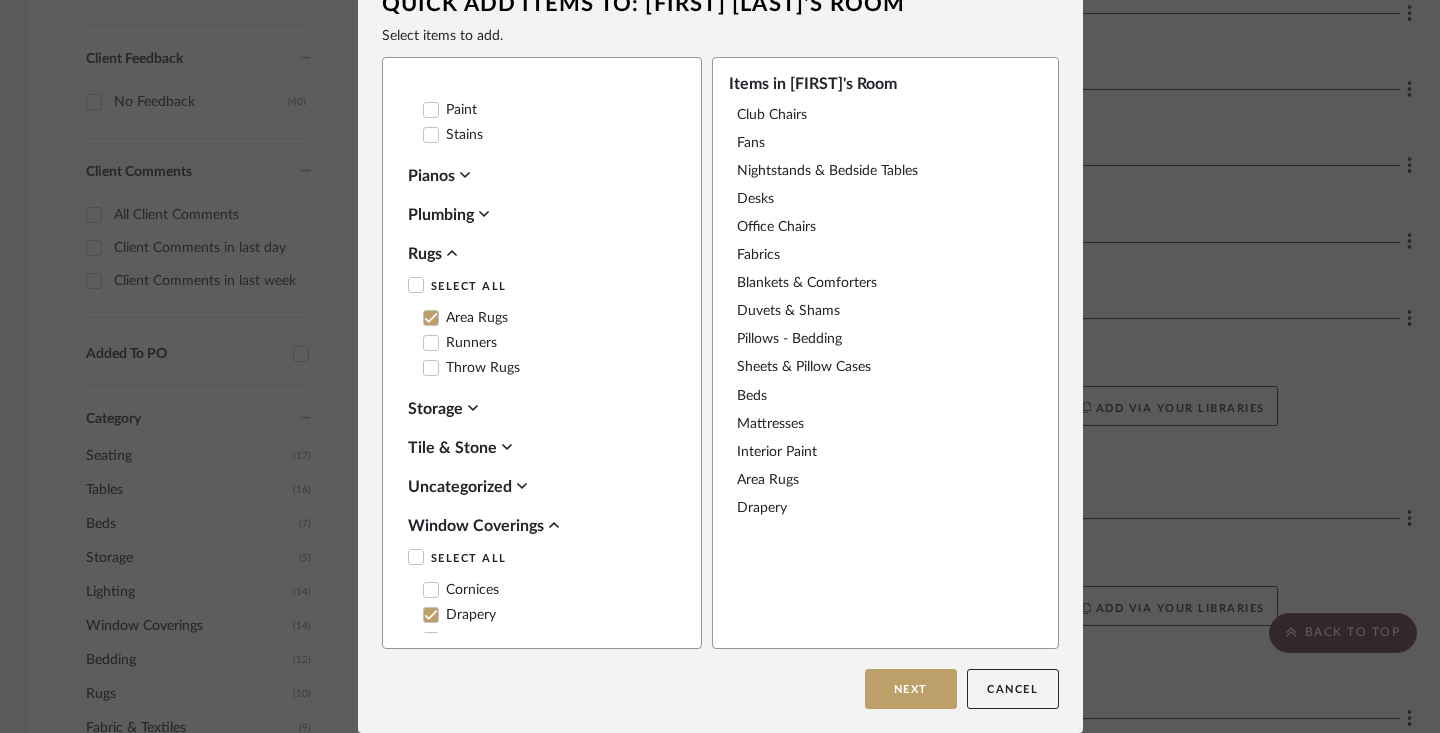 click on "Shades" at bounding box center (544, 643) 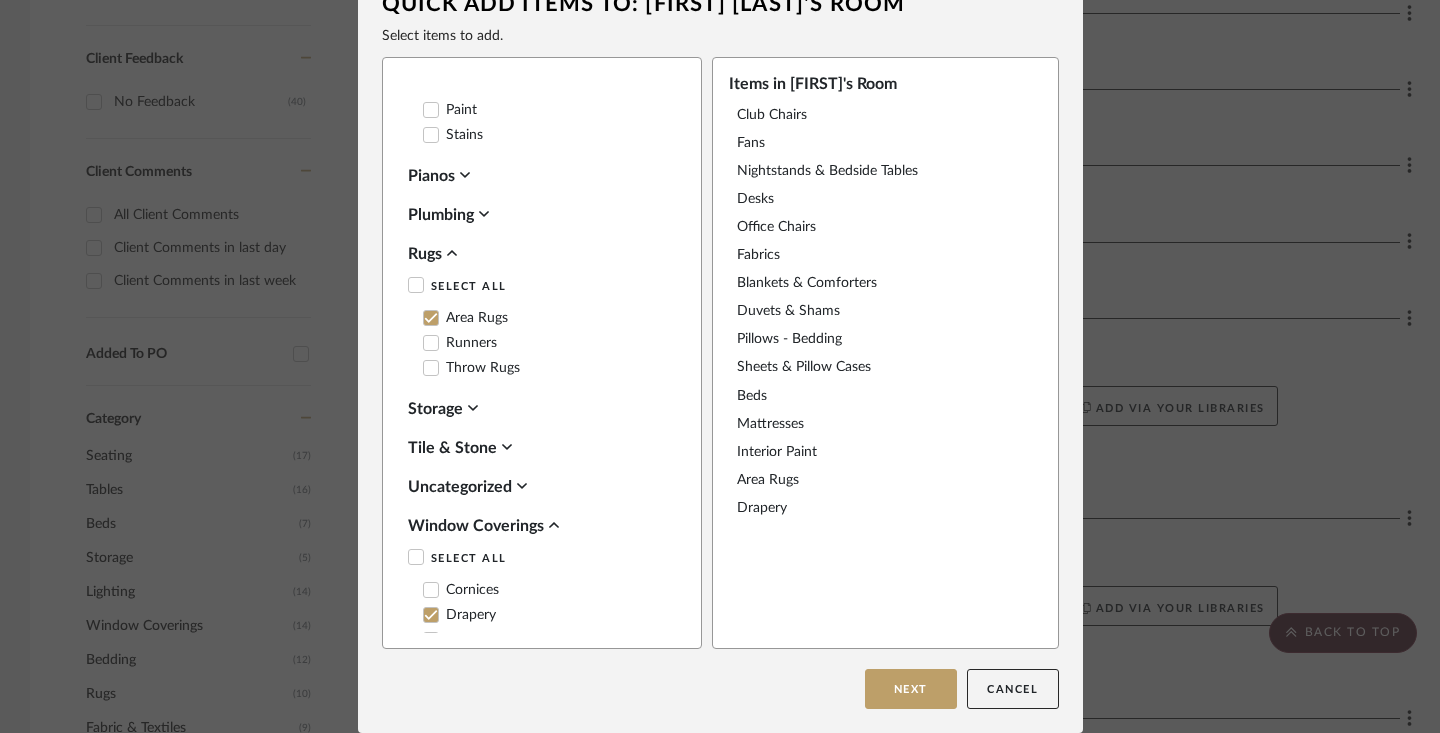 click on "Shades" at bounding box center (456, 640) 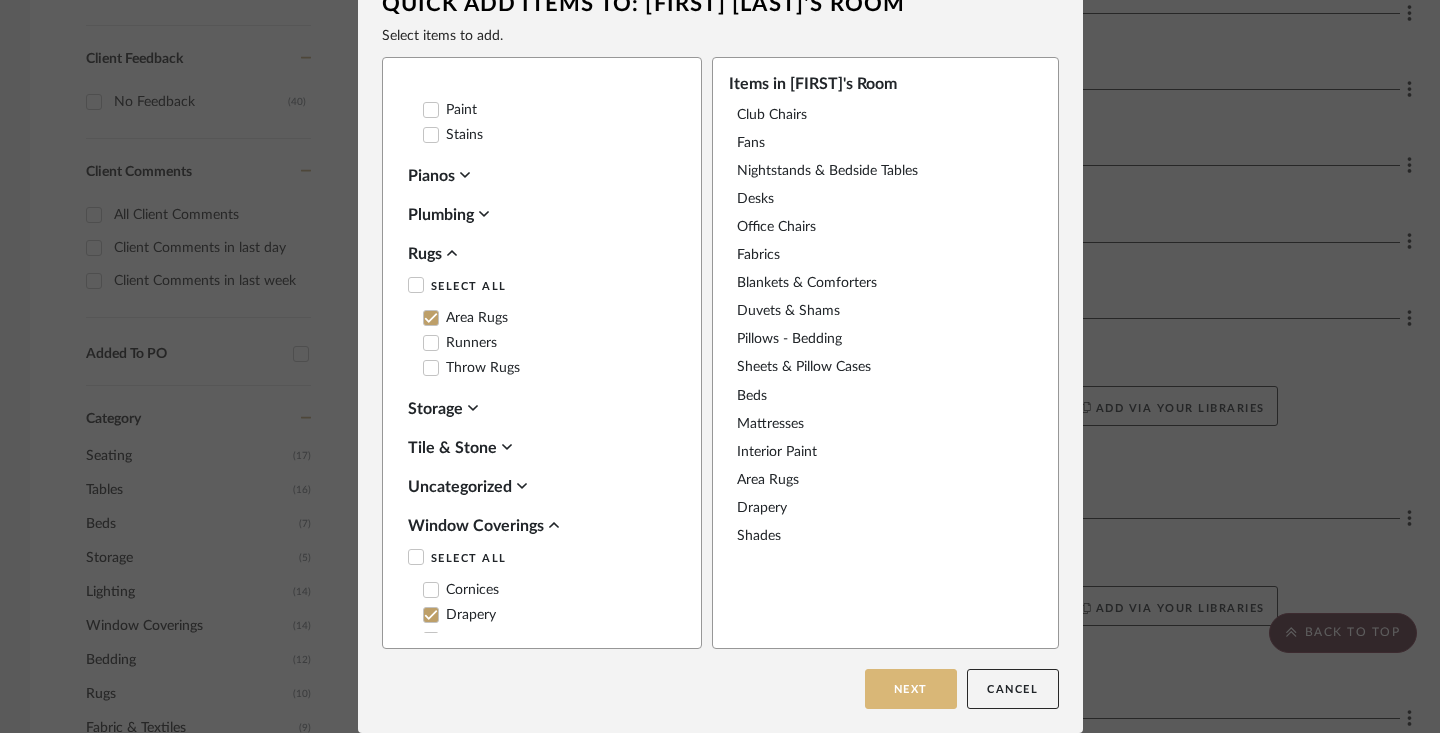 click on "Next" at bounding box center [911, 689] 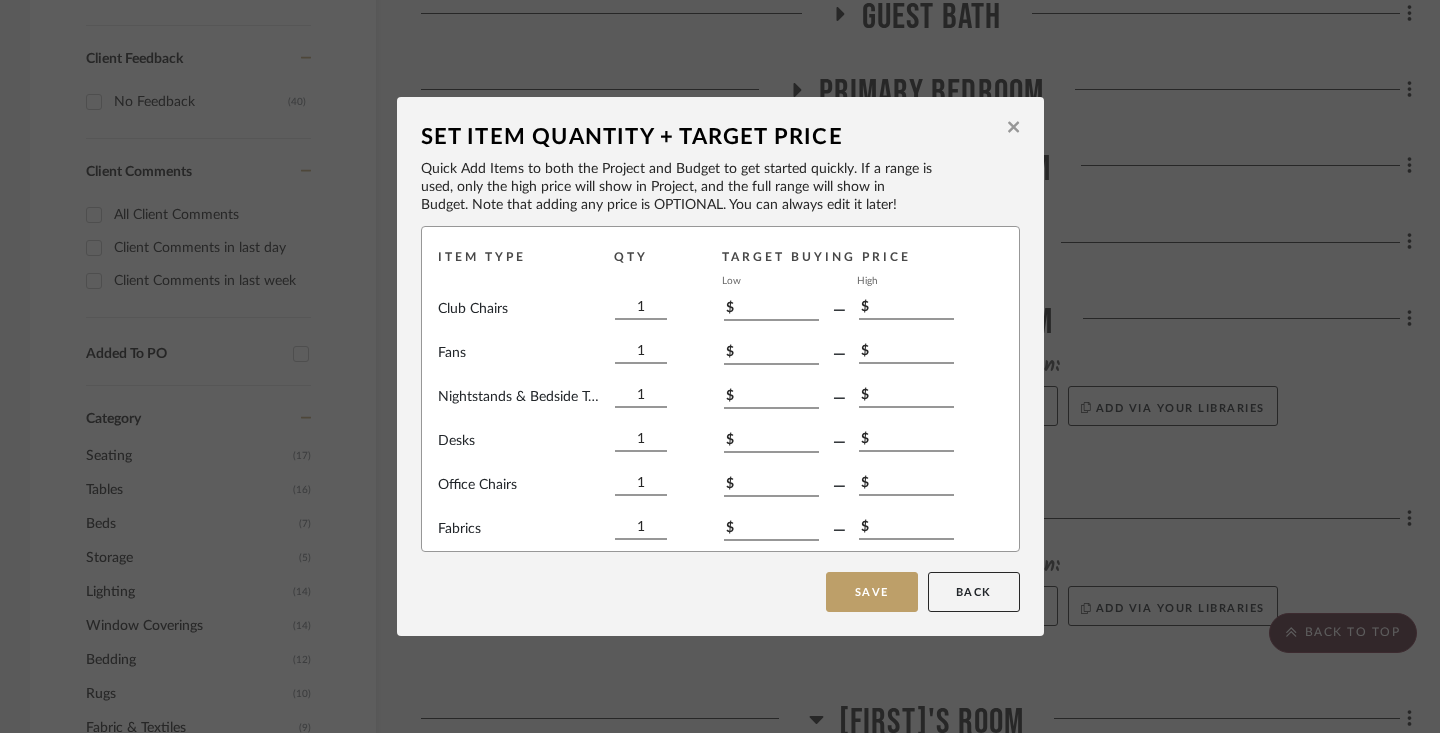 scroll, scrollTop: 0, scrollLeft: 0, axis: both 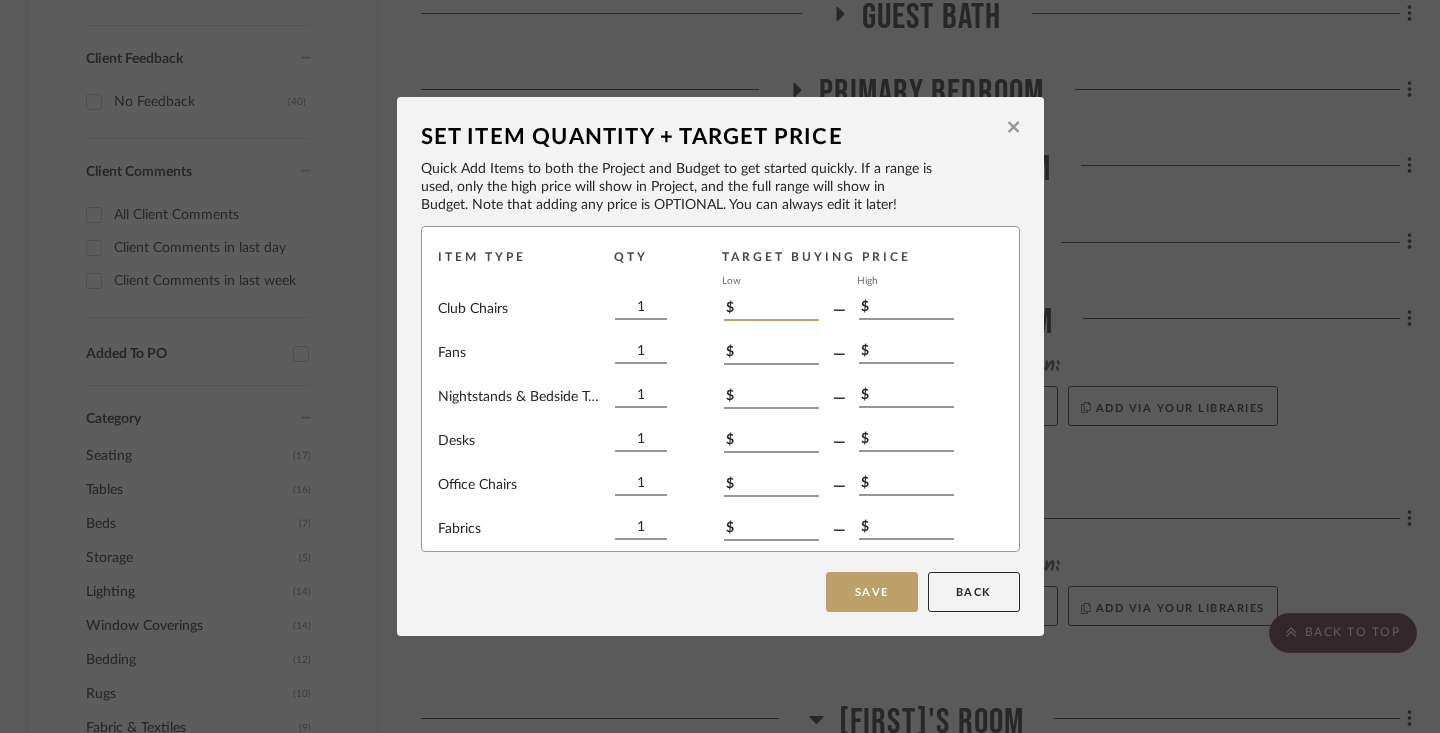 click on "$" at bounding box center (771, 310) 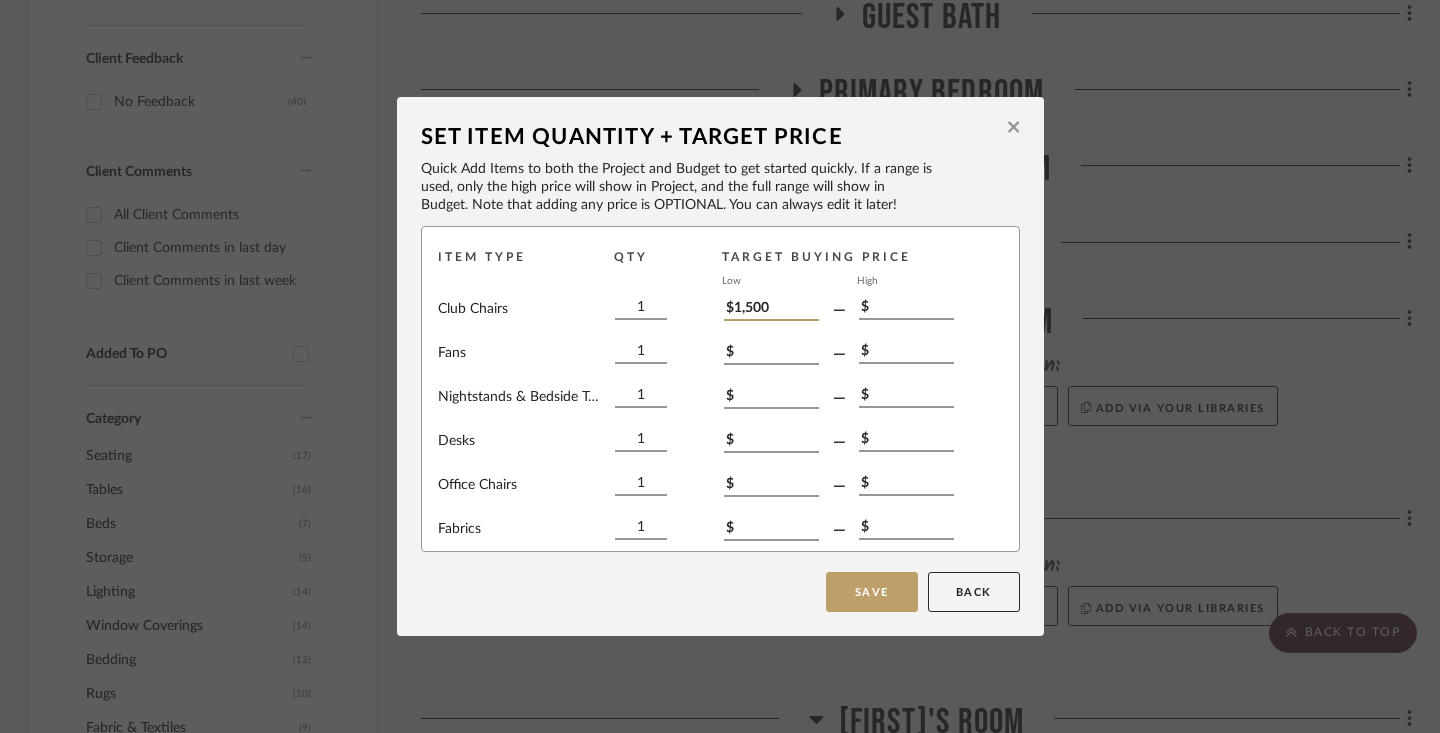 type on "$1,500" 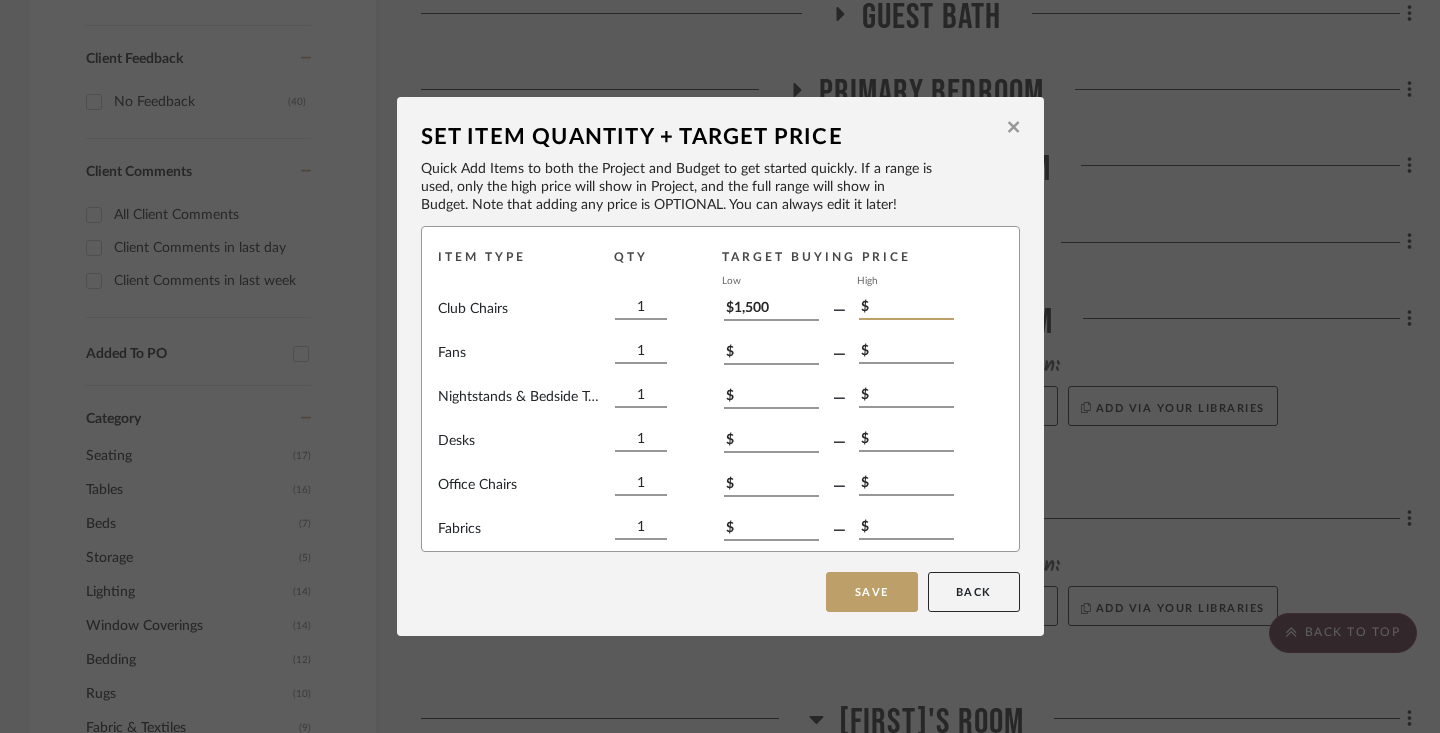 click on "$" at bounding box center (906, 309) 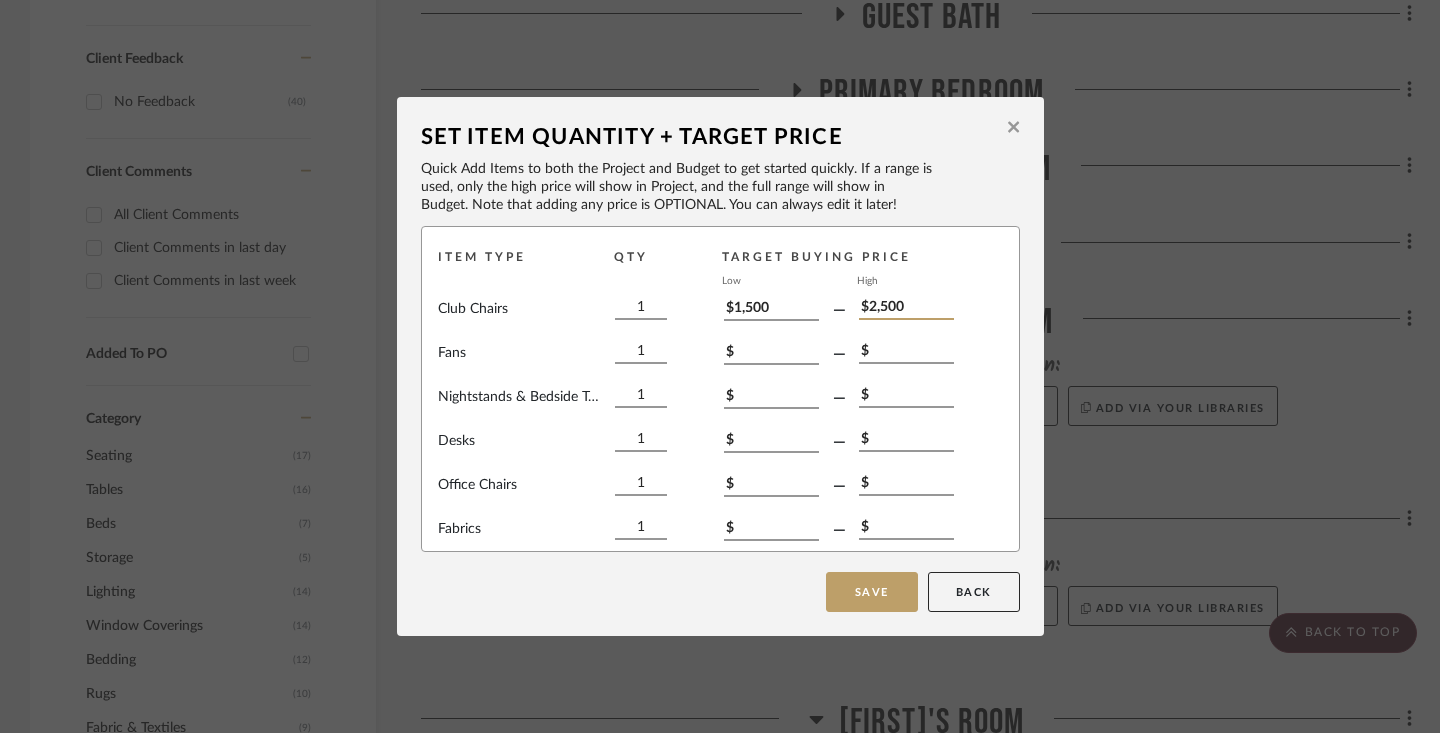 type on "$2,500" 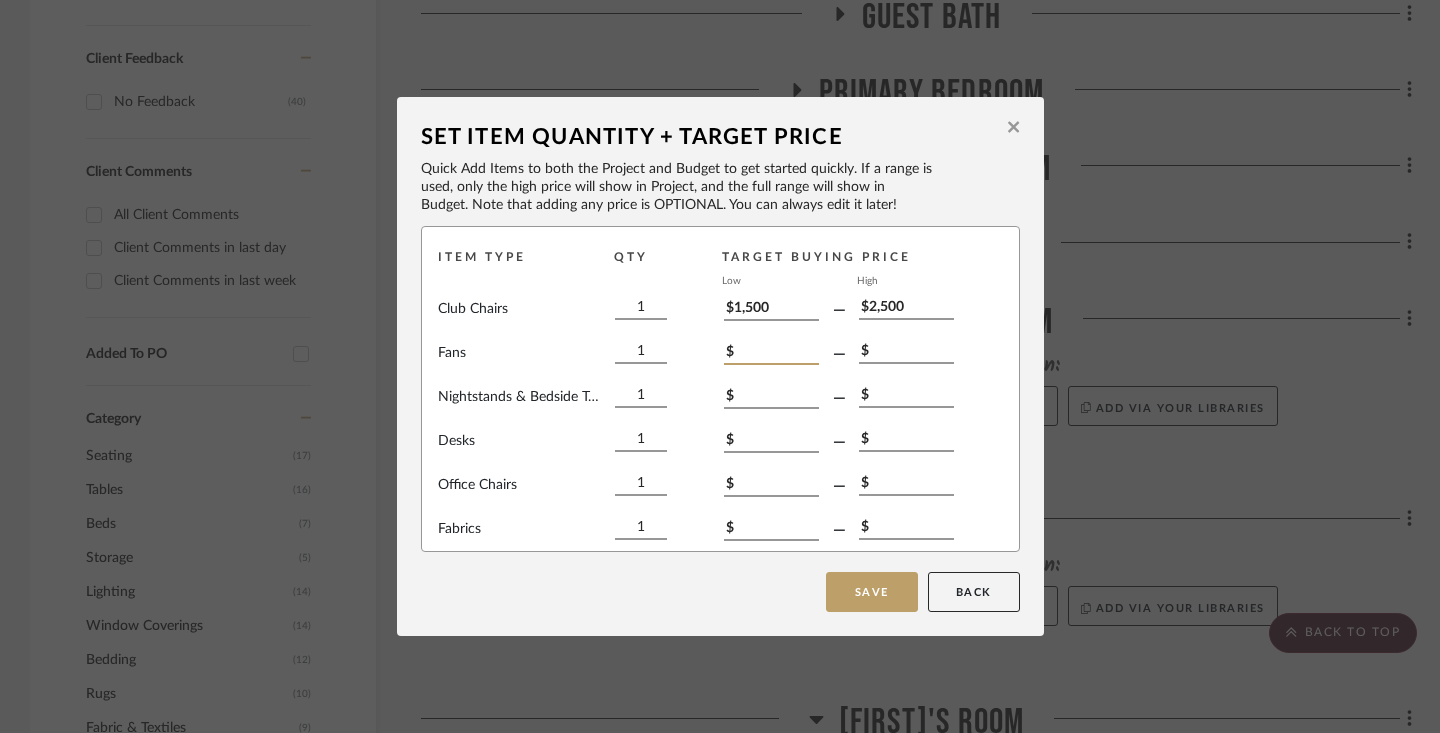 click on "$" at bounding box center (771, 354) 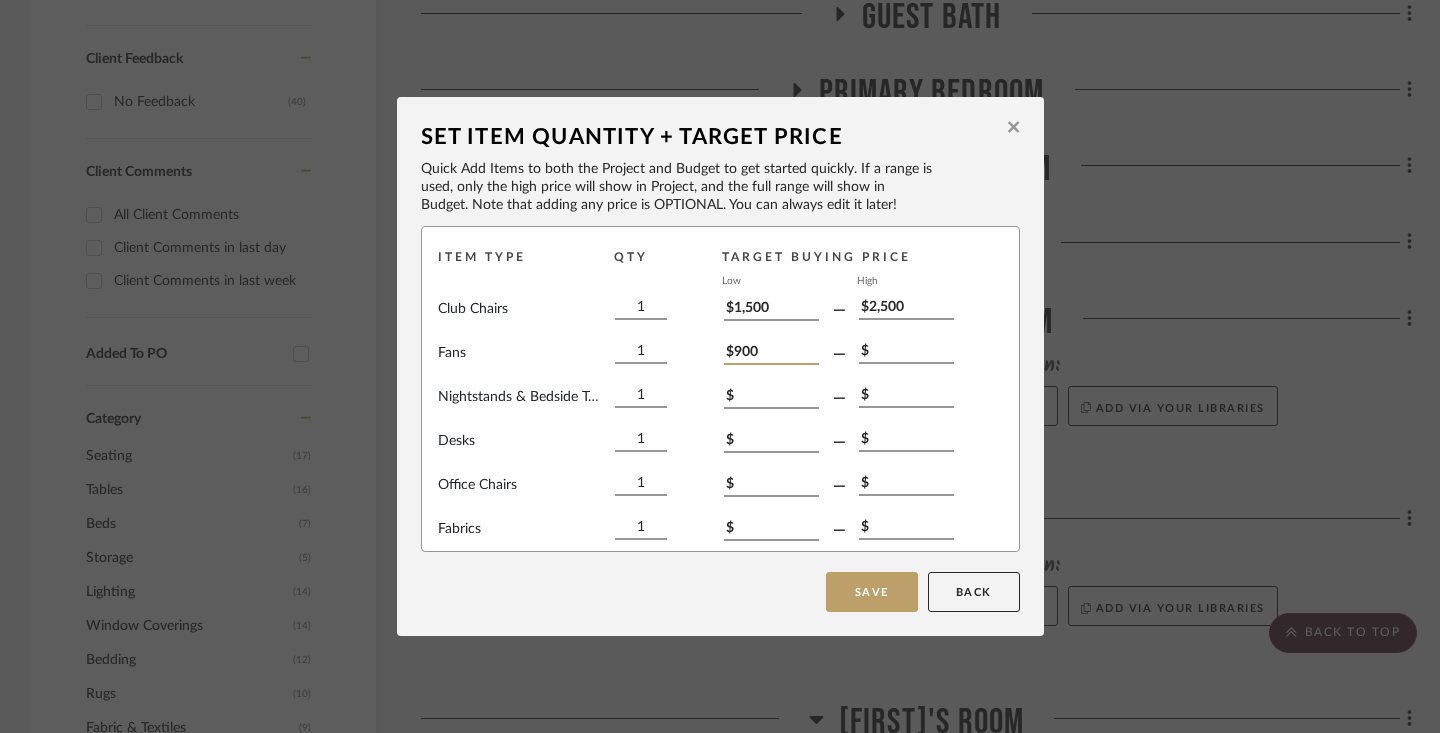 type on "$900" 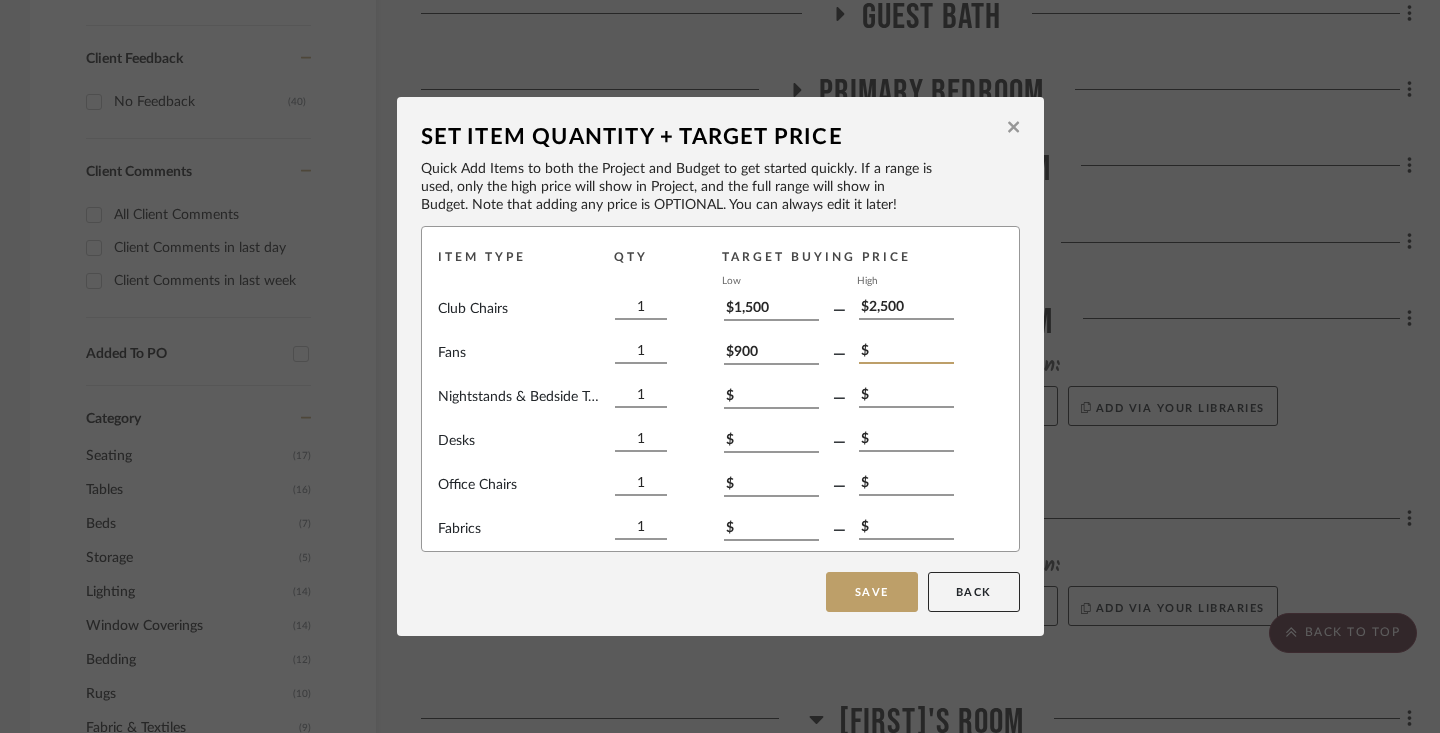 click on "$" at bounding box center (906, 353) 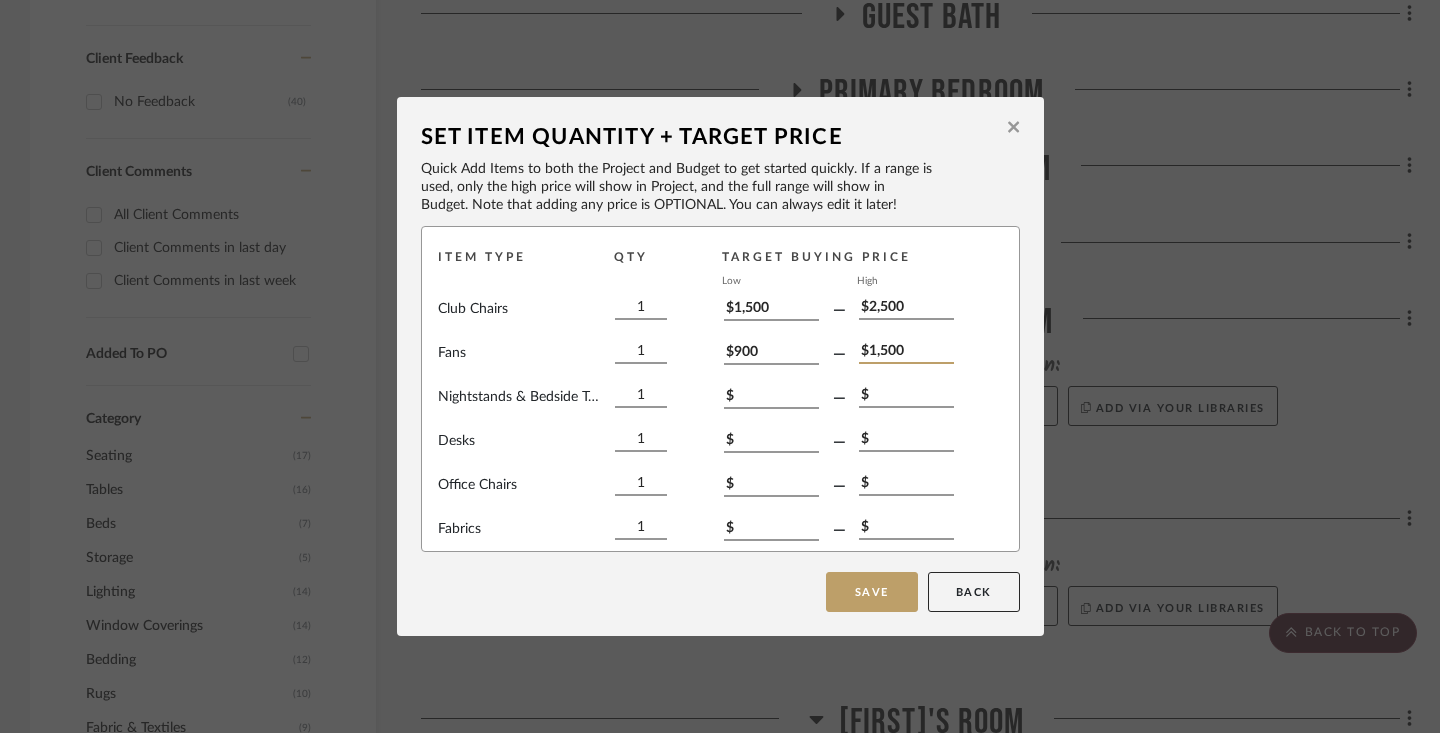 type on "$1,500" 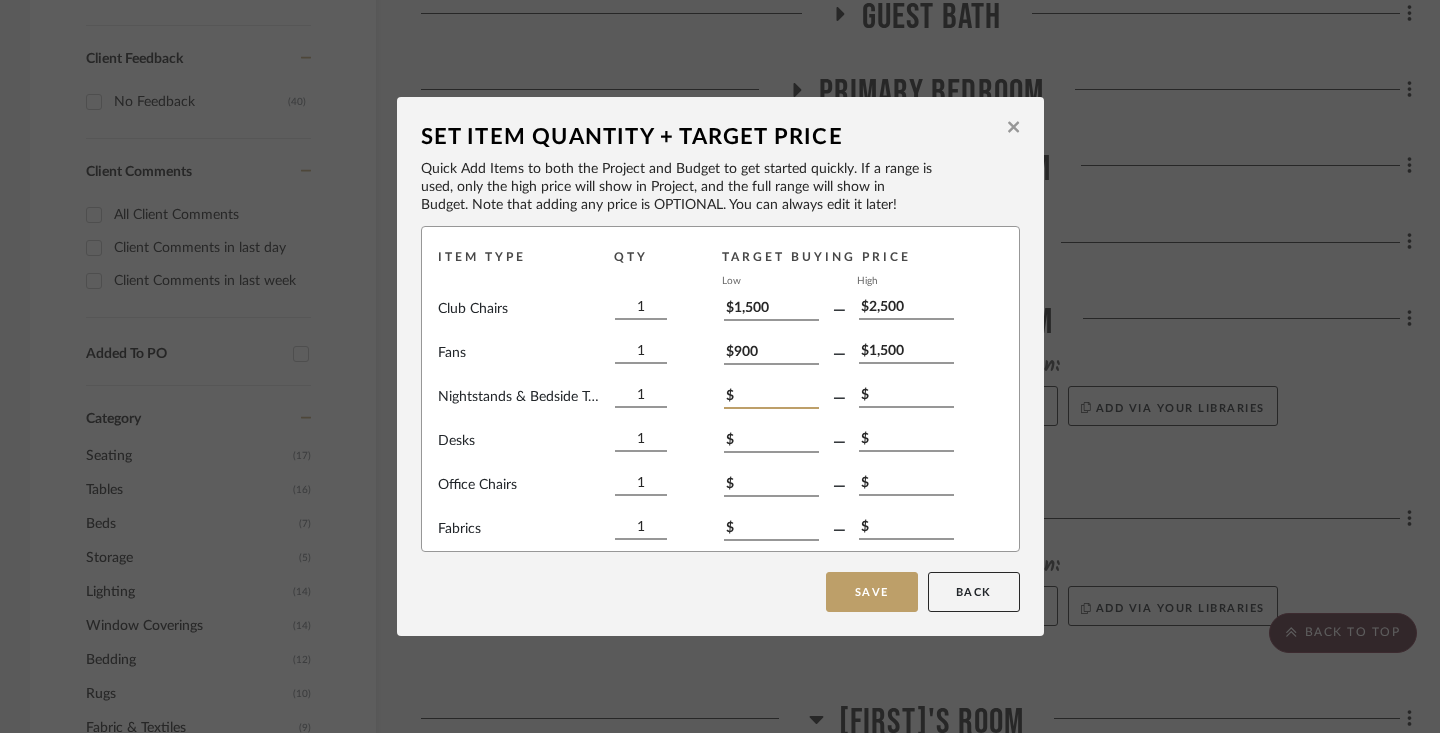 click on "$" at bounding box center (771, 398) 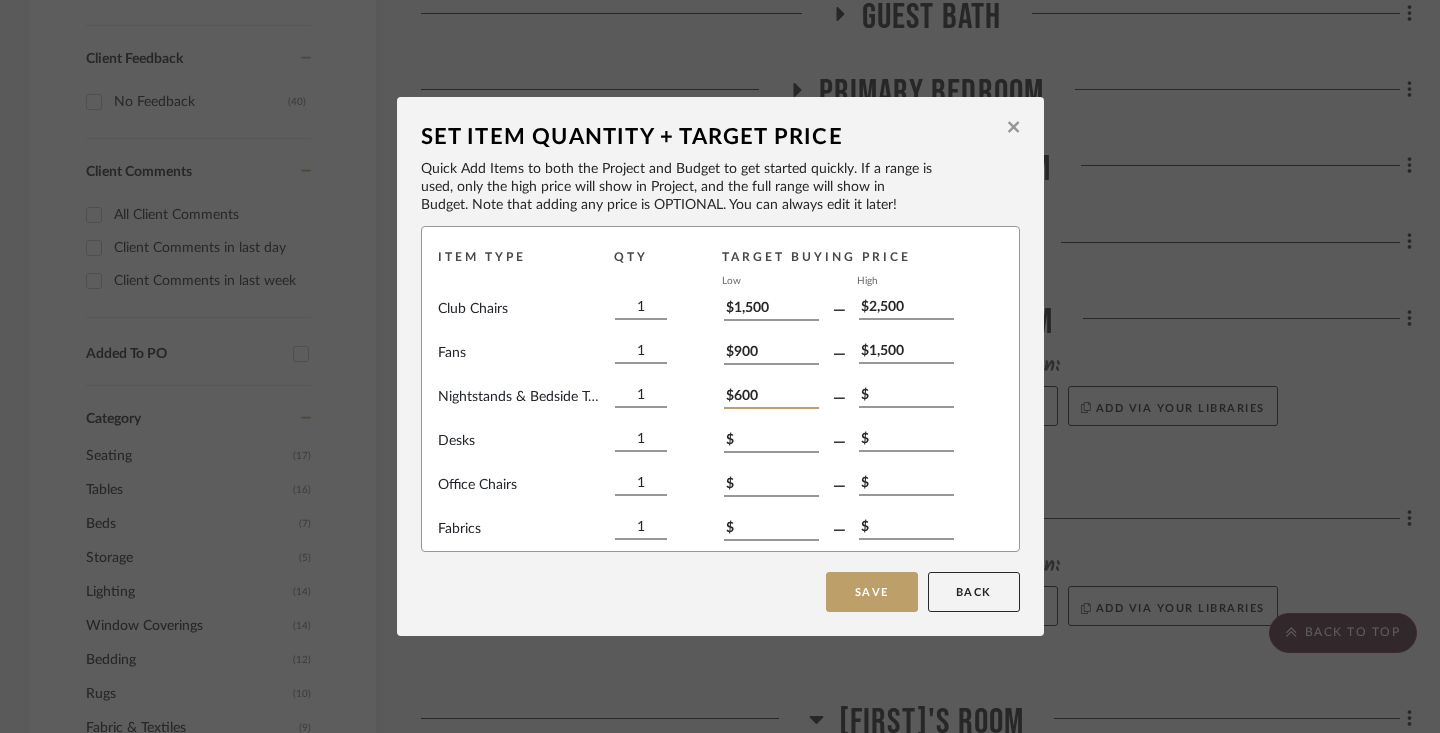type on "$600" 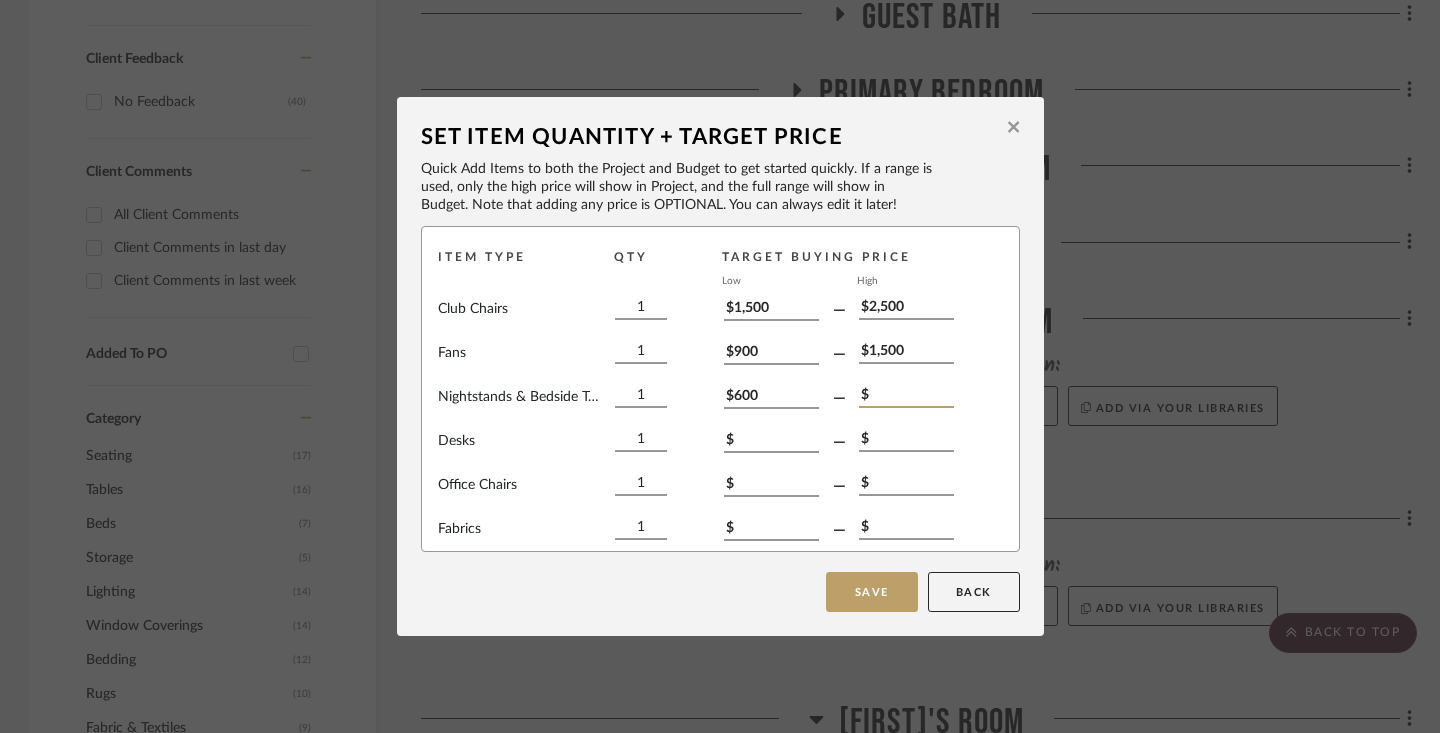 click on "$" at bounding box center [906, 397] 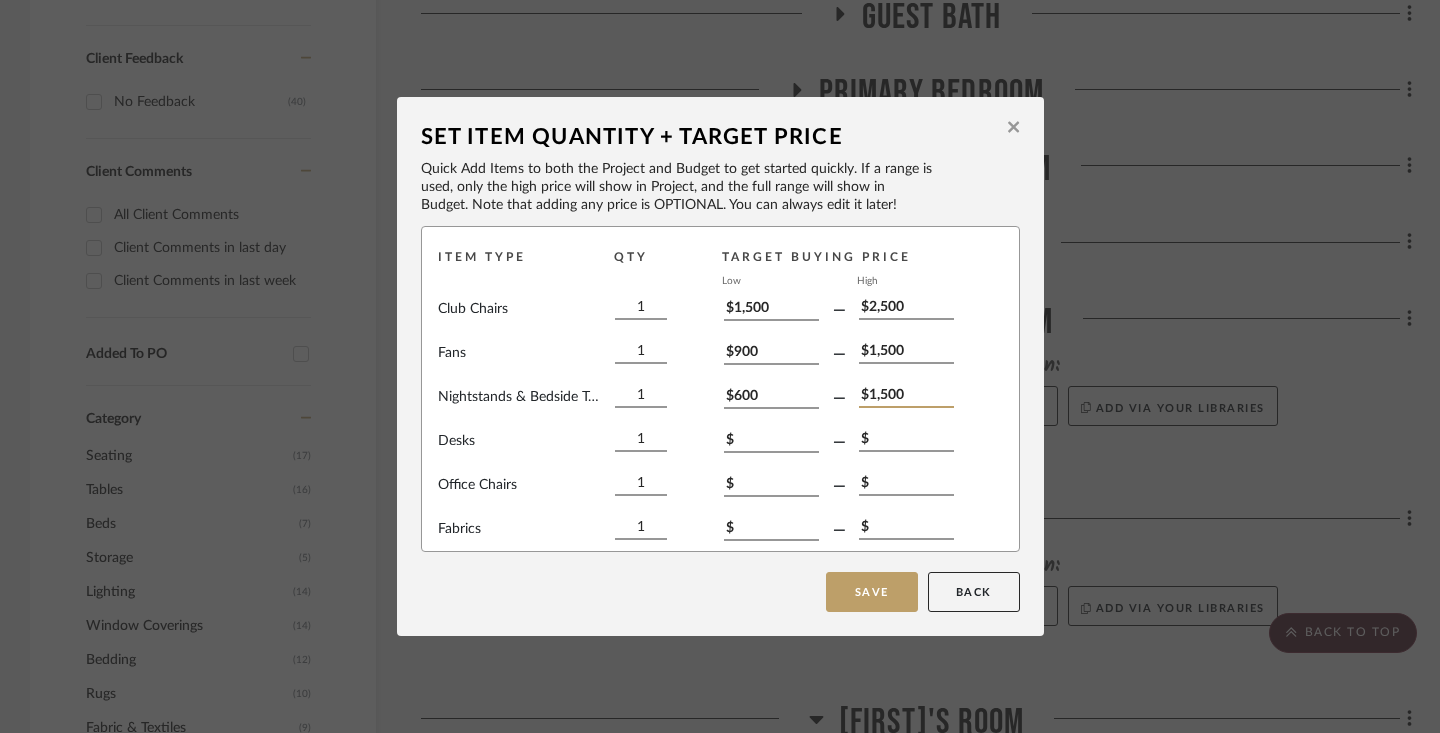 type on "$1,500" 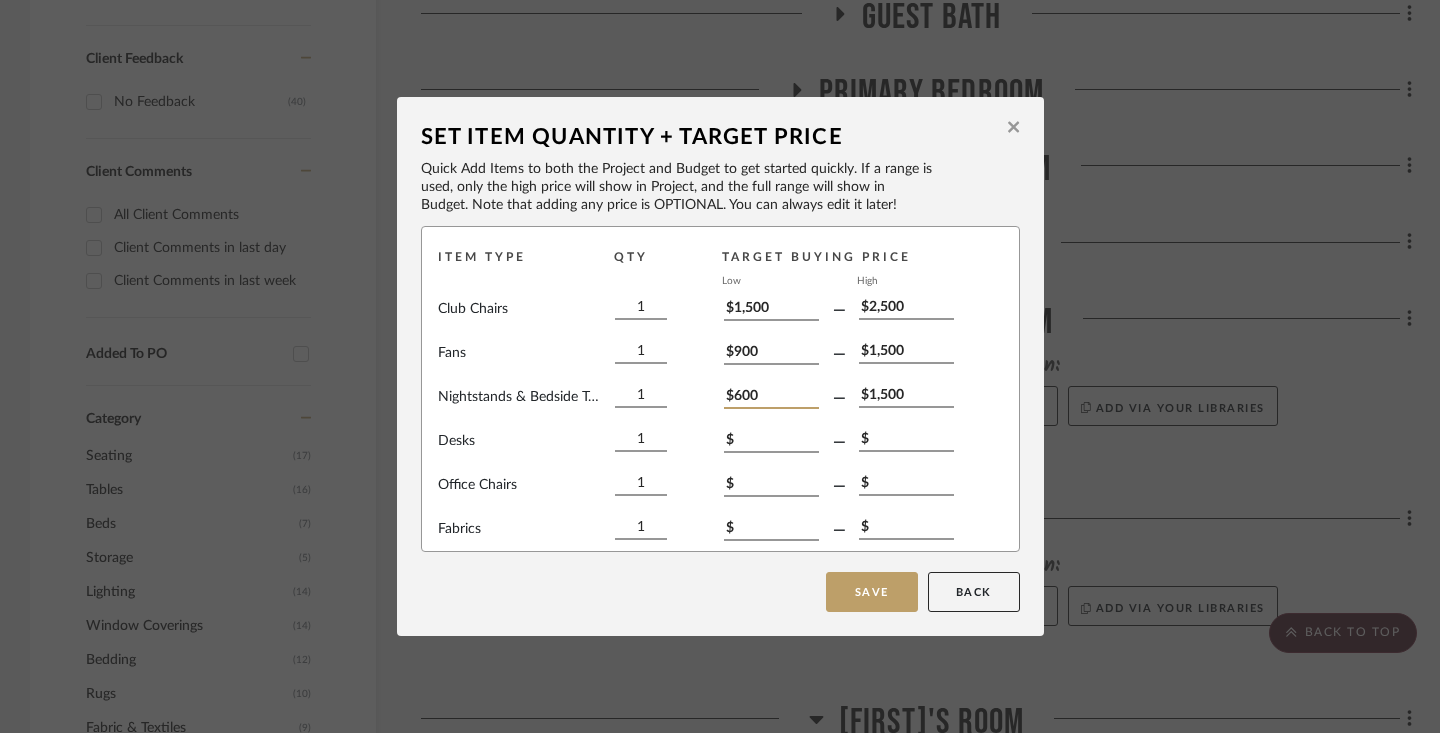click on "$600" at bounding box center (771, 398) 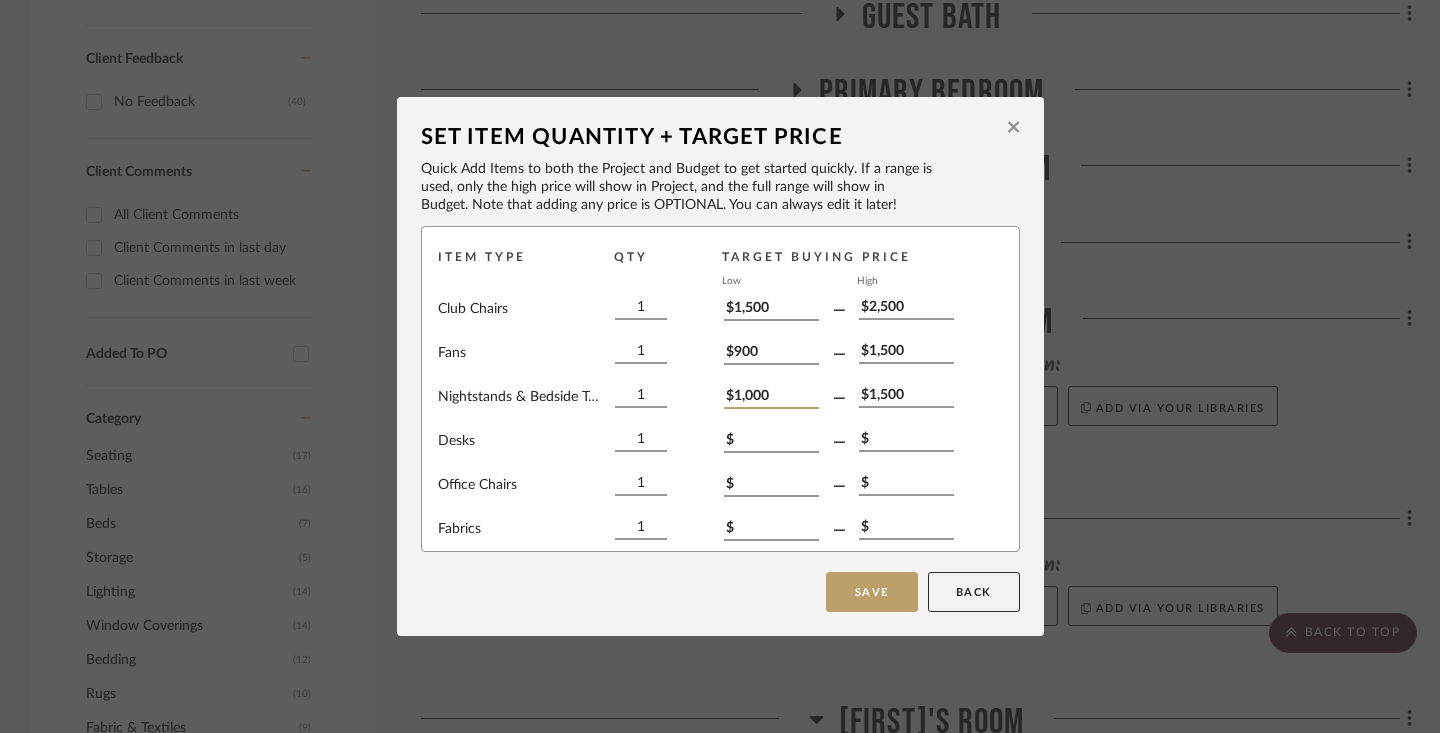 type on "$1,000" 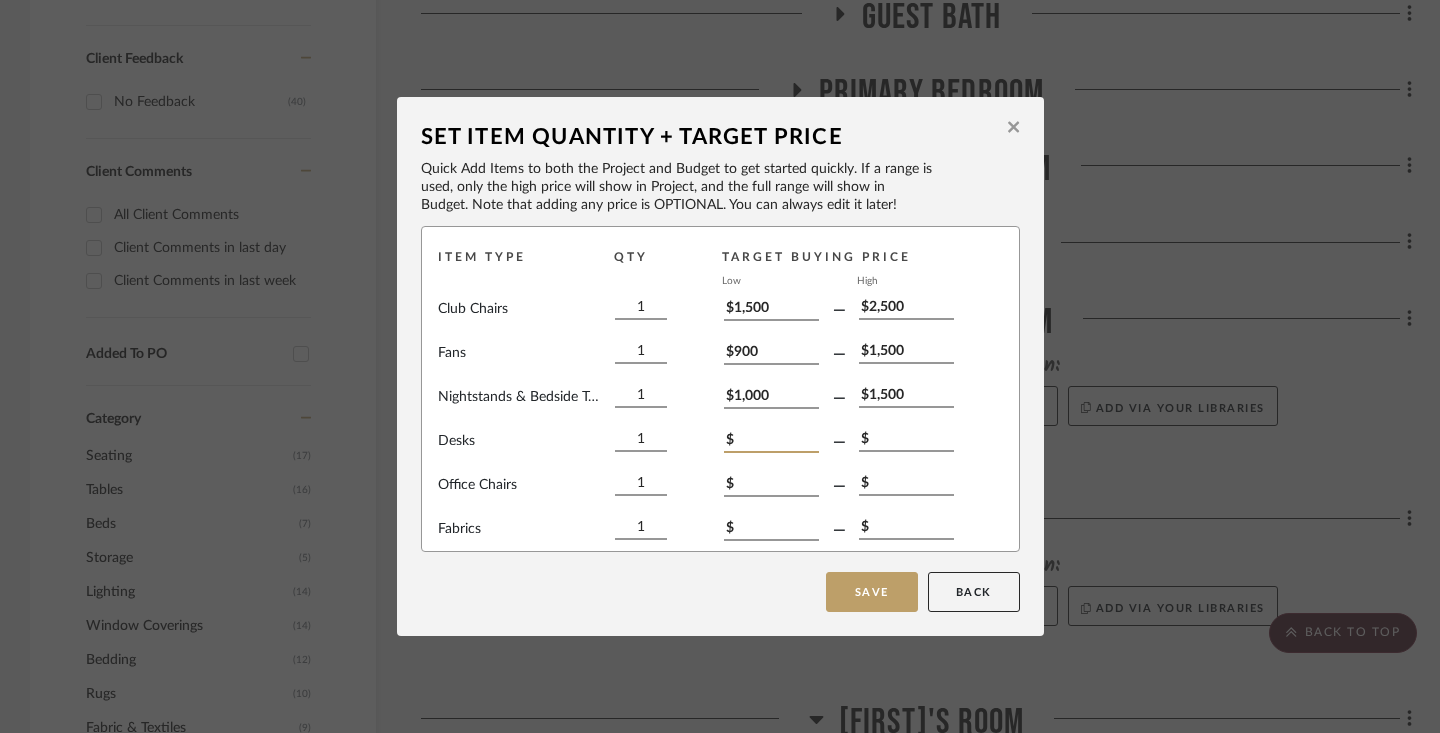 click on "$" at bounding box center [771, 442] 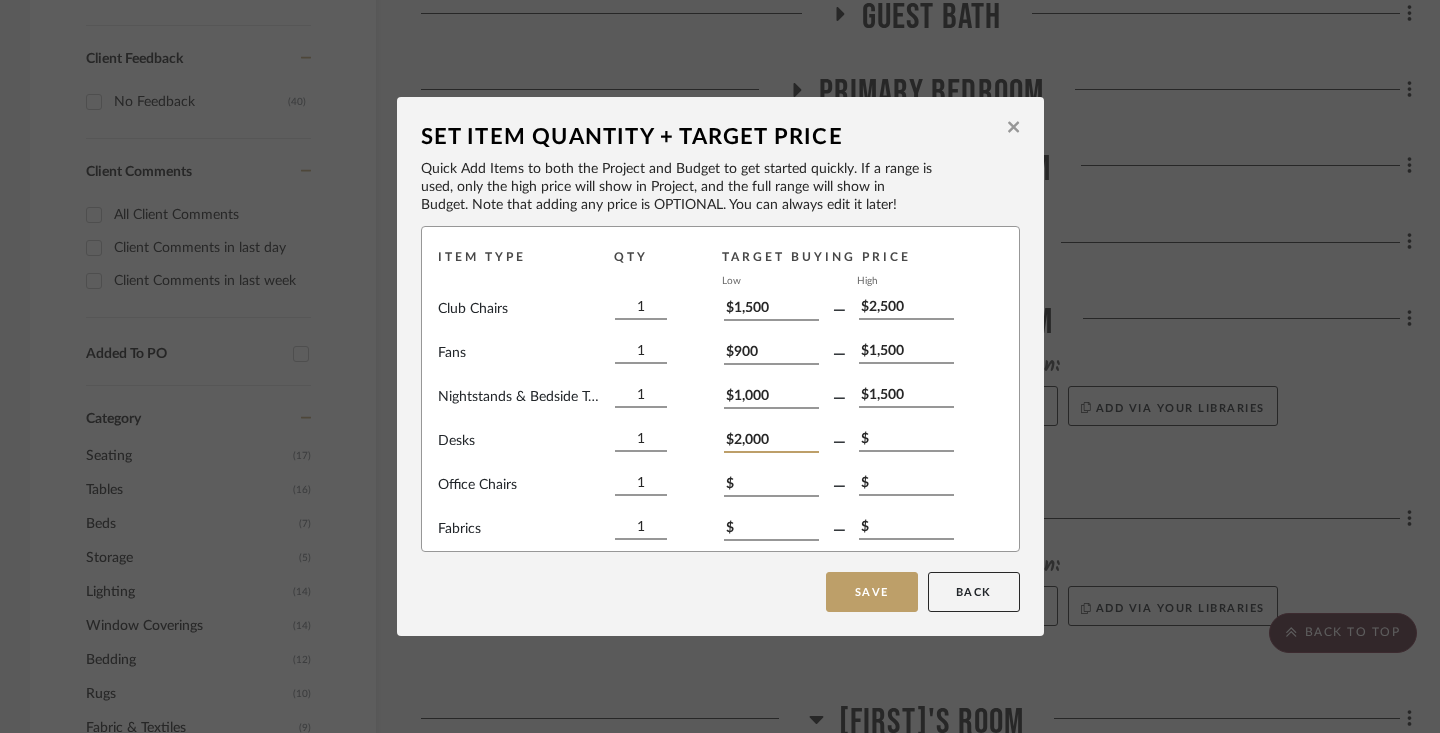 type on "$2,000" 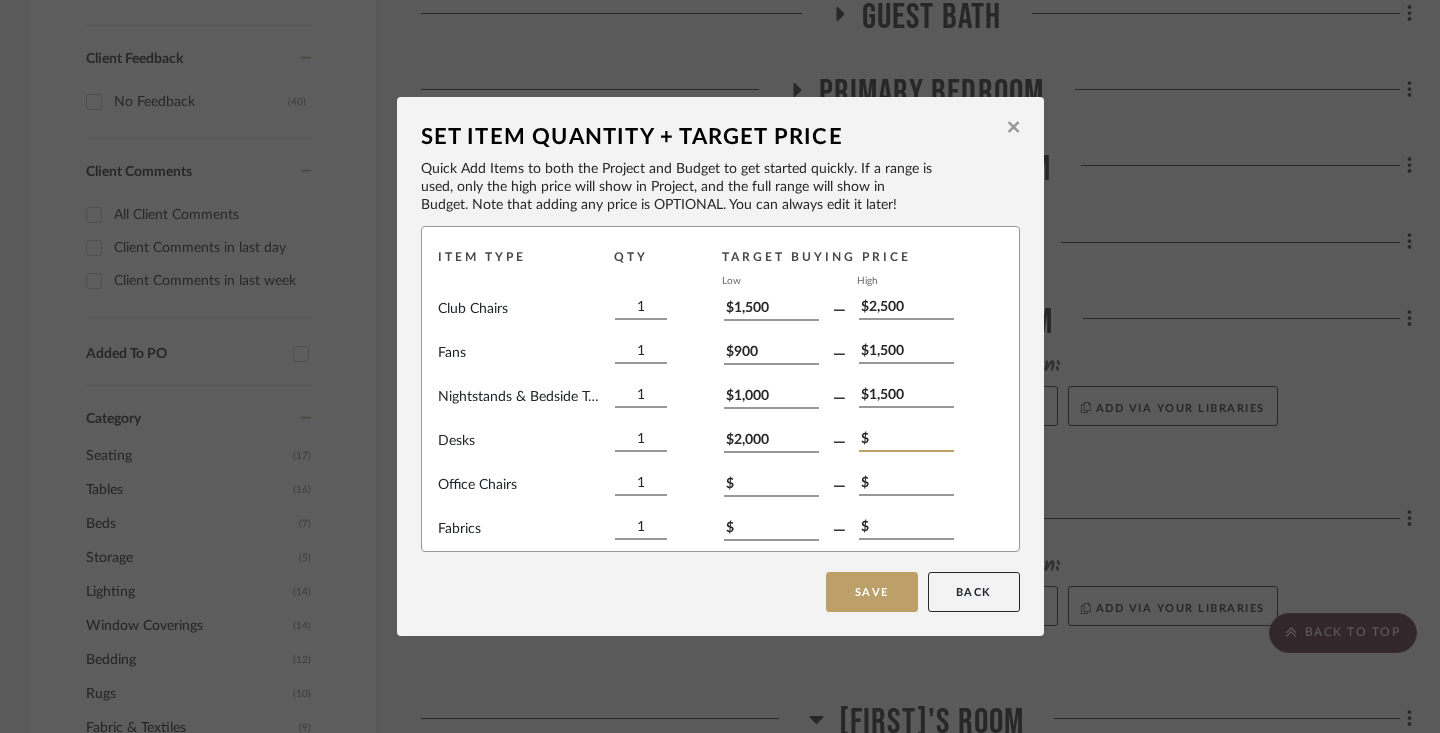 click on "$" at bounding box center [906, 441] 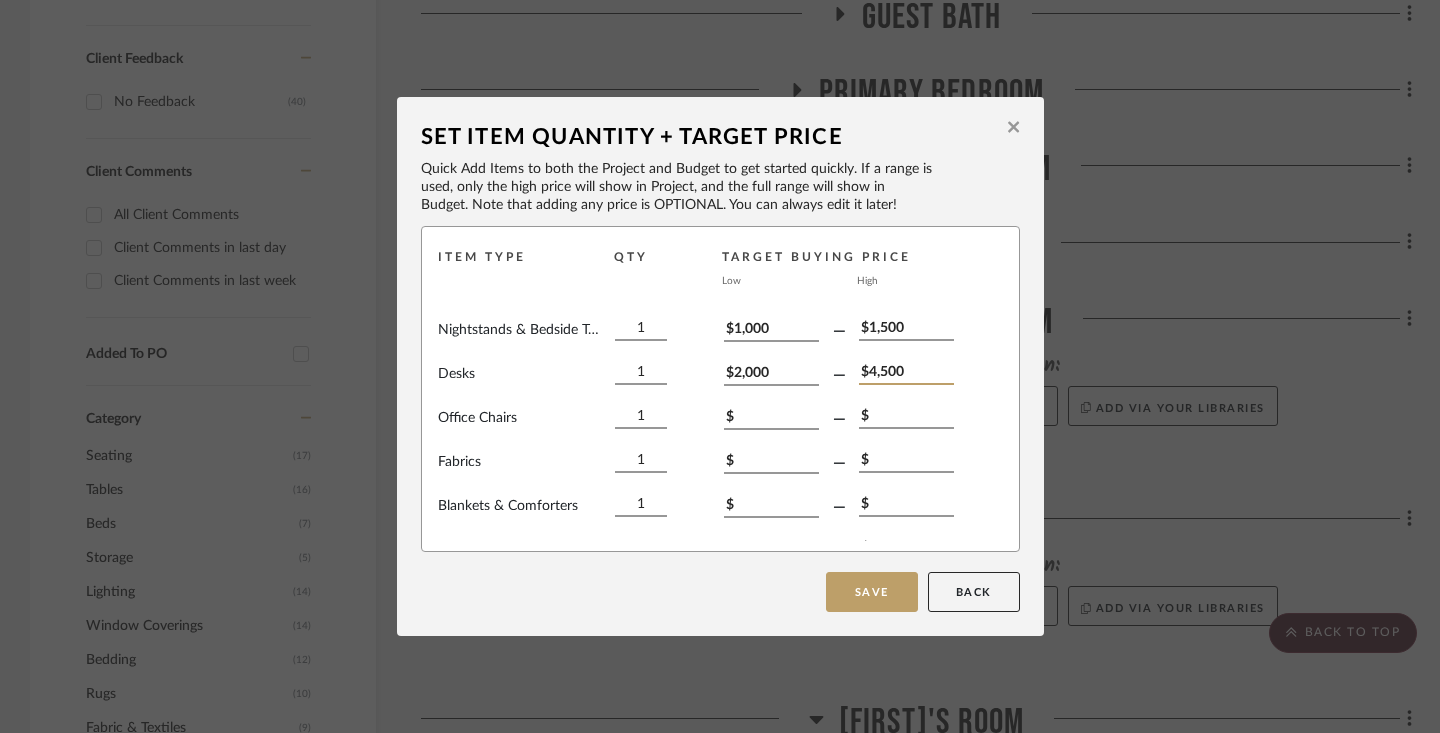 scroll, scrollTop: 77, scrollLeft: 0, axis: vertical 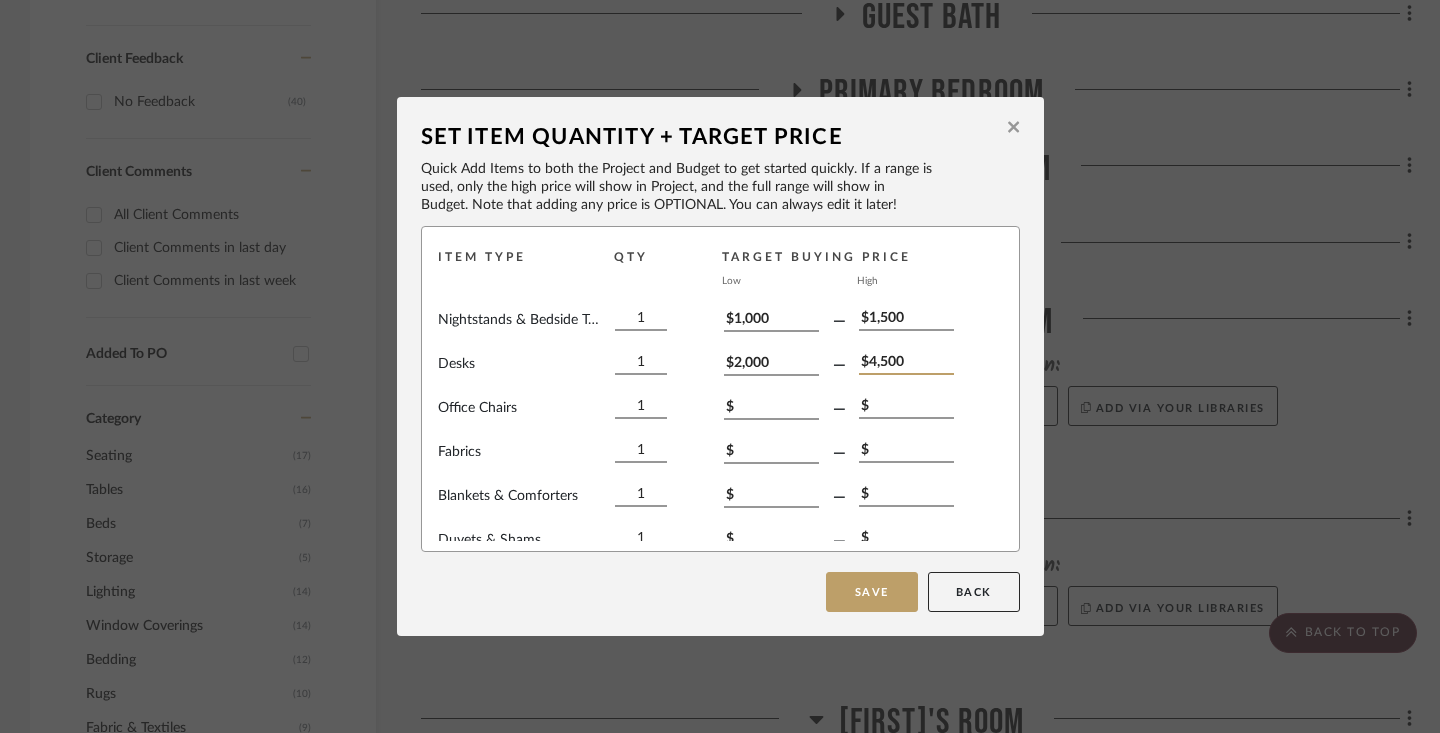 type on "$4,500" 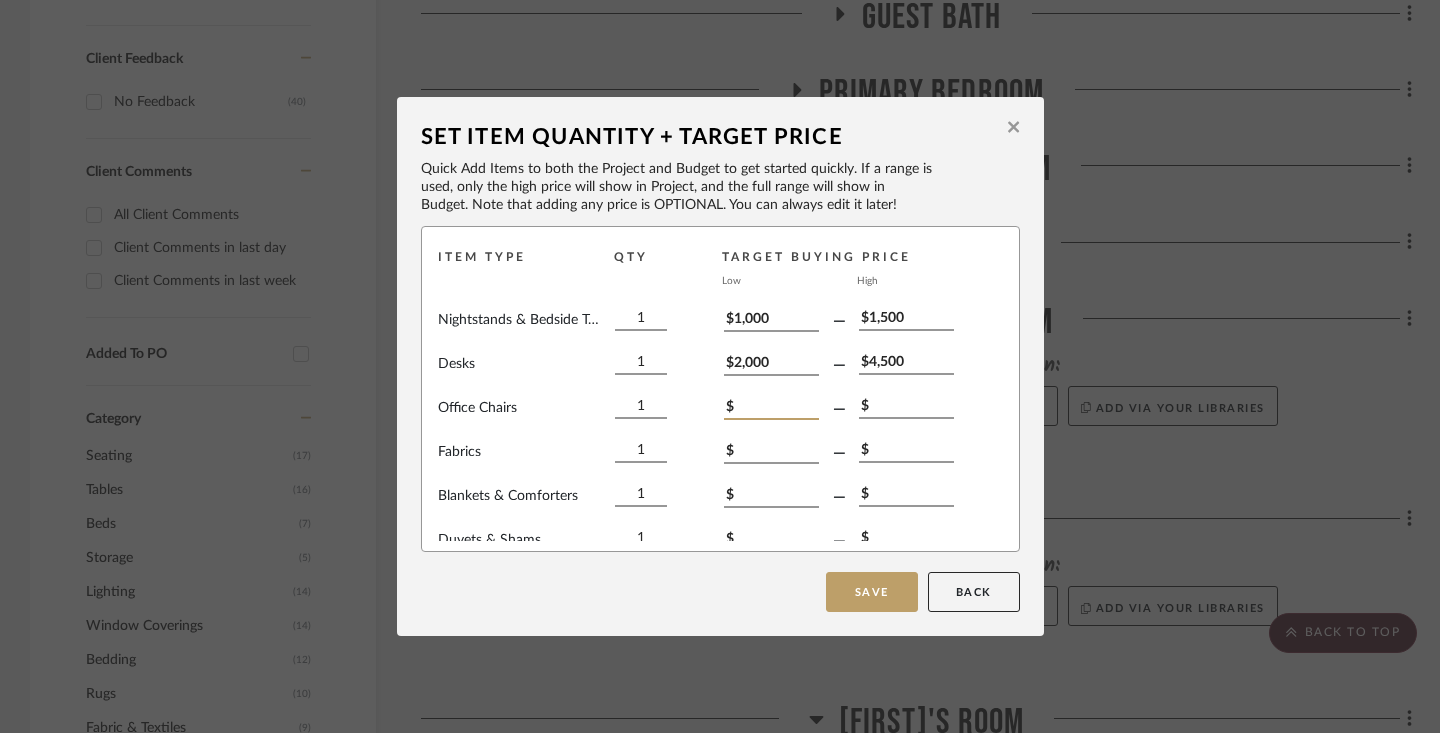 click on "$" at bounding box center (771, 409) 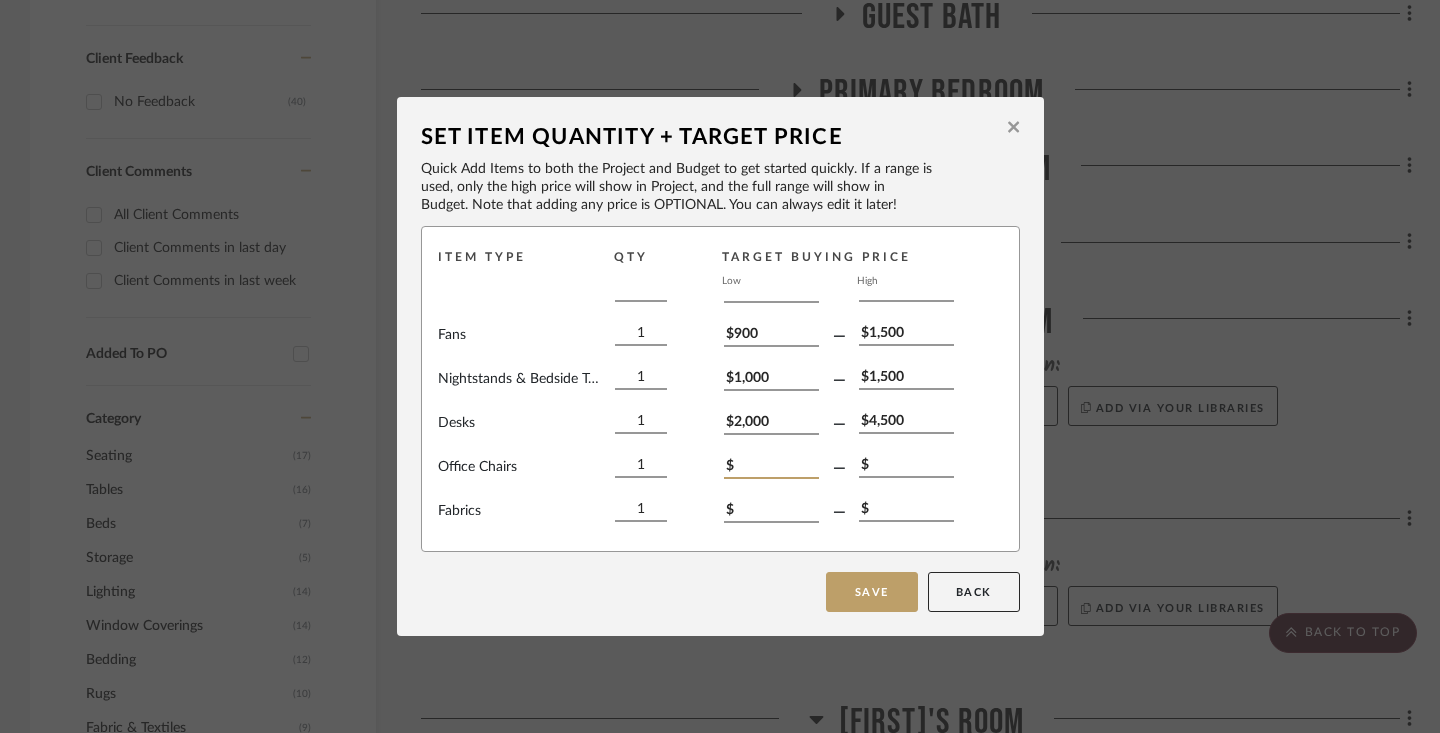 scroll, scrollTop: 15, scrollLeft: 0, axis: vertical 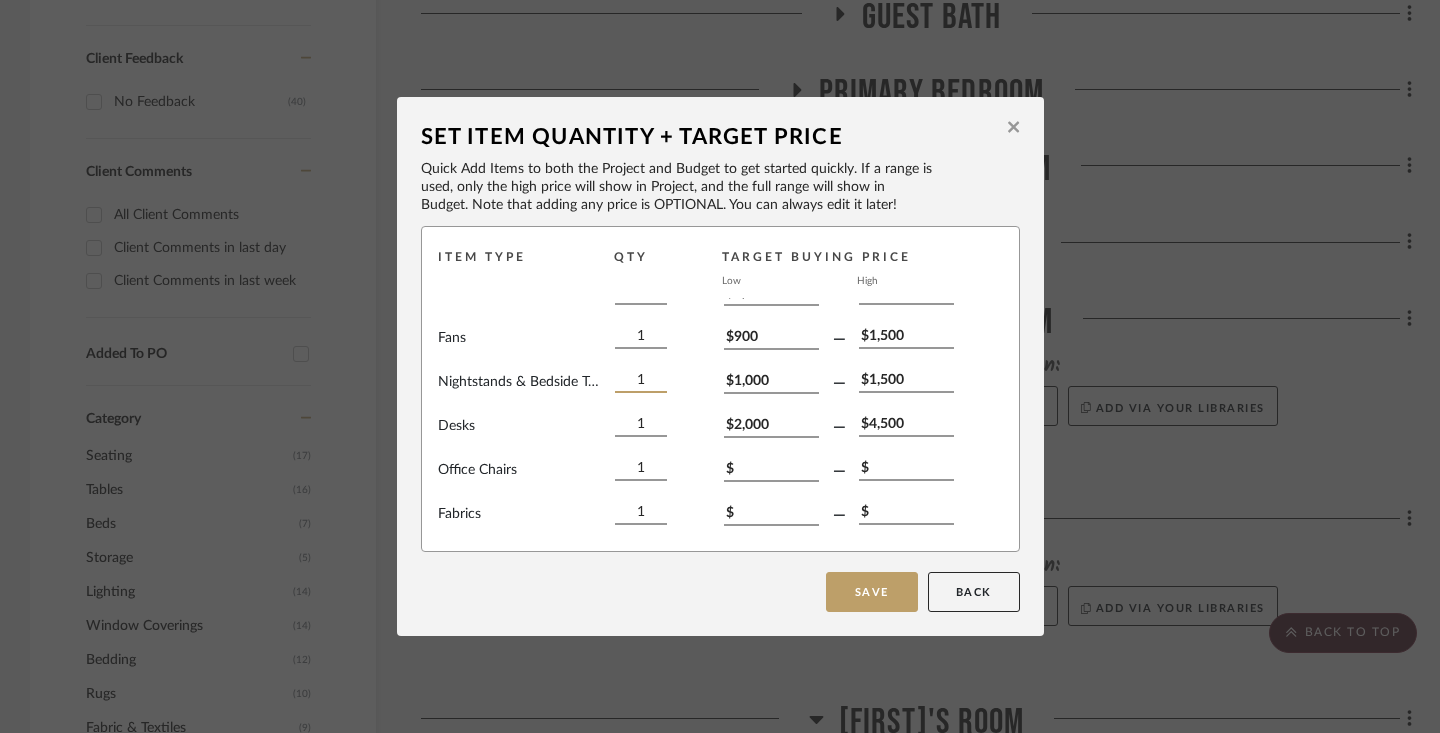 click on "1" at bounding box center [641, 382] 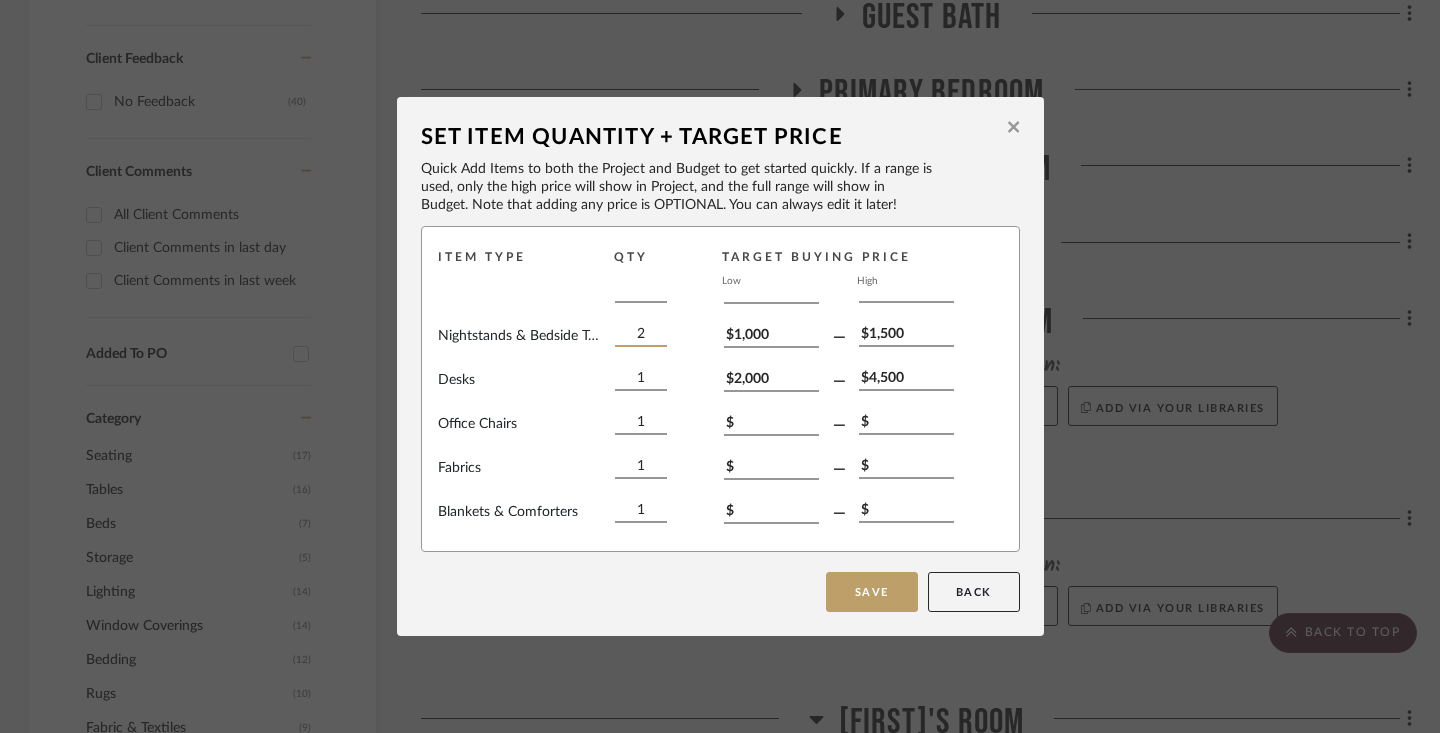scroll, scrollTop: 64, scrollLeft: 0, axis: vertical 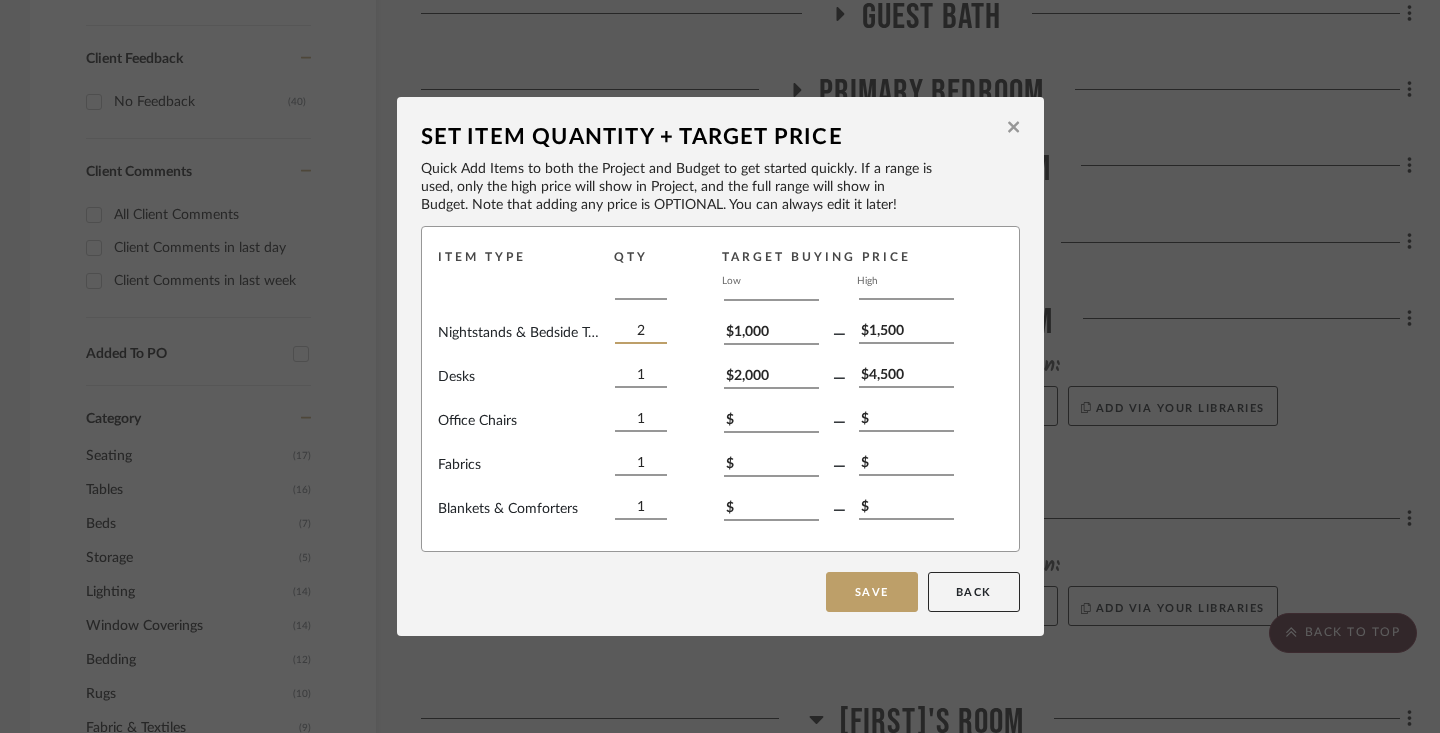 type on "2" 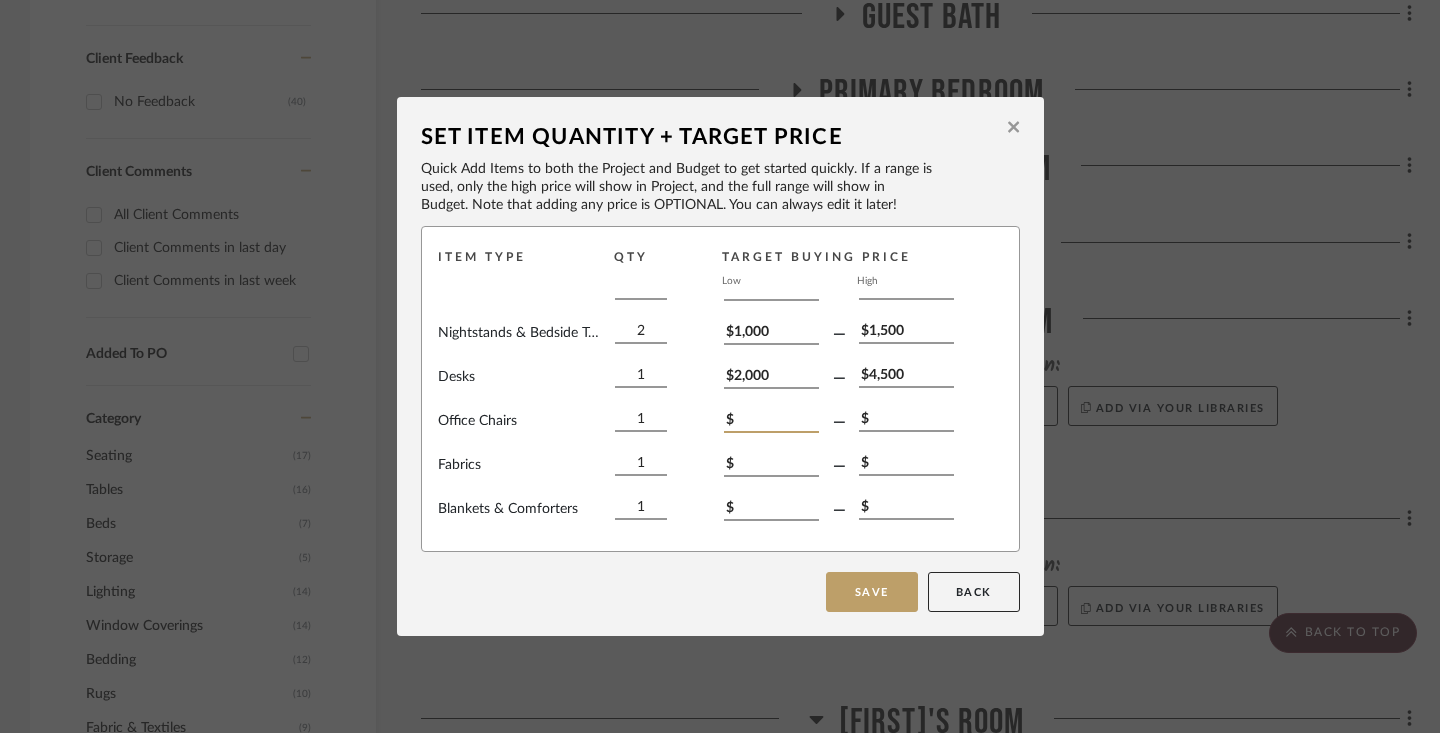 click on "$" at bounding box center [771, 422] 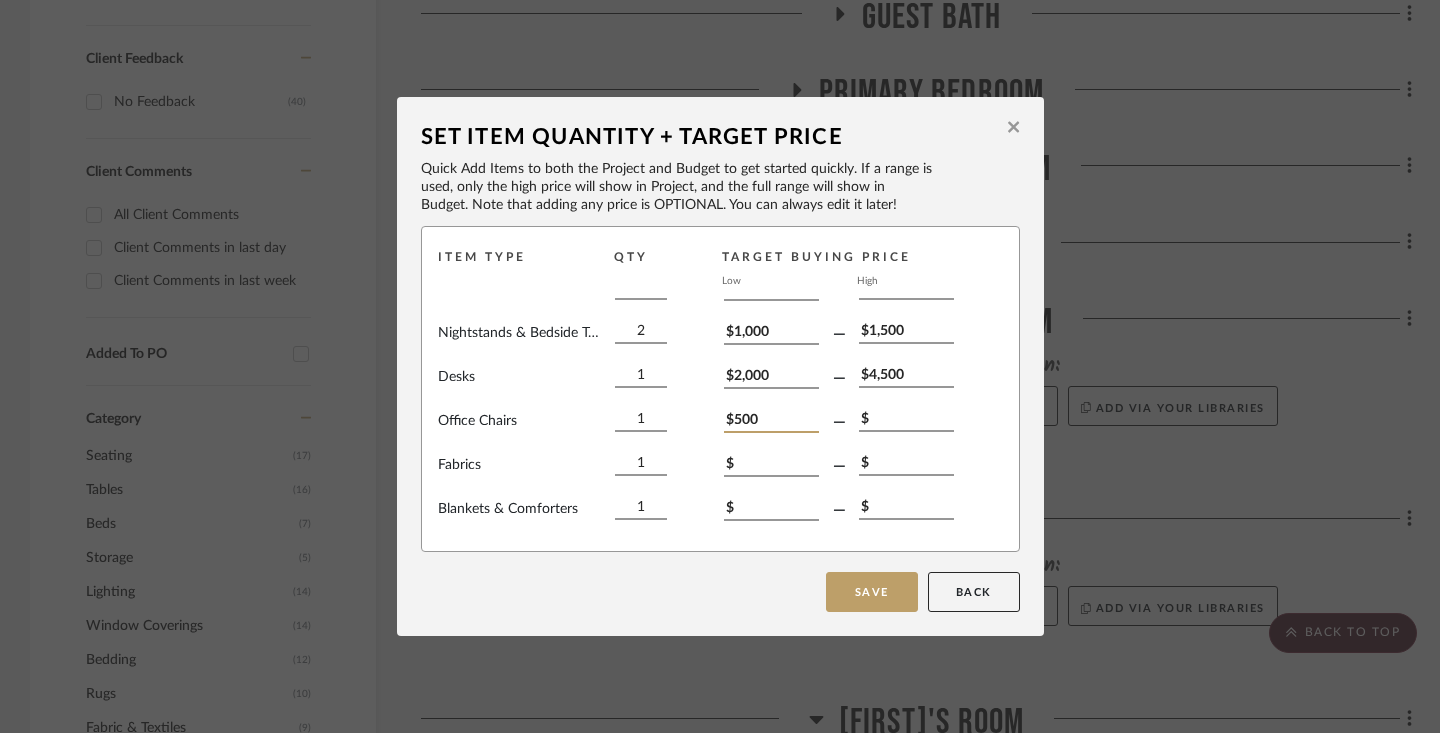 type on "$500" 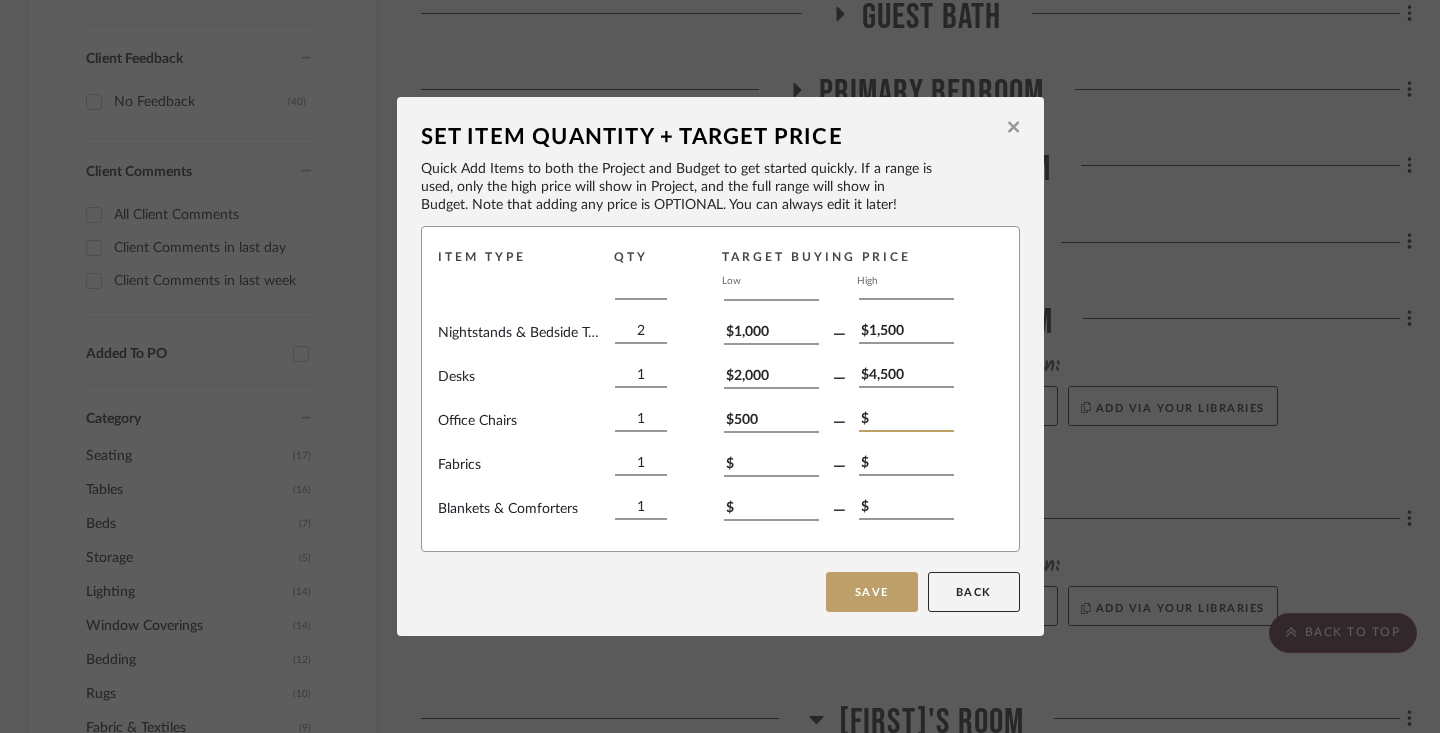click on "$" at bounding box center (906, 421) 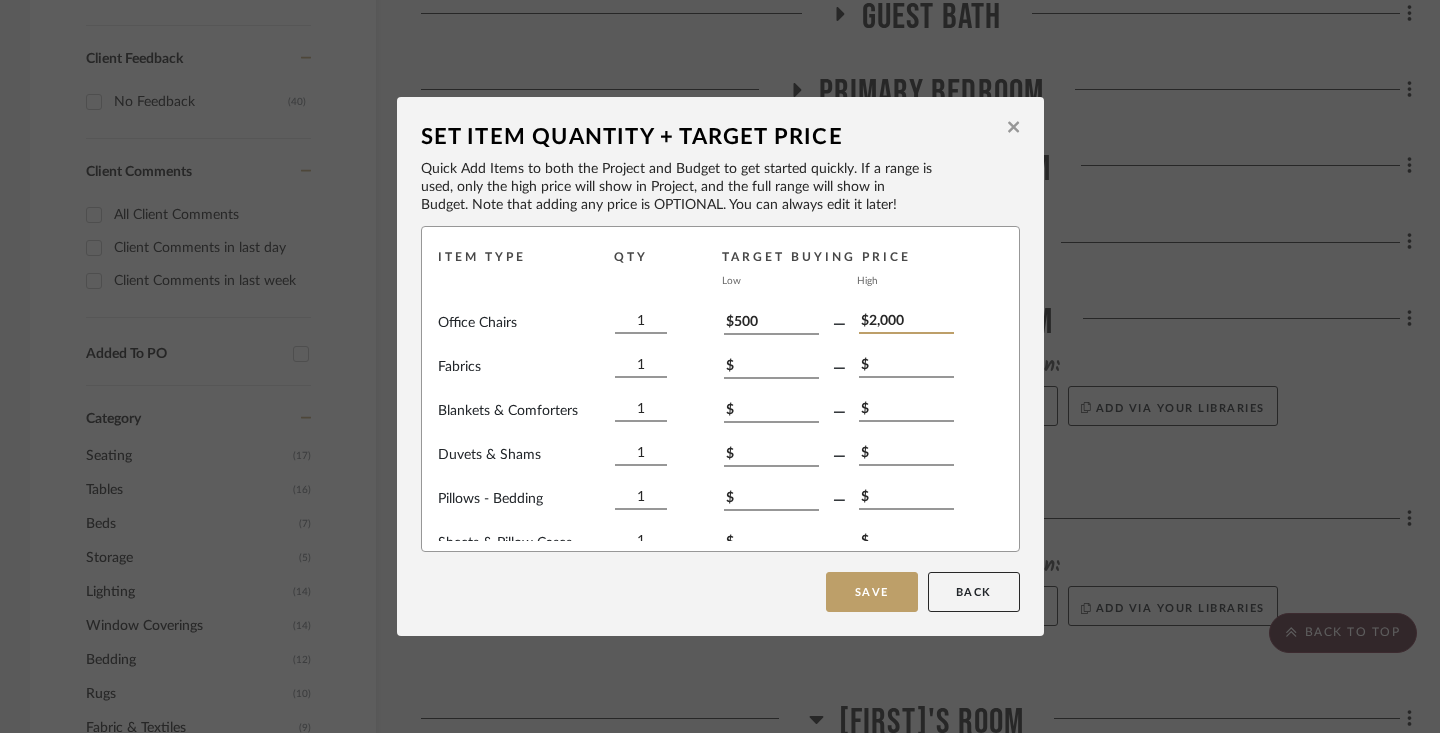 scroll, scrollTop: 168, scrollLeft: 0, axis: vertical 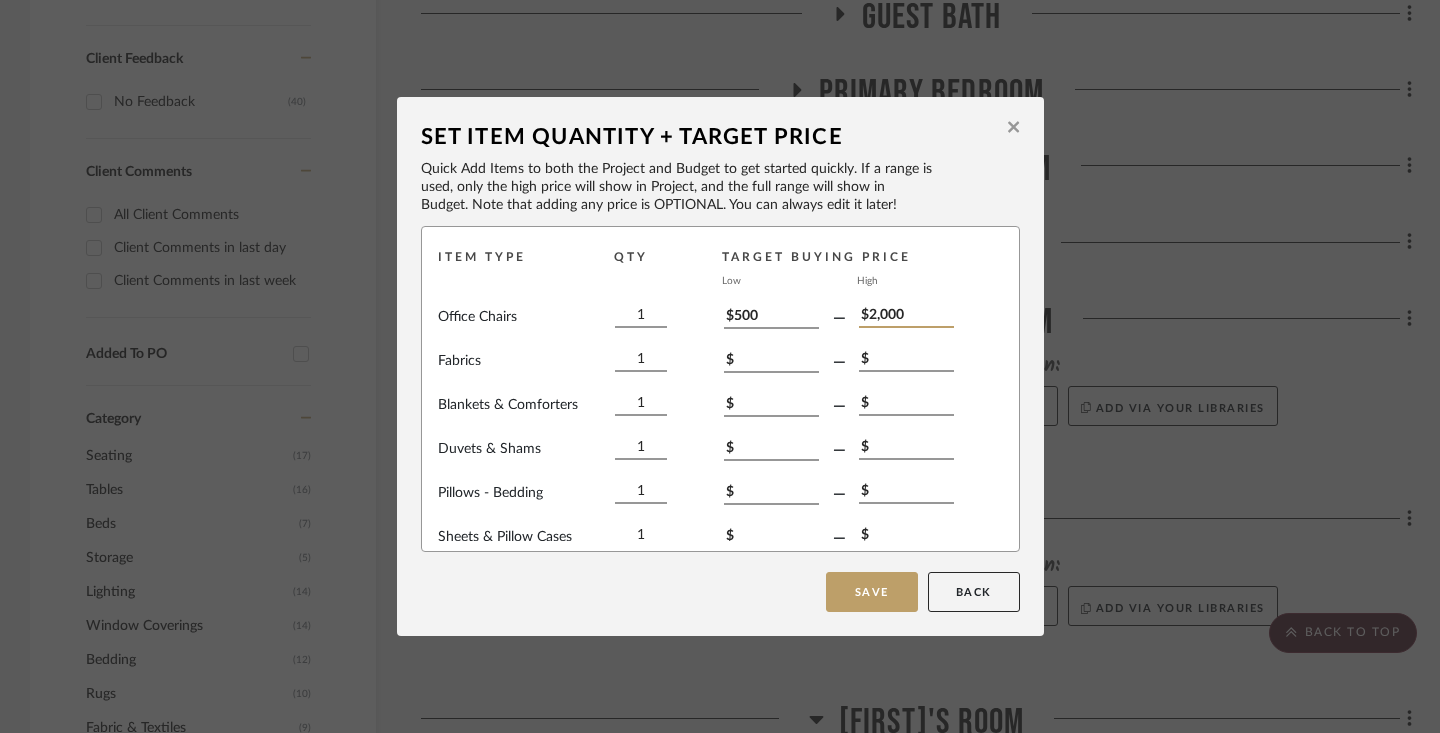 type on "$2,000" 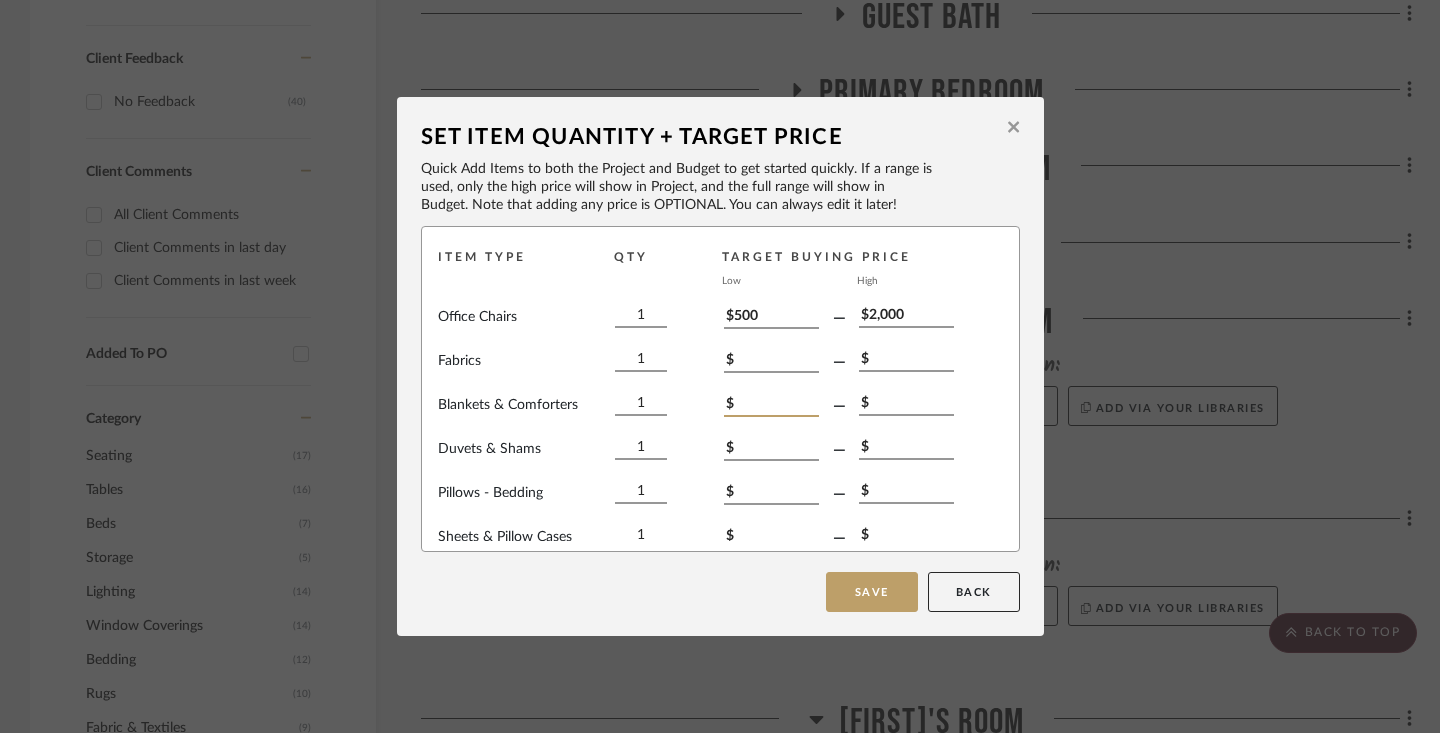 click on "$" at bounding box center (771, 406) 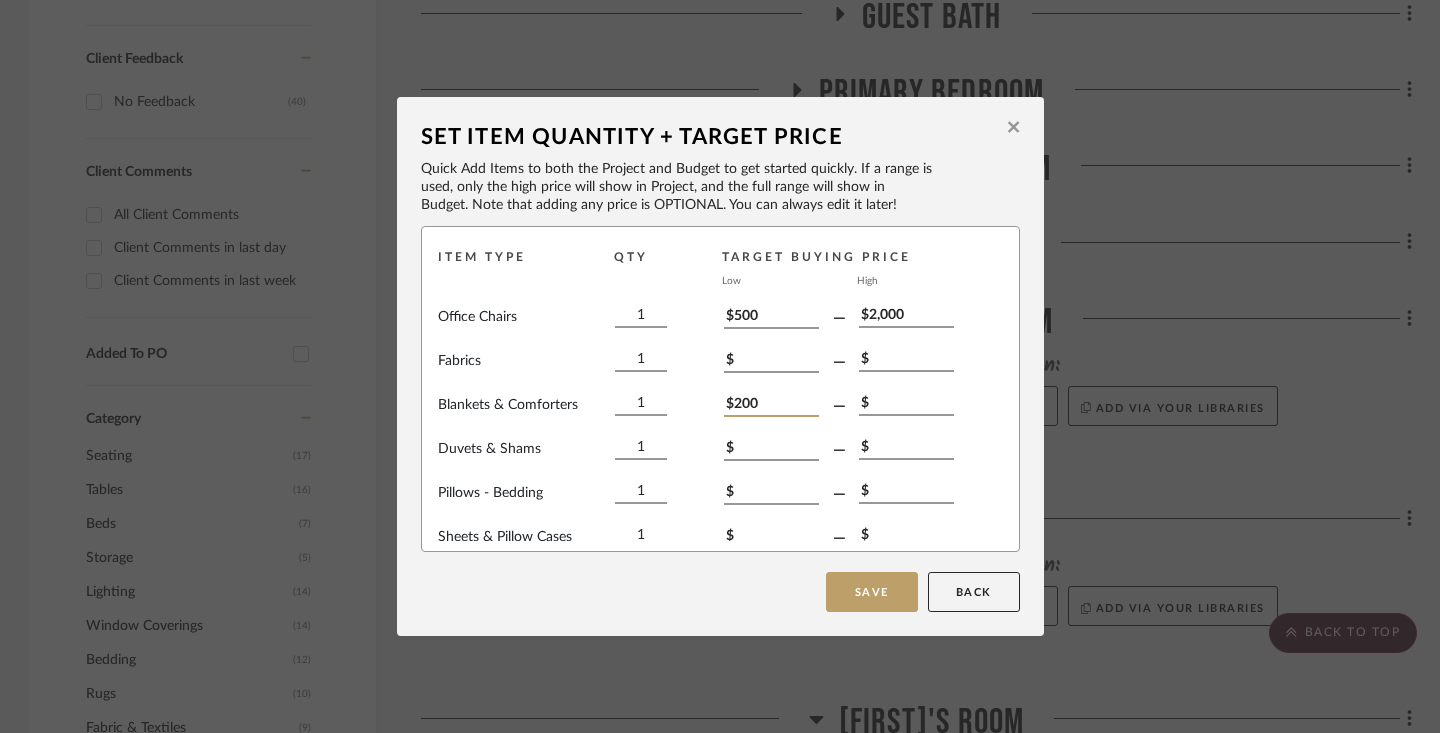 type on "$200" 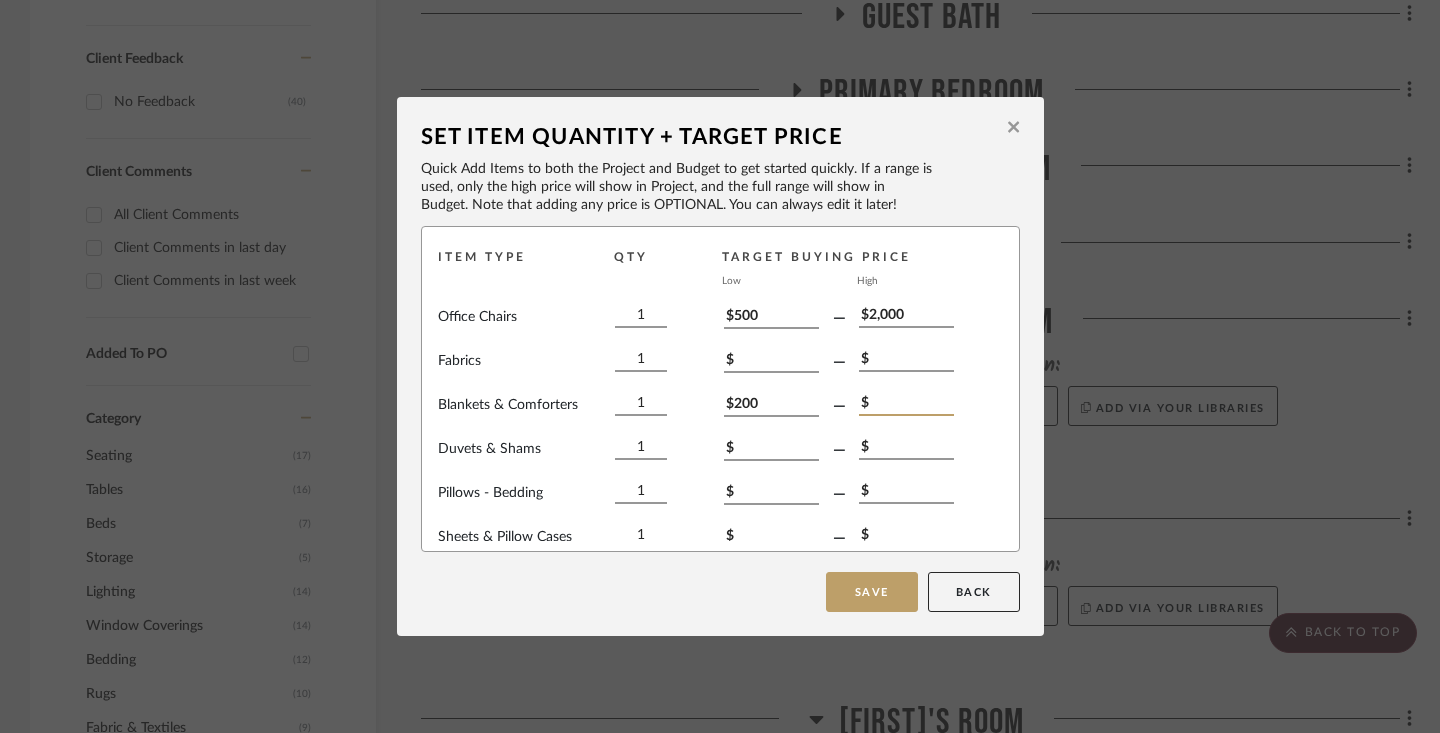 click on "$" at bounding box center (906, 405) 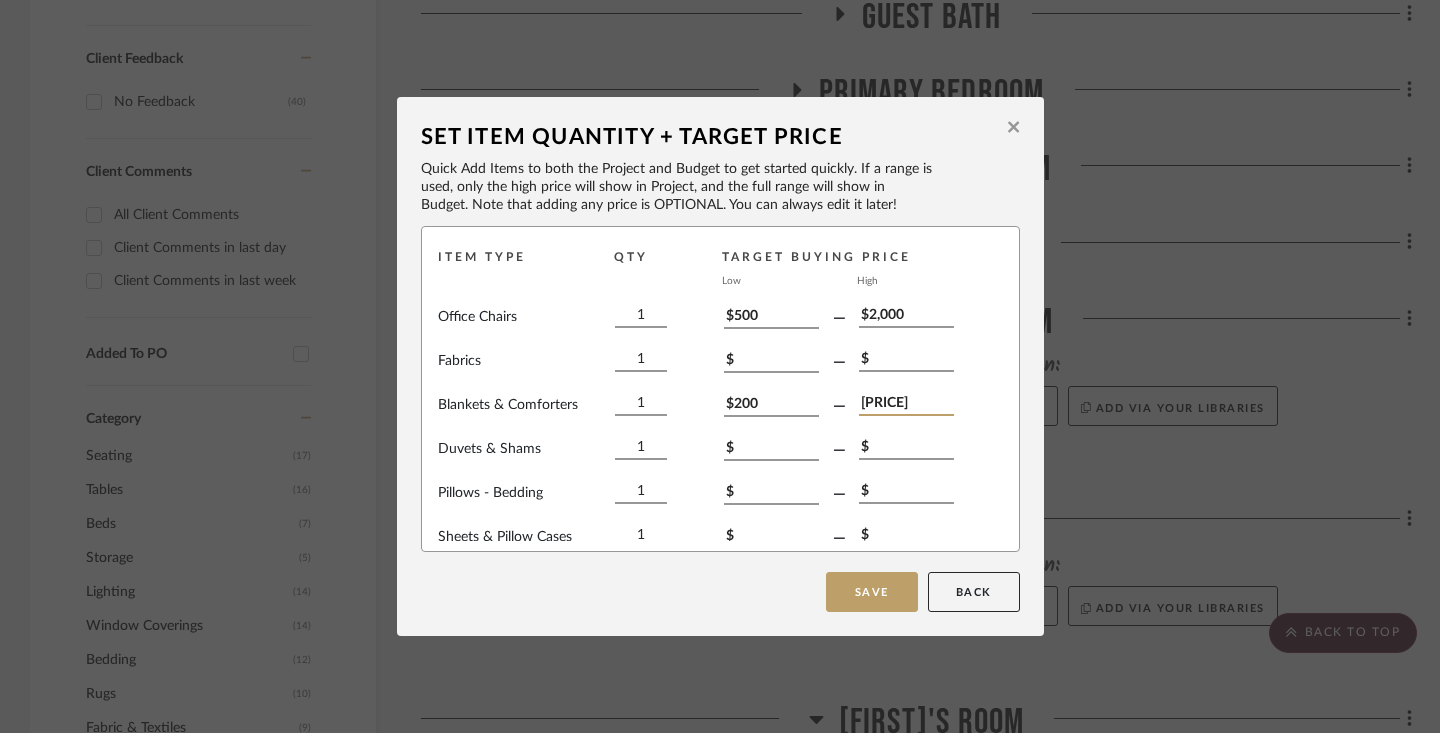 type on "[PRICE]" 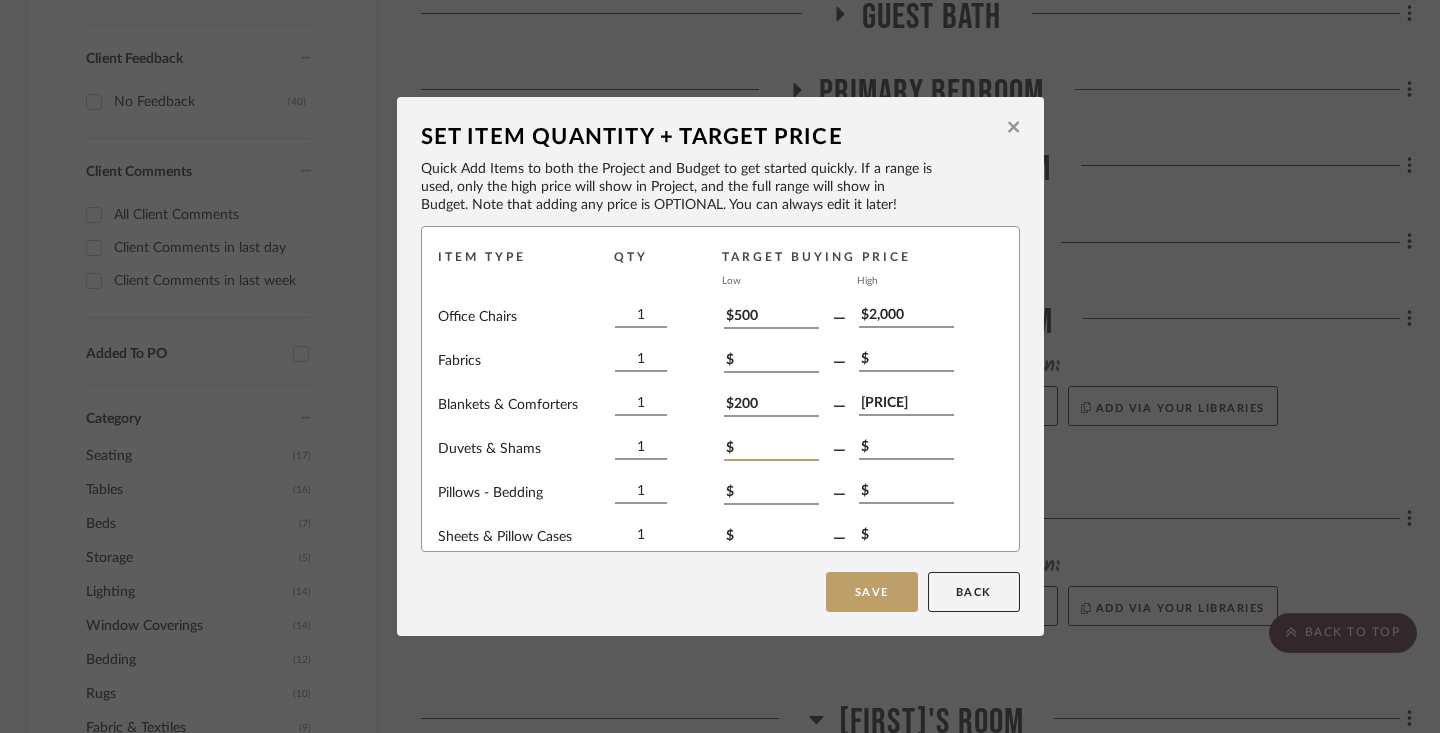 click on "$" at bounding box center (771, 450) 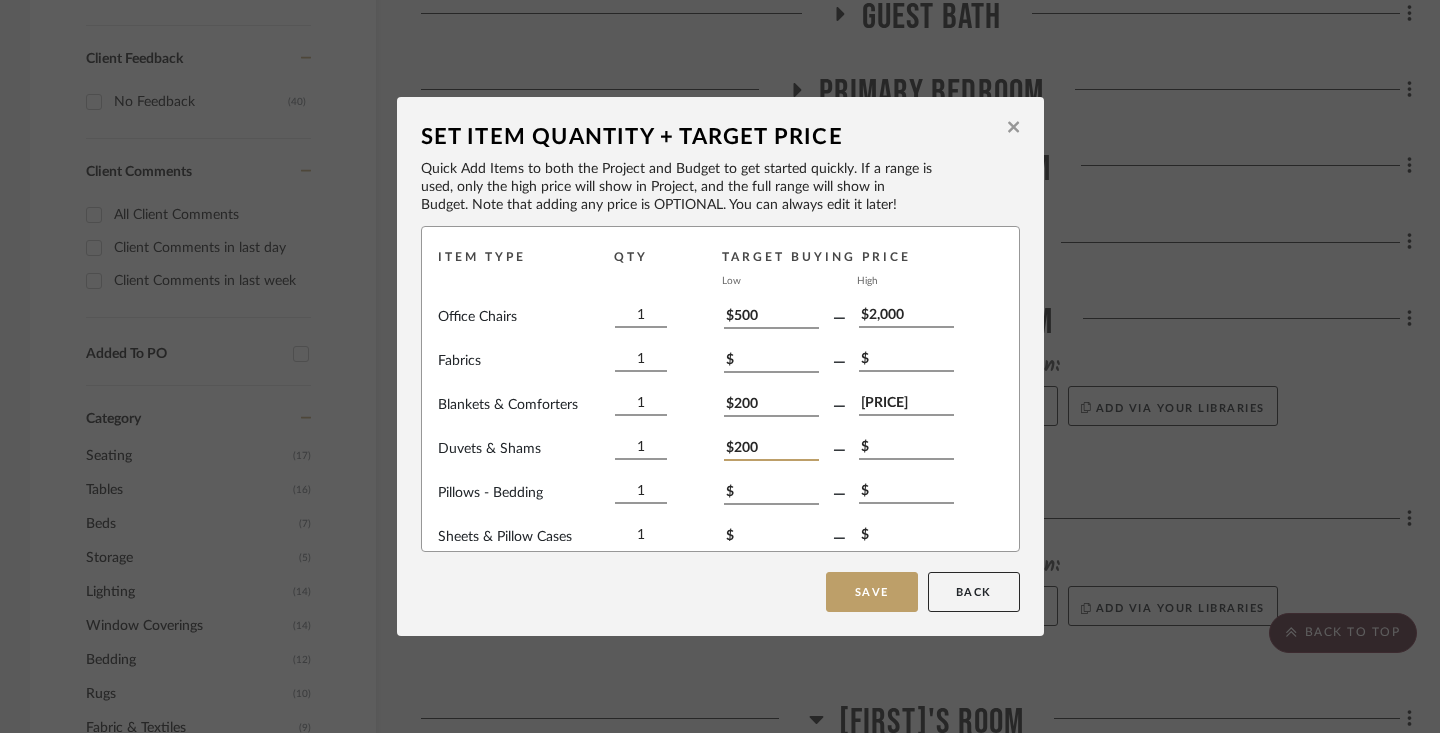 type on "$200" 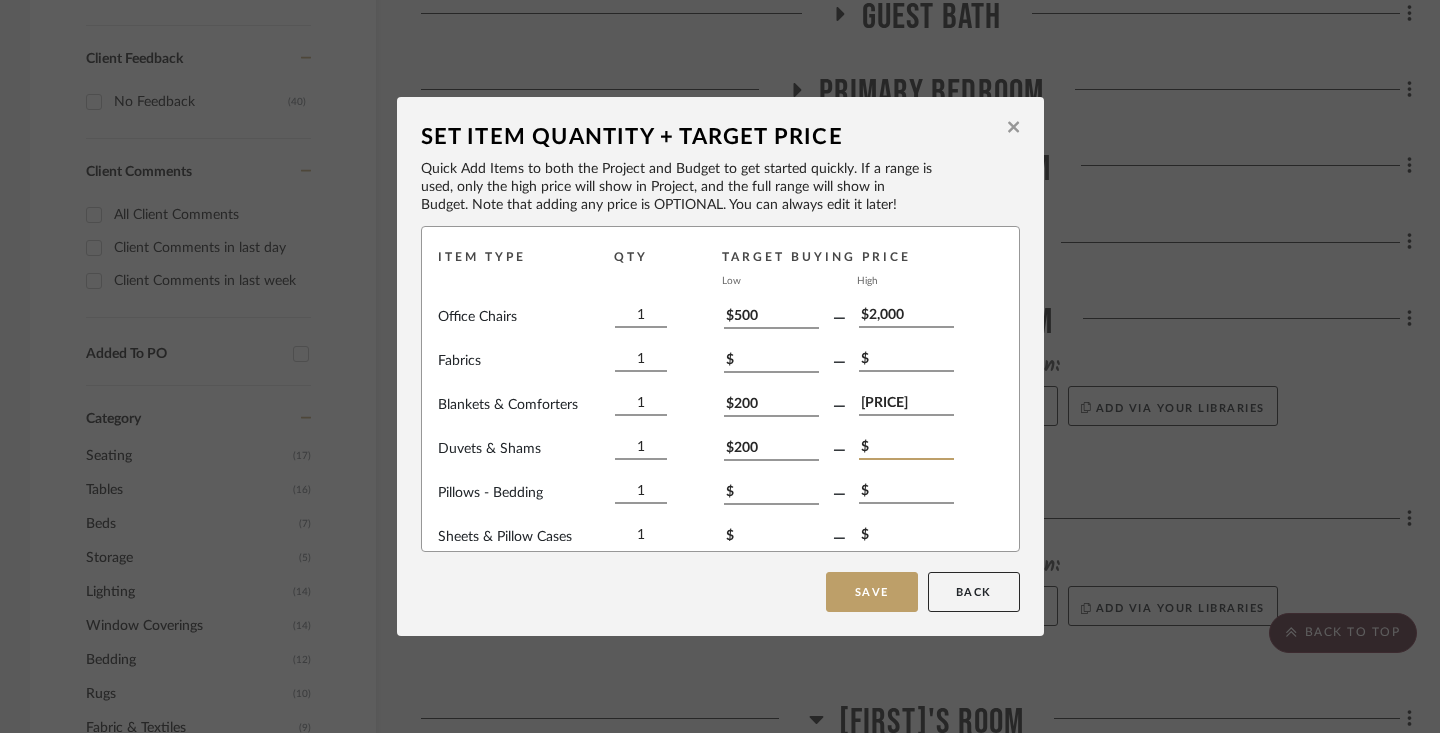 click on "$" at bounding box center (906, 449) 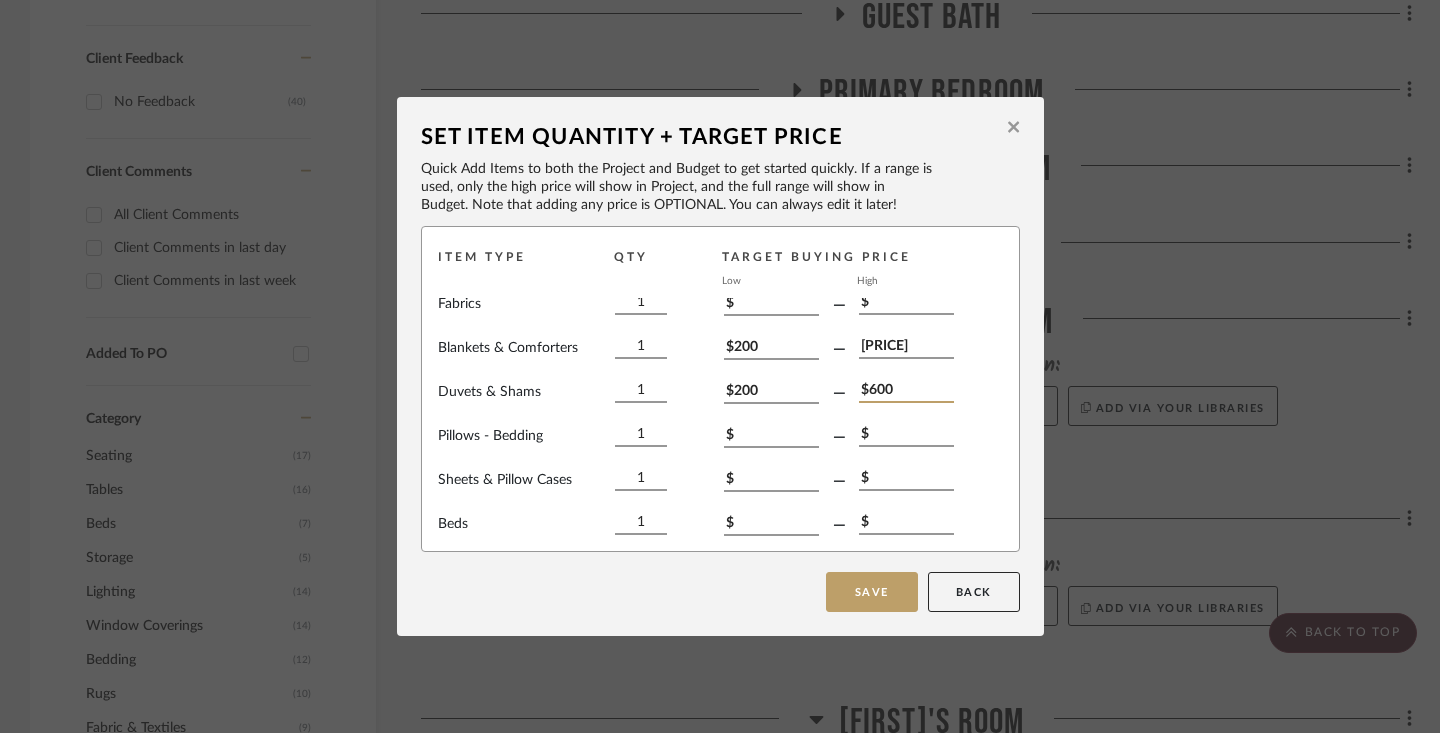 scroll, scrollTop: 230, scrollLeft: 0, axis: vertical 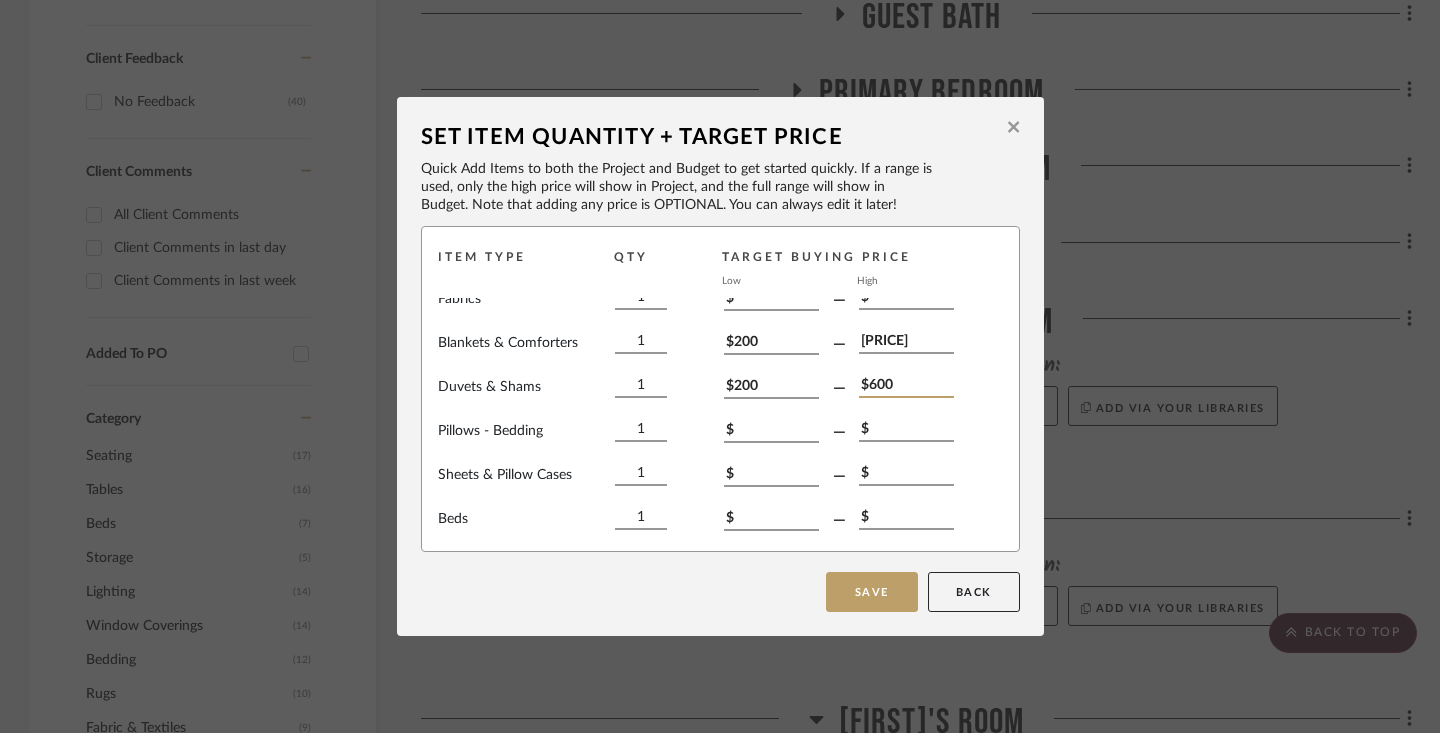 type on "$600" 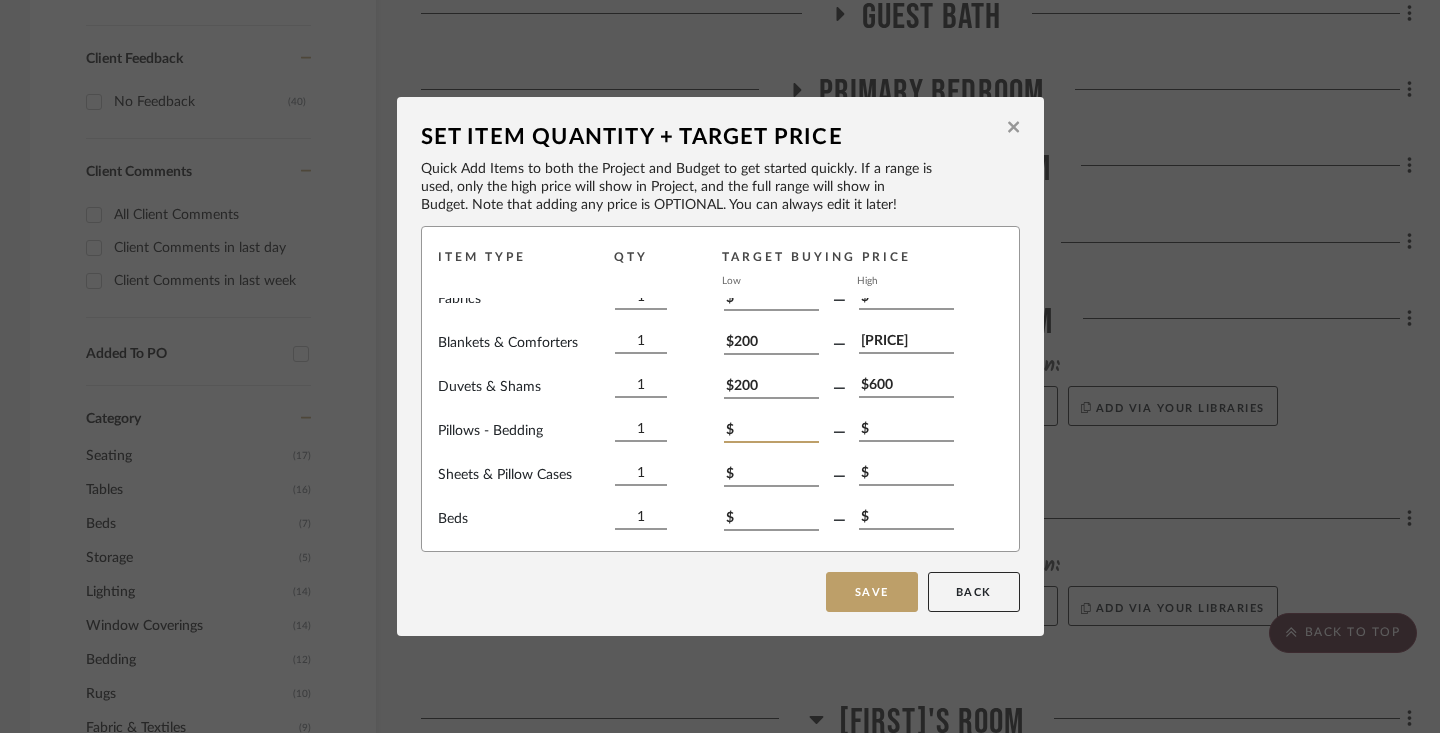 click on "$" at bounding box center (771, 432) 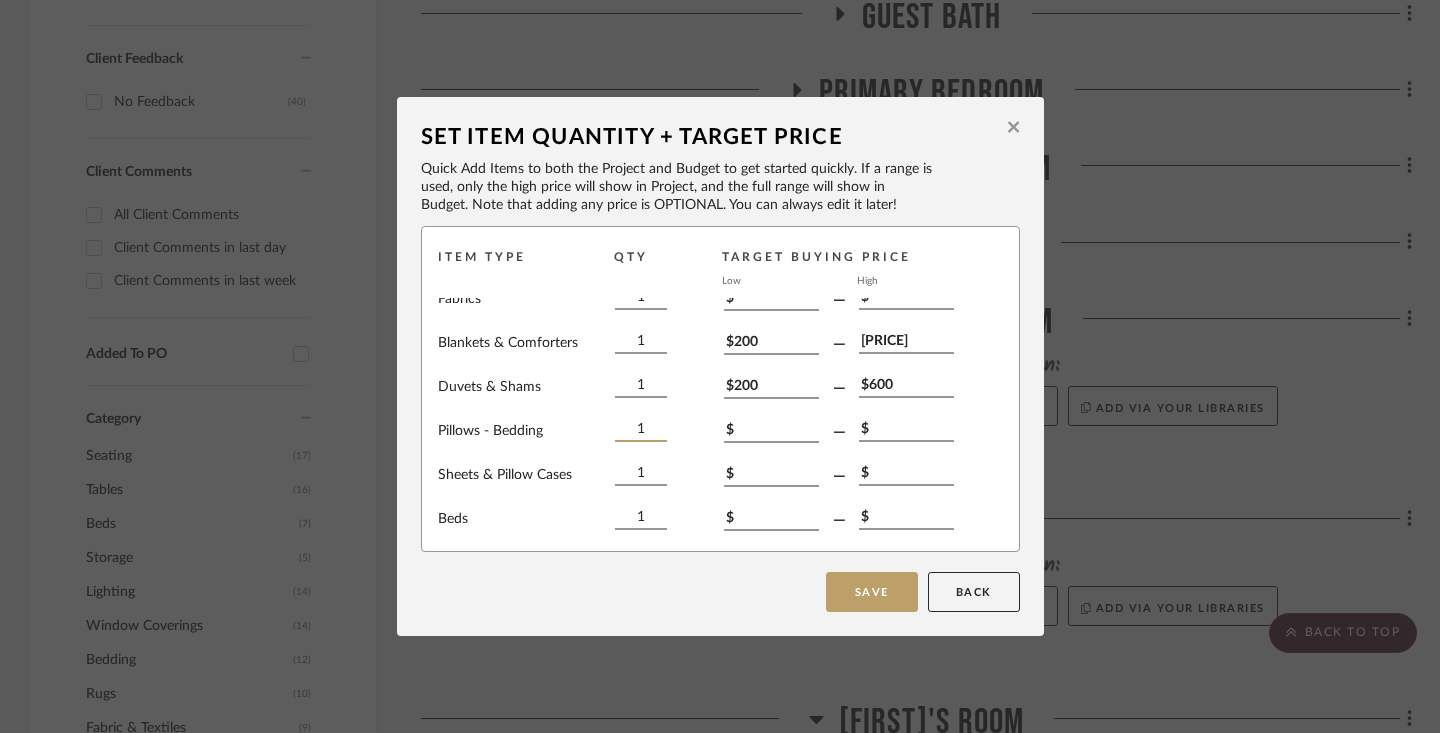 click on "1" at bounding box center (641, 431) 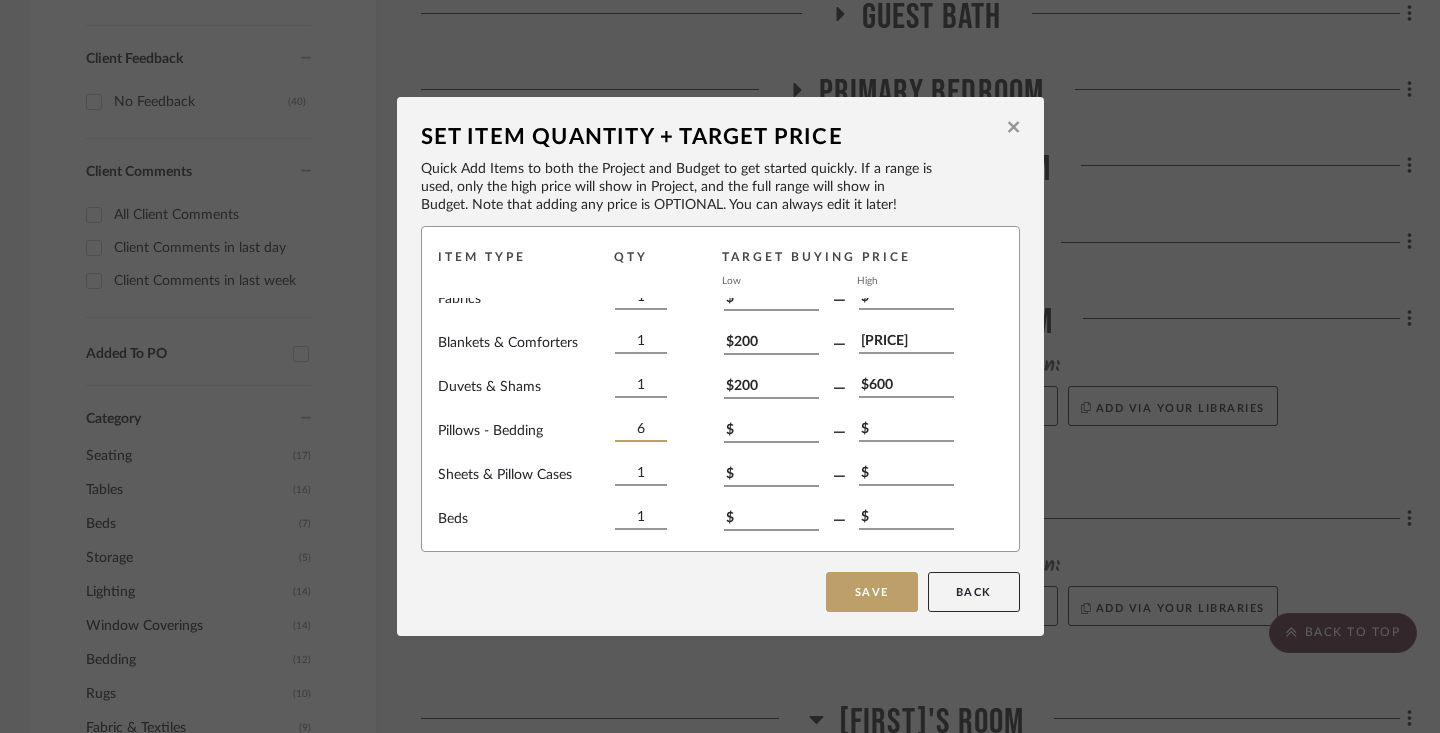 type on "6" 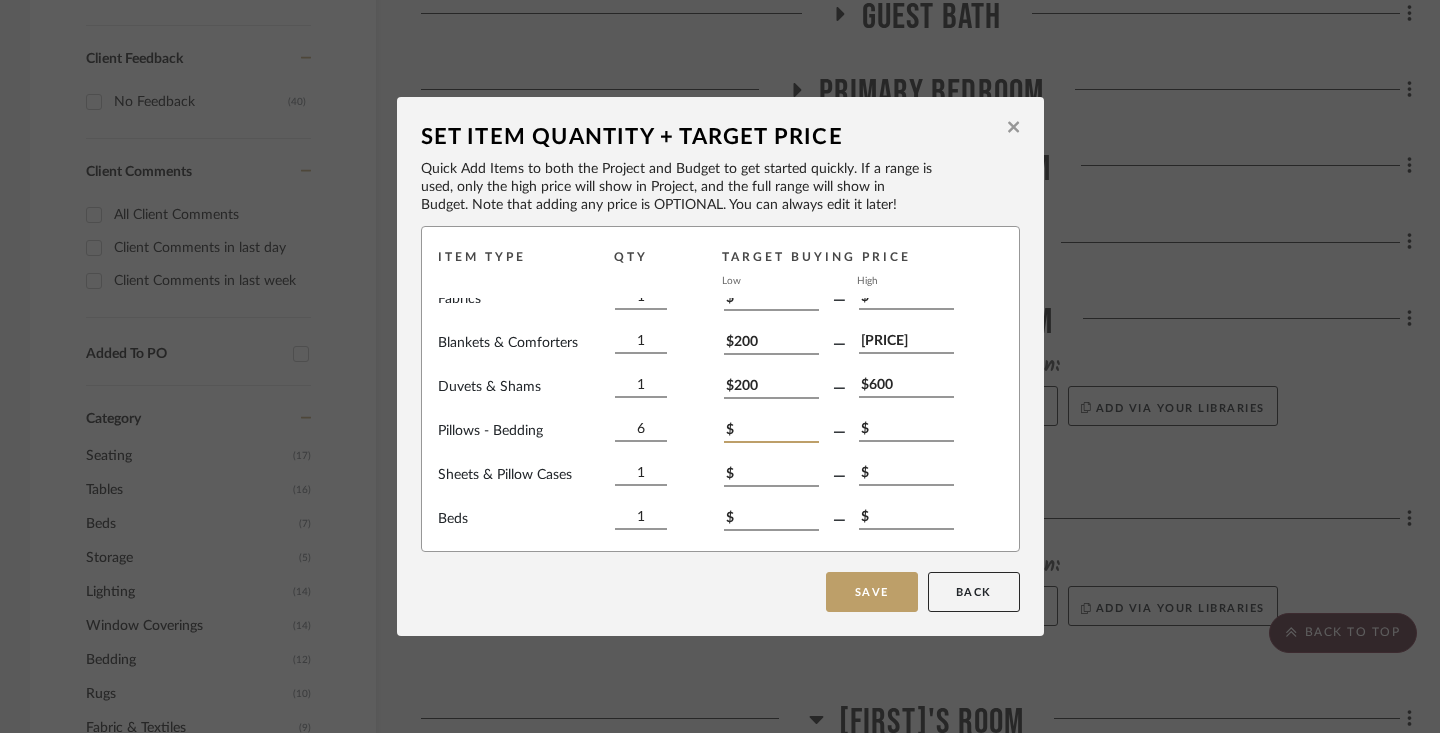 click on "$" at bounding box center [771, 432] 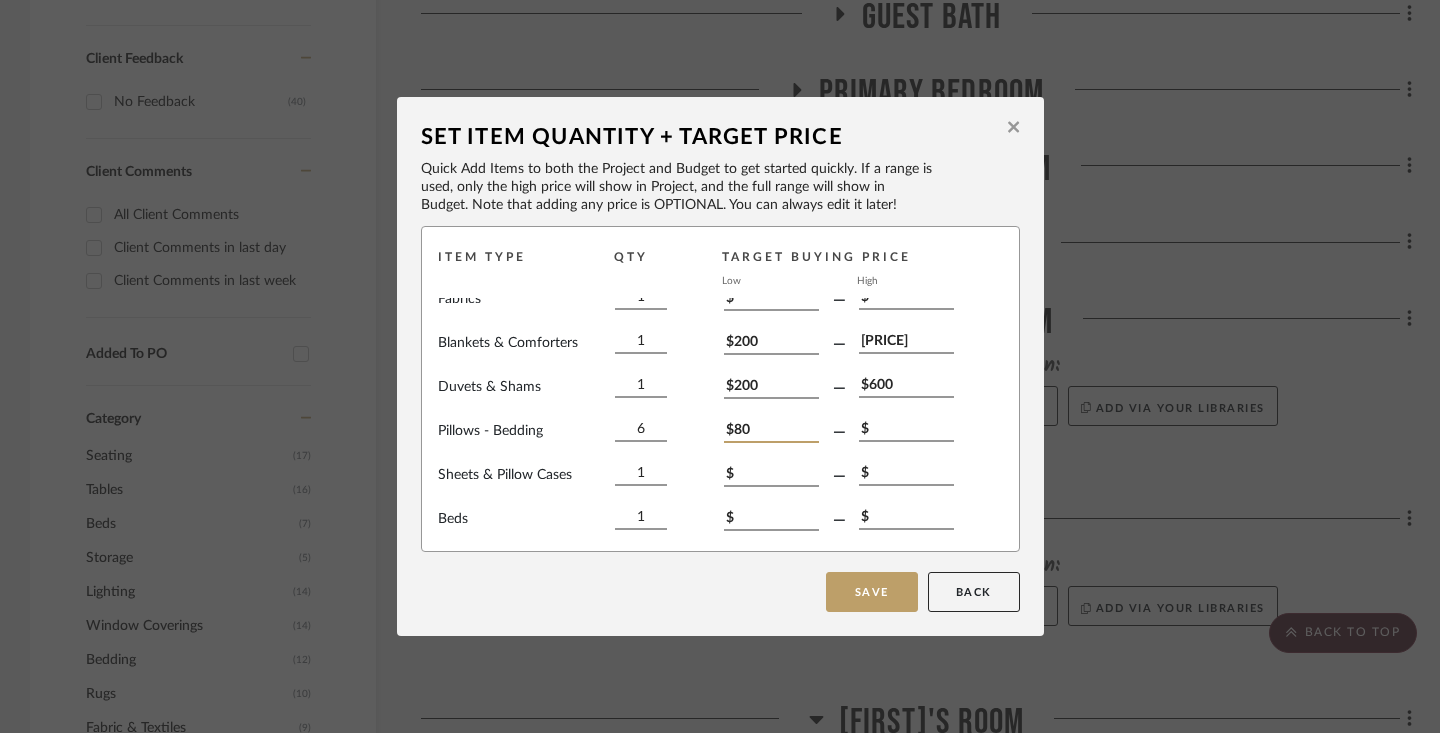 type on "$80" 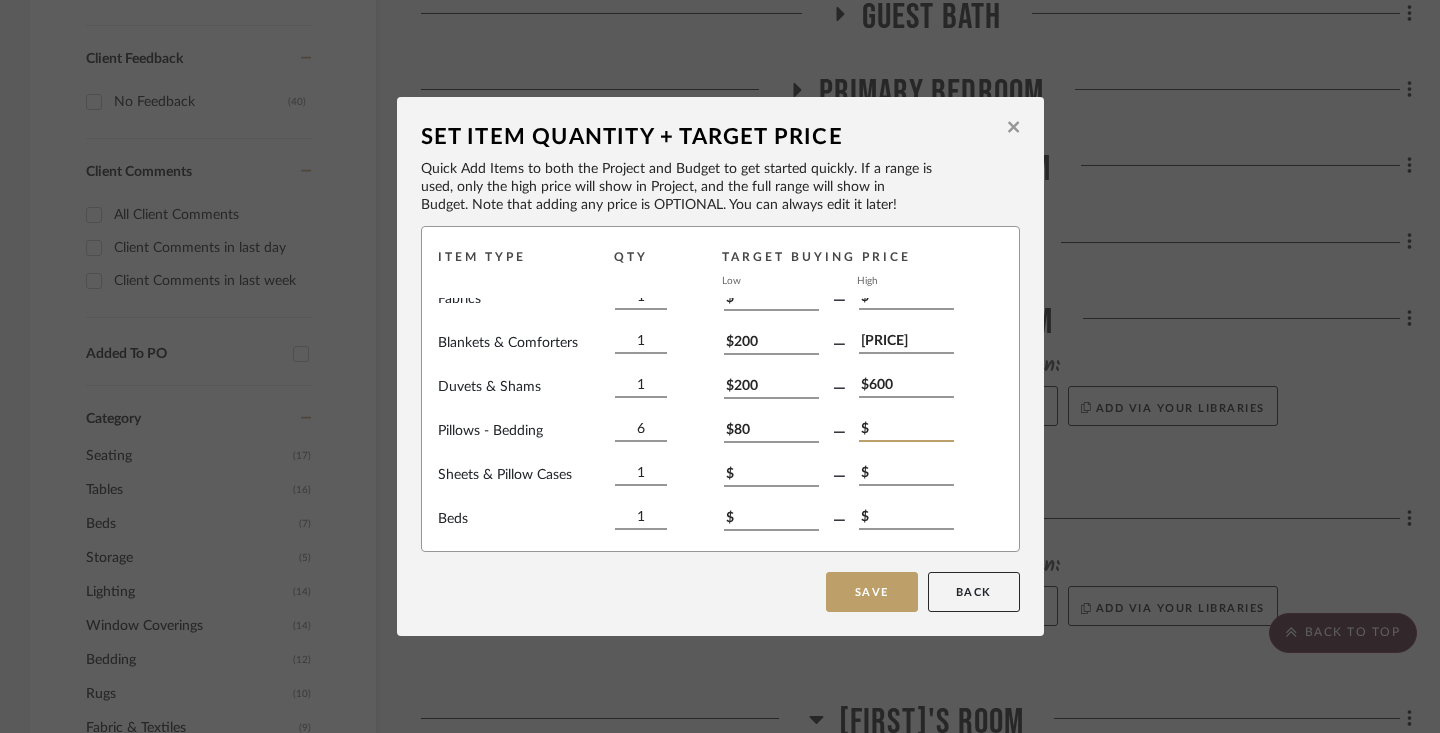 click on "$" at bounding box center [906, 431] 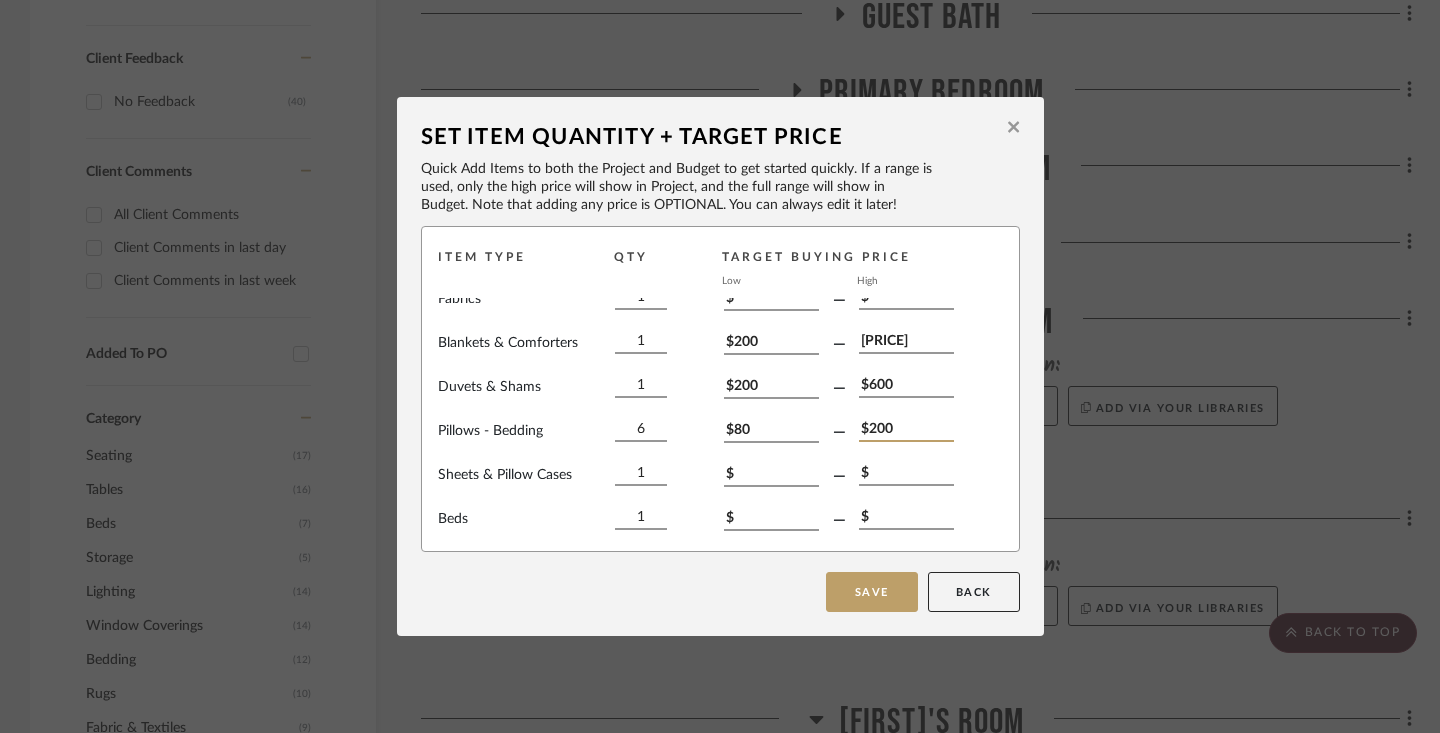 type on "$200" 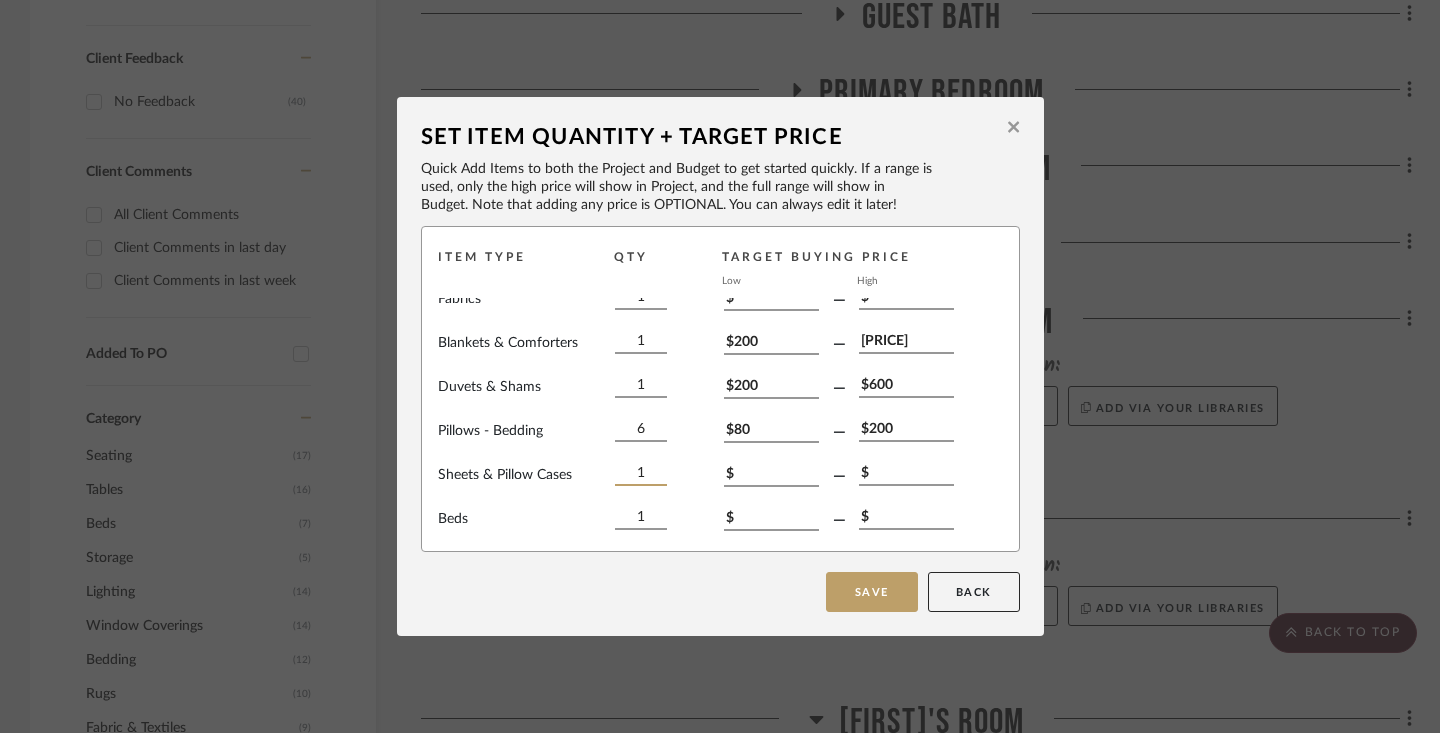 click on "1" at bounding box center [641, 475] 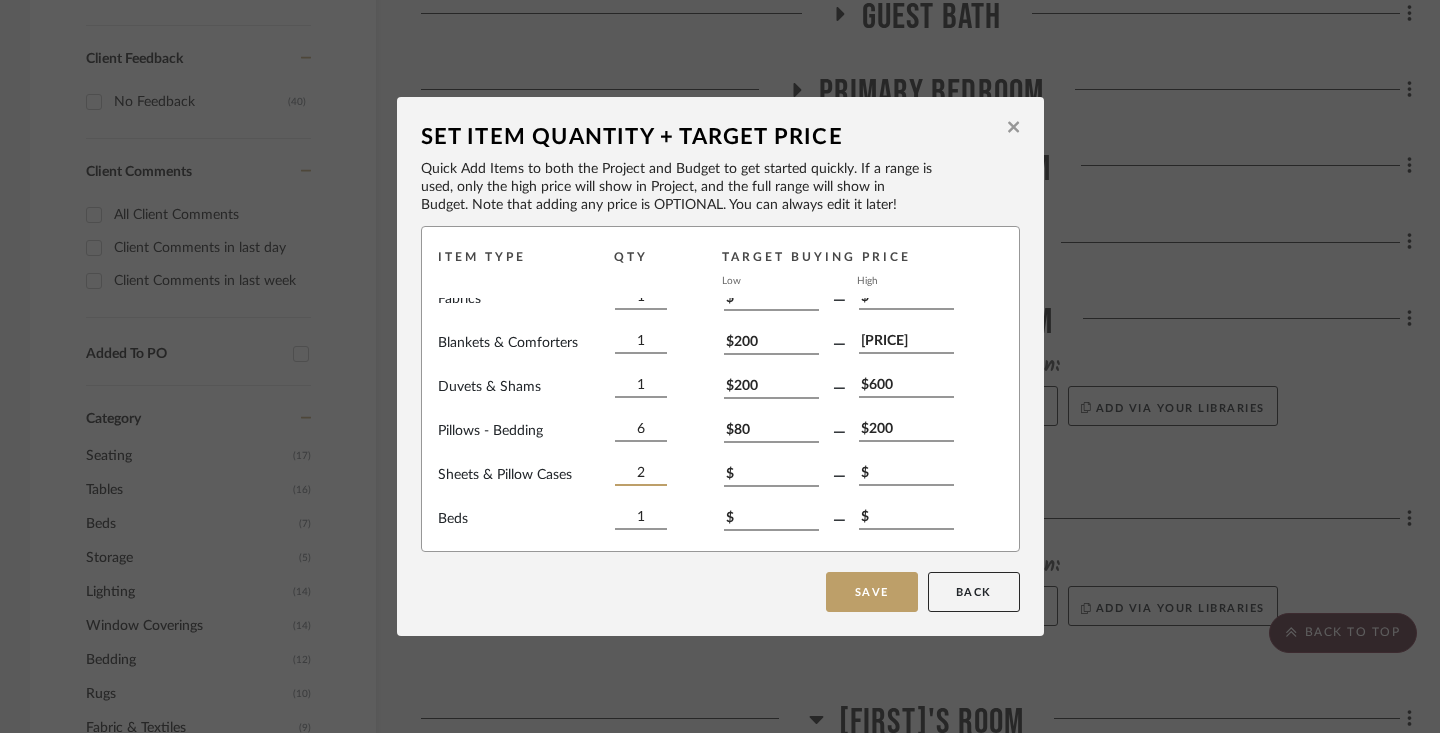 type on "2" 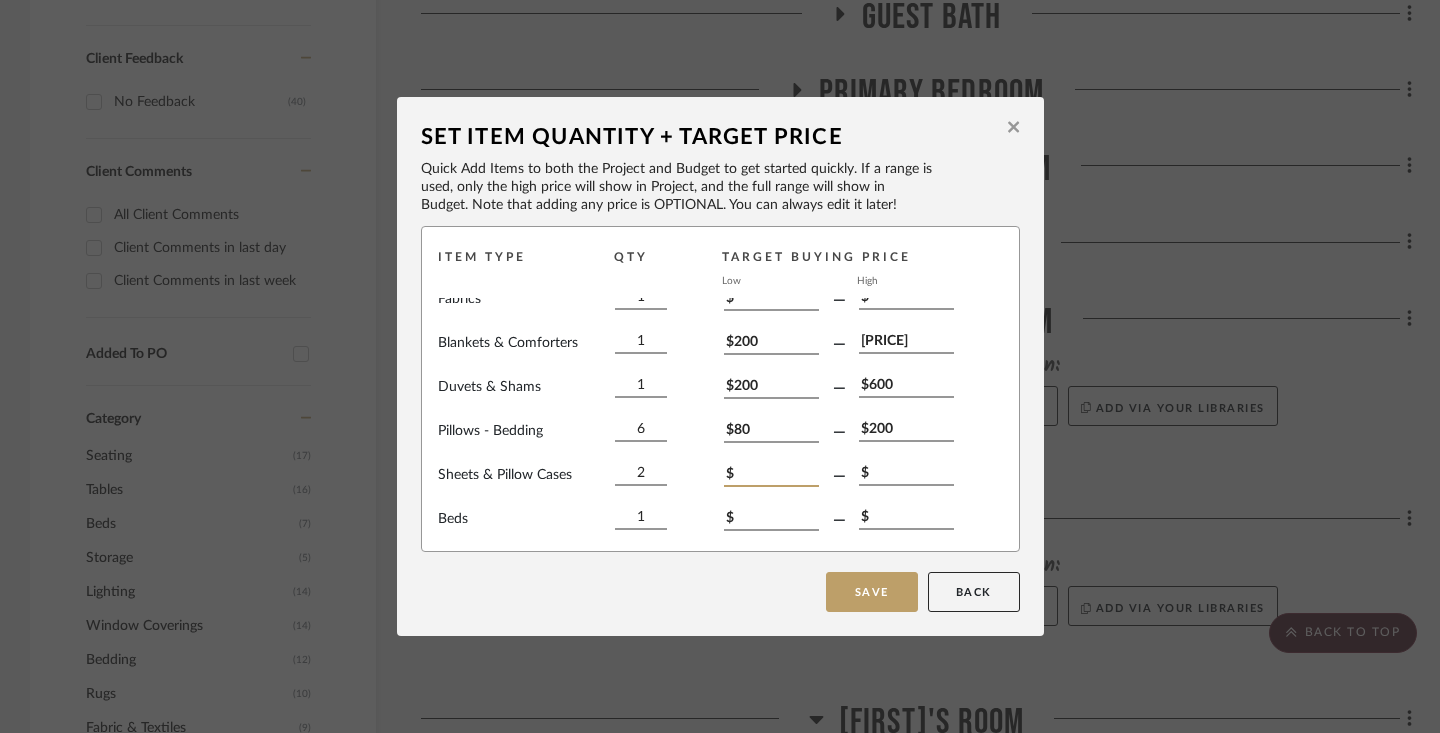 click on "$" at bounding box center (771, 476) 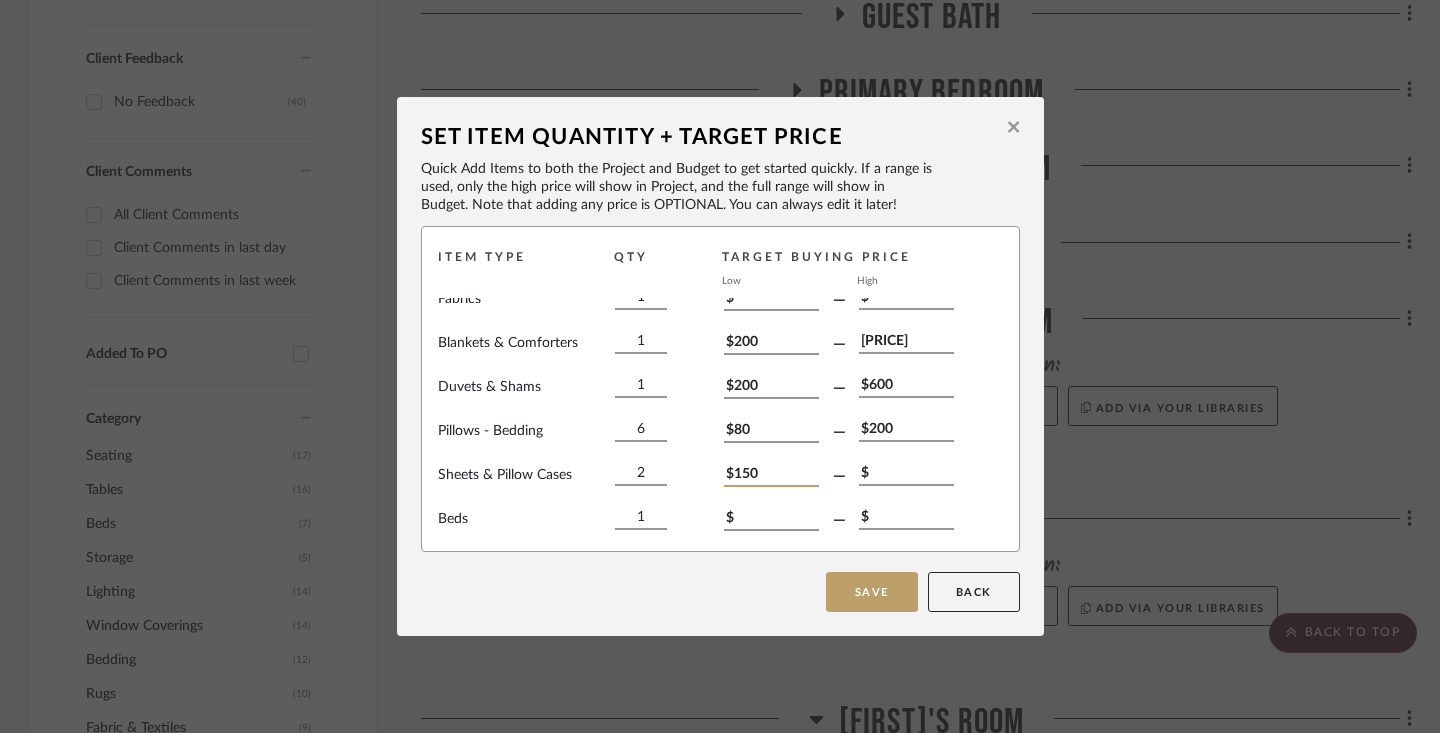 type on "$150" 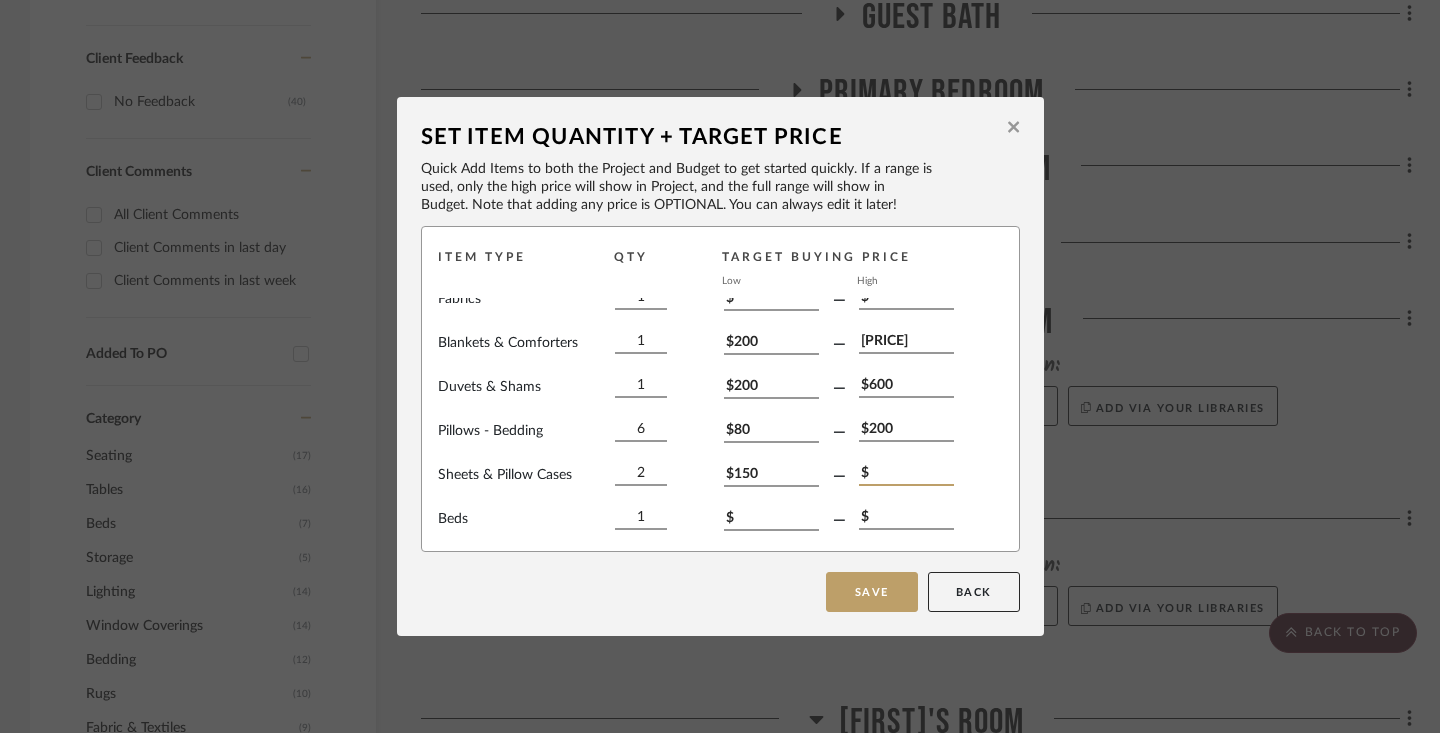 click on "$" at bounding box center [906, 475] 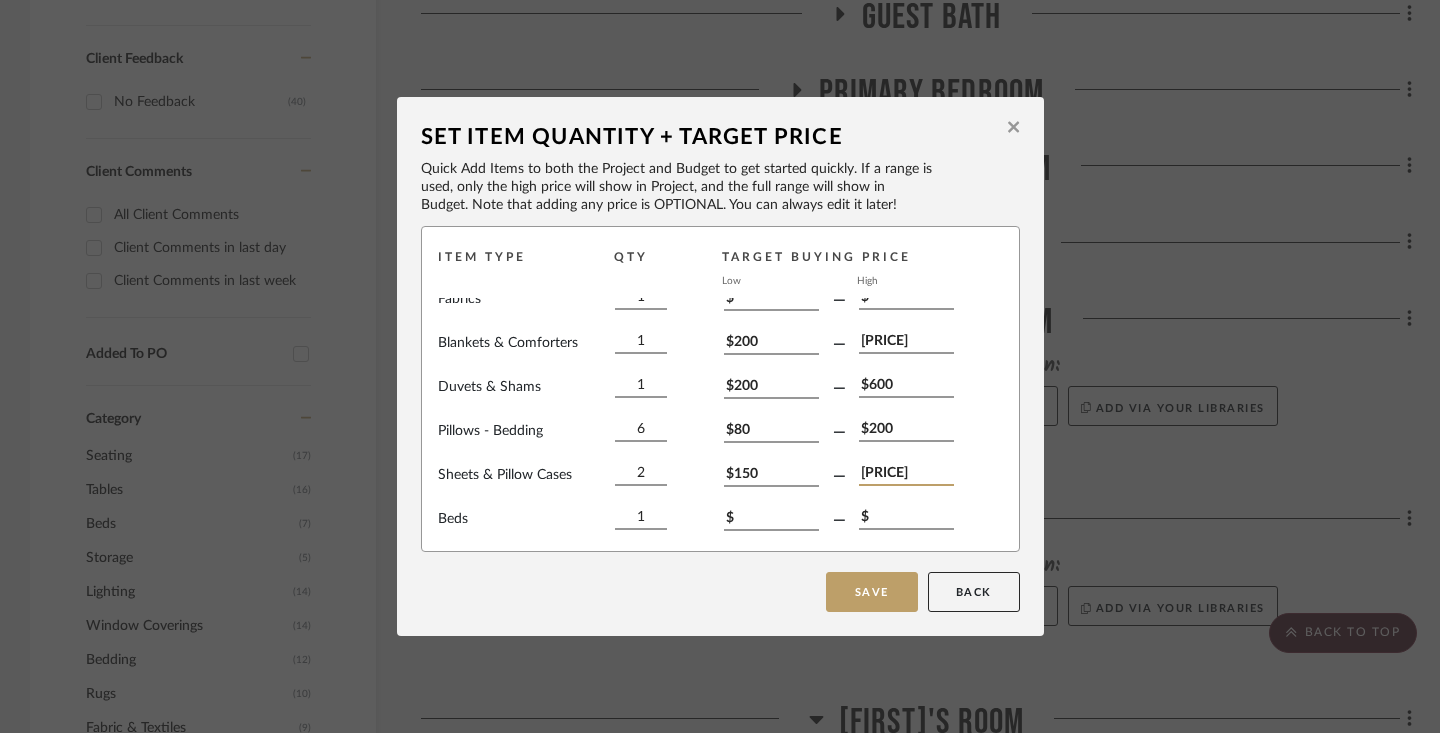 type on "[PRICE]" 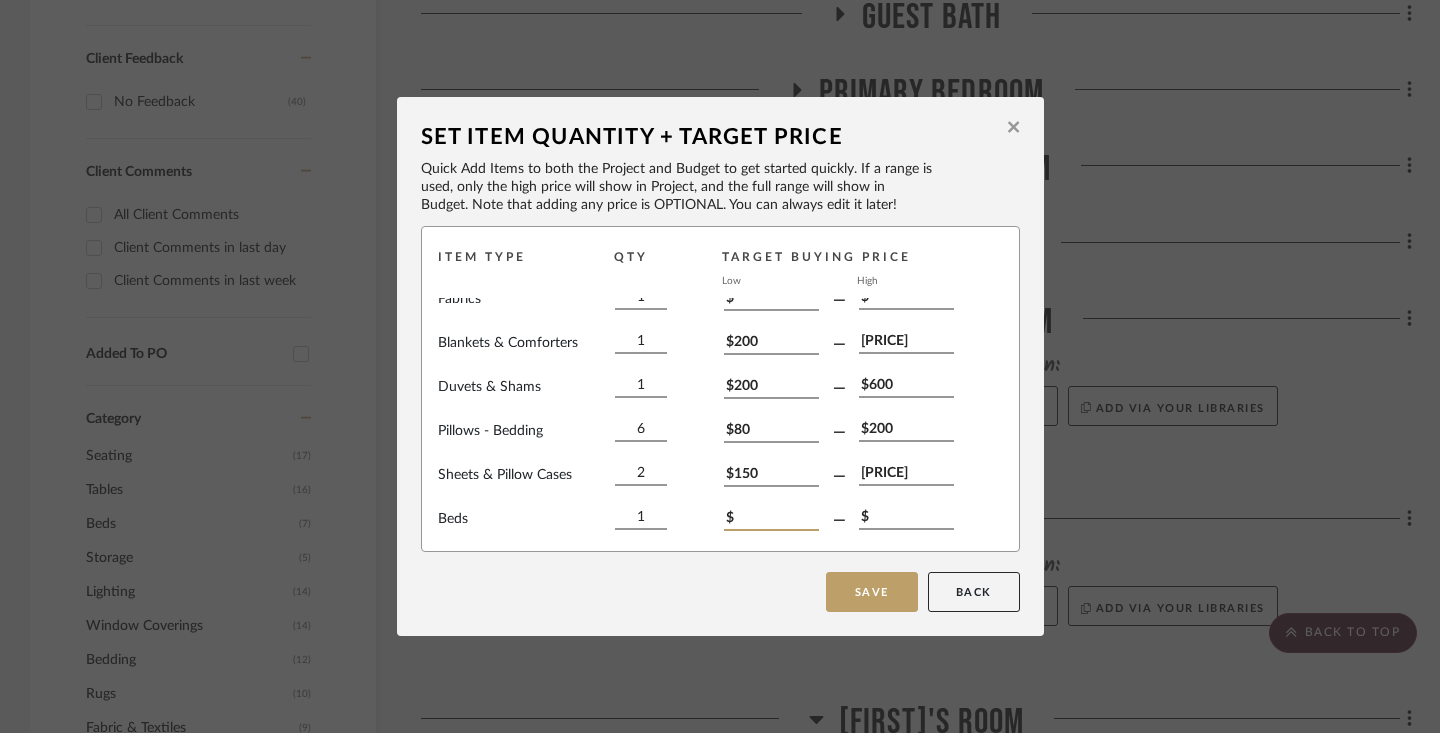 click on "$" at bounding box center [771, 520] 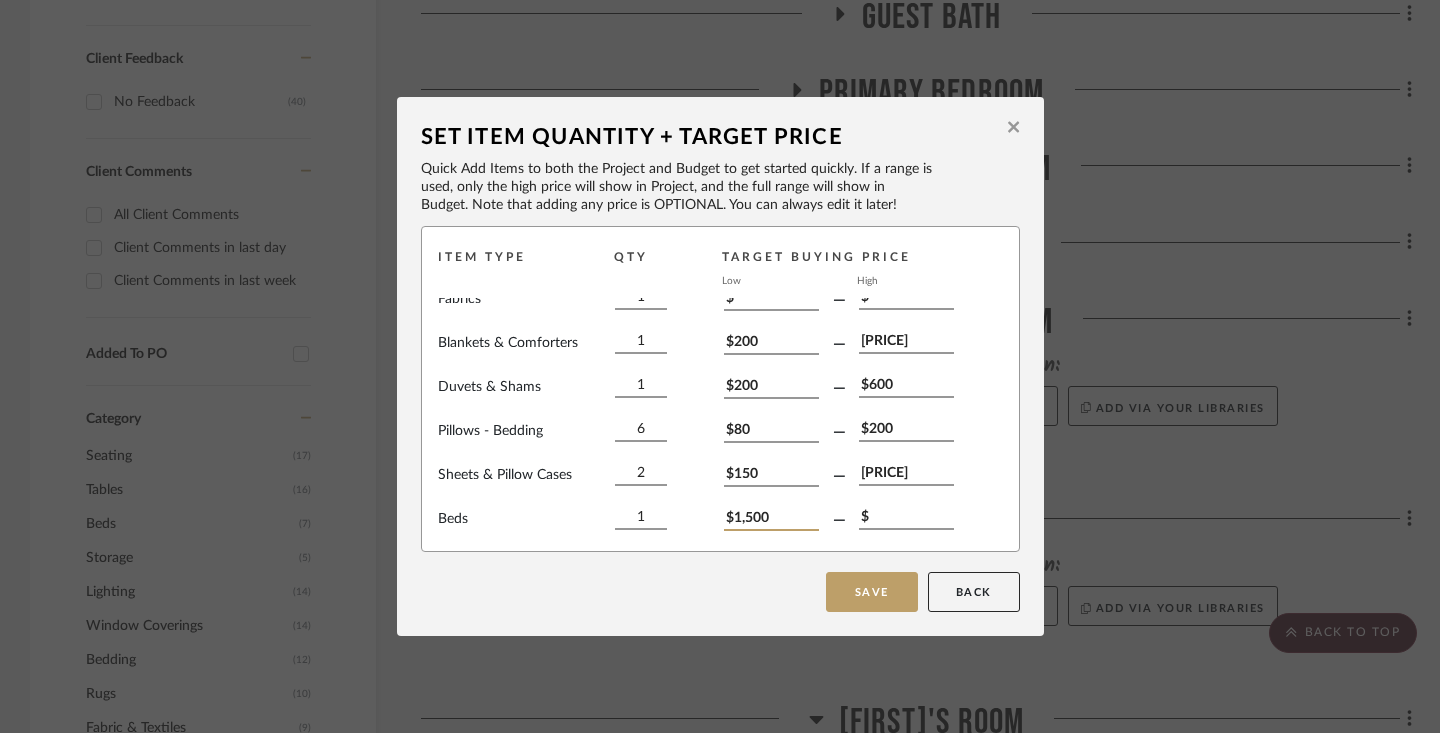 type on "$1,500" 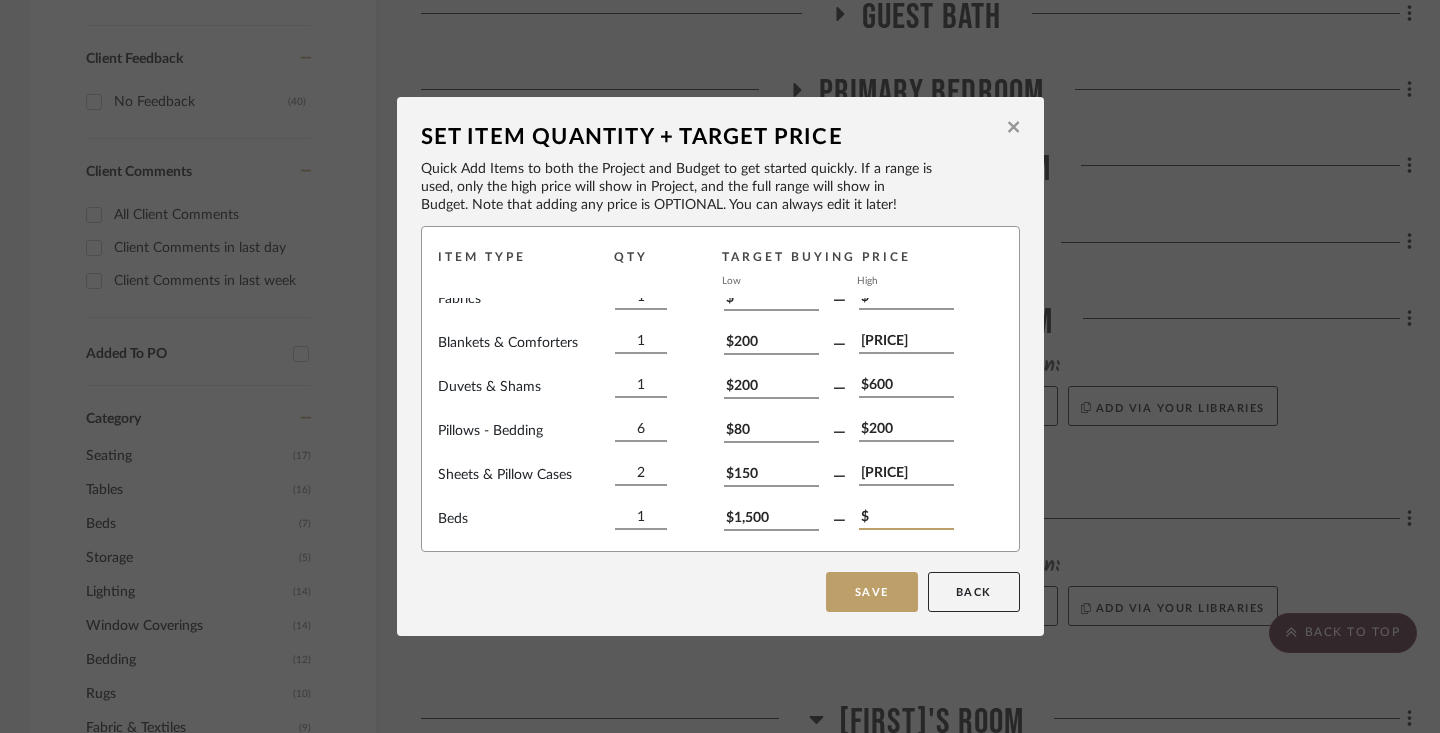 click on "$" at bounding box center [906, 519] 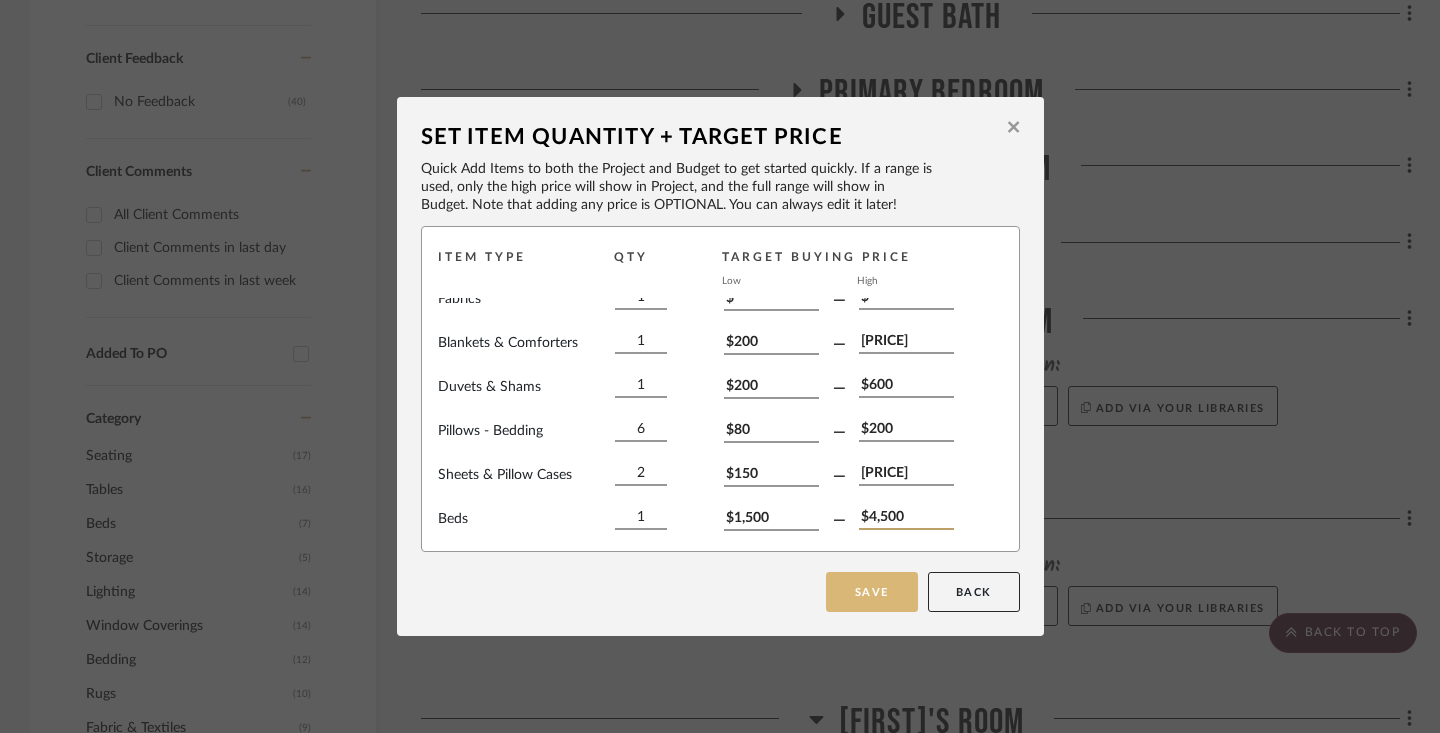 type on "$4,500" 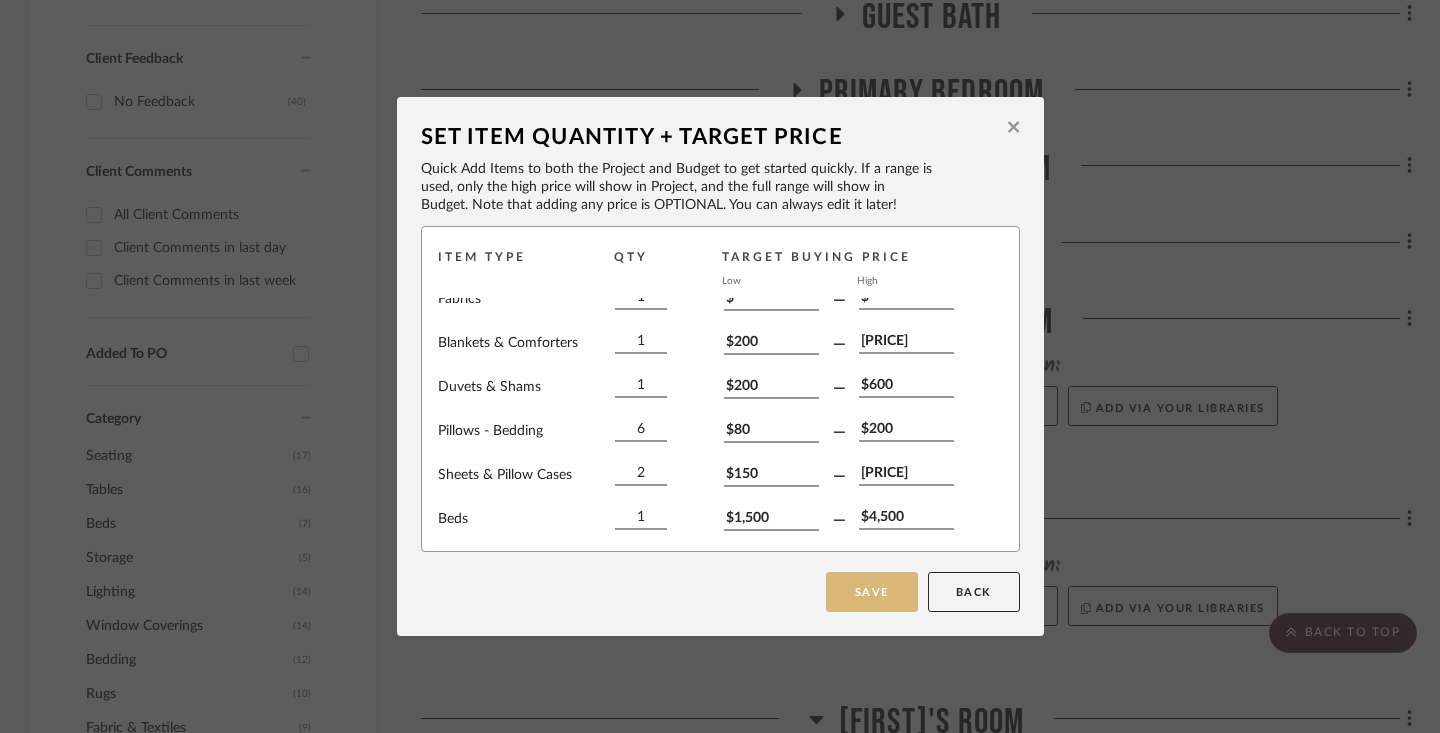 click on "Save" at bounding box center (872, 592) 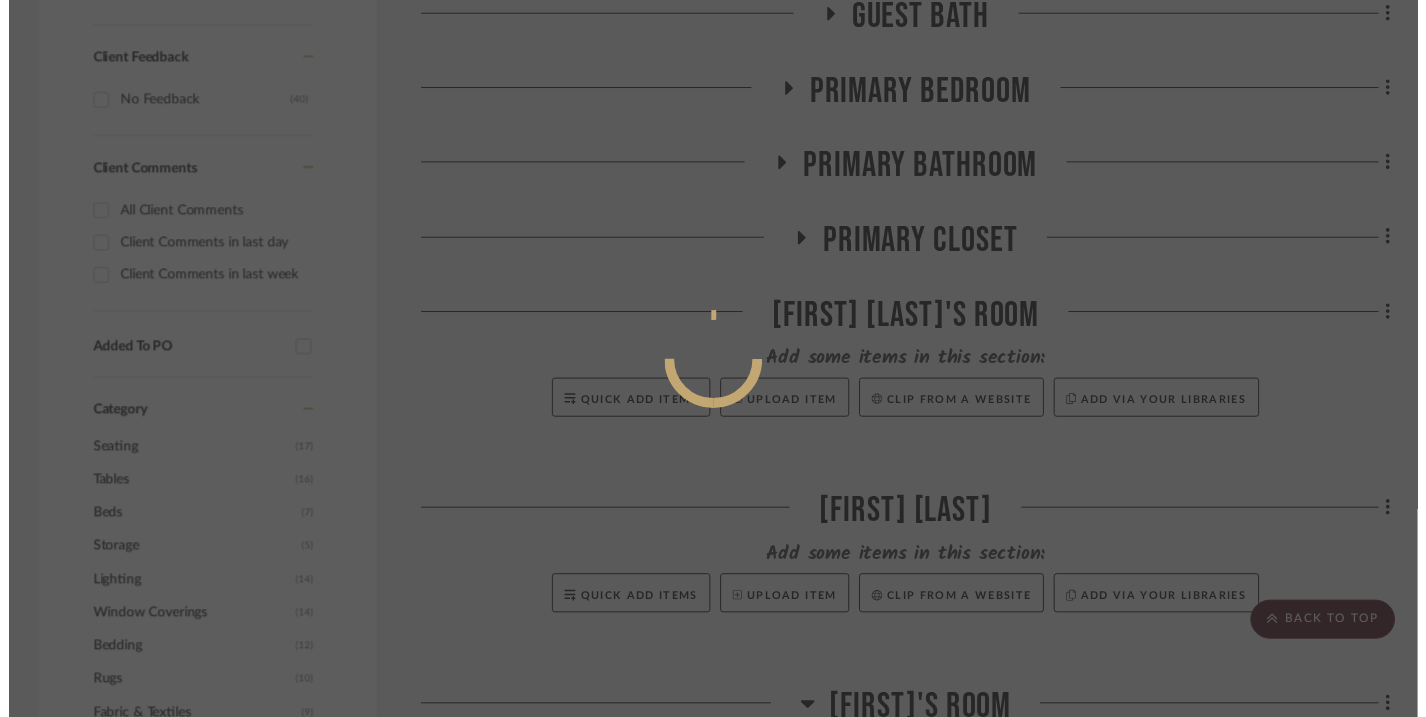 scroll, scrollTop: 1168, scrollLeft: 0, axis: vertical 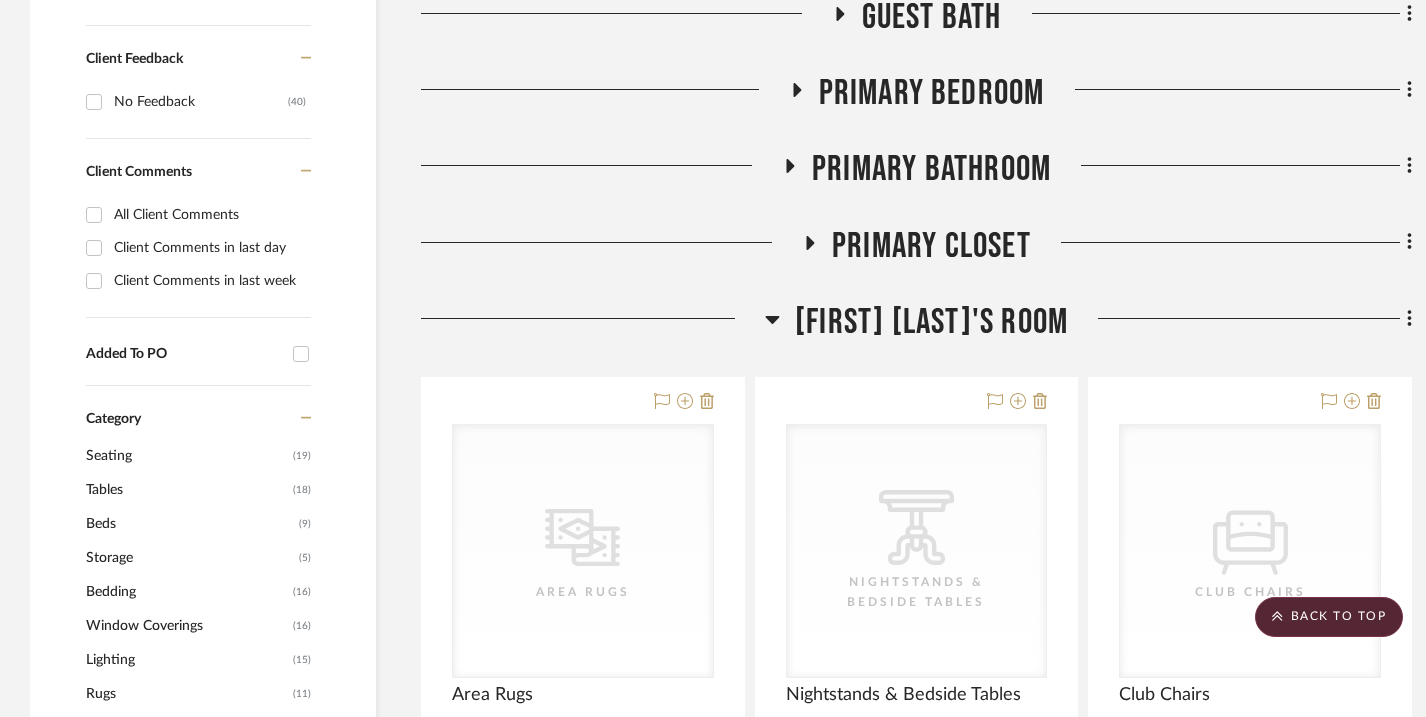 click 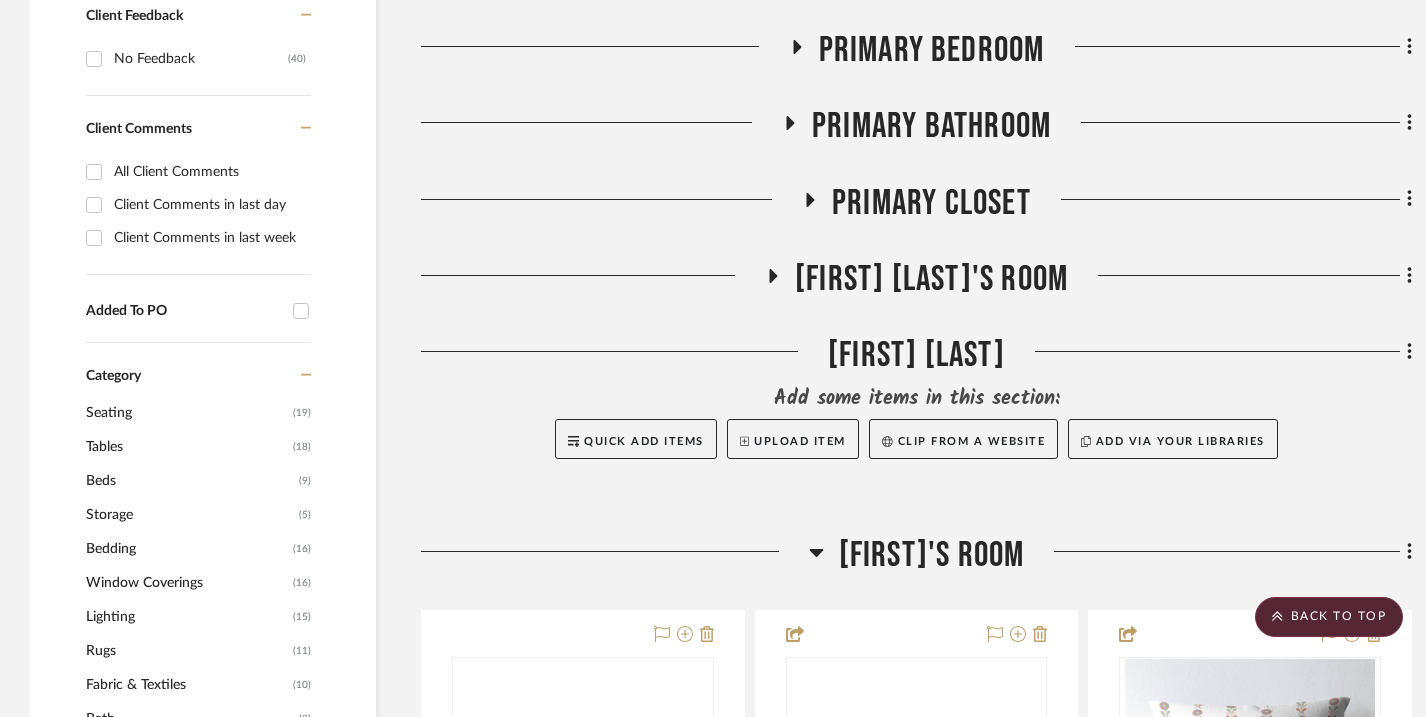 scroll, scrollTop: 1256, scrollLeft: 0, axis: vertical 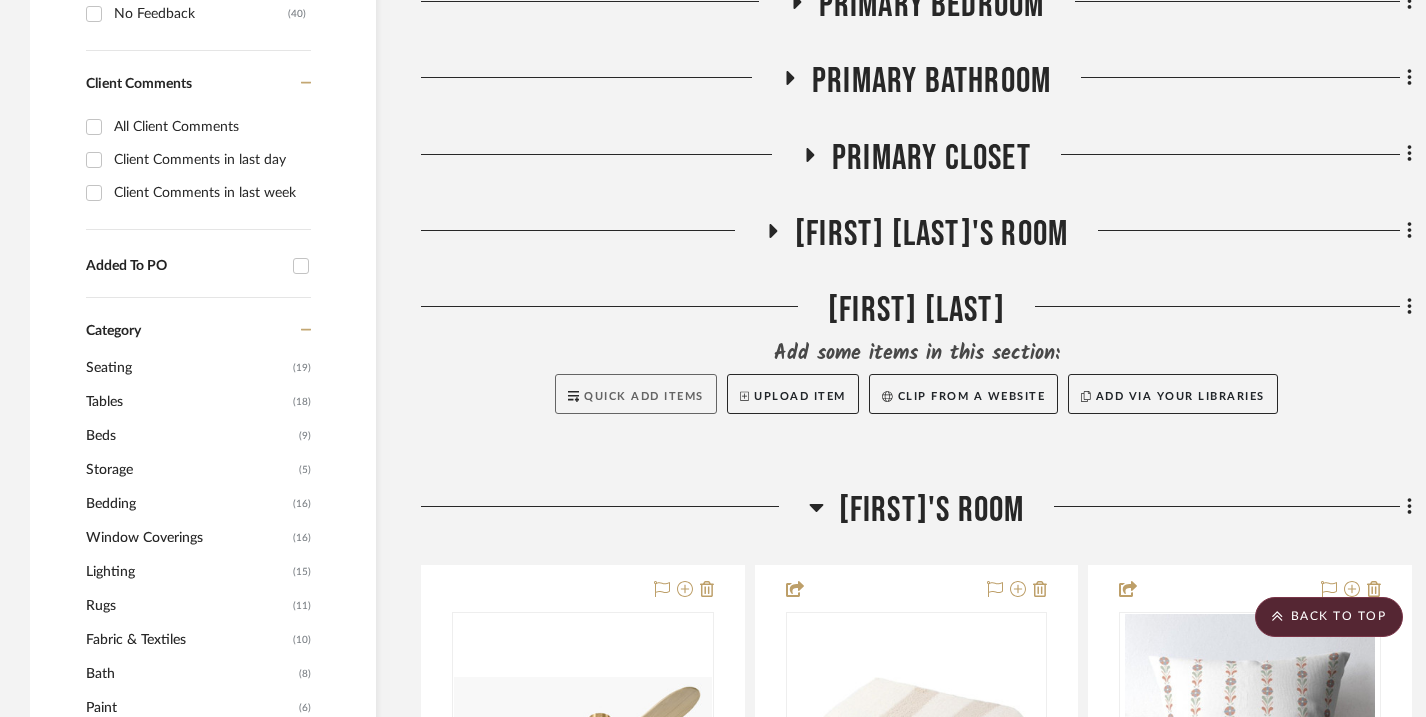 click on "Quick Add Items" 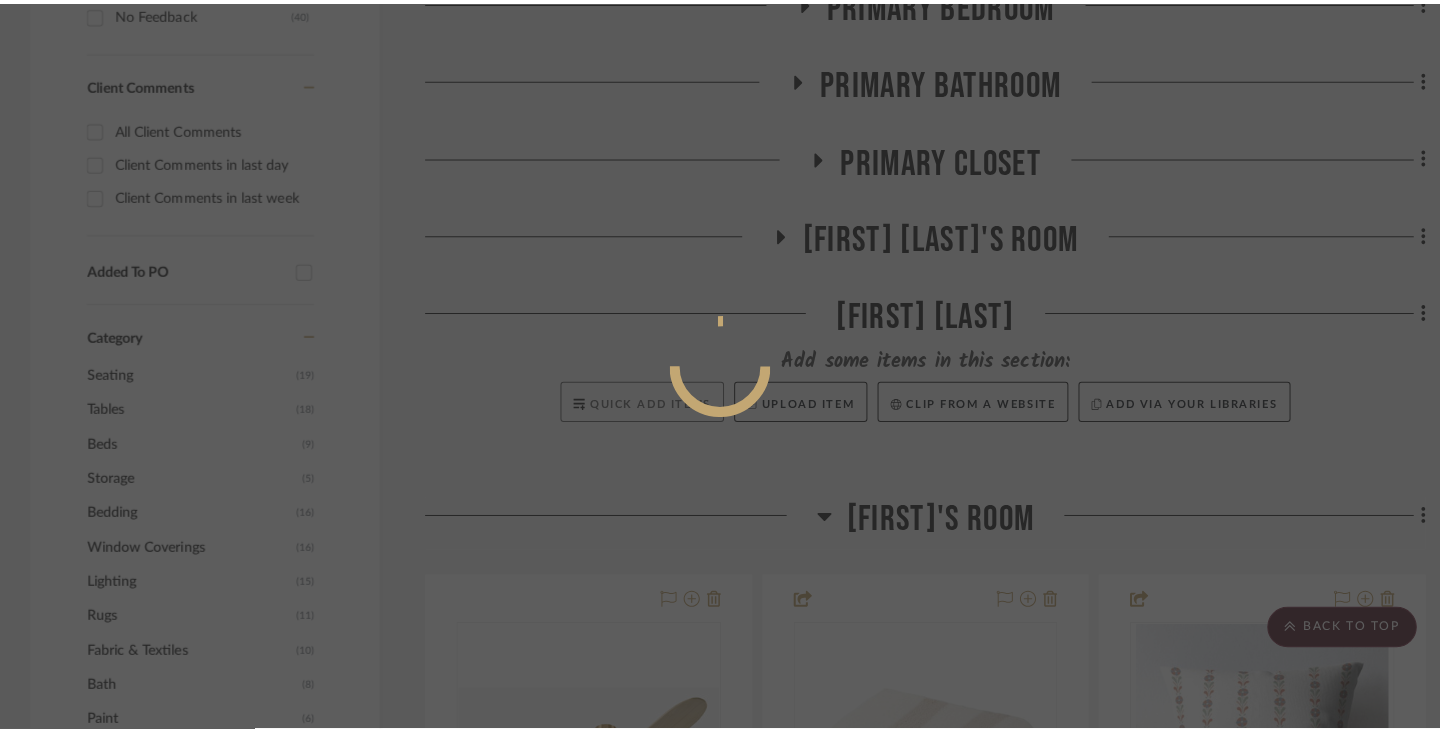 scroll, scrollTop: 0, scrollLeft: 0, axis: both 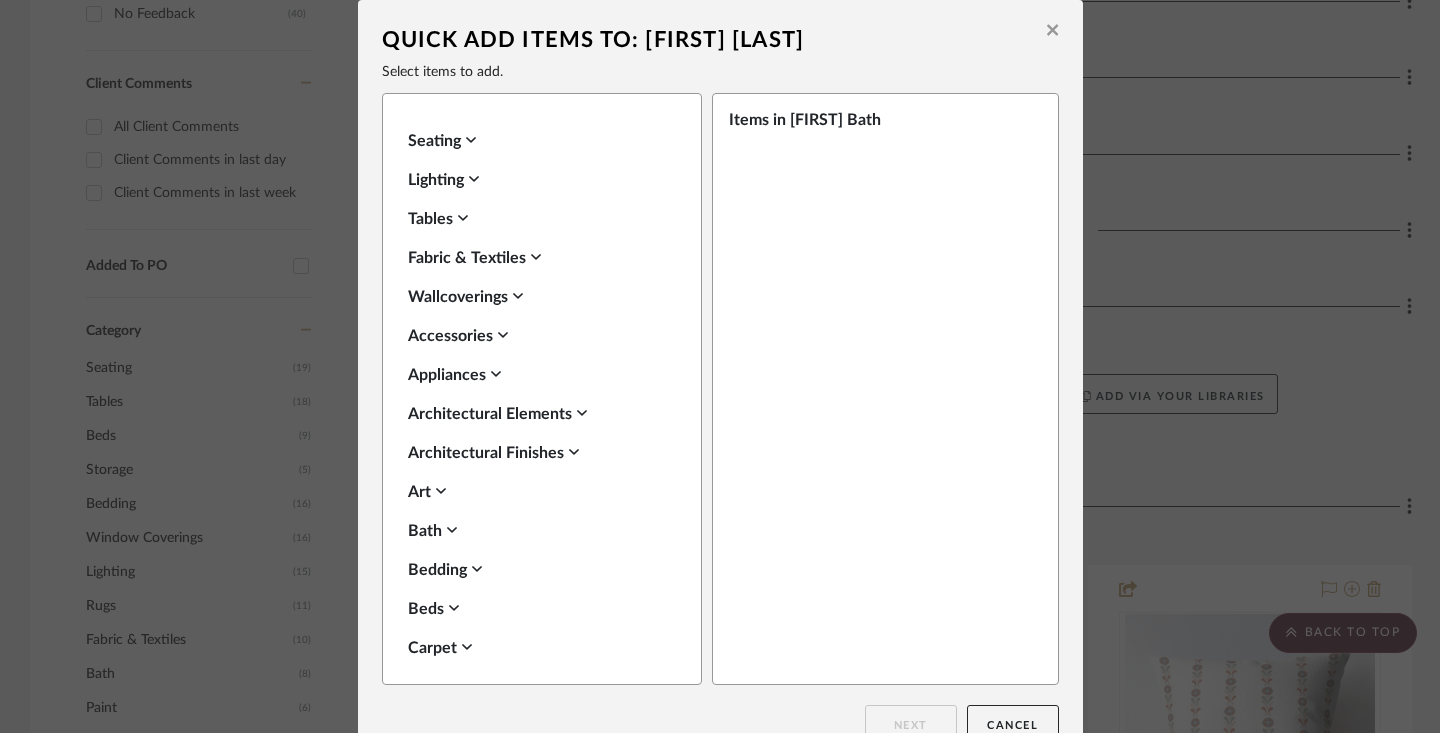 click 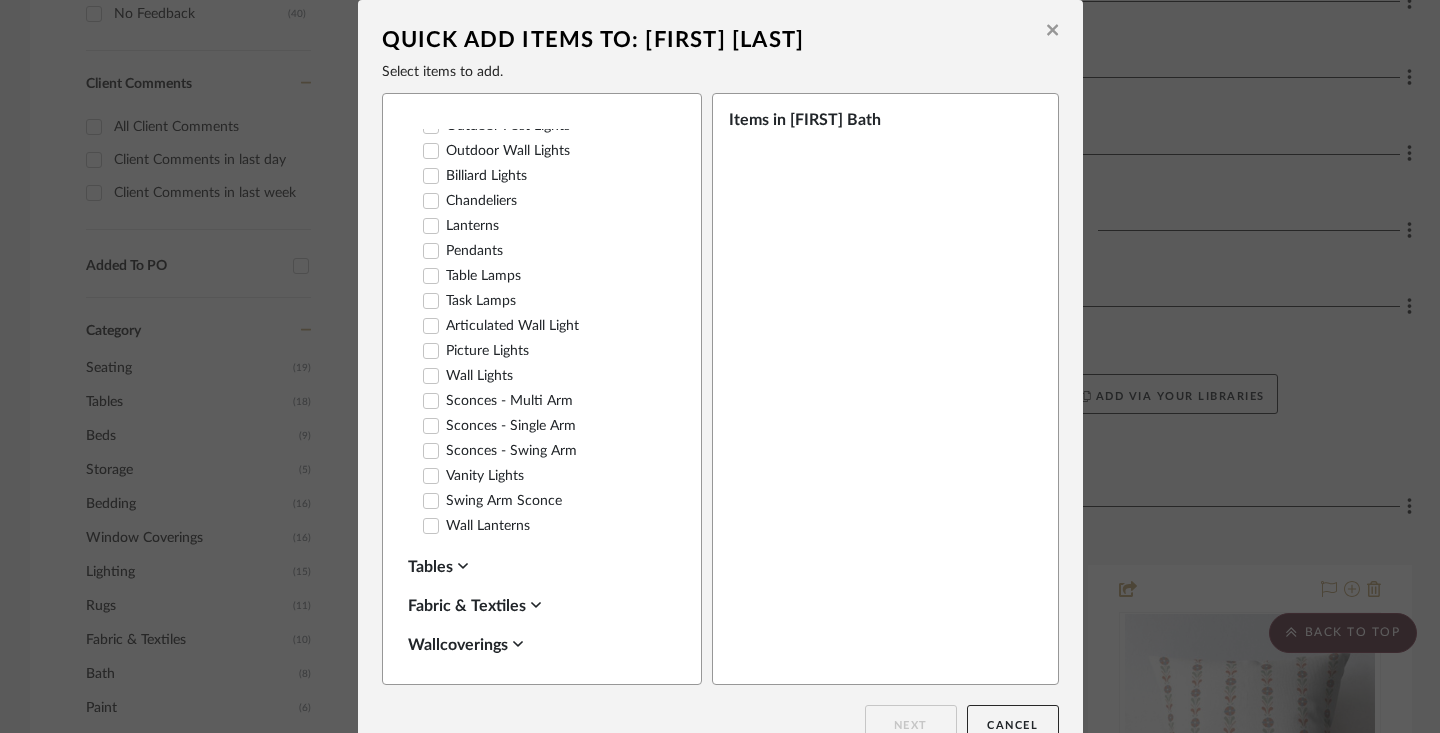 scroll, scrollTop: 564, scrollLeft: 0, axis: vertical 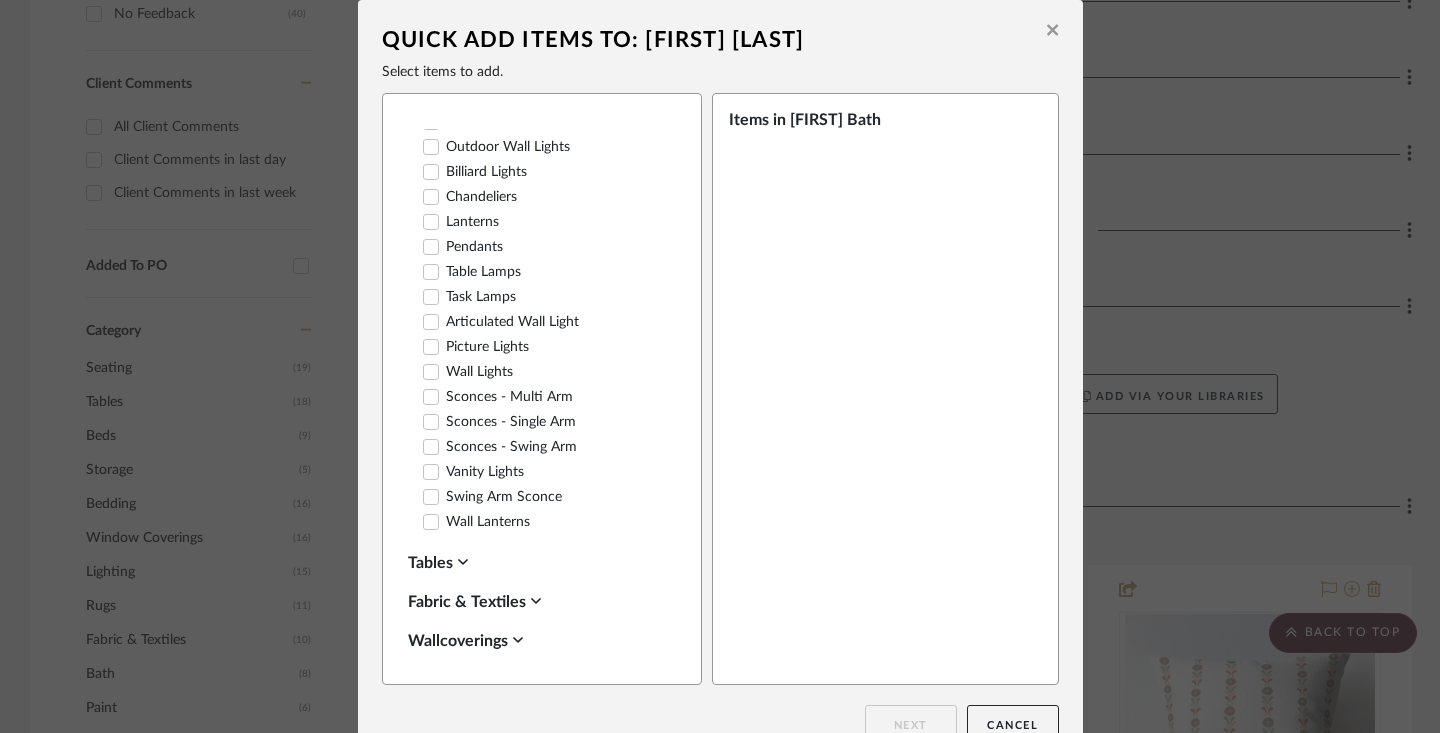 click on "Sconces - Multi Arm" at bounding box center [498, 397] 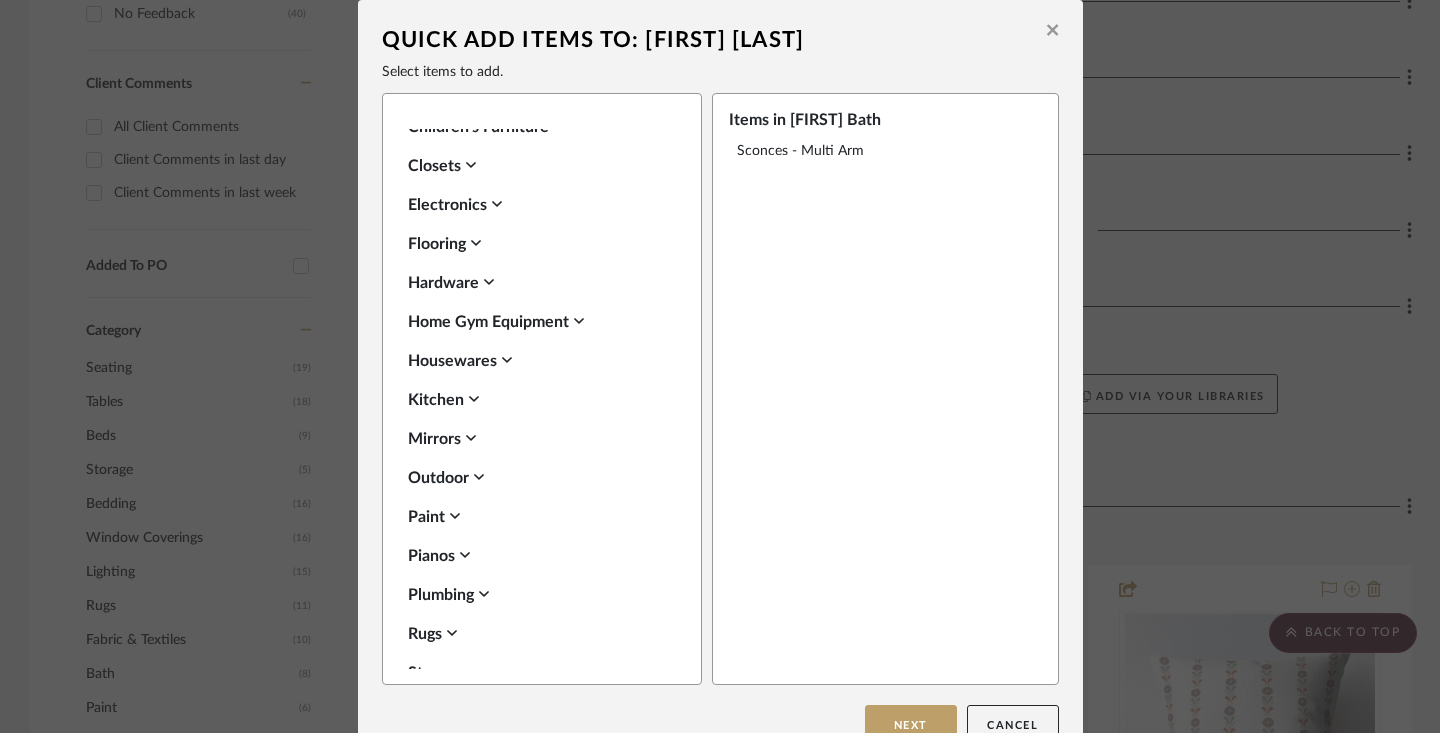 scroll, scrollTop: 1491, scrollLeft: 0, axis: vertical 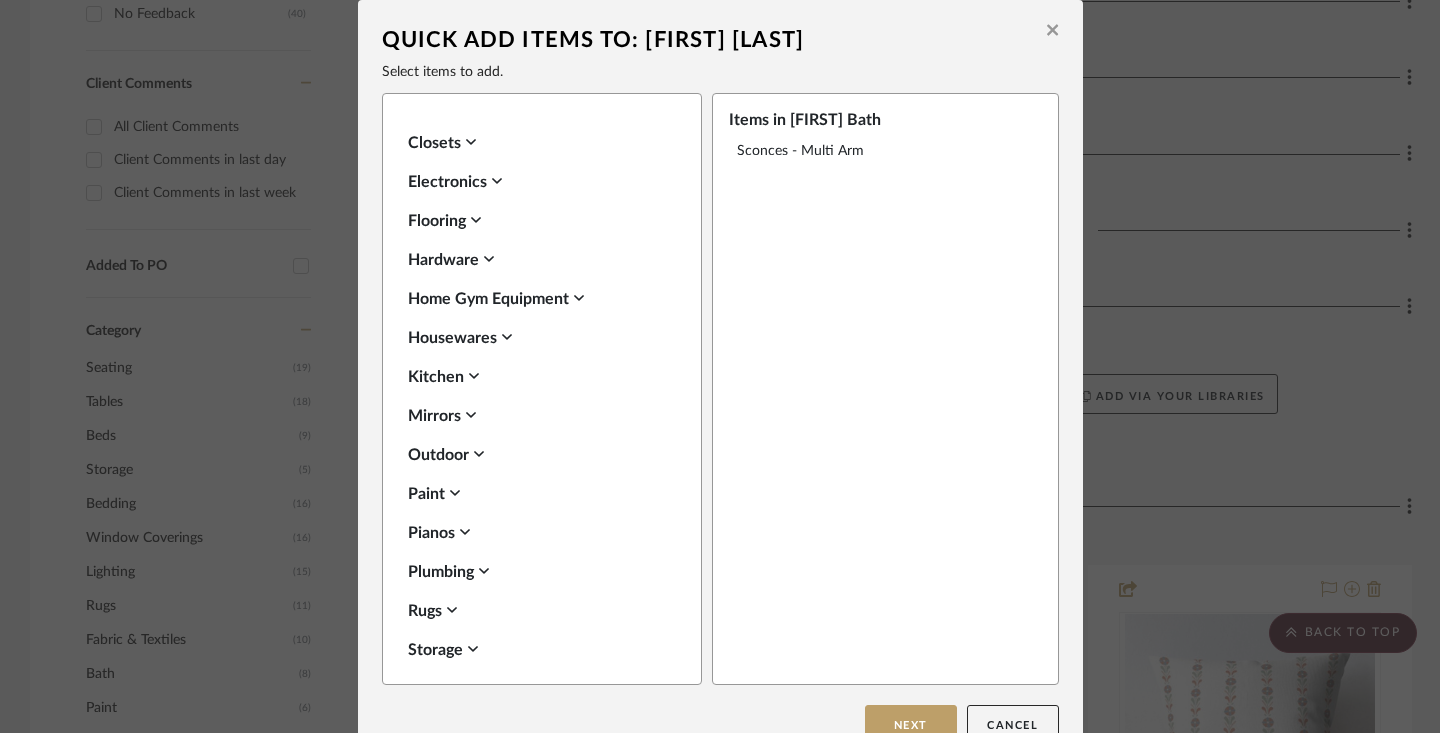 click 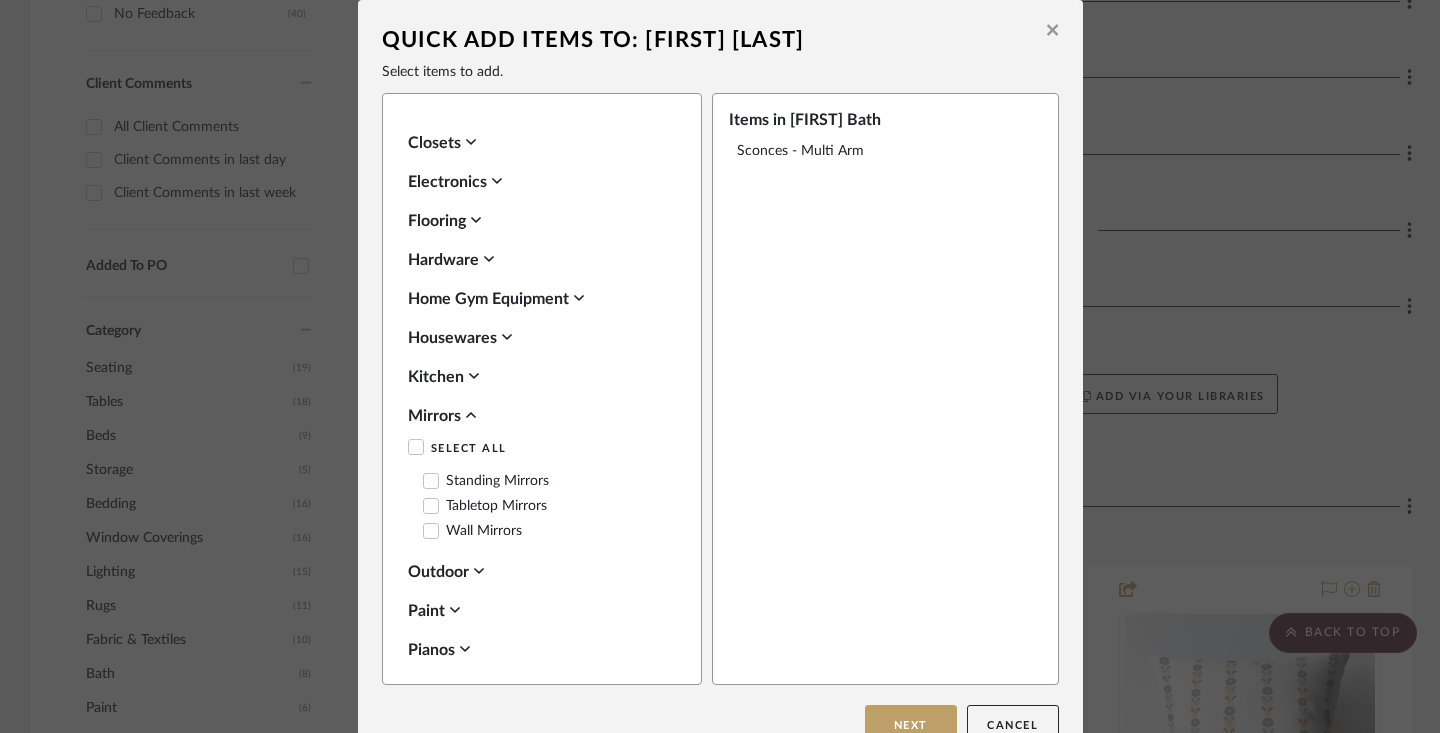 click on "Wall Mirrors" at bounding box center (472, 531) 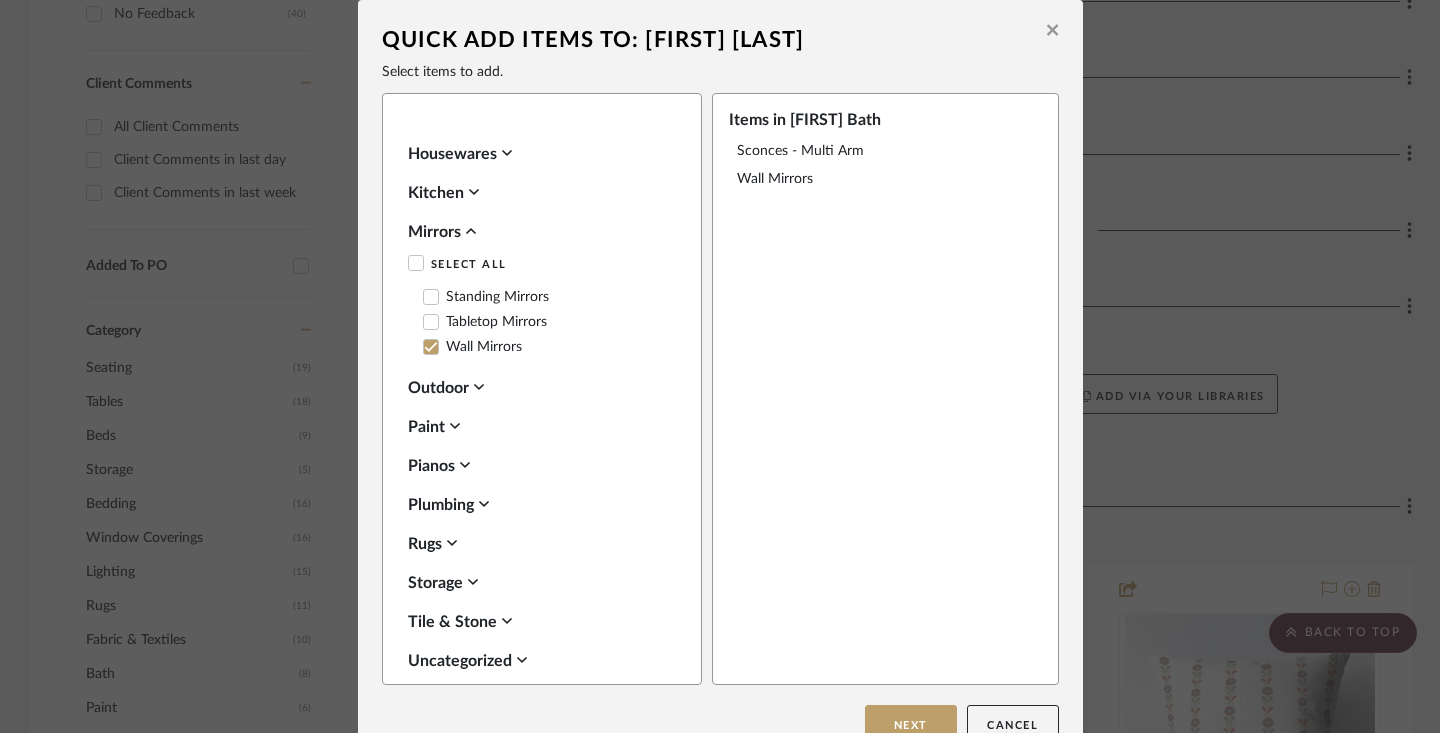 scroll, scrollTop: 1712, scrollLeft: 0, axis: vertical 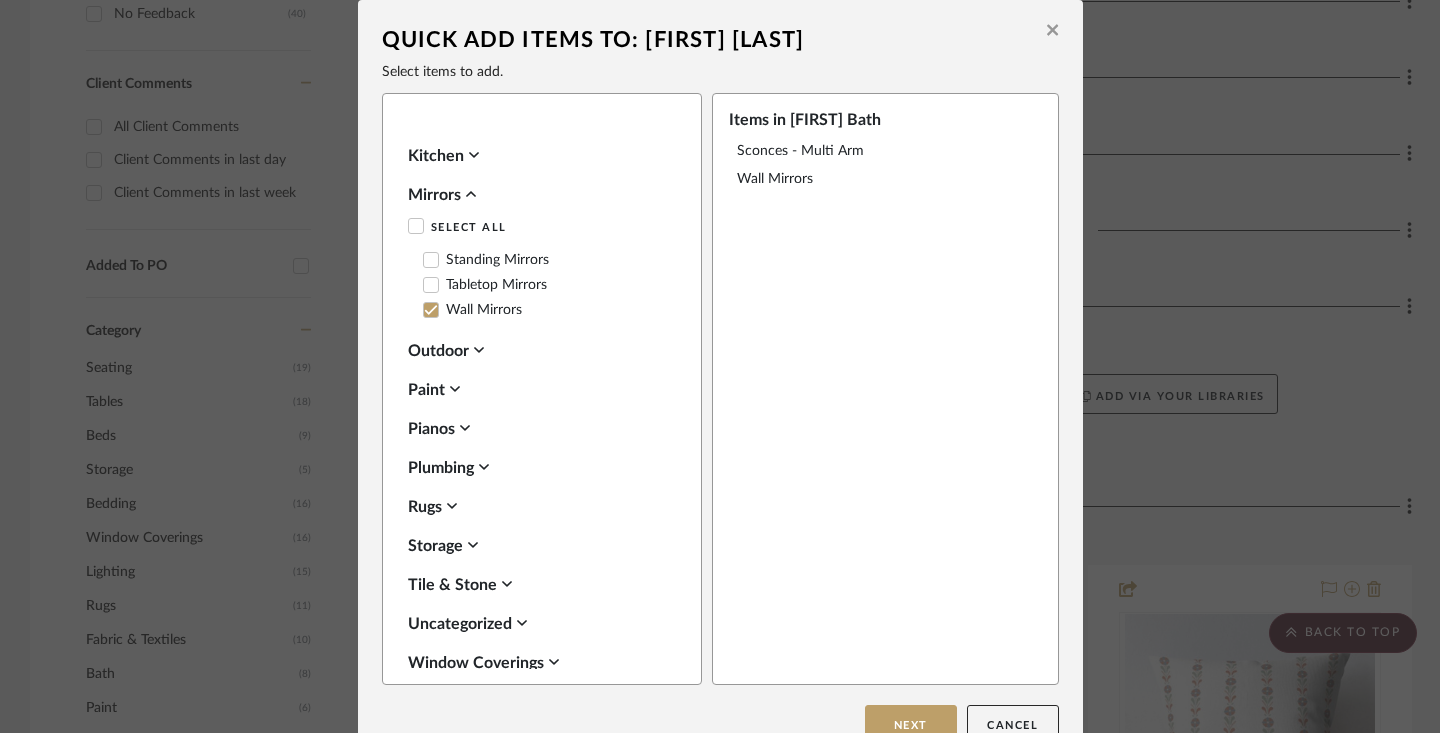 click 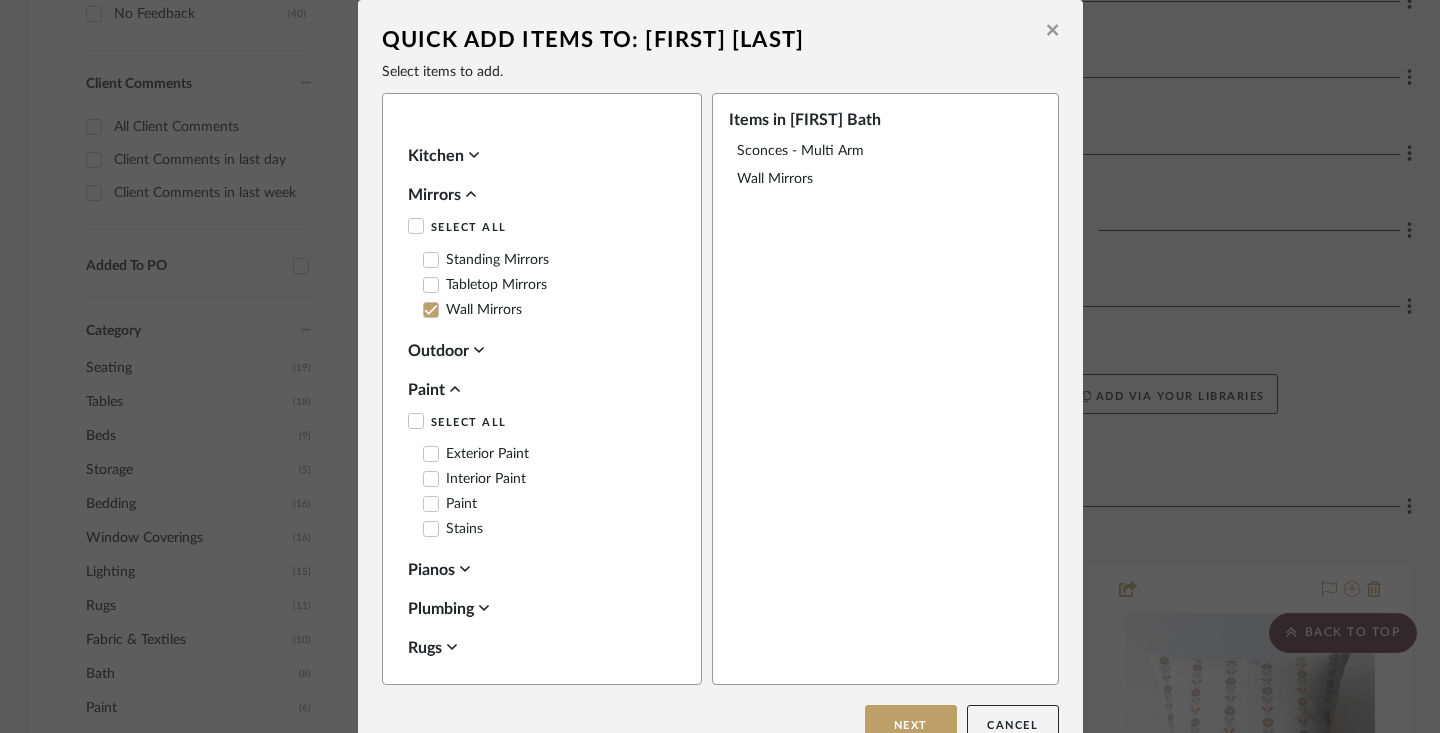click on "Interior Paint" at bounding box center (474, 479) 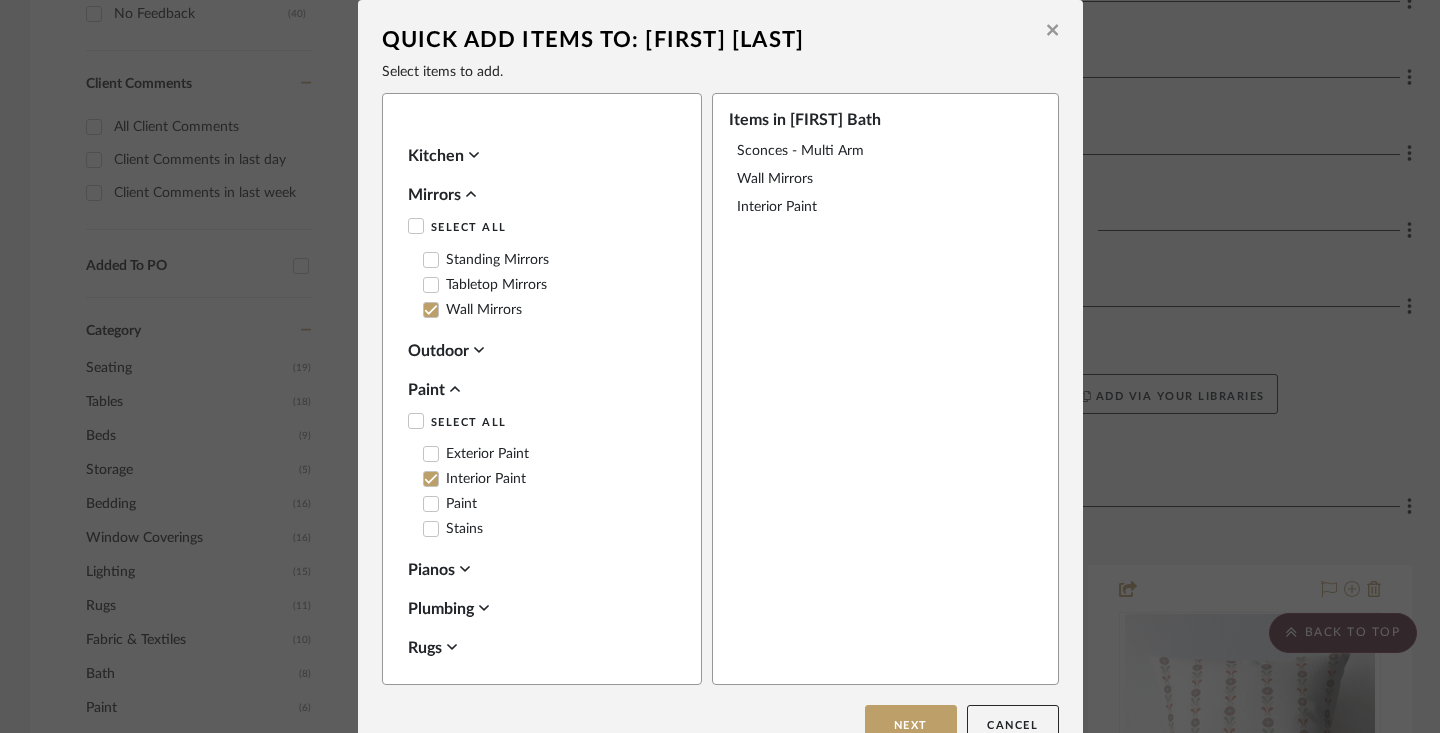 scroll, scrollTop: 1850, scrollLeft: 0, axis: vertical 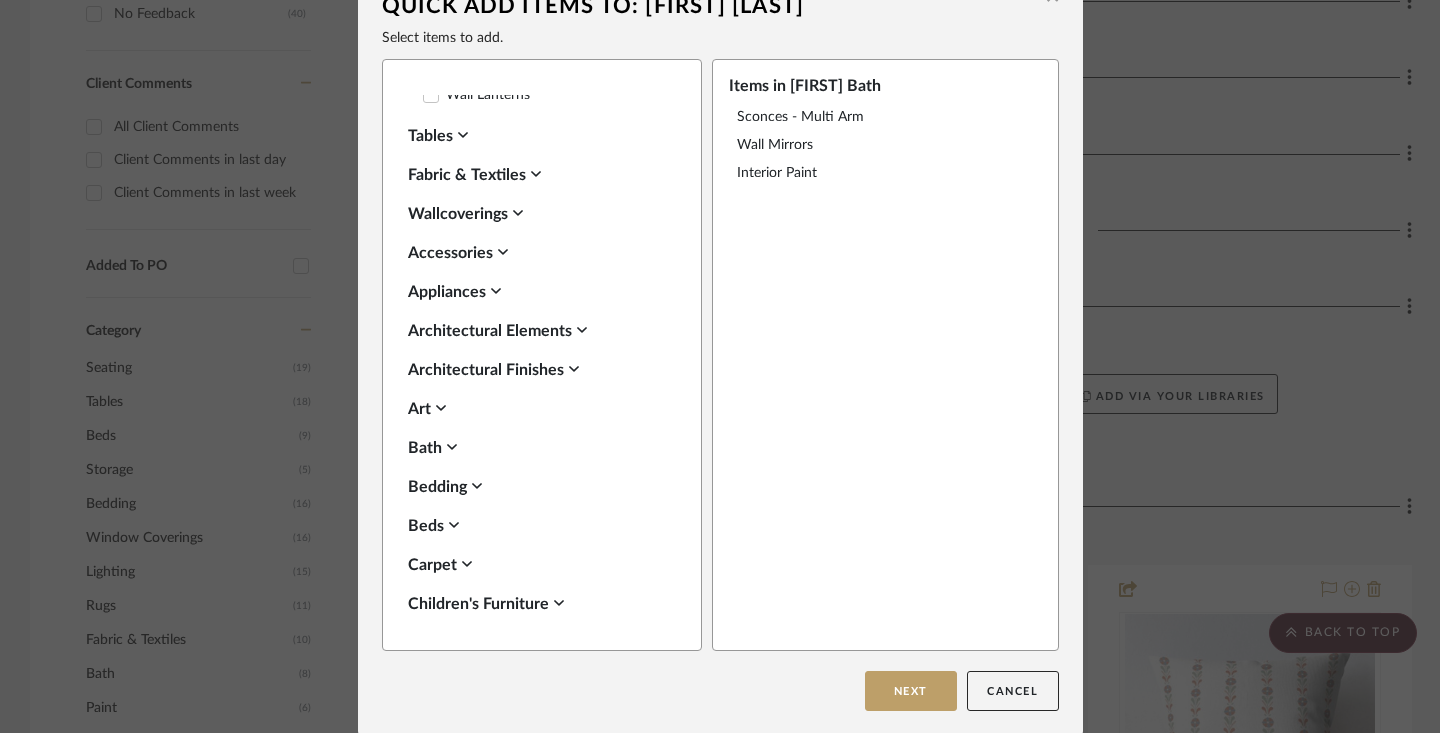 click 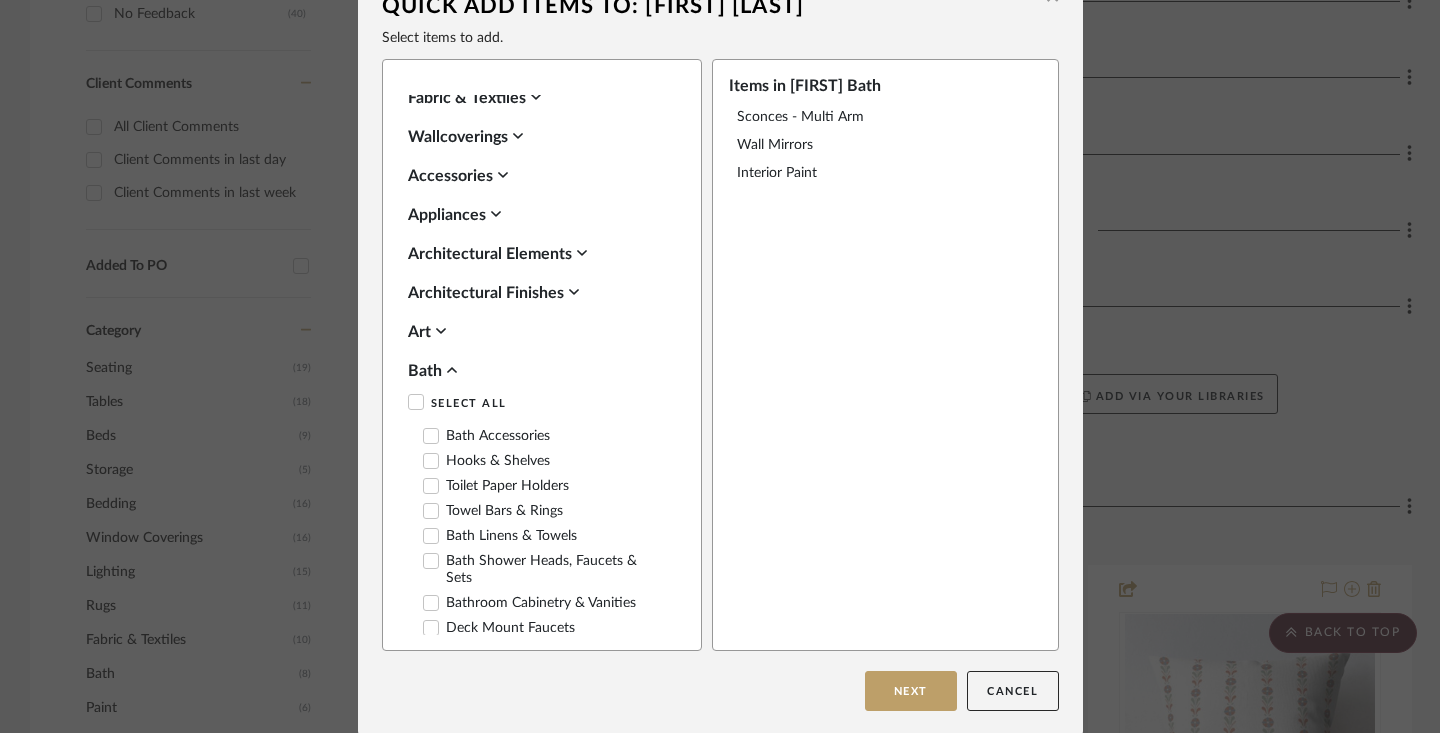 click on "Bath Accessories" at bounding box center (486, 436) 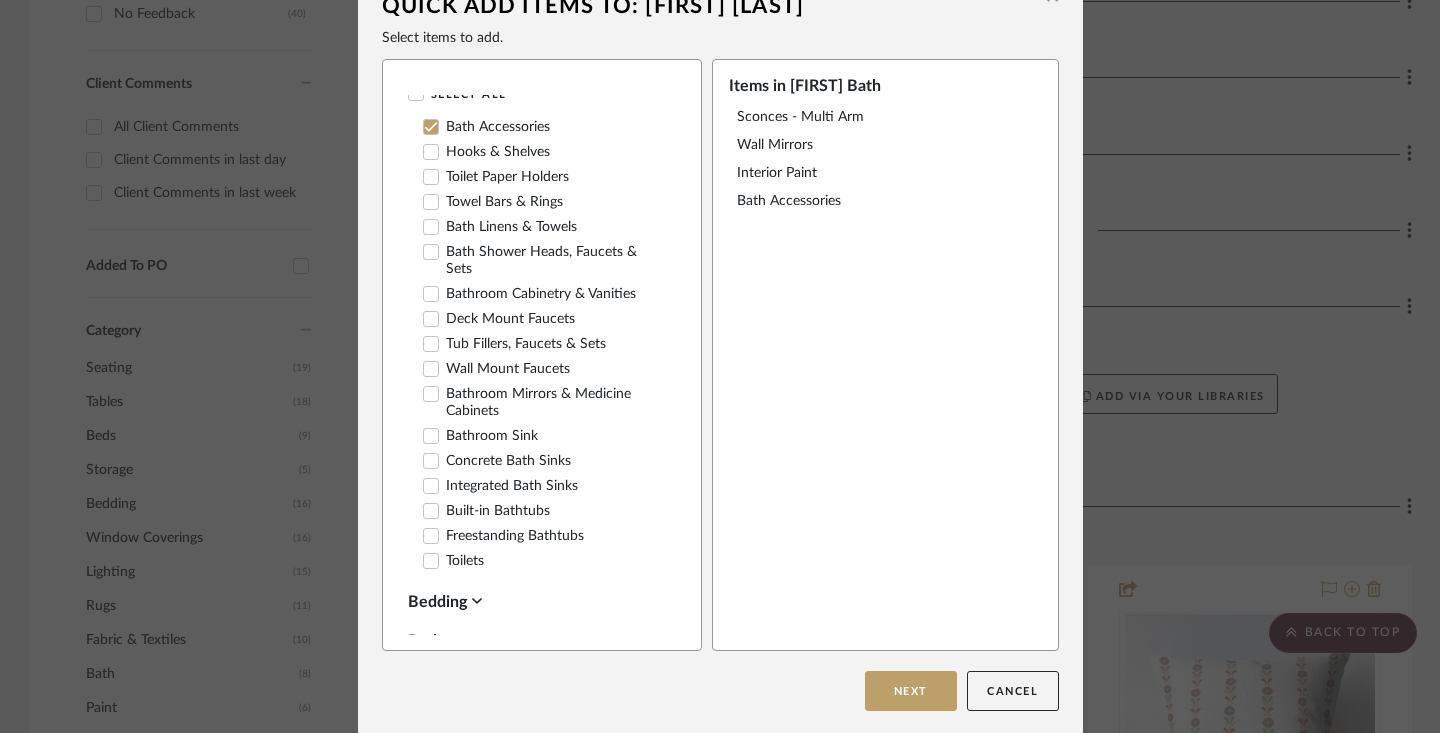 scroll, scrollTop: 1349, scrollLeft: 0, axis: vertical 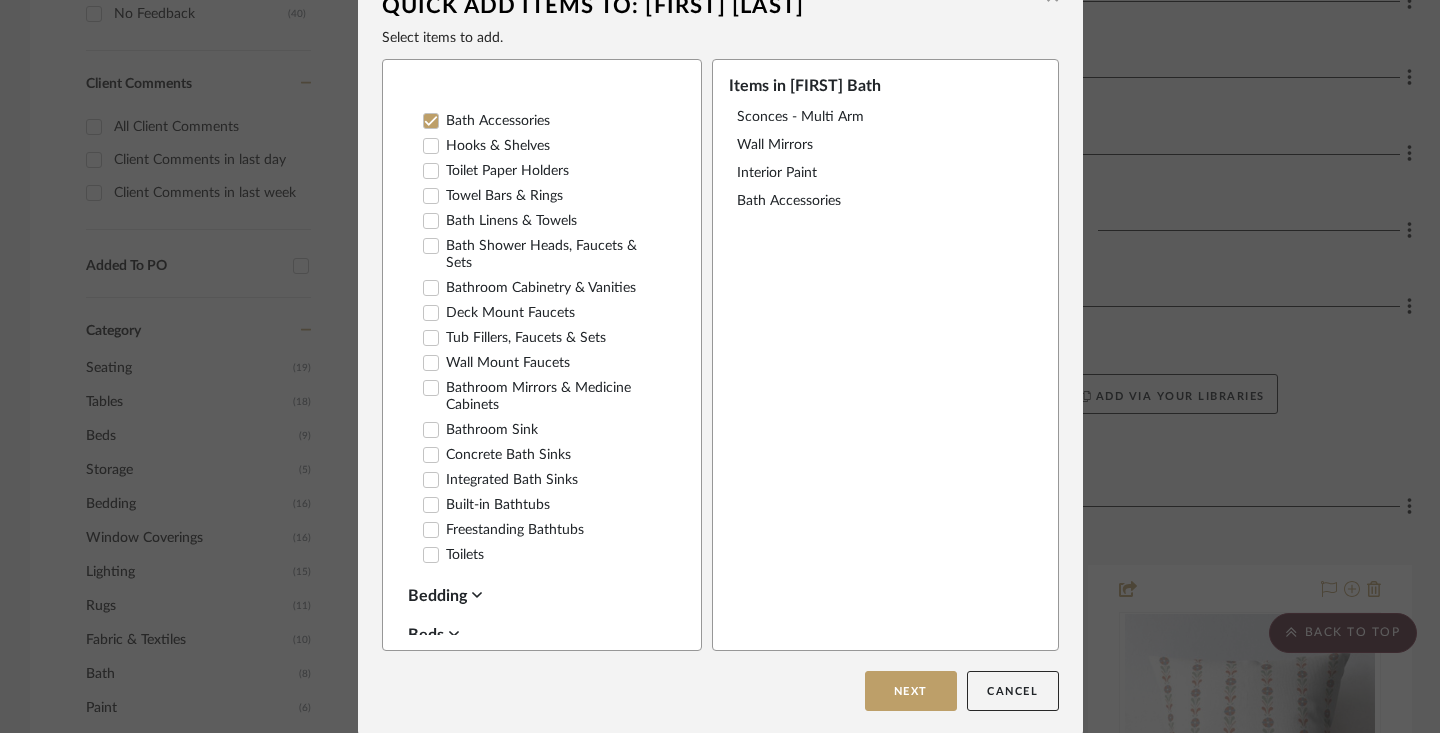 click on "Bath Linens & Towels" at bounding box center (500, 221) 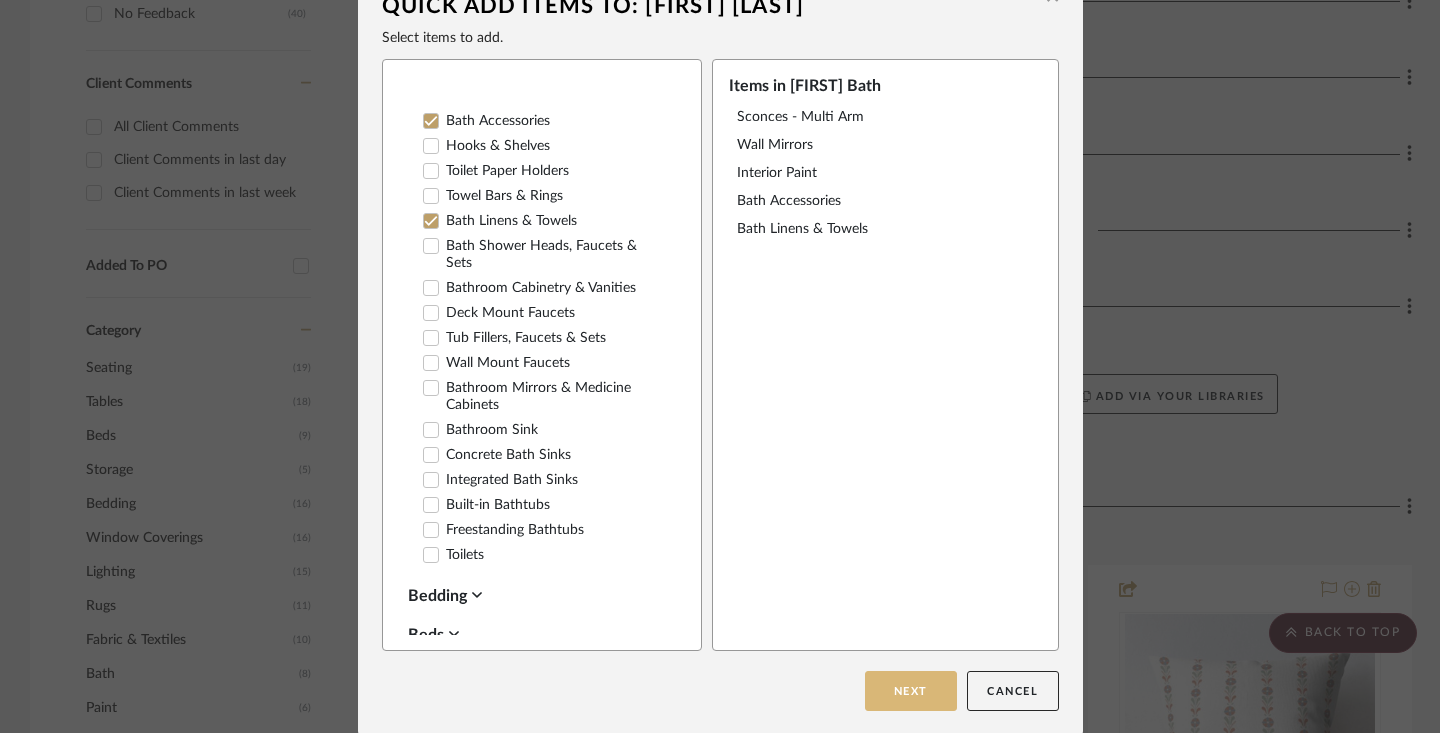 click on "Next" at bounding box center [911, 691] 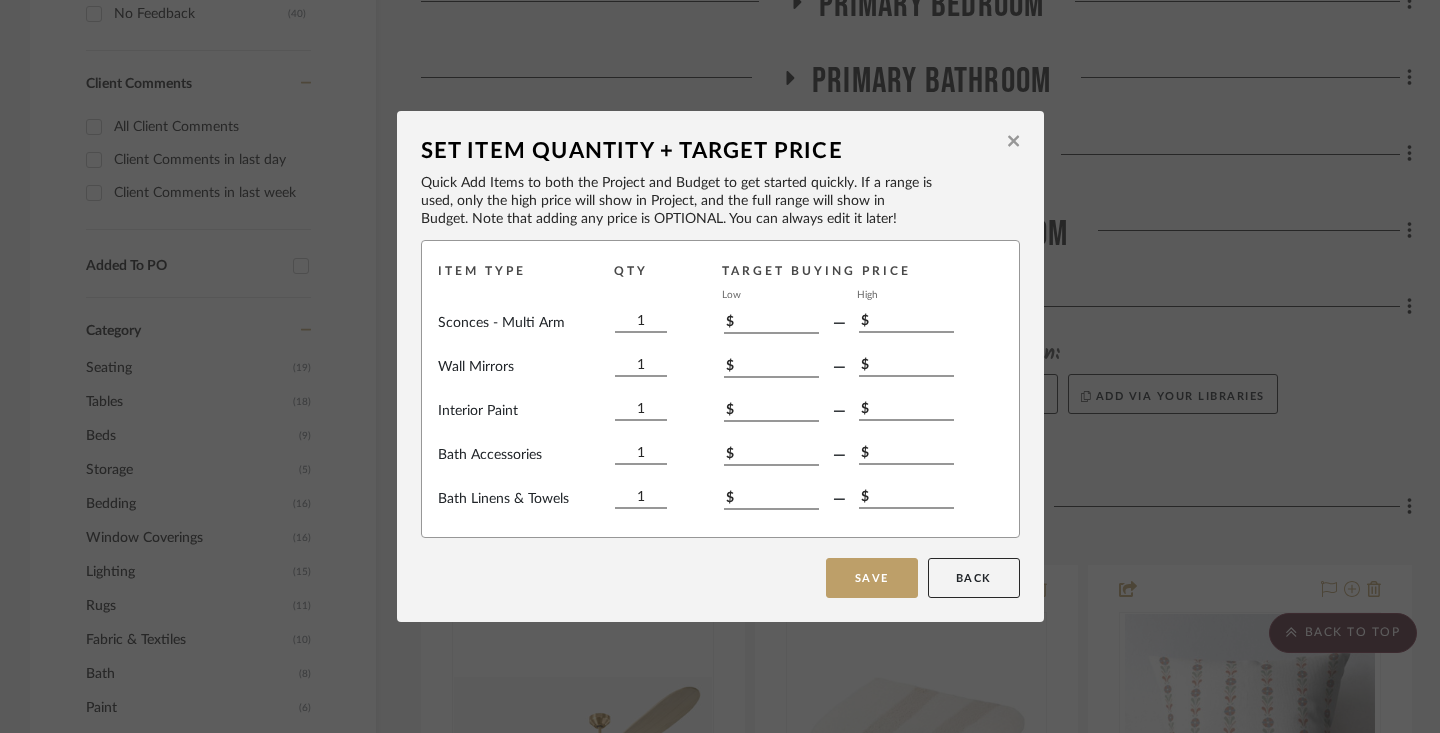 scroll, scrollTop: 0, scrollLeft: 0, axis: both 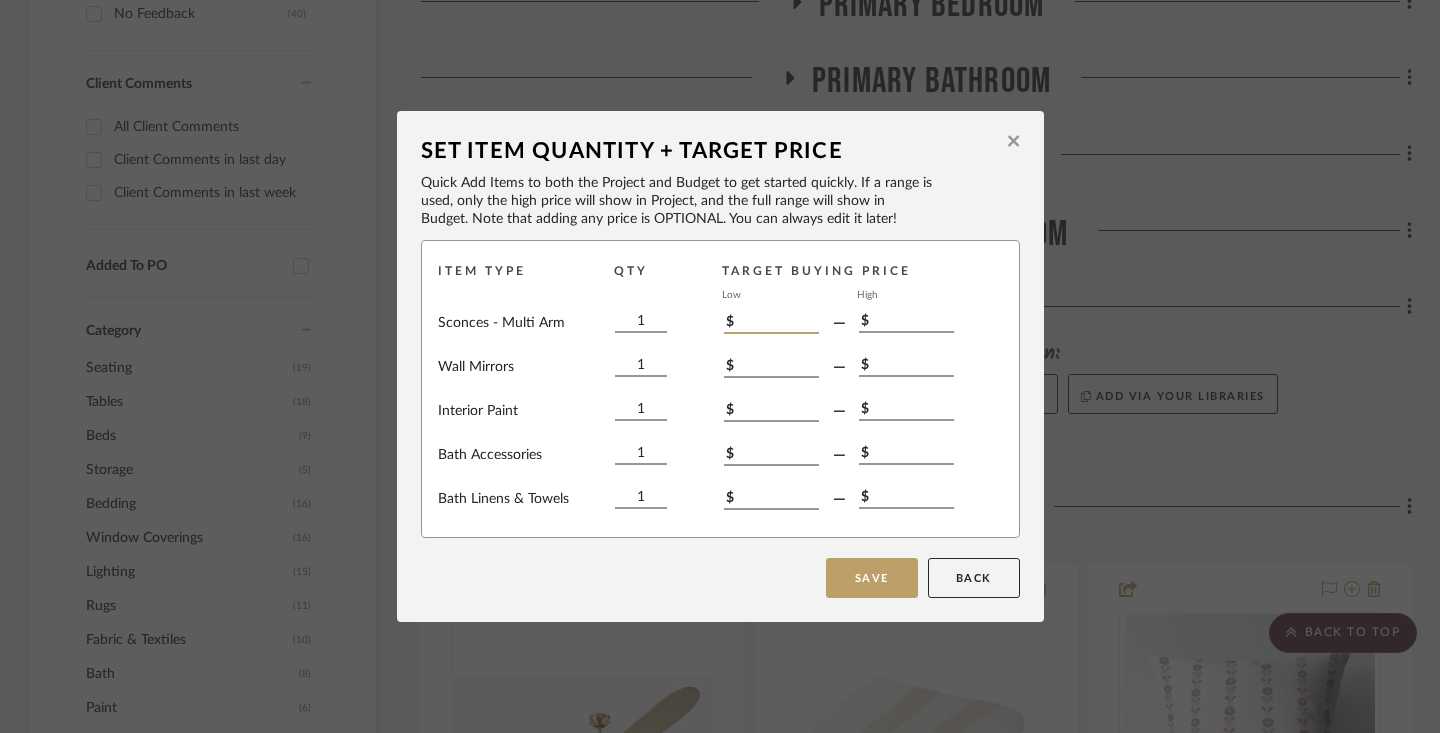 click on "$" at bounding box center (771, 323) 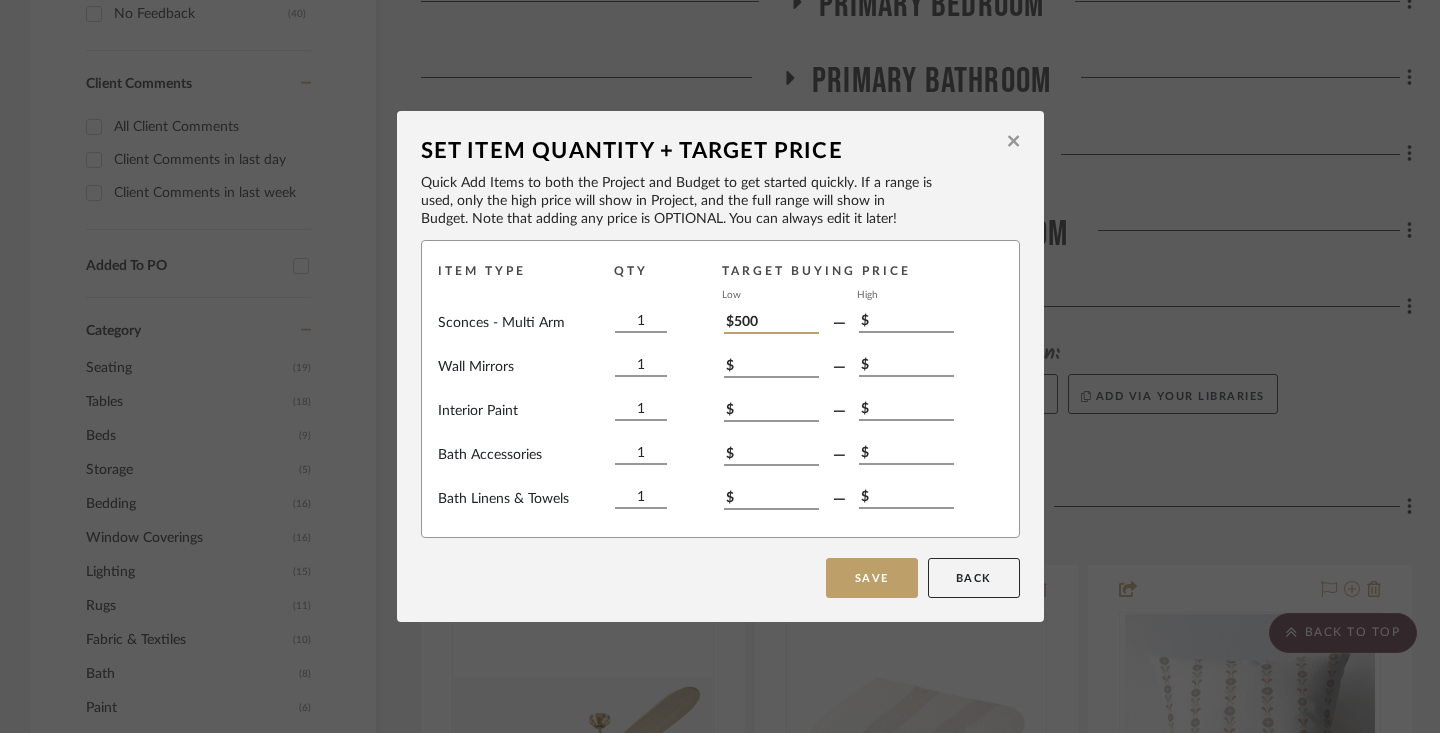 type on "$500" 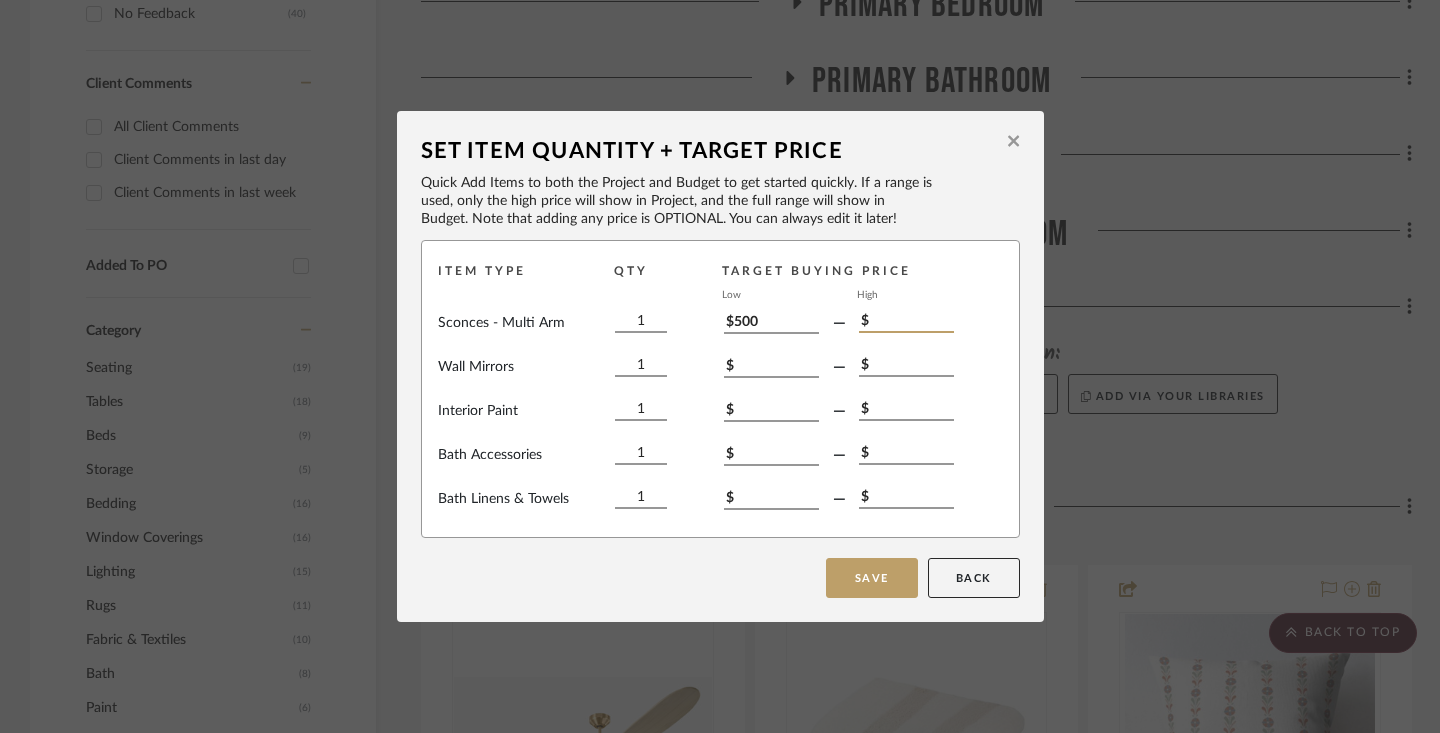 click on "$" at bounding box center (906, 322) 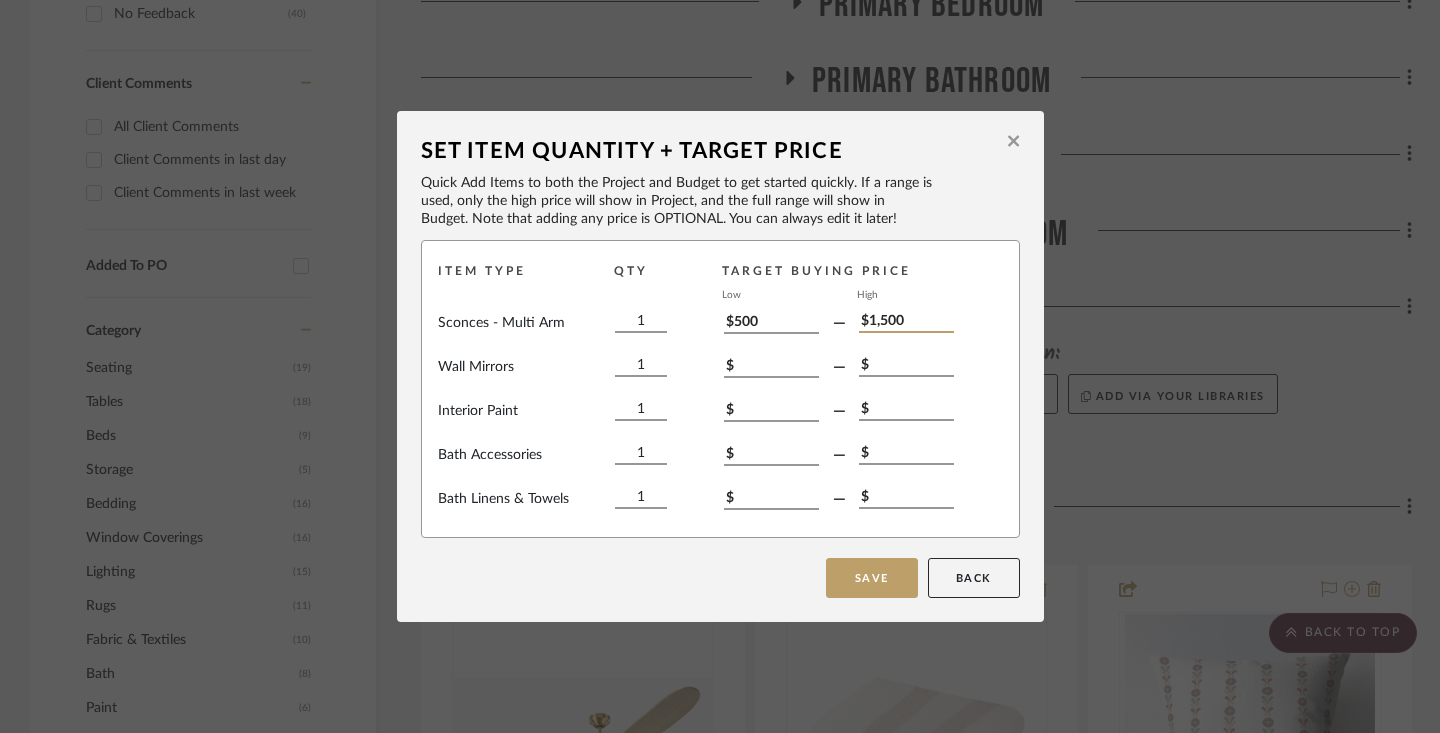 type on "$1,500" 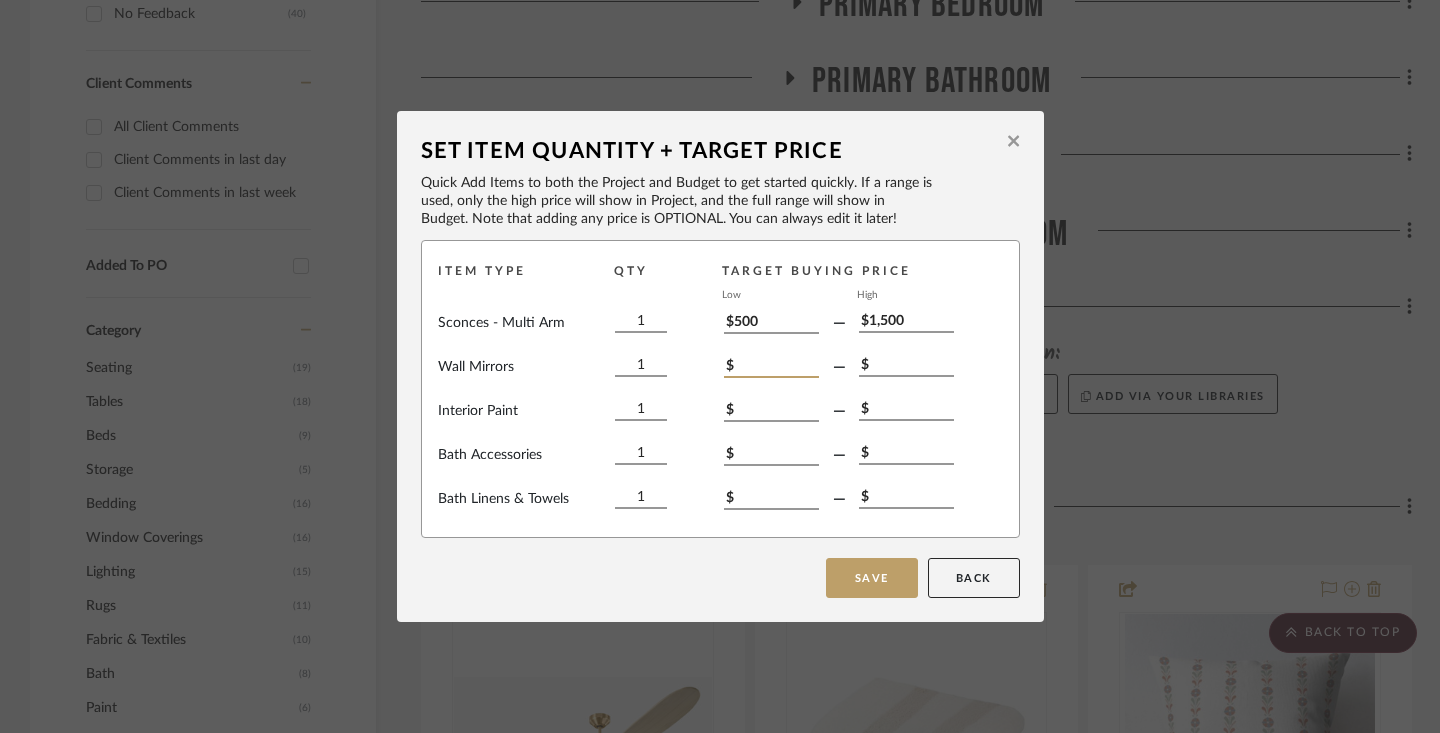 click on "$" at bounding box center (771, 367) 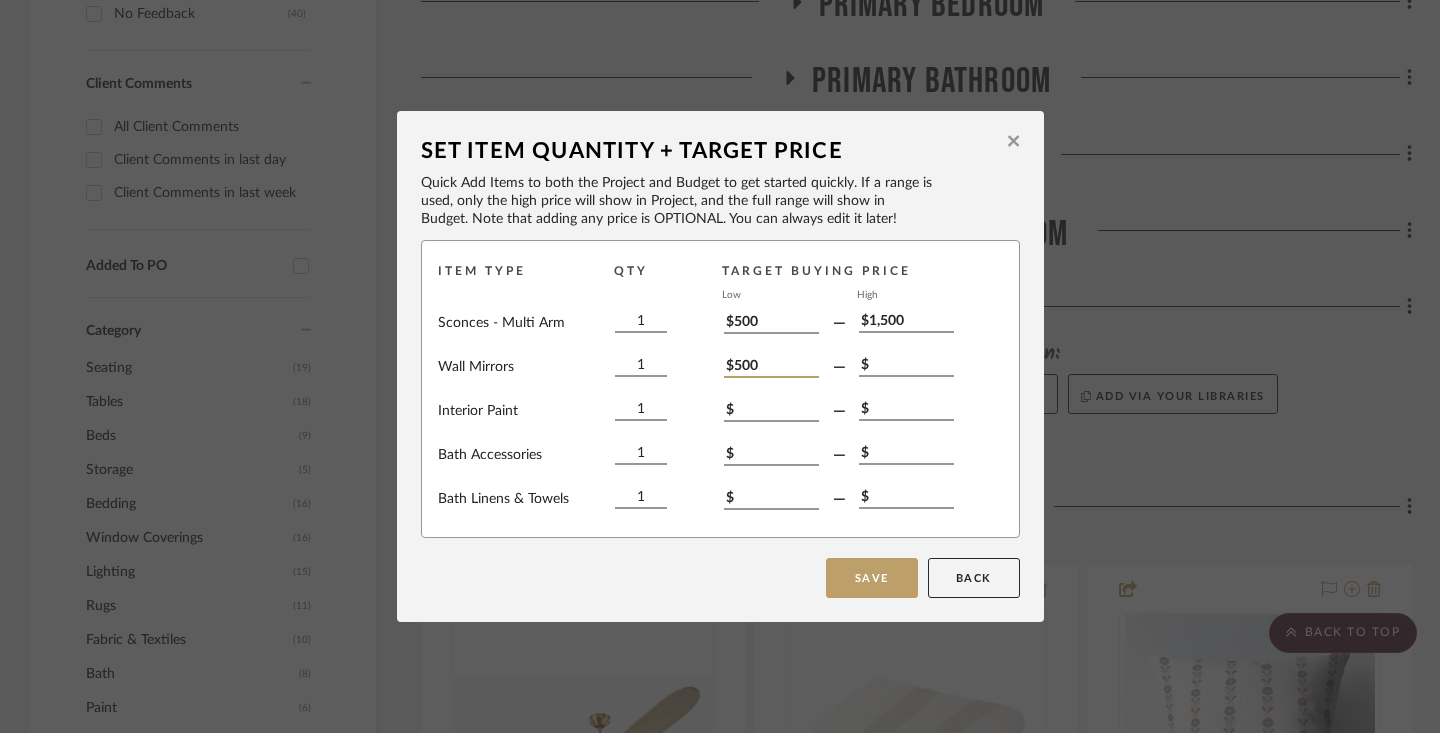 type on "$500" 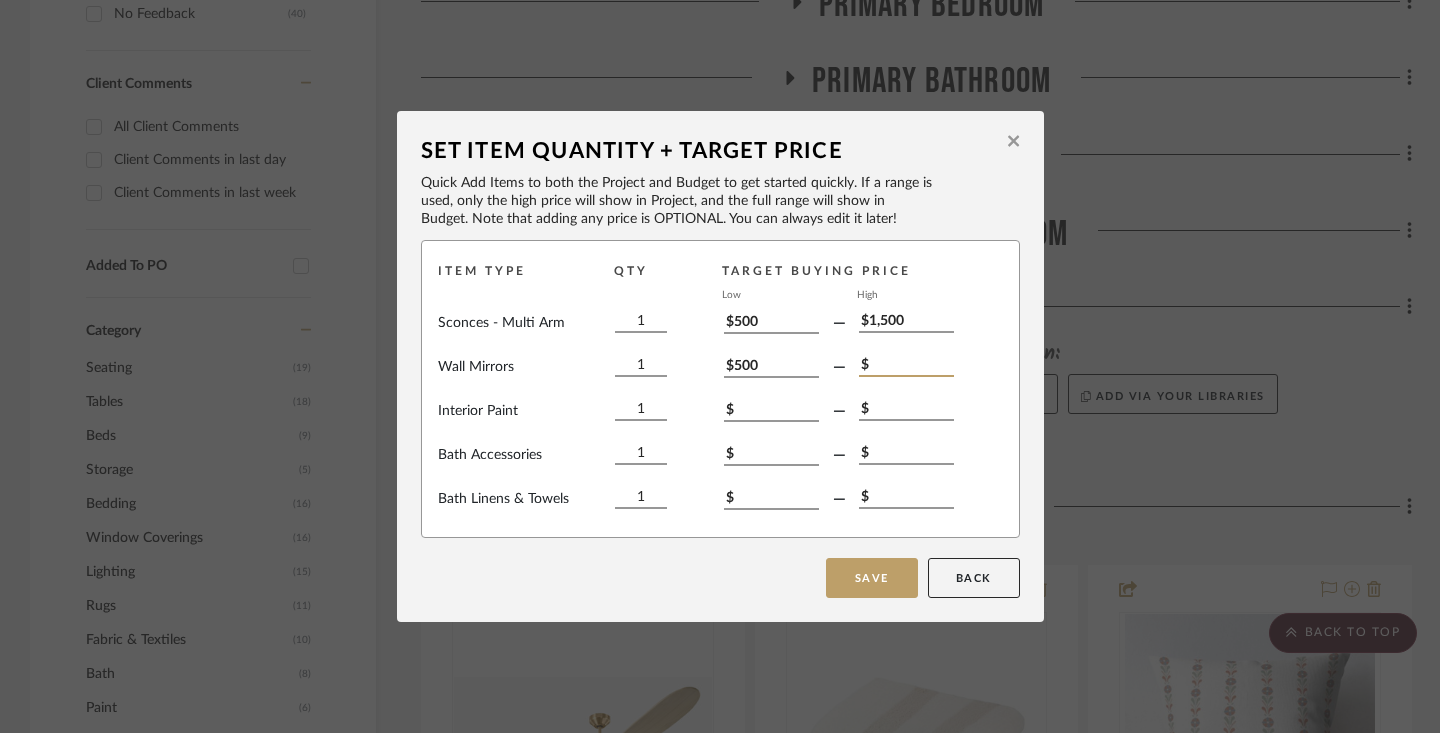 click on "$" at bounding box center (906, 366) 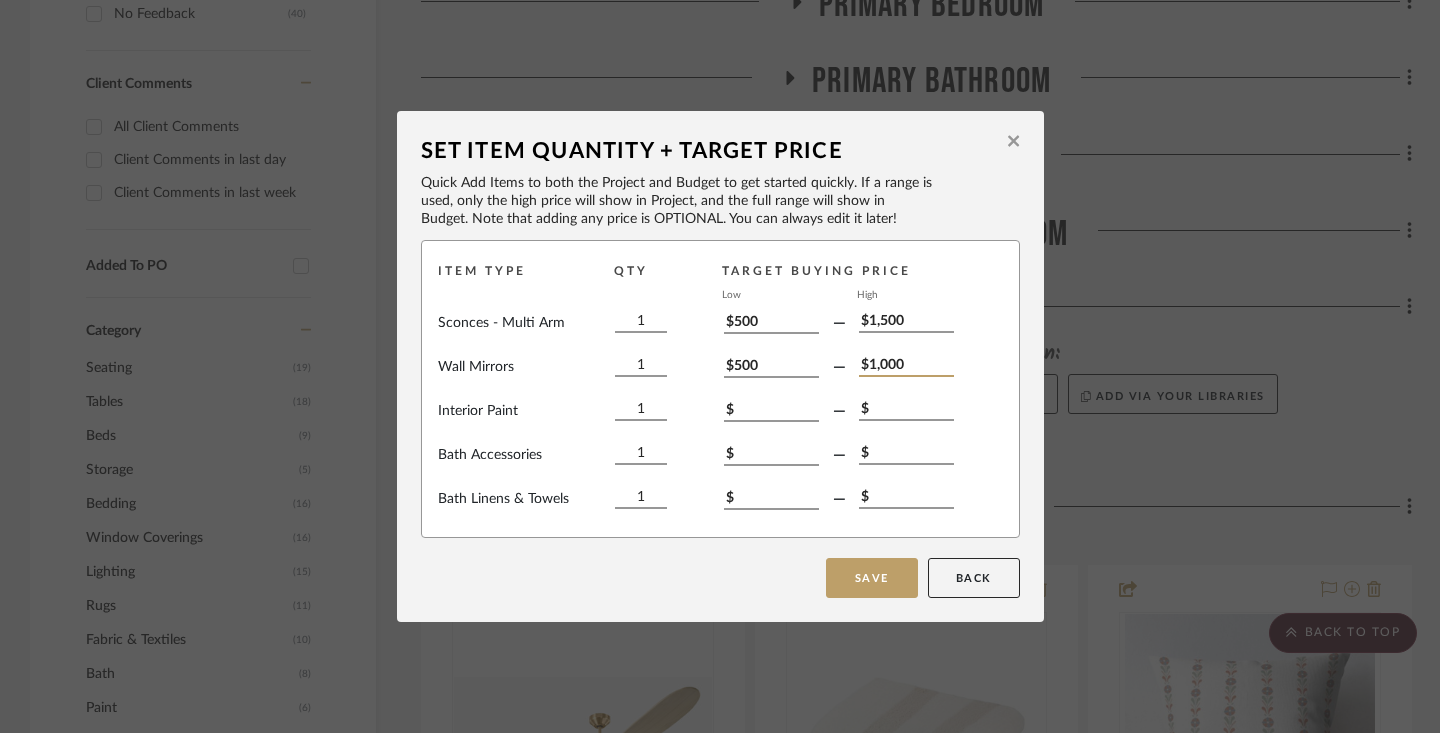 type on "$1,000" 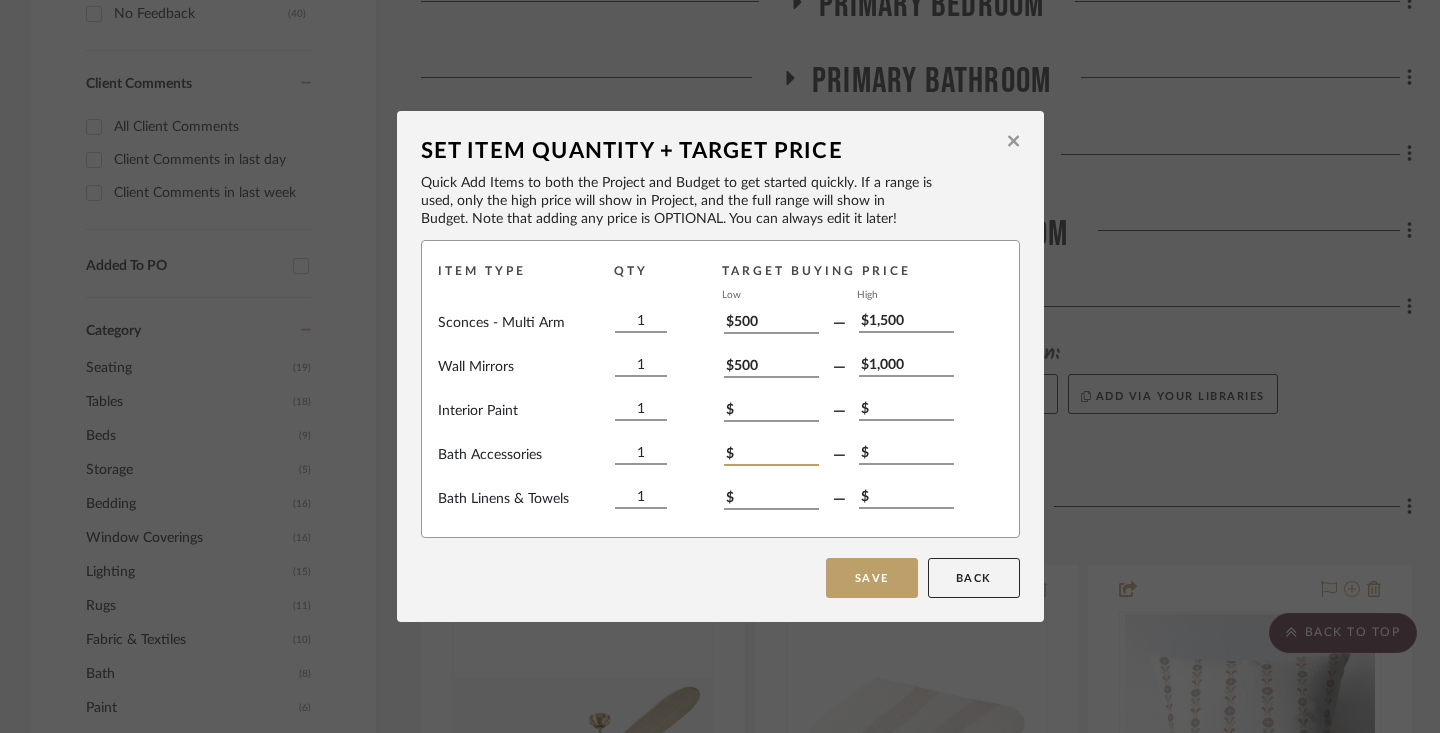 click on "$" at bounding box center [771, 455] 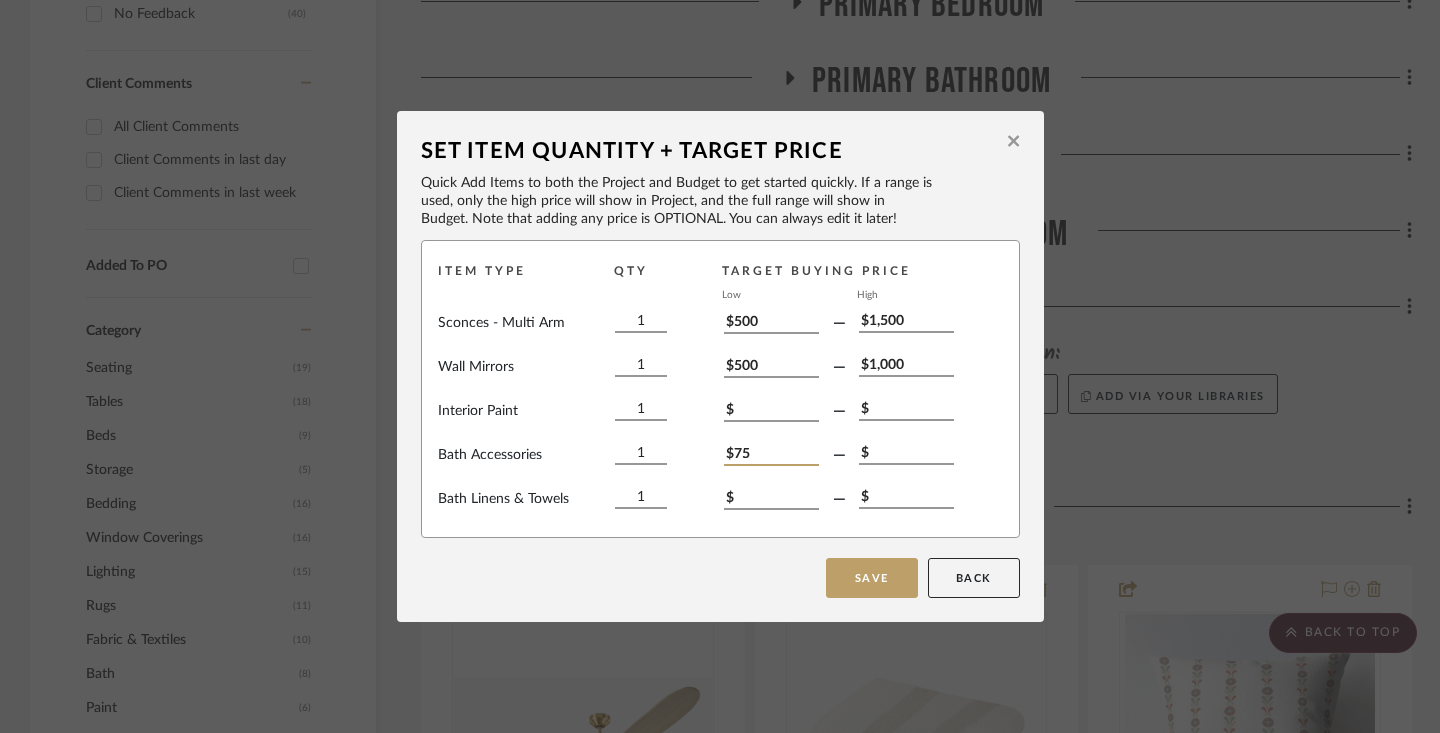 type on "$75" 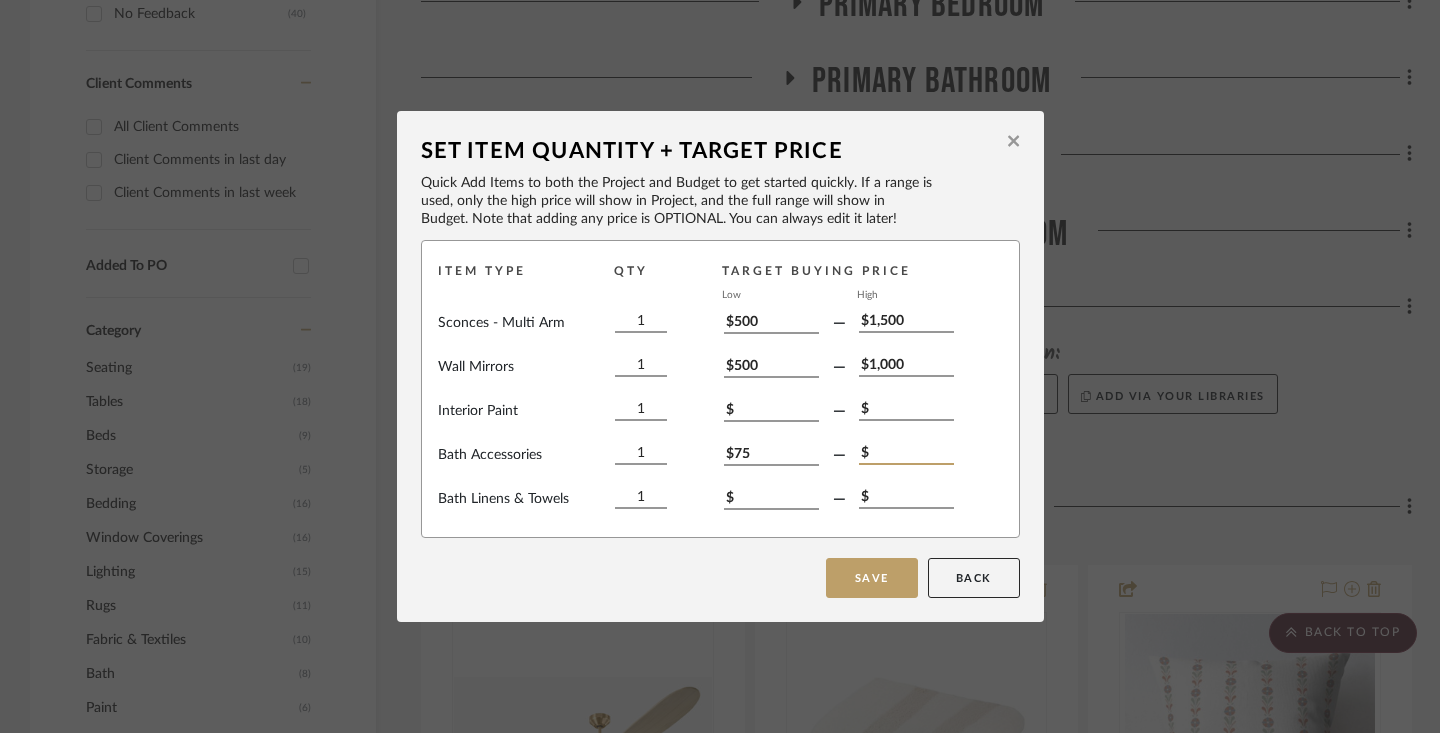click on "$" at bounding box center (906, 454) 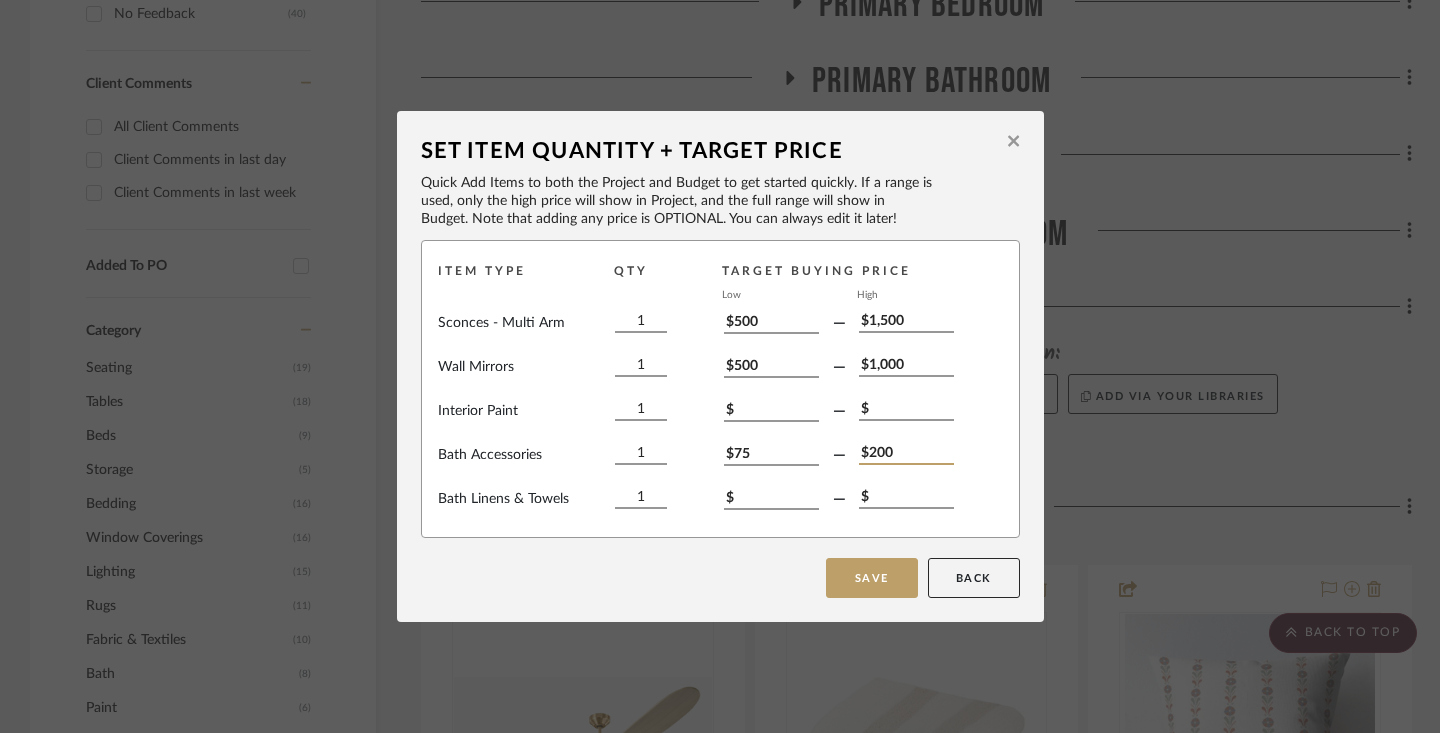 type on "$200" 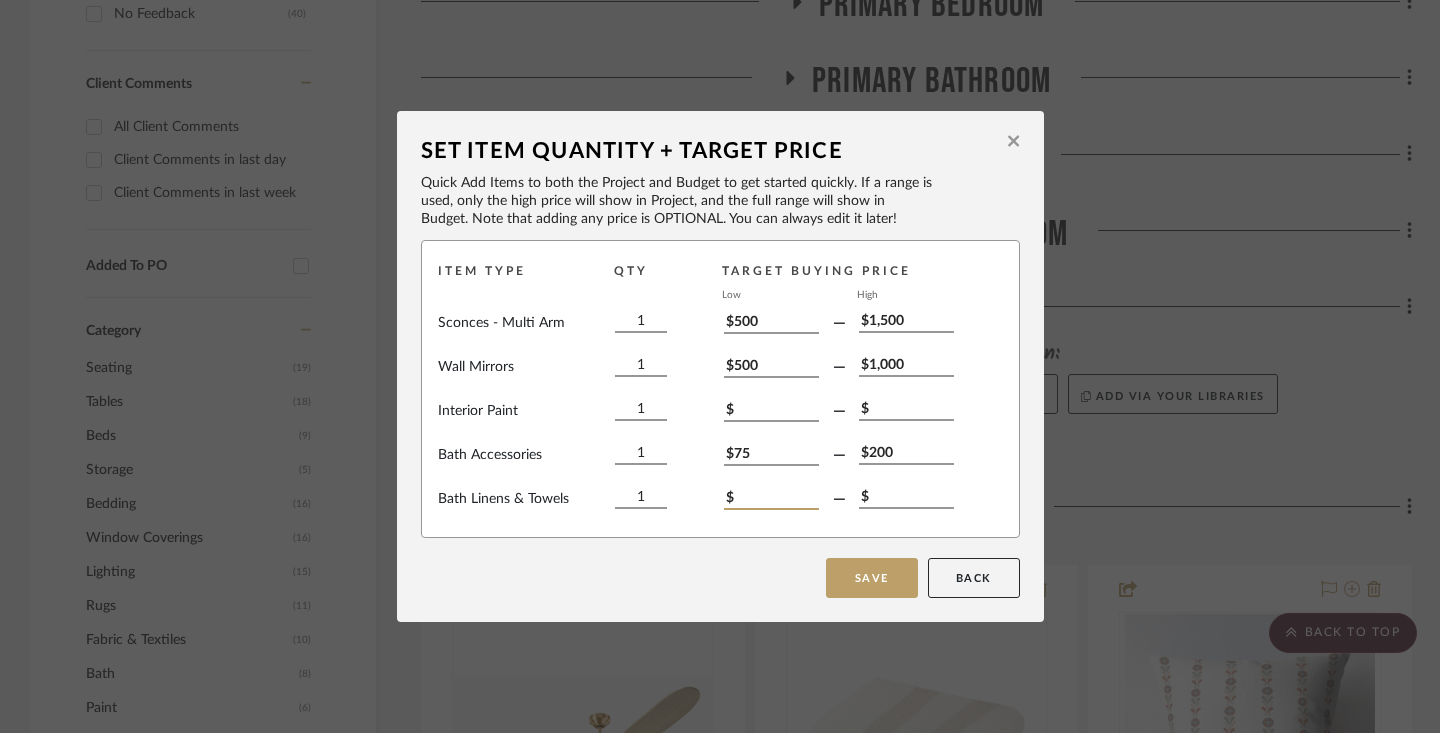 click on "$" at bounding box center [771, 499] 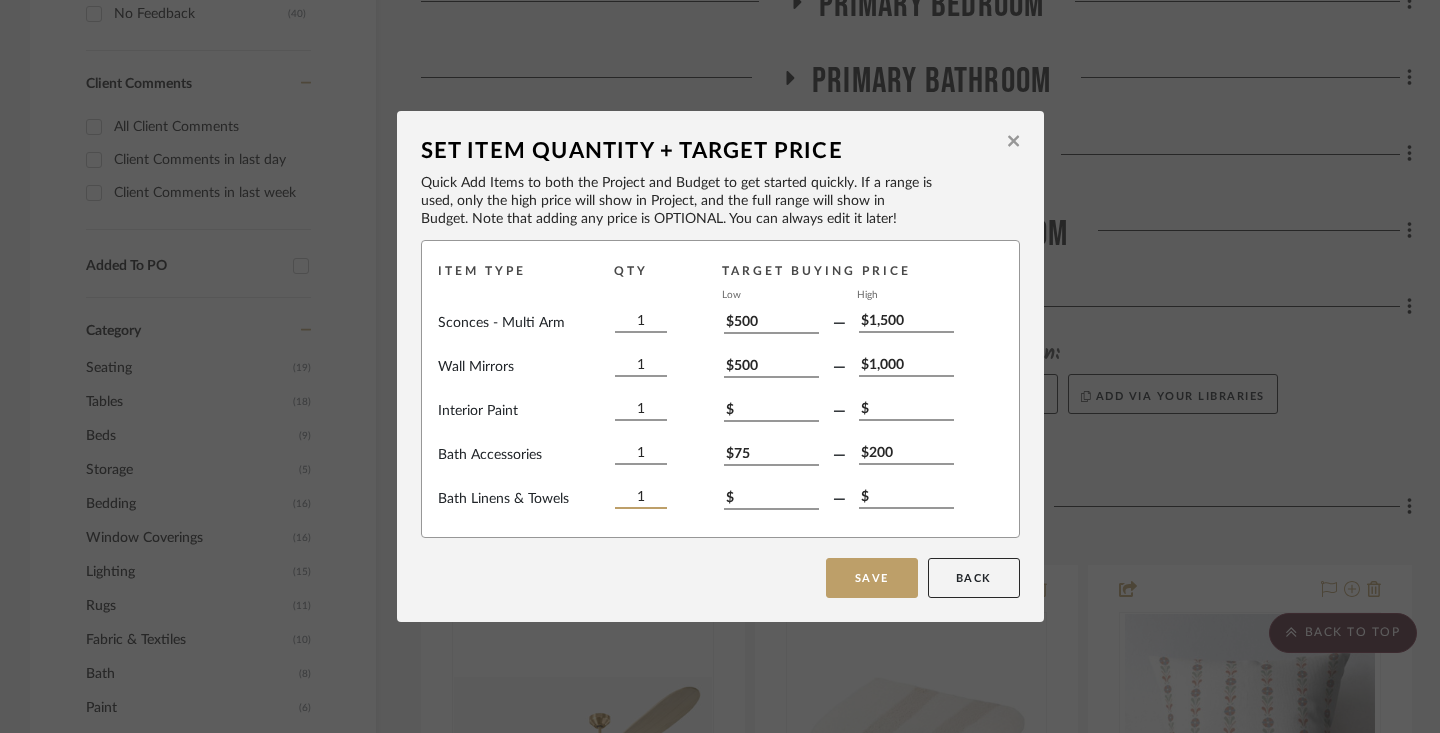 click on "1" at bounding box center (641, 498) 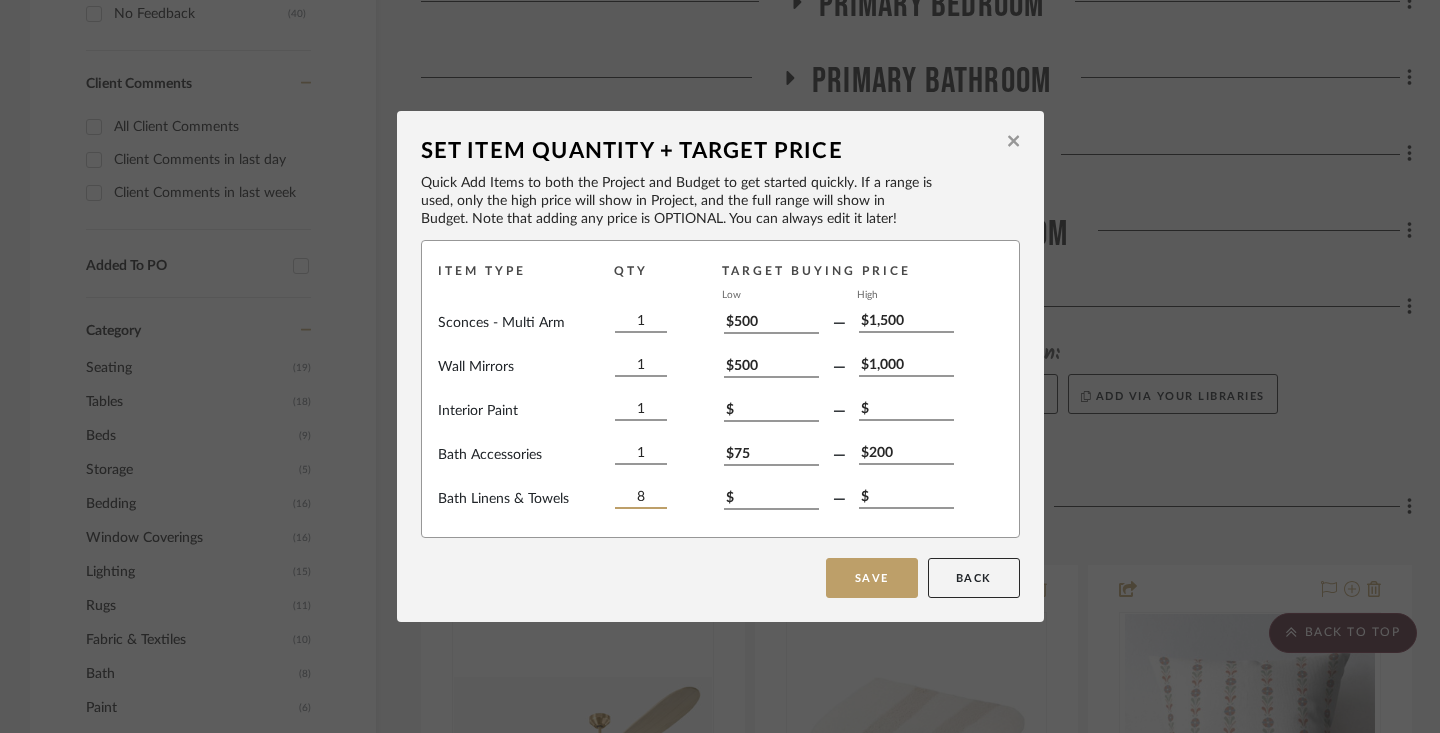 type on "8" 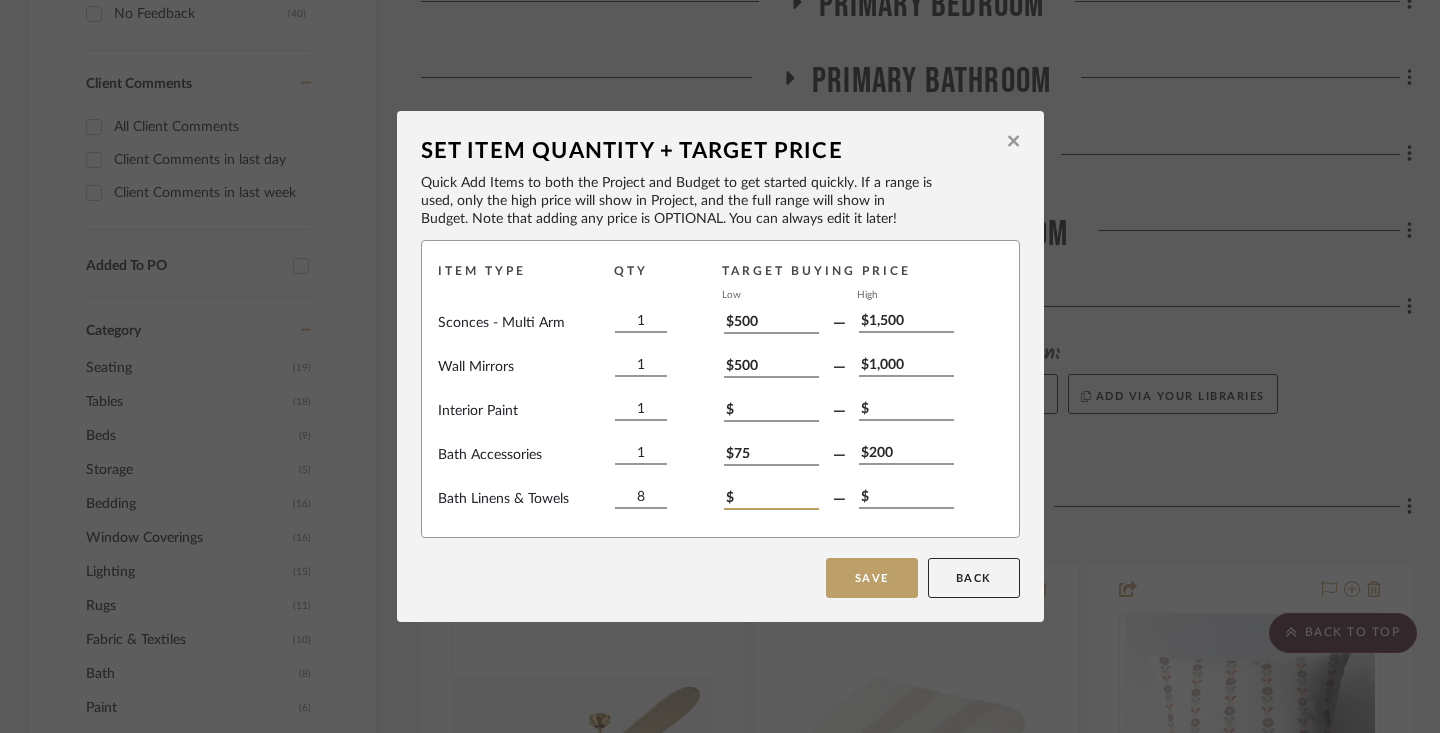 click on "$" at bounding box center (771, 499) 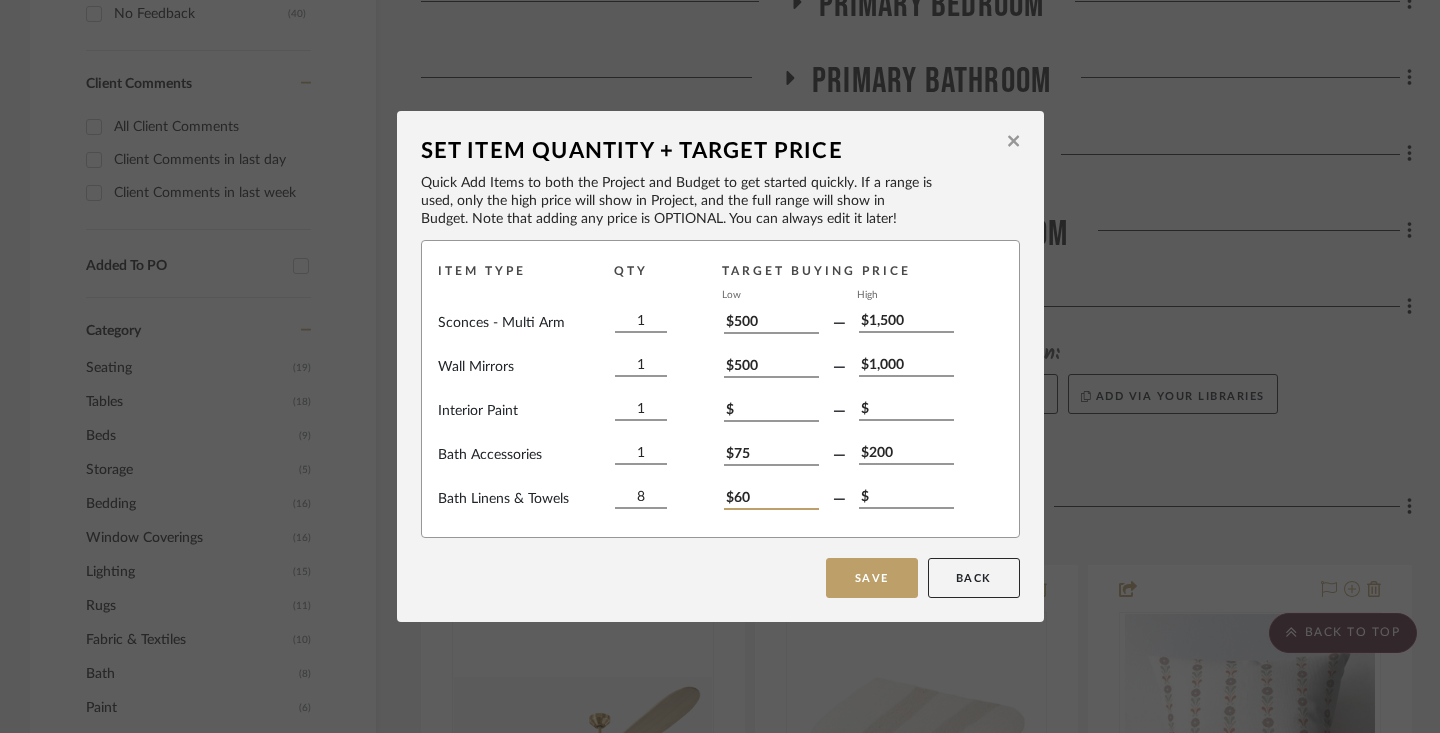 type on "$60" 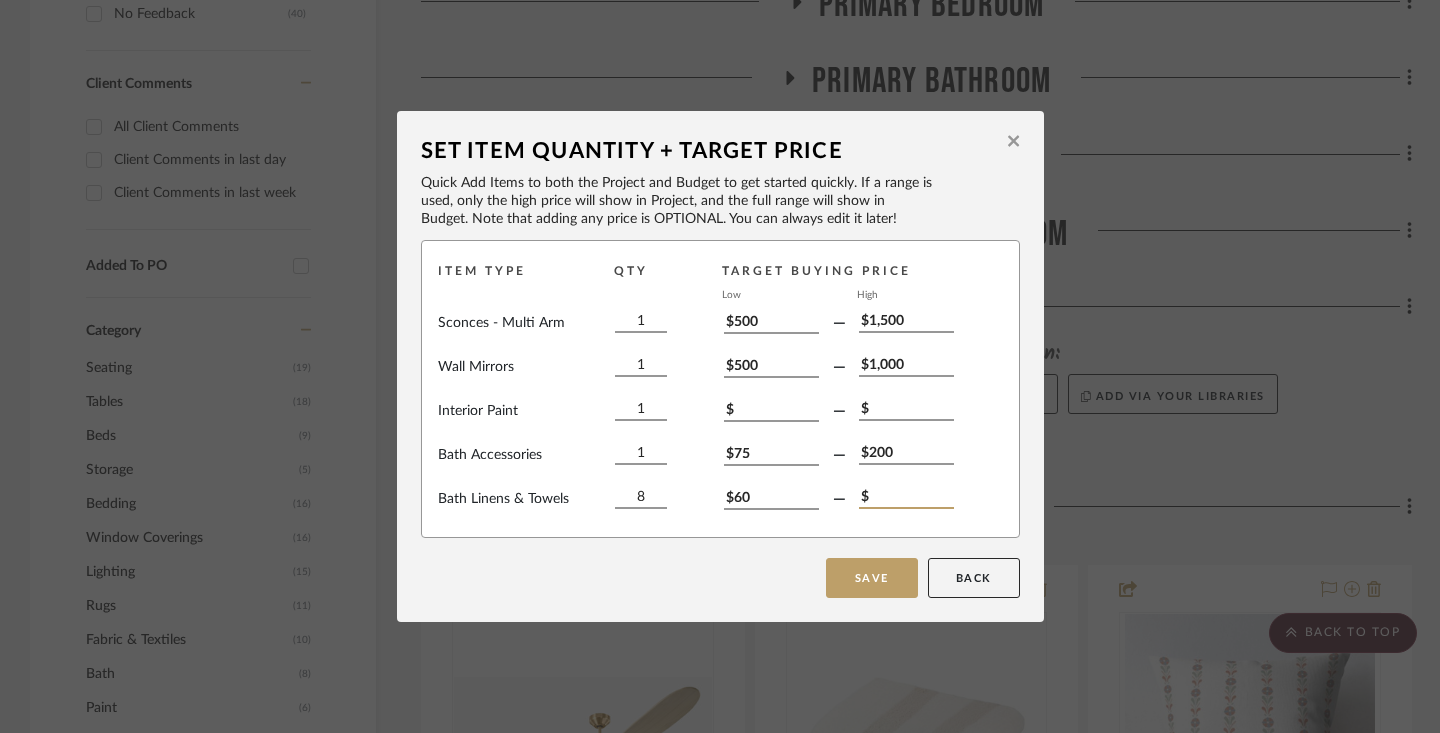 click on "$" at bounding box center (906, 498) 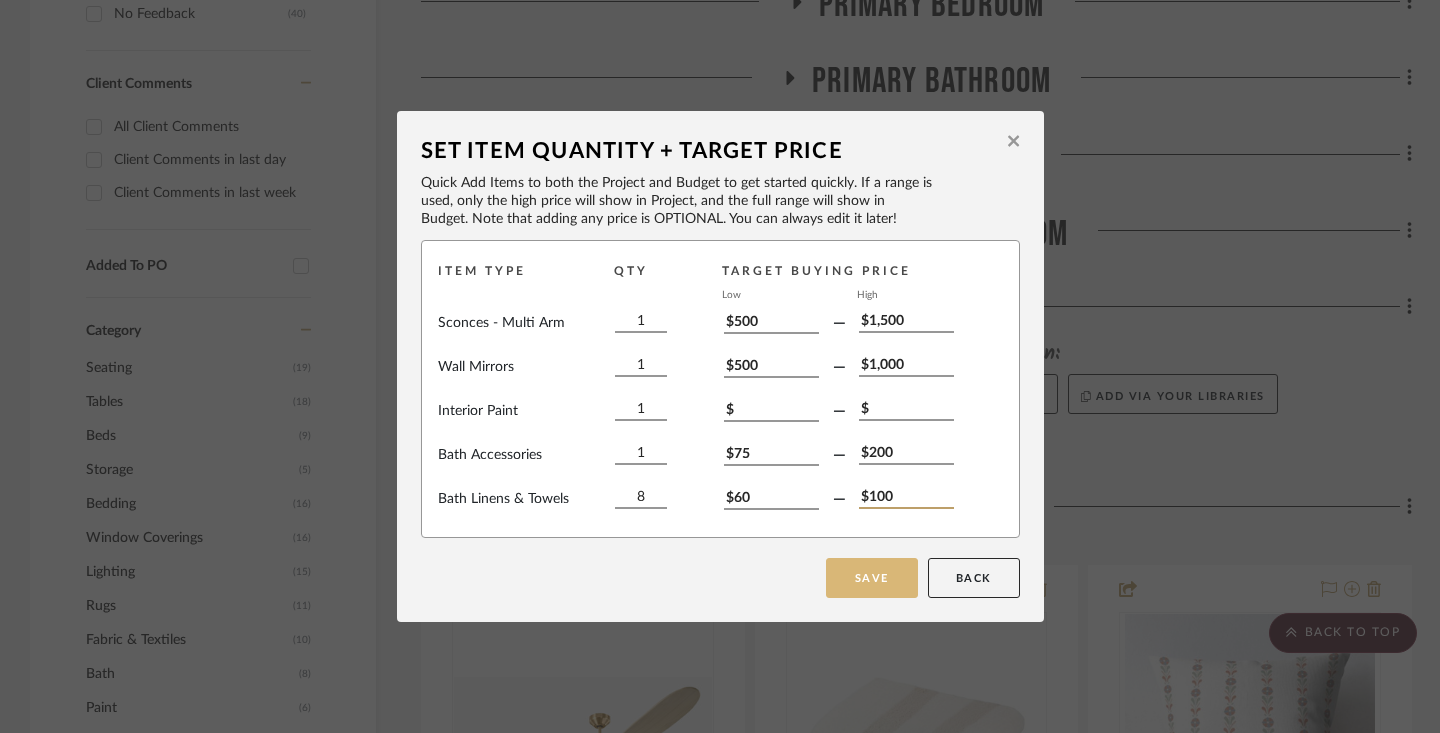 type on "$100" 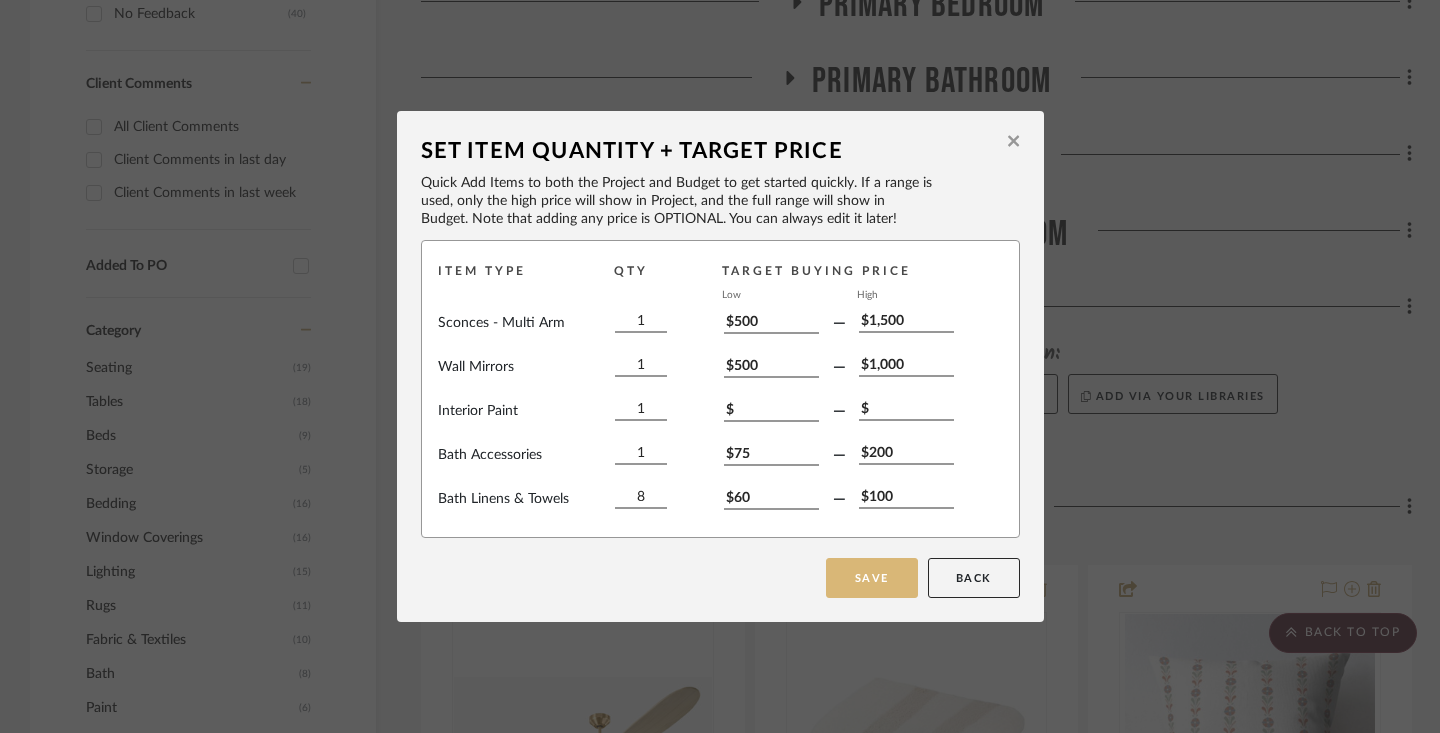 click on "Save" at bounding box center (872, 578) 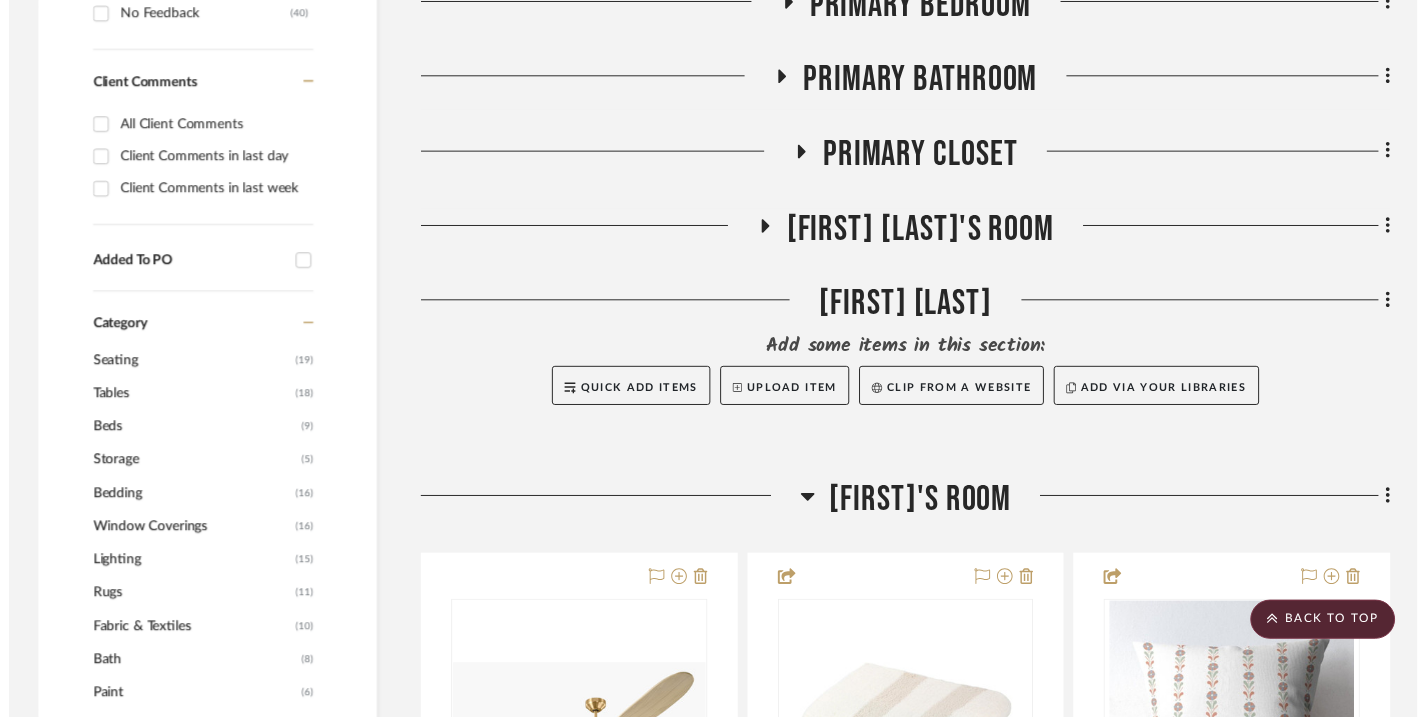scroll, scrollTop: 1256, scrollLeft: 0, axis: vertical 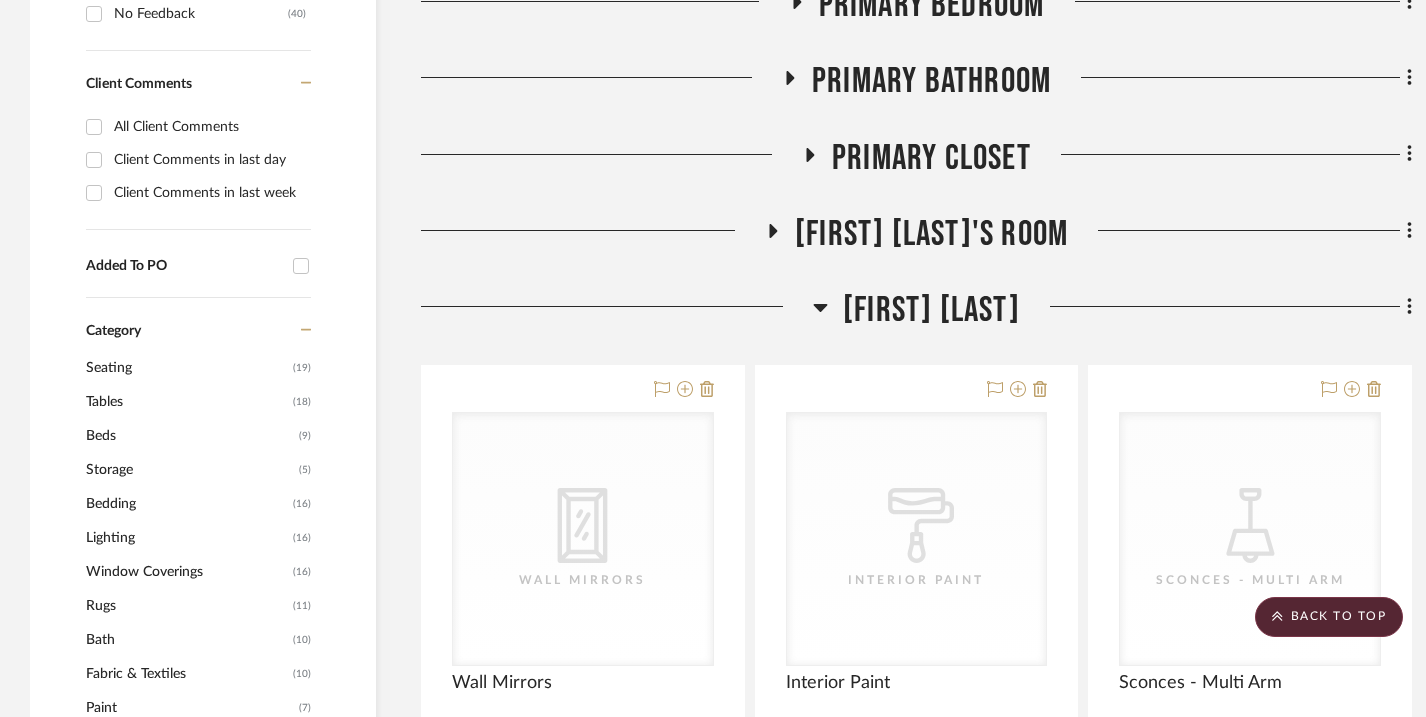 click 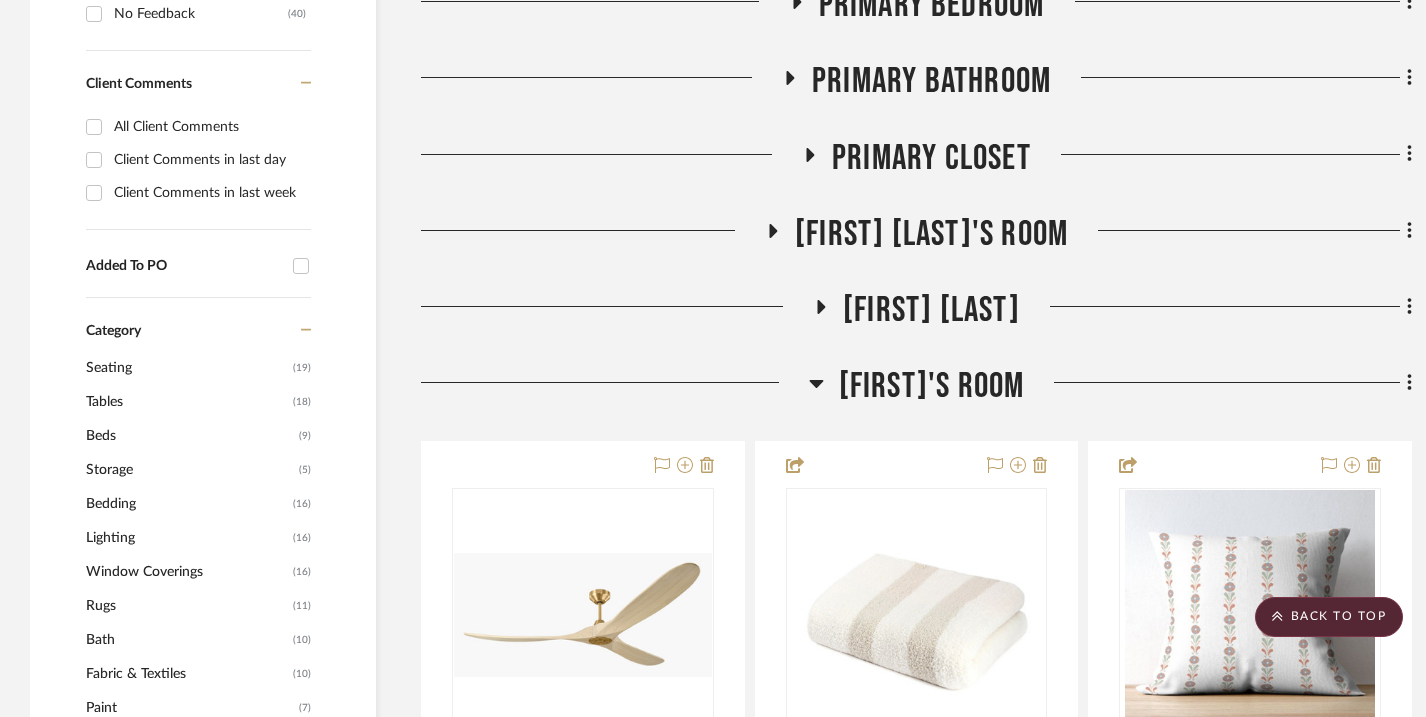 click 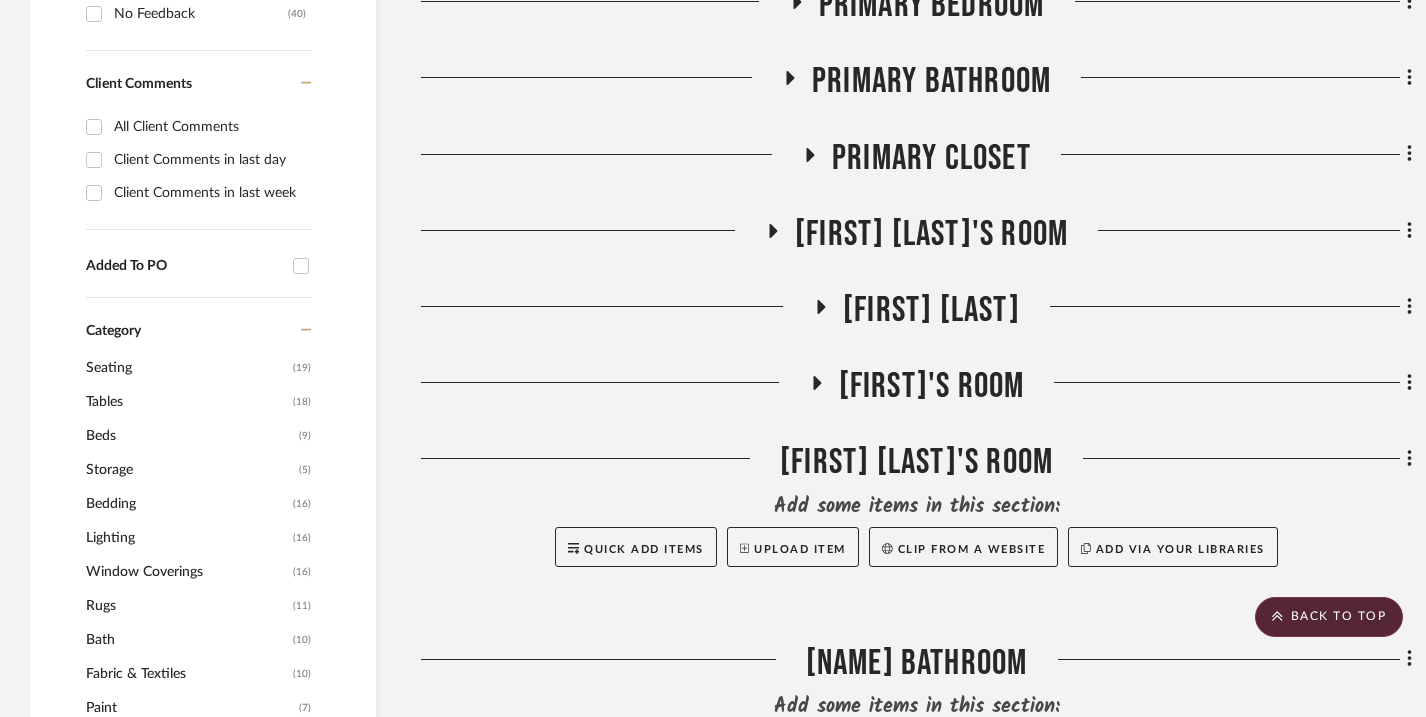 click on "Filter by keyword, category or name prior to exporting to Excel or Bulk Actions Team Comments All Team Comments Team Comments in last day Team Comments in last week Flagged Shared with Client Team Status Added to Presentation  (40)  Sample Requested  (1)  Client Status Client Input Required  (40)  Client Feedback No Feedback  (40)  Client Comments All Client Comments Client Comments in last day Client Comments in last week Added To PO Category  Seating   (19)   Tables   (18)   Beds    (9)   Storage   (5)   Bedding   (16)   Lighting   (16)   Window Coverings   (16)   Rugs   (11)   Bath   (10)   Fabric & Textiles   (10)   Paint   (7)   Accessories    (5)   Art   (5)   Architectural Elements   (4)   Hardware   (4)   Mirrors   (4)   Wallcoverings   (2)   Tile & Stone   (1)  Brand ARHAUS  (7)  BK  (1)  Crate and Barrel  (2)  DAALS  (4)  Eileen Smiles  (4)  ERNESTA  (2)  Interior Define  (1)  Kashwere  (1)  Kravet  (1)  Kristen Leigh  (1)  Pottery Barn  (1)  Rove Concepts  (1)  Savannah Hayes  (1)  Serena and Lily" 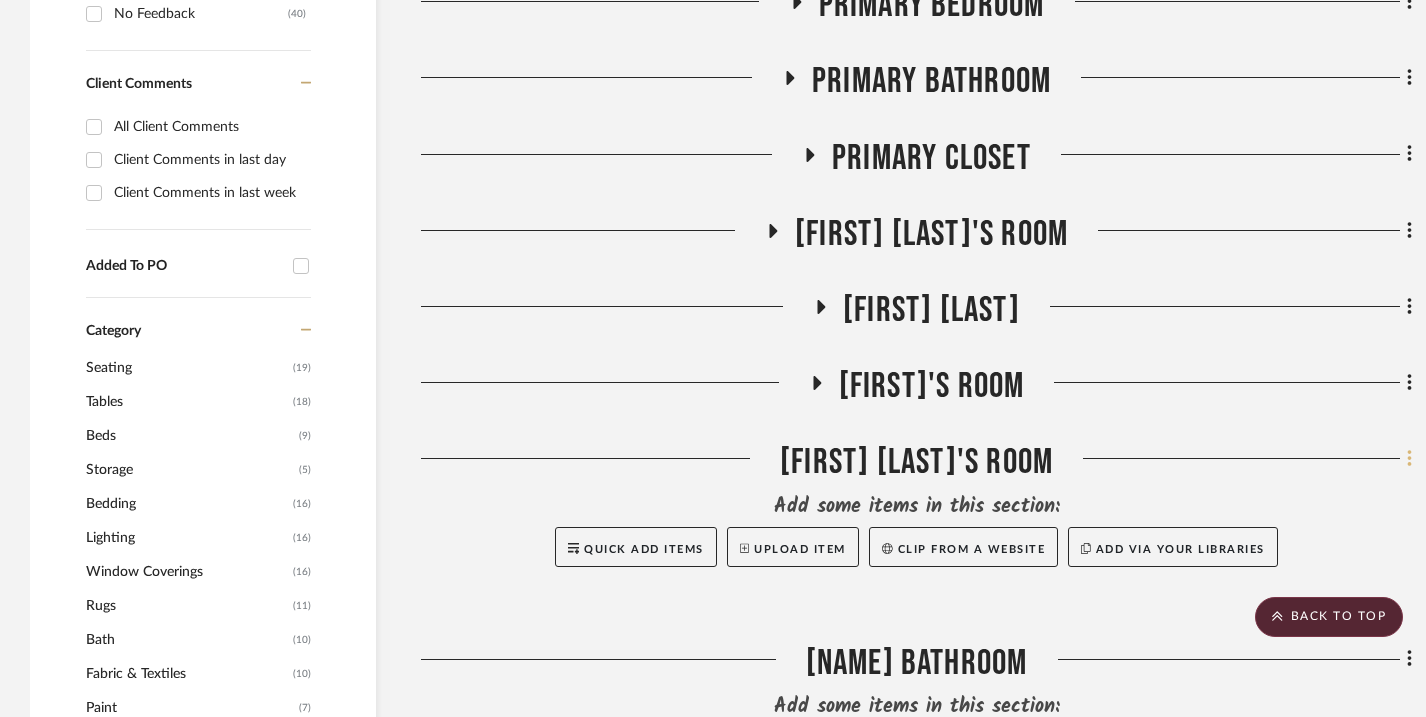click 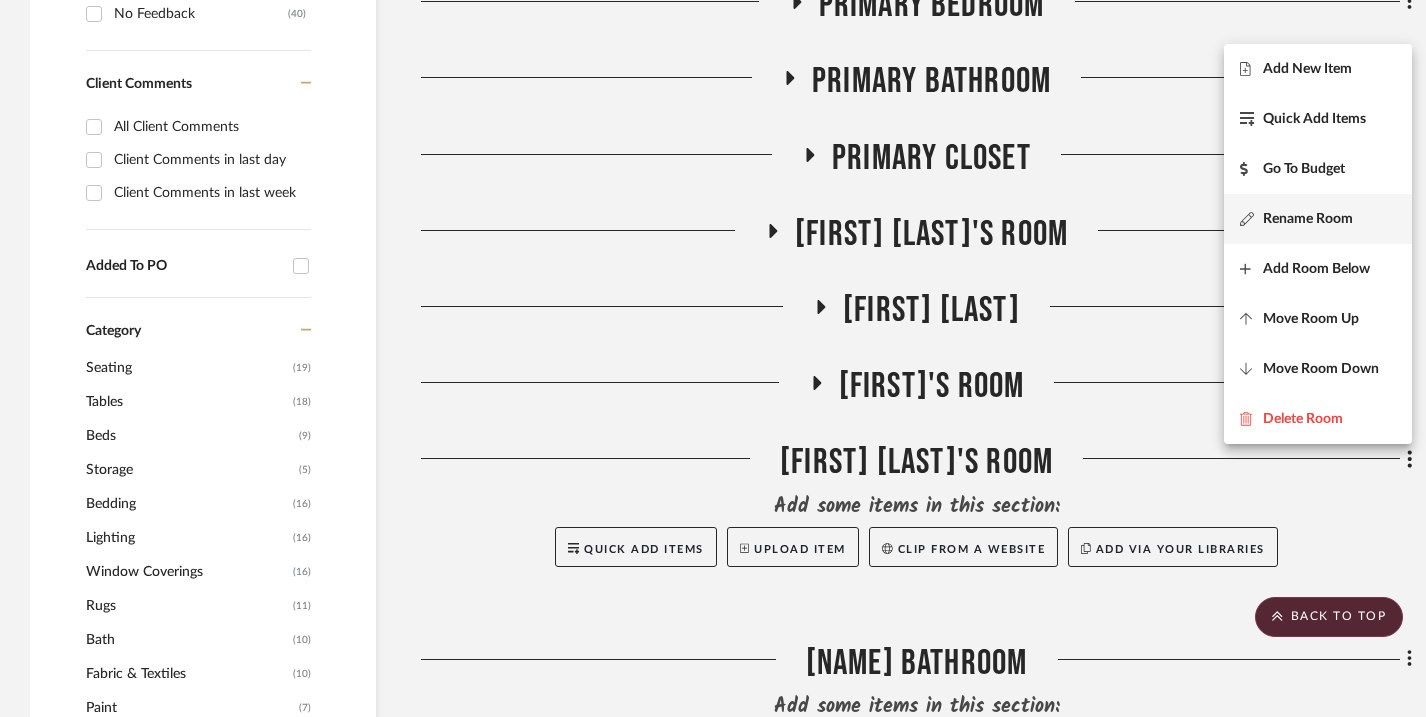 click on "Rename Room" at bounding box center (1318, 219) 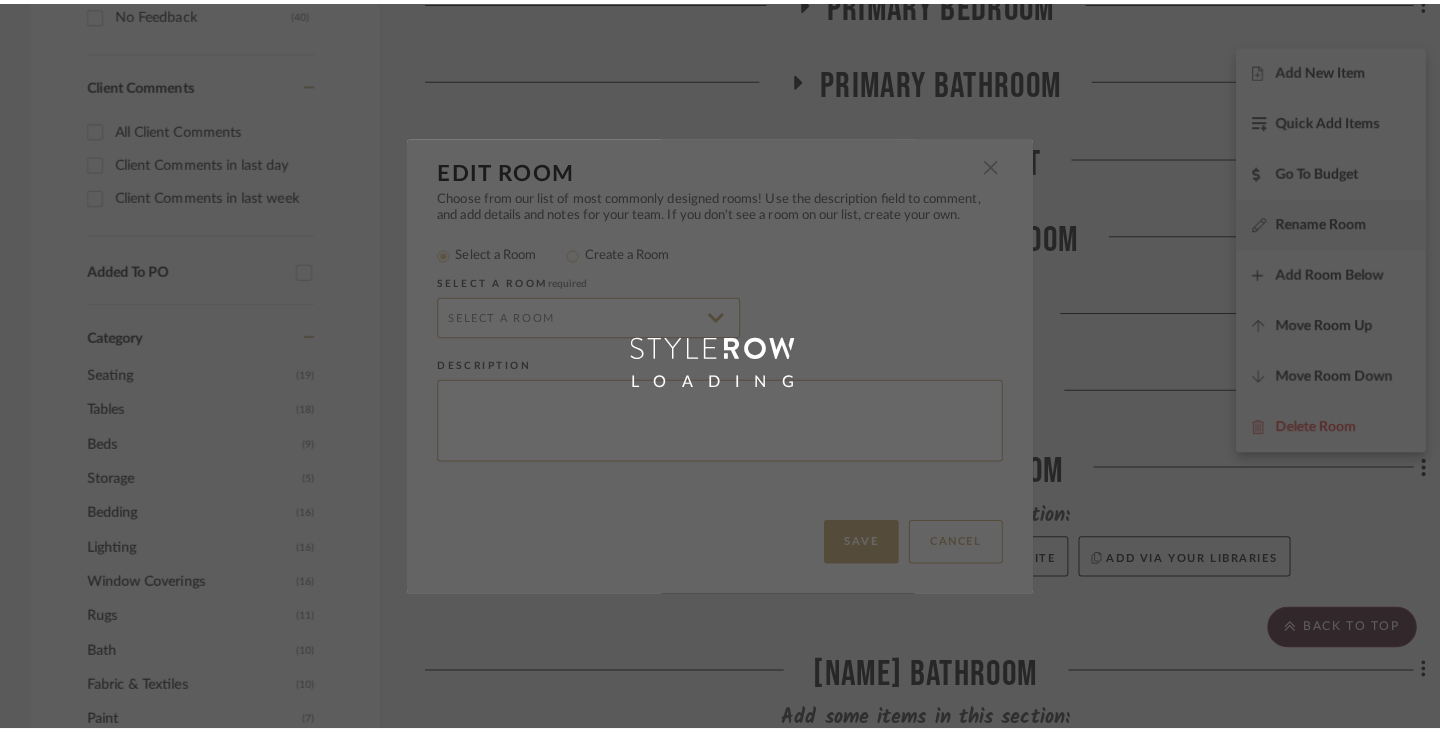 scroll, scrollTop: 0, scrollLeft: 0, axis: both 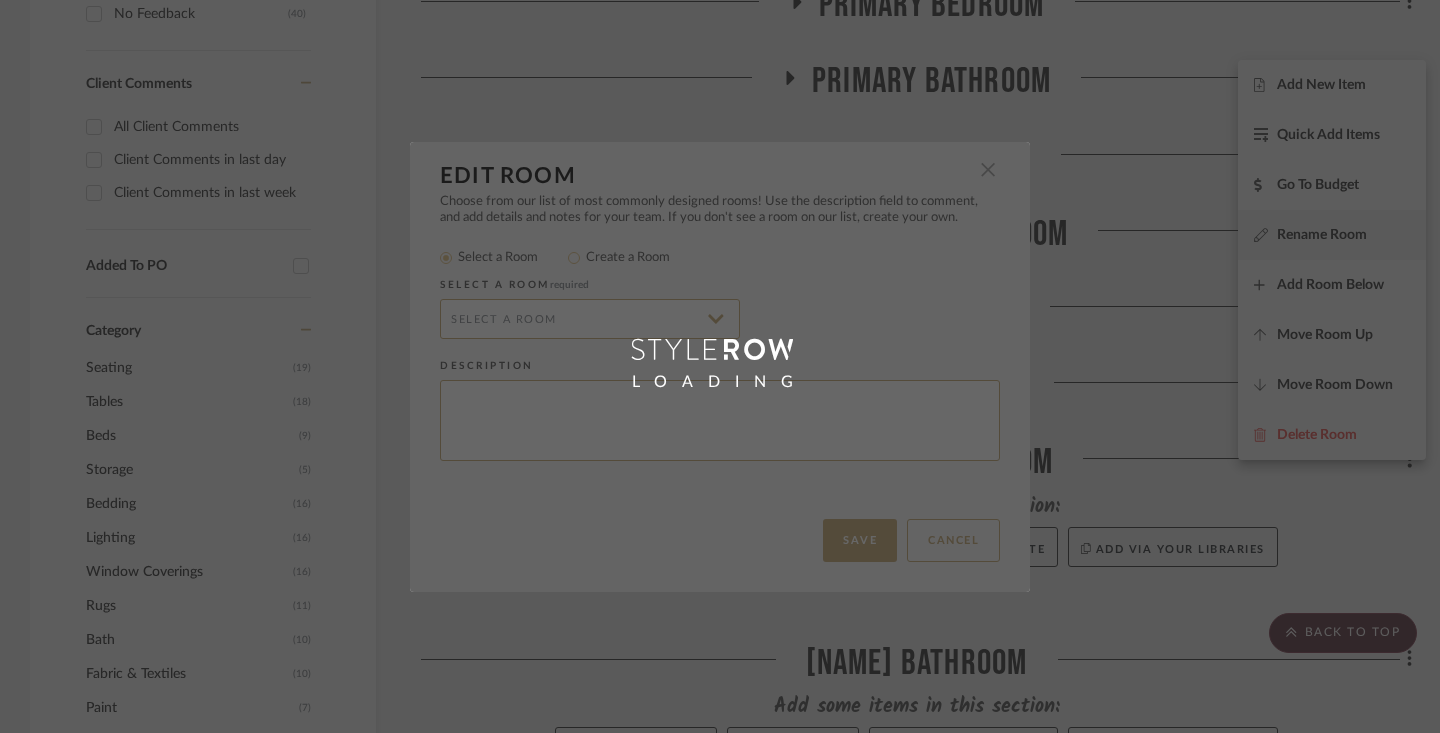 radio on "false" 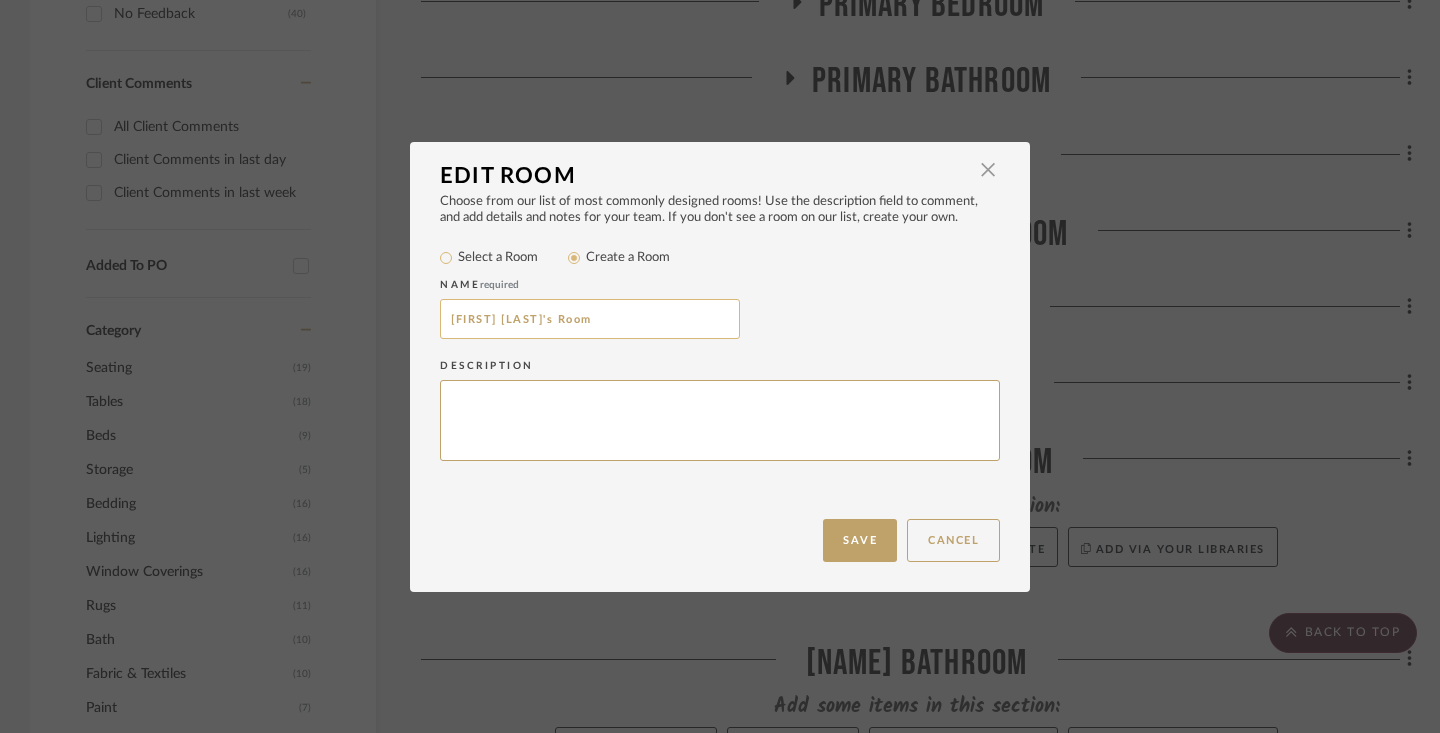 click on "[FIRST] [LAST]'s Room" at bounding box center (590, 319) 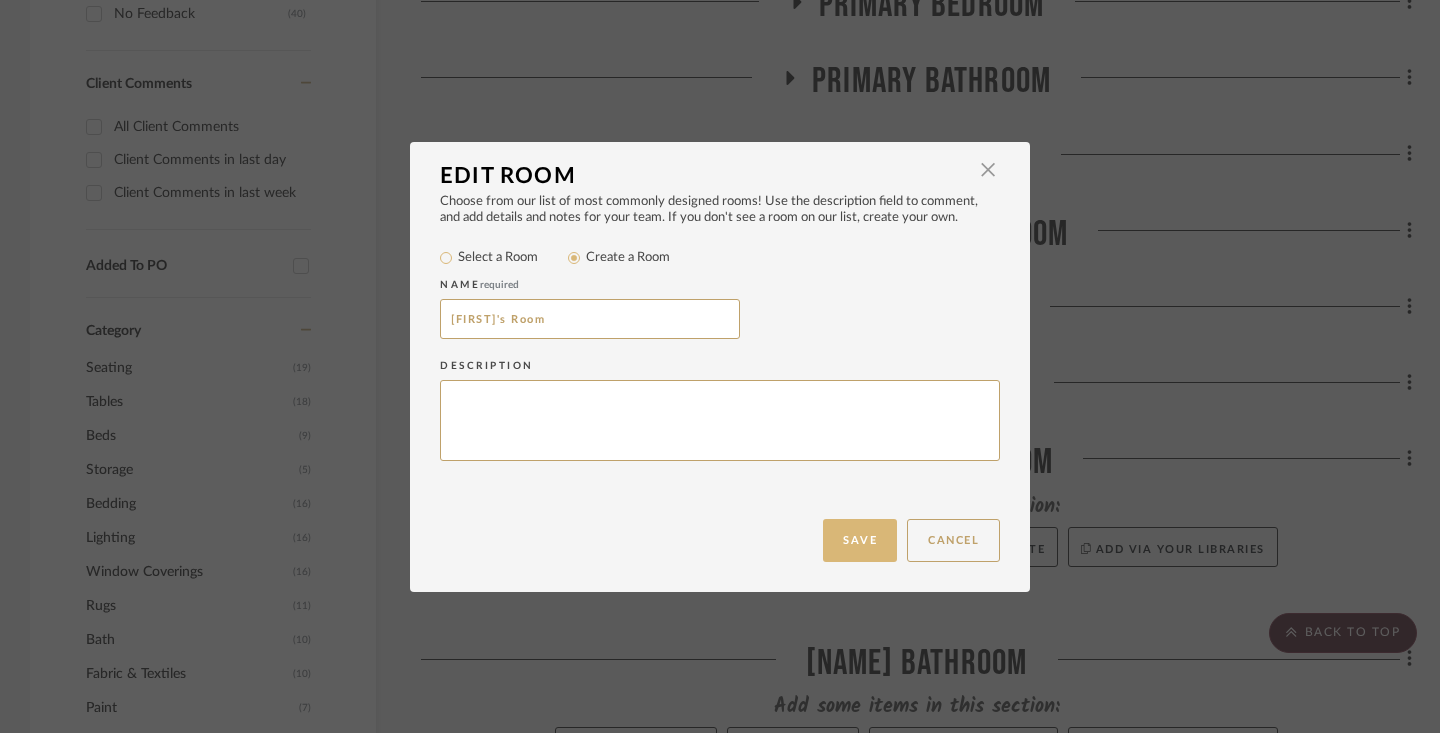 type on "[FIRST]'s Room" 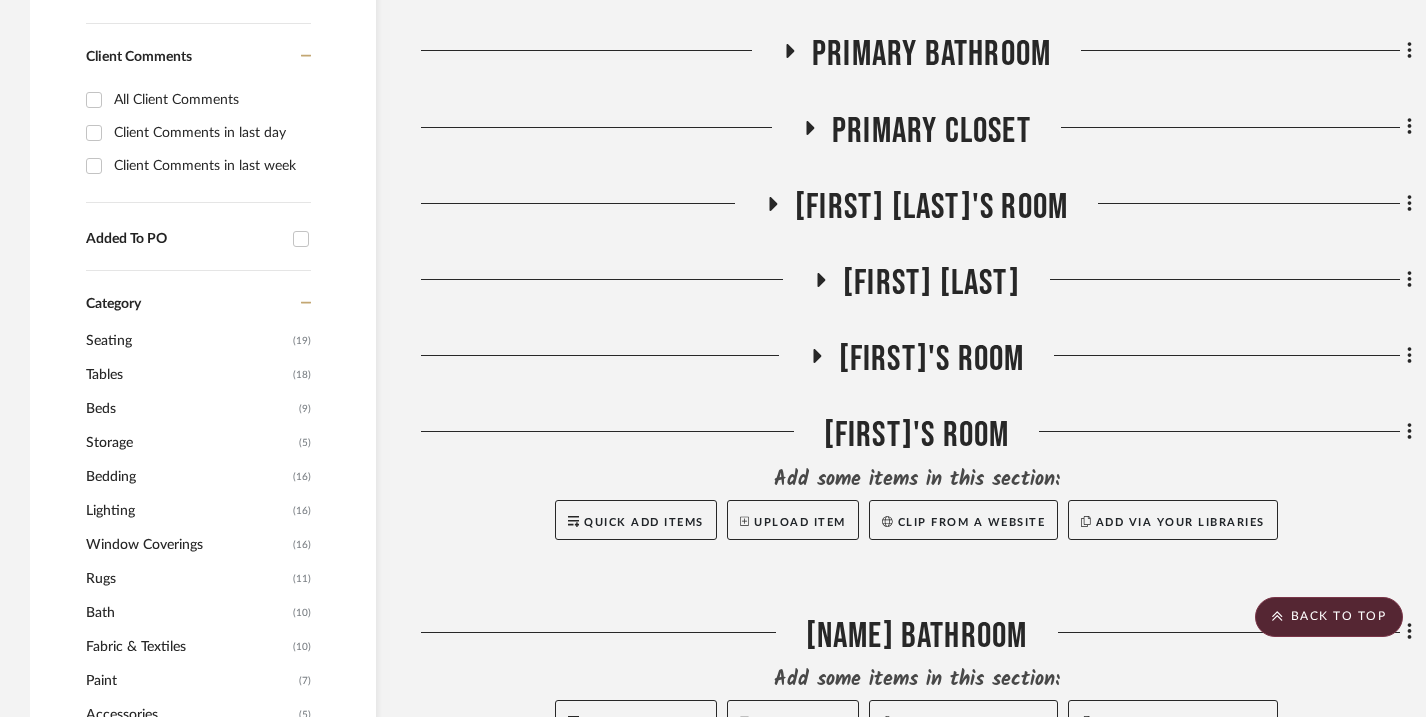 scroll, scrollTop: 1297, scrollLeft: 0, axis: vertical 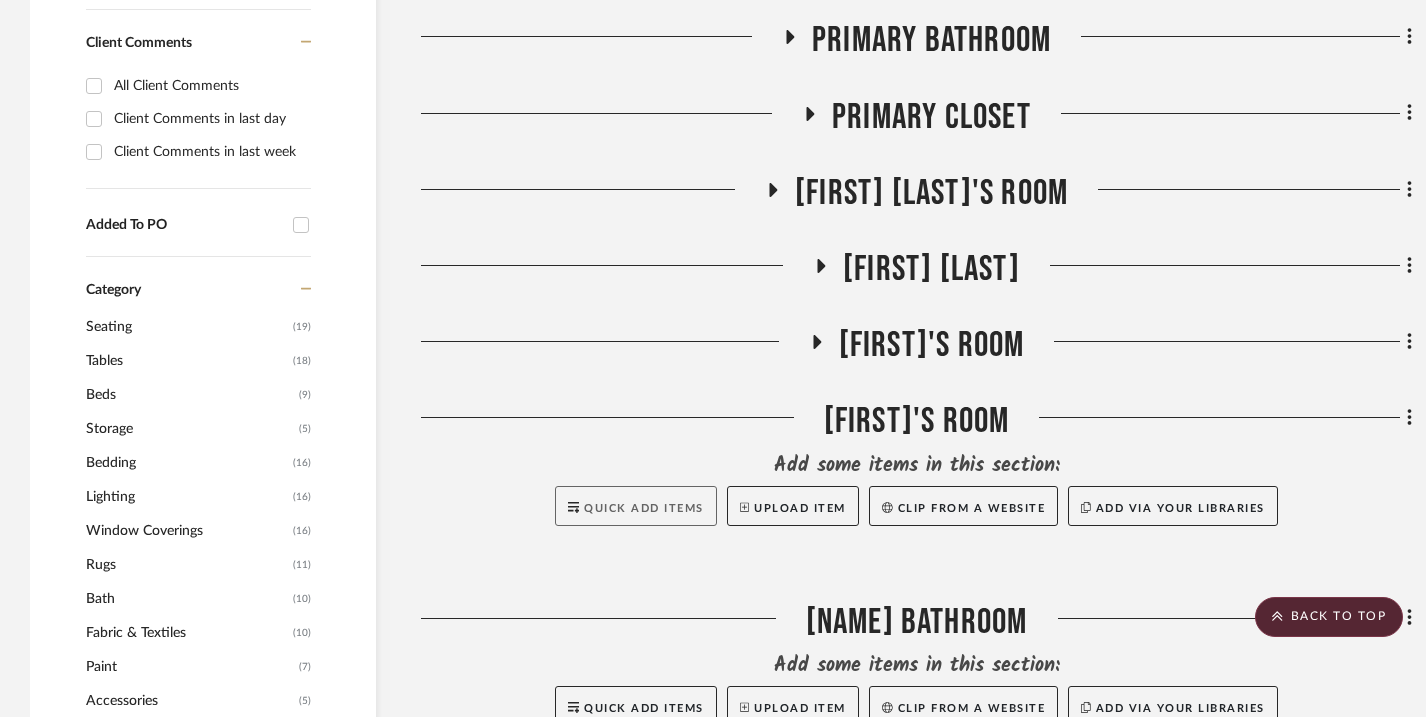 click on "Quick Add Items" 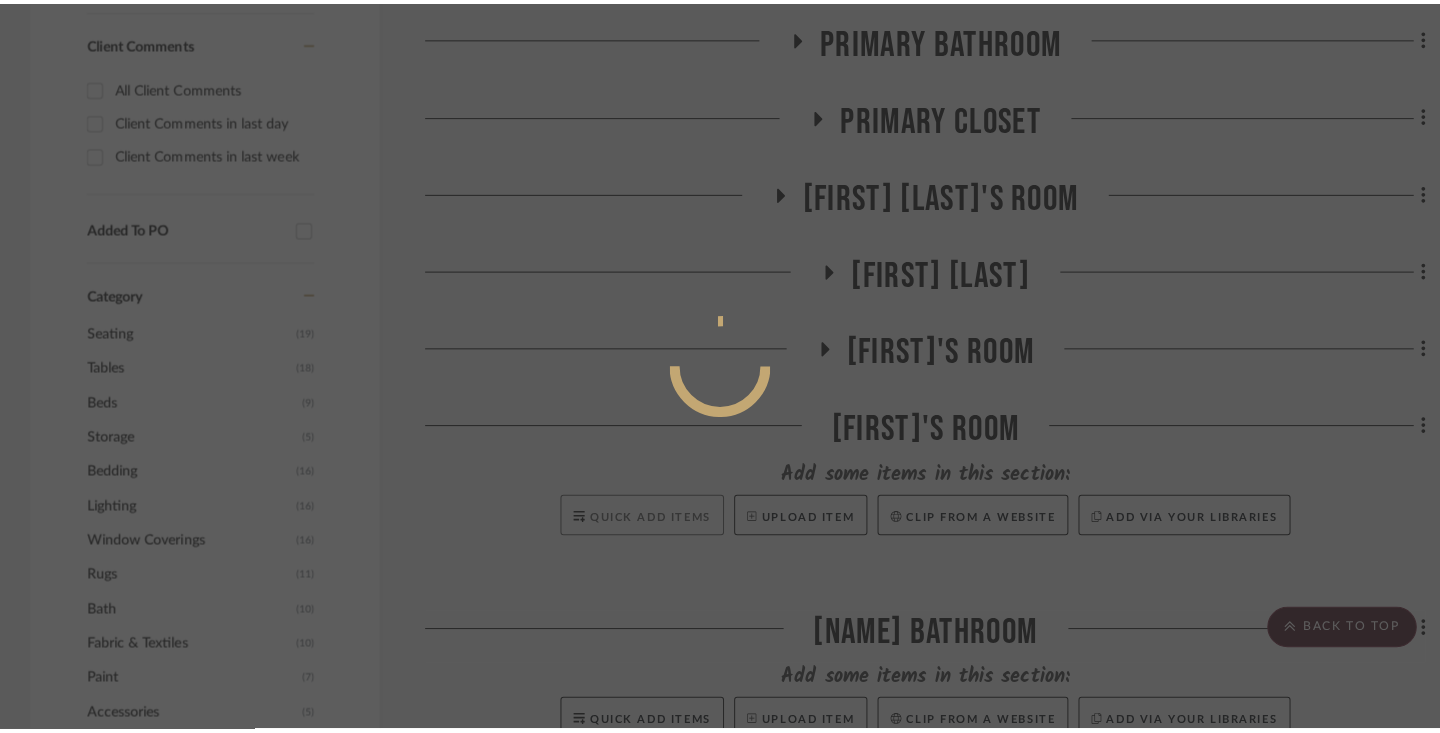 scroll, scrollTop: 0, scrollLeft: 0, axis: both 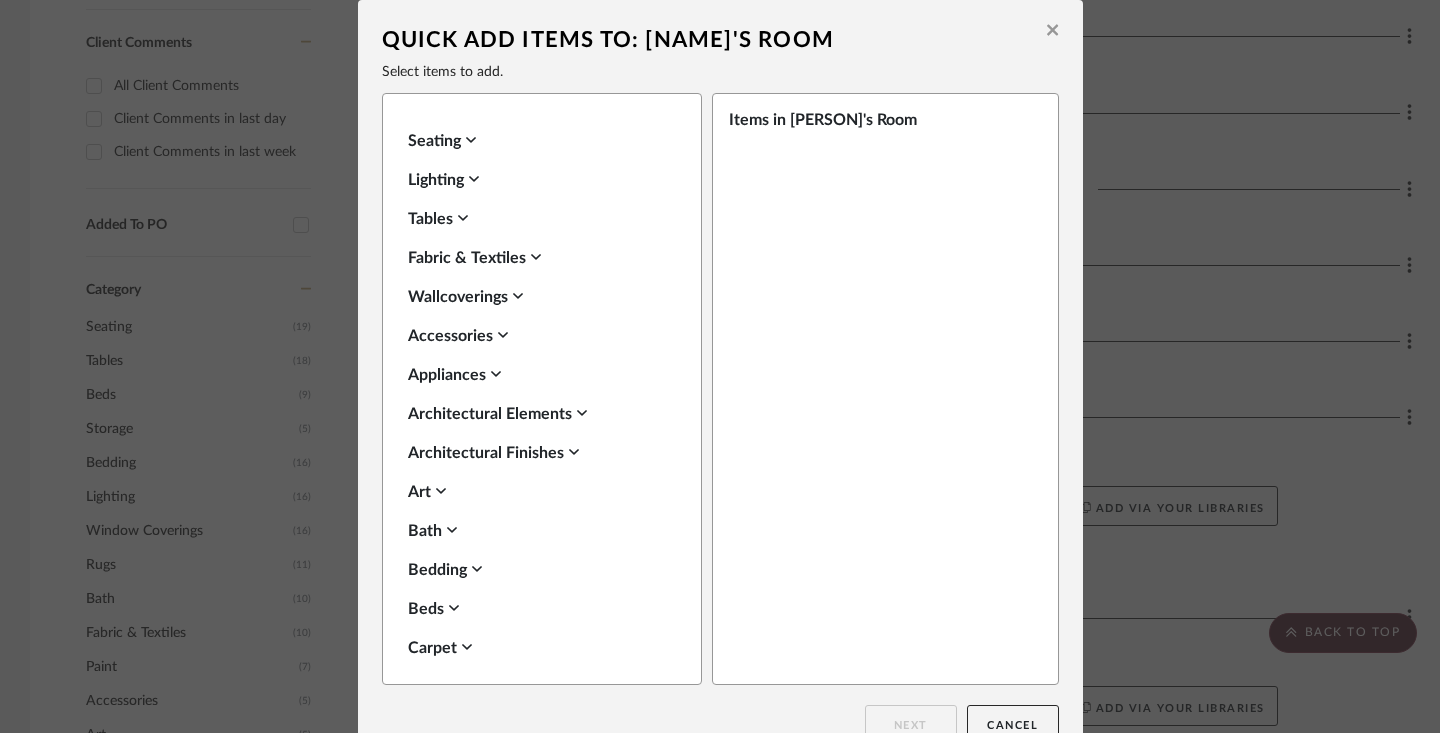 click 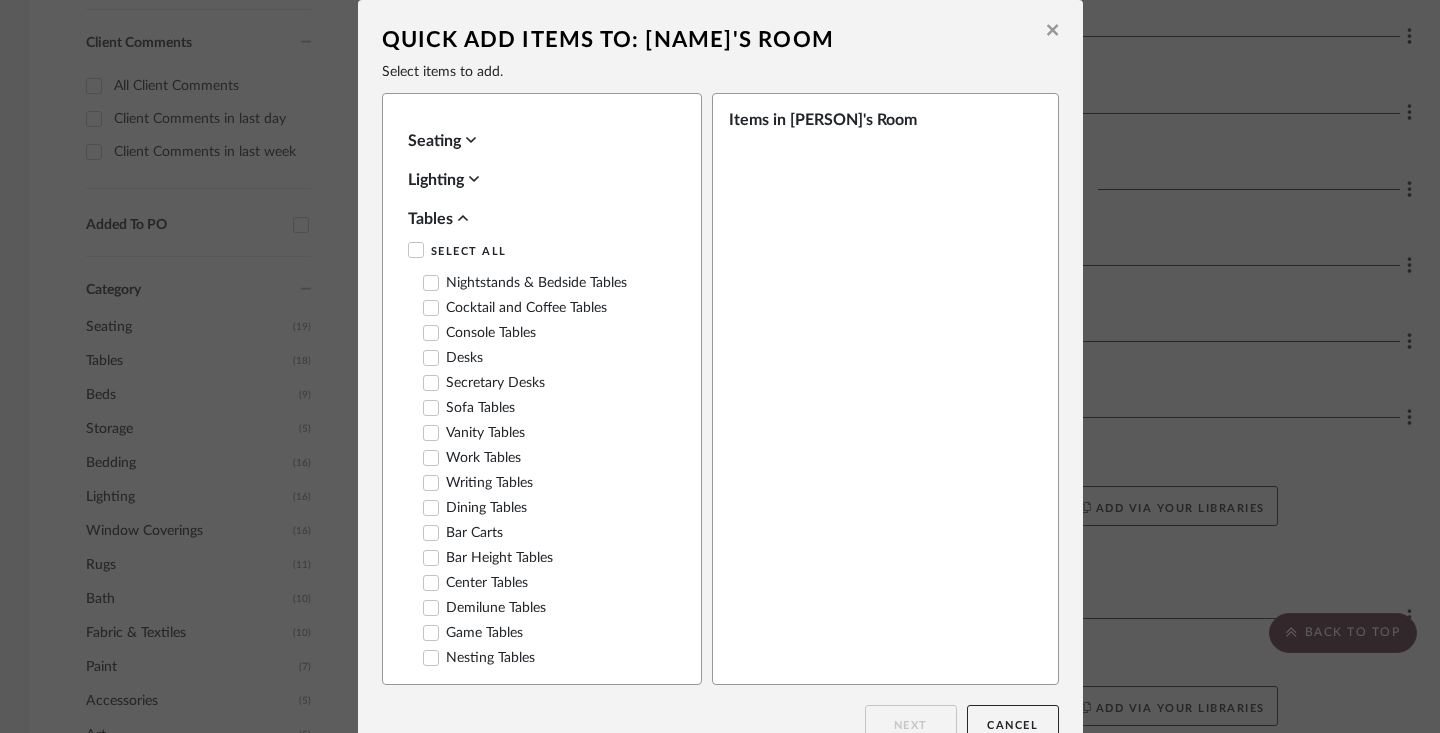 click on "Desks" at bounding box center (453, 358) 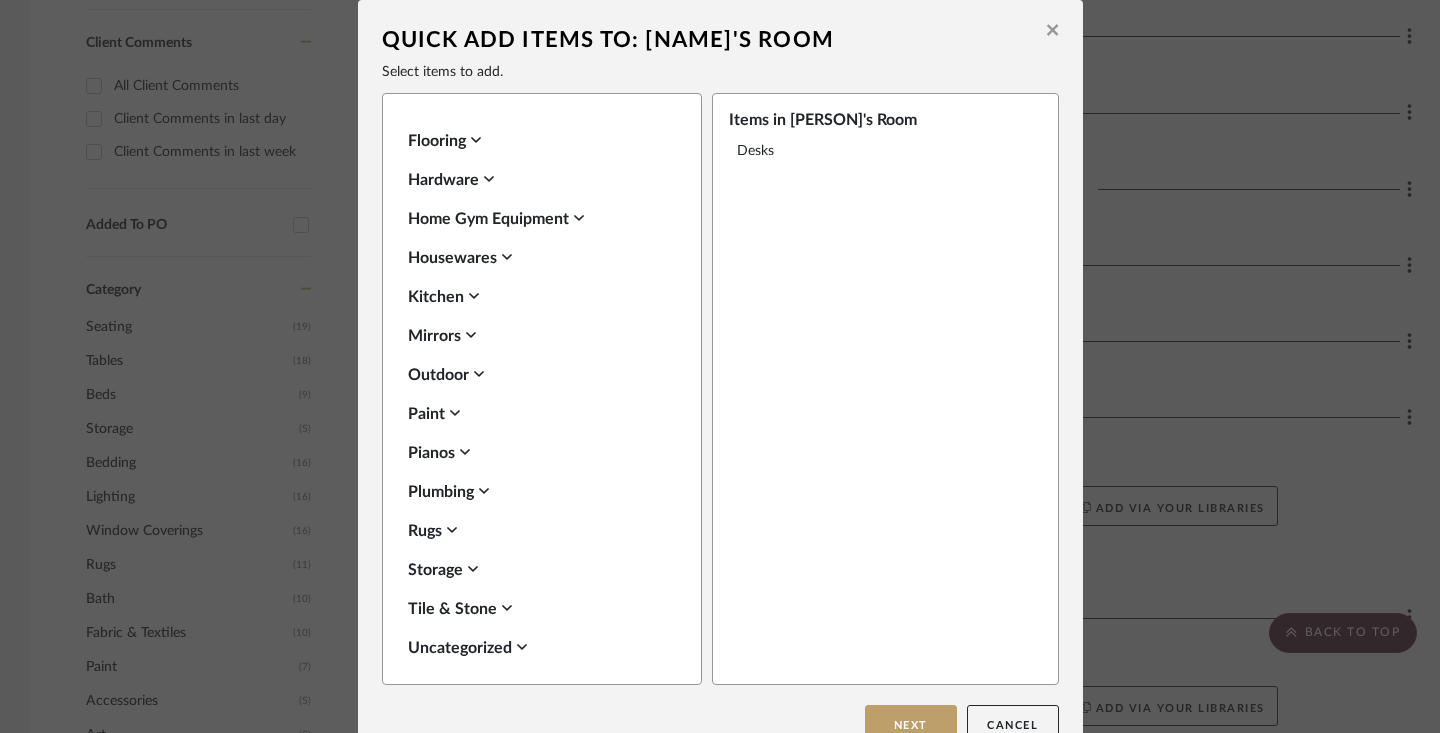 scroll, scrollTop: 1214, scrollLeft: 0, axis: vertical 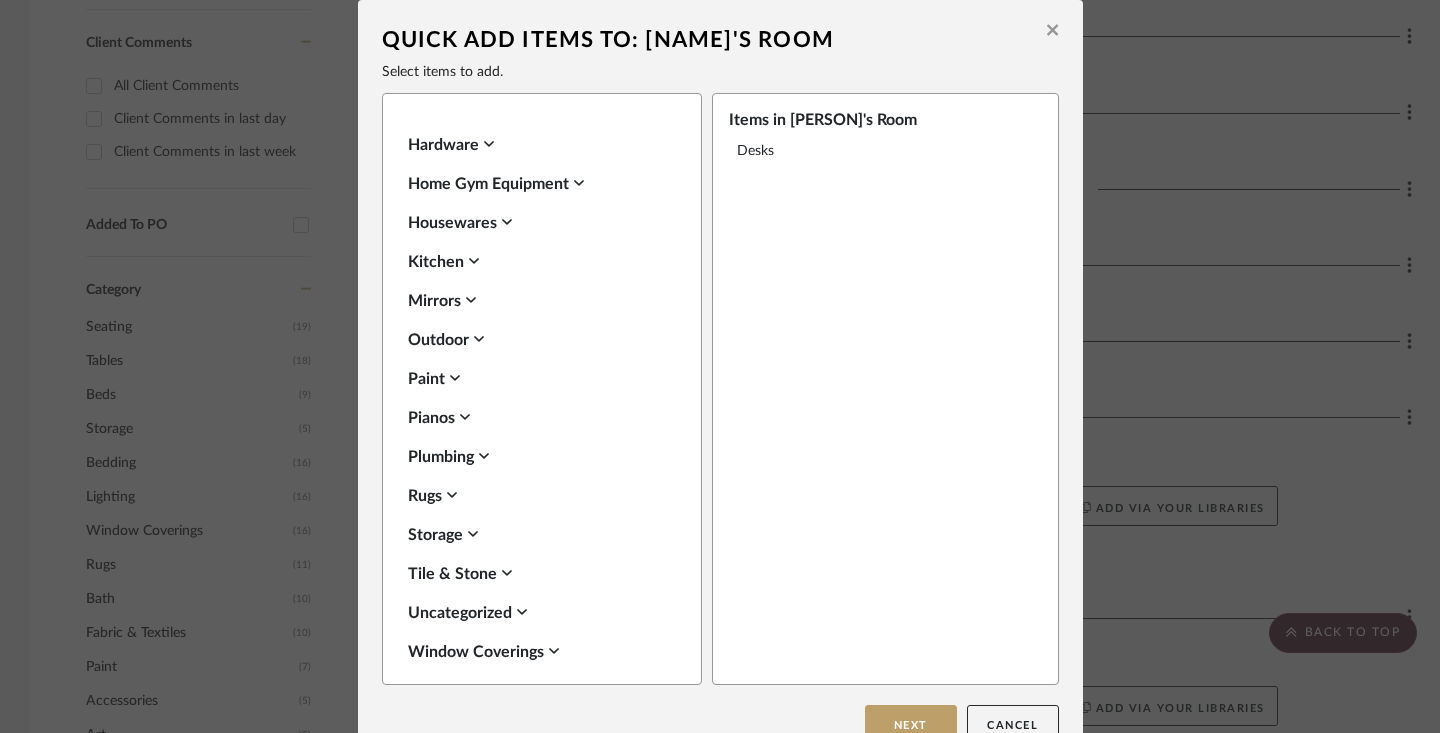 click on "Rugs" at bounding box center (537, 496) 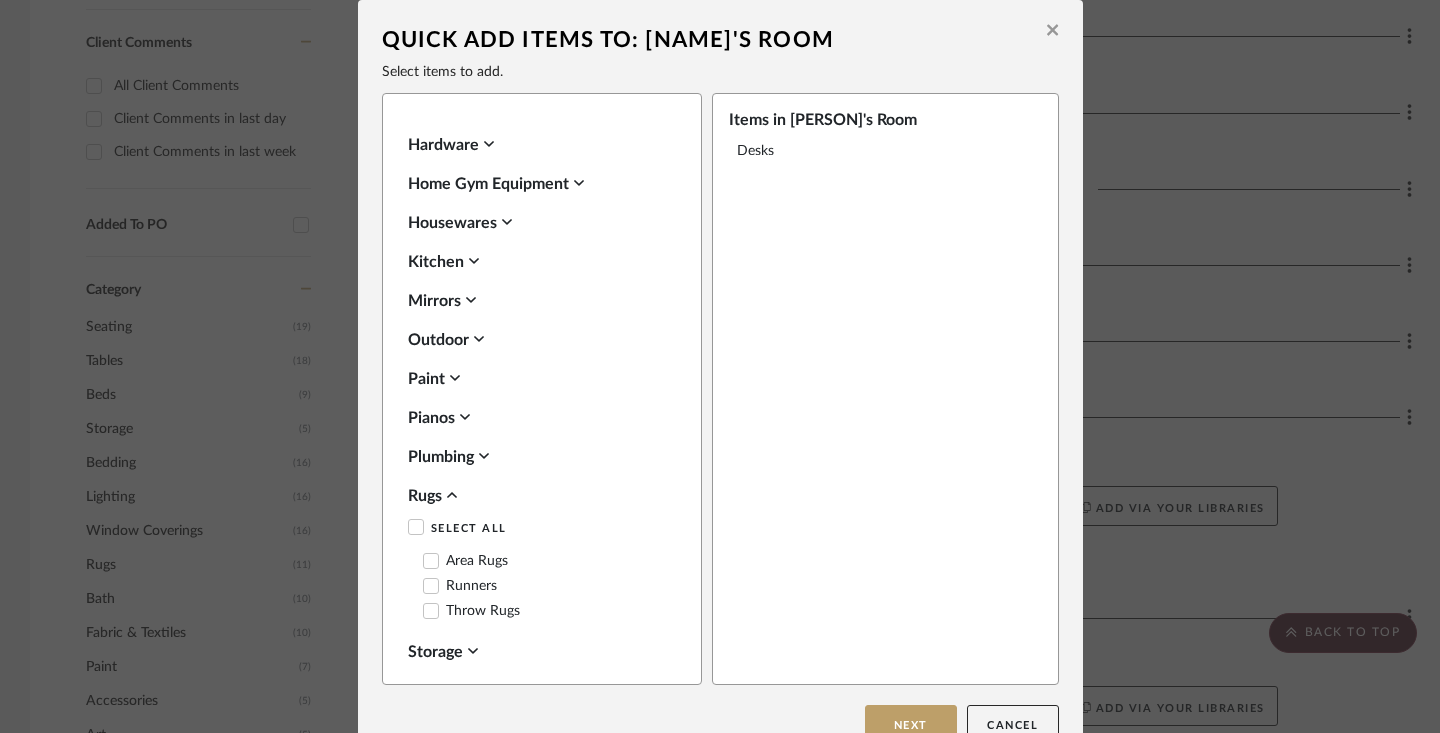 click on "Area Rugs" at bounding box center (465, 561) 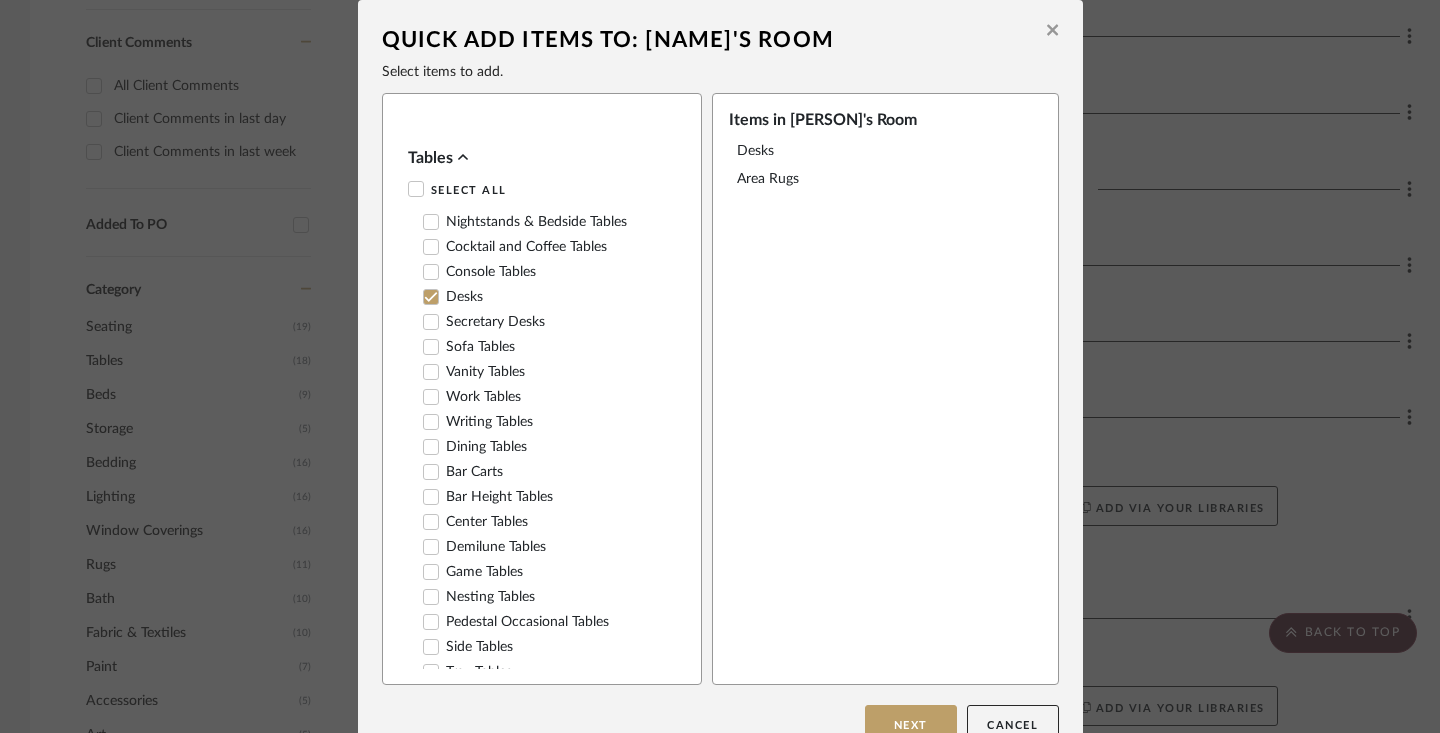 scroll, scrollTop: 56, scrollLeft: 0, axis: vertical 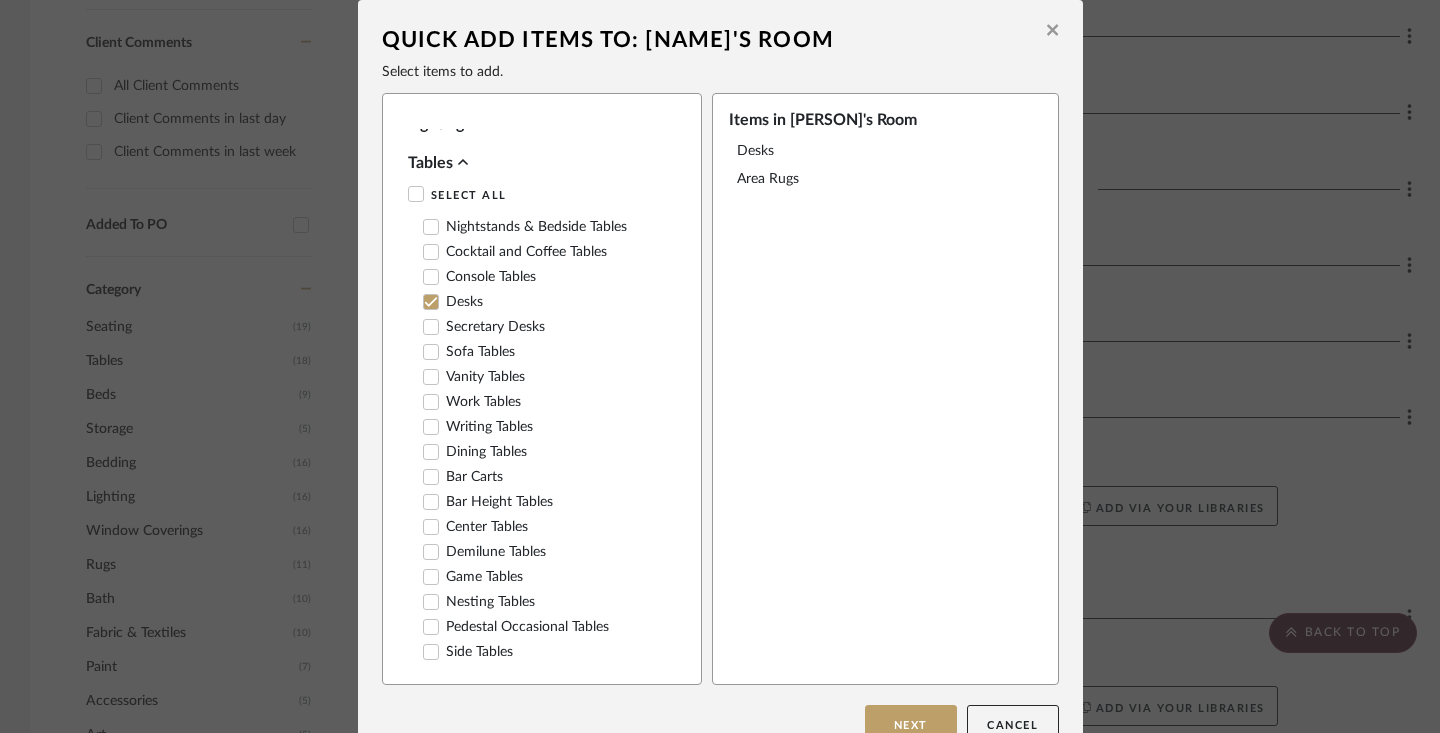 click on "Nightstands‎‎‏‏‎ & Bedside Tables" at bounding box center (525, 227) 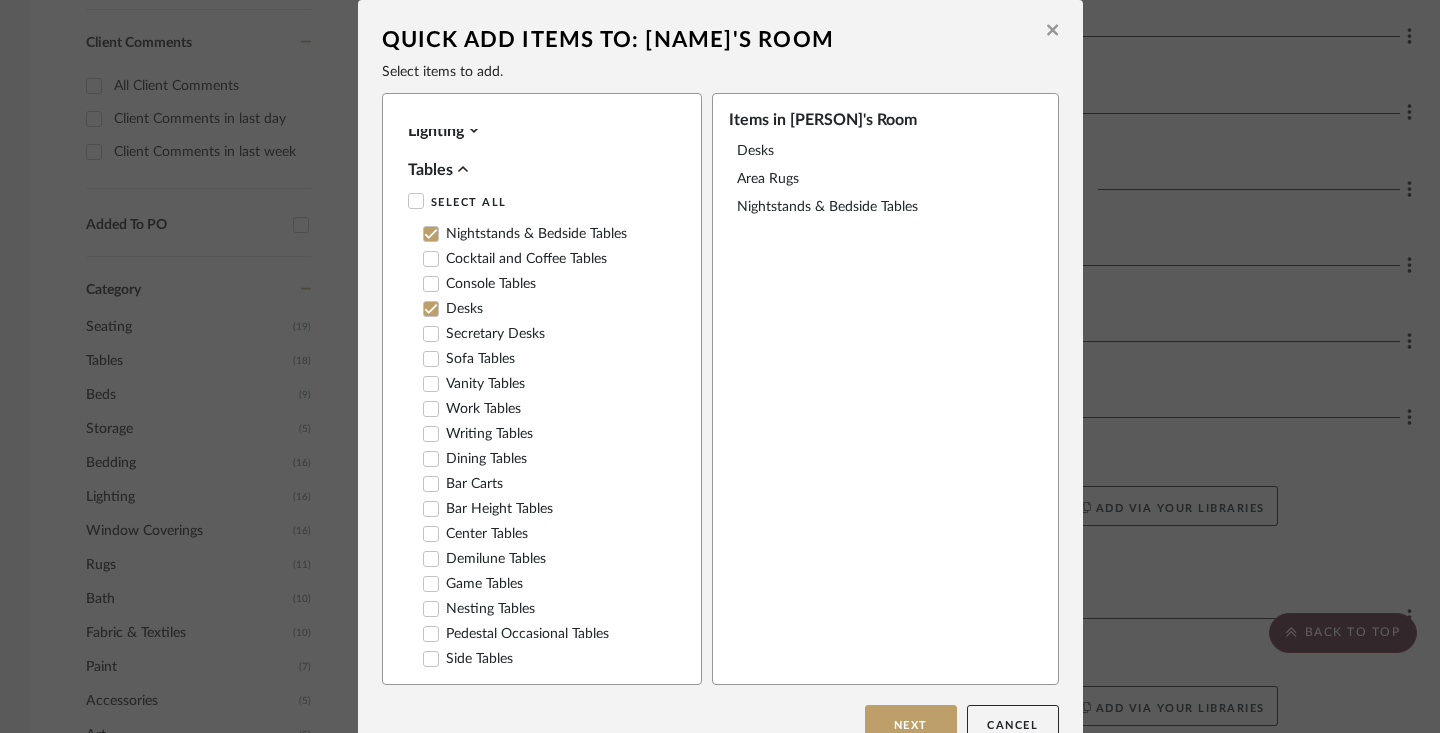 scroll, scrollTop: 0, scrollLeft: 0, axis: both 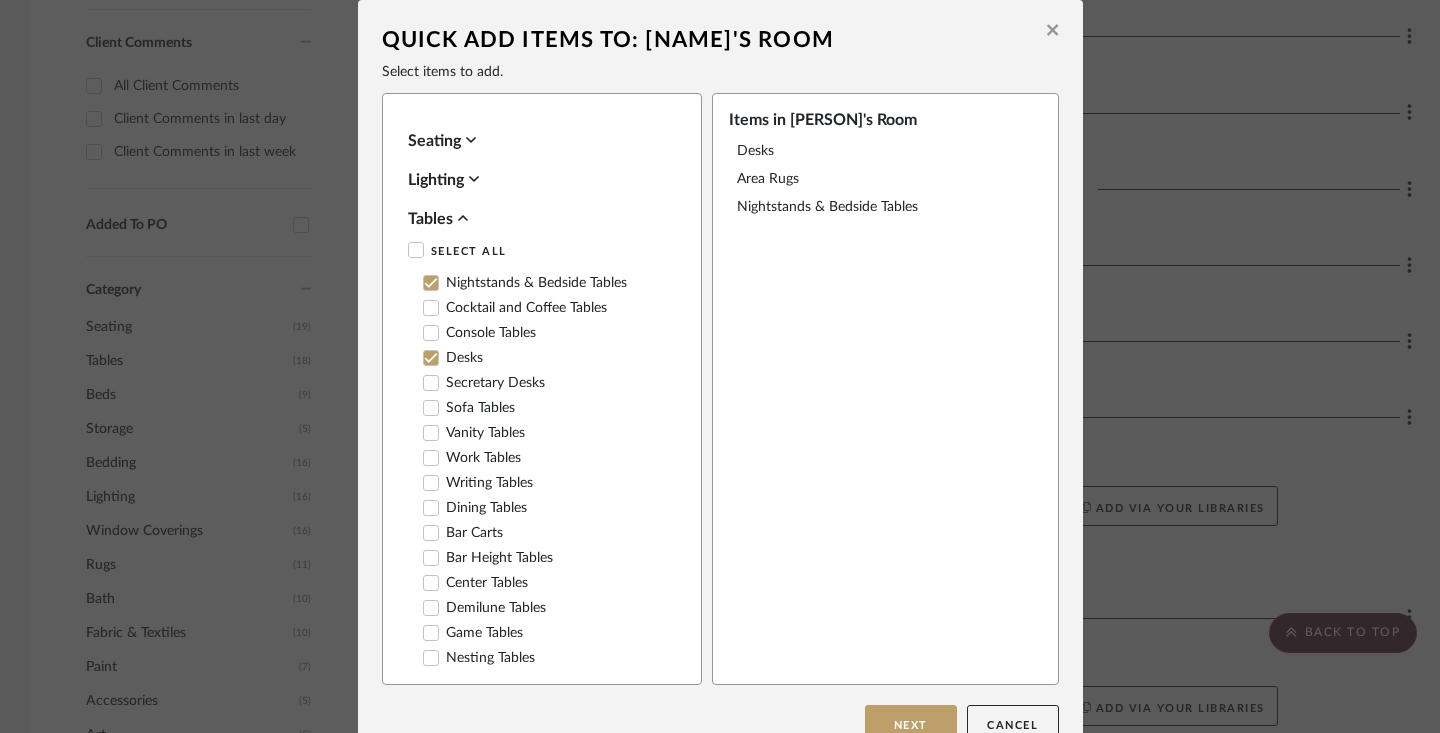 click 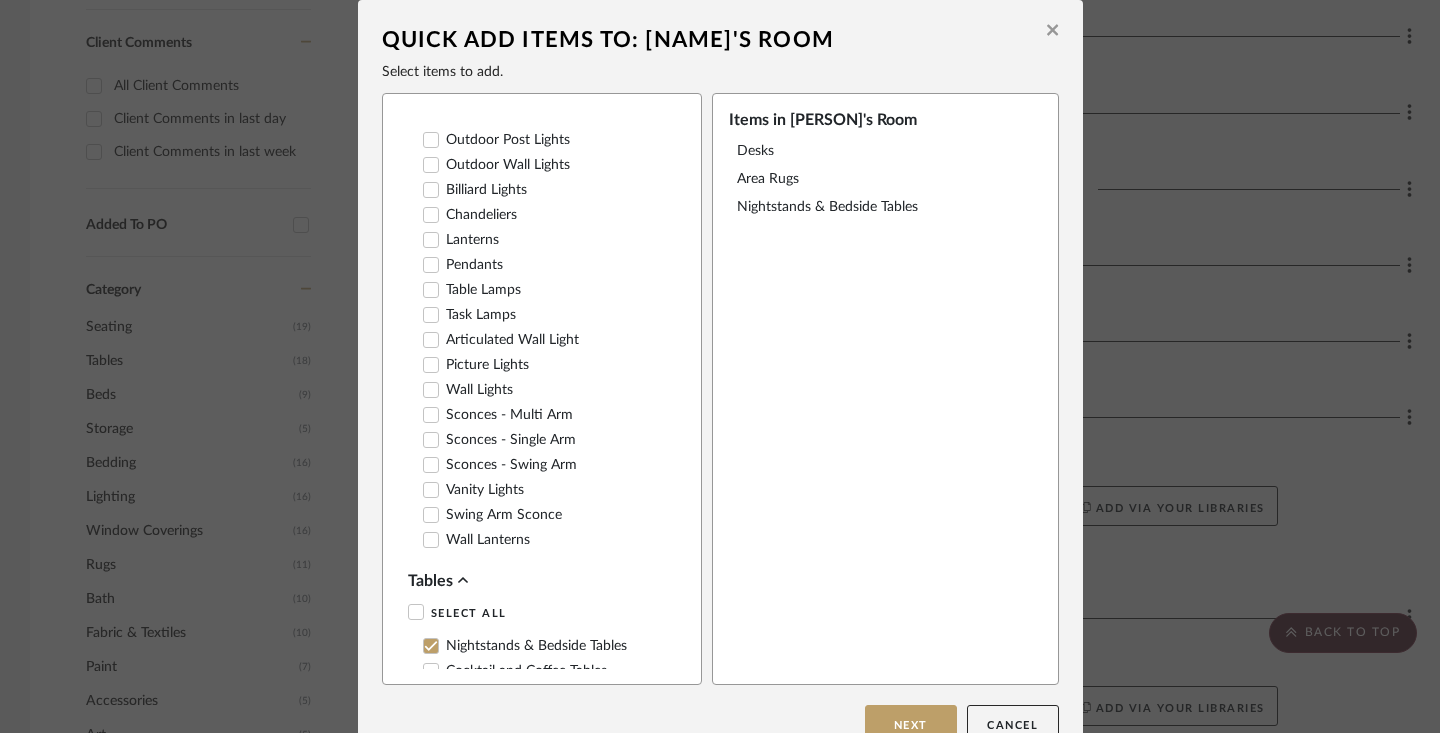 scroll, scrollTop: 548, scrollLeft: 0, axis: vertical 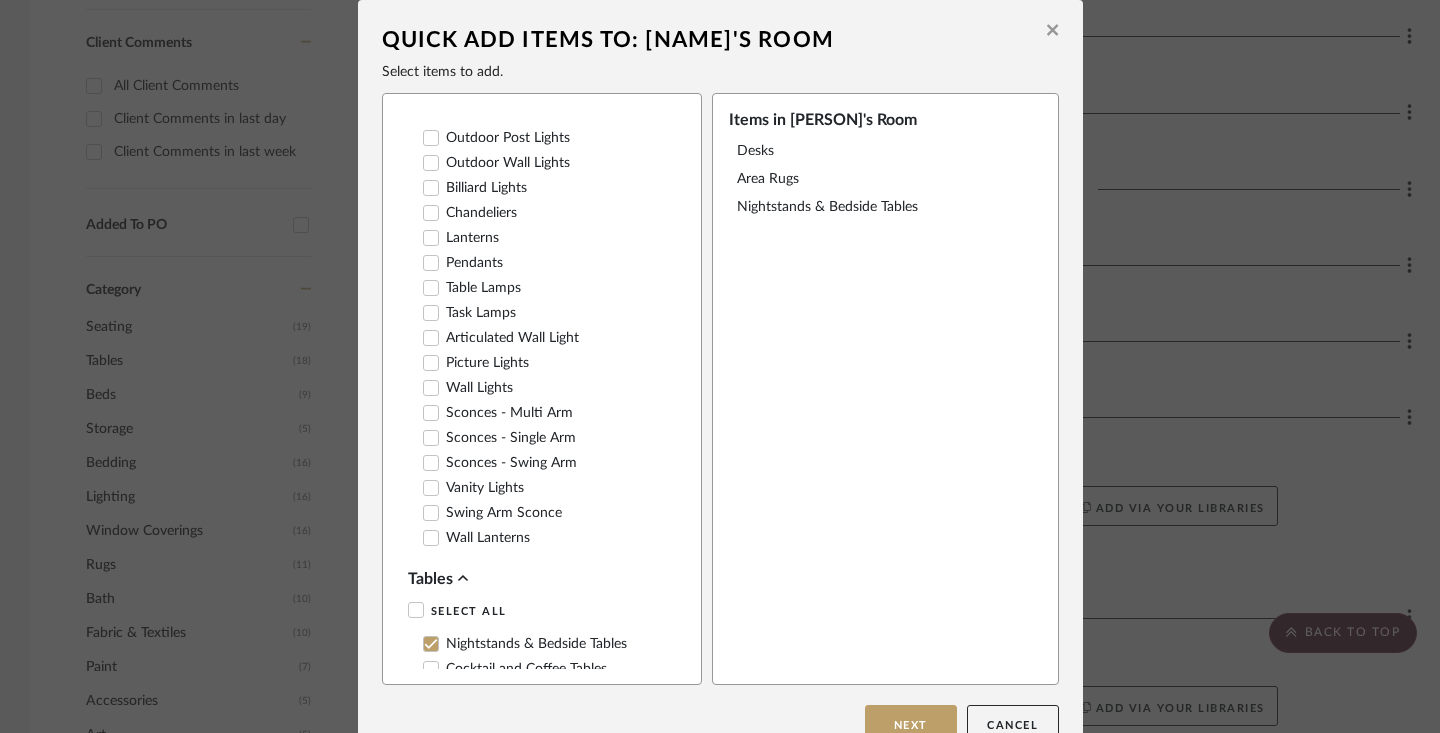 click on "Table Lamps" at bounding box center [472, 288] 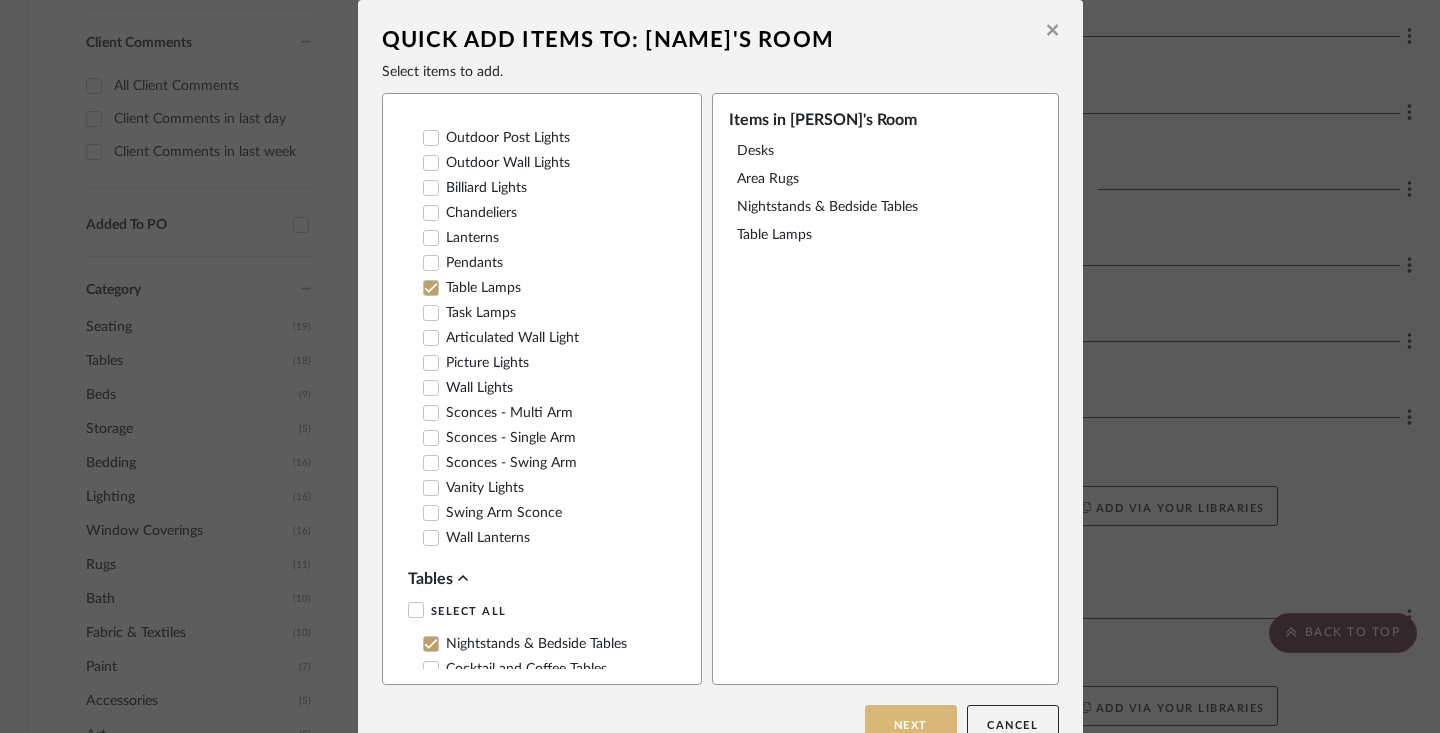 click on "Next" at bounding box center [911, 725] 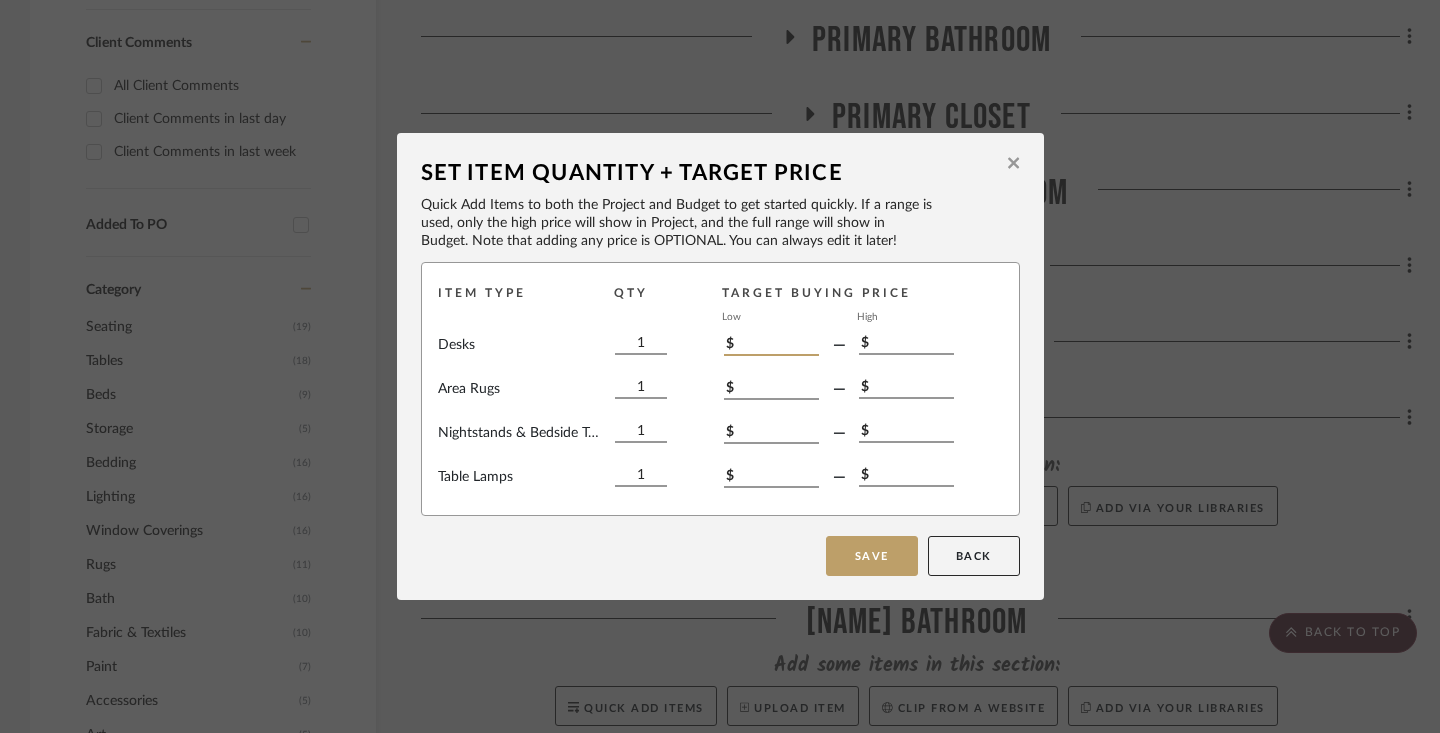 click on "$" at bounding box center (771, 345) 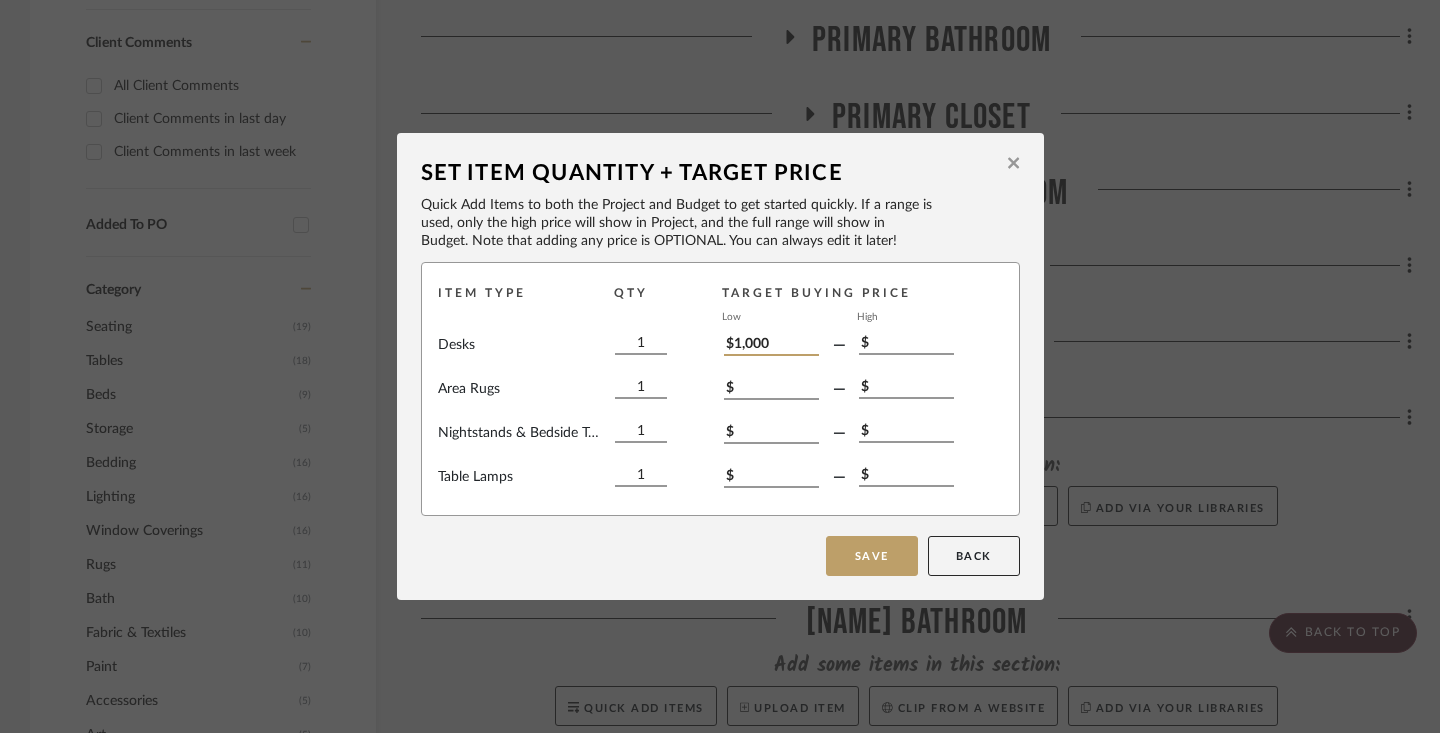 type on "$1,000" 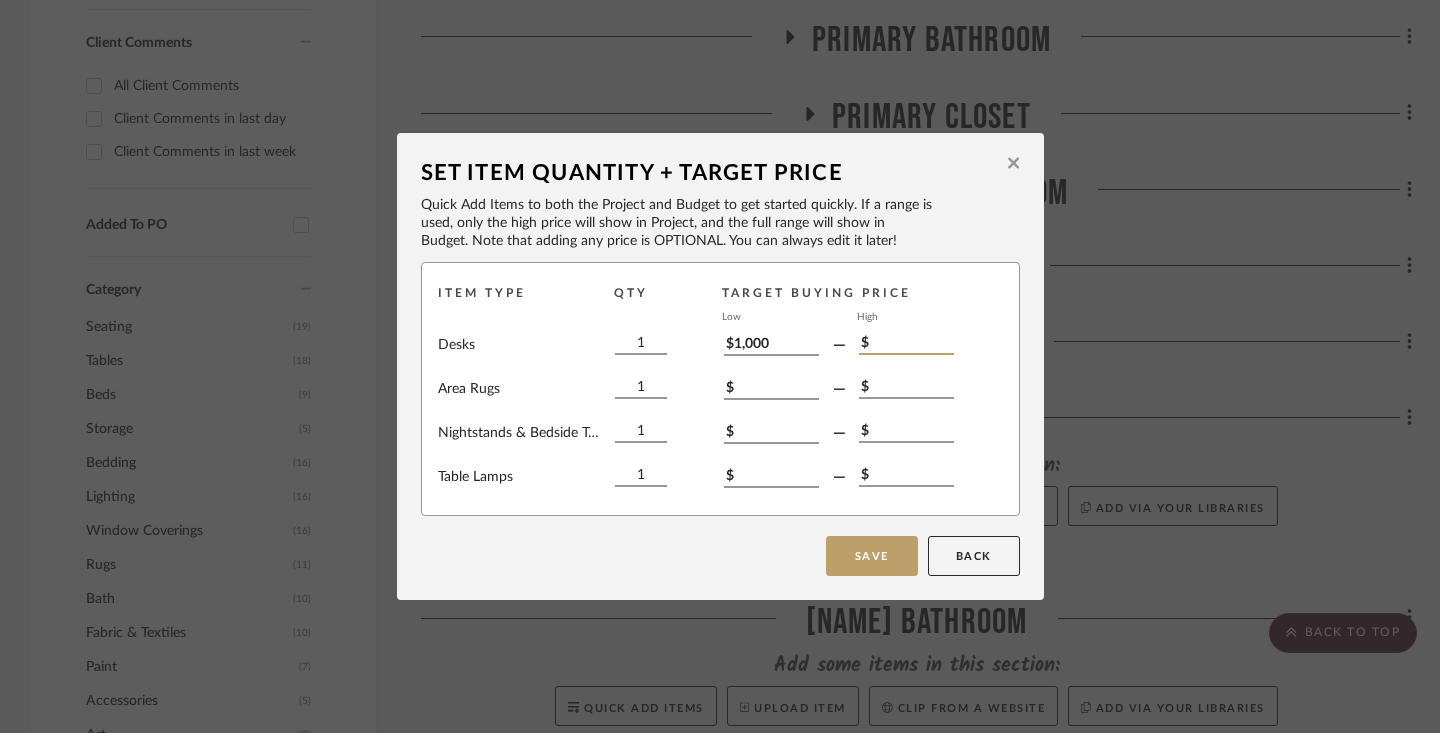 click on "$" at bounding box center (906, 344) 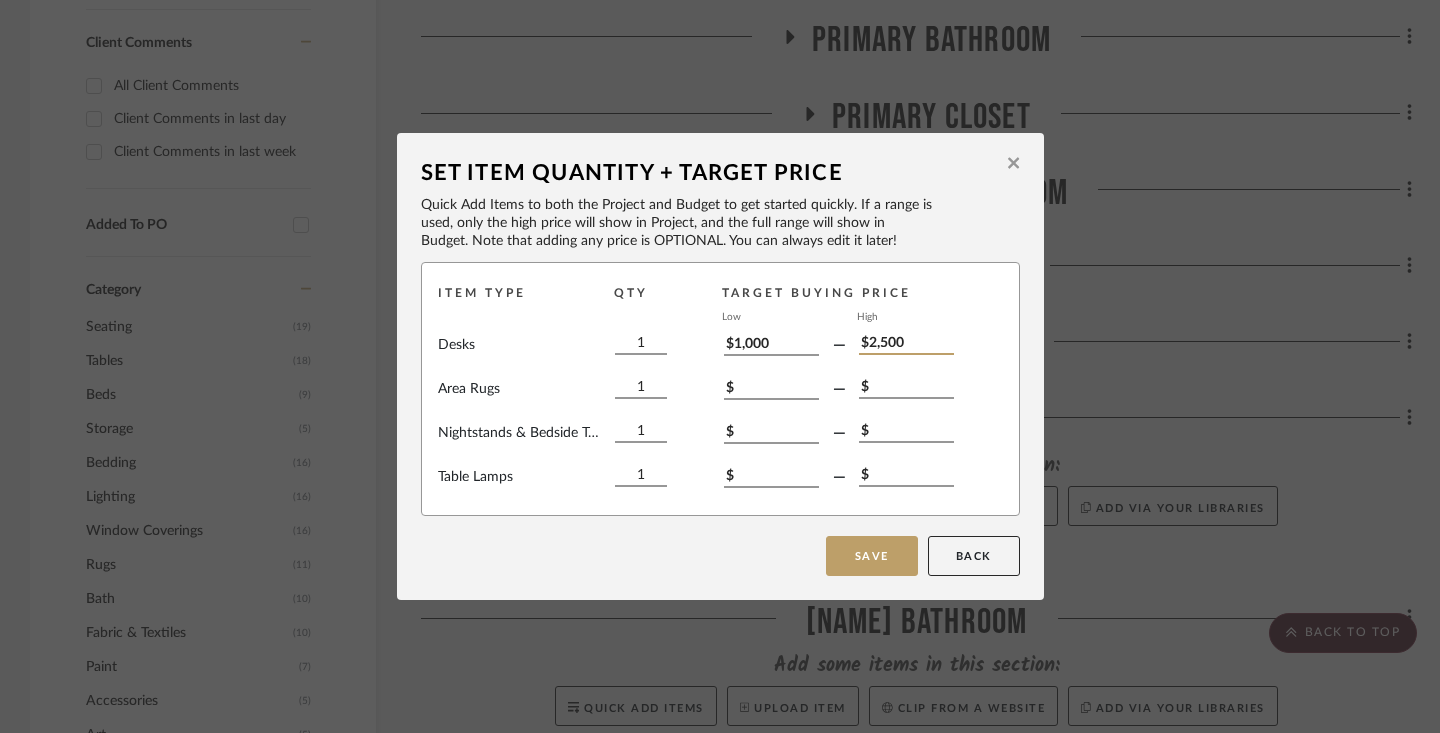 type on "$2,500" 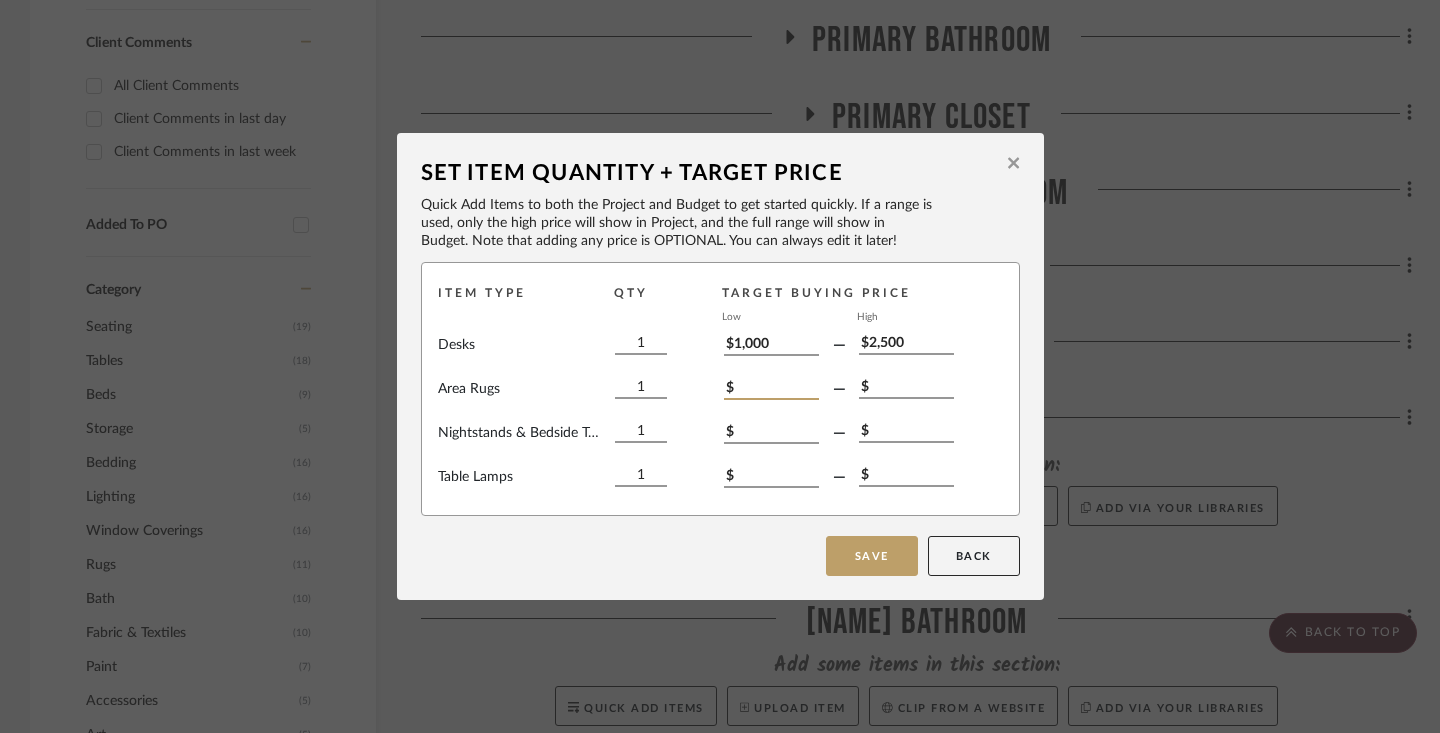 click on "$" at bounding box center (771, 389) 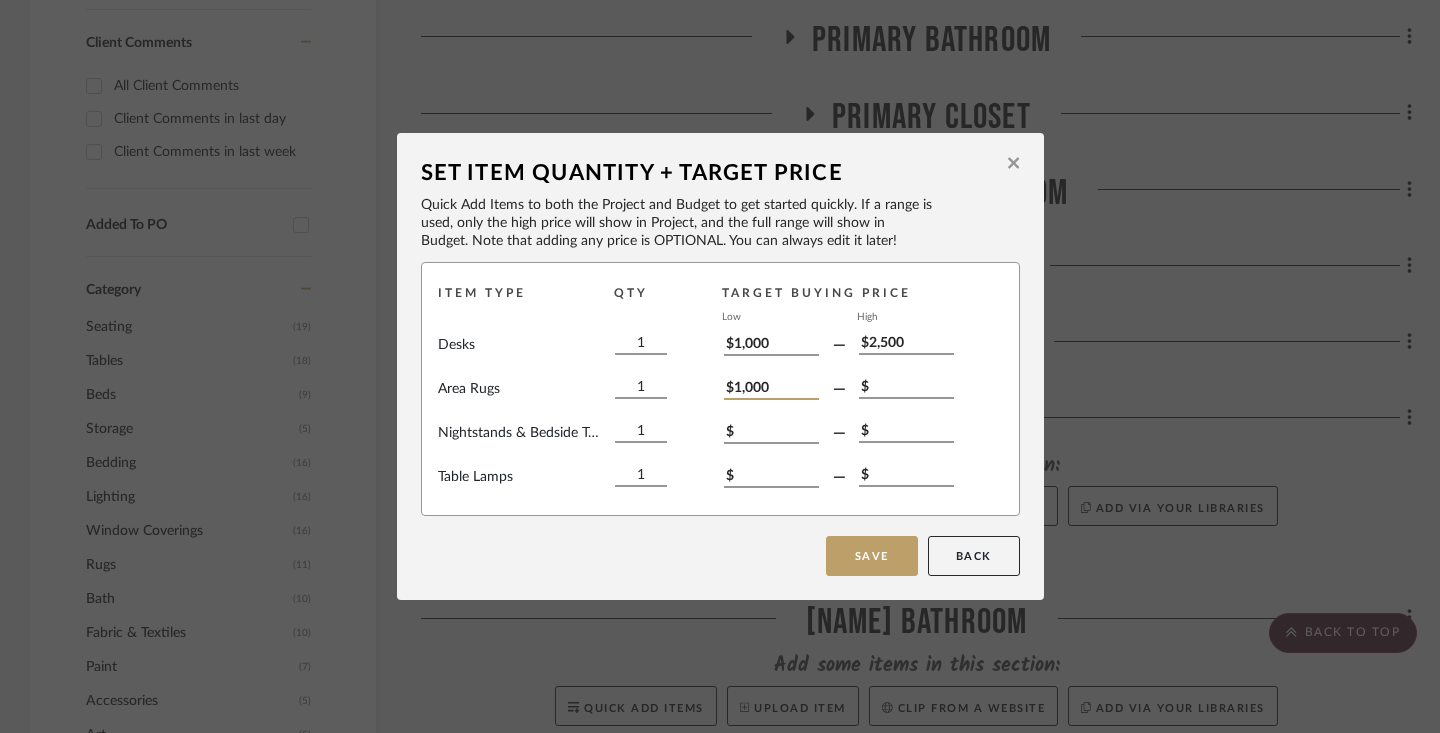 type on "$1,000" 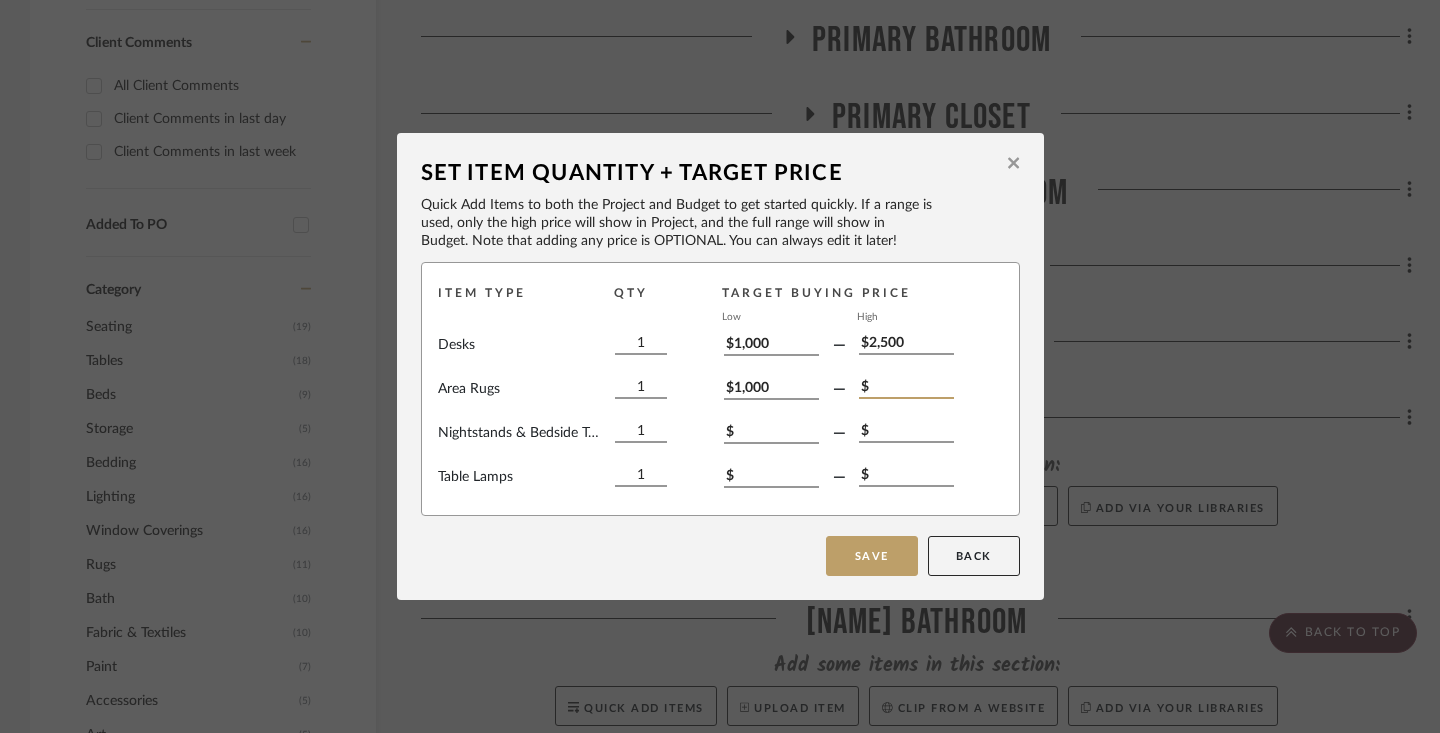 click on "$" at bounding box center [906, 388] 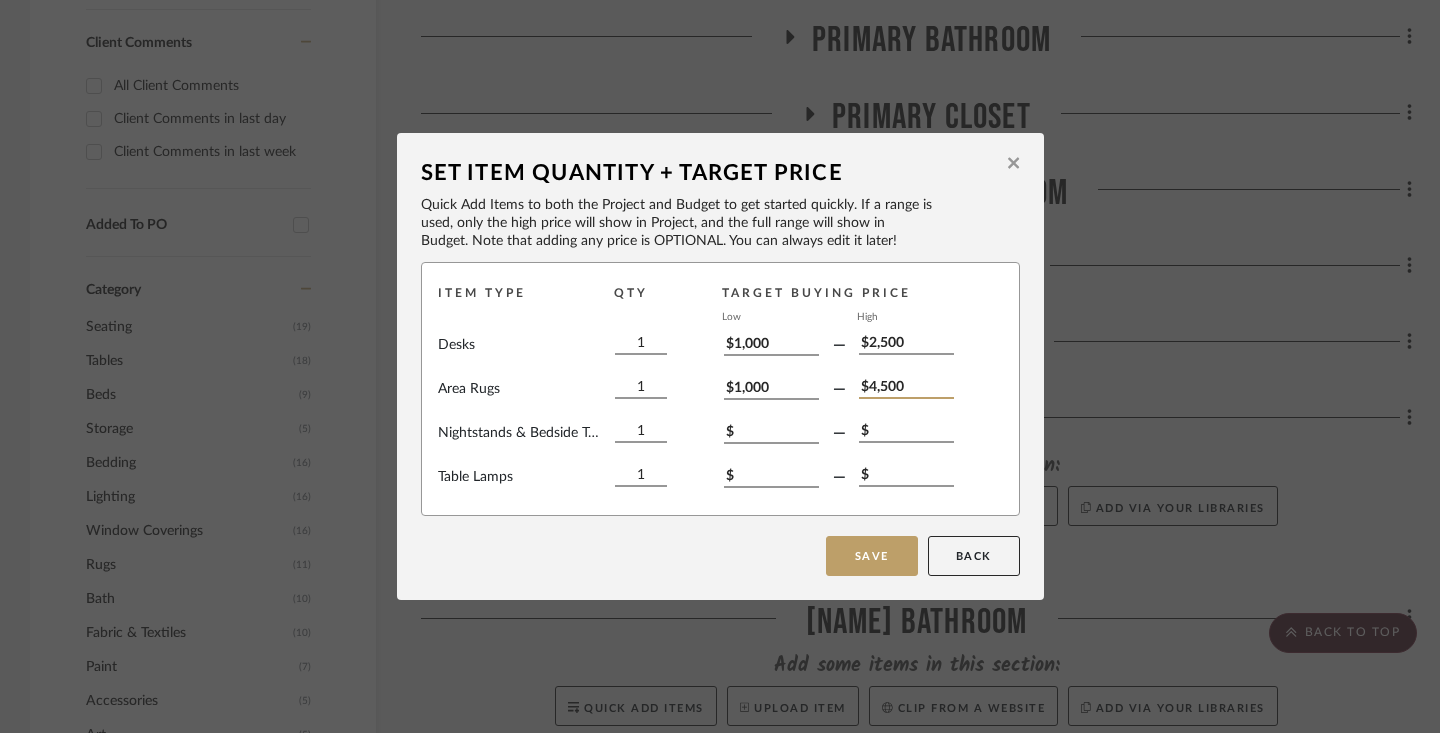 type on "$4,500" 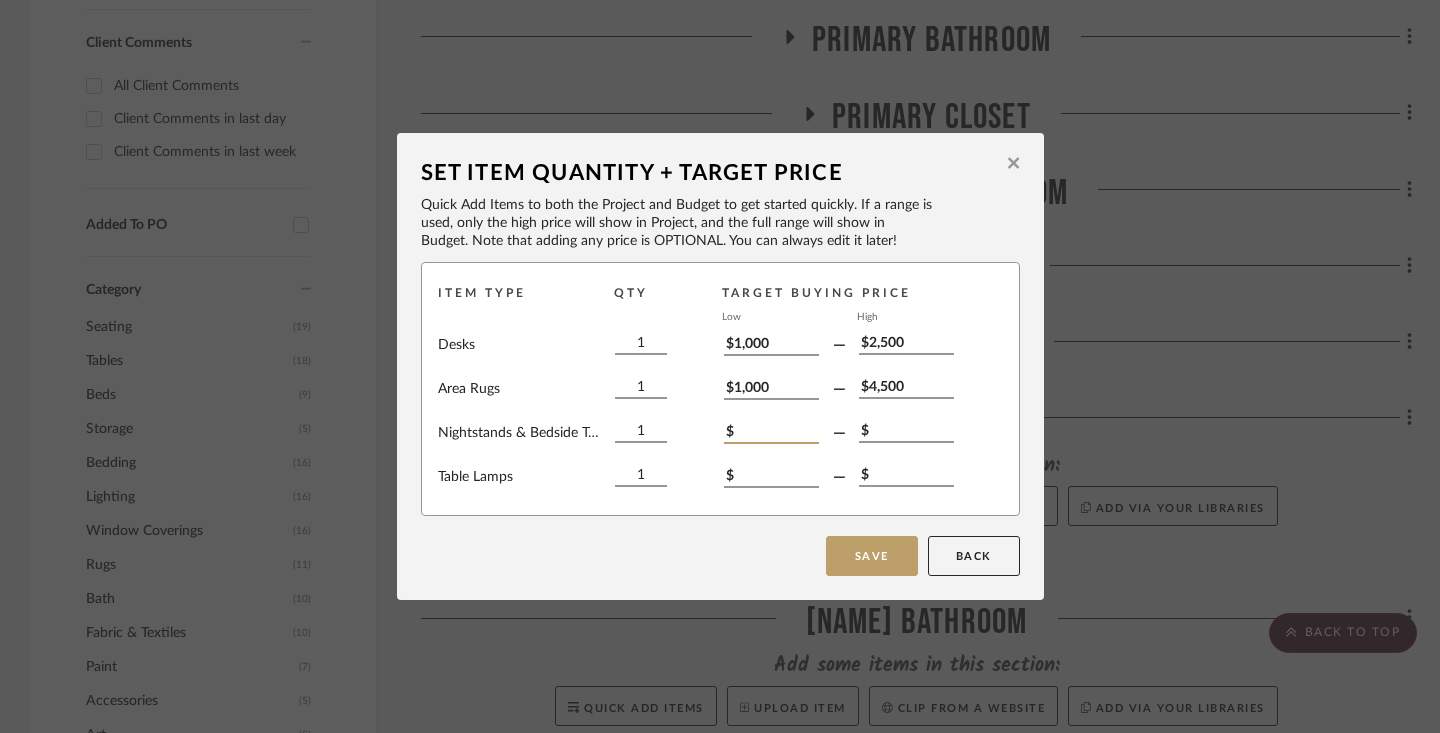 click on "$" at bounding box center [771, 433] 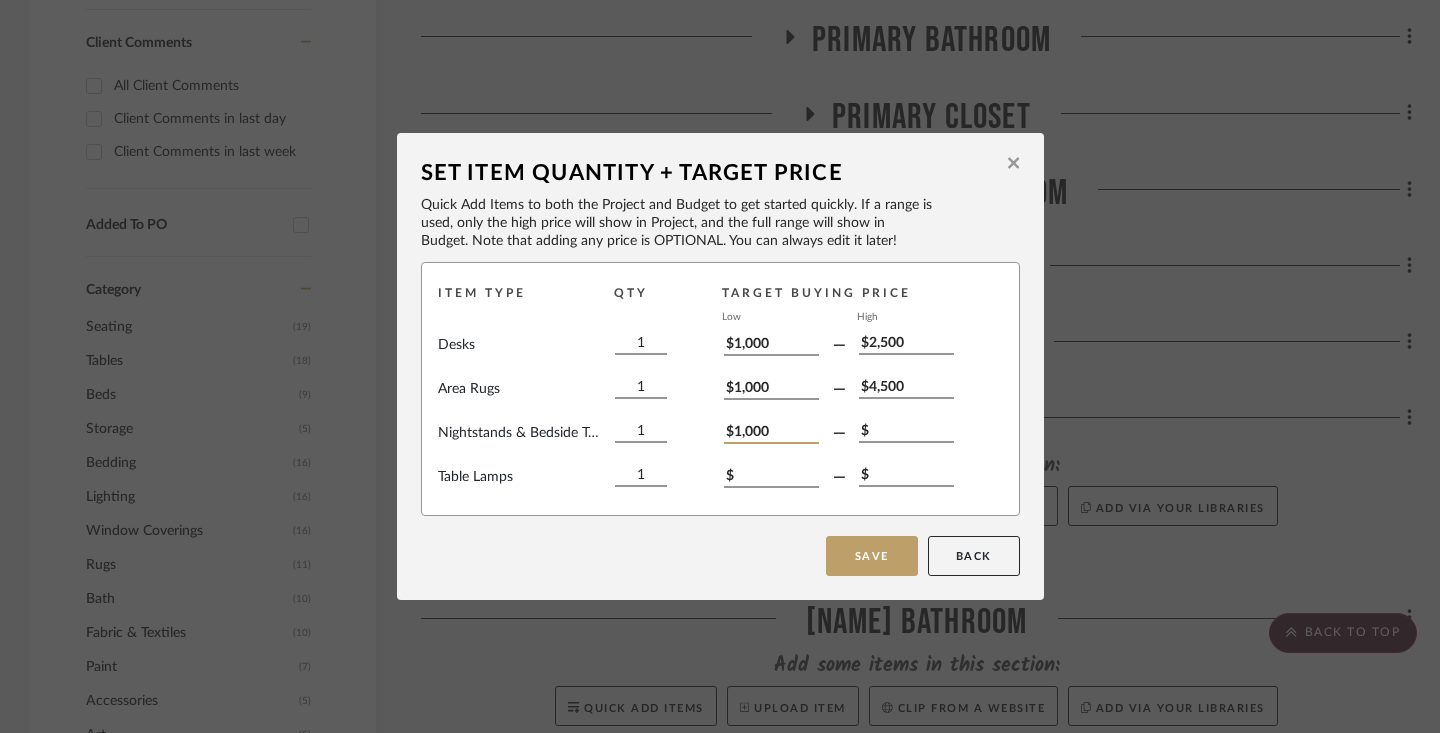 type on "$1,000" 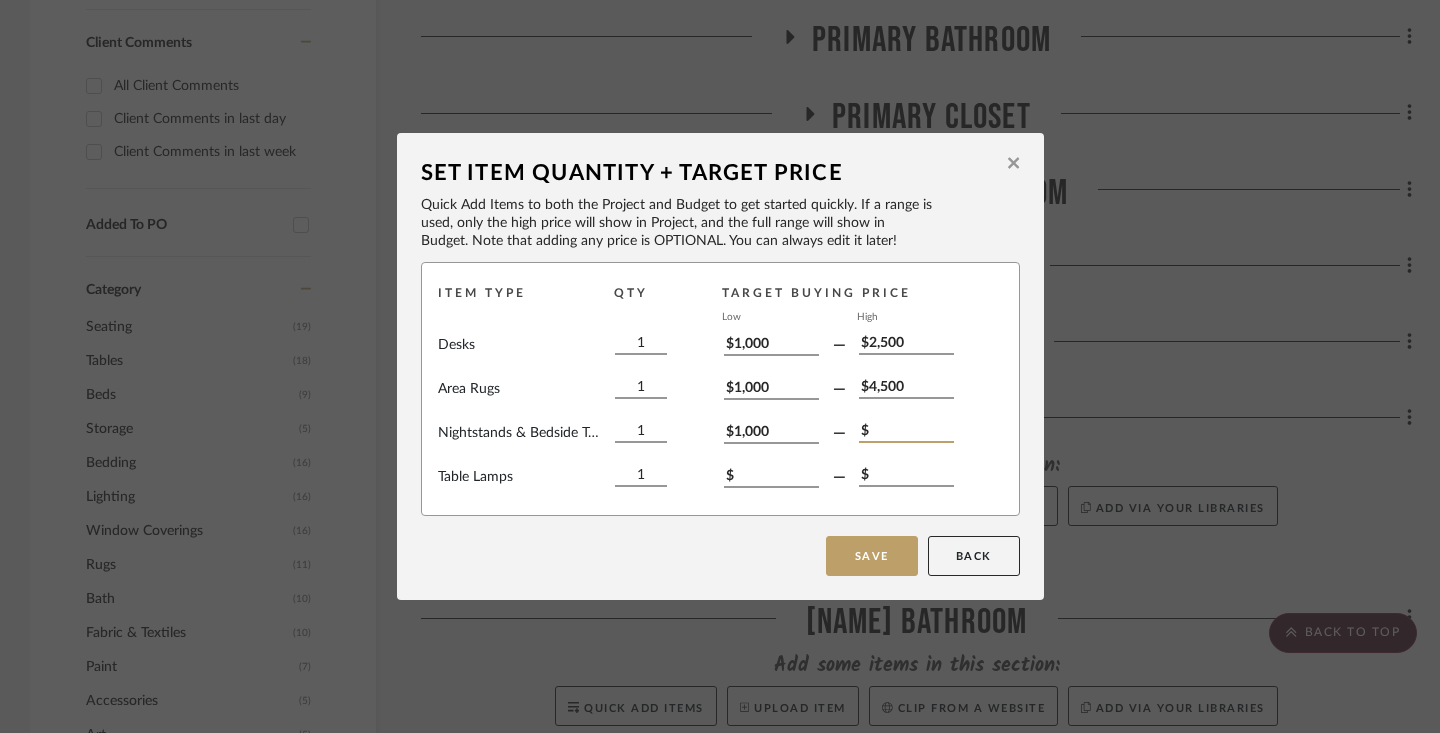 click on "$" at bounding box center [906, 432] 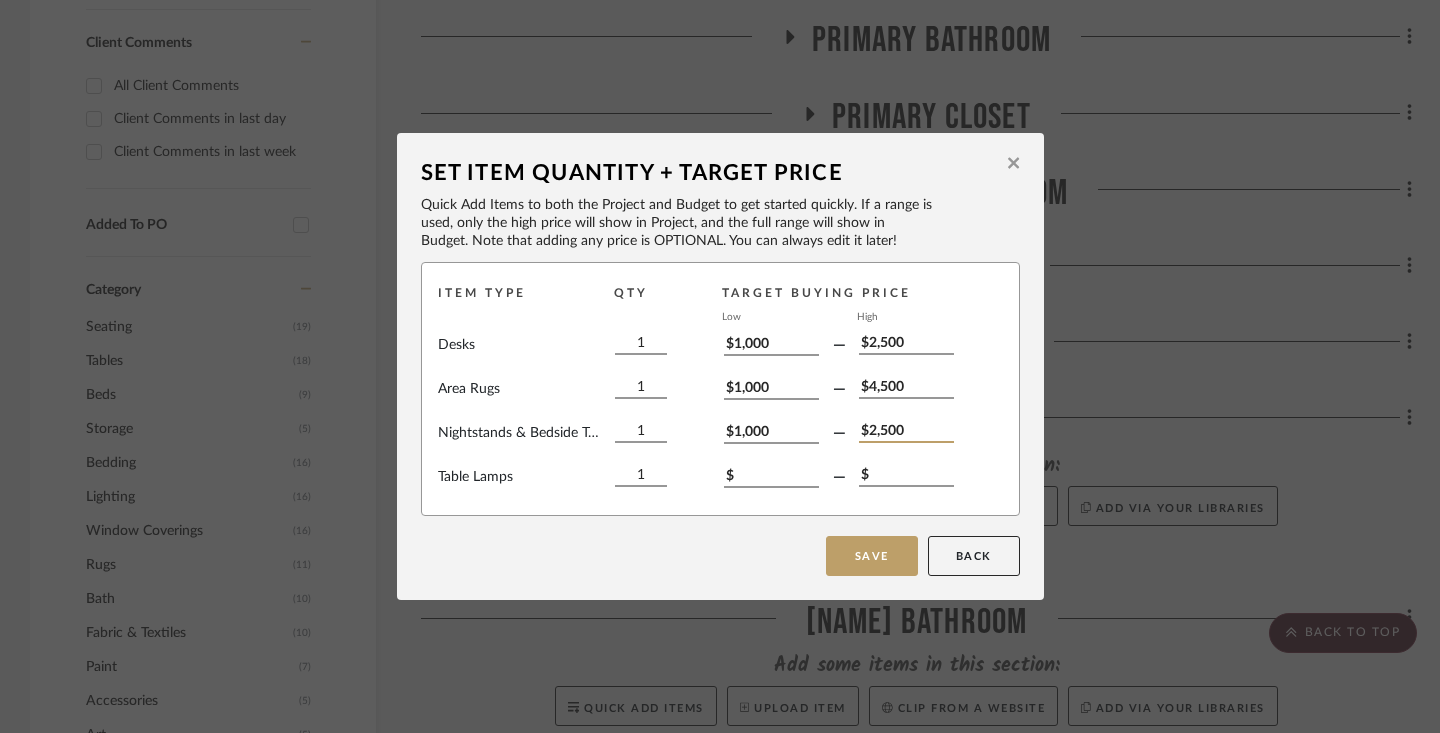 type on "$2,500" 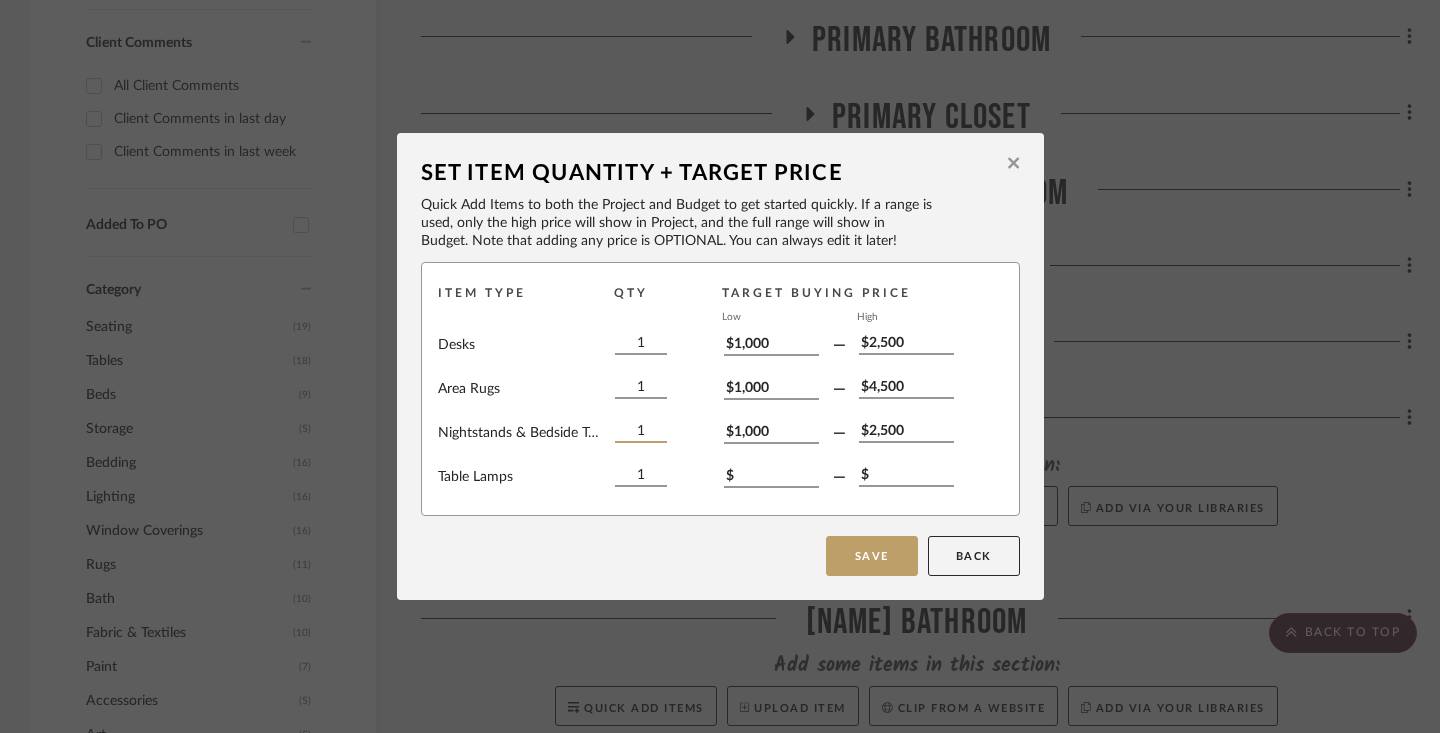 click on "1" at bounding box center (641, 432) 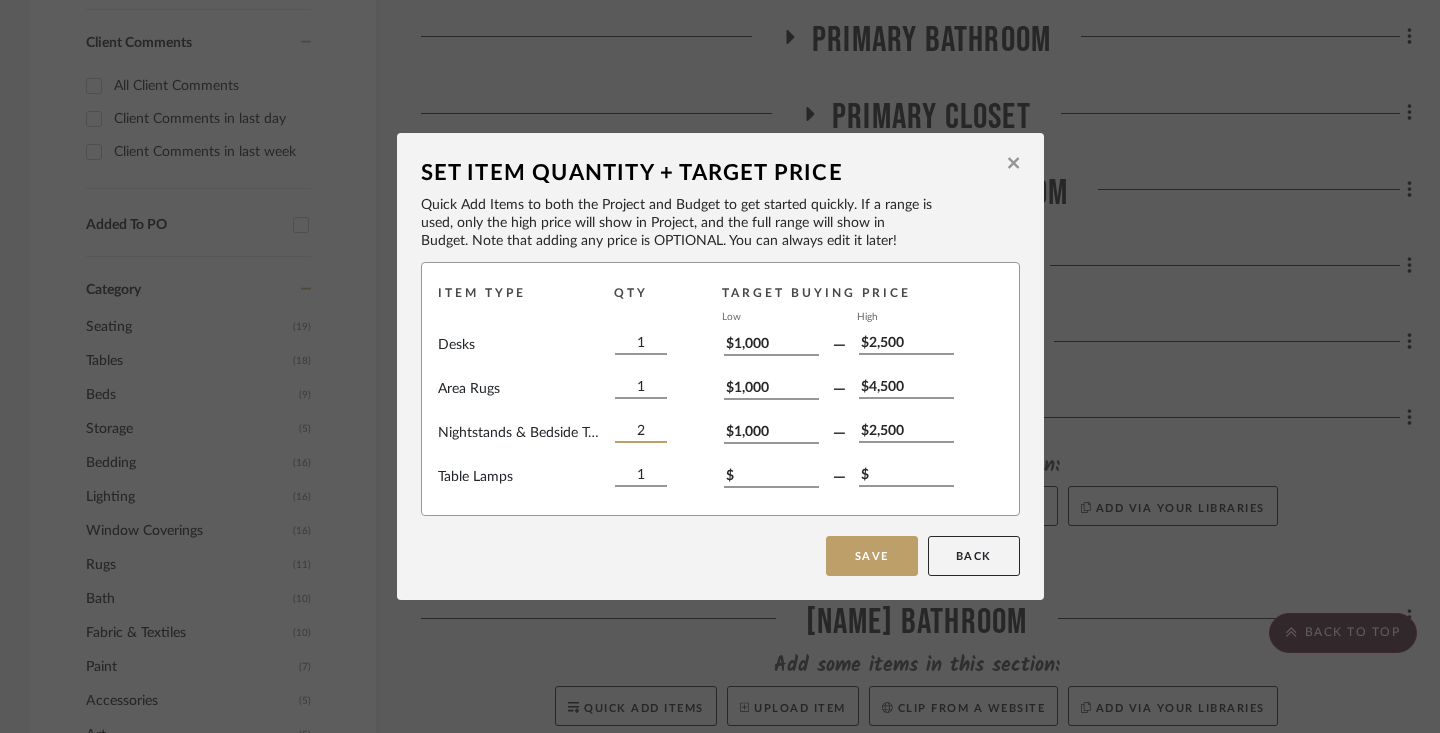 type on "2" 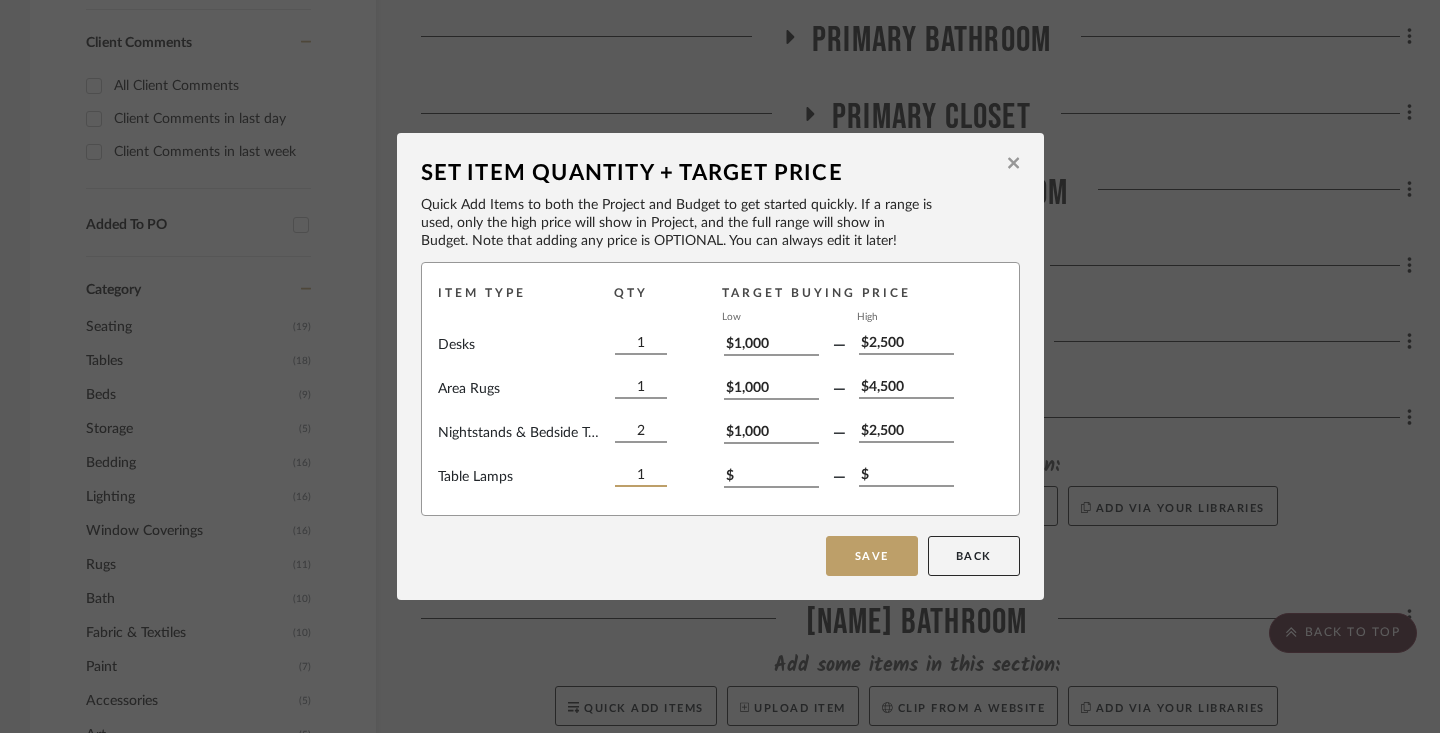 click on "1" at bounding box center [641, 476] 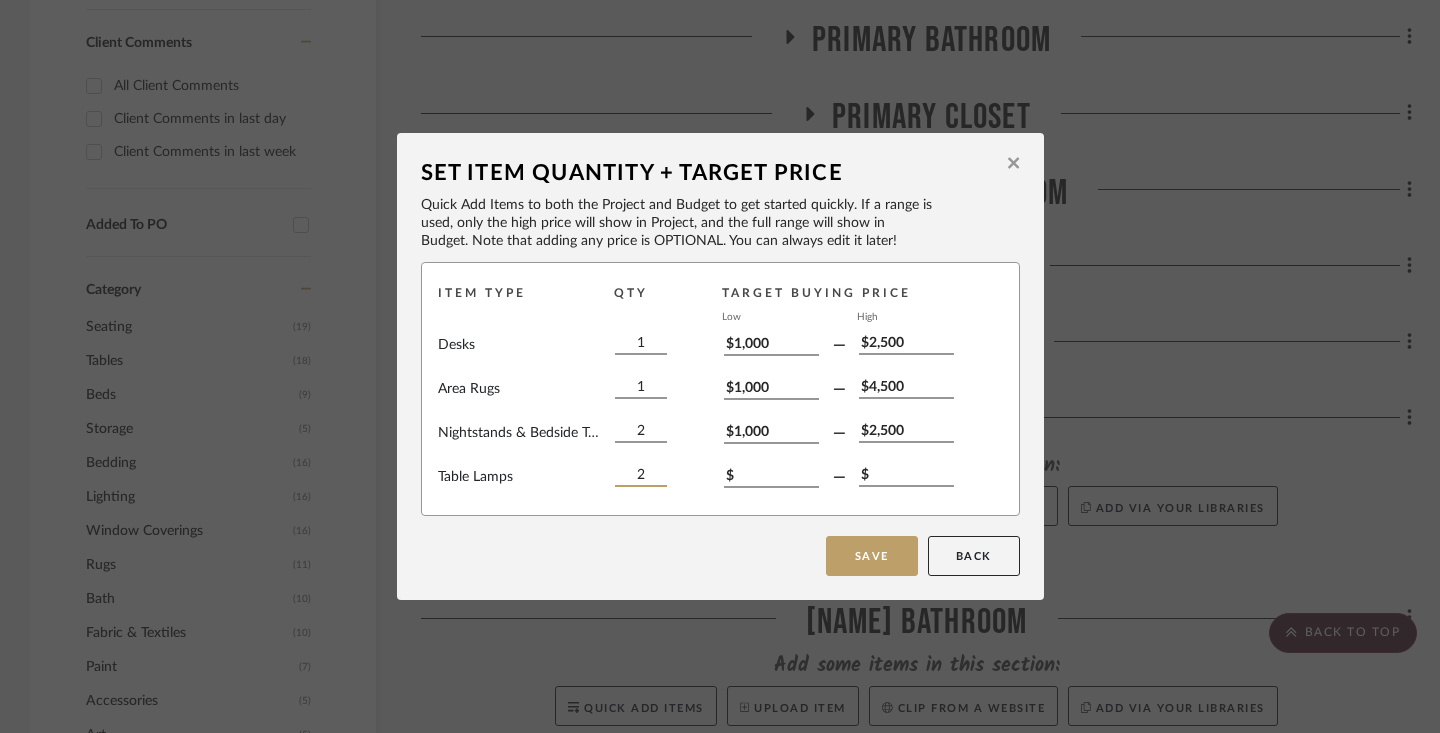 type on "2" 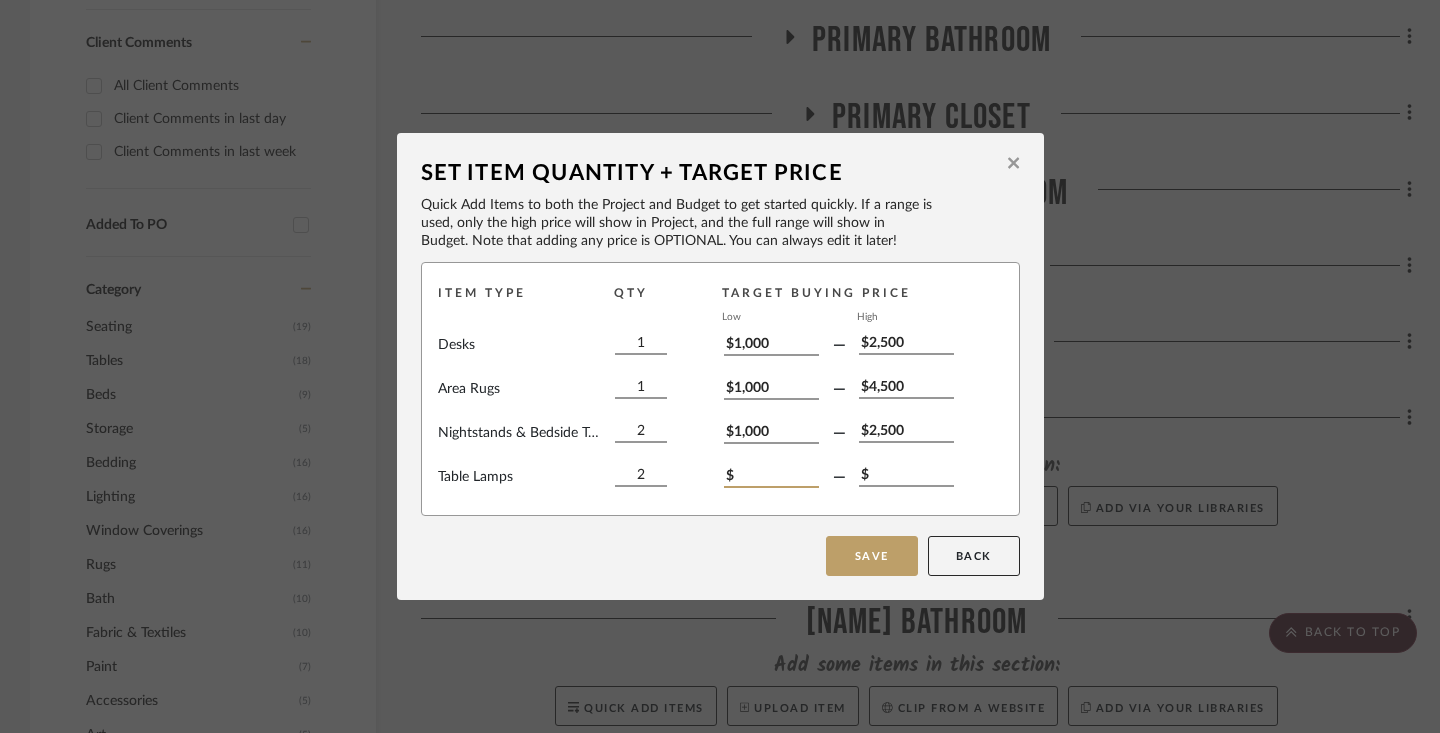 click on "$" at bounding box center (771, 477) 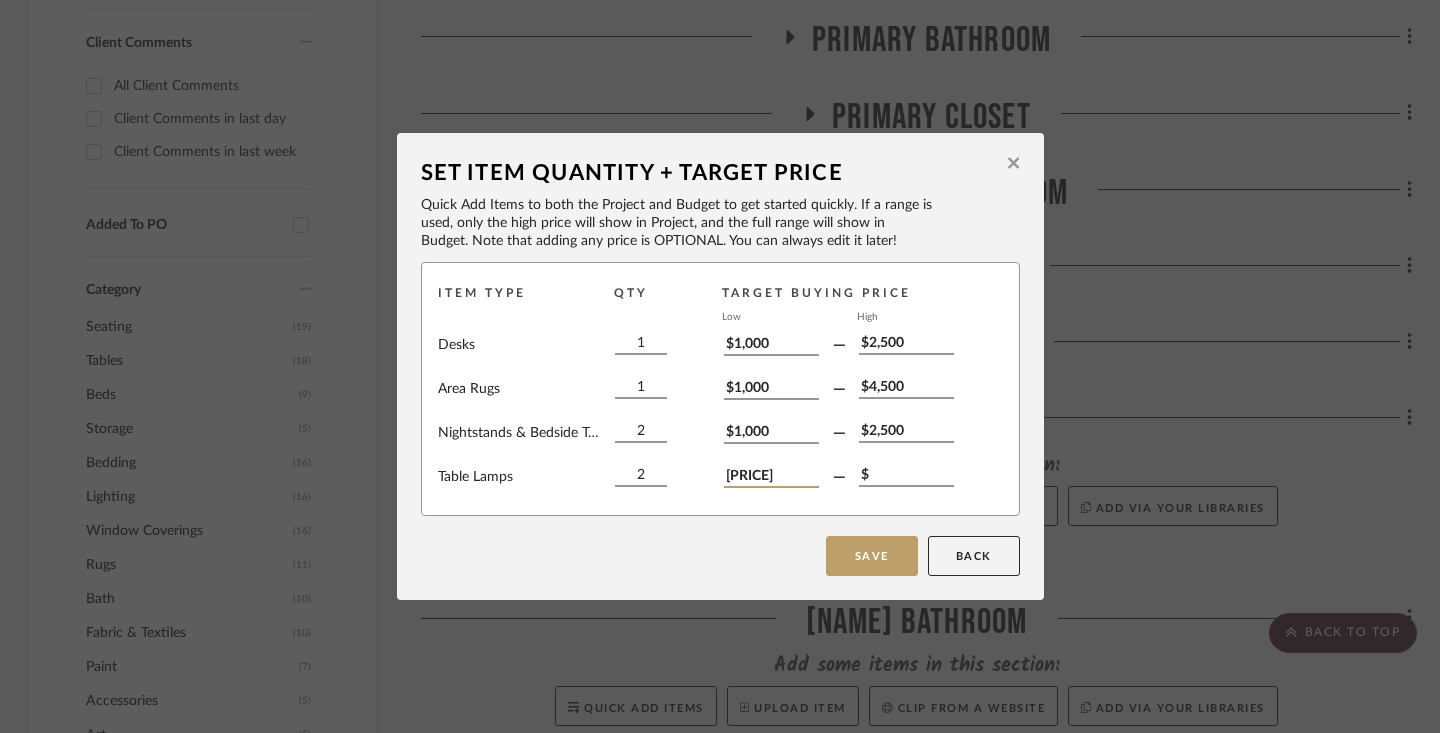 type on "[PRICE]" 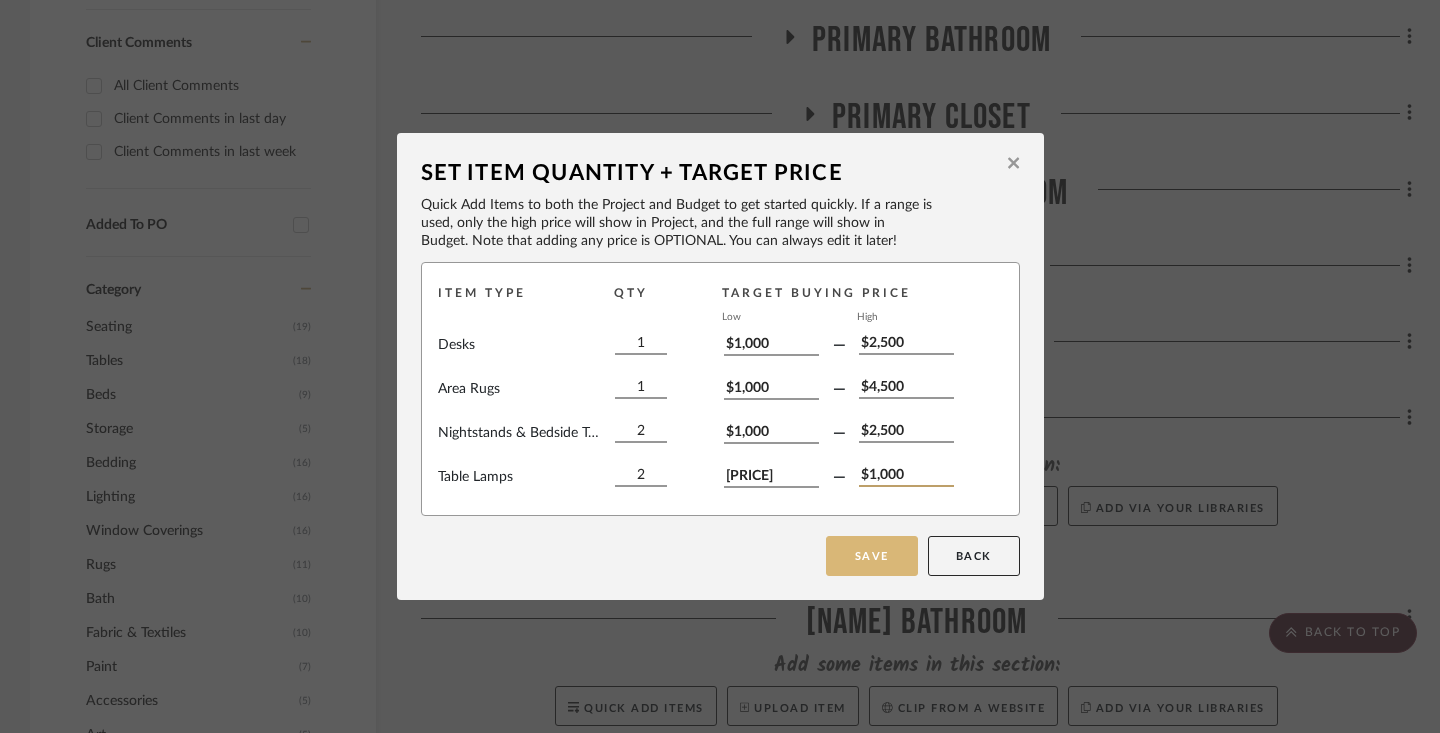 type on "$1,000" 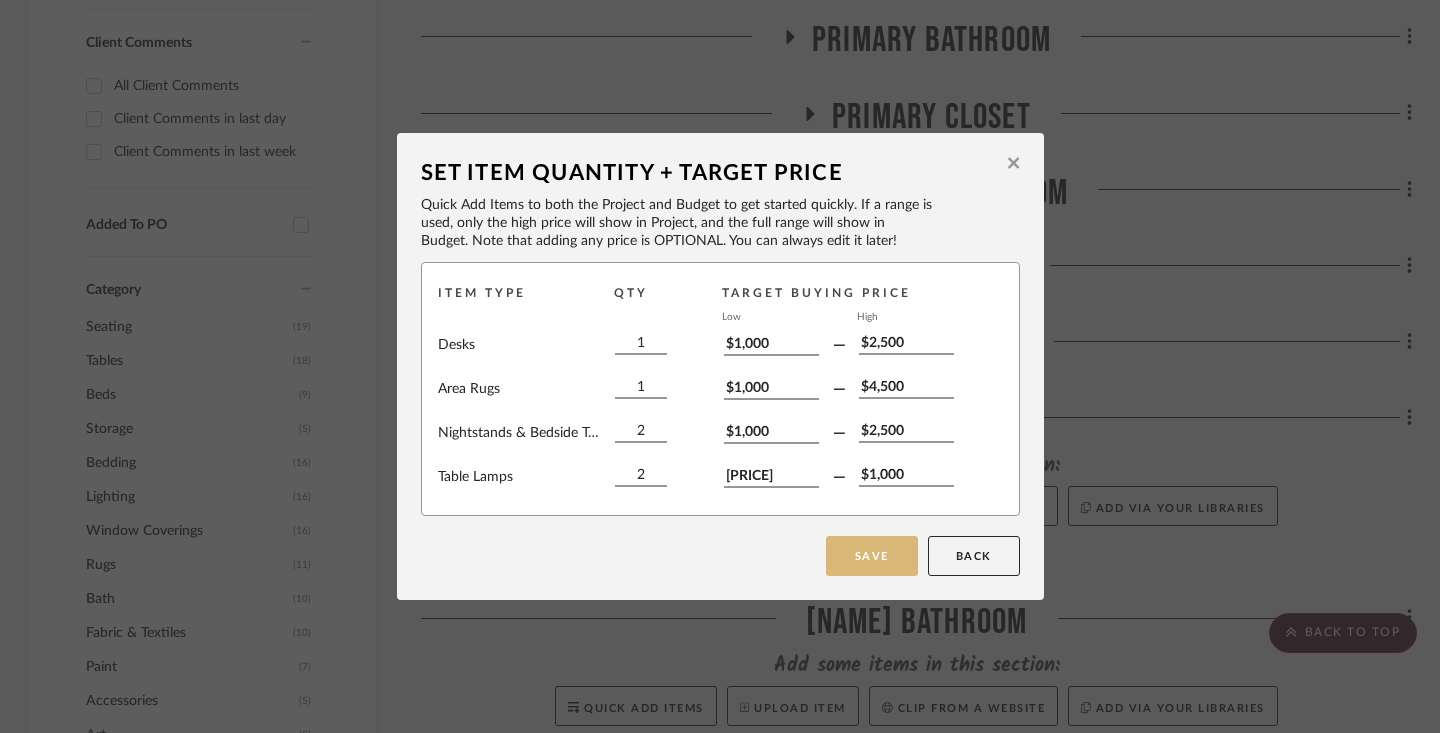 click on "Save" at bounding box center [872, 556] 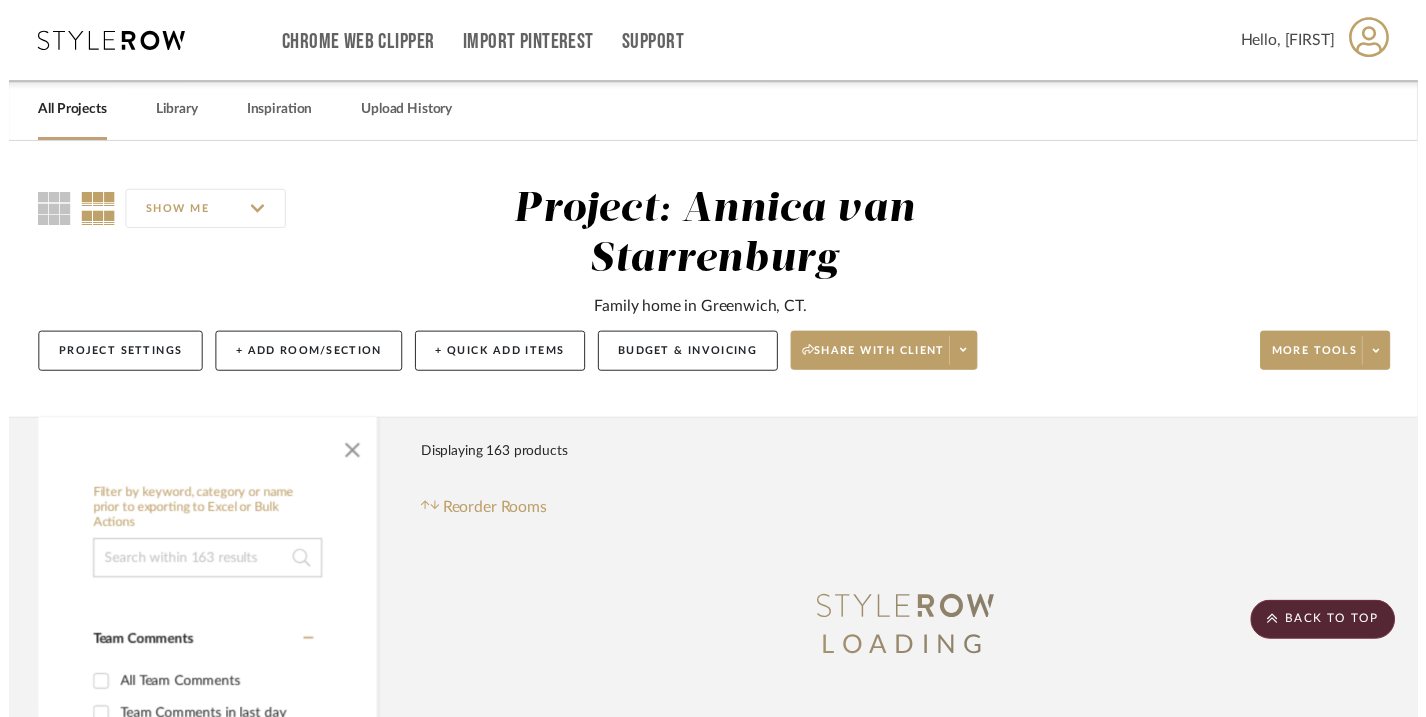 scroll, scrollTop: 1297, scrollLeft: 0, axis: vertical 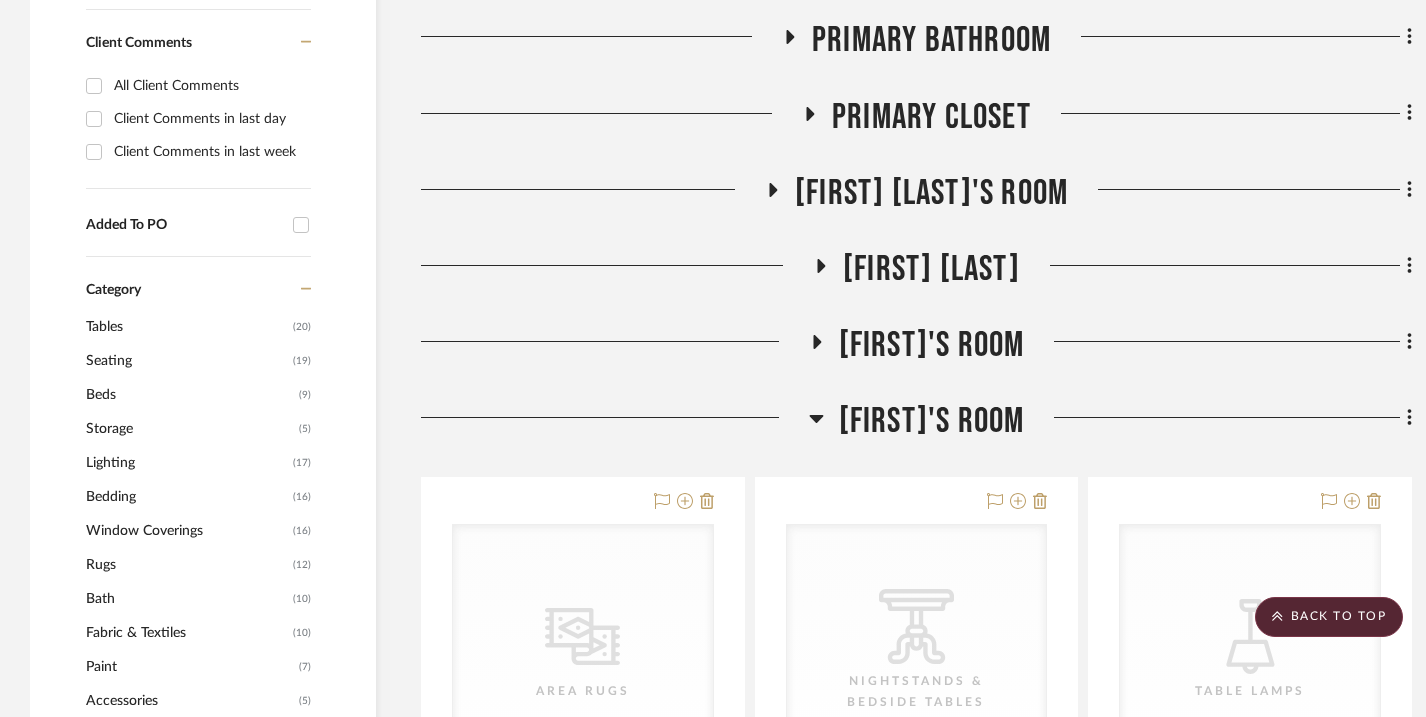 click 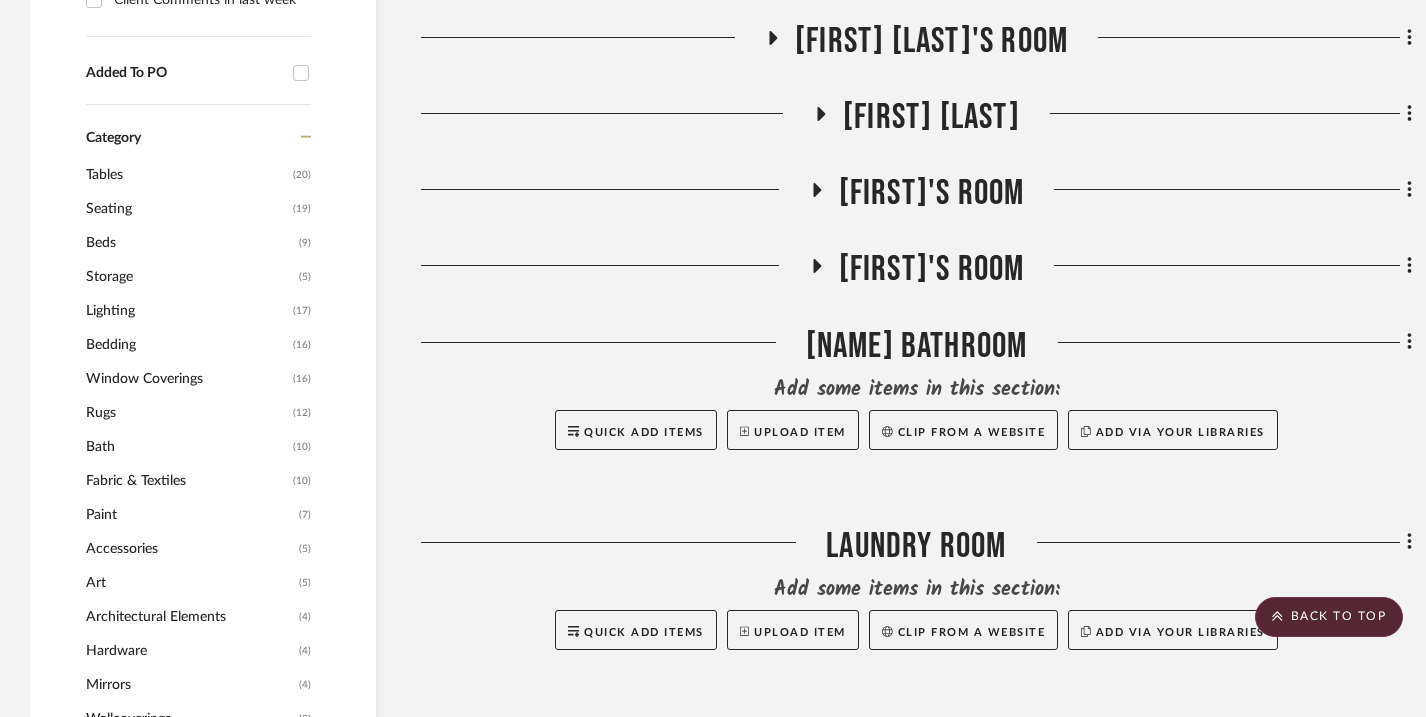 scroll, scrollTop: 1451, scrollLeft: 0, axis: vertical 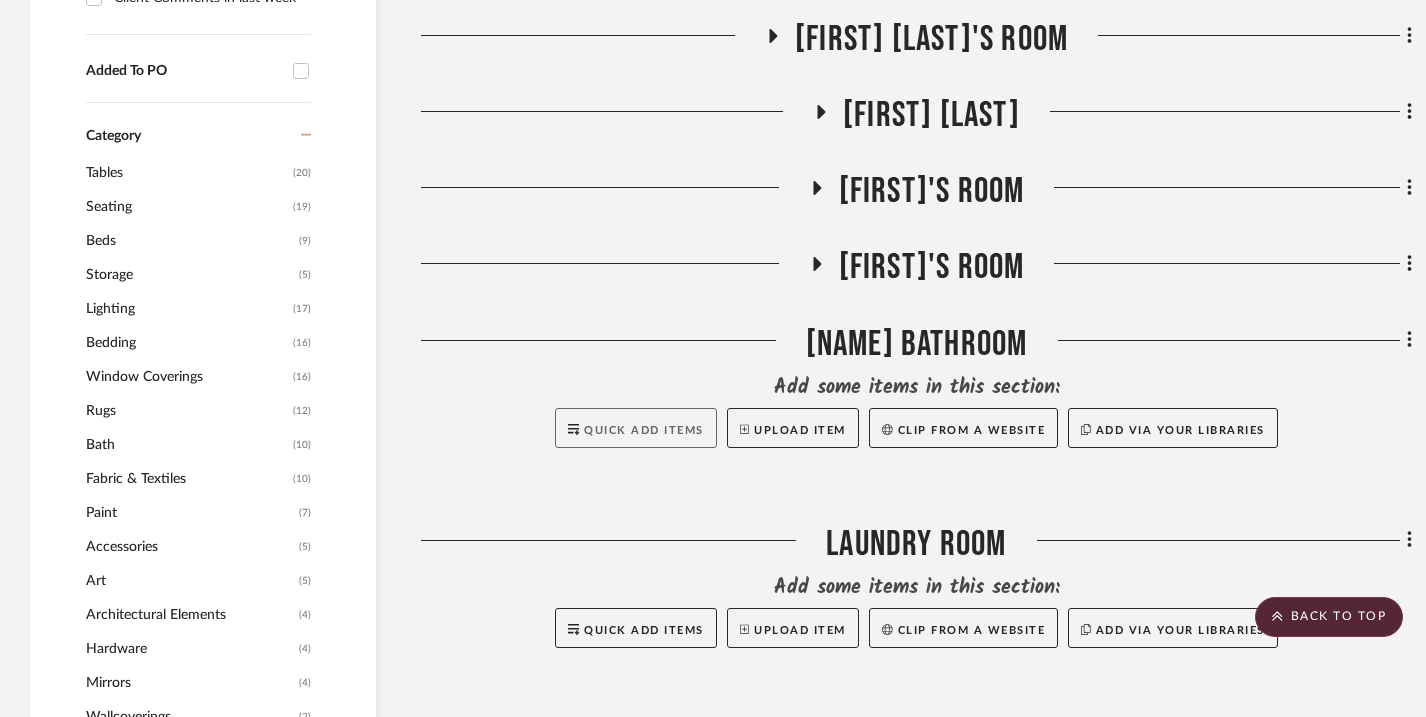 click on "Quick Add Items" 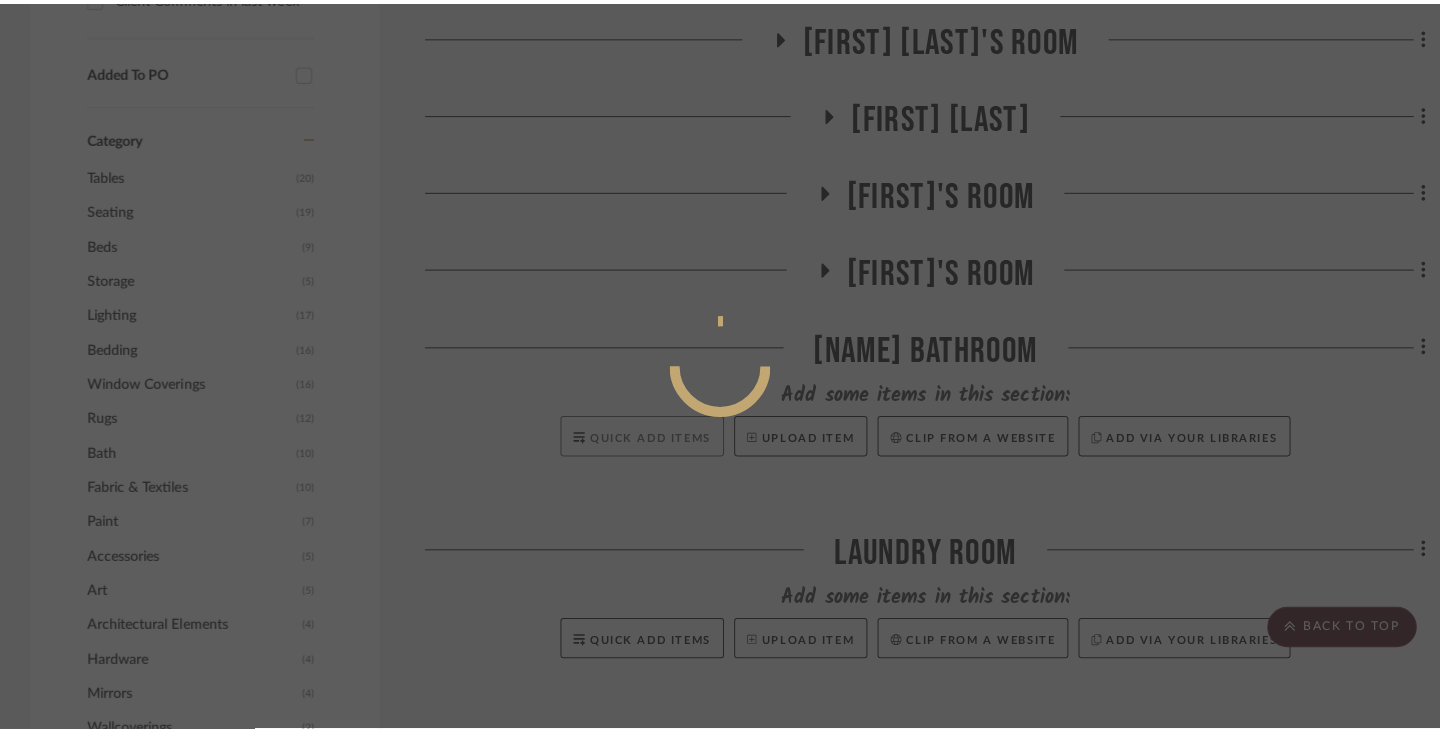 scroll, scrollTop: 0, scrollLeft: 0, axis: both 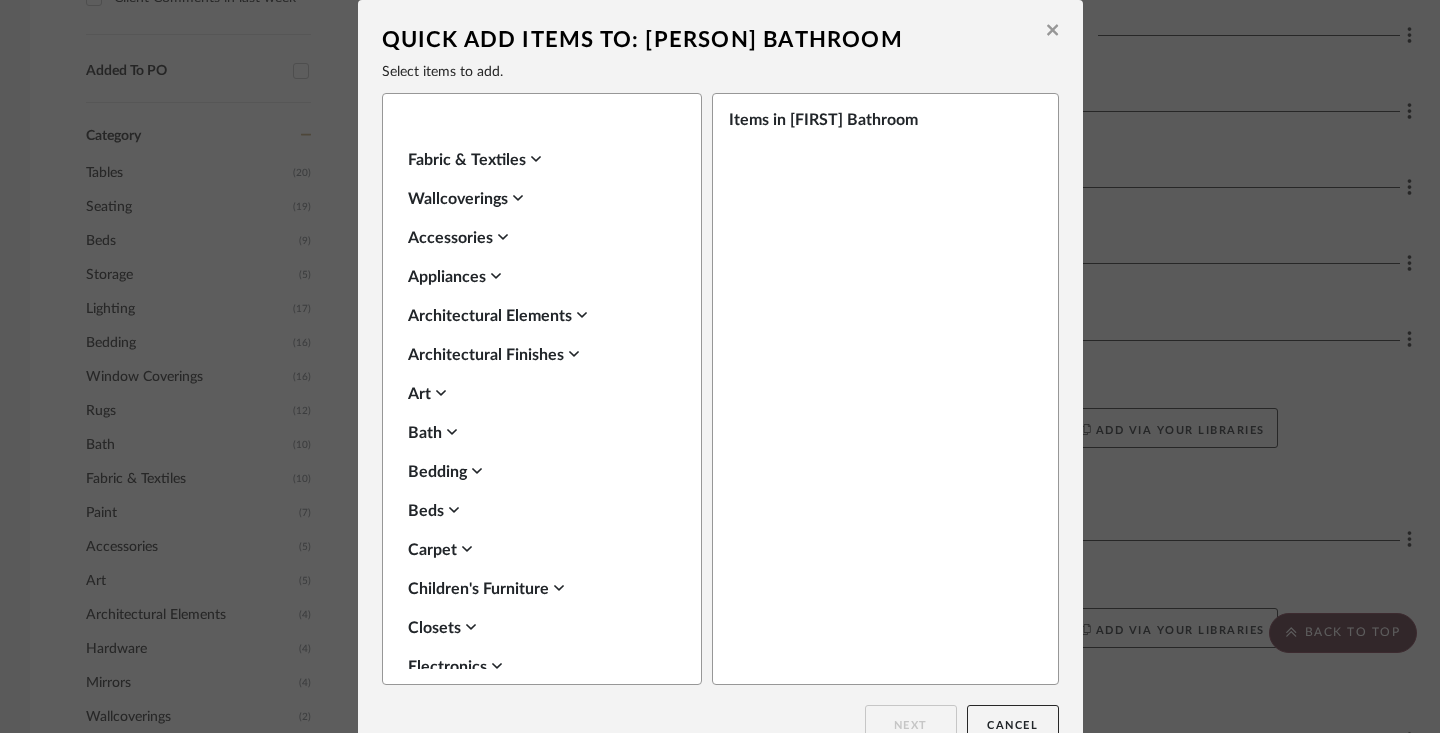 click on "Bath" at bounding box center [537, 433] 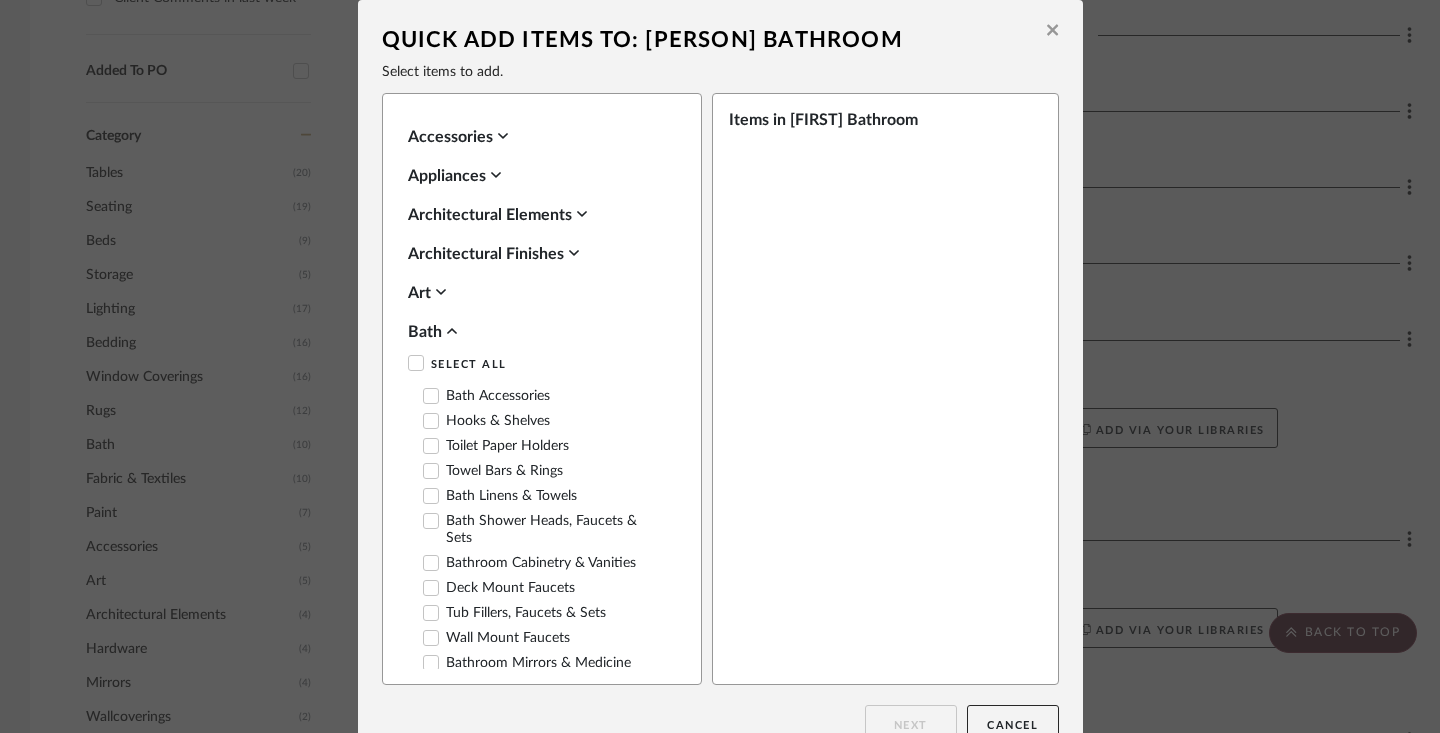 scroll, scrollTop: 240, scrollLeft: 0, axis: vertical 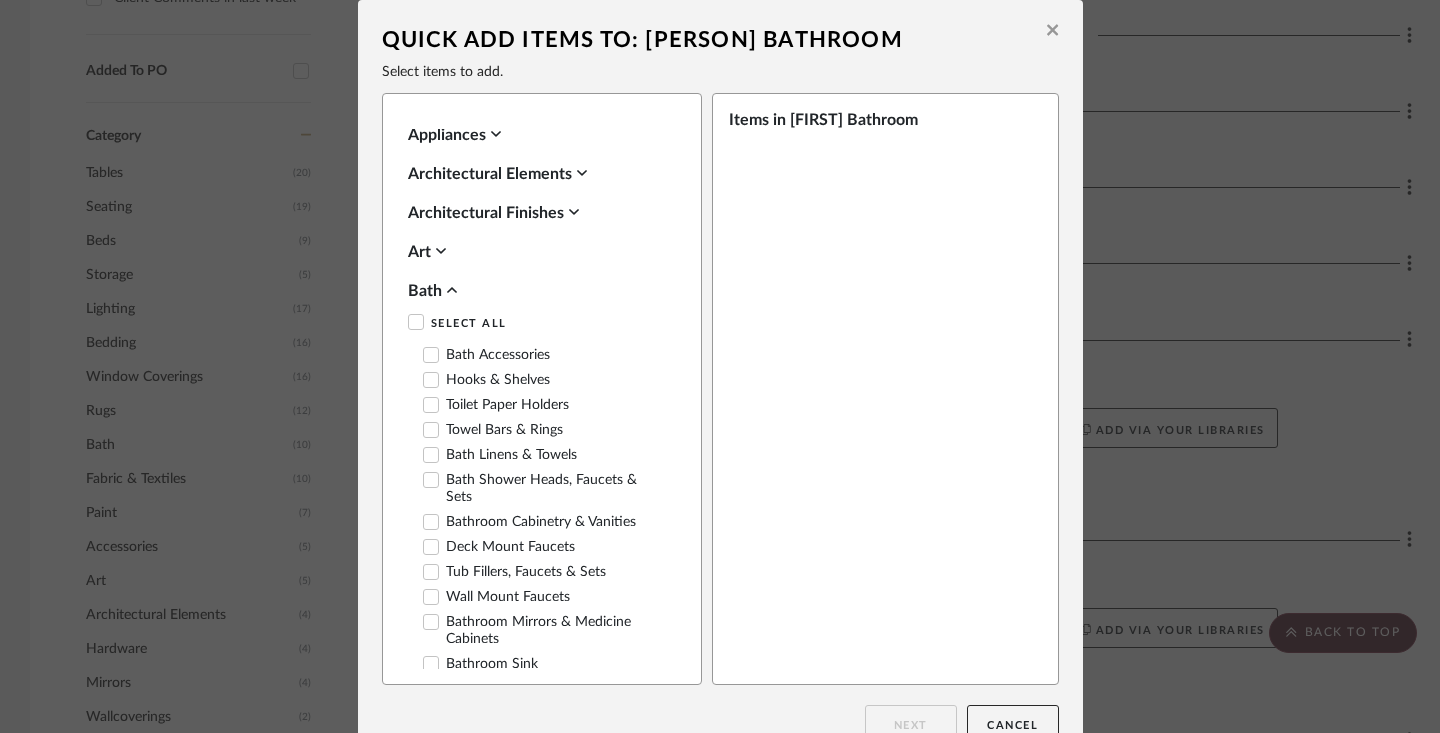 click on "Bath Accessories" at bounding box center [486, 355] 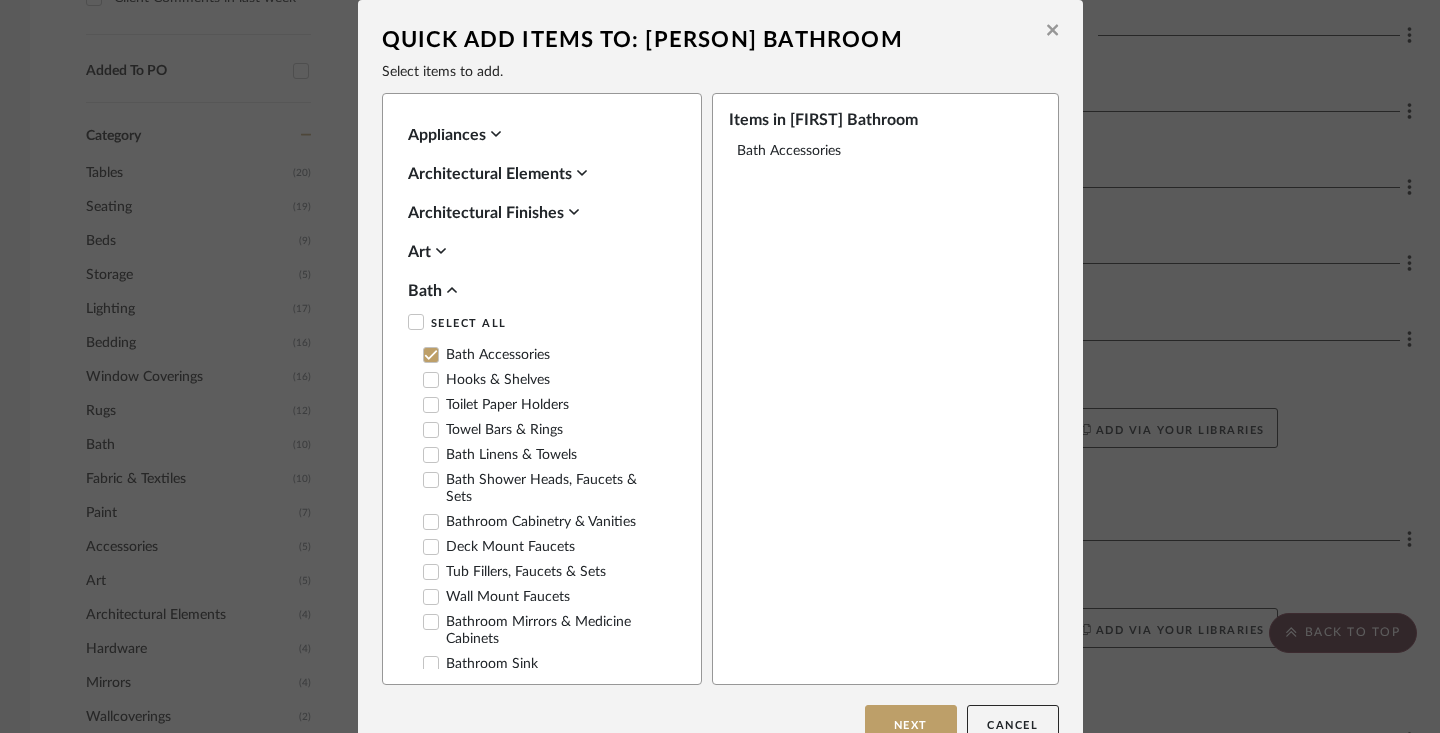 click on "Bath Linens & Towels" at bounding box center (500, 455) 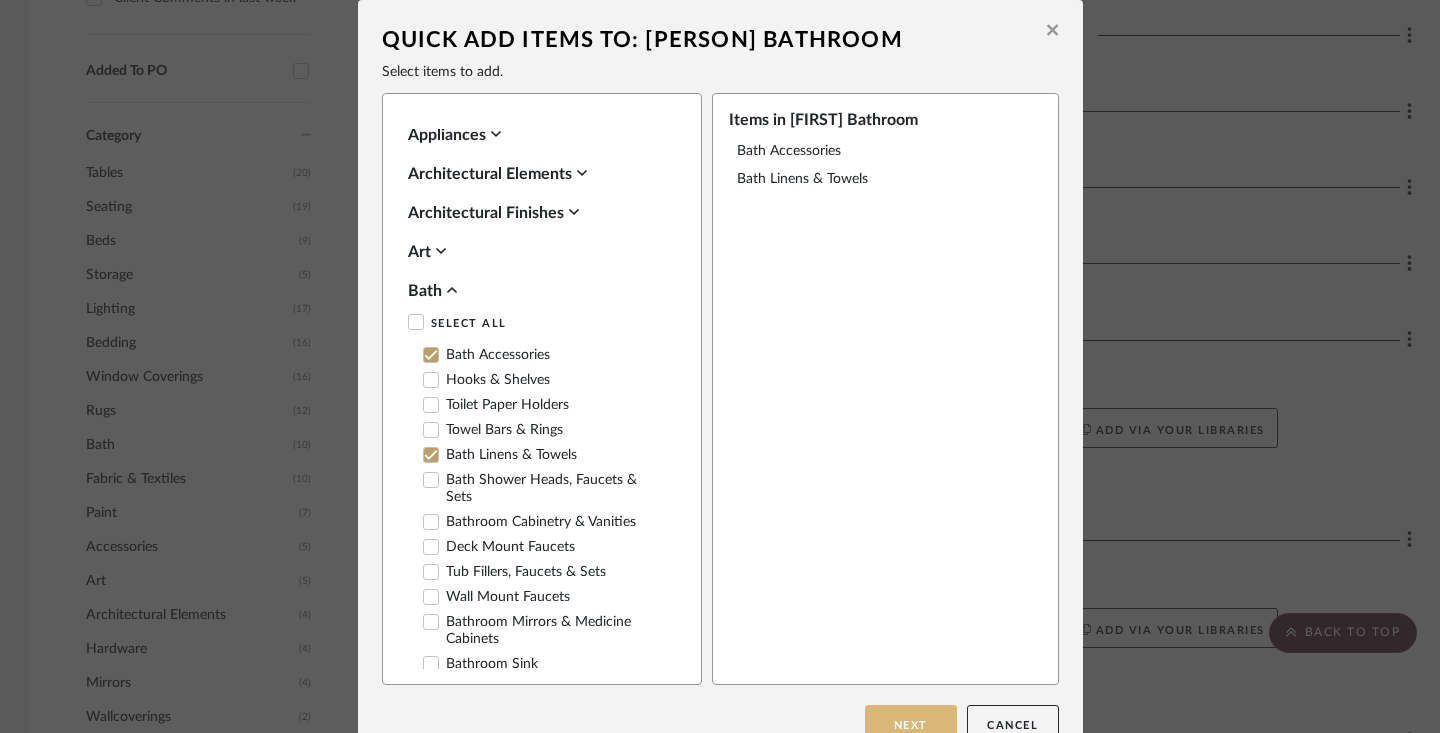 click on "Next" at bounding box center (911, 725) 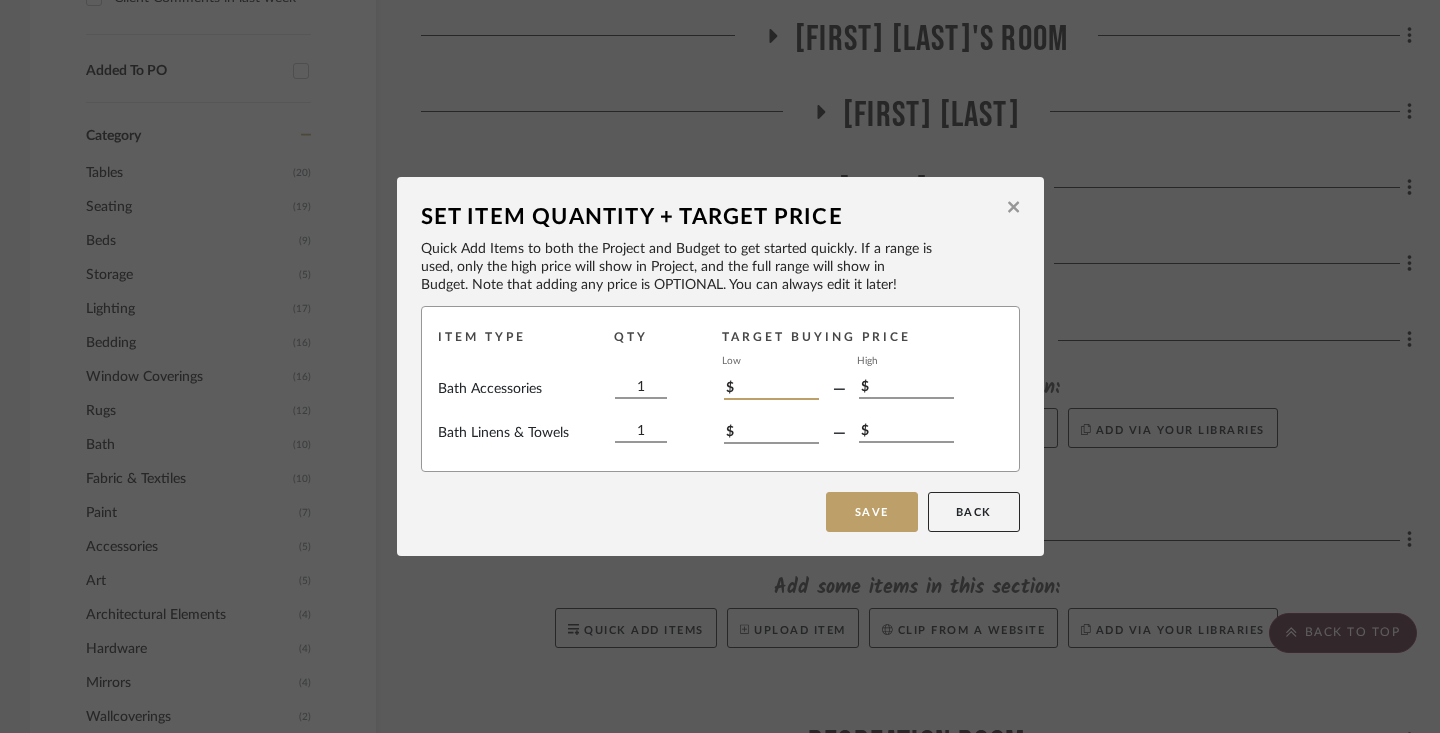click on "$" at bounding box center (771, 389) 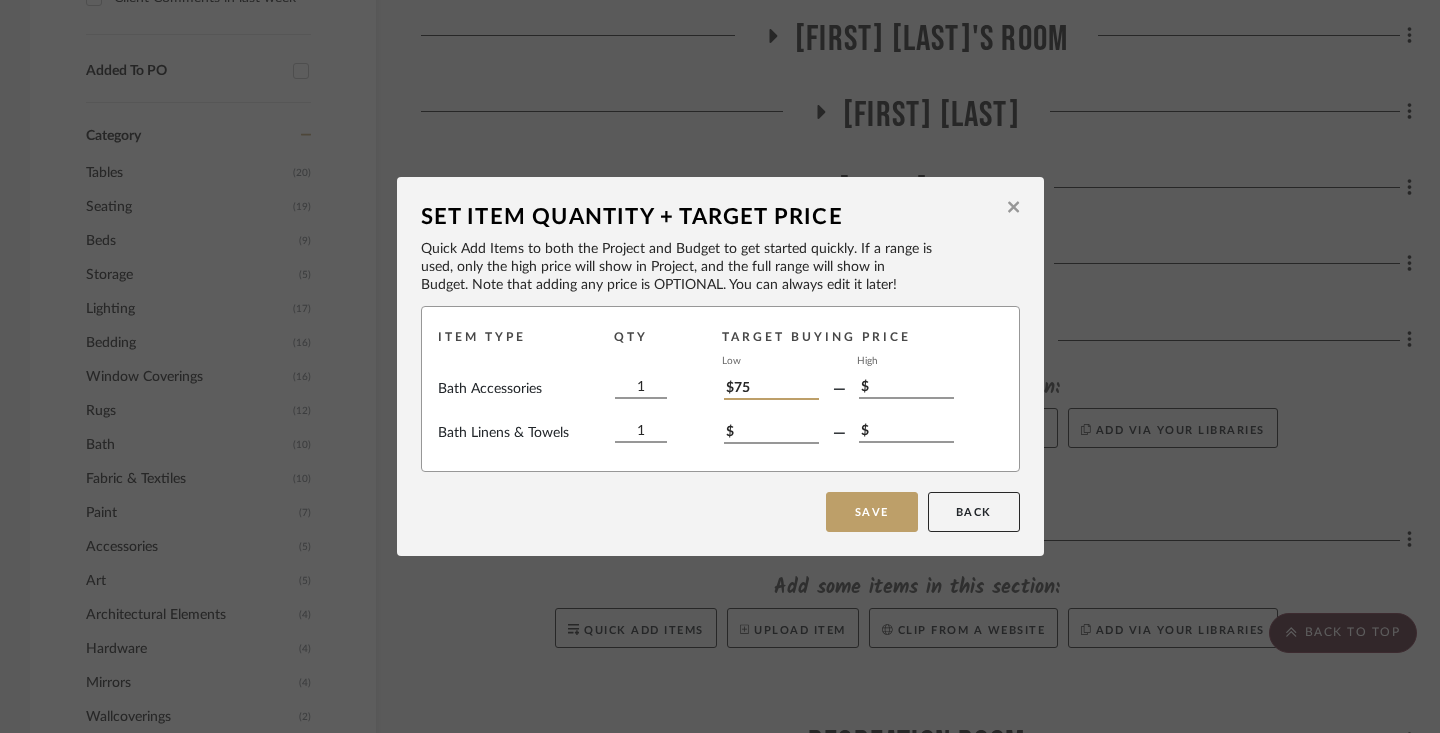 type on "$75" 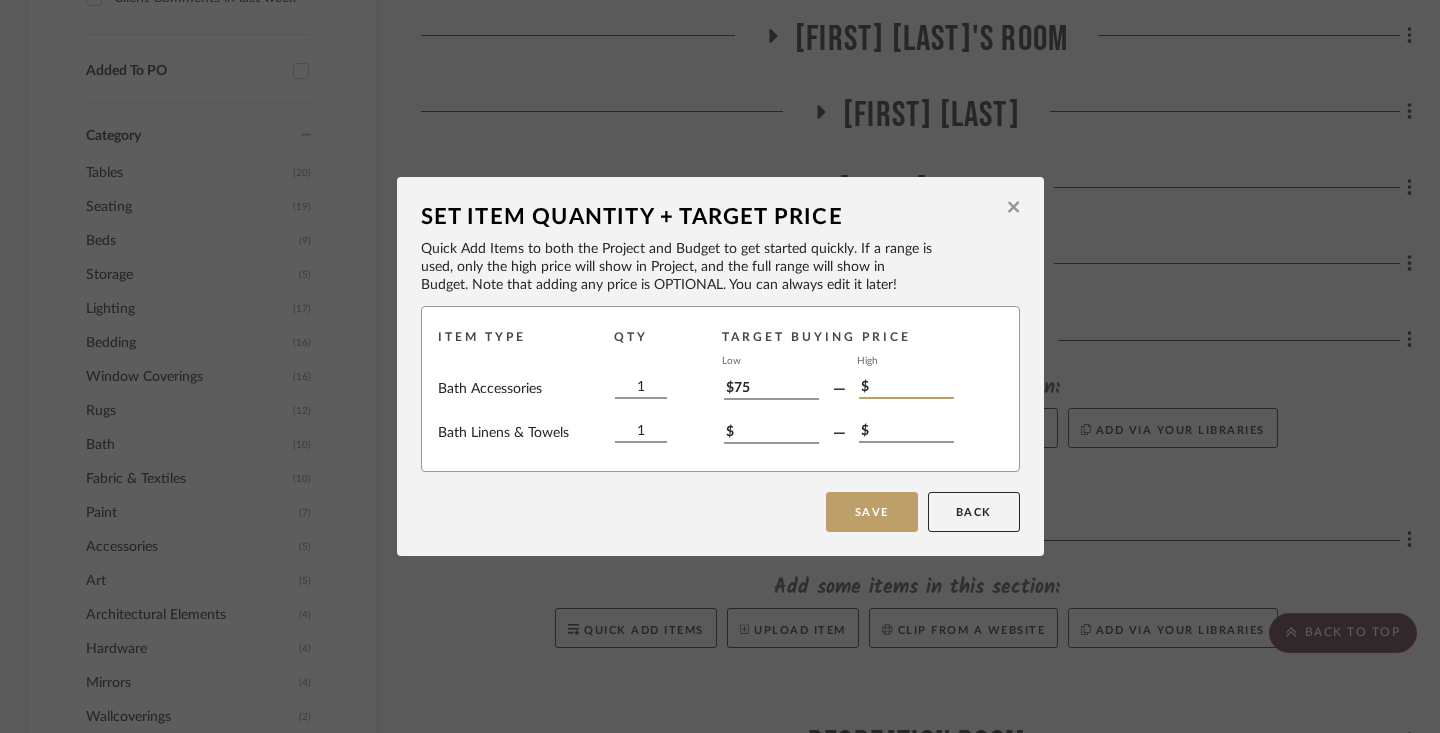 click on "$" at bounding box center [906, 388] 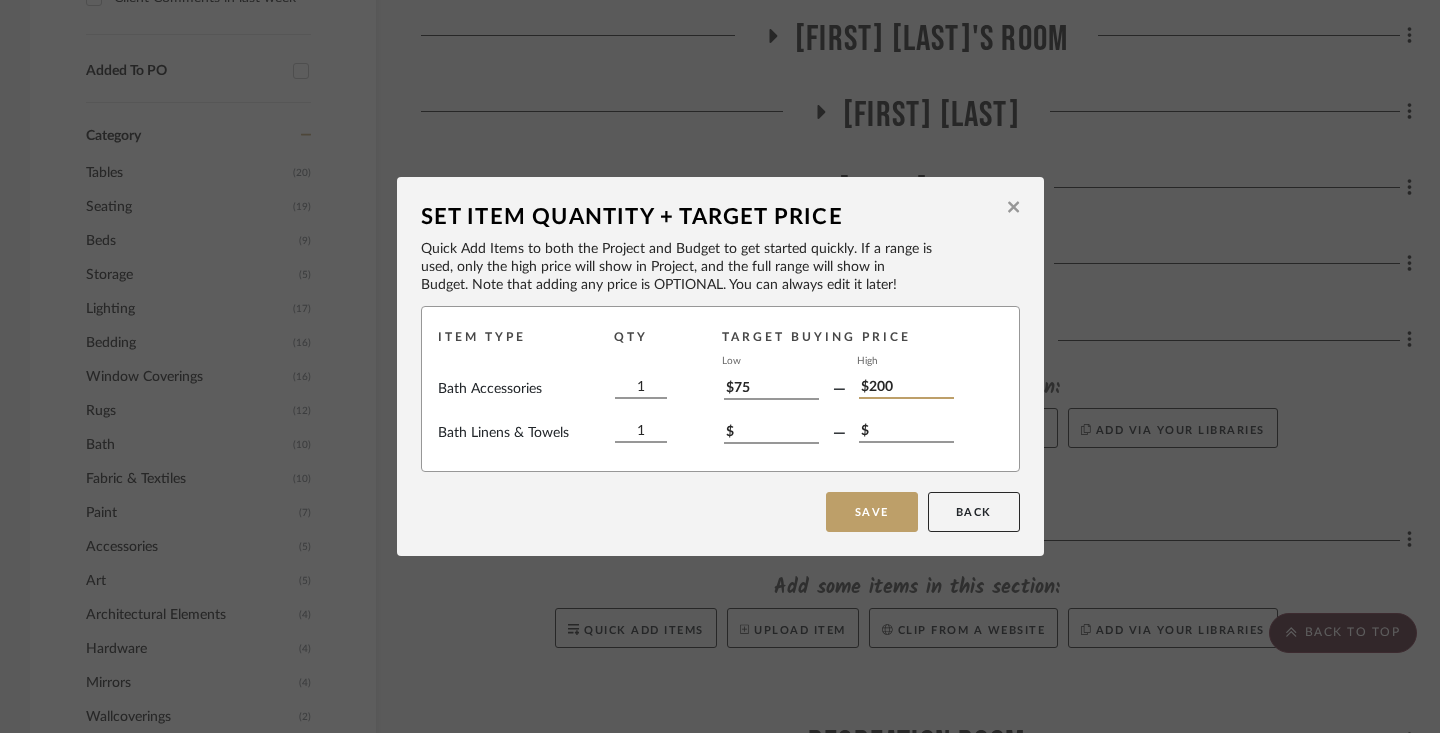 type on "$200" 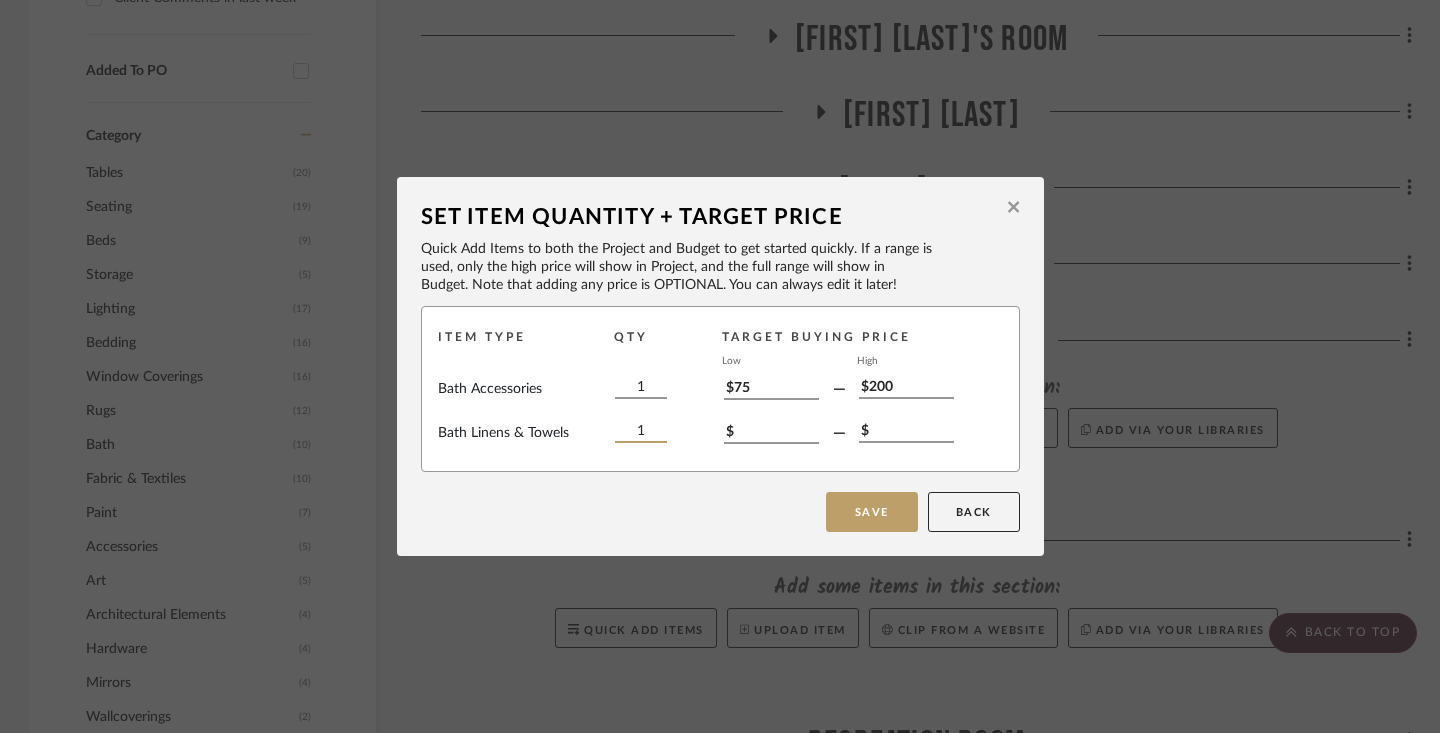 click on "1" at bounding box center (641, 432) 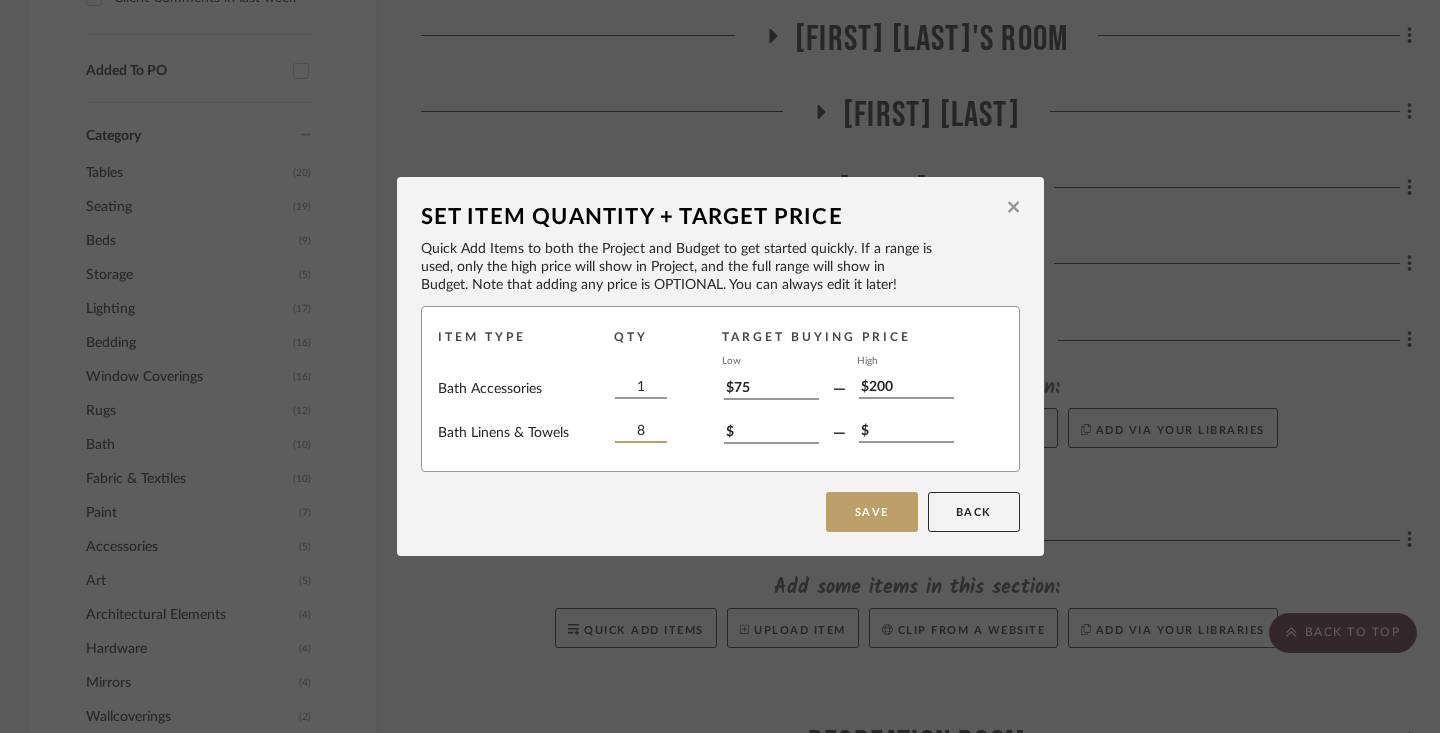 type on "8" 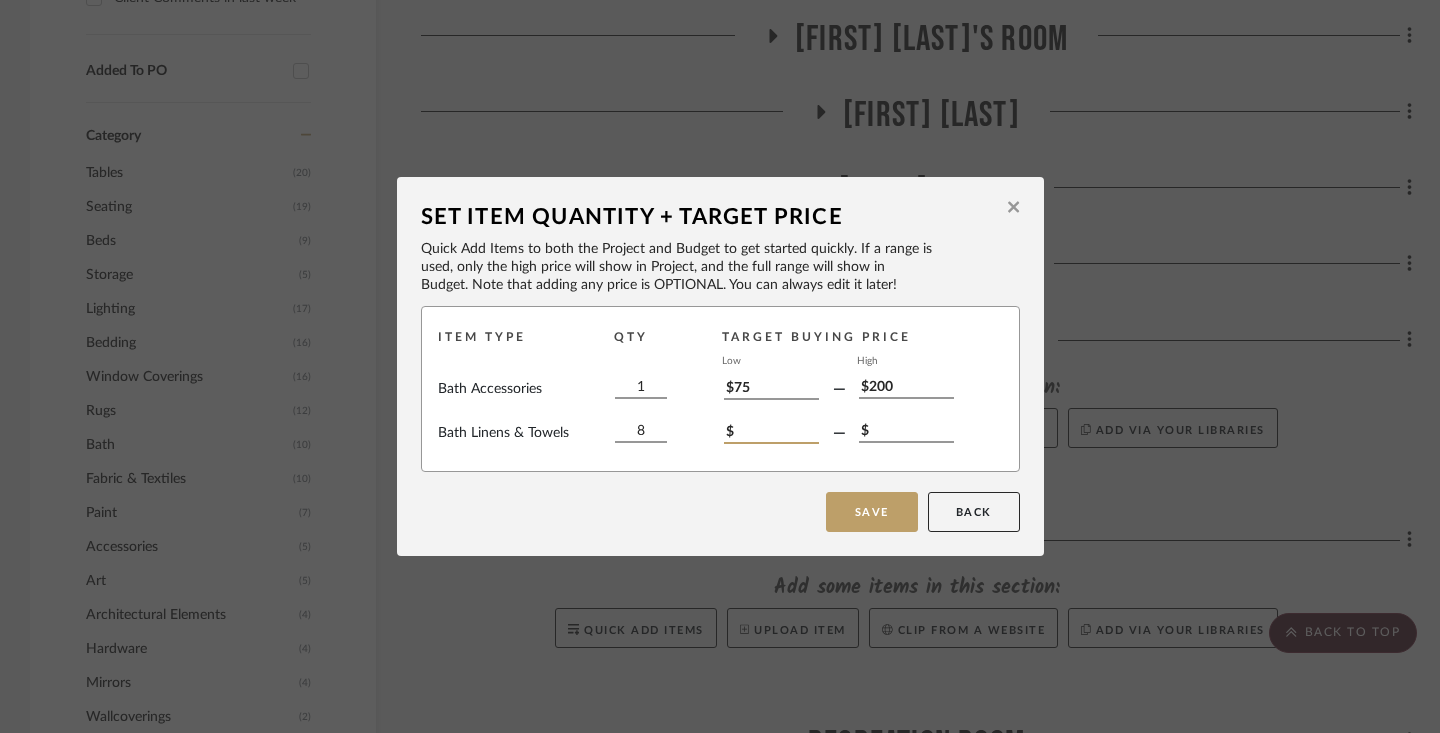 click on "$" at bounding box center (771, 433) 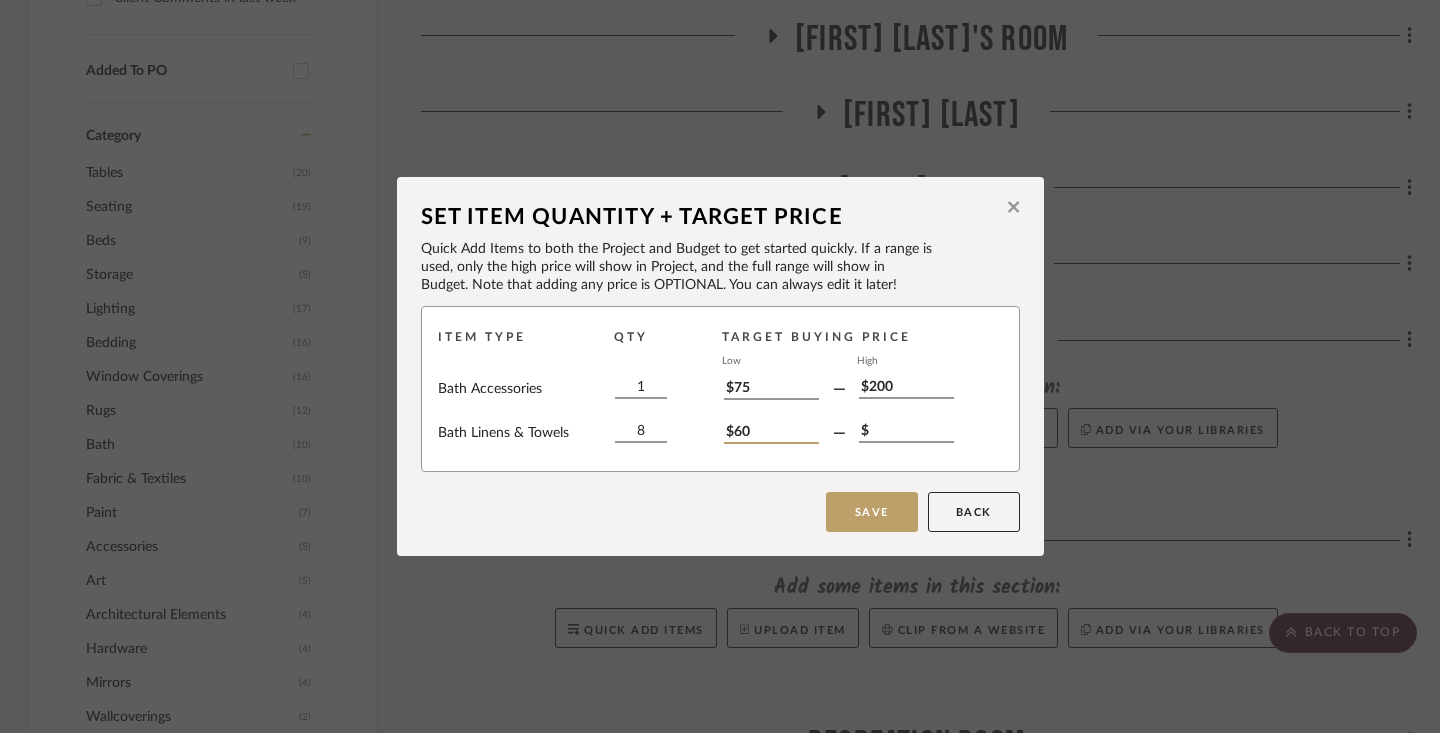 type on "$60" 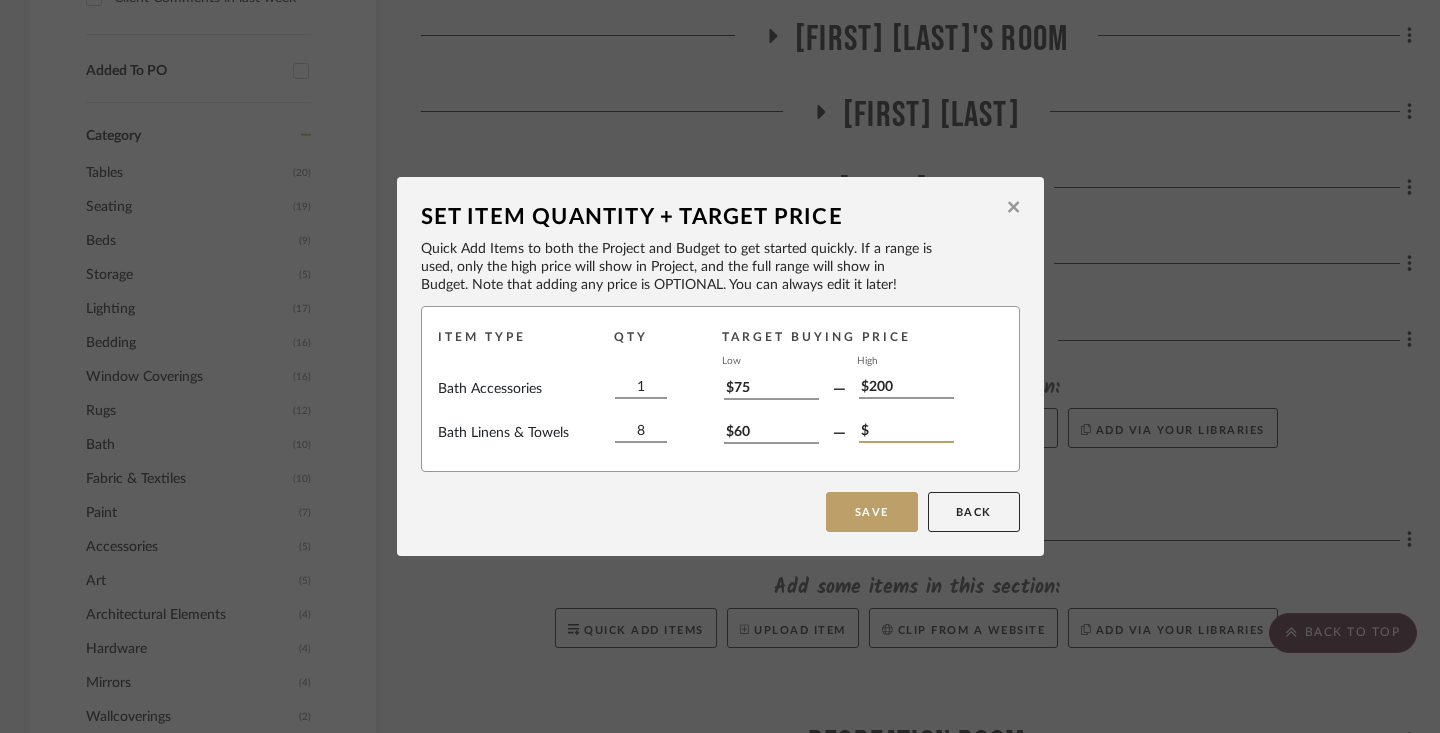 click on "$" at bounding box center [906, 432] 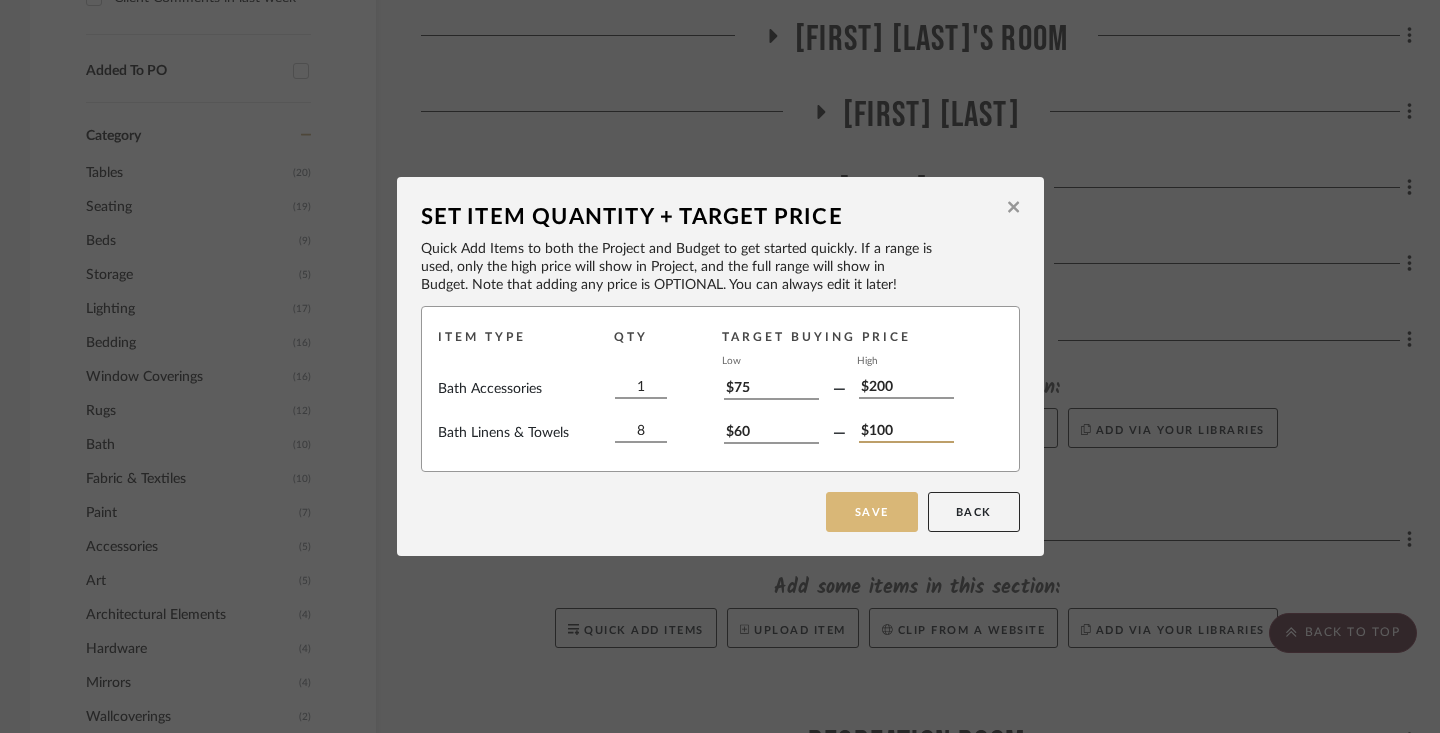 type on "$100" 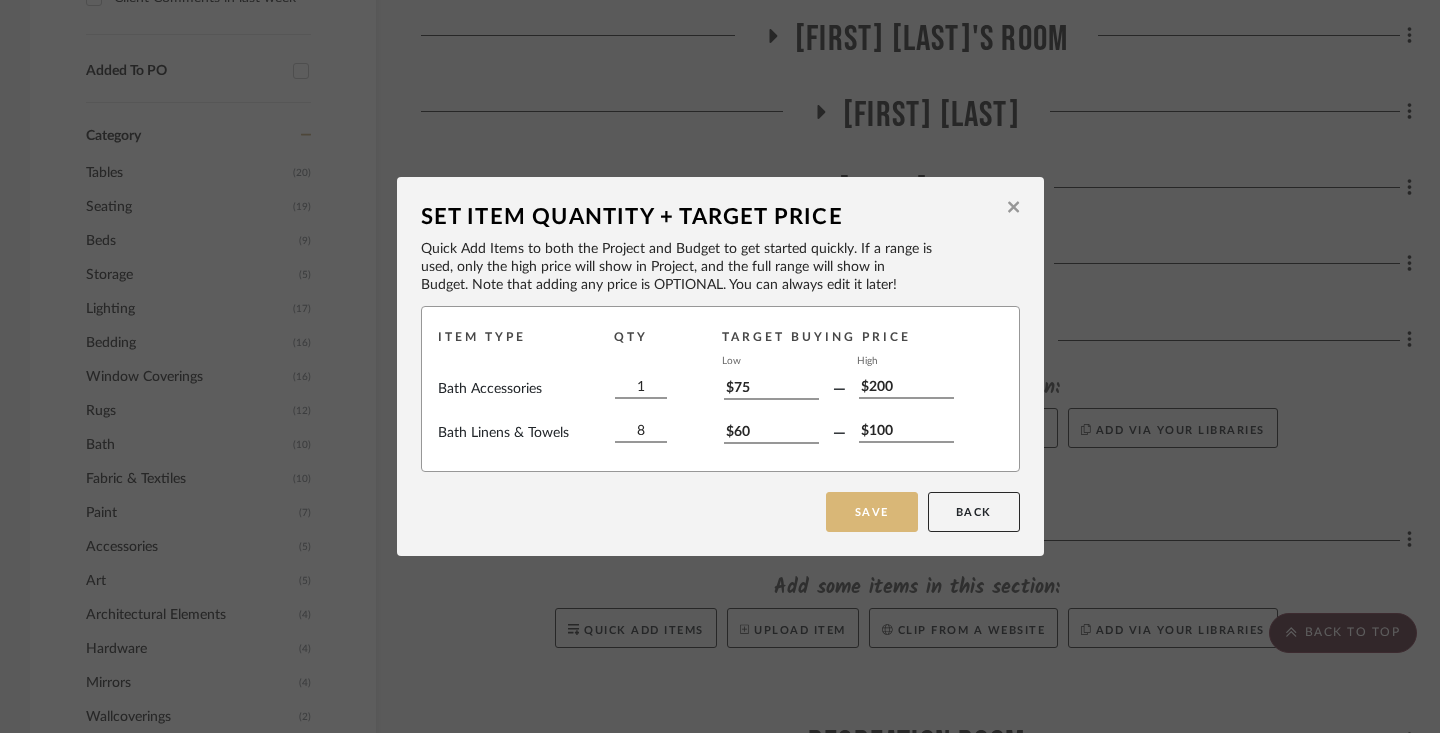 click on "Save" at bounding box center (872, 512) 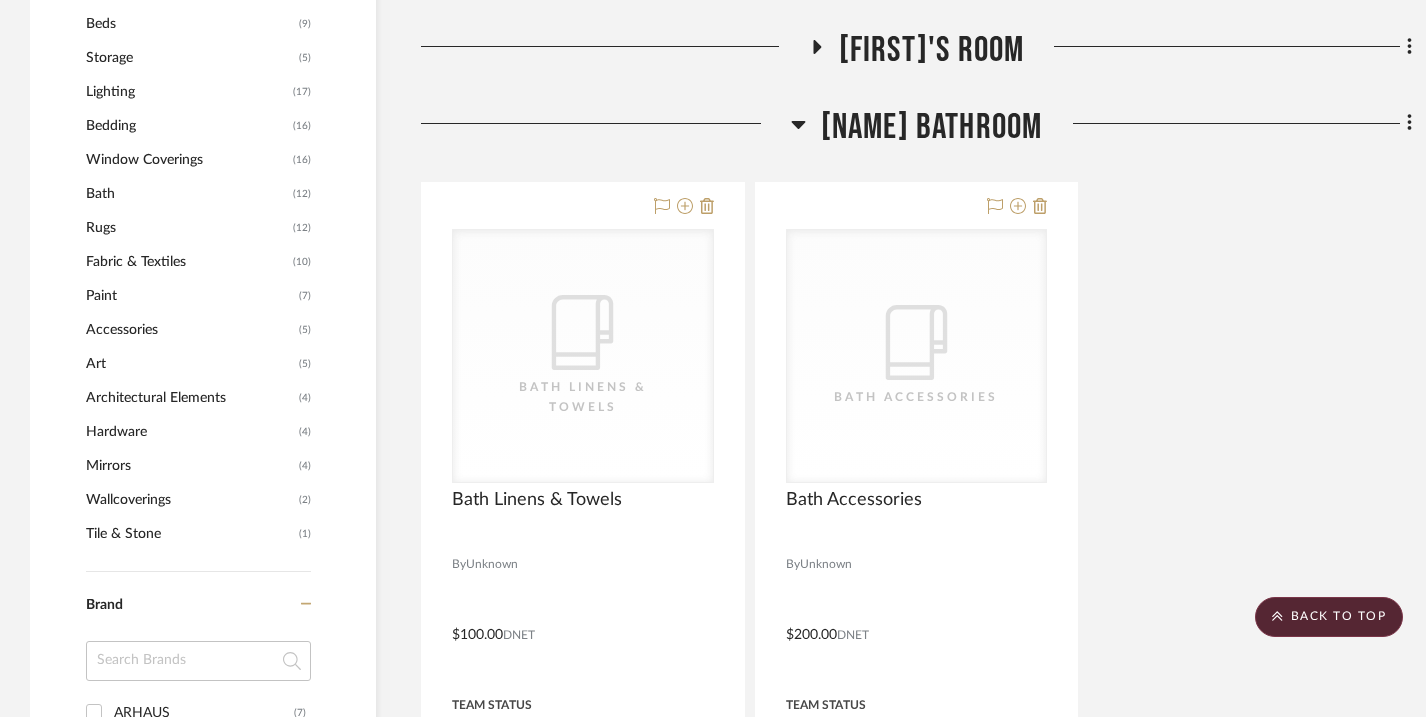 scroll, scrollTop: 1679, scrollLeft: 0, axis: vertical 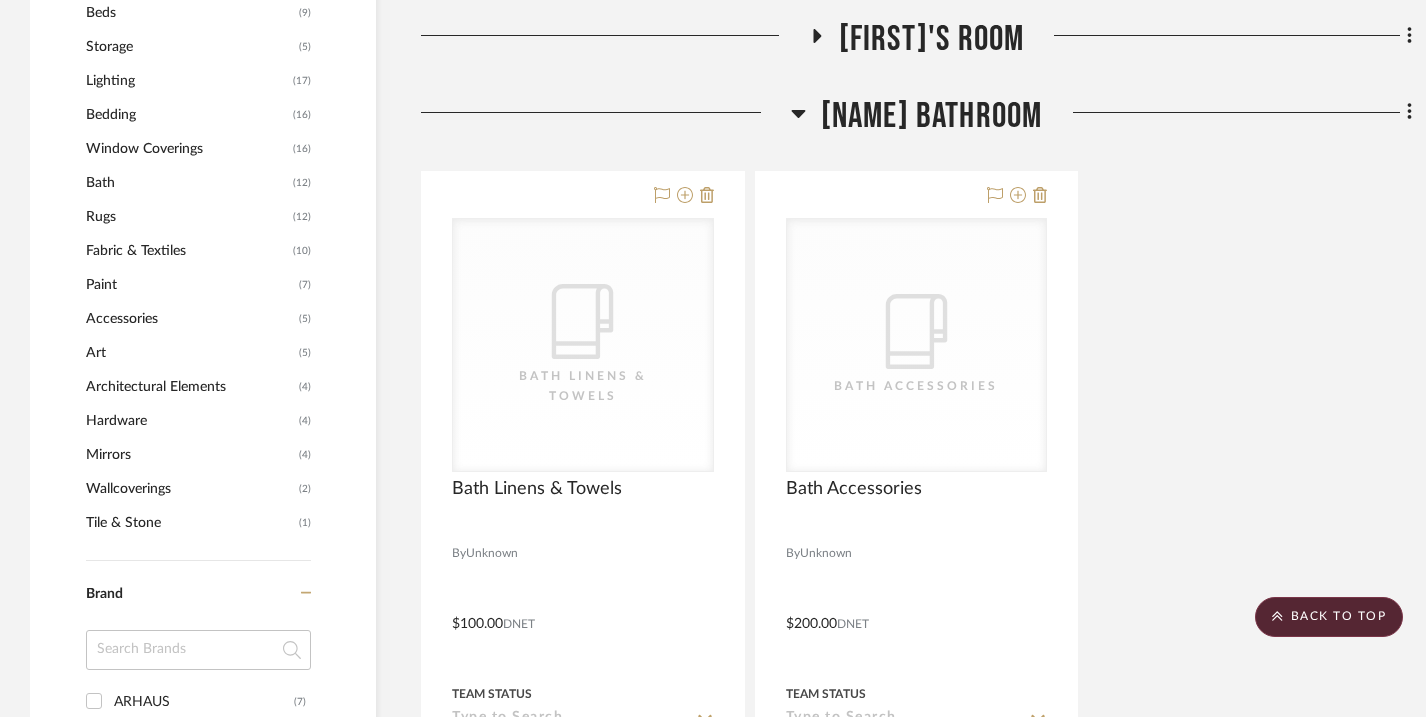 click 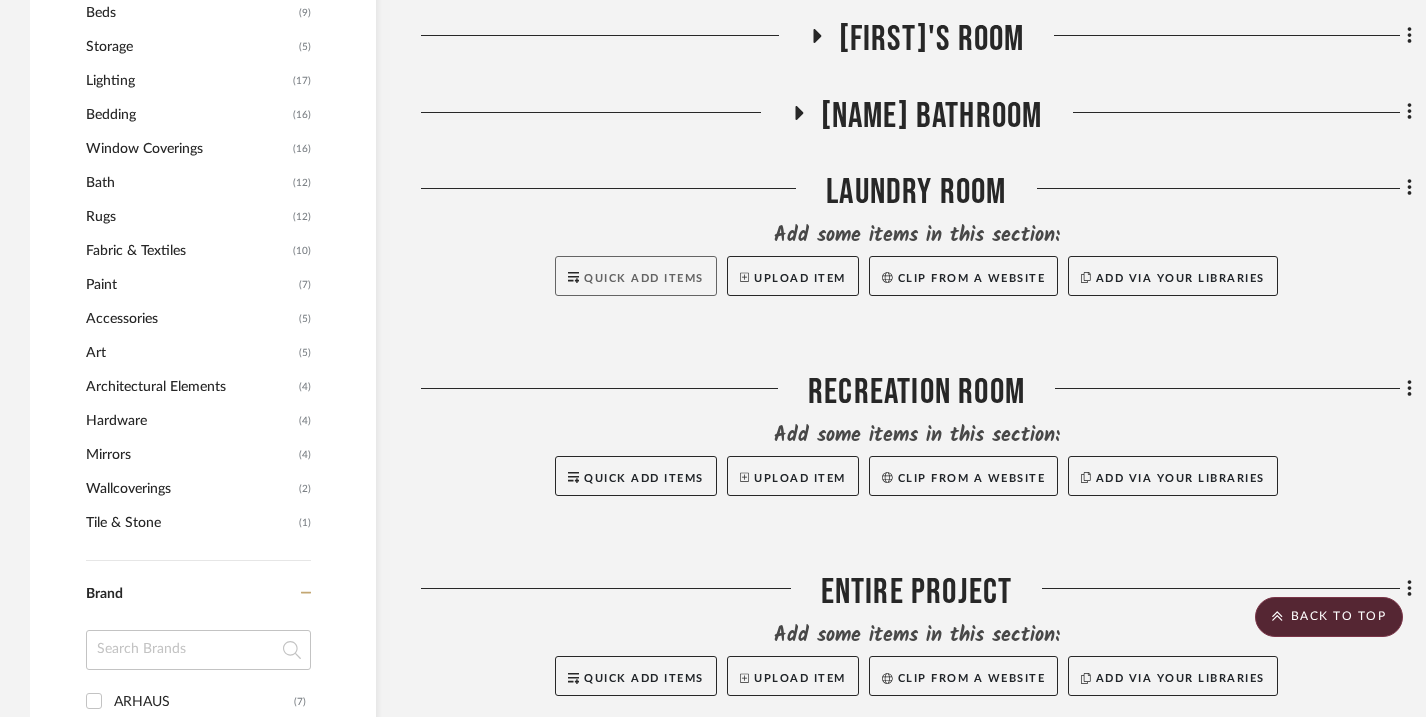 click on "Quick Add Items" 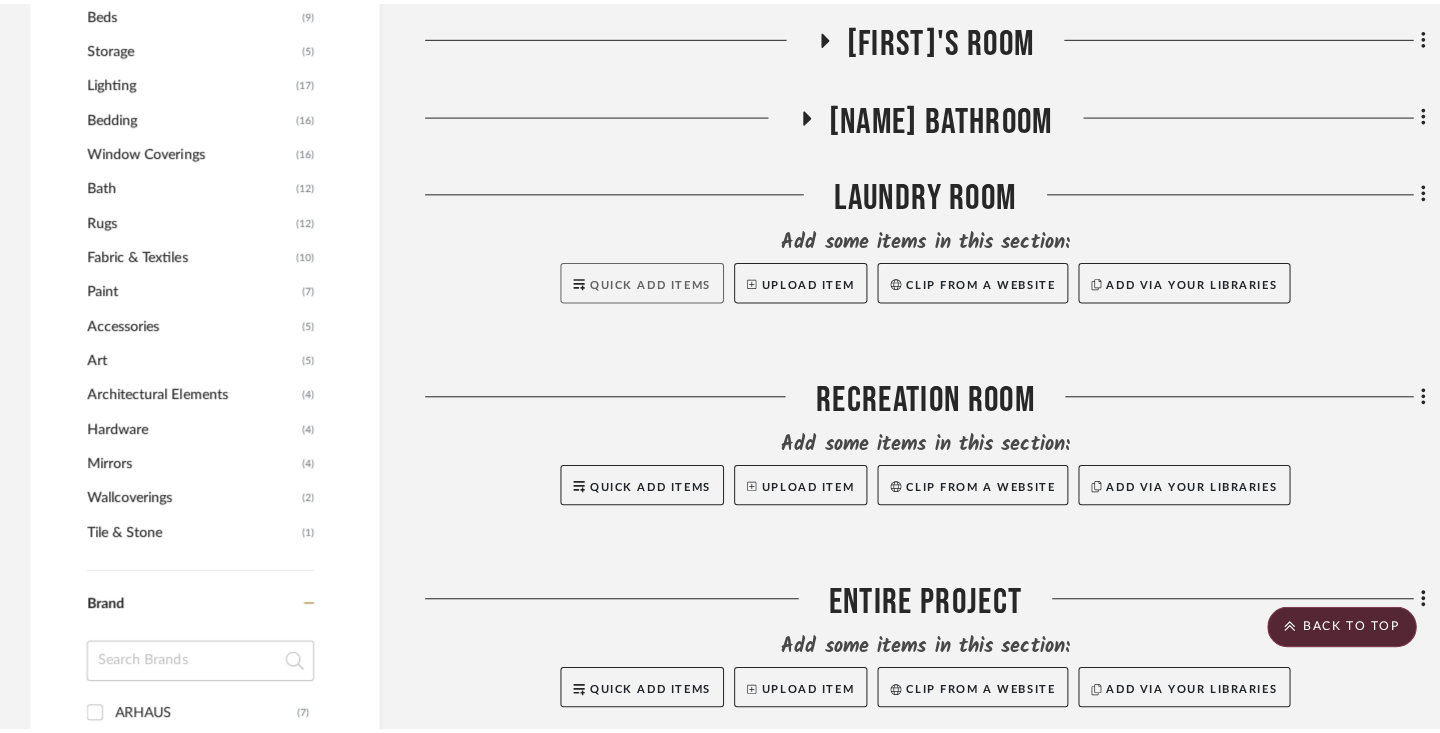 scroll, scrollTop: 0, scrollLeft: 0, axis: both 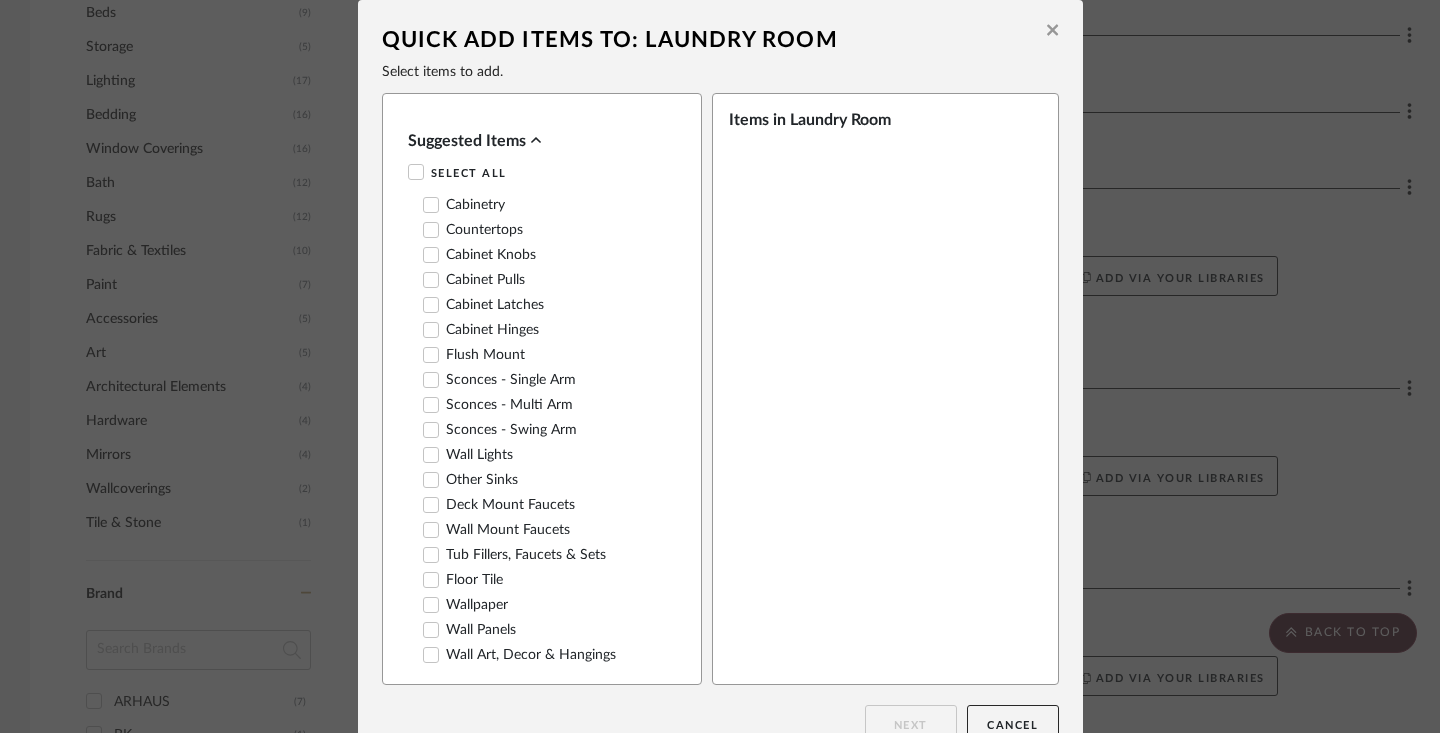 click on "Cabinetry" at bounding box center [464, 205] 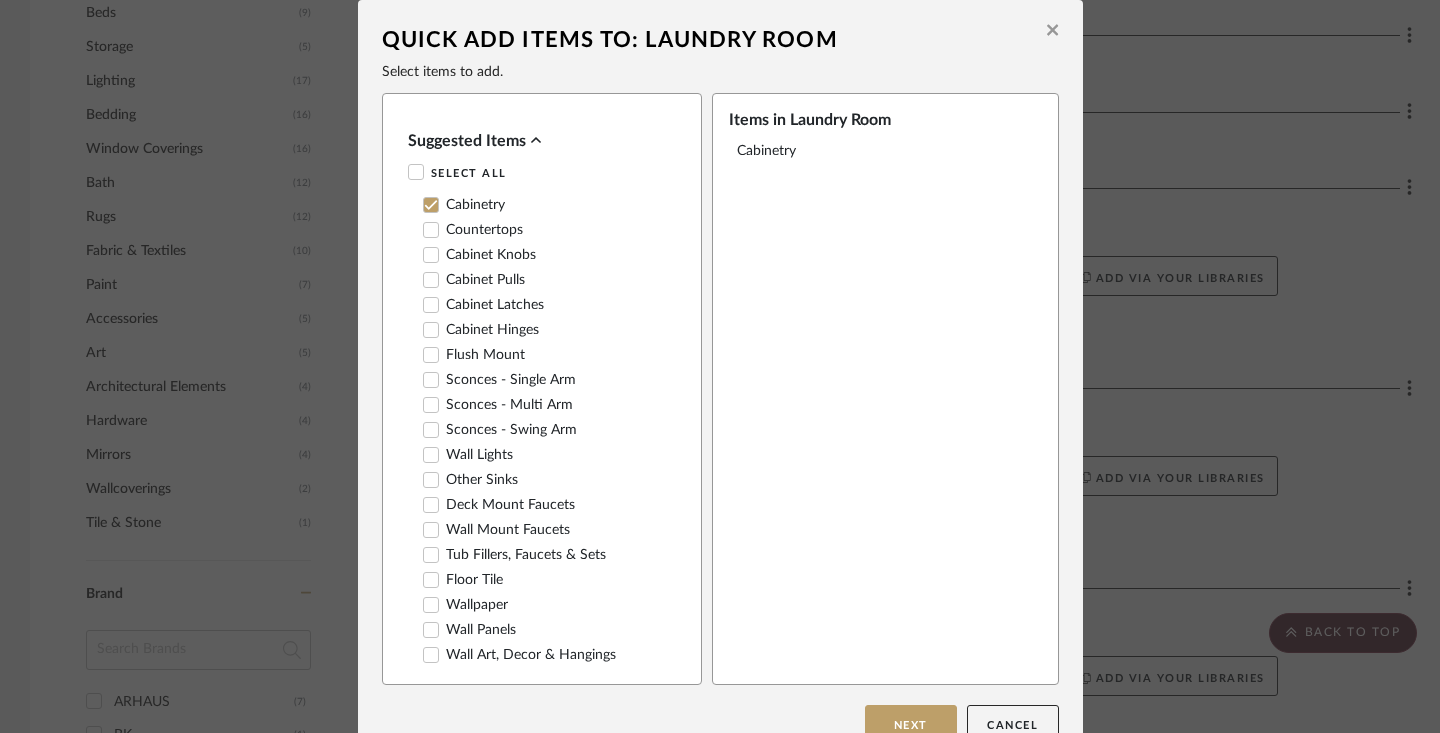 click on "Cabinet Pulls" at bounding box center (474, 280) 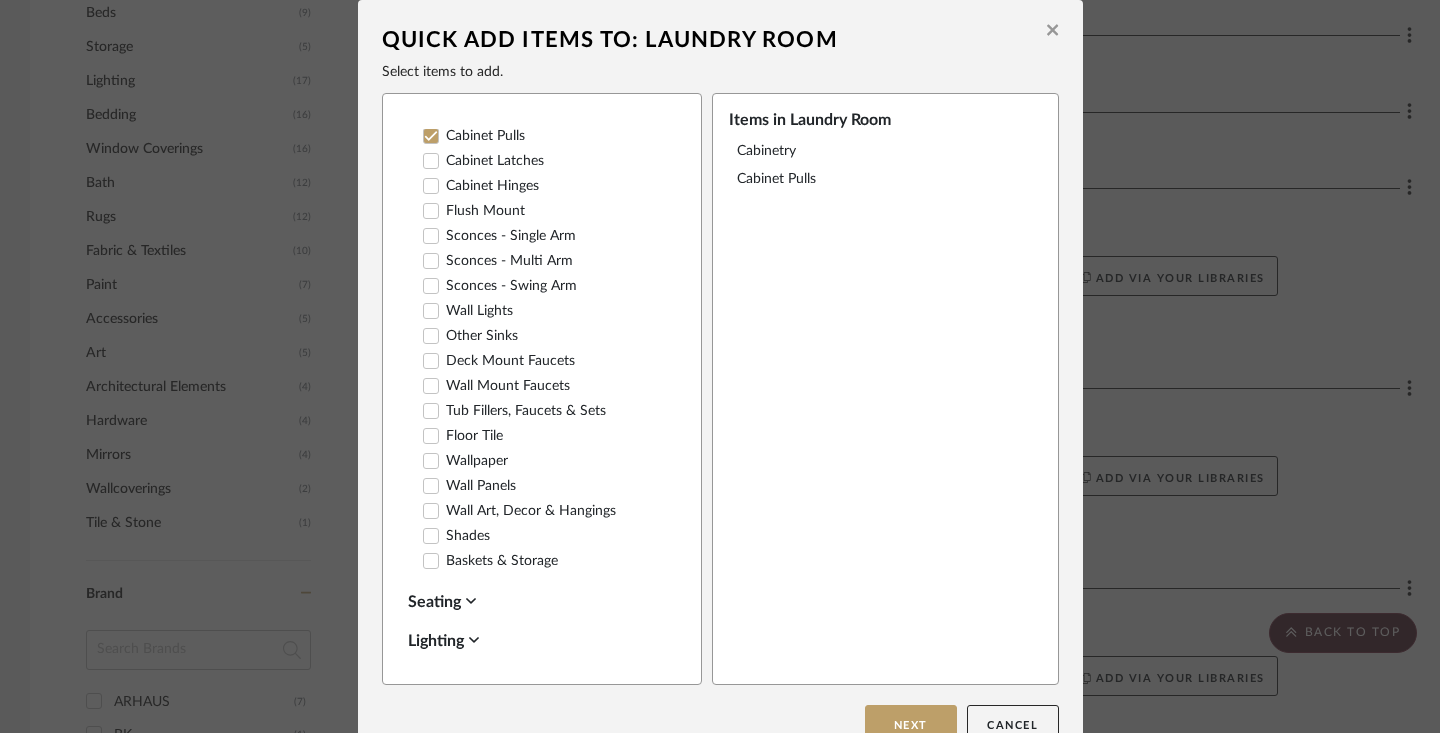 scroll, scrollTop: 145, scrollLeft: 0, axis: vertical 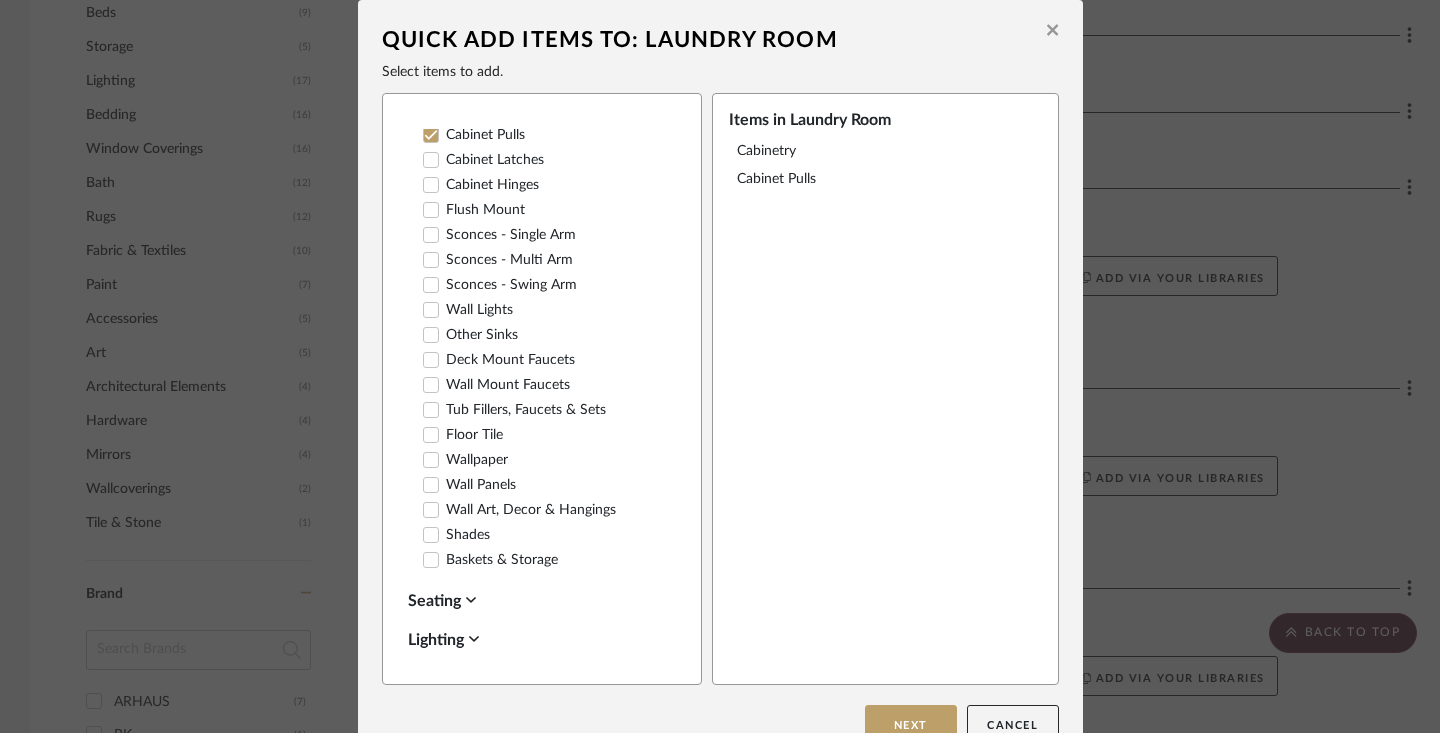 click on "Other Sinks" at bounding box center [470, 335] 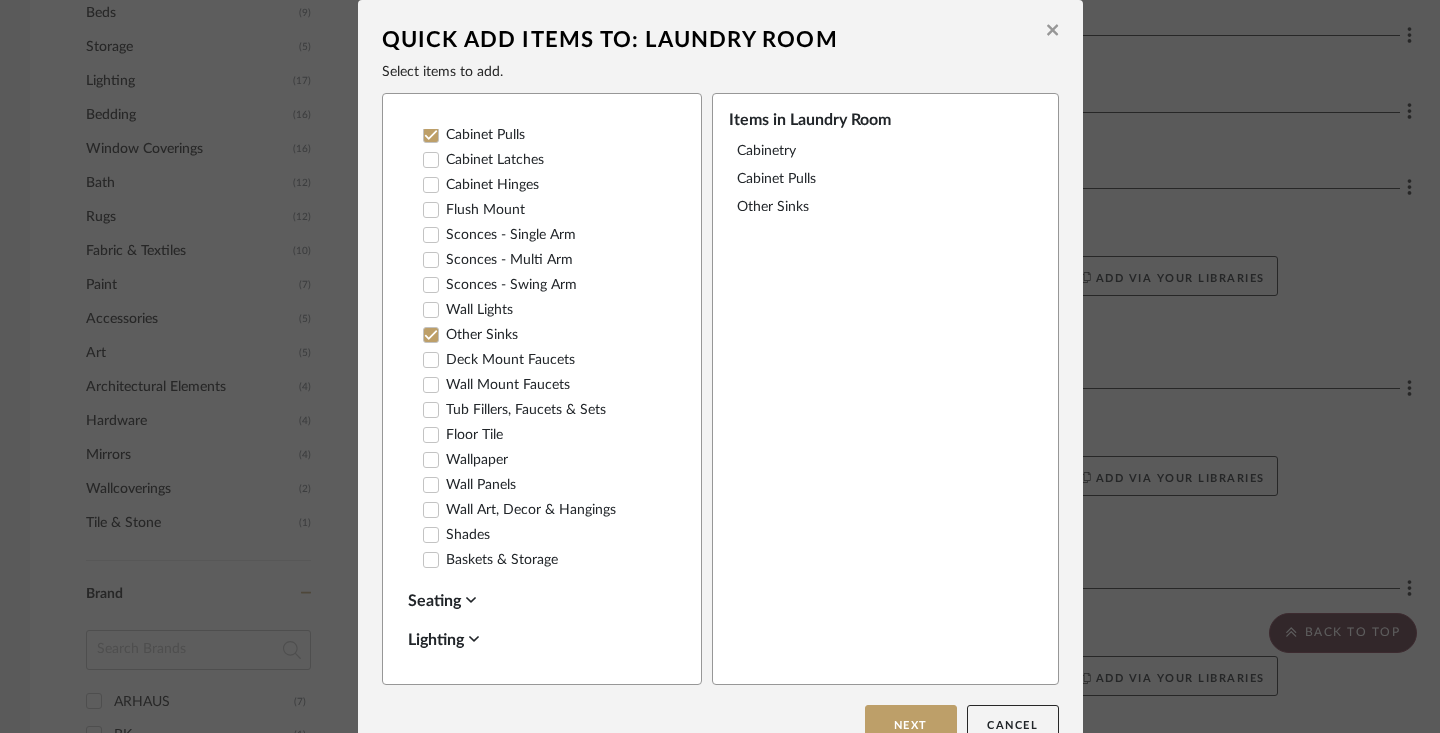 click on "Deck Mount Faucets" at bounding box center (499, 360) 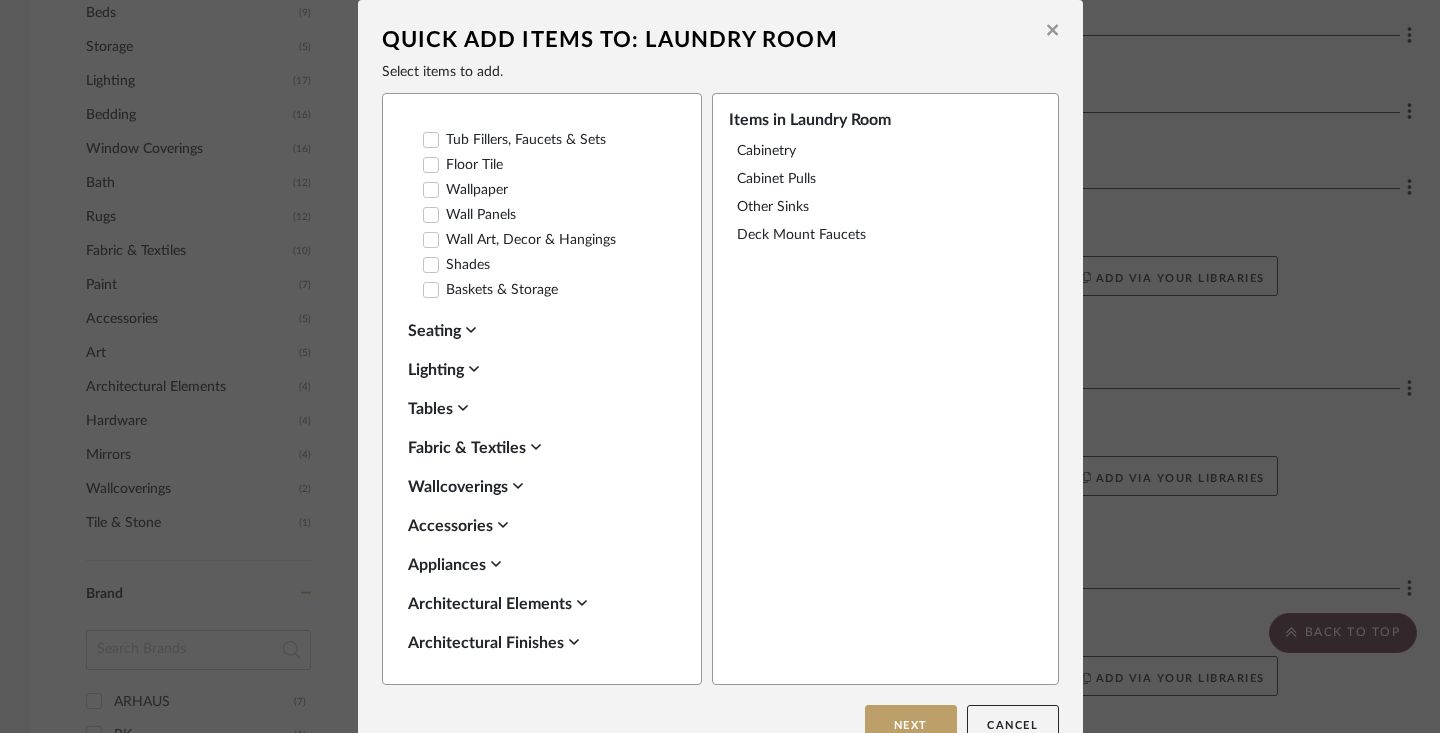 scroll, scrollTop: 418, scrollLeft: 0, axis: vertical 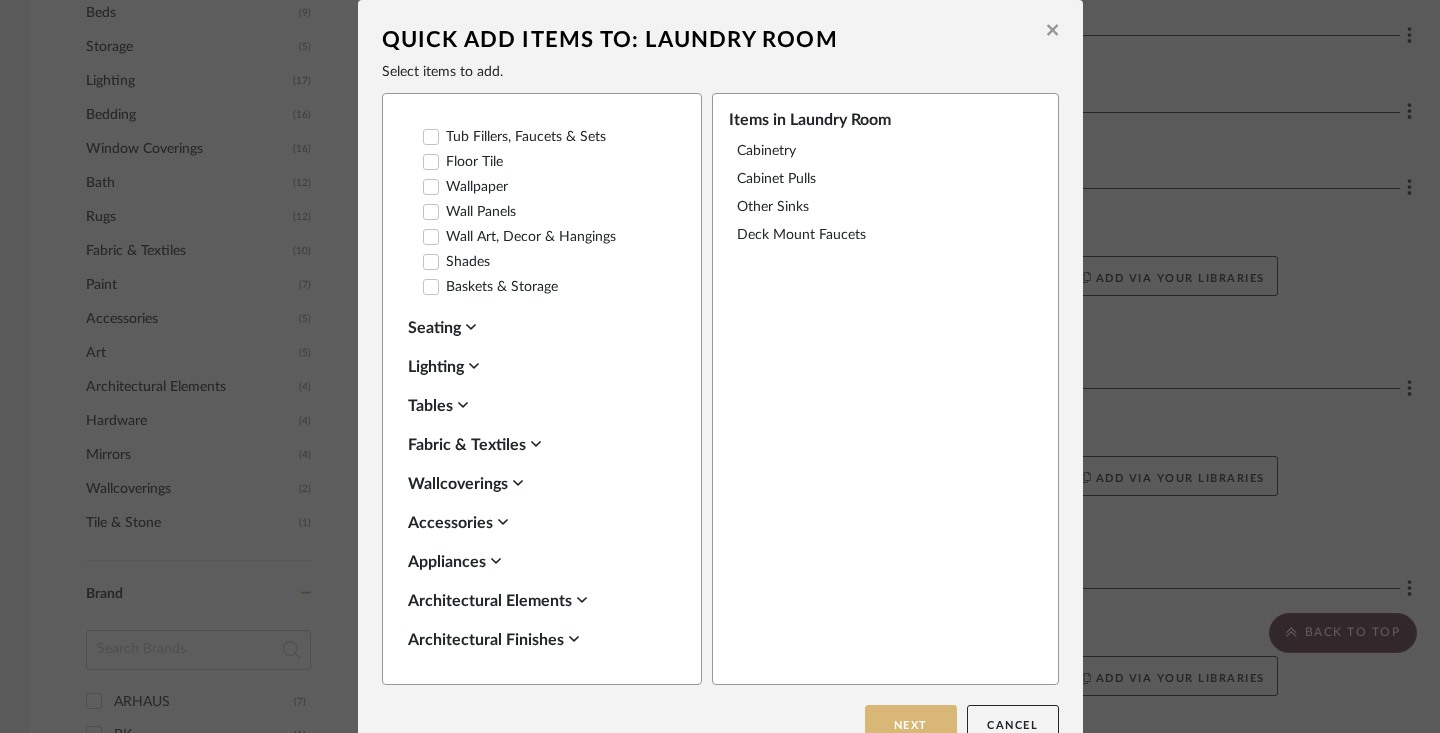 click on "Next" at bounding box center (911, 725) 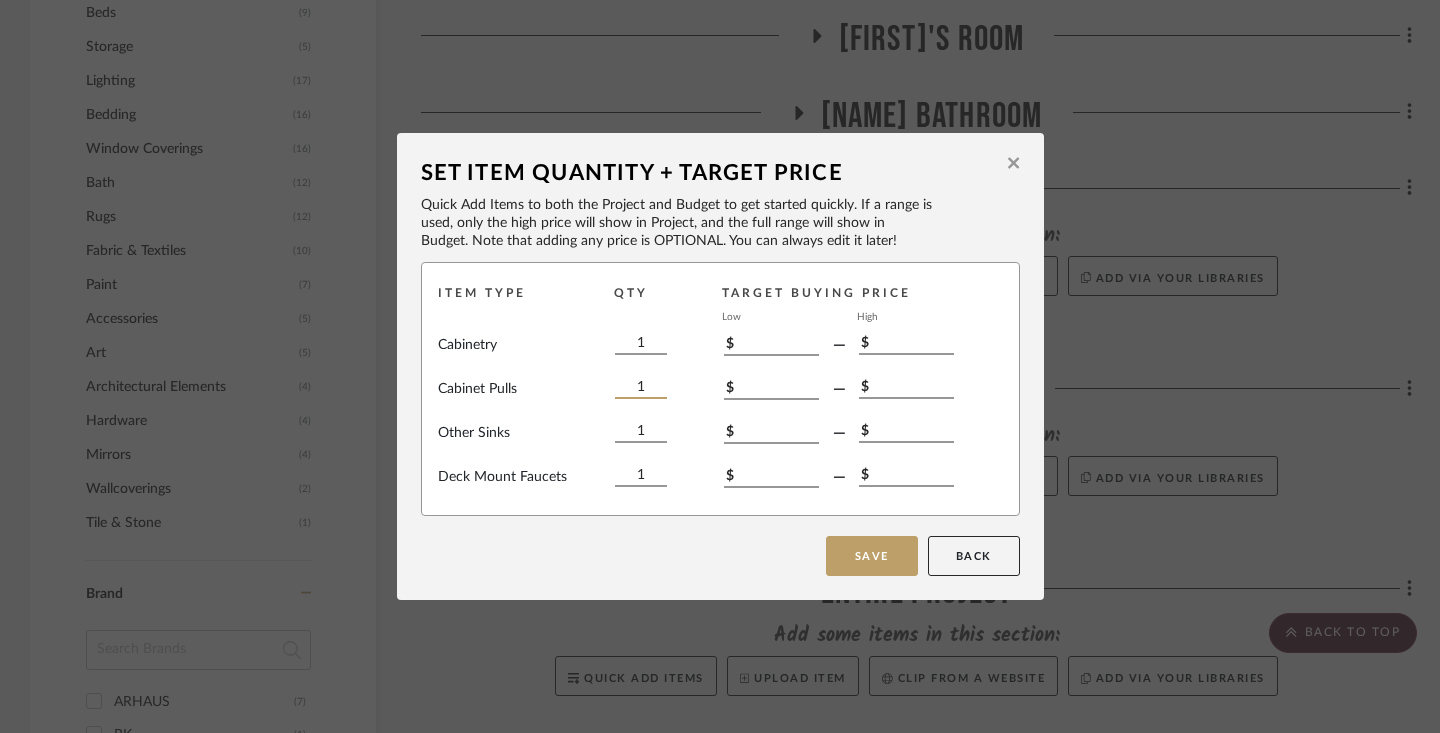 click on "1" at bounding box center [641, 388] 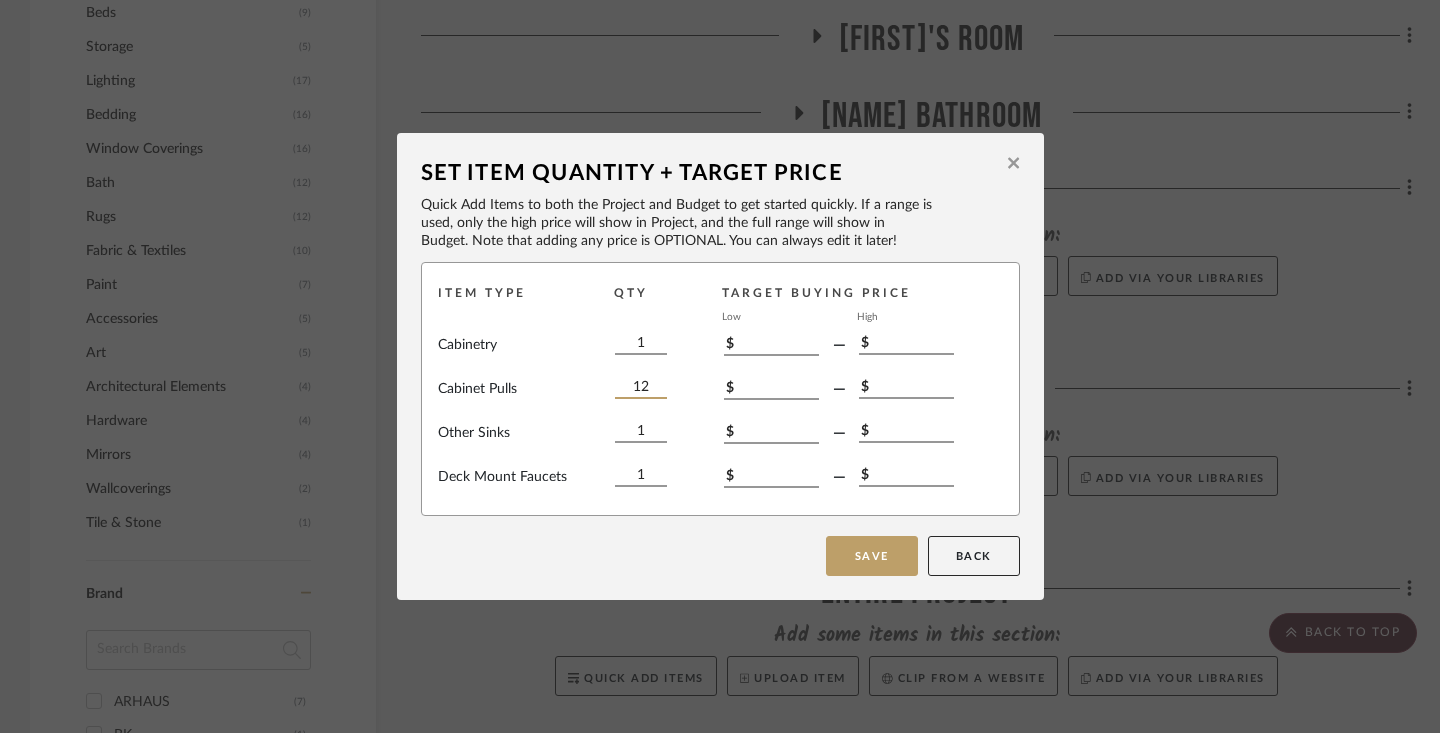 type 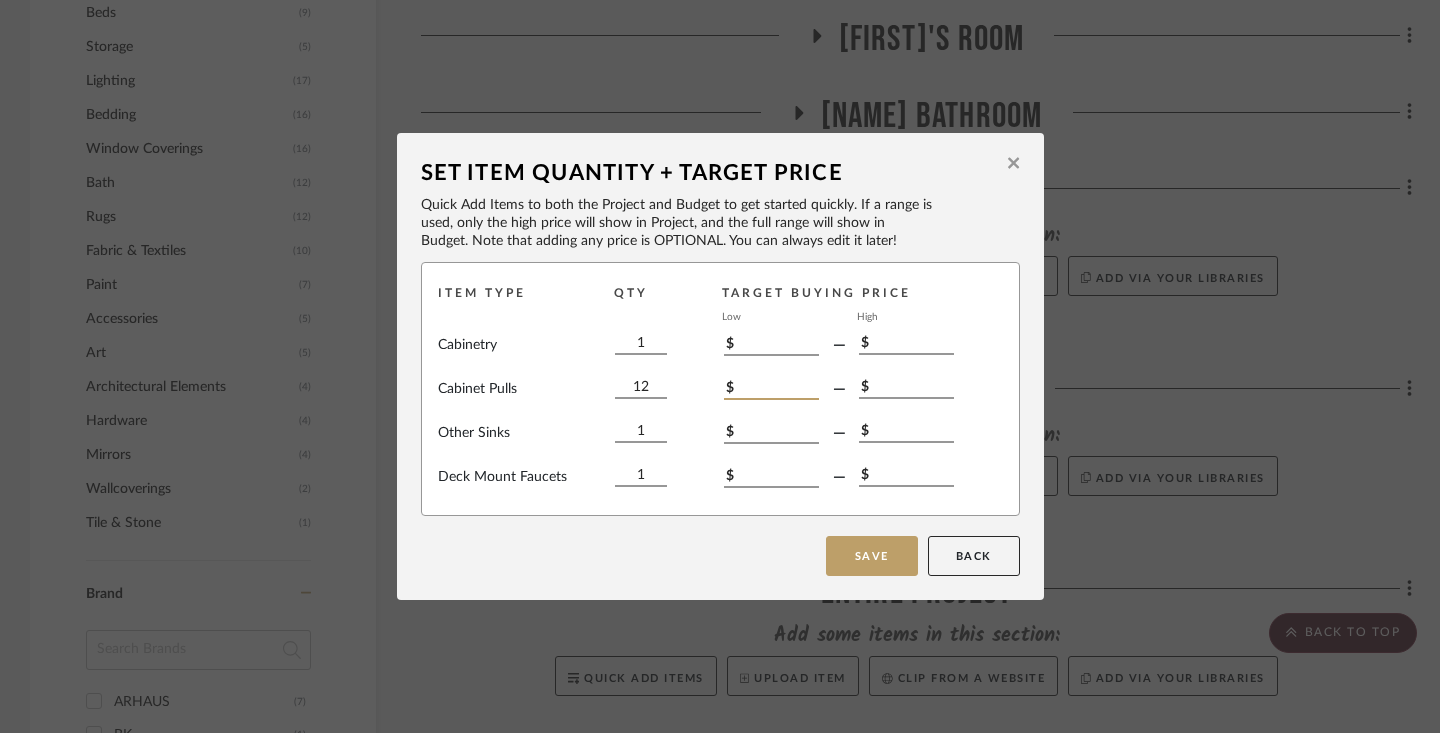 click on "$" at bounding box center [771, 389] 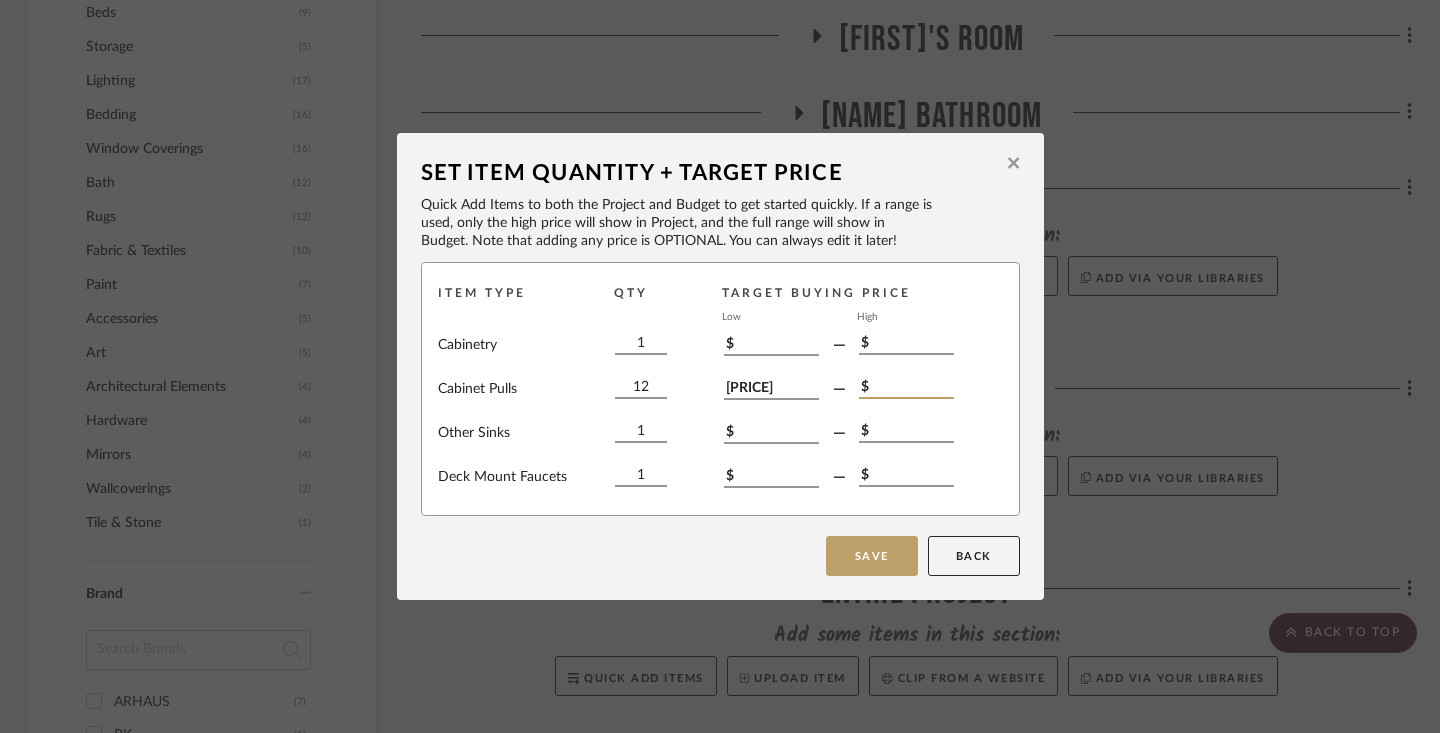 click on "$" at bounding box center (906, 388) 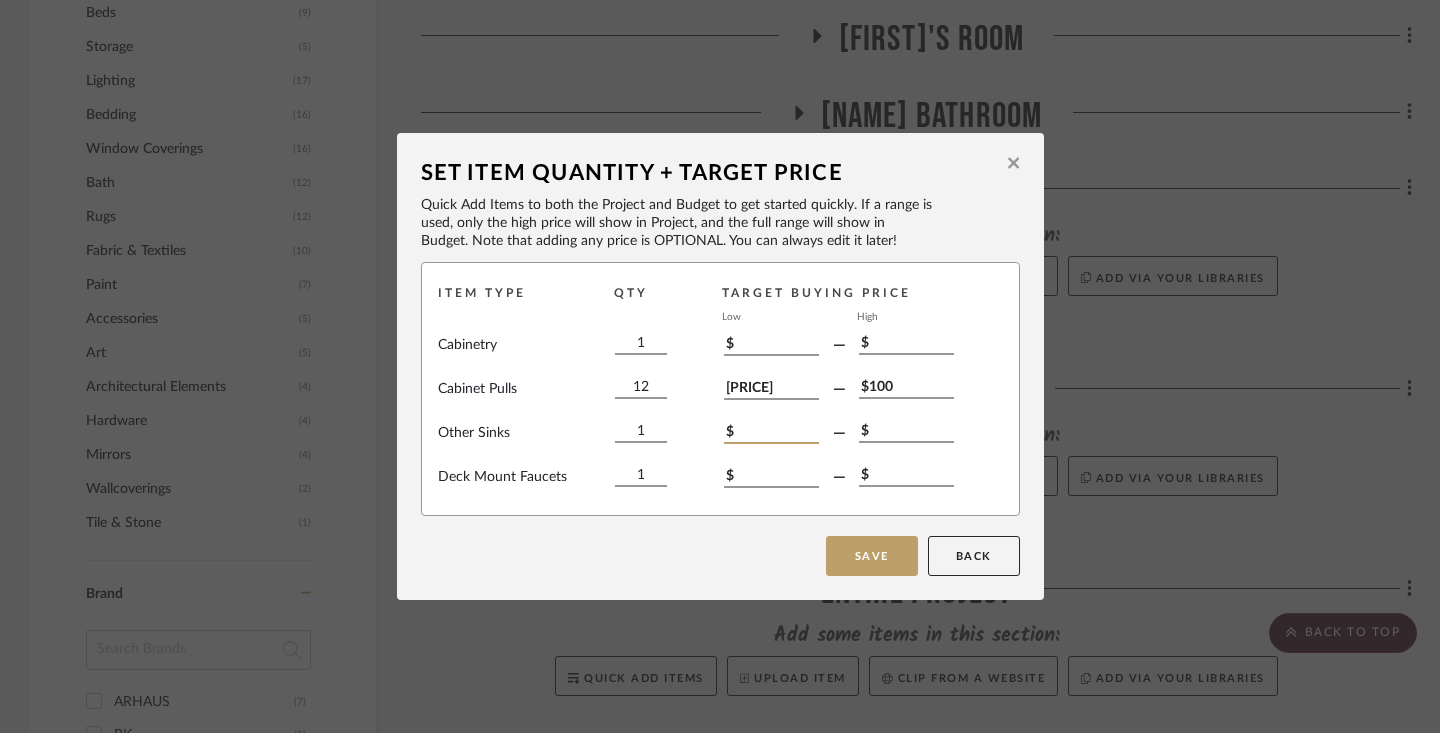 click on "$" at bounding box center (771, 433) 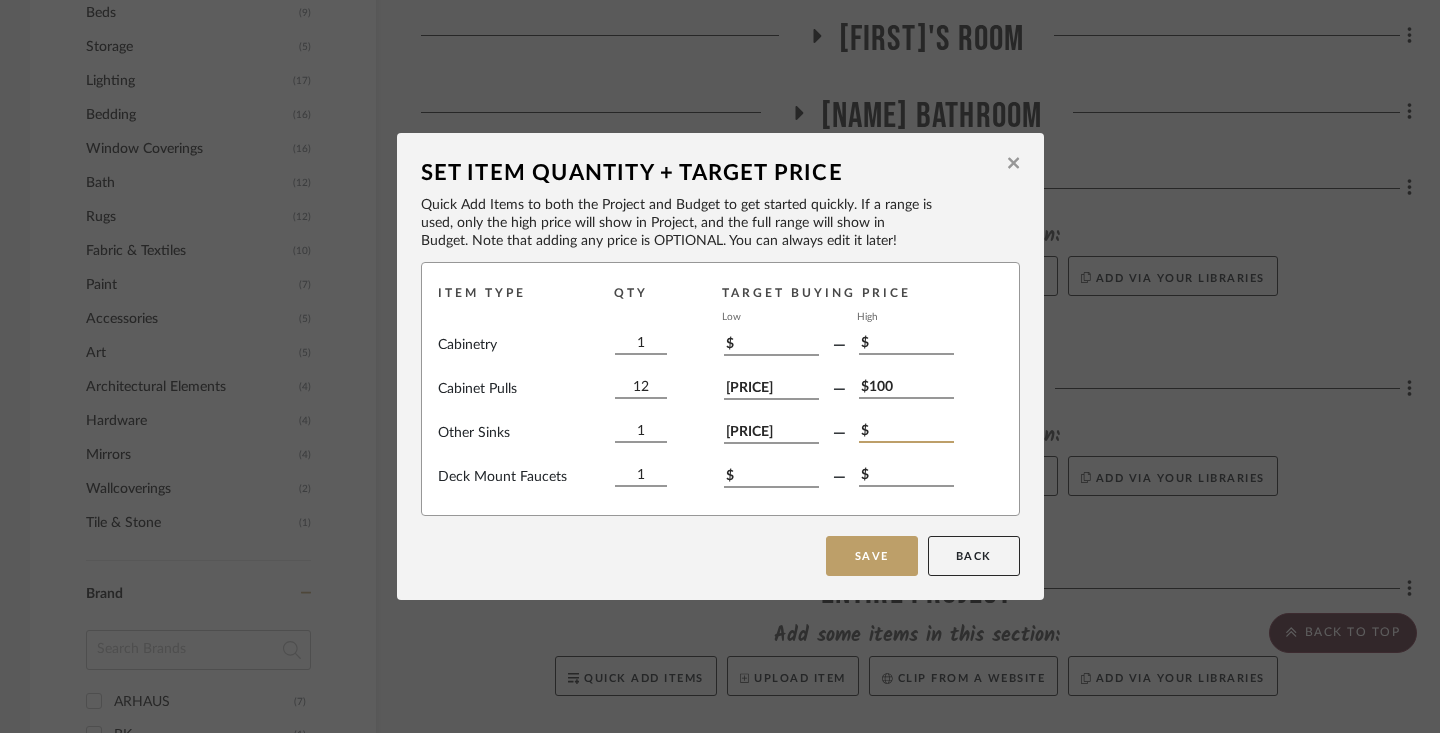 click on "$" at bounding box center [906, 432] 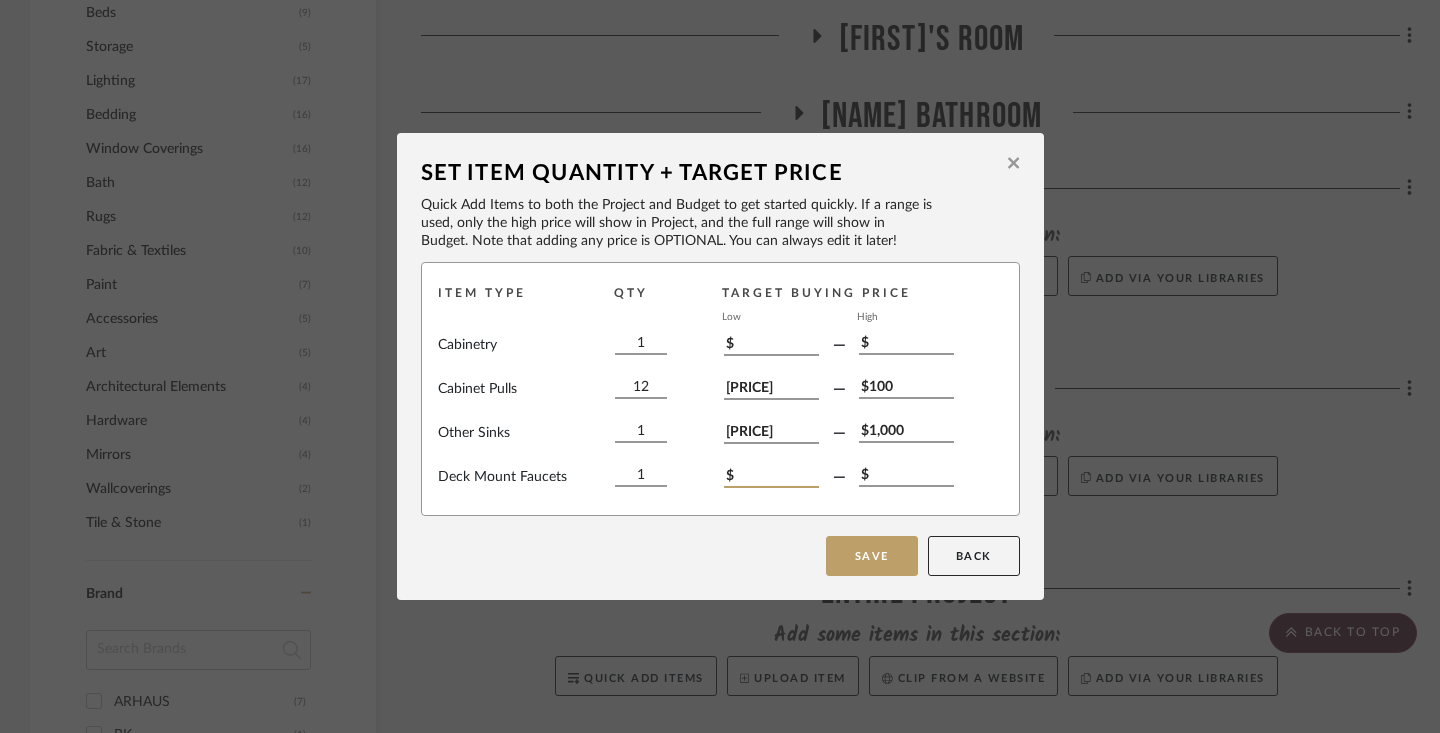 click on "$" at bounding box center [771, 477] 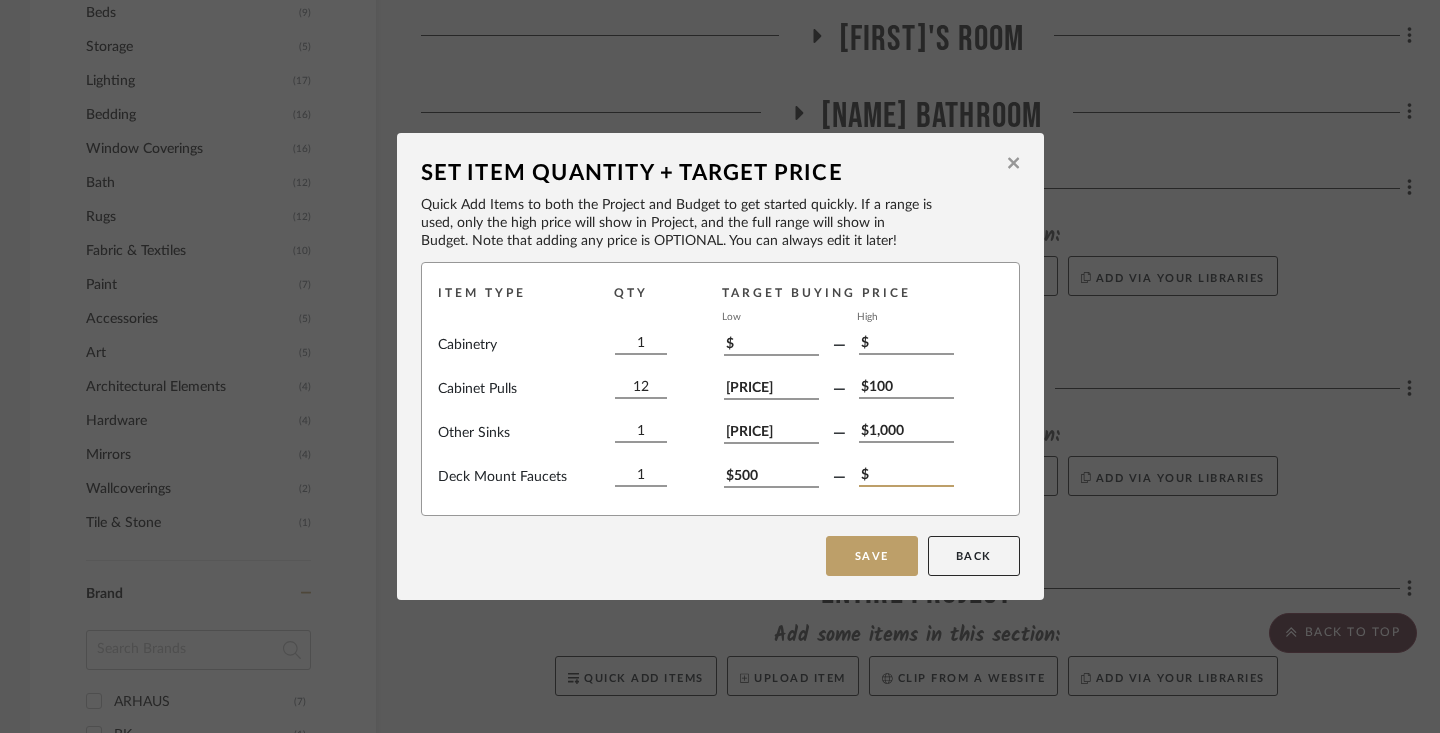 click on "$" at bounding box center [906, 476] 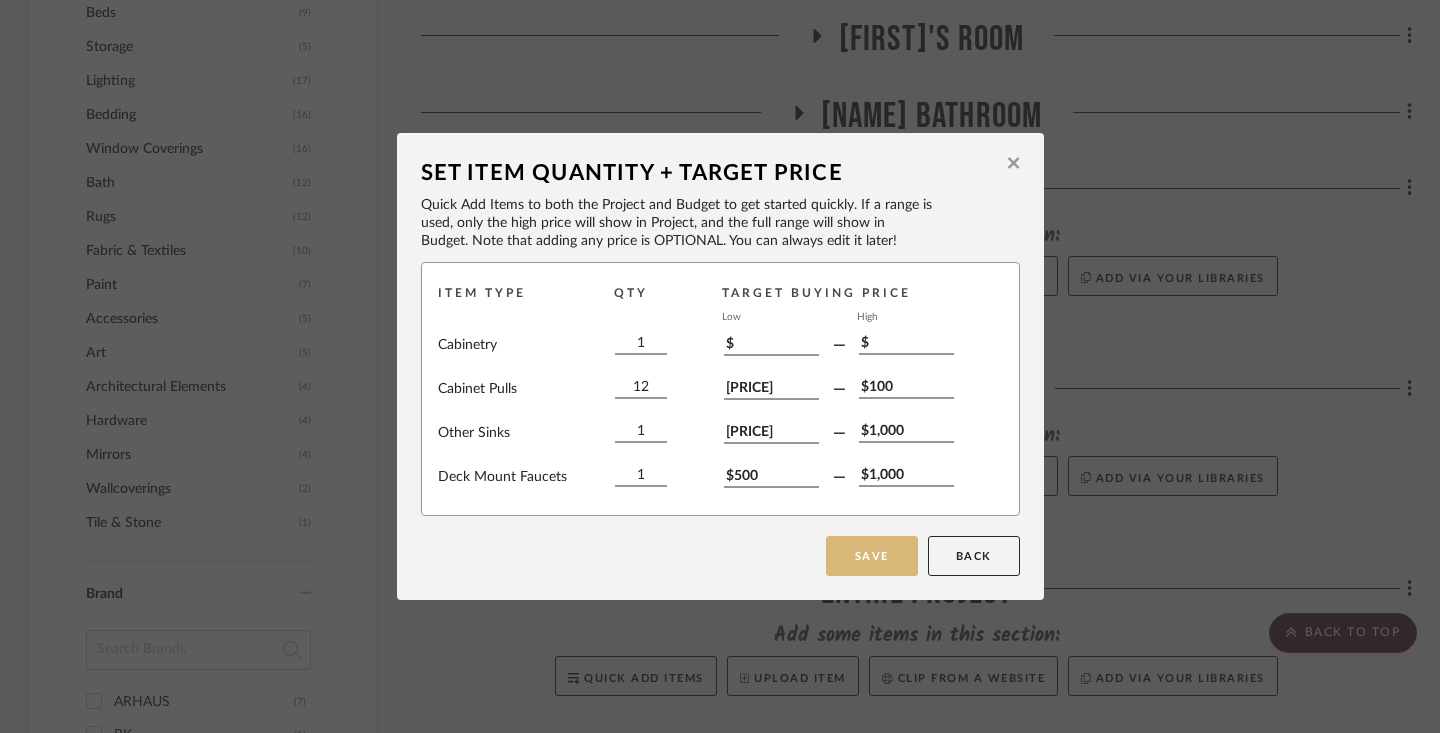 click on "Save" at bounding box center (872, 556) 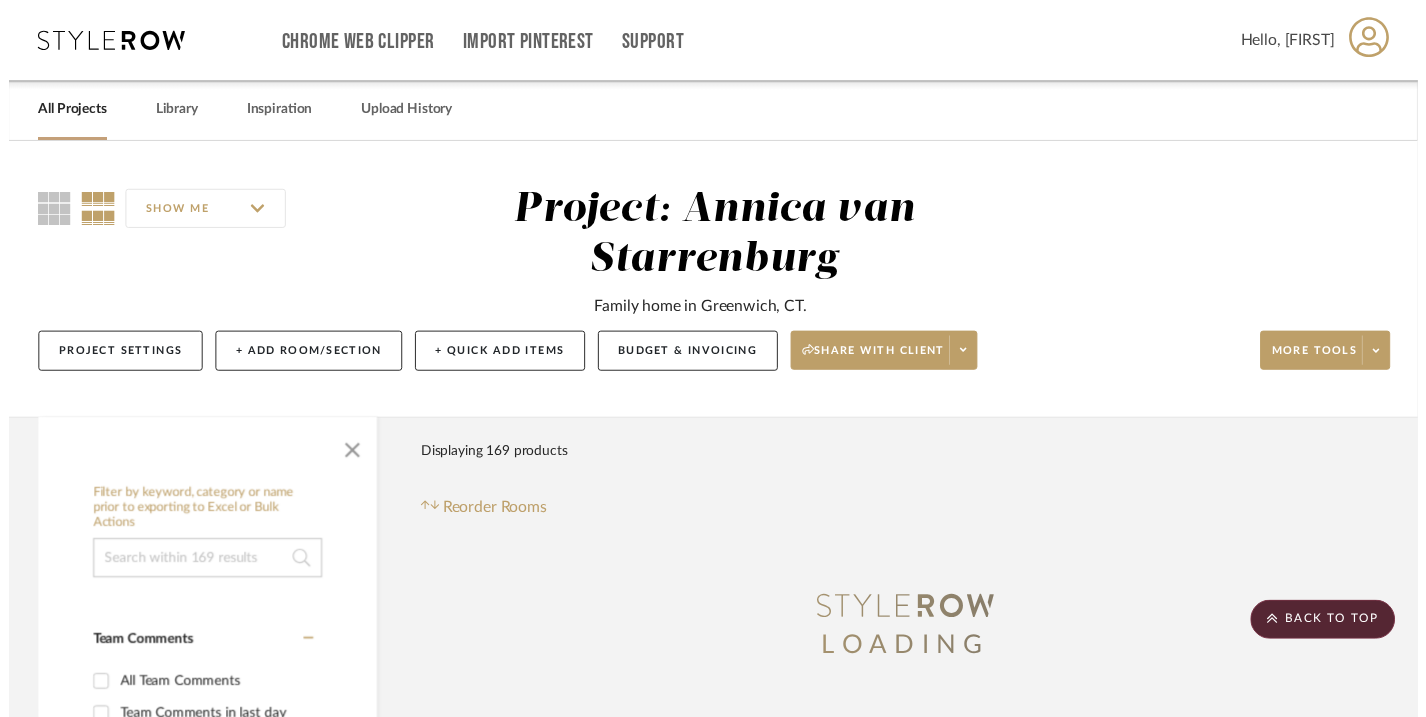 scroll, scrollTop: 1679, scrollLeft: 0, axis: vertical 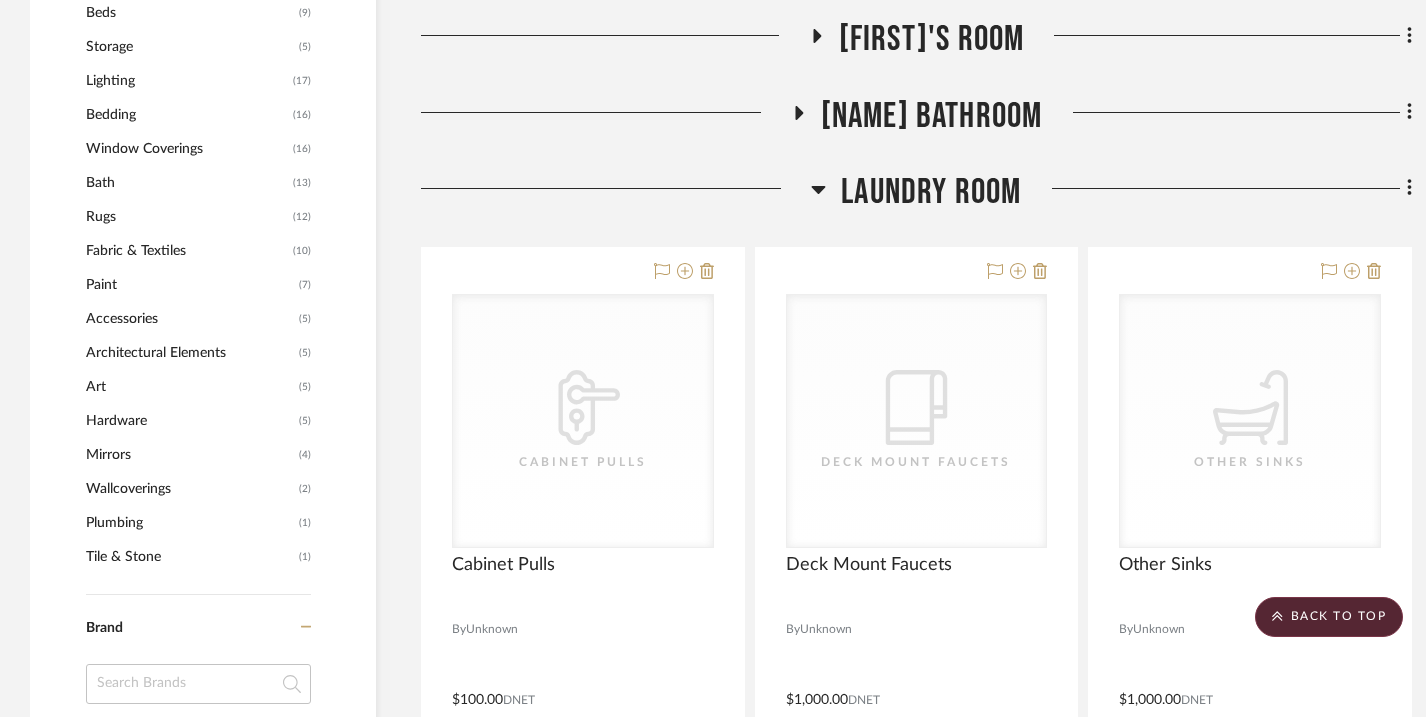 click 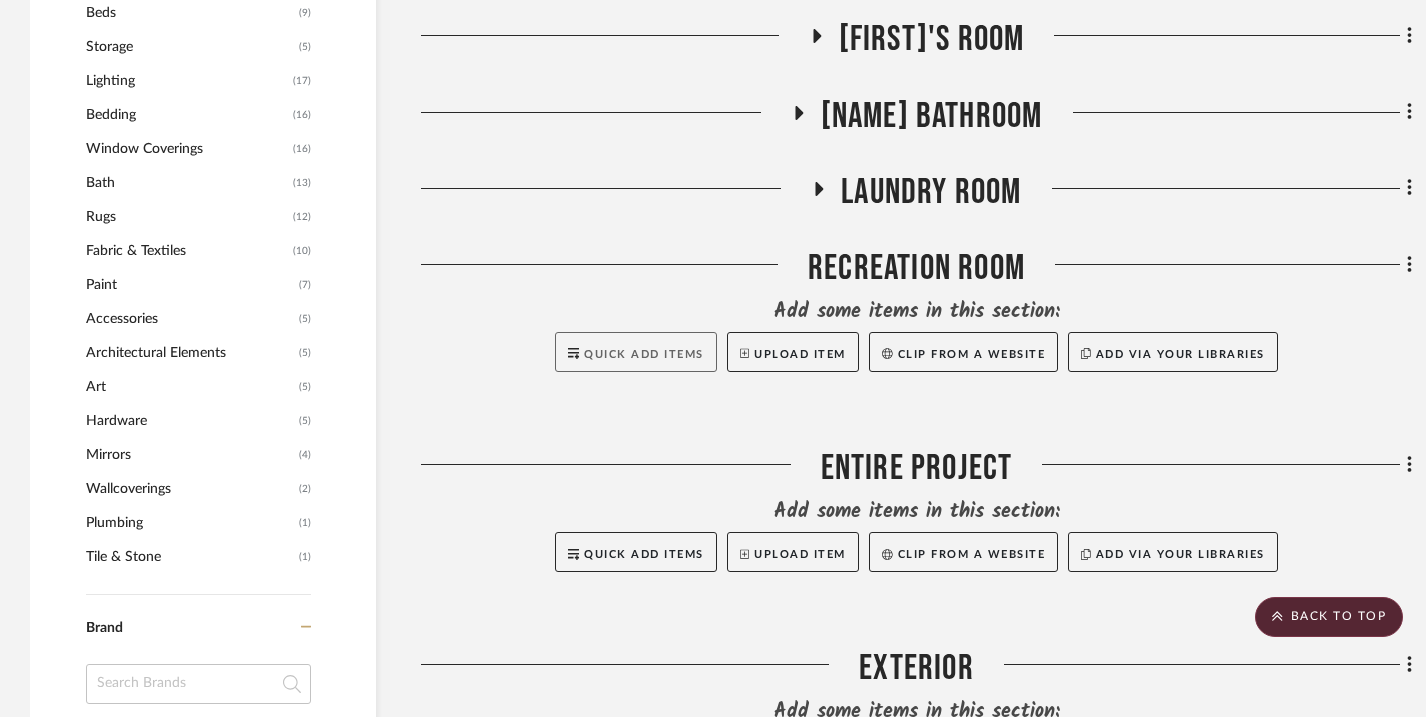click on "Quick Add Items" 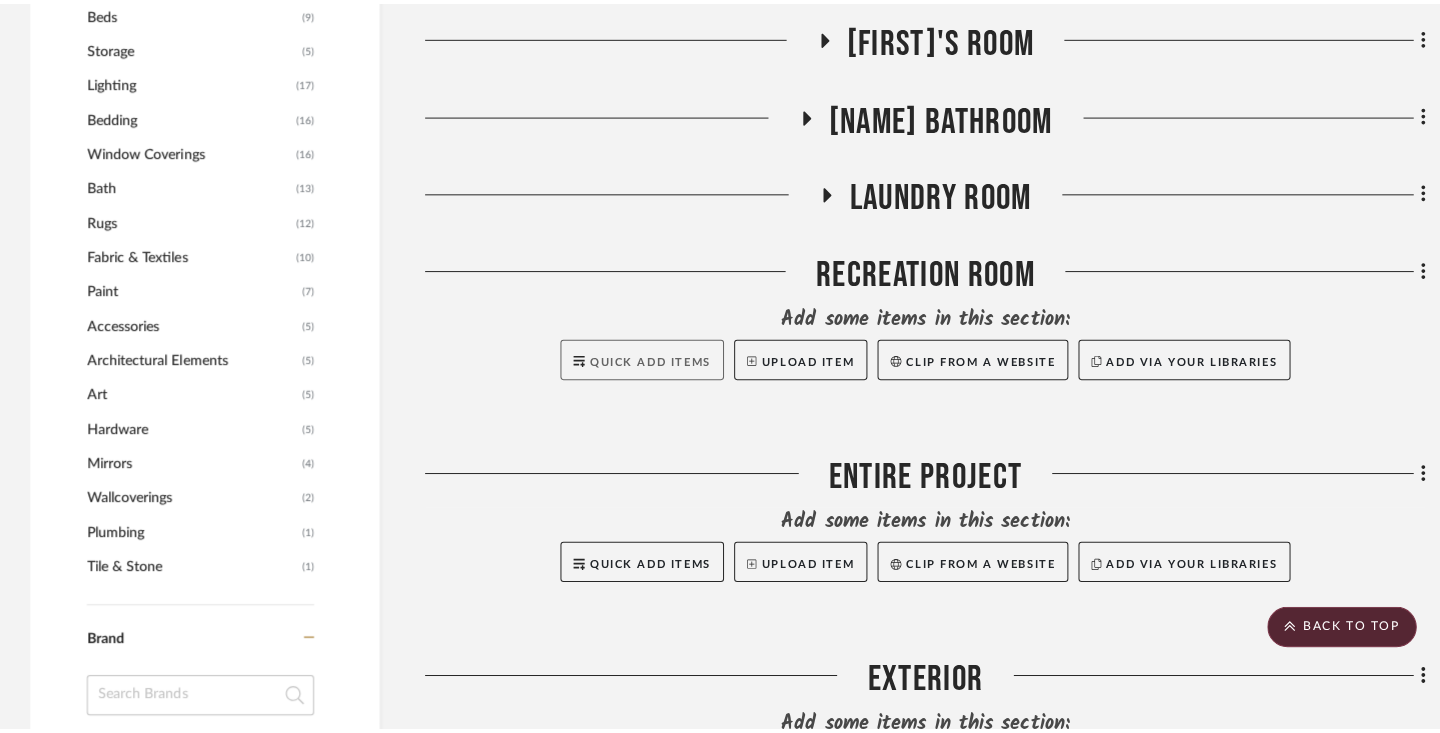 scroll, scrollTop: 0, scrollLeft: 0, axis: both 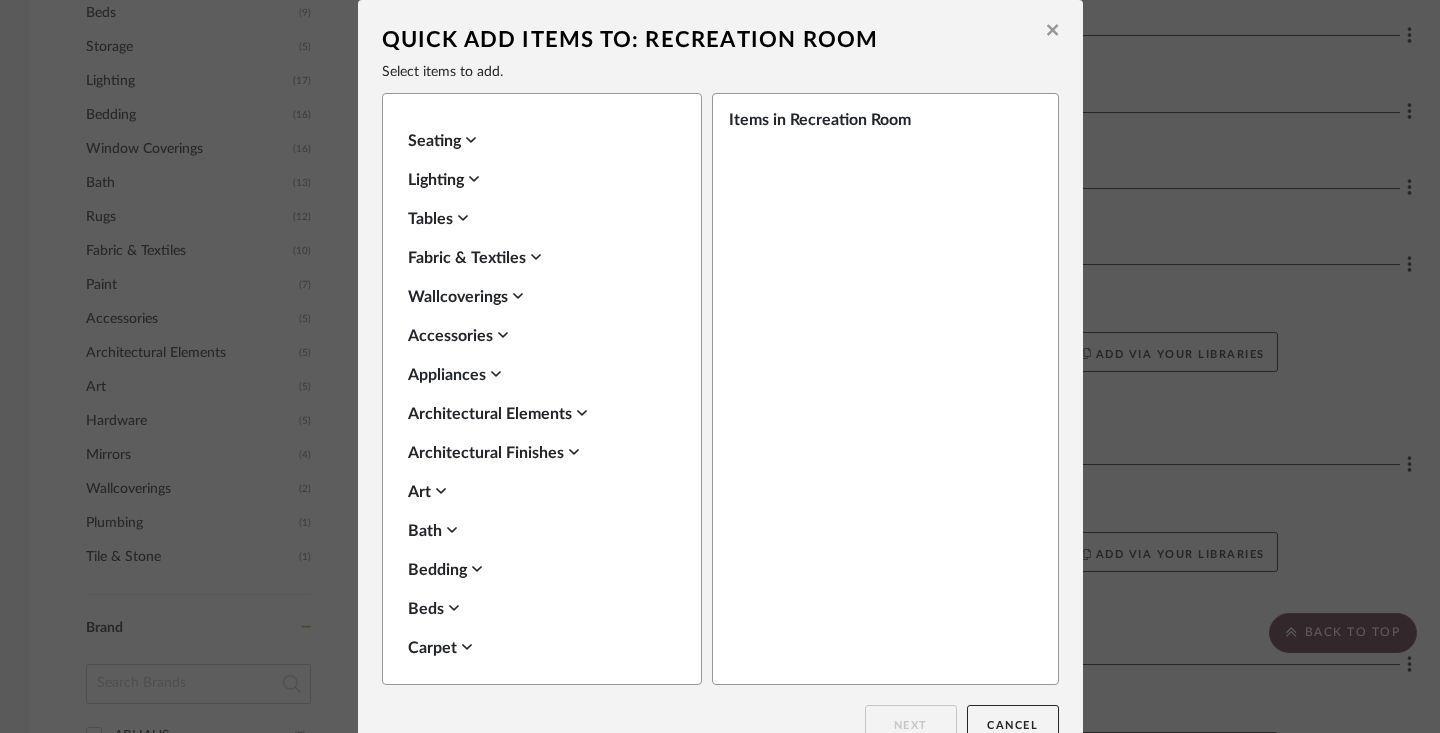 click on "Seating" at bounding box center (537, 141) 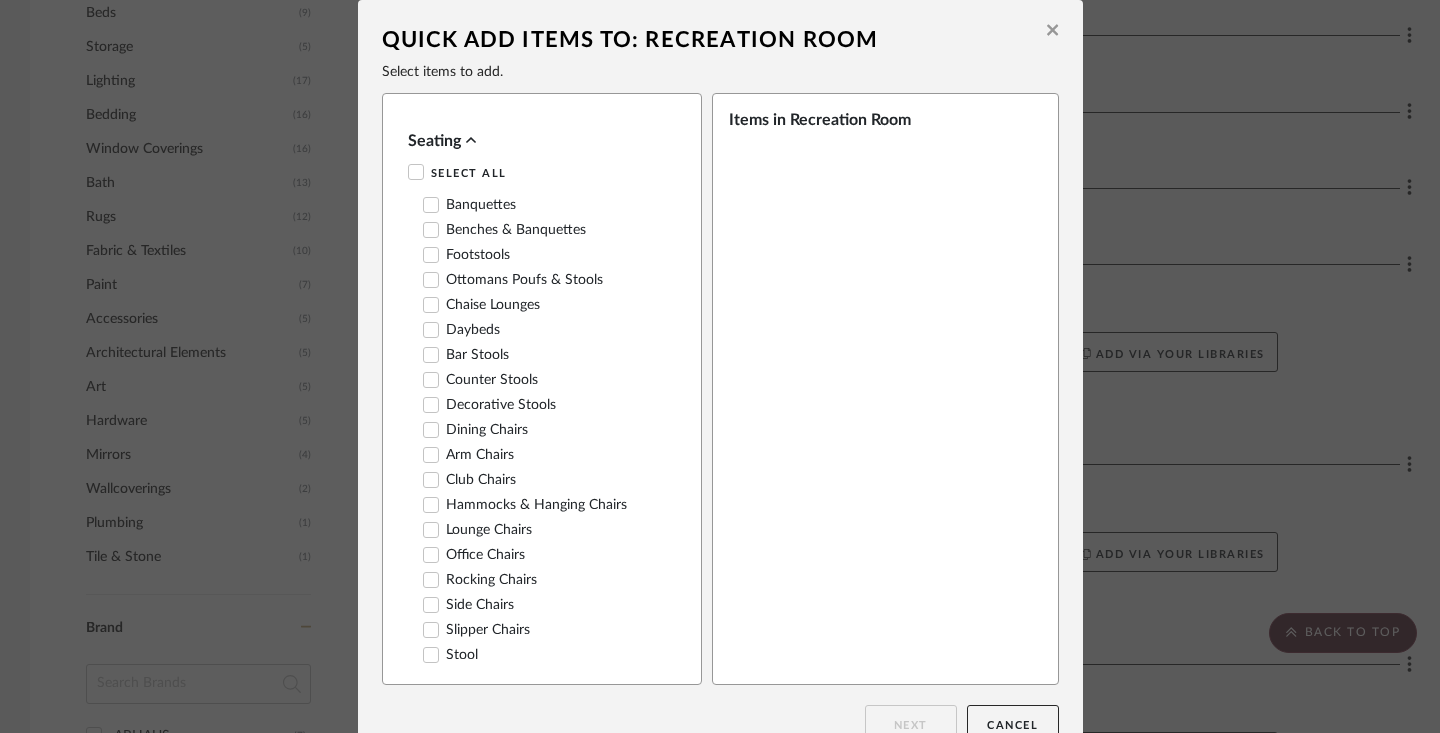 click on "Ottomans Poufs & Stools" at bounding box center [513, 280] 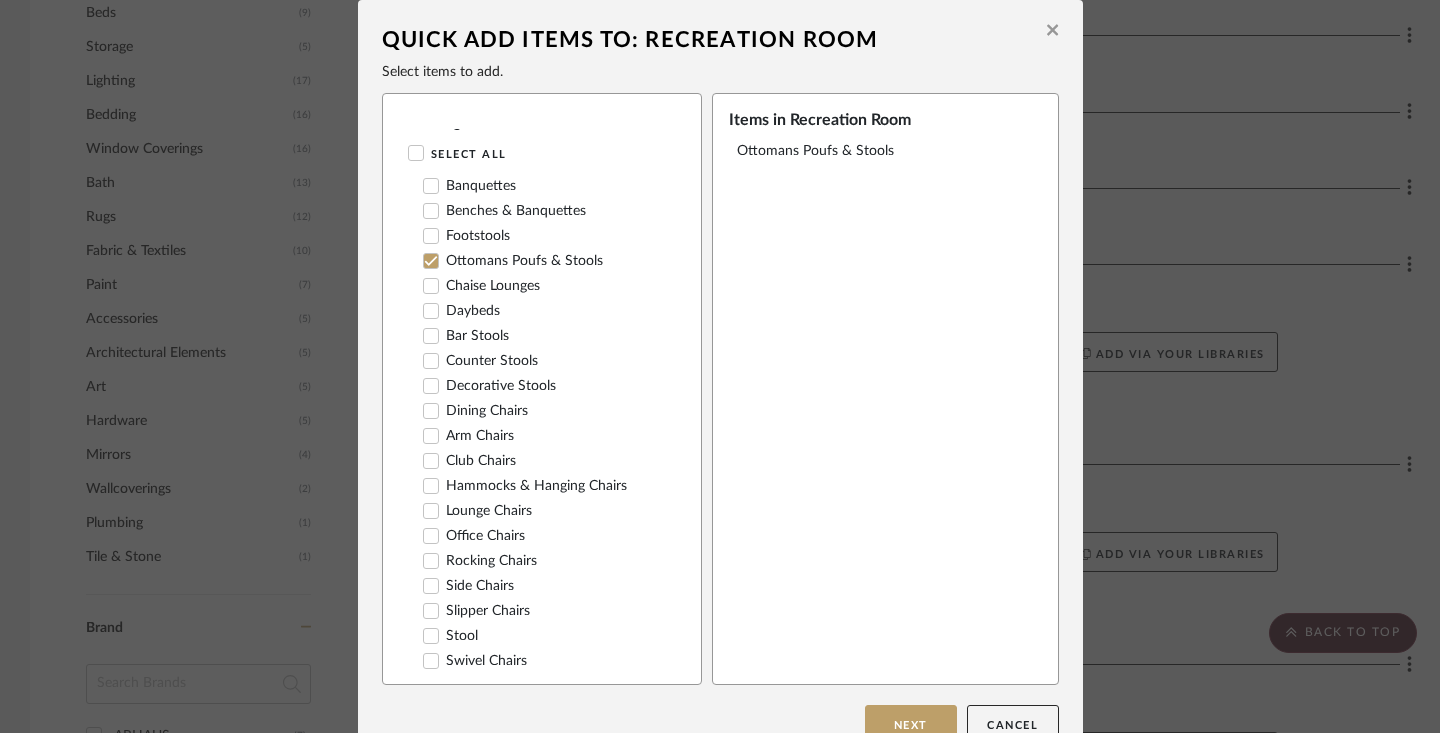 scroll, scrollTop: 23, scrollLeft: 0, axis: vertical 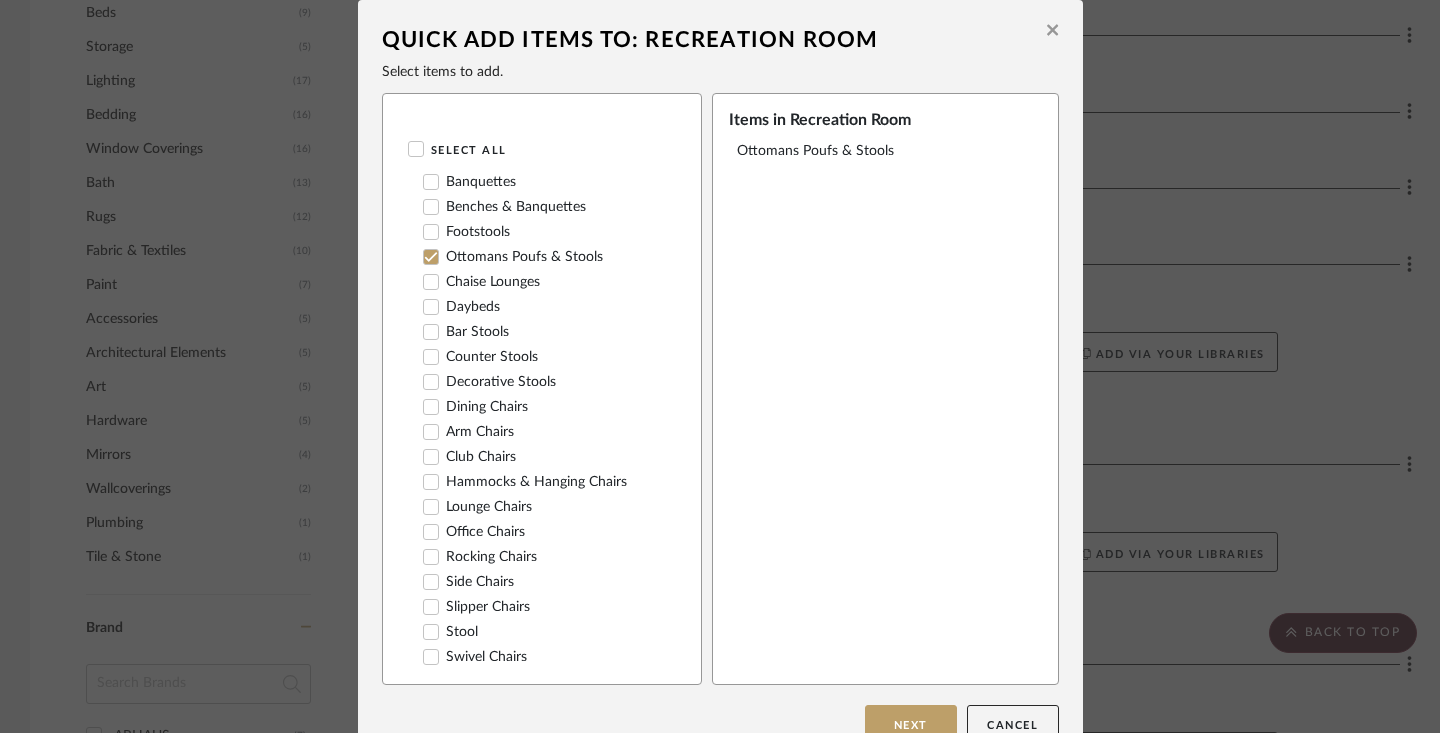 click on "Daybeds" at bounding box center (461, 307) 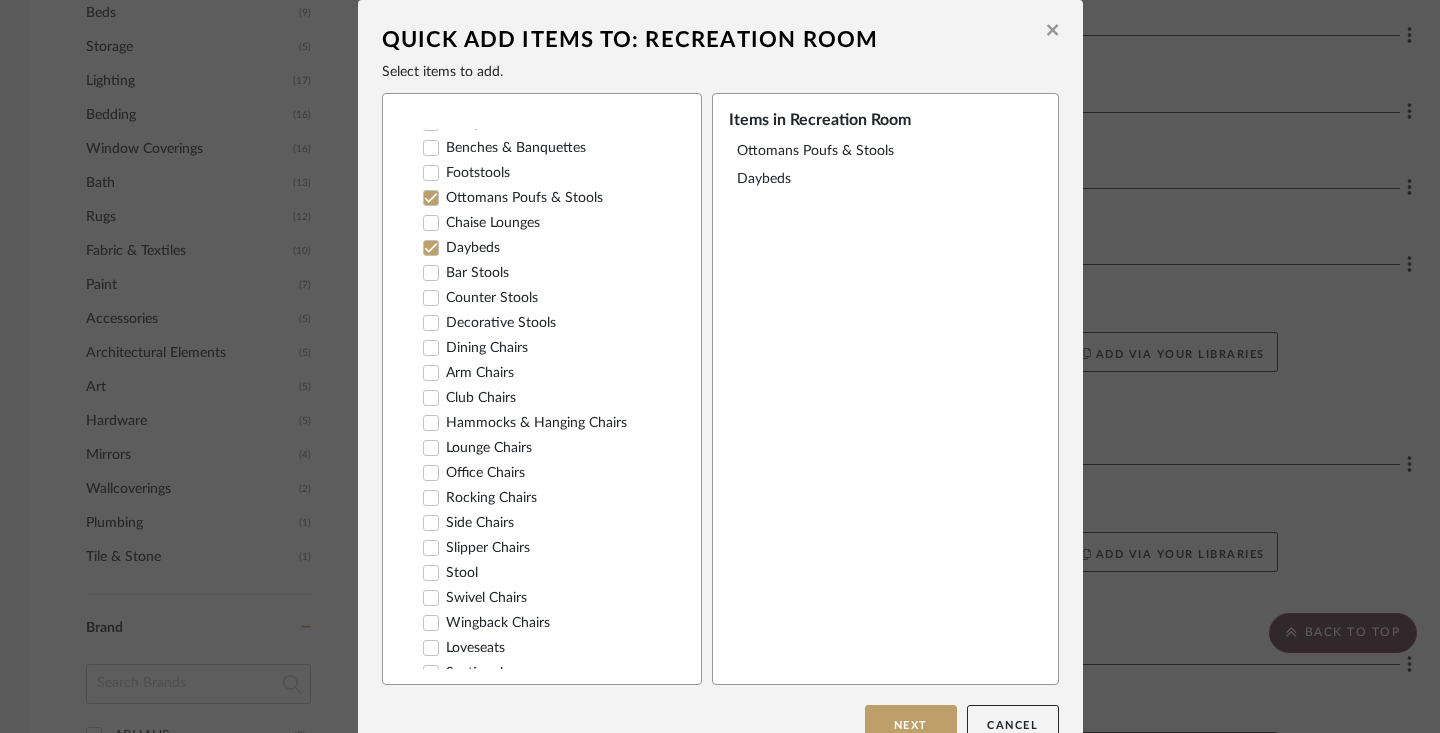 scroll, scrollTop: 83, scrollLeft: 0, axis: vertical 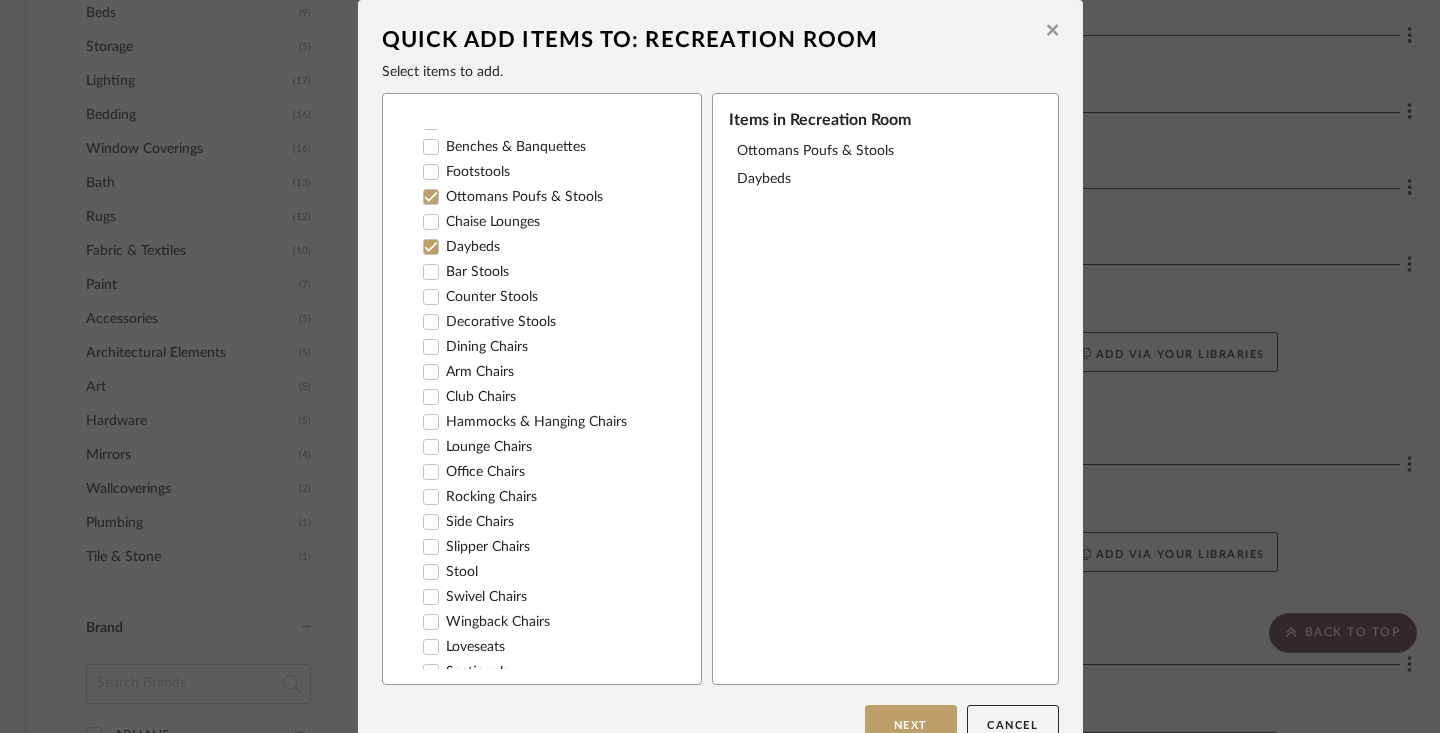 click on "Club Chairs" at bounding box center [469, 397] 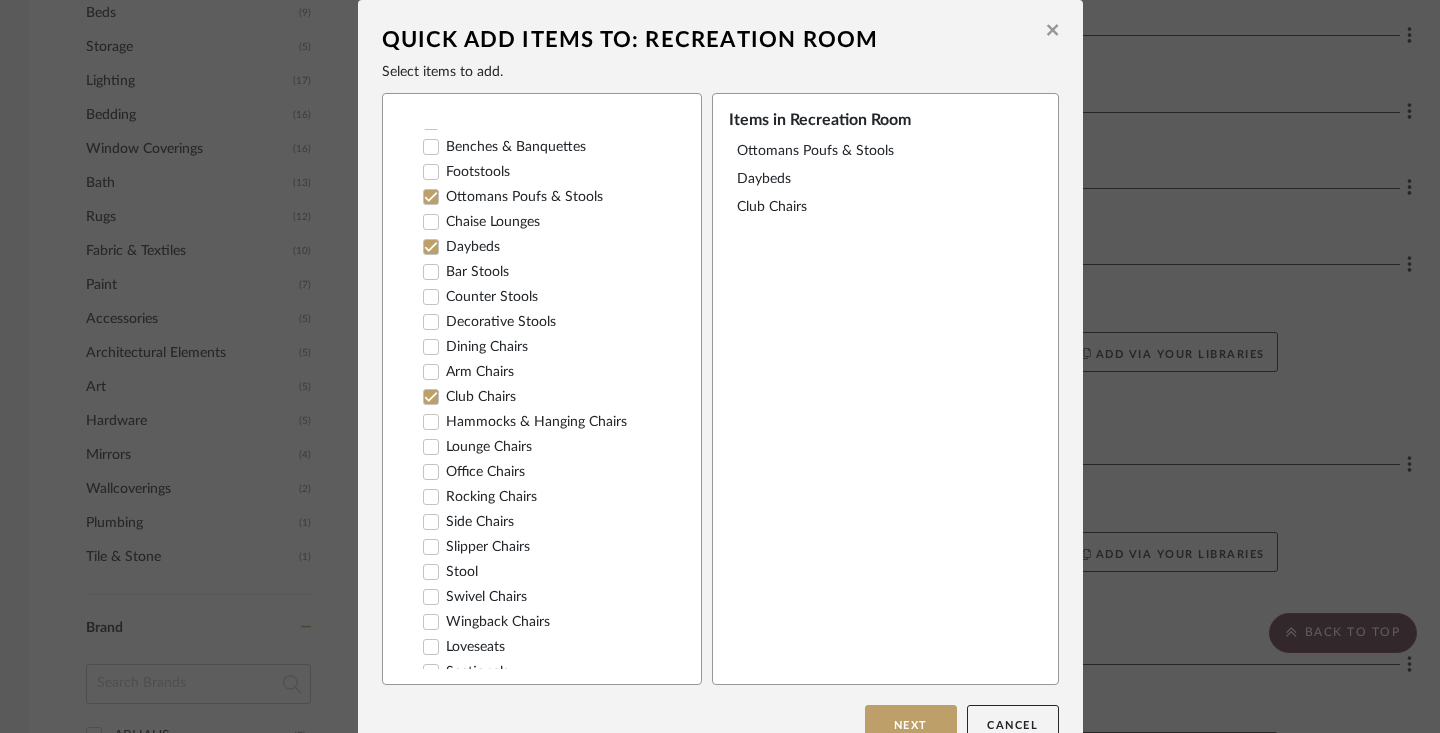 click on "Club Chairs" at bounding box center [469, 397] 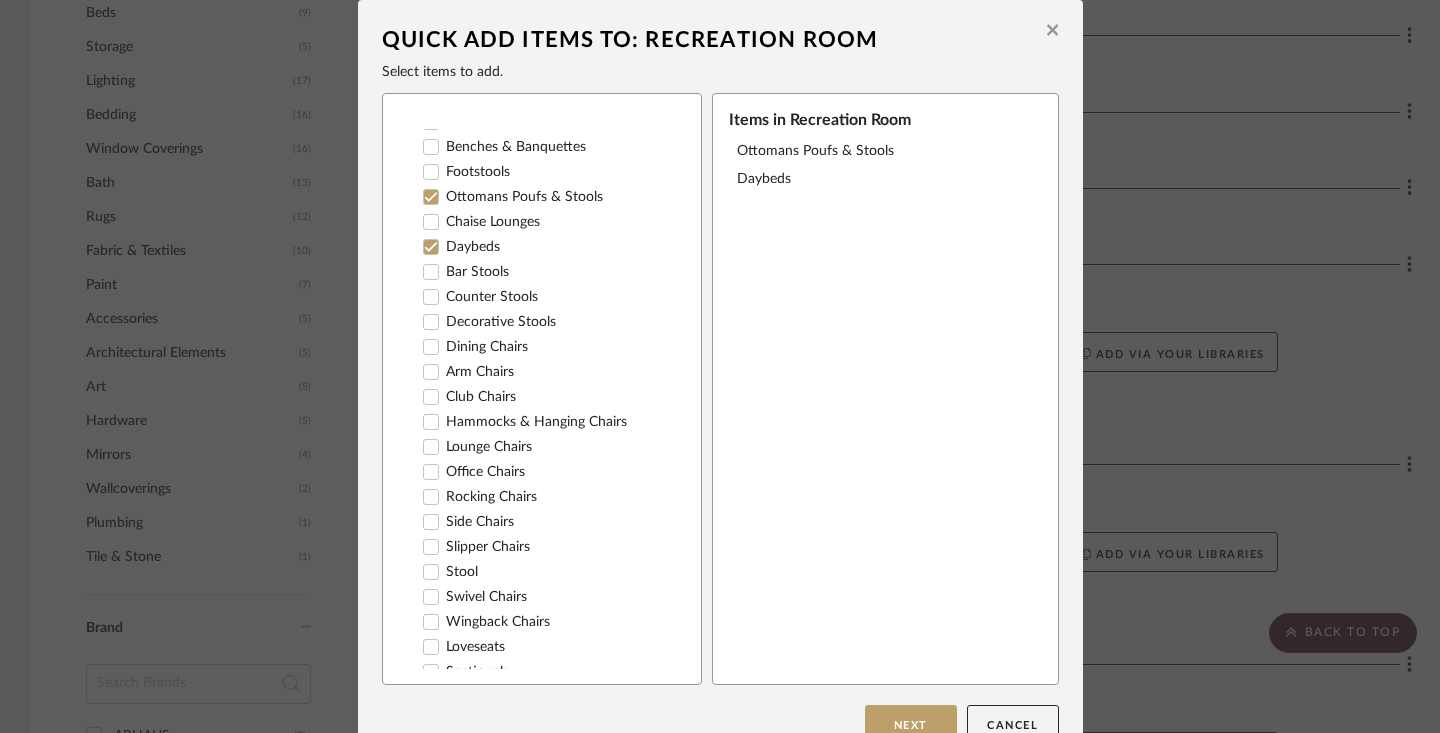 click on "Swivel Chairs" at bounding box center [475, 597] 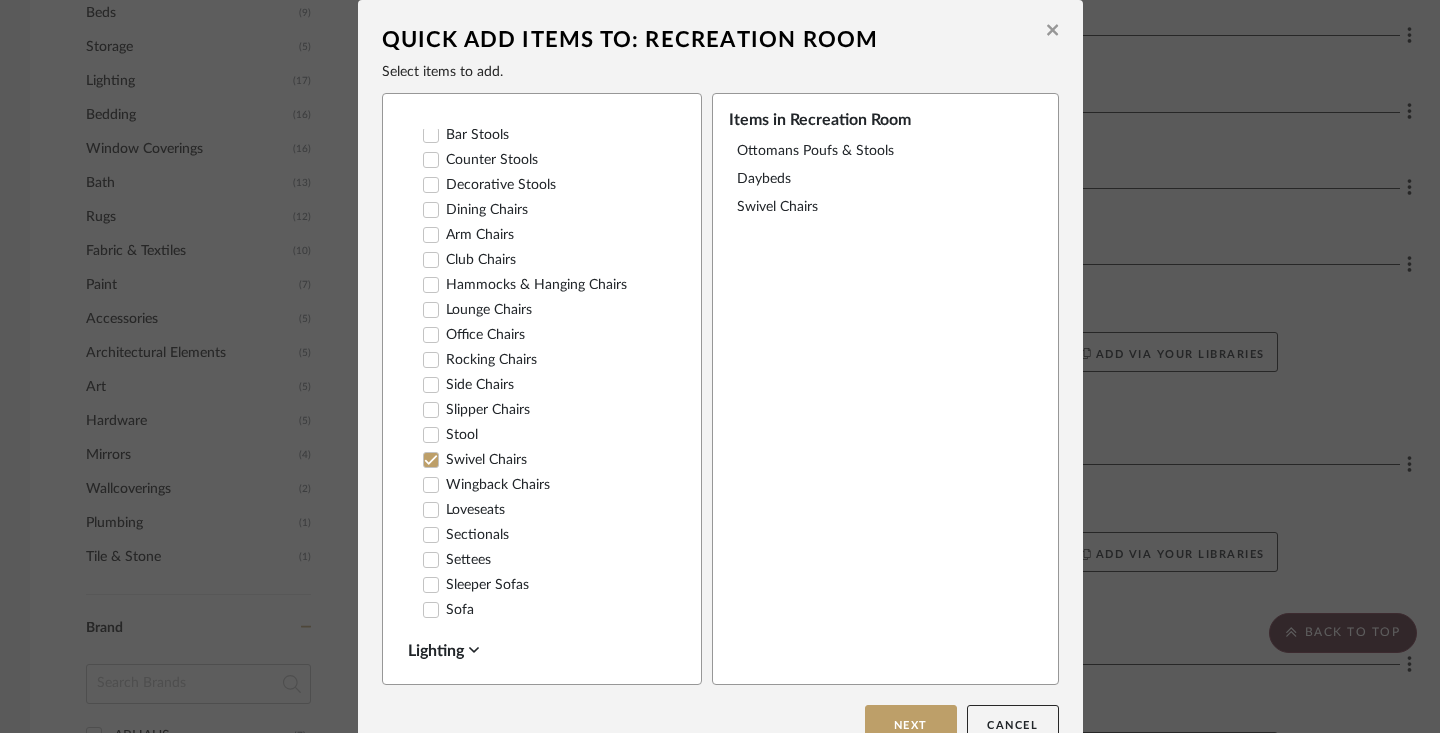 scroll, scrollTop: 222, scrollLeft: 0, axis: vertical 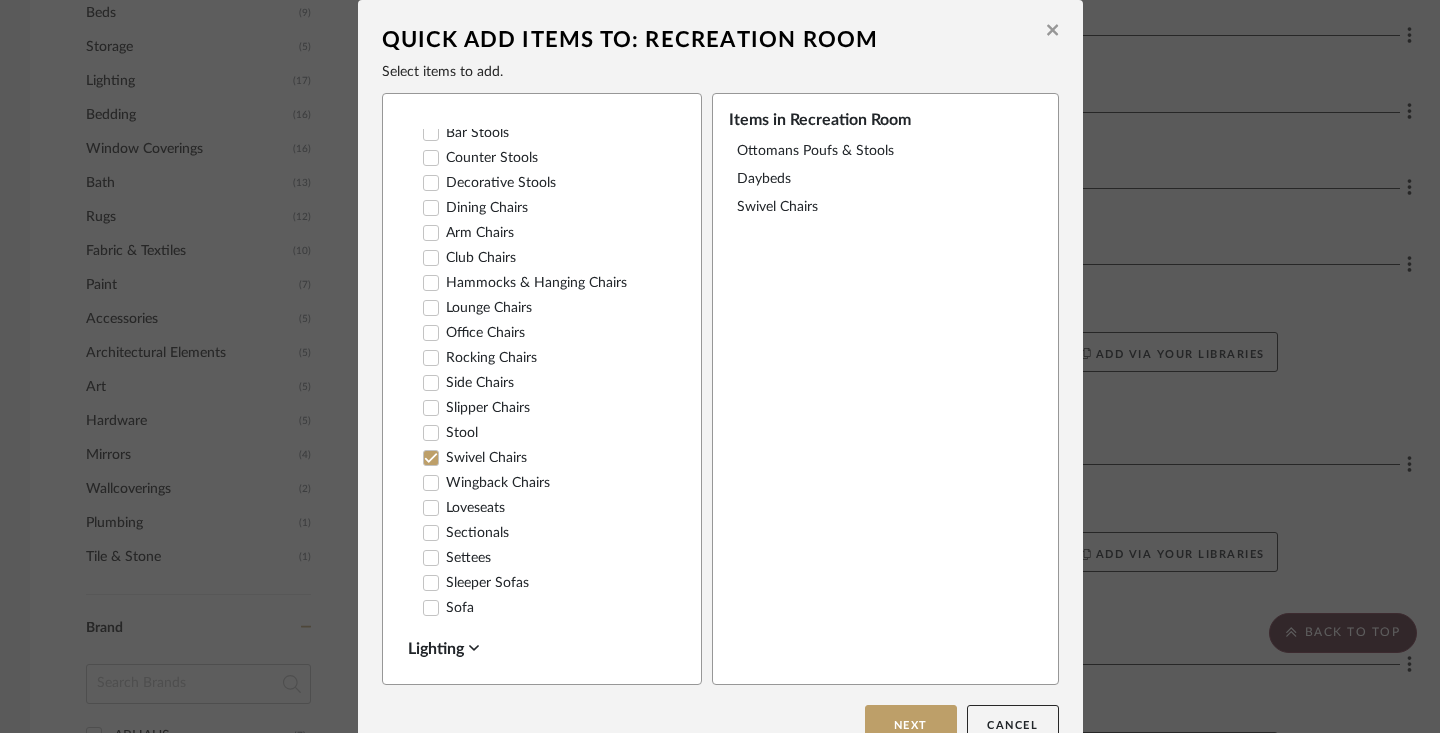 click on "Sofa" at bounding box center (448, 608) 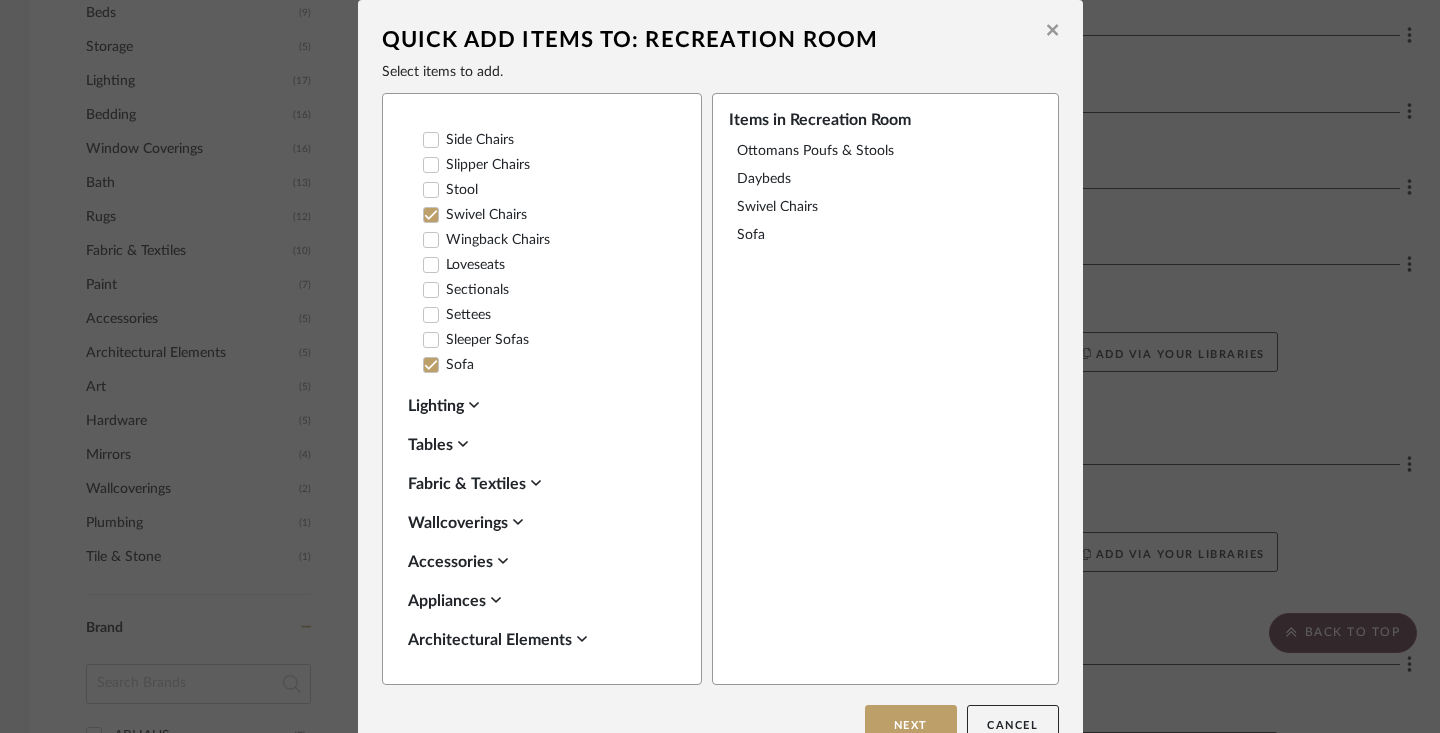 scroll, scrollTop: 478, scrollLeft: 0, axis: vertical 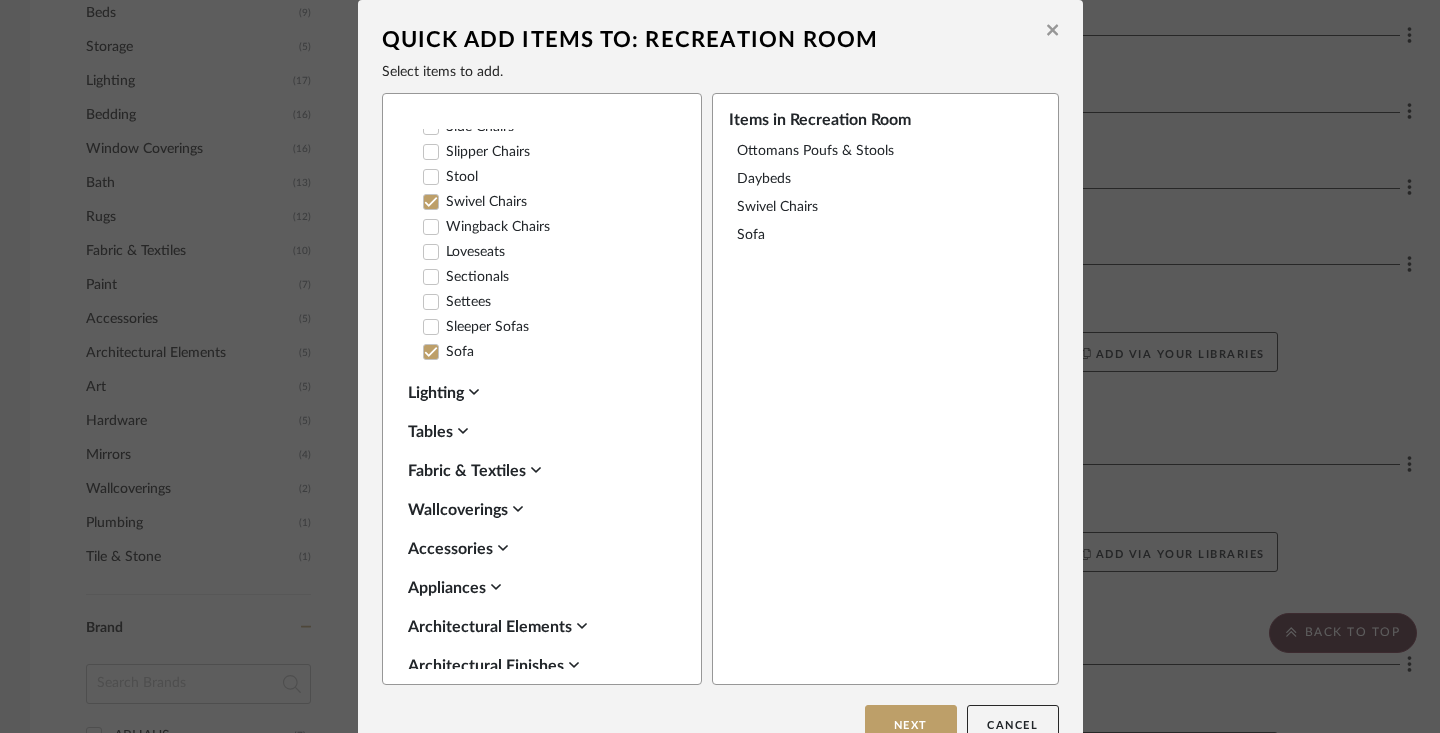 click 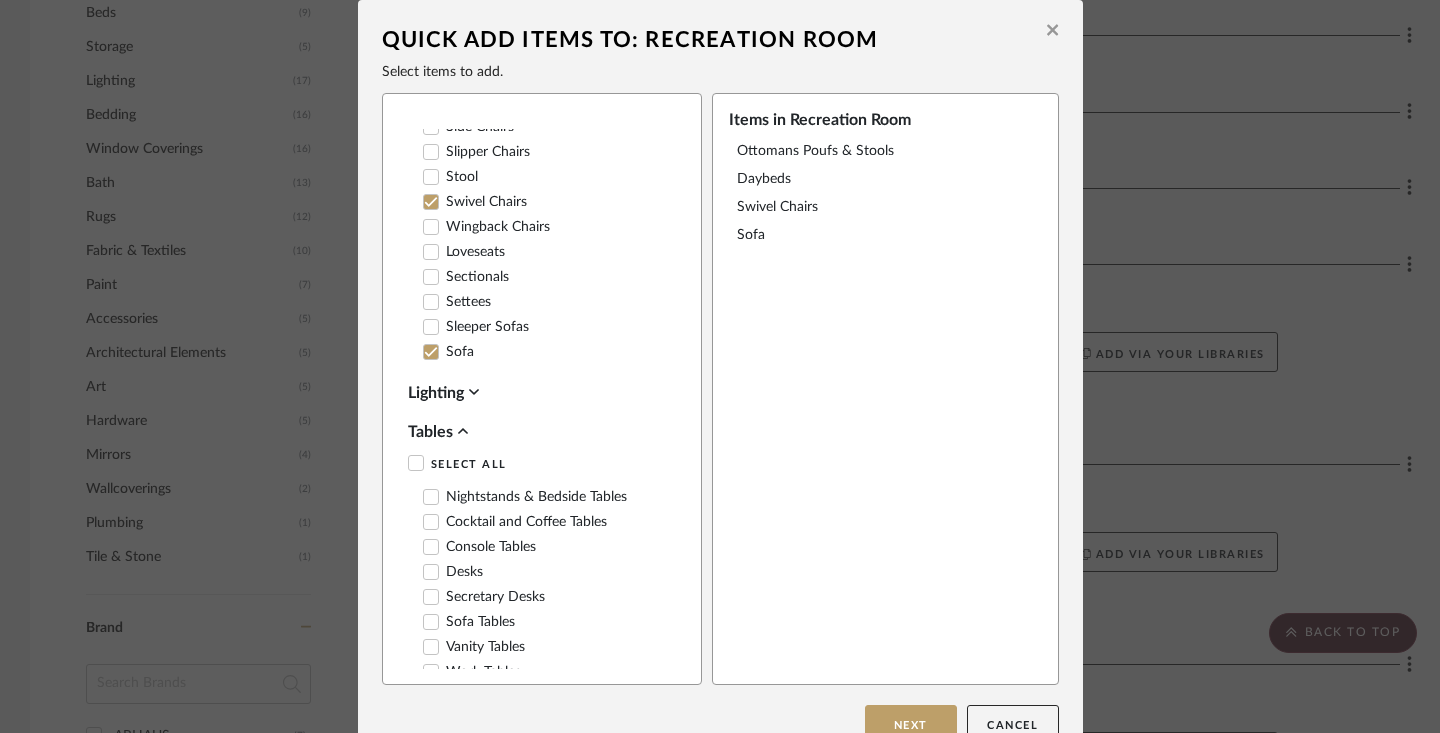 click on "Cocktail and Coffee Tables" at bounding box center [515, 522] 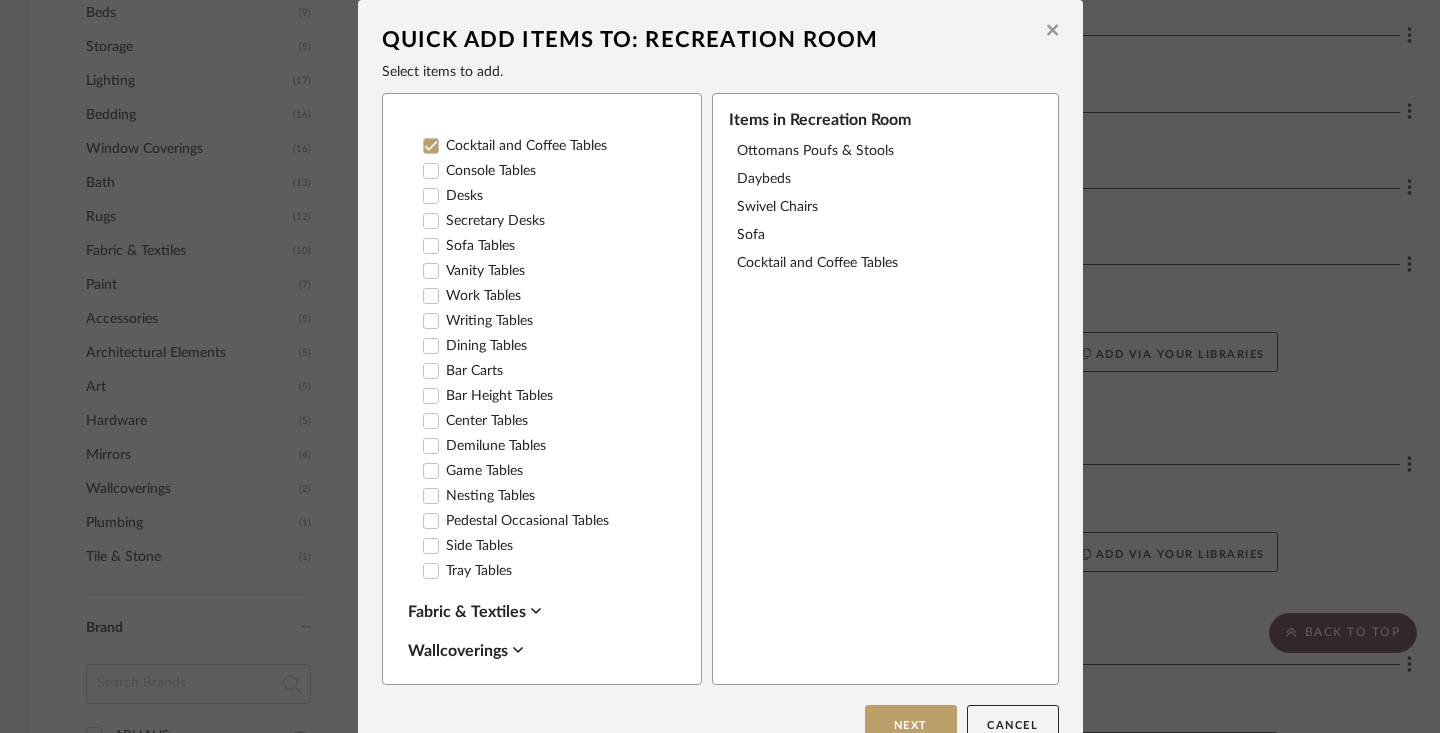 scroll, scrollTop: 860, scrollLeft: 0, axis: vertical 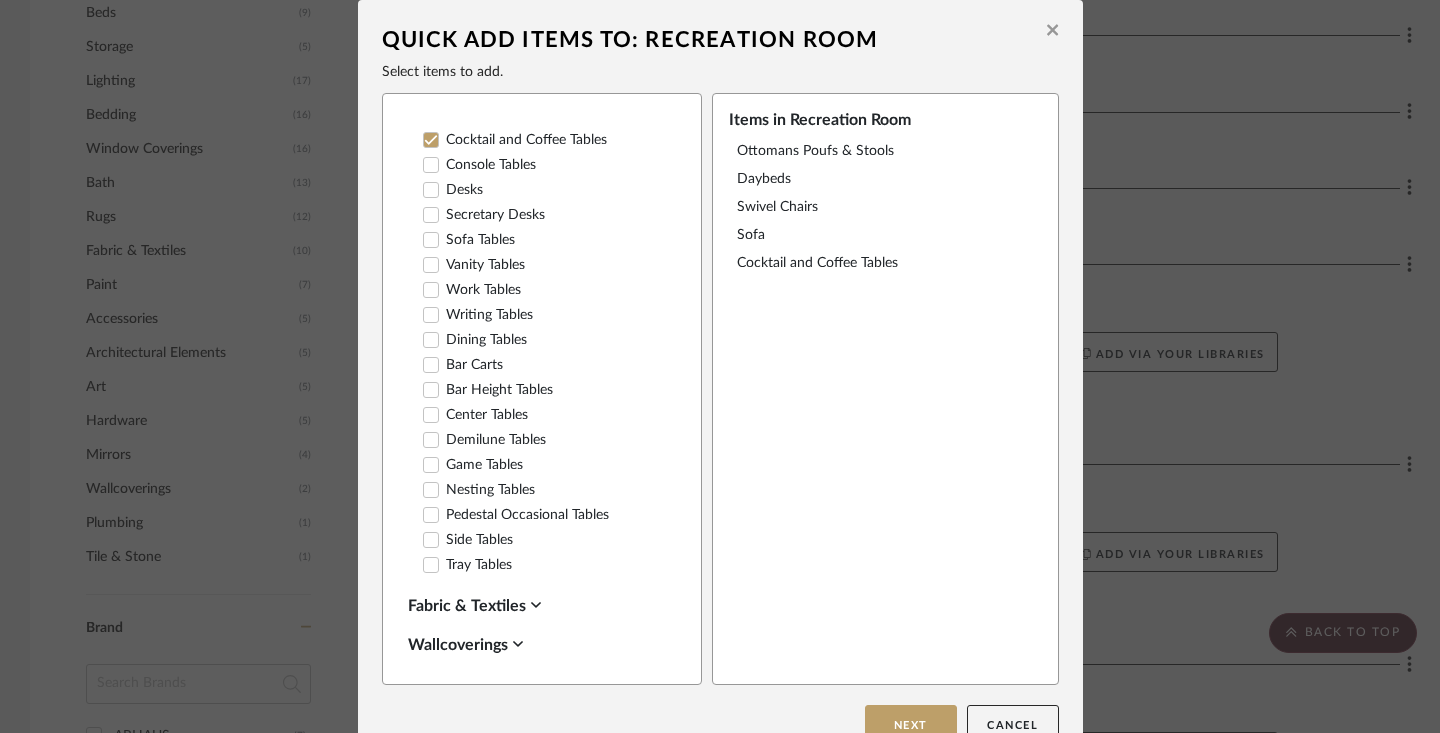 click on "Side Tables" at bounding box center (468, 540) 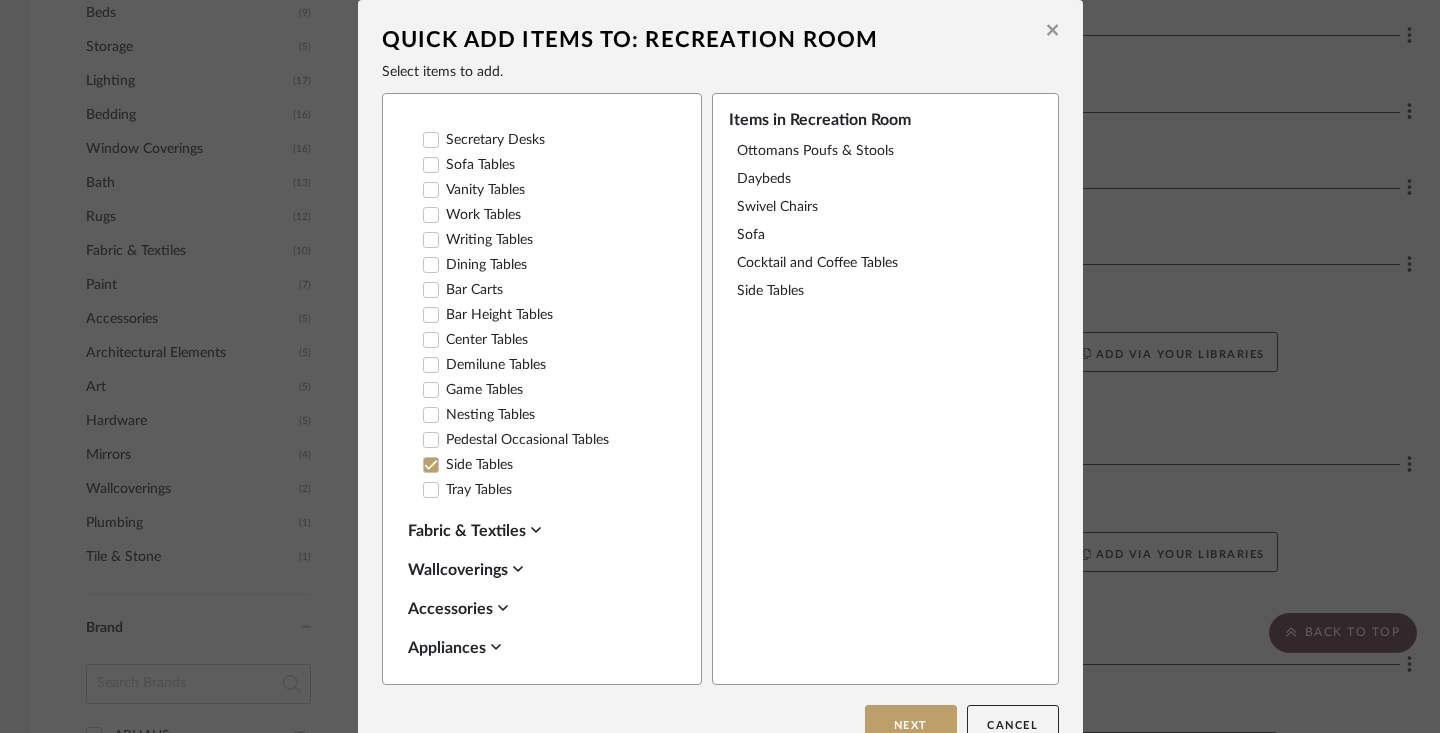 scroll, scrollTop: 962, scrollLeft: 0, axis: vertical 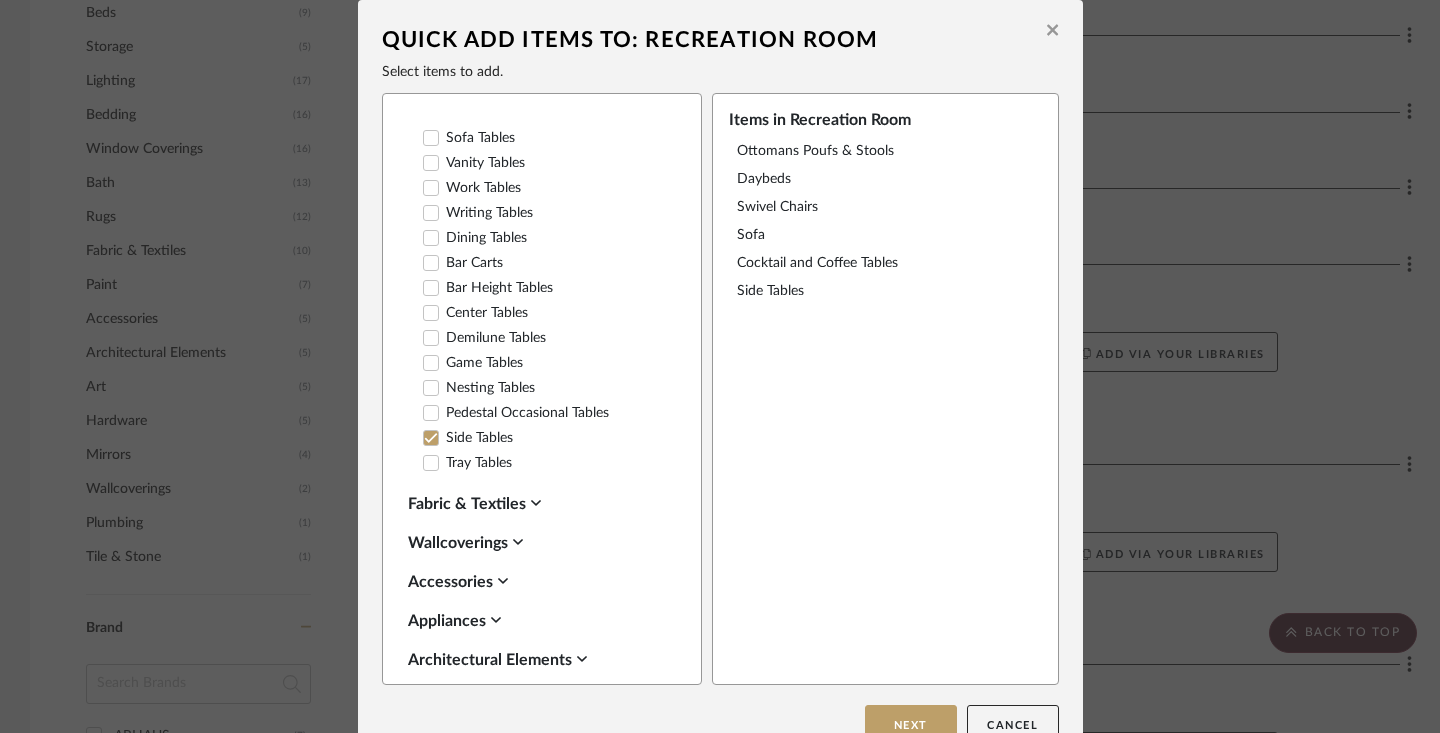 click 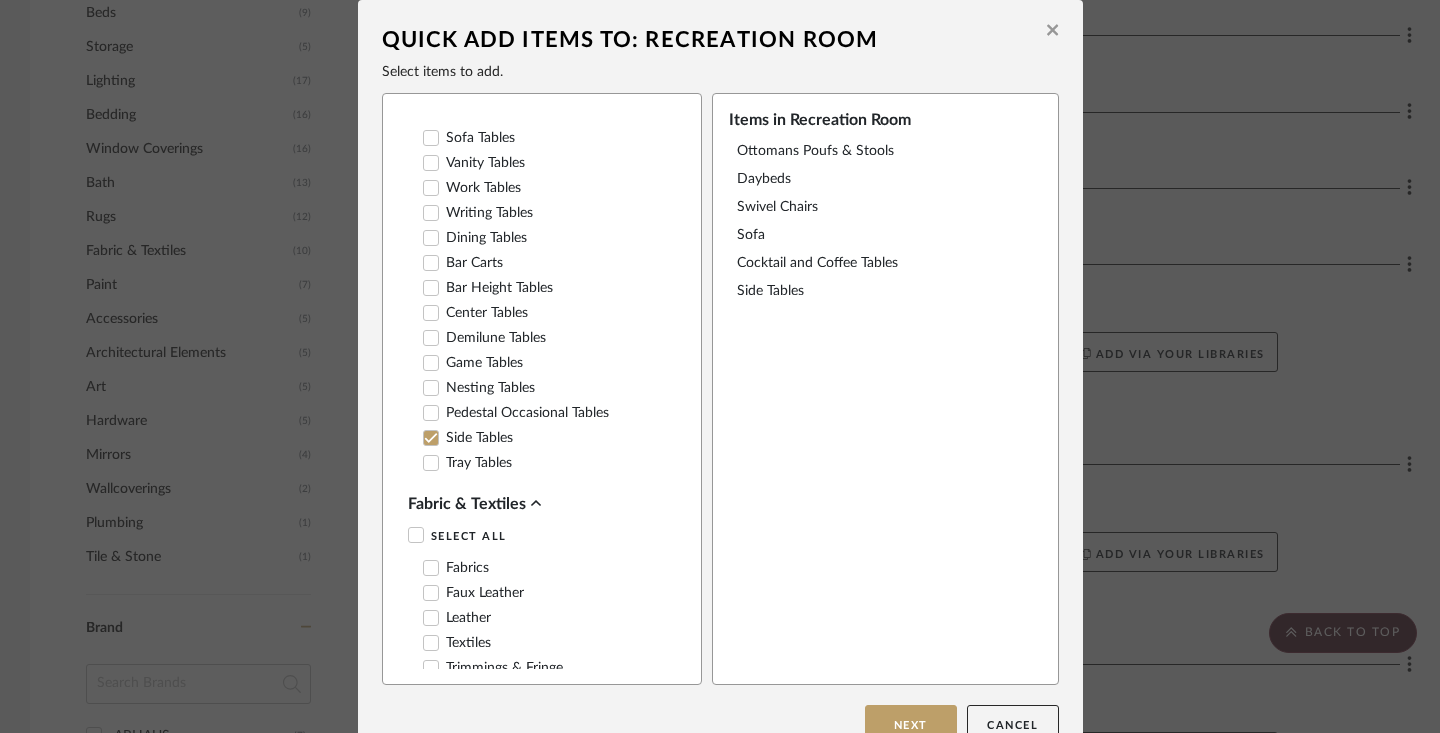 click on "Fabrics" at bounding box center [544, 571] 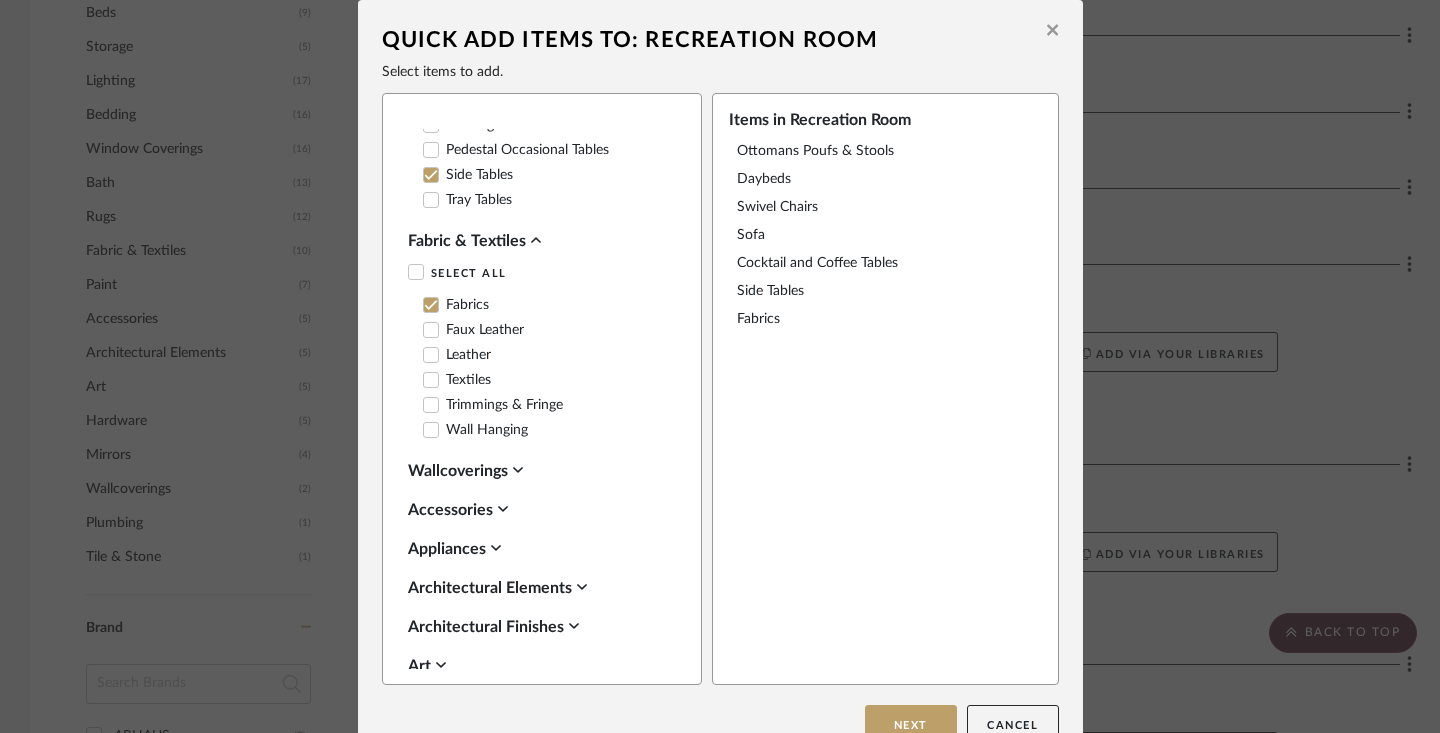 scroll, scrollTop: 1252, scrollLeft: 0, axis: vertical 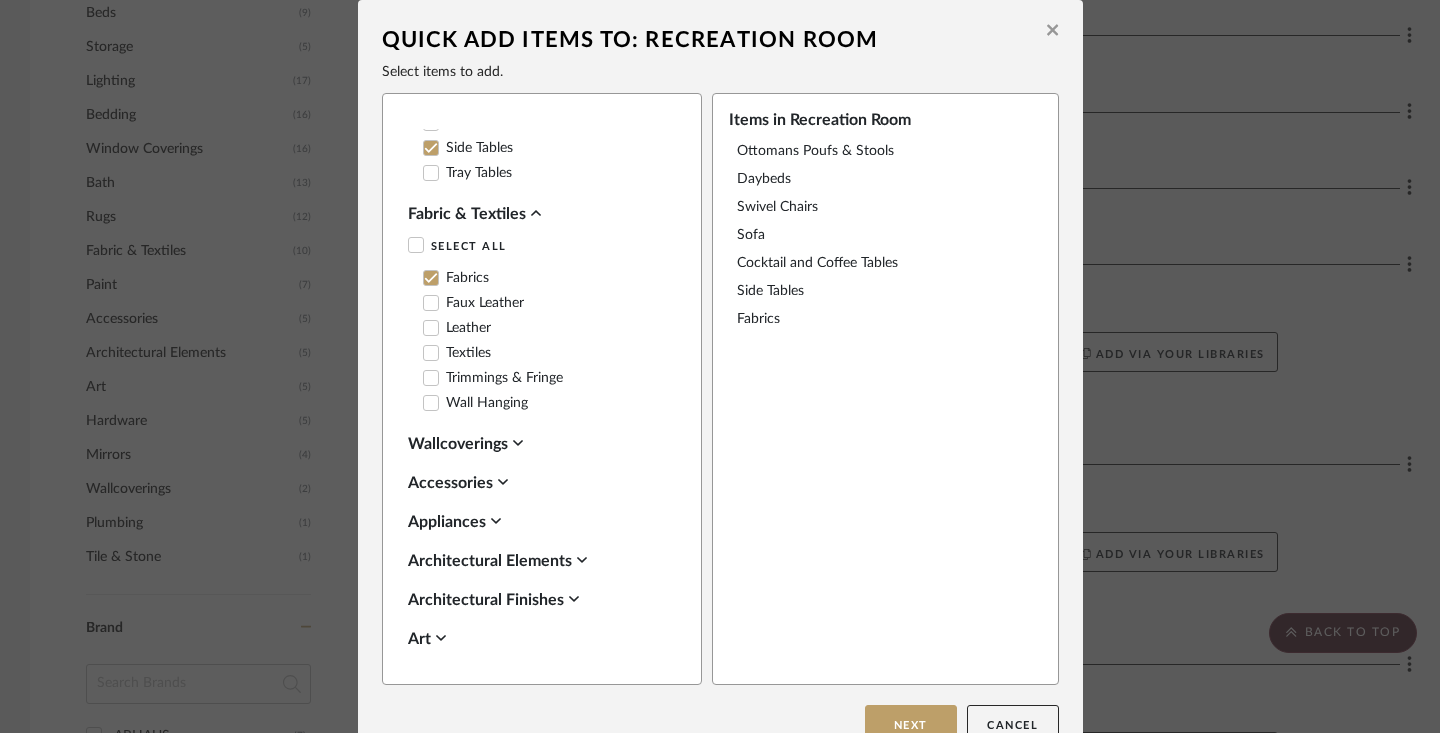 click 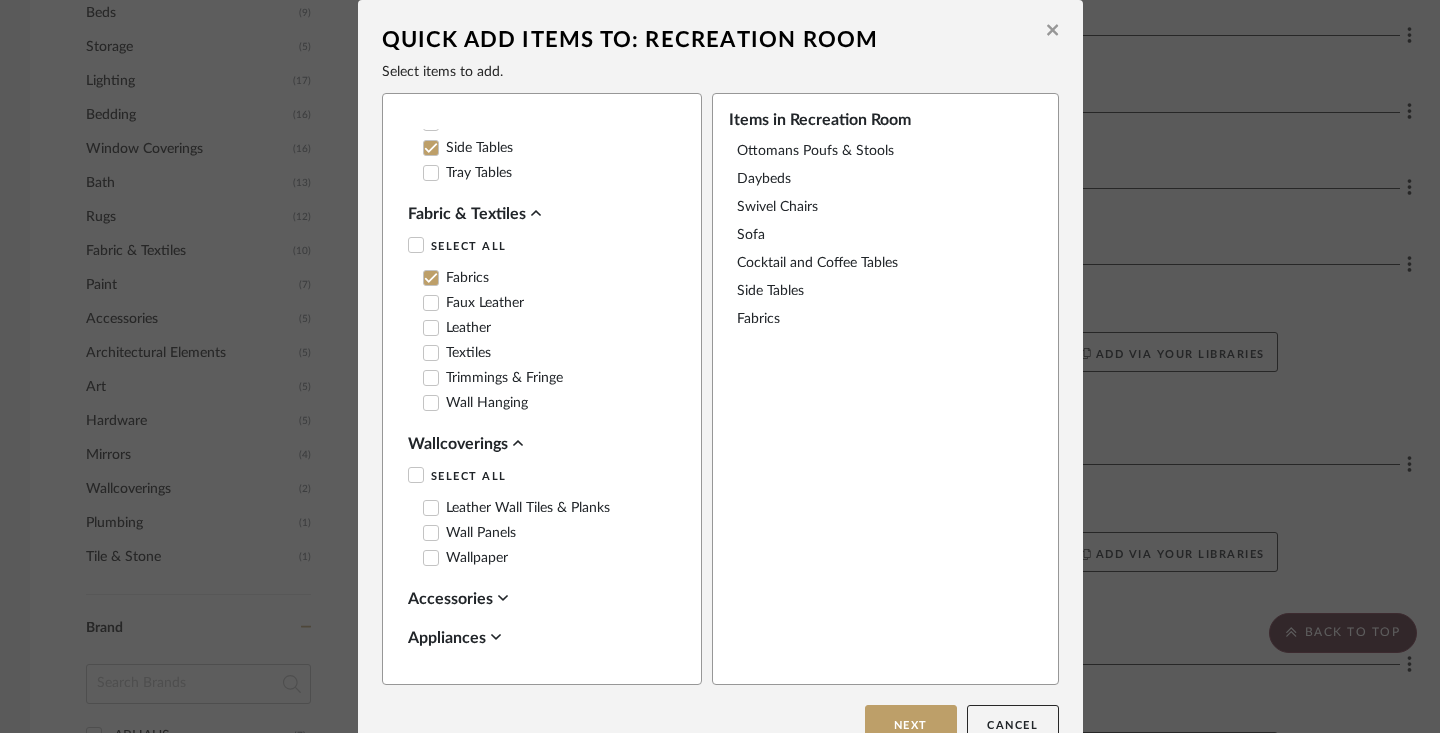click 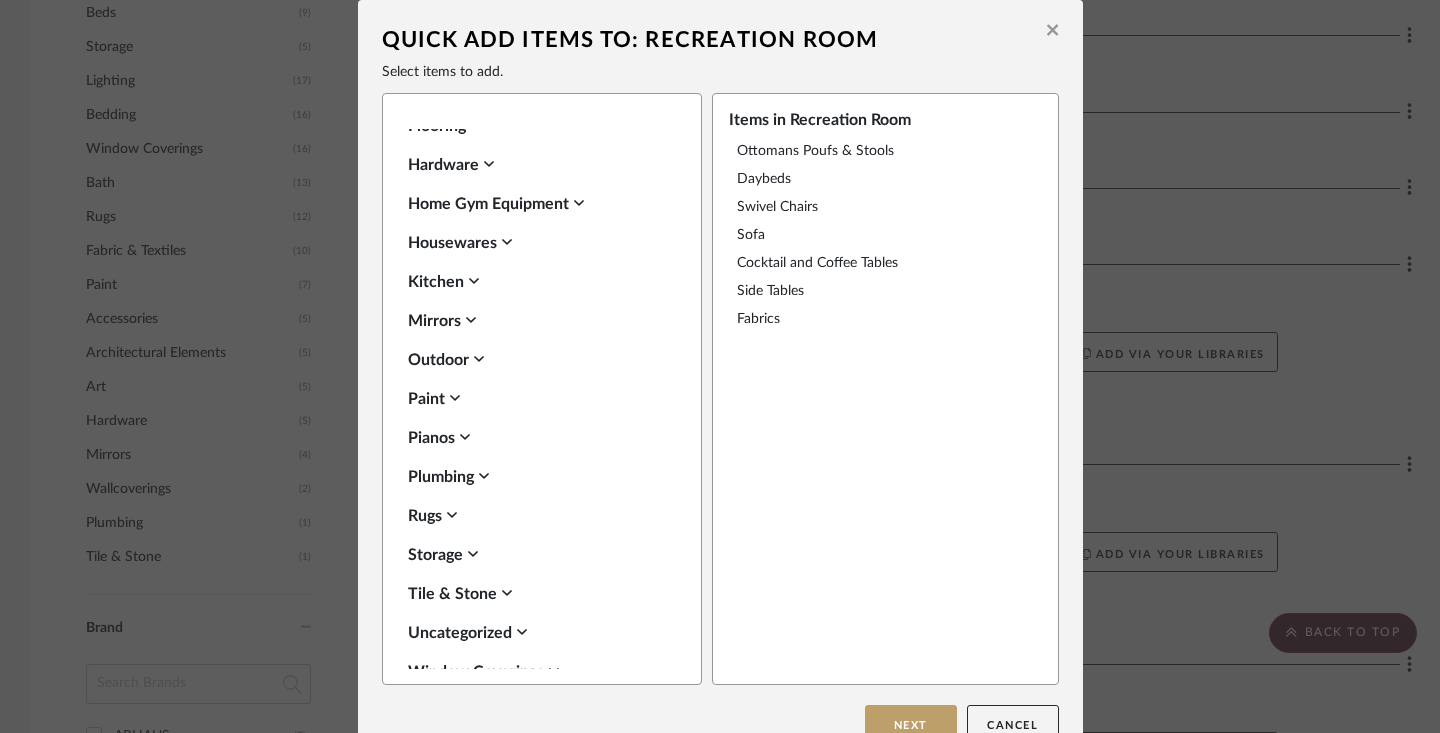scroll, scrollTop: 2078, scrollLeft: 0, axis: vertical 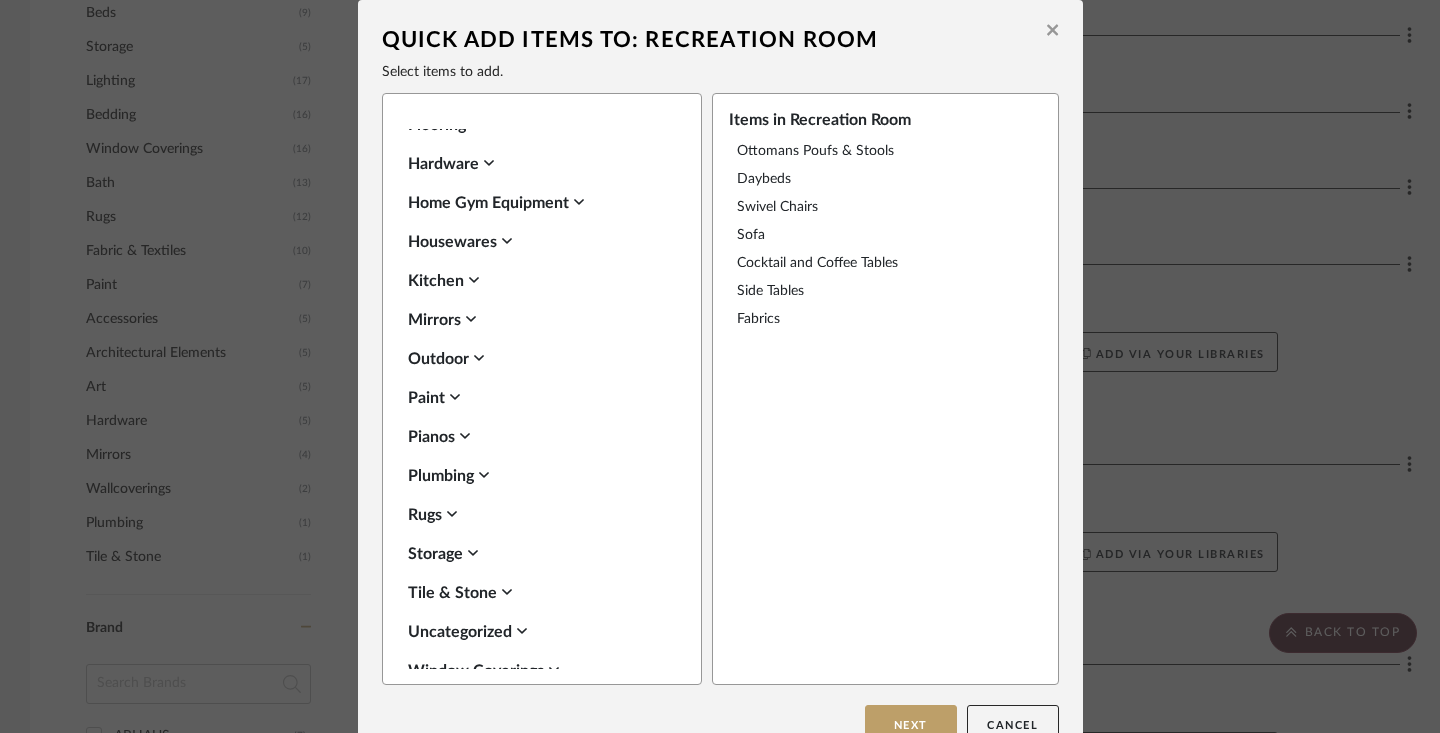 click 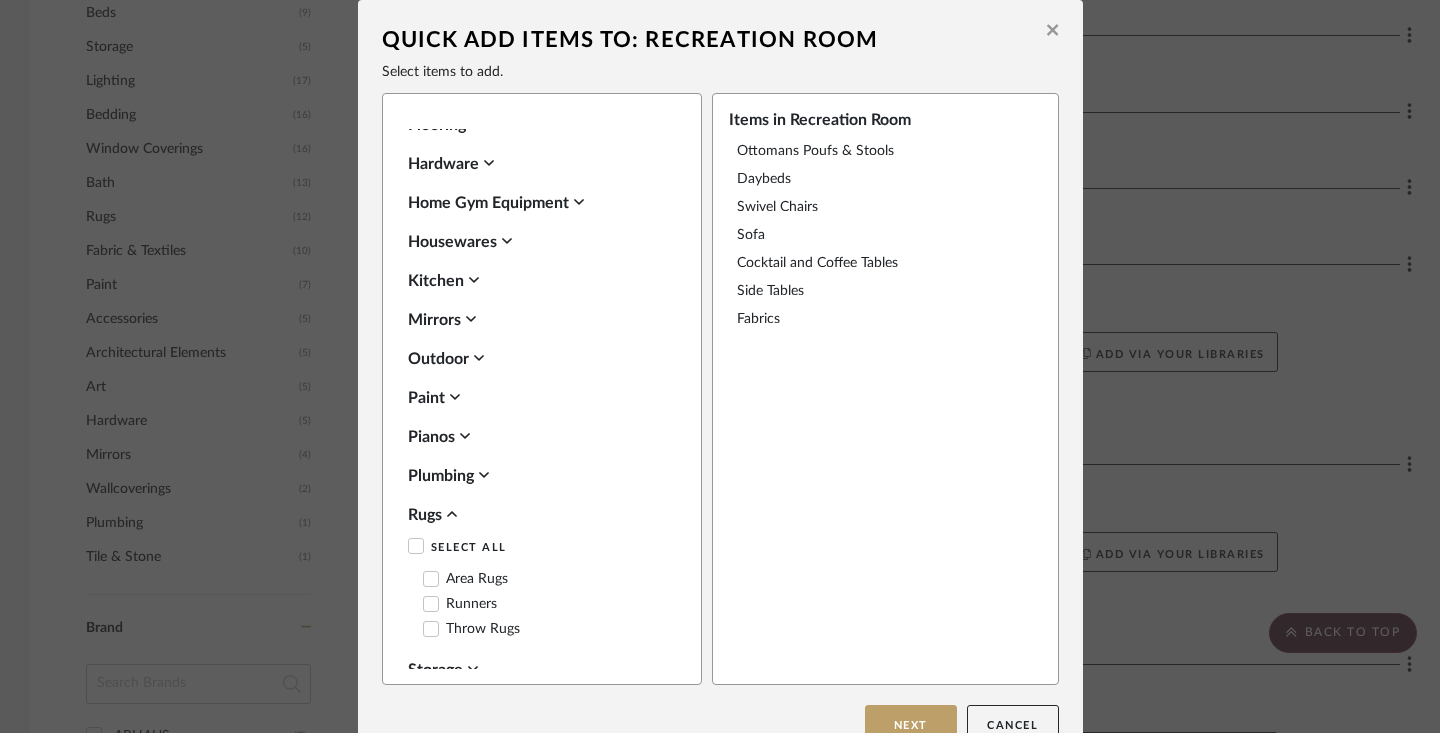 click on "Area Rugs" at bounding box center [465, 579] 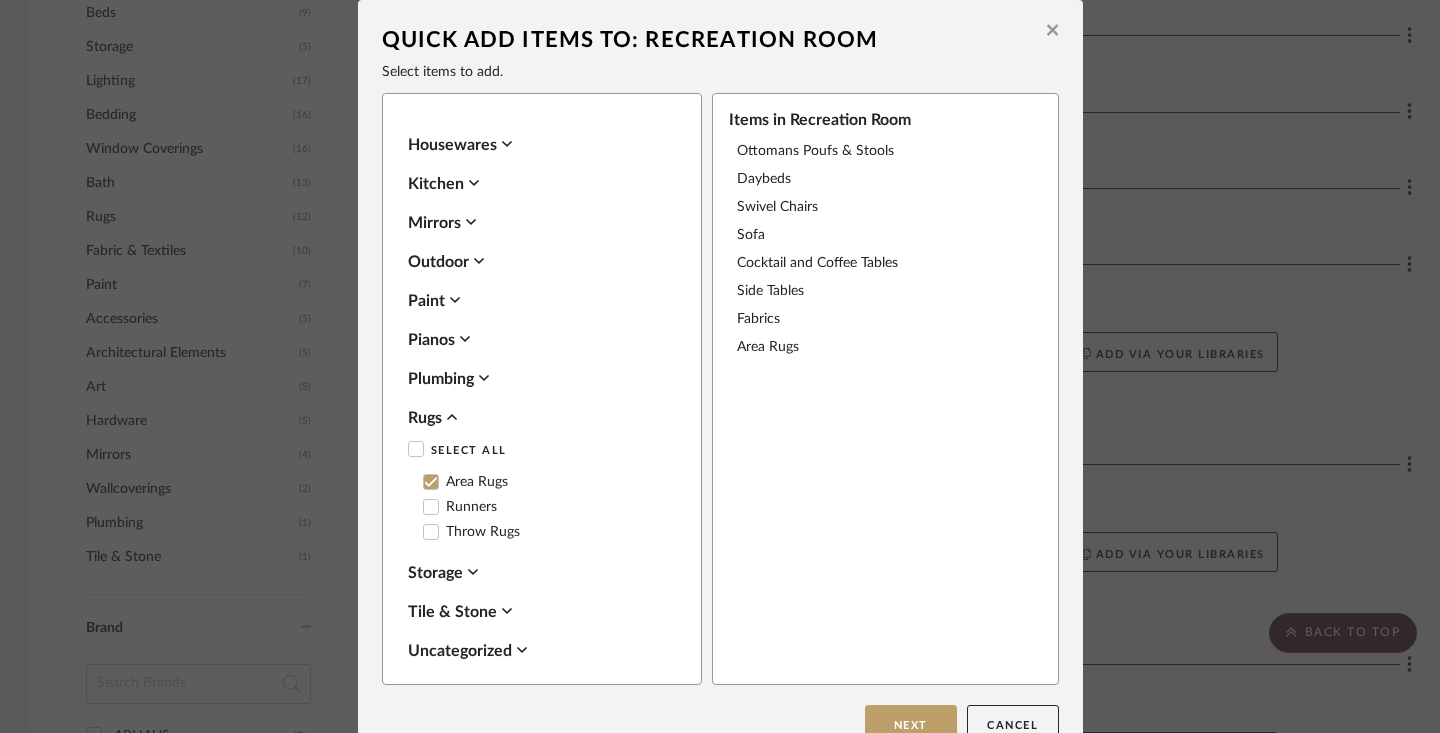 scroll, scrollTop: 2192, scrollLeft: 0, axis: vertical 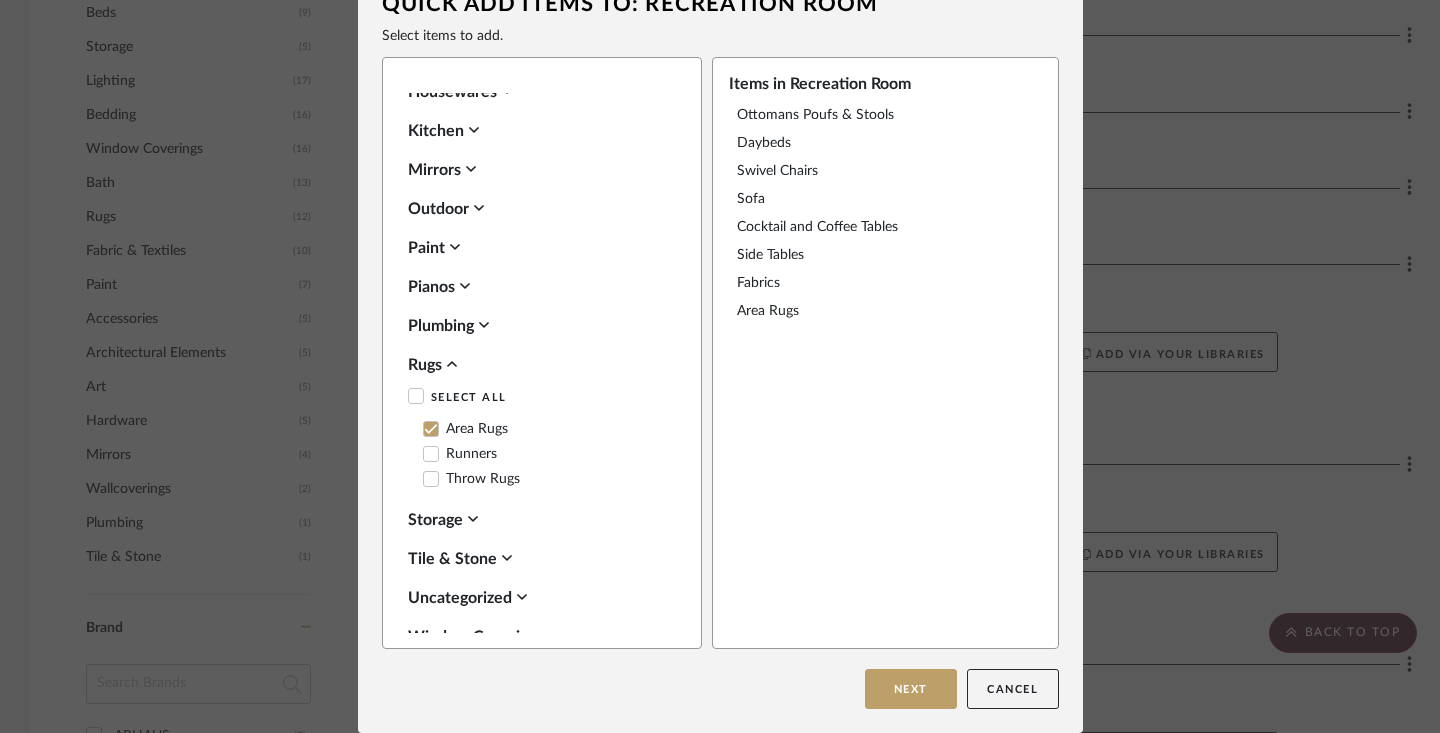 click 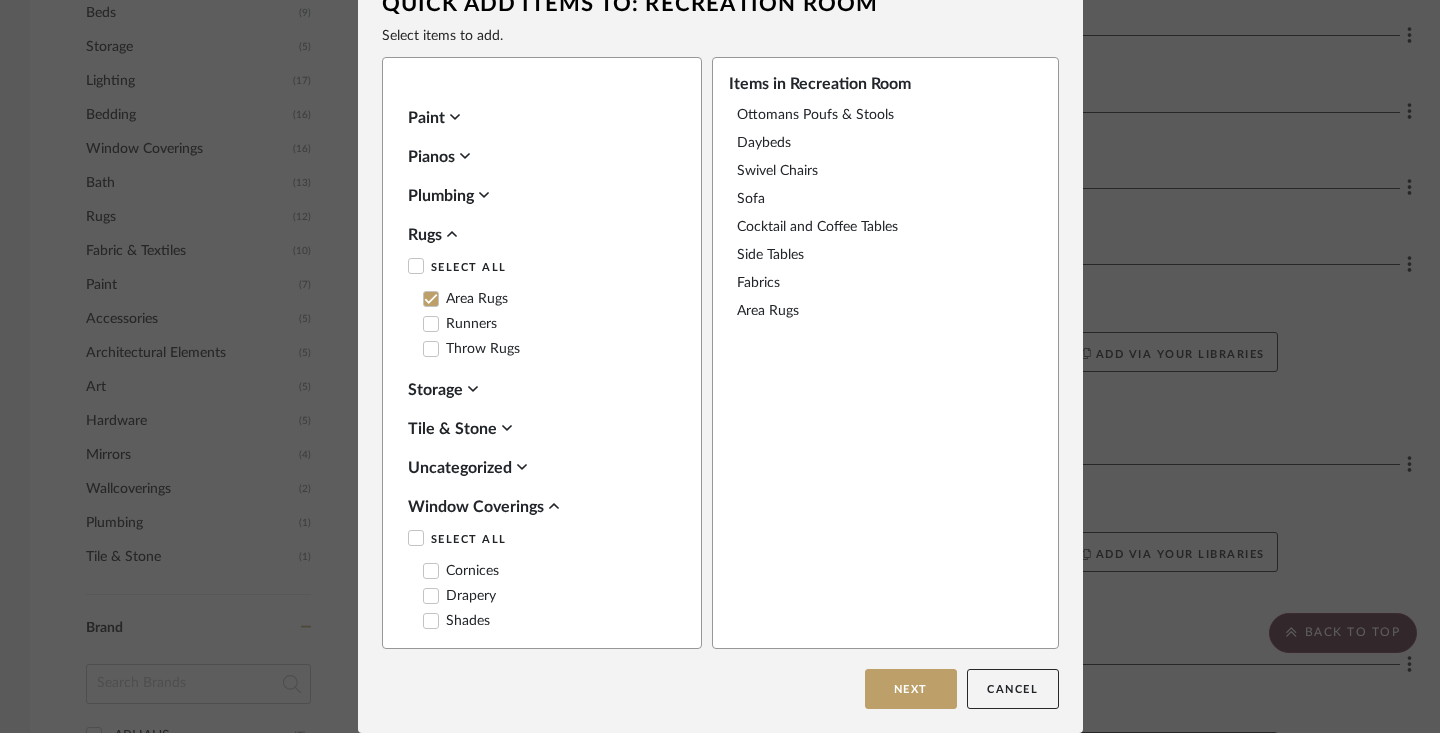 scroll, scrollTop: 2330, scrollLeft: 0, axis: vertical 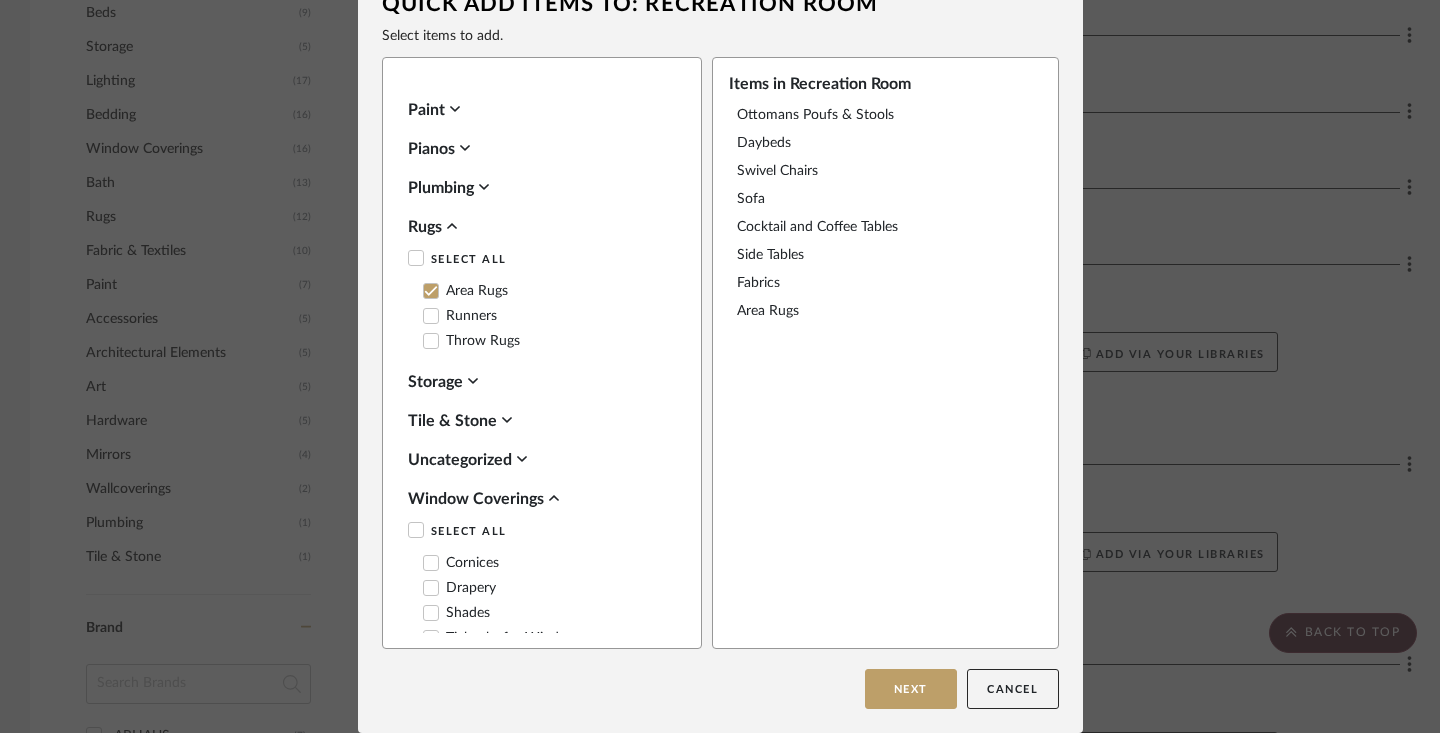 click on "Shades" at bounding box center [544, 616] 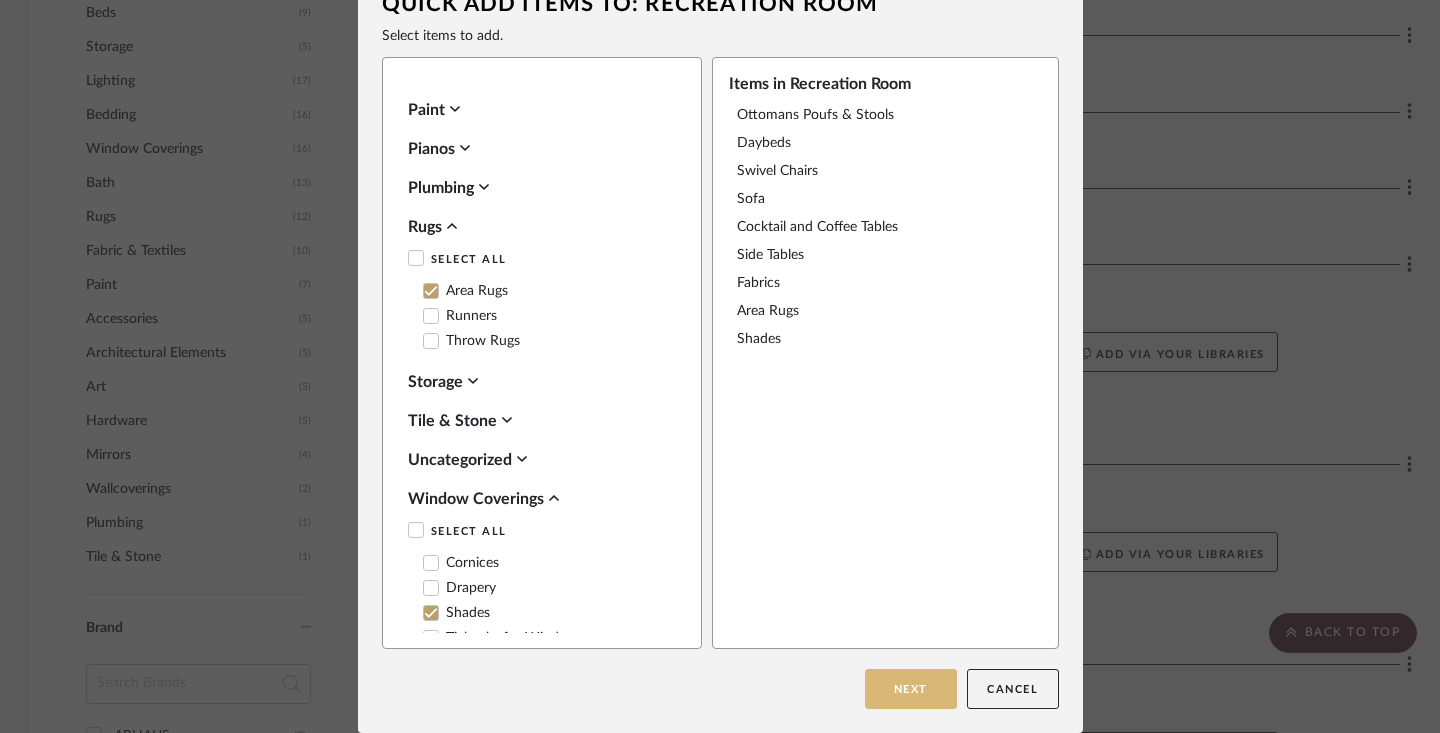 click on "Next" at bounding box center (911, 689) 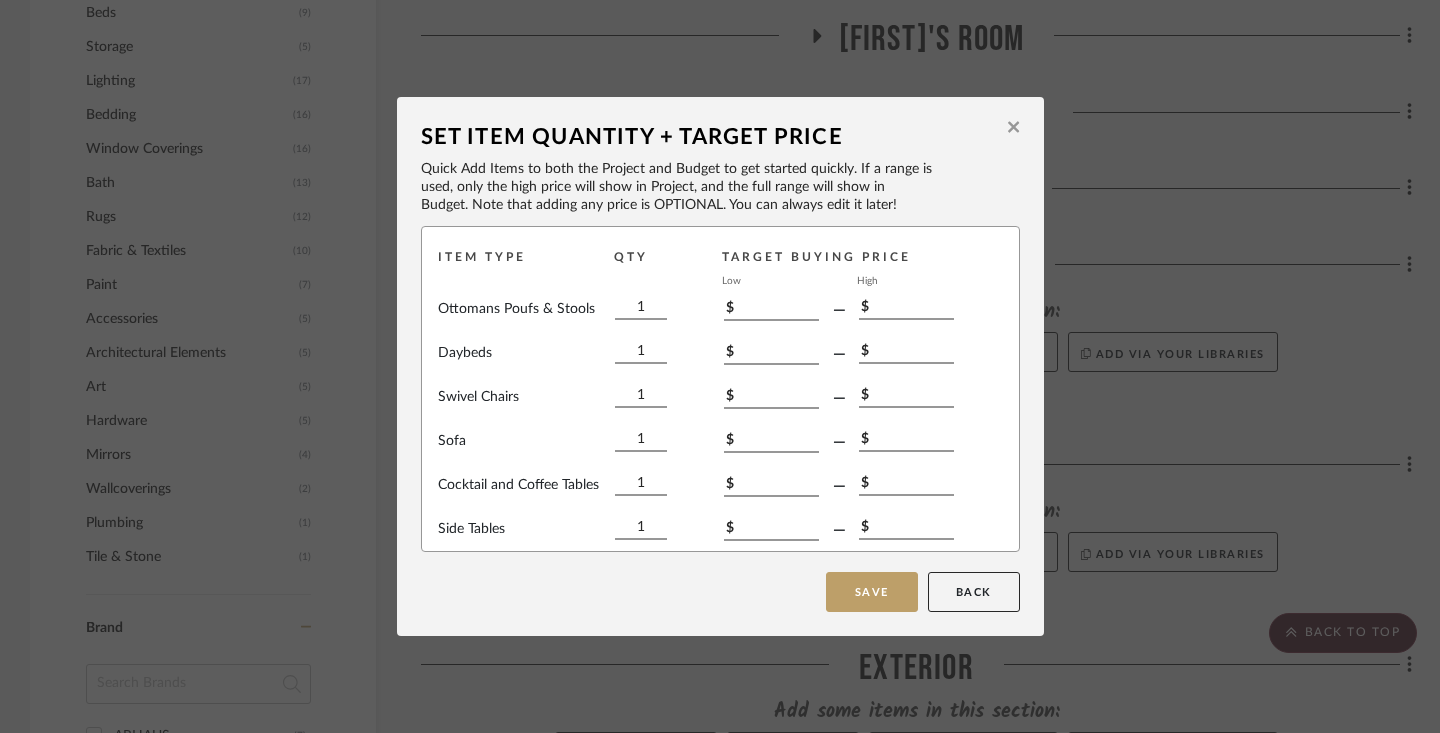 scroll, scrollTop: 0, scrollLeft: 0, axis: both 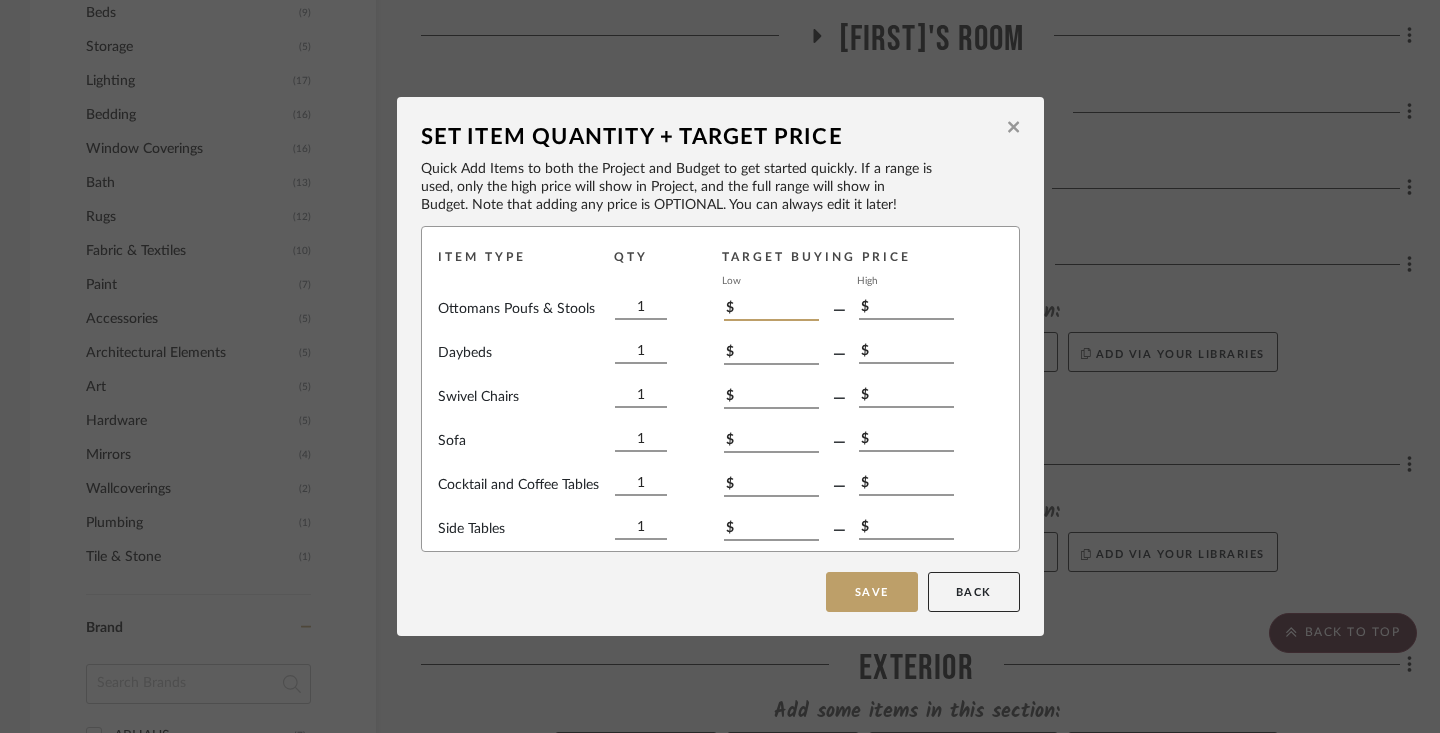 click on "$" at bounding box center (771, 310) 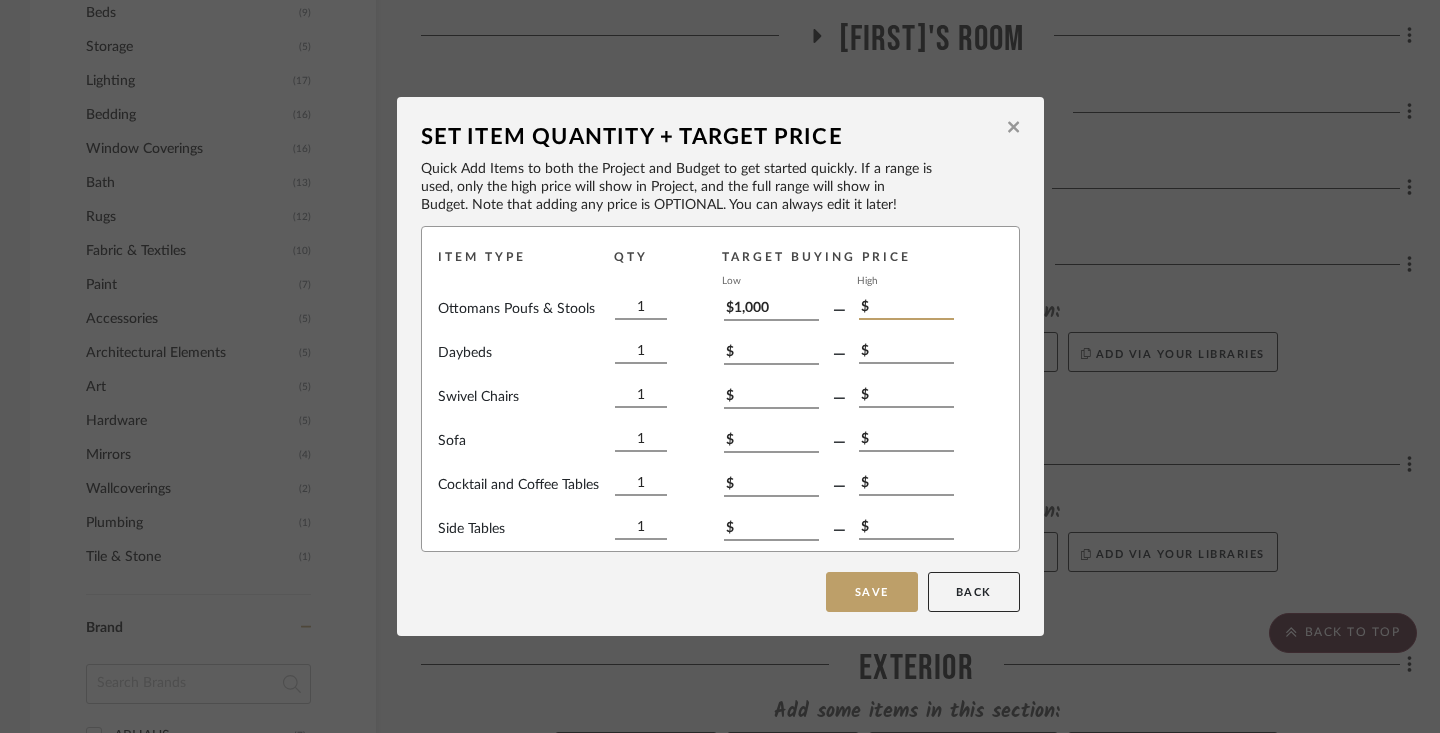 click on "$" at bounding box center [906, 309] 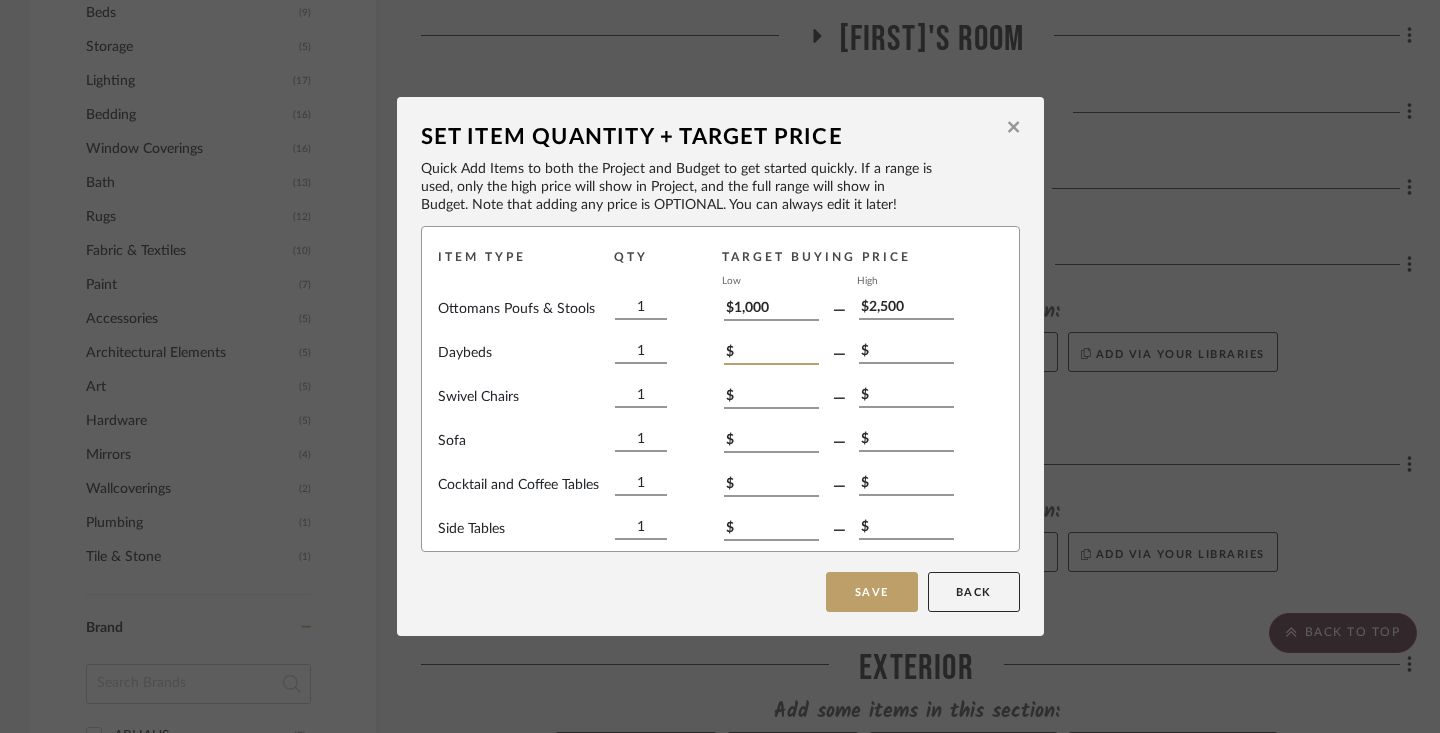 click on "$" at bounding box center [771, 354] 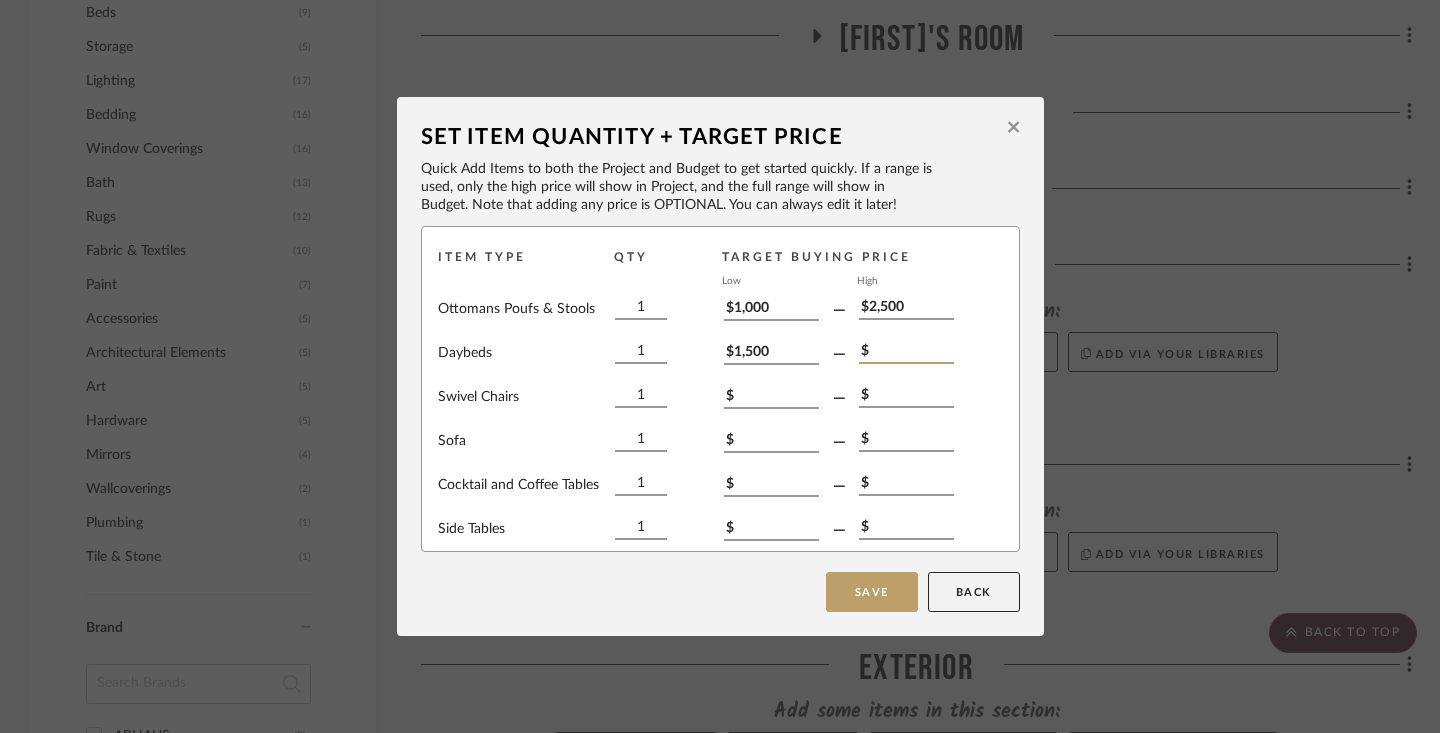 click on "$" at bounding box center (906, 353) 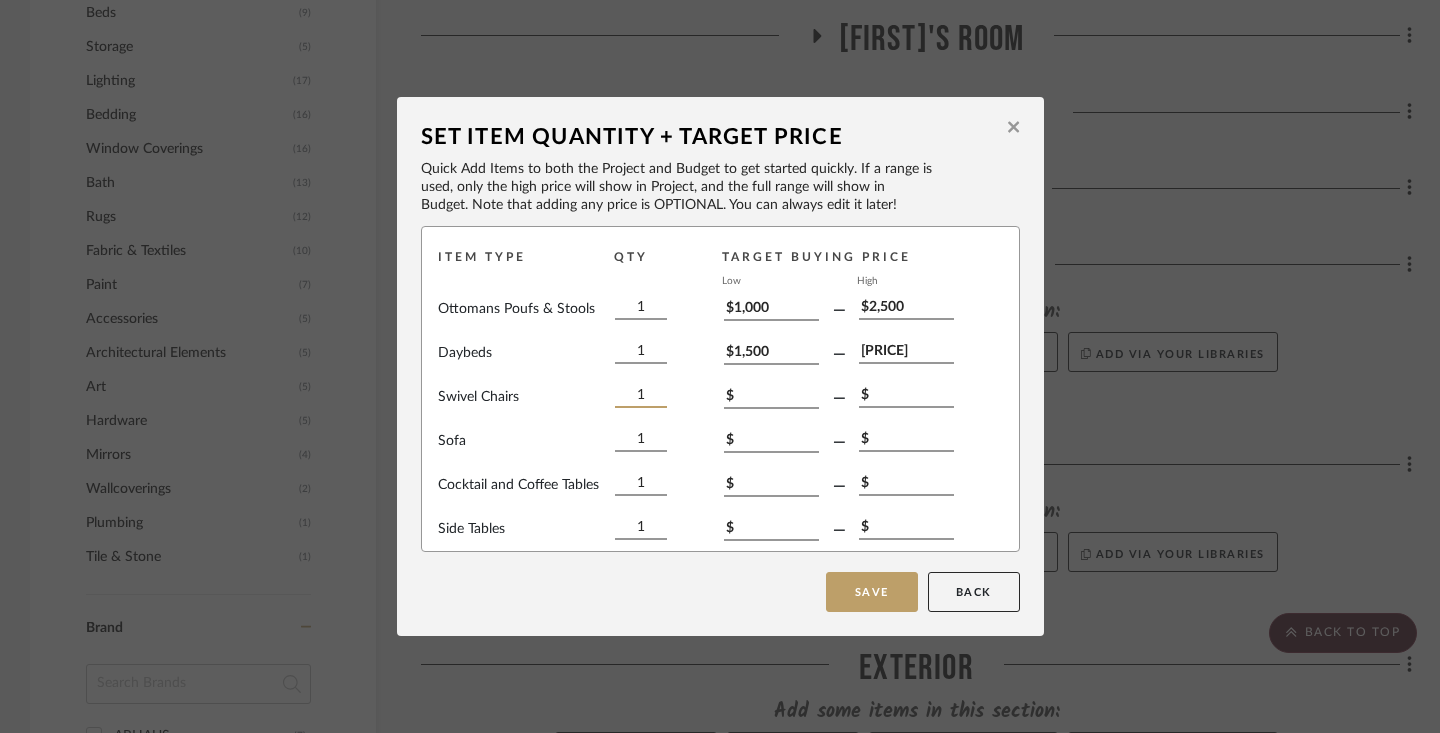 click on "1" at bounding box center [641, 397] 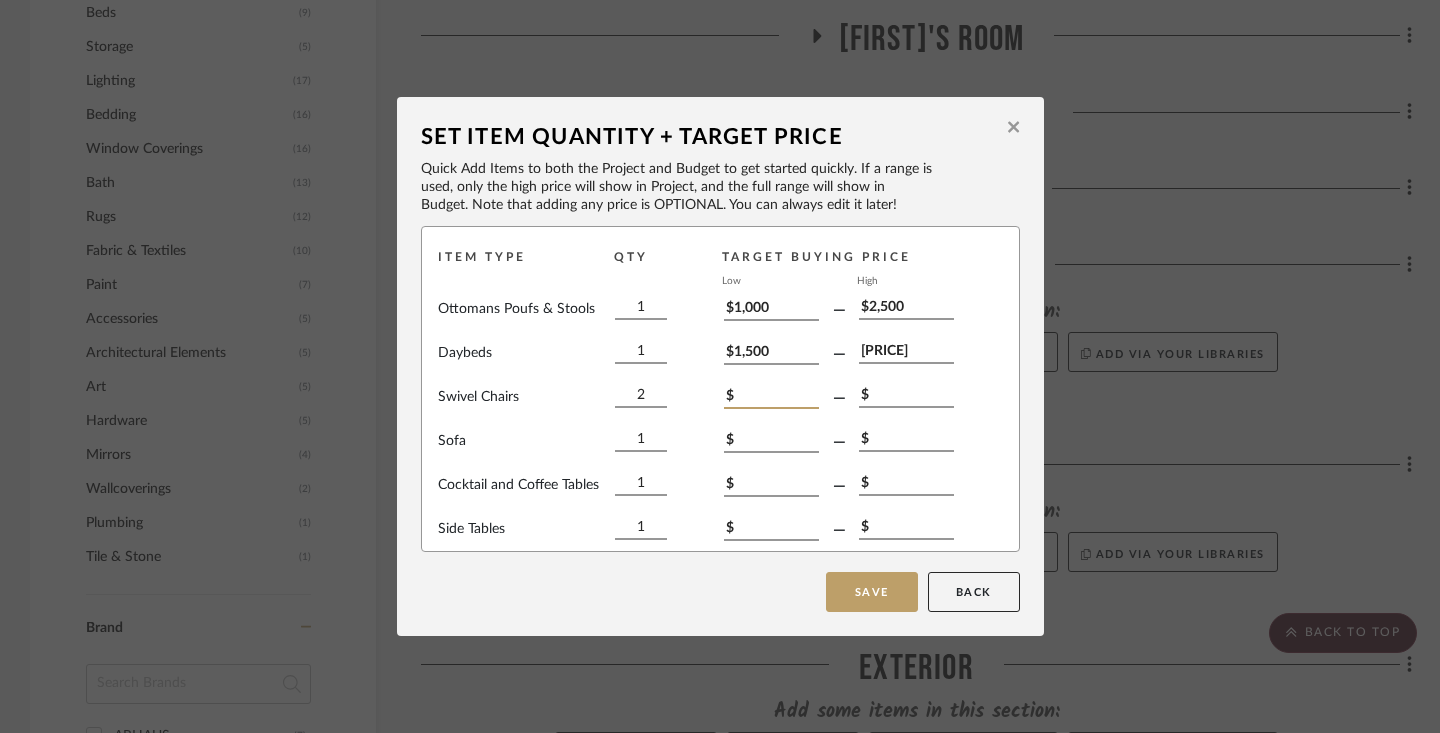 click on "$" at bounding box center [771, 398] 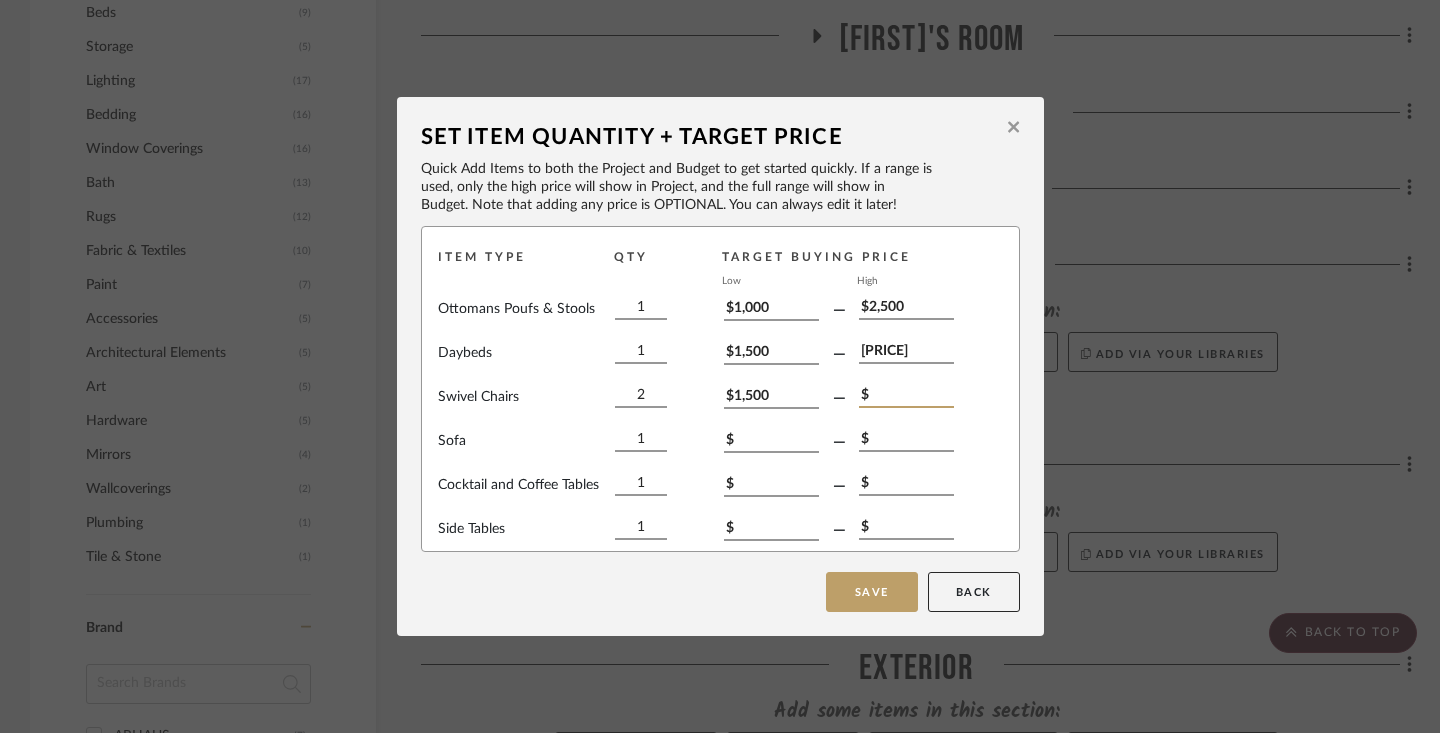 click on "$" at bounding box center [906, 397] 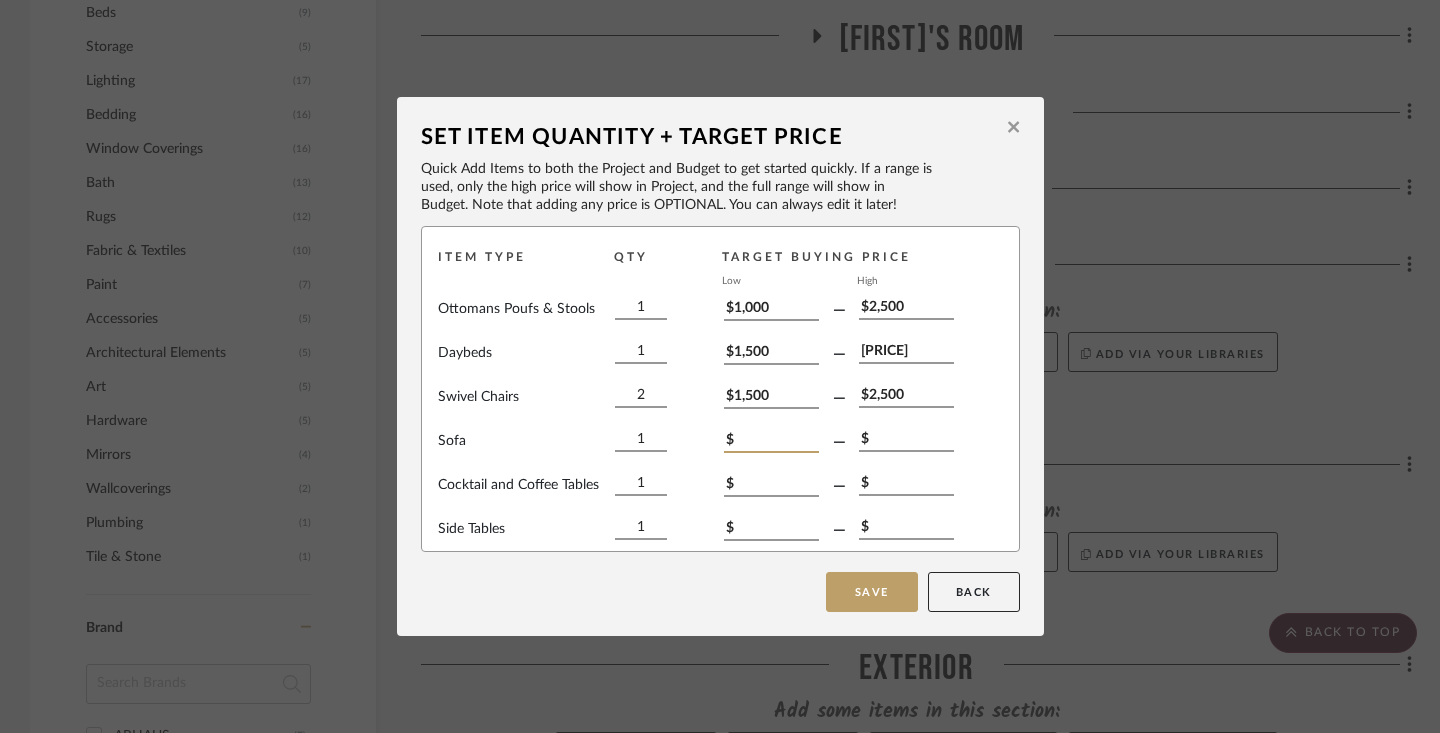 click on "$" at bounding box center (771, 442) 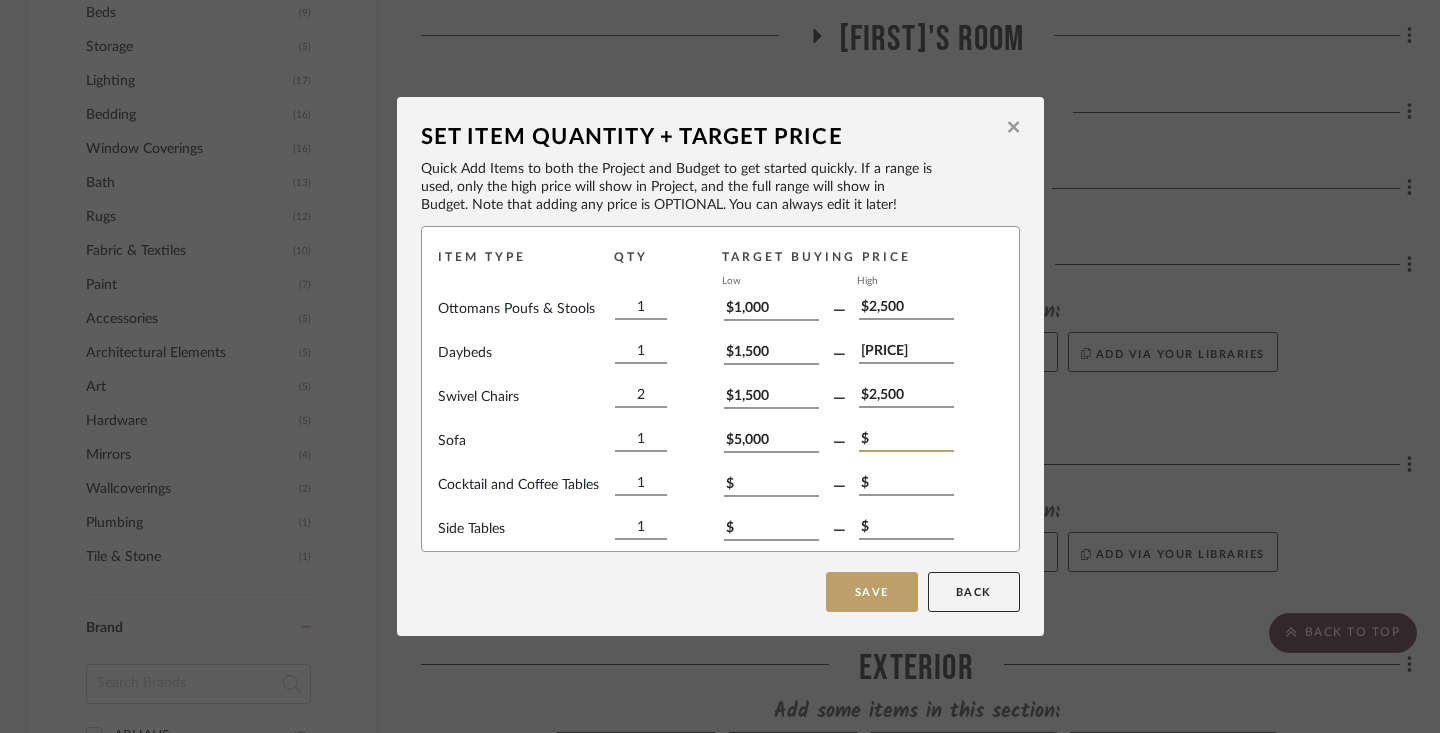 click on "$" at bounding box center (906, 441) 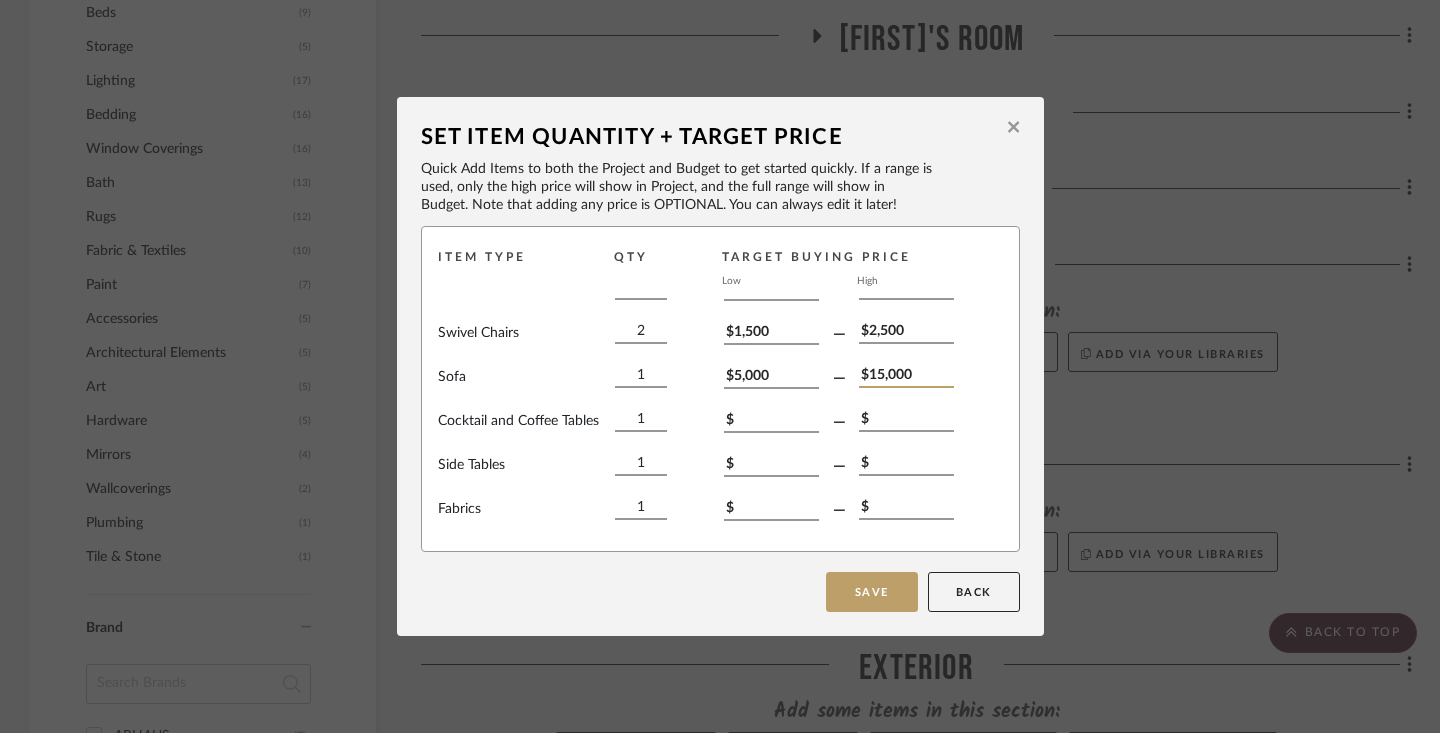 scroll, scrollTop: 67, scrollLeft: 0, axis: vertical 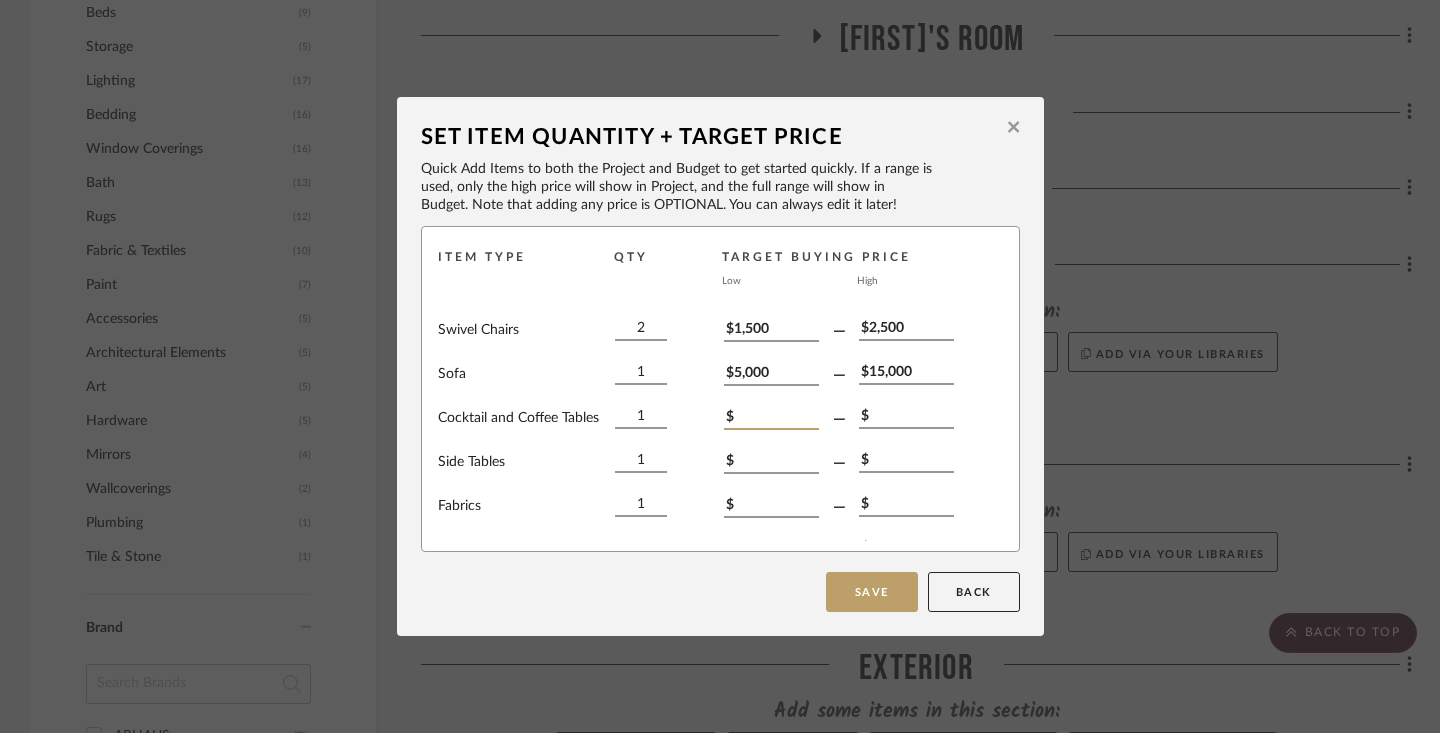 click on "$" at bounding box center [771, 419] 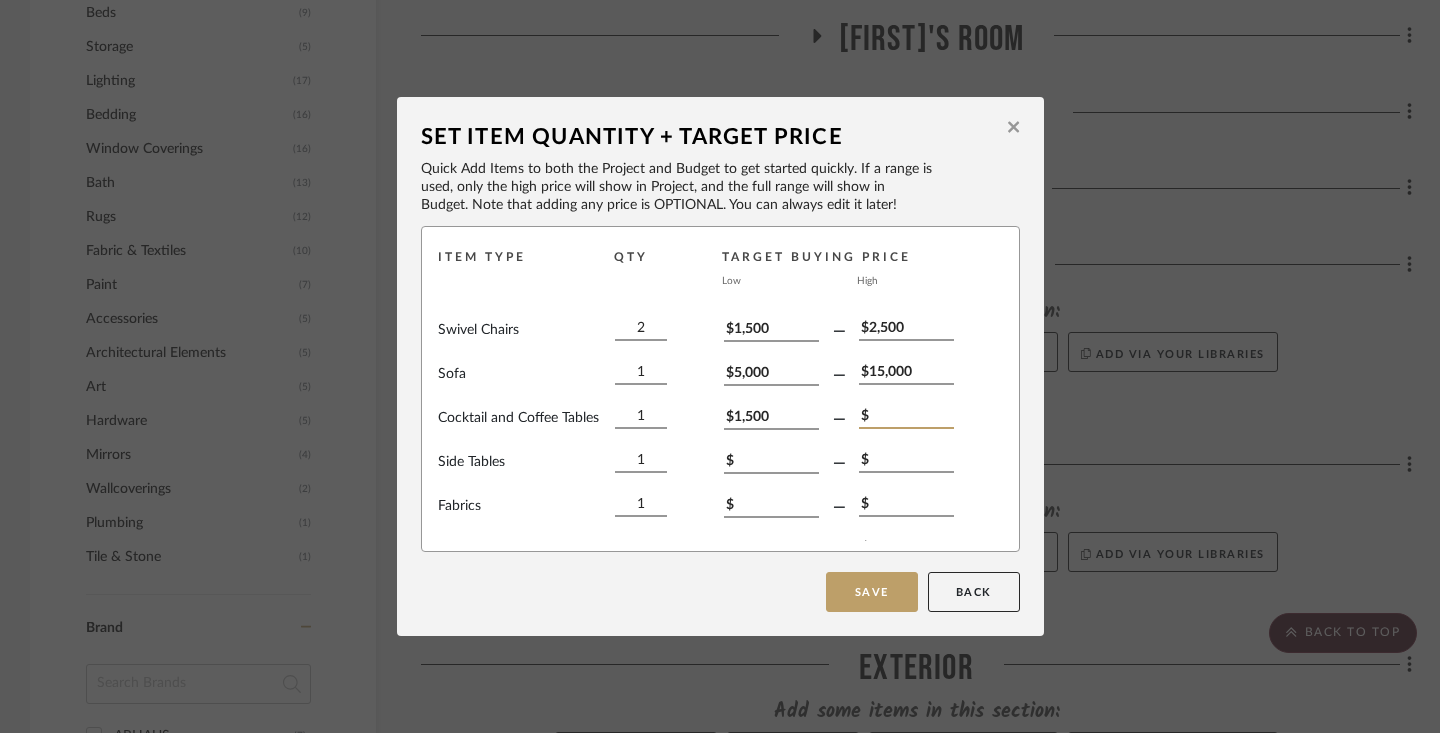 click on "$" at bounding box center [906, 418] 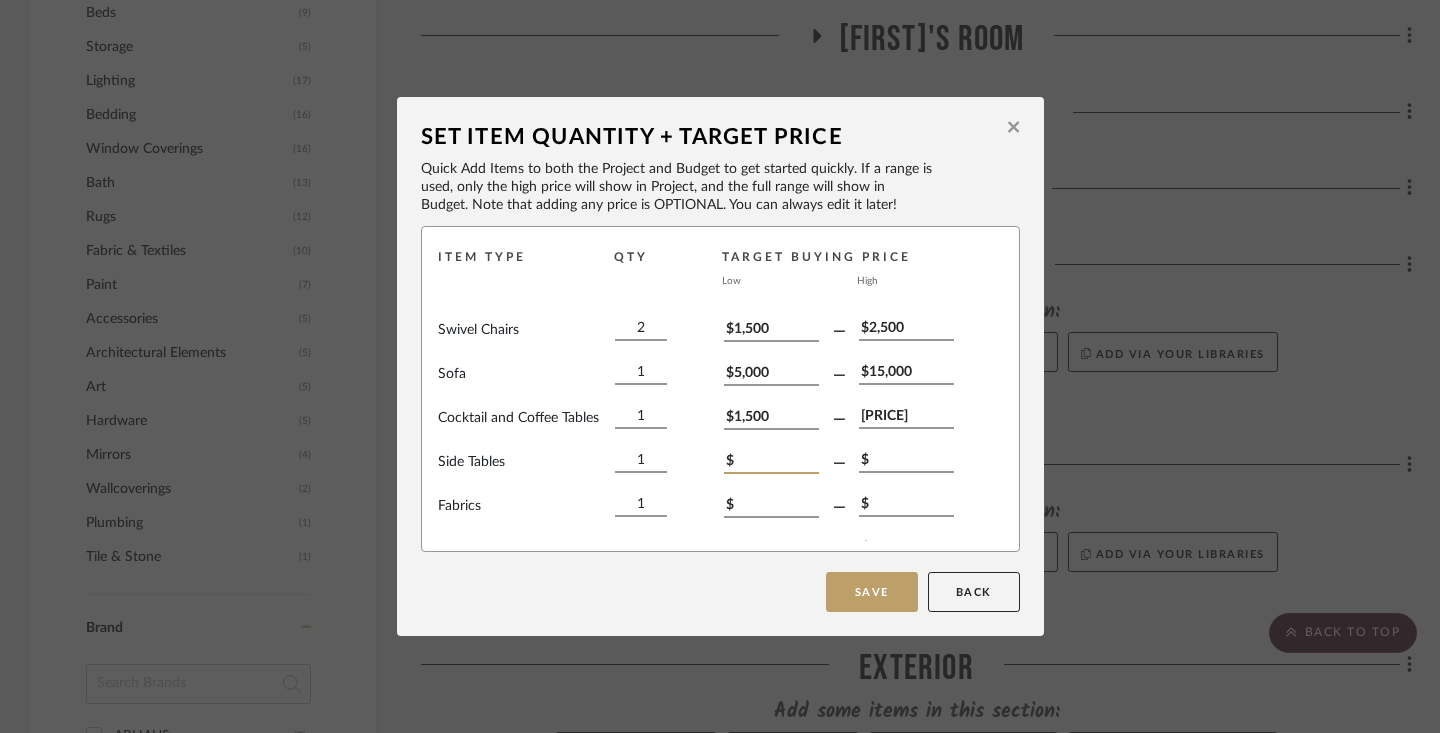 click on "$" at bounding box center [771, 463] 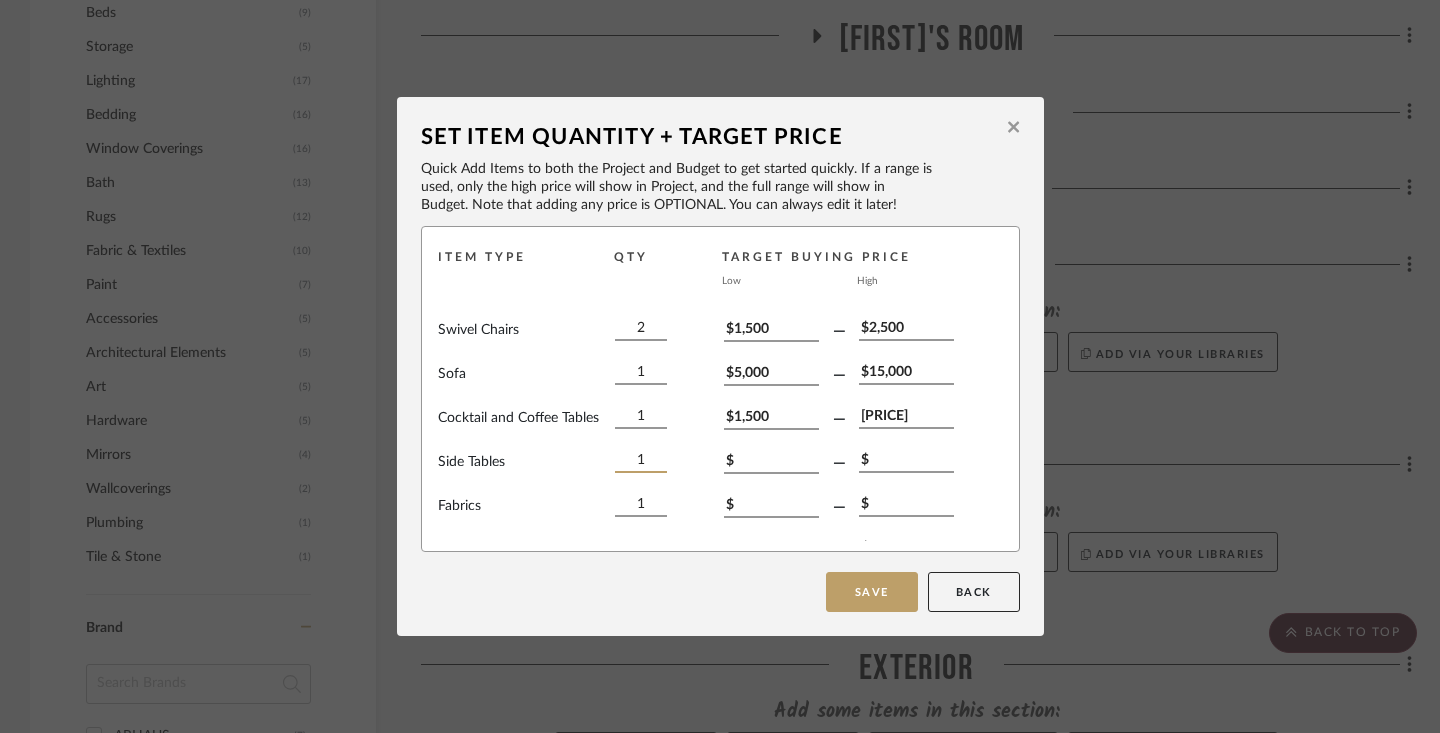 click on "1" at bounding box center (641, 462) 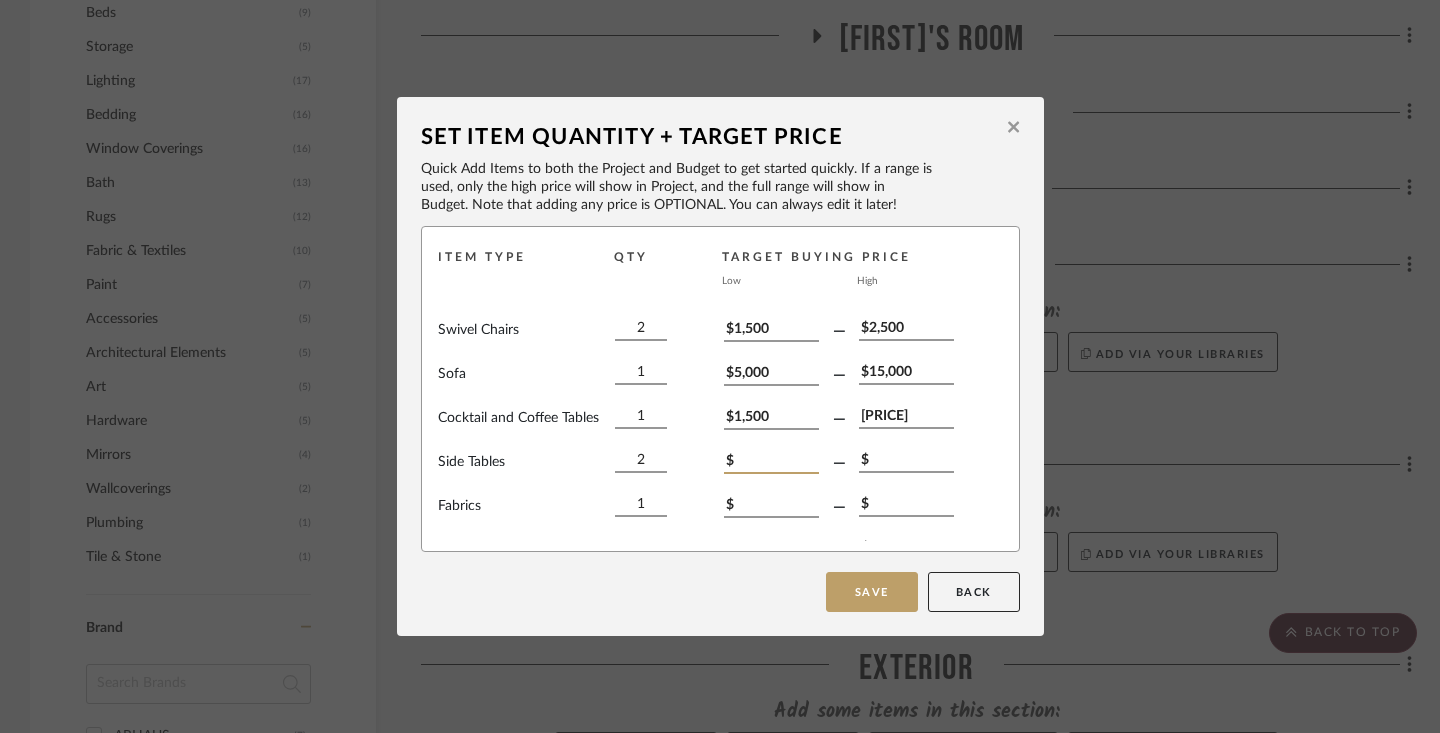 click on "$" at bounding box center [771, 463] 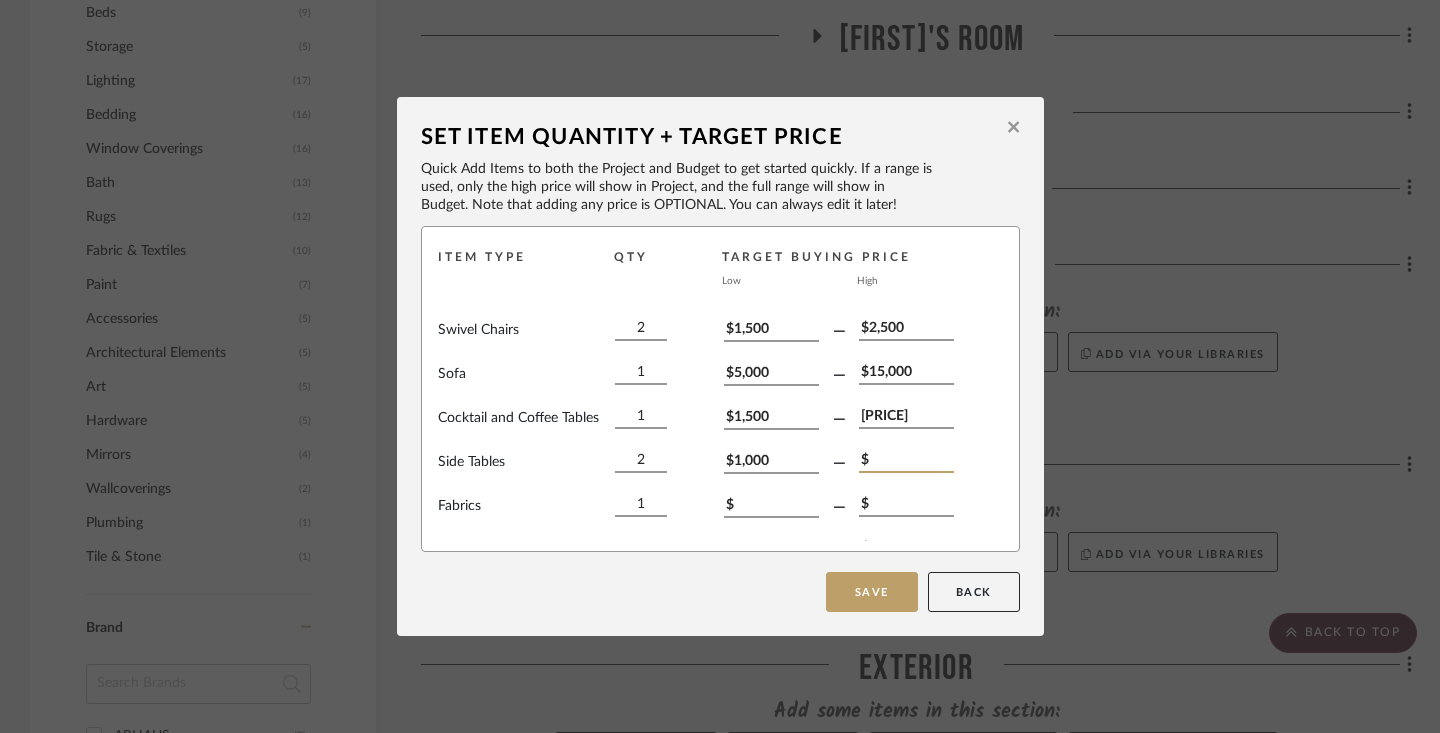 click on "$" at bounding box center (906, 462) 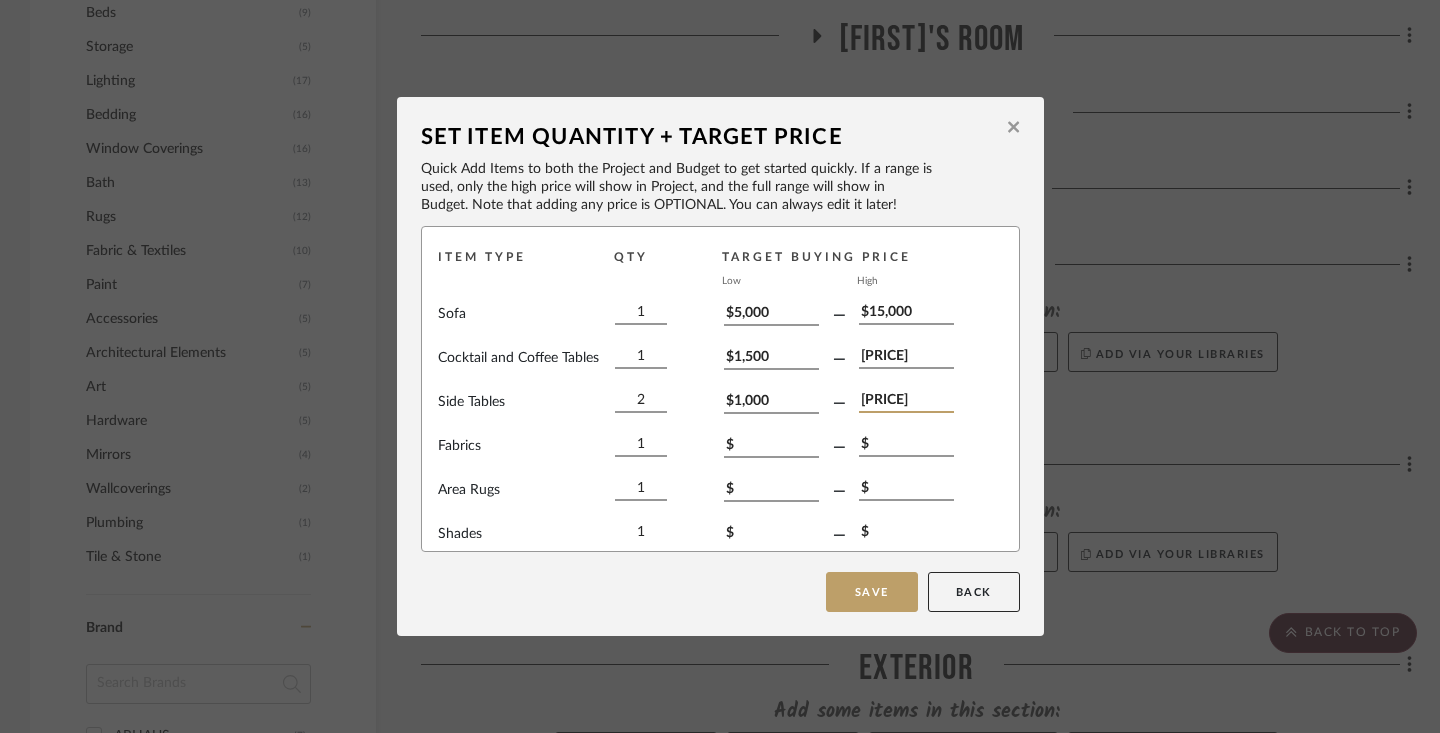 scroll, scrollTop: 149, scrollLeft: 0, axis: vertical 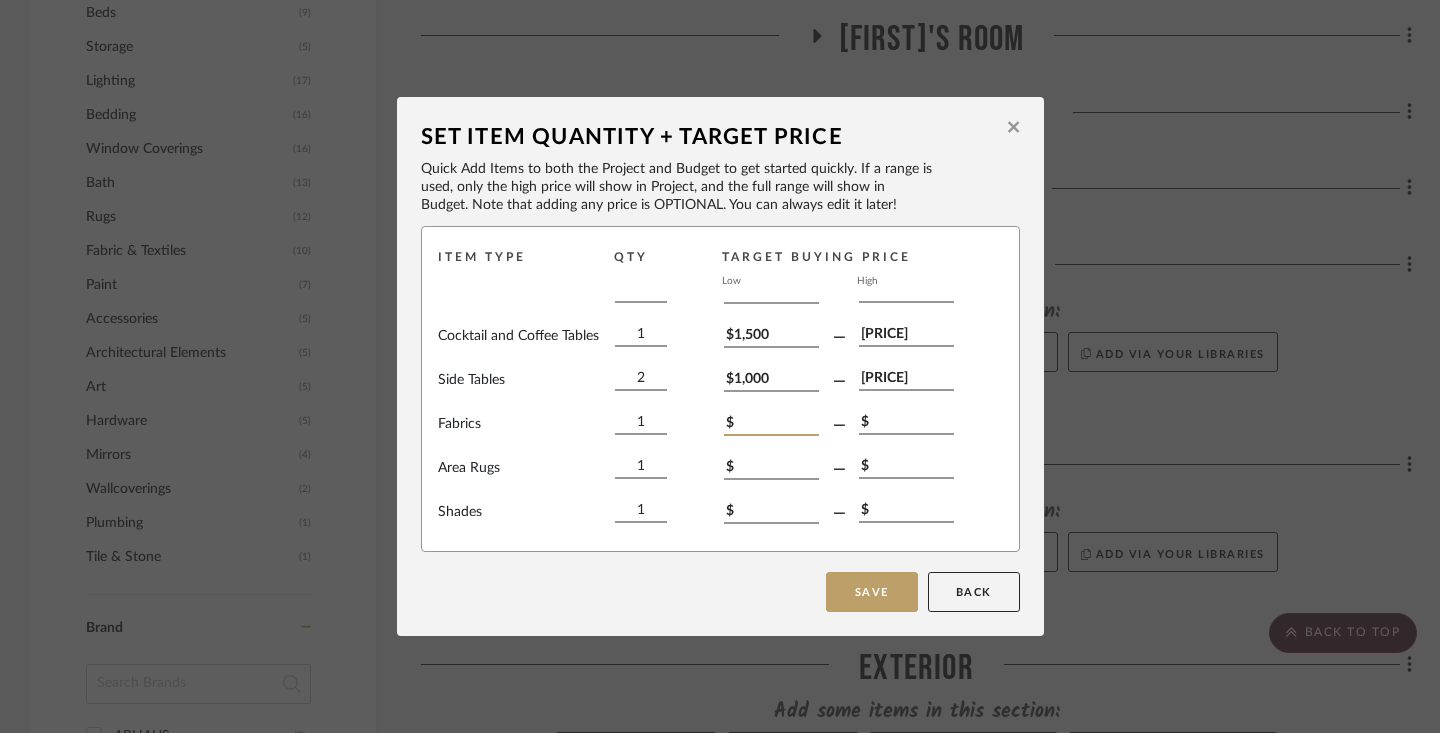 click on "$" at bounding box center [771, 425] 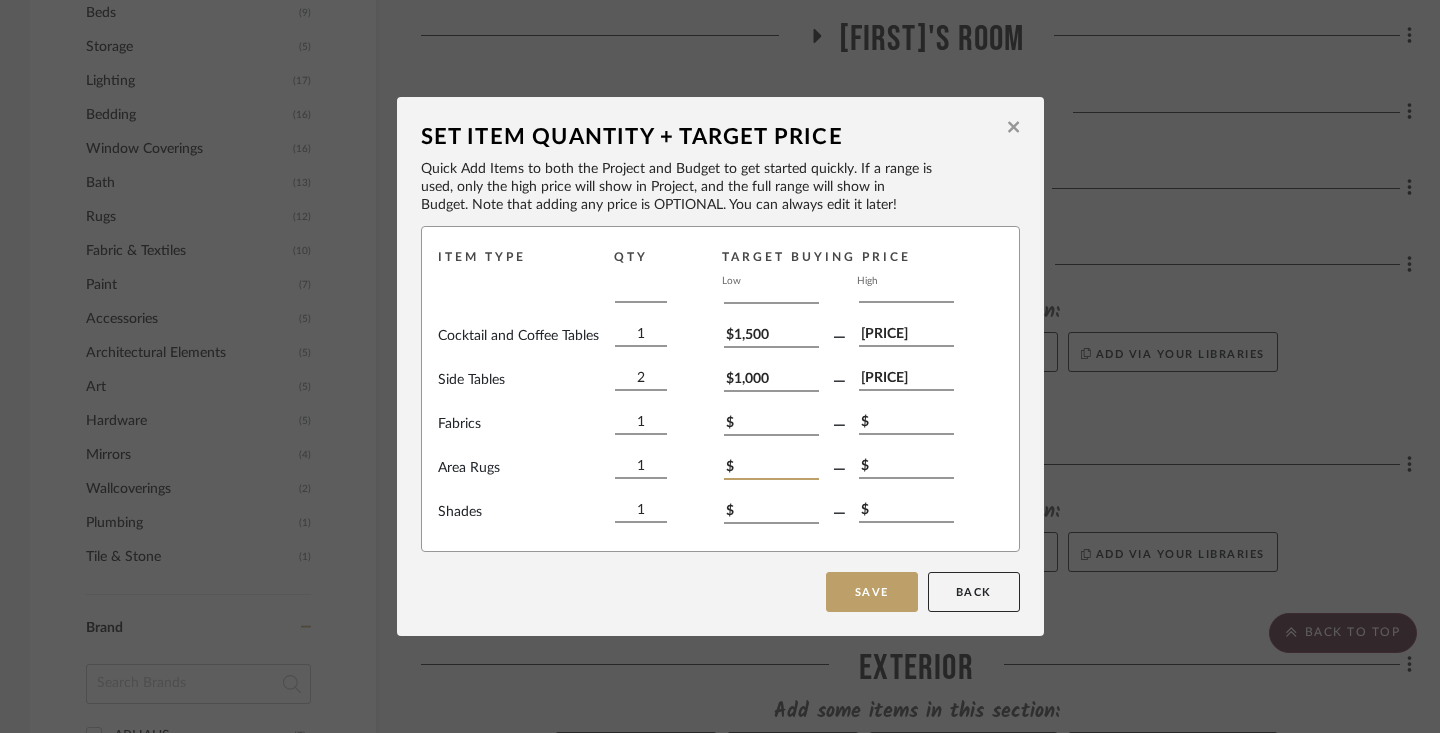 click on "$" at bounding box center [771, 469] 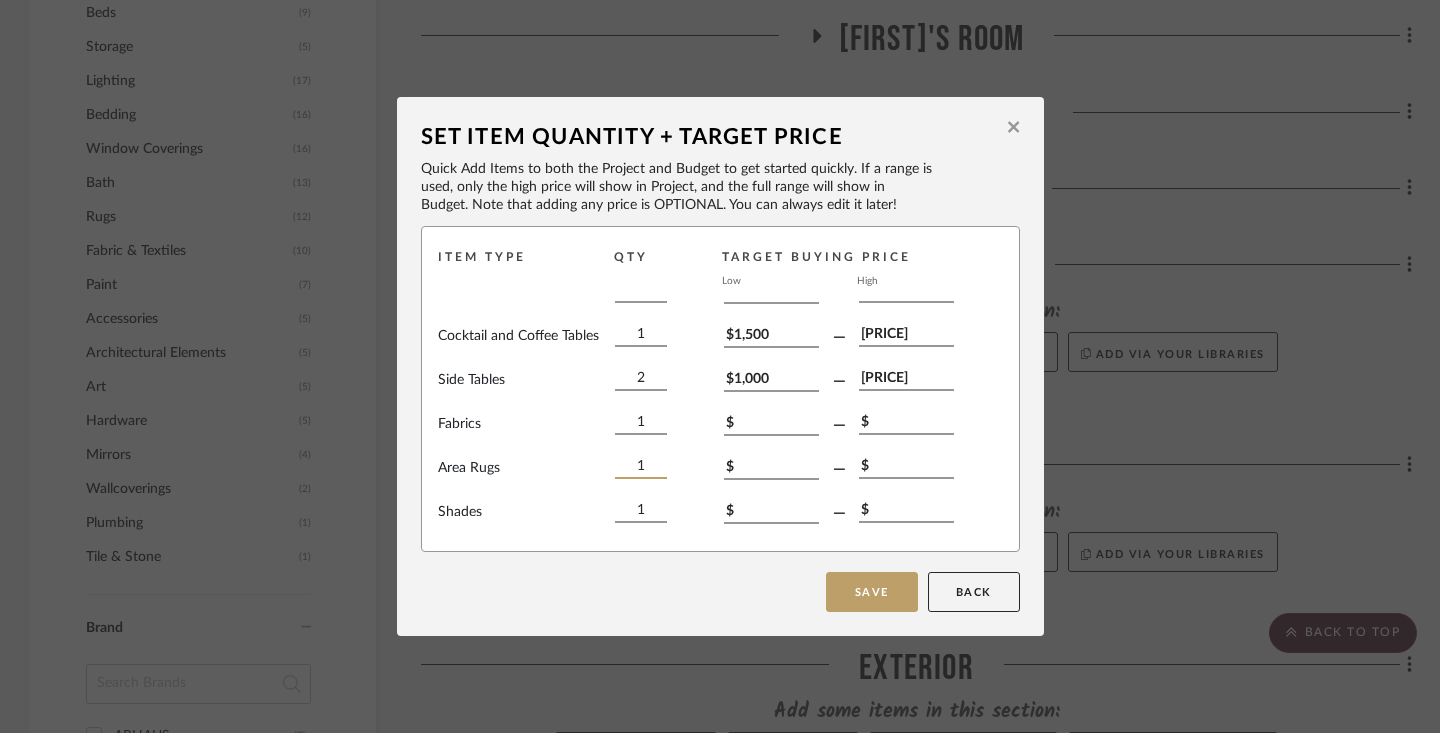 click on "1" at bounding box center (641, 468) 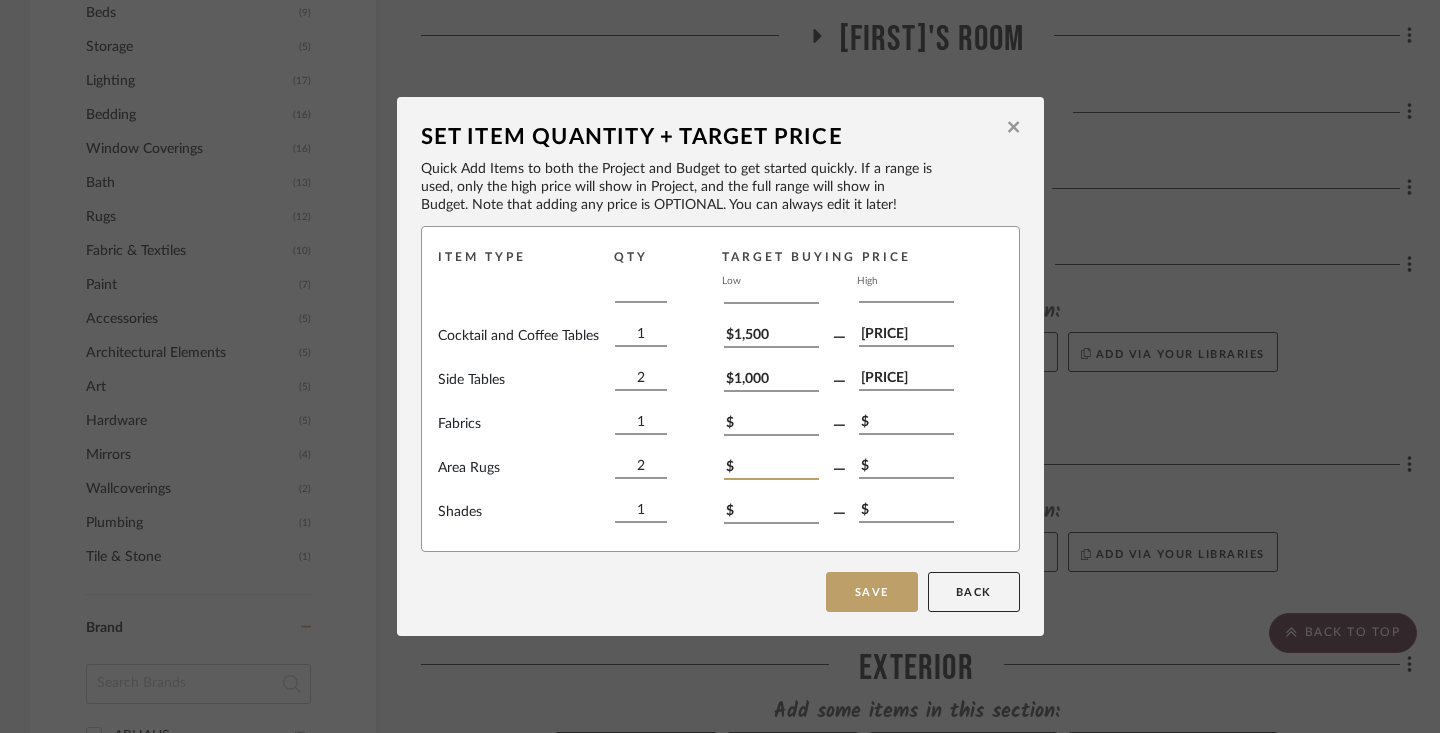 click on "$" at bounding box center [771, 469] 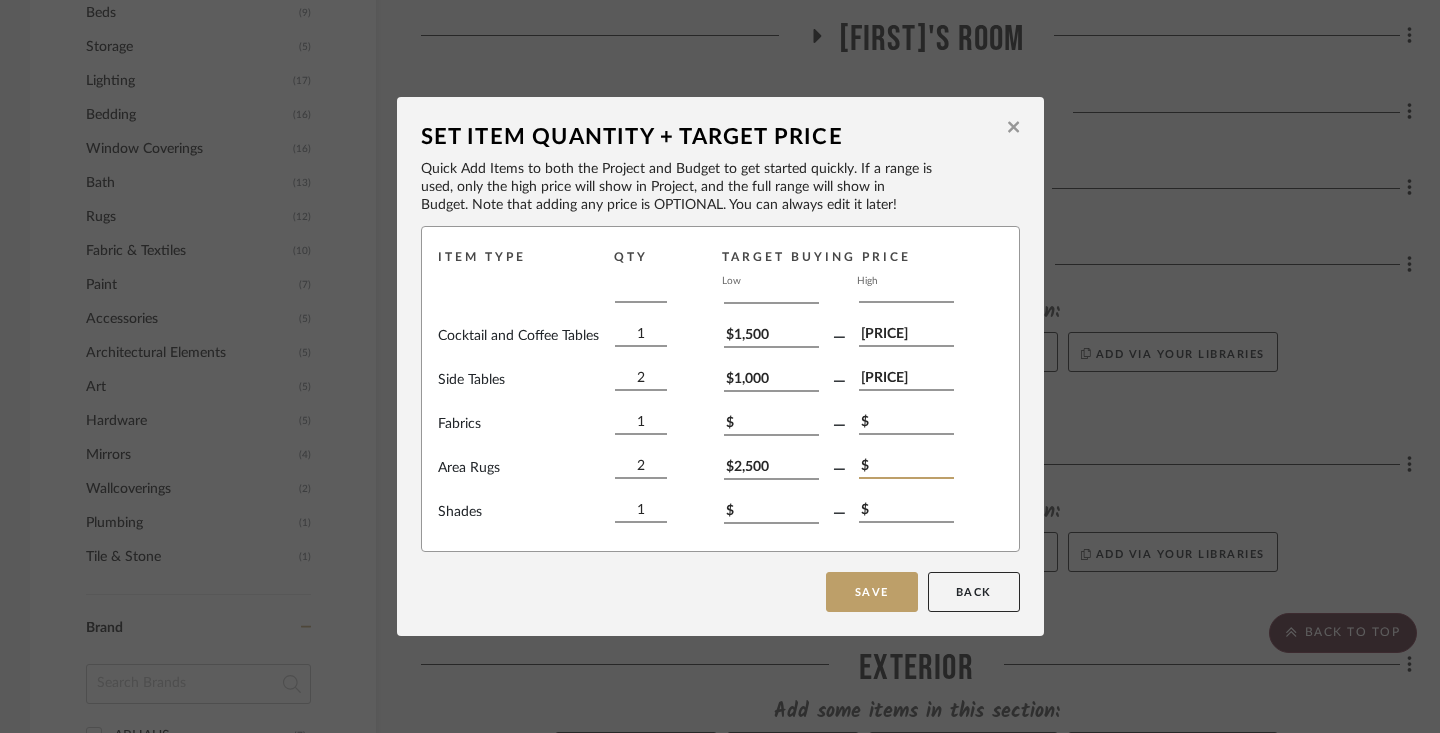 click on "$" at bounding box center [906, 468] 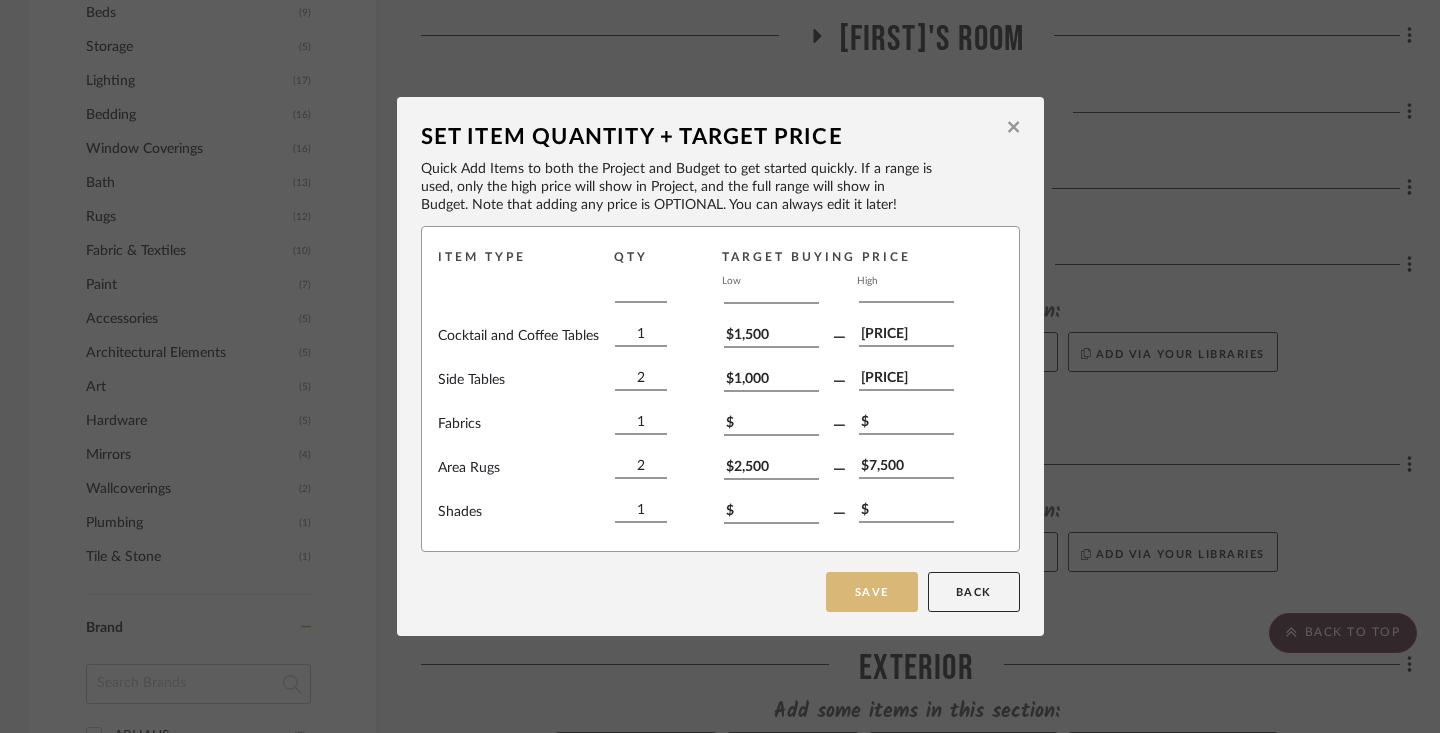 click on "Save" at bounding box center [872, 592] 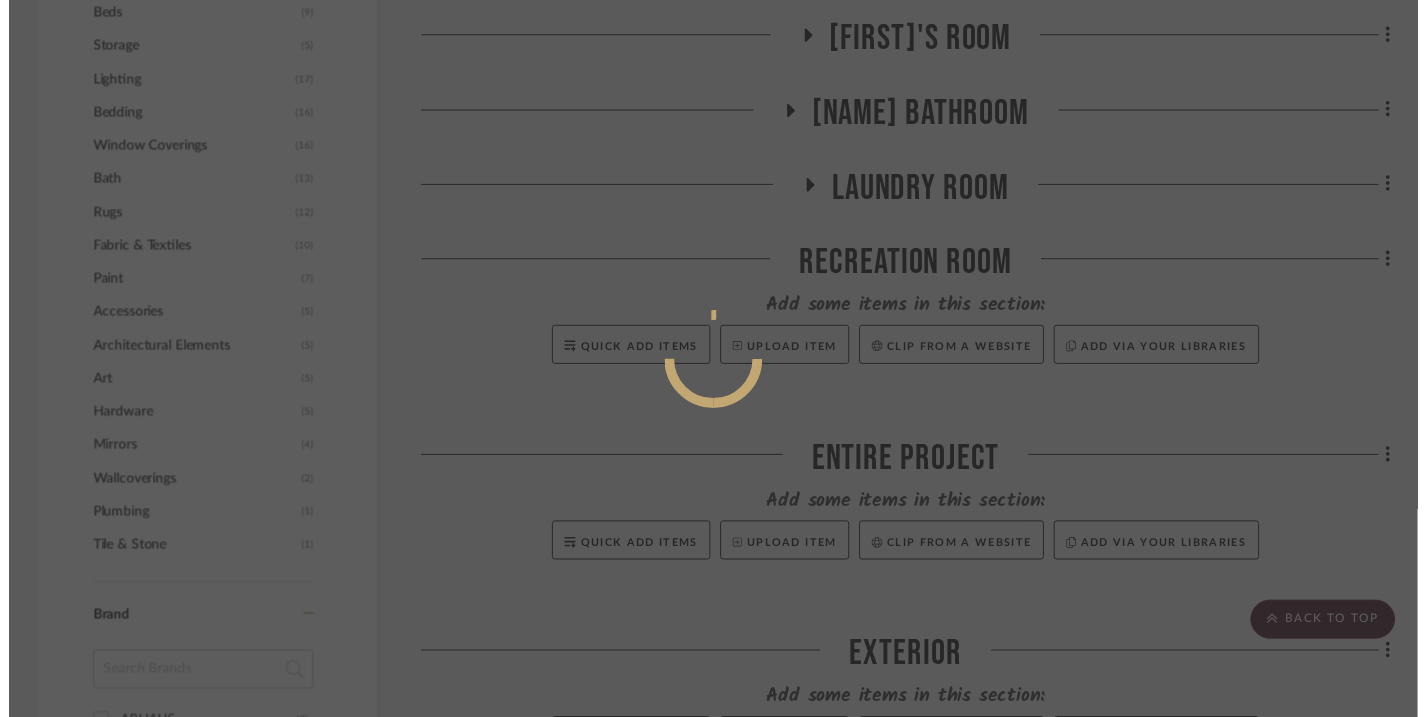 scroll, scrollTop: 1679, scrollLeft: 0, axis: vertical 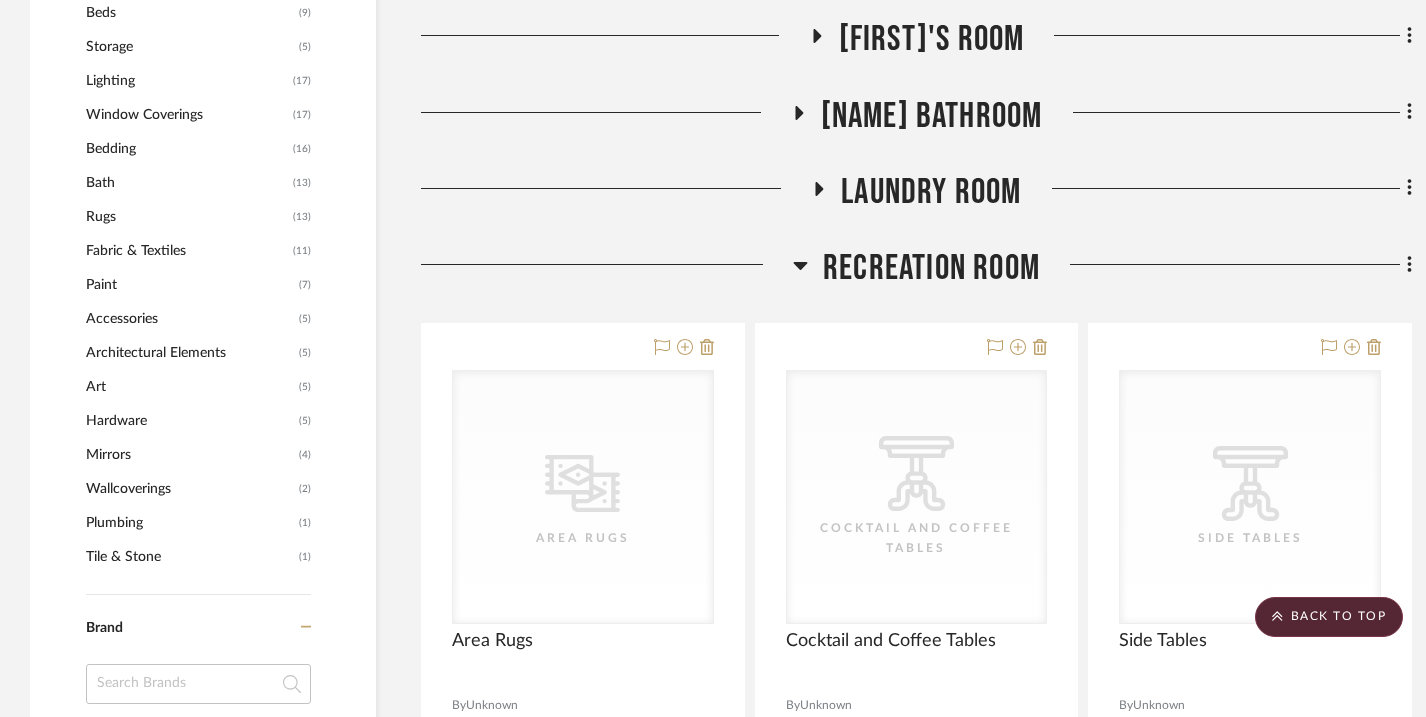 click 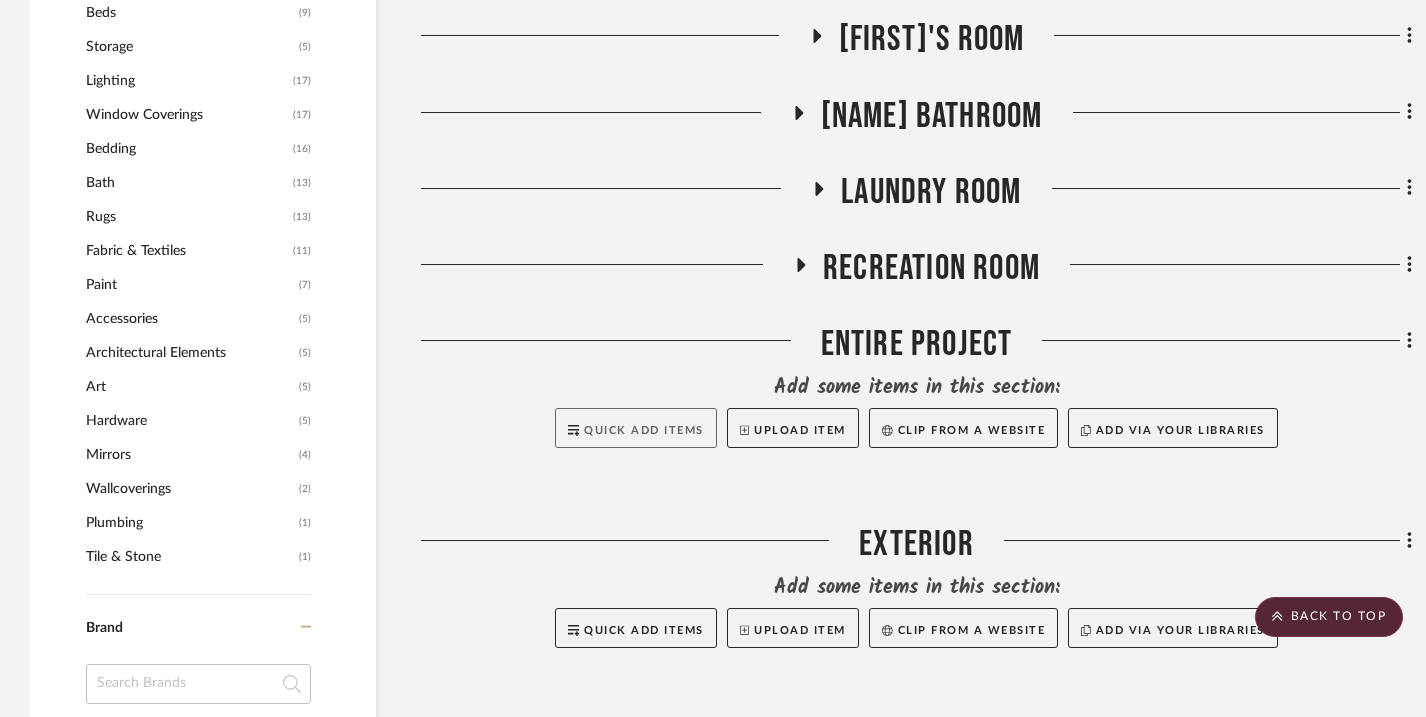 click on "Quick Add Items" 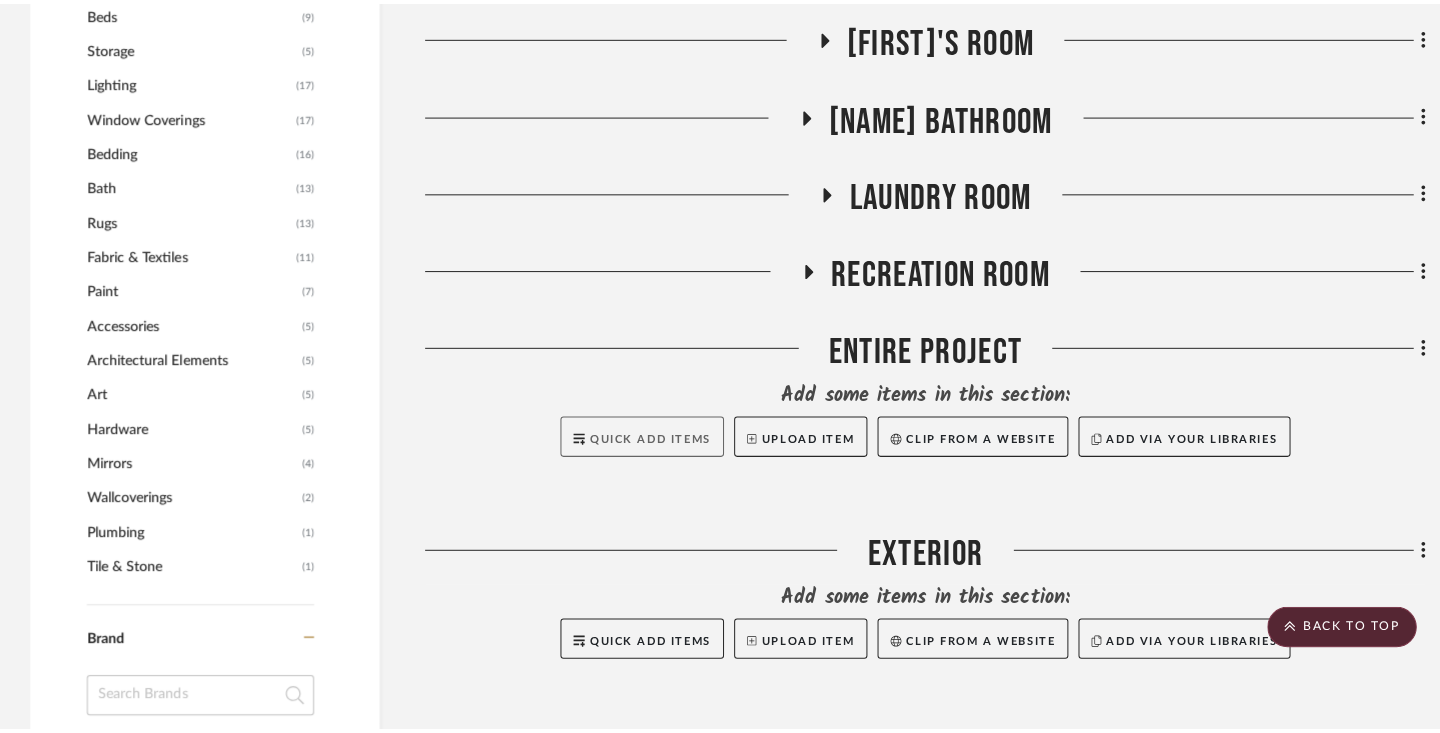 scroll, scrollTop: 0, scrollLeft: 0, axis: both 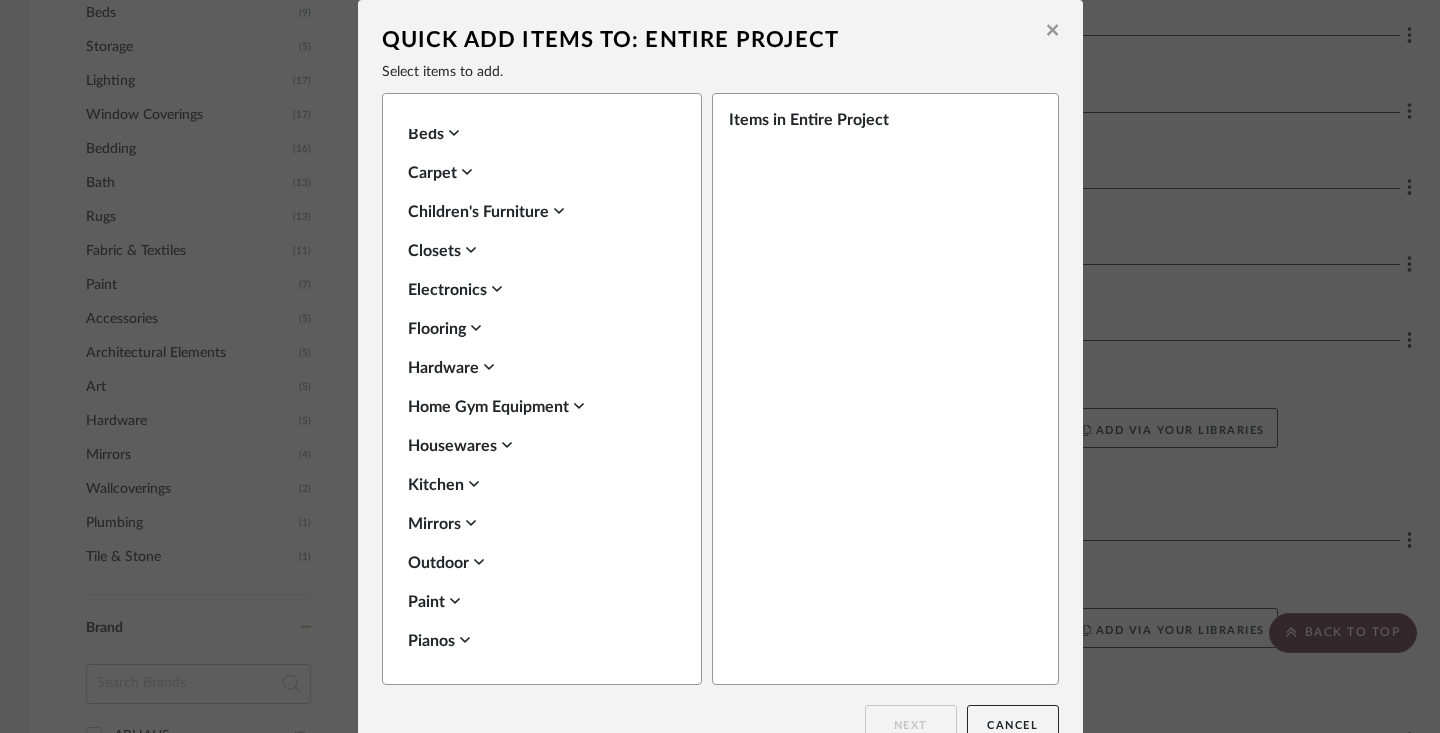 click 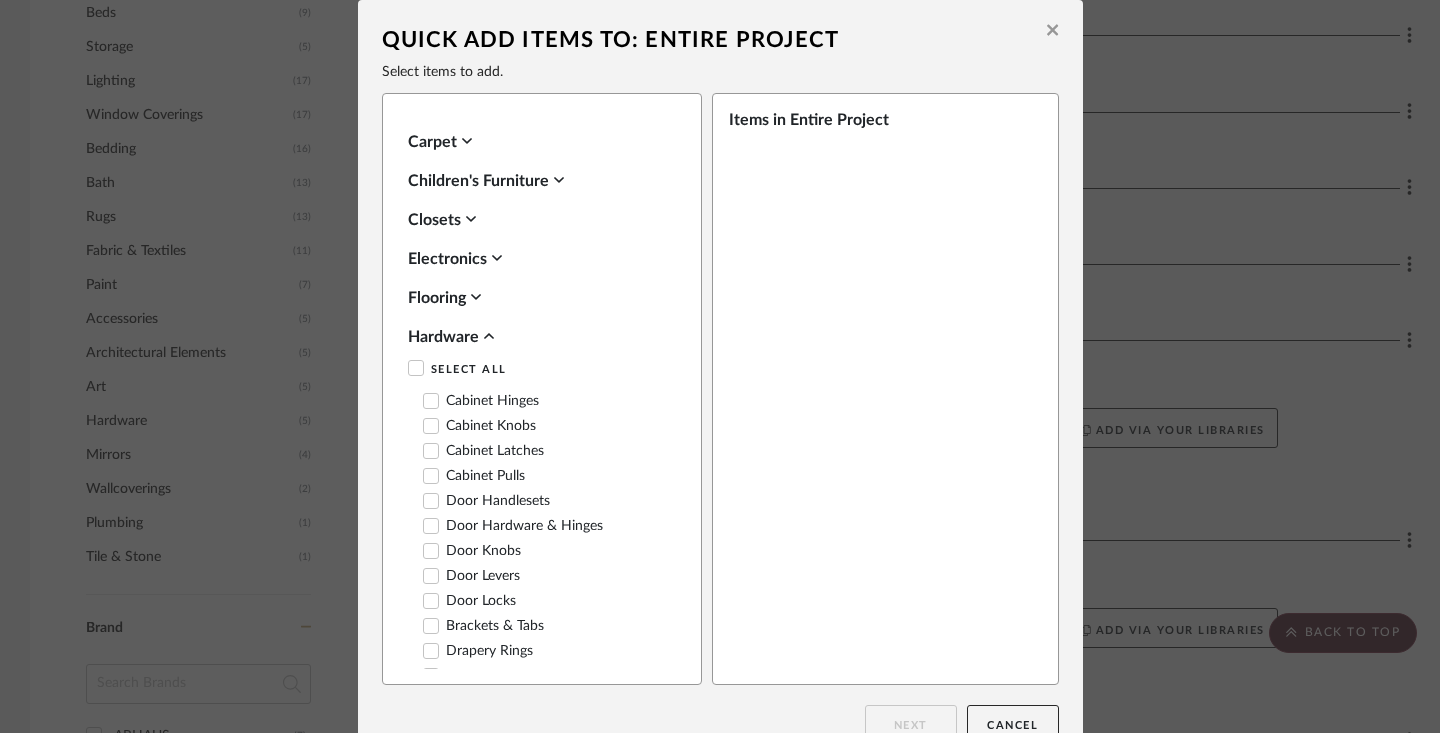 scroll, scrollTop: 510, scrollLeft: 0, axis: vertical 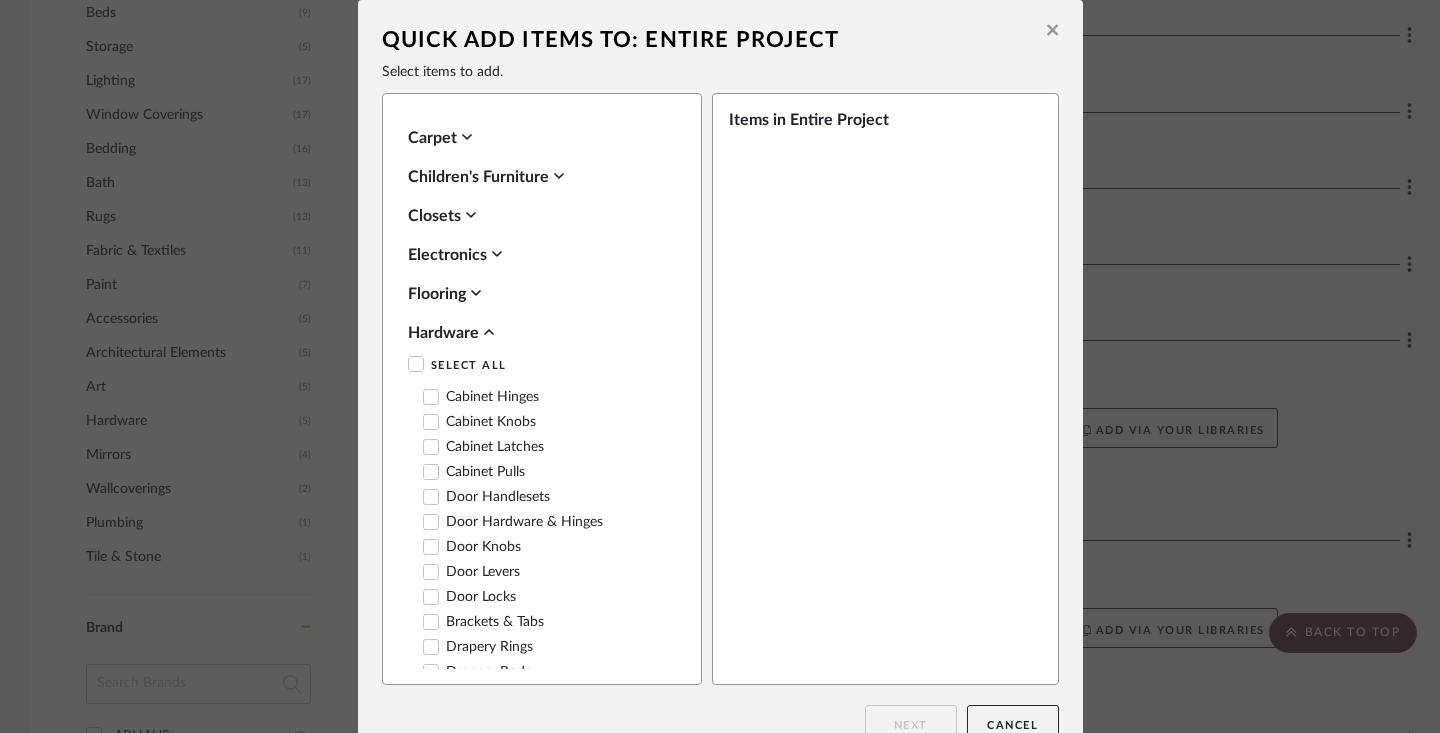 click on "Door Levers" at bounding box center (471, 572) 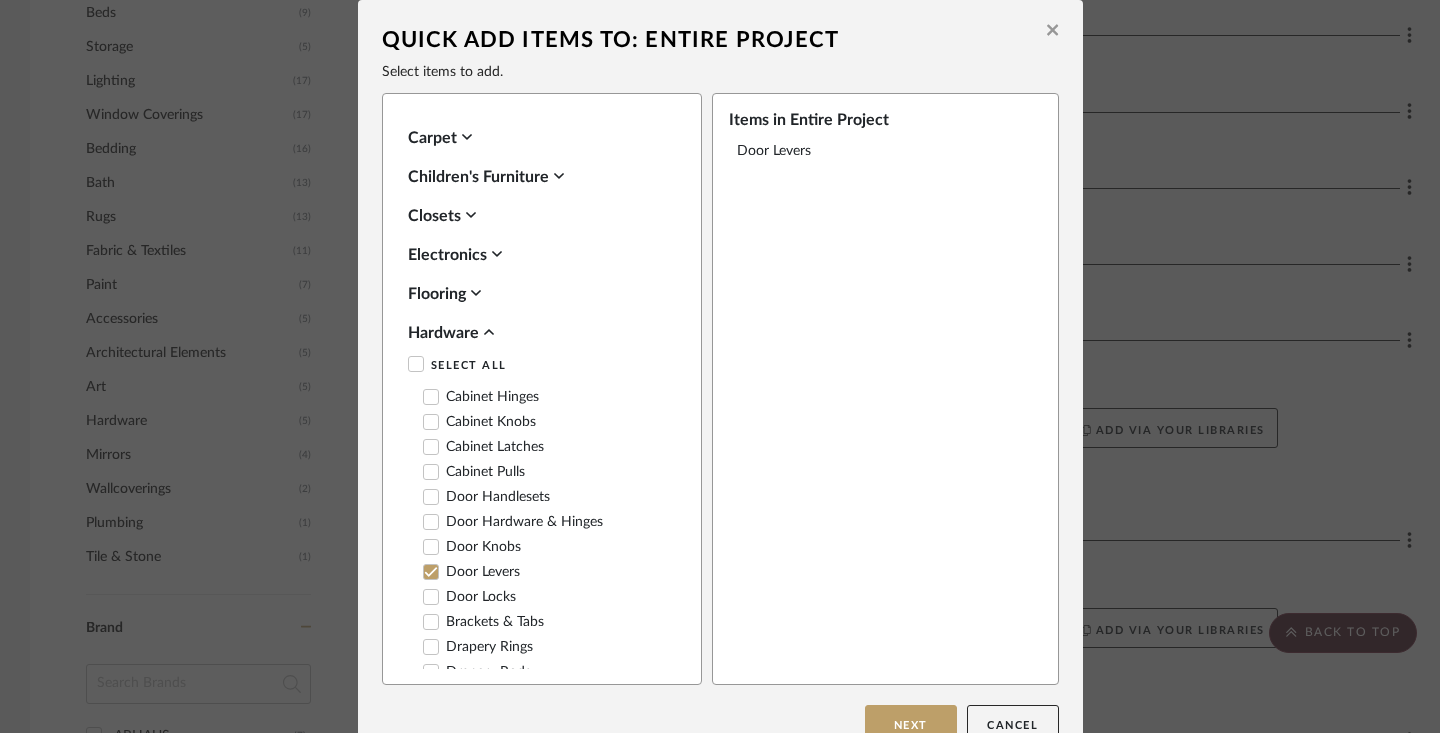click on "Door Handlesets" at bounding box center [486, 497] 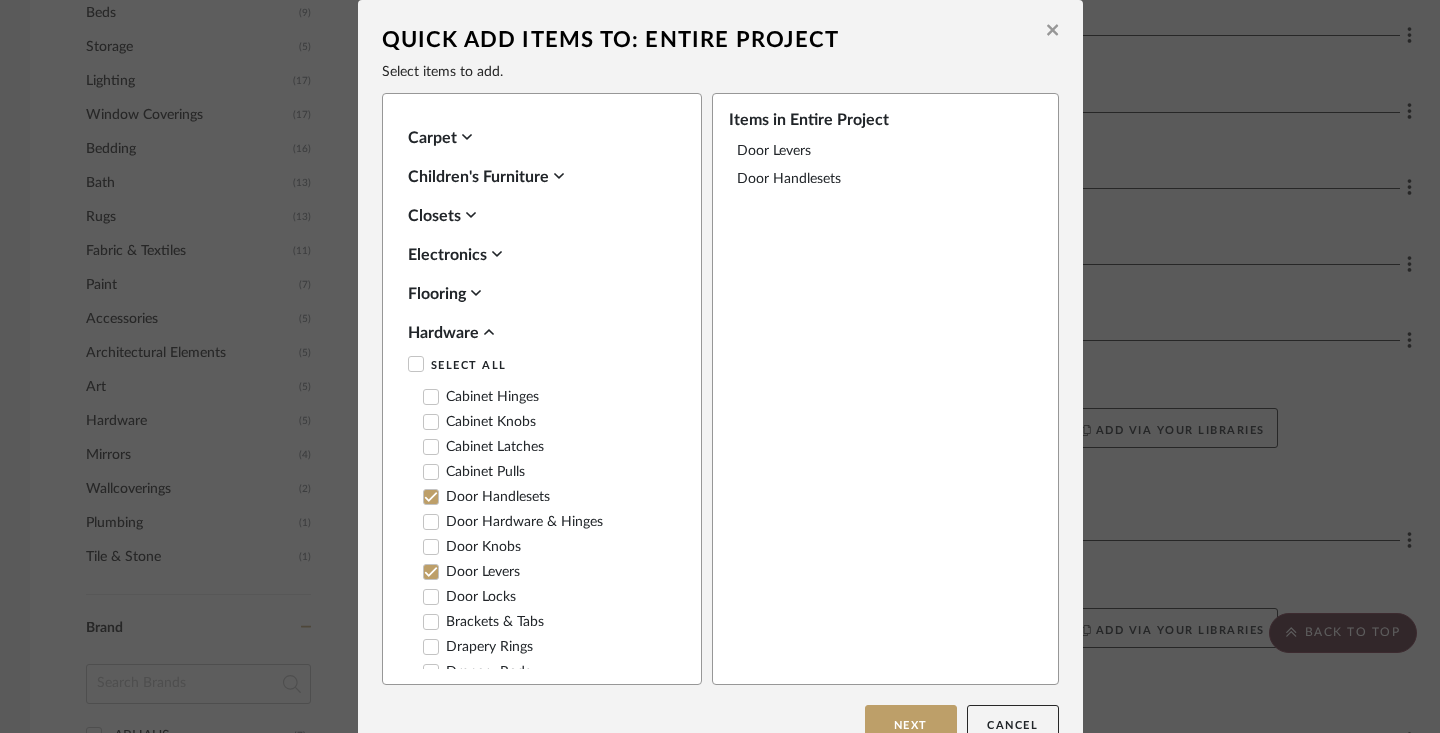 click 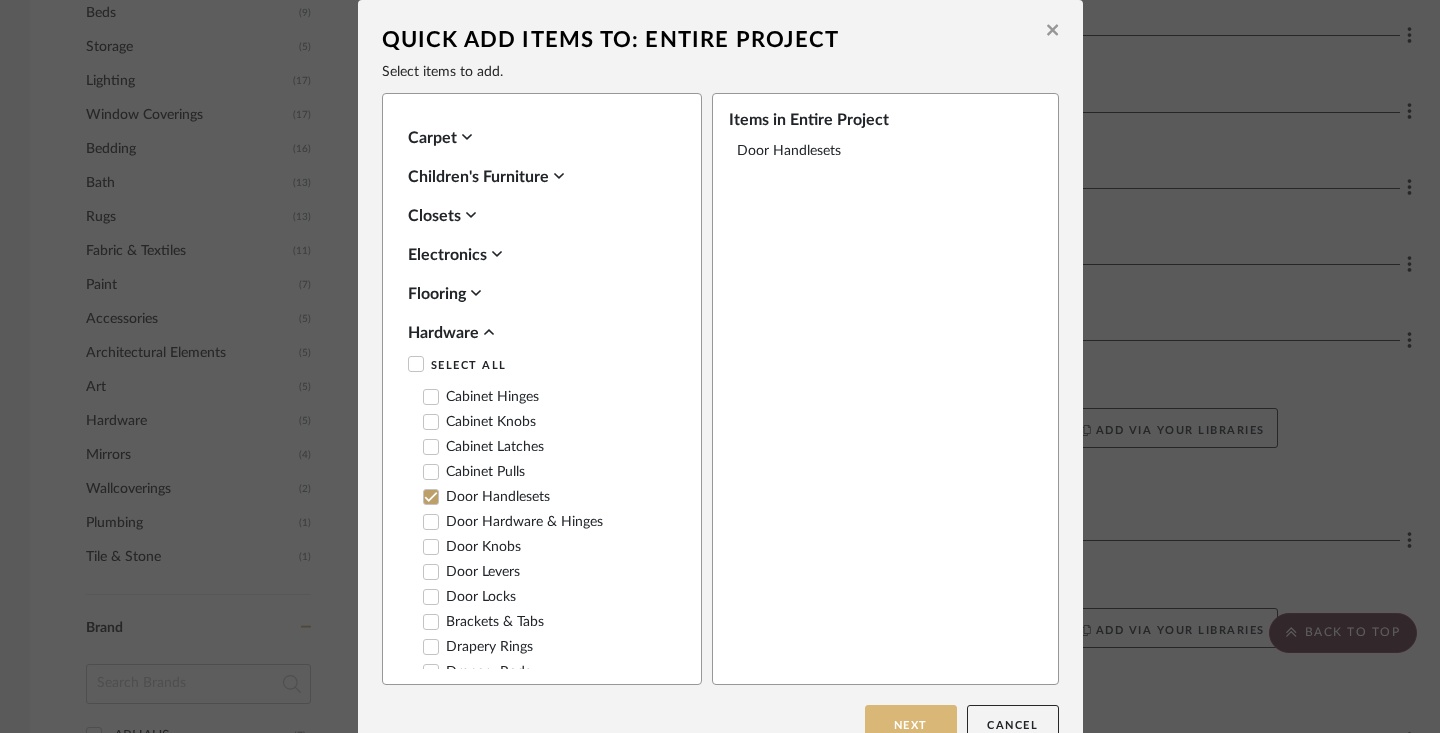 click on "Next" at bounding box center (911, 725) 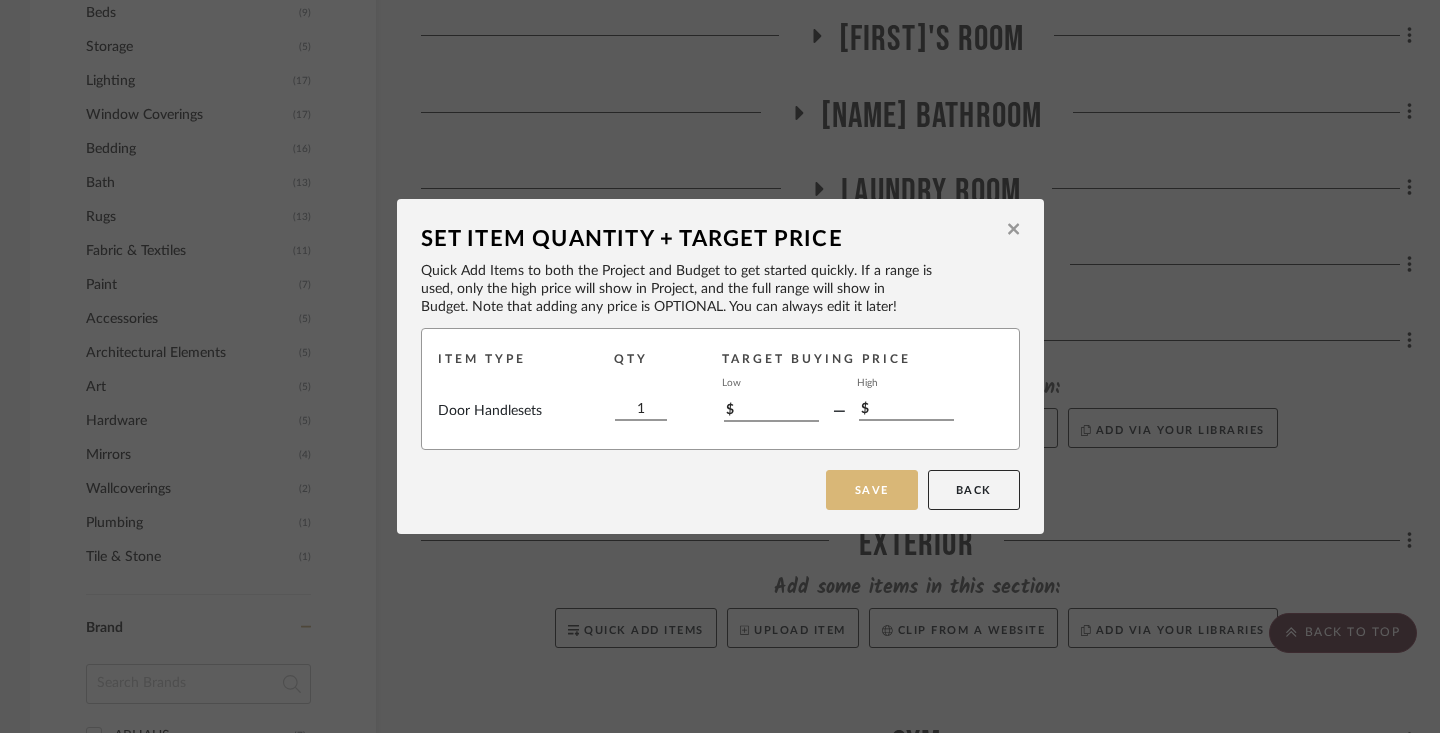 click on "Save" at bounding box center (872, 490) 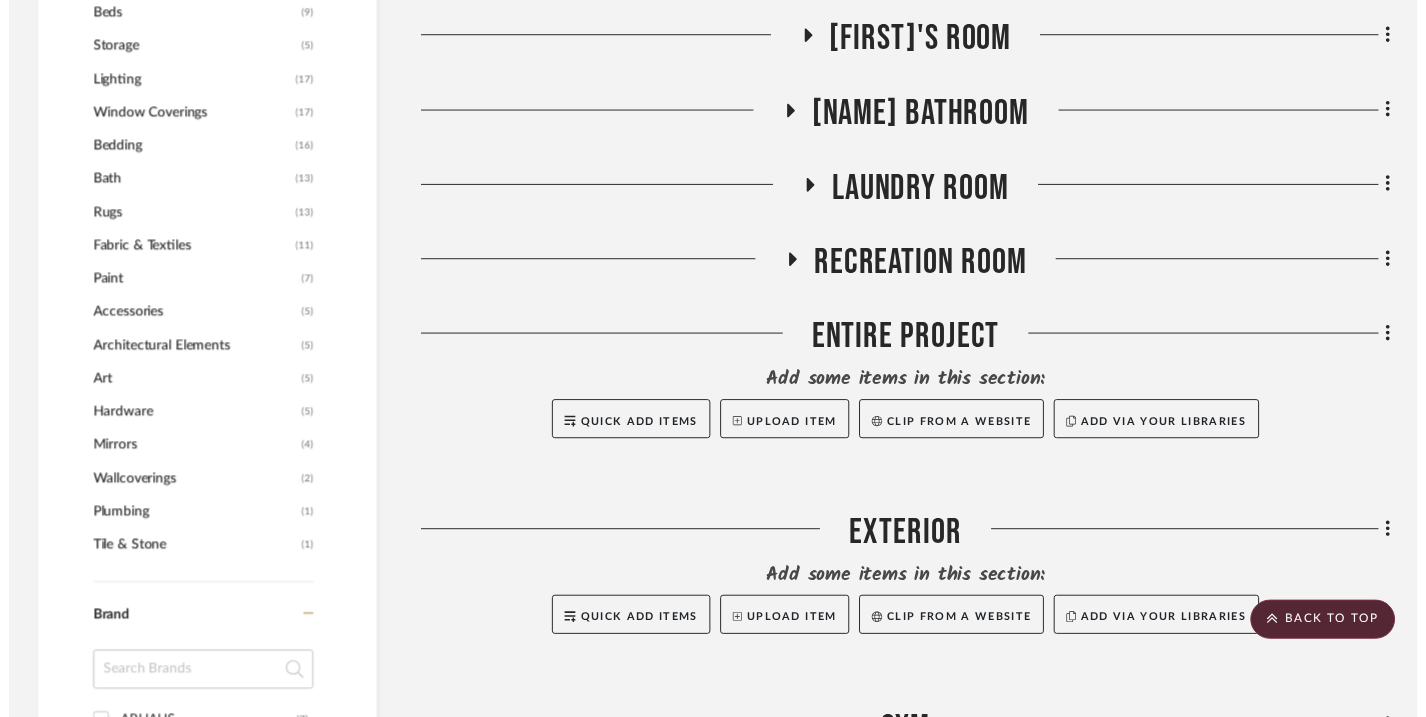 scroll, scrollTop: 1679, scrollLeft: 0, axis: vertical 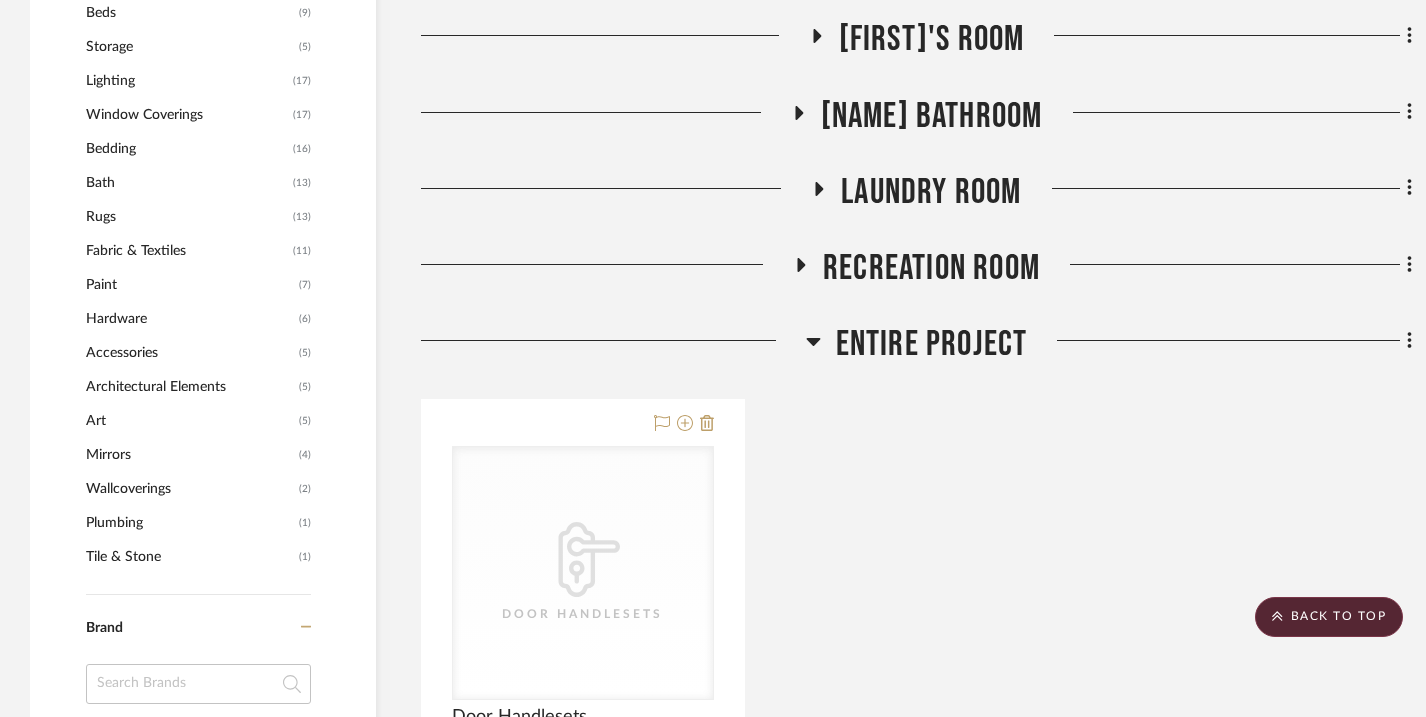 click 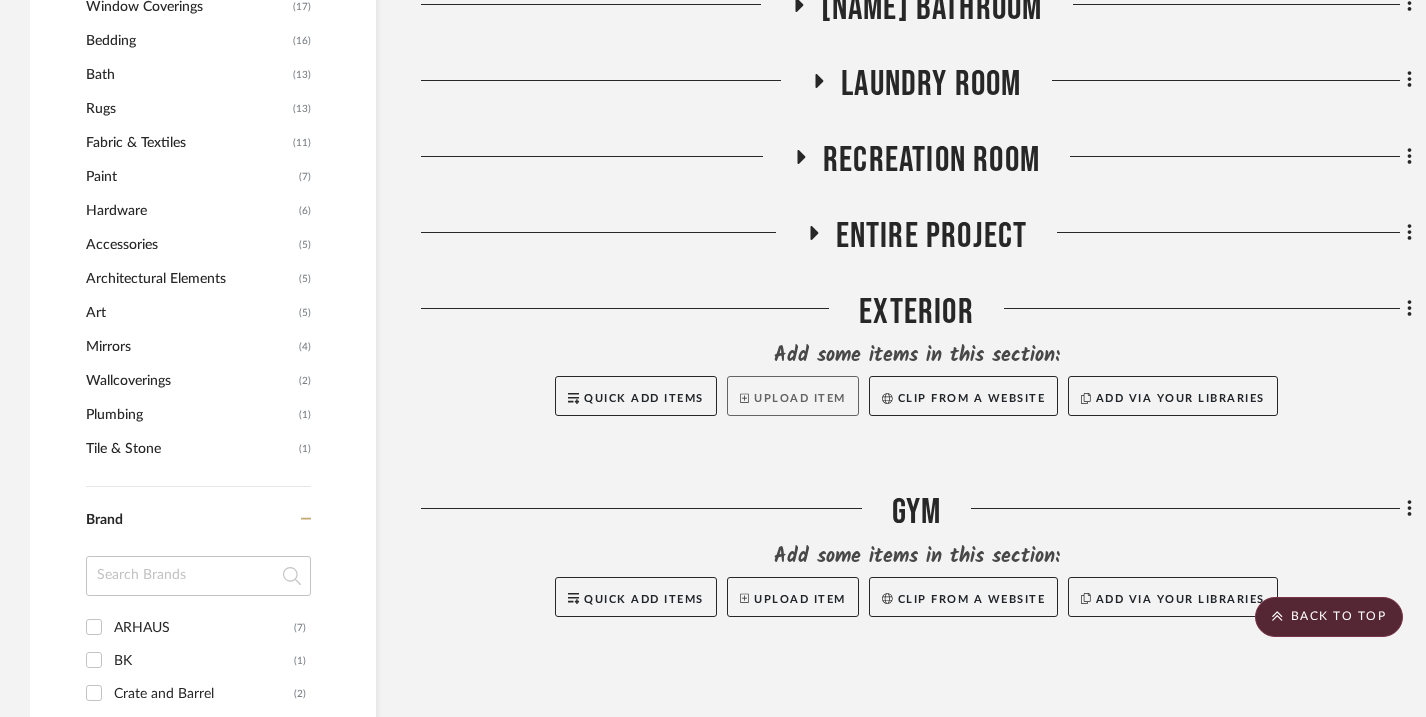 scroll, scrollTop: 1754, scrollLeft: 0, axis: vertical 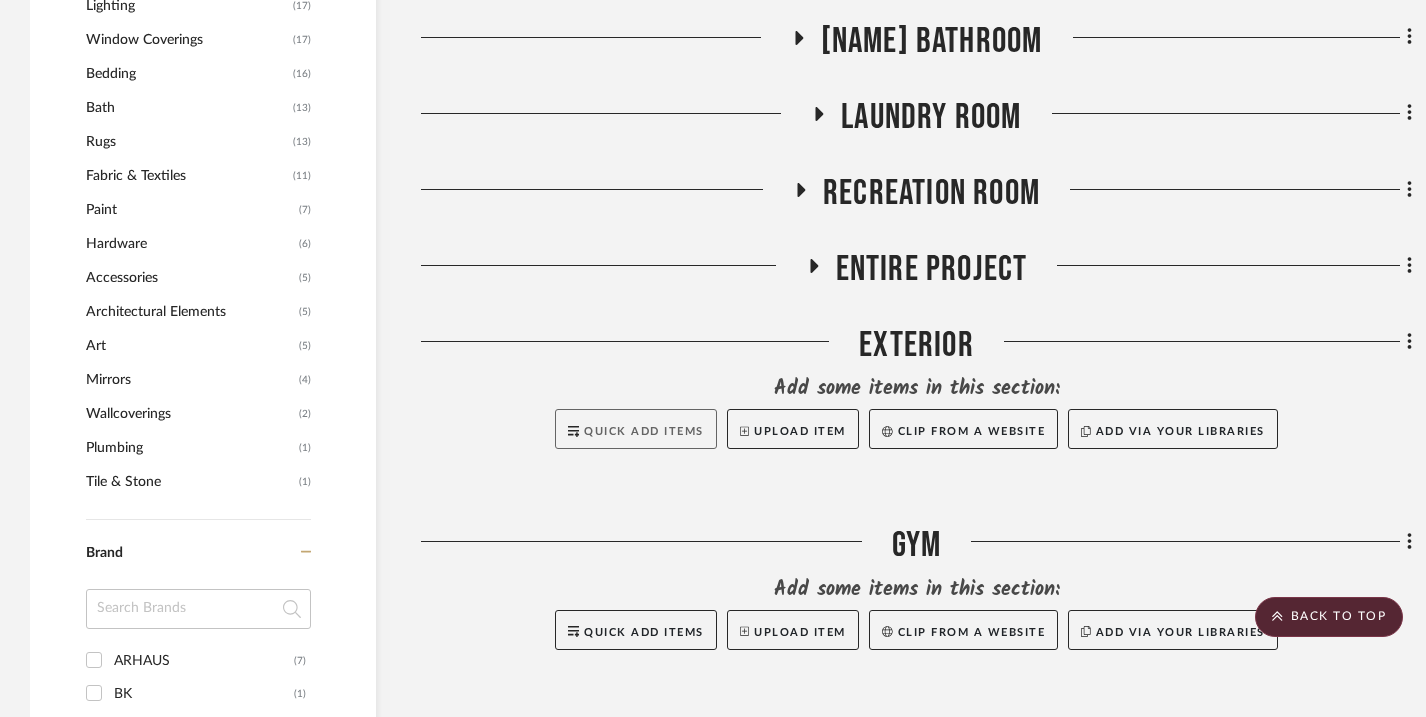 click on "Quick Add Items" 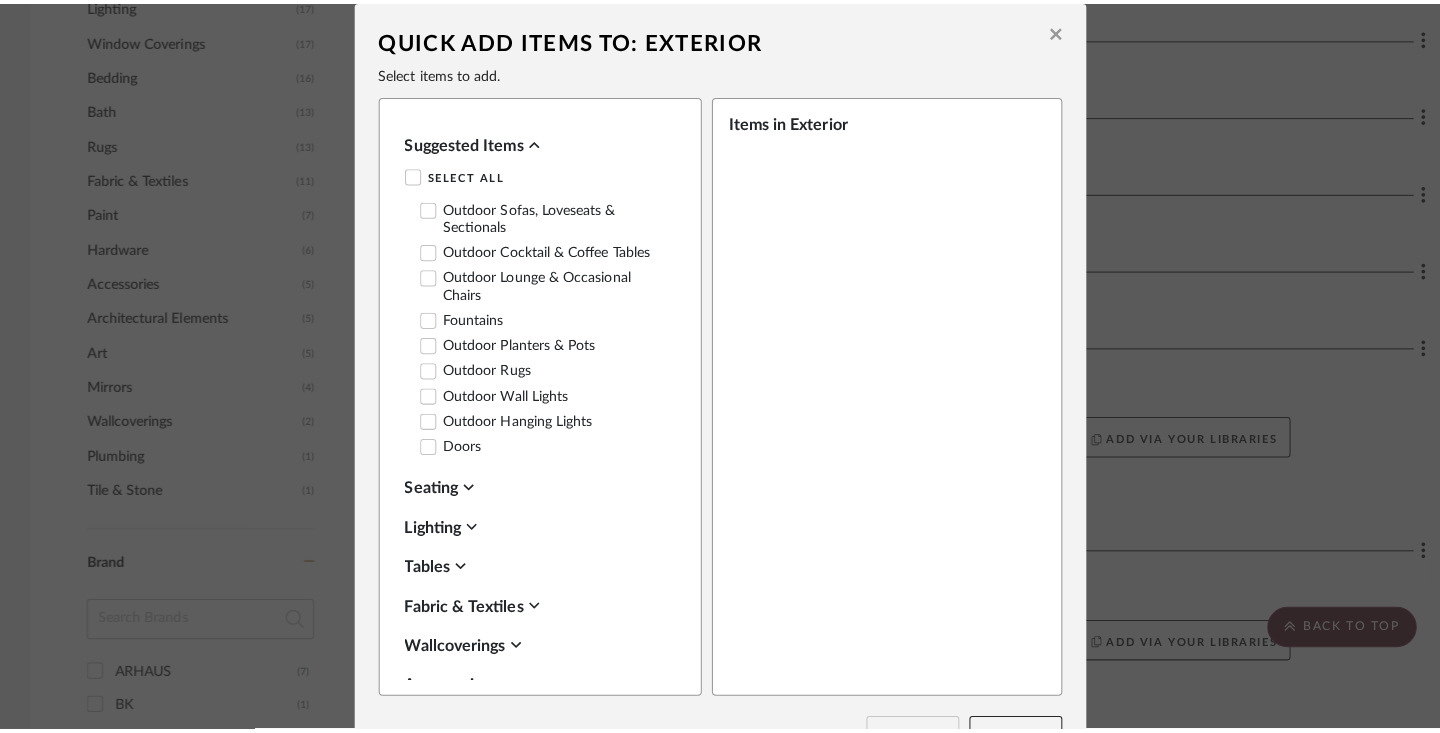 scroll, scrollTop: 0, scrollLeft: 0, axis: both 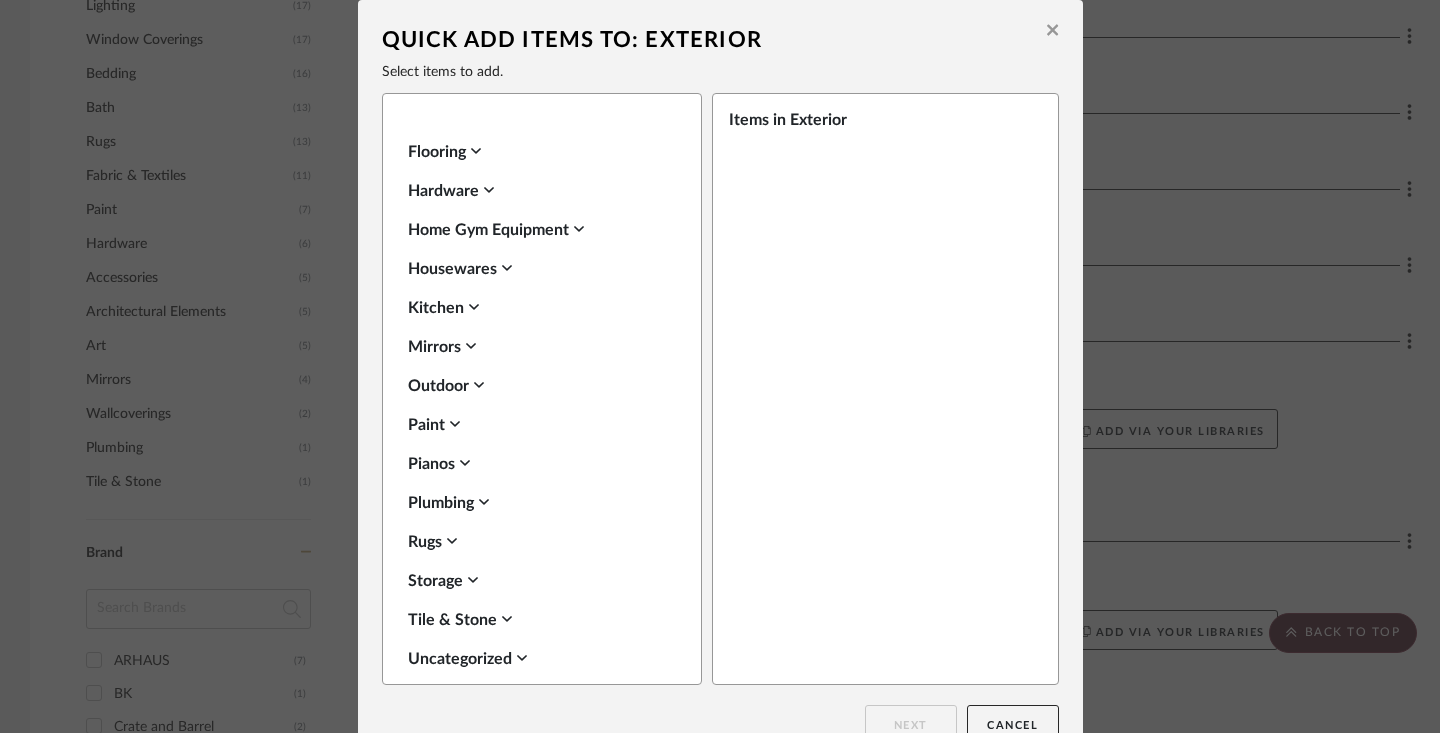 click 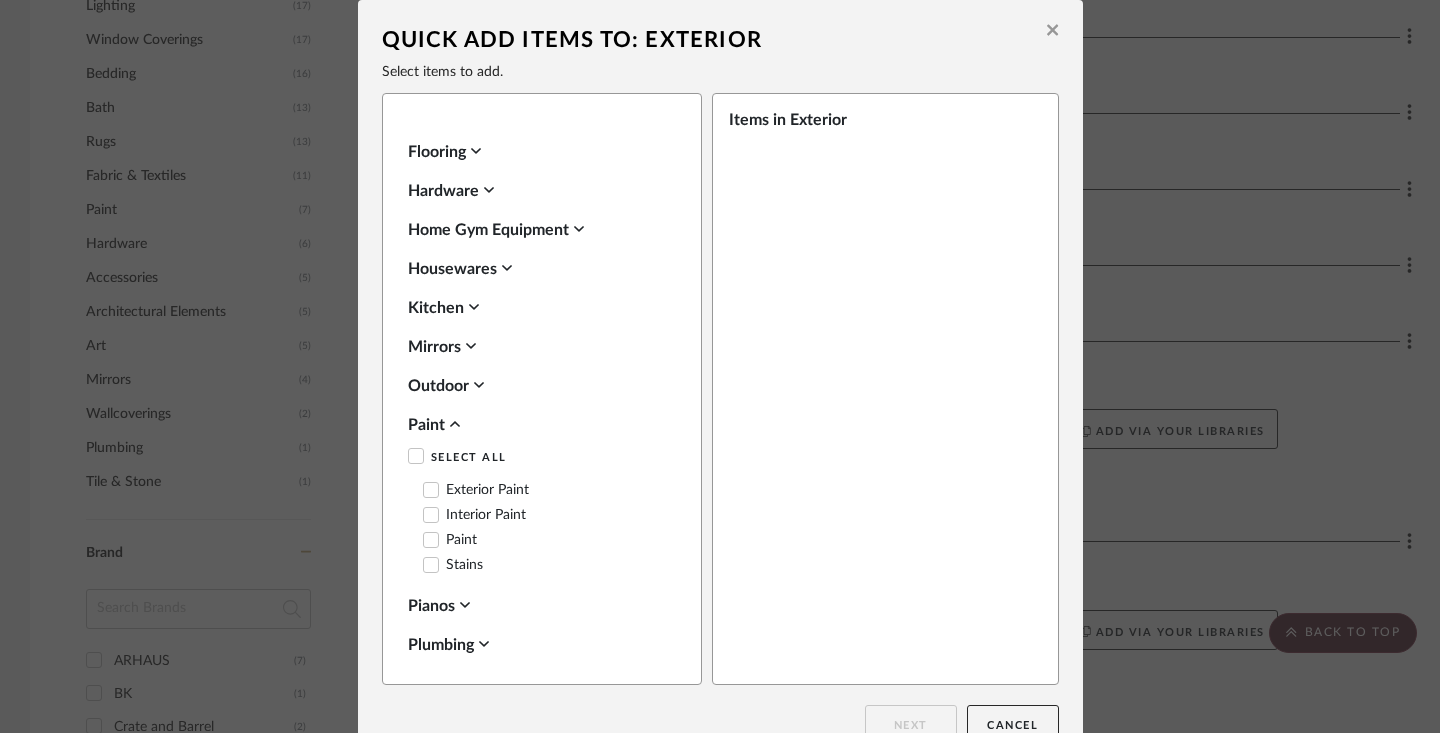 click on "Exterior Paint" at bounding box center [476, 490] 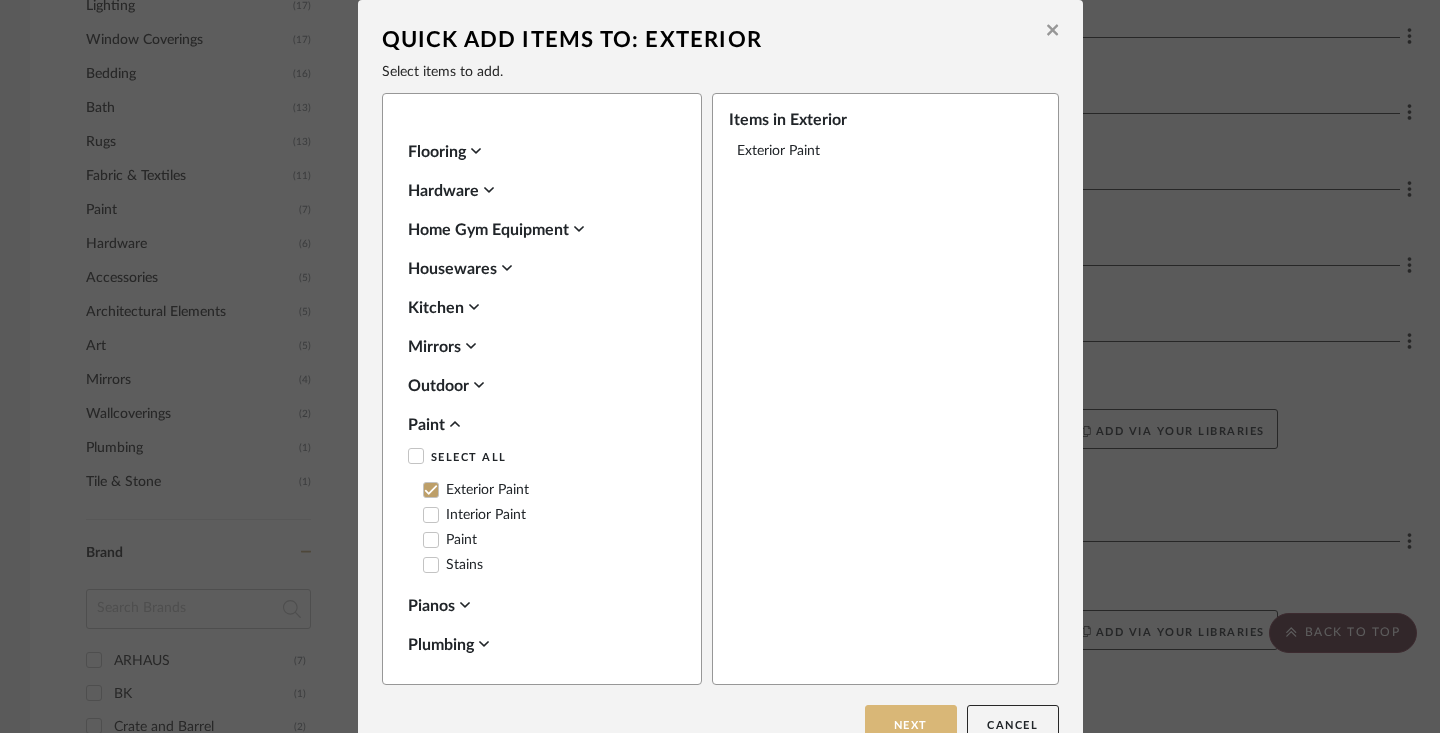 click on "Next" at bounding box center (911, 725) 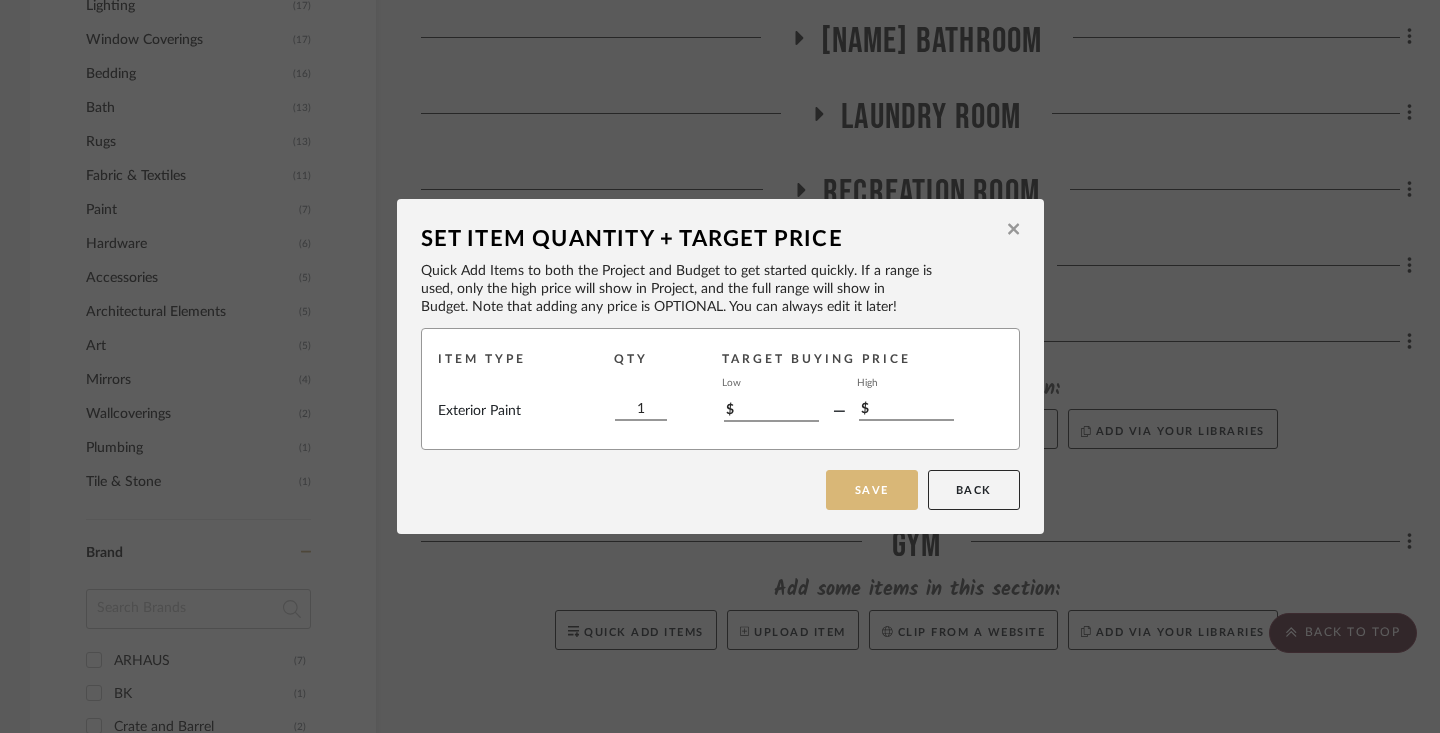 click on "Save" at bounding box center (872, 490) 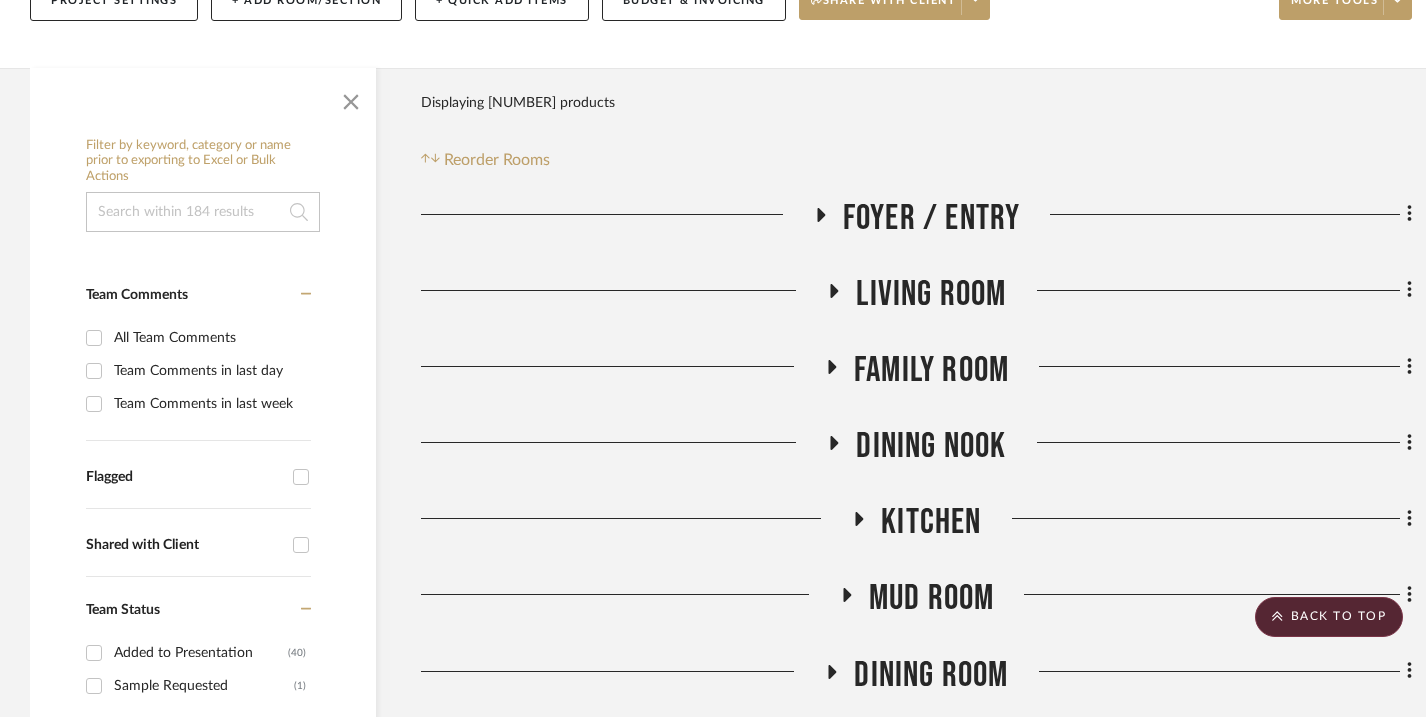 scroll, scrollTop: 0, scrollLeft: 0, axis: both 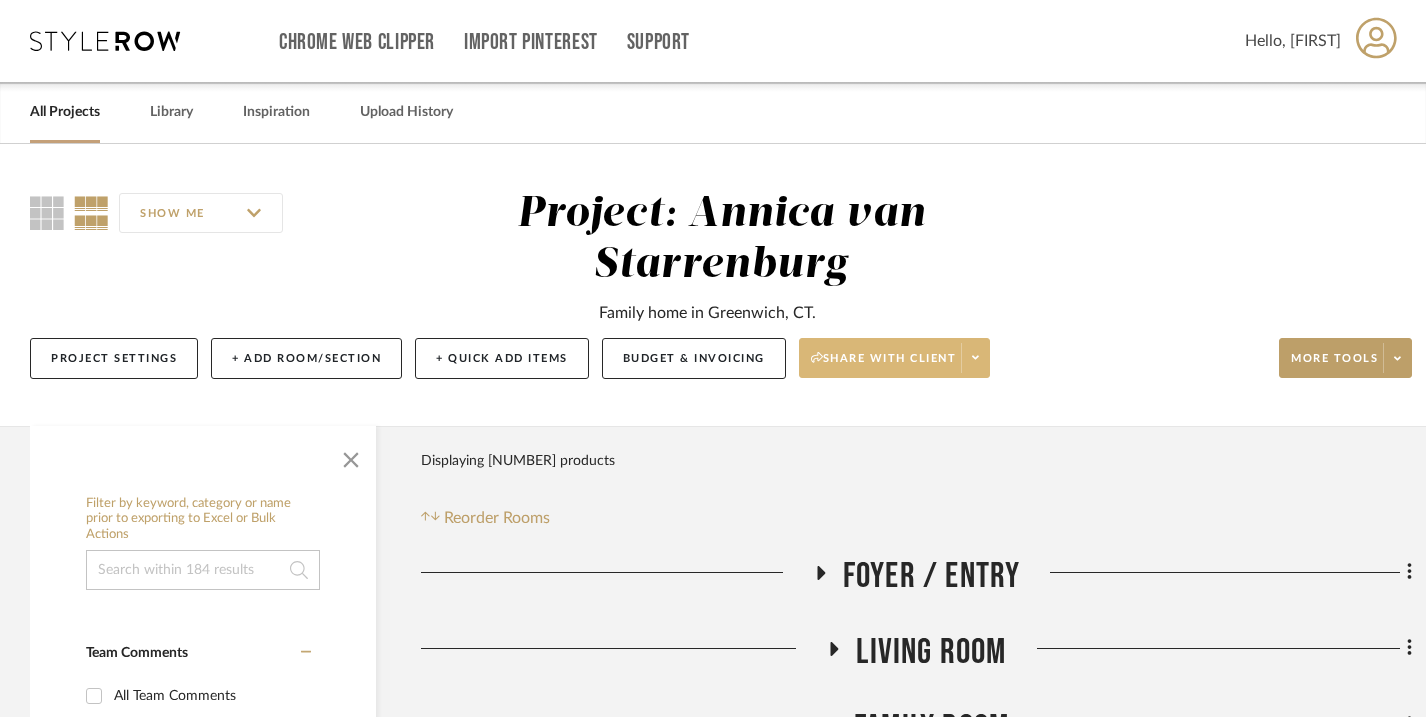 click 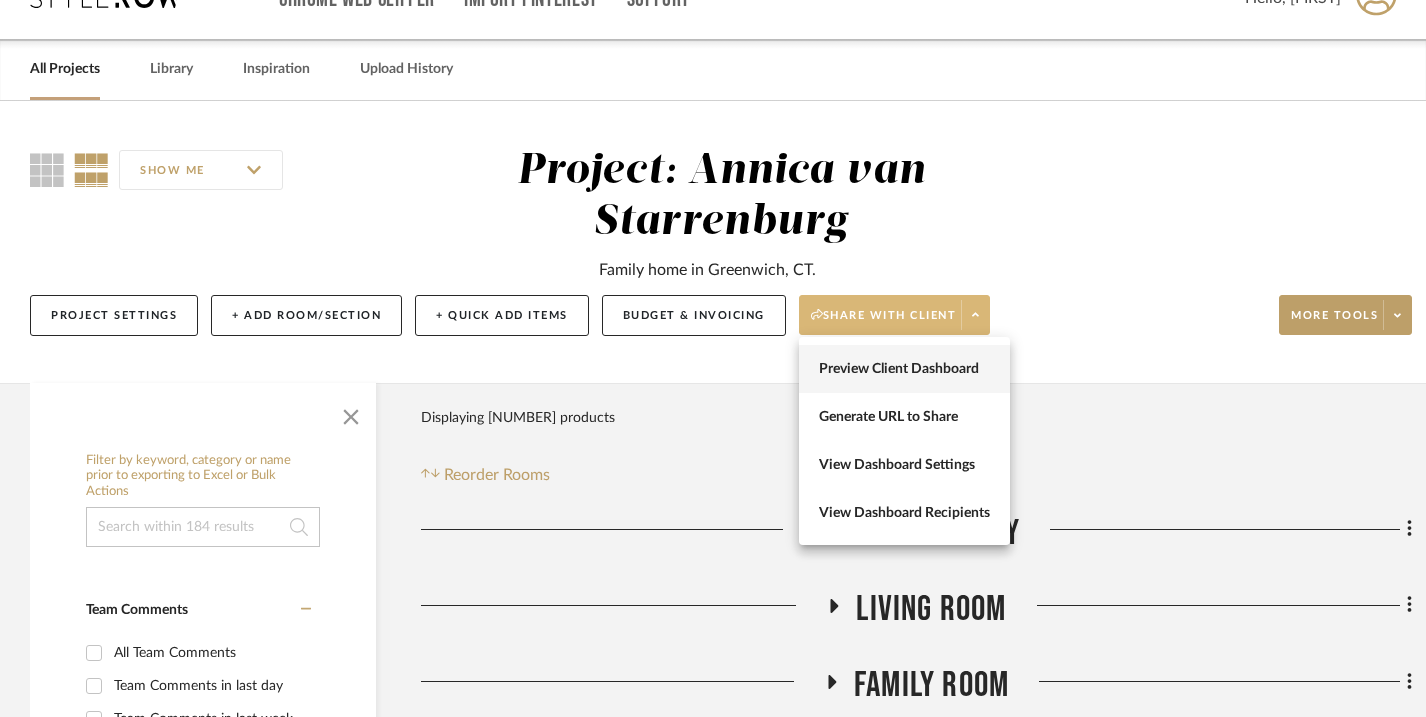 scroll, scrollTop: 46, scrollLeft: 0, axis: vertical 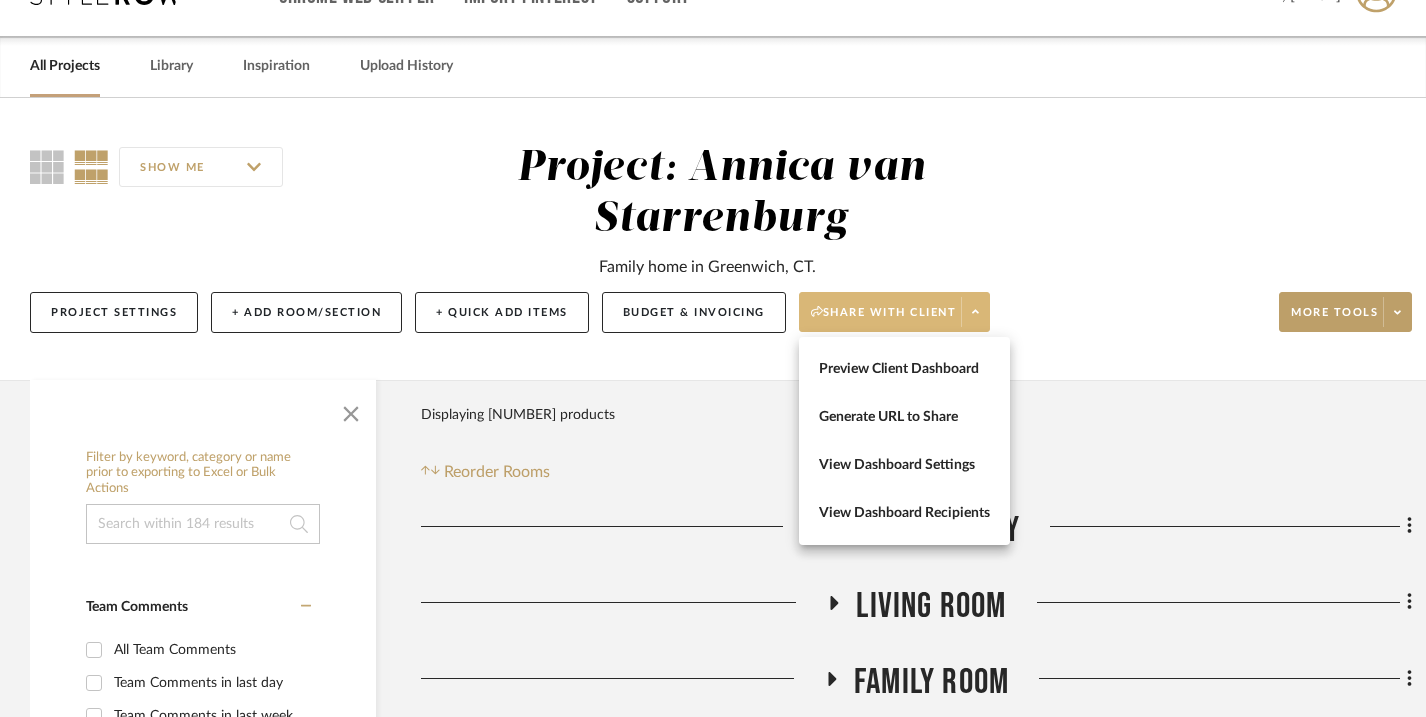 click at bounding box center [713, 358] 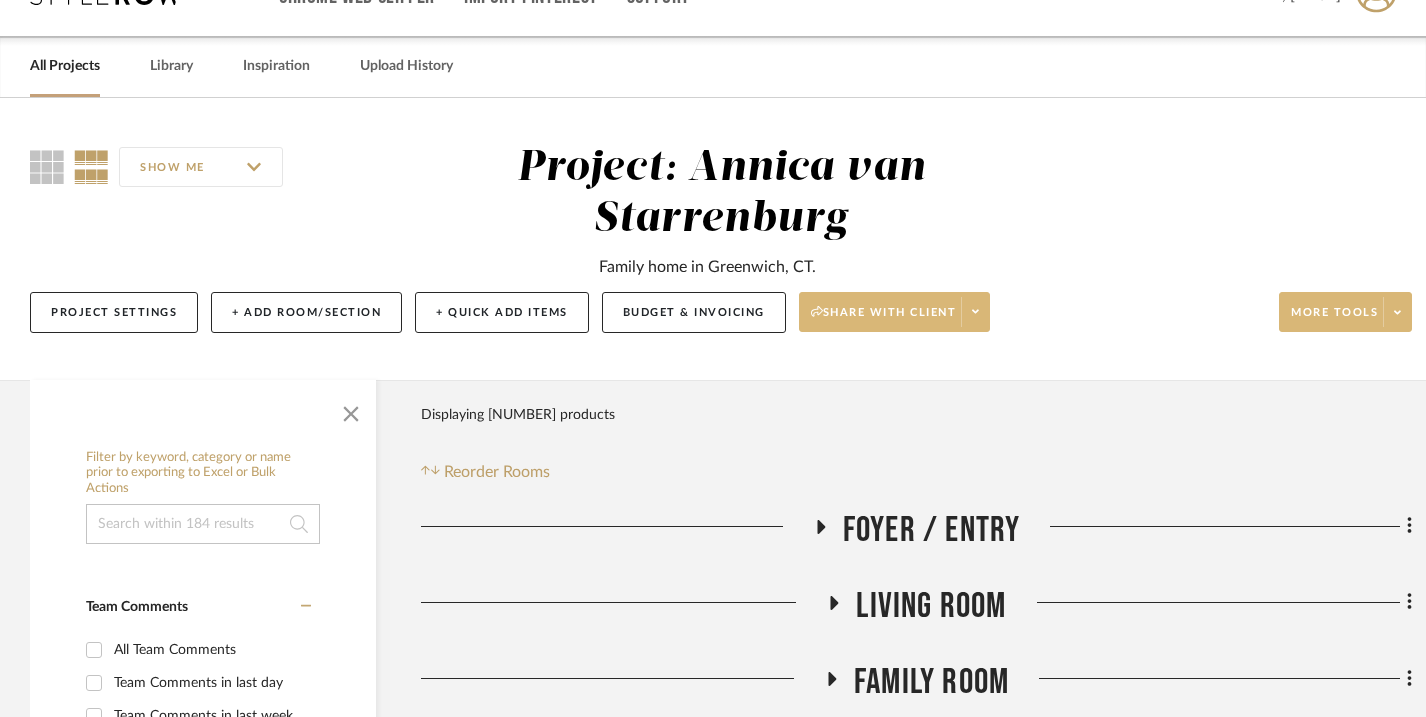 click 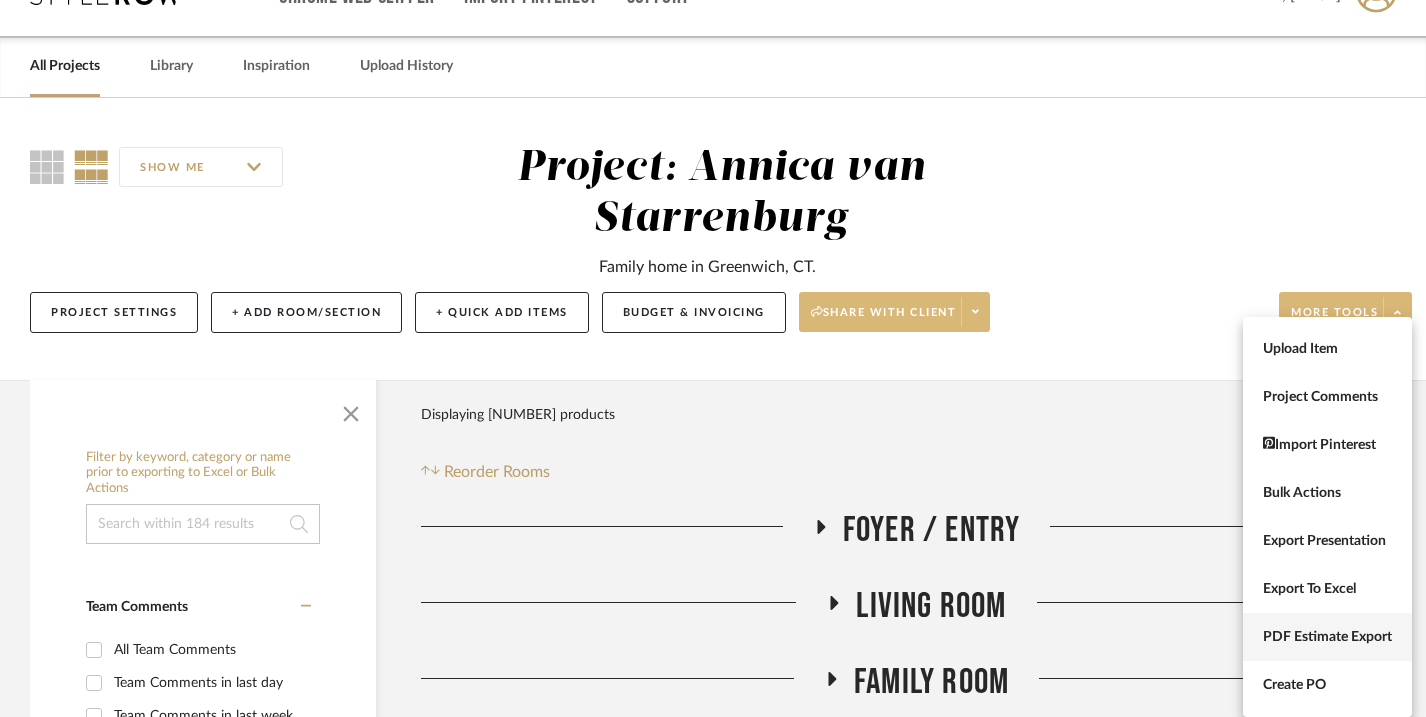click on "PDF Estimate Export" at bounding box center (1327, 637) 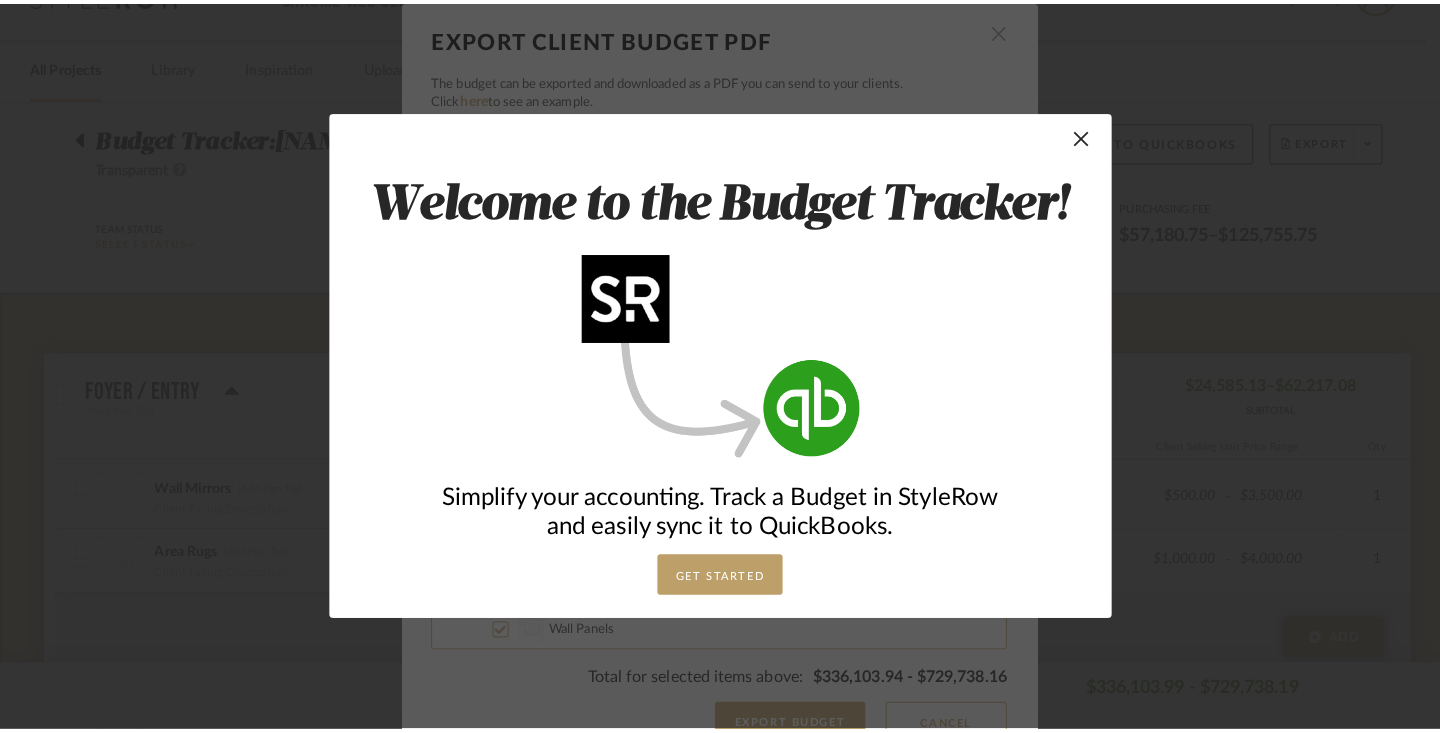 scroll, scrollTop: 0, scrollLeft: 0, axis: both 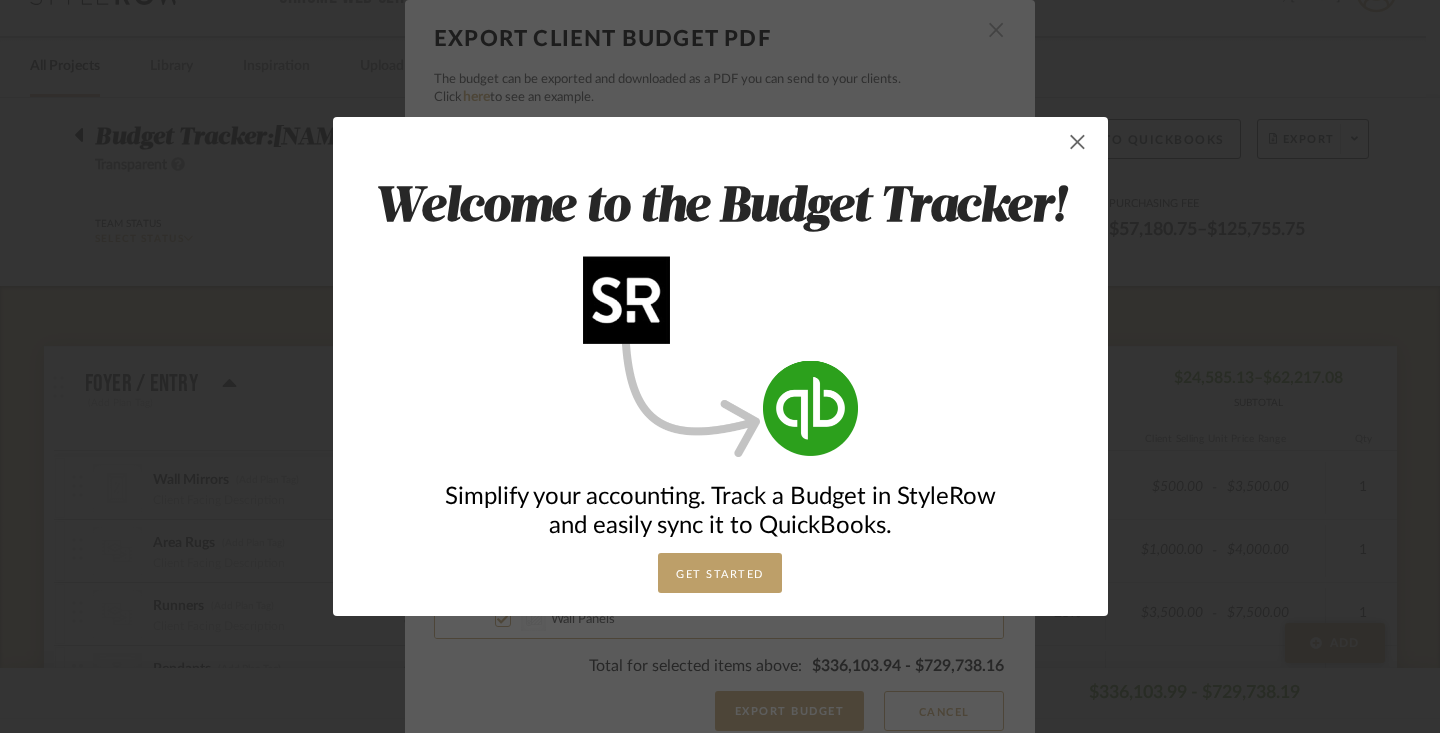 click at bounding box center (1078, 142) 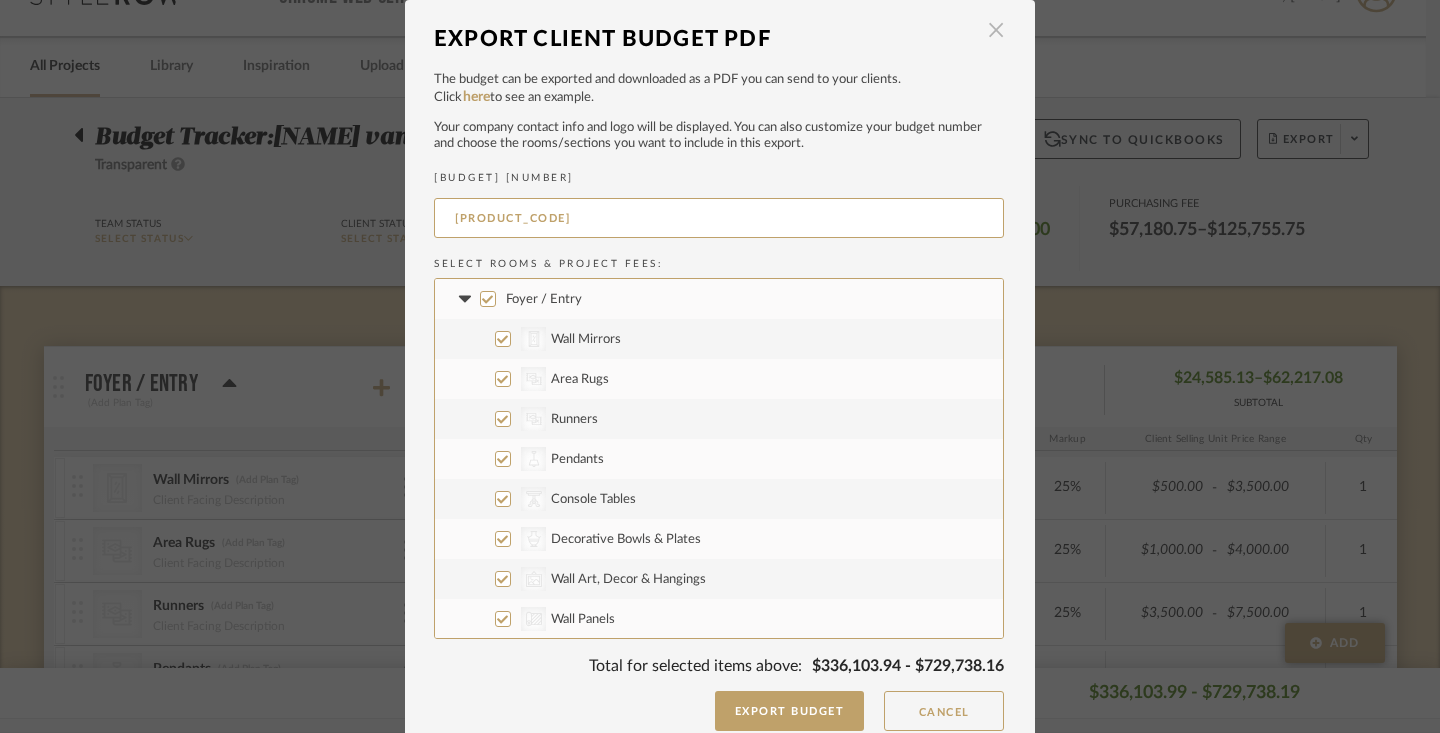 click at bounding box center [996, 31] 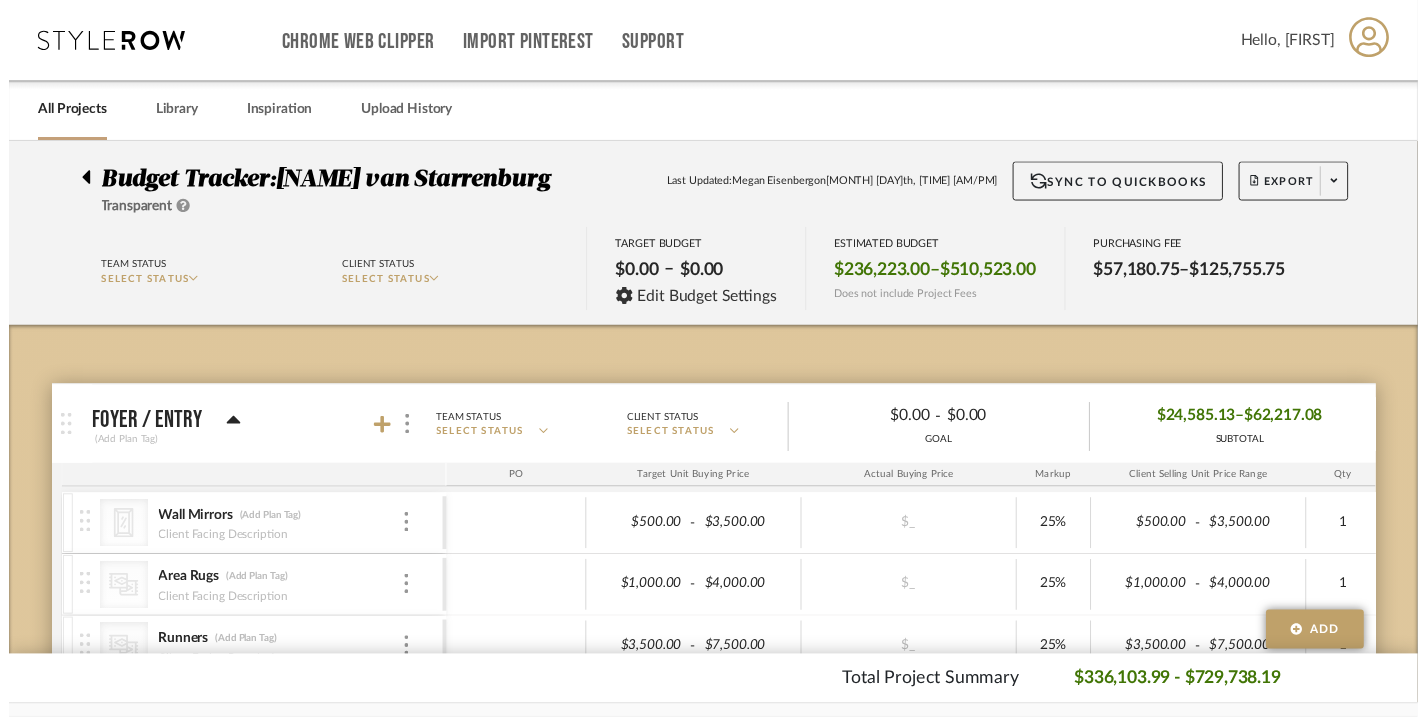 scroll, scrollTop: 46, scrollLeft: 0, axis: vertical 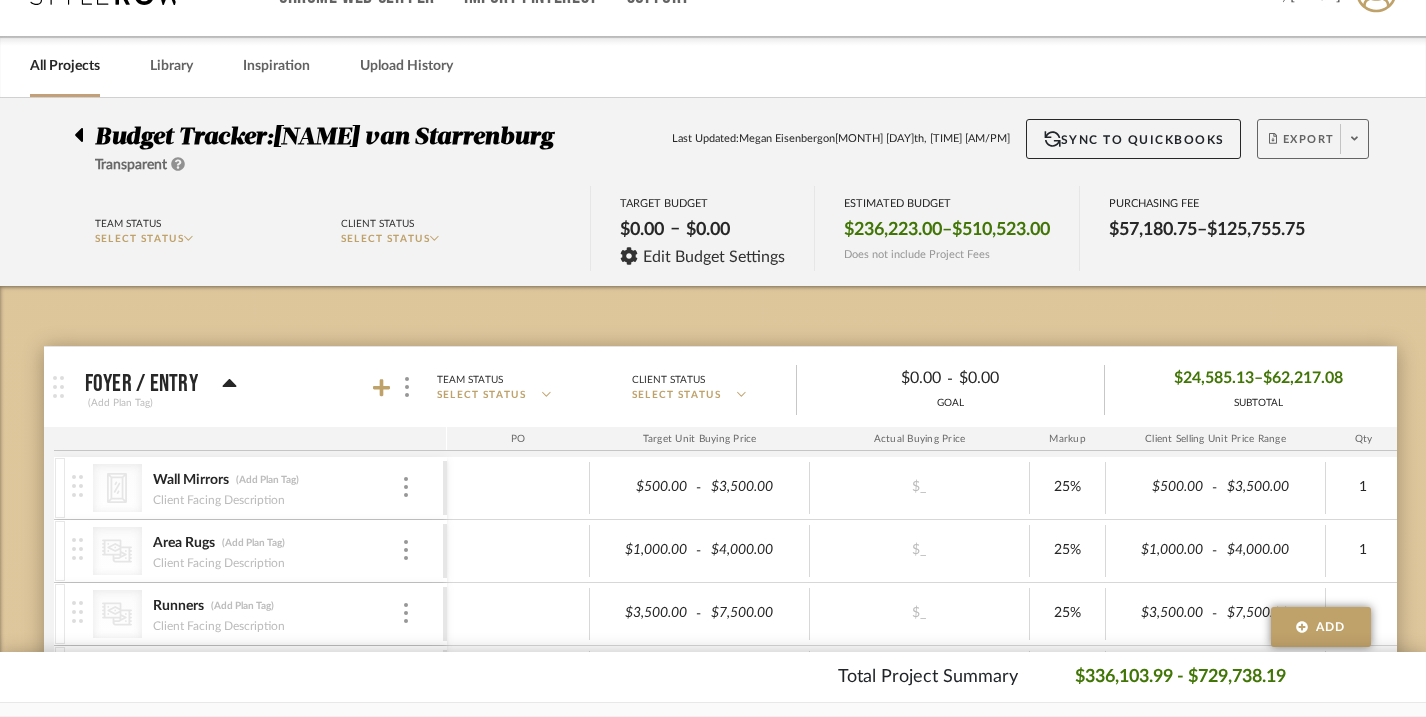 click 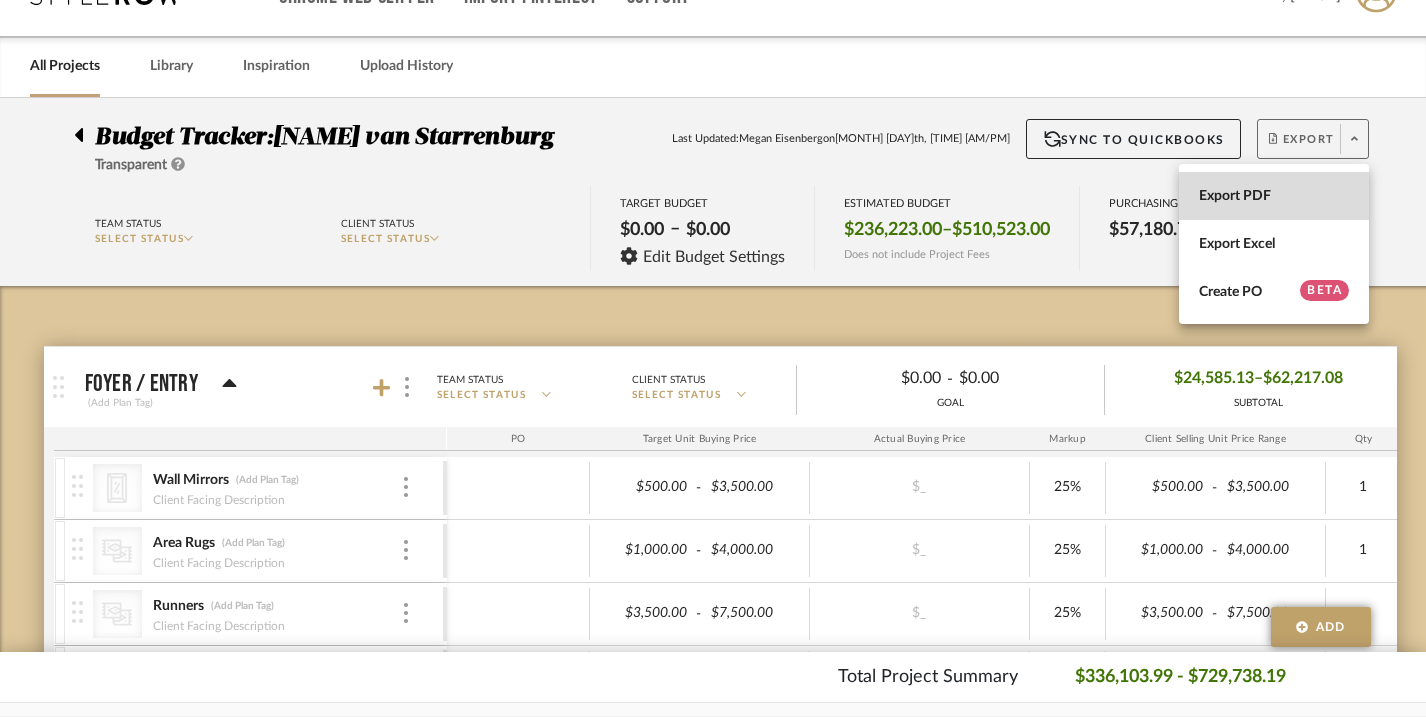 click on "Export PDF" at bounding box center (1274, 196) 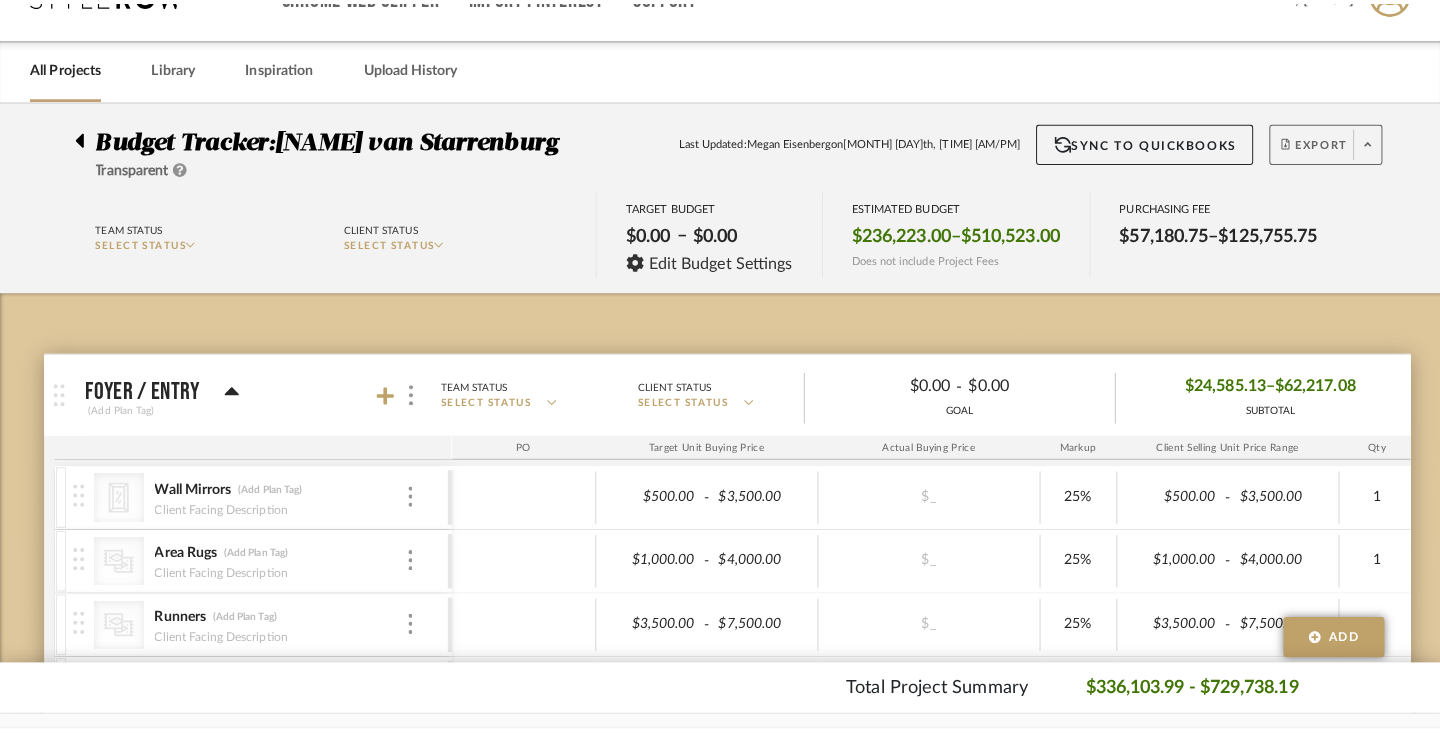 scroll, scrollTop: 0, scrollLeft: 0, axis: both 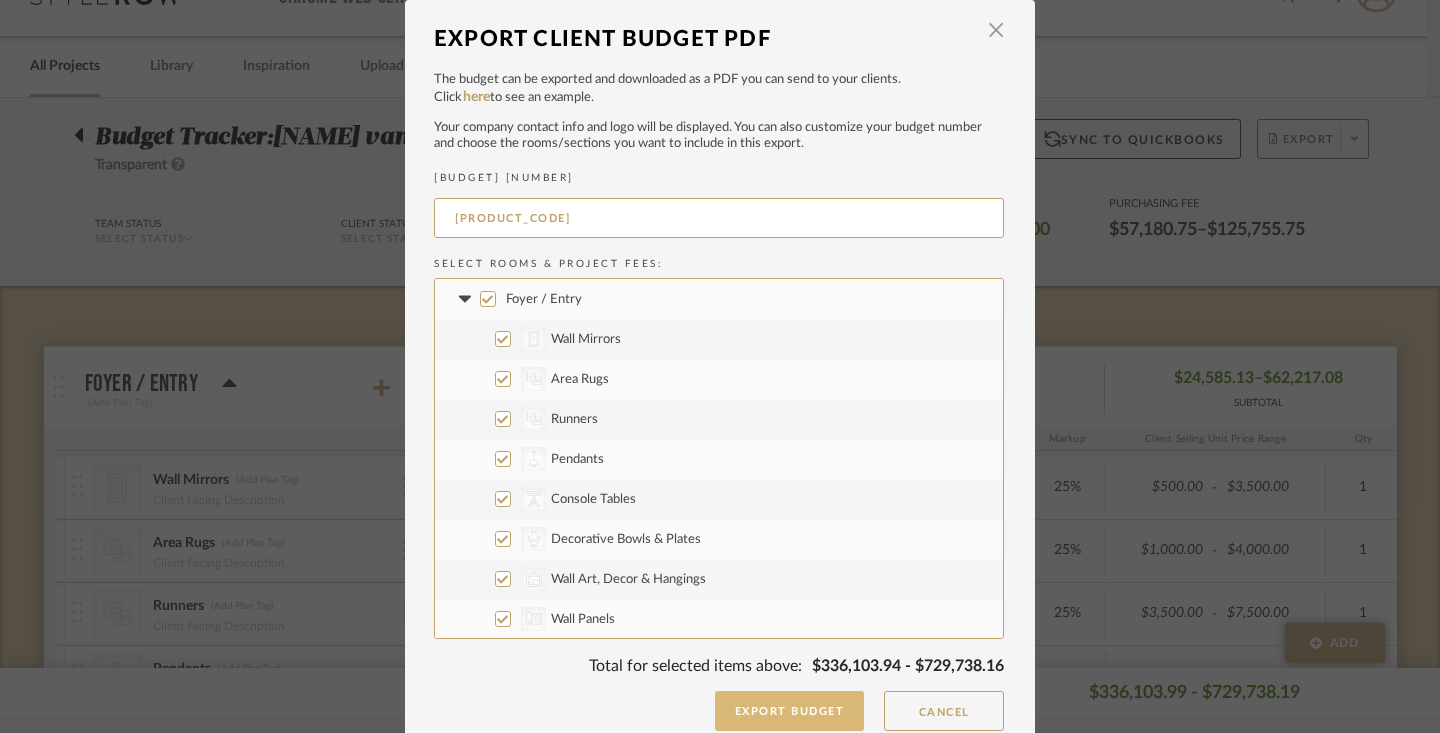 click on "Export Budget" at bounding box center [790, 711] 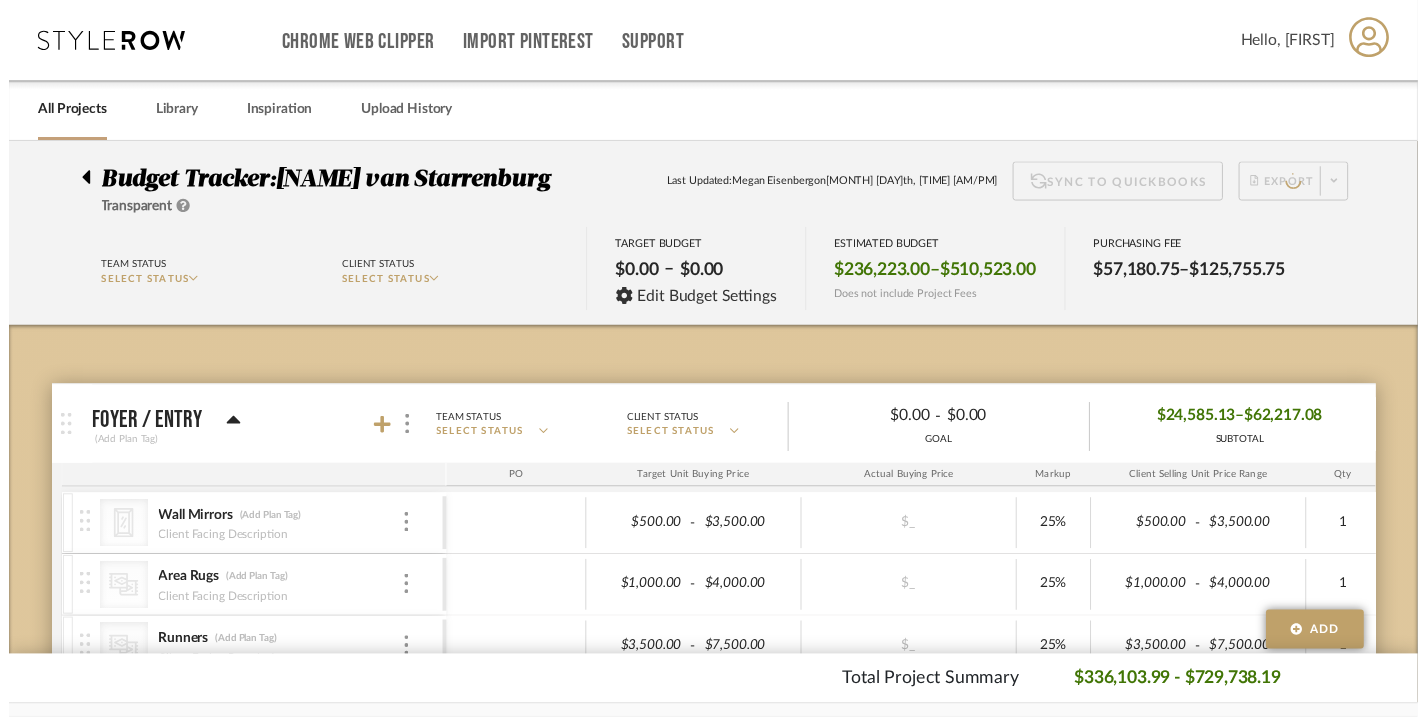 scroll, scrollTop: 46, scrollLeft: 0, axis: vertical 